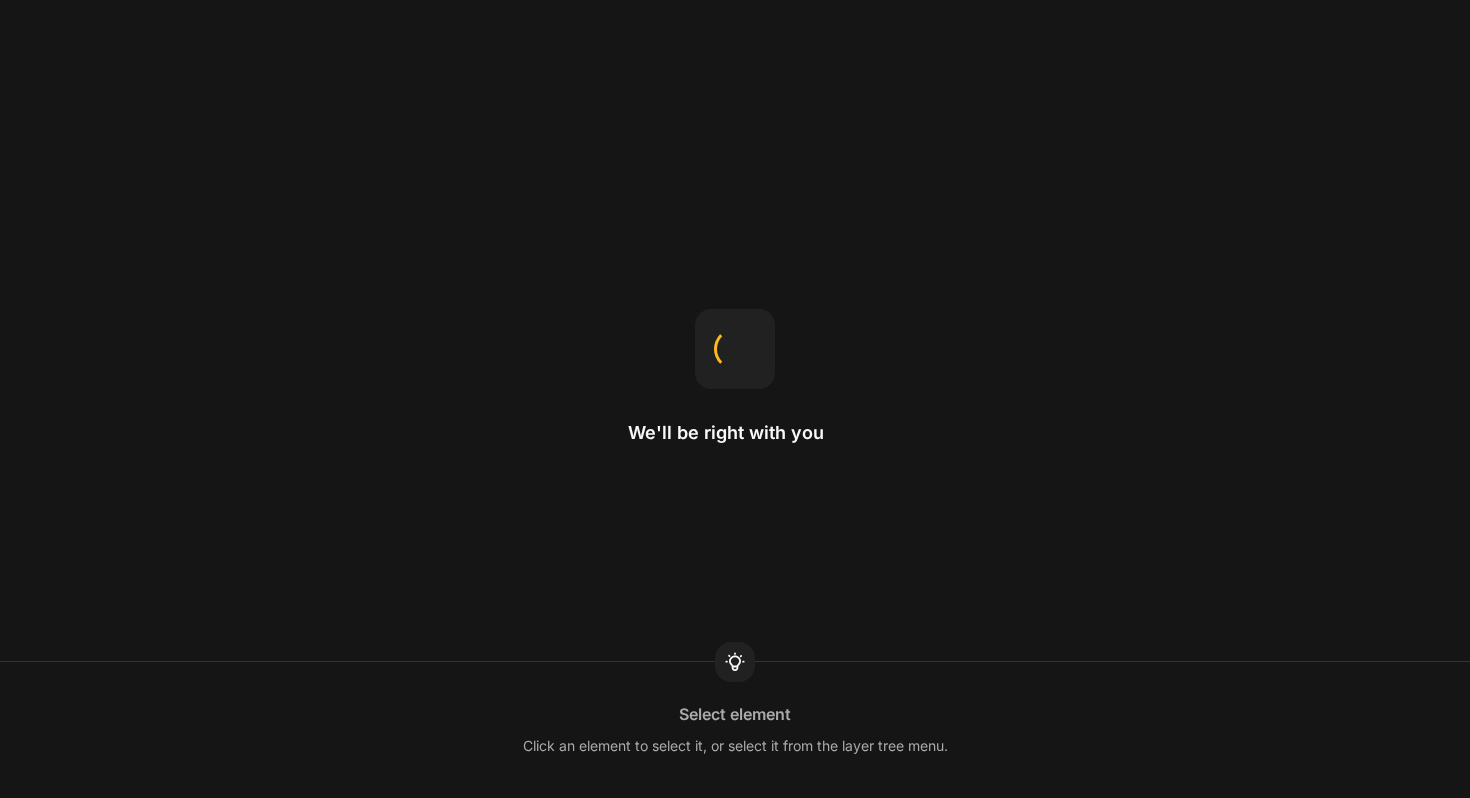 scroll, scrollTop: 0, scrollLeft: 0, axis: both 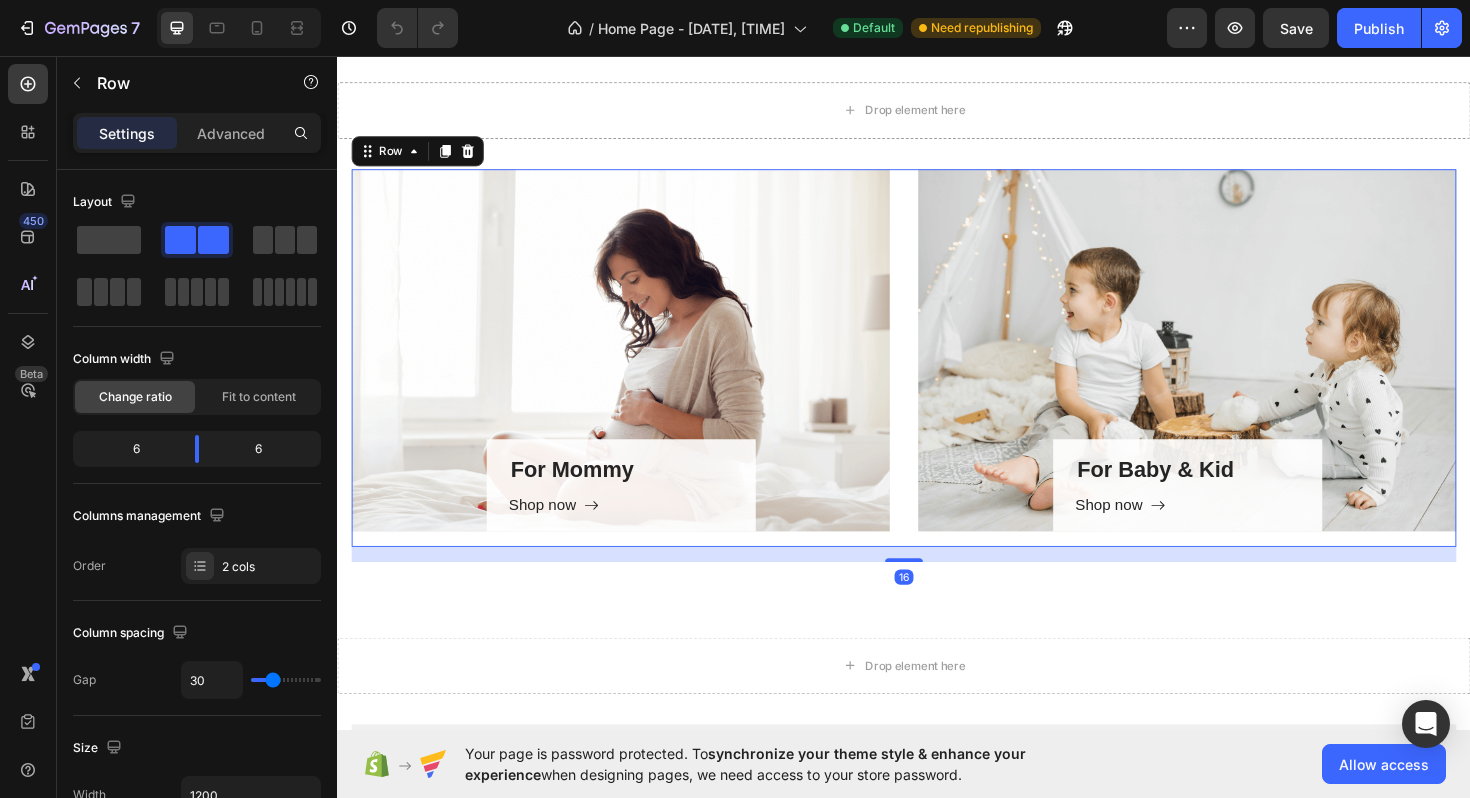 click on "For Mommy Heading
Shop now Button Row Hero Banner For Baby & Kid Heading
Shop now Button Row Hero Banner Row   16" at bounding box center (937, 376) 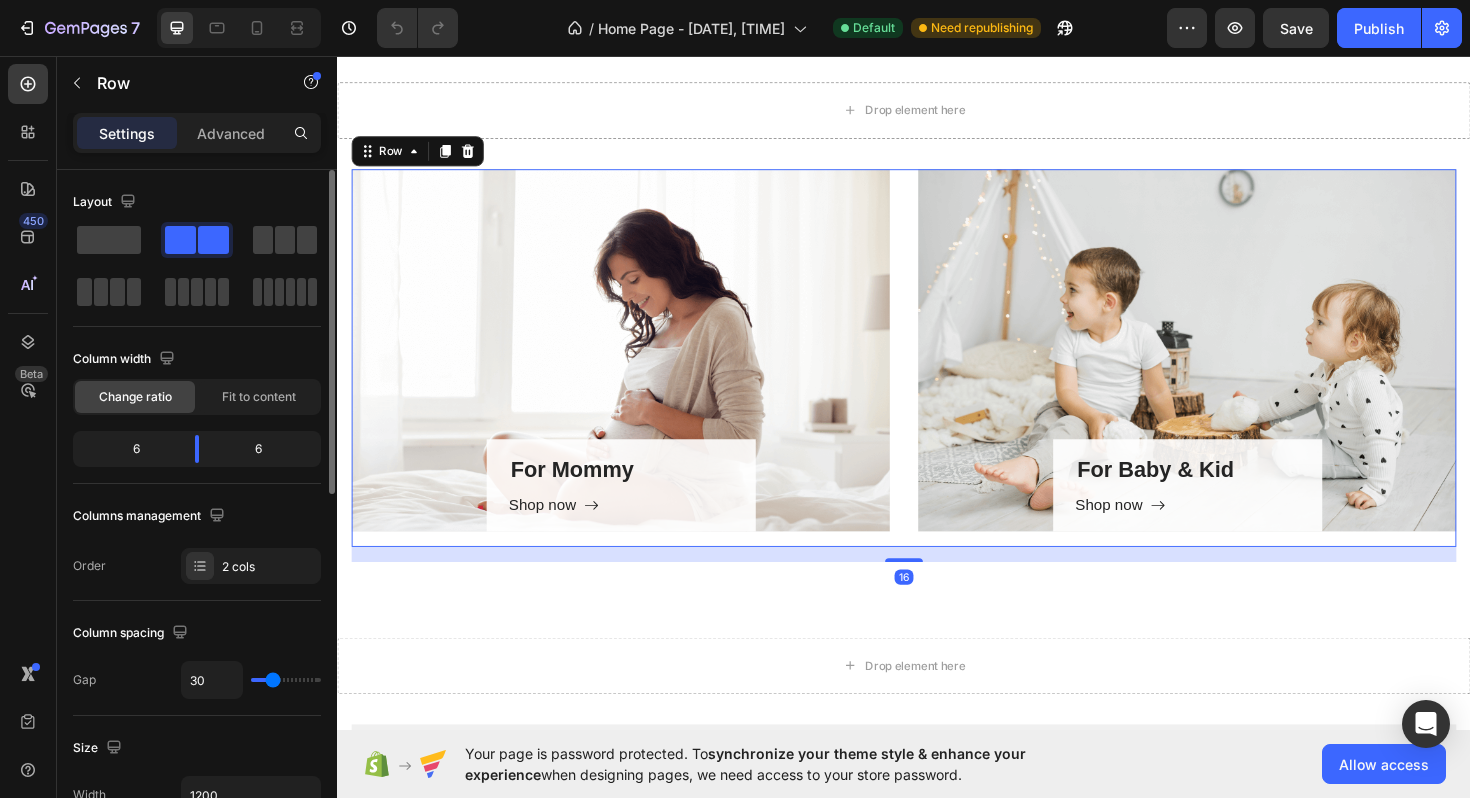 click 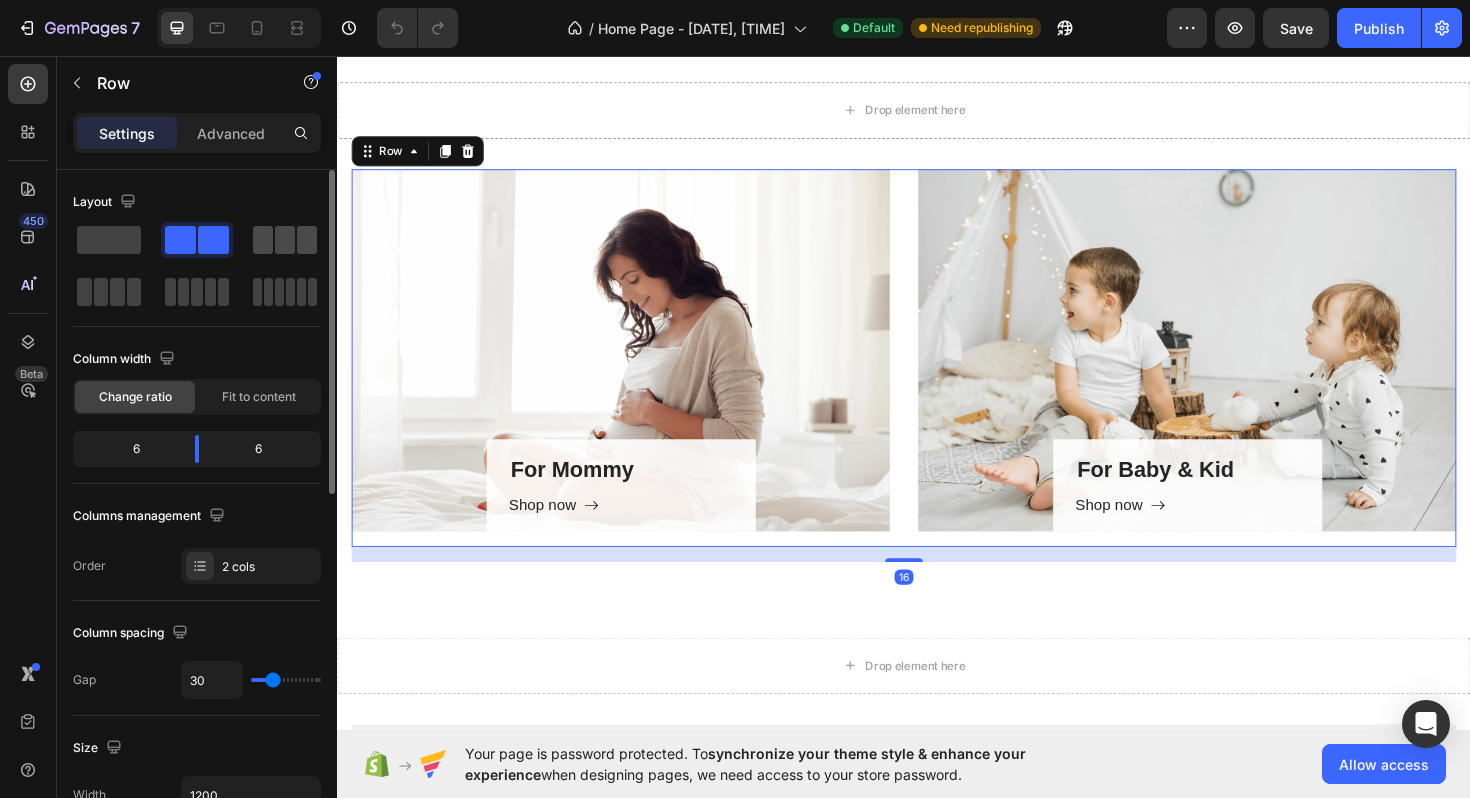click 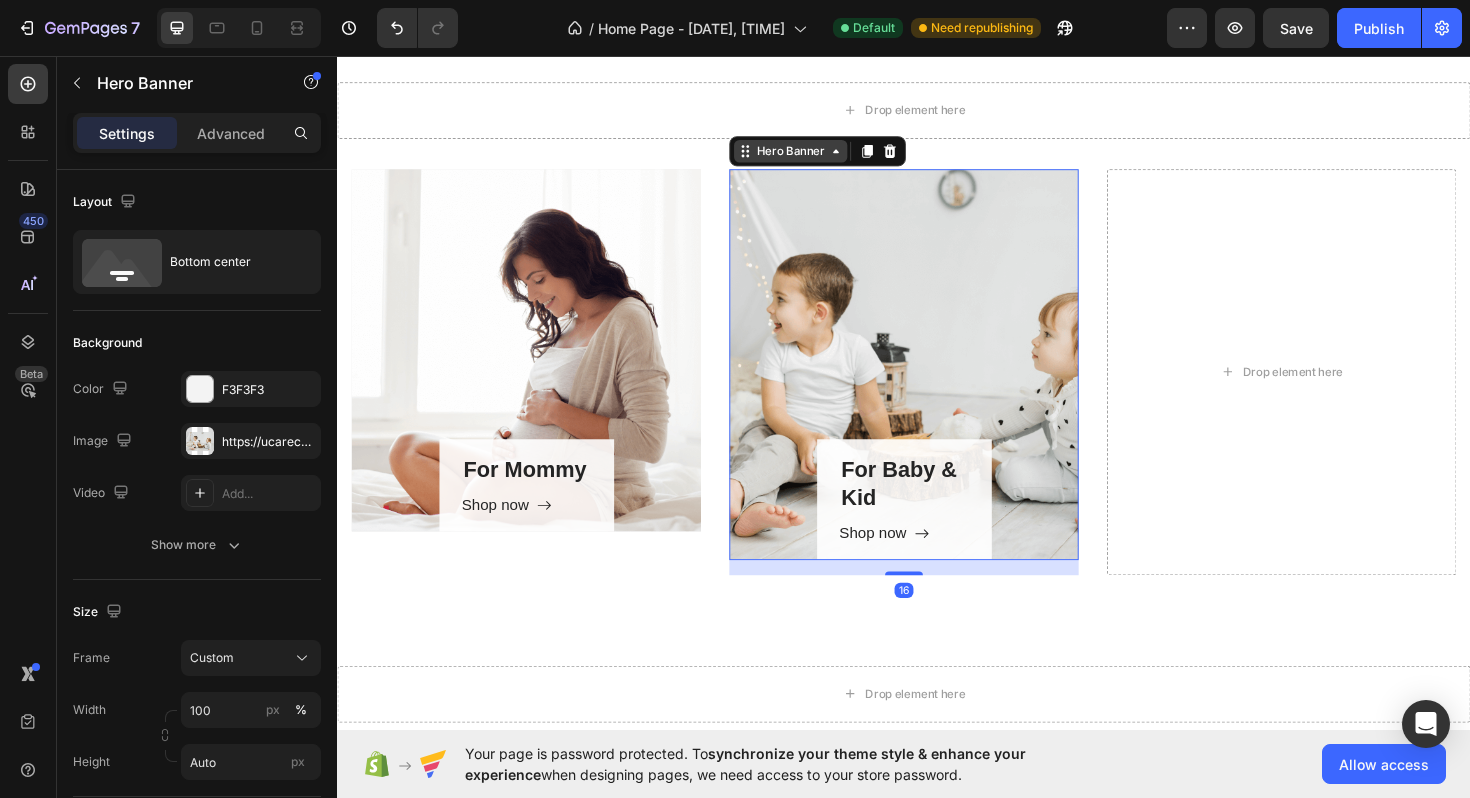 click on "Hero Banner" at bounding box center (845, 157) 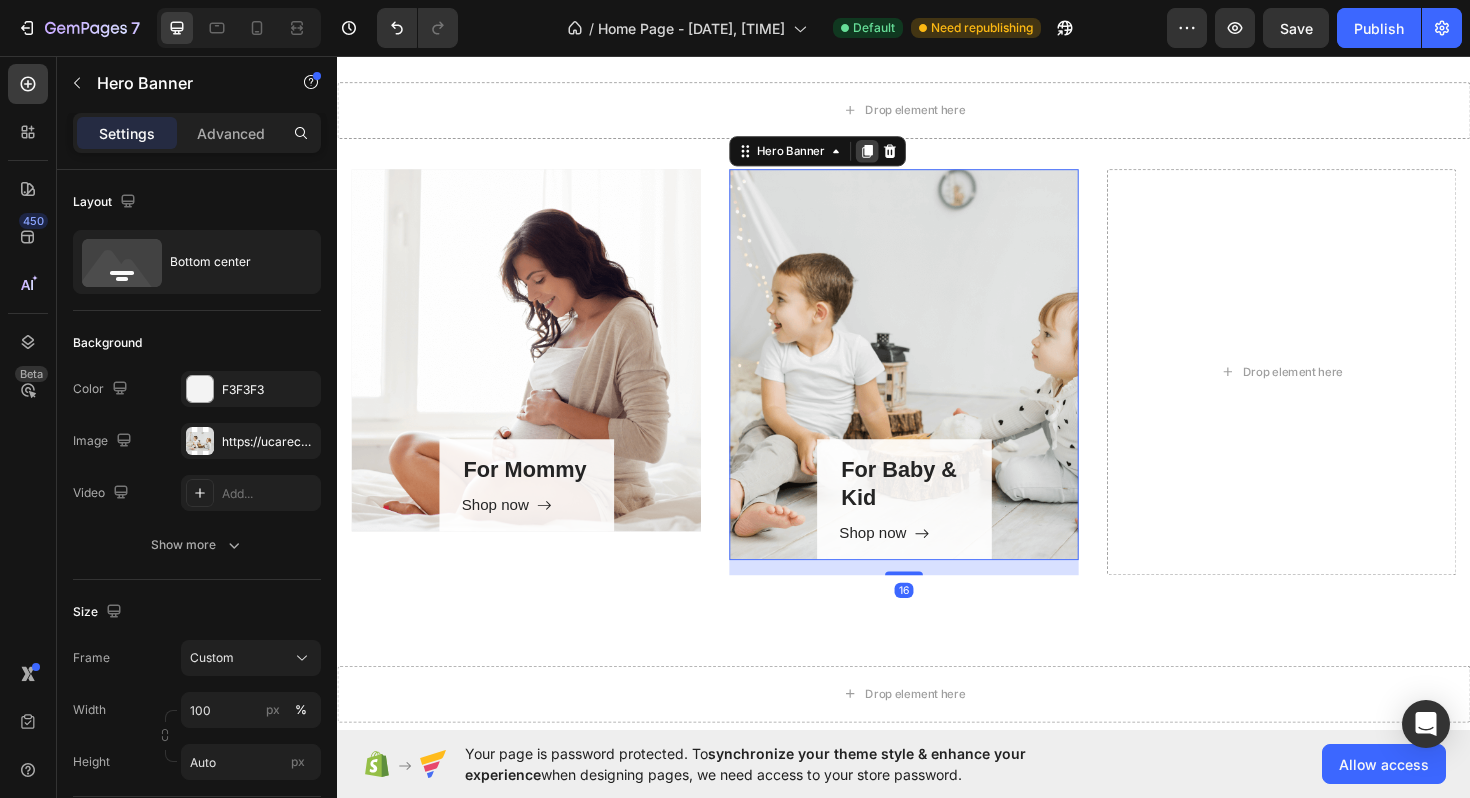 click 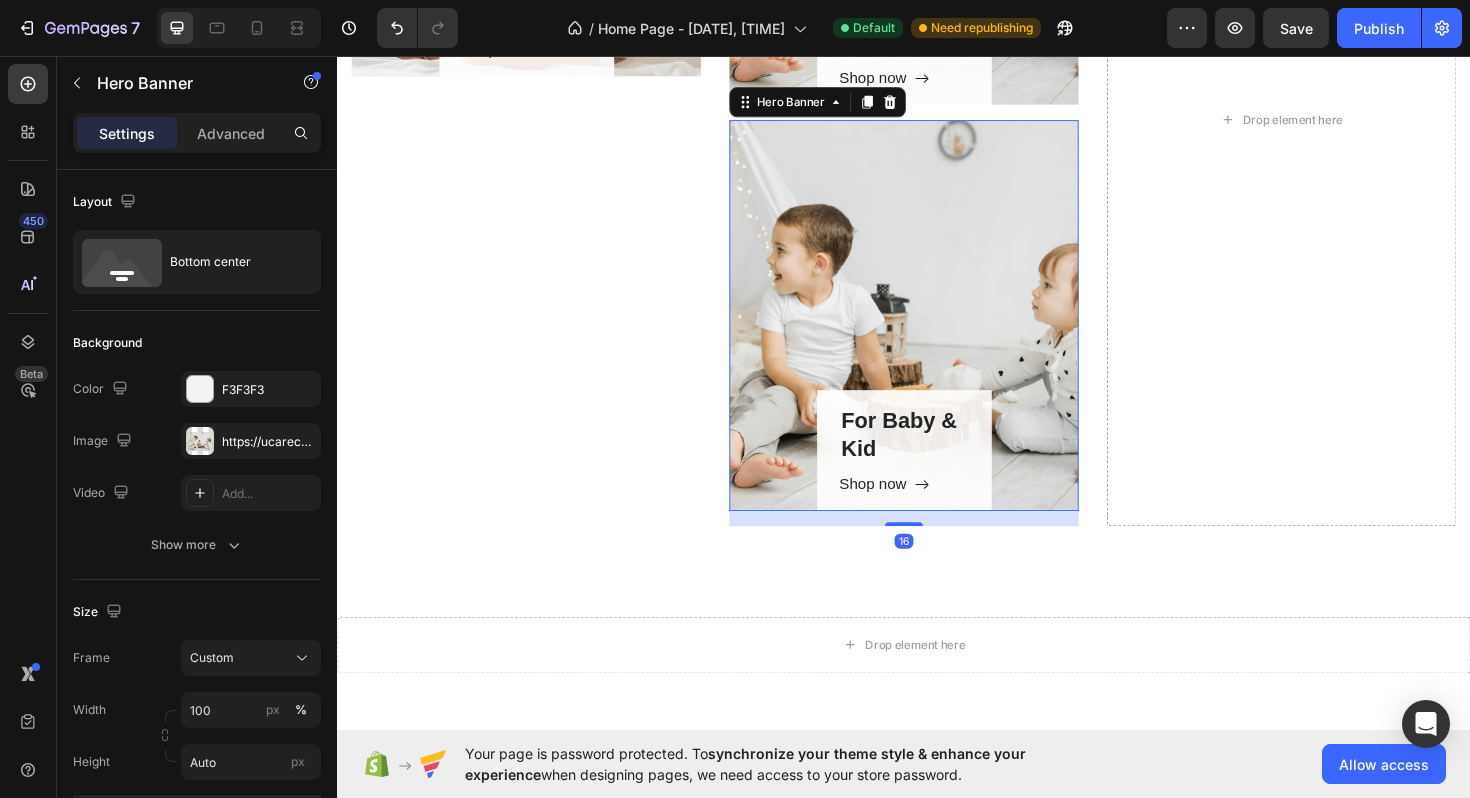 scroll, scrollTop: 3052, scrollLeft: 0, axis: vertical 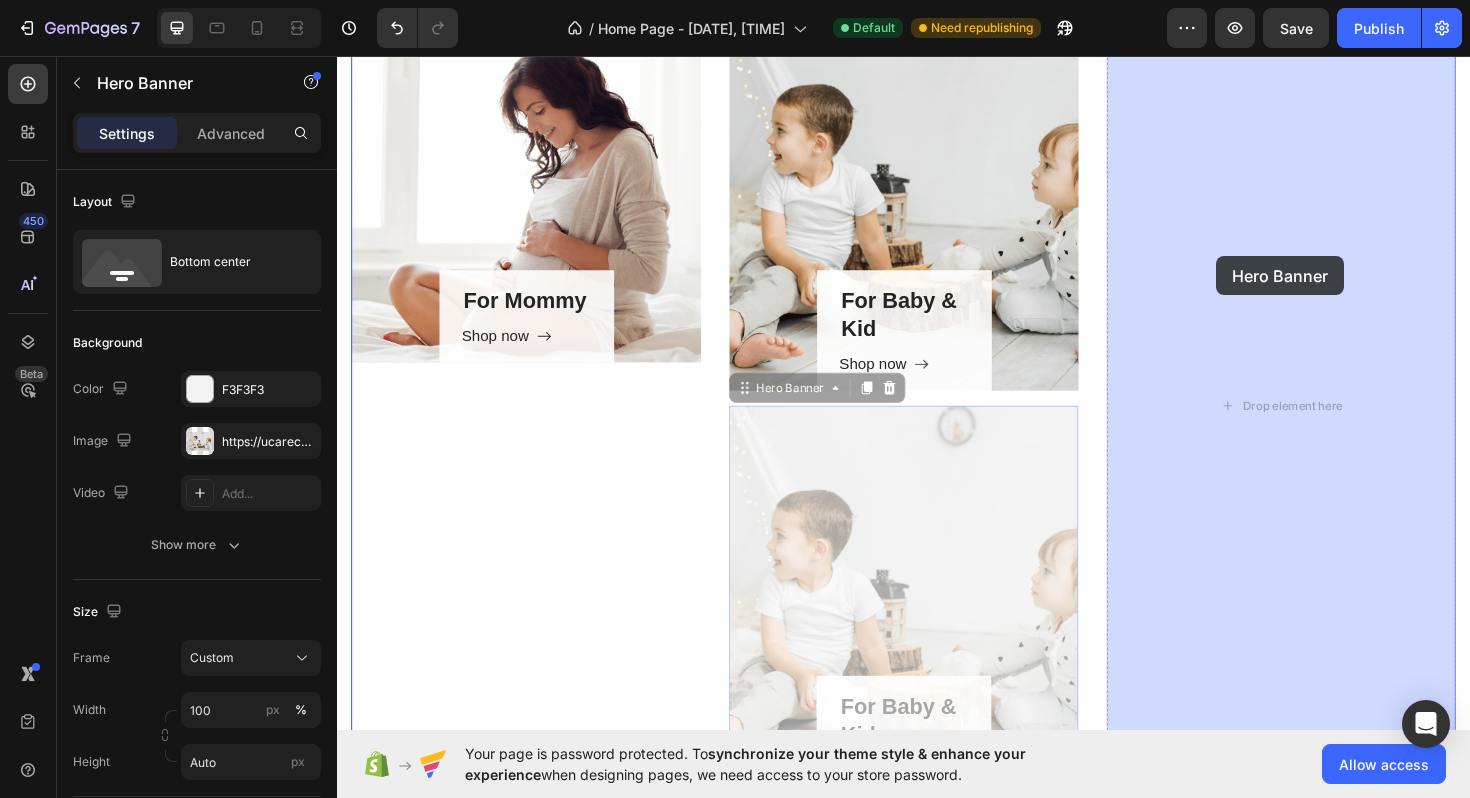 drag, startPoint x: 768, startPoint y: 416, endPoint x: 1280, endPoint y: 259, distance: 535.5306 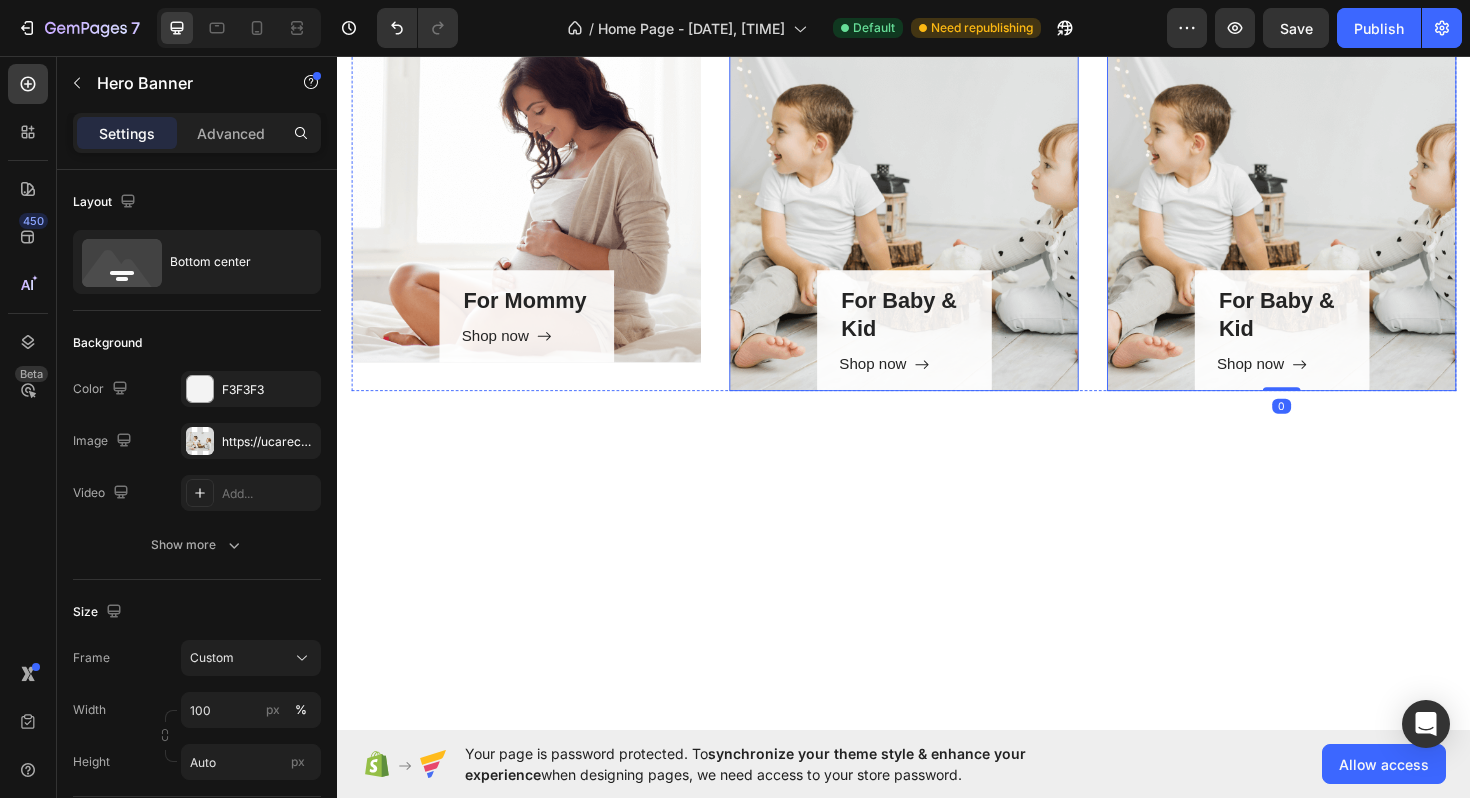 click on "For Baby & Kid Heading
Shop now Button Row" at bounding box center (937, 204) 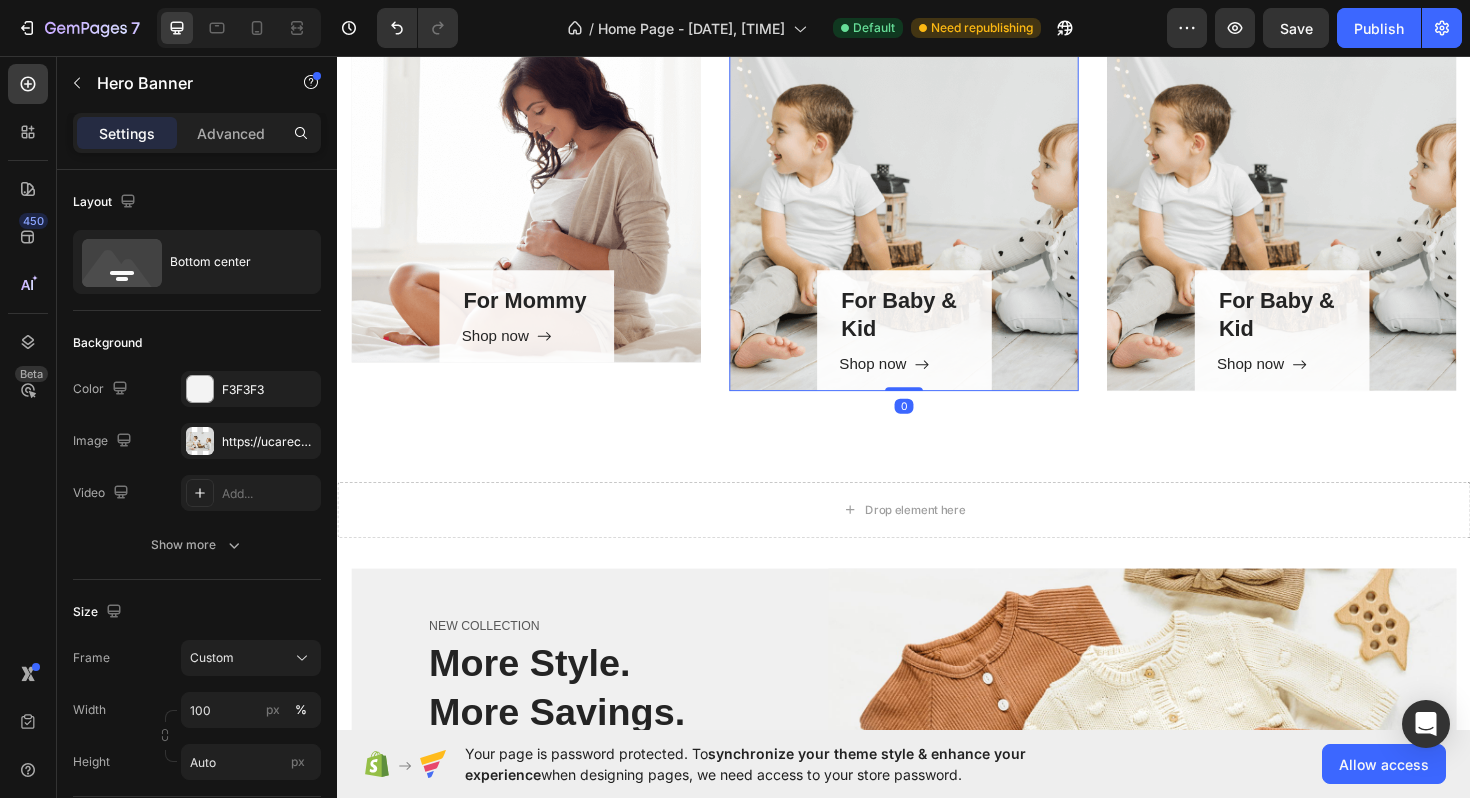 scroll, scrollTop: 2853, scrollLeft: 0, axis: vertical 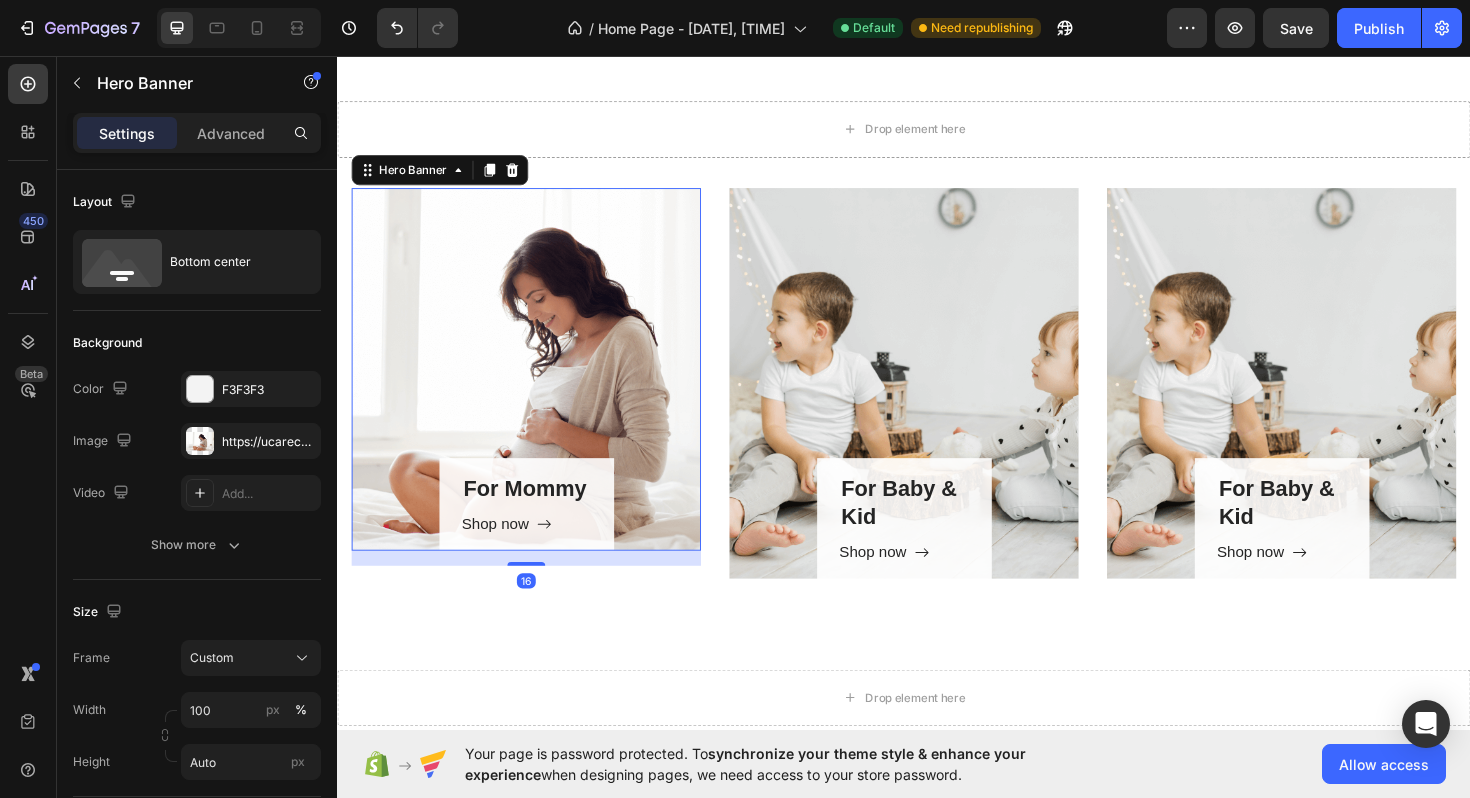 click on "For Mommy Heading
Shop now Button Row" at bounding box center (537, 388) 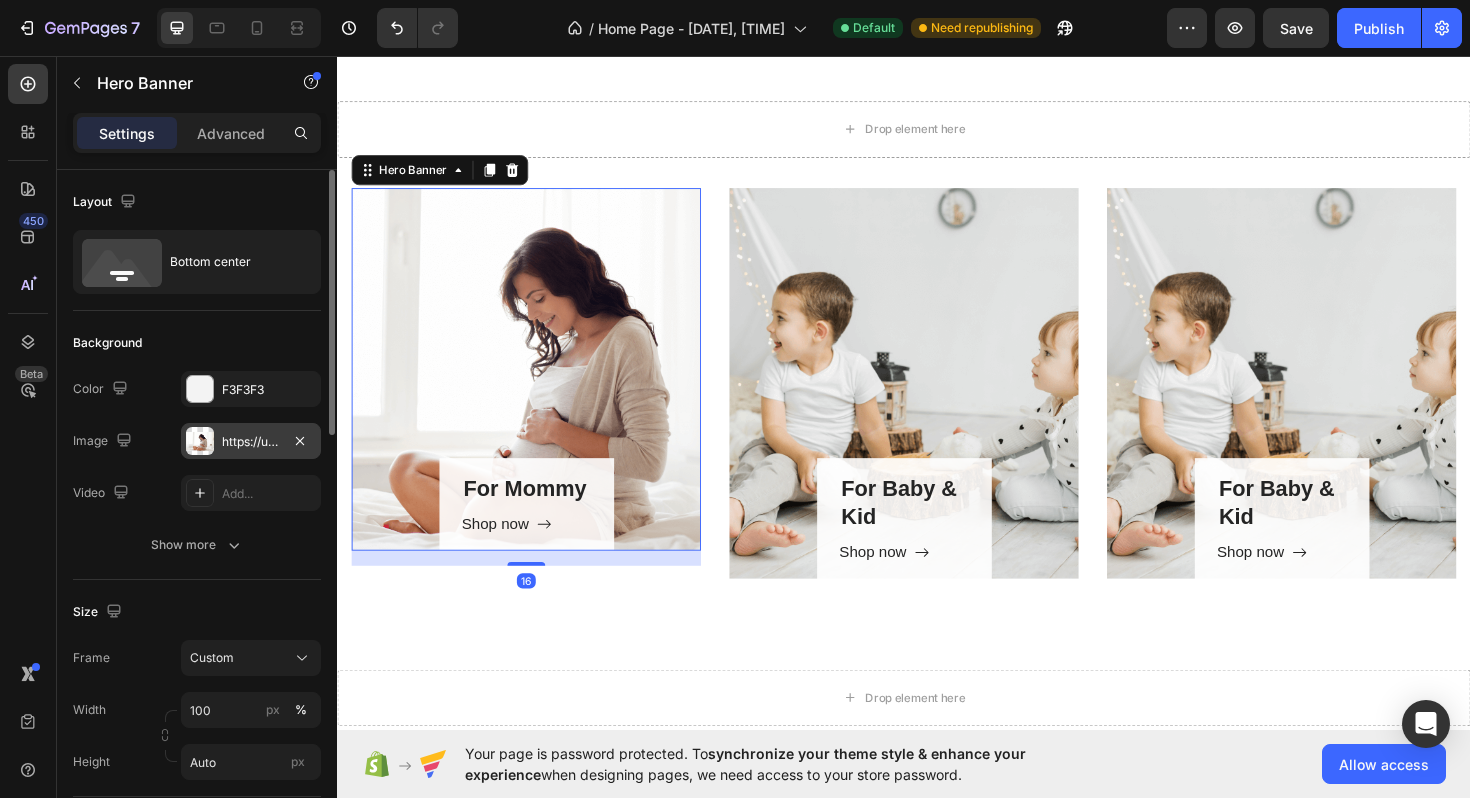 click on "https://ucarecdn.com/bd55d705-164b-4512-9c1f-505123322941/-/format/auto/" at bounding box center [251, 442] 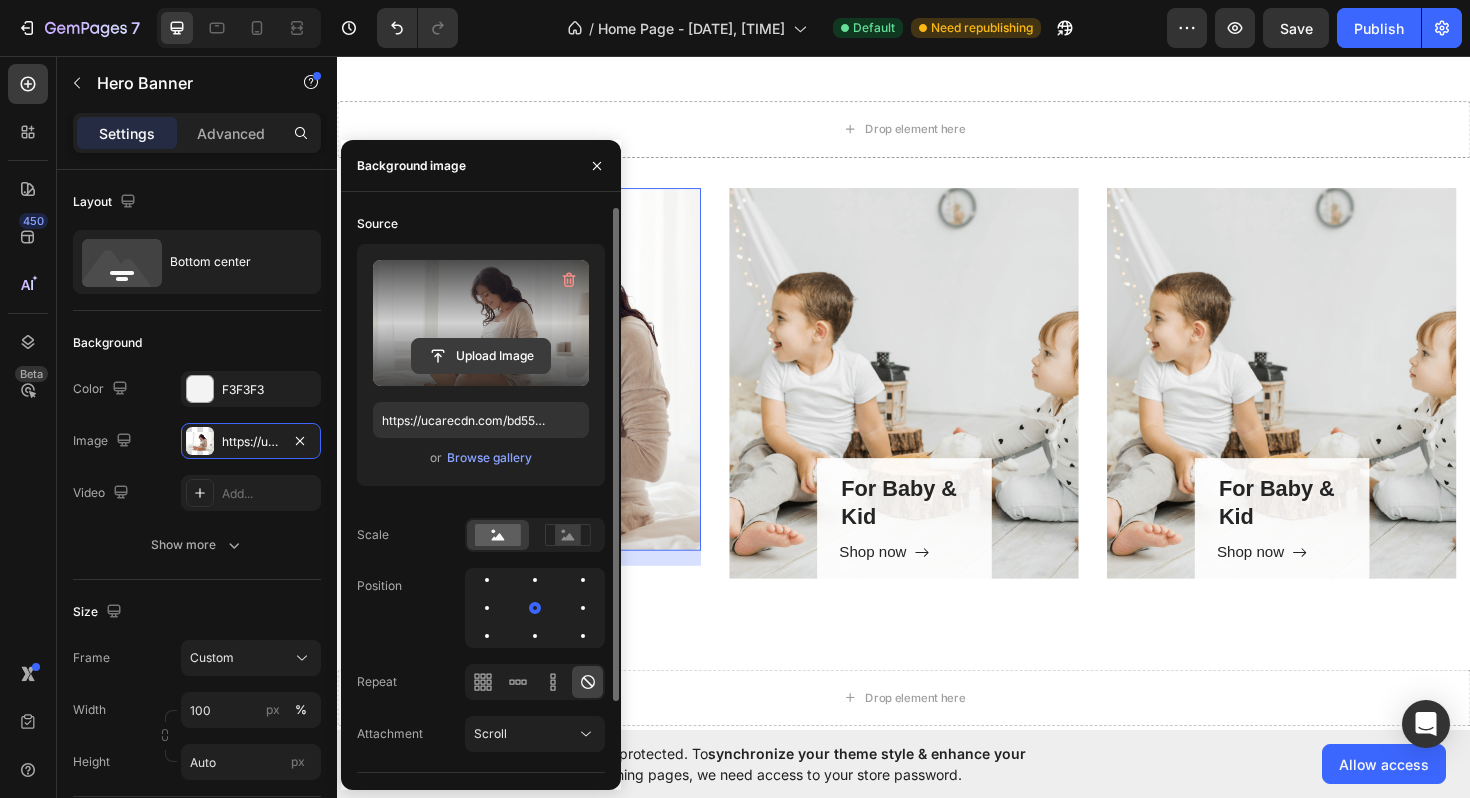 click 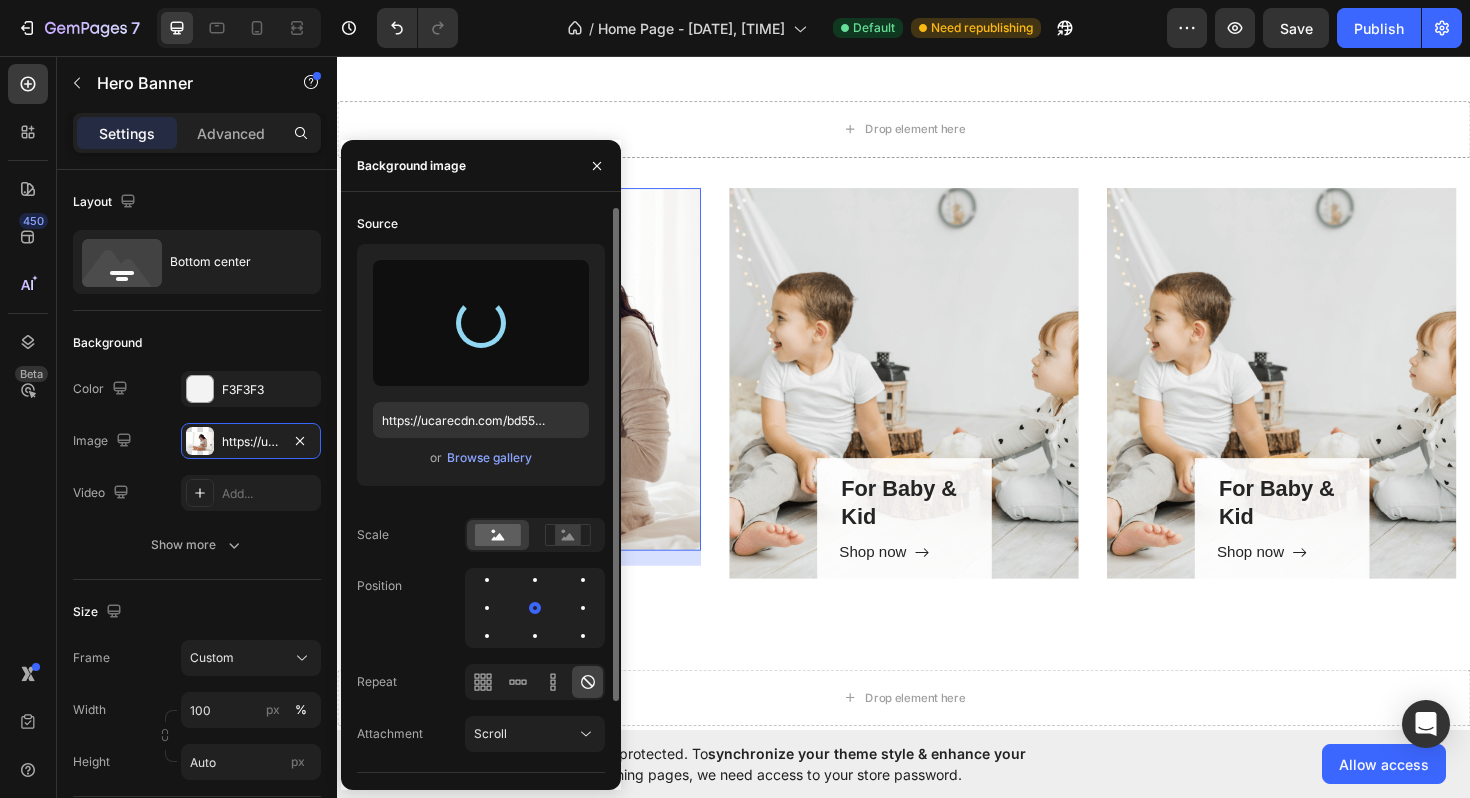type on "https://cdn.shopify.com/s/files/1/0674/7734/0213/files/gempages_578100834991080389-05b30ef1-72fe-403c-afbc-0b5b8999beaa.jpg" 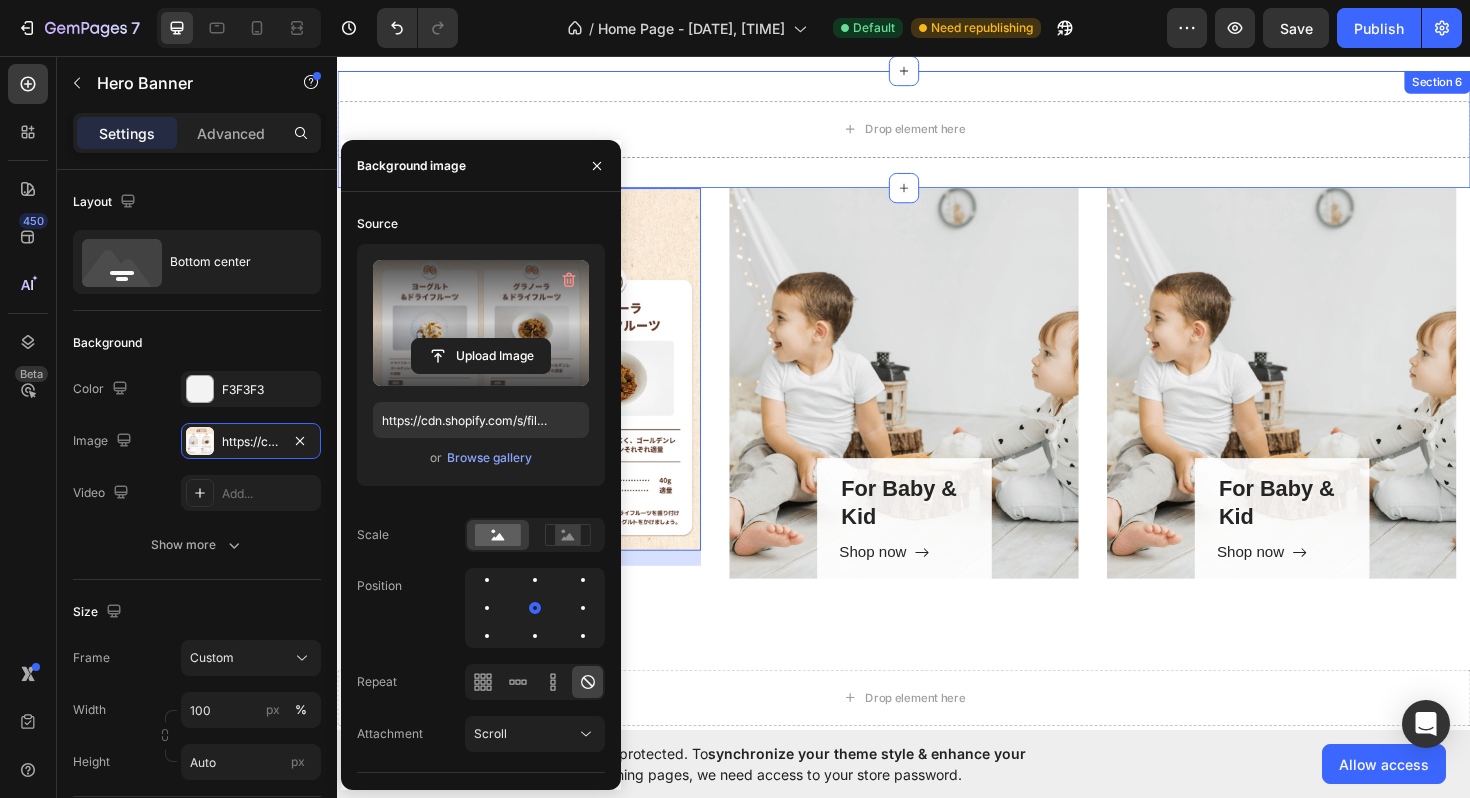click on "Drop element here Section 6" at bounding box center [937, 134] 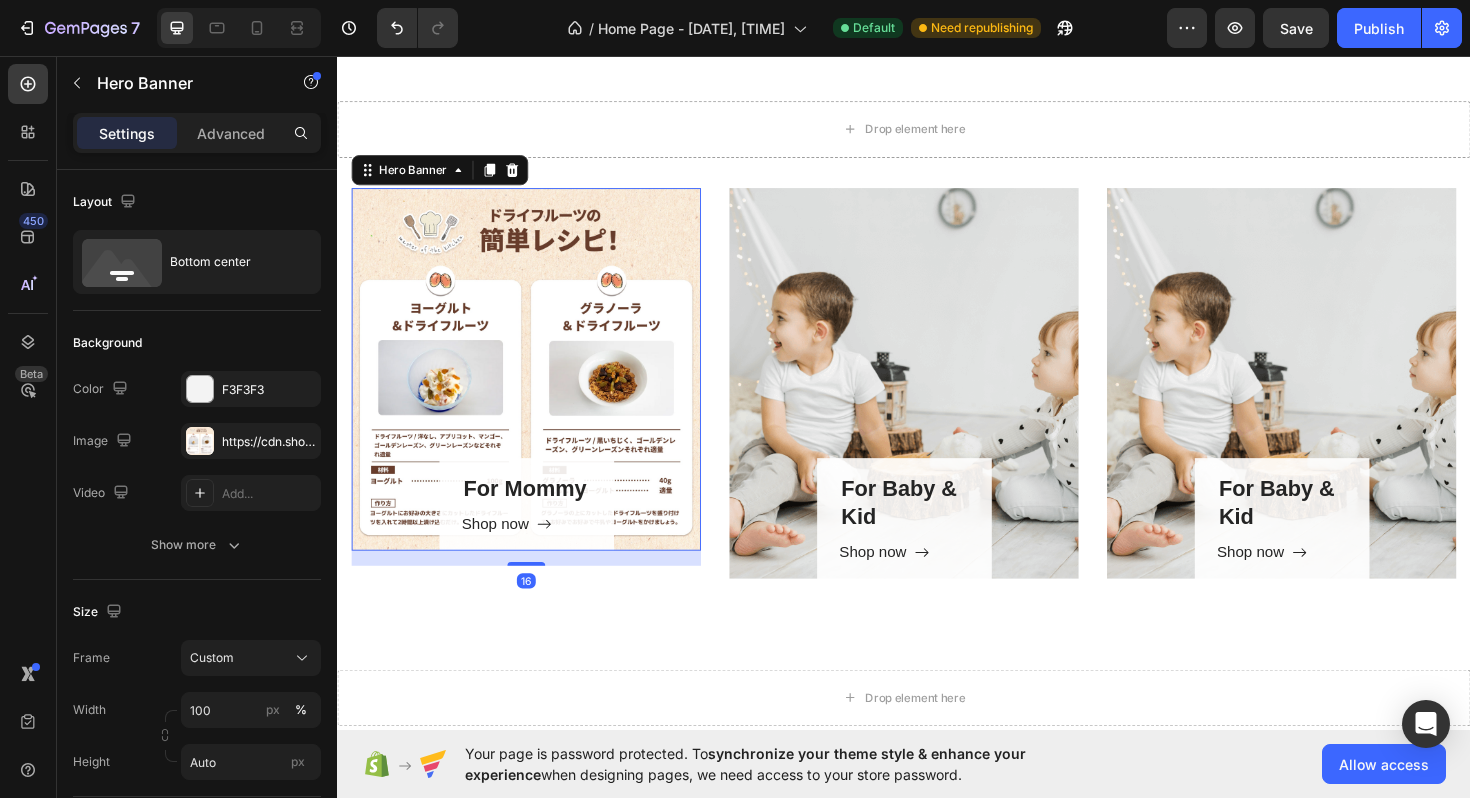 click on "For Mommy Heading
Shop now Button Row" at bounding box center [537, 388] 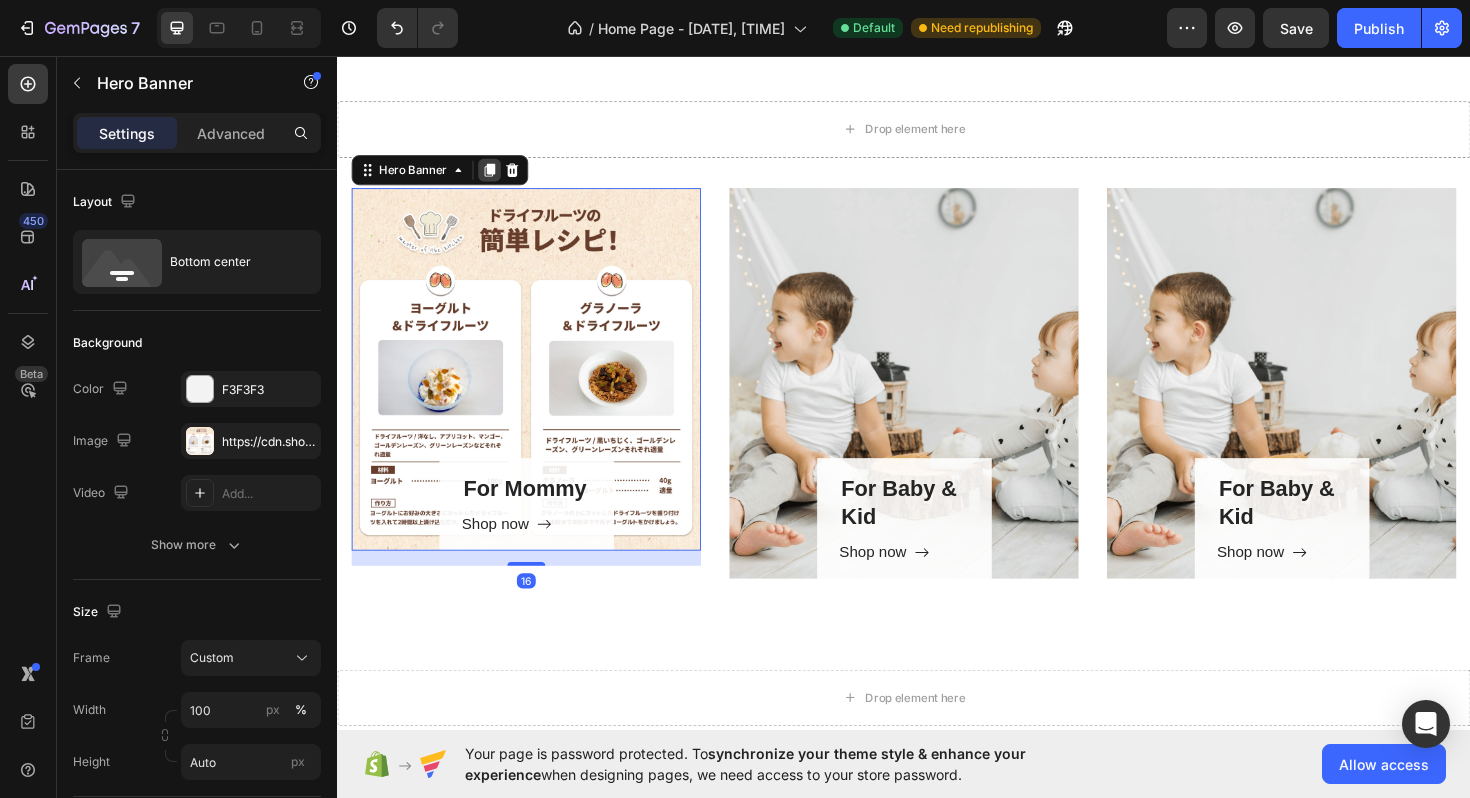 click 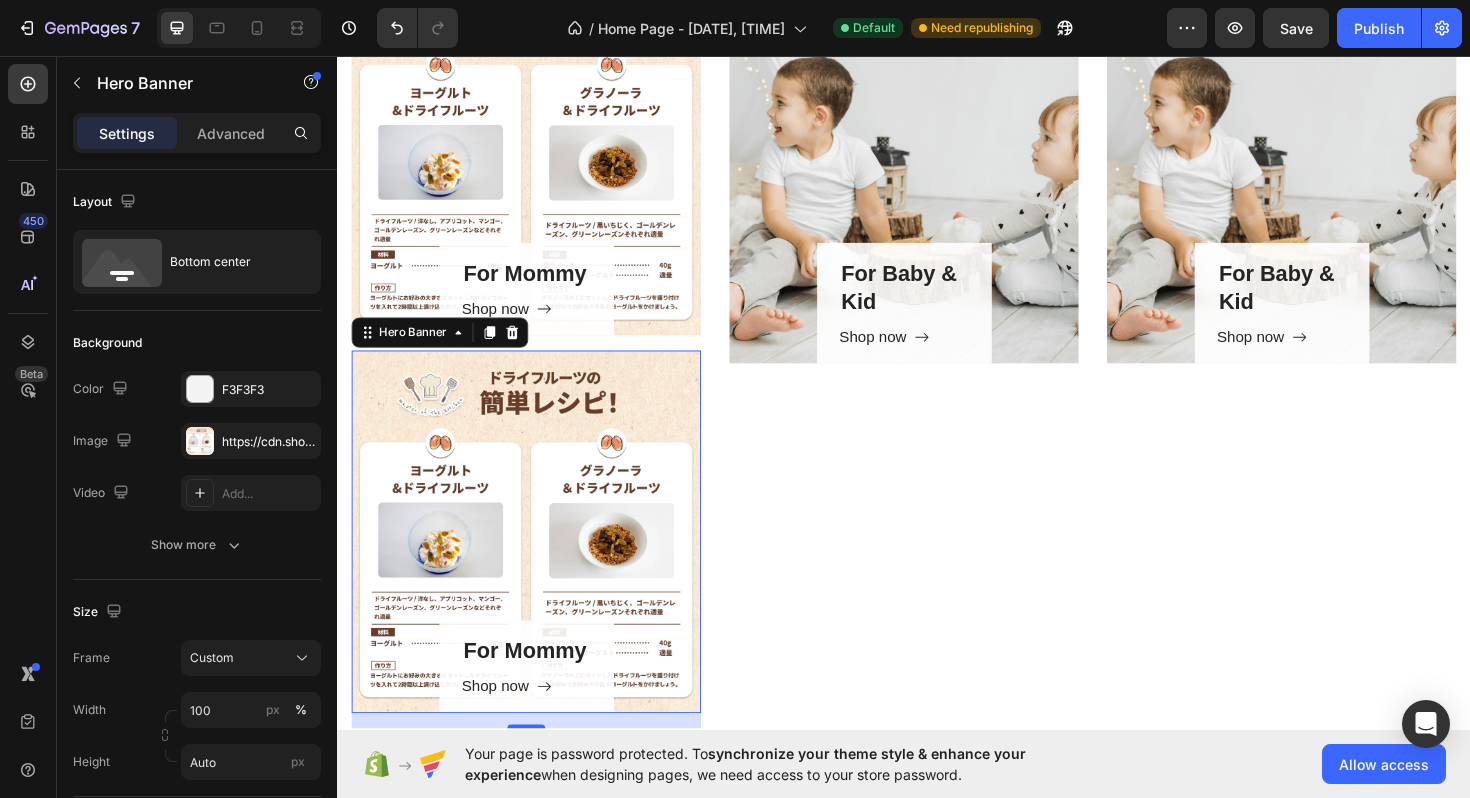 scroll, scrollTop: 2995, scrollLeft: 0, axis: vertical 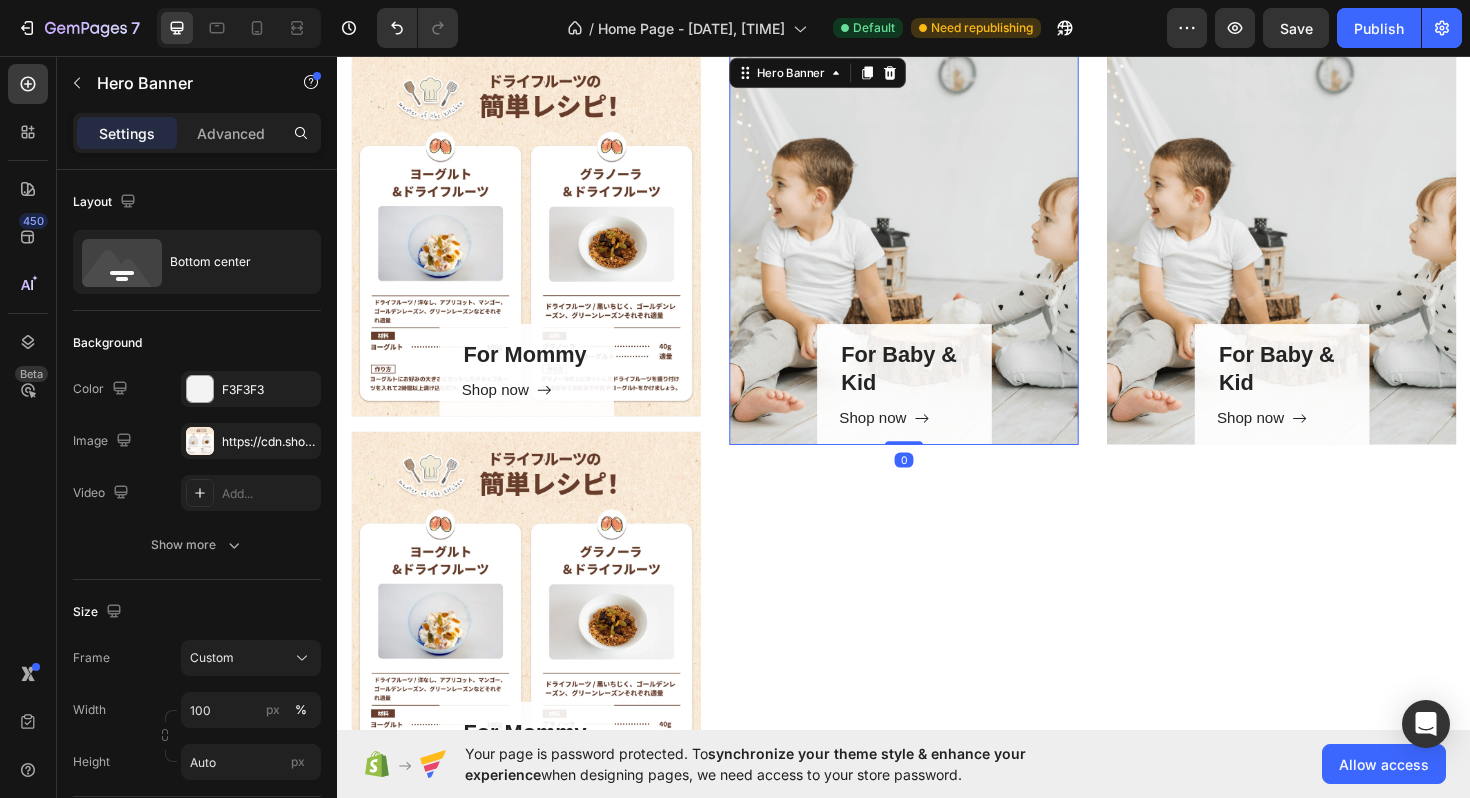 click on "For Baby & Kid Heading
Shop now Button Row" at bounding box center [937, 261] 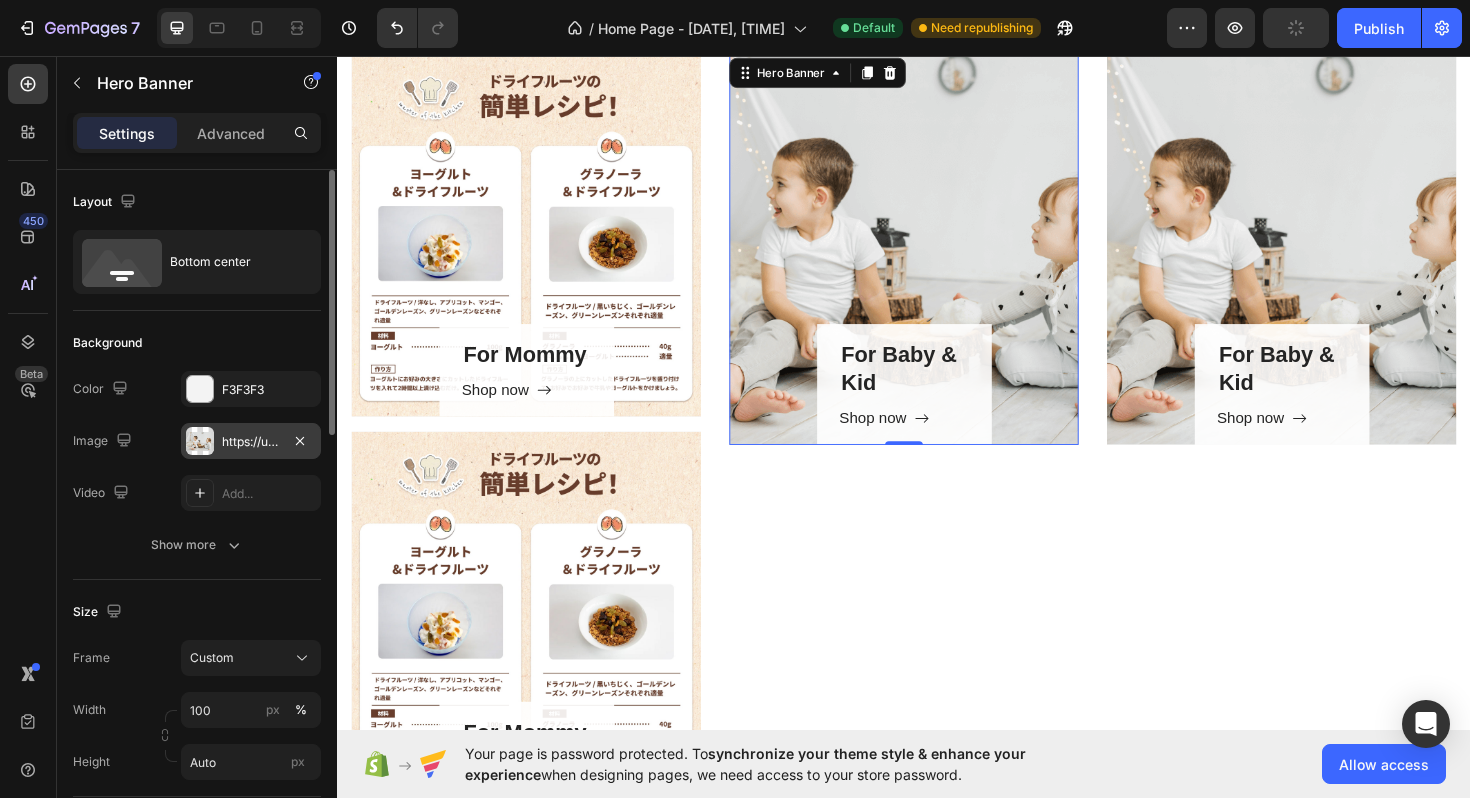 click on "https://ucarecdn.com/5fe1cc39-68f4-43b8-8c58-963e04977656/-/format/auto/" at bounding box center [251, 442] 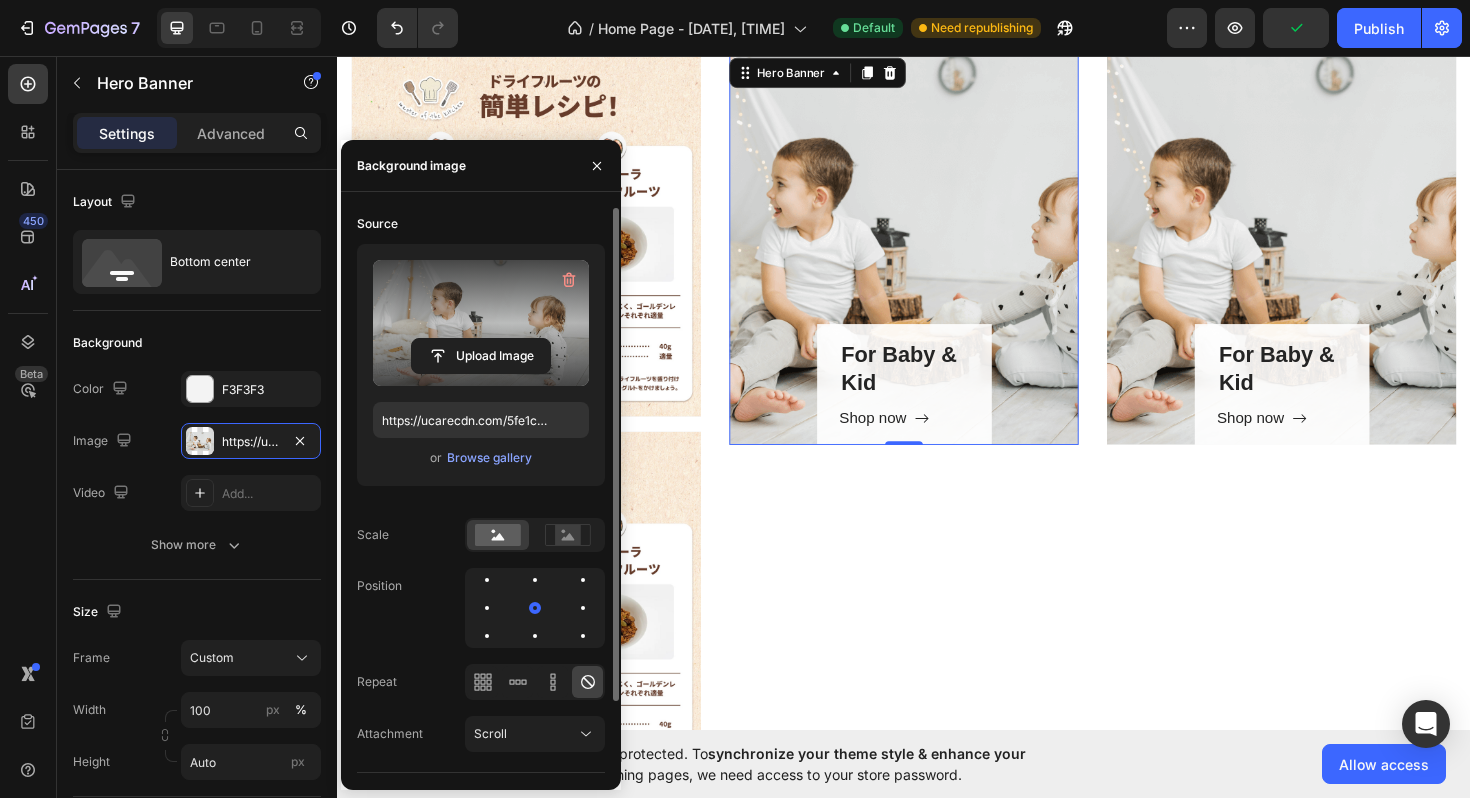click at bounding box center [481, 323] 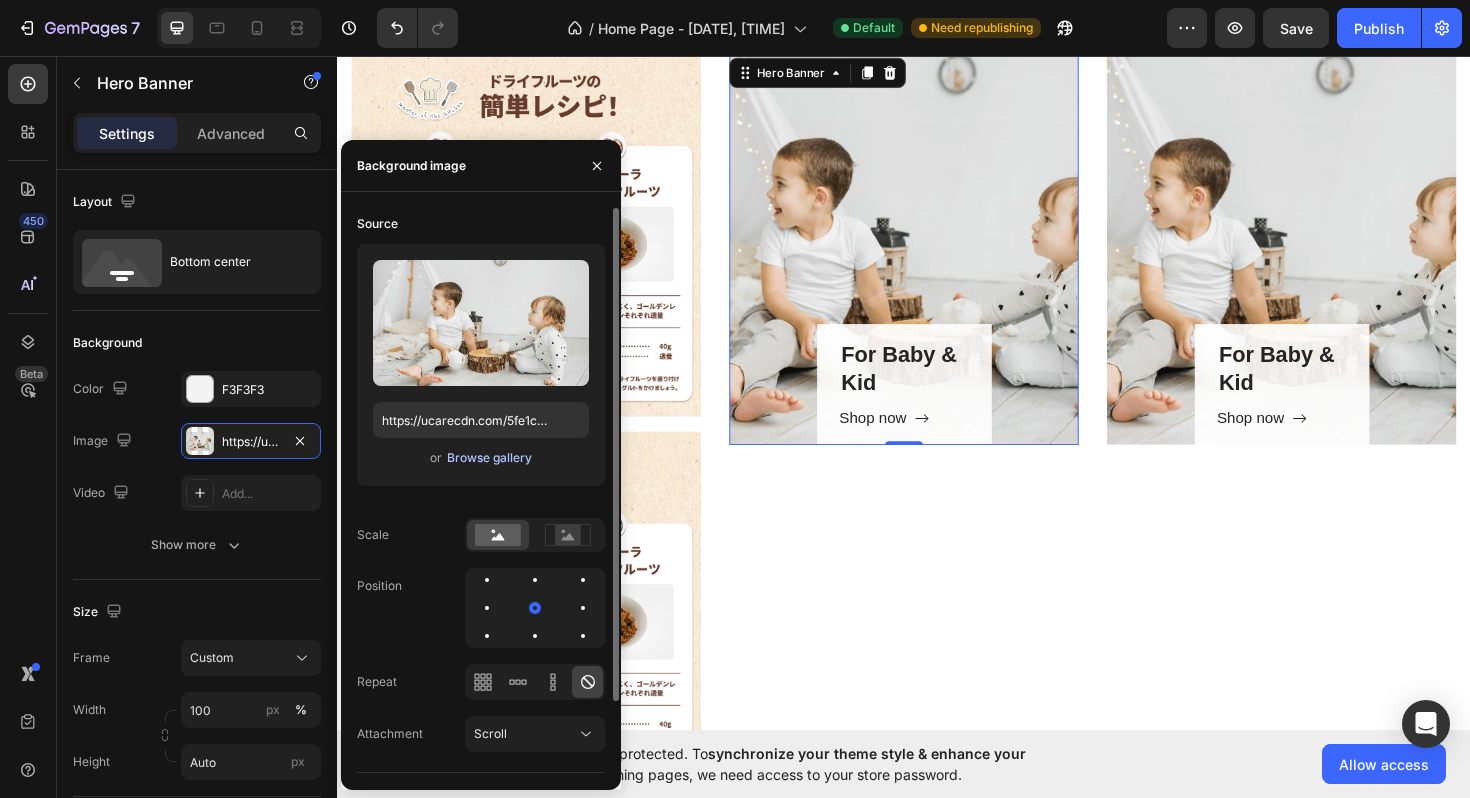 click on "Browse gallery" at bounding box center (489, 458) 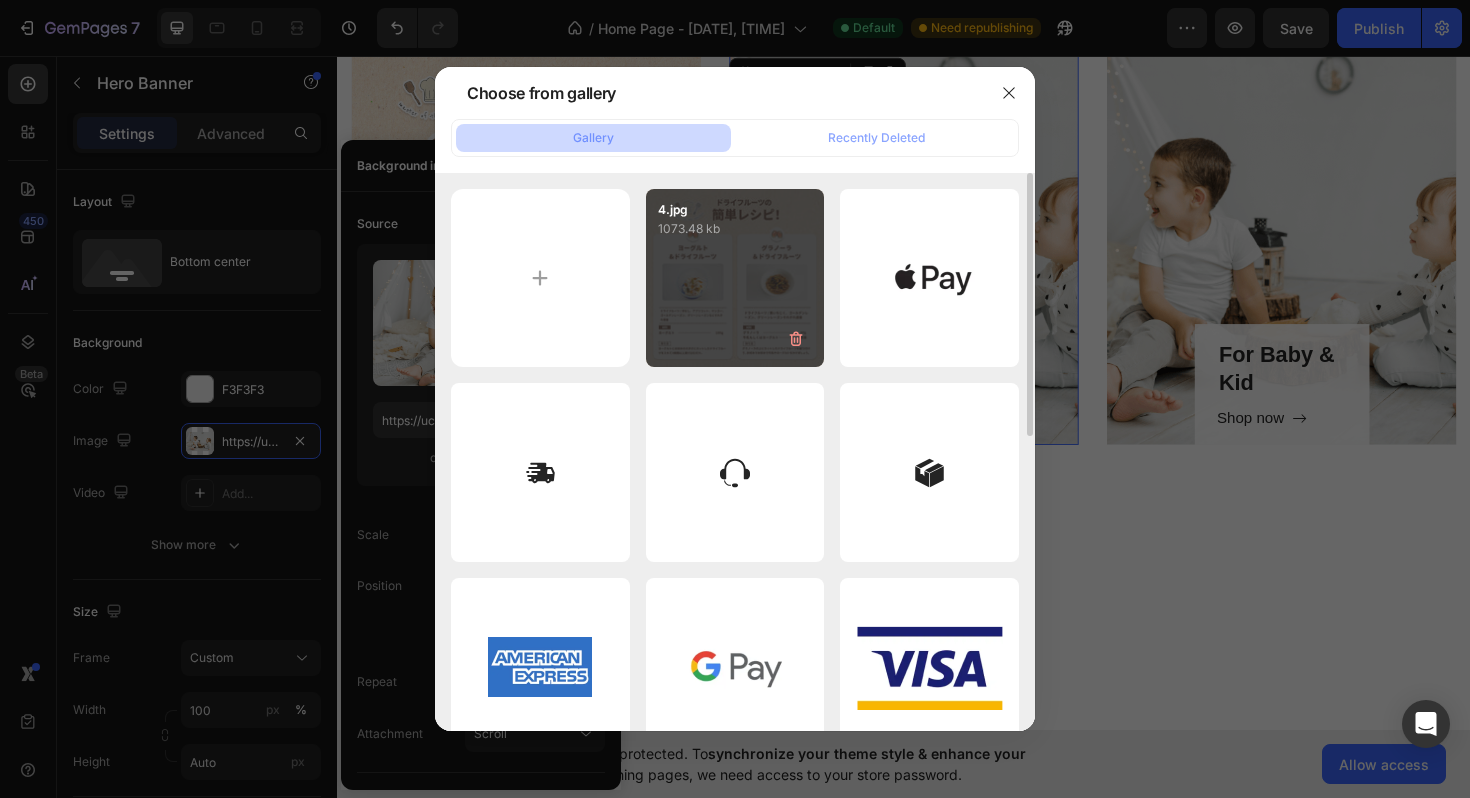 click on "4.jpg 1073.48 kb" at bounding box center (735, 278) 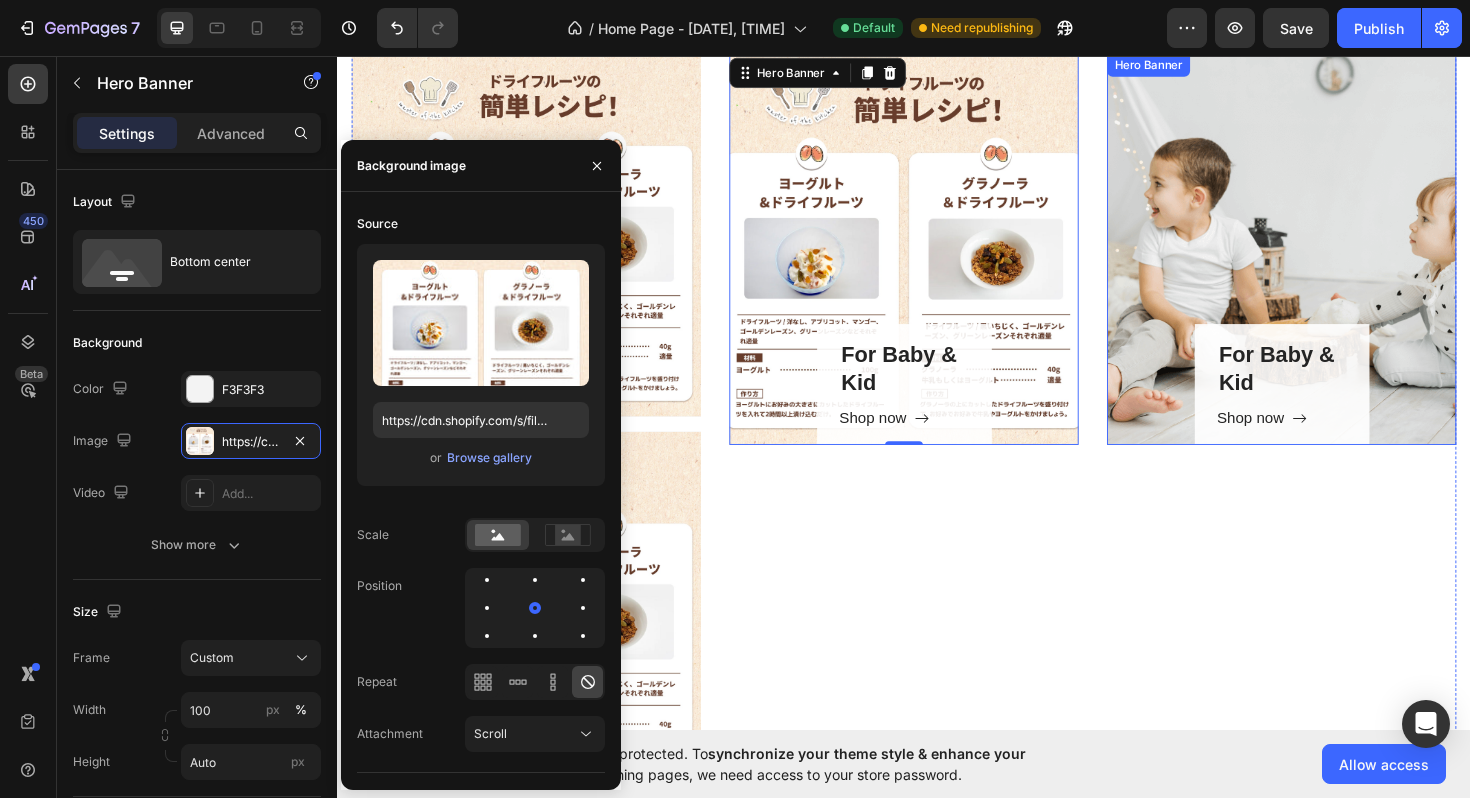 click on "For Baby & Kid Heading
Shop now Button Row" at bounding box center [1337, 261] 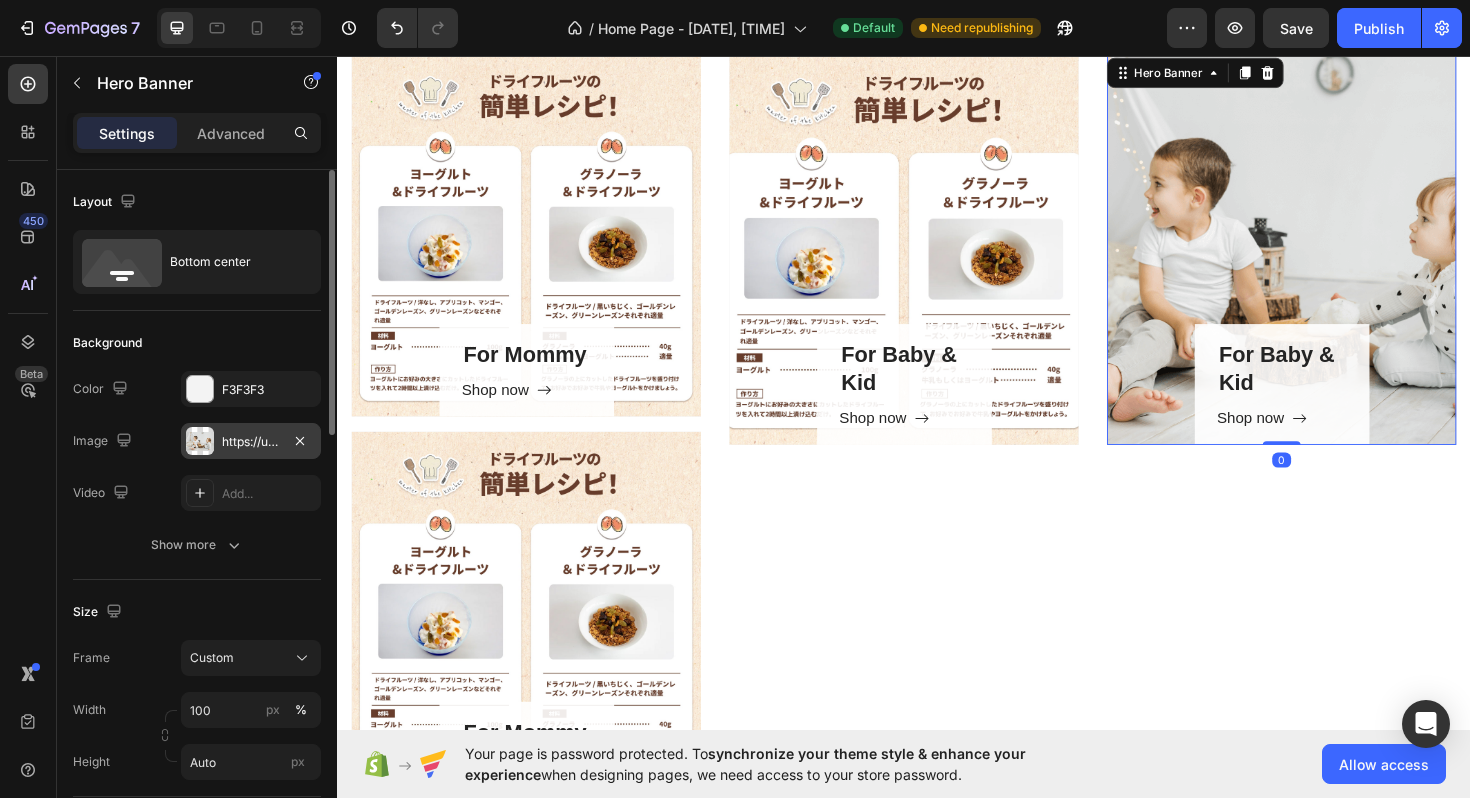 click on "https://ucarecdn.com/5fe1cc39-68f4-43b8-8c58-963e04977656/-/format/auto/" at bounding box center (251, 442) 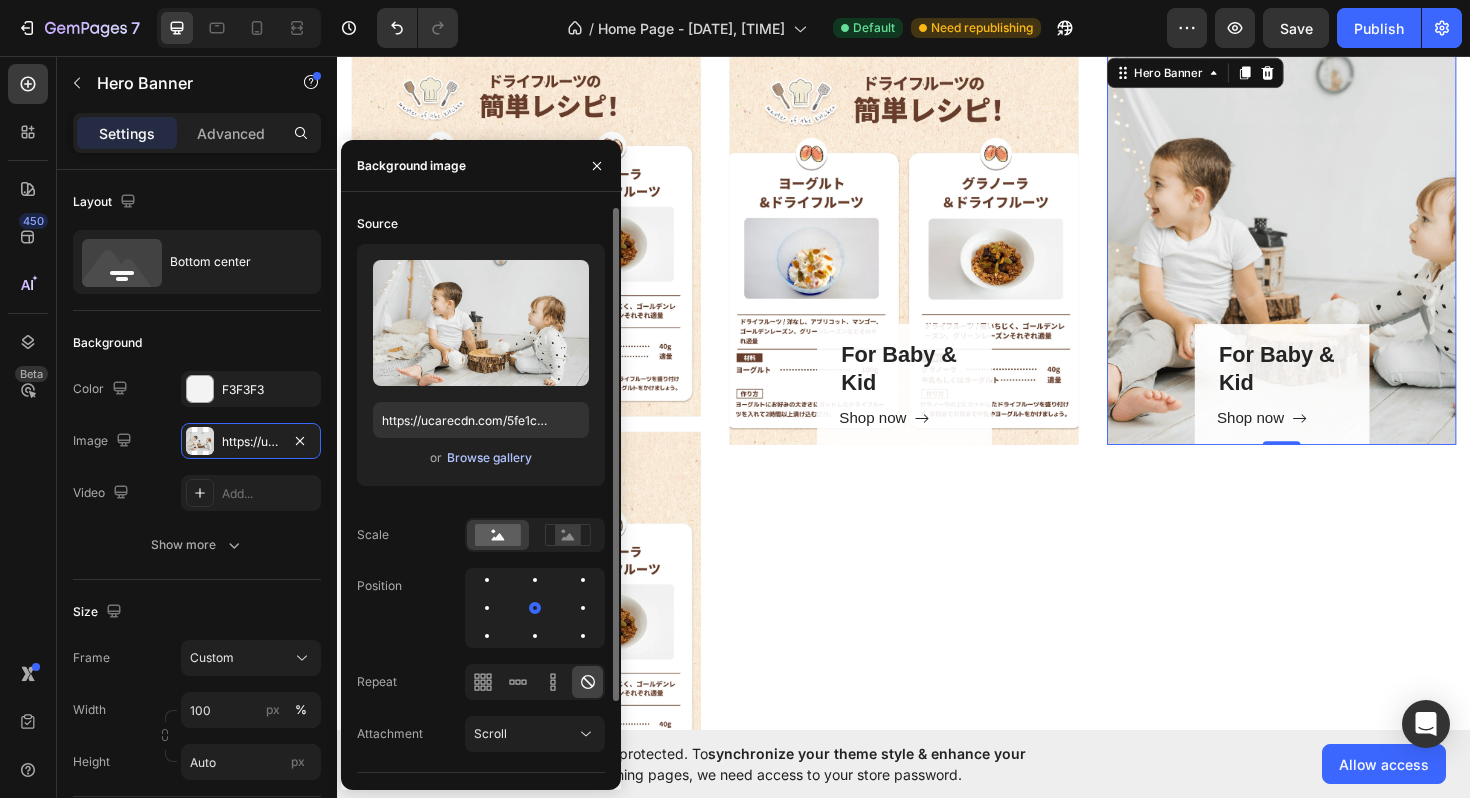 click on "Browse gallery" at bounding box center (489, 458) 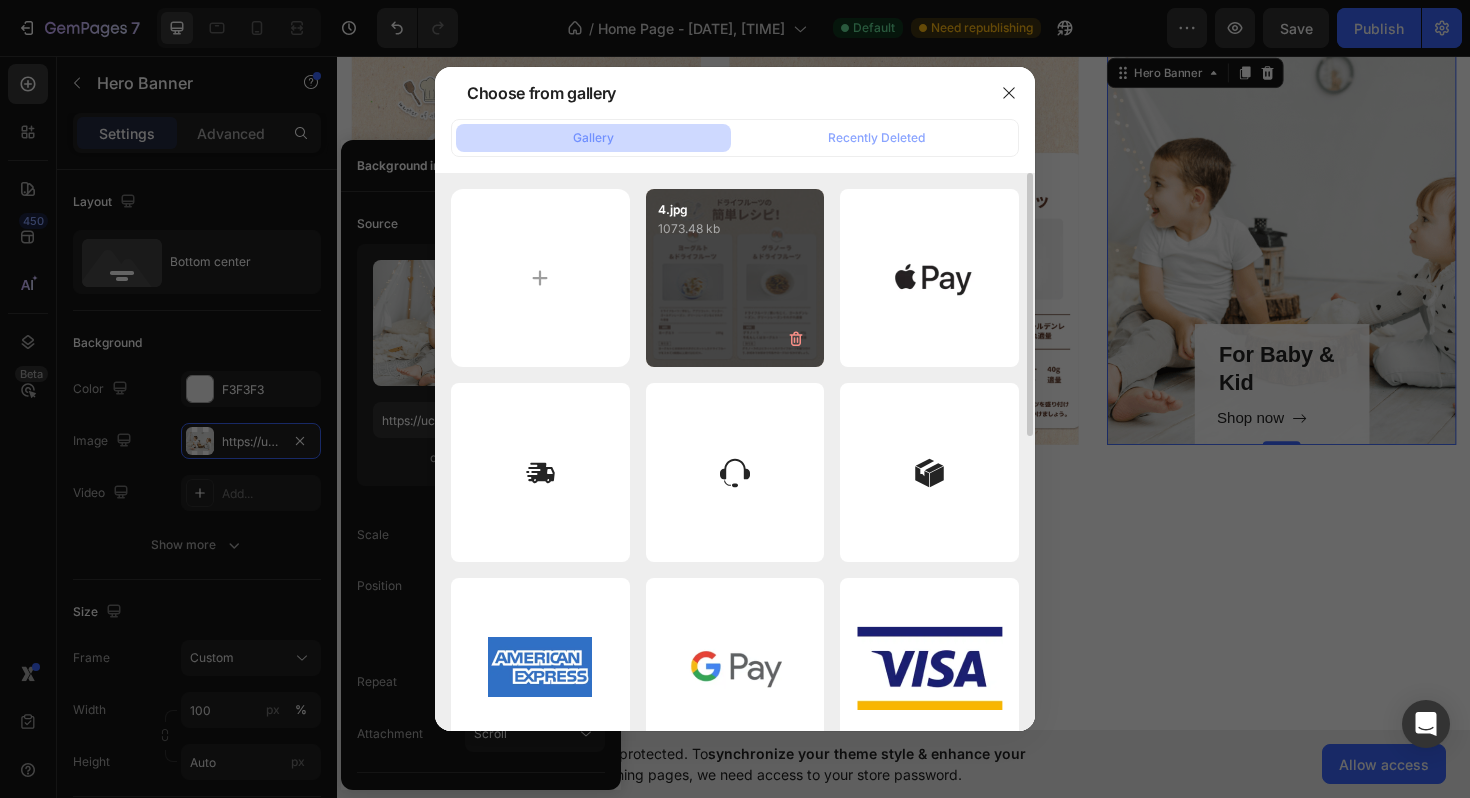 click on "4.jpg 1073.48 kb" at bounding box center [735, 278] 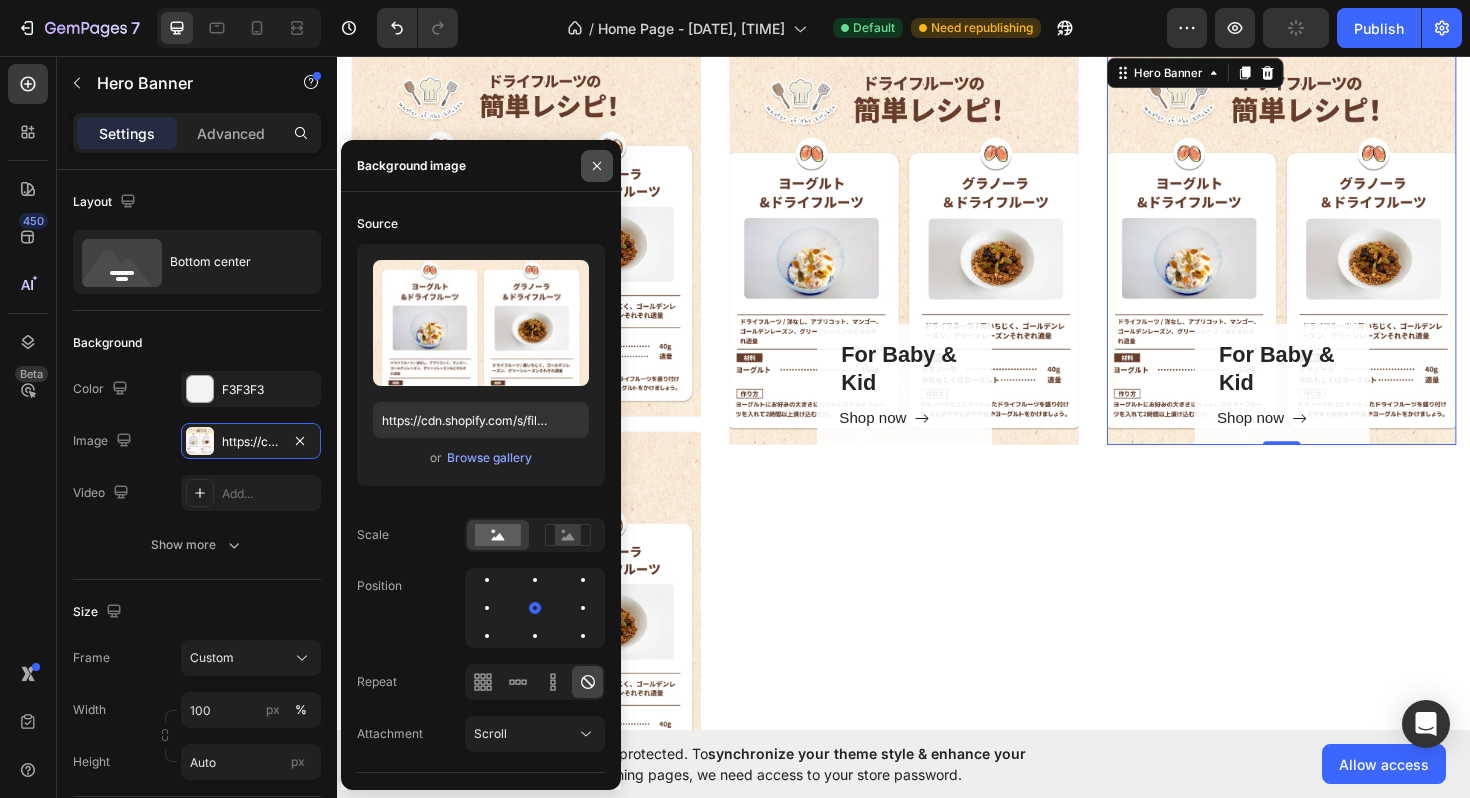 click 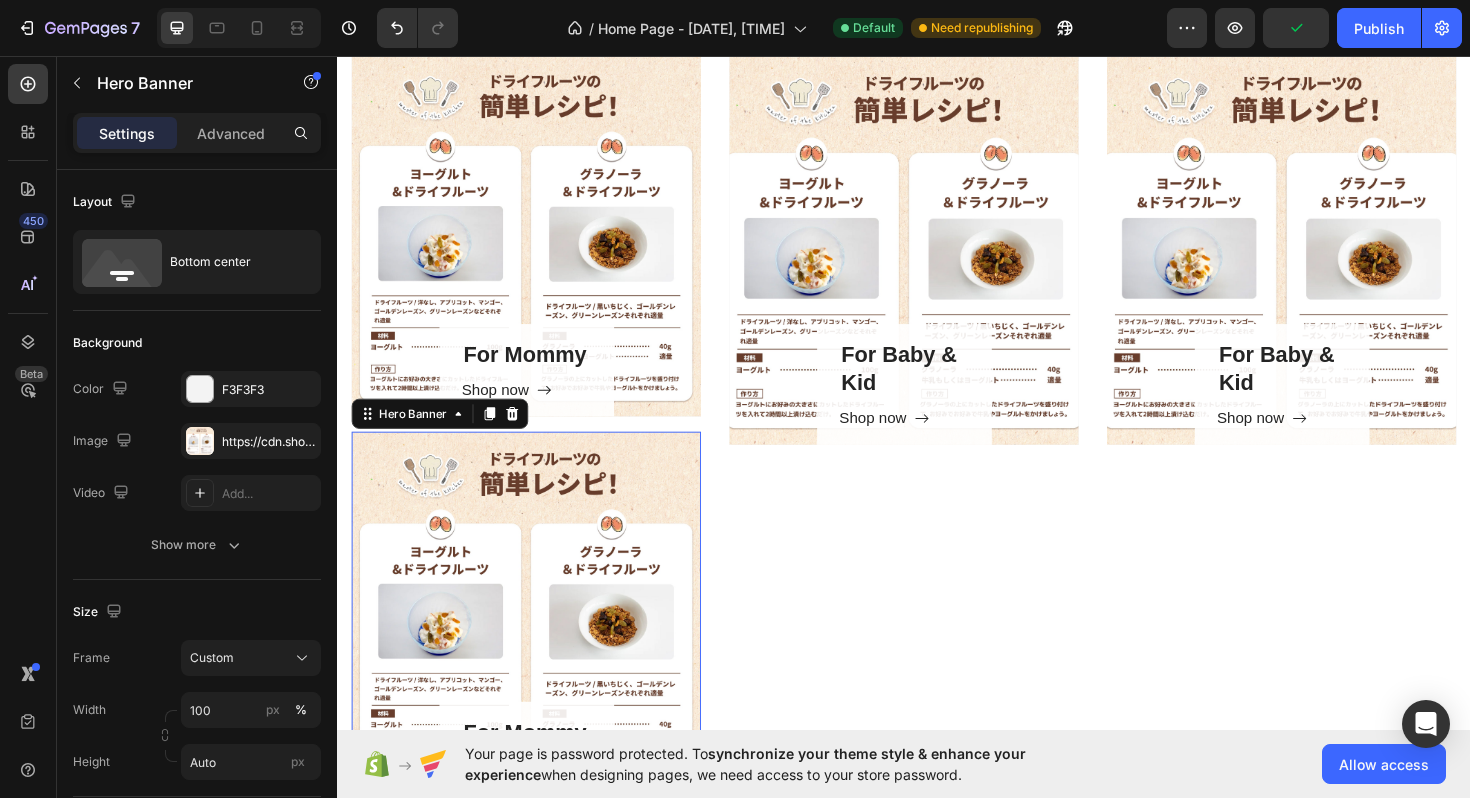 click on "For Mommy Heading
Shop now Button Row" at bounding box center (537, 646) 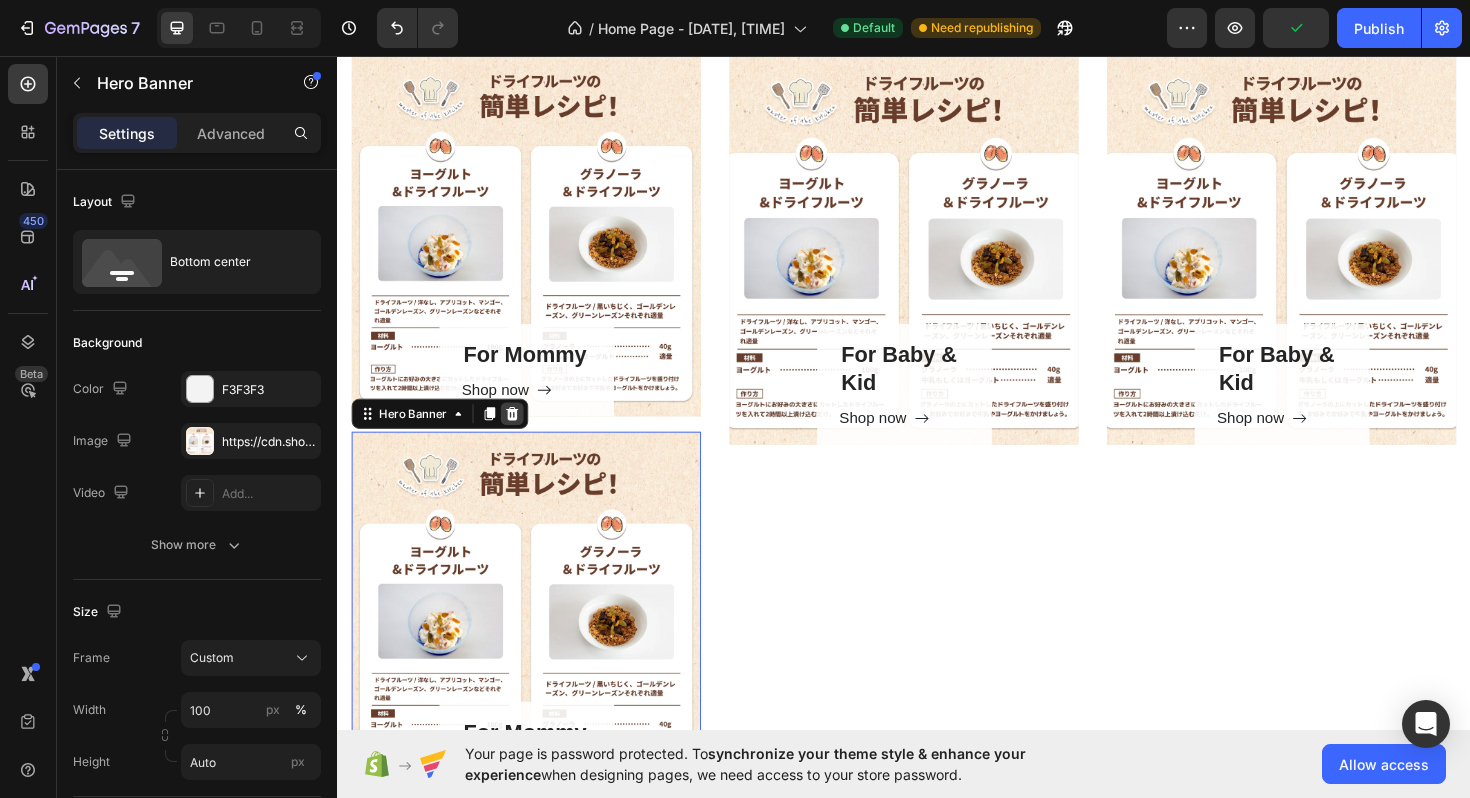 click 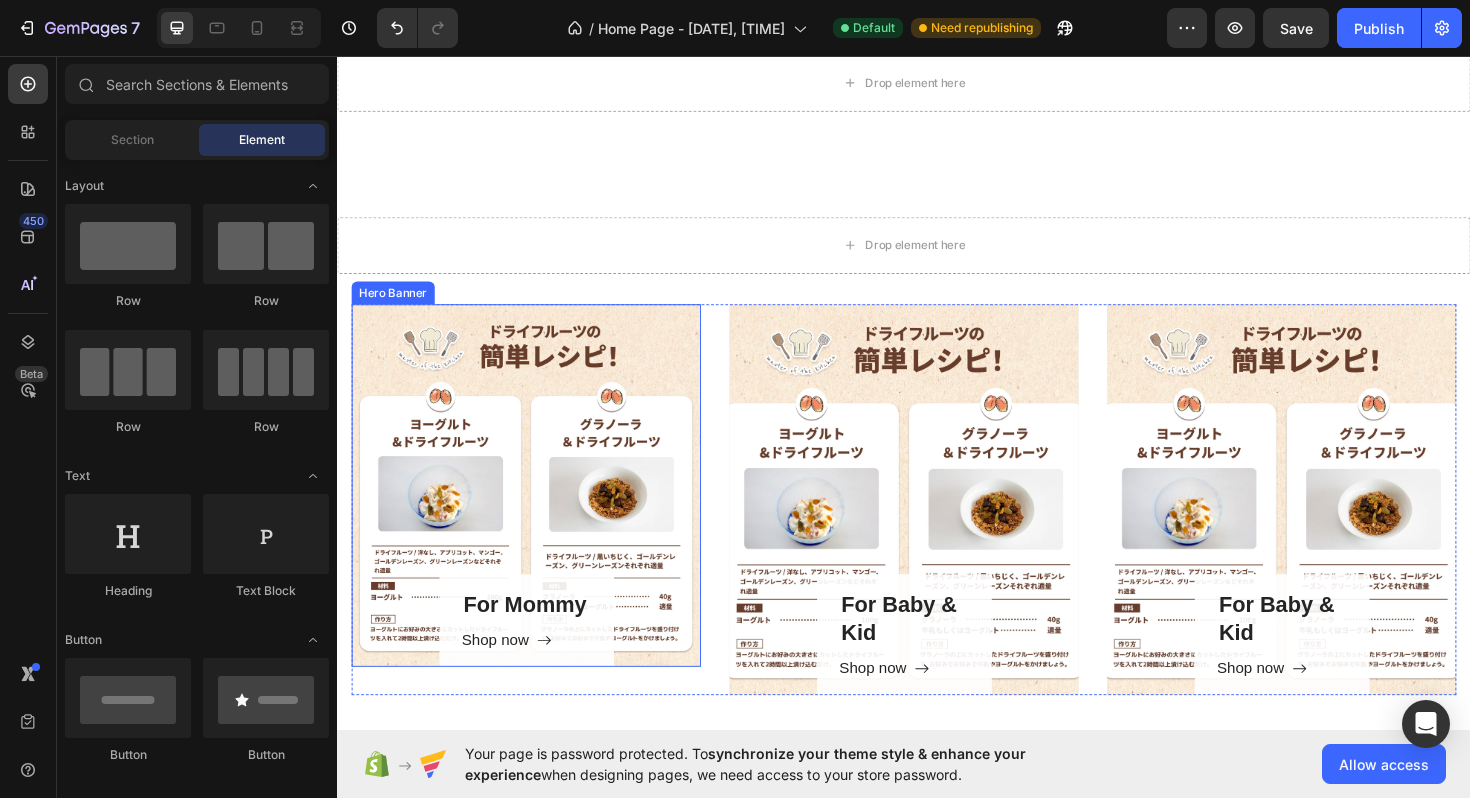 click on "For Mommy Heading
Shop now Button Row" at bounding box center (537, 511) 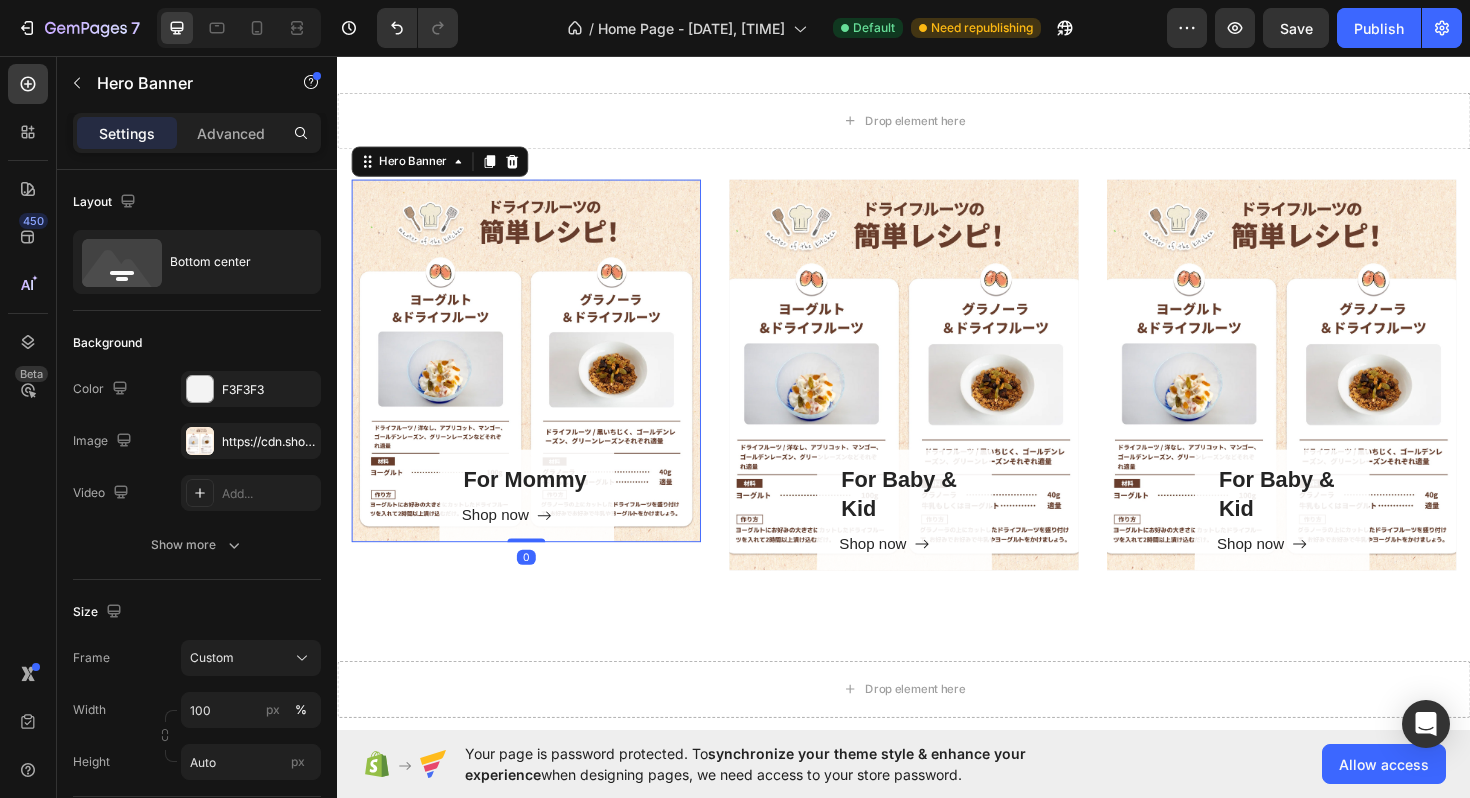 scroll, scrollTop: 2910, scrollLeft: 0, axis: vertical 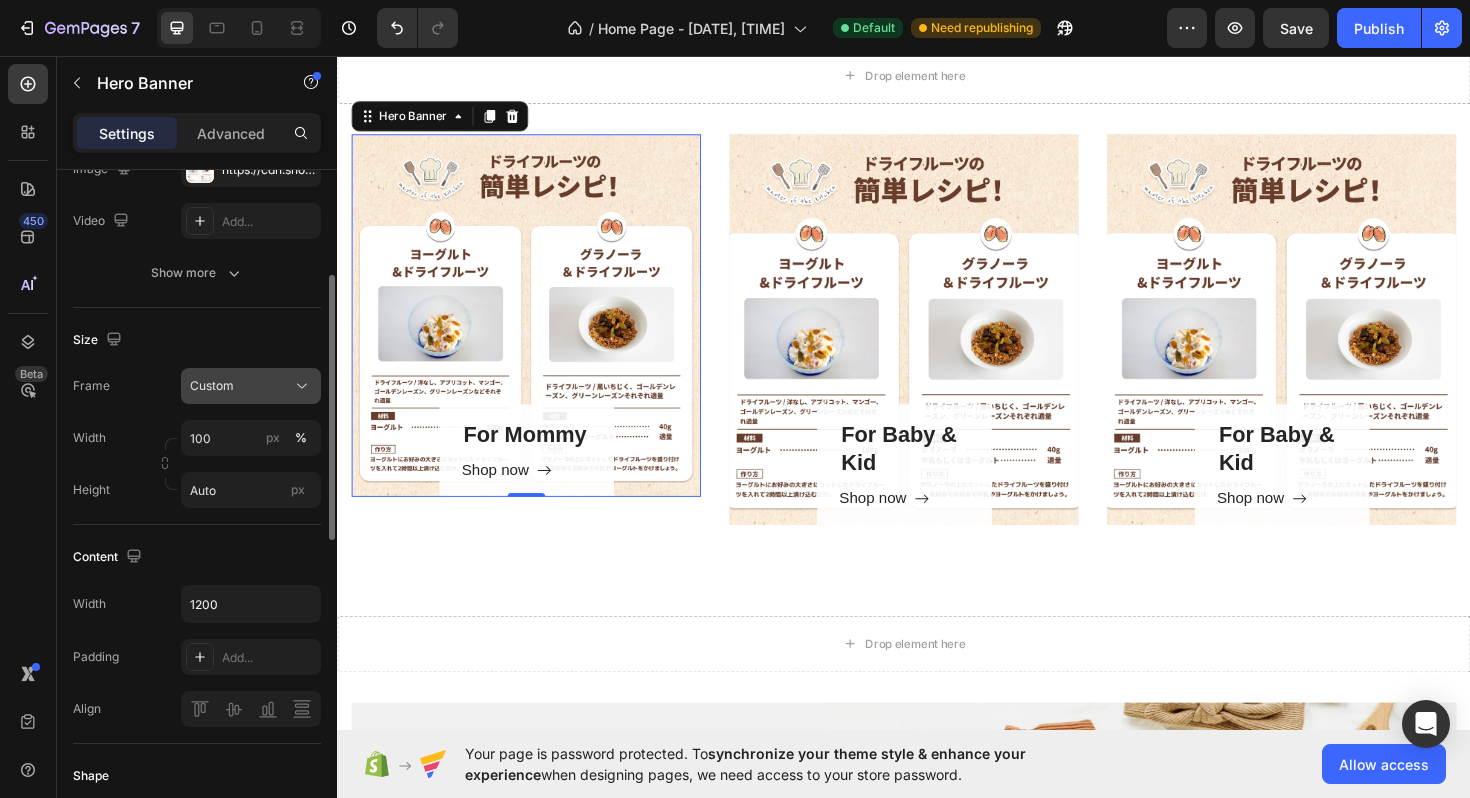 click on "Custom" 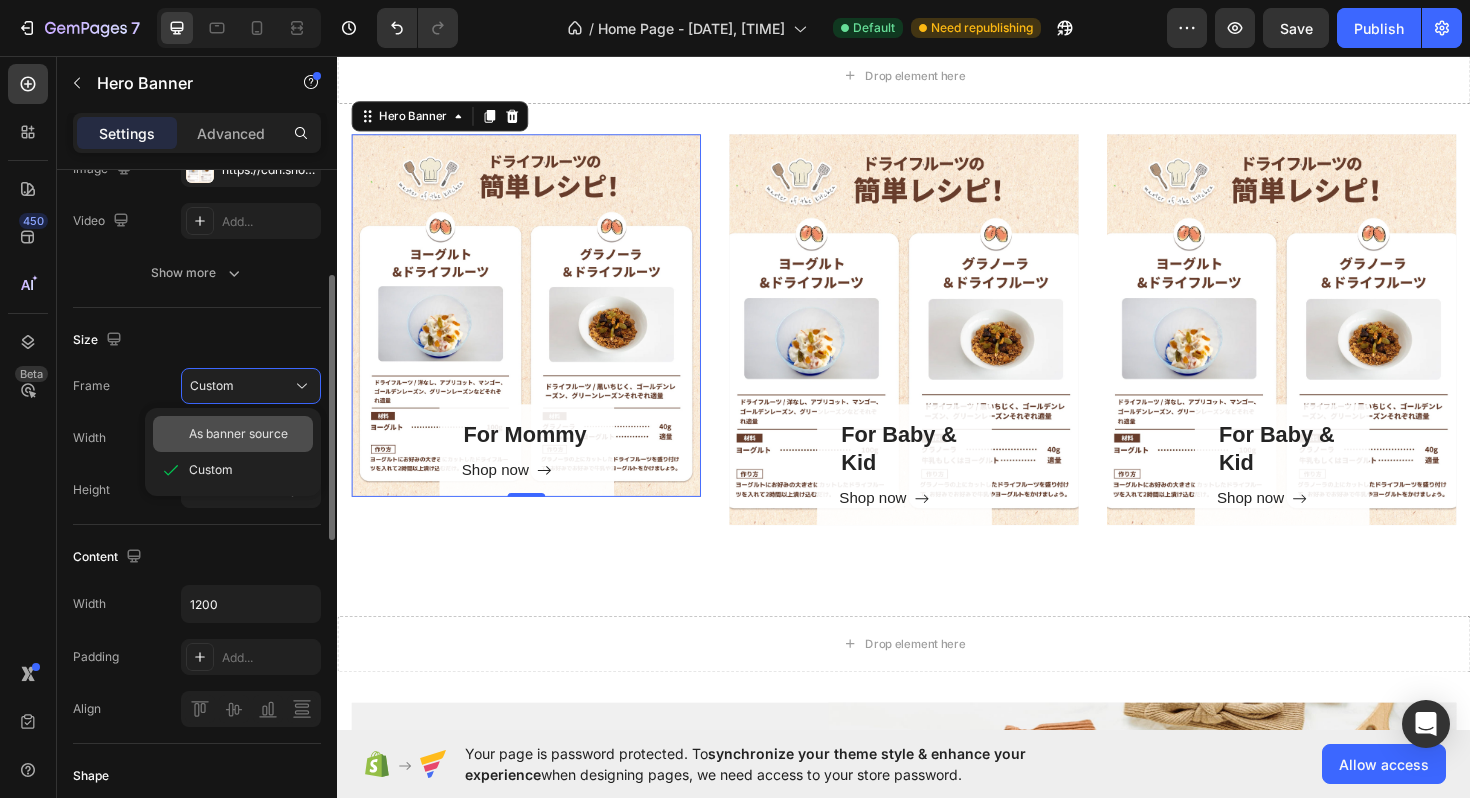 click on "As banner source" at bounding box center [238, 434] 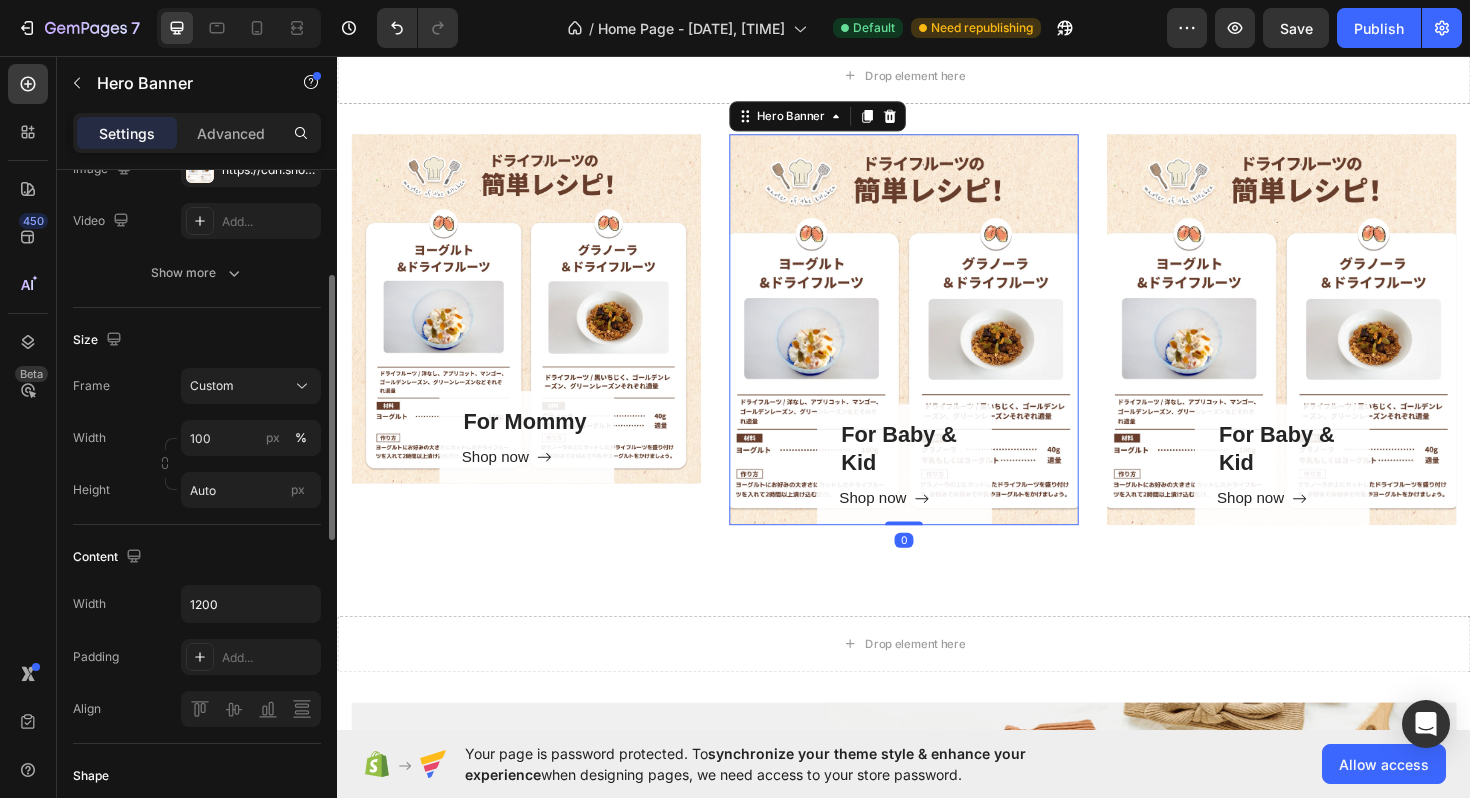 click on "For Baby & Kid Heading
Shop now Button Row" at bounding box center [937, 346] 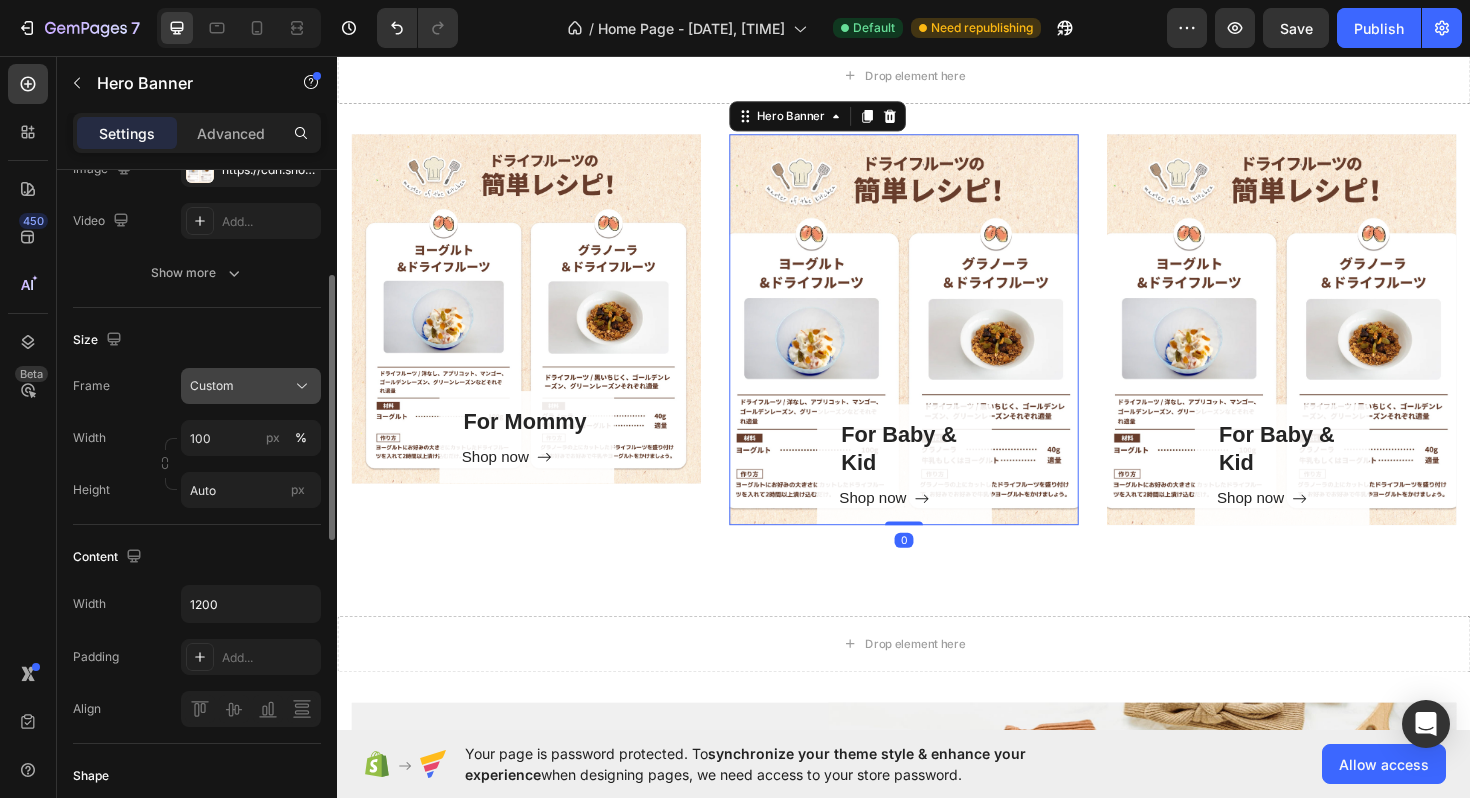 click on "Custom" 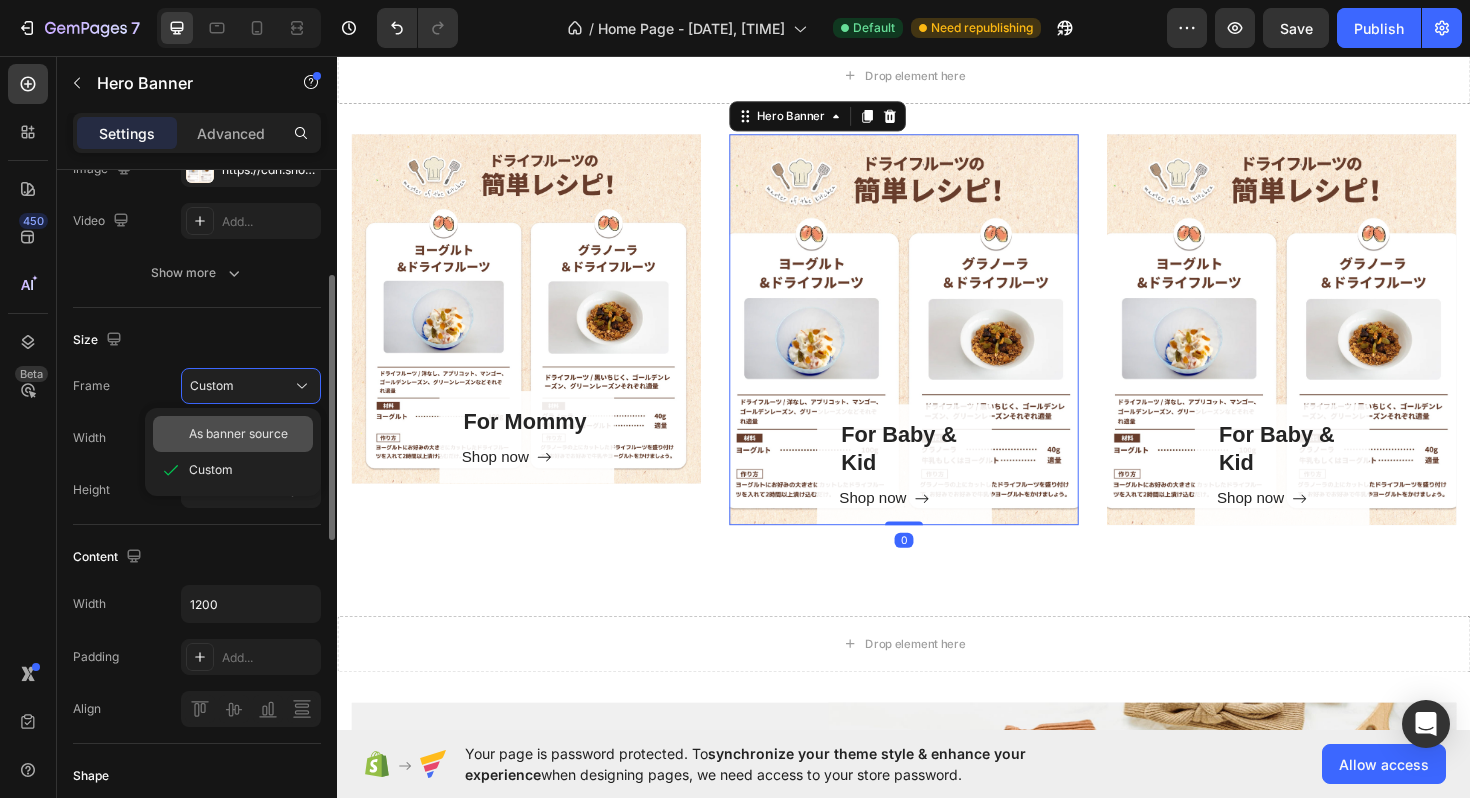 click on "As banner source" at bounding box center (238, 434) 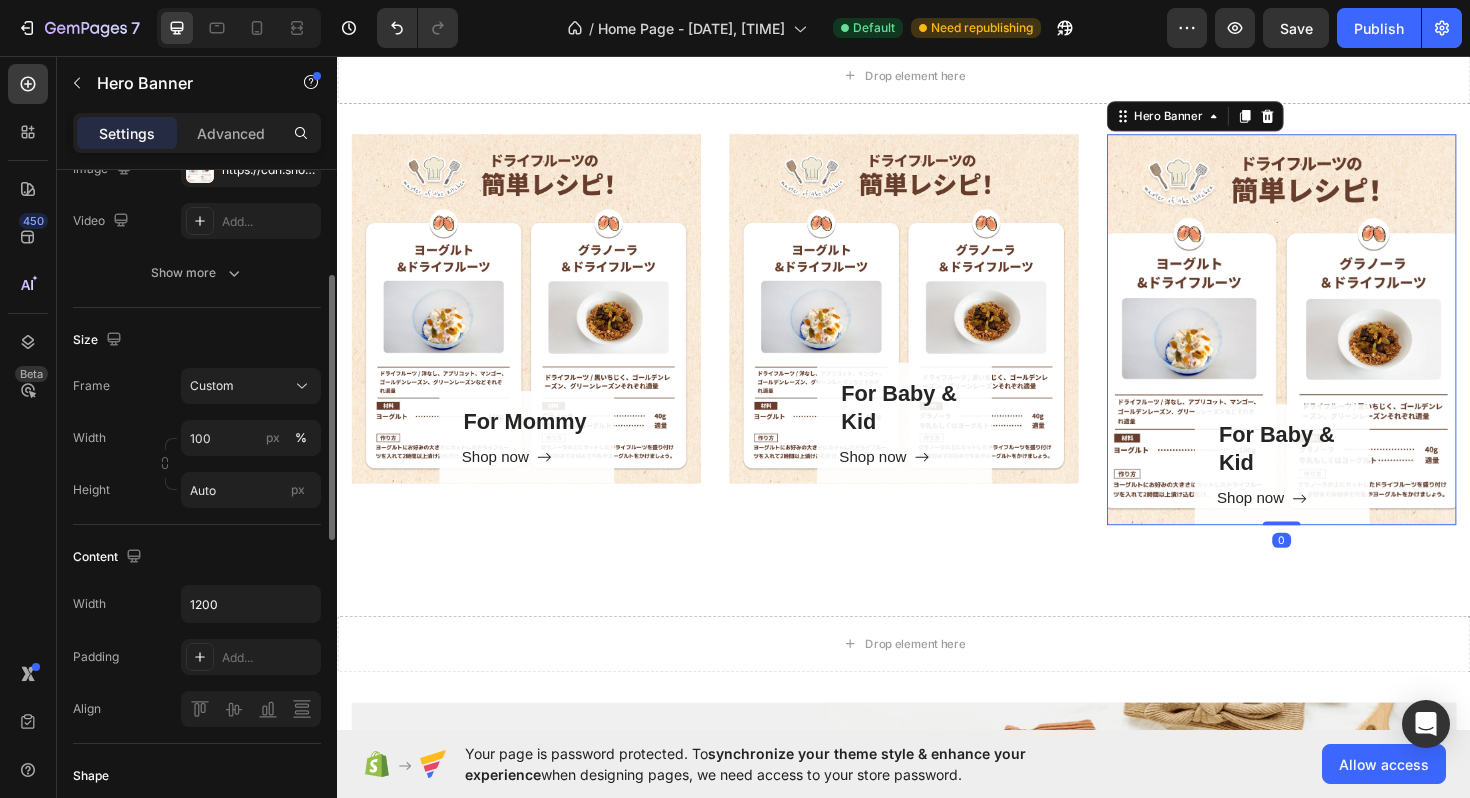 click on "For Baby & Kid Heading
Shop now Button Row" at bounding box center (1337, 346) 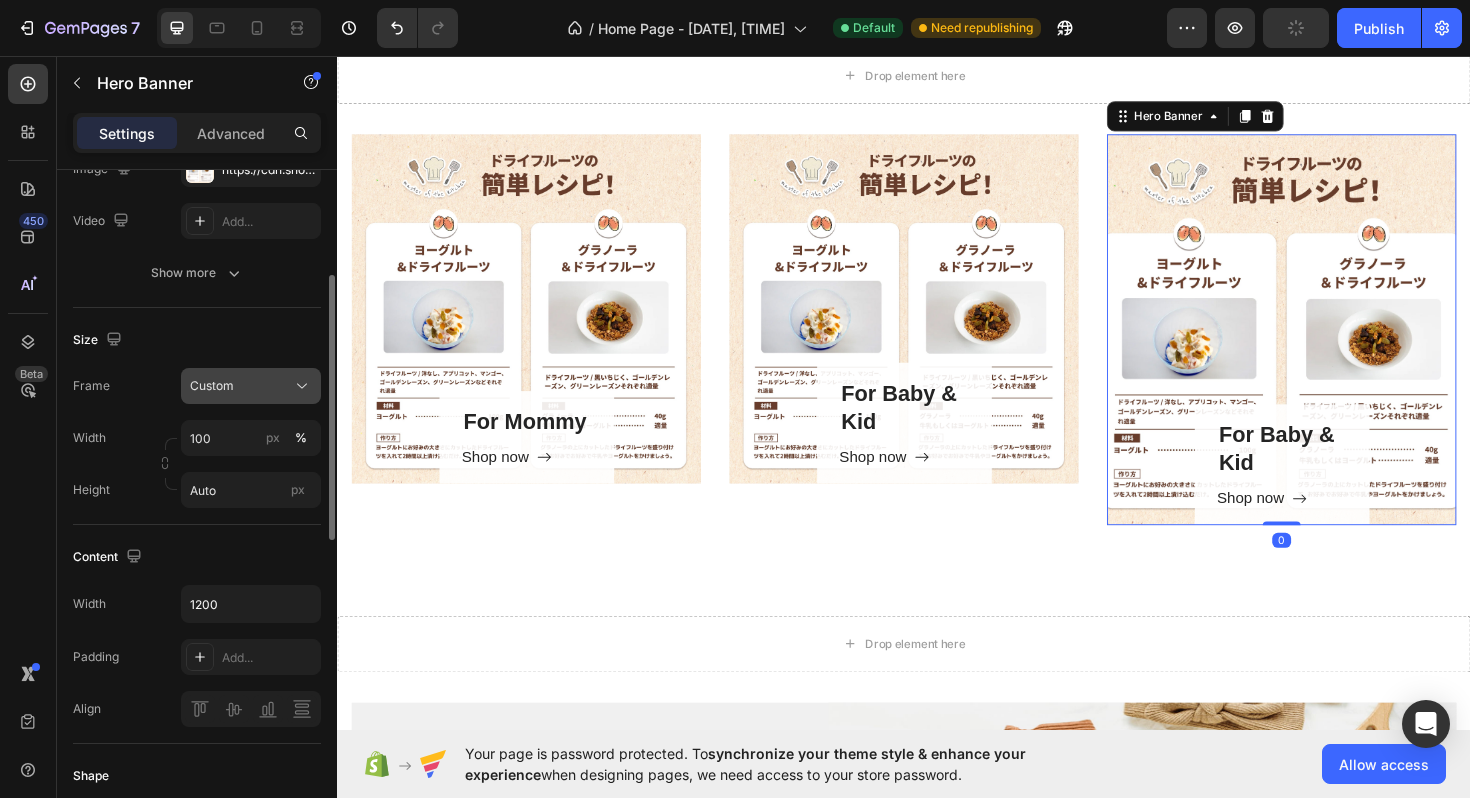 click on "Custom" 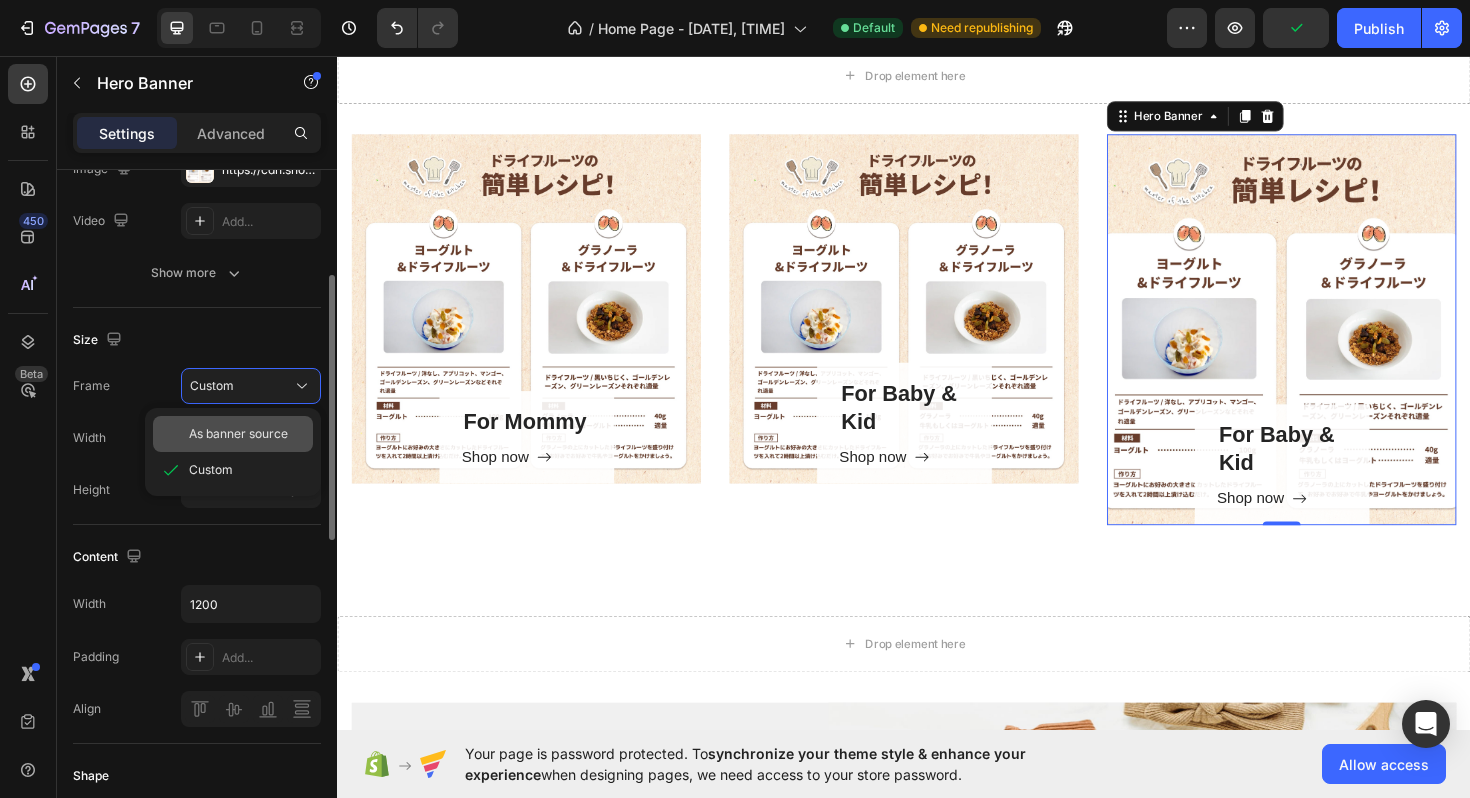 click on "As banner source" at bounding box center (238, 434) 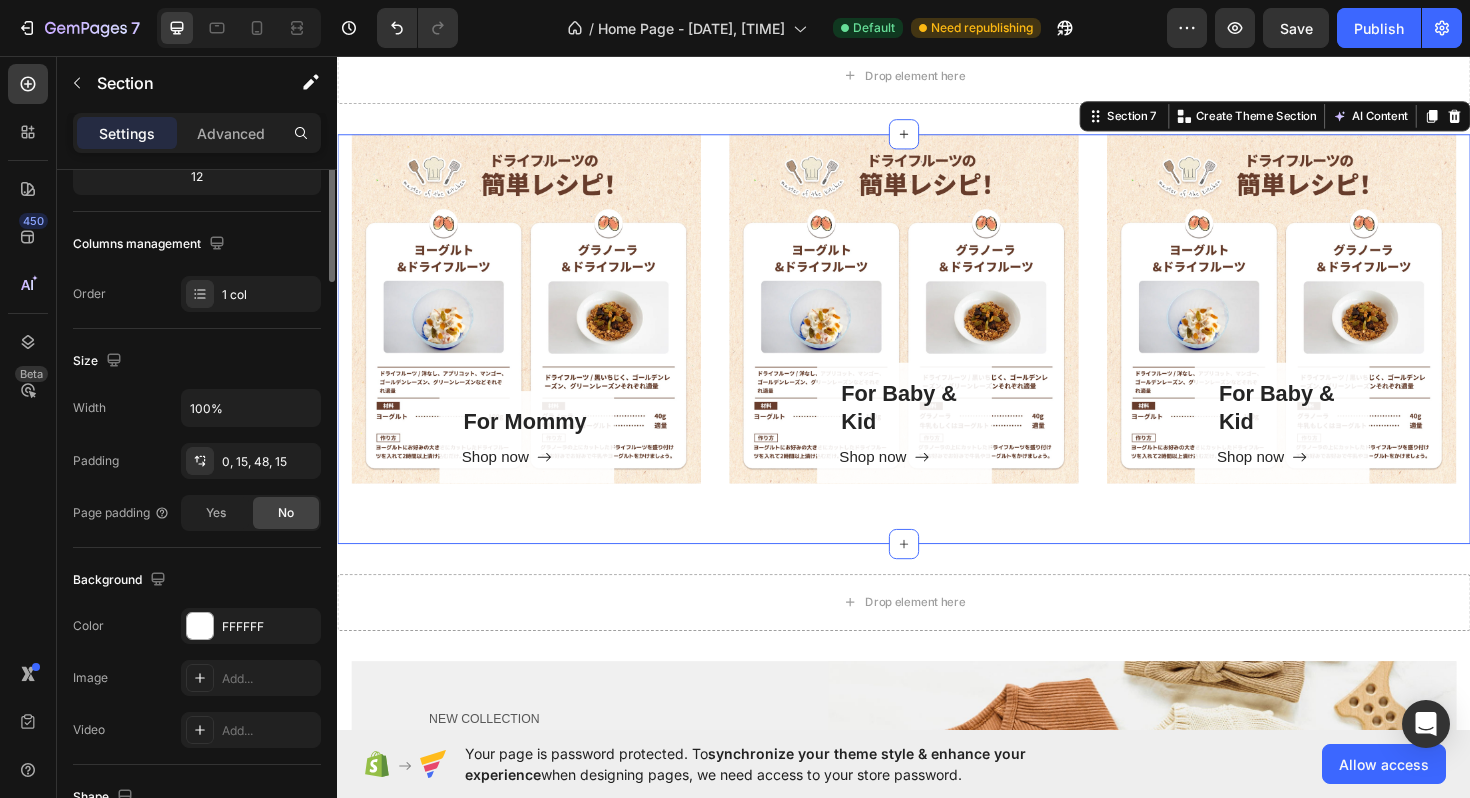 click on "For Mommy Heading
Shop now Button Row Hero Banner For Baby & Kid Heading
Shop now Button Row Hero Banner For Baby & Kid Heading
Shop now Button Row Hero Banner Row Section 7   You can create reusable sections Create Theme Section AI Content Write with GemAI What would you like to describe here? Tone and Voice Persuasive Product 米粉麺 Show more Generate" at bounding box center (937, 356) 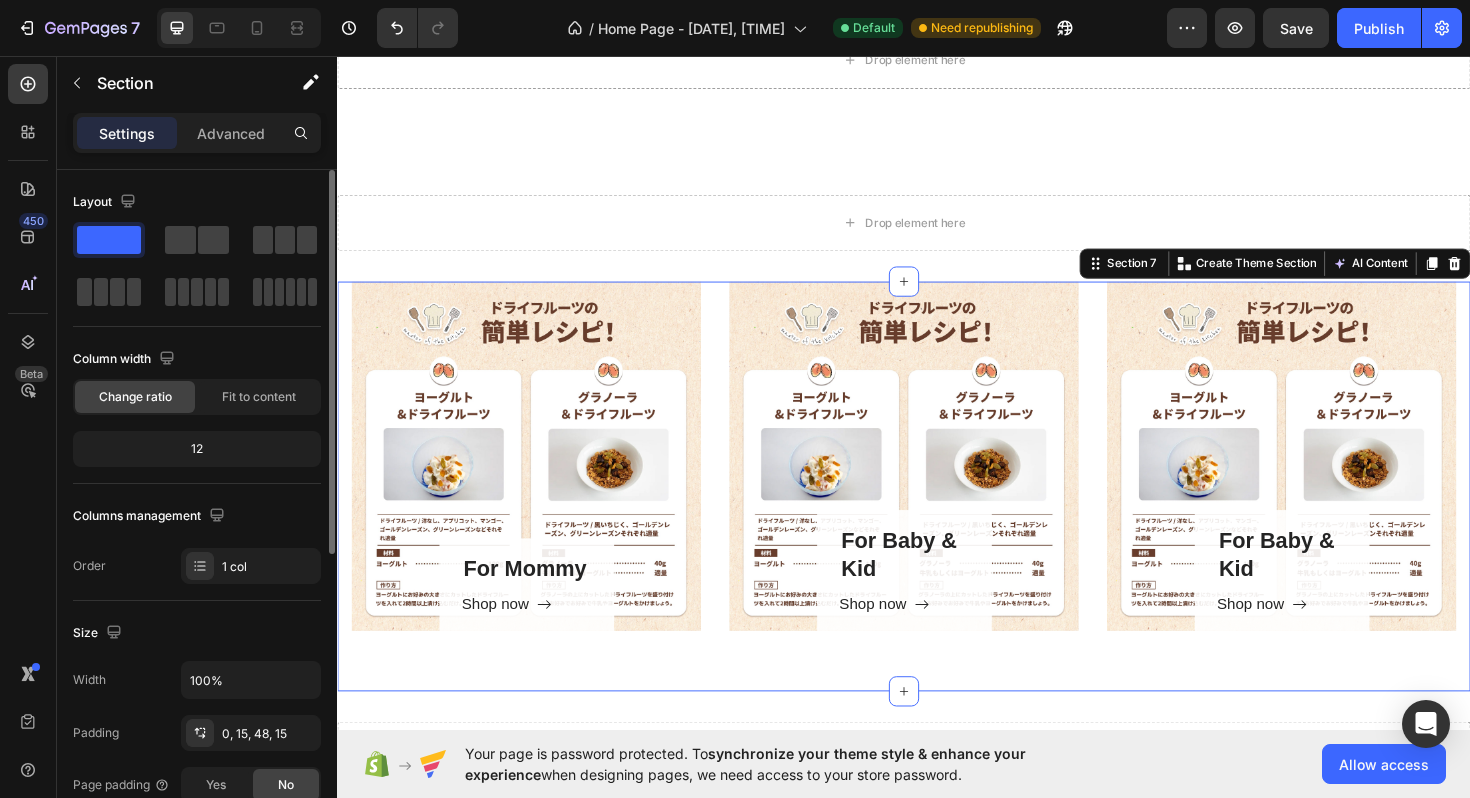 scroll, scrollTop: 2719, scrollLeft: 0, axis: vertical 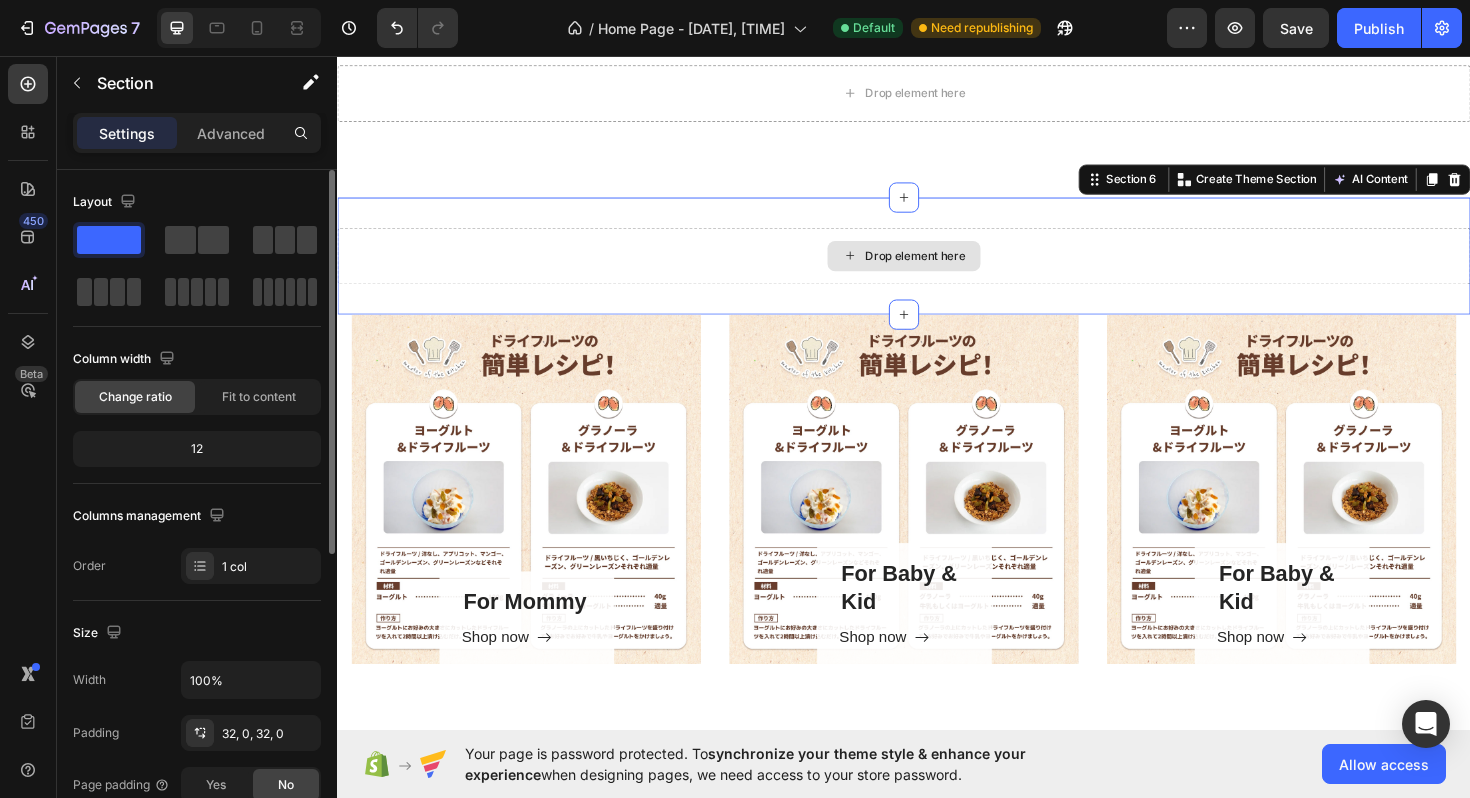 click on "Drop element here" at bounding box center (937, 268) 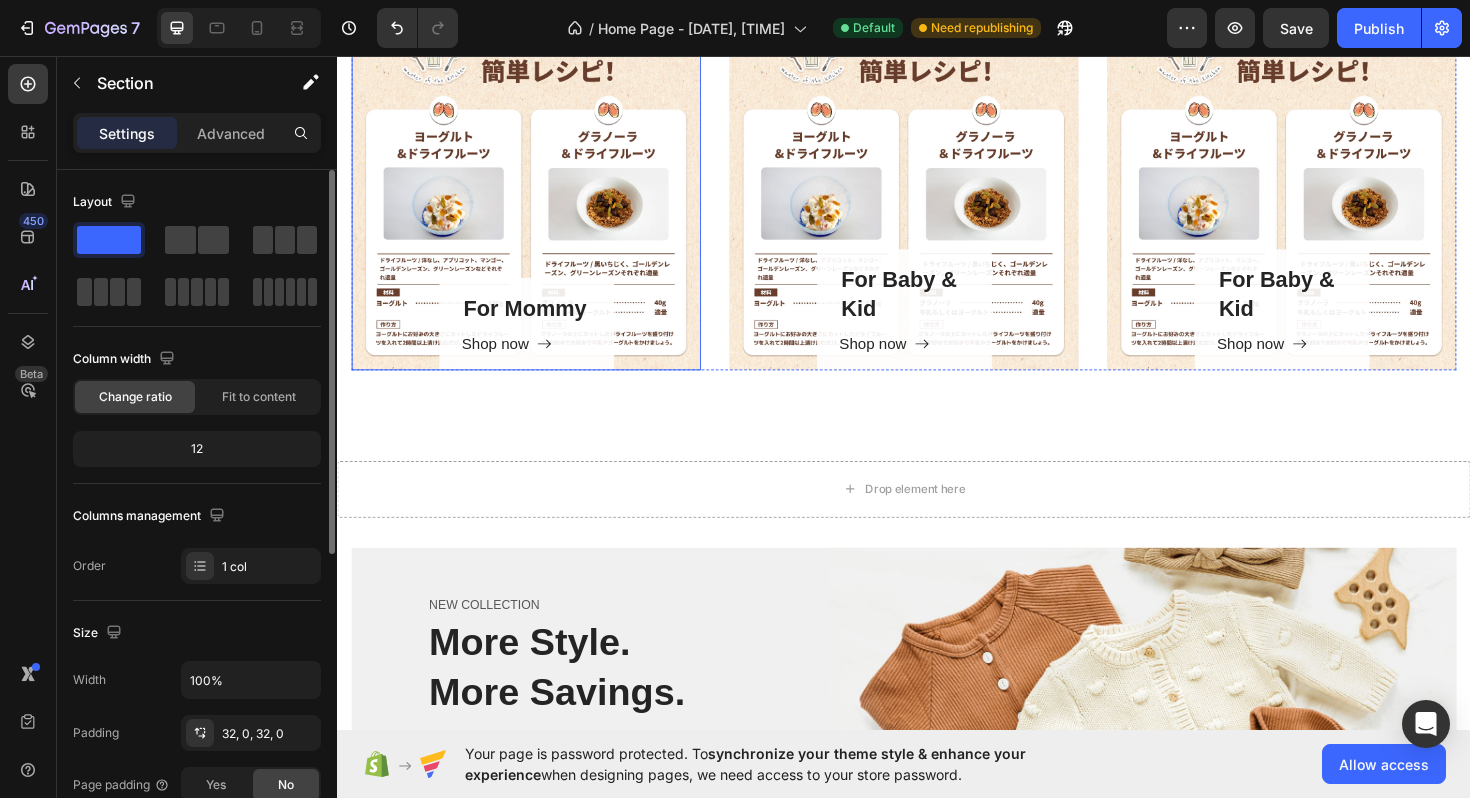 scroll, scrollTop: 3102, scrollLeft: 0, axis: vertical 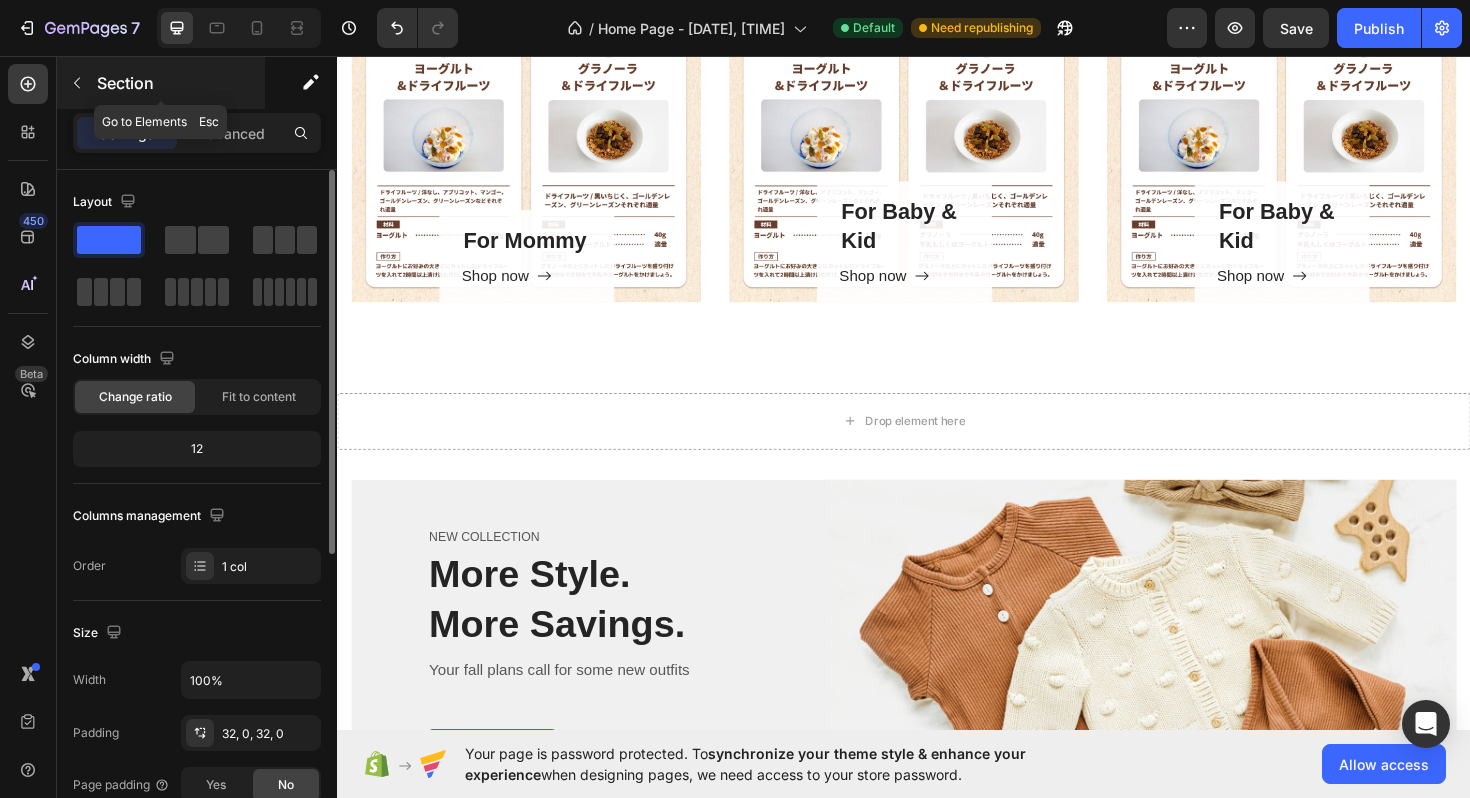 click 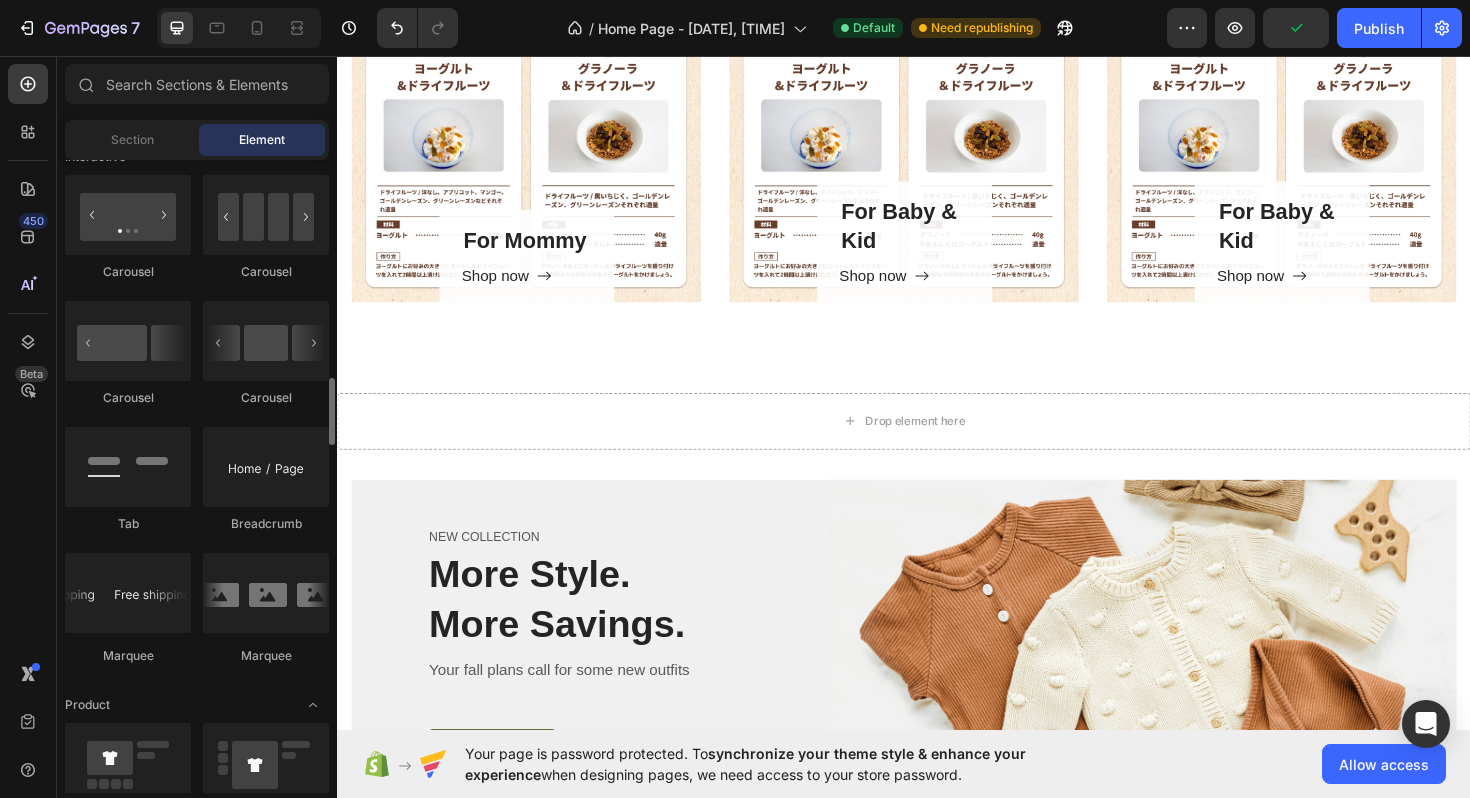 scroll, scrollTop: 2181, scrollLeft: 0, axis: vertical 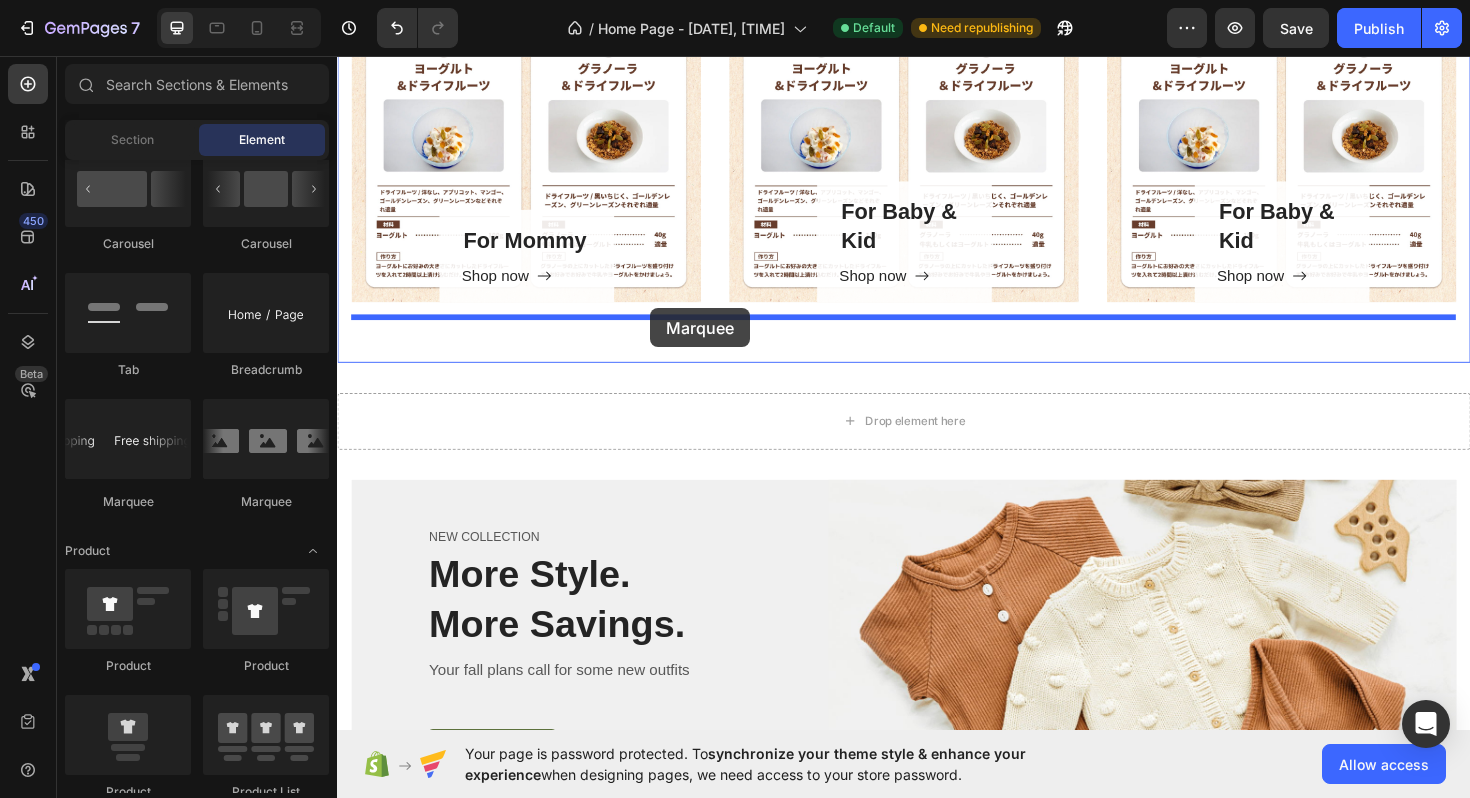 drag, startPoint x: 621, startPoint y: 509, endPoint x: 669, endPoint y: 323, distance: 192.09373 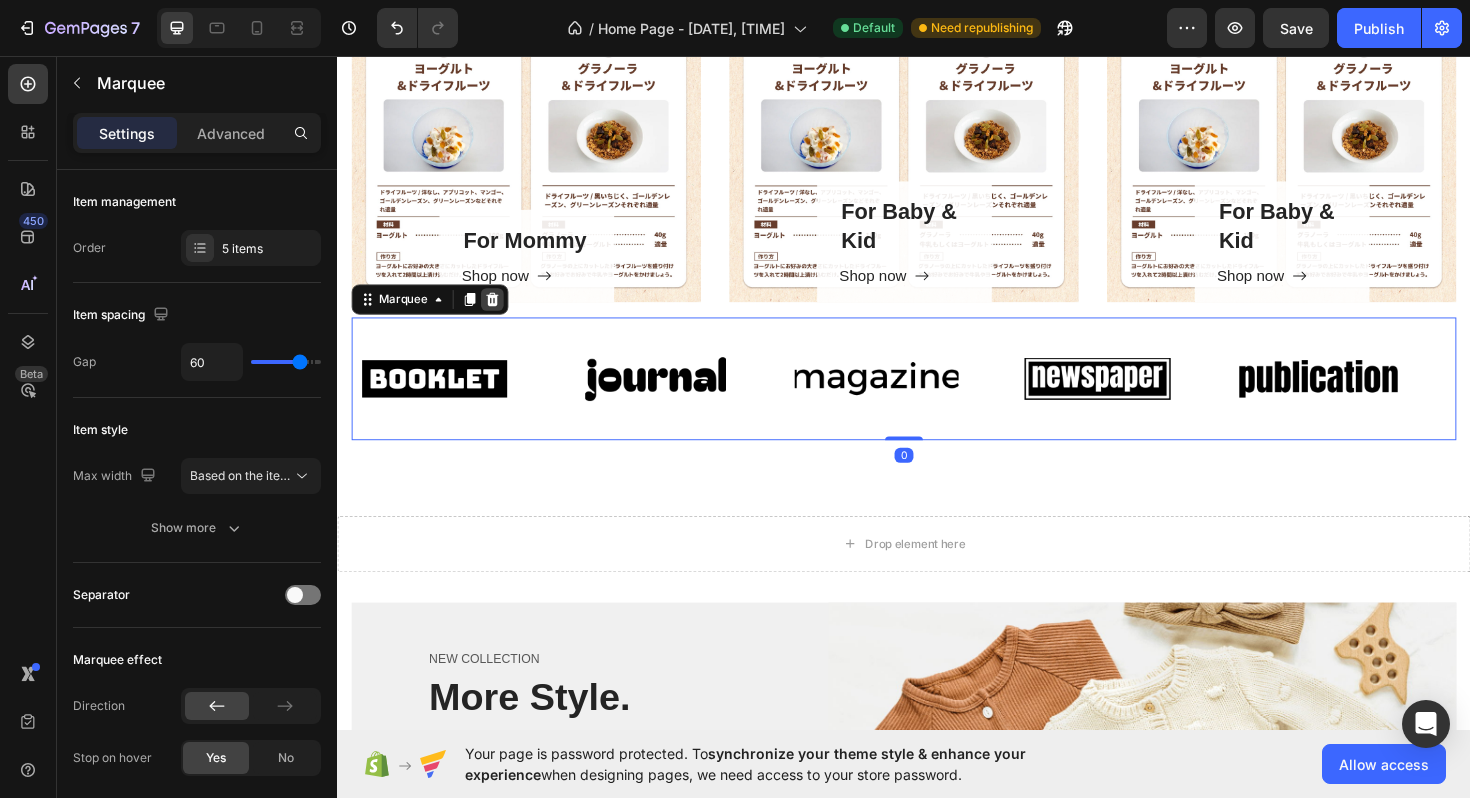 click 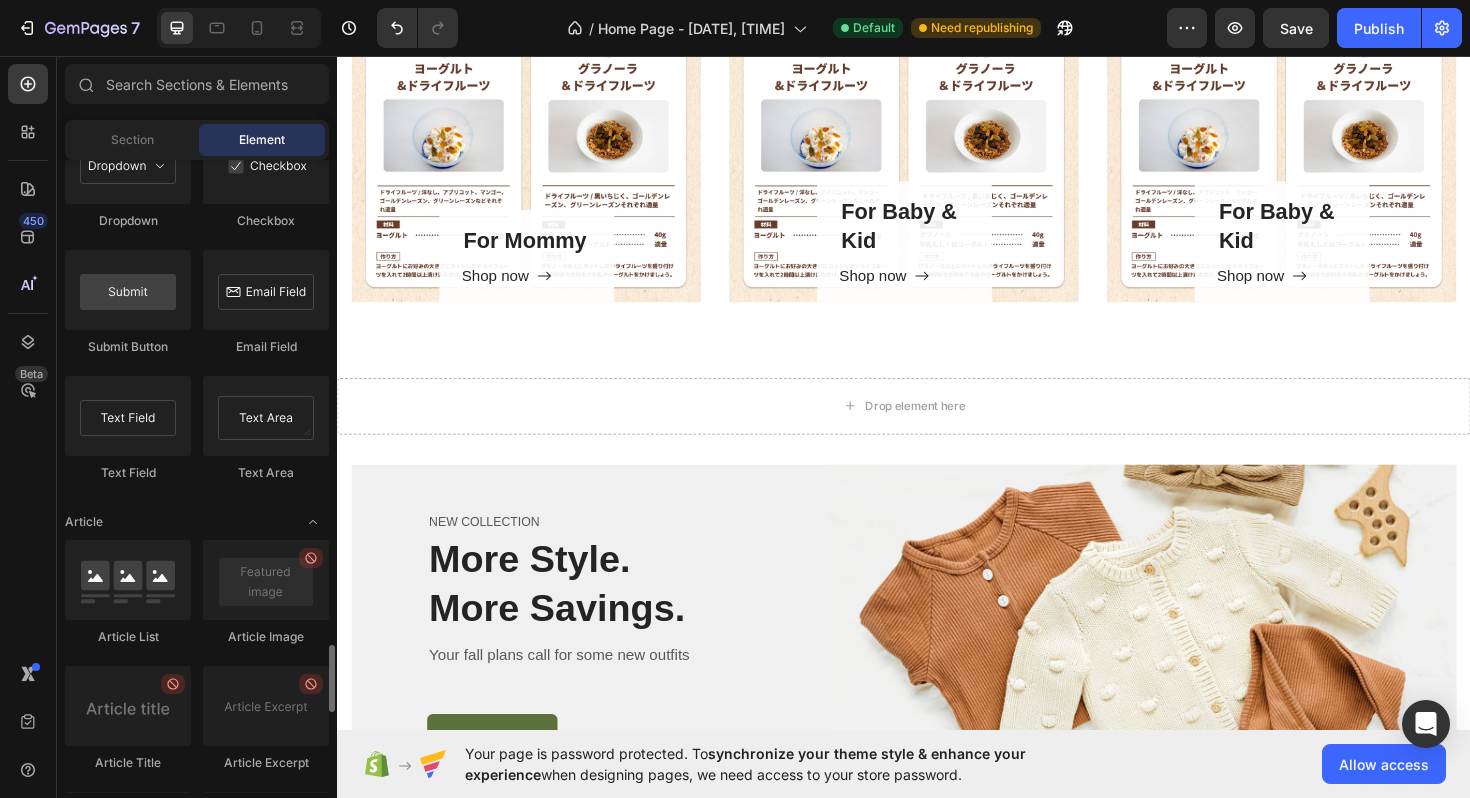 scroll, scrollTop: 4733, scrollLeft: 0, axis: vertical 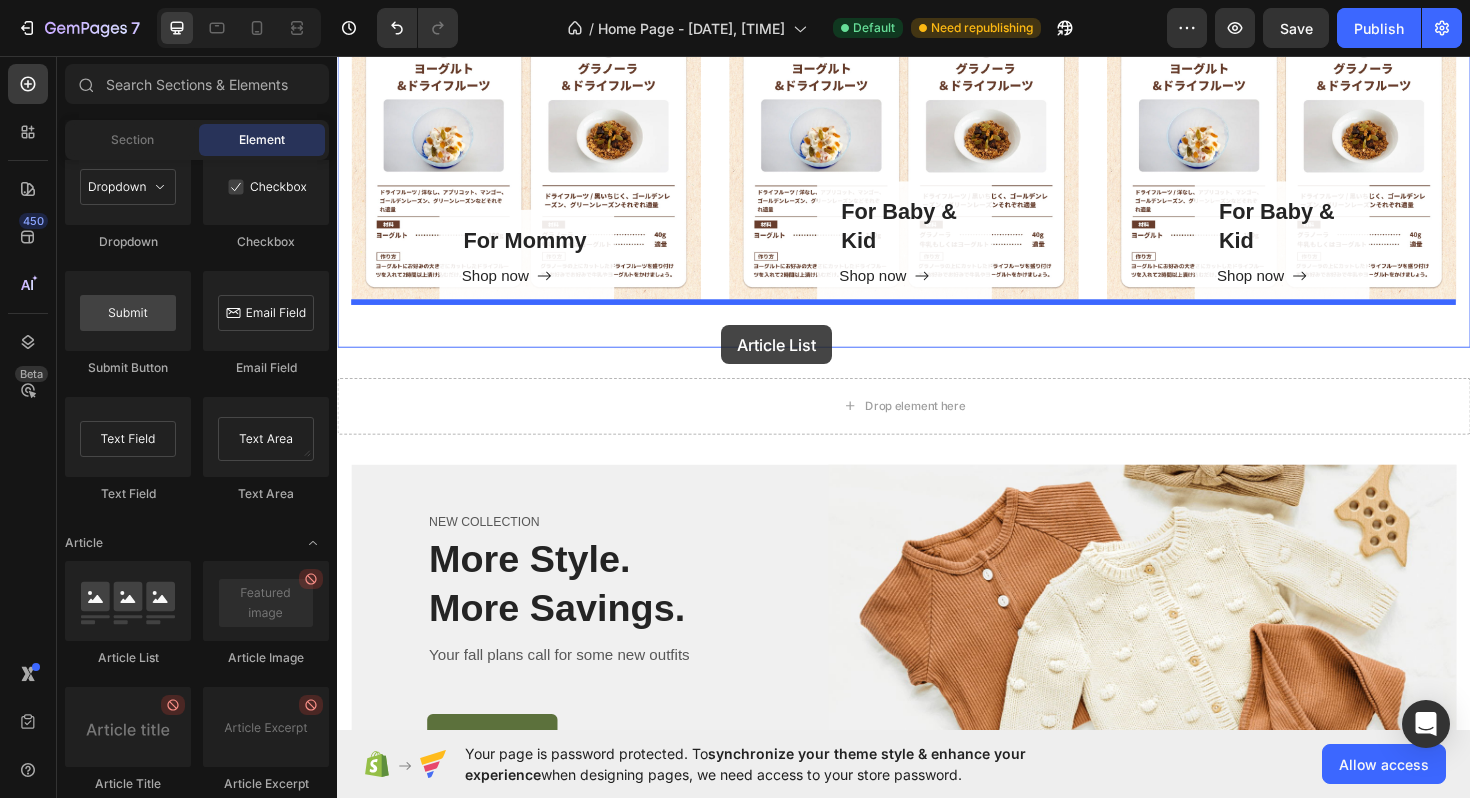 drag, startPoint x: 491, startPoint y: 656, endPoint x: 744, endPoint y: 341, distance: 404.02228 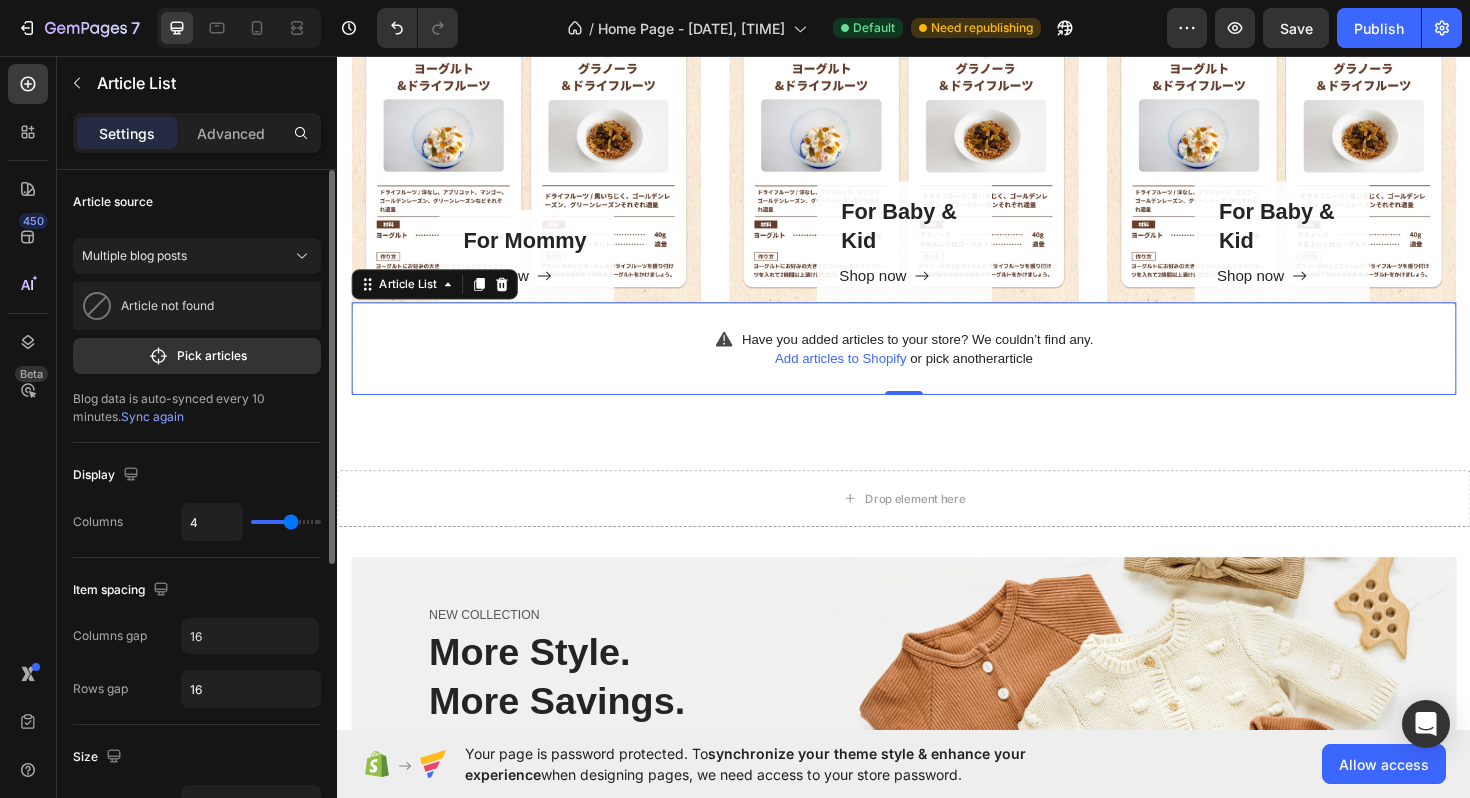 click on "Article not found" at bounding box center (167, 306) 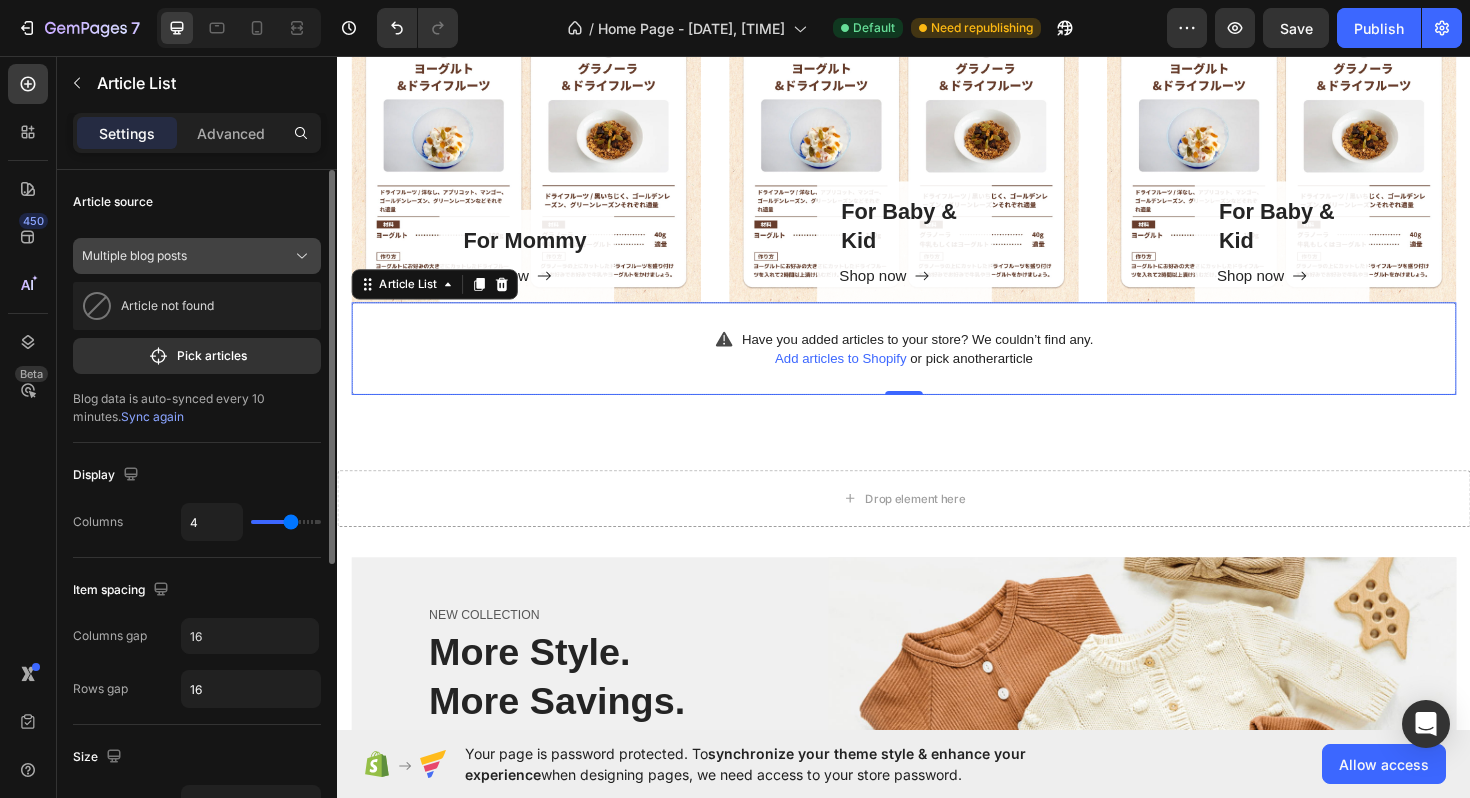 click on "Multiple blog posts" 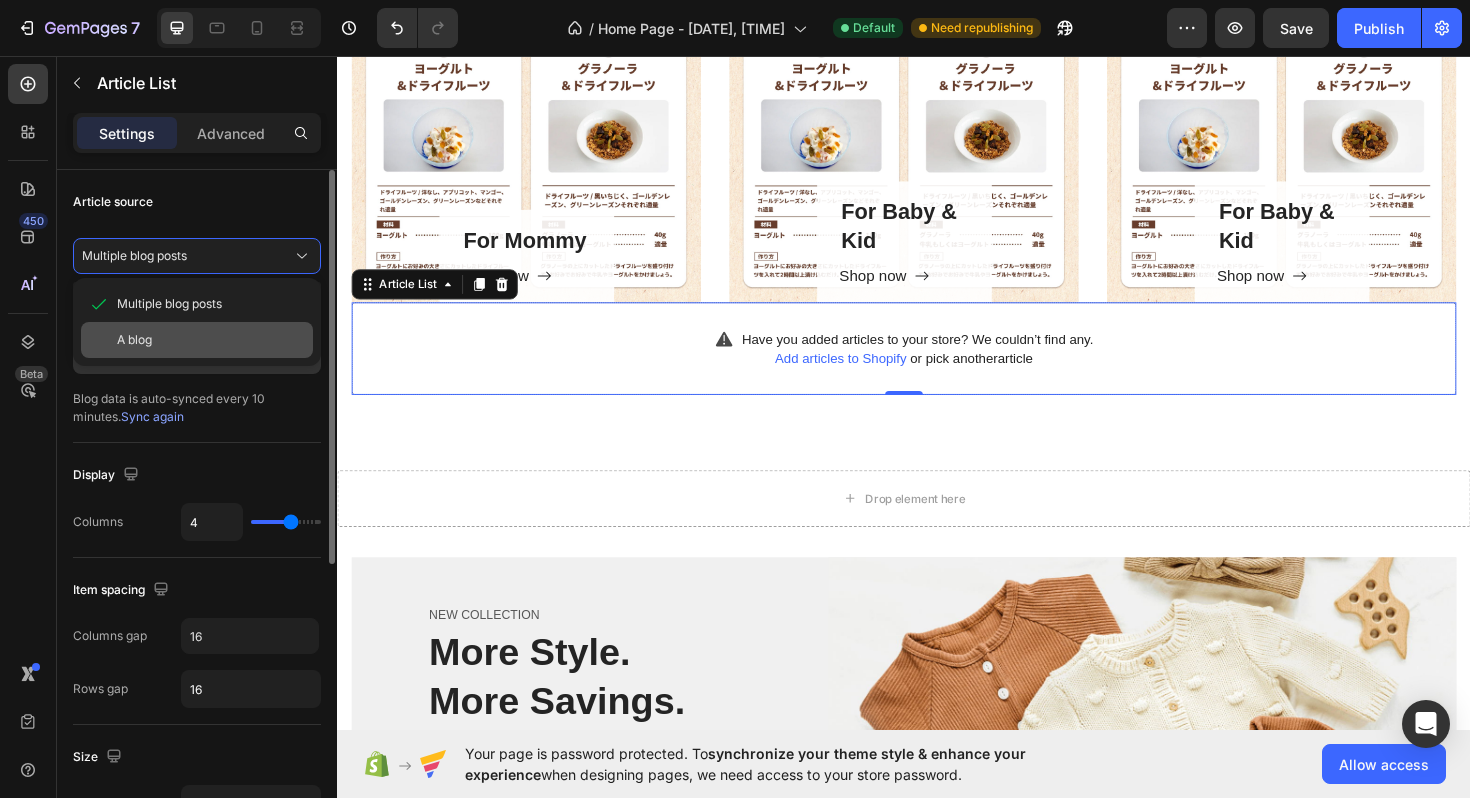 click on "A blog" at bounding box center (211, 340) 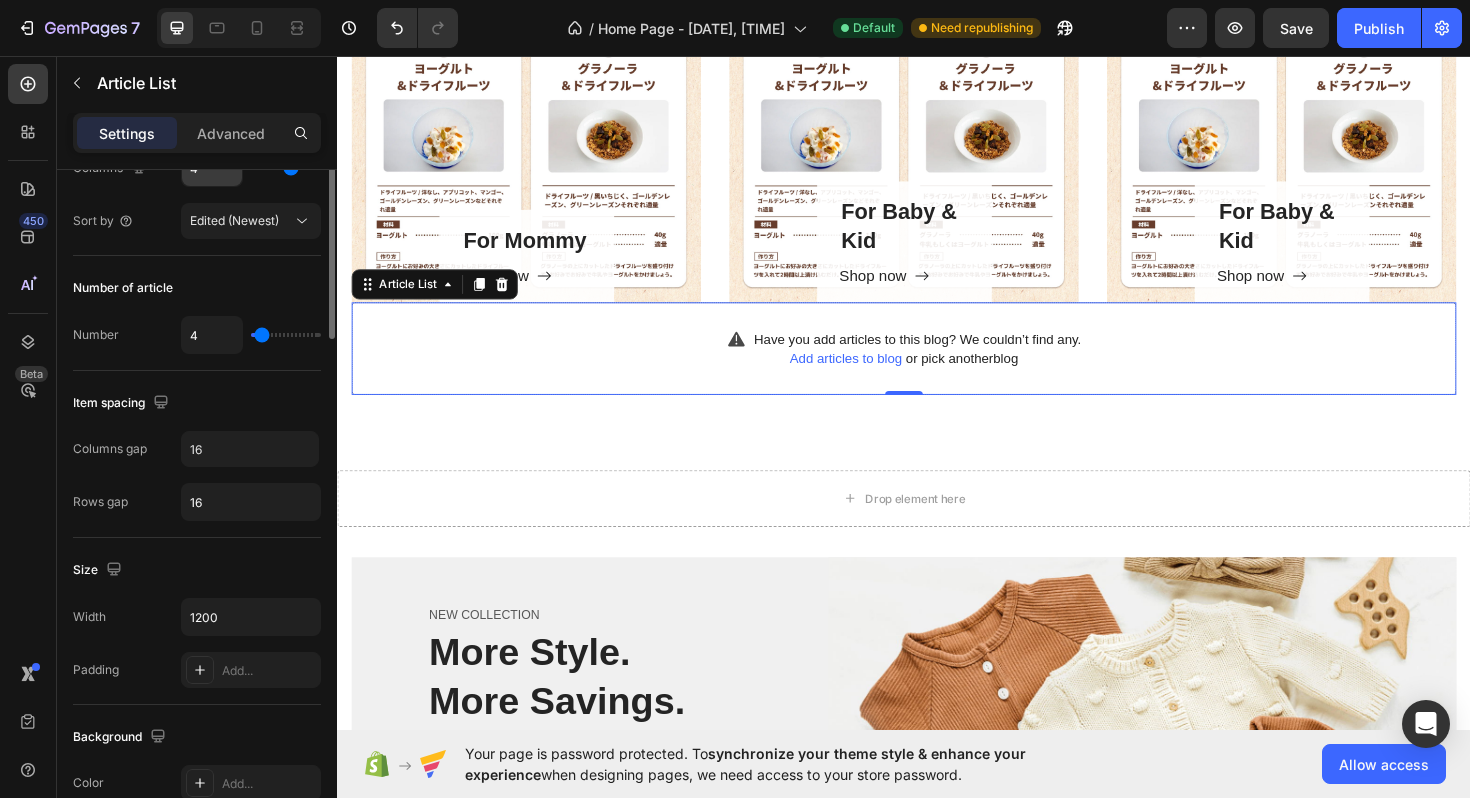 scroll, scrollTop: 506, scrollLeft: 0, axis: vertical 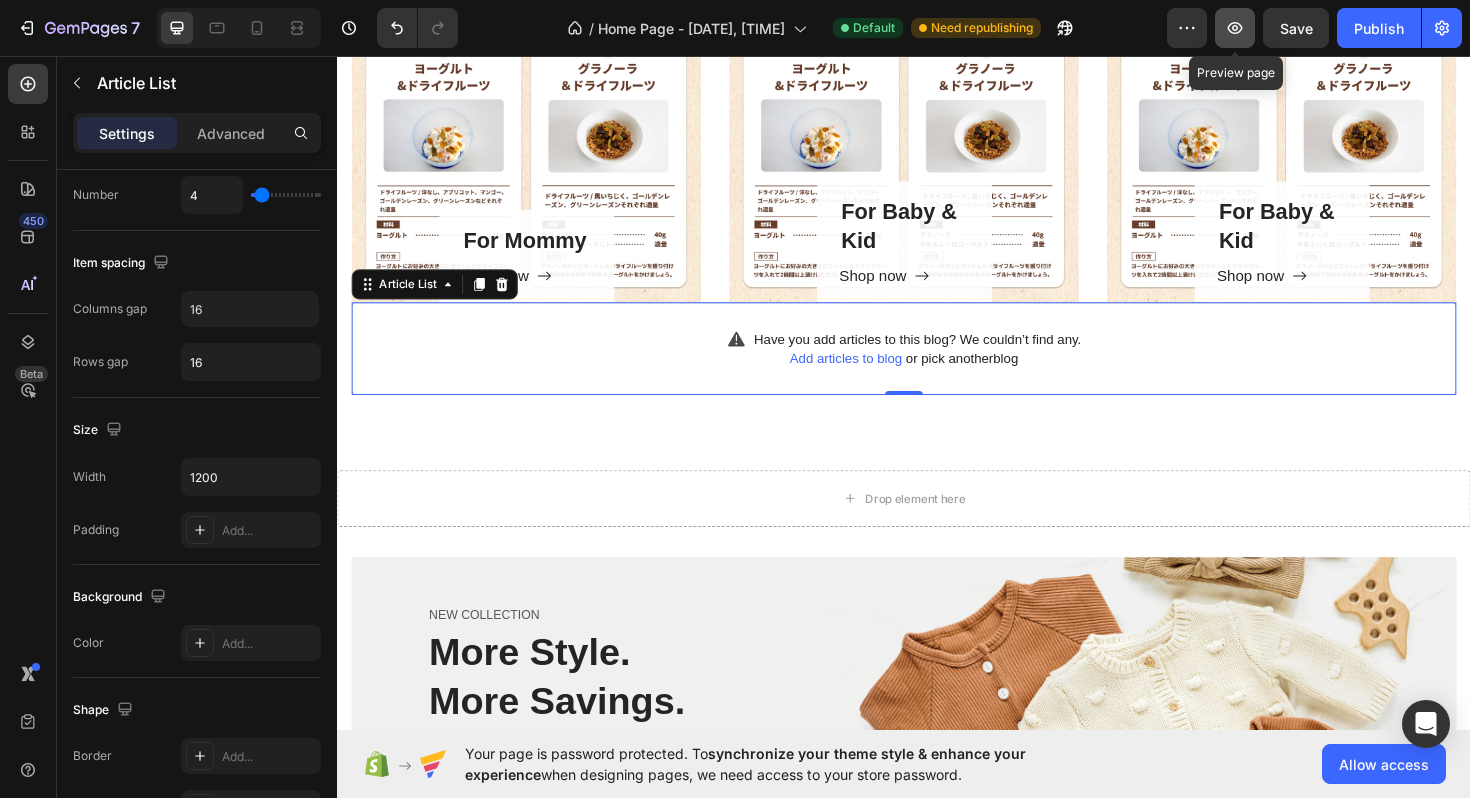 click 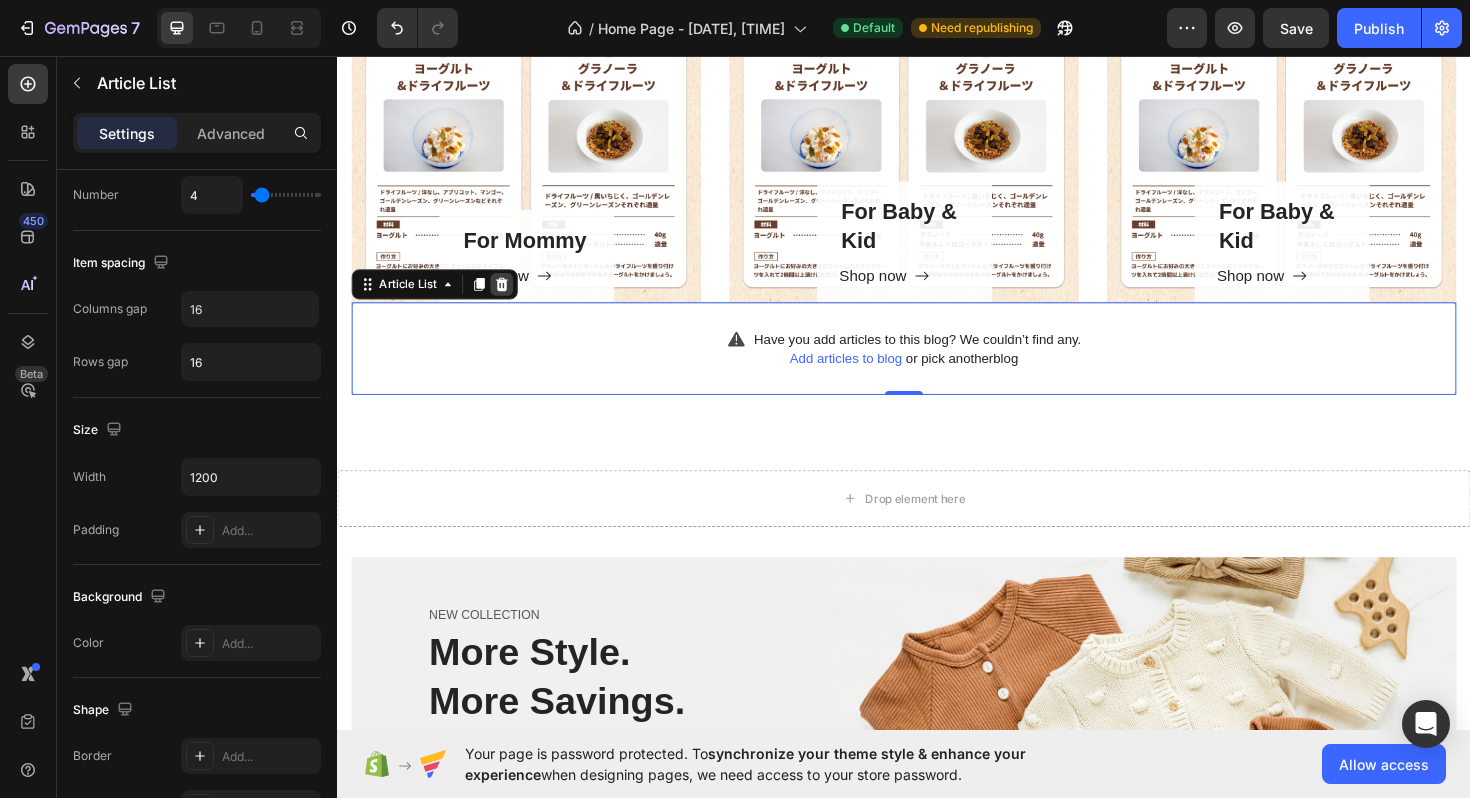 click at bounding box center [511, 298] 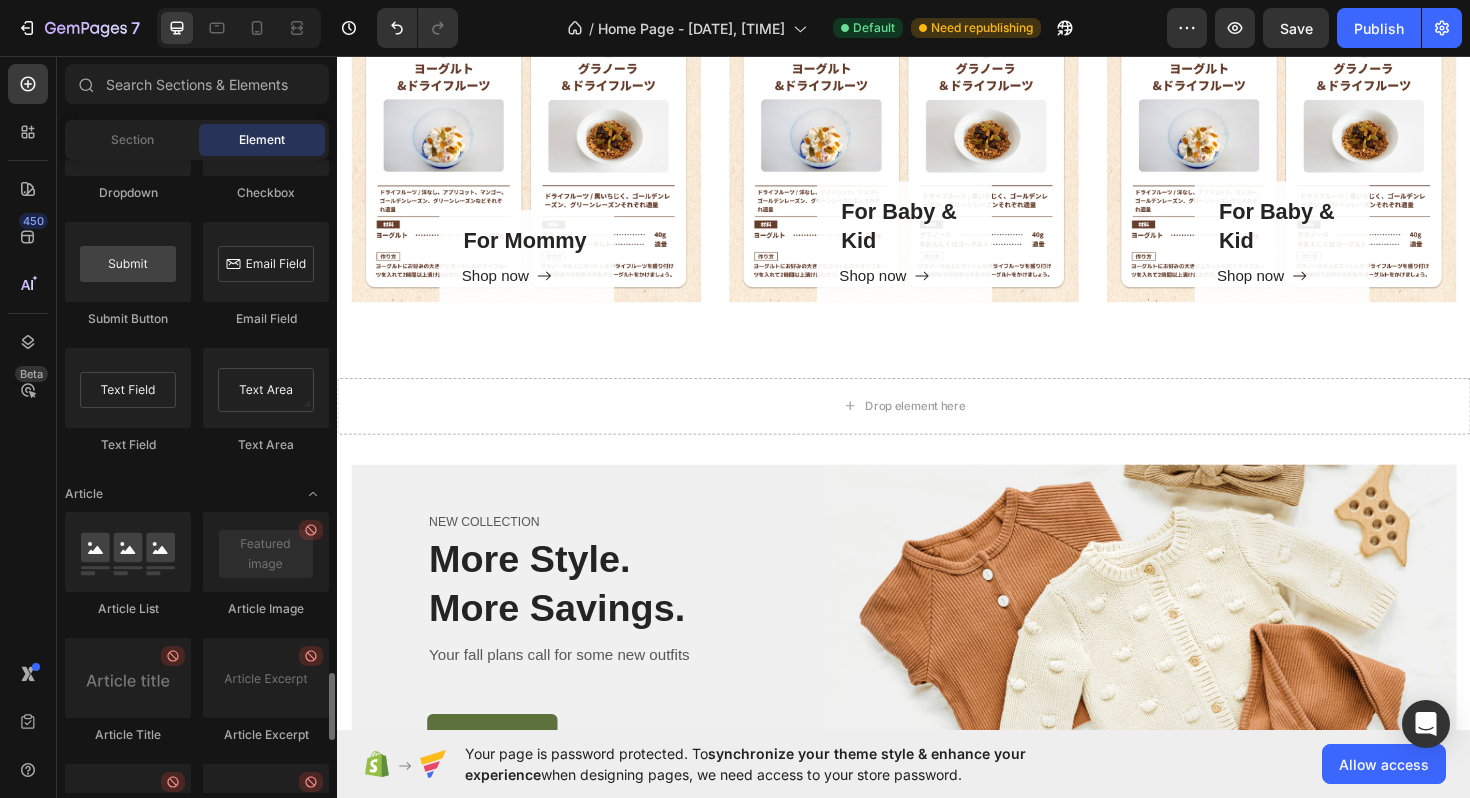 scroll, scrollTop: 4787, scrollLeft: 0, axis: vertical 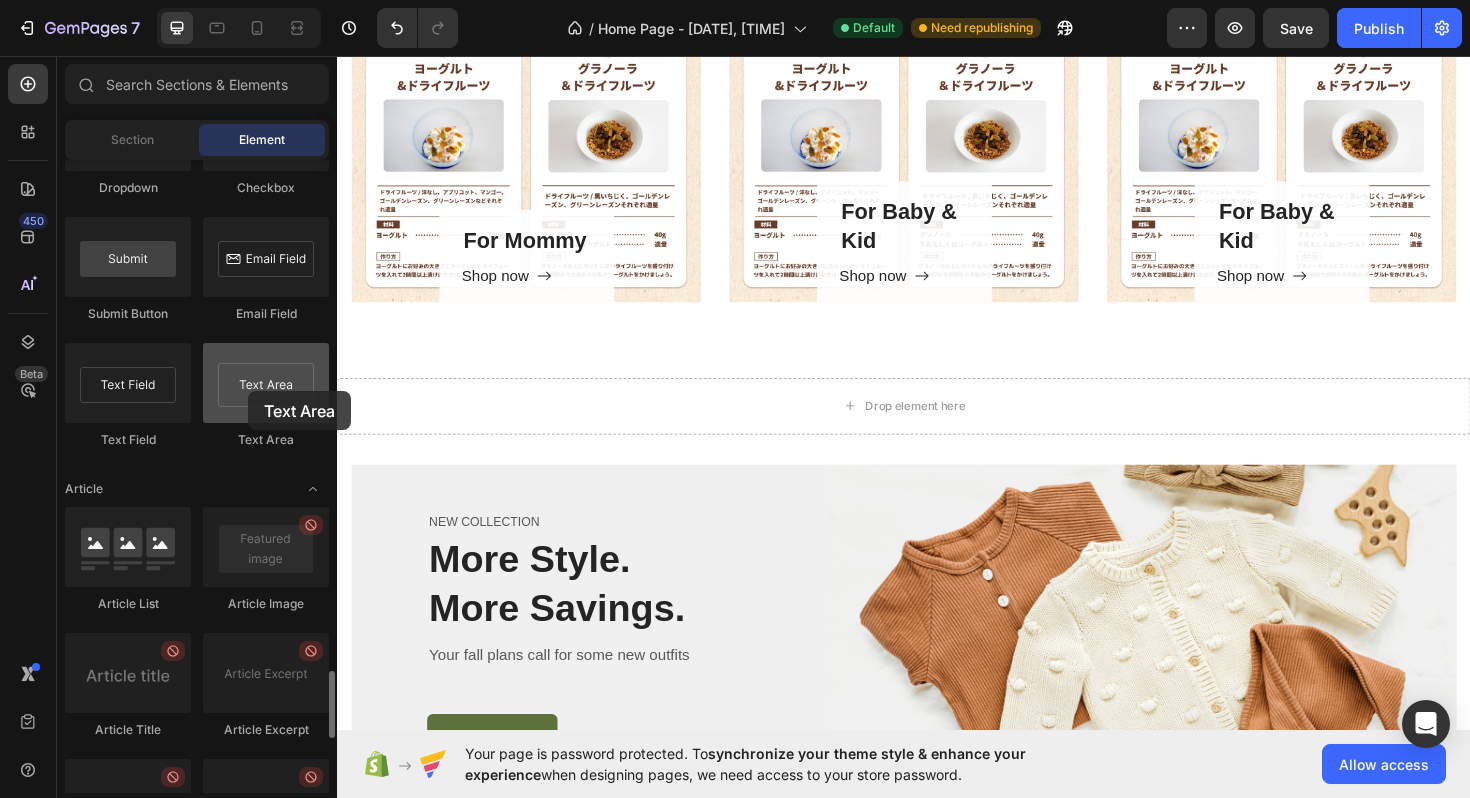 drag, startPoint x: 249, startPoint y: 396, endPoint x: 237, endPoint y: 387, distance: 15 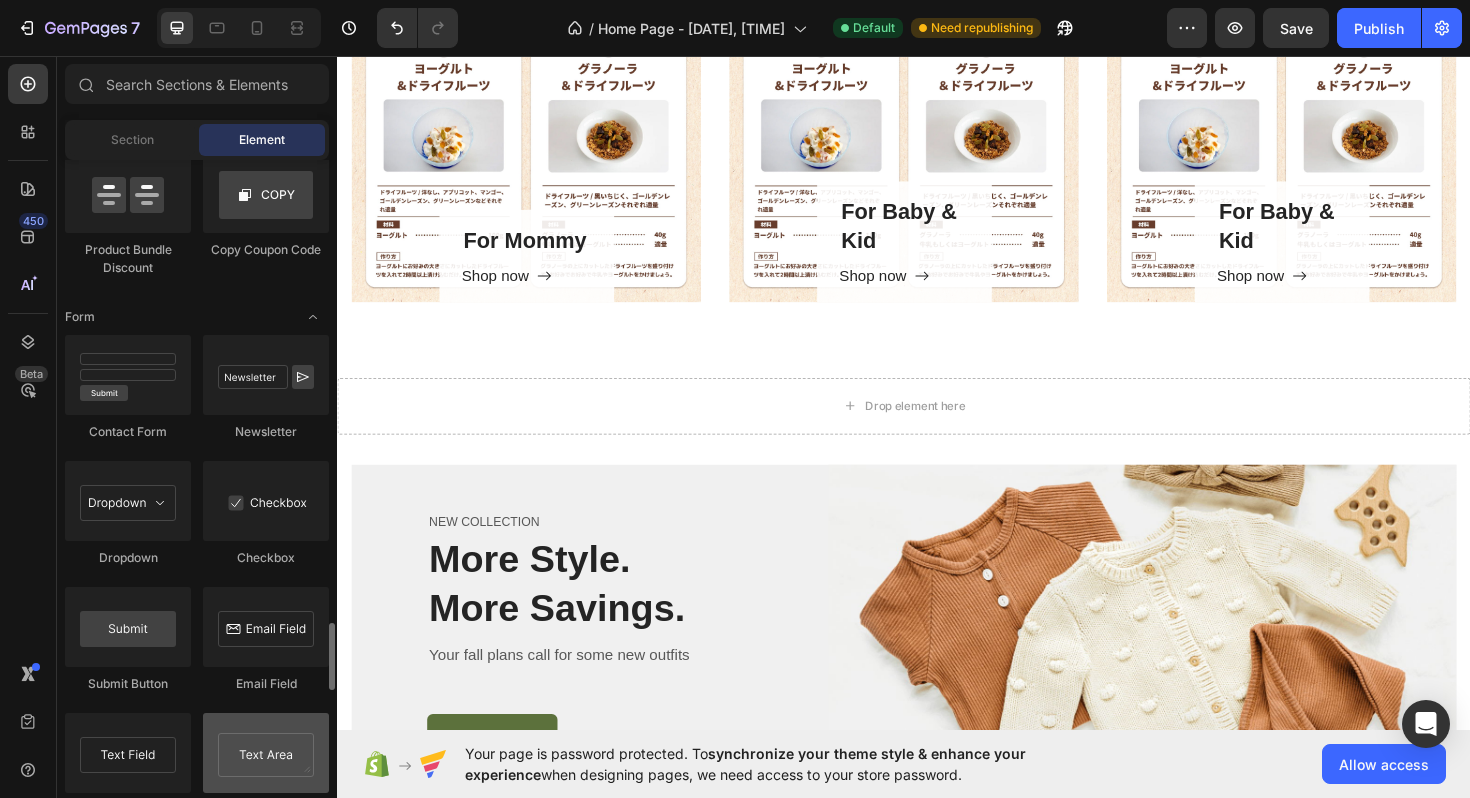 scroll, scrollTop: 4384, scrollLeft: 0, axis: vertical 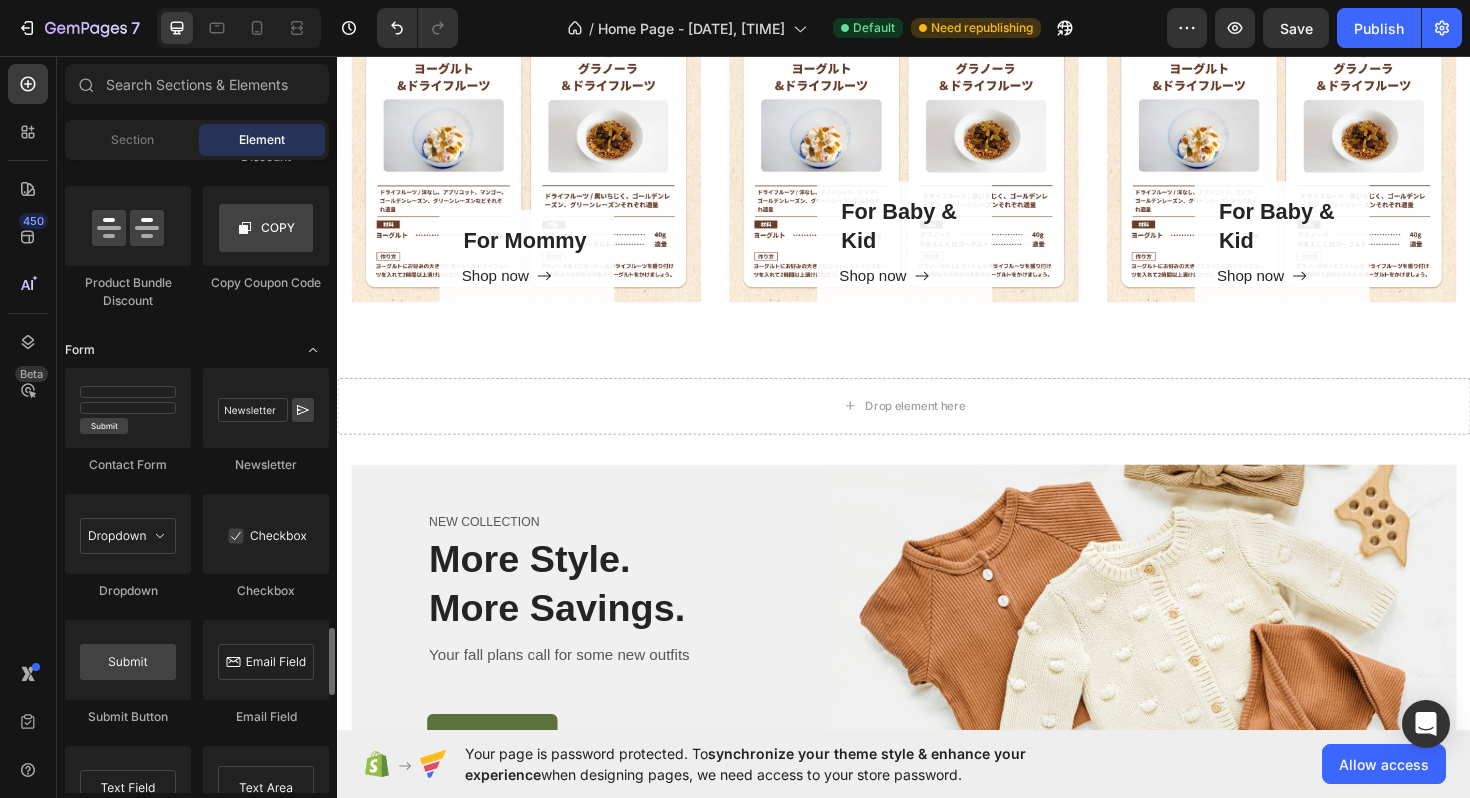 click 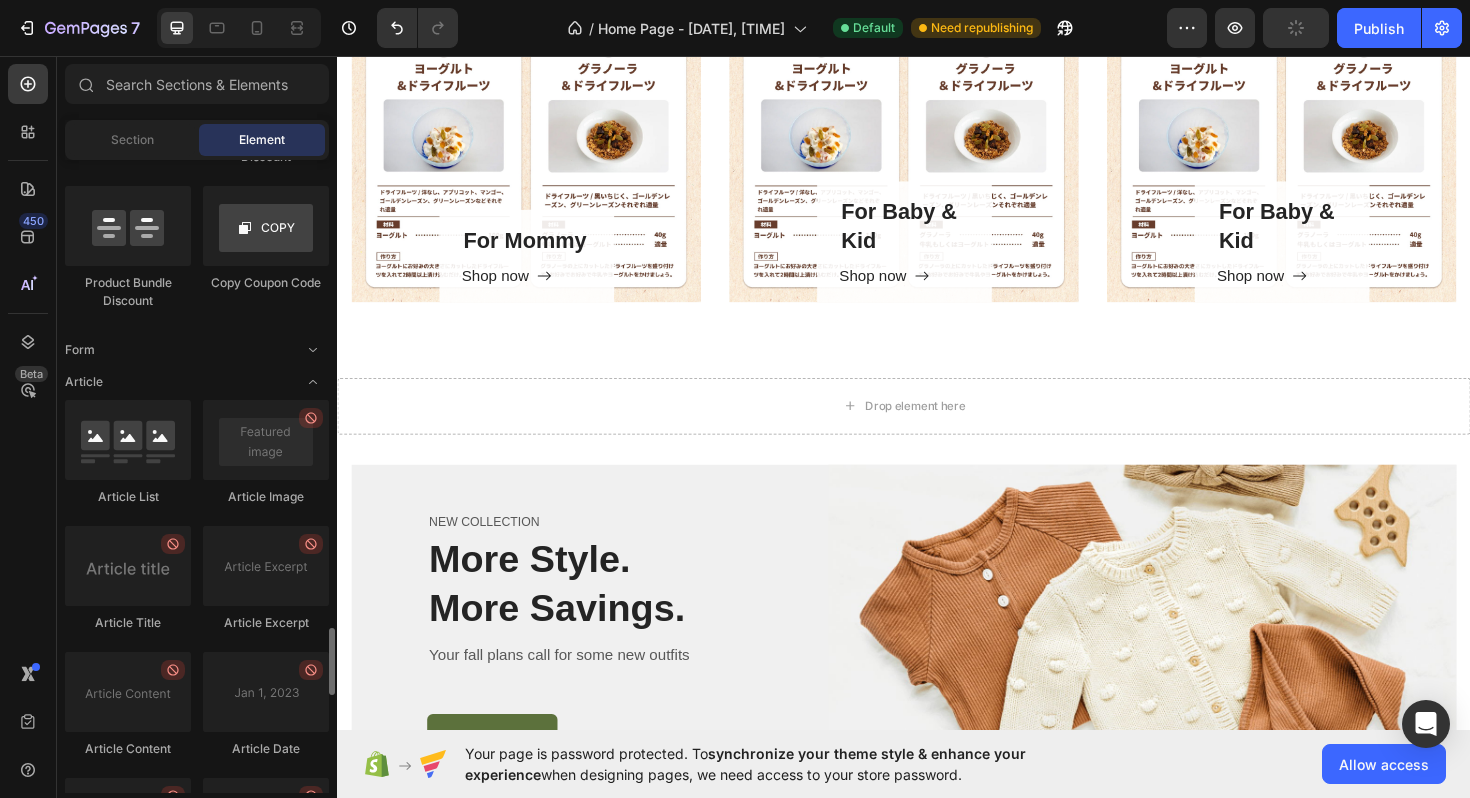 scroll, scrollTop: 4271, scrollLeft: 0, axis: vertical 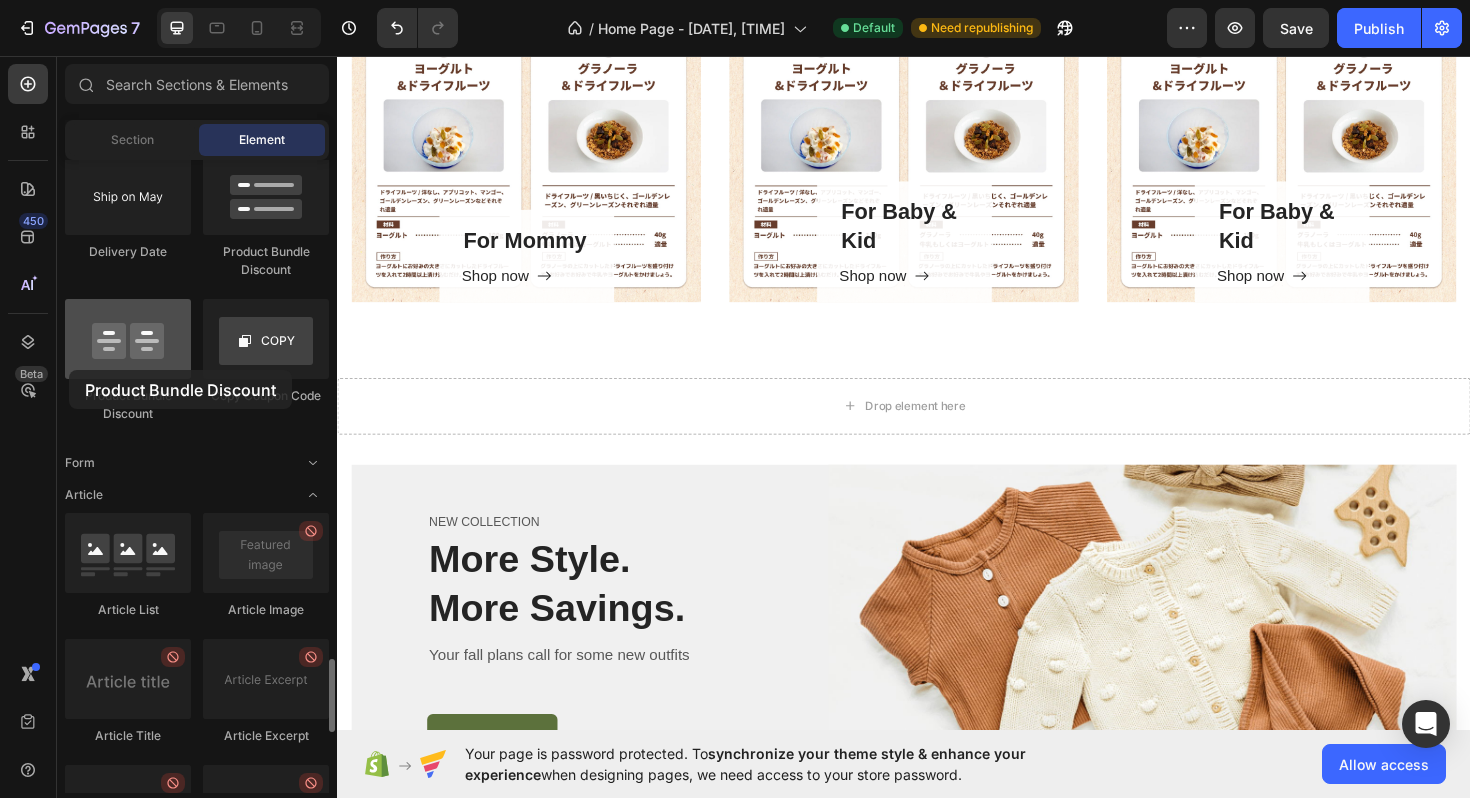 click at bounding box center (128, 339) 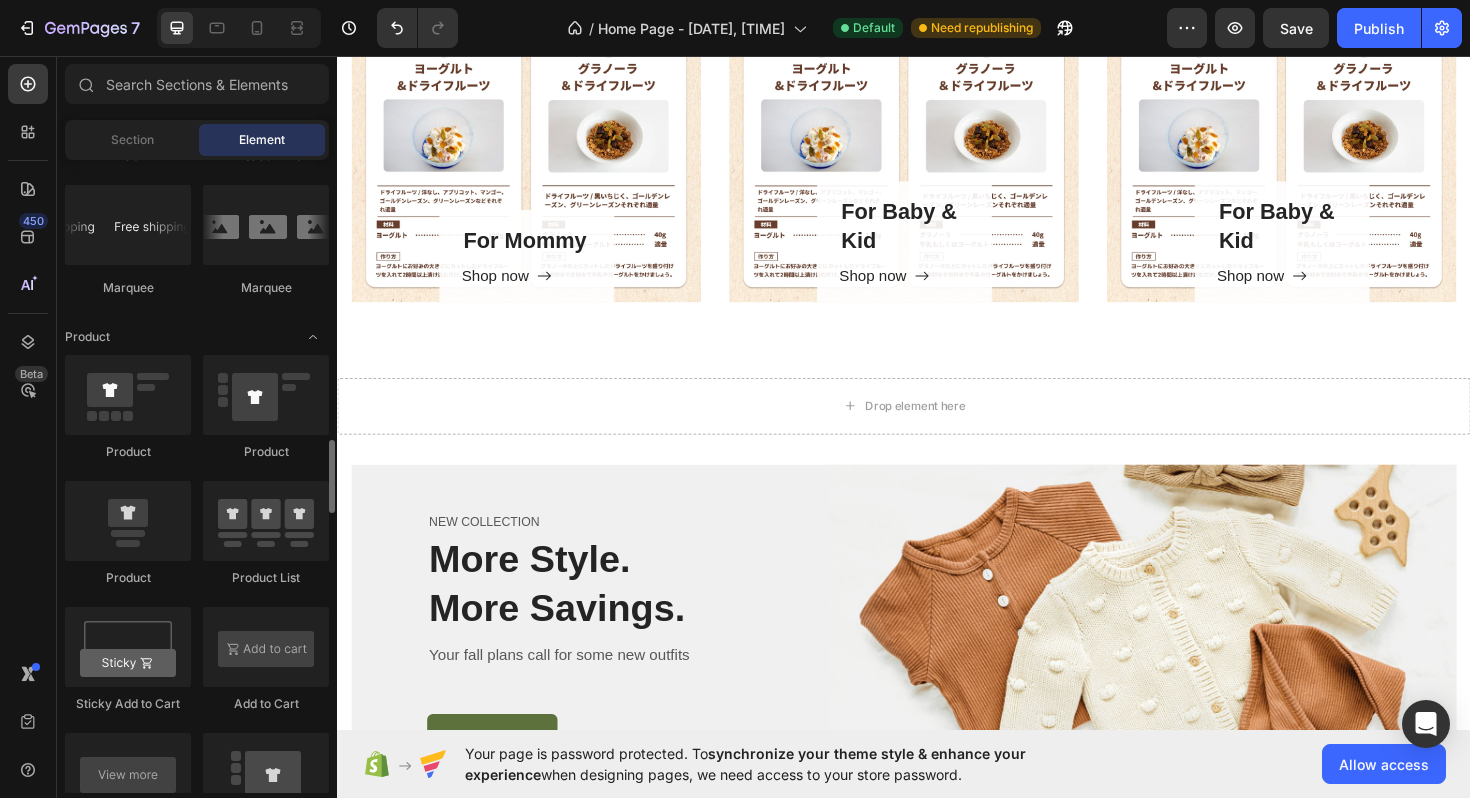scroll, scrollTop: 2392, scrollLeft: 0, axis: vertical 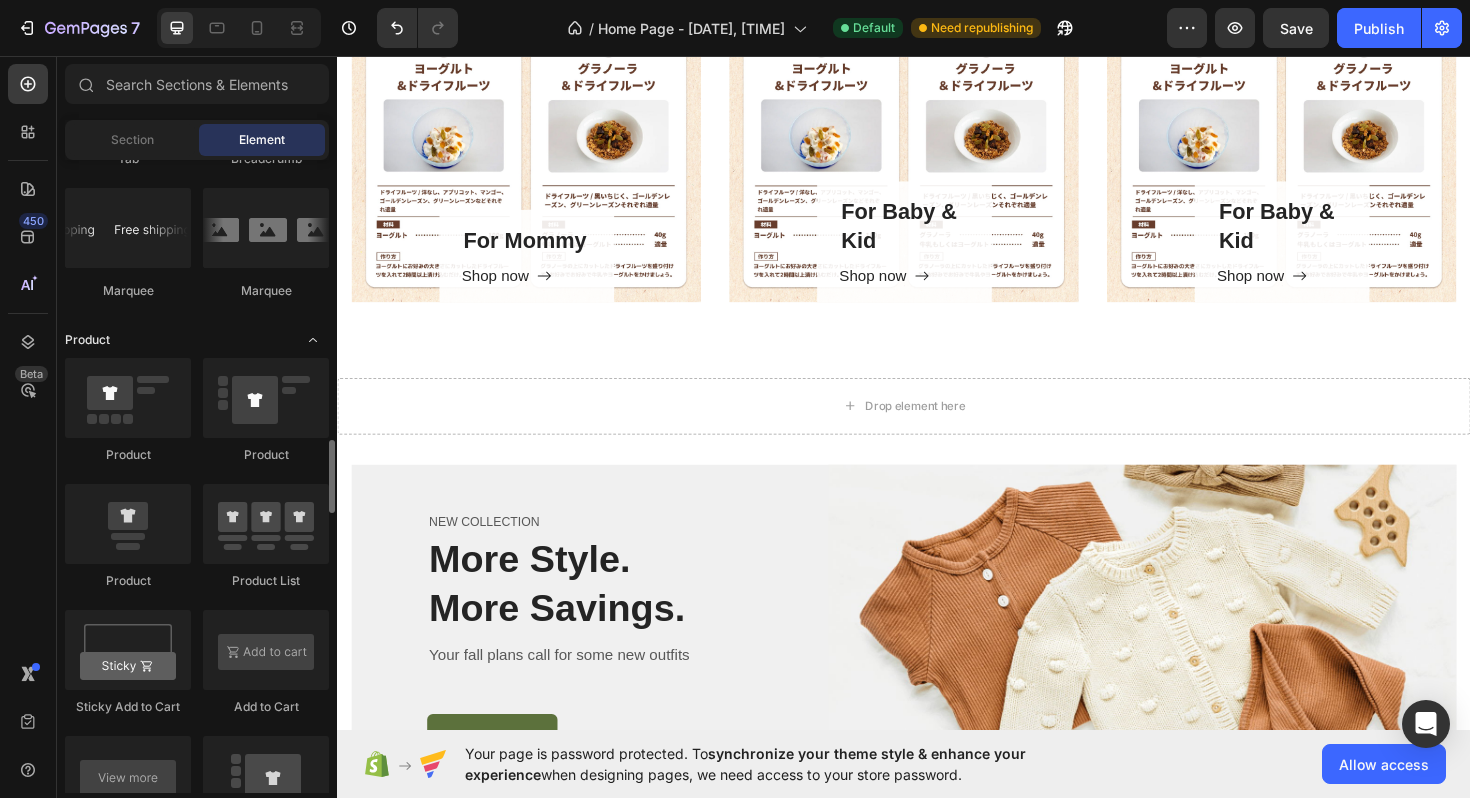 click 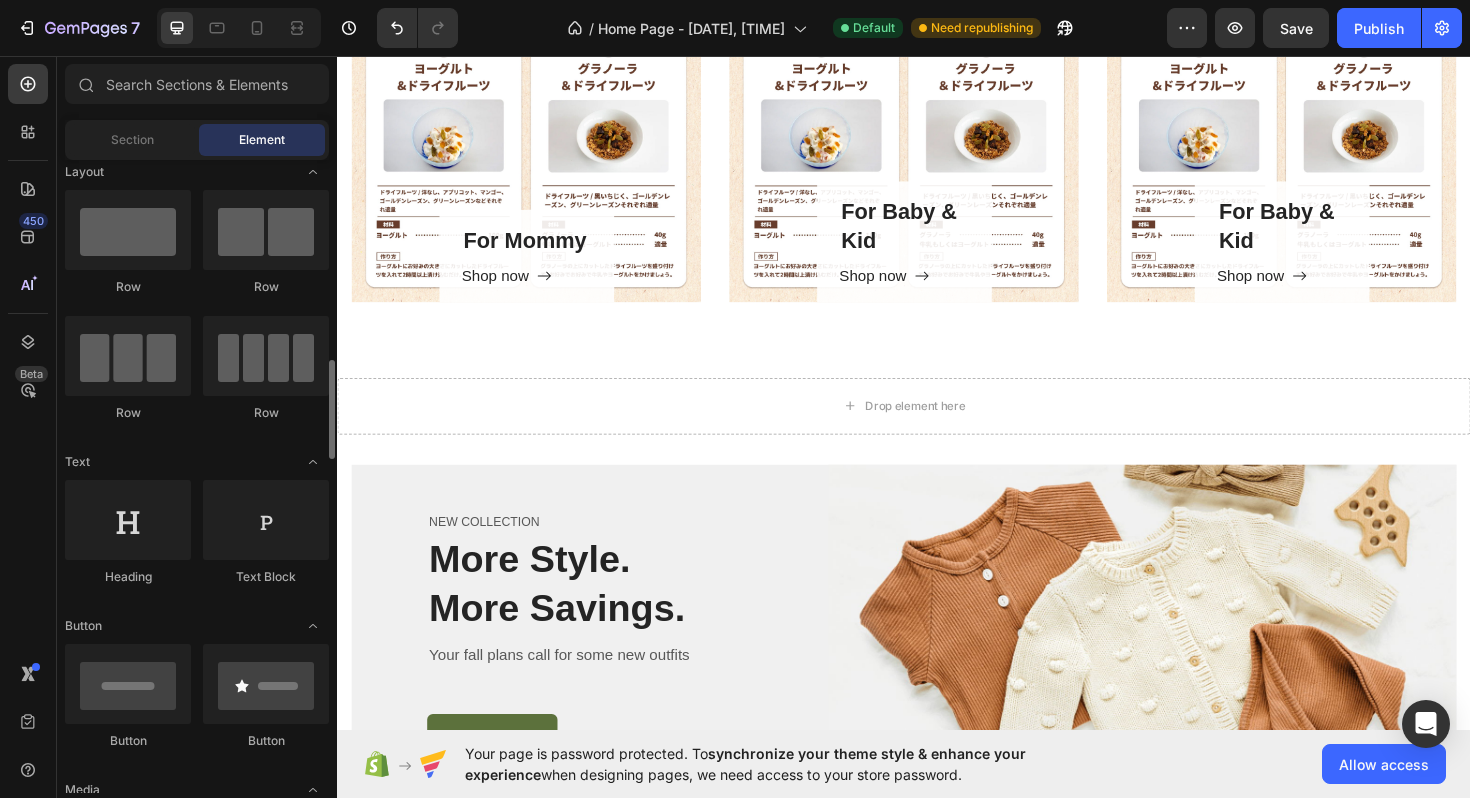 scroll, scrollTop: 0, scrollLeft: 0, axis: both 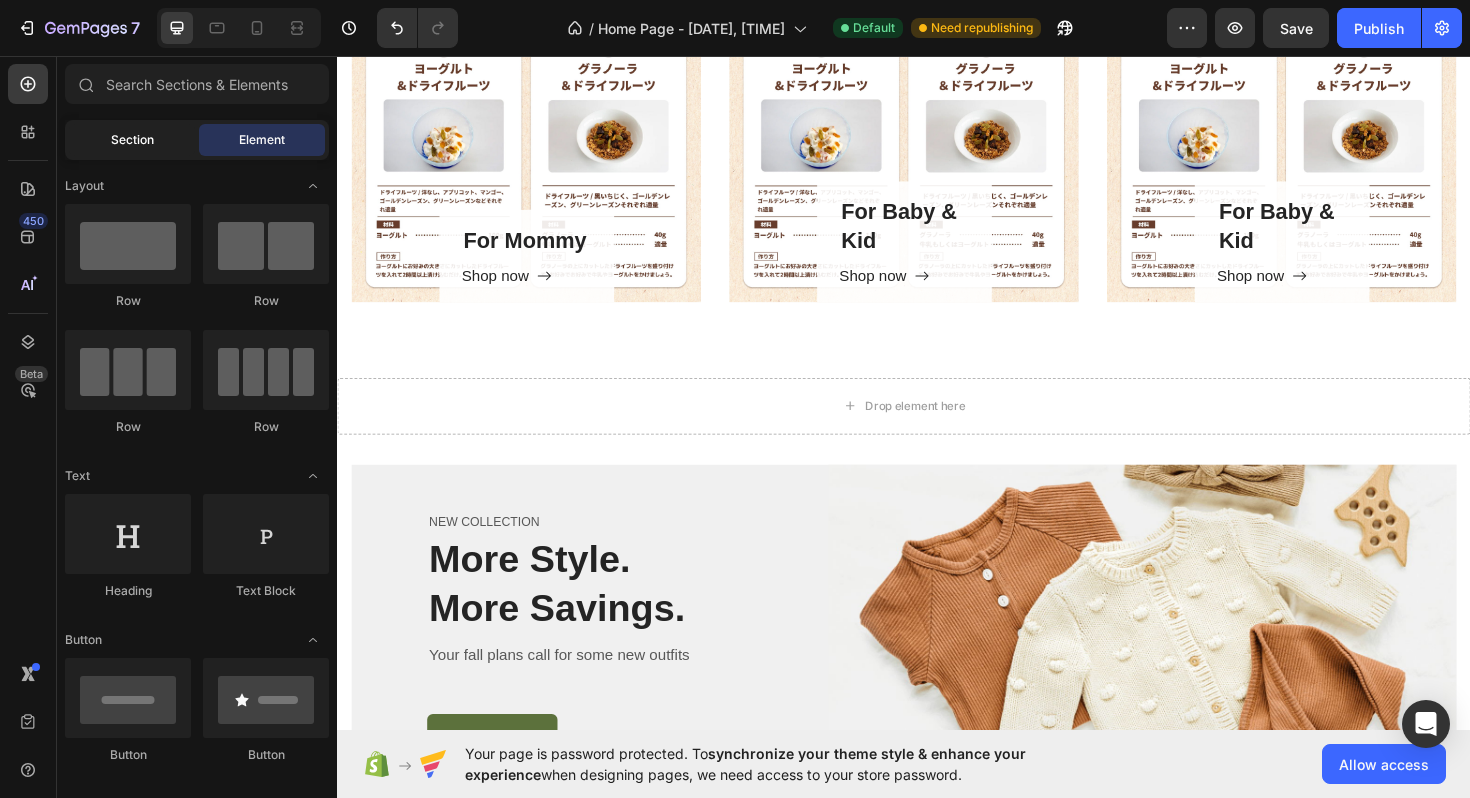 click on "Section" at bounding box center (132, 140) 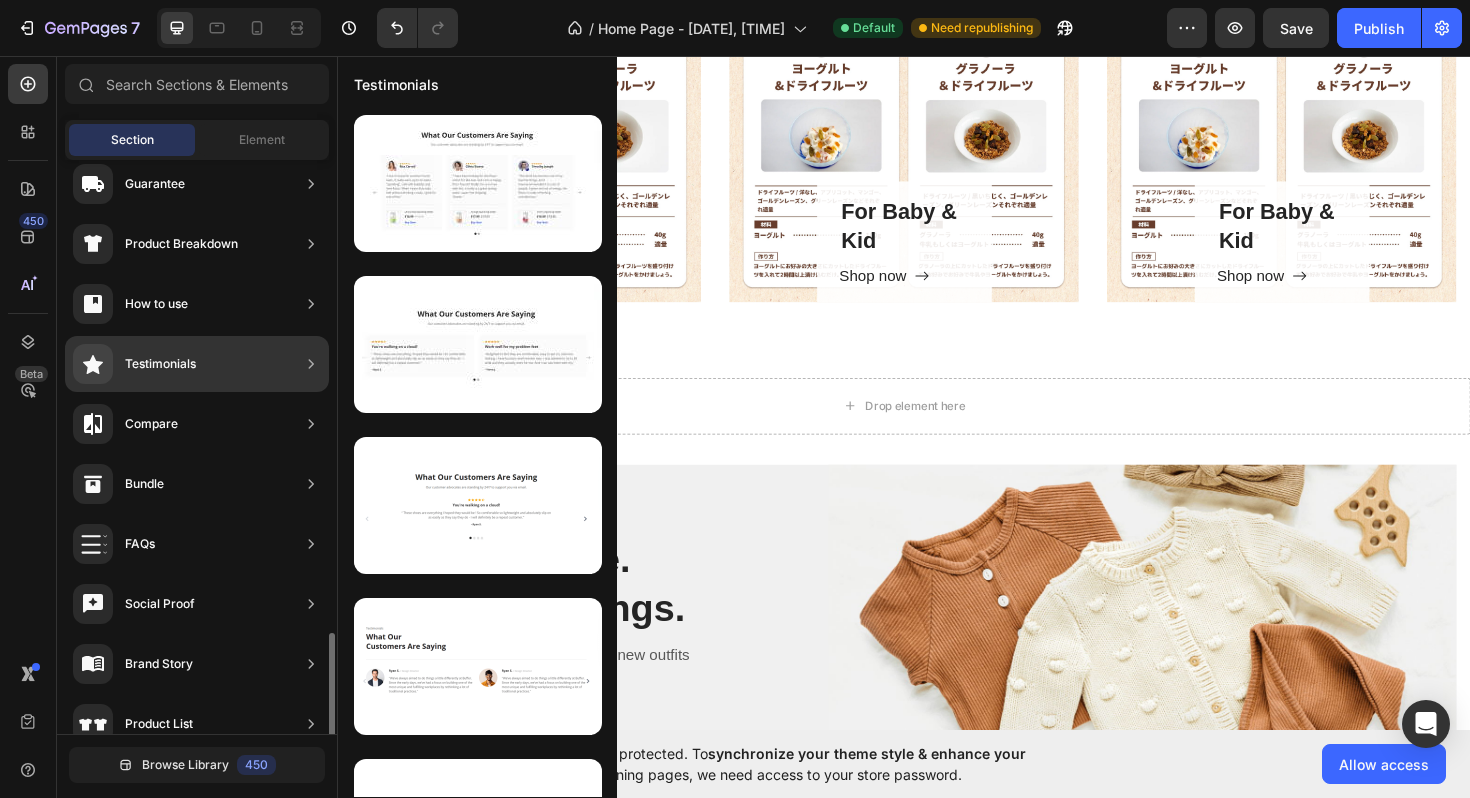 scroll, scrollTop: 586, scrollLeft: 0, axis: vertical 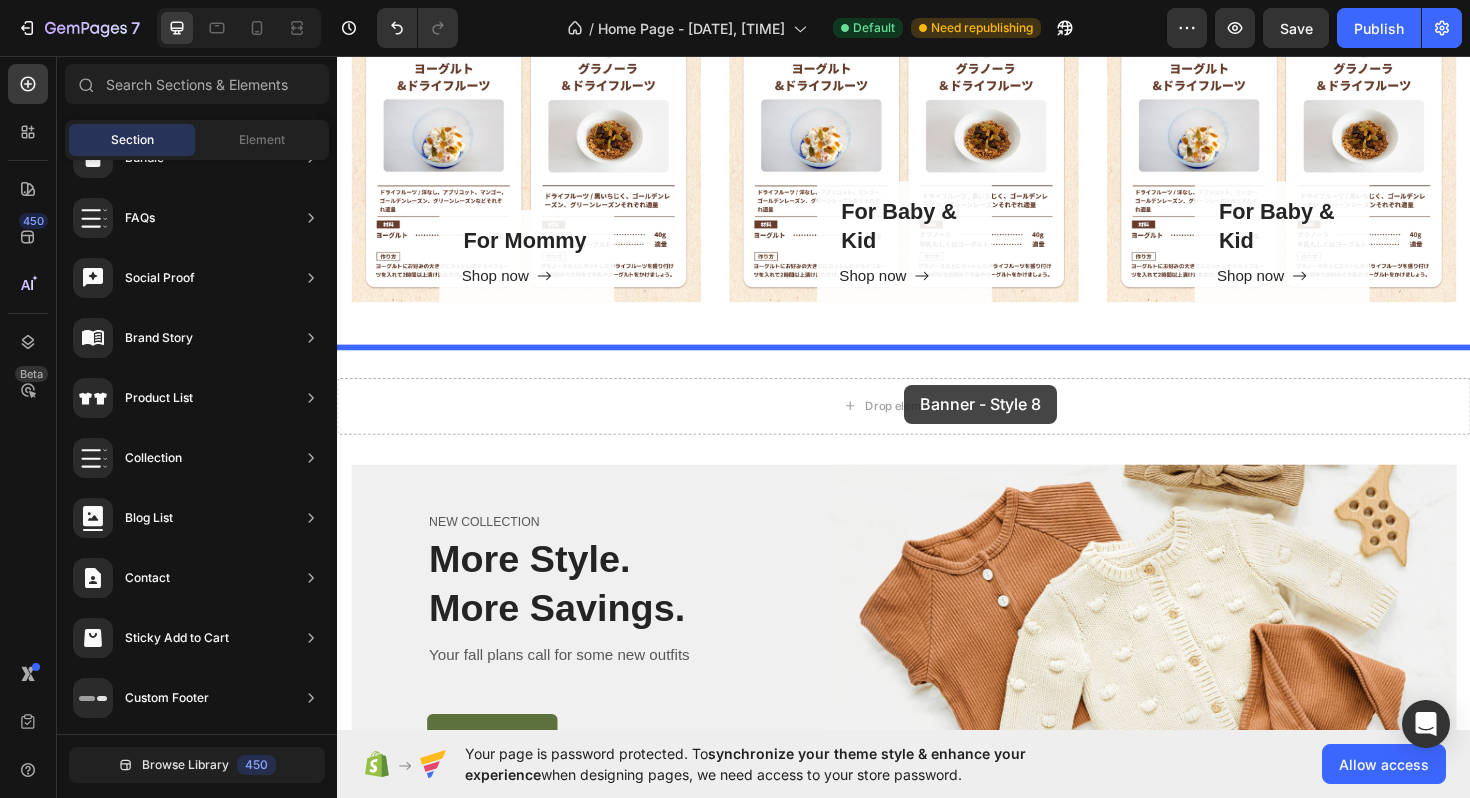 drag, startPoint x: 806, startPoint y: 232, endPoint x: 934, endPoint y: 399, distance: 210.4115 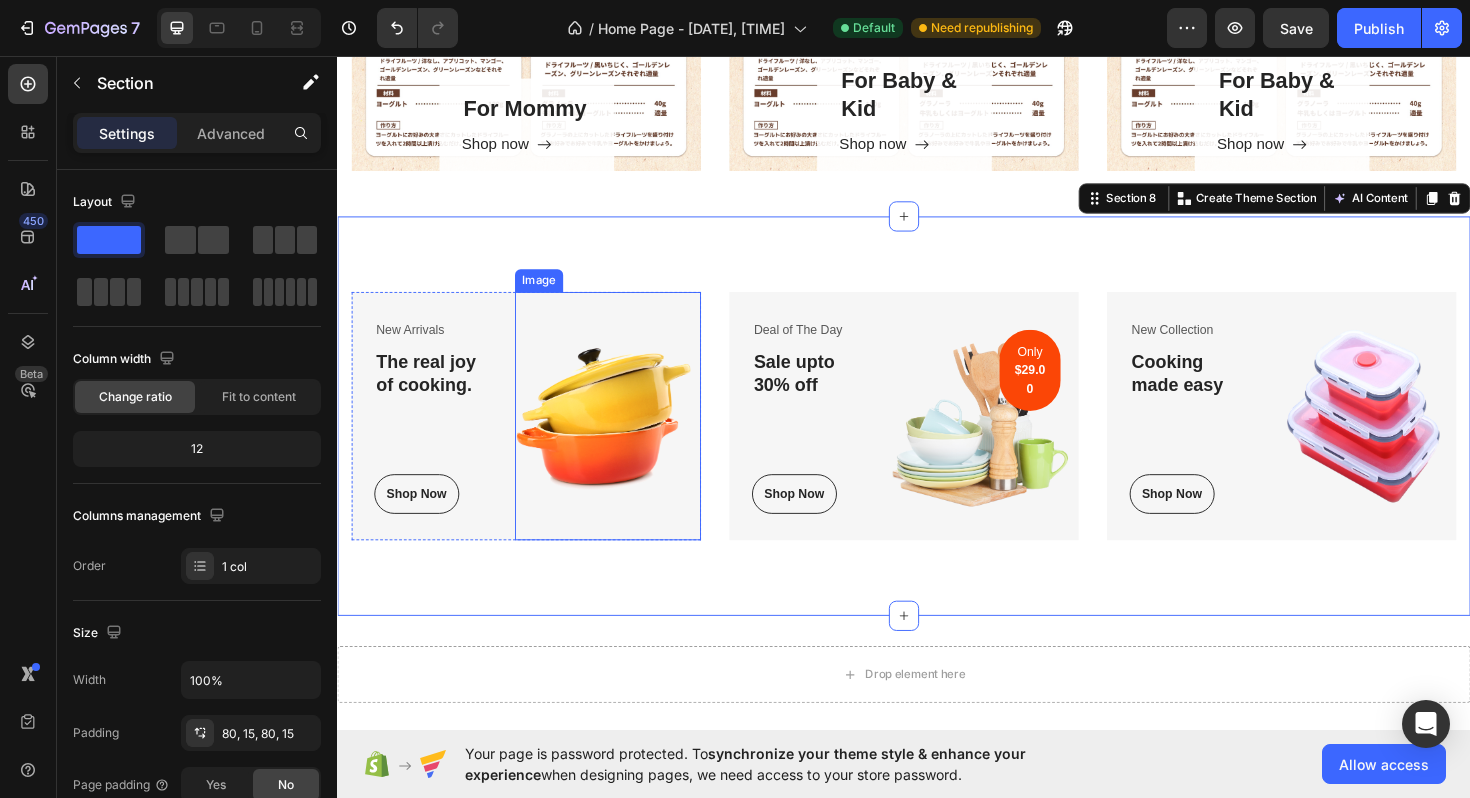 scroll, scrollTop: 3322, scrollLeft: 0, axis: vertical 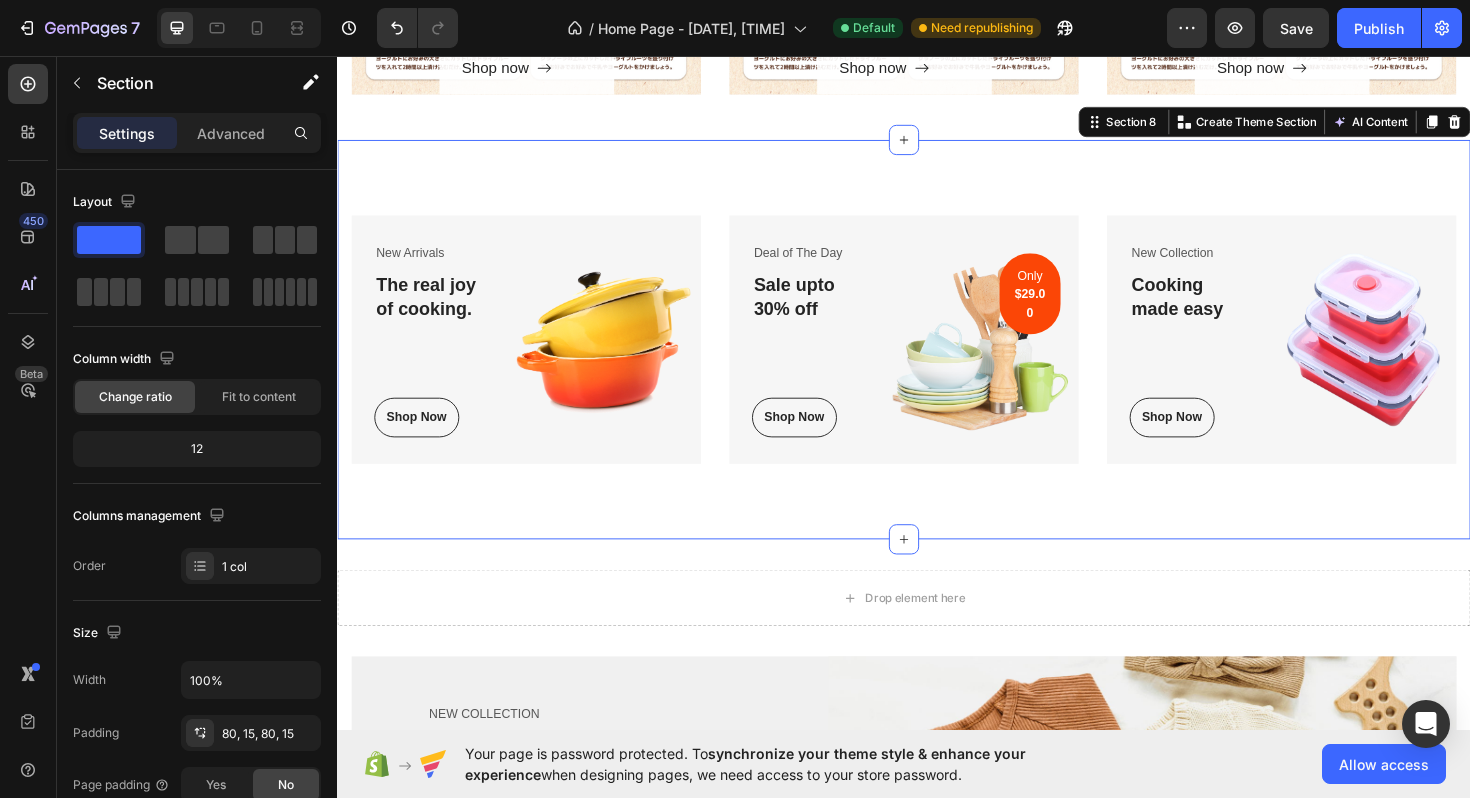 click on "New Arrivals Text block The real joy of cooking. Heading Shop Now Button Row Image Row Deal of The Day Text block Sale upto 30% off Heading Shop Now Button Row Image Only $29.00 Text block Row Row New Collection Text block Cooking made easy Heading Shop Now Button Row Image Row Row Section 8   You can create reusable sections Create Theme Section AI Content Write with GemAI What would you like to describe here? Tone and Voice Persuasive Product 米粉麺 Show more Generate" at bounding box center (937, 356) 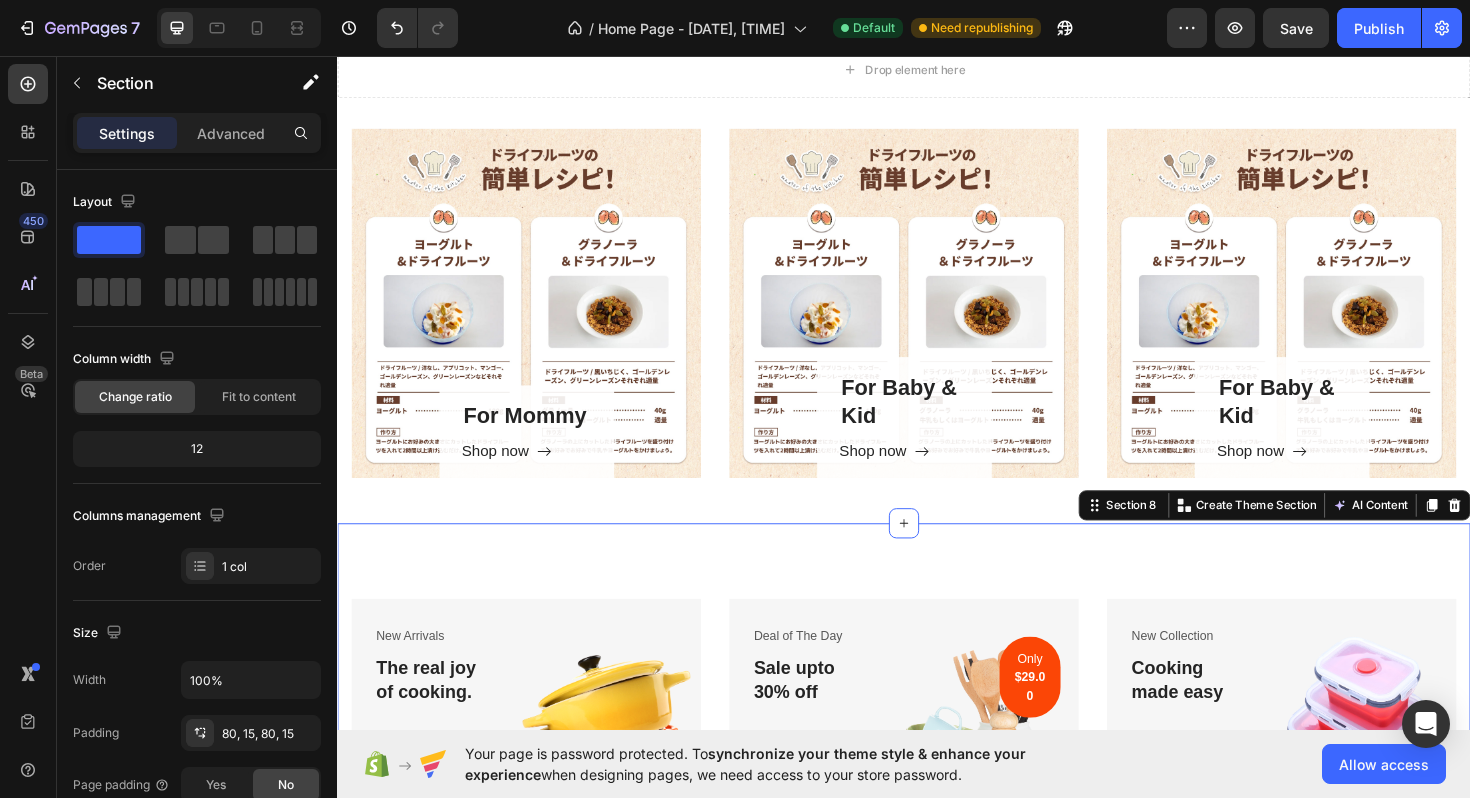 scroll, scrollTop: 2881, scrollLeft: 0, axis: vertical 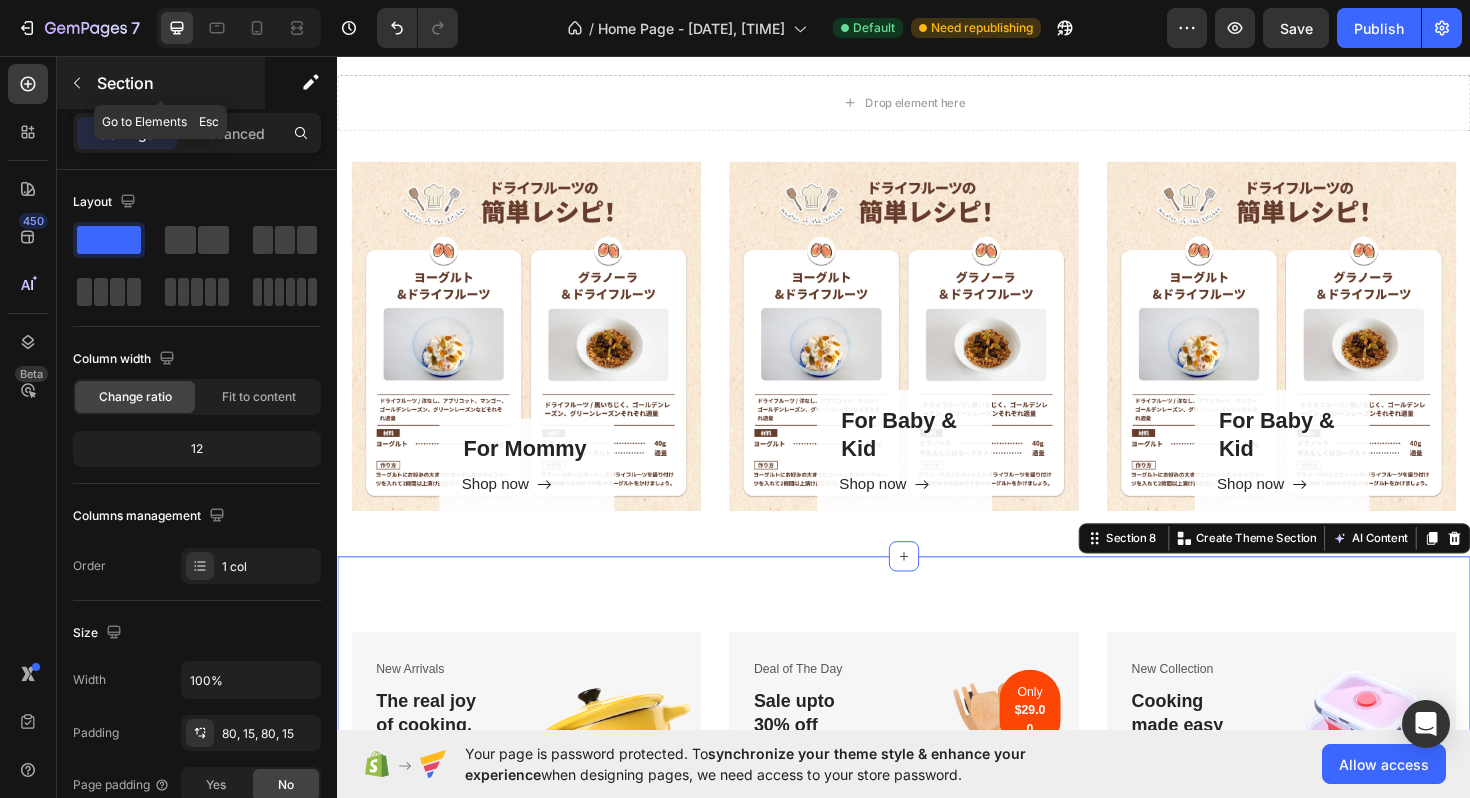 click 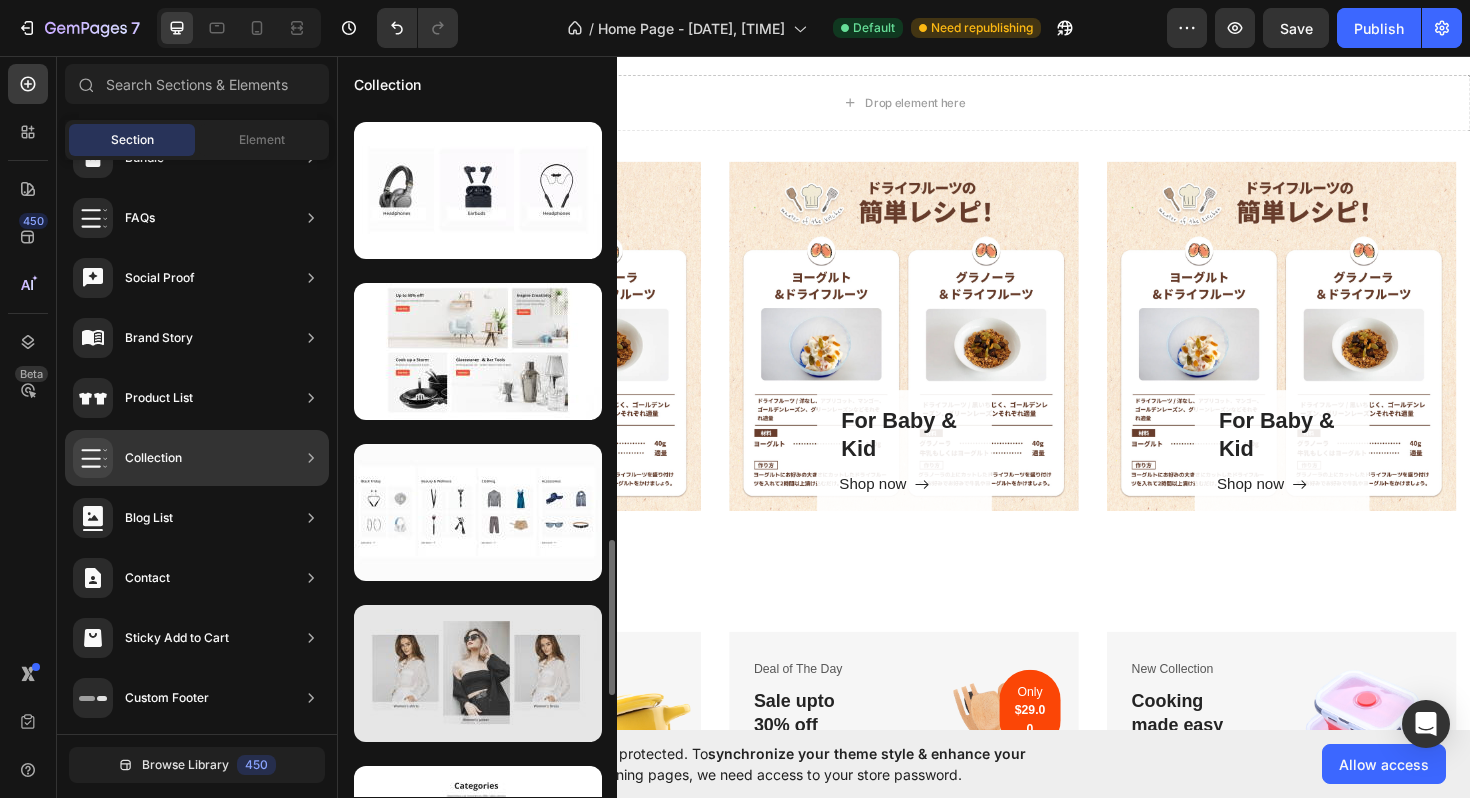 scroll, scrollTop: 1921, scrollLeft: 0, axis: vertical 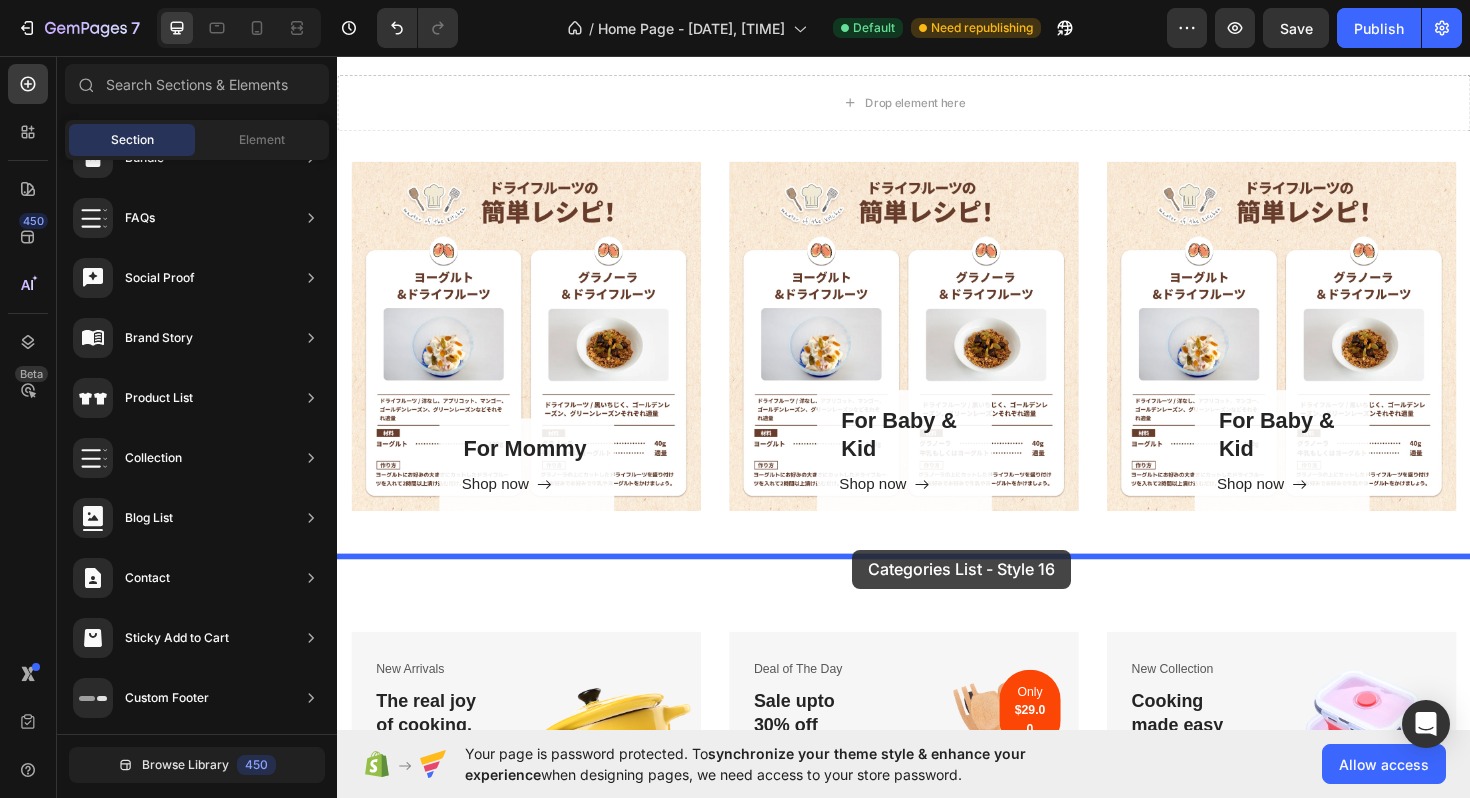 drag, startPoint x: 809, startPoint y: 386, endPoint x: 882, endPoint y: 579, distance: 206.34438 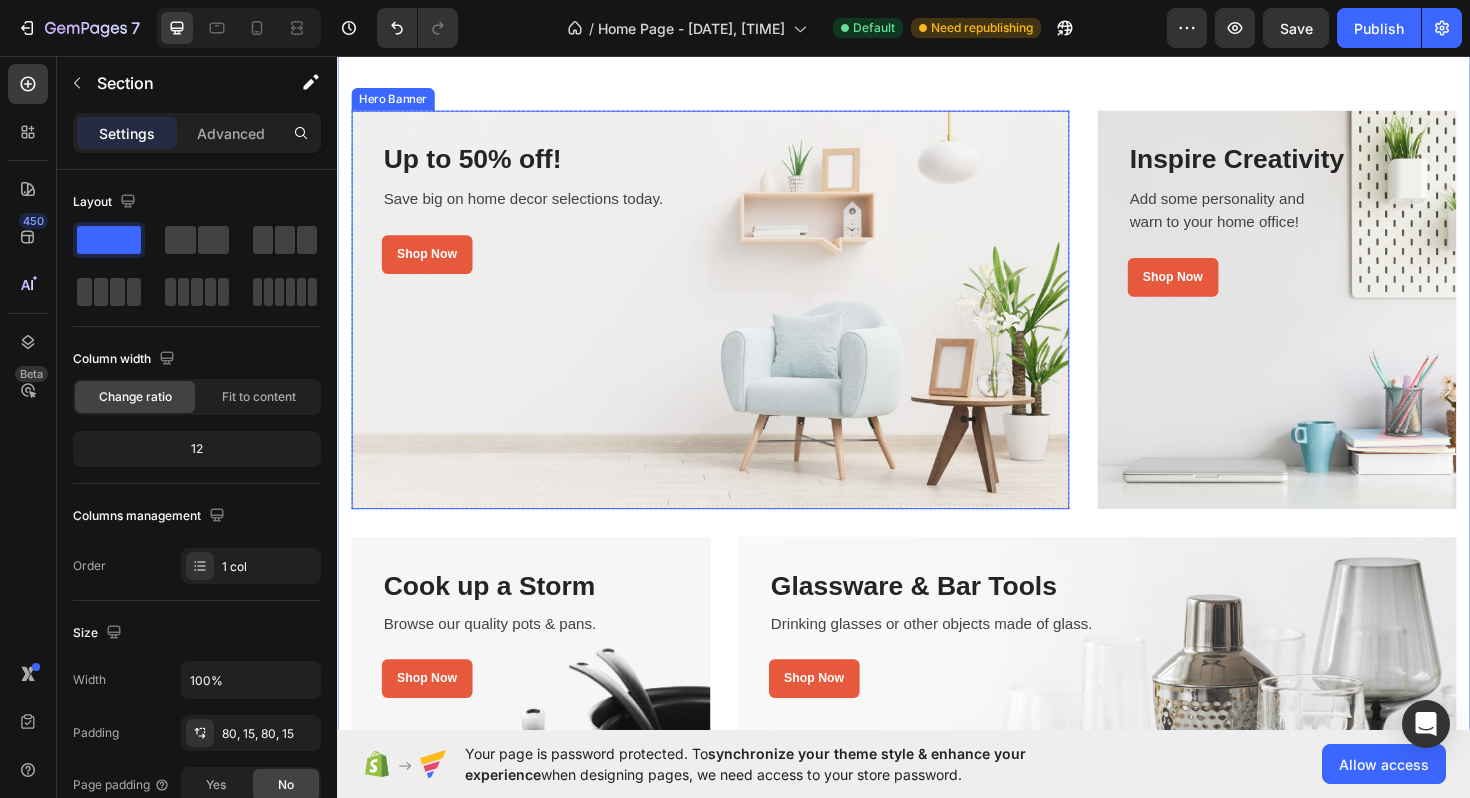 scroll, scrollTop: 3432, scrollLeft: 0, axis: vertical 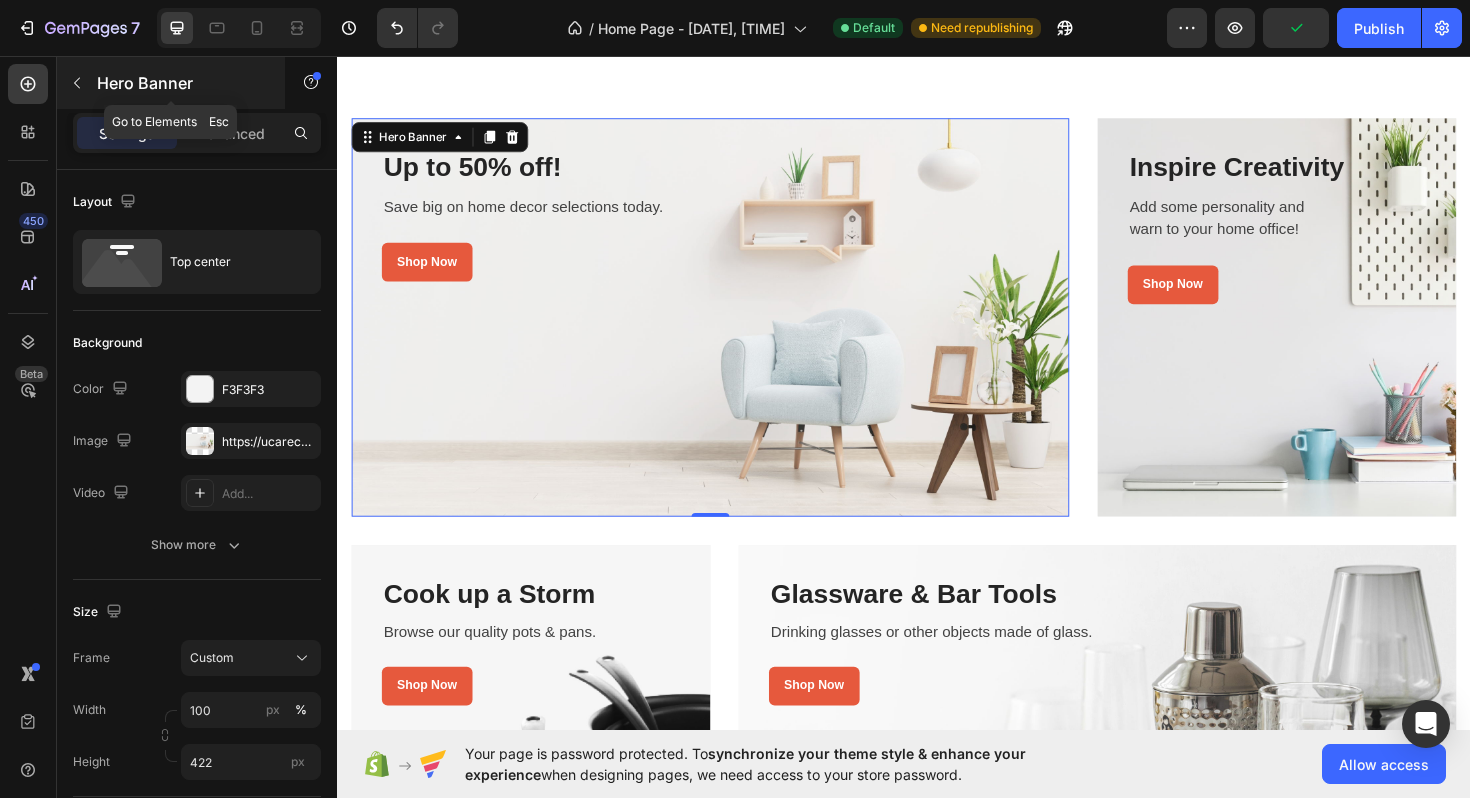 click 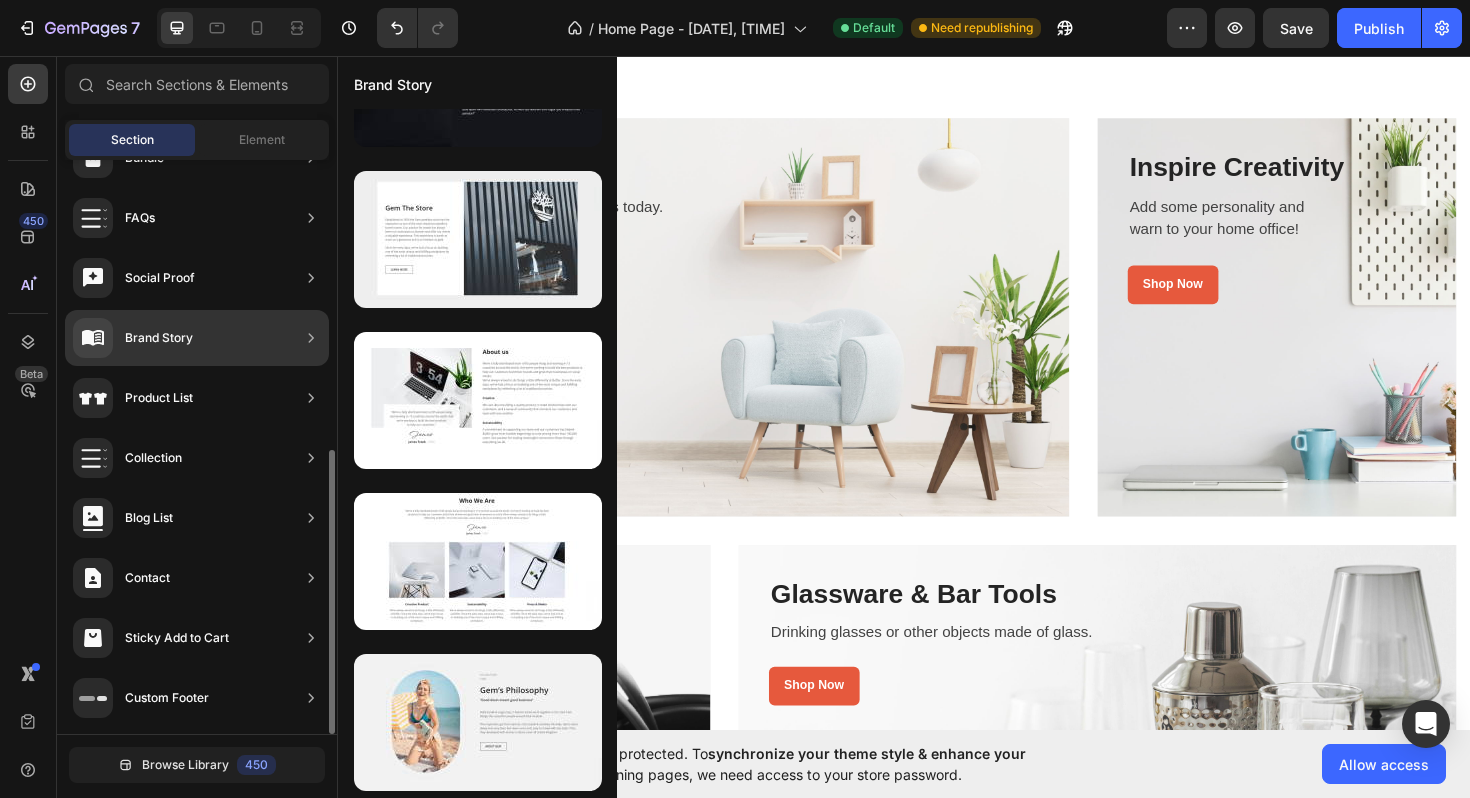 scroll, scrollTop: 105, scrollLeft: 0, axis: vertical 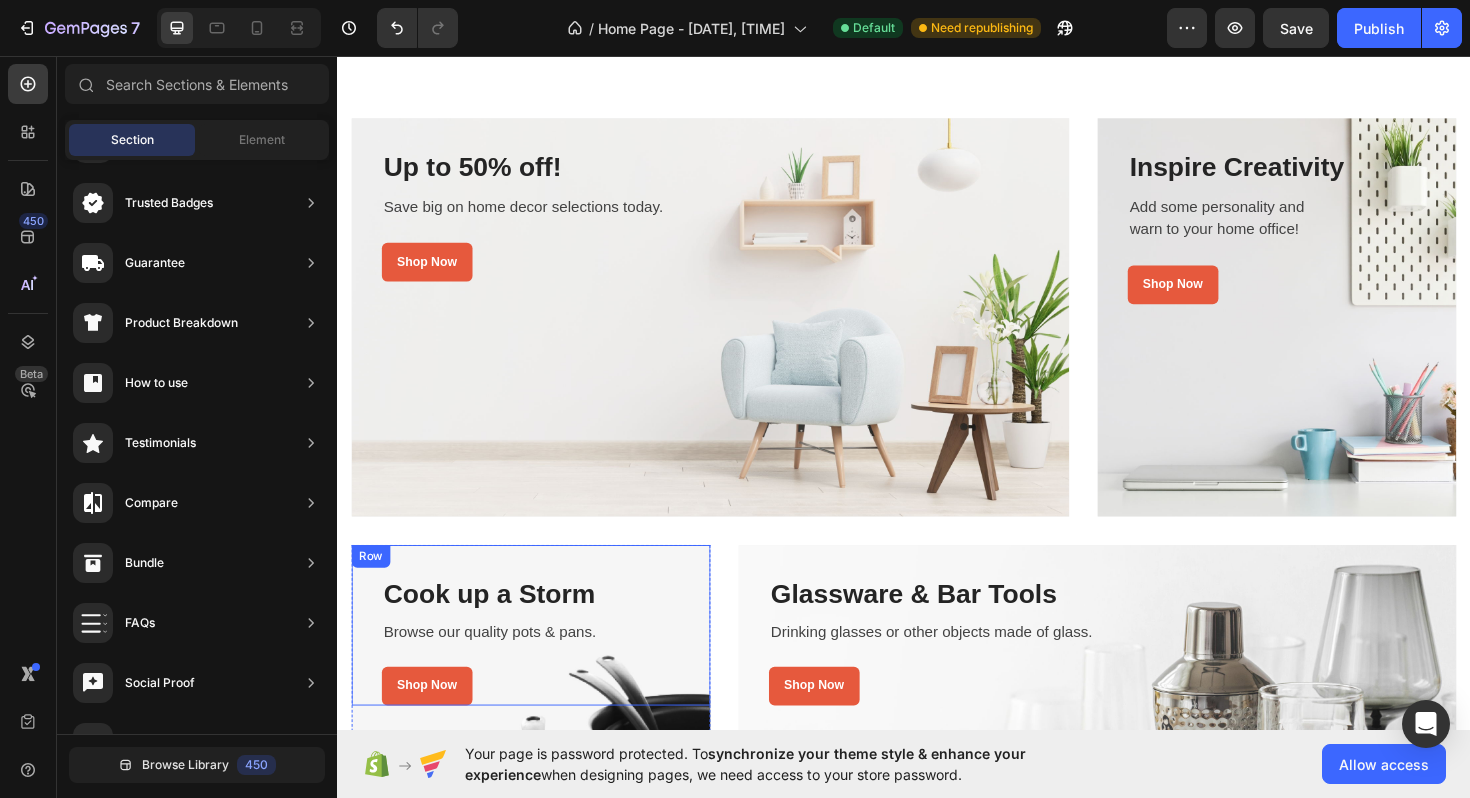 click on "Cook up a Storm Heading Browse our quality pots & pans. Text block Shop Now Button Row" at bounding box center (542, 659) 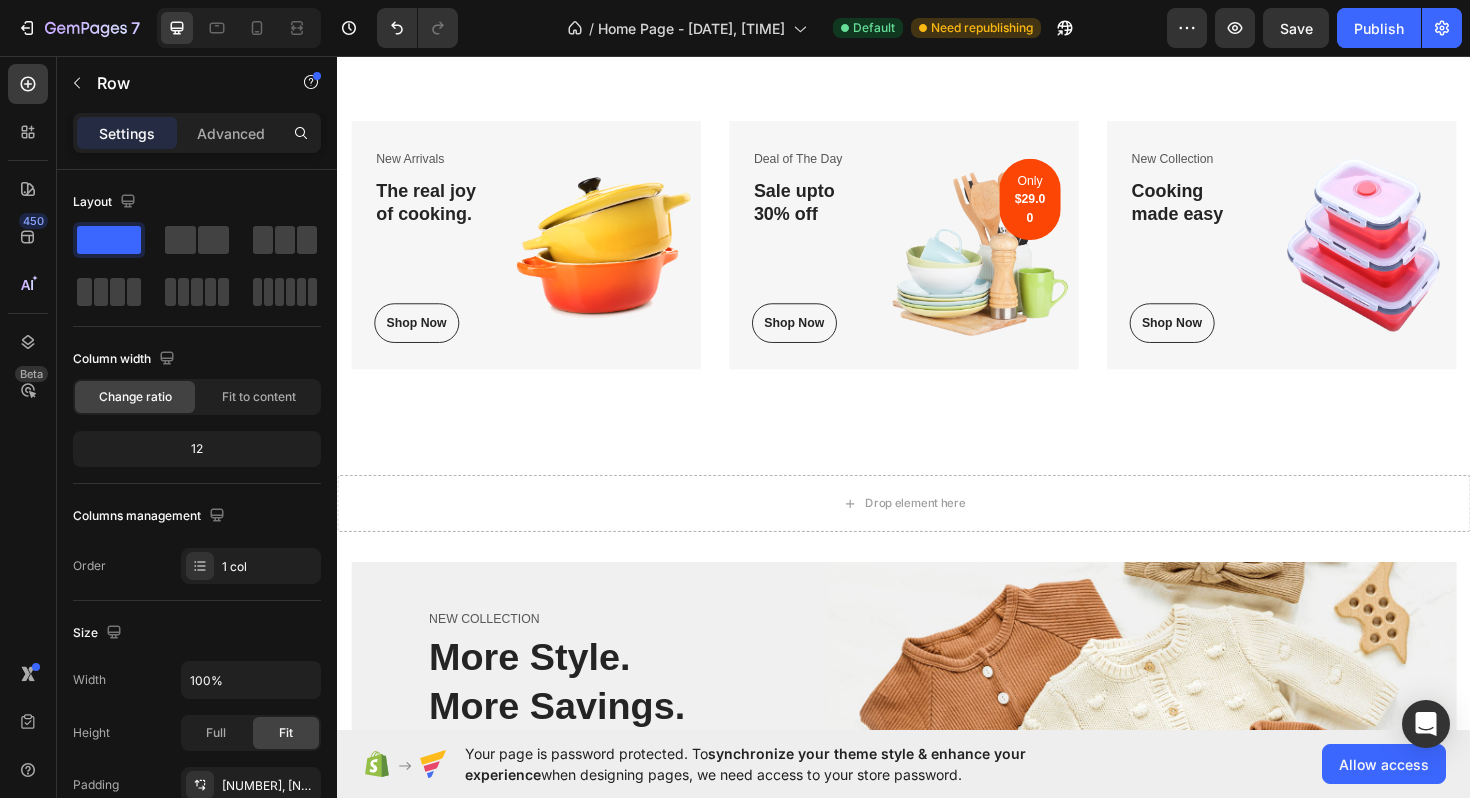 scroll, scrollTop: 4443, scrollLeft: 0, axis: vertical 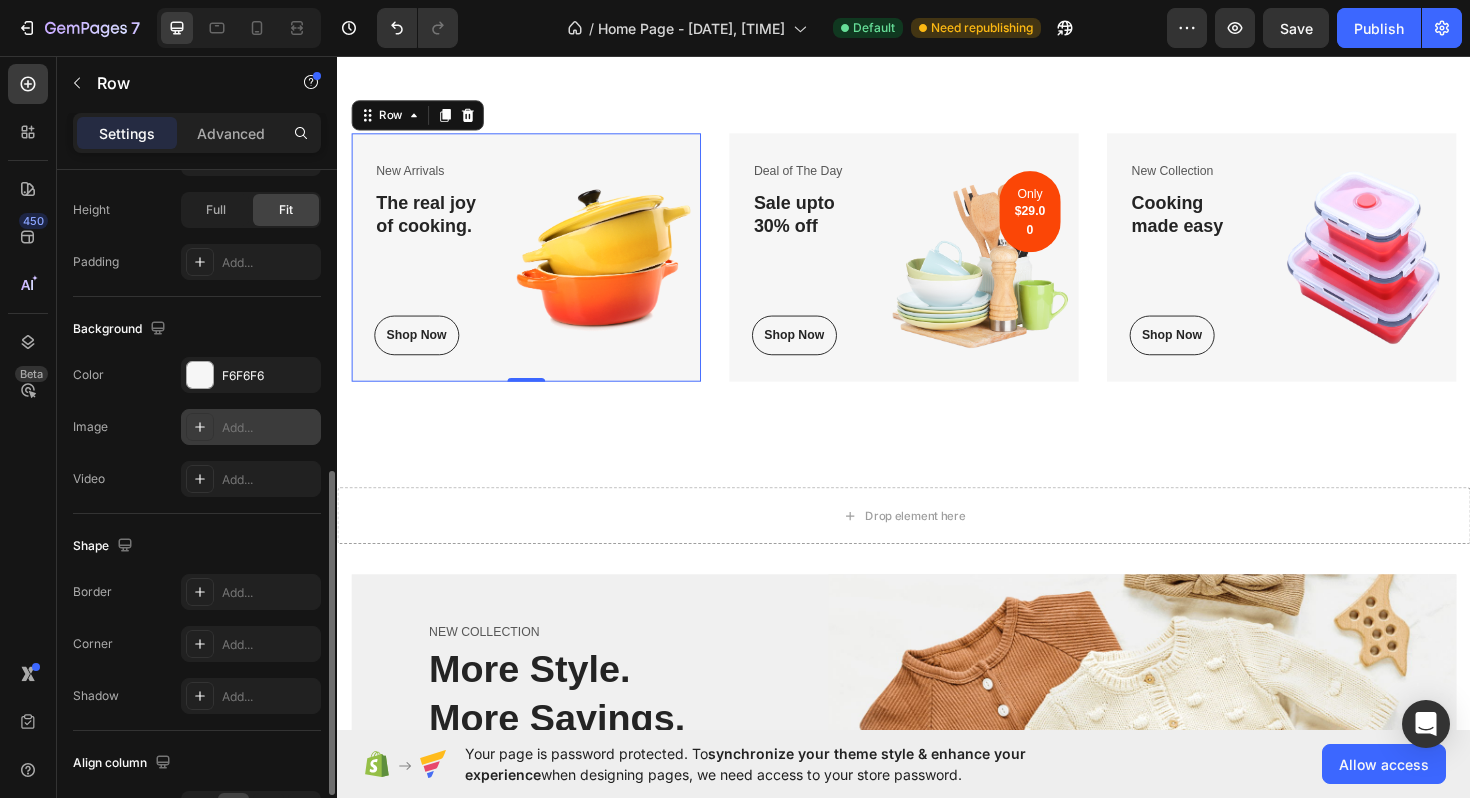 click 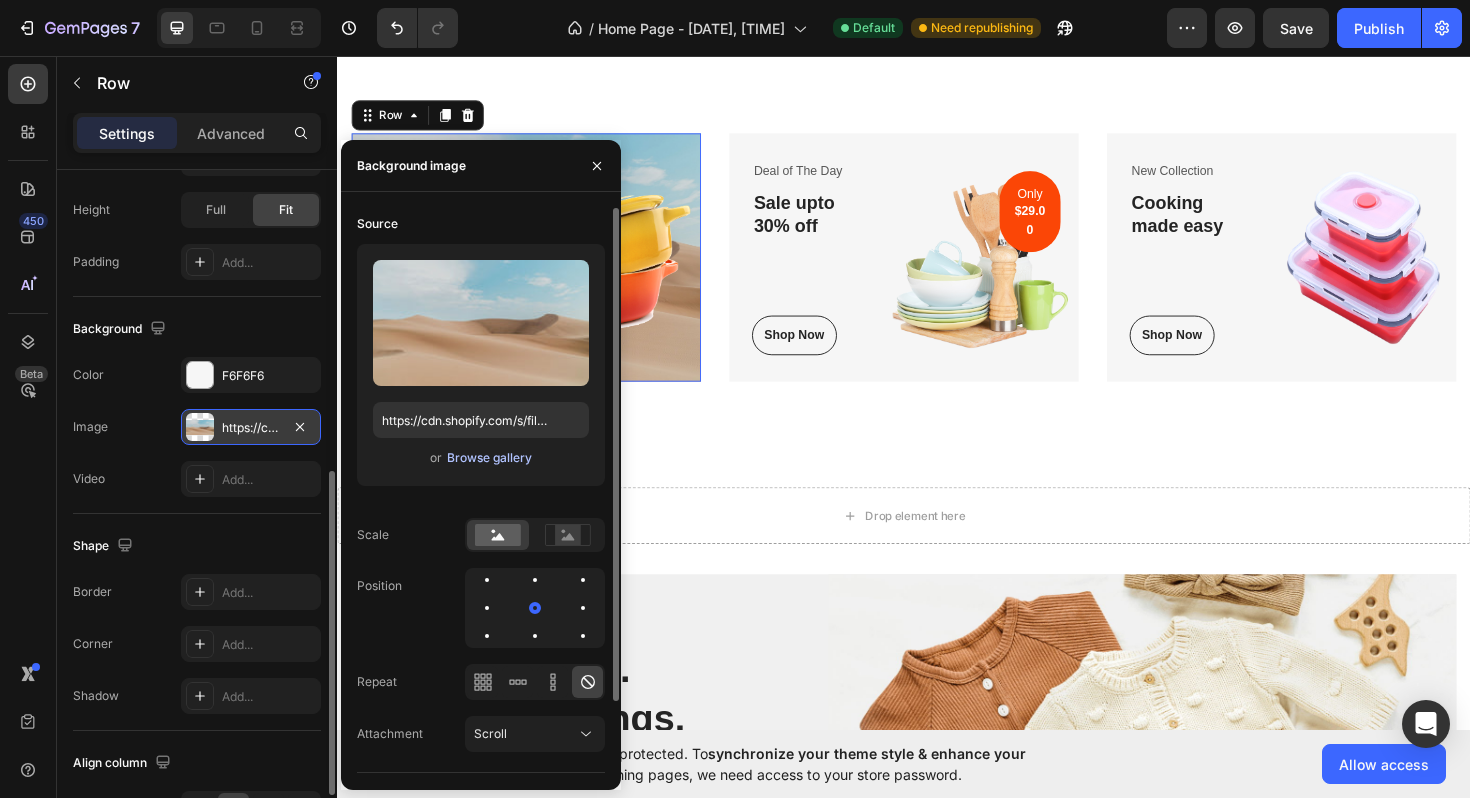 click on "Browse gallery" at bounding box center (489, 458) 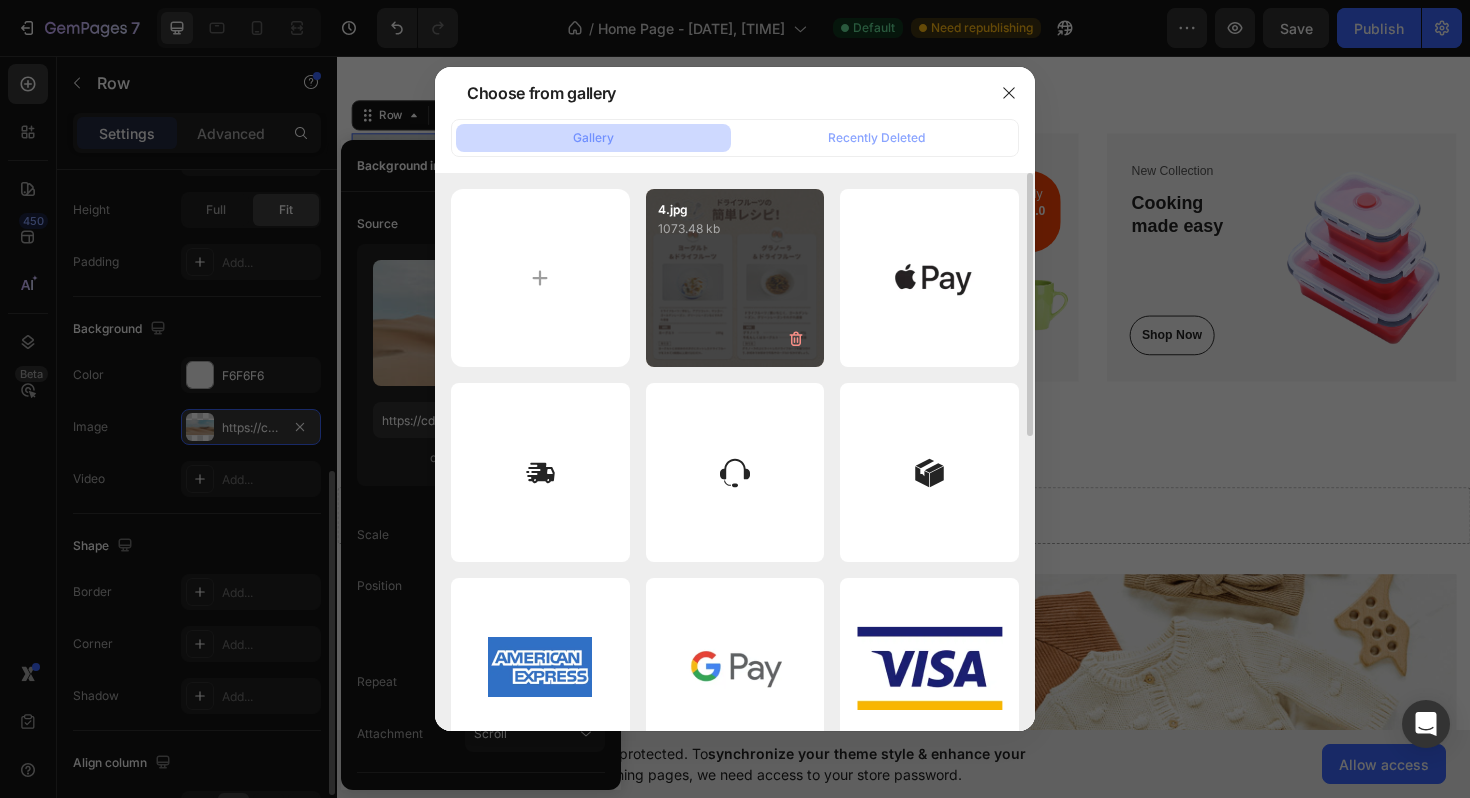 click on "4.jpg 1073.48 kb" at bounding box center [735, 278] 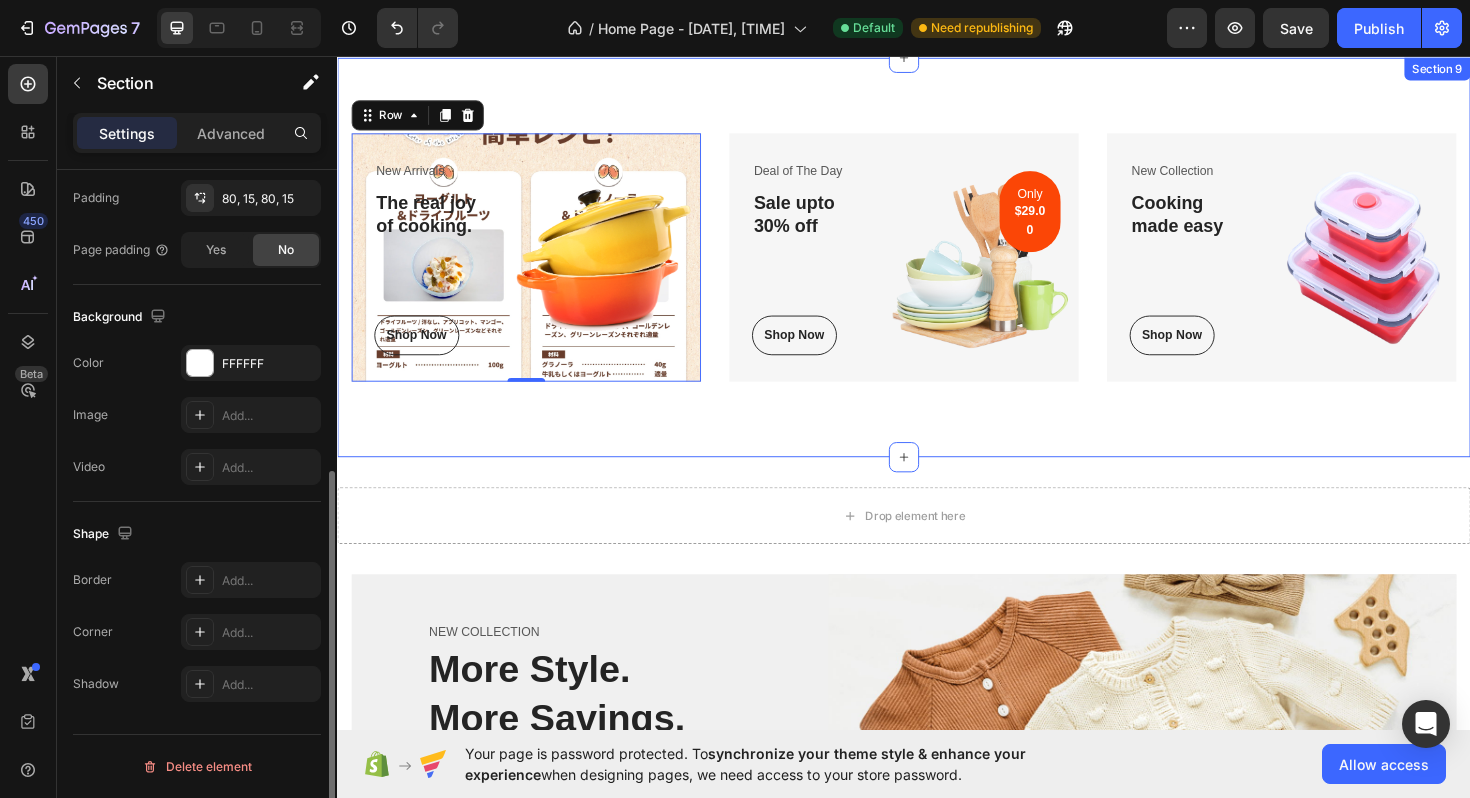click on "New Arrivals Text block The real joy of cooking. Heading Shop Now Button Row Image Row   0 Deal of The Day Text block Sale upto 30% off Heading Shop Now Button Row Image Only $29.00 Text block Row Row New Collection Text block Cooking made easy Heading Shop Now Button Row Image Row Row Section 9" at bounding box center [937, 269] 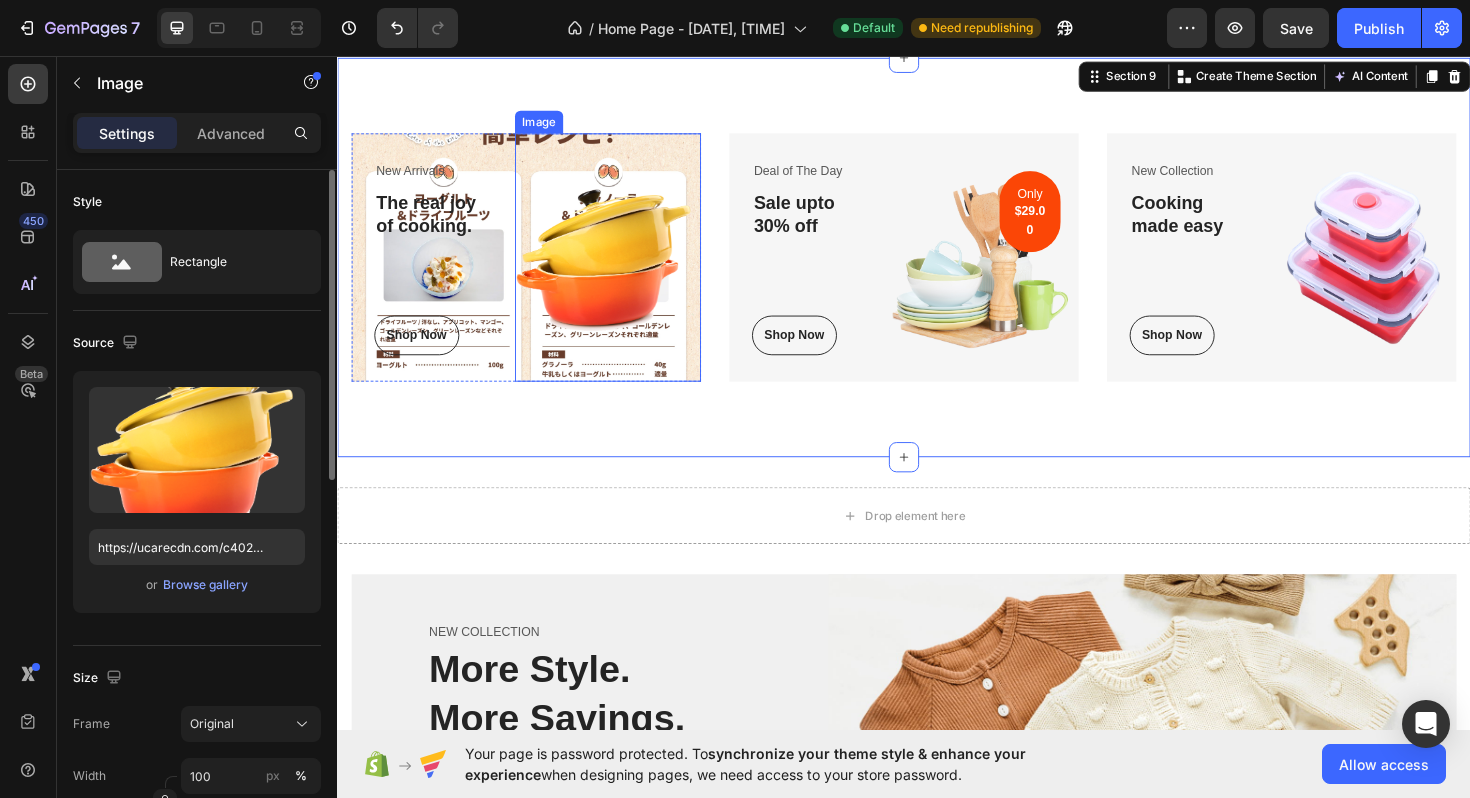 click at bounding box center [623, 269] 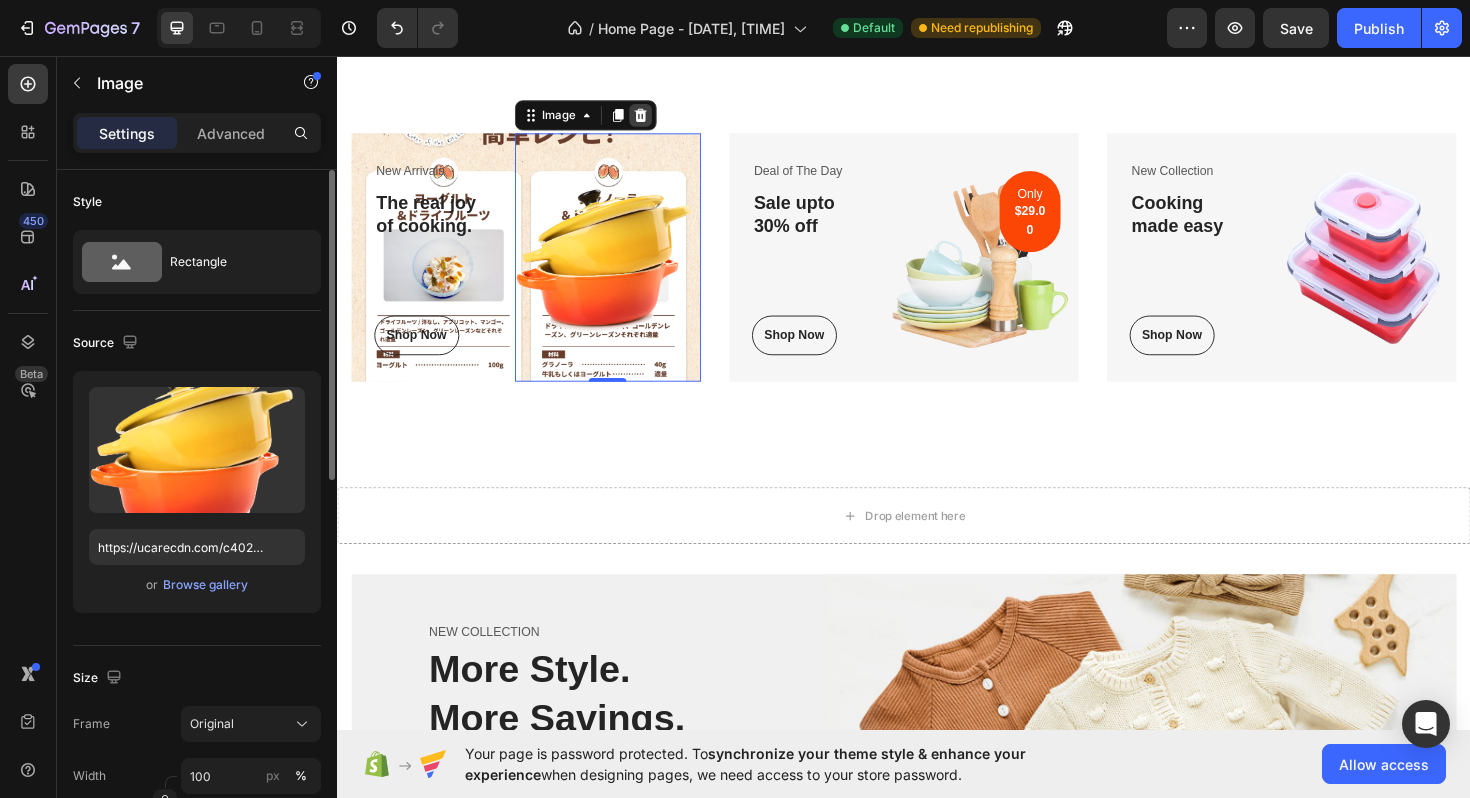 click 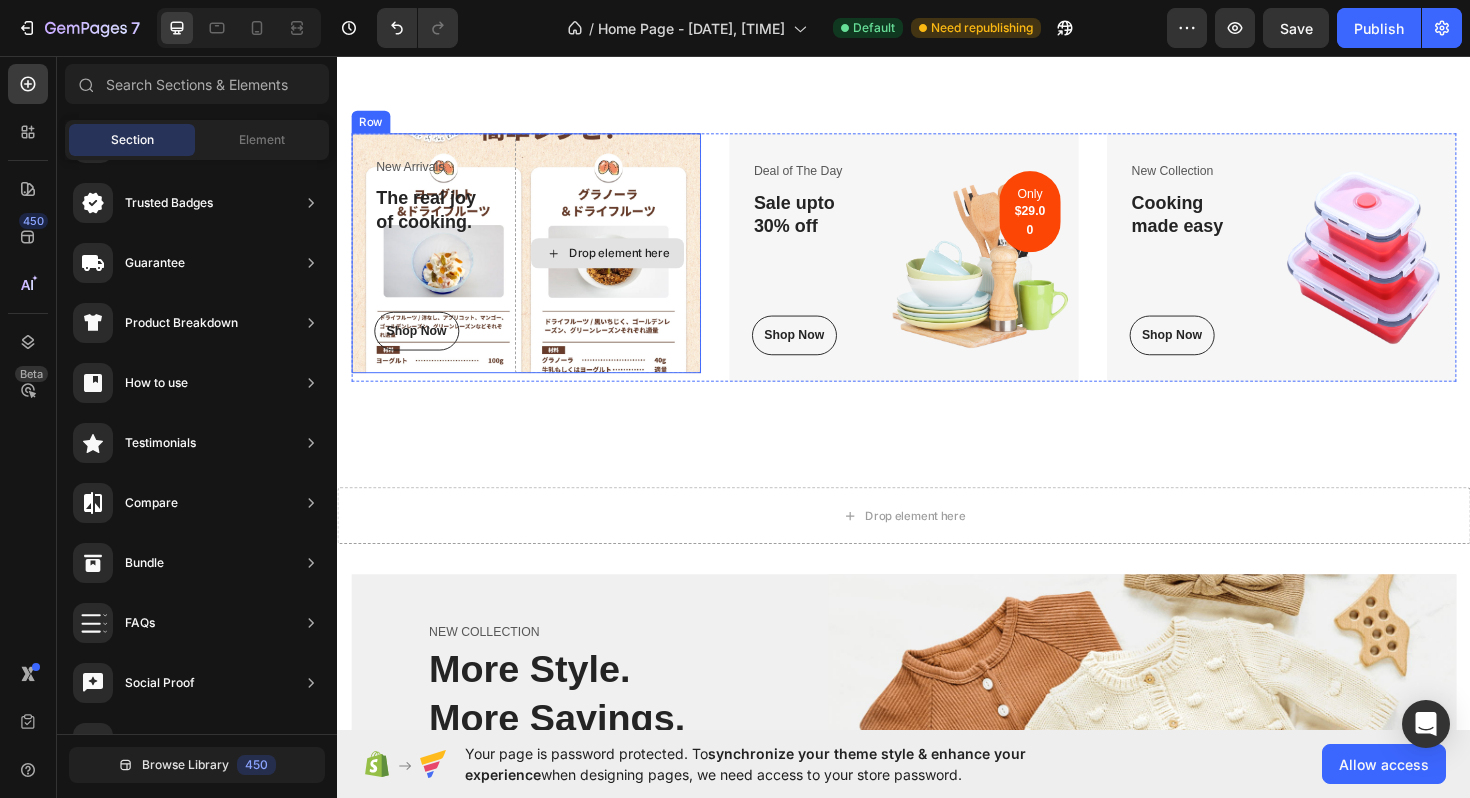 click on "Drop element here" at bounding box center (623, 265) 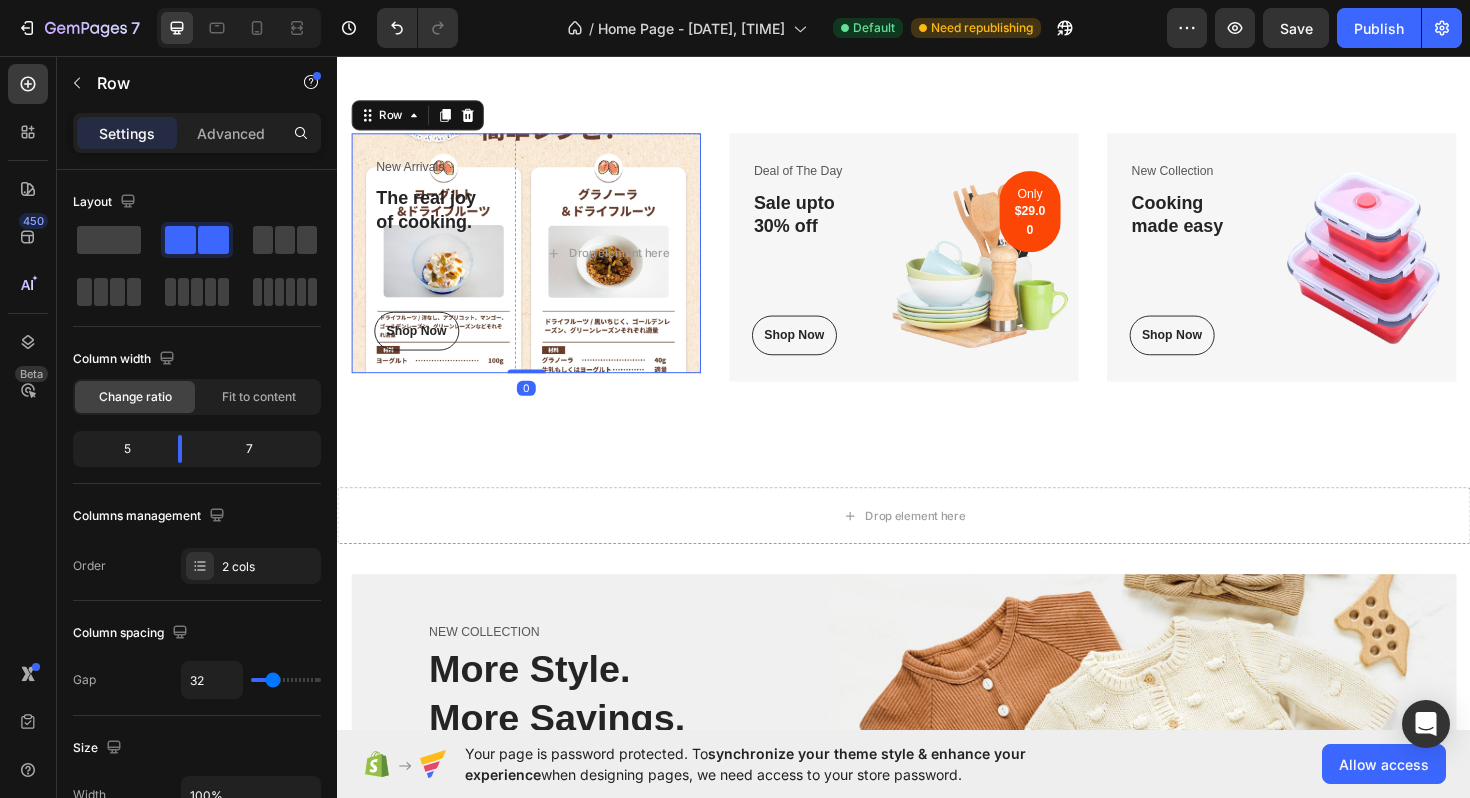 click on "New Arrivals Text block The real joy of cooking. Heading Shop Now Button Row
Drop element here Row   0" at bounding box center (537, 265) 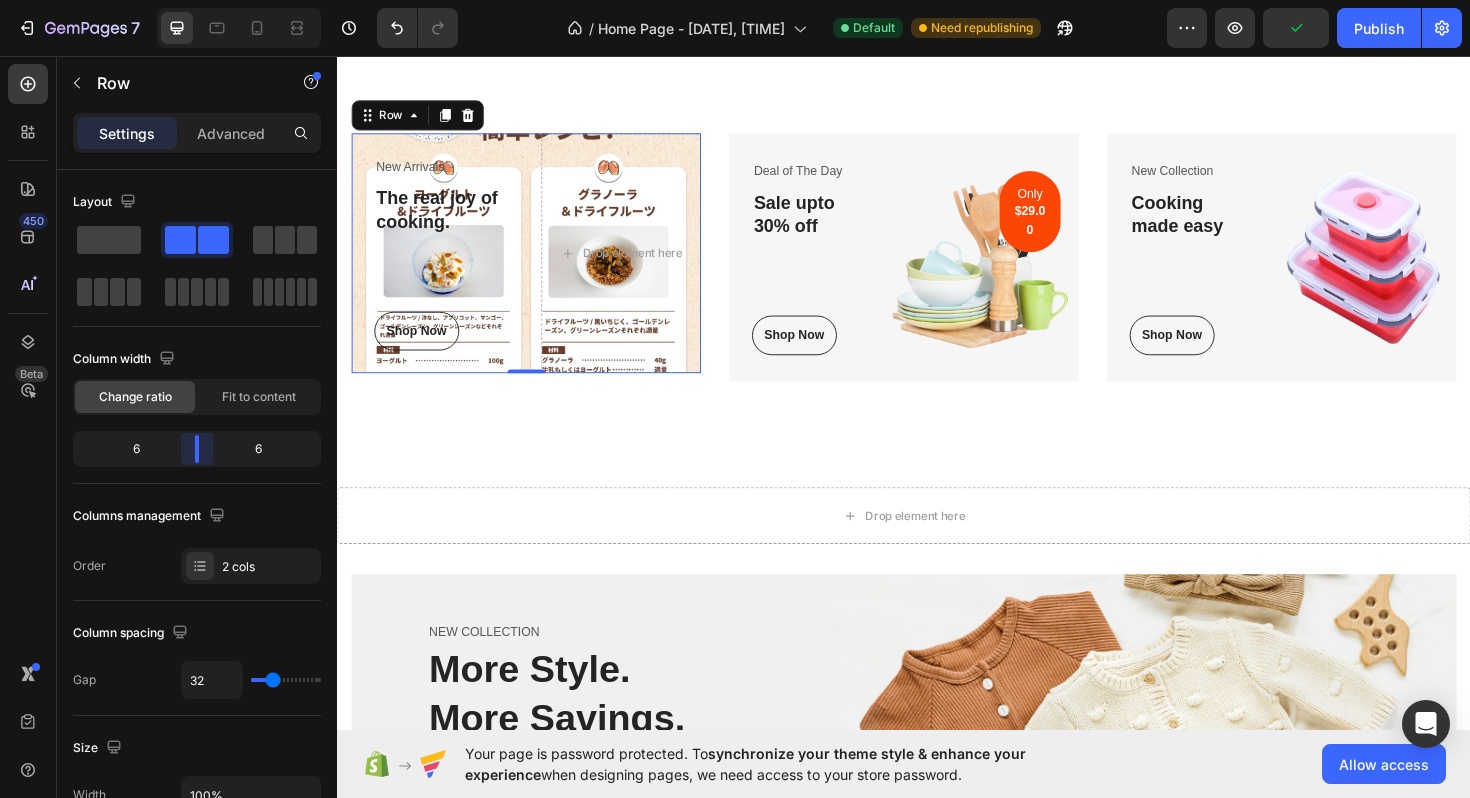 drag, startPoint x: 182, startPoint y: 452, endPoint x: 196, endPoint y: 455, distance: 14.3178215 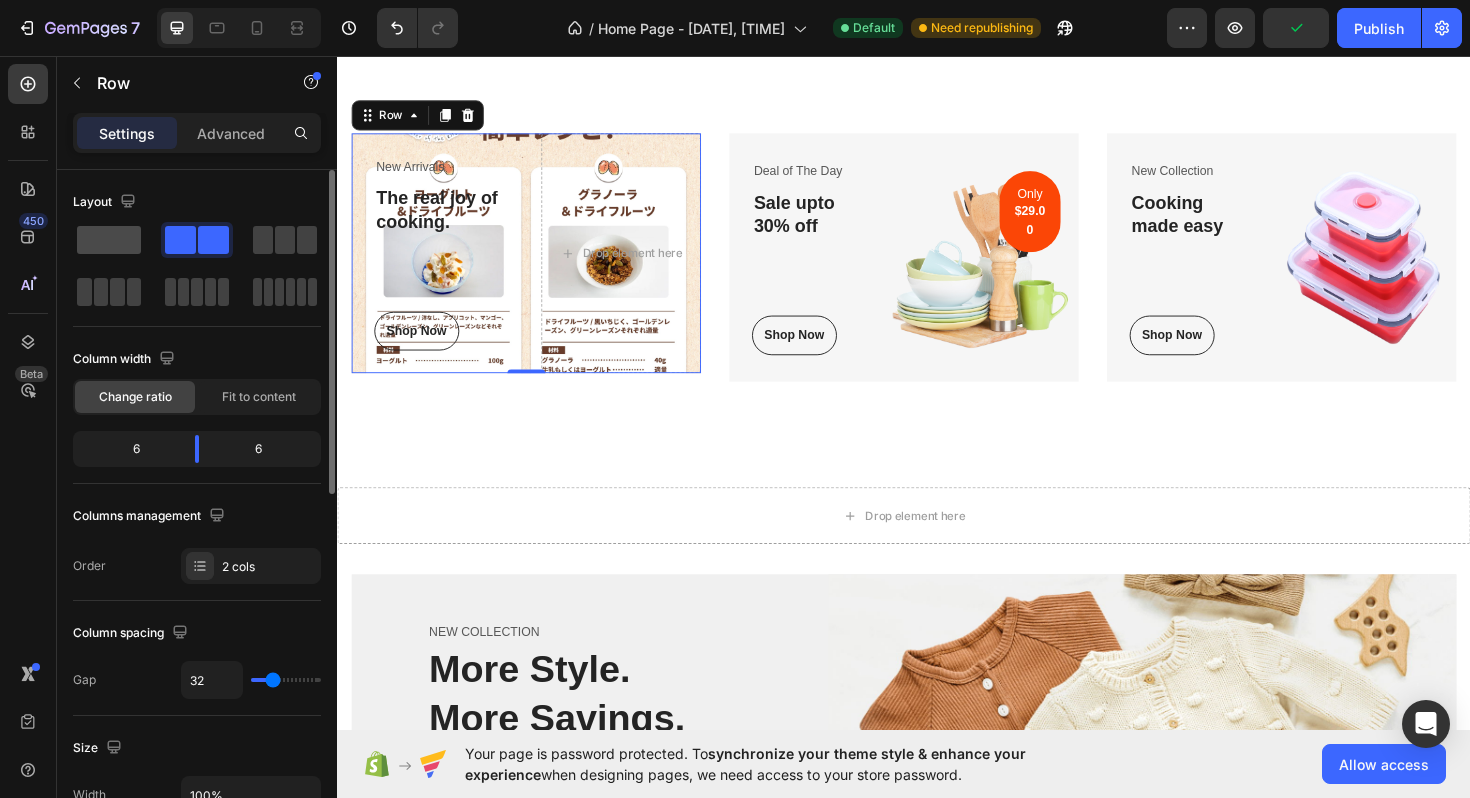 click 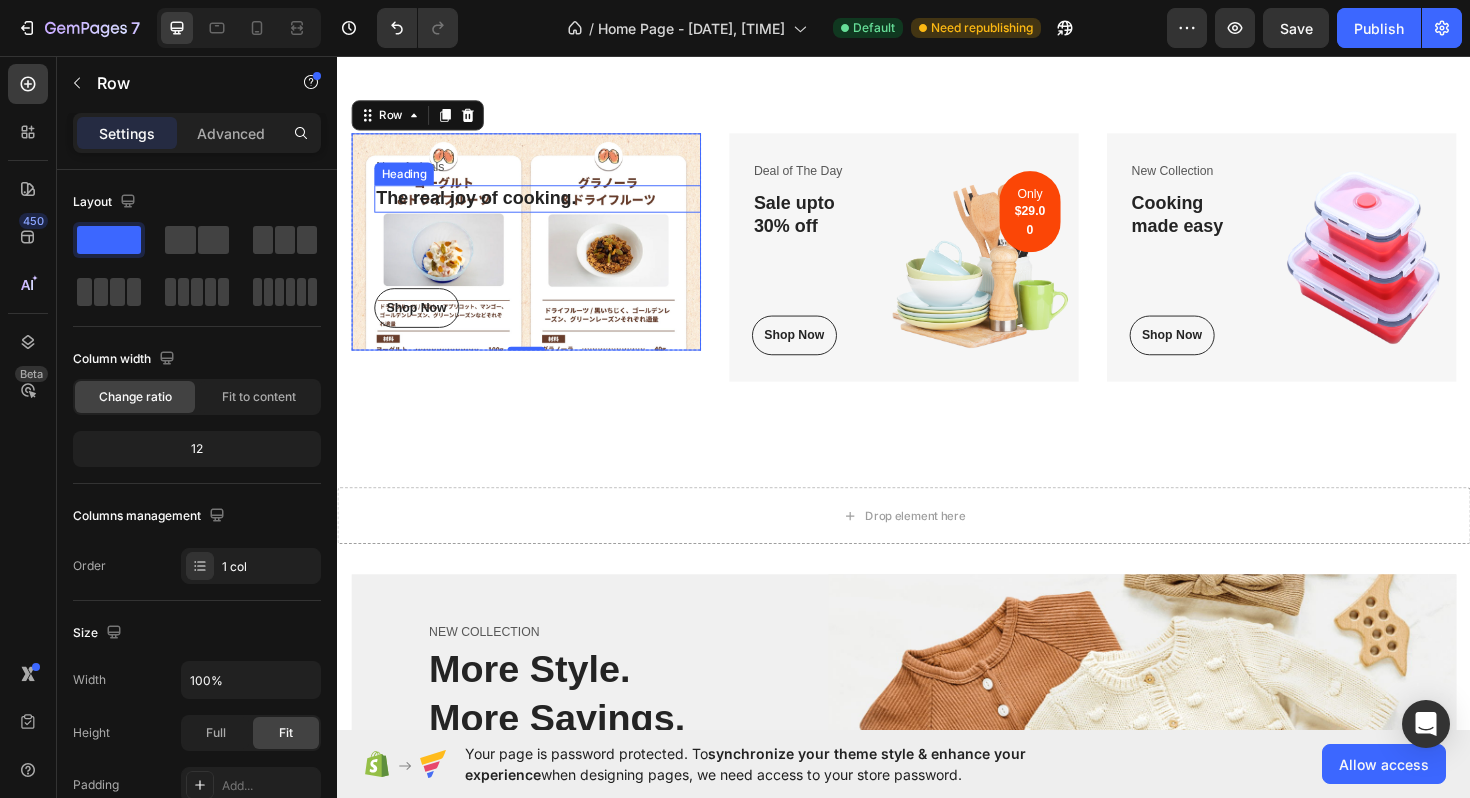 click on "The real joy of cooking." at bounding box center [549, 207] 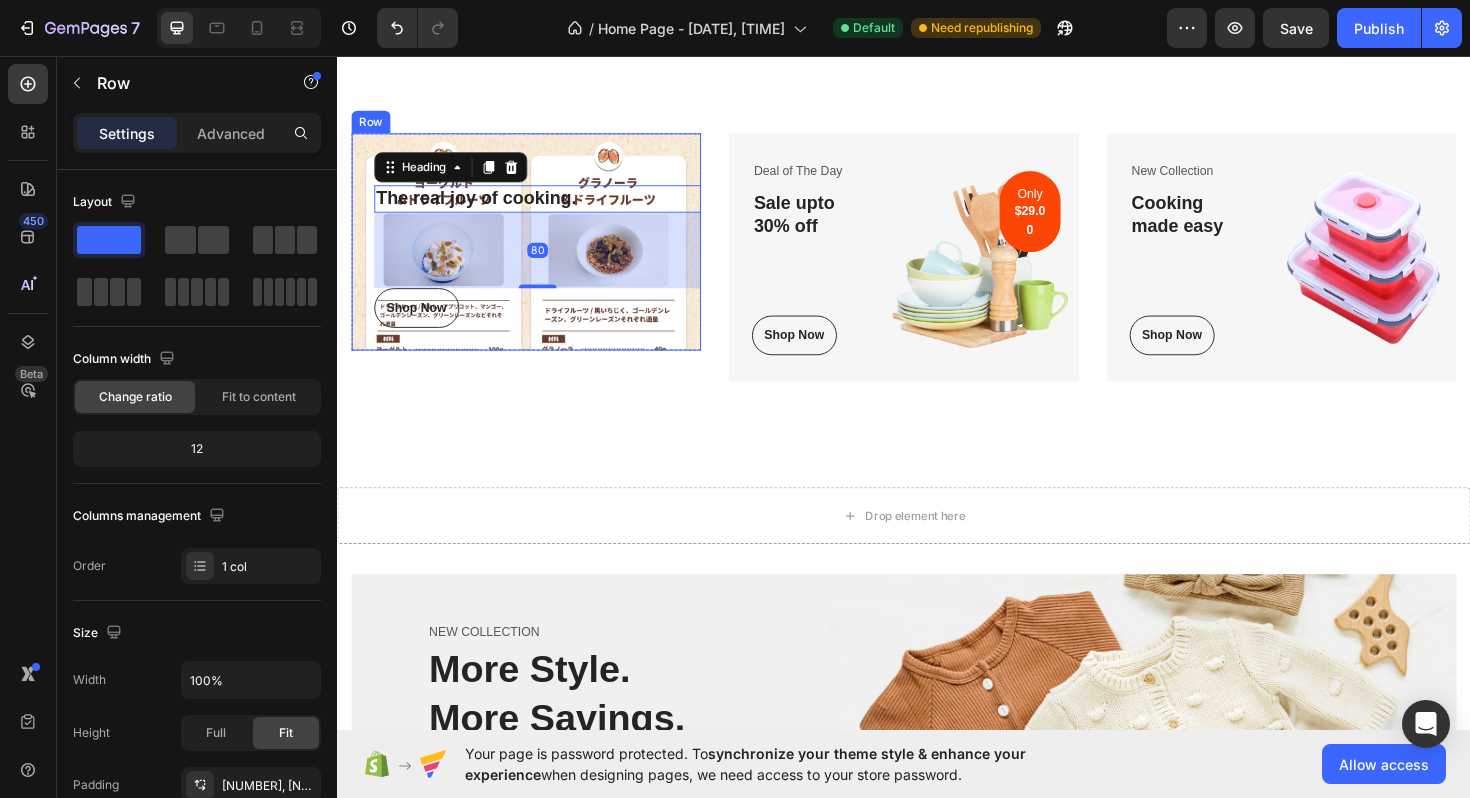 click on "New Arrivals Text block The real joy of cooking. Heading   80 Shop Now Button Row" at bounding box center [537, 253] 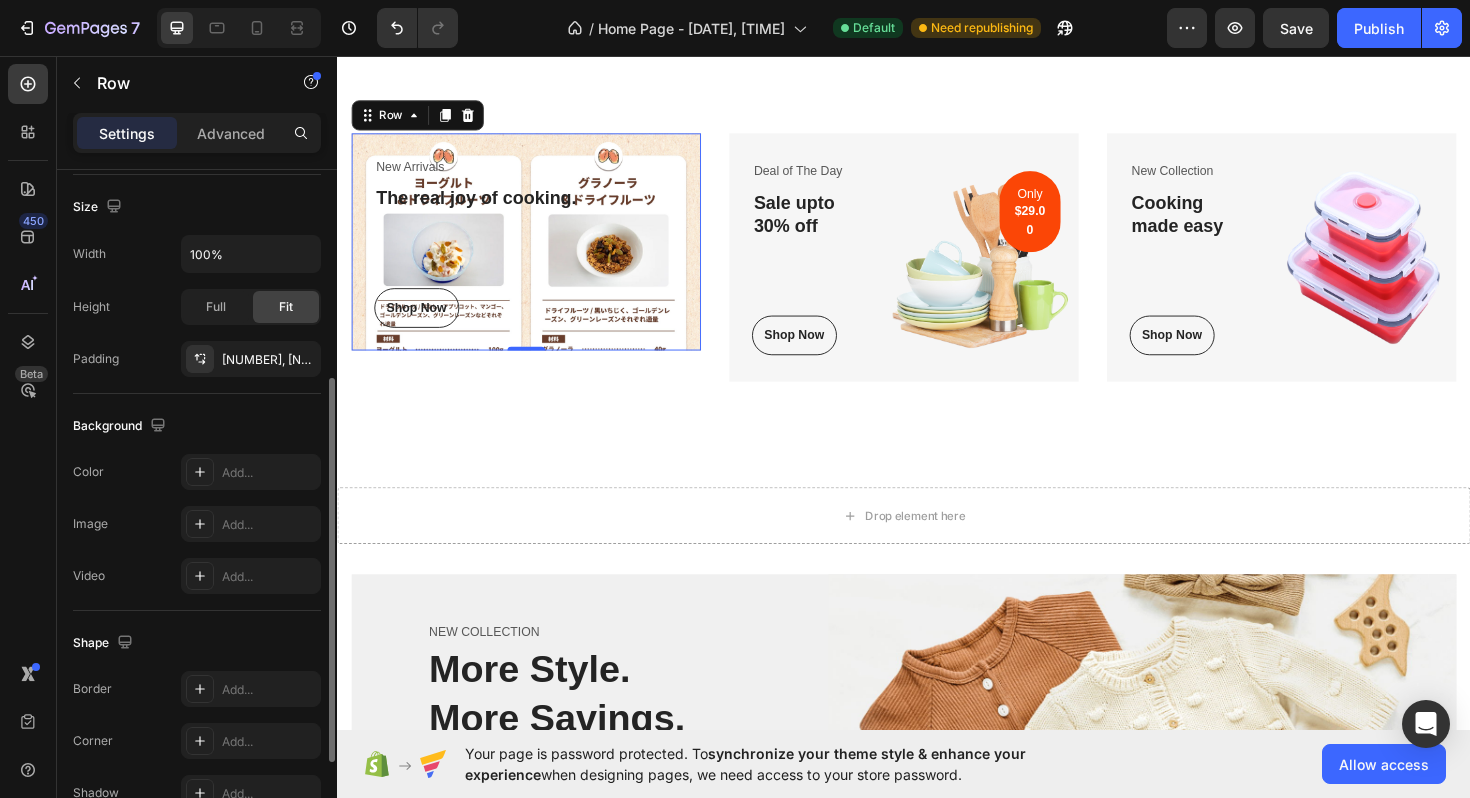 scroll, scrollTop: 488, scrollLeft: 0, axis: vertical 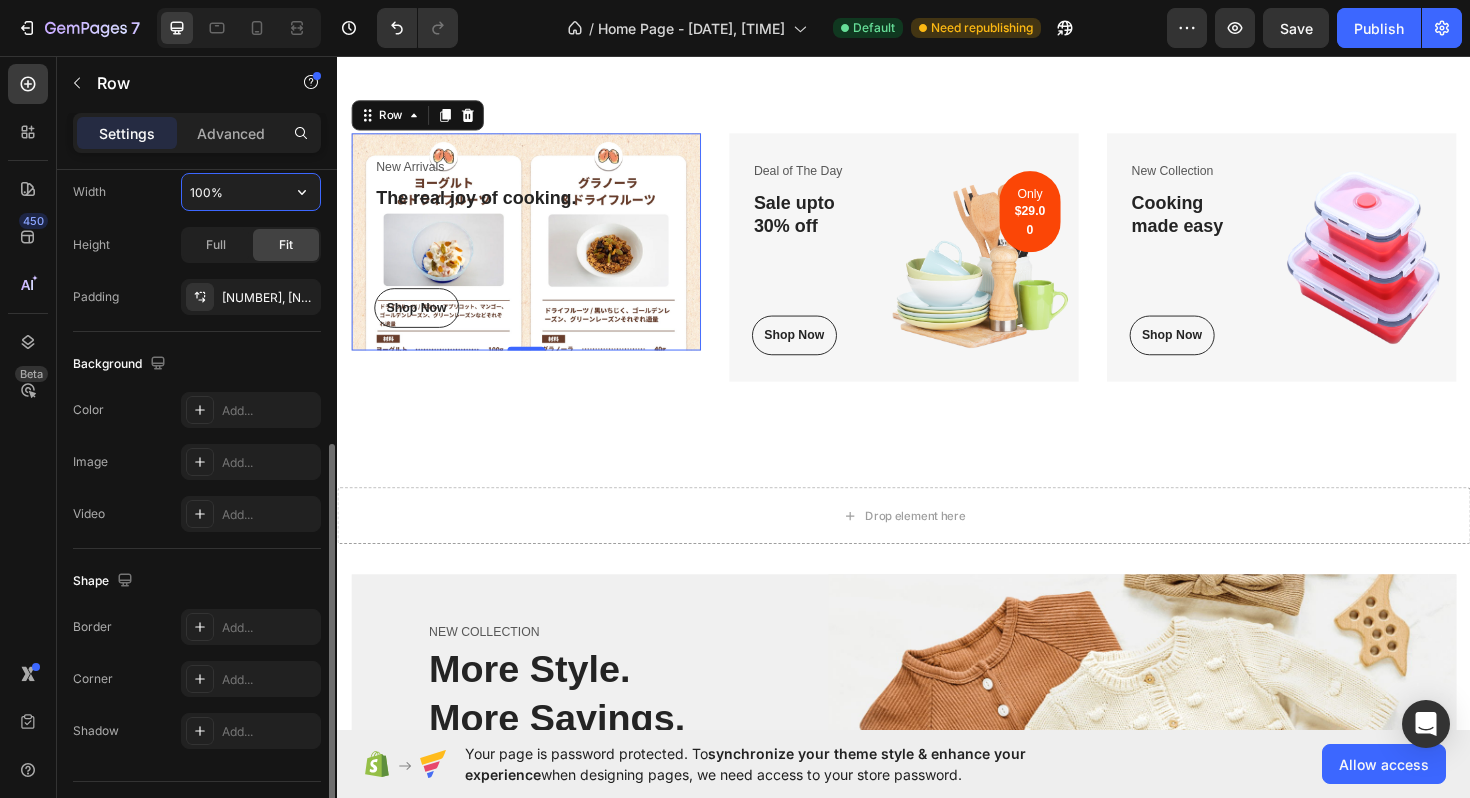 click on "100%" at bounding box center (251, 192) 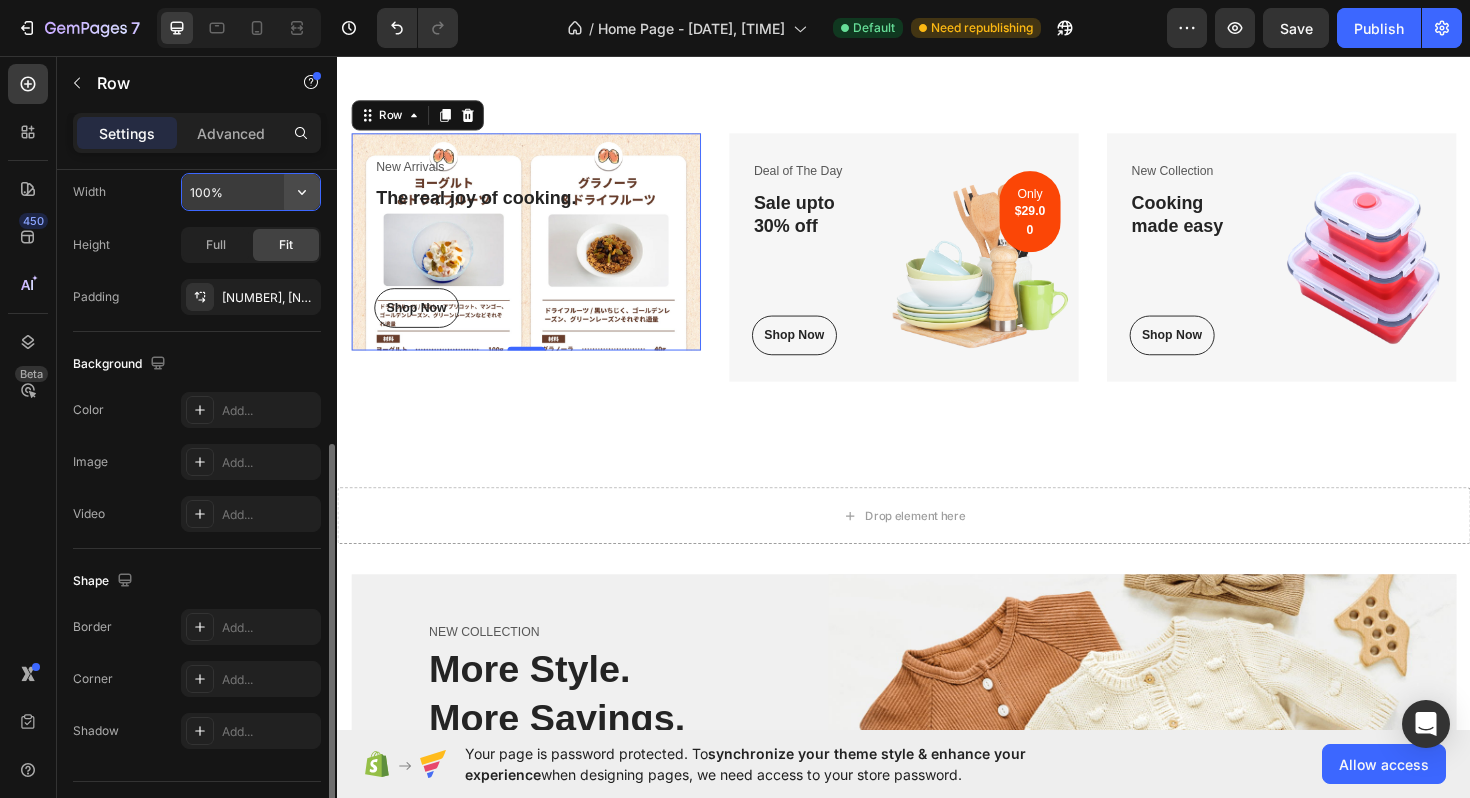 click 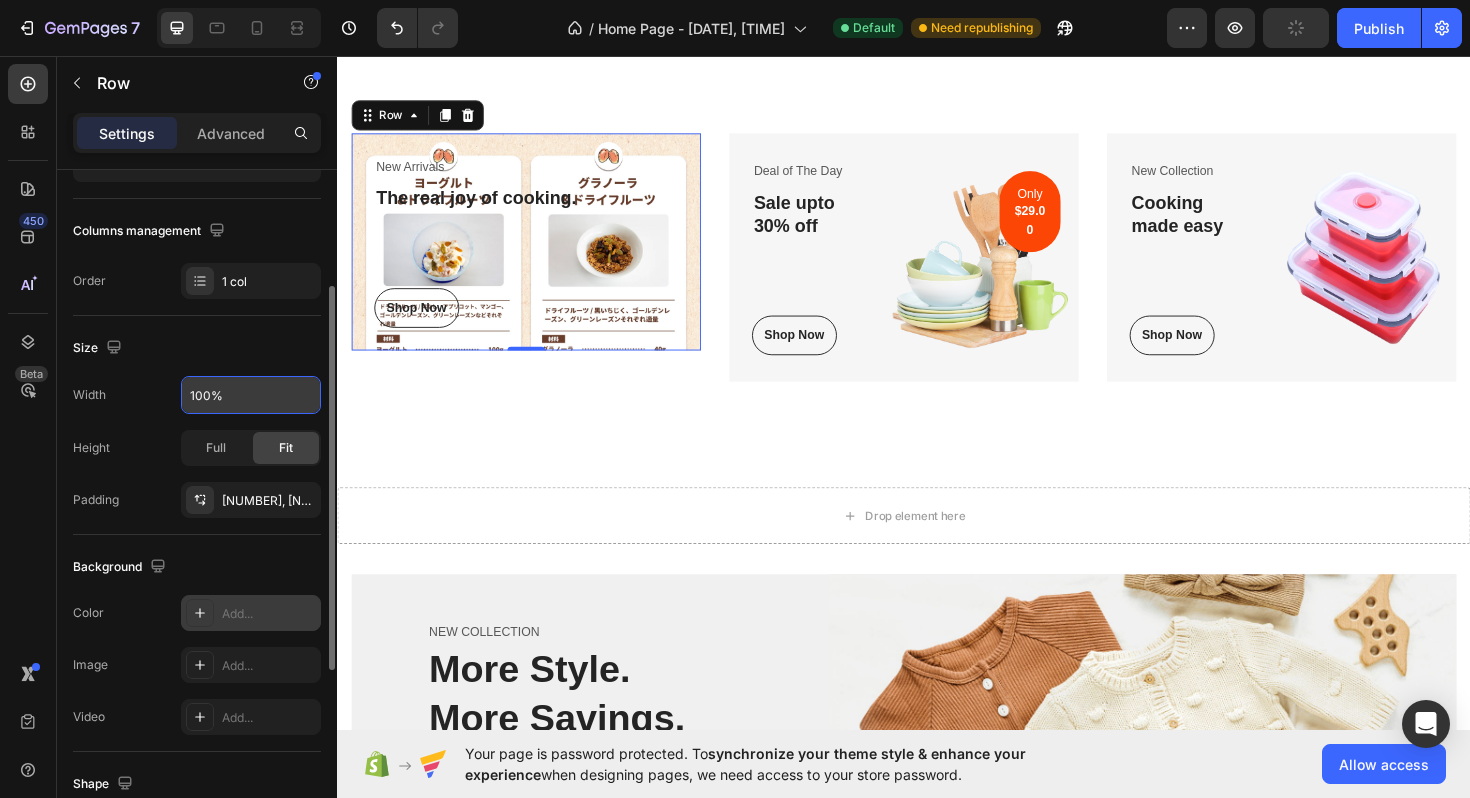 scroll, scrollTop: 164, scrollLeft: 0, axis: vertical 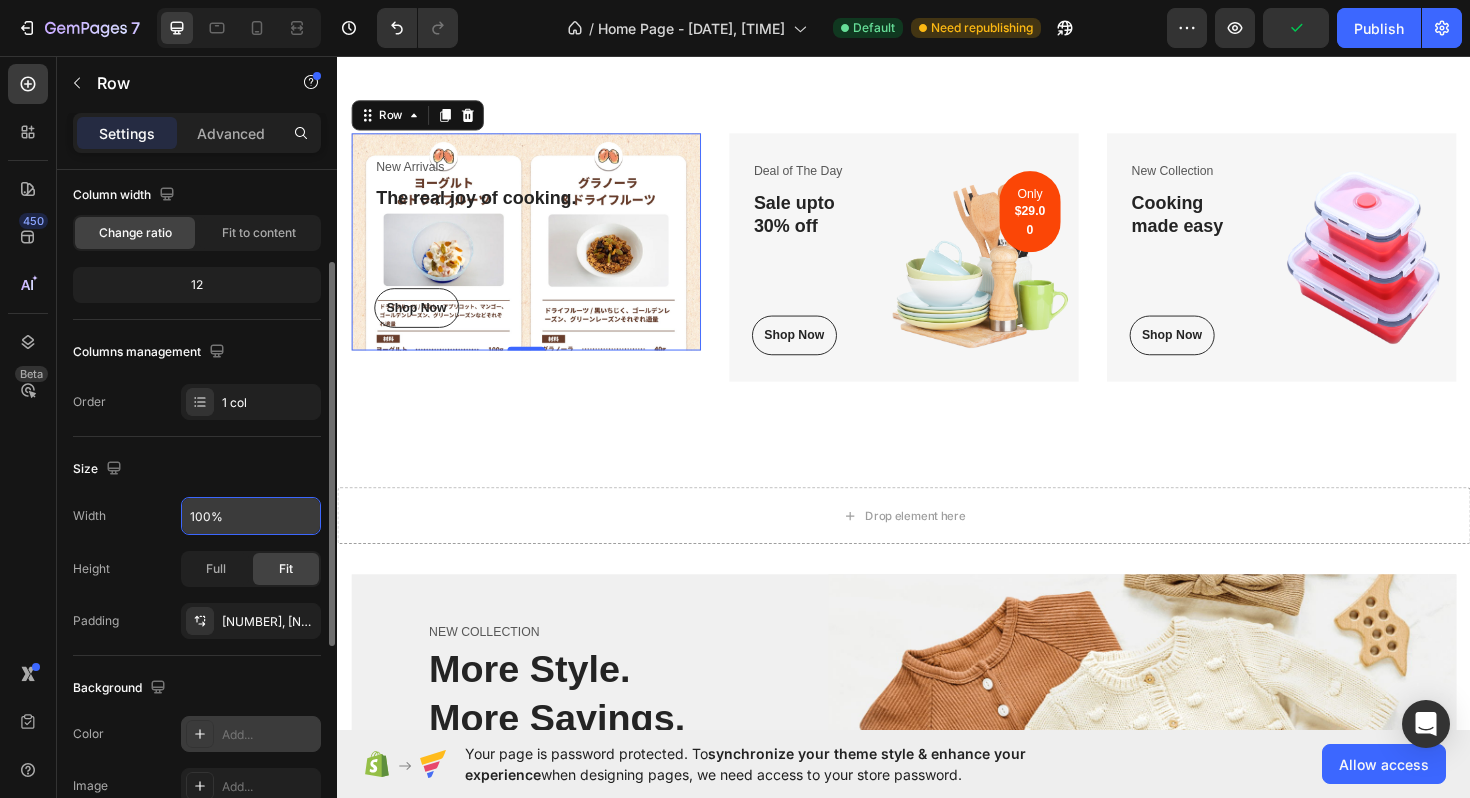 click on "1 col" at bounding box center (269, 403) 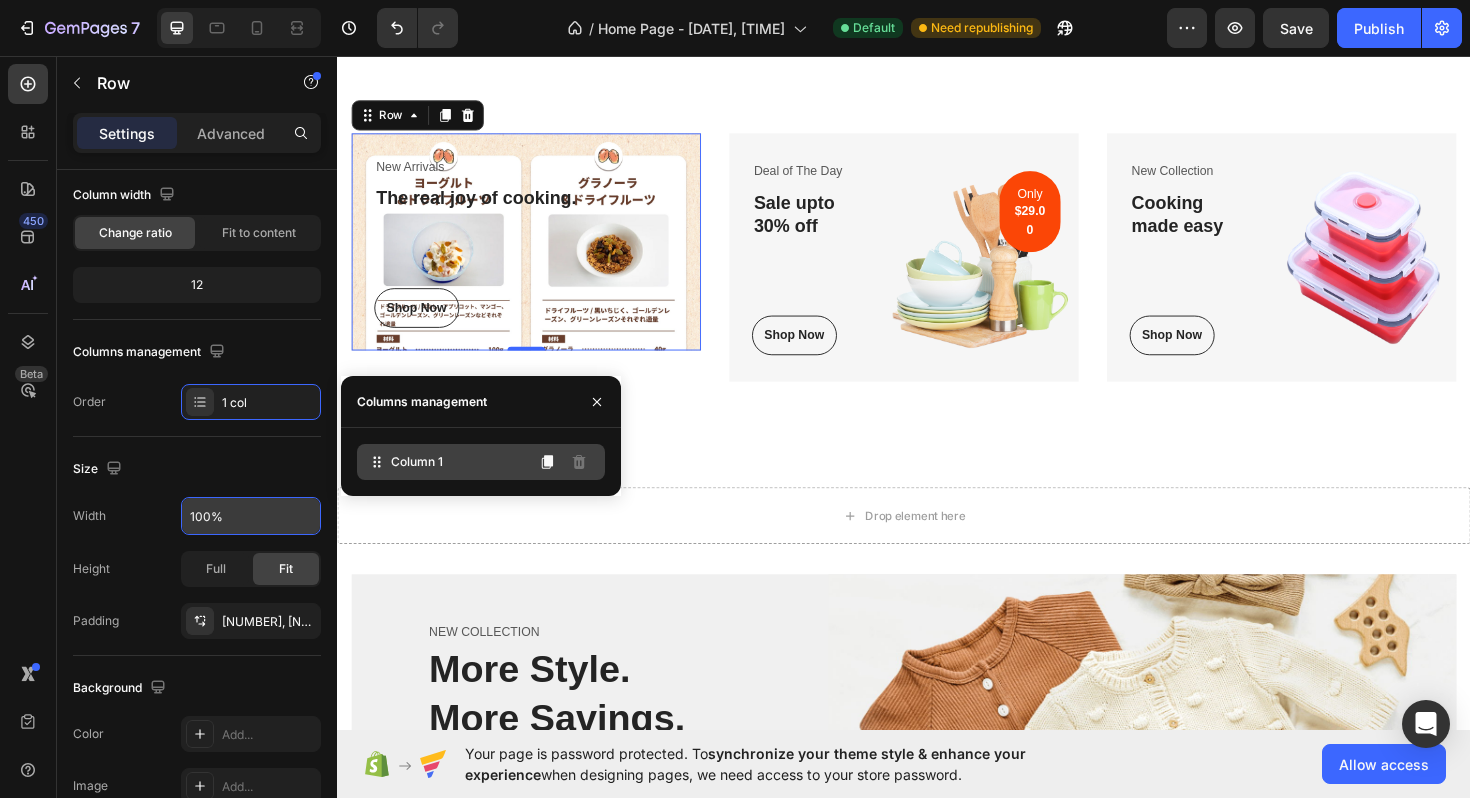 click on "Column 1" 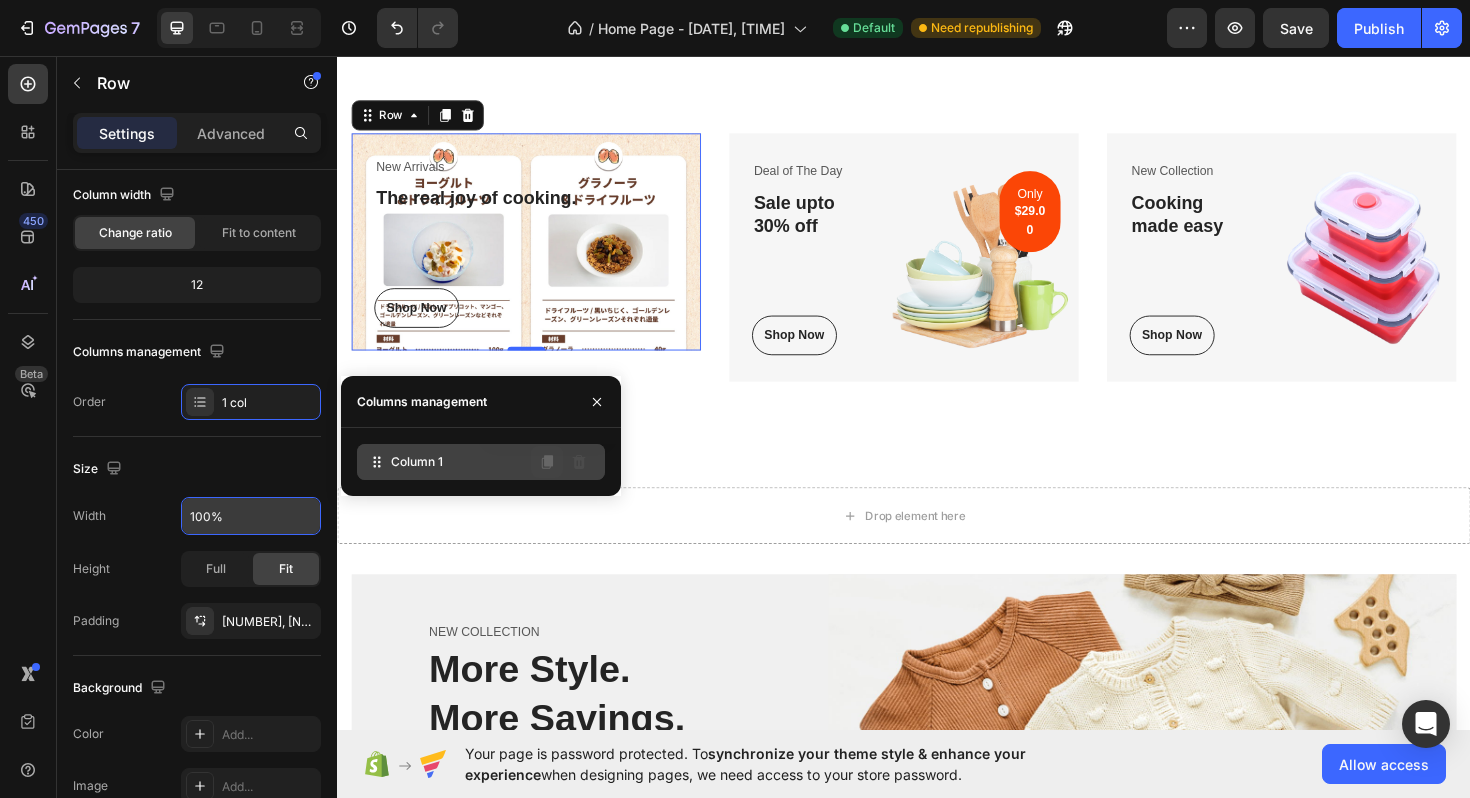 click 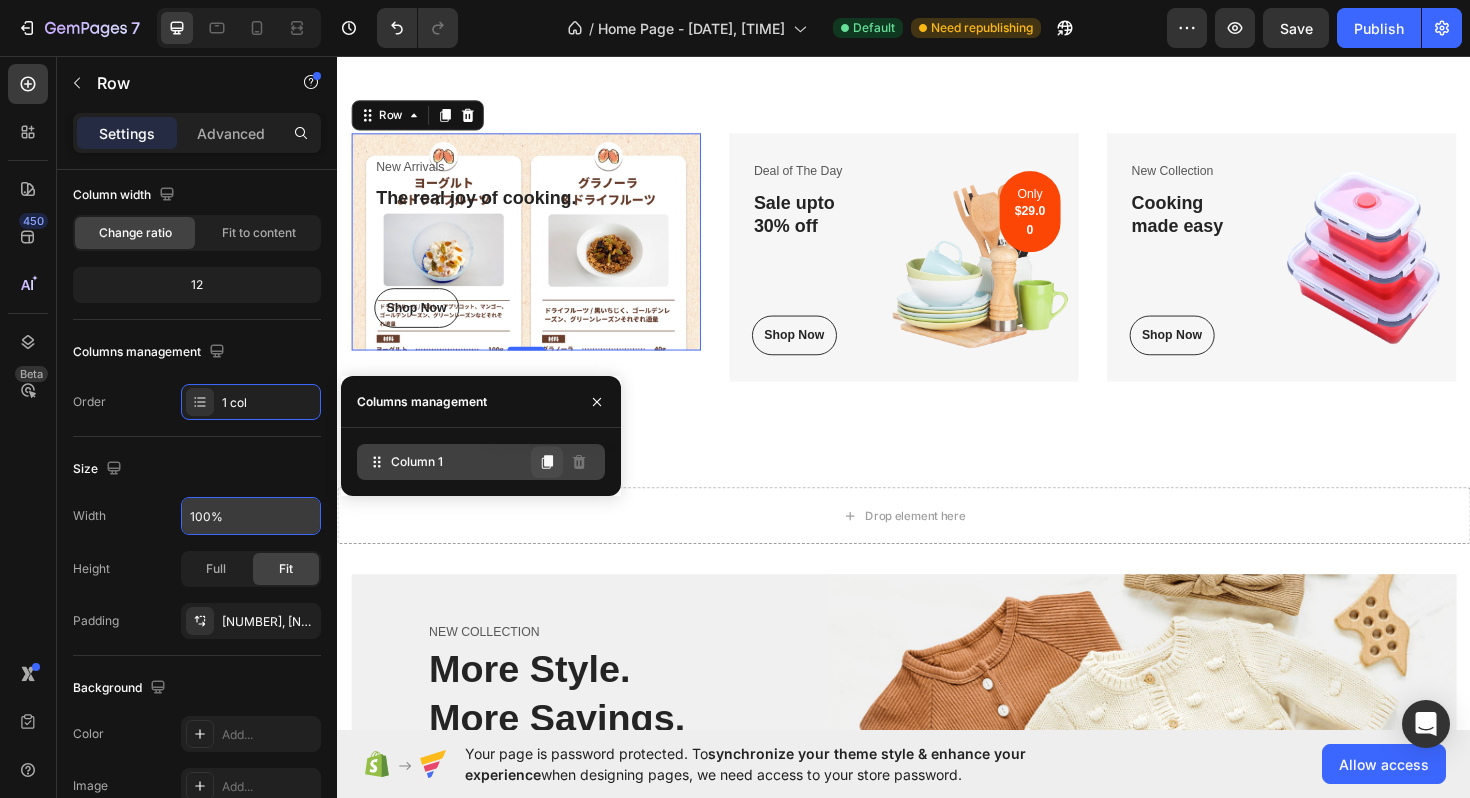 click 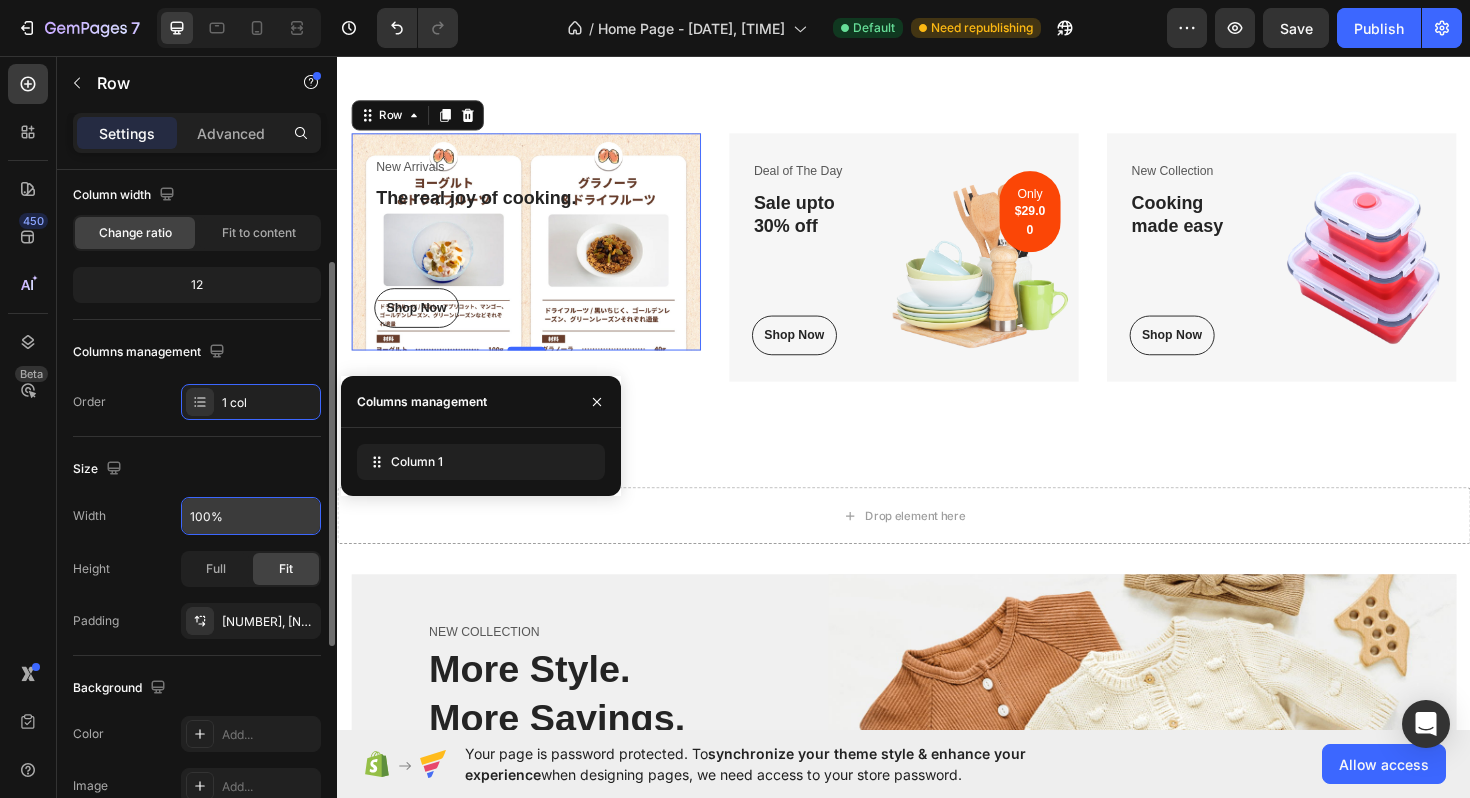 click on "Columns management" at bounding box center [197, 352] 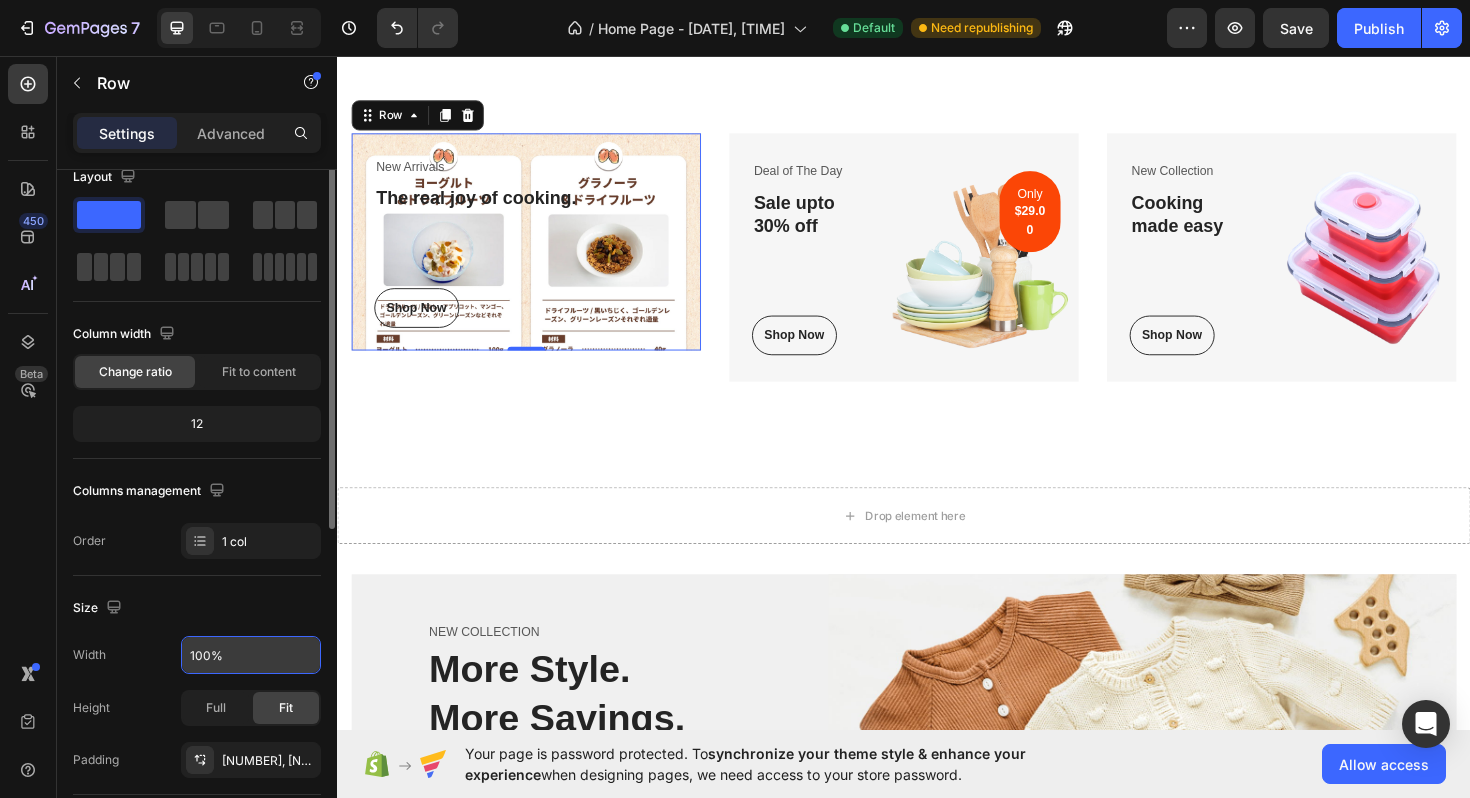 scroll, scrollTop: 0, scrollLeft: 0, axis: both 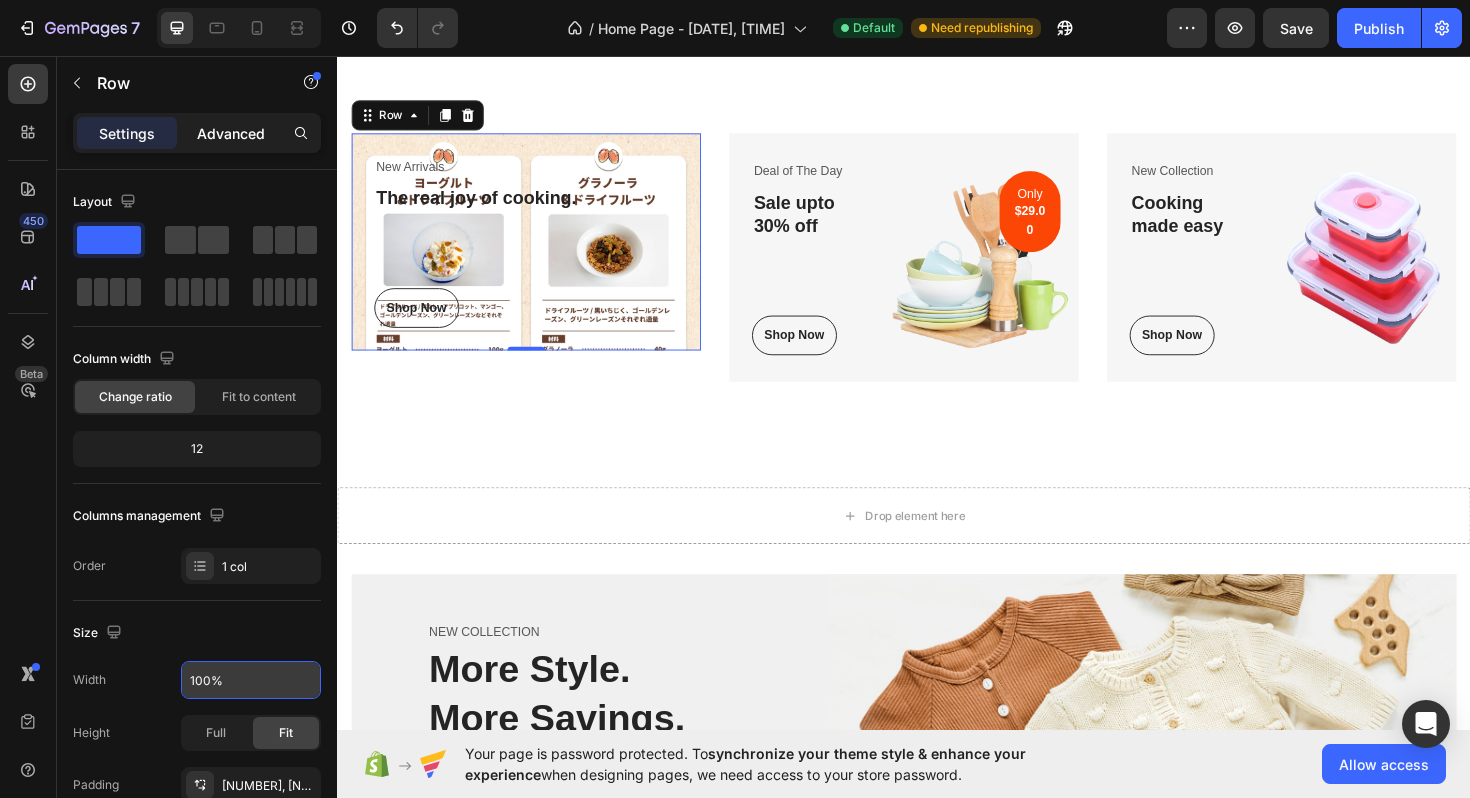 click on "Advanced" at bounding box center (231, 133) 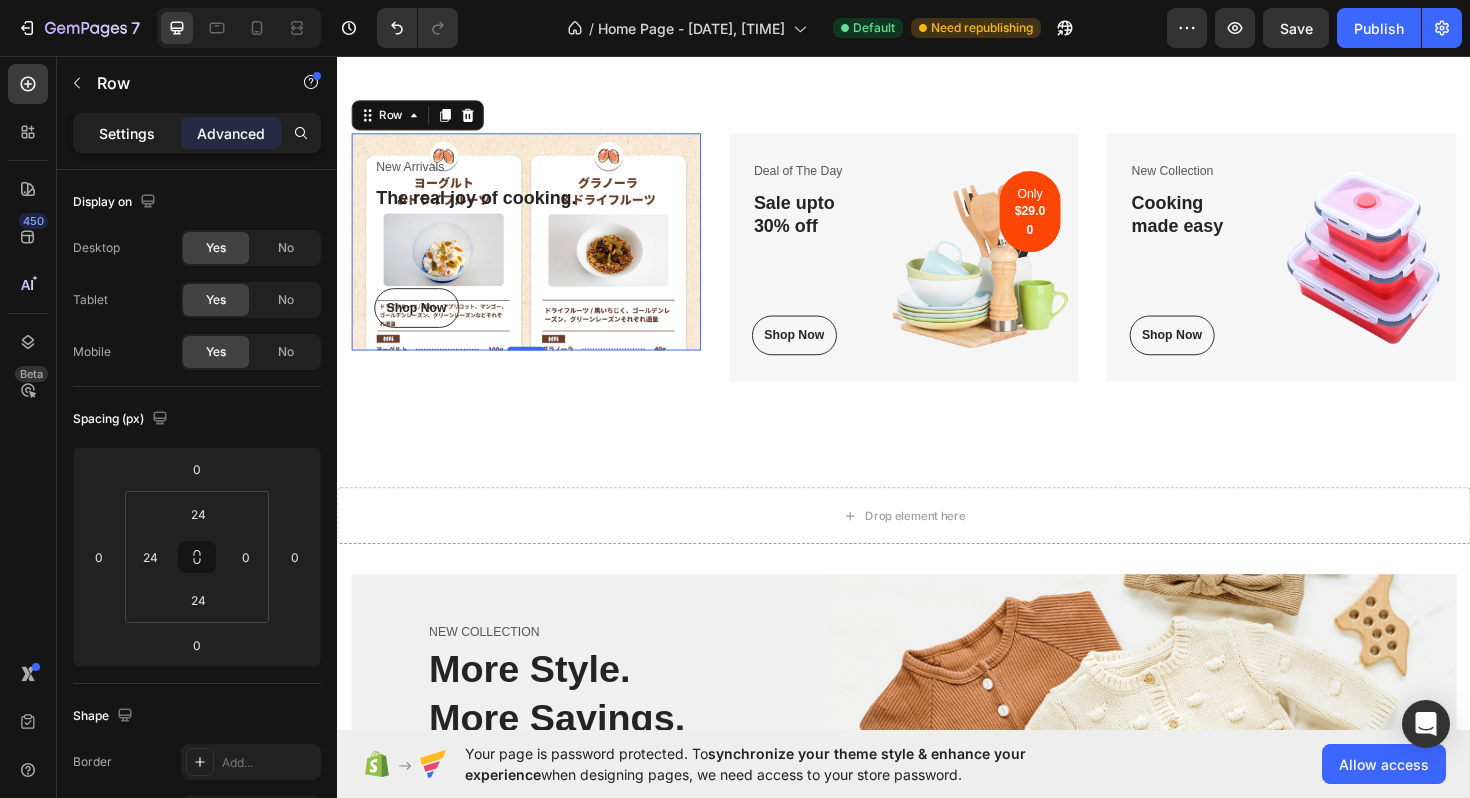 click on "Settings" at bounding box center (127, 133) 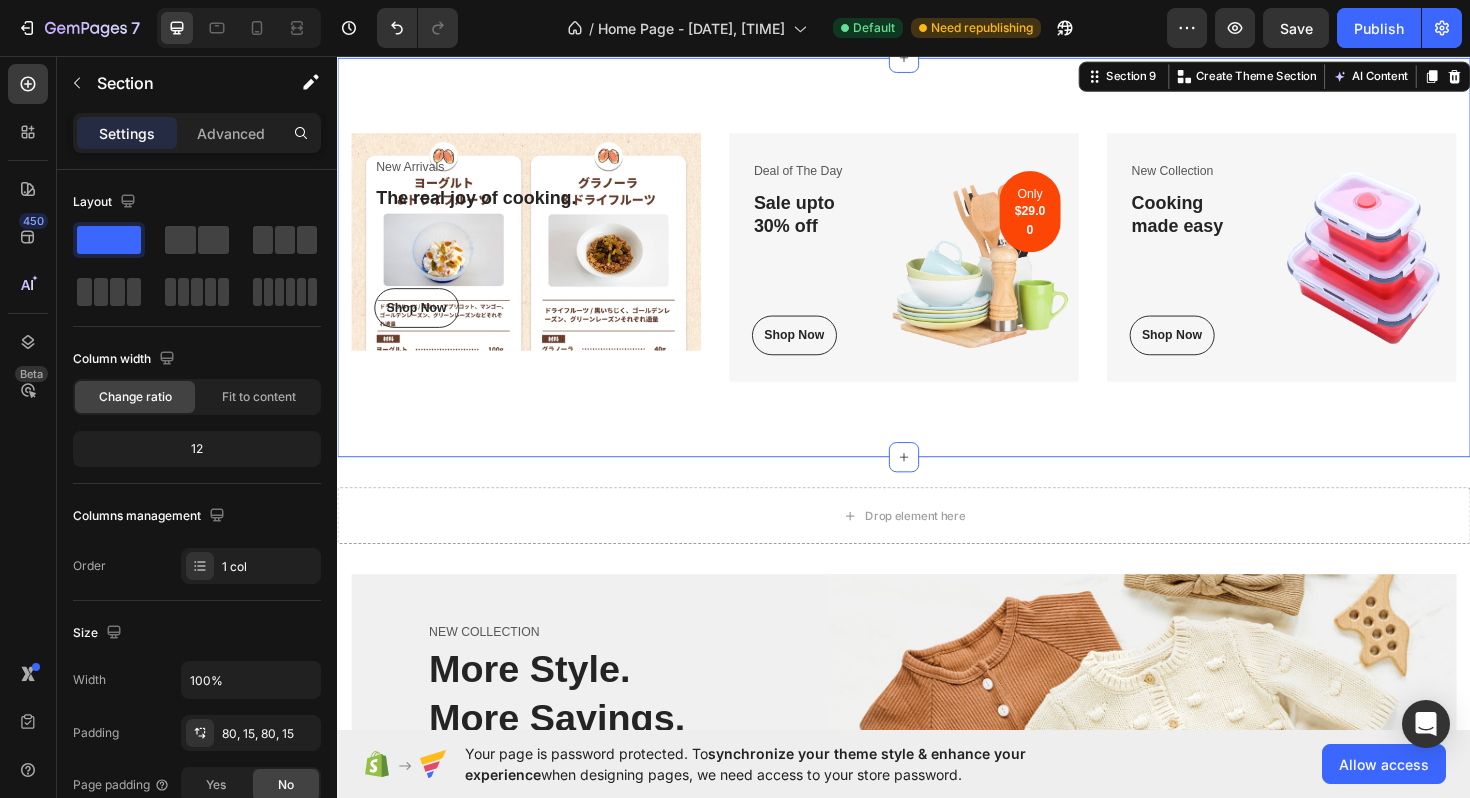 click on "New Arrivals Text block The real joy of cooking. Heading Shop Now Button Row Row Deal of The Day Text block Sale upto 30% off Heading Shop Now Button Row Image Only $29.00 Text block Row Row New Collection Text block Cooking made easy Heading Shop Now Button Row Image Row Row Section 9   You can create reusable sections Create Theme Section AI Content Write with GemAI What would you like to describe here? Tone and Voice Persuasive Product 米粉麺 Show more Generate" at bounding box center (937, 269) 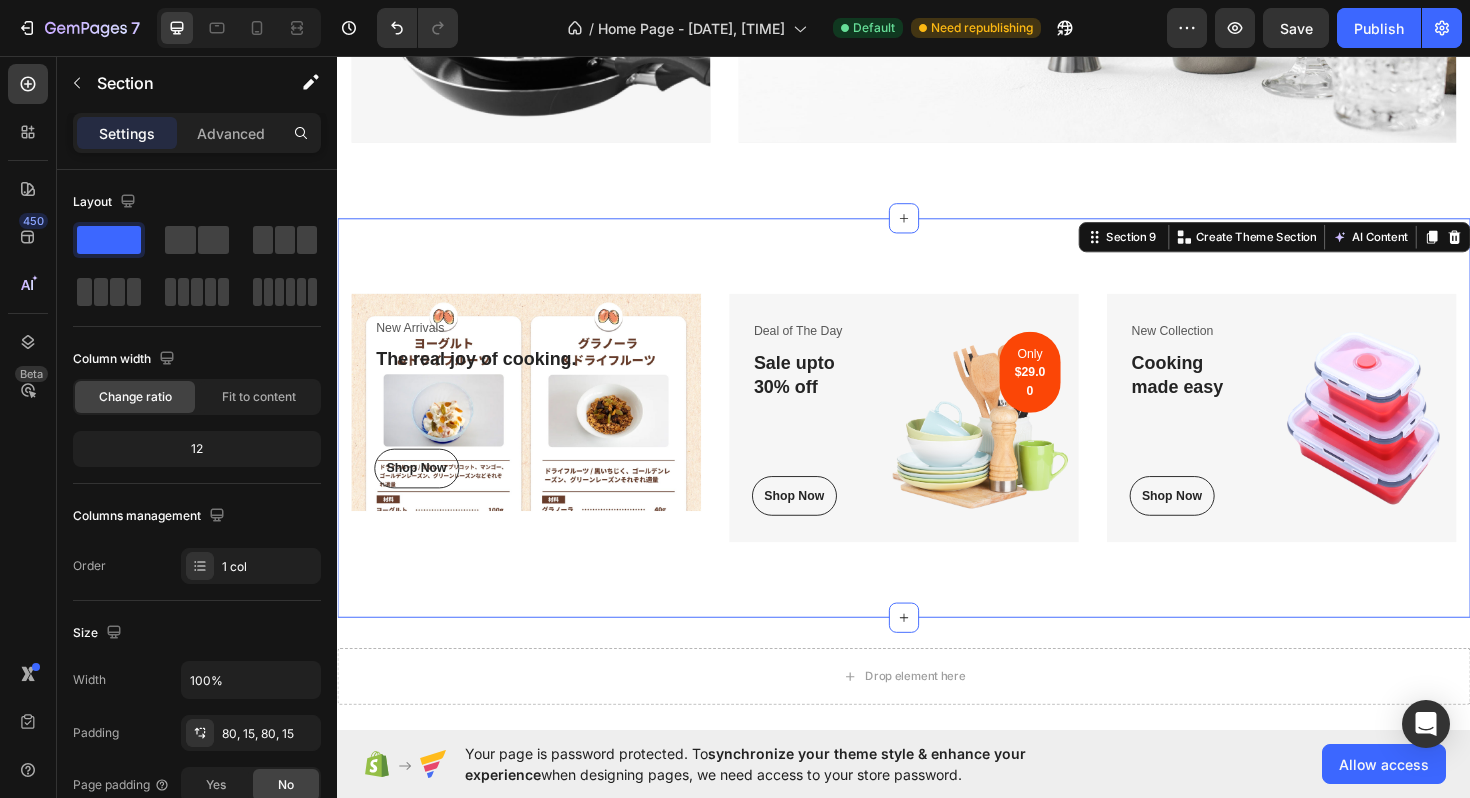 scroll, scrollTop: 4213, scrollLeft: 0, axis: vertical 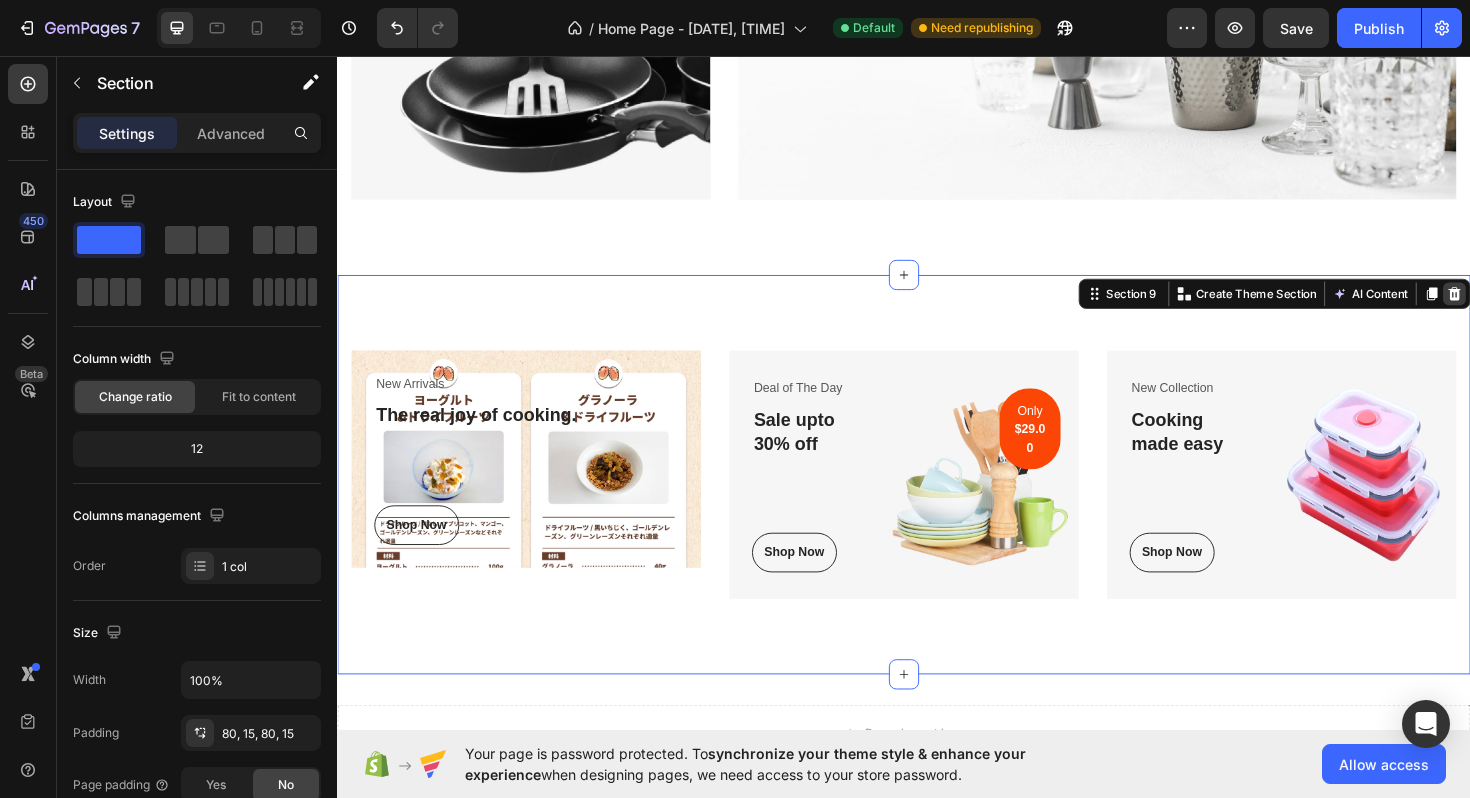click 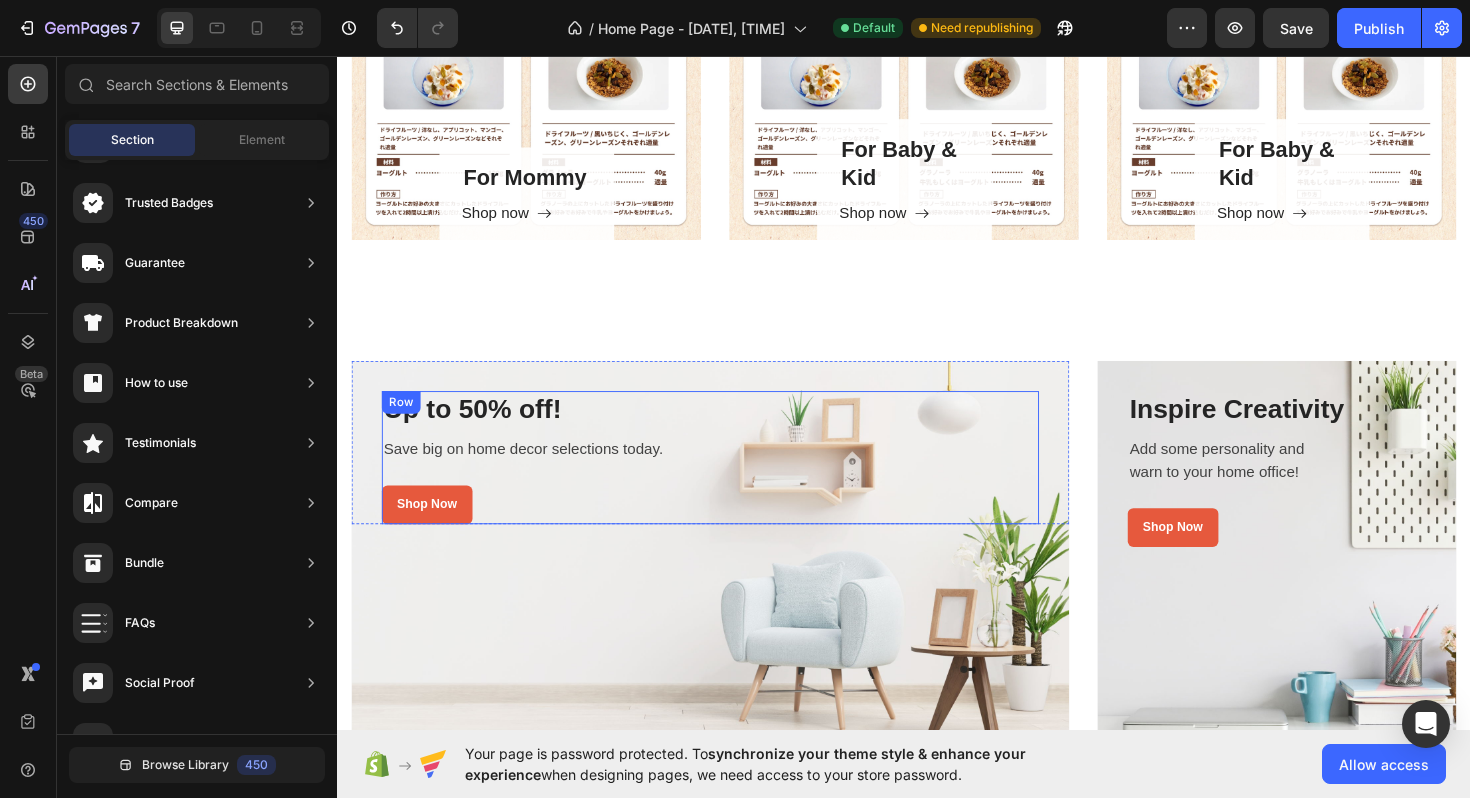 scroll, scrollTop: 3147, scrollLeft: 0, axis: vertical 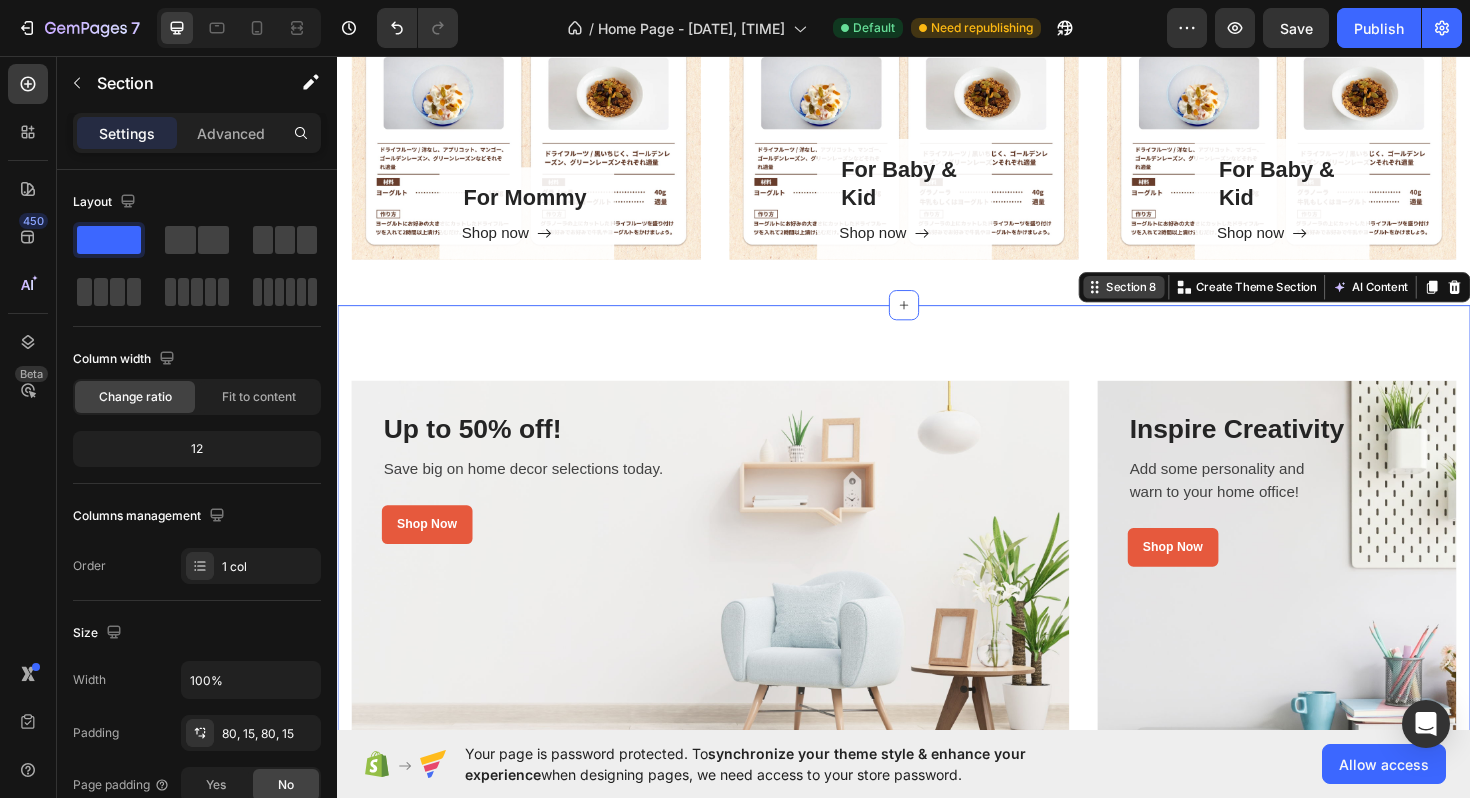 click on "Section 8   You can create reusable sections Create Theme Section AI Content Write with GemAI What would you like to describe here? Tone and Voice Persuasive Product 米粉麺 Show more Generate" at bounding box center [1329, 301] 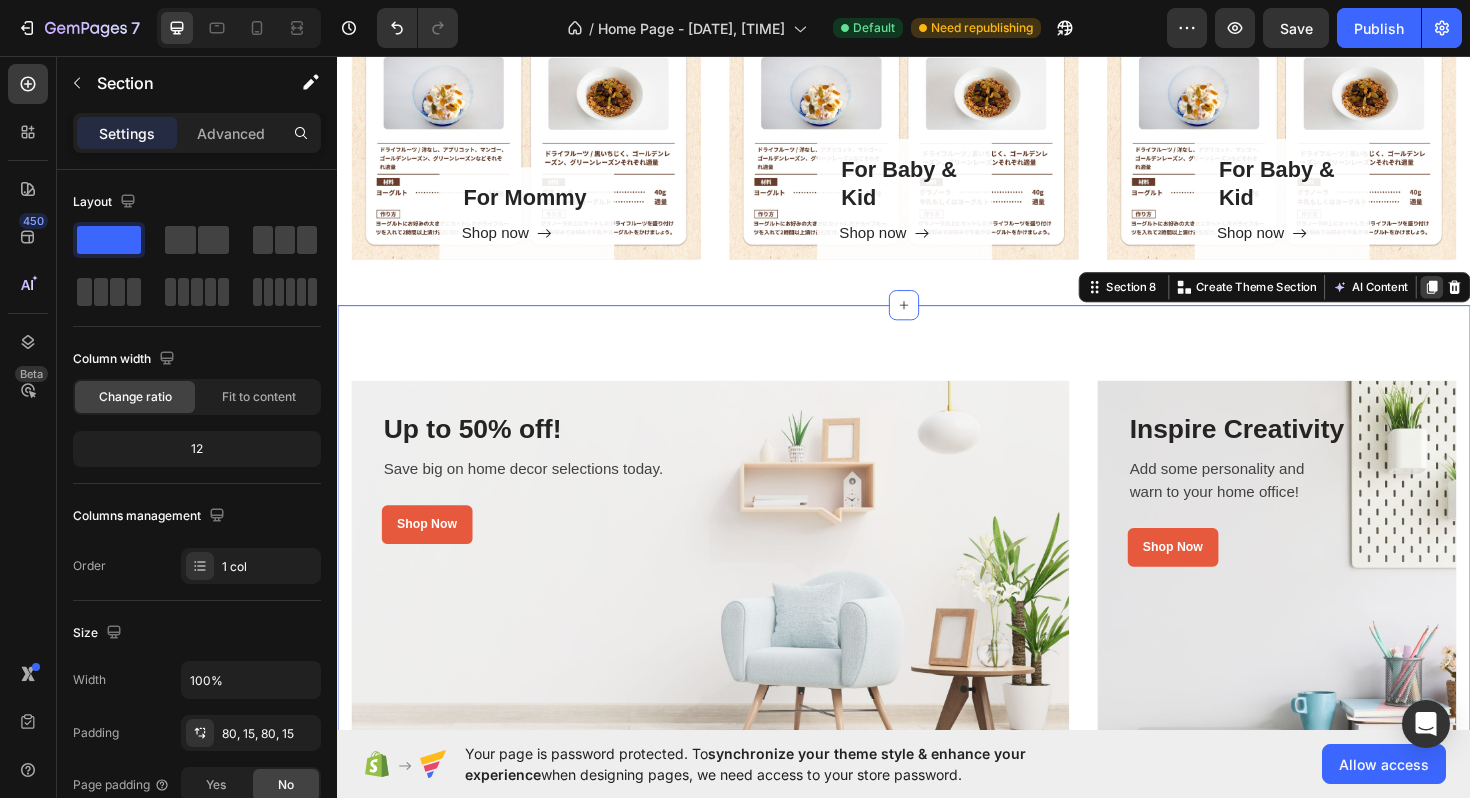 click 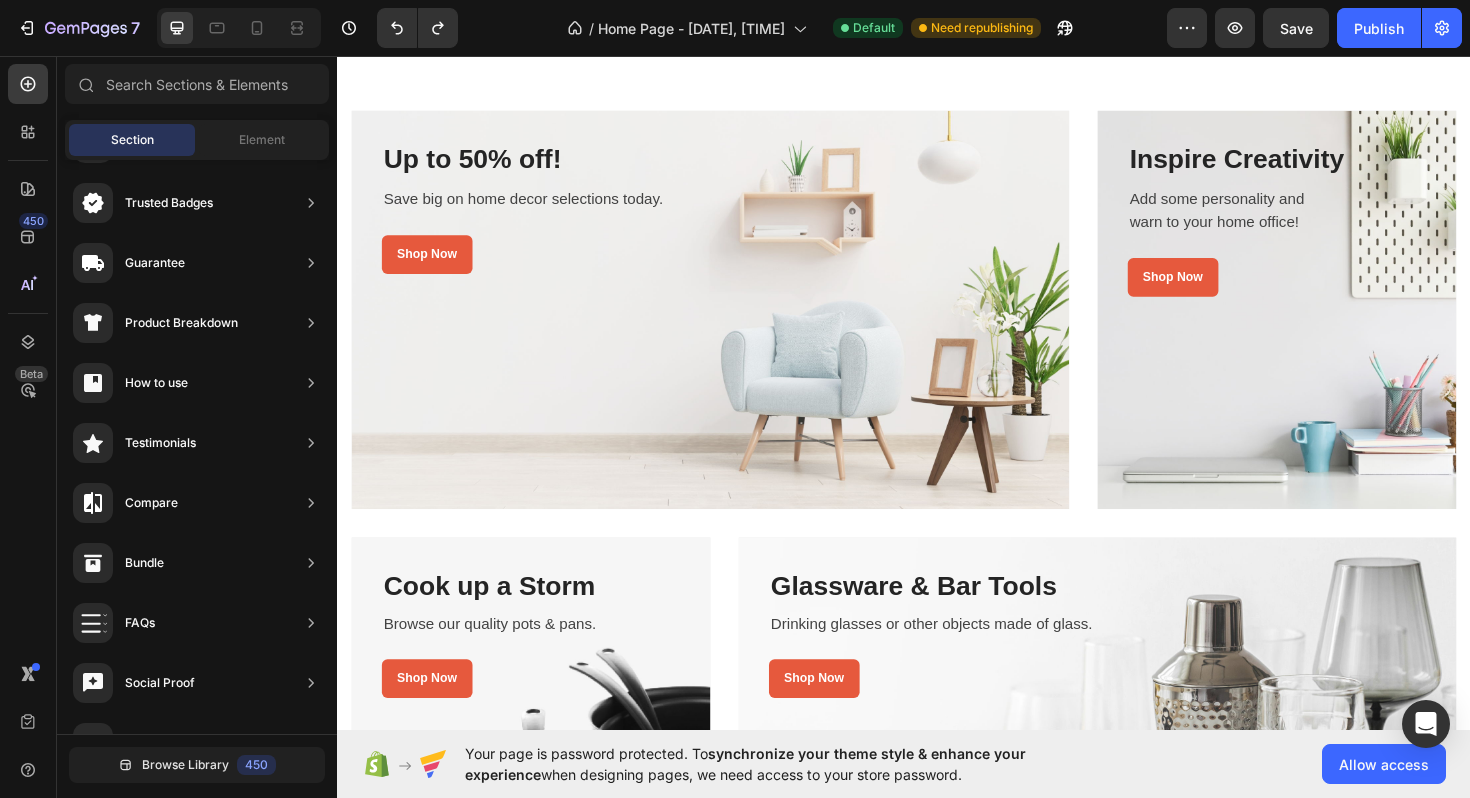 scroll, scrollTop: 3309, scrollLeft: 0, axis: vertical 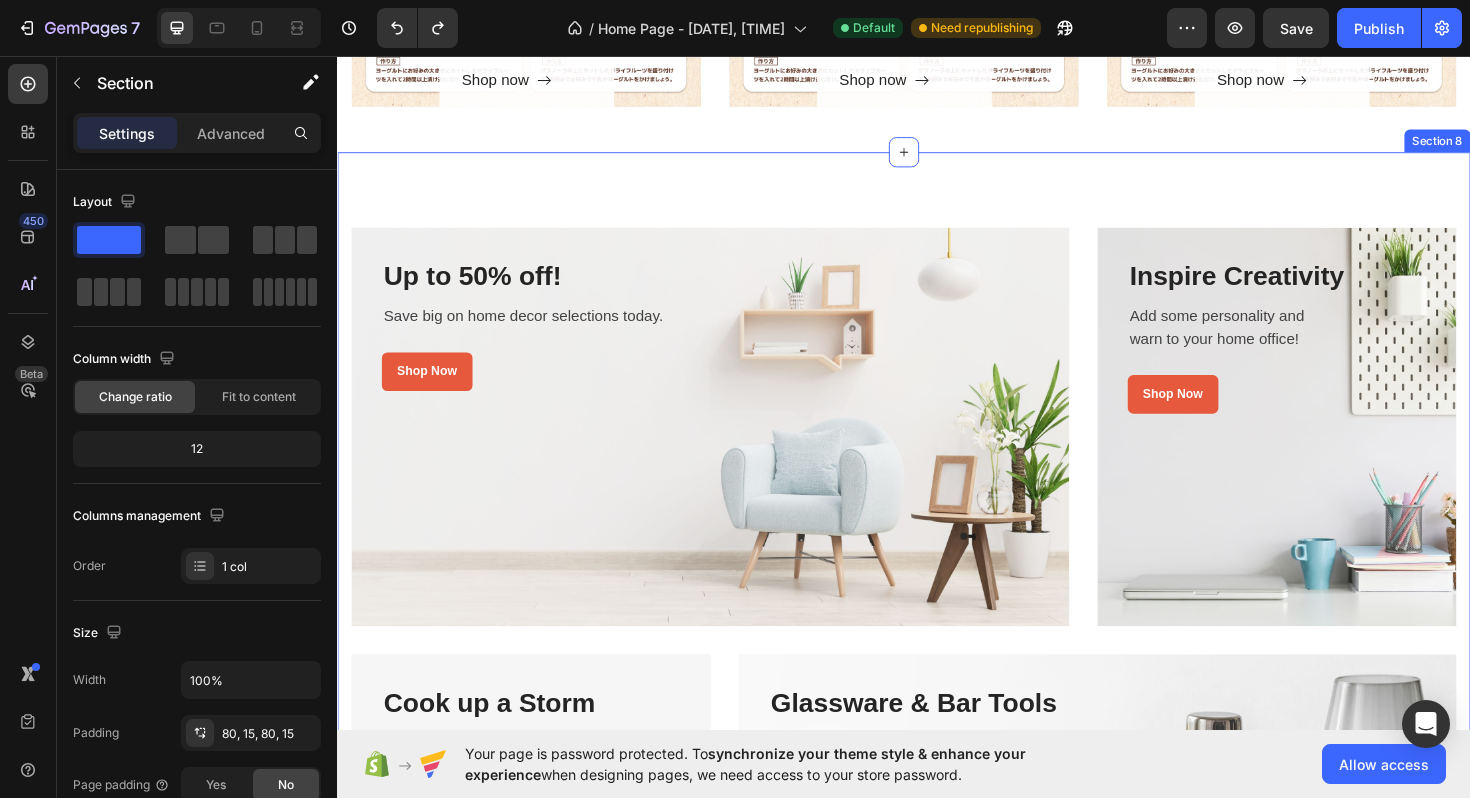 click on "Up to 50% off! Heading Save big on home decor selections today. Text block Shop Now Button Row Row Hero Banner Row Inspire Creativity Heading Add some personality and  warn to your home office! Text block Shop Now Button Row Row Hero Banner Row Row Cook up a Storm Heading Browse our quality pots & pans. Text block Shop Now Button Row Row Hero Banner Row Glassware & Bar Tools Heading Drinking glasses or other objects made of glass. Text block Shop Now Button Row Row Hero Banner Row Row Section 8" at bounding box center [937, 675] 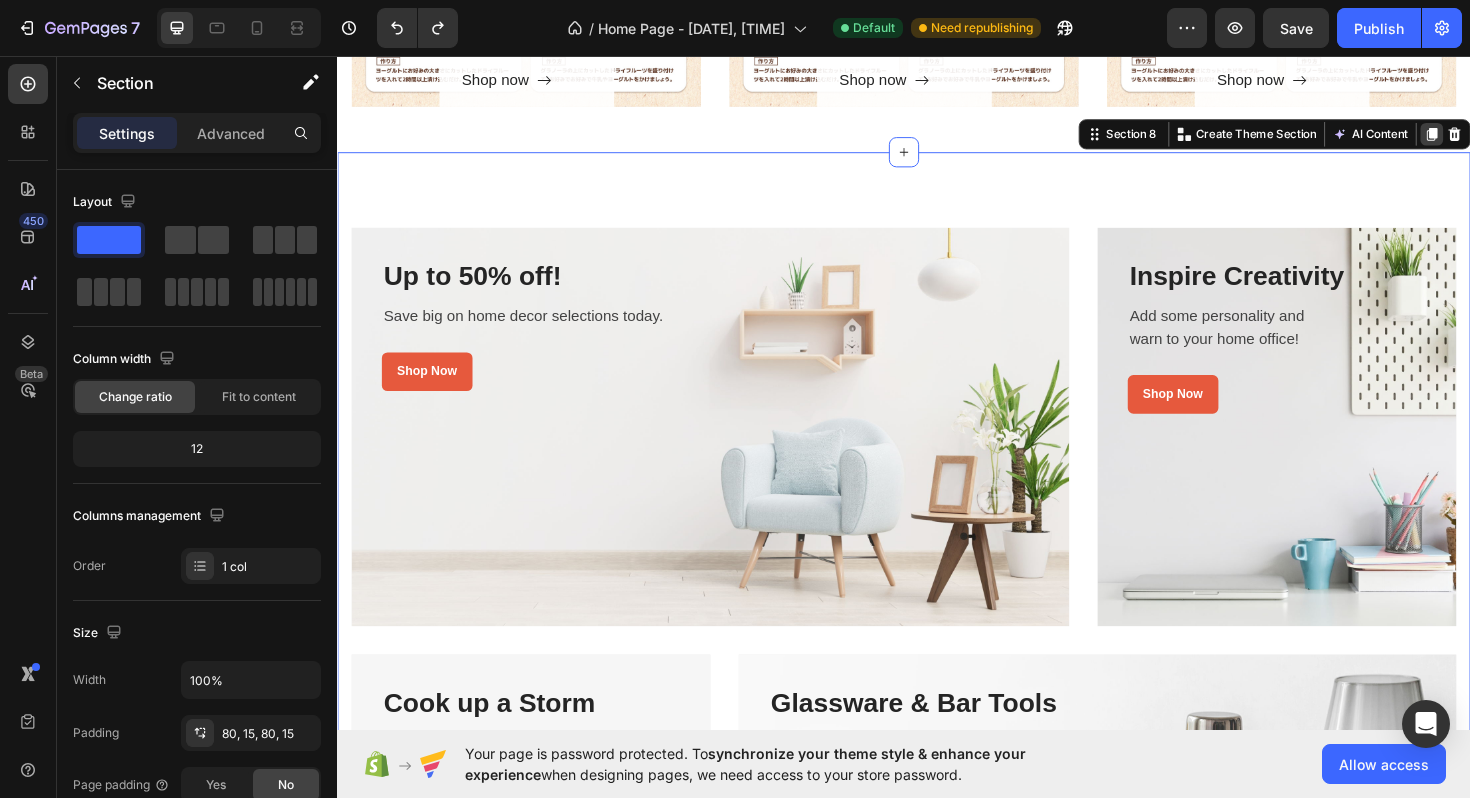 click 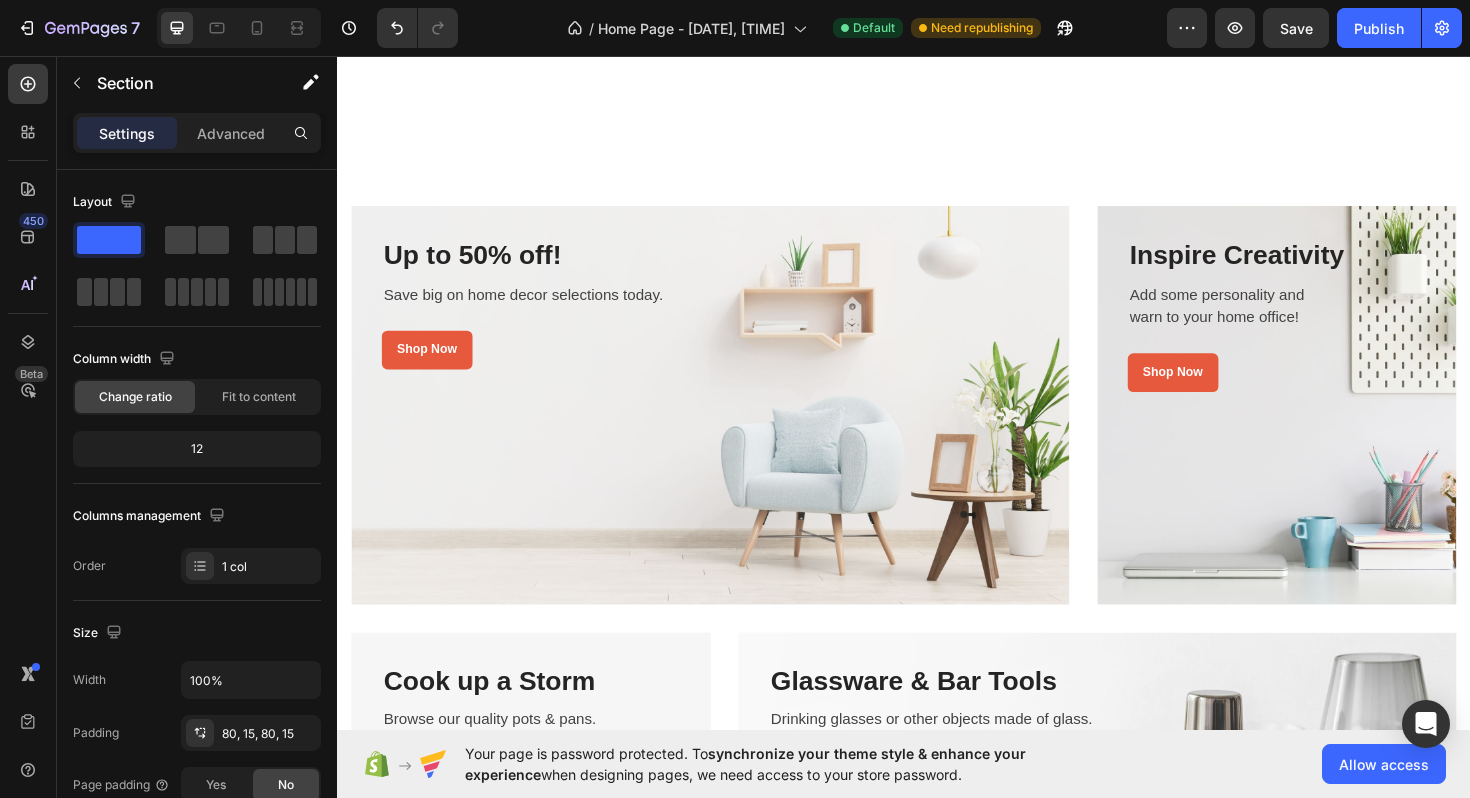 scroll, scrollTop: 4377, scrollLeft: 0, axis: vertical 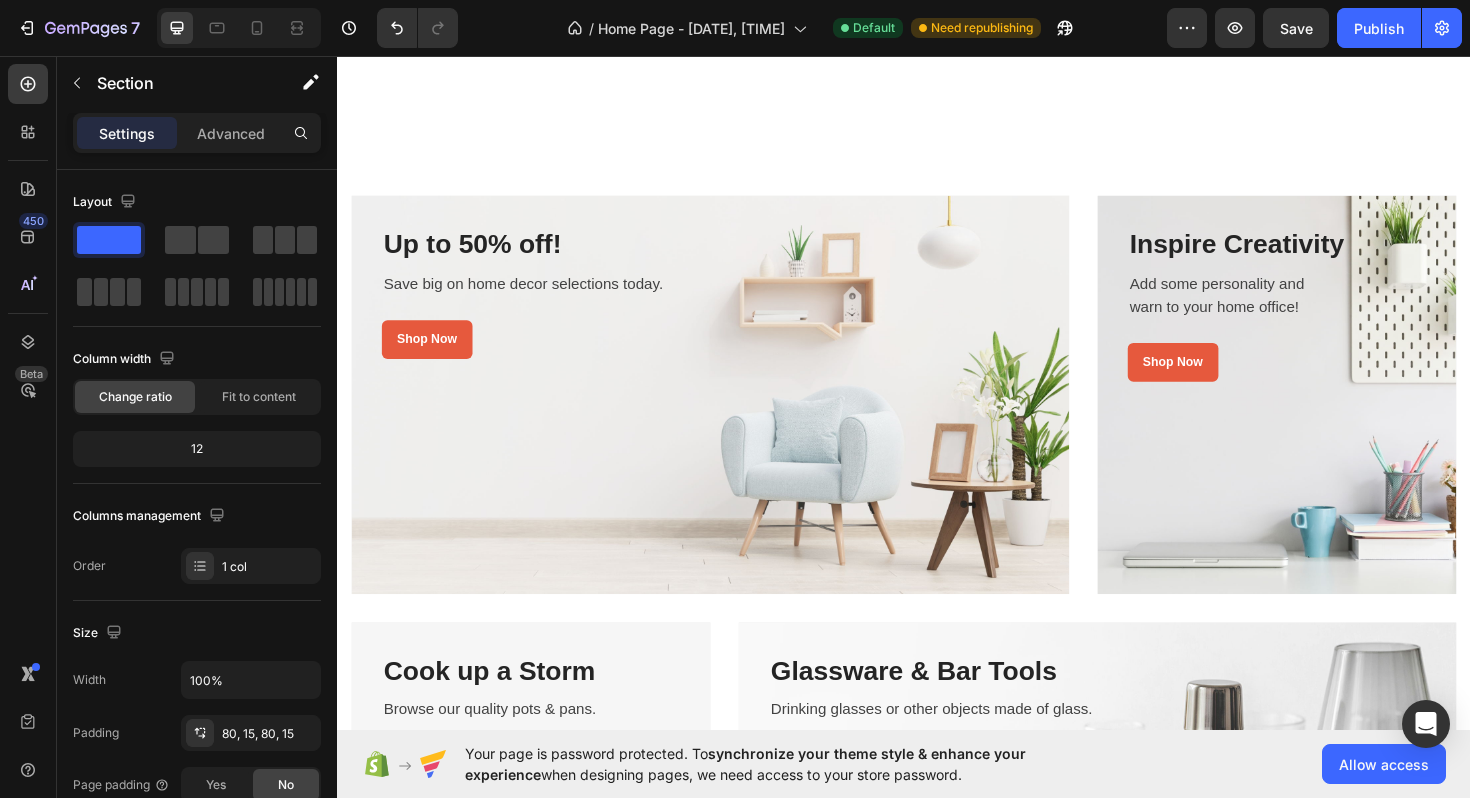 click on "Up to 50% off! Heading Save big on home decor selections today. Text block Shop Now Button Row Row Hero Banner Row Inspire Creativity Heading Add some personality and  warn to your home office! Text block Shop Now Button Row Row Hero Banner Row Row Cook up a Storm Heading Browse our quality pots & pans. Text block Shop Now Button Row Row Hero Banner Row Glassware & Bar Tools Heading Drinking glasses or other objects made of glass. Text block Shop Now Button Row Row Hero Banner Row Row Section 9" at bounding box center [937, 641] 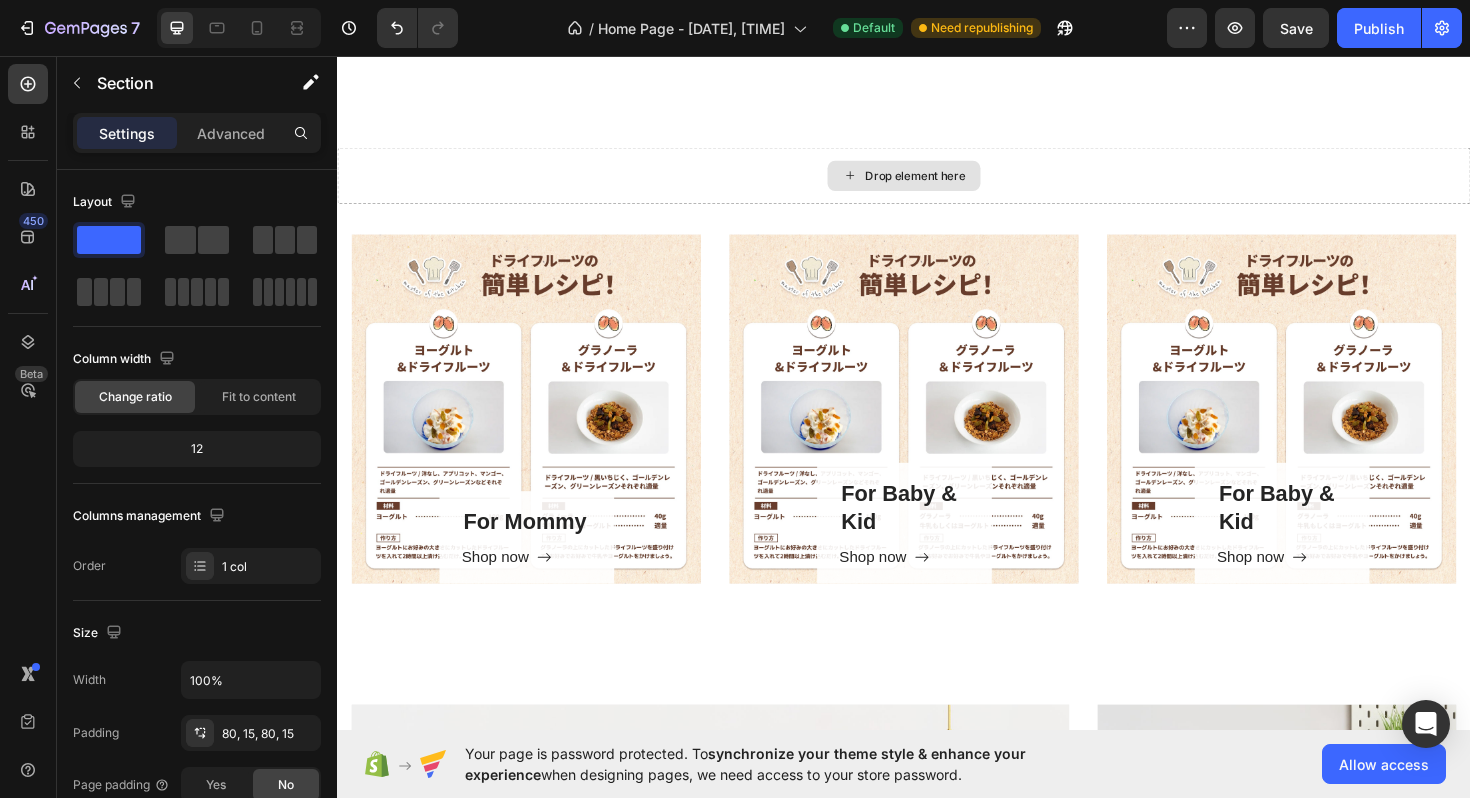 scroll, scrollTop: 2780, scrollLeft: 0, axis: vertical 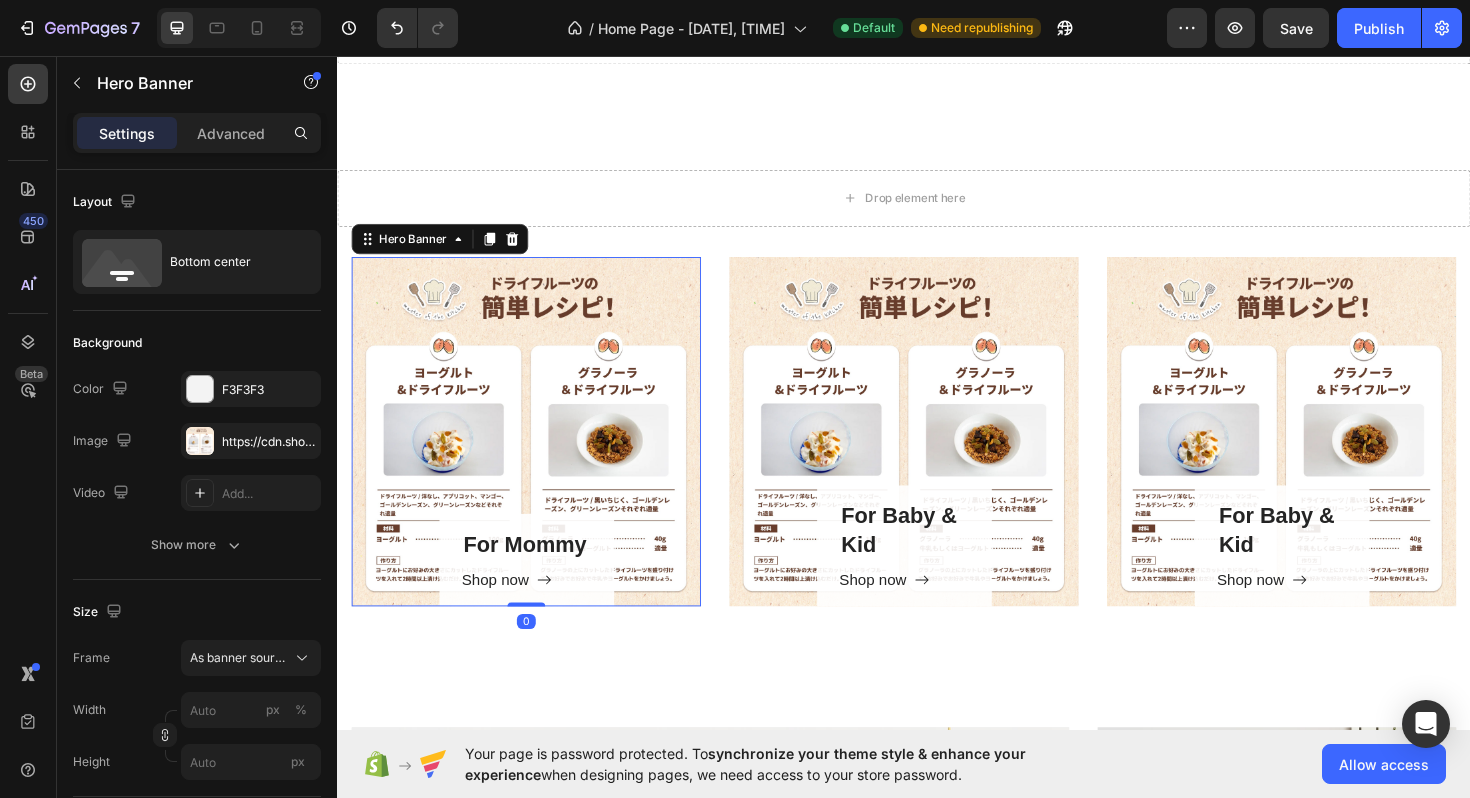 click on "For Mommy Heading
Shop now Button Row" at bounding box center (537, 447) 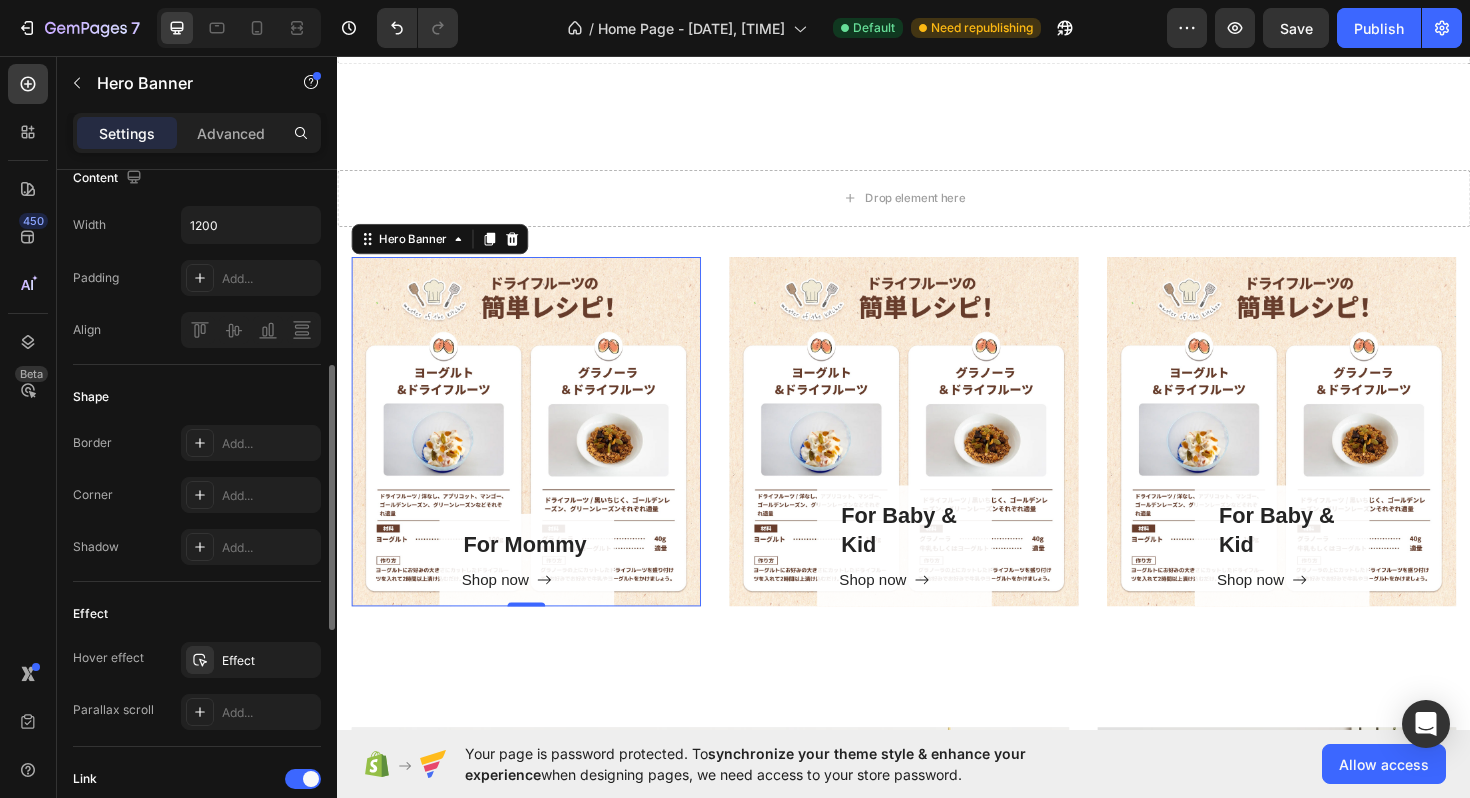 scroll, scrollTop: 0, scrollLeft: 0, axis: both 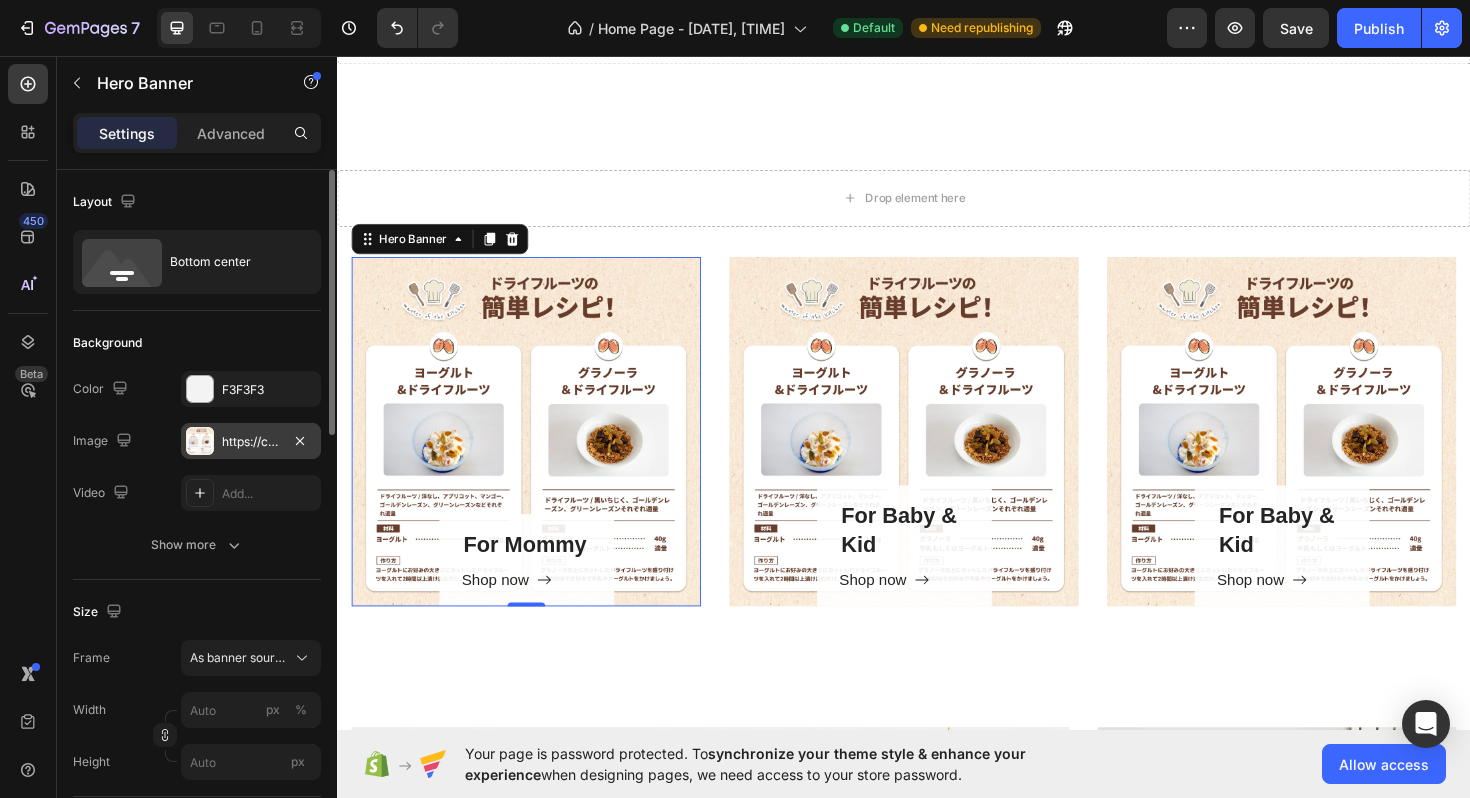 click on "https://cdn.shopify.com/s/files/1/0674/7734/0213/files/gempages_578100834991080389-05b30ef1-72fe-403c-afbc-0b5b8999beaa.jpg" at bounding box center (251, 442) 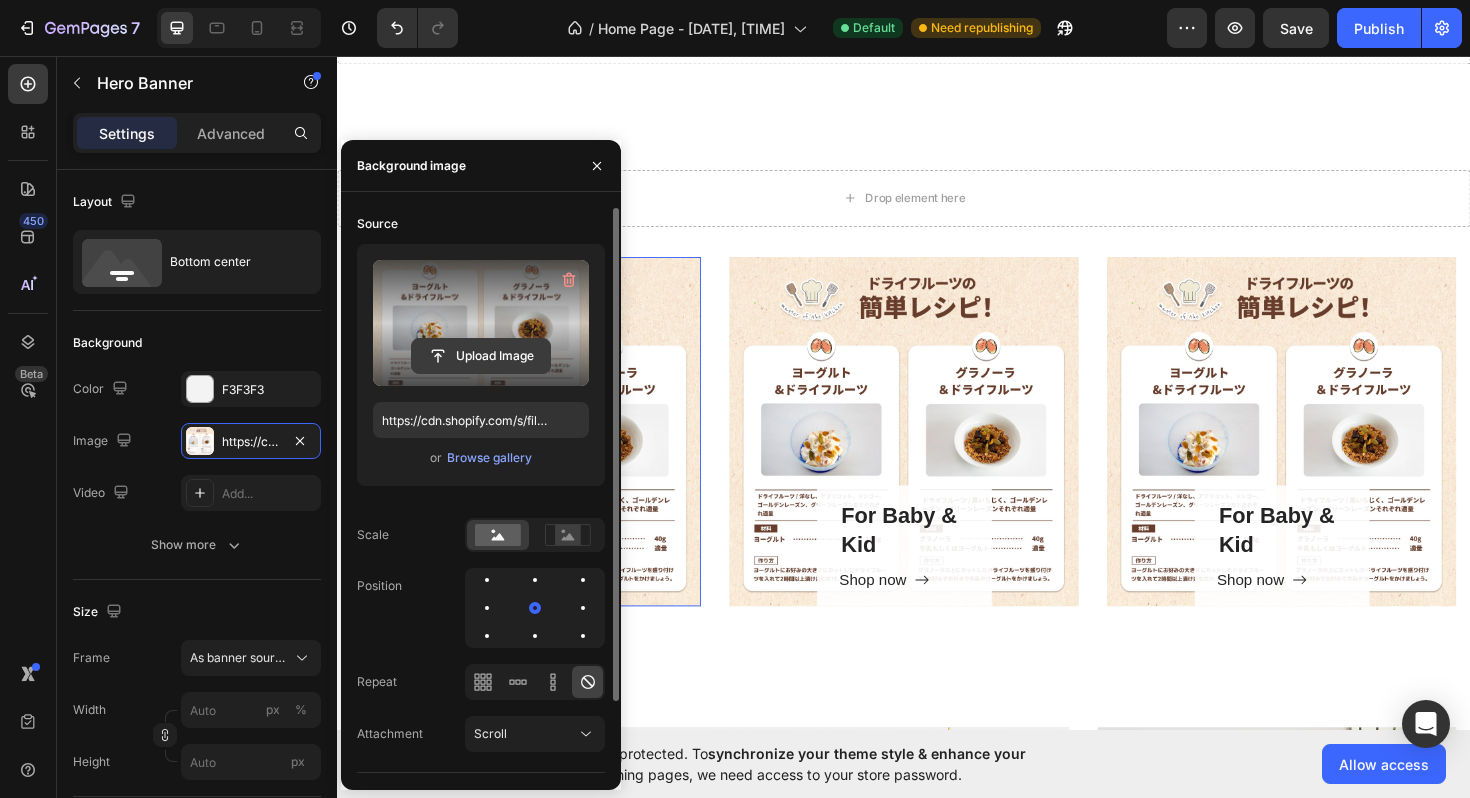click 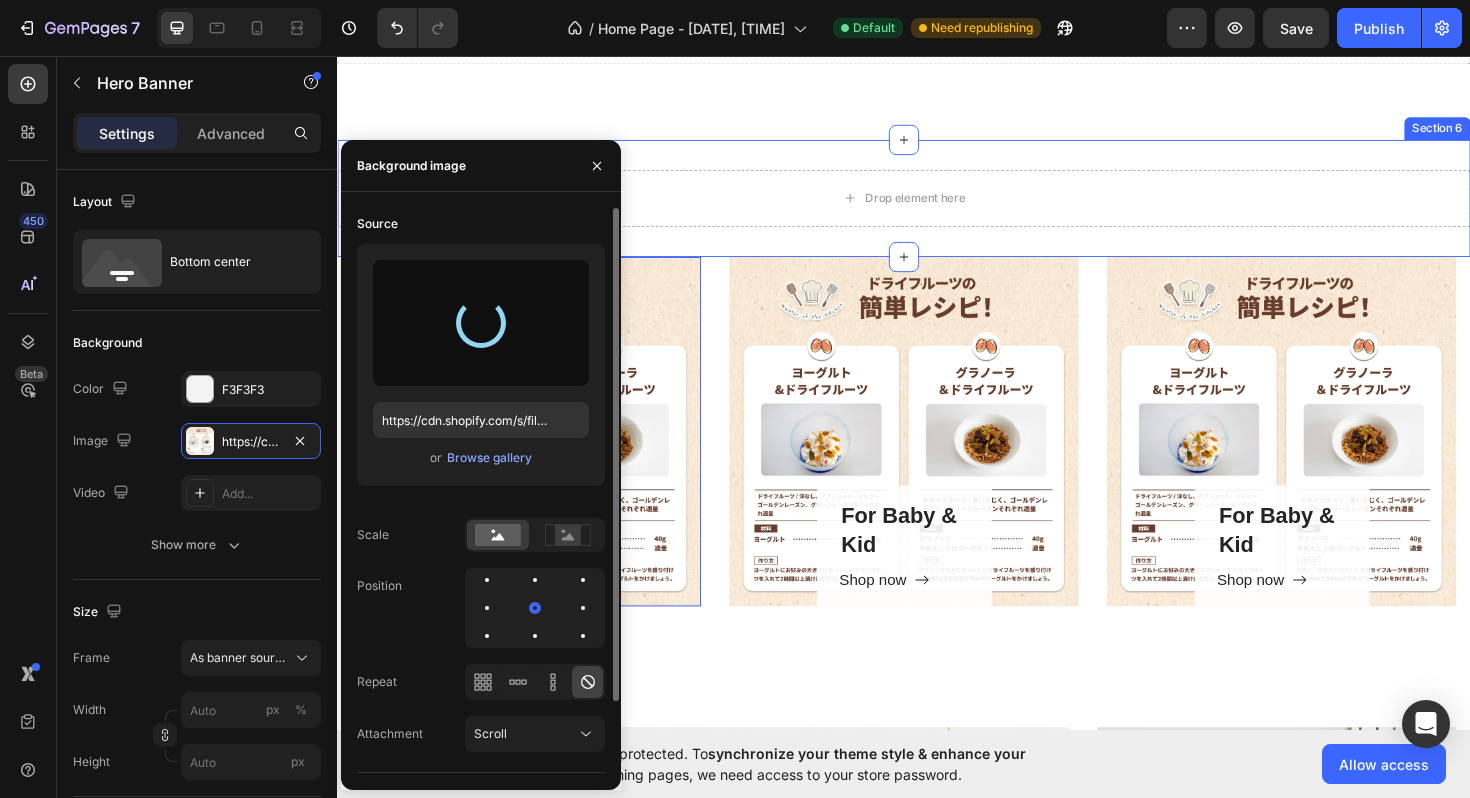 type on "[URL]" 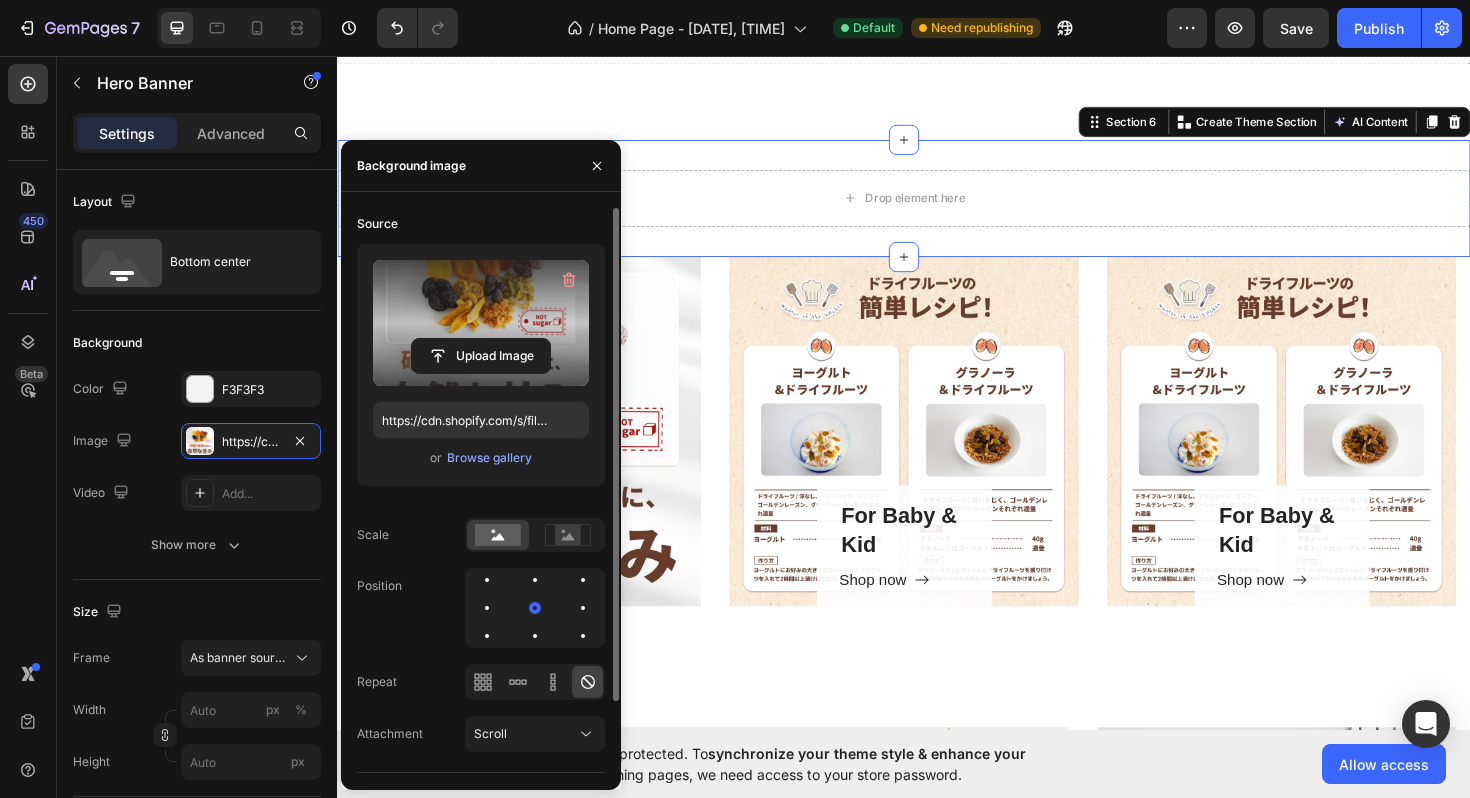 click on "Drop element here Section 6   You can create reusable sections Create Theme Section AI Content Write with GemAI What would you like to describe here? Tone and Voice Persuasive Product 米粉麺 Show more Generate" at bounding box center (937, 207) 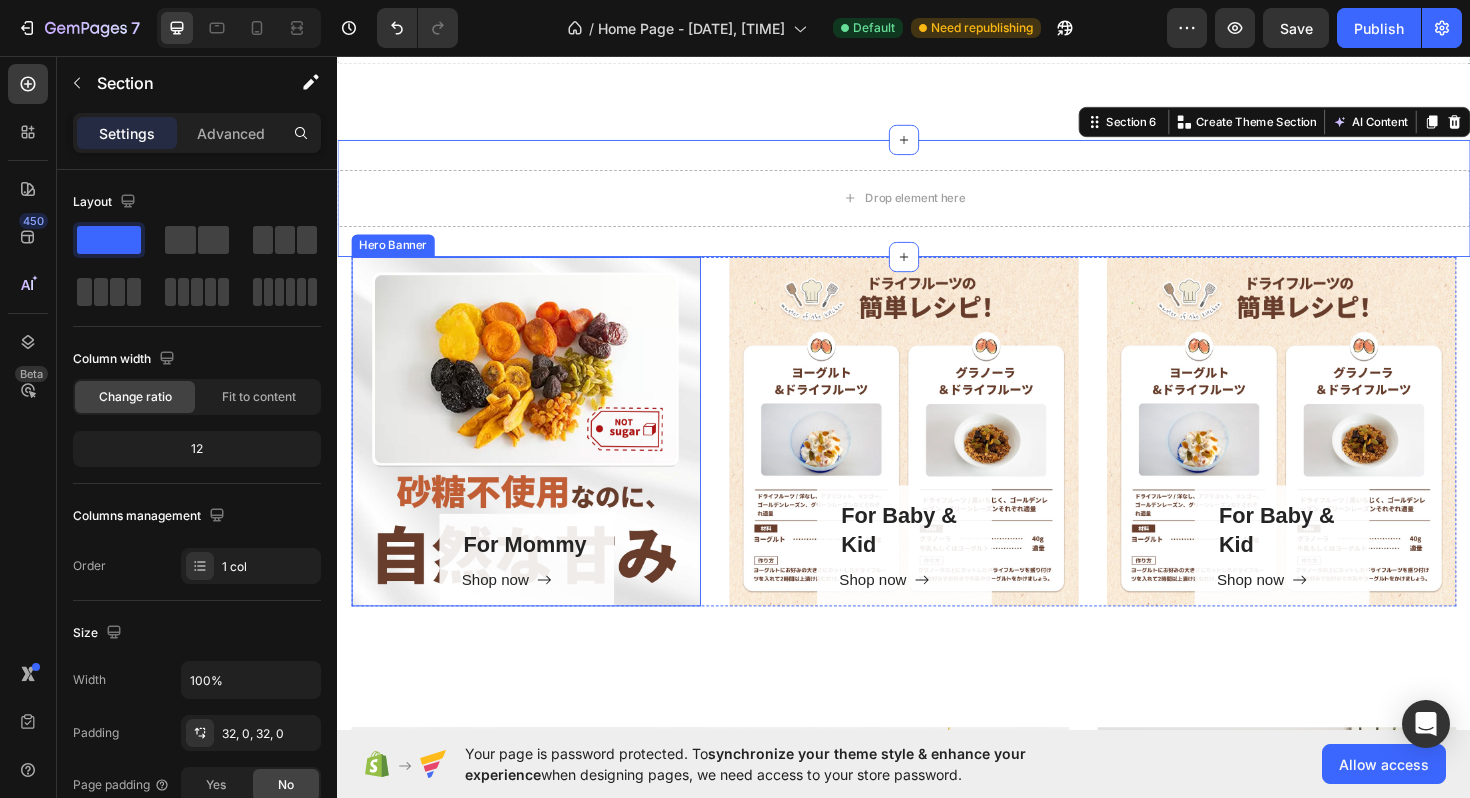 scroll, scrollTop: 2819, scrollLeft: 0, axis: vertical 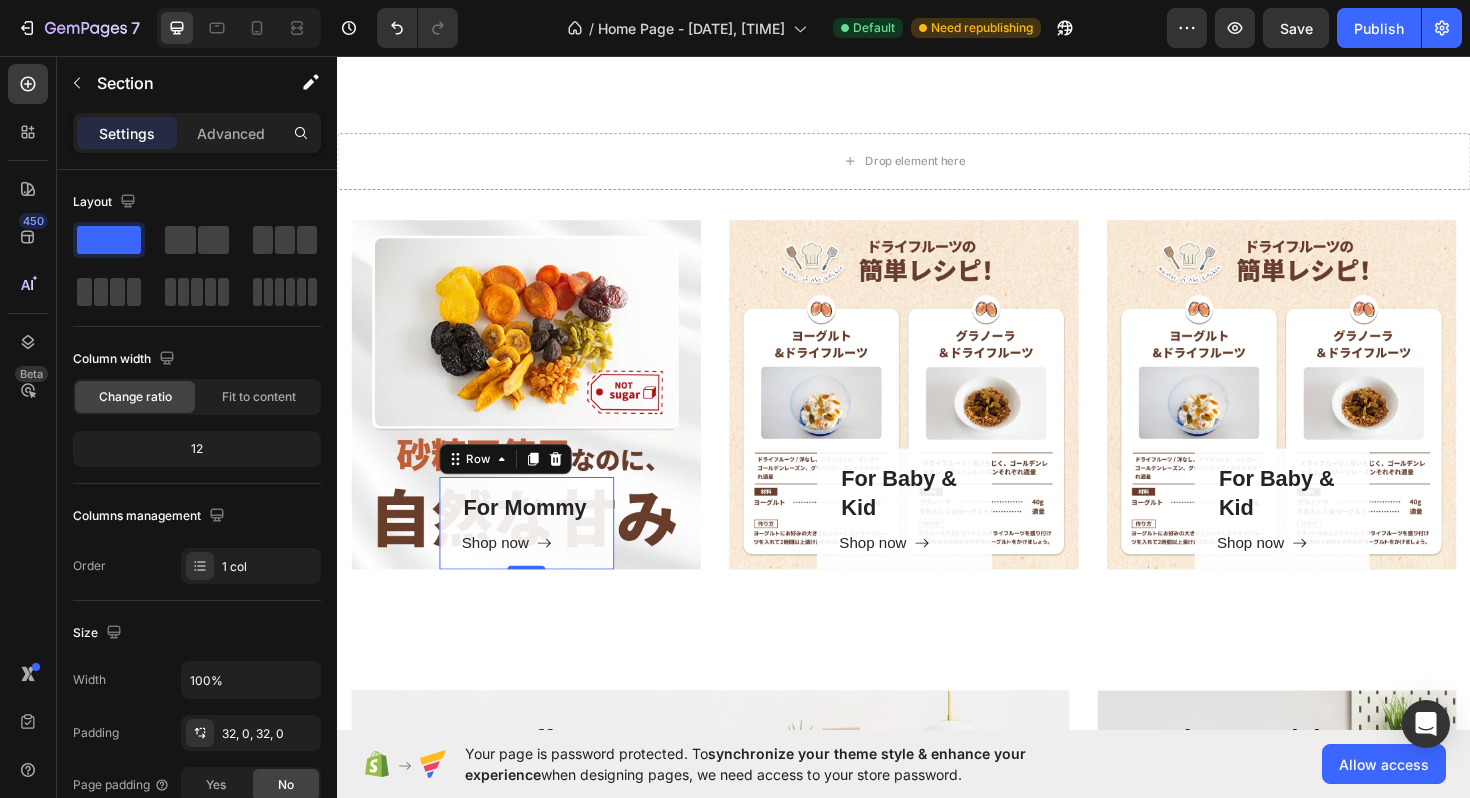 click on "For Mommy Heading
Shop now Button Row   0" at bounding box center [537, 551] 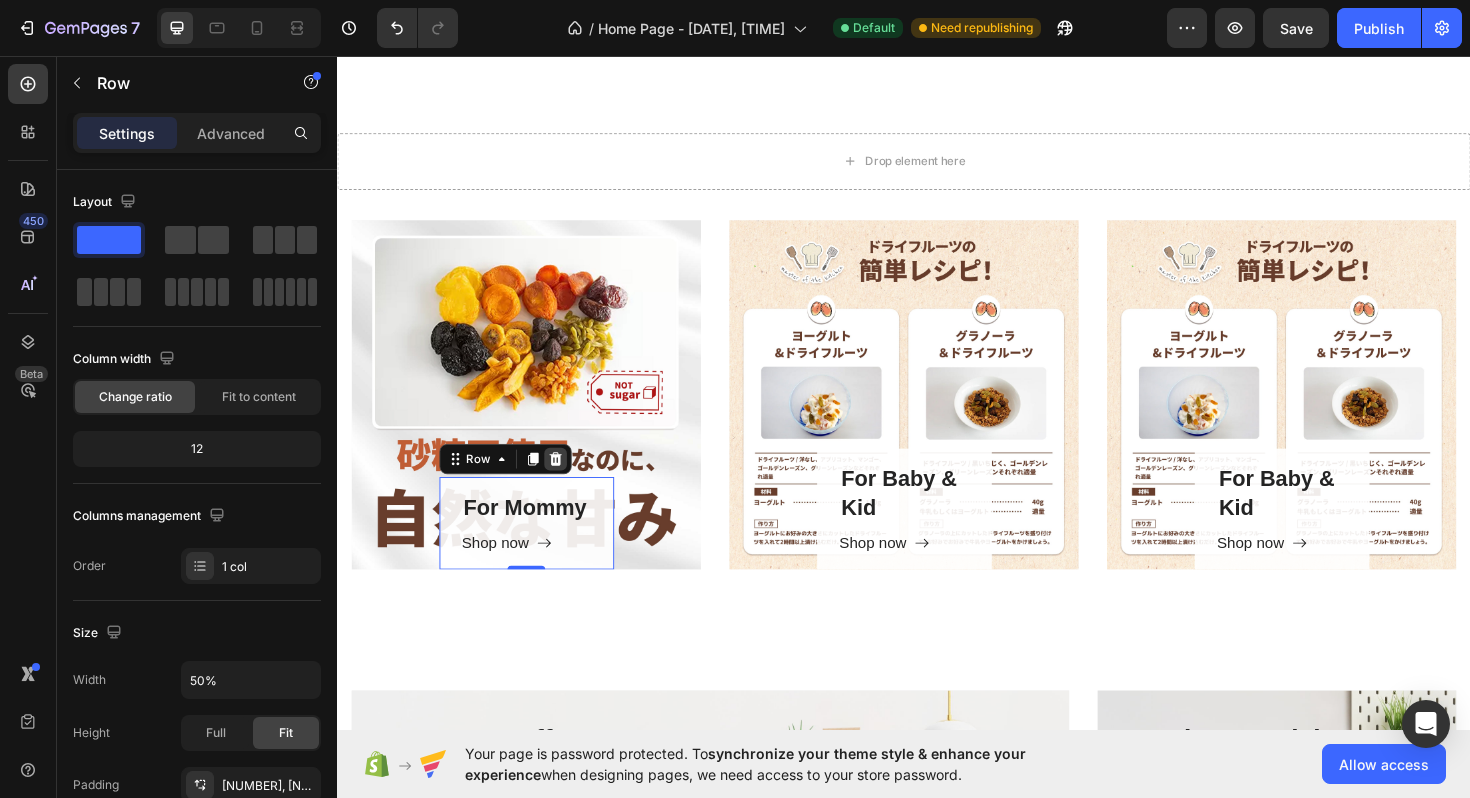 click 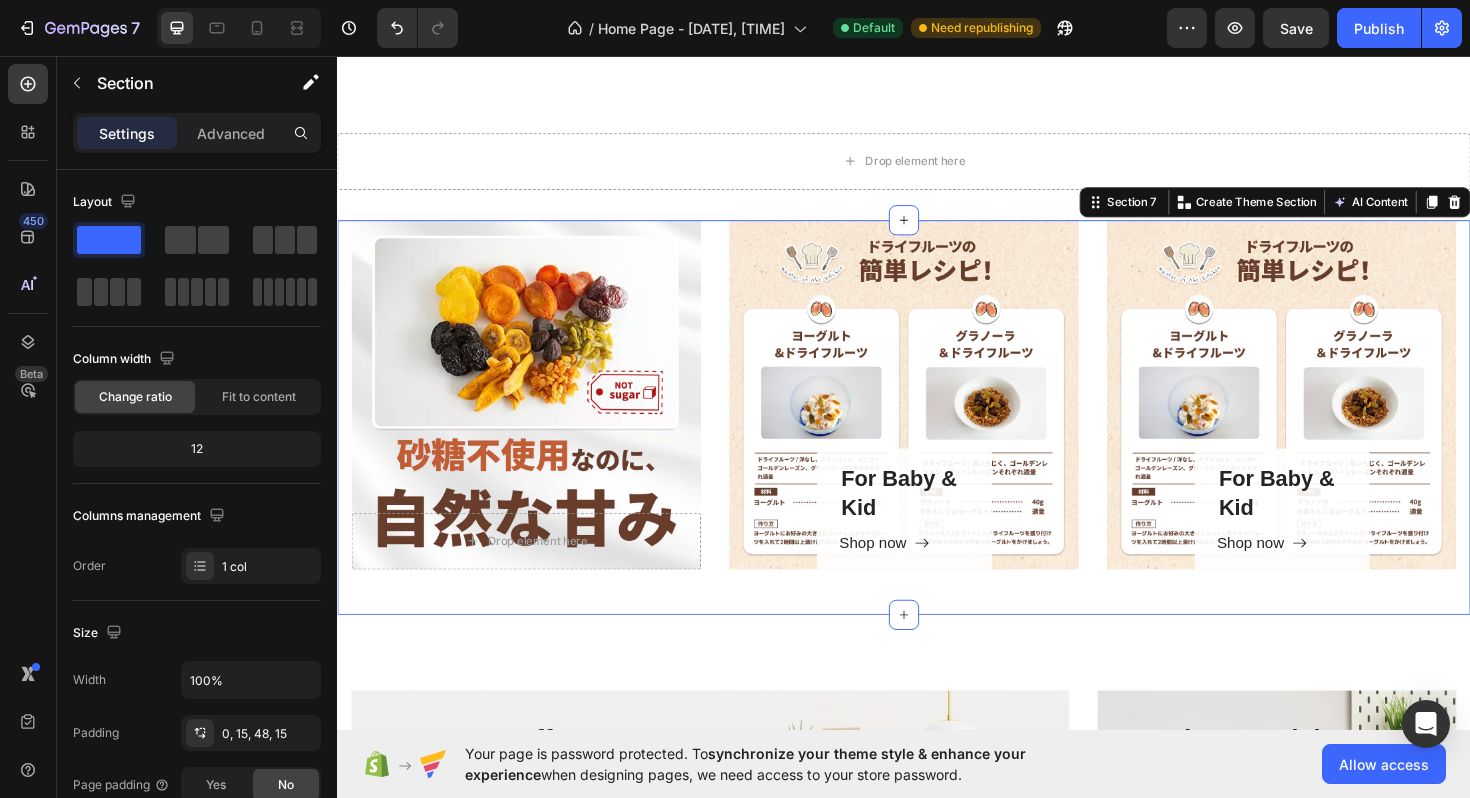 click on "Drop element here Hero Banner For Baby & Kid Heading
Shop now Button Row Hero Banner For Baby & Kid Heading
Shop now Button Row Hero Banner Row Section 7   You can create reusable sections Create Theme Section AI Content Write with GemAI What would you like to describe here? Tone and Voice Persuasive Product 米粉麺 Show more Generate" at bounding box center (937, 439) 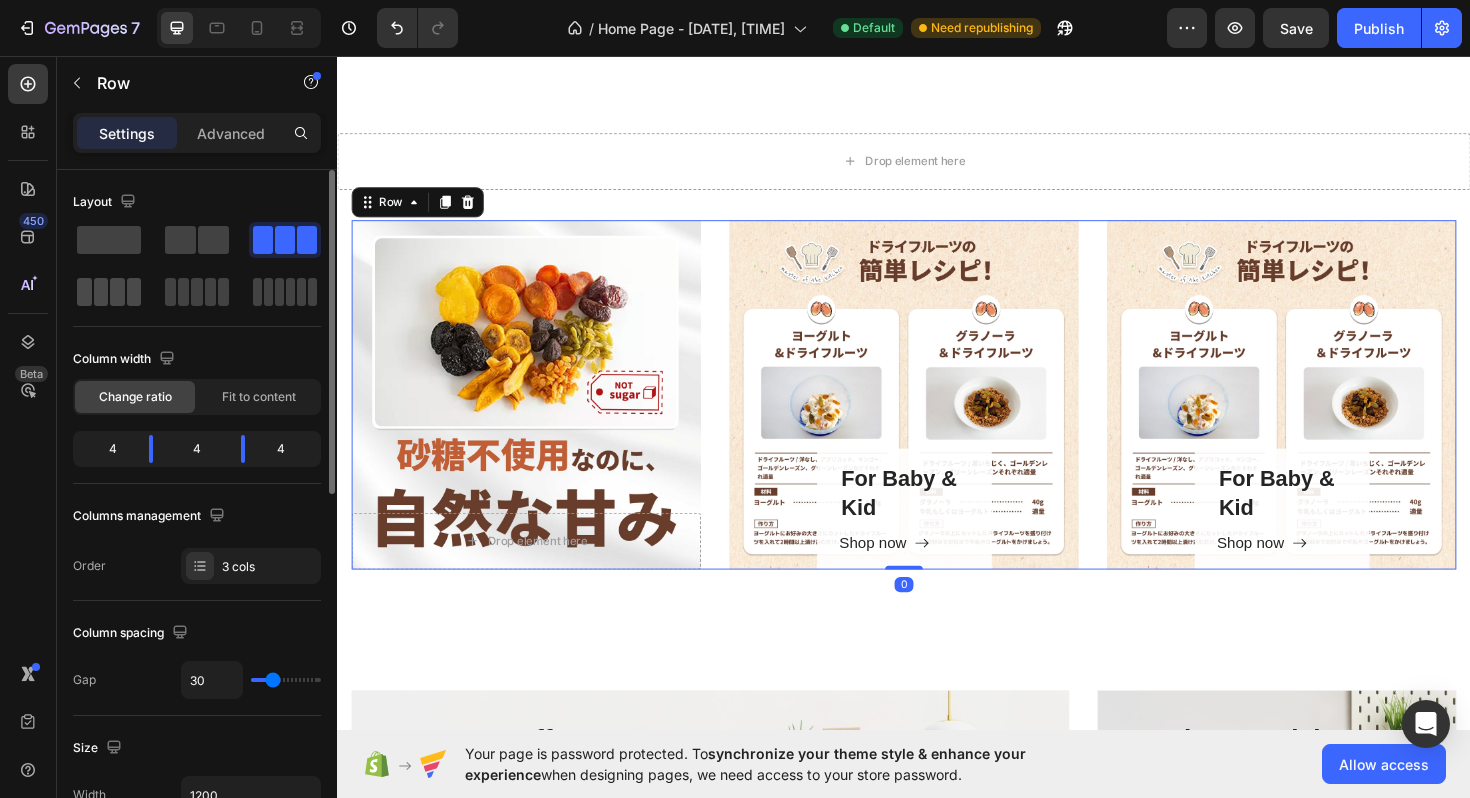 click 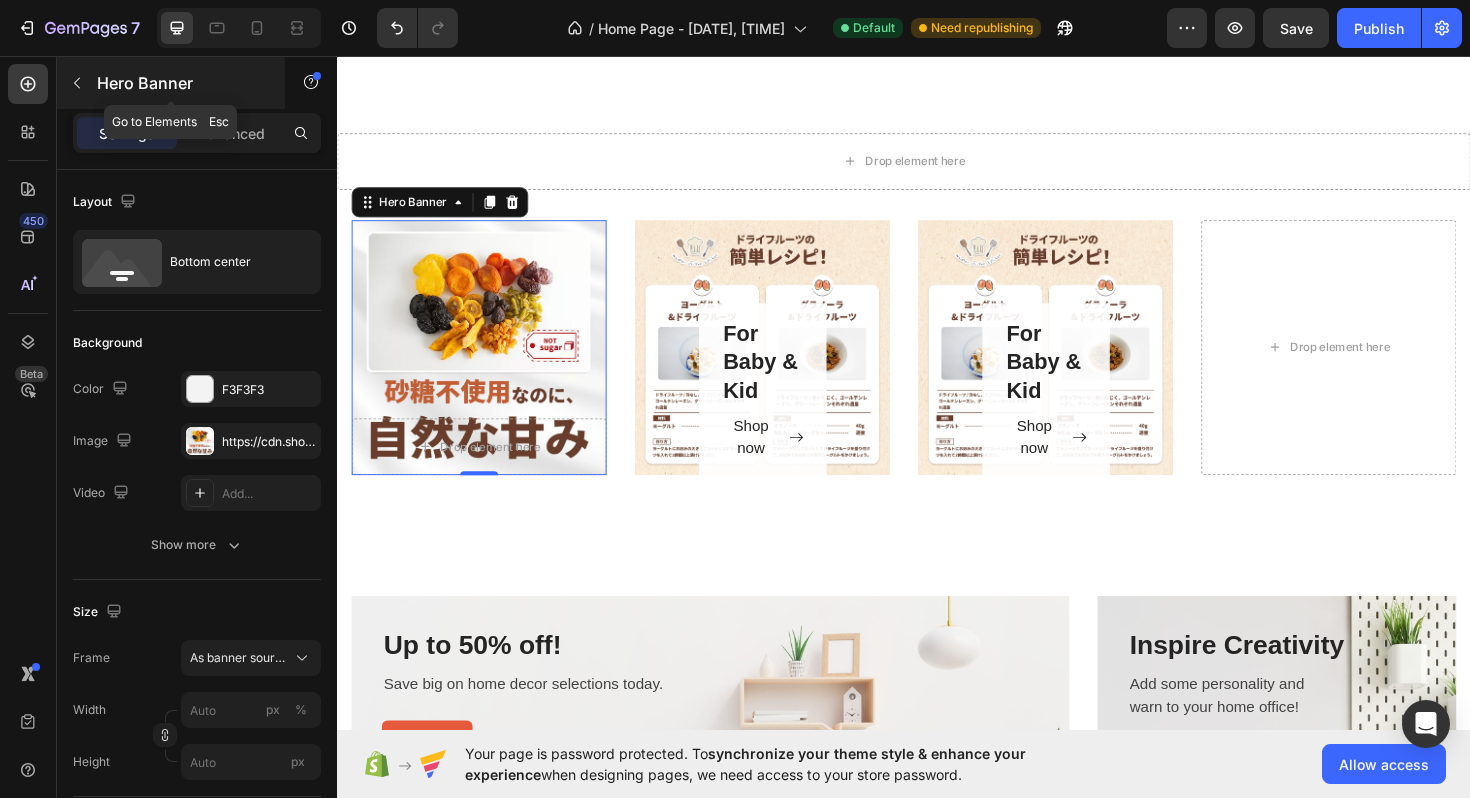 click 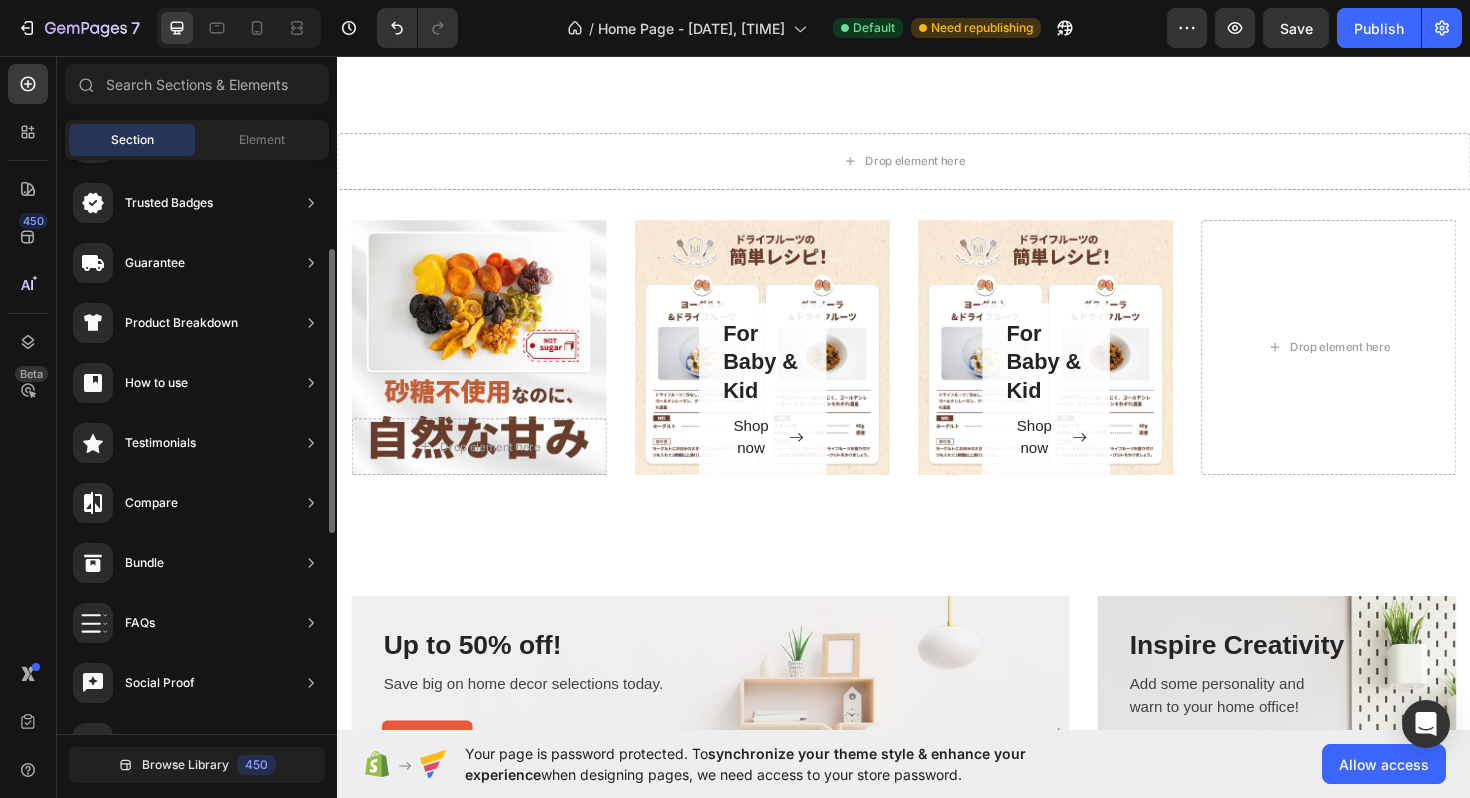 scroll, scrollTop: 0, scrollLeft: 0, axis: both 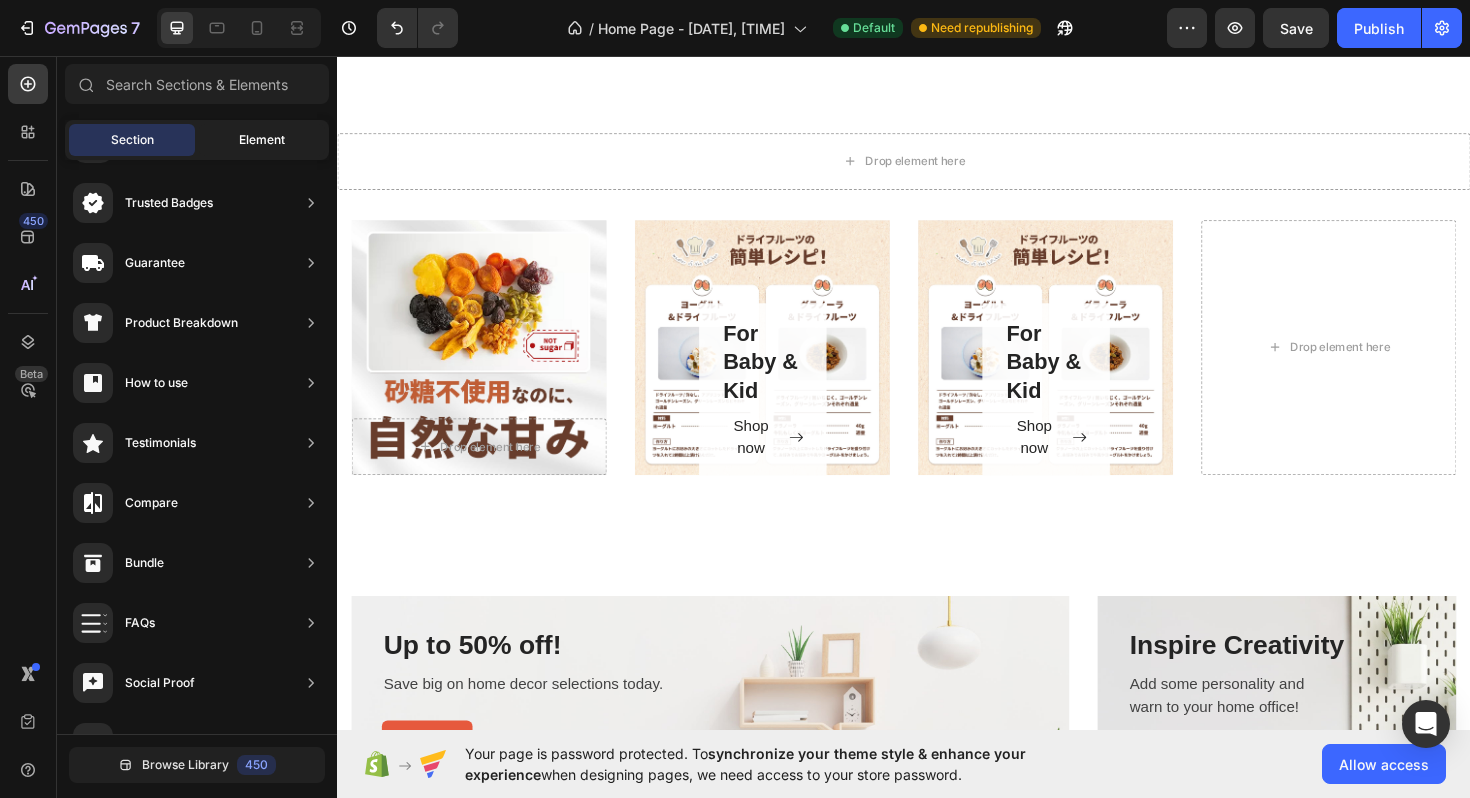 click on "Element" at bounding box center [262, 140] 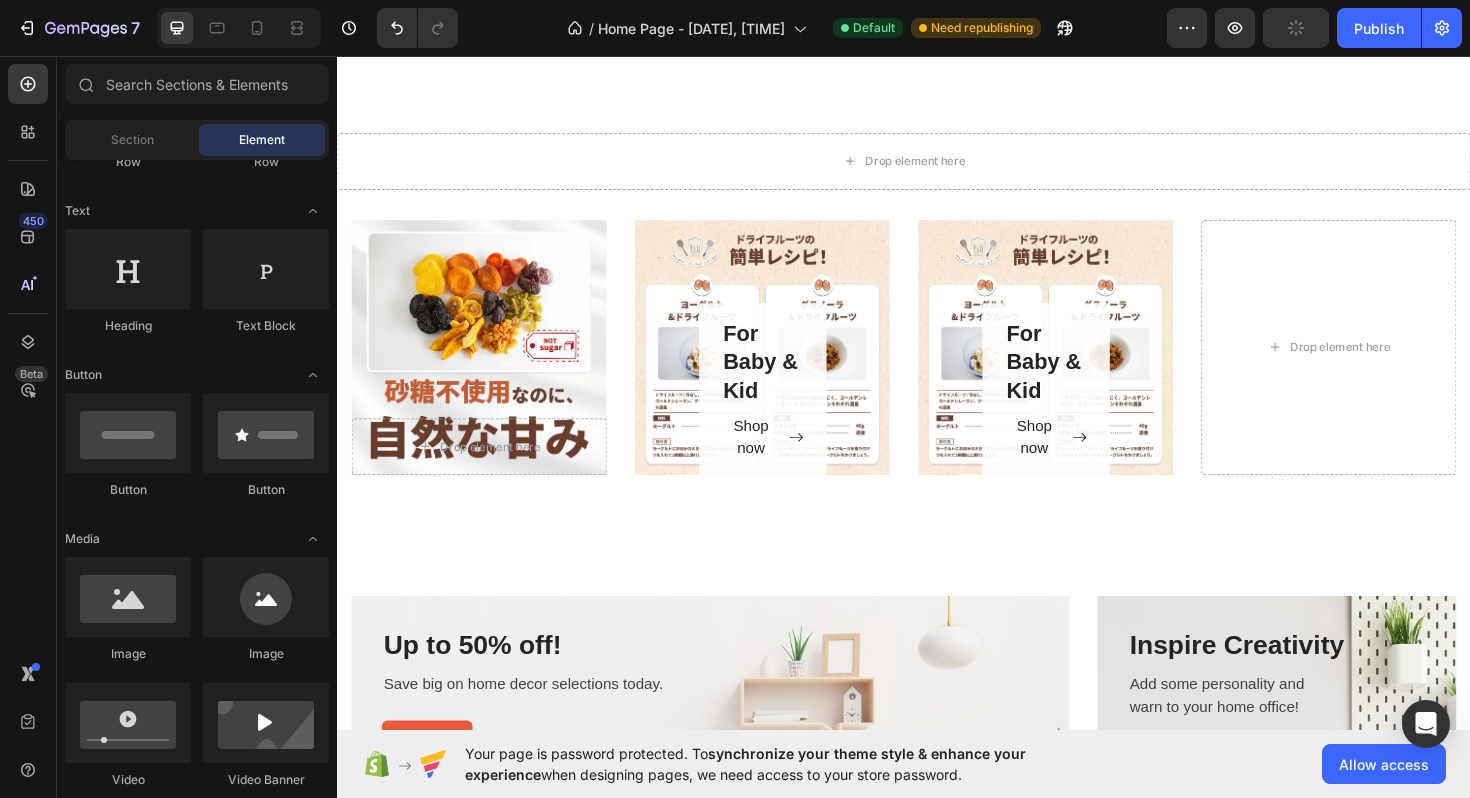 scroll, scrollTop: 344, scrollLeft: 0, axis: vertical 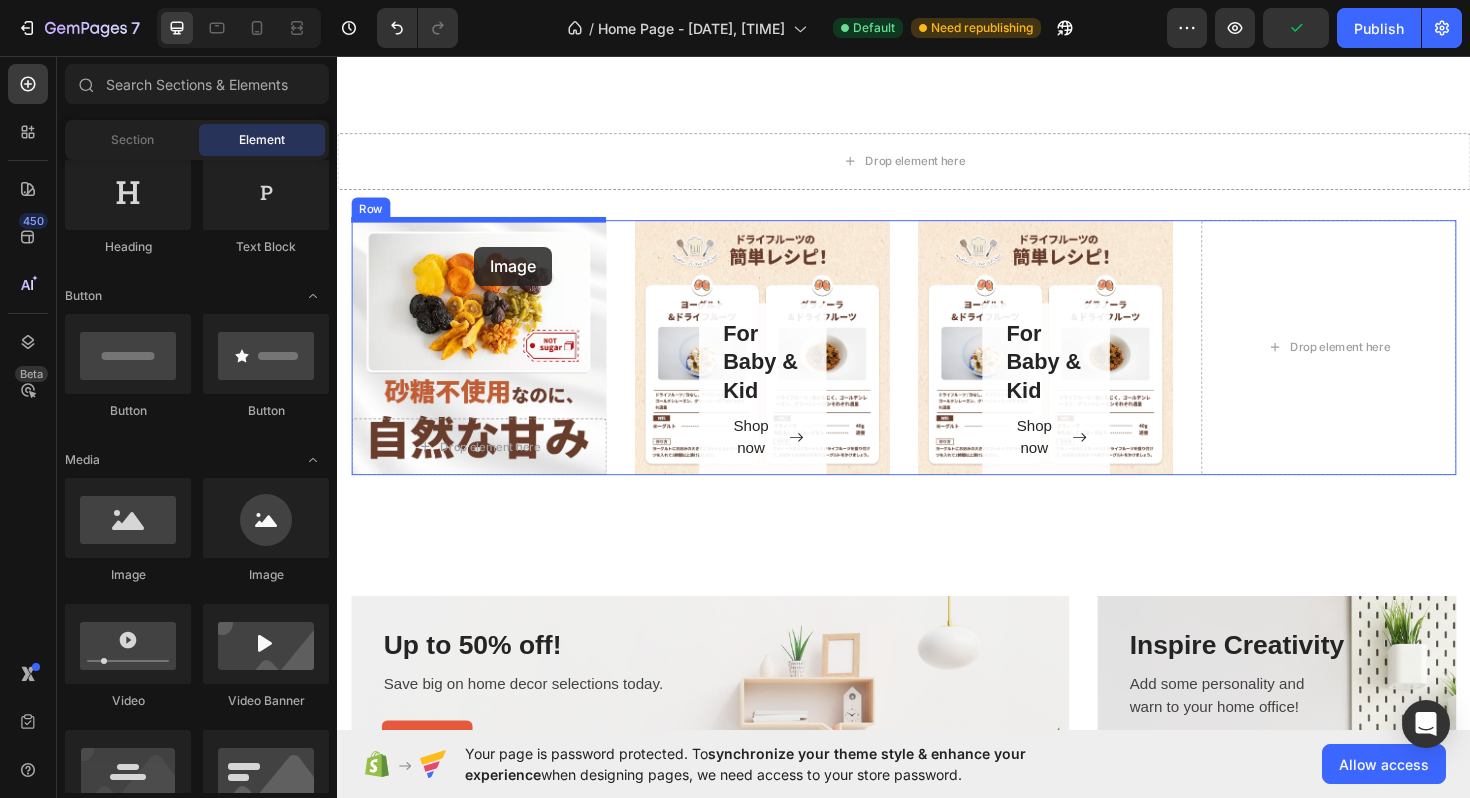 drag, startPoint x: 490, startPoint y: 600, endPoint x: 482, endPoint y: 258, distance: 342.09357 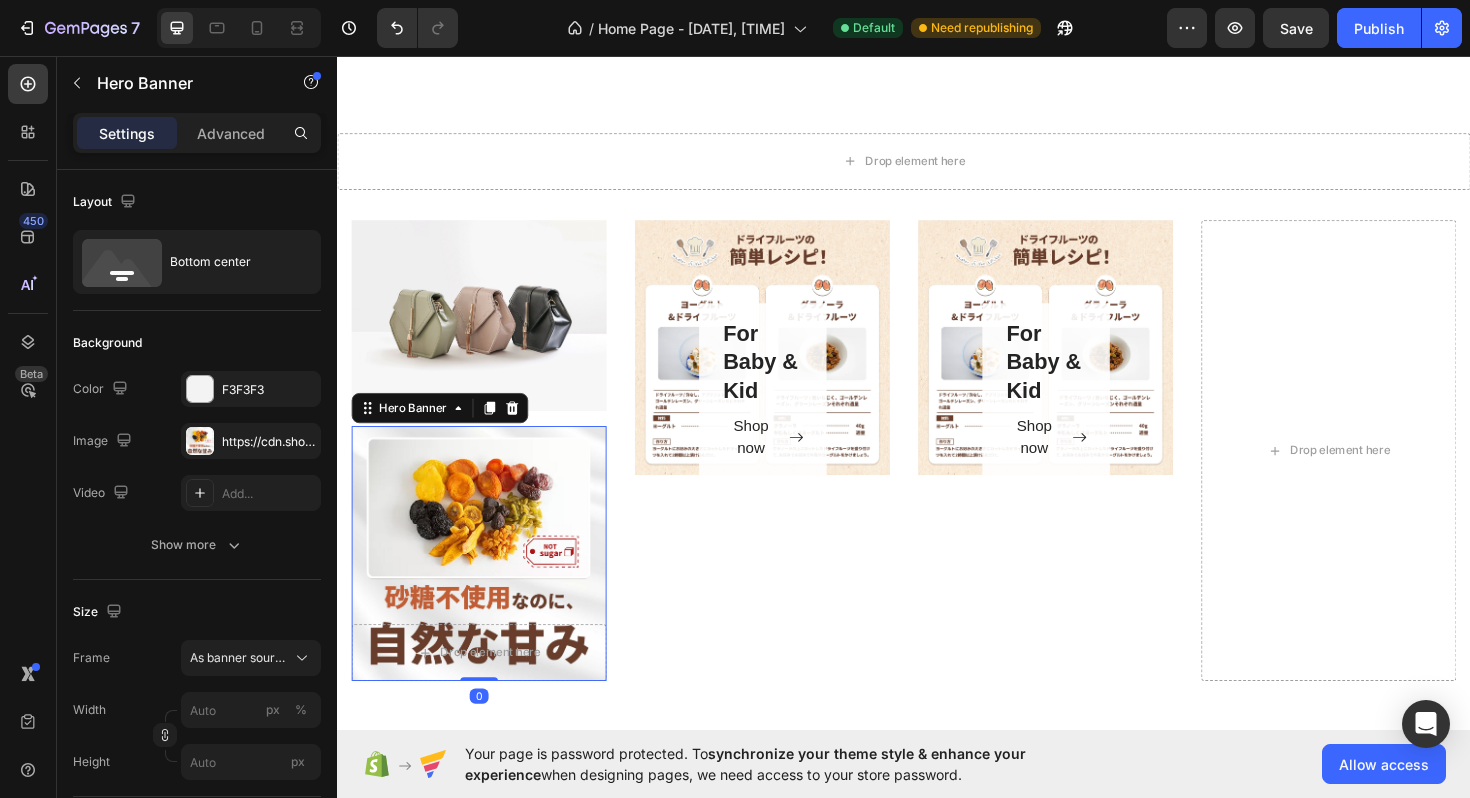 click on "Hero Banner" at bounding box center (445, 429) 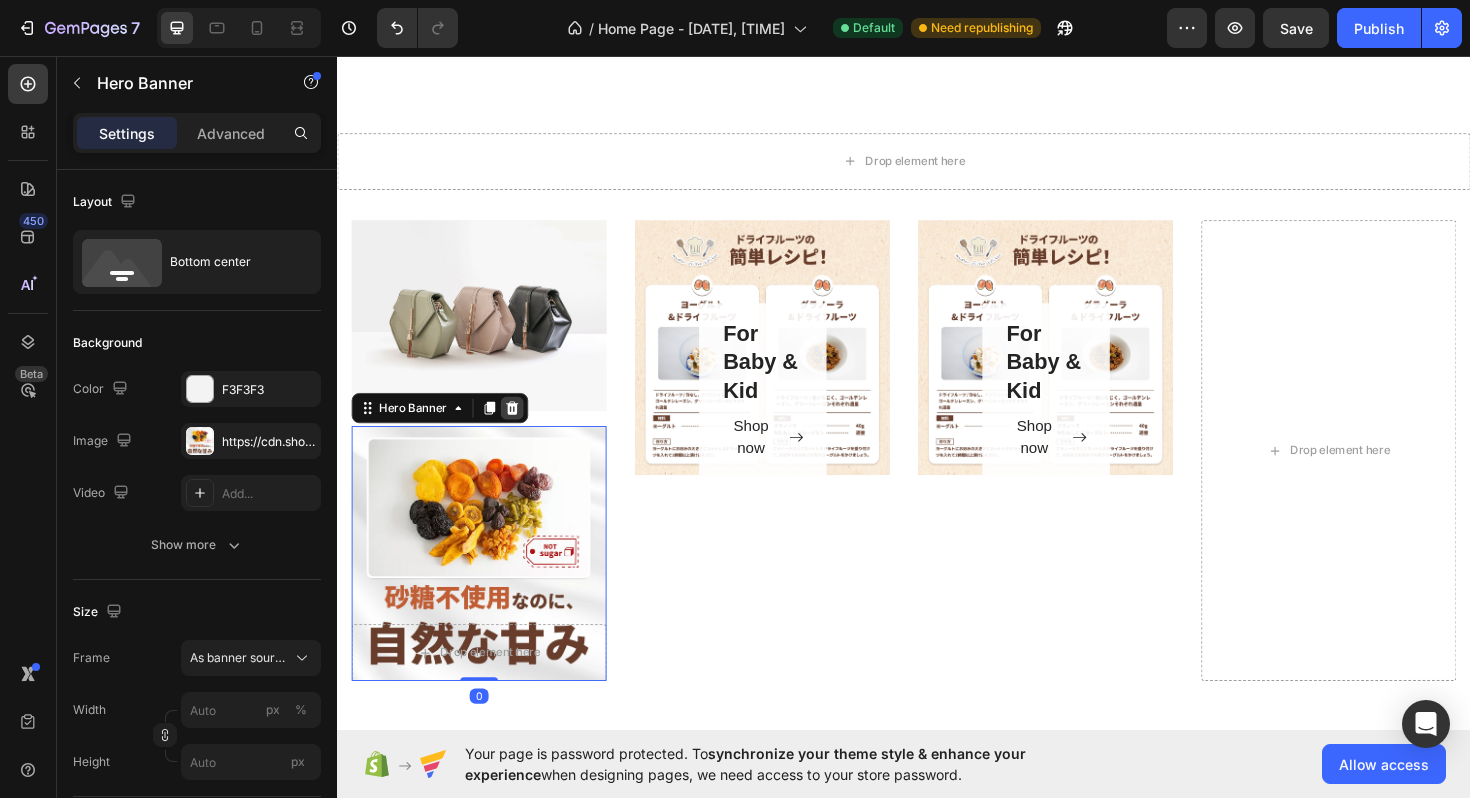 click 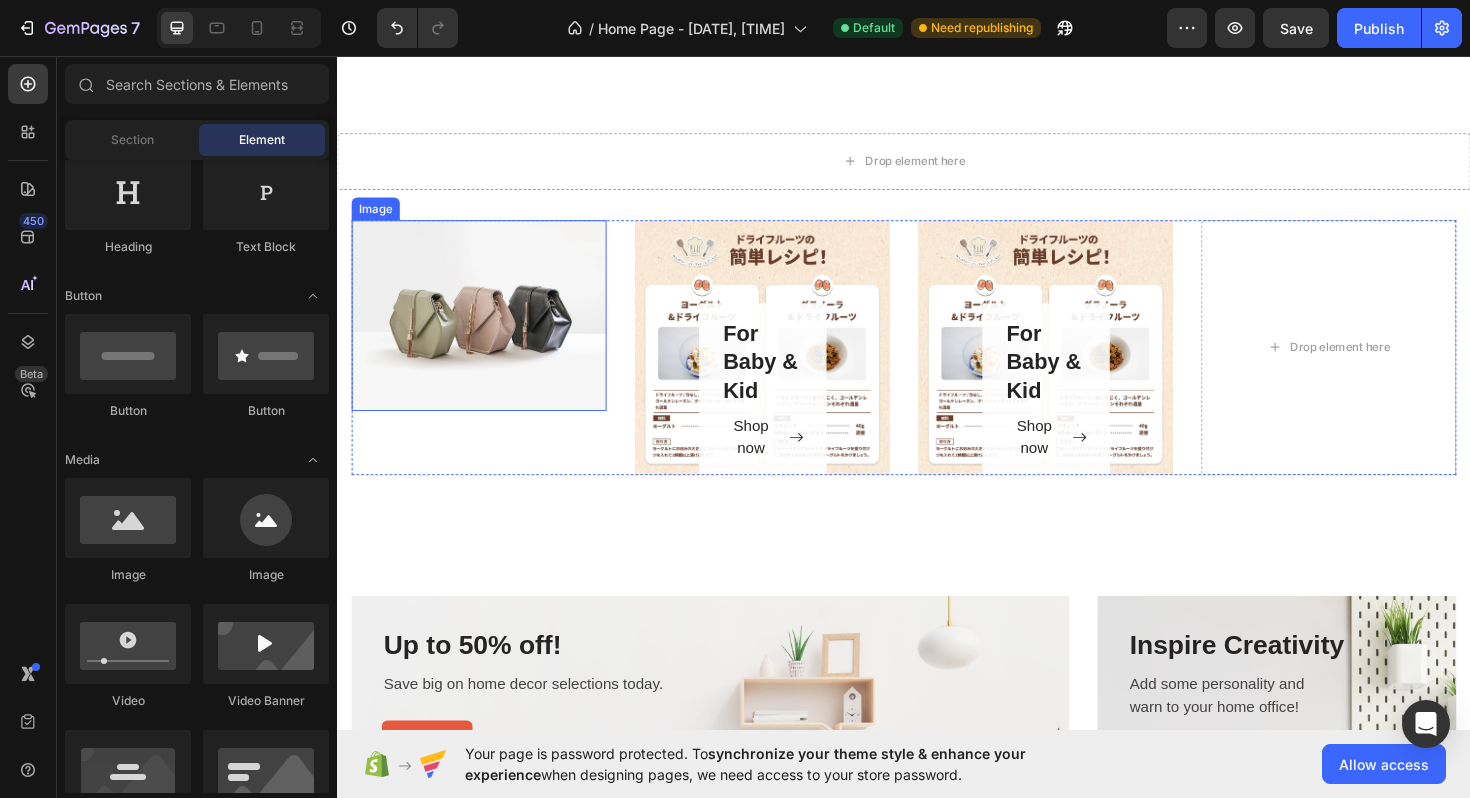 click at bounding box center (487, 331) 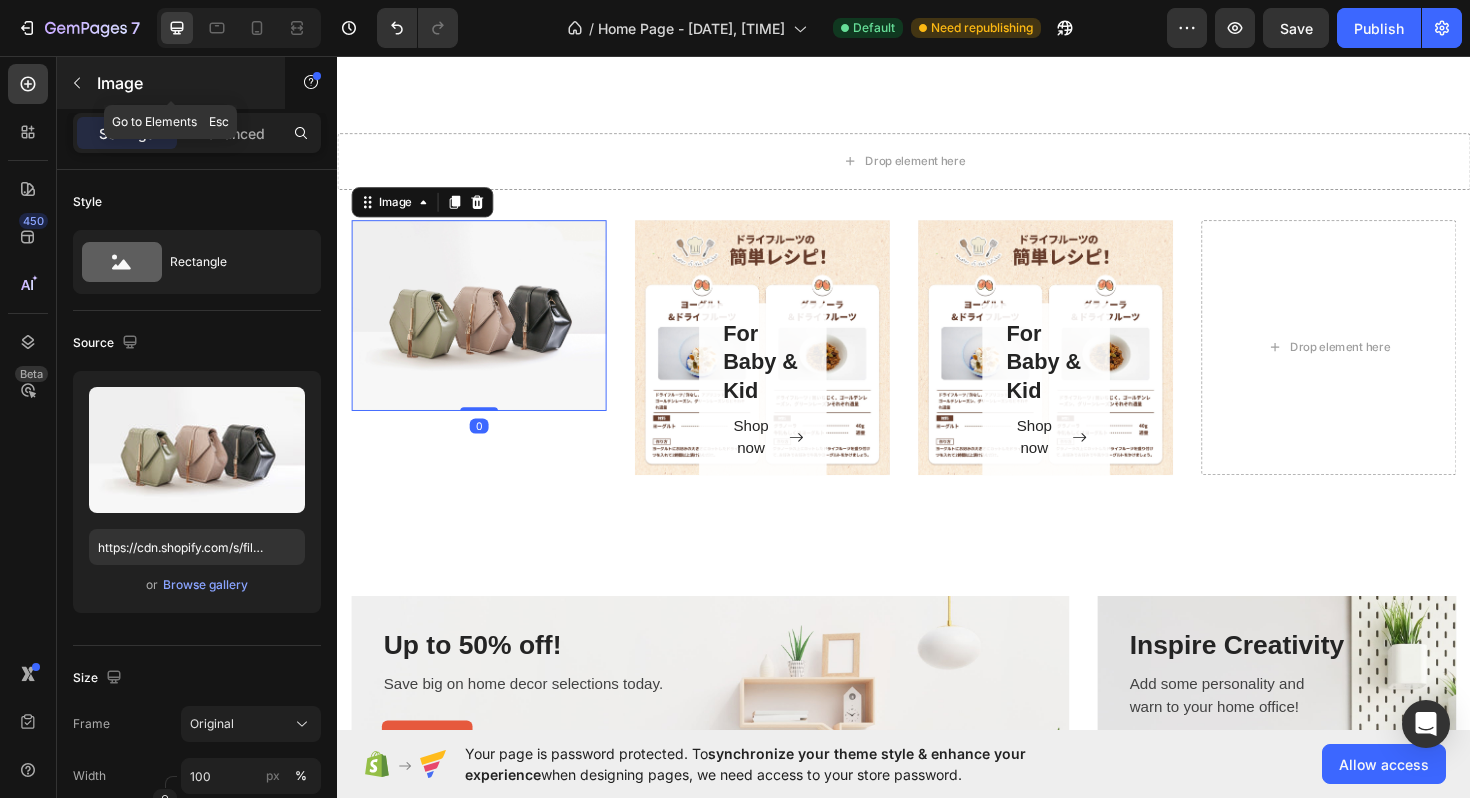 click 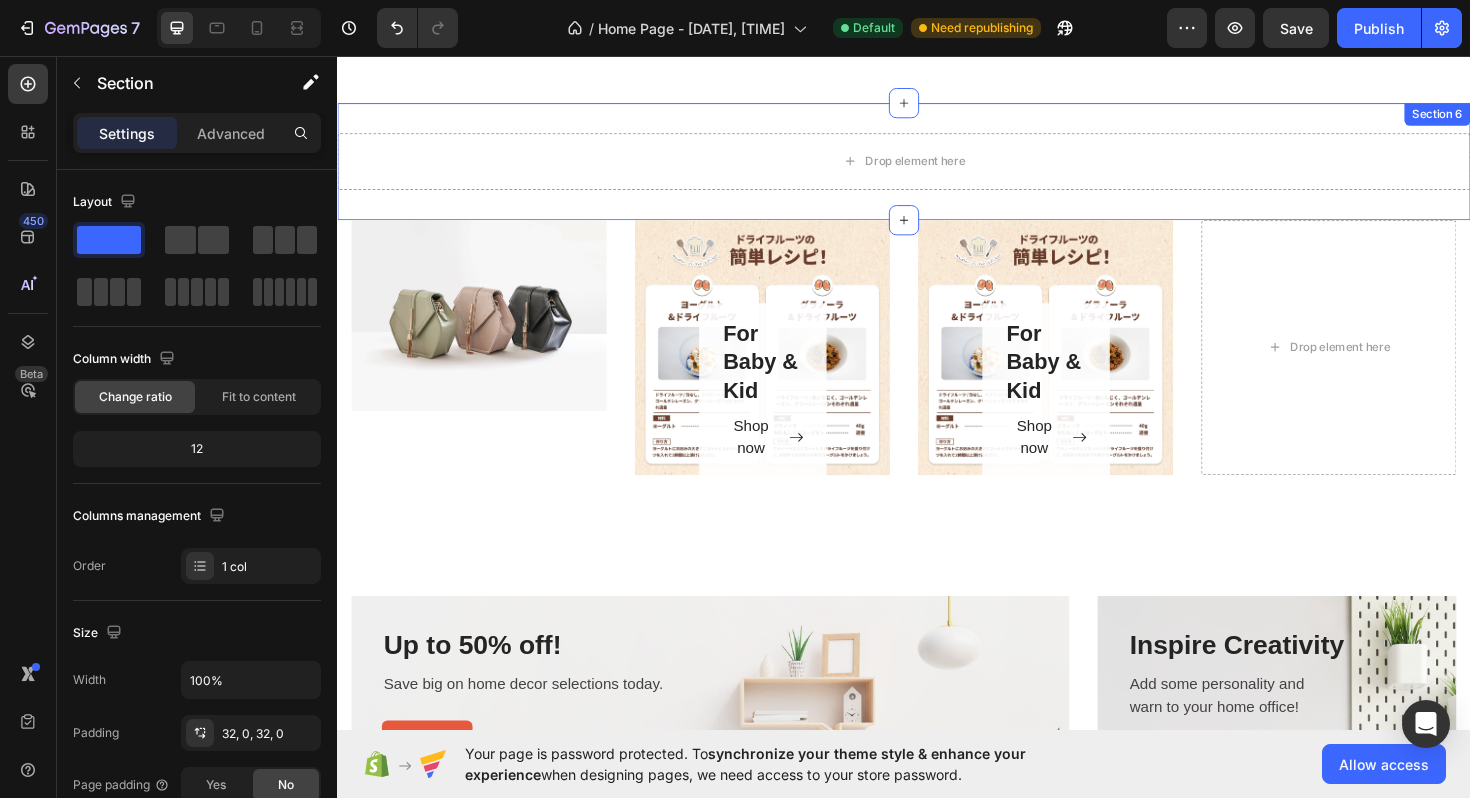 click on "Drop element here Section 6" at bounding box center (937, 168) 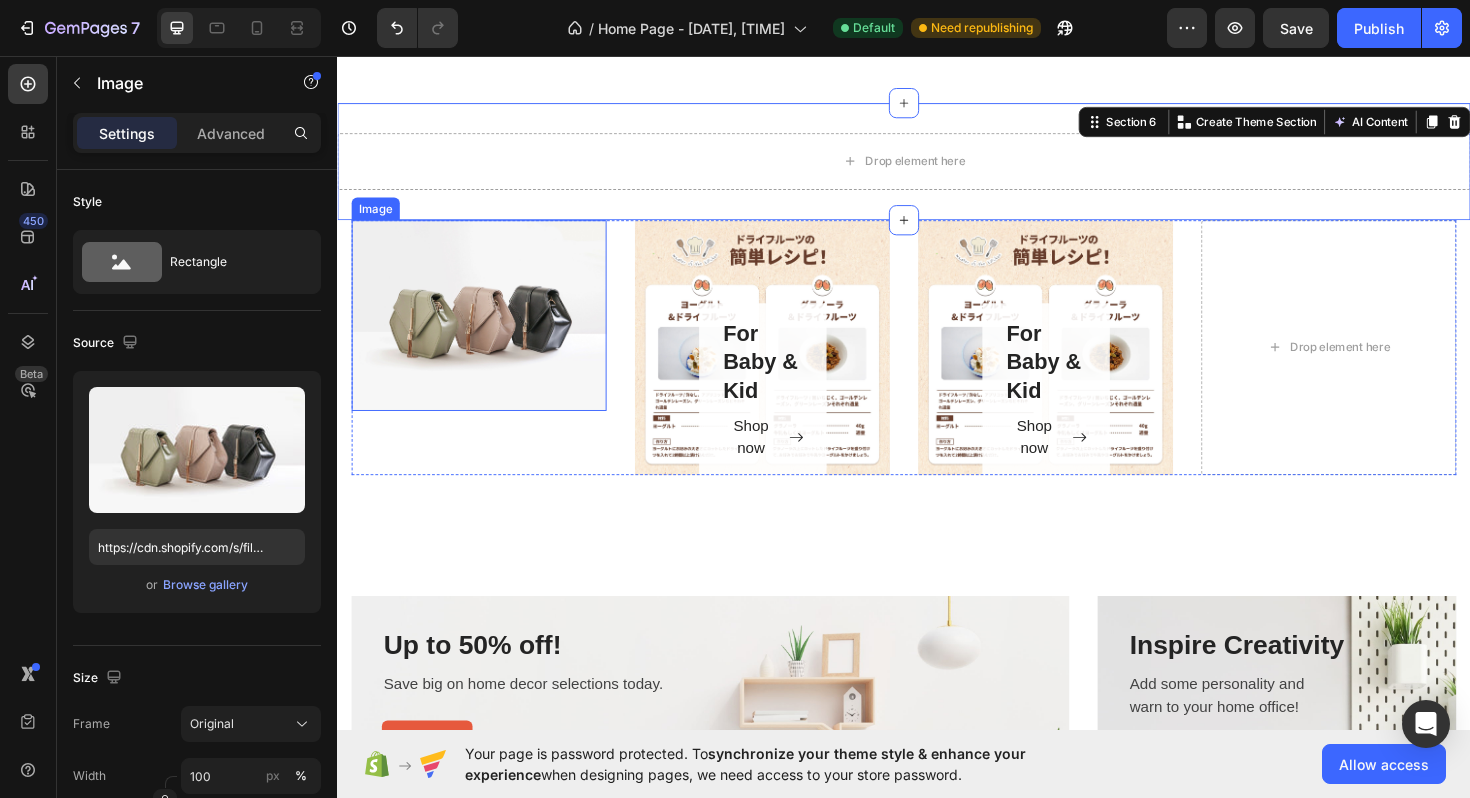 click at bounding box center (487, 331) 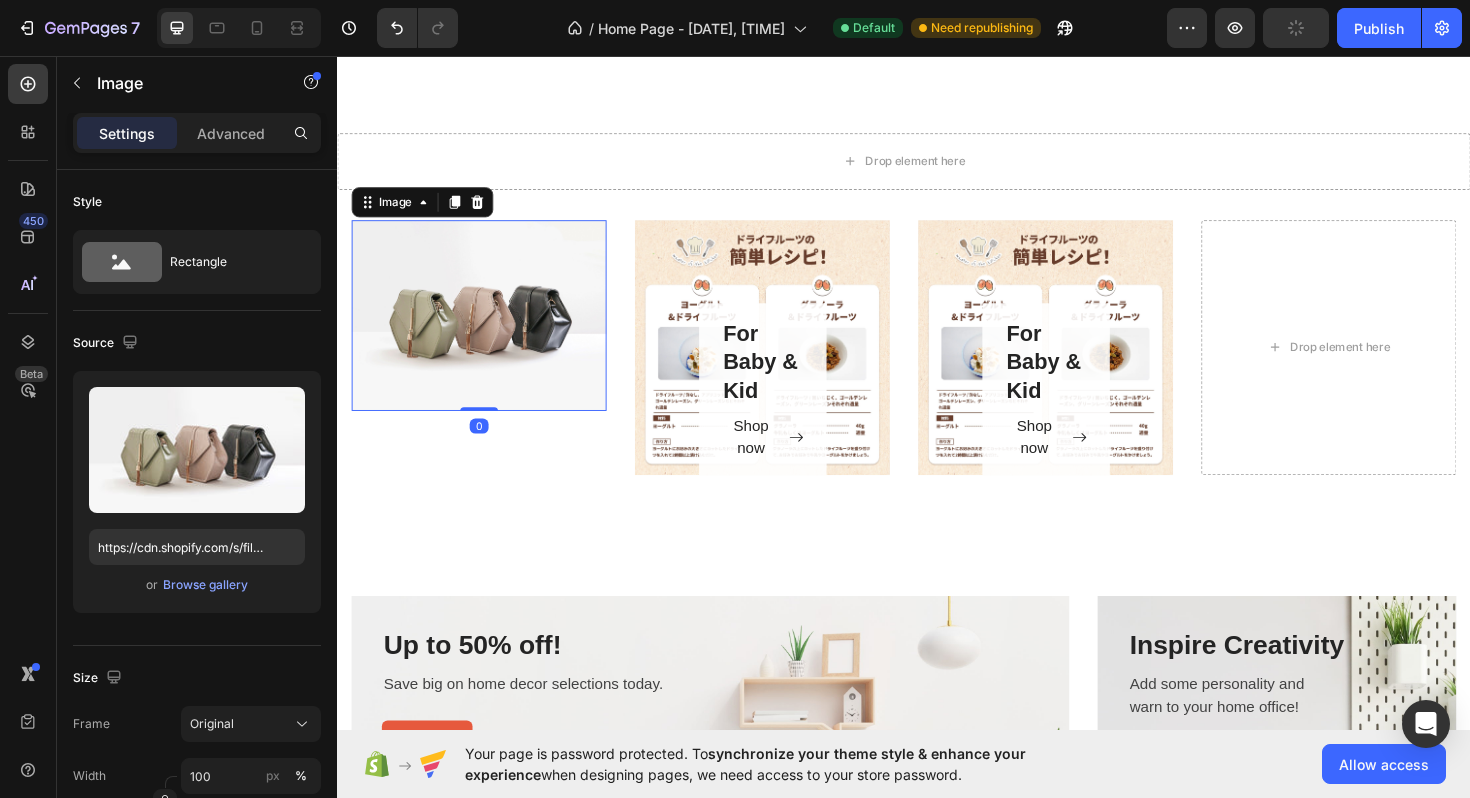 click at bounding box center [487, 331] 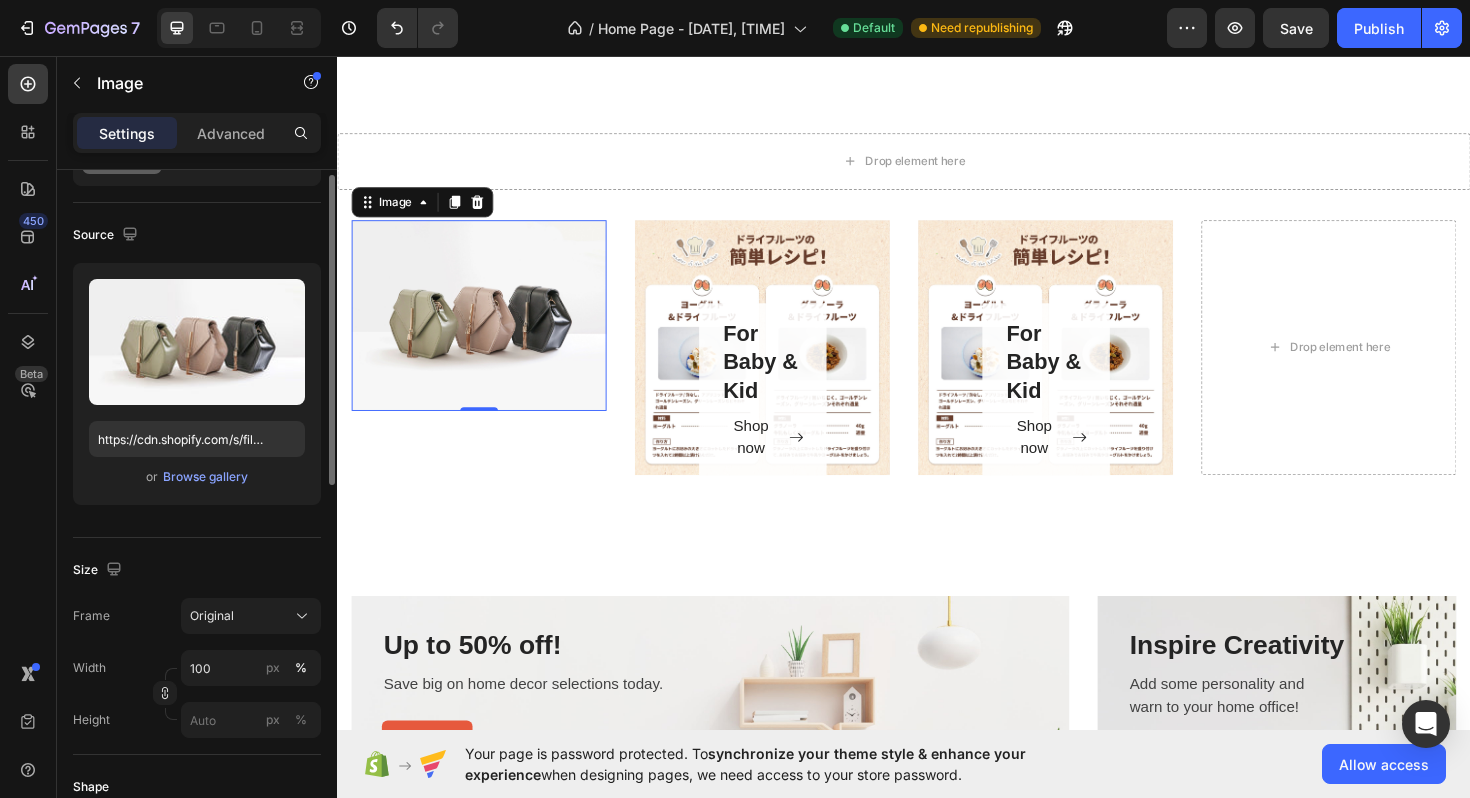 scroll, scrollTop: 0, scrollLeft: 0, axis: both 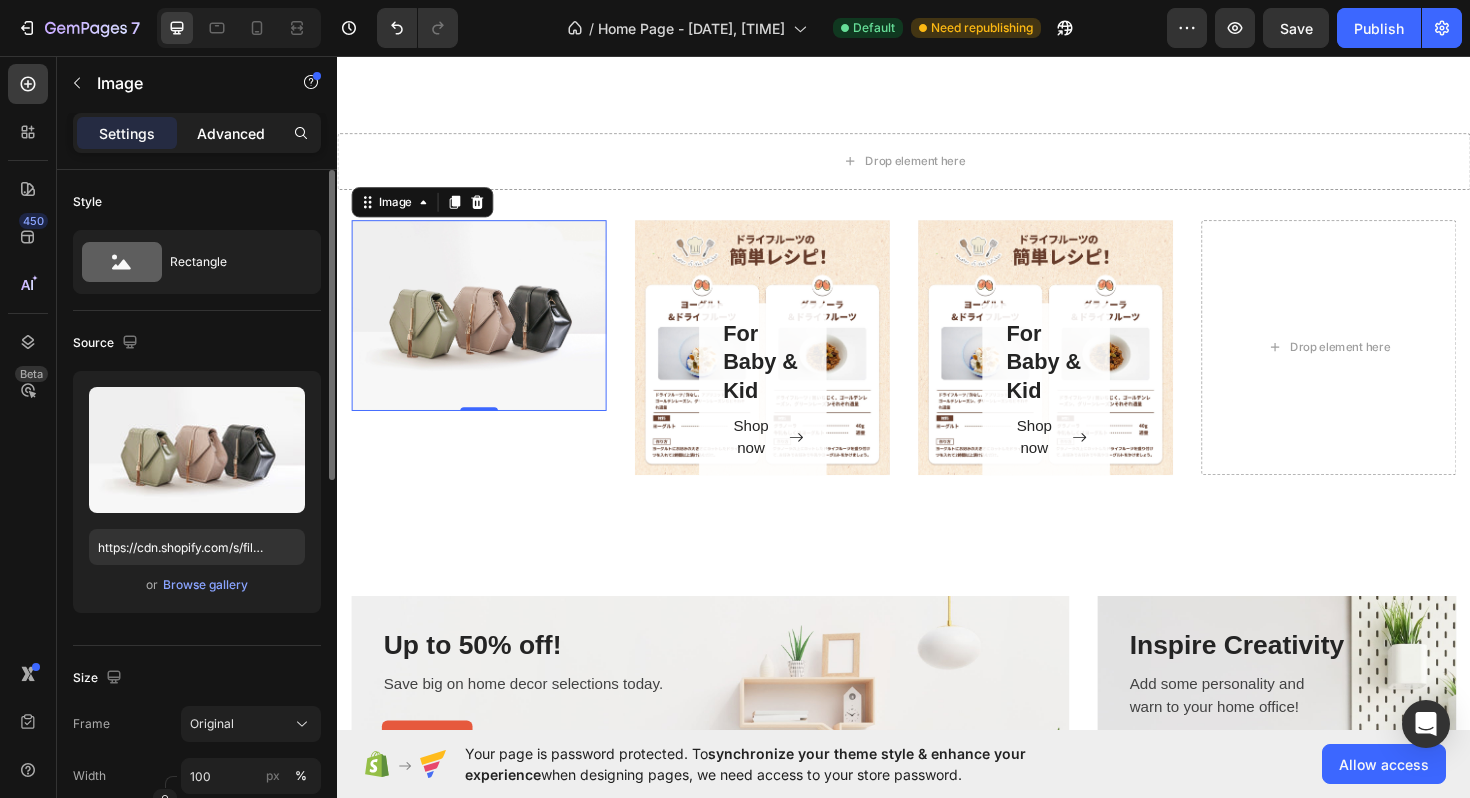 click on "Advanced" 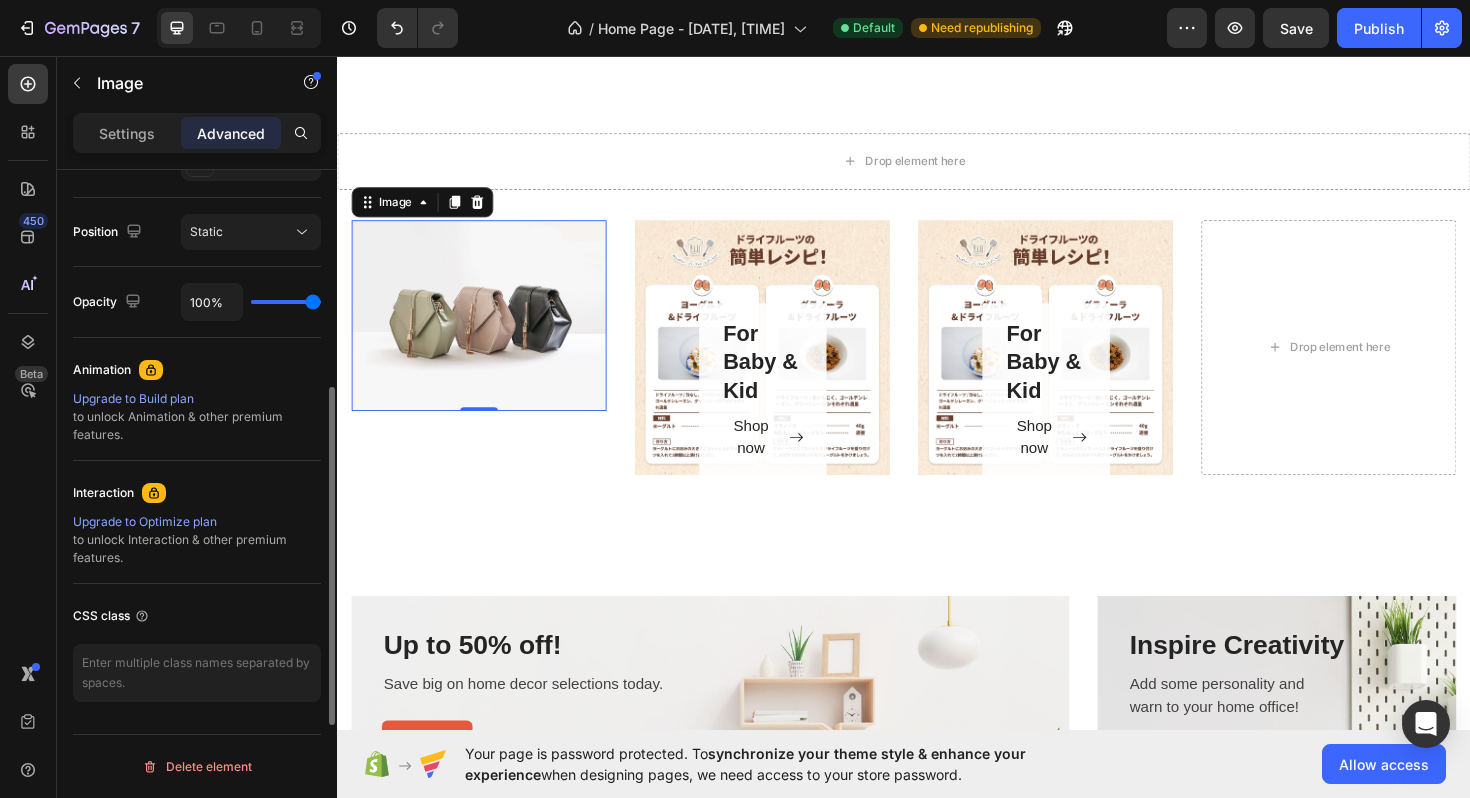scroll, scrollTop: 0, scrollLeft: 0, axis: both 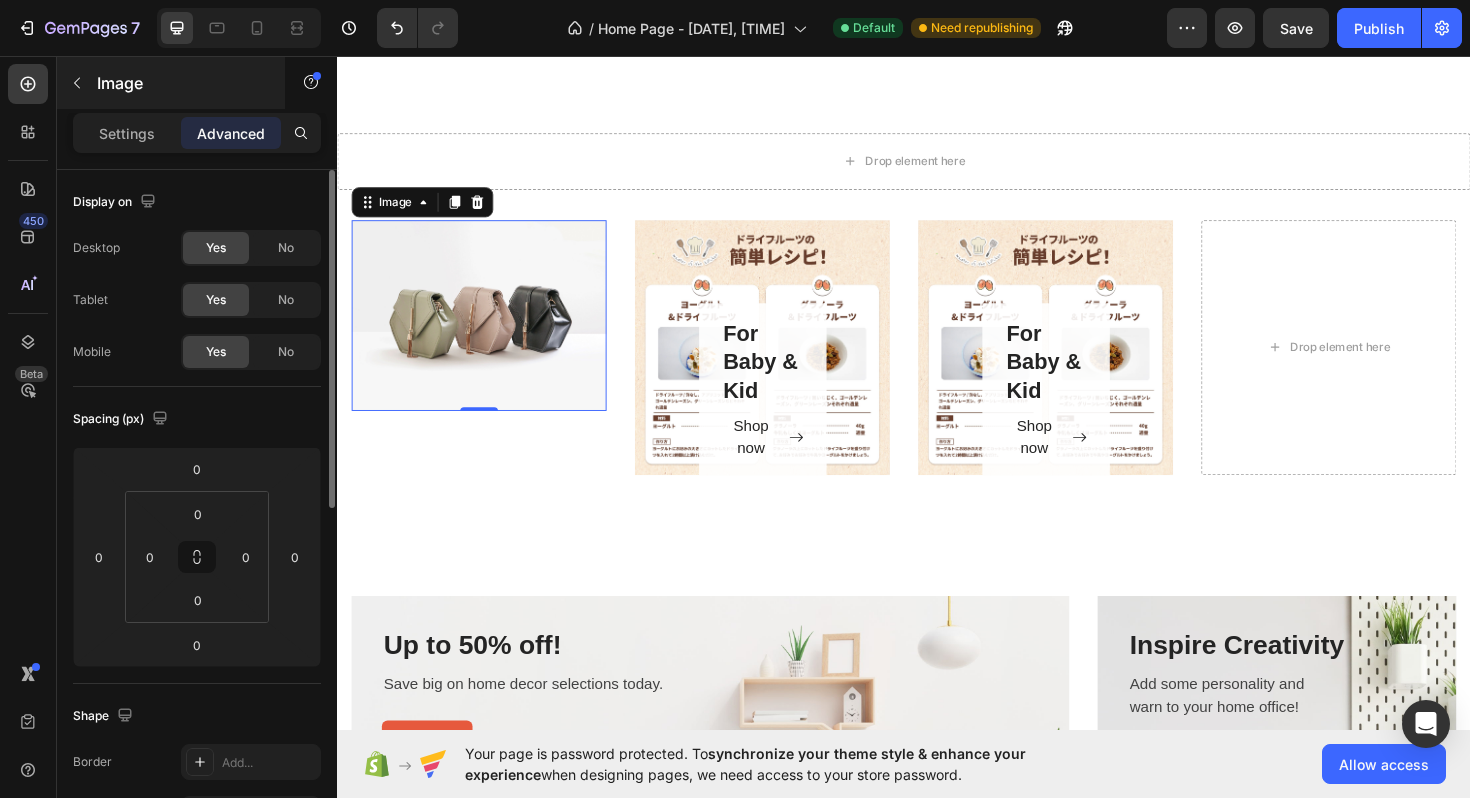 click on "Image" at bounding box center (182, 83) 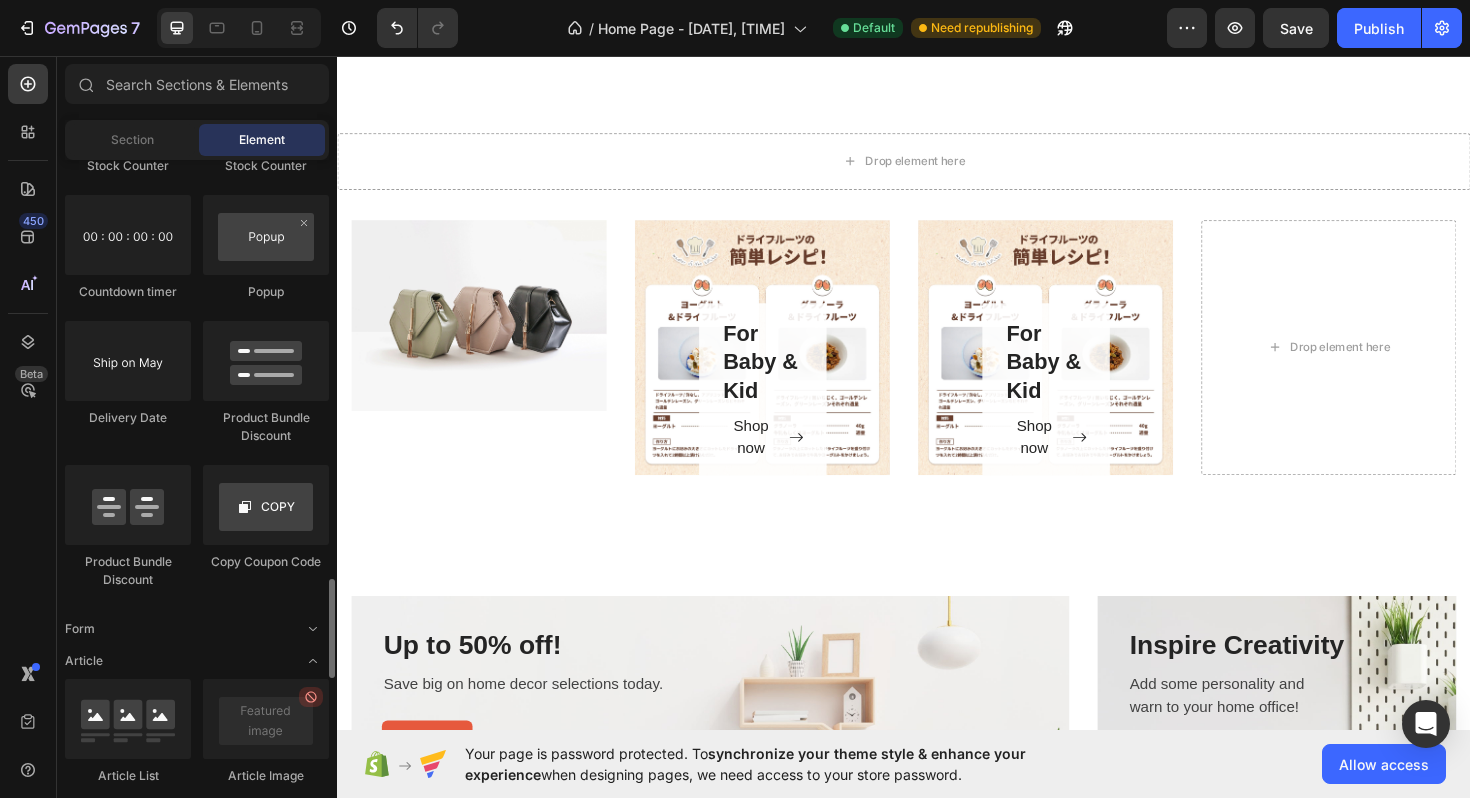 scroll, scrollTop: 2767, scrollLeft: 0, axis: vertical 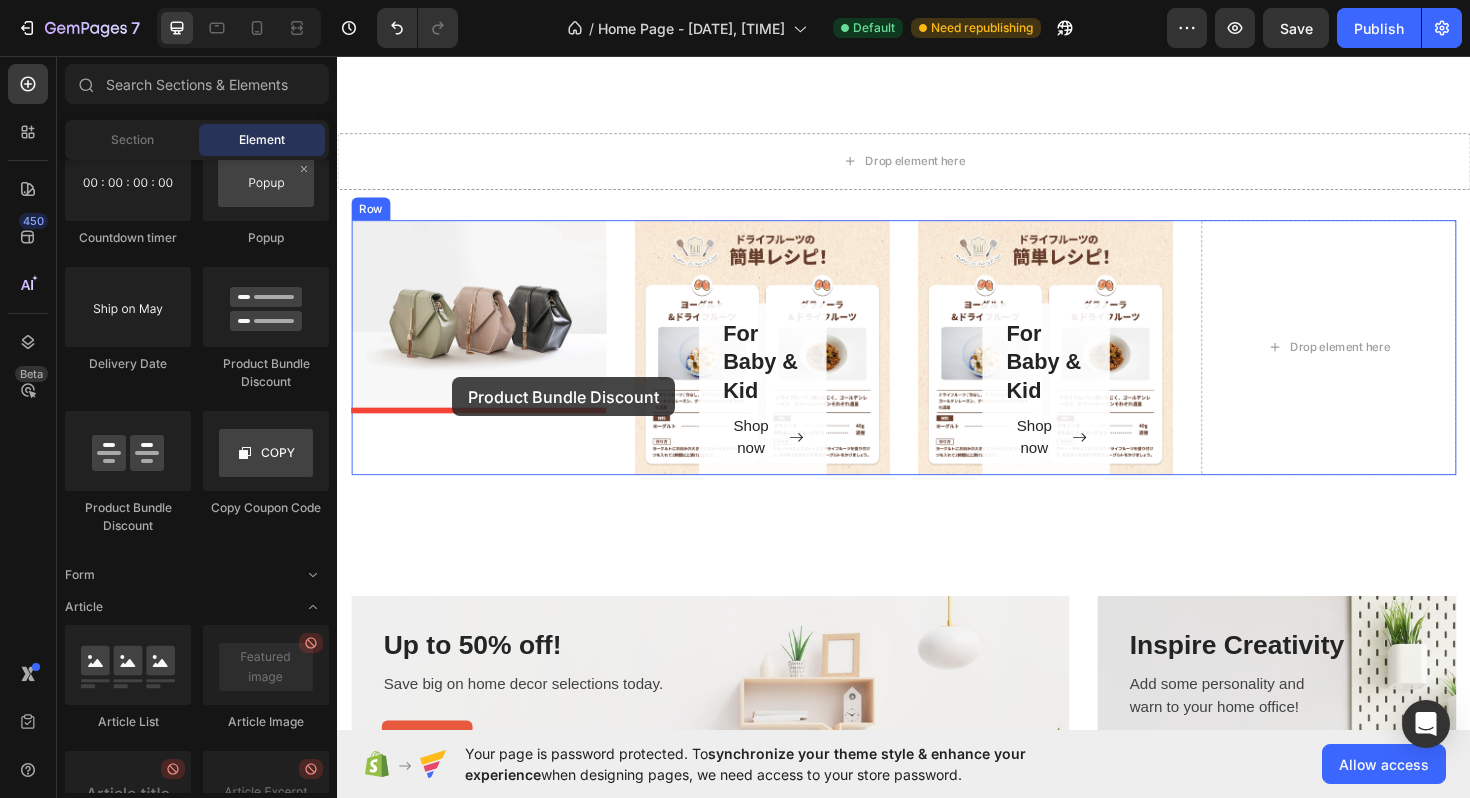 drag, startPoint x: 470, startPoint y: 516, endPoint x: 459, endPoint y: 396, distance: 120.50311 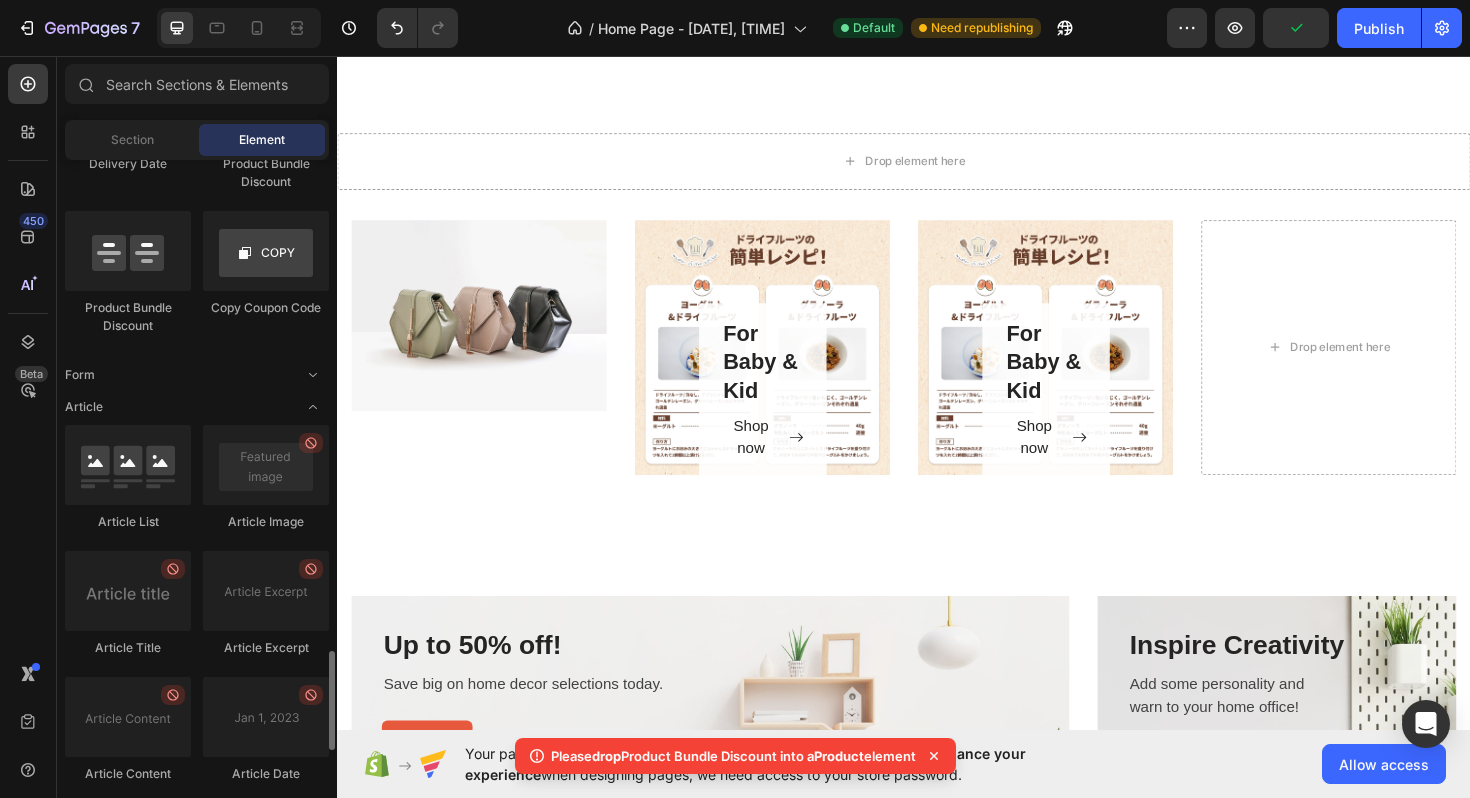 scroll, scrollTop: 2988, scrollLeft: 0, axis: vertical 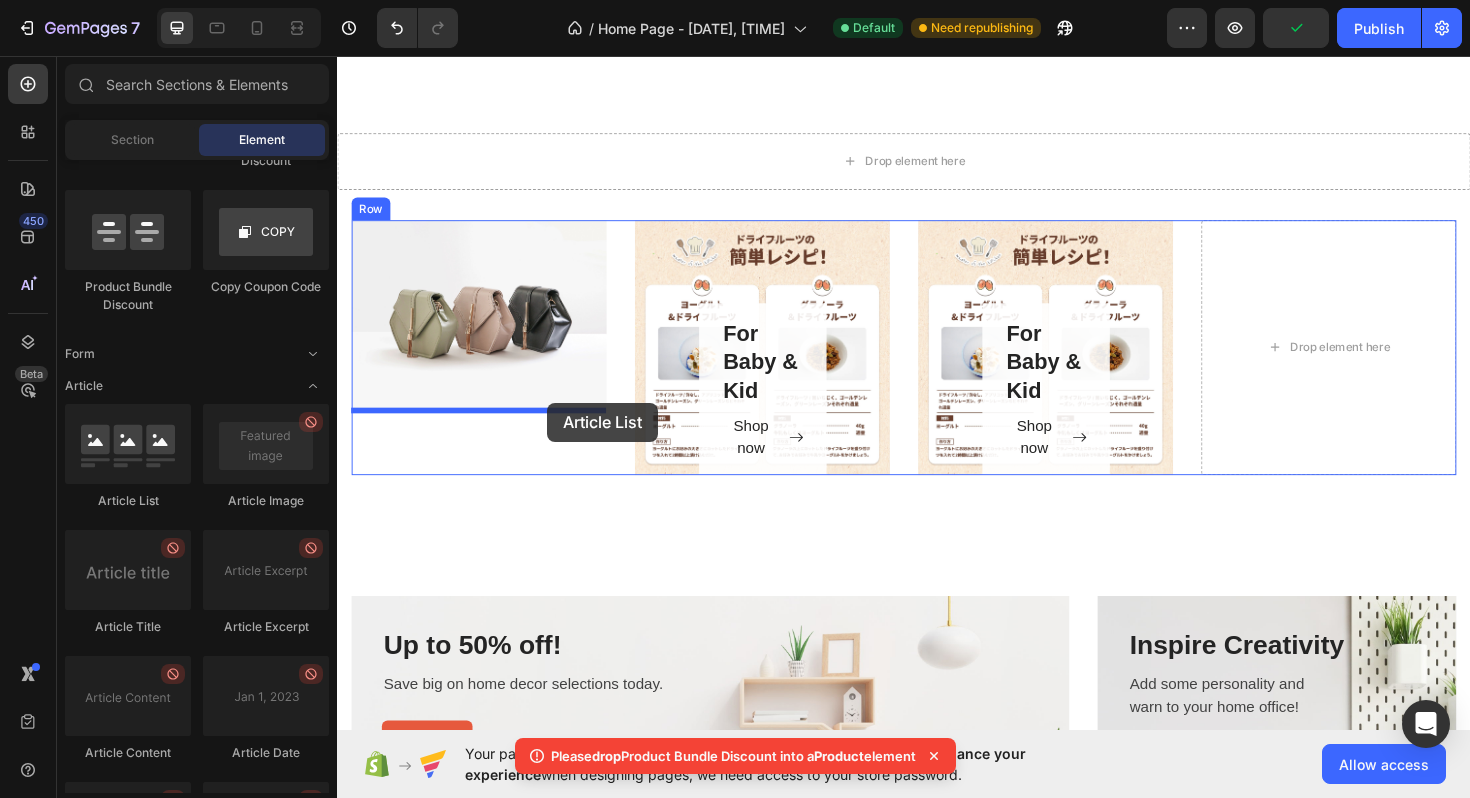 drag, startPoint x: 475, startPoint y: 539, endPoint x: 578, endPoint y: 422, distance: 155.87816 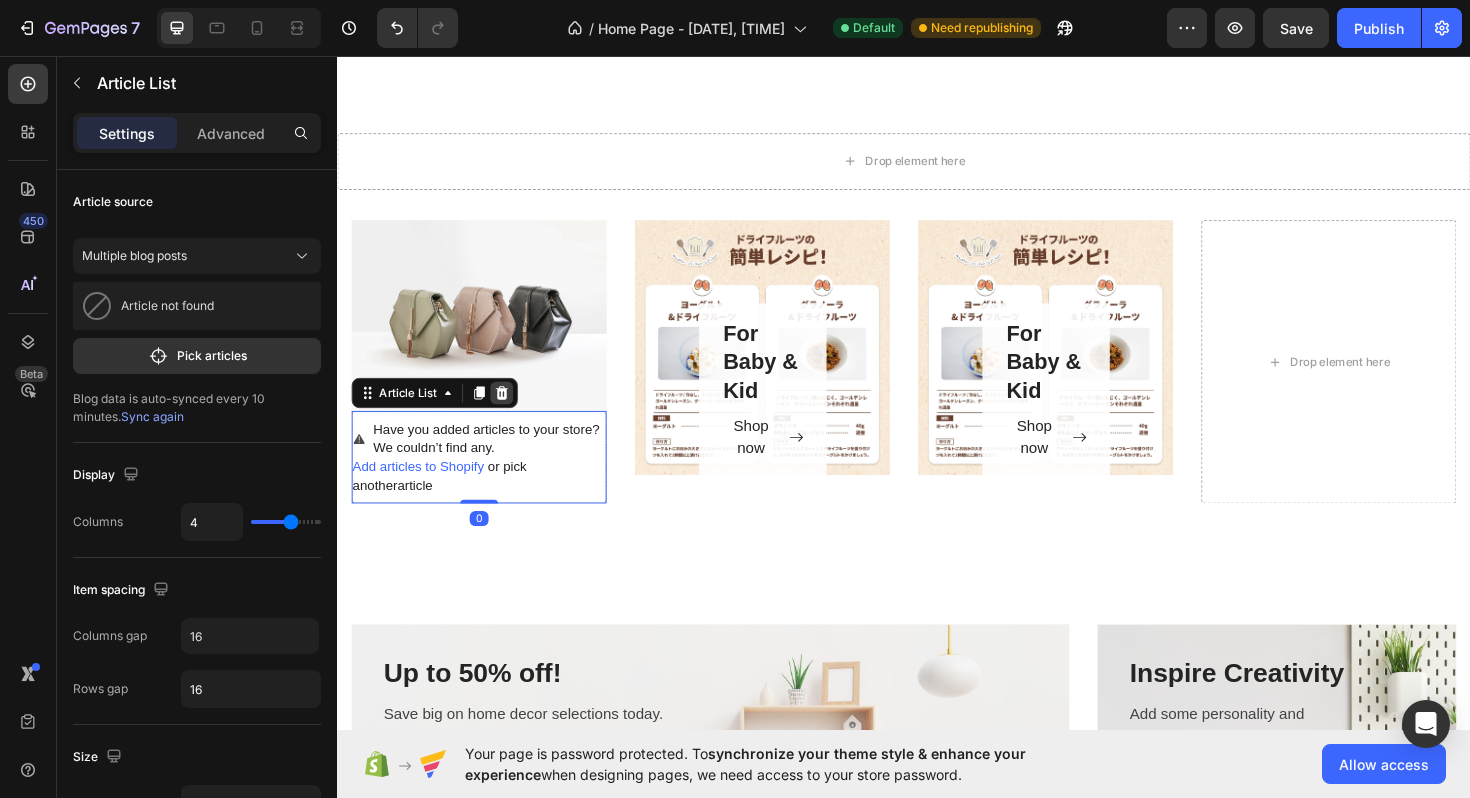 click 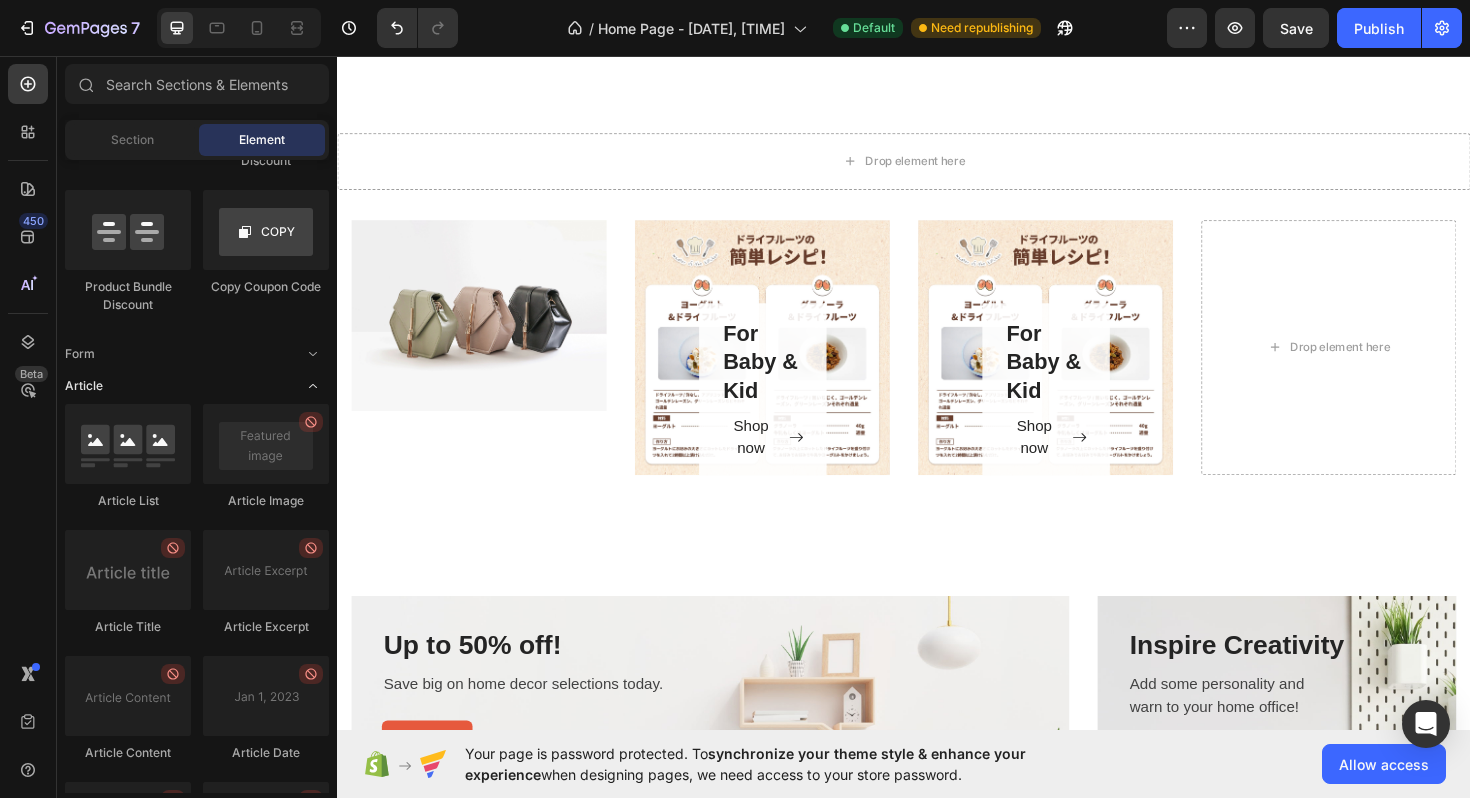 click 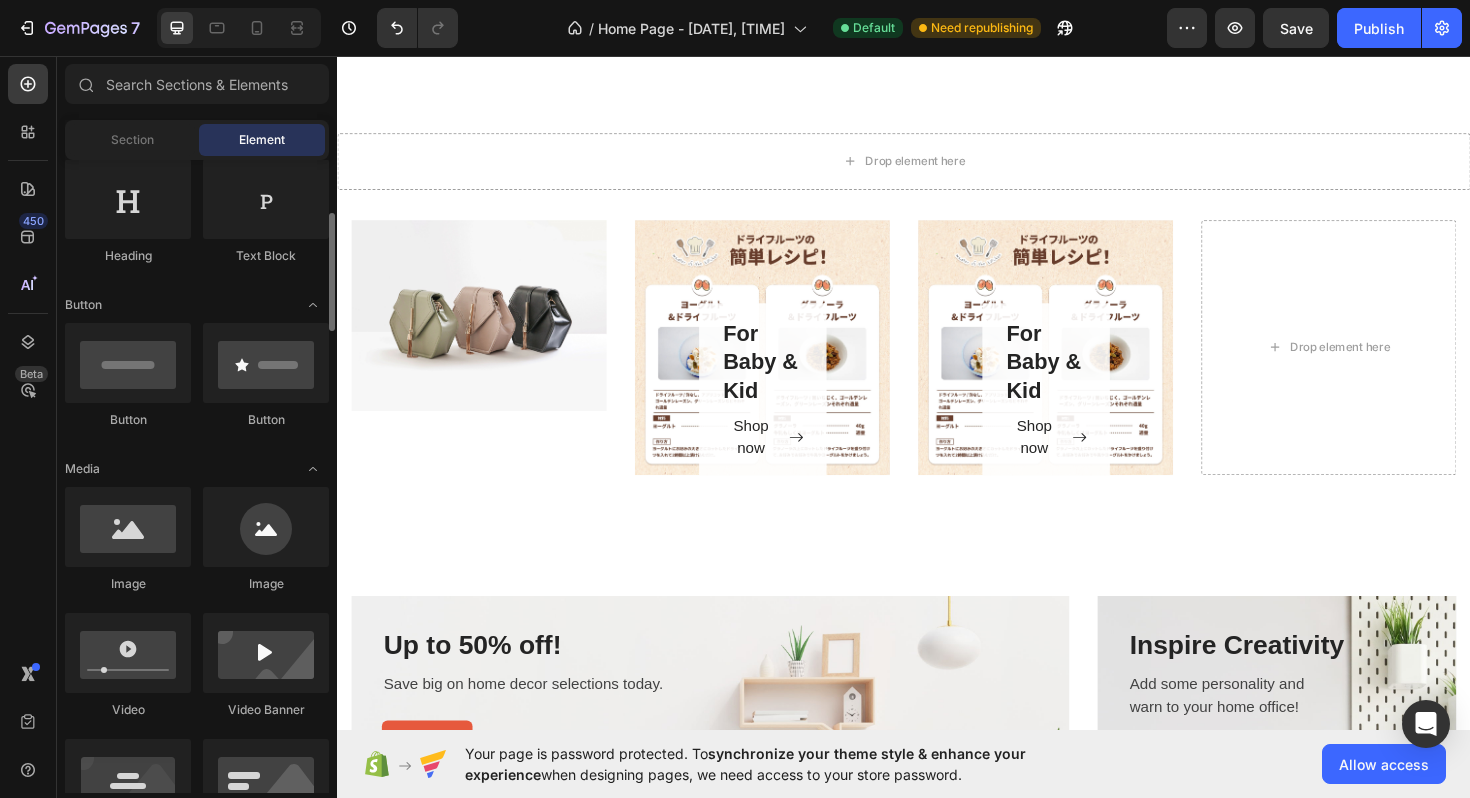 scroll, scrollTop: 327, scrollLeft: 0, axis: vertical 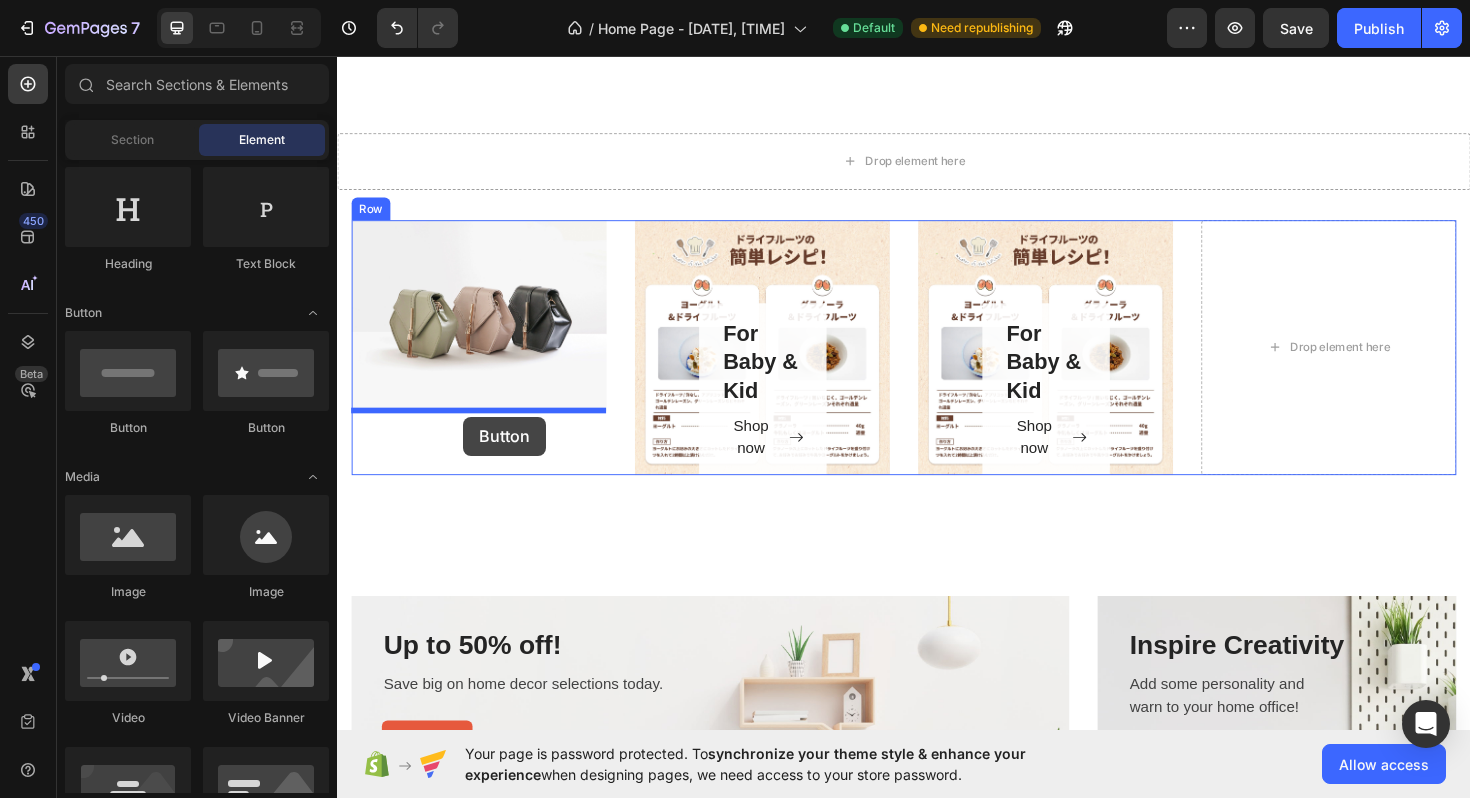 drag, startPoint x: 458, startPoint y: 439, endPoint x: 470, endPoint y: 438, distance: 12.0415945 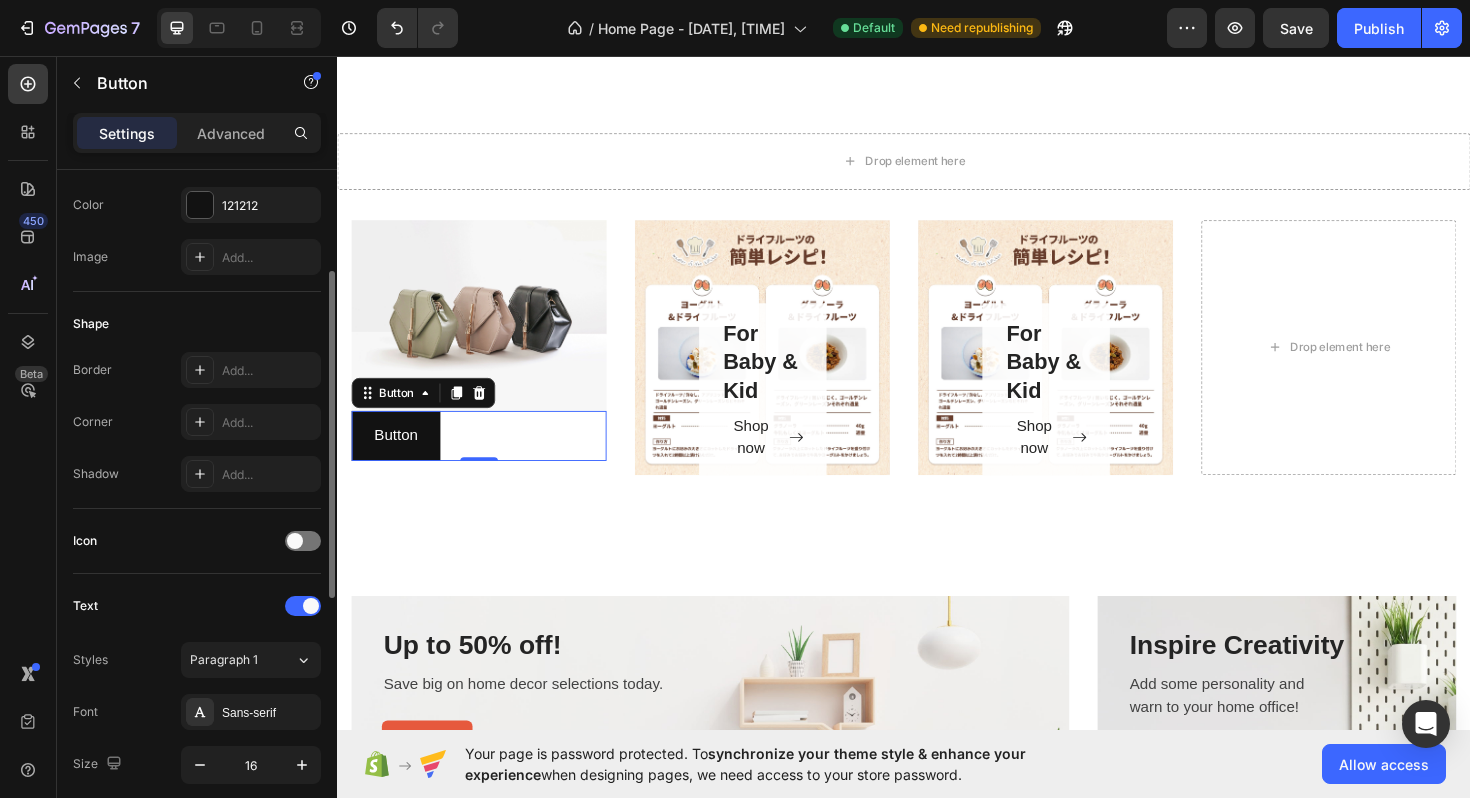 scroll, scrollTop: 247, scrollLeft: 0, axis: vertical 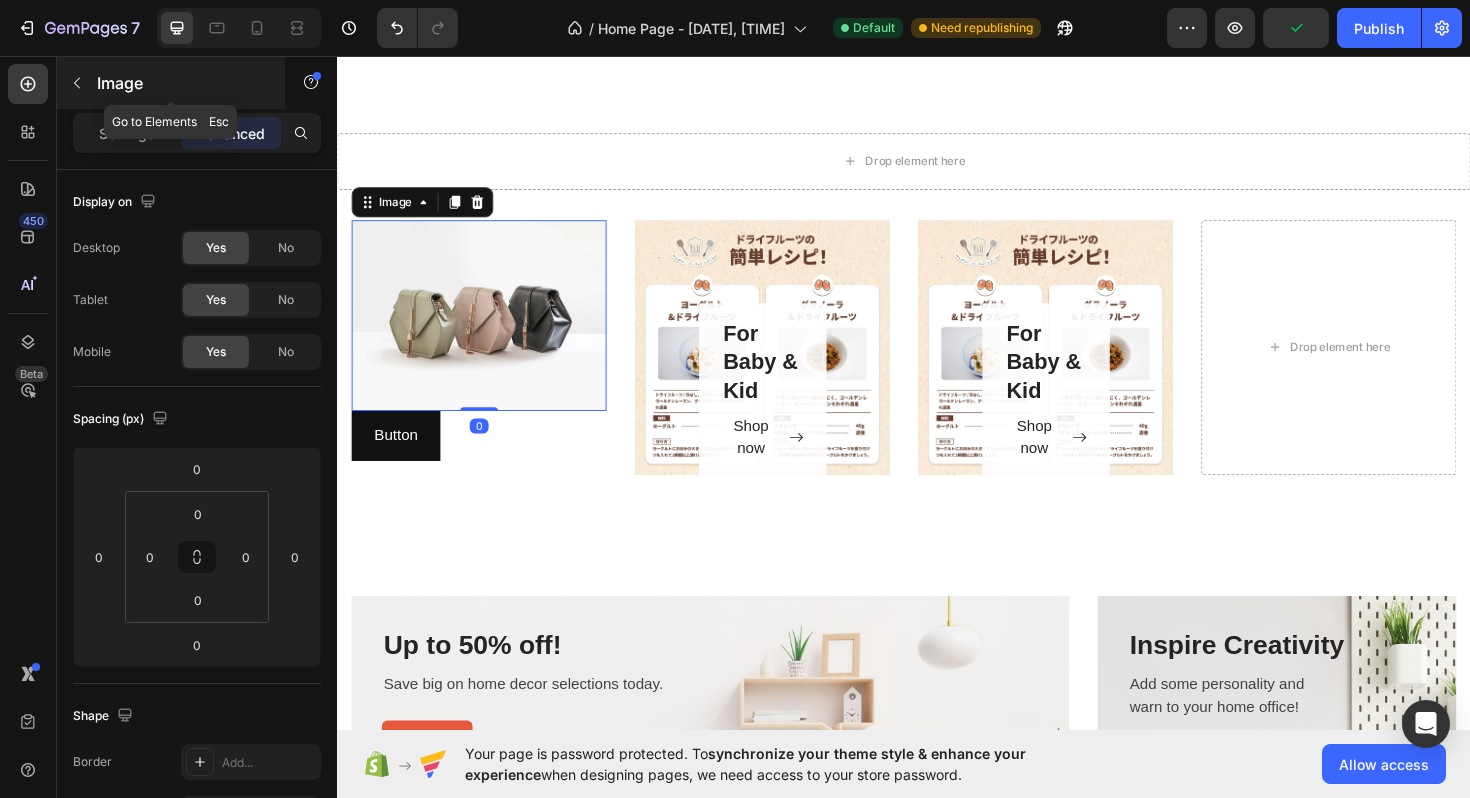 click 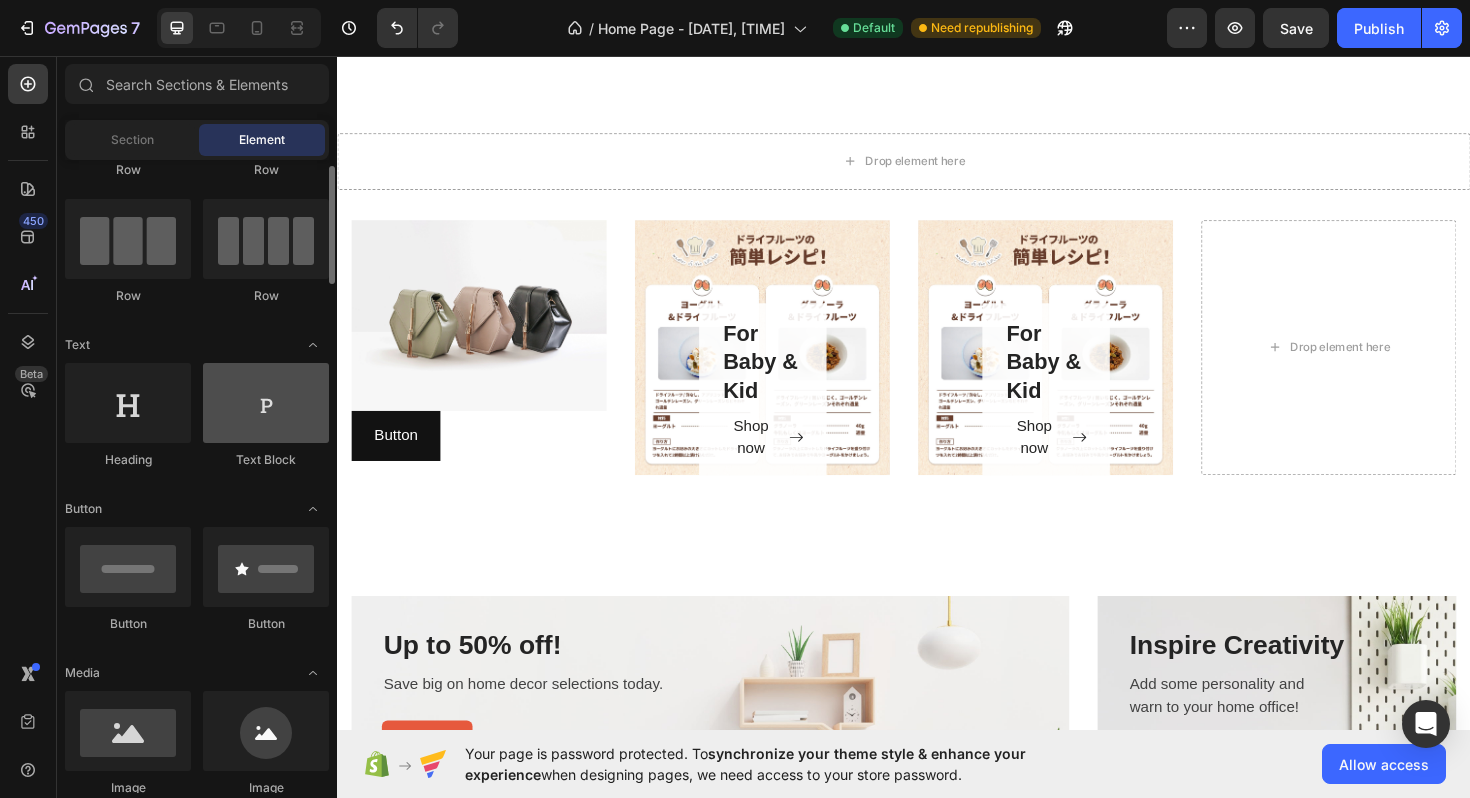scroll, scrollTop: 104, scrollLeft: 0, axis: vertical 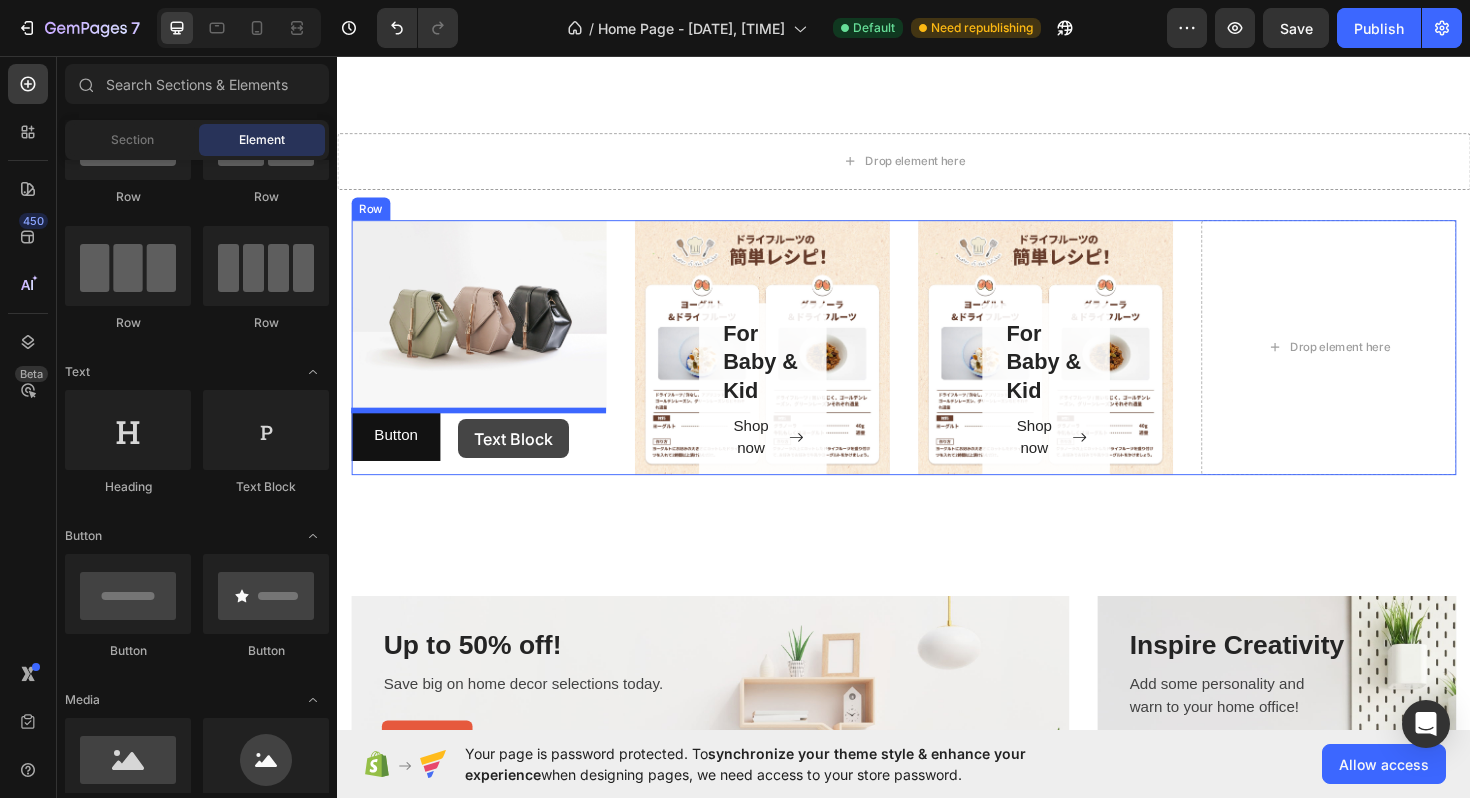 drag, startPoint x: 571, startPoint y: 490, endPoint x: 465, endPoint y: 440, distance: 117.20068 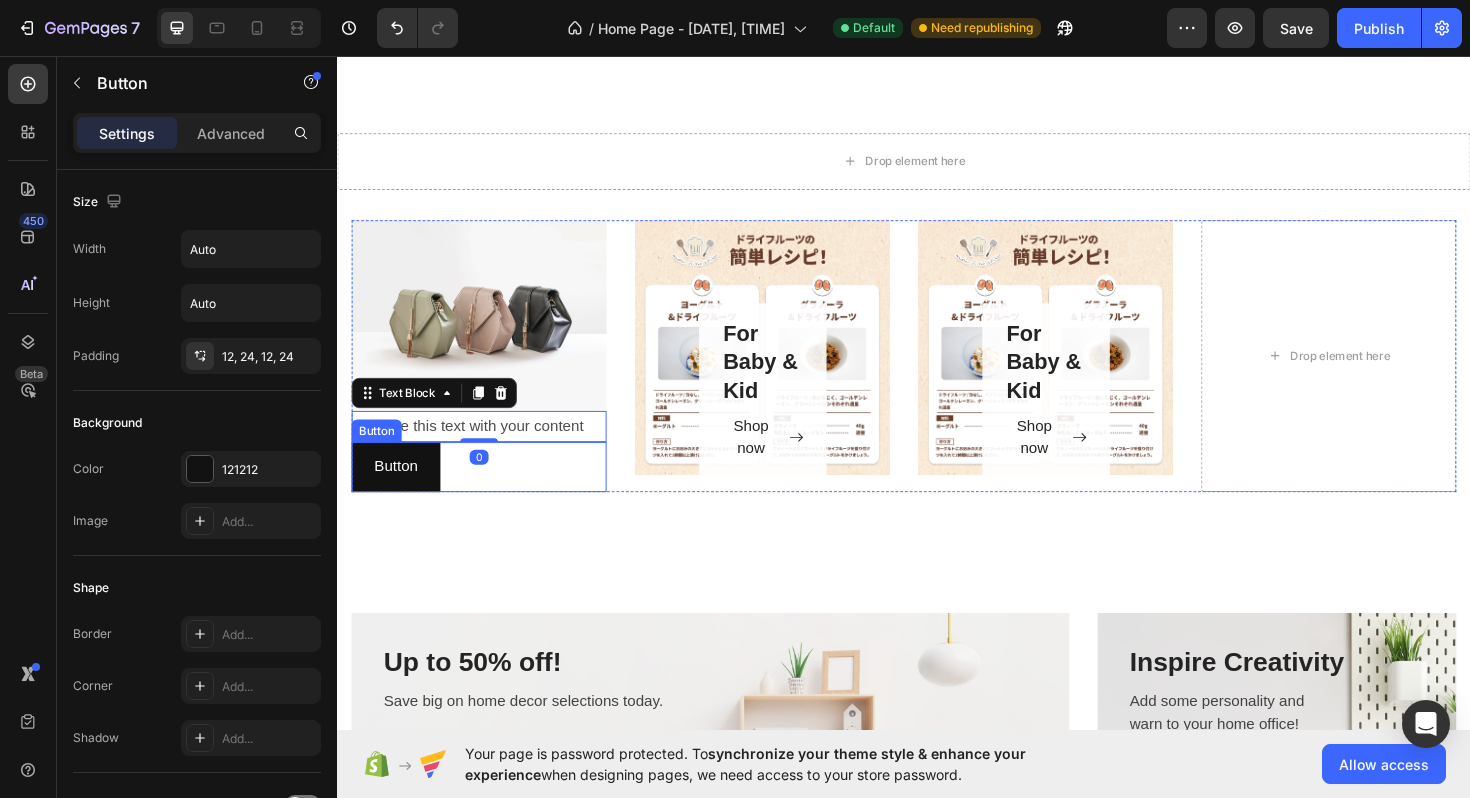 click on "Button Button" at bounding box center [487, 491] 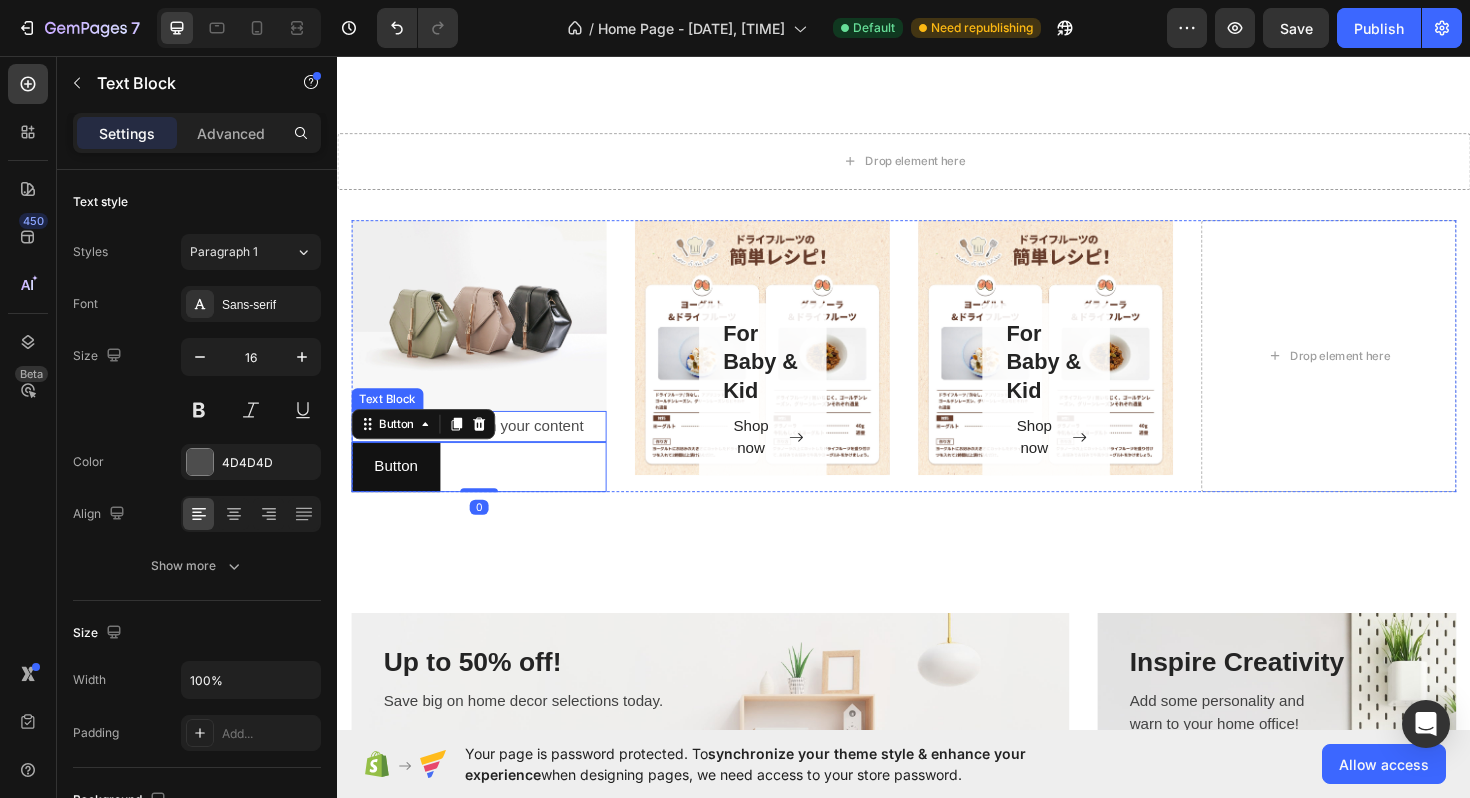 click on "Replace this text with your content" at bounding box center [487, 448] 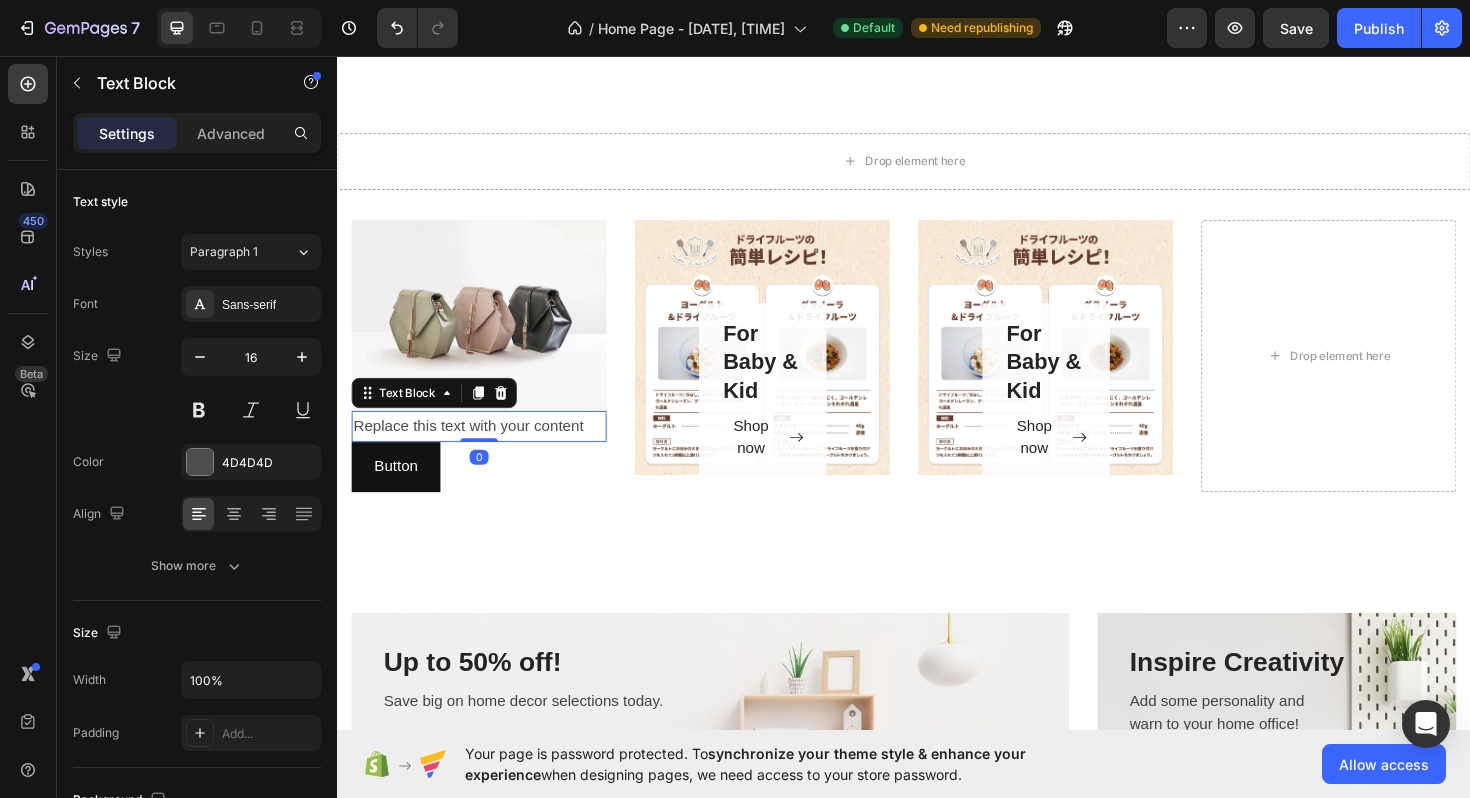 click on "Replace this text with your content" at bounding box center (487, 448) 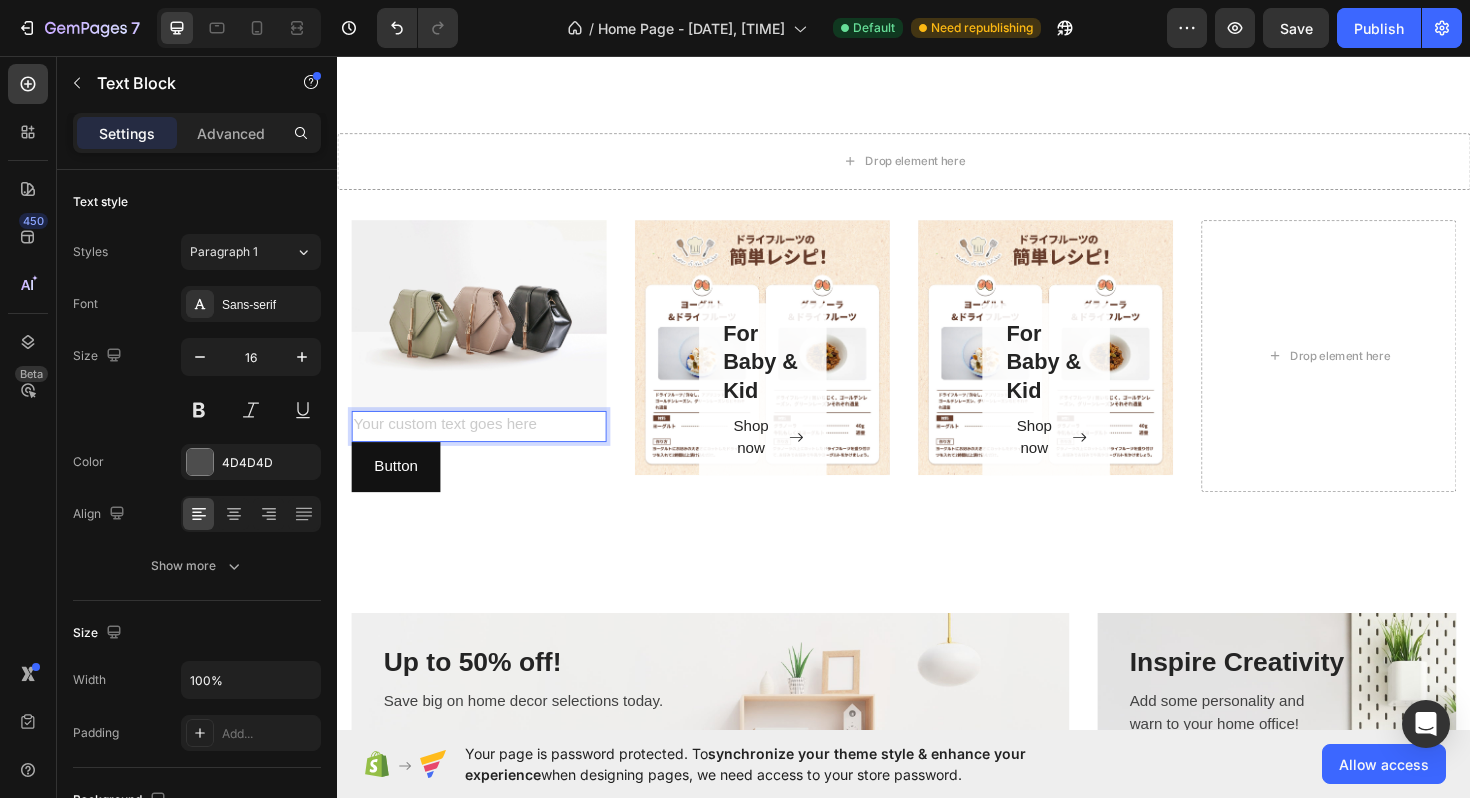 type 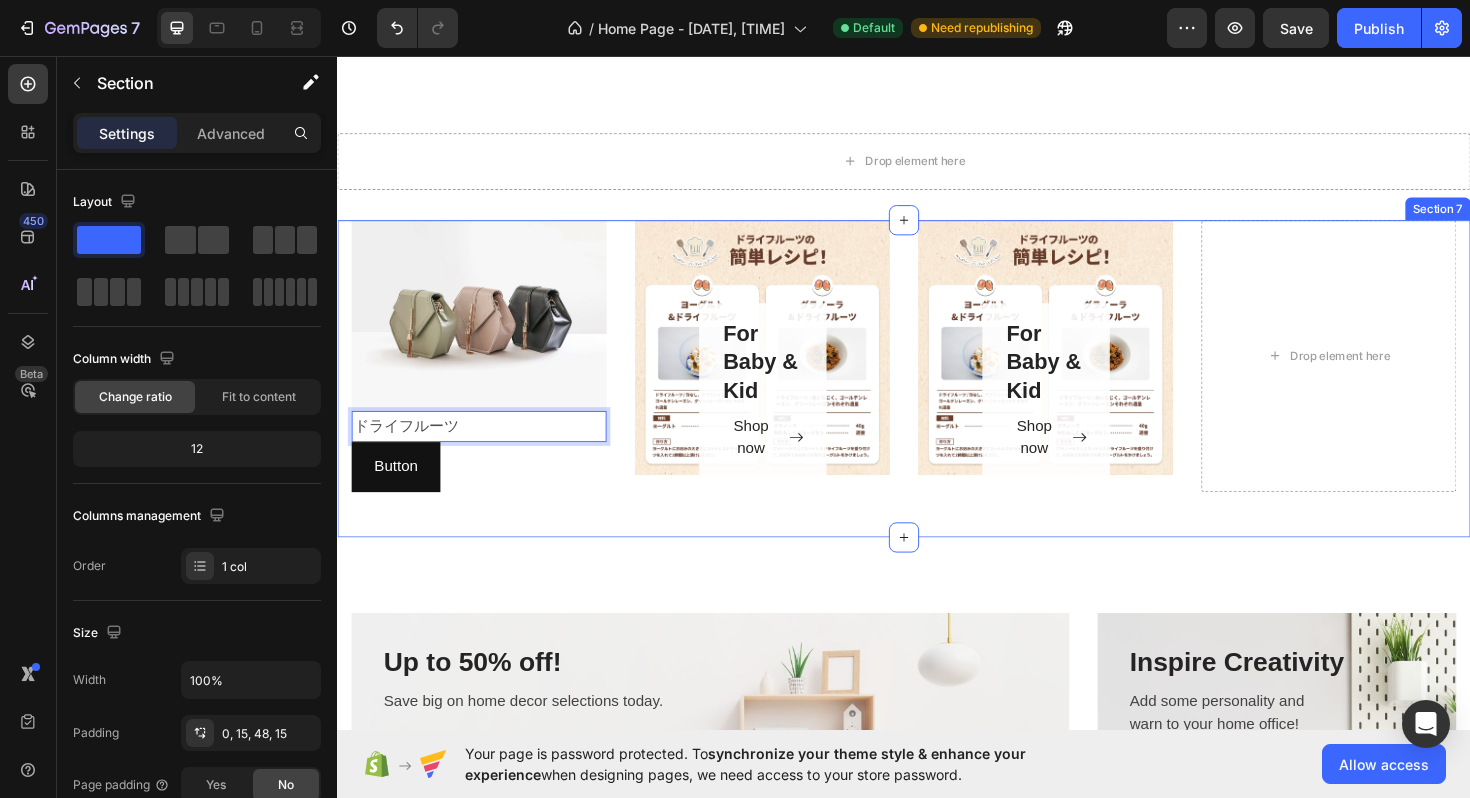 click on "Image ドライフルーツ Text Block   0 Button Button For Baby & Kid Heading
Shop now Button Row Hero Banner For Baby & Kid Heading
Shop now Button Row Hero Banner
Drop element here Row Section 7" at bounding box center (937, 398) 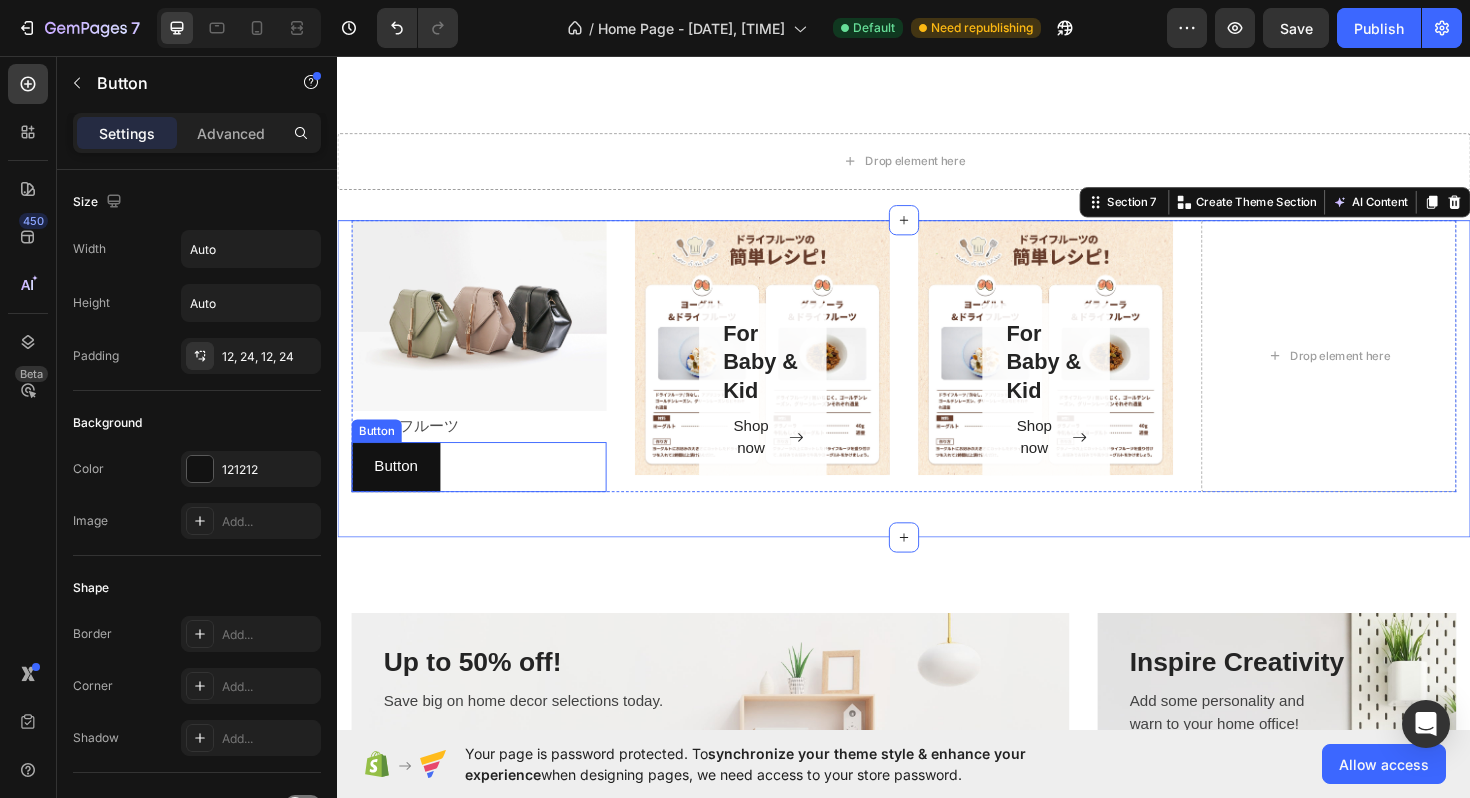 click on "Button Button" at bounding box center [487, 491] 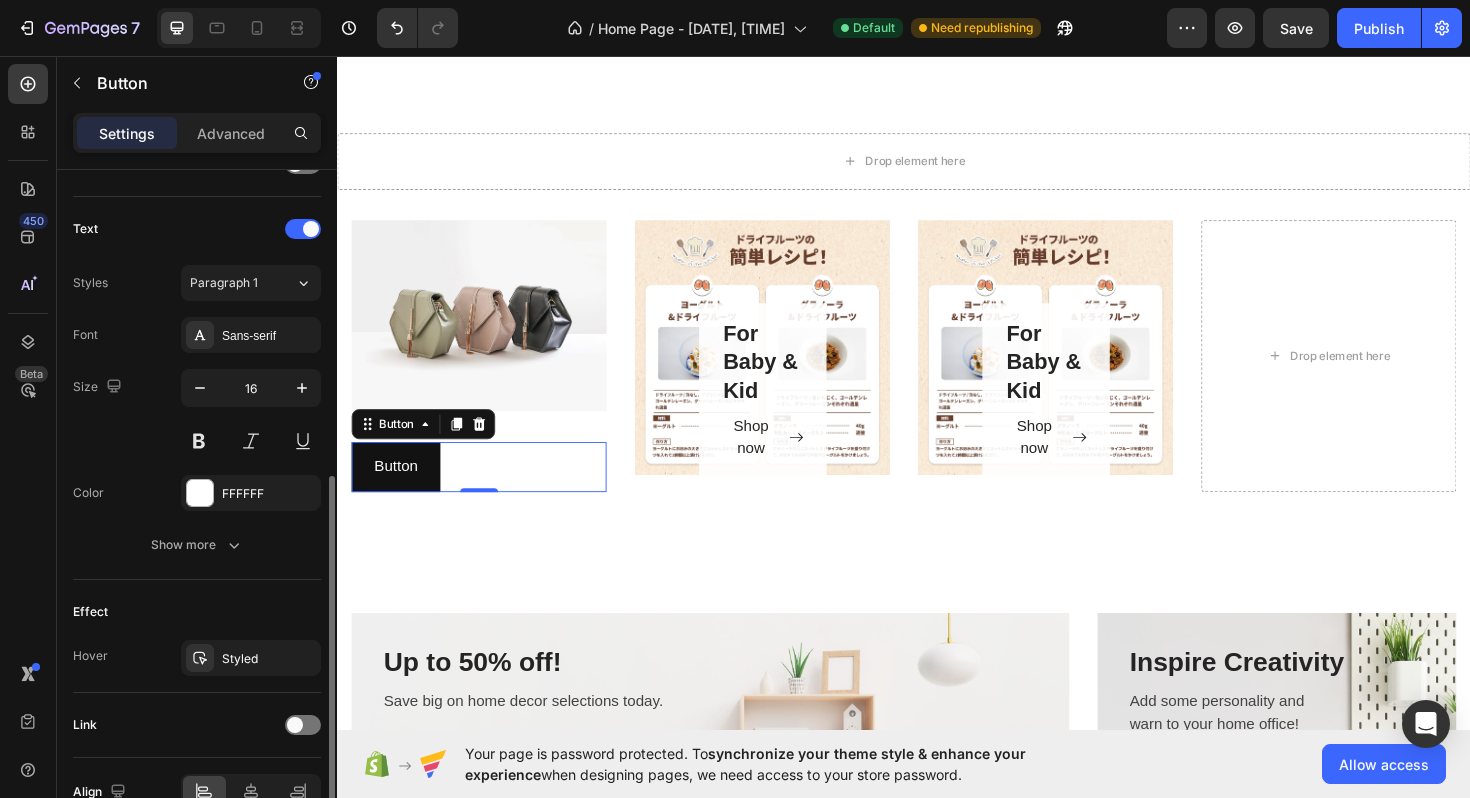 scroll, scrollTop: 749, scrollLeft: 0, axis: vertical 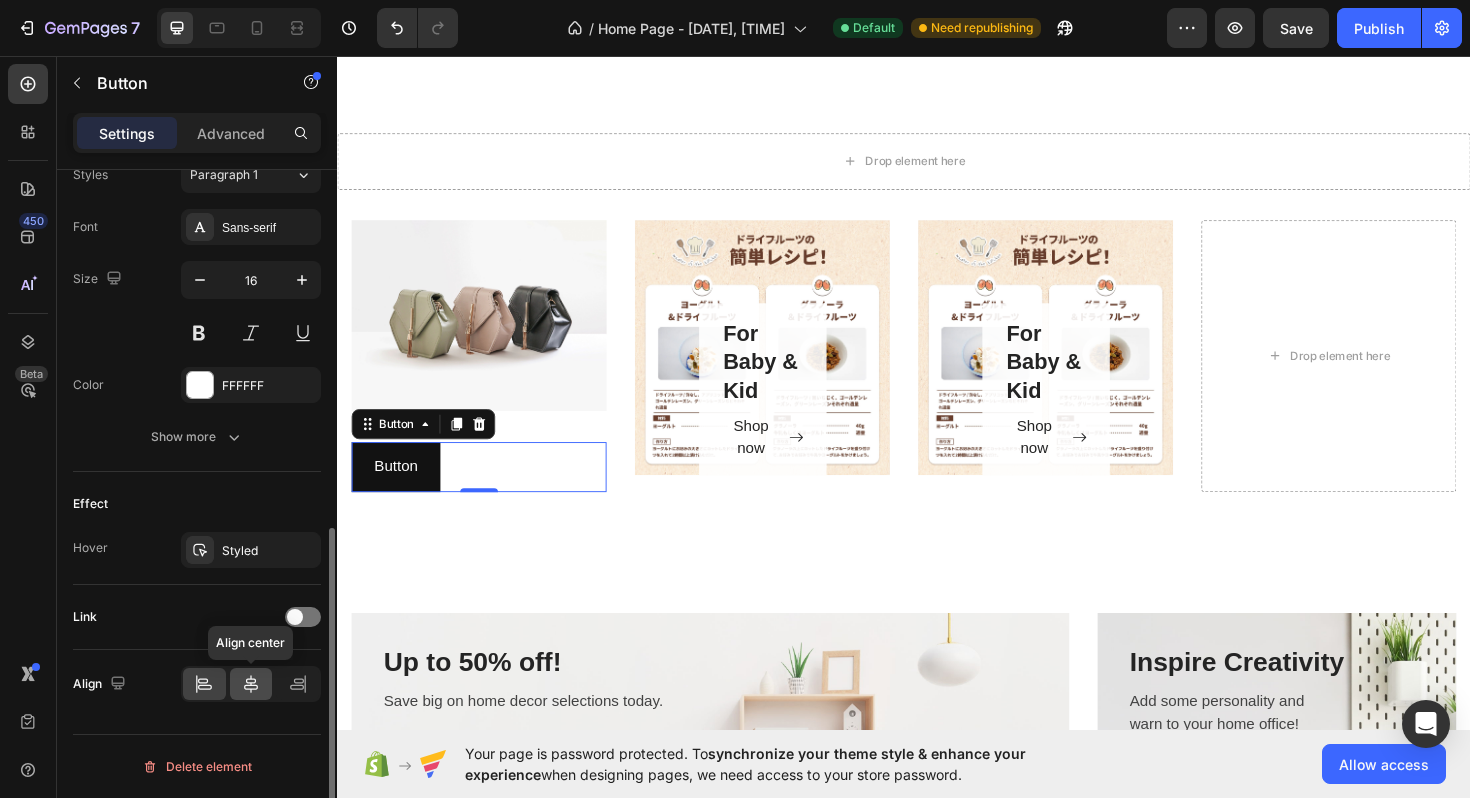 click 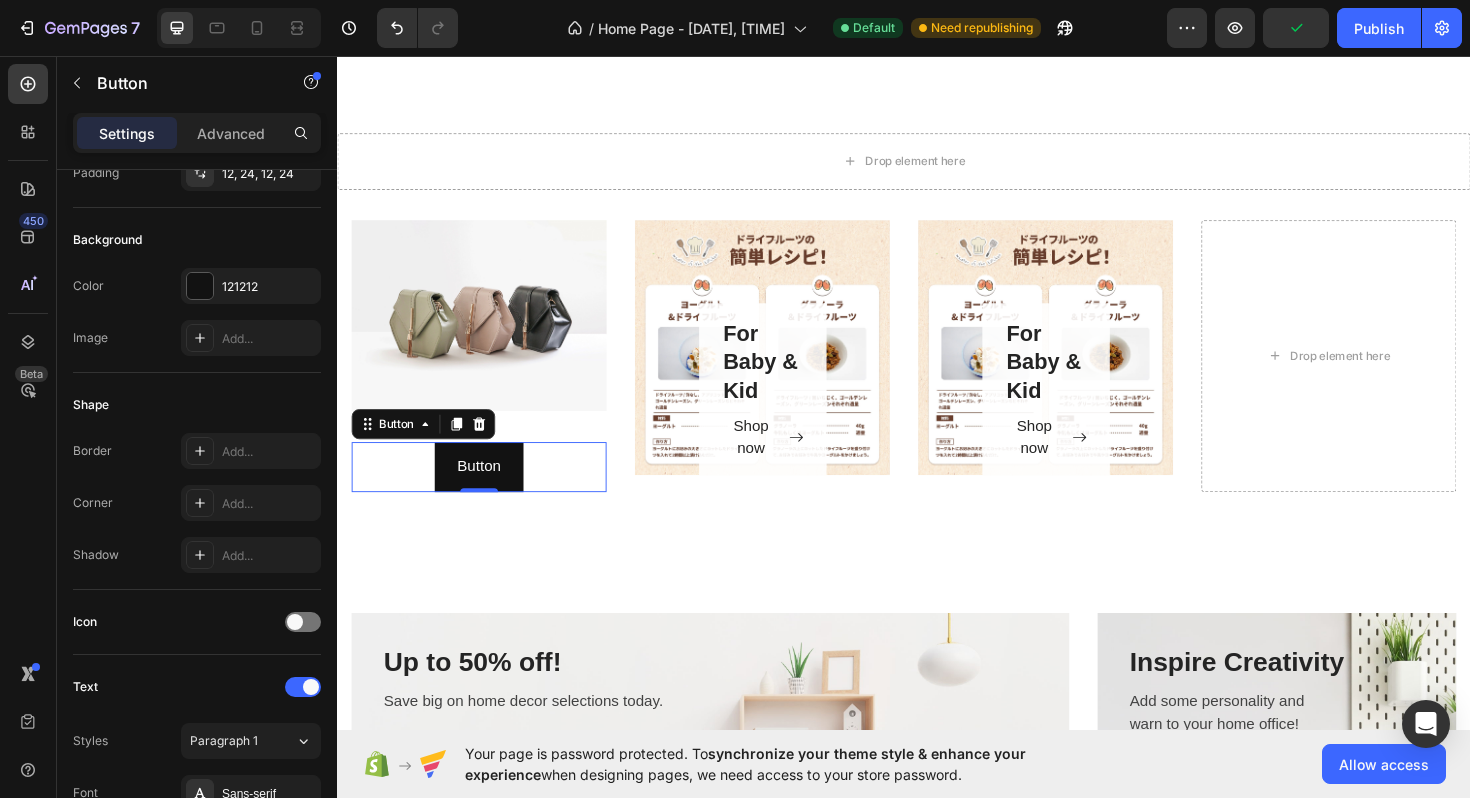 scroll, scrollTop: 0, scrollLeft: 0, axis: both 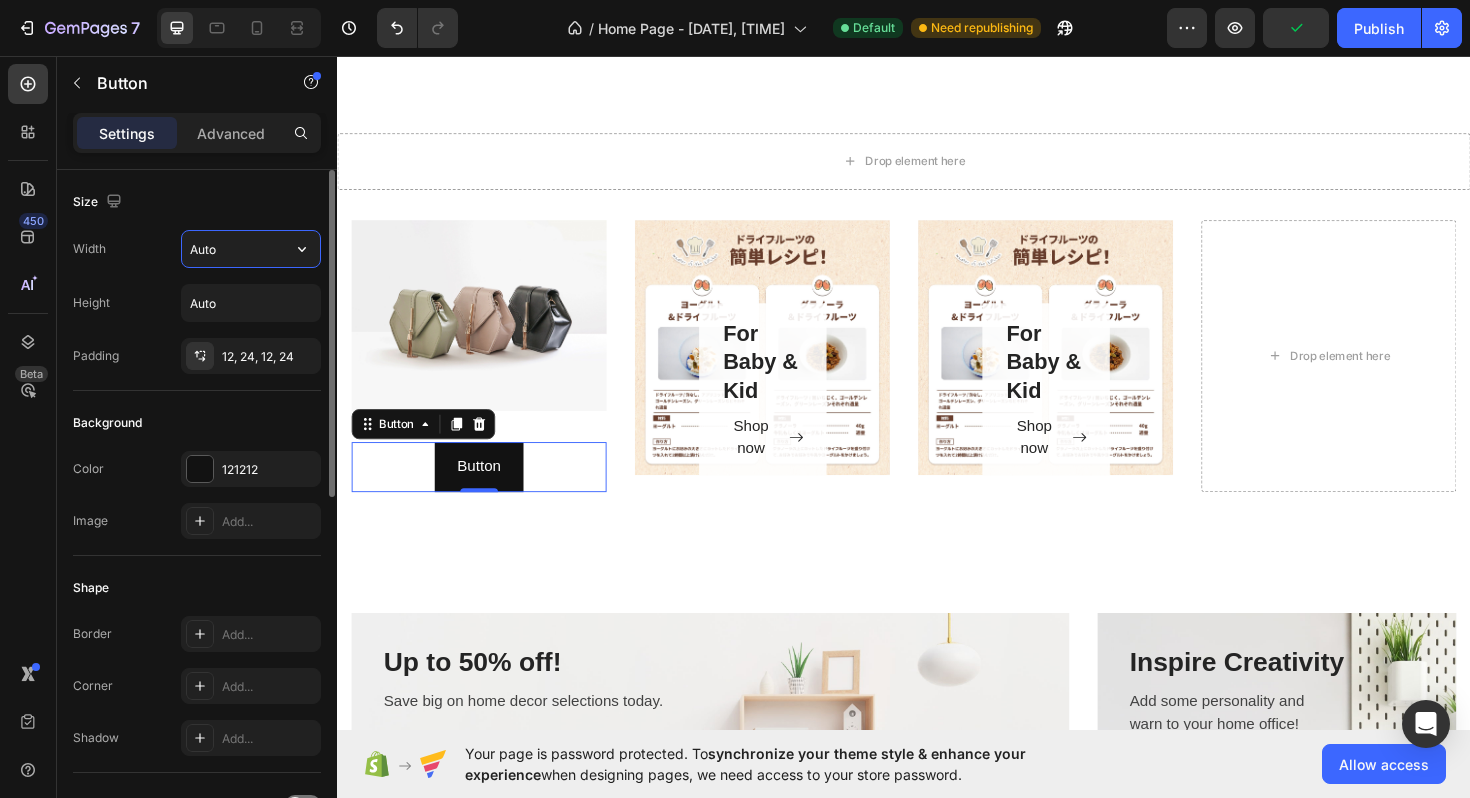 click on "Auto" at bounding box center [251, 249] 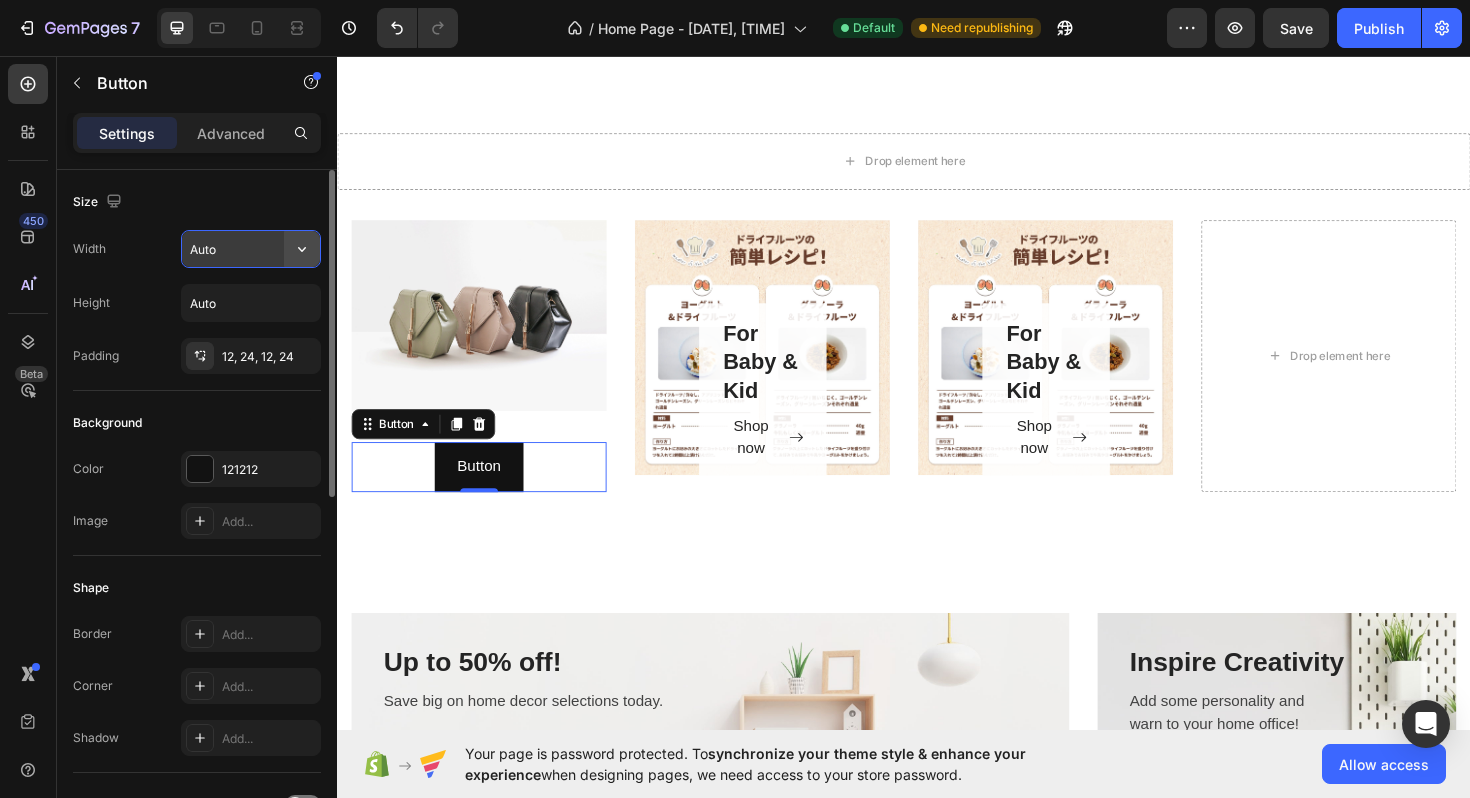 click 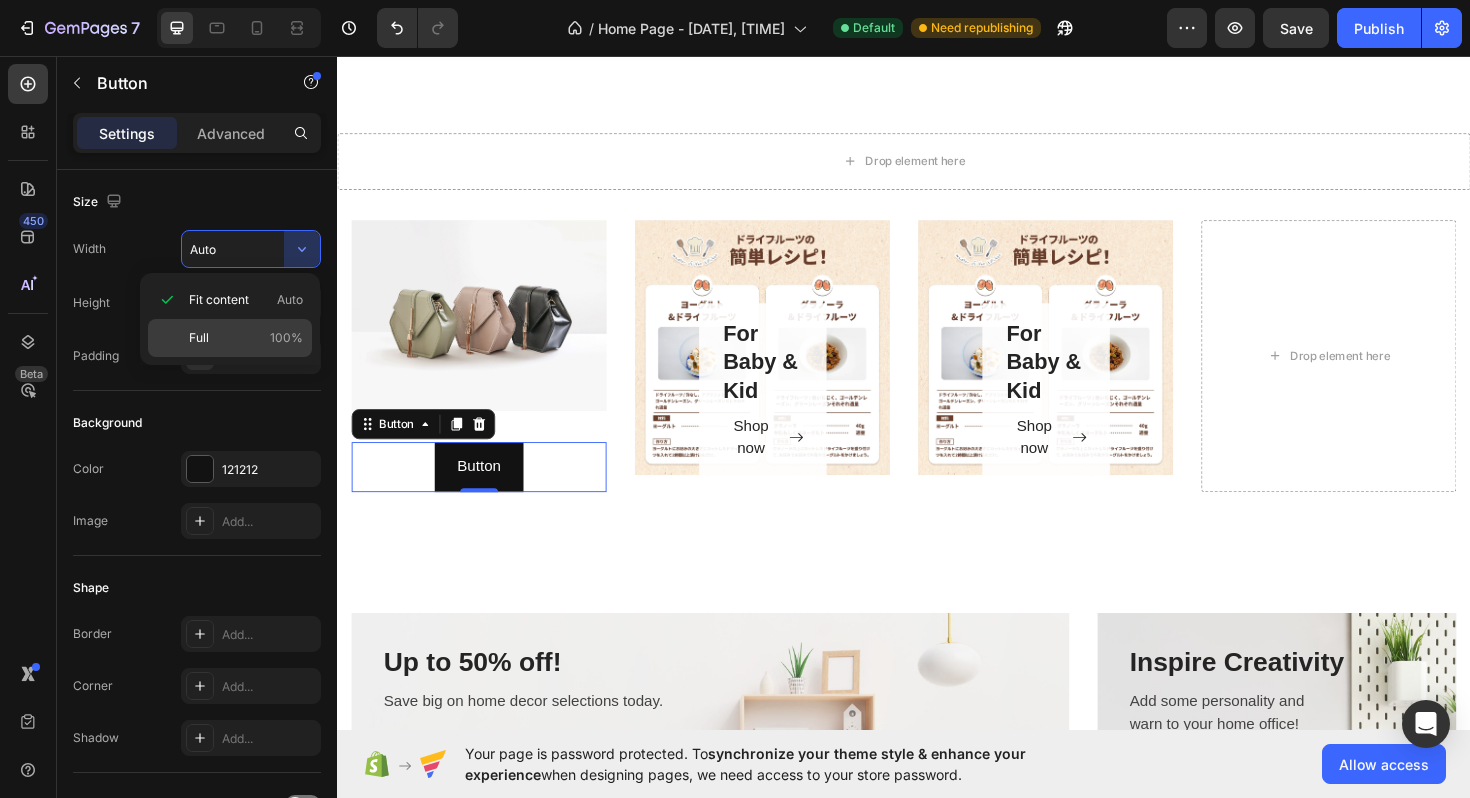 click on "100%" at bounding box center [286, 338] 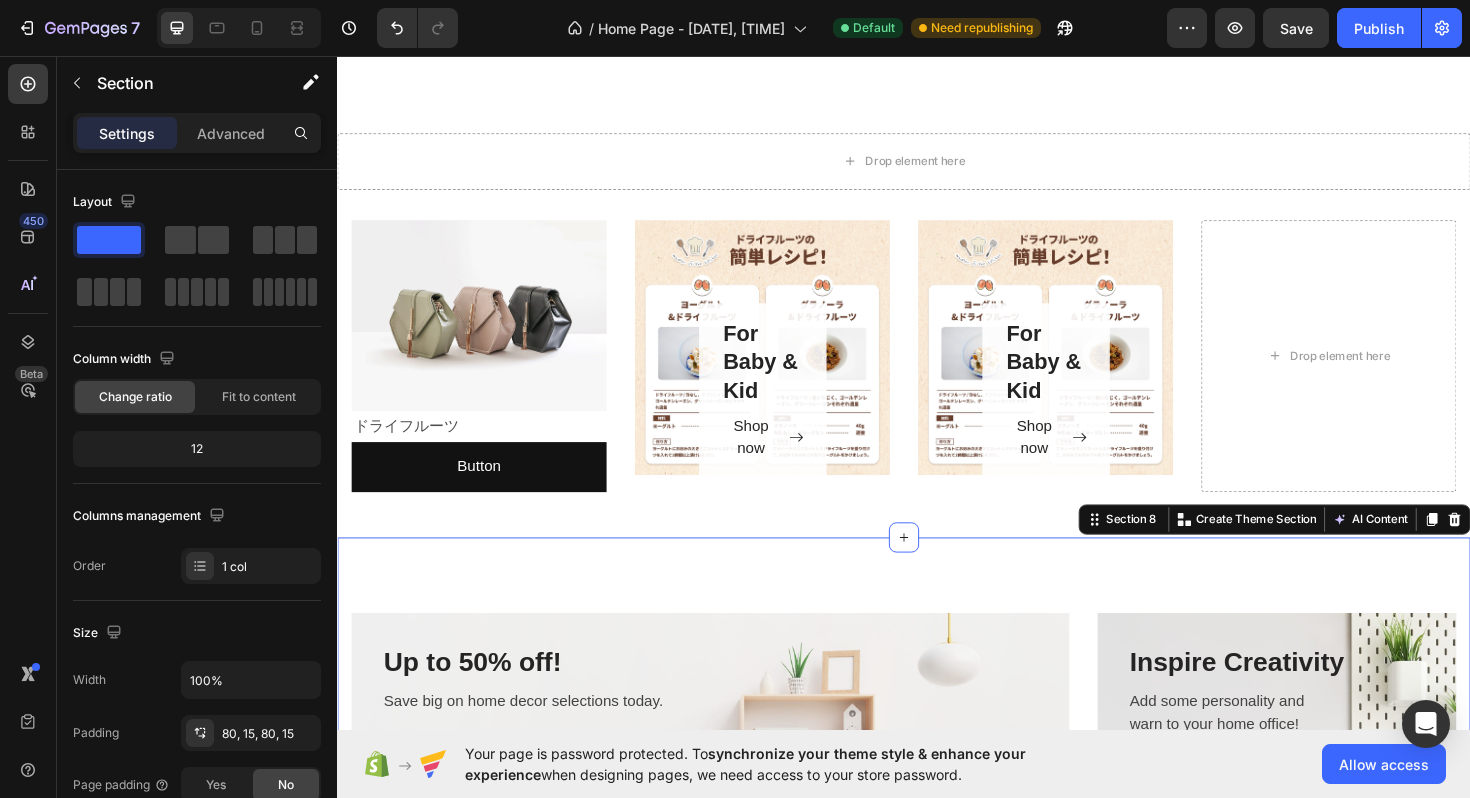 click on "Up to 50% off! Heading Save big on home decor selections today. Text block Shop Now Button Row Row Hero Banner Row Inspire Creativity Heading Add some personality and  warn to your home office! Text block Shop Now Button Row Row Hero Banner Row Row Cook up a Storm Heading Browse our quality pots & pans. Text block Shop Now Button Row Row Hero Banner Row Glassware & Bar Tools Heading Drinking glasses or other objects made of glass. Text block Shop Now Button Row Row Hero Banner Row Row Section 8   You can create reusable sections Create Theme Section AI Content Write with GemAI What would you like to describe here? Tone and Voice Persuasive Product 米粉麺 Show more Generate" at bounding box center (937, 1083) 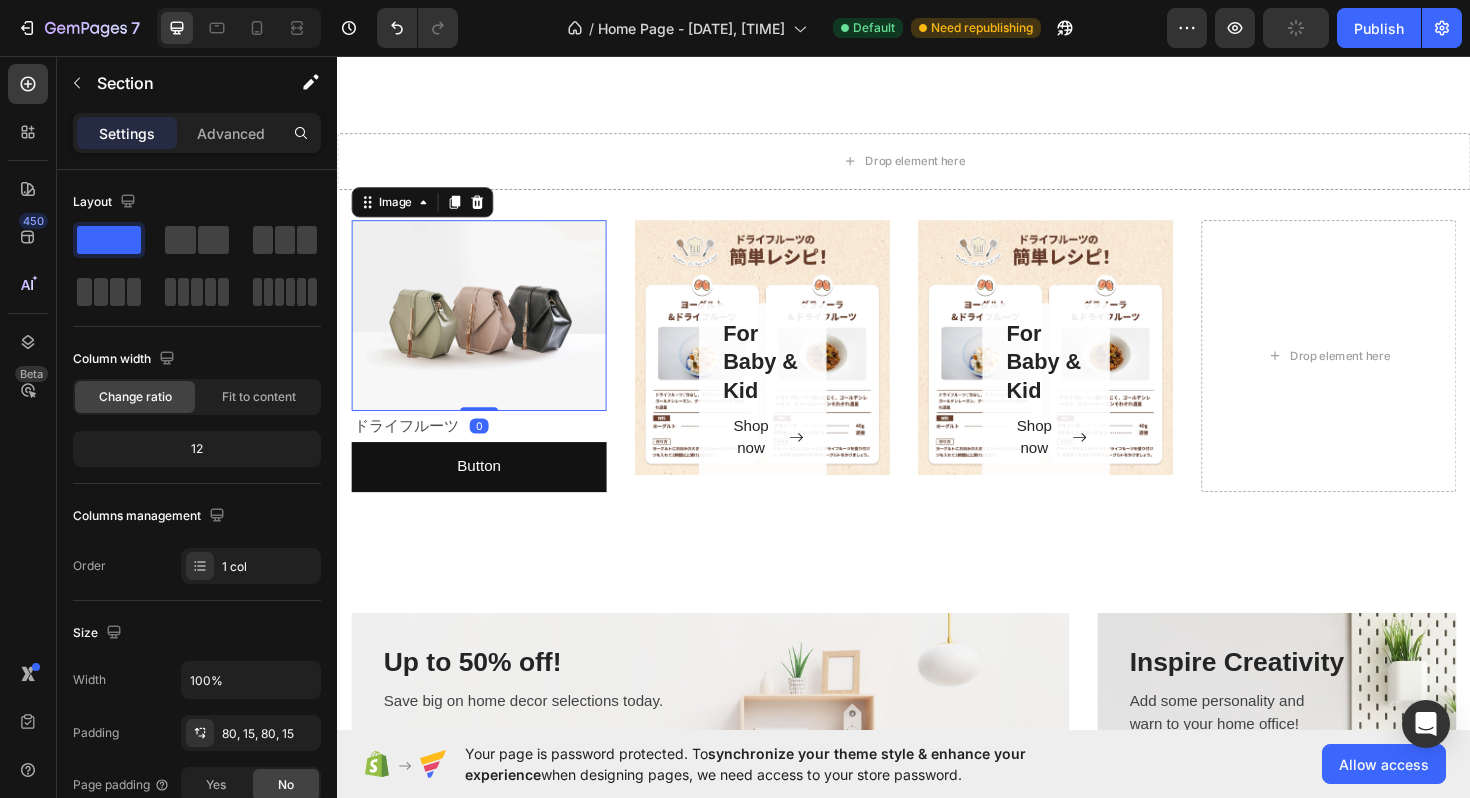 click at bounding box center (487, 331) 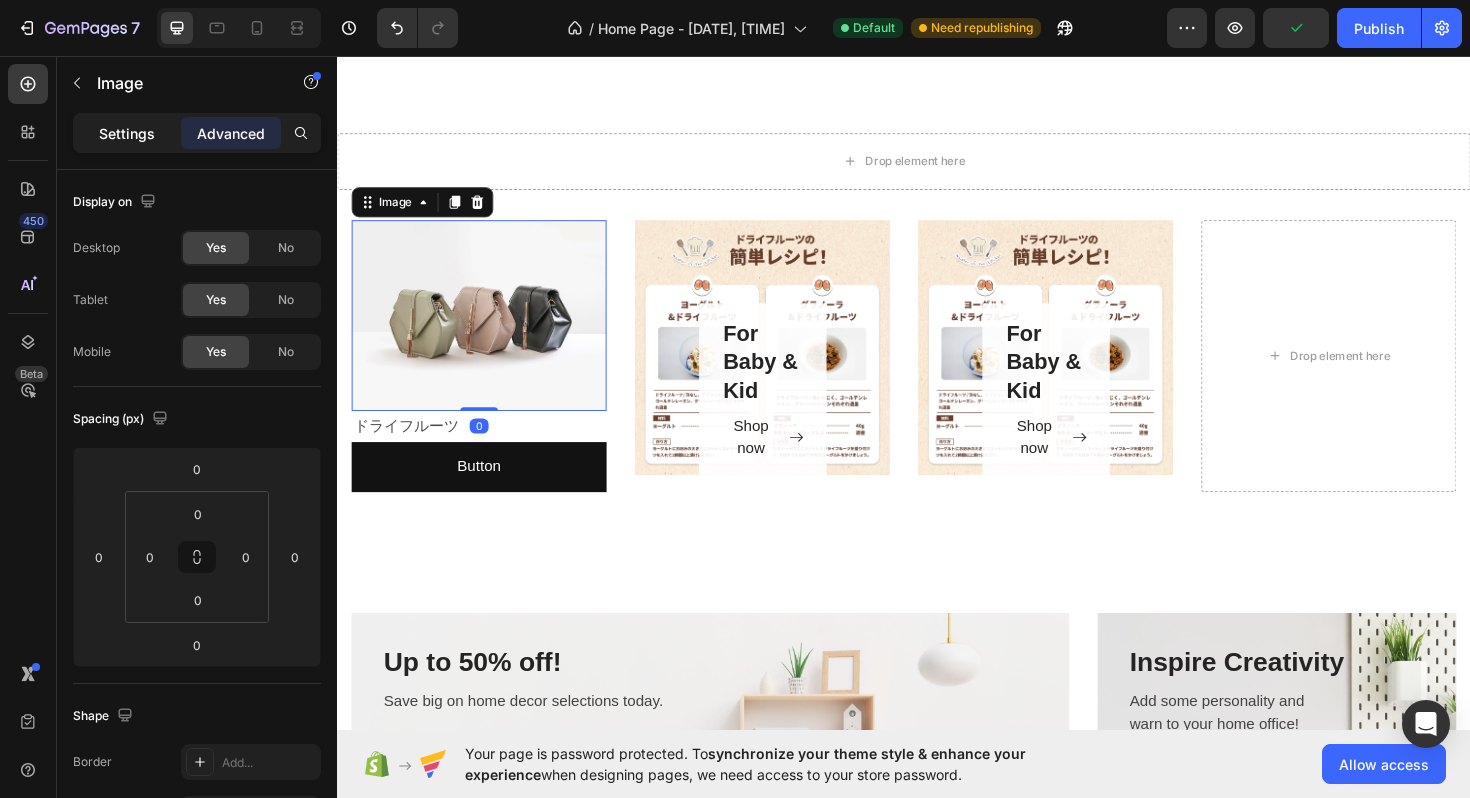click on "Settings" at bounding box center (127, 133) 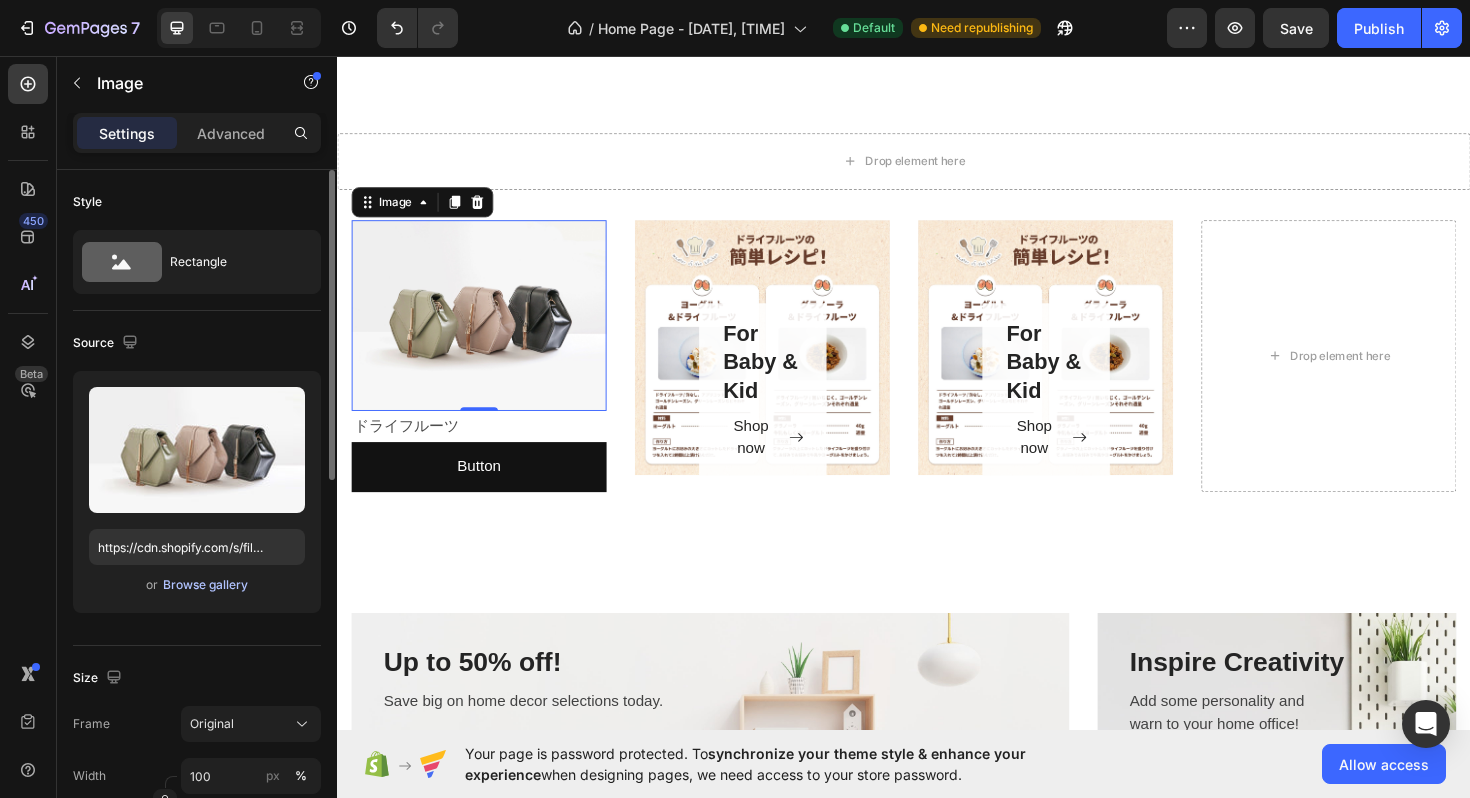 click on "Browse gallery" at bounding box center [205, 585] 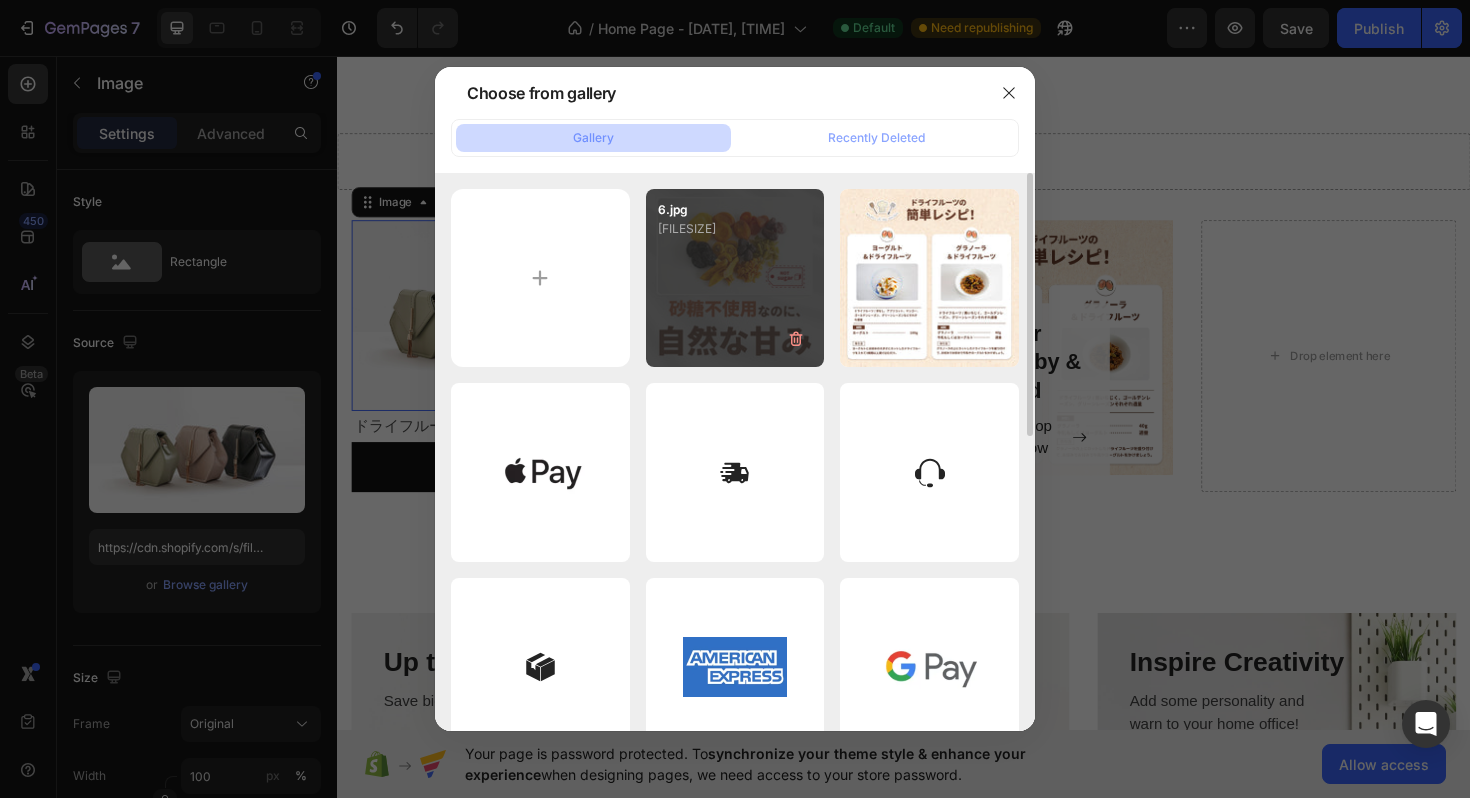 click on "6.jpg 456.50 kb" at bounding box center [735, 278] 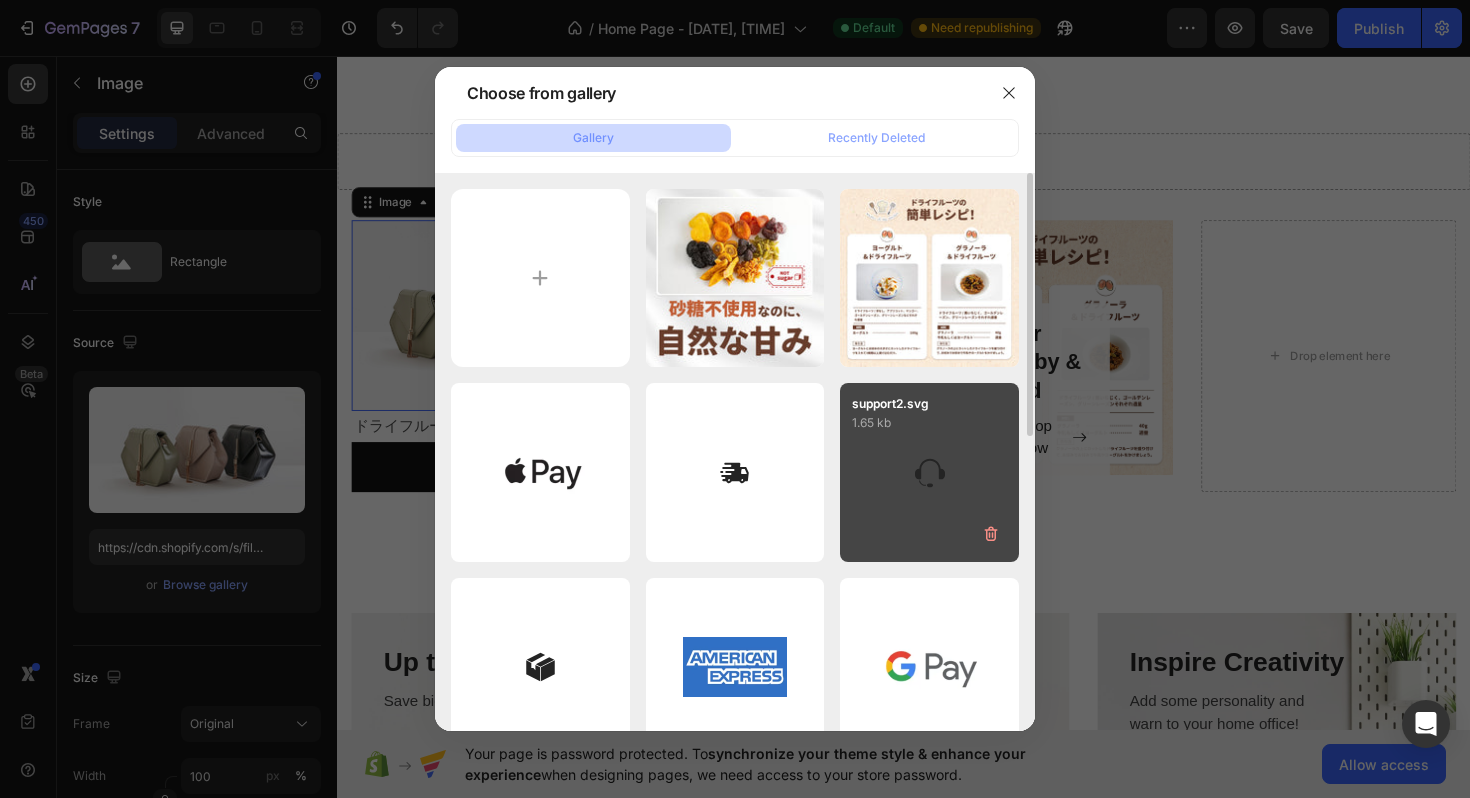 type on "[URL]" 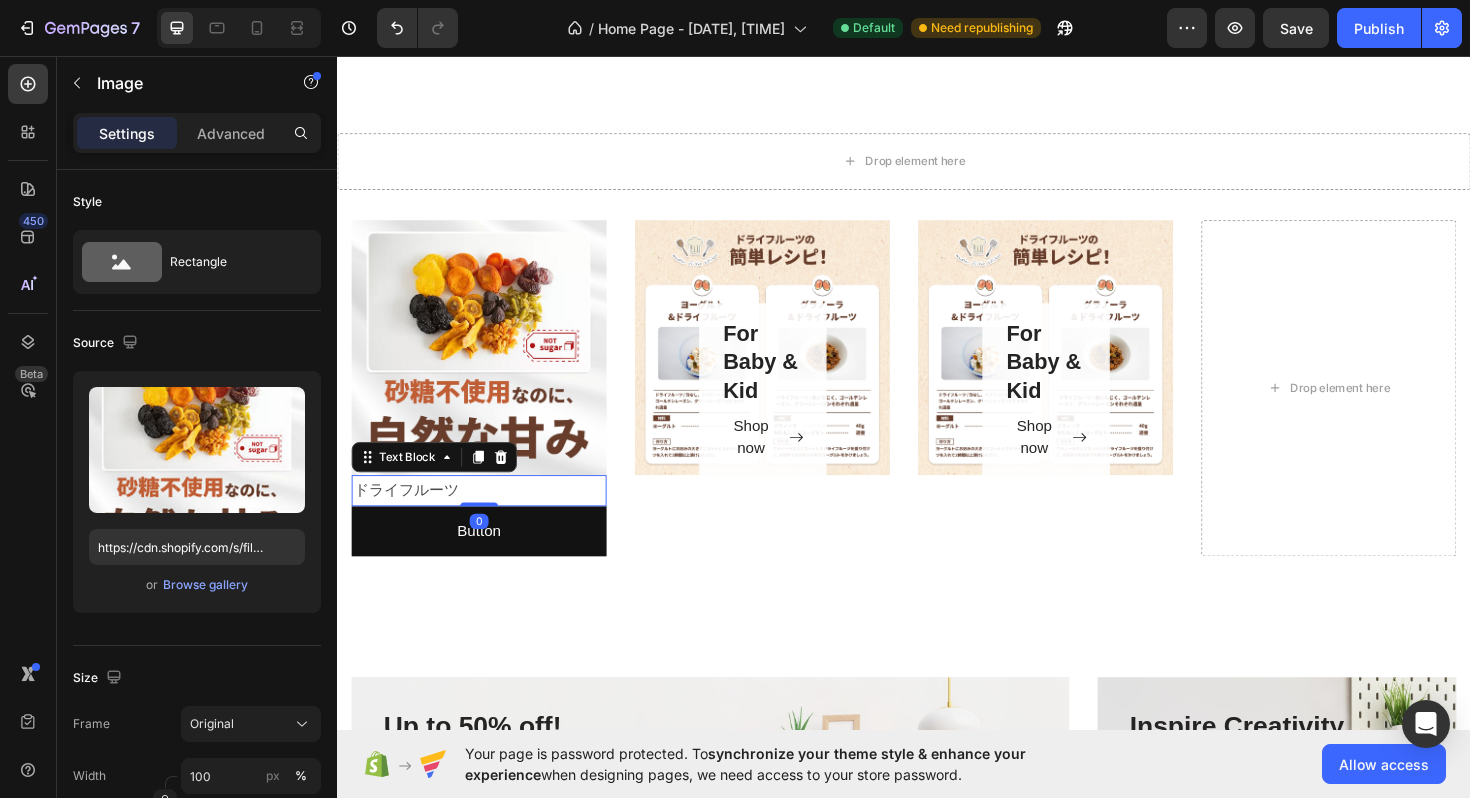 click on "ドライフルーツ" at bounding box center (487, 516) 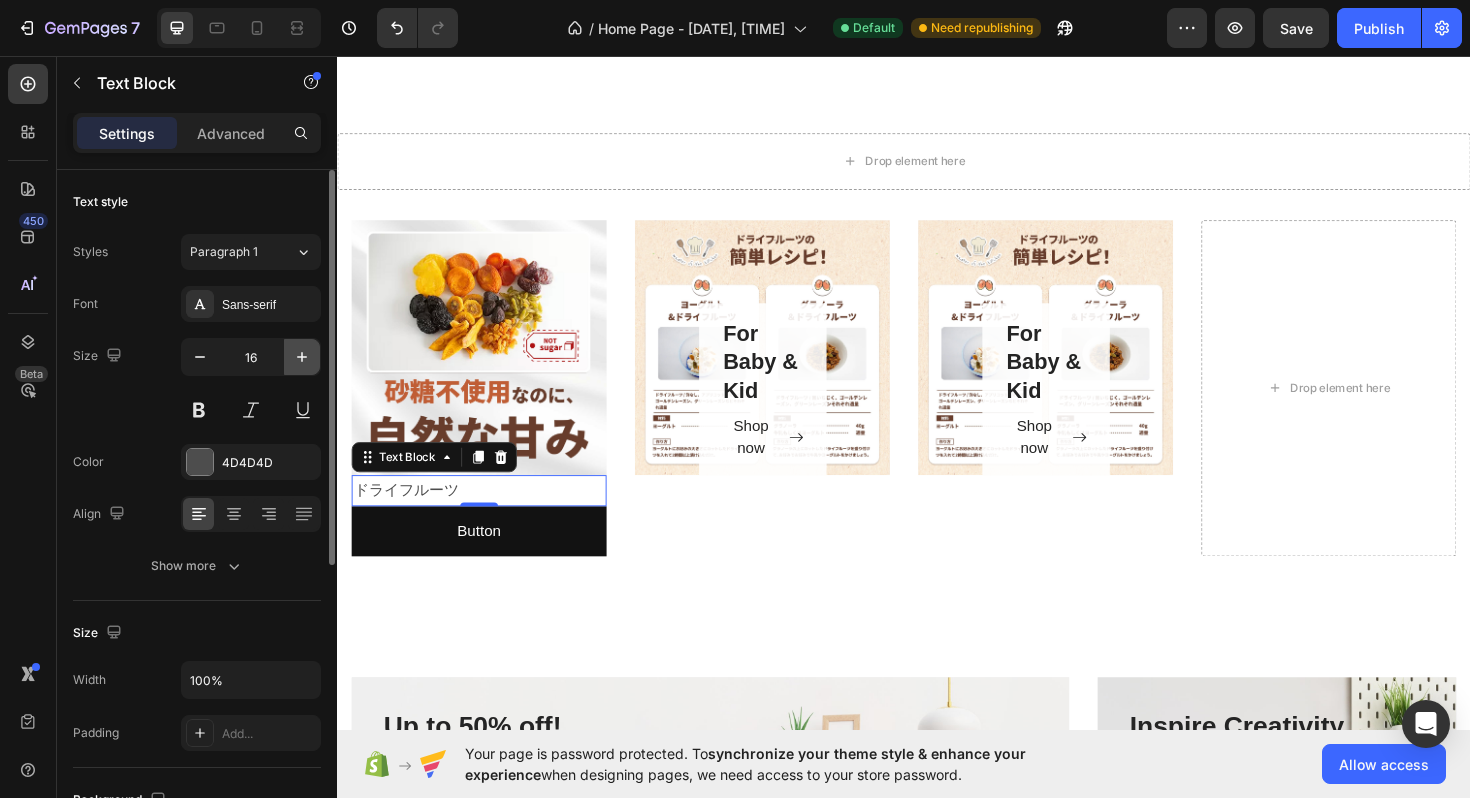 click 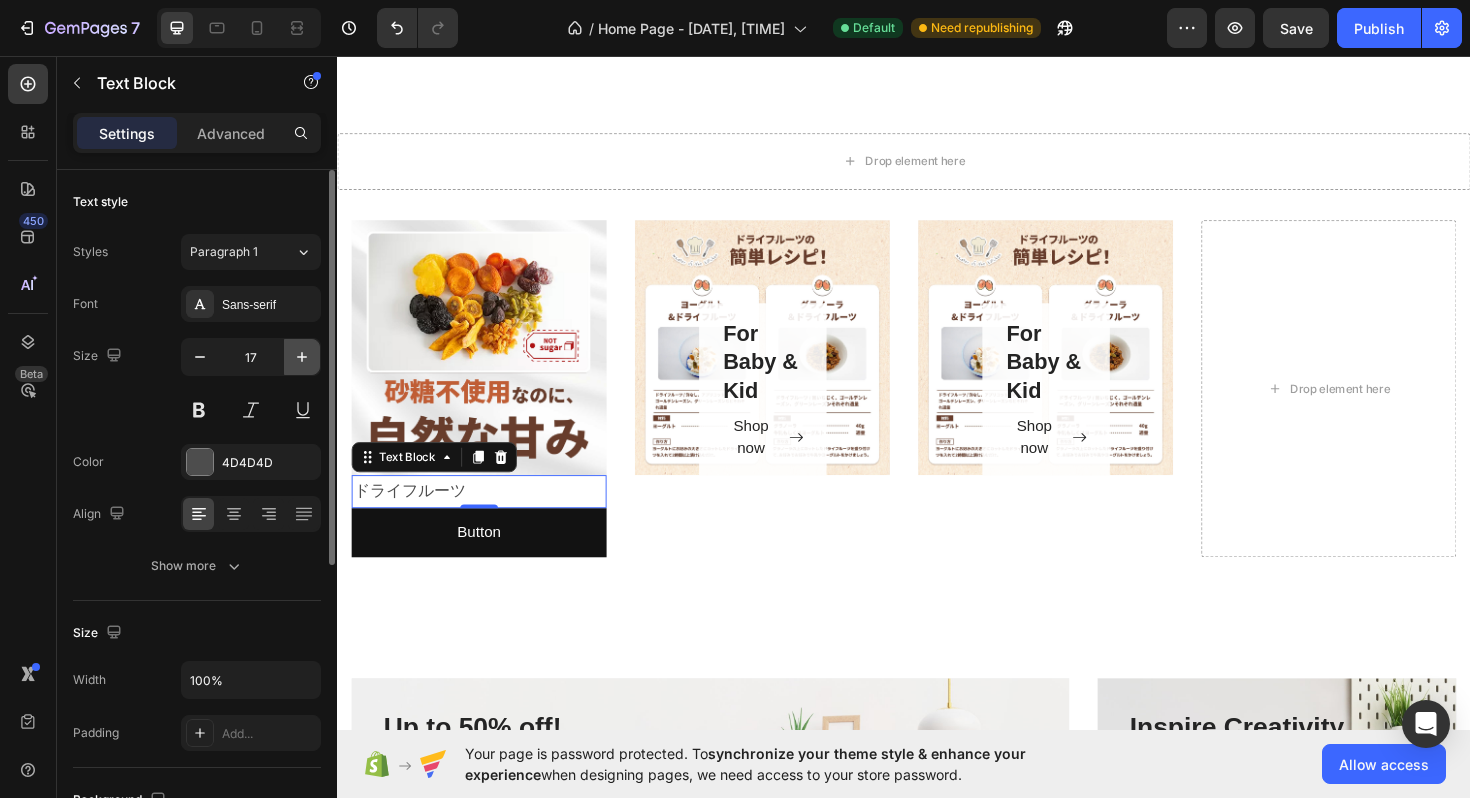 click 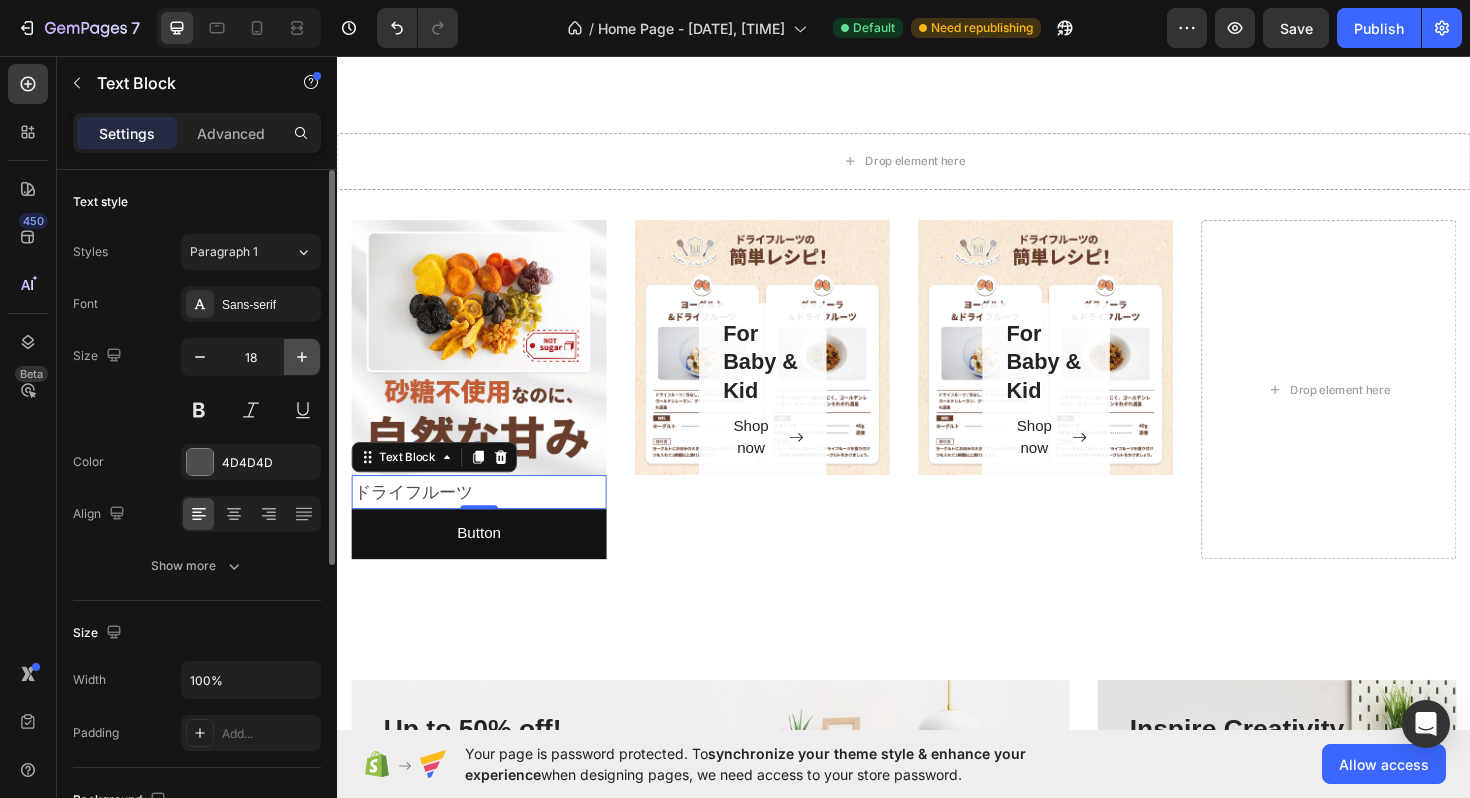 click 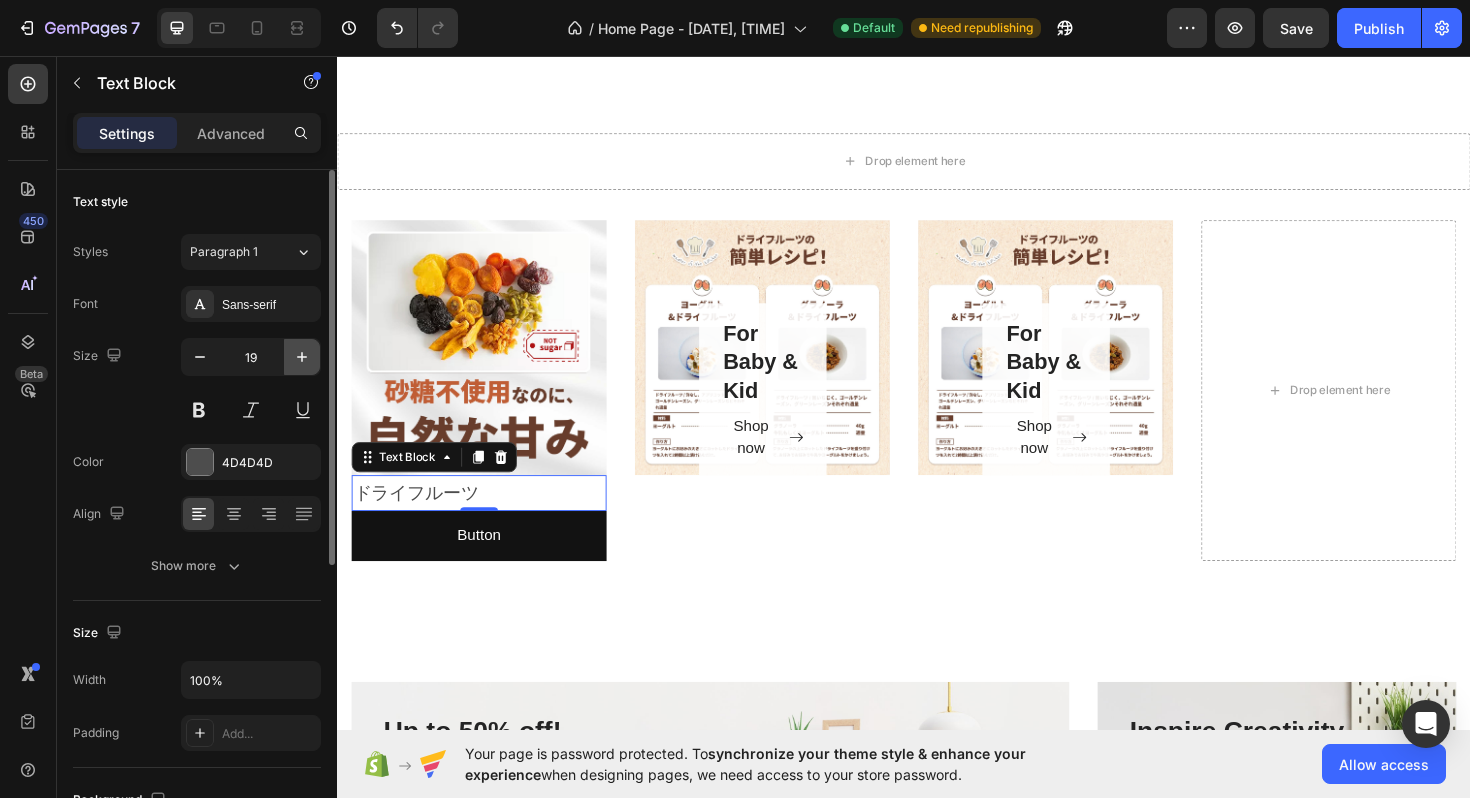 click 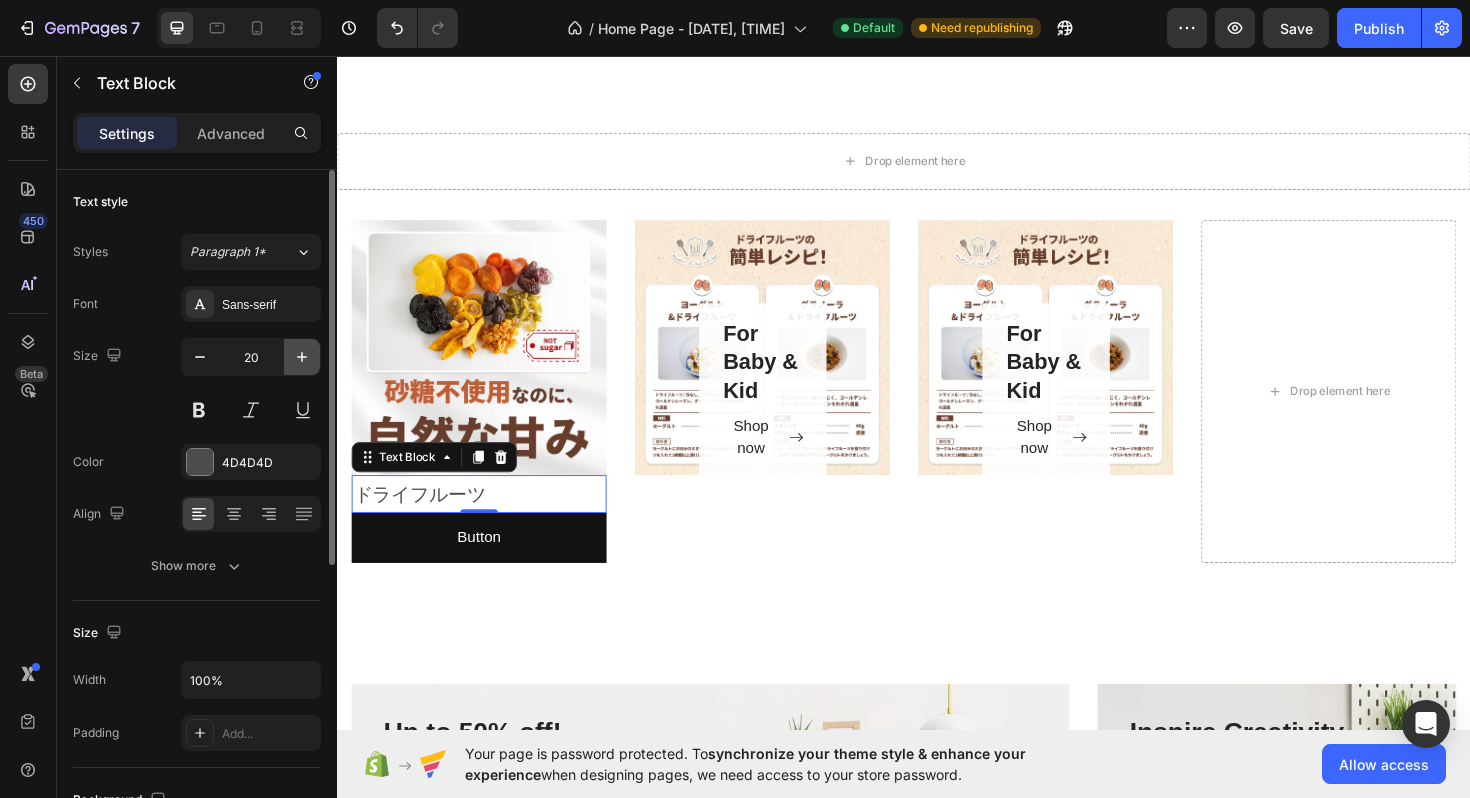 click 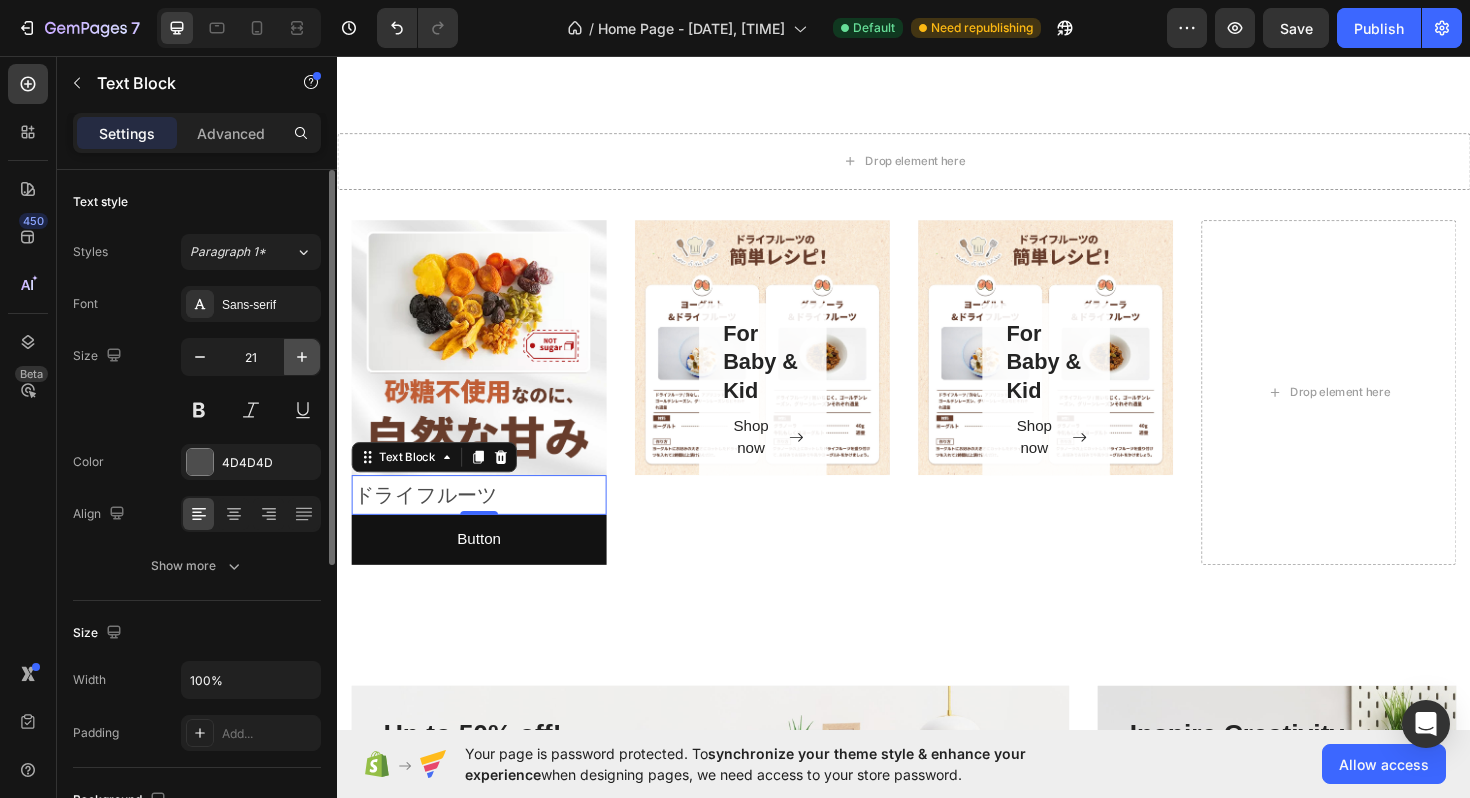 click 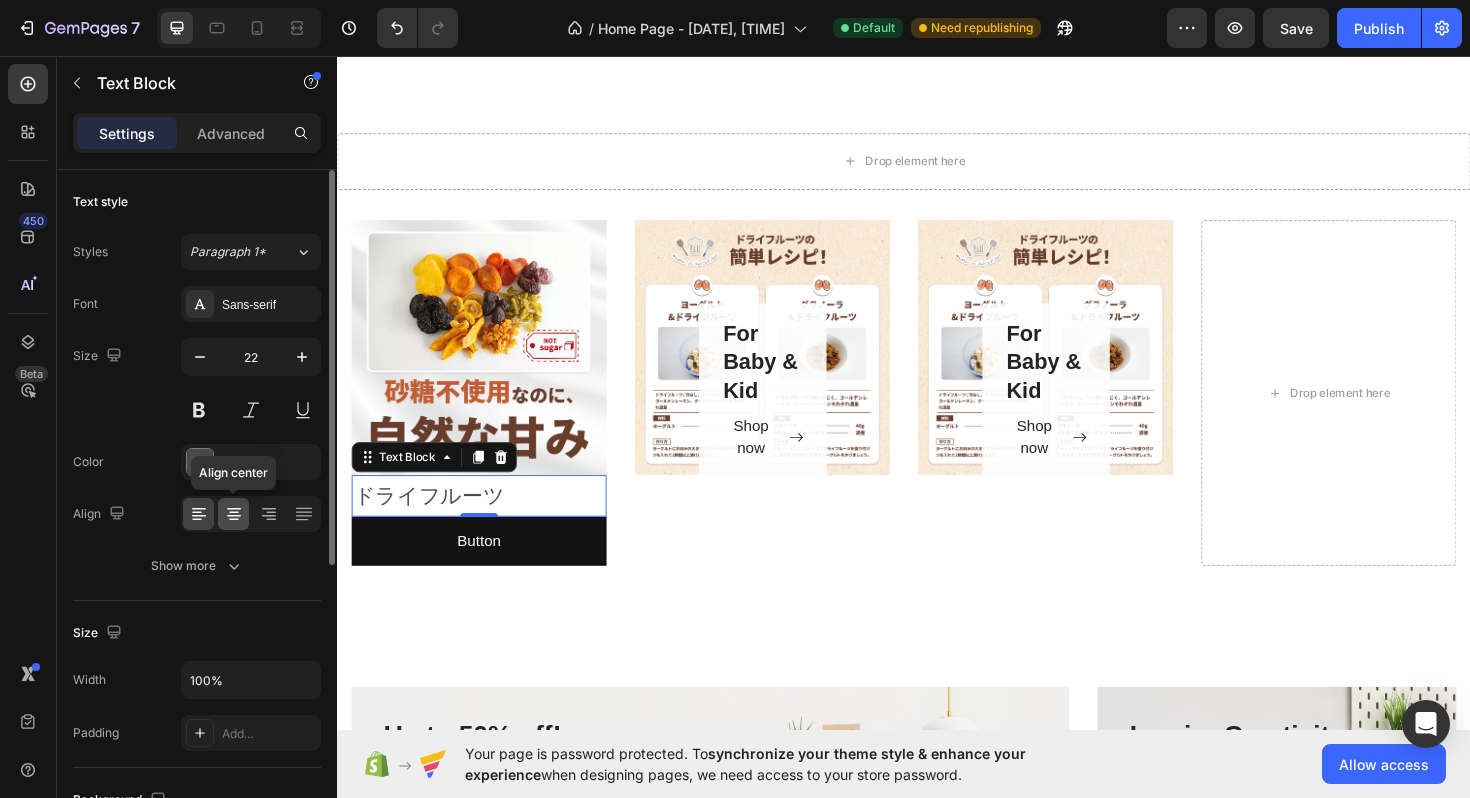 click 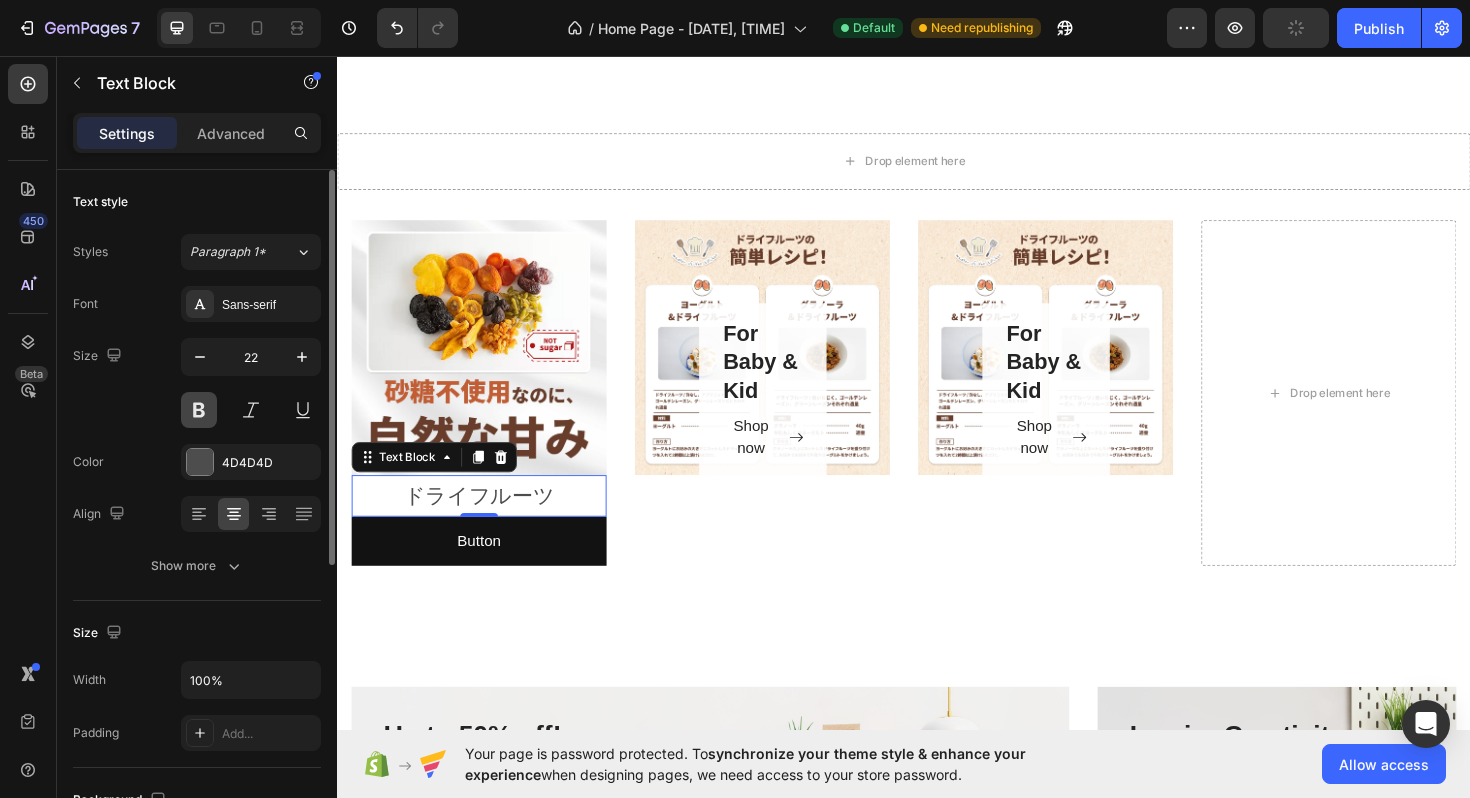 click at bounding box center [199, 410] 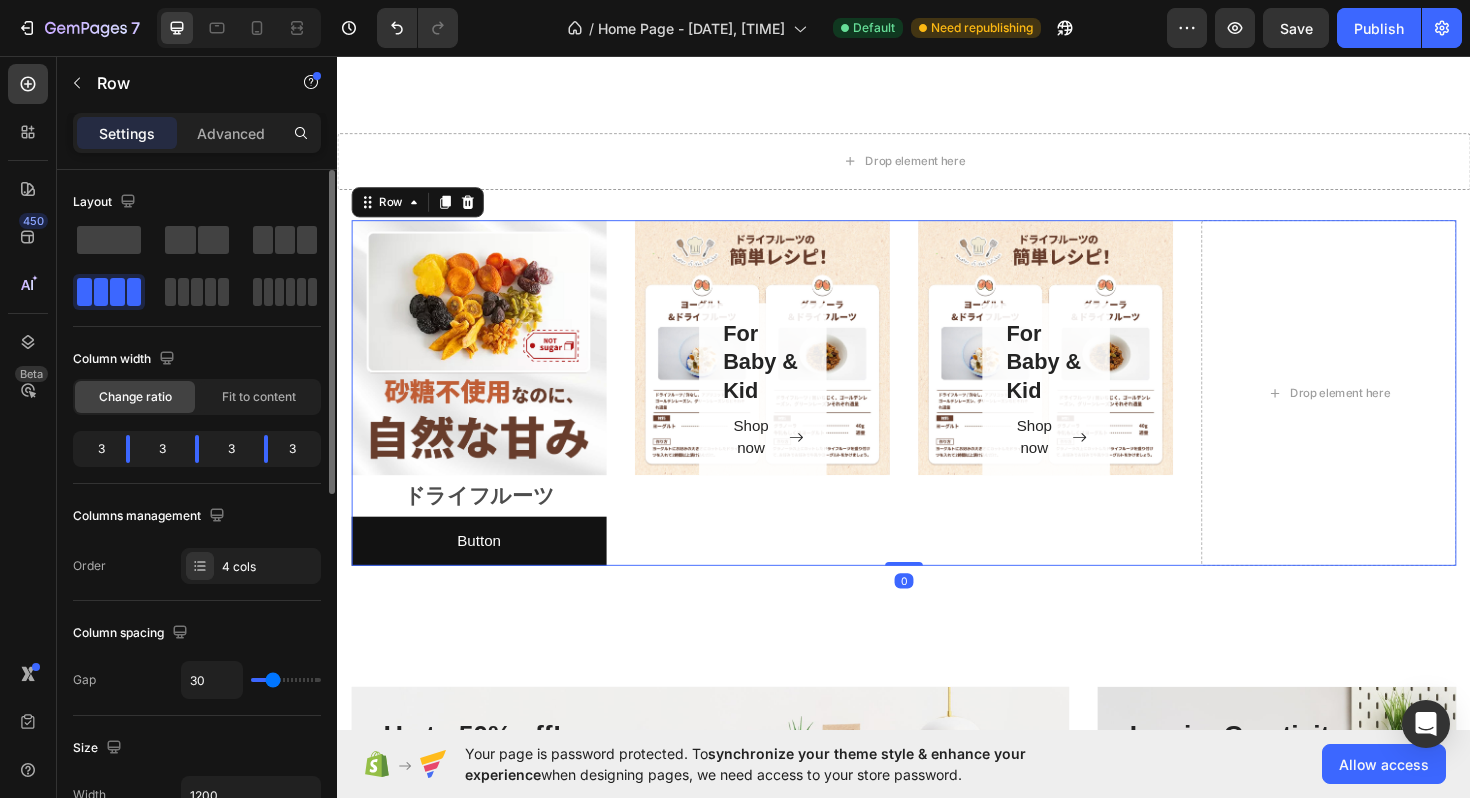 click on "For Baby & Kid Heading
Shop now Button Row Hero Banner" at bounding box center [787, 413] 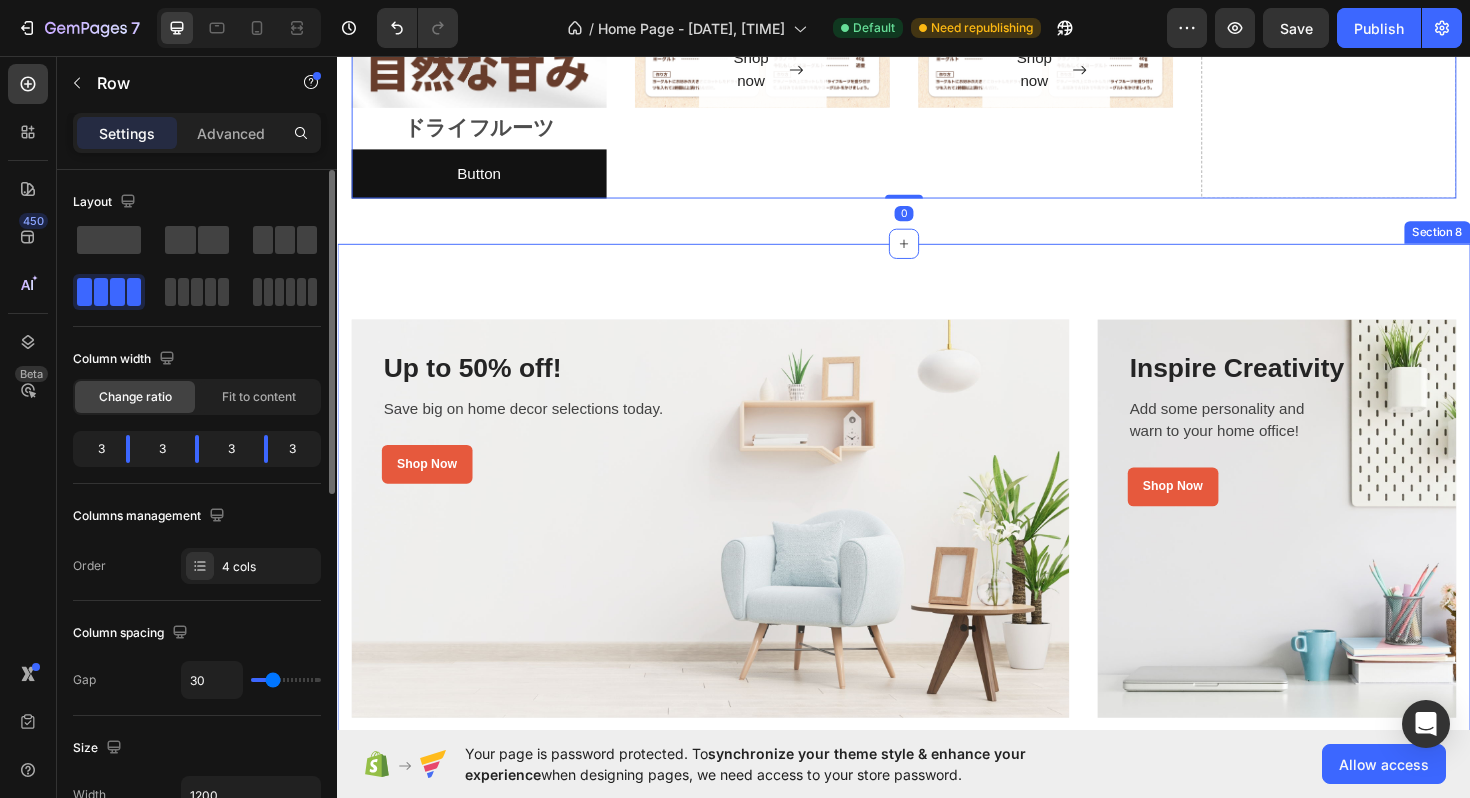 scroll, scrollTop: 3074, scrollLeft: 0, axis: vertical 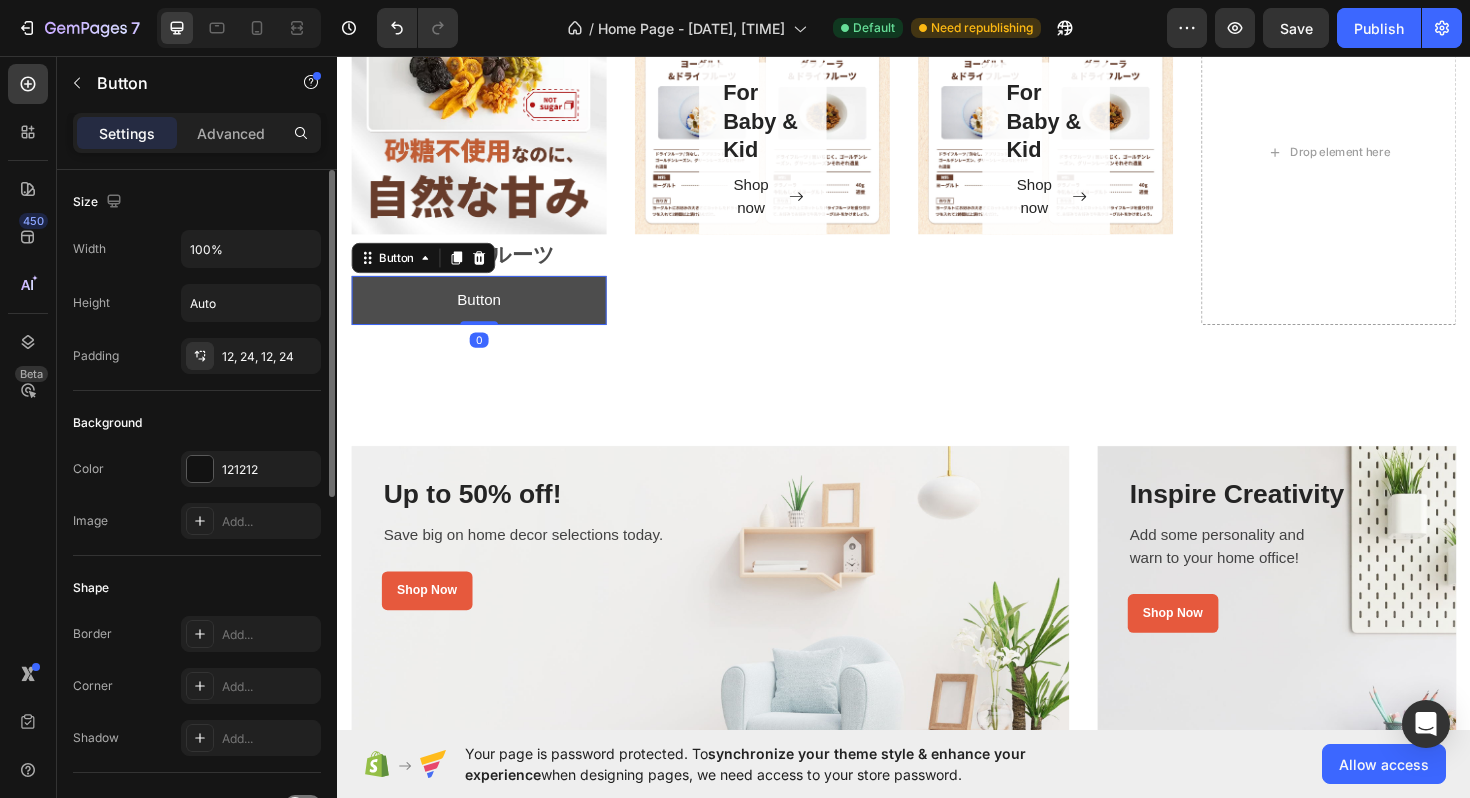 click on "Button" at bounding box center [487, 315] 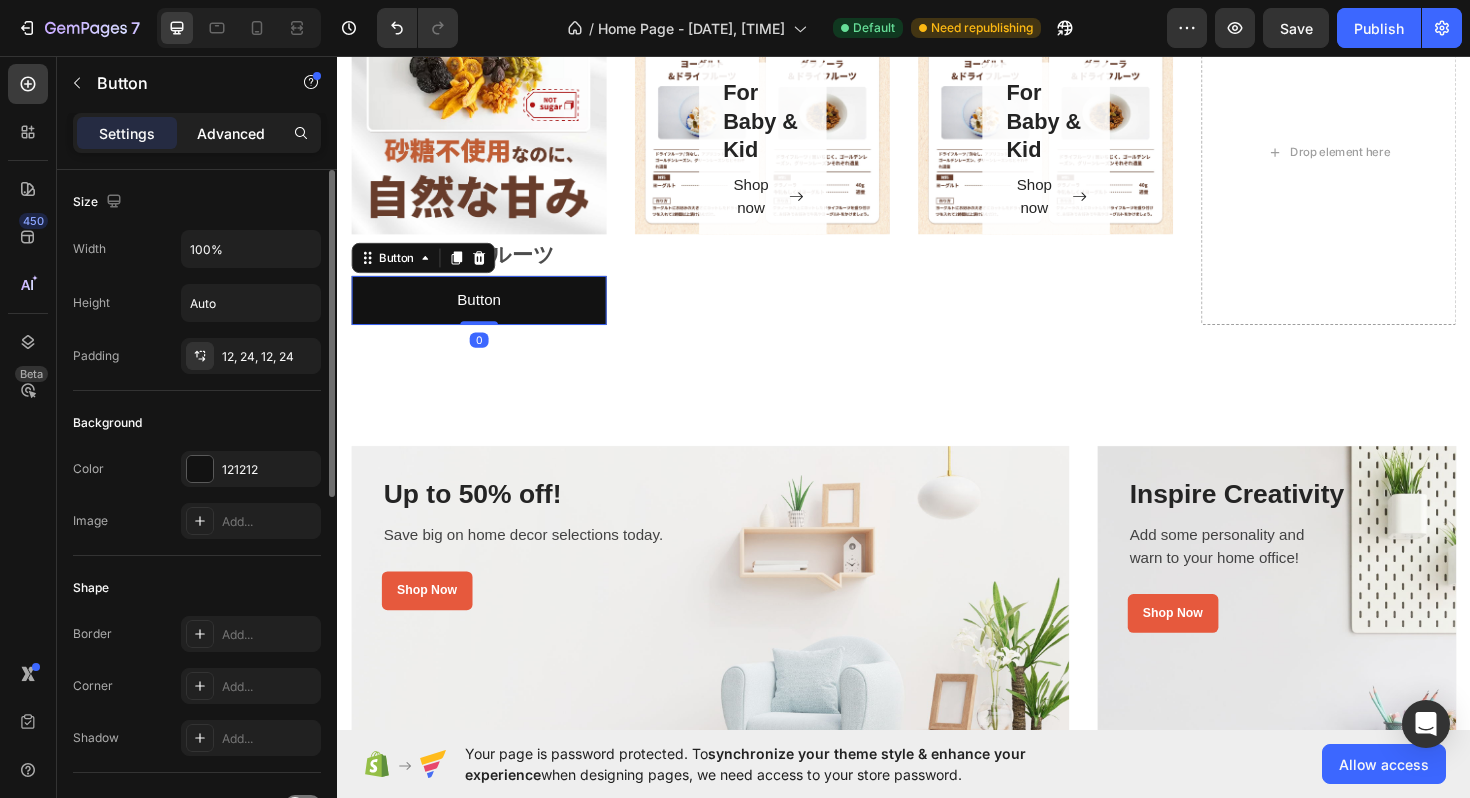click on "Advanced" at bounding box center [231, 133] 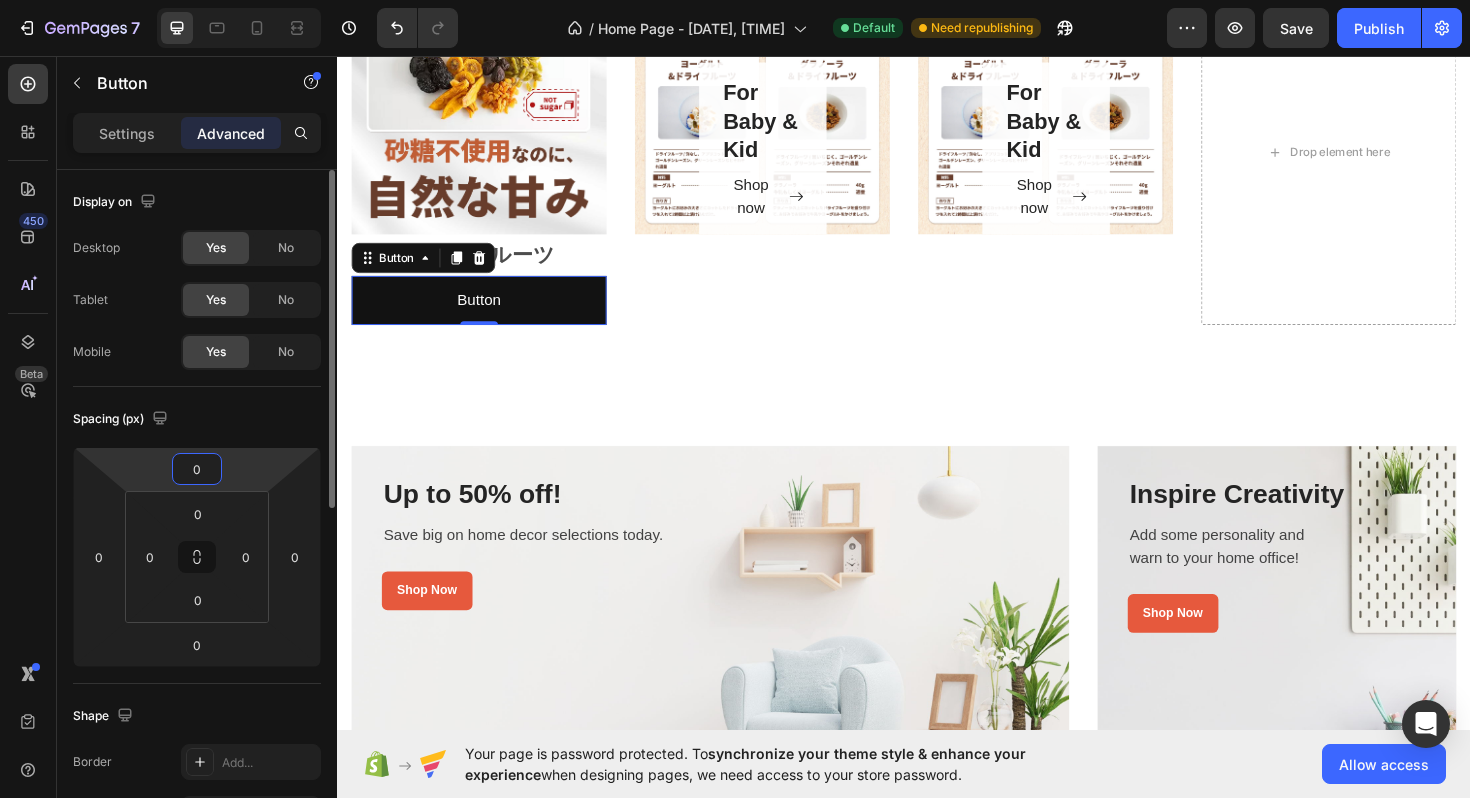 click on "0" at bounding box center [197, 469] 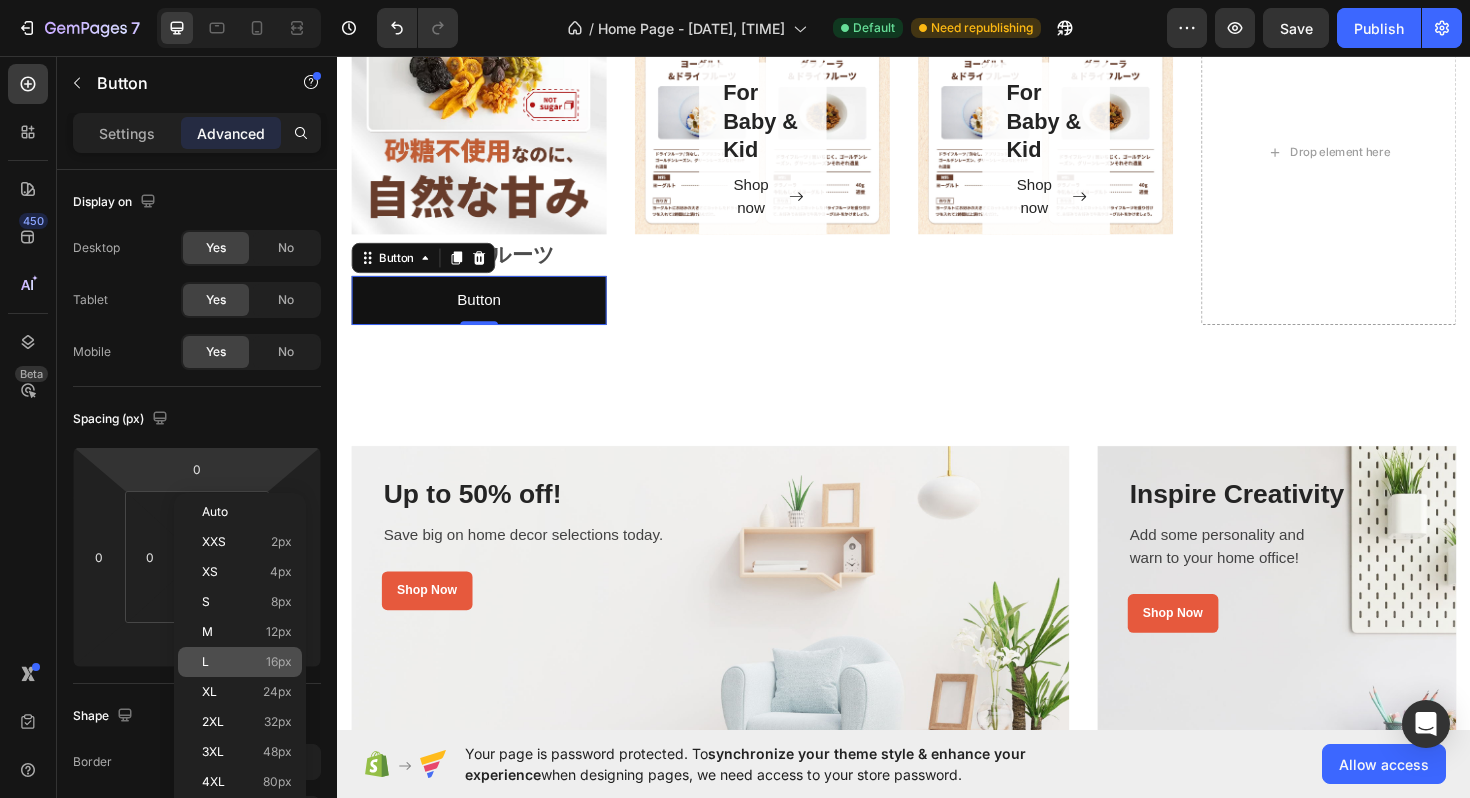 click on "16px" at bounding box center (279, 662) 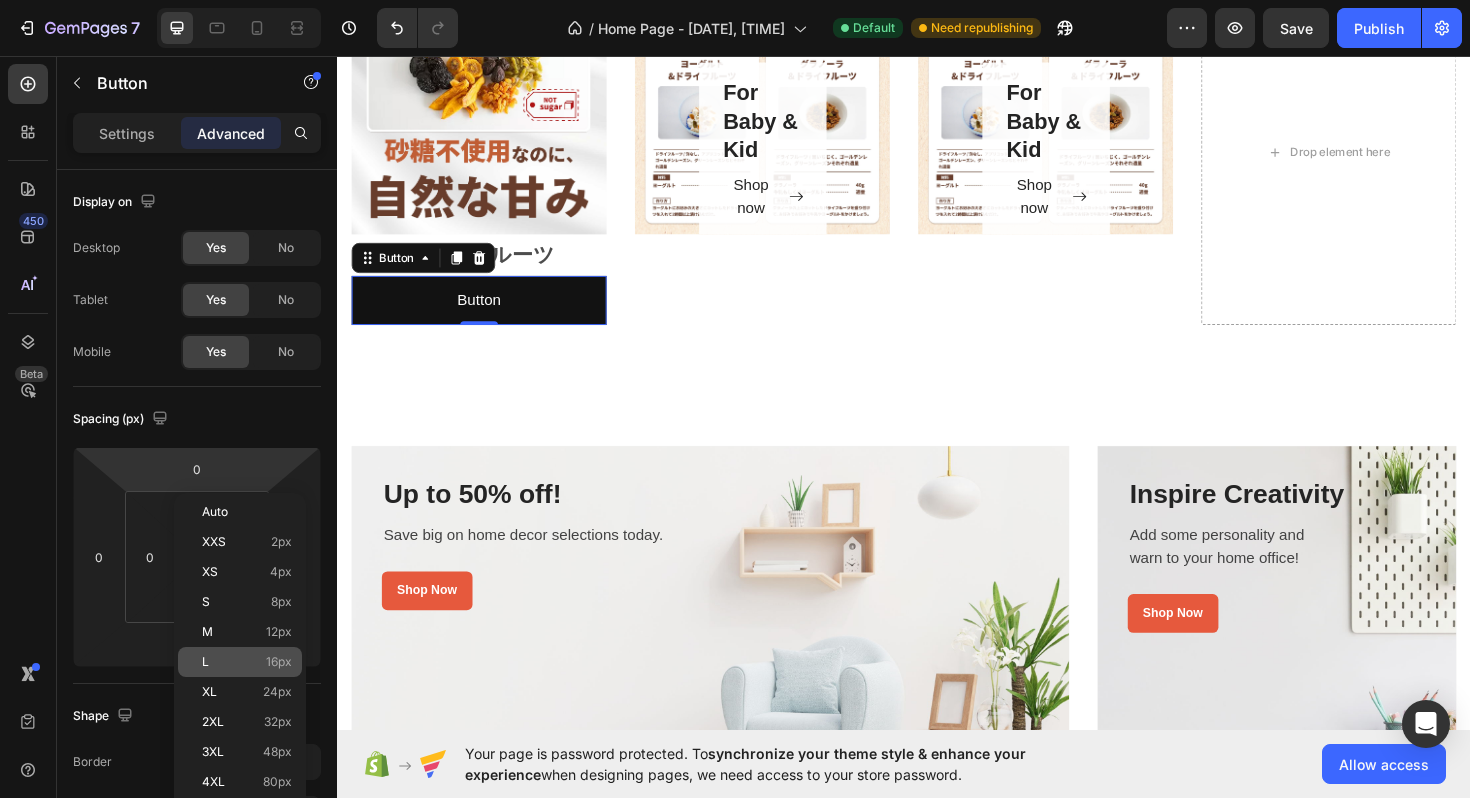 type on "16" 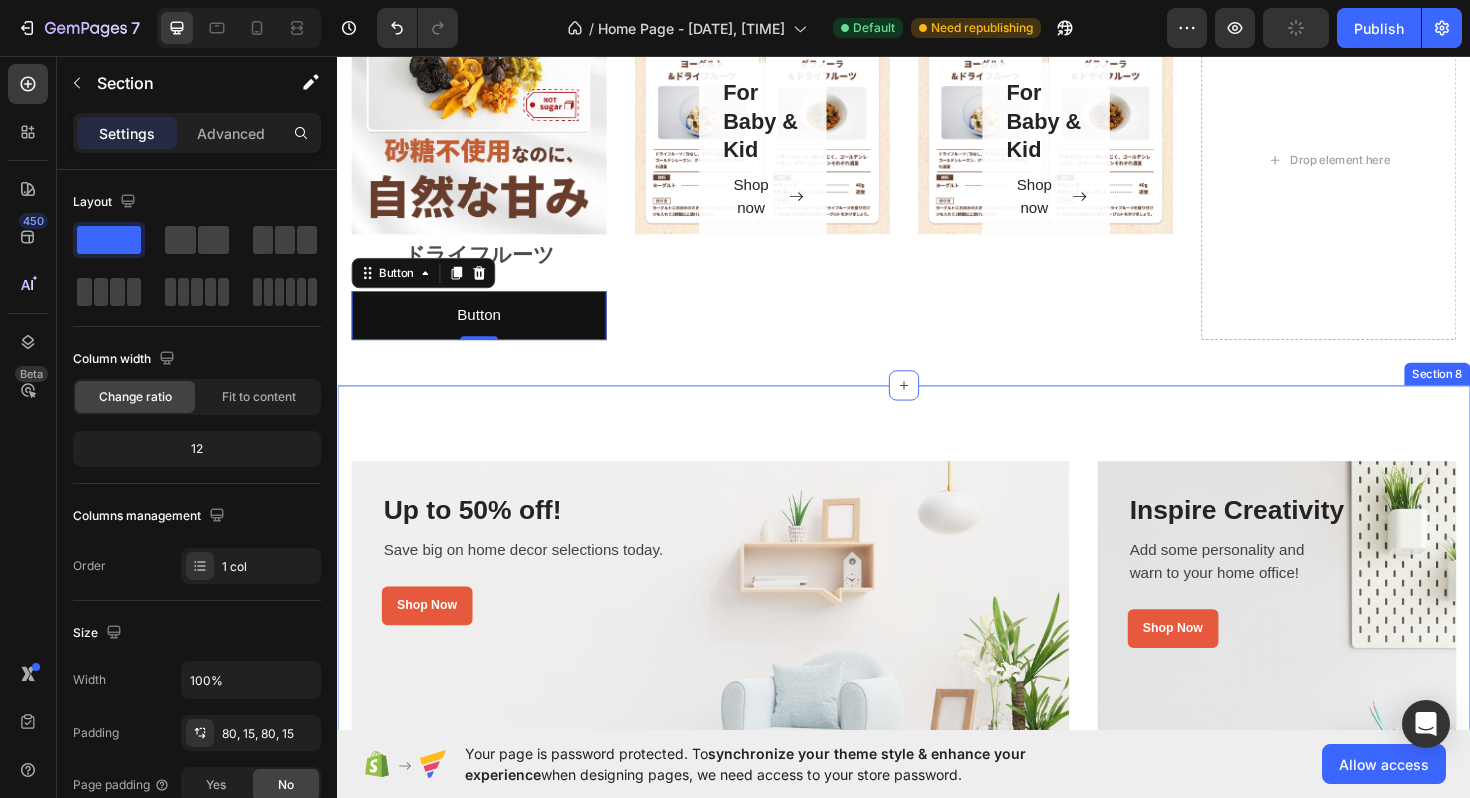 click on "Up to 50% off! Heading Save big on home decor selections today. Text block Shop Now Button Row Row Hero Banner Row Inspire Creativity Heading Add some personality and  warn to your home office! Text block Shop Now Button Row Row Hero Banner Row Row Cook up a Storm Heading Browse our quality pots & pans. Text block Shop Now Button Row Row Hero Banner Row Glassware & Bar Tools Heading Drinking glasses or other objects made of glass. Text block Shop Now Button Row Row Hero Banner Row Row Section 8" at bounding box center (937, 922) 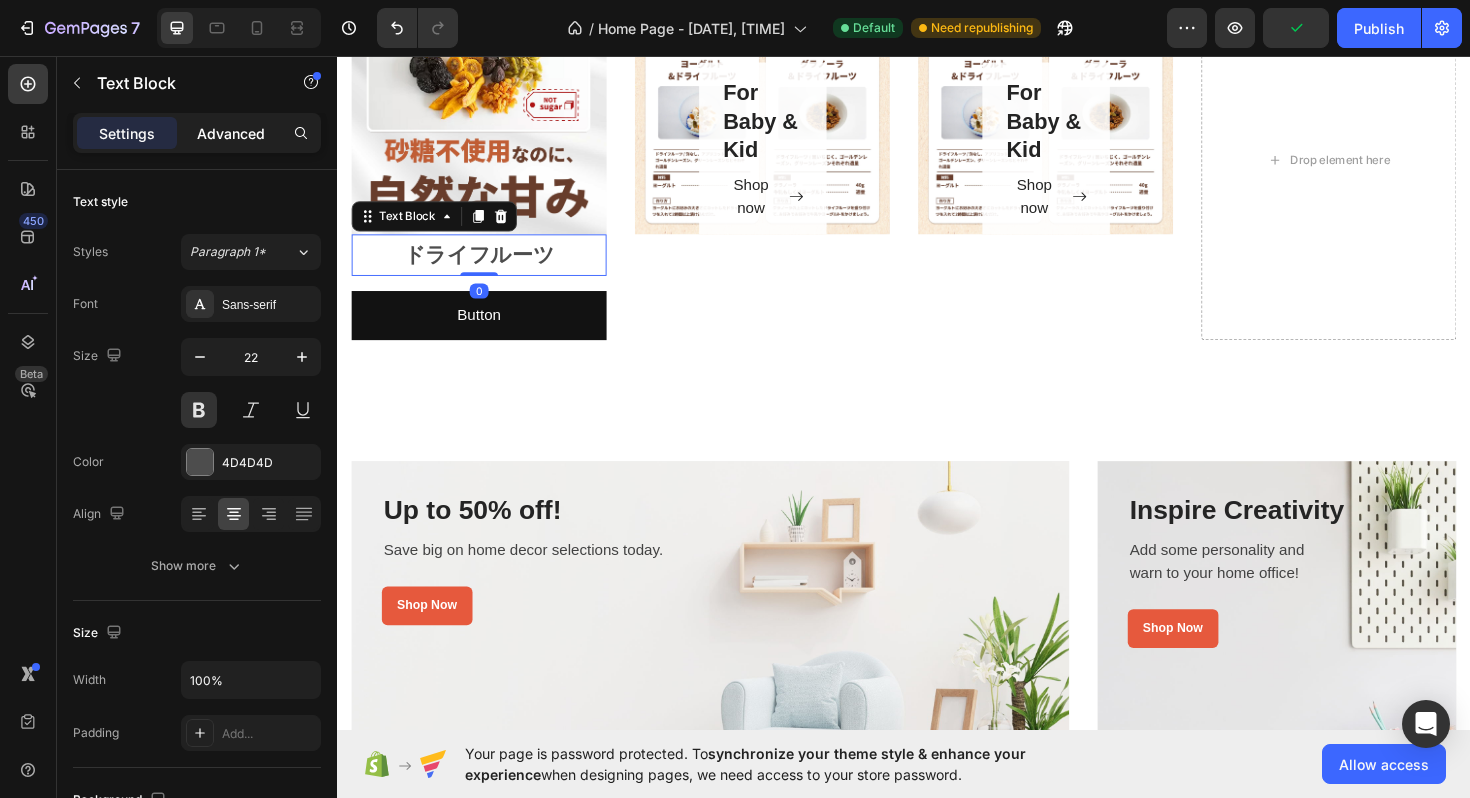 click on "Advanced" 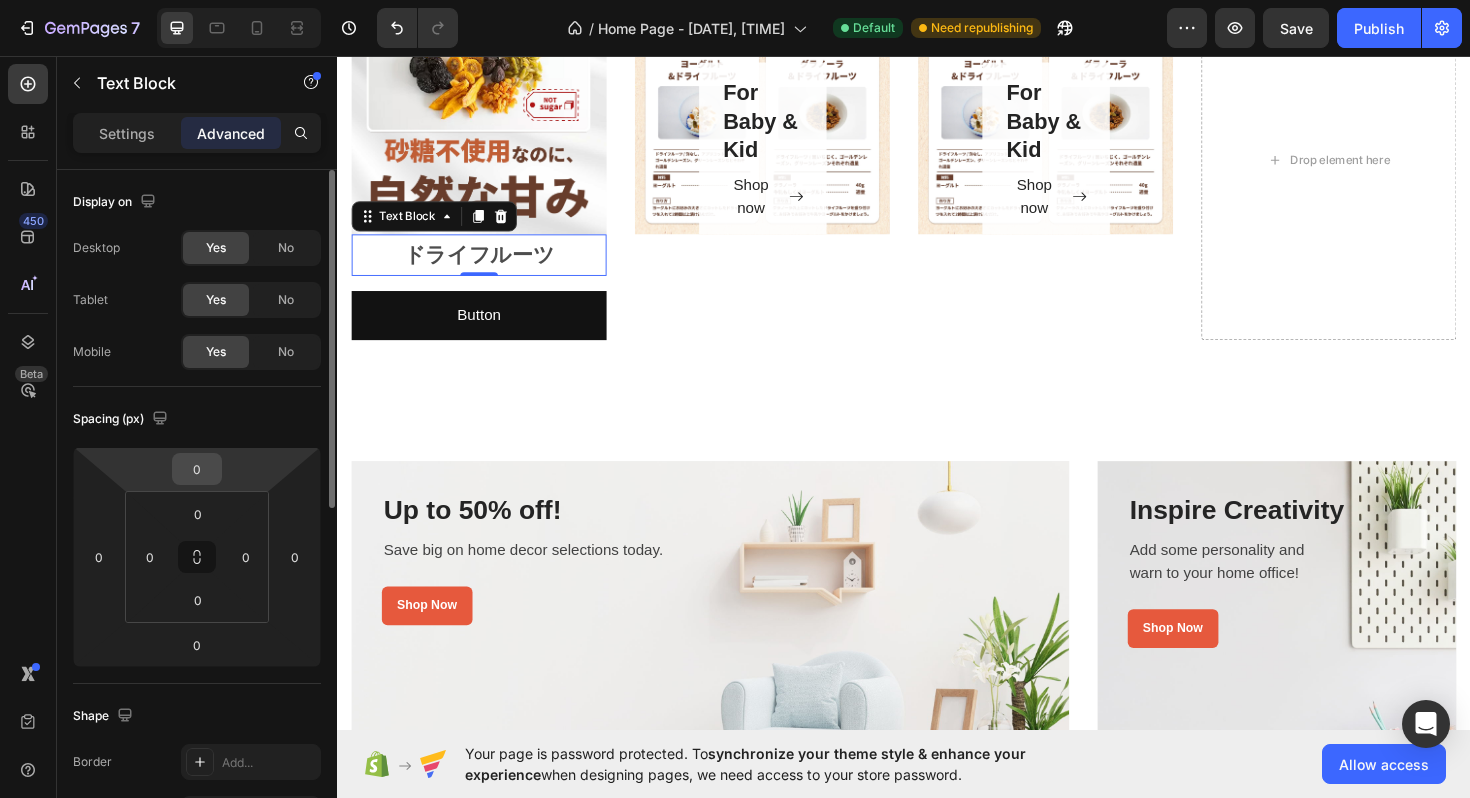 click on "0" at bounding box center [197, 469] 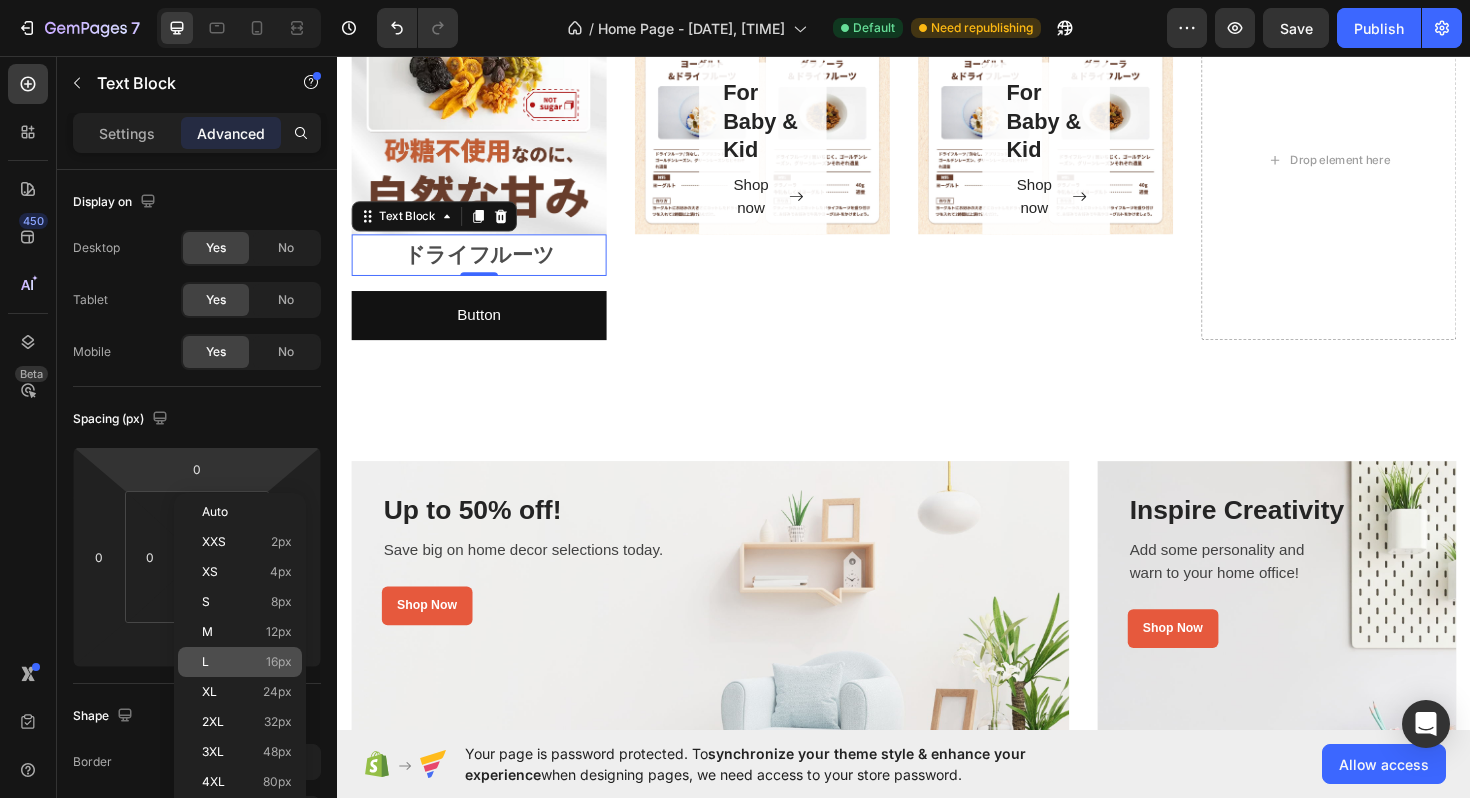 click on "L 16px" at bounding box center (247, 662) 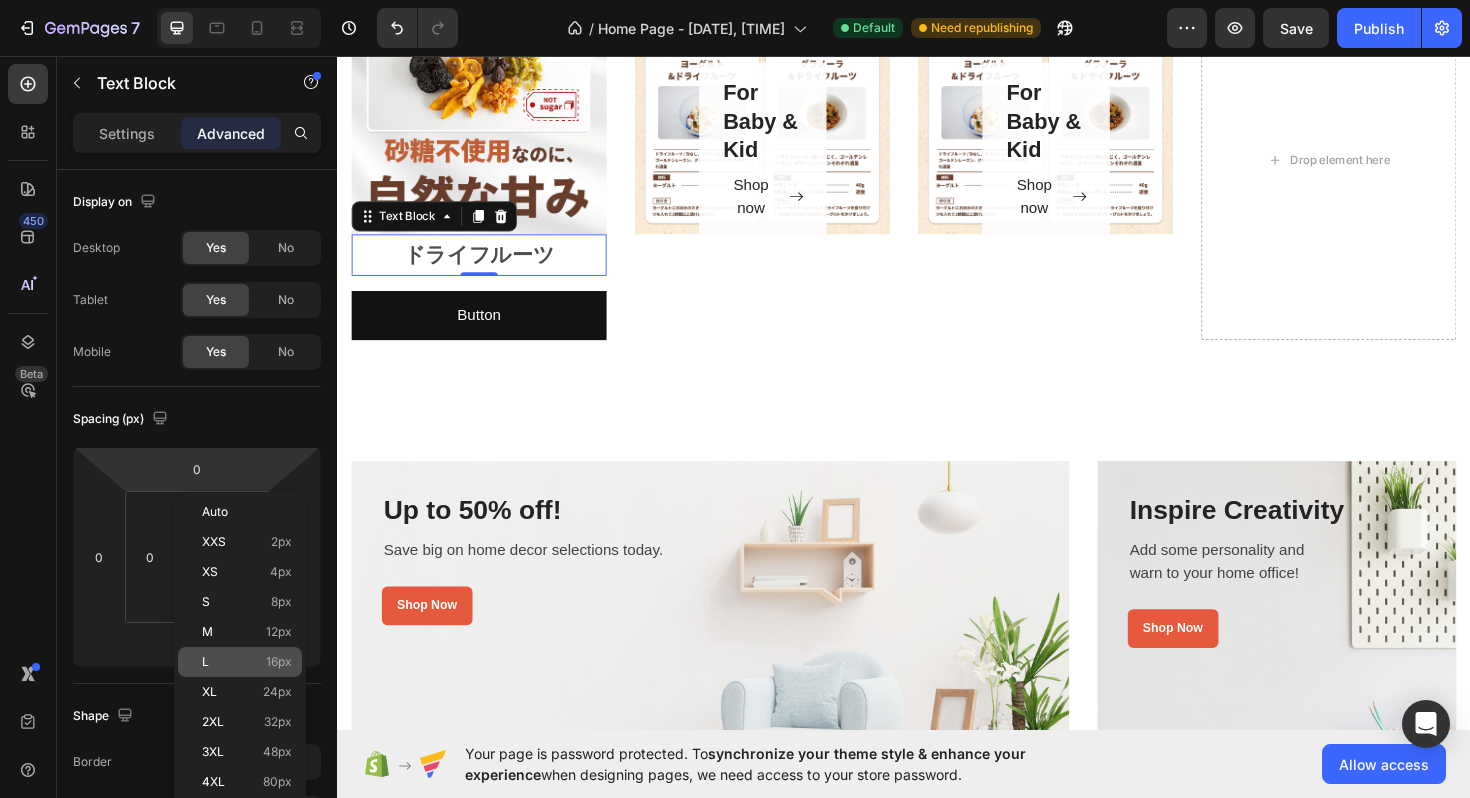 type on "16" 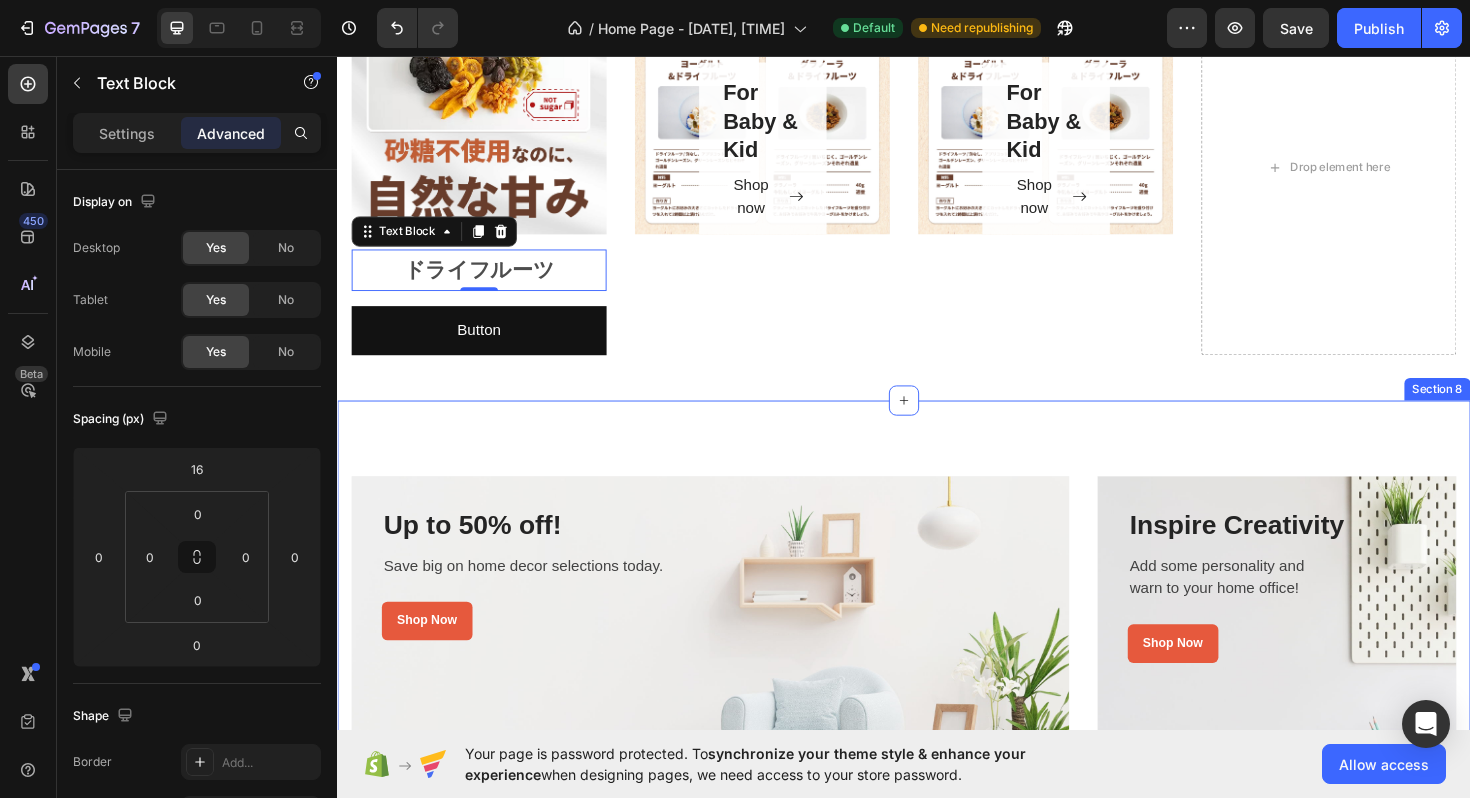 click on "Up to 50% off! Heading Save big on home decor selections today. Text block Shop Now Button Row Row Hero Banner Row Inspire Creativity Heading Add some personality and  warn to your home office! Text block Shop Now Button Row Row Hero Banner Row Row Cook up a Storm Heading Browse our quality pots & pans. Text block Shop Now Button Row Row Hero Banner Row Glassware & Bar Tools Heading Drinking glasses or other objects made of glass. Text block Shop Now Button Row Row Hero Banner Row Row Section 8" at bounding box center [937, 938] 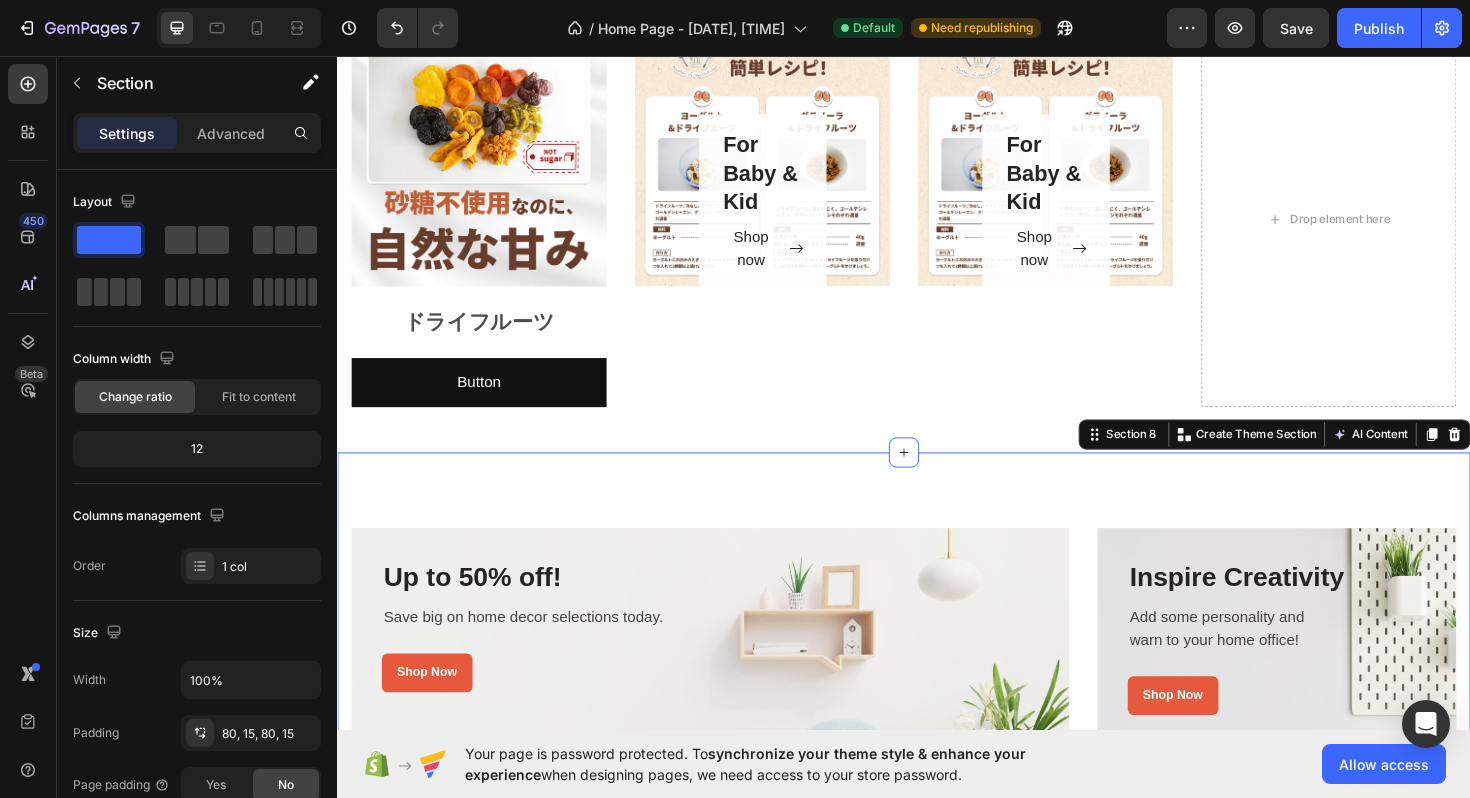 scroll, scrollTop: 2873, scrollLeft: 0, axis: vertical 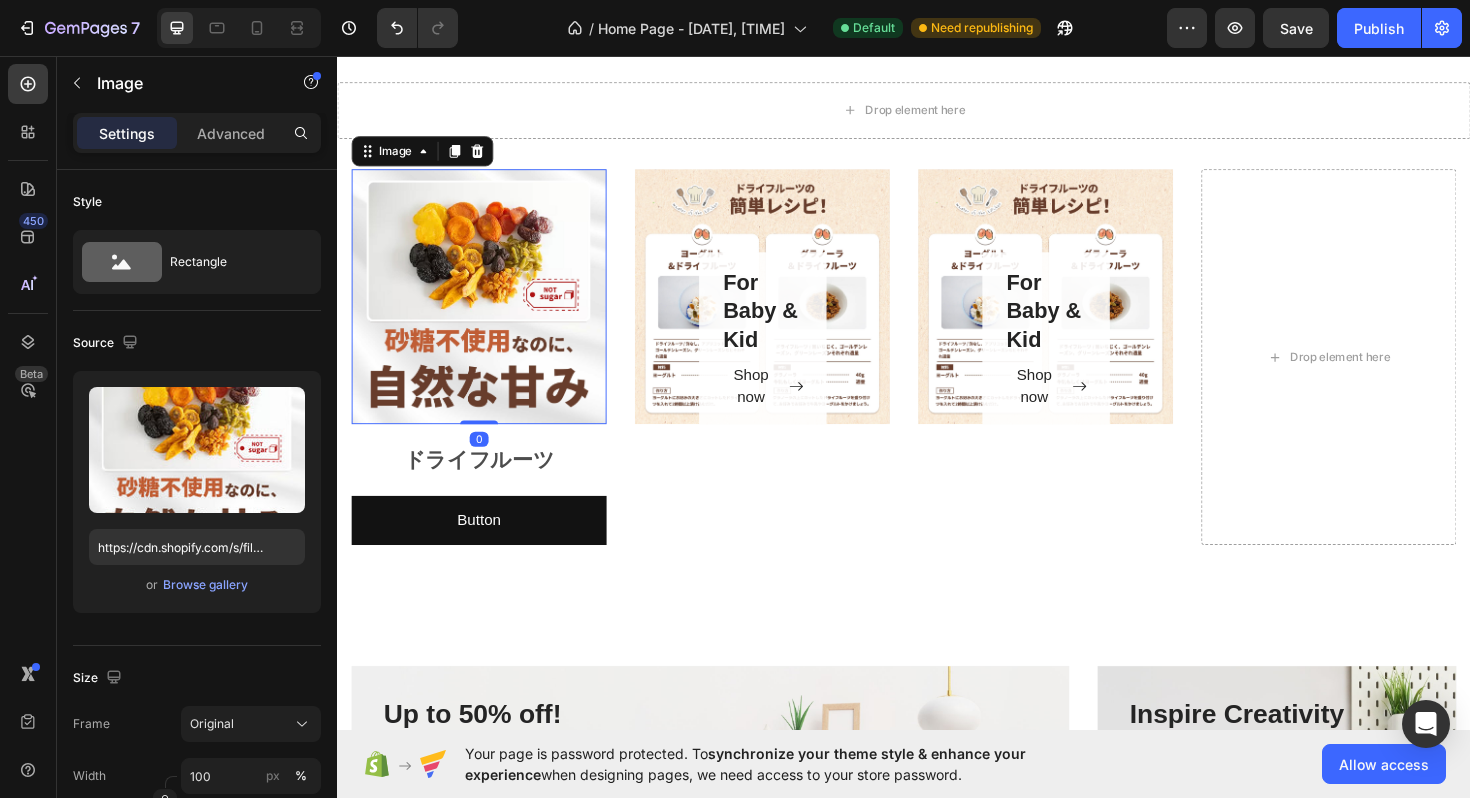 click at bounding box center [487, 311] 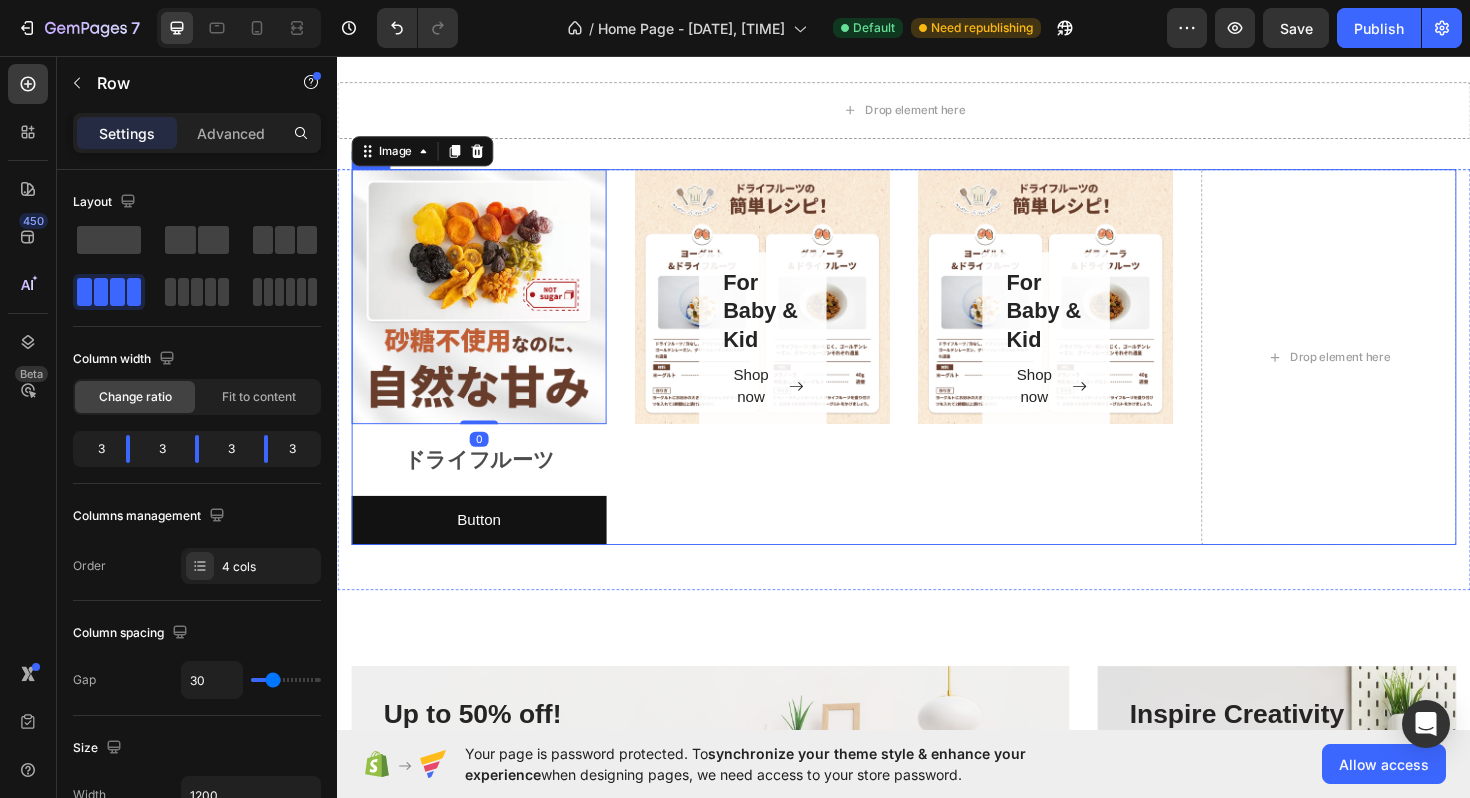 click on "Image   0 ドライフルーツ Text Block Button Button" at bounding box center [487, 375] 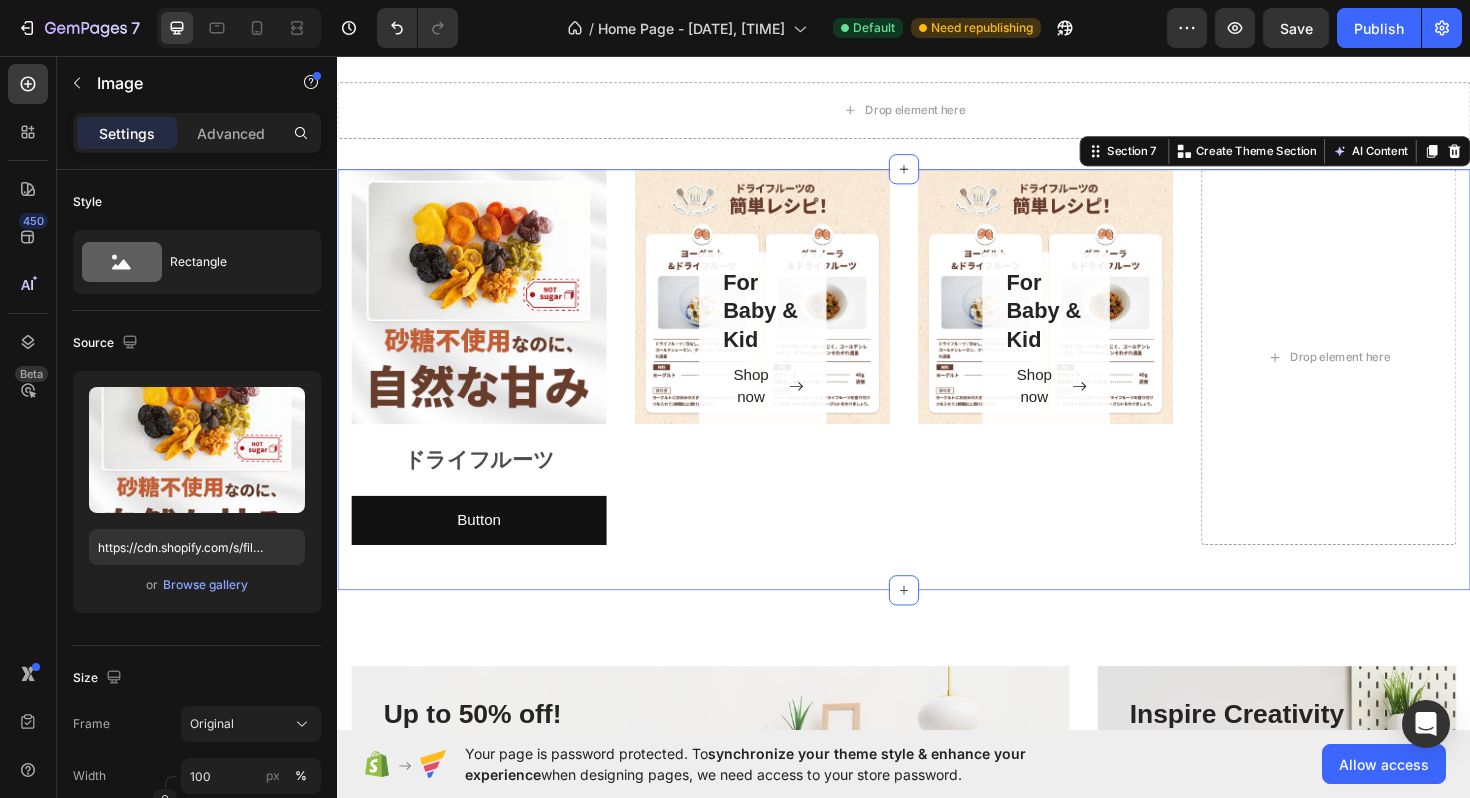 click on "Image ドライフルーツ Text Block Button Button For Baby & Kid Heading
Shop now Button Row Hero Banner For Baby & Kid Heading
Shop now Button Row Hero Banner
Drop element here Row Section 7   You can create reusable sections Create Theme Section AI Content Write with GemAI What would you like to describe here? Tone and Voice Persuasive Product 米粉麺 Show more Generate" at bounding box center [937, 399] 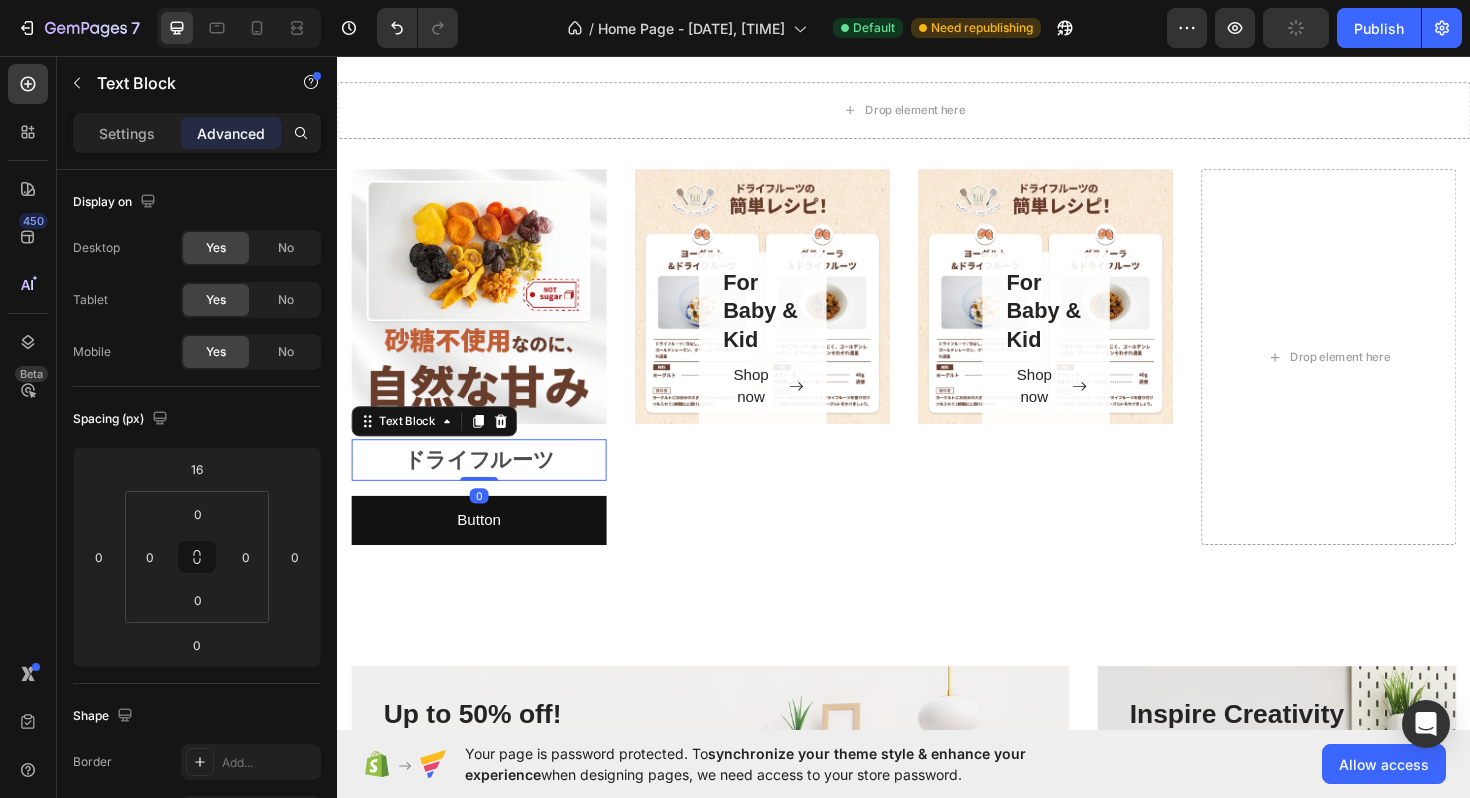 click on "ドライフルーツ" at bounding box center (487, 484) 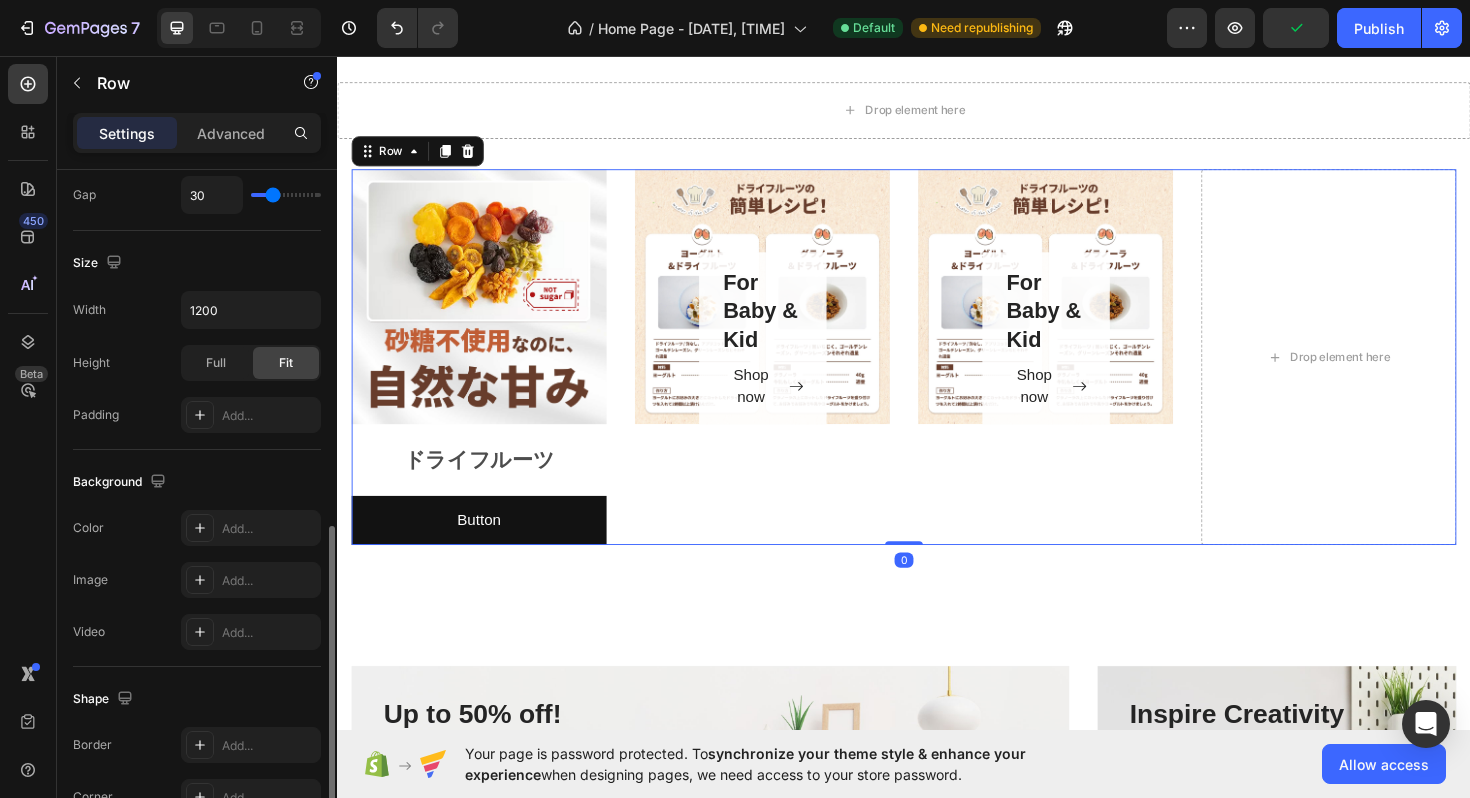 scroll, scrollTop: 571, scrollLeft: 0, axis: vertical 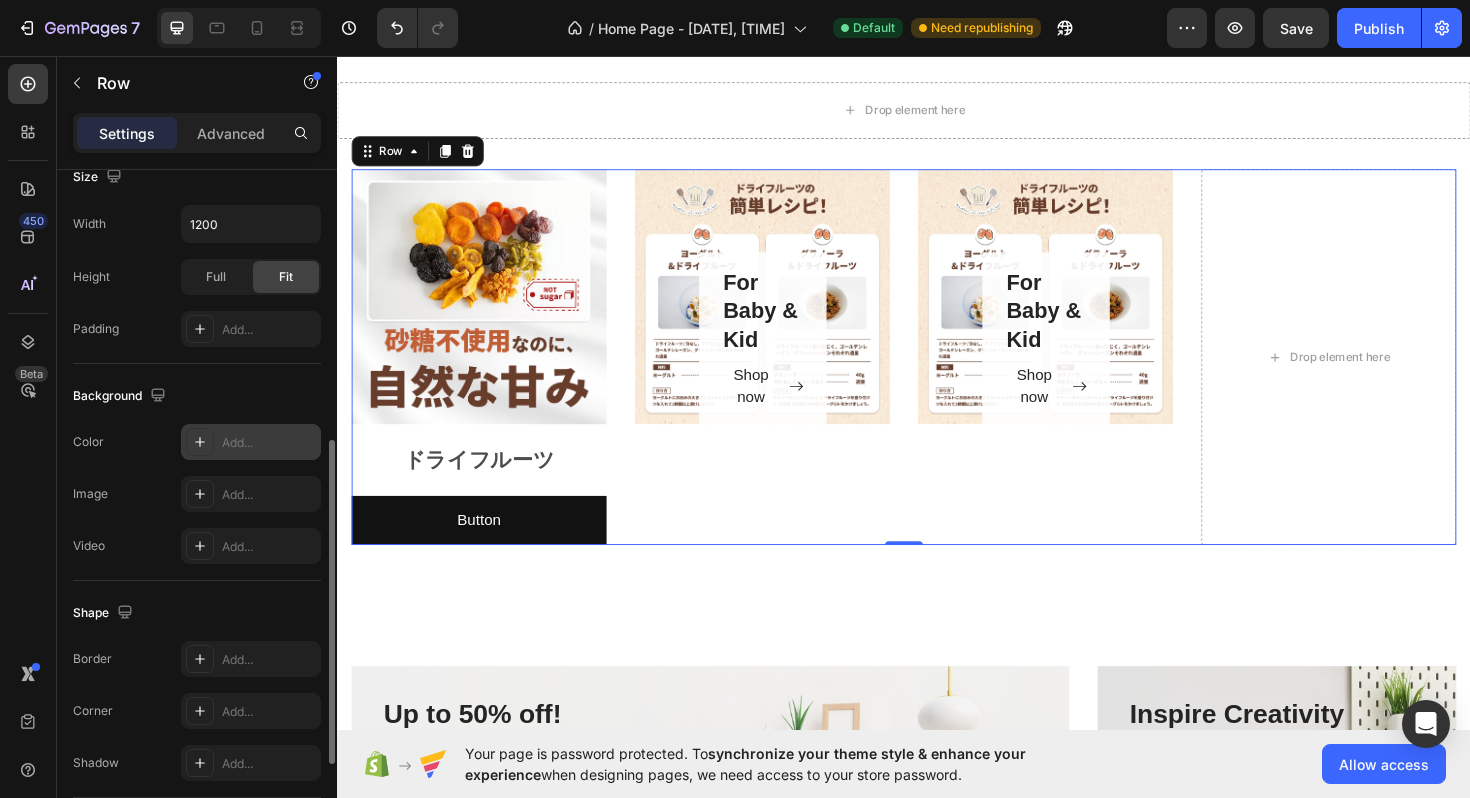 click 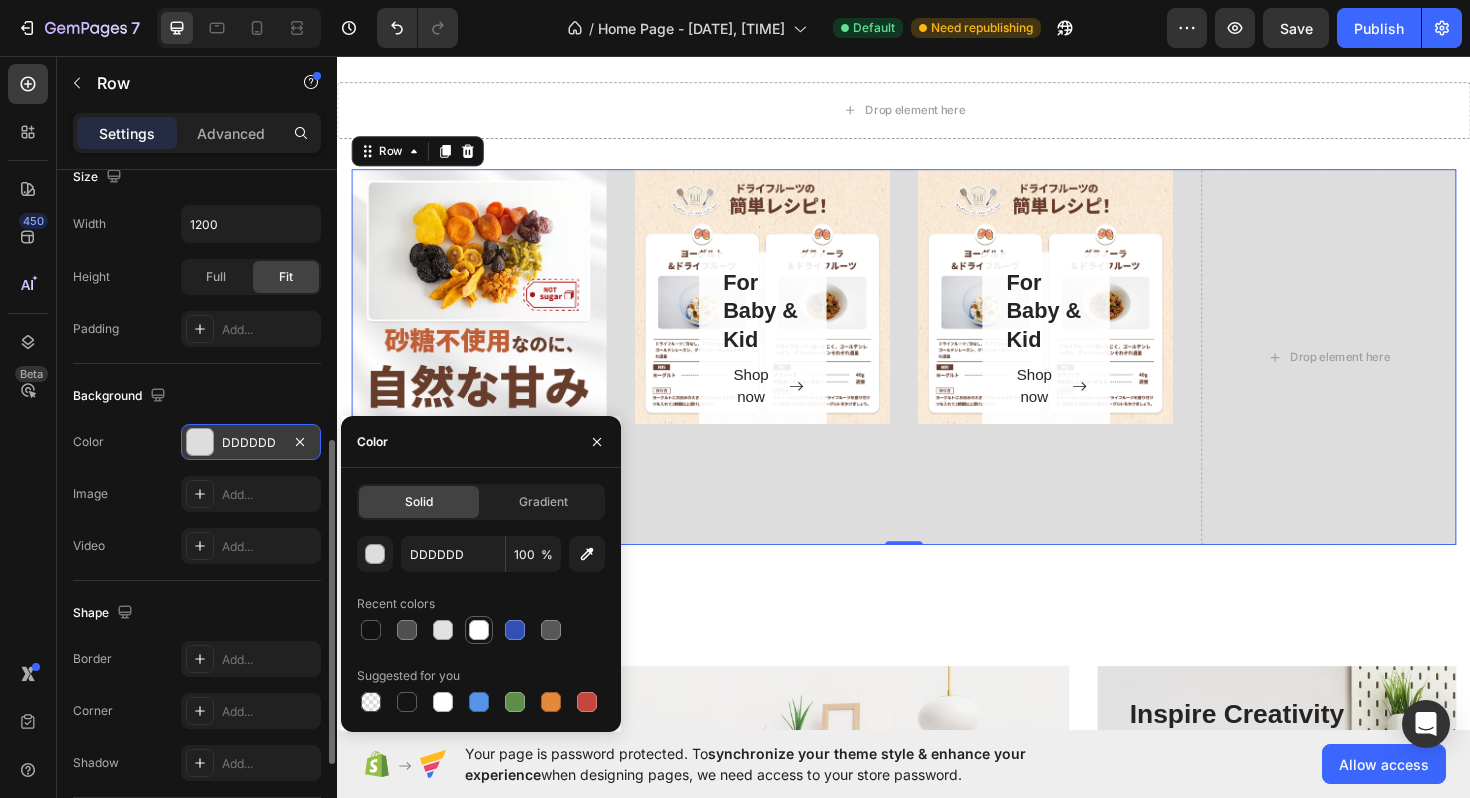 click at bounding box center (479, 630) 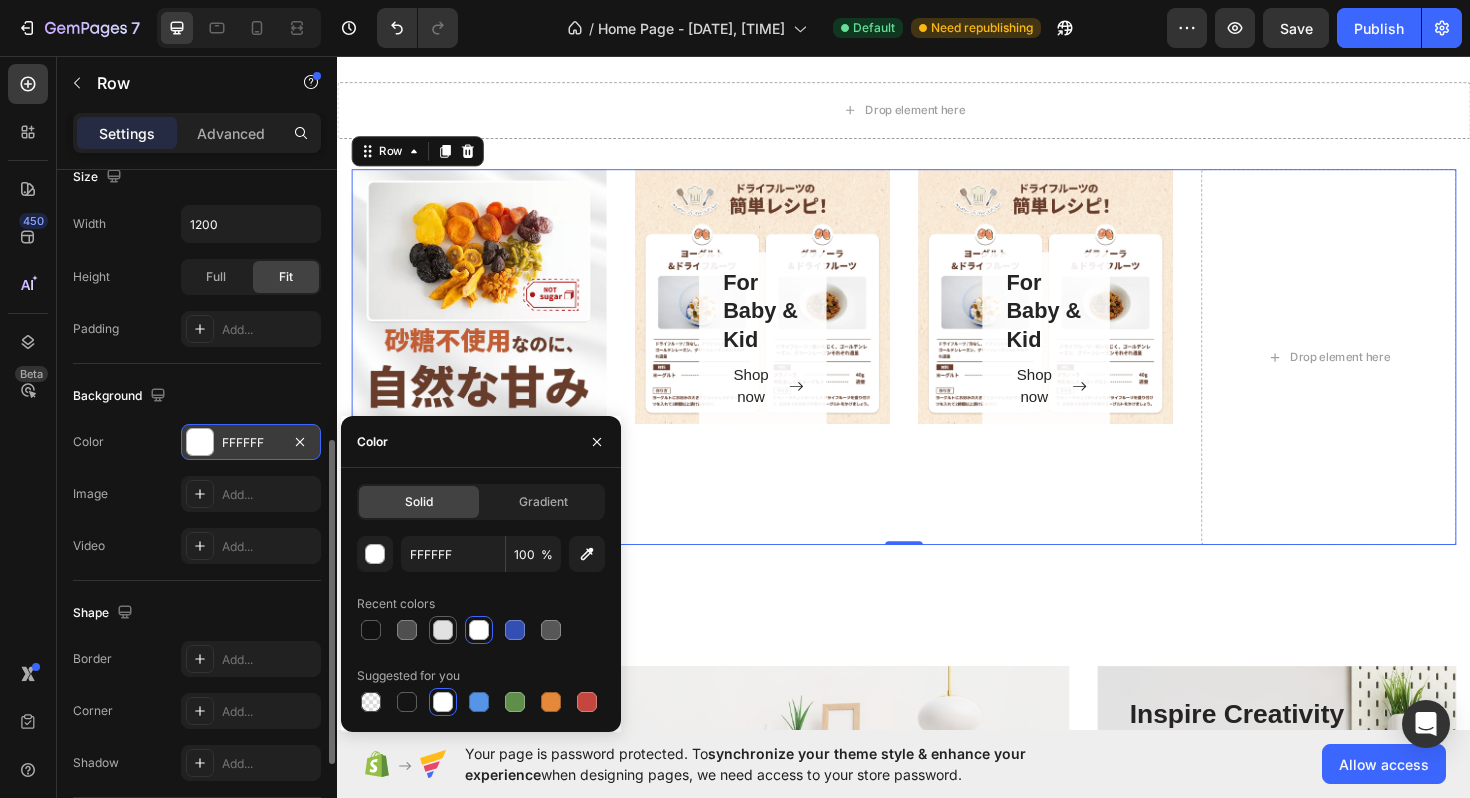click at bounding box center [443, 630] 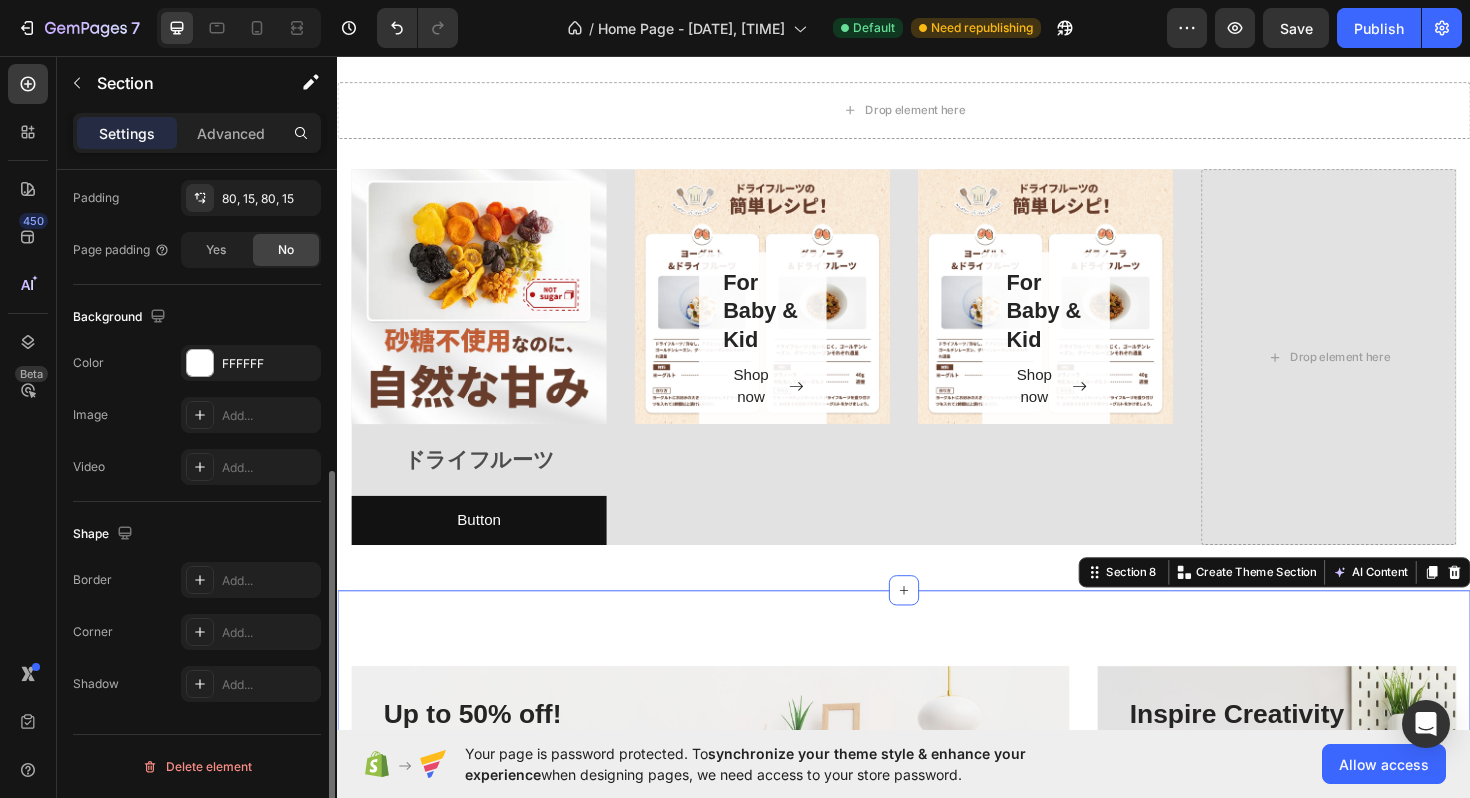 scroll, scrollTop: 0, scrollLeft: 0, axis: both 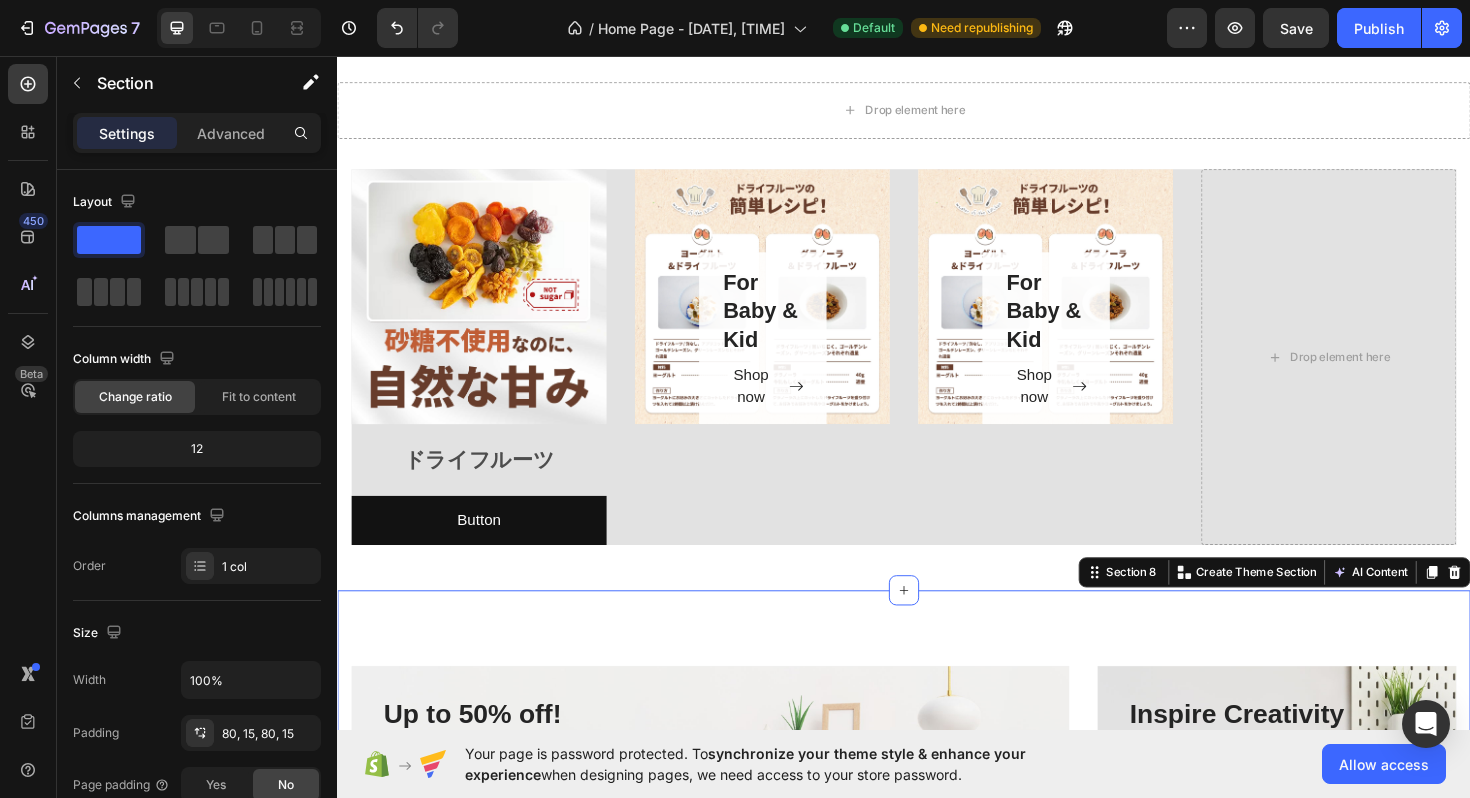 click on "Up to 50% off! Heading Save big on home decor selections today. Text block Shop Now Button Row Row Hero Banner Row Inspire Creativity Heading Add some personality and  warn to your home office! Text block Shop Now Button Row Row Hero Banner Row Row Cook up a Storm Heading Browse our quality pots & pans. Text block Shop Now Button Row Row Hero Banner Row Glassware & Bar Tools Heading Drinking glasses or other objects made of glass. Text block Shop Now Button Row Row Hero Banner Row Row Section 8   You can create reusable sections Create Theme Section AI Content Write with GemAI What would you like to describe here? Tone and Voice Persuasive Product 米粉麺 Show more Generate" at bounding box center [937, 1139] 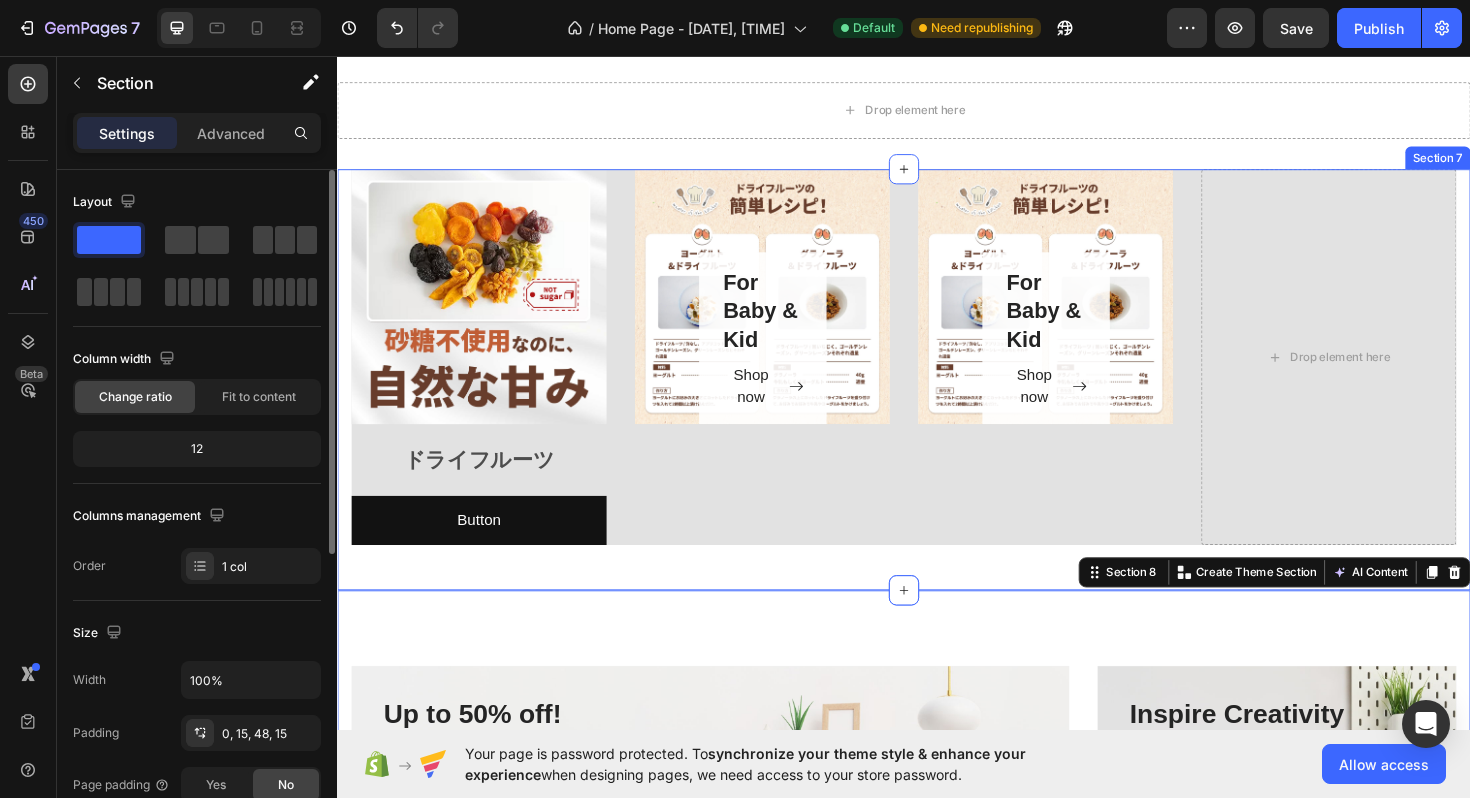 click on "Image ドライフルーツ Text Block Button Button For Baby & Kid Heading
Shop now Button Row Hero Banner For Baby & Kid Heading
Shop now Button Row Hero Banner
Drop element here Row Section 7" at bounding box center [937, 399] 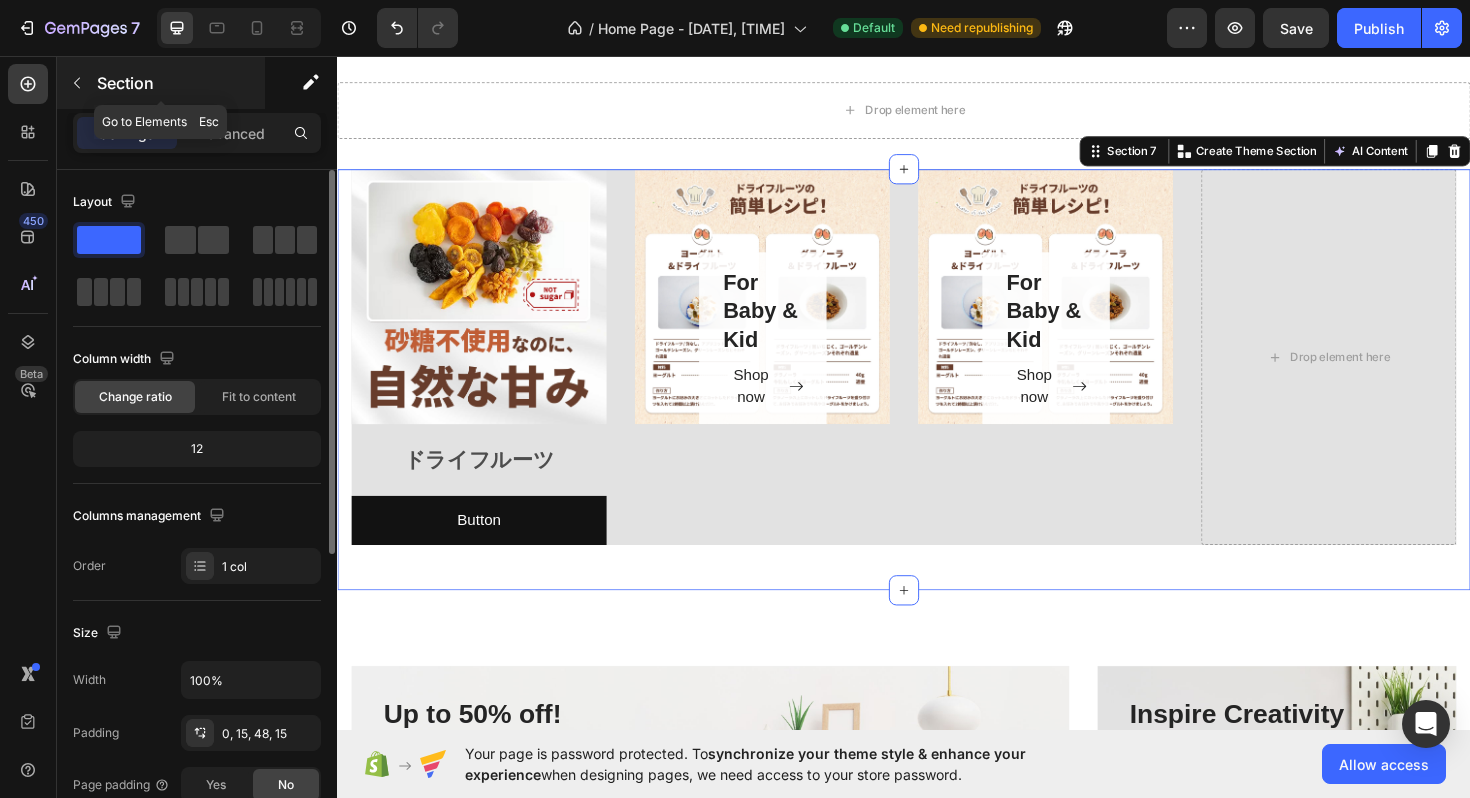 click 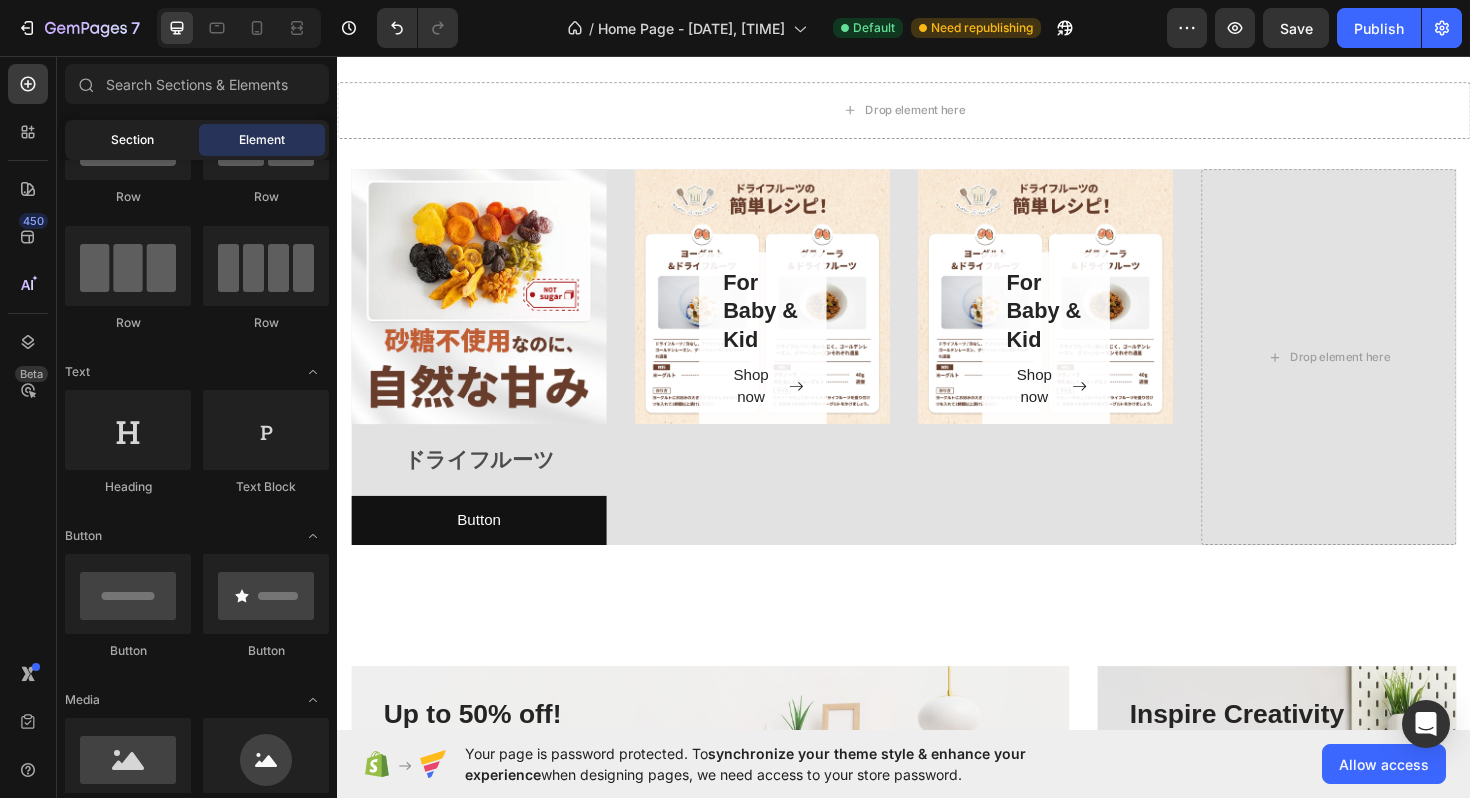 click on "Section" at bounding box center (132, 140) 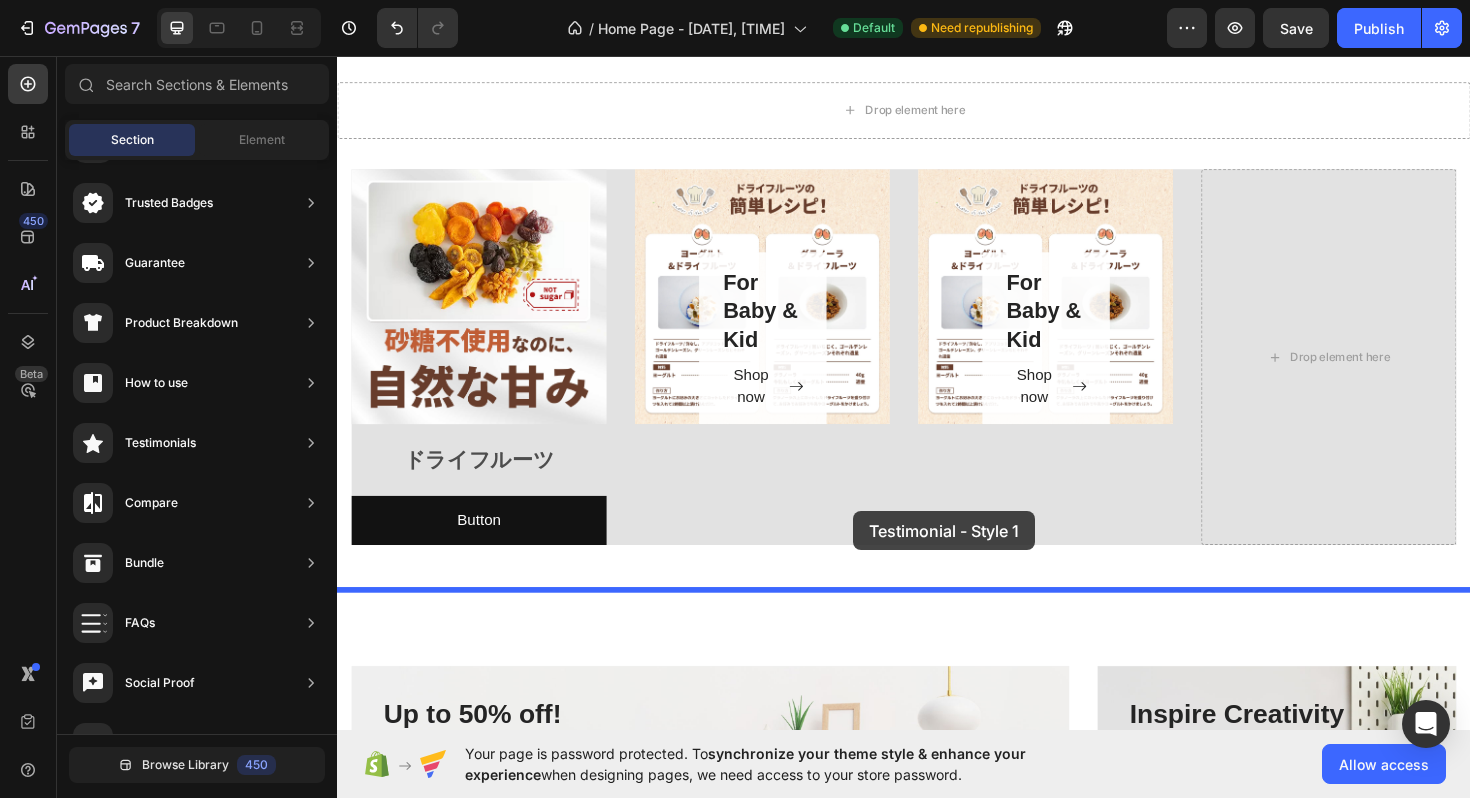 drag, startPoint x: 808, startPoint y: 288, endPoint x: 883, endPoint y: 538, distance: 261.00766 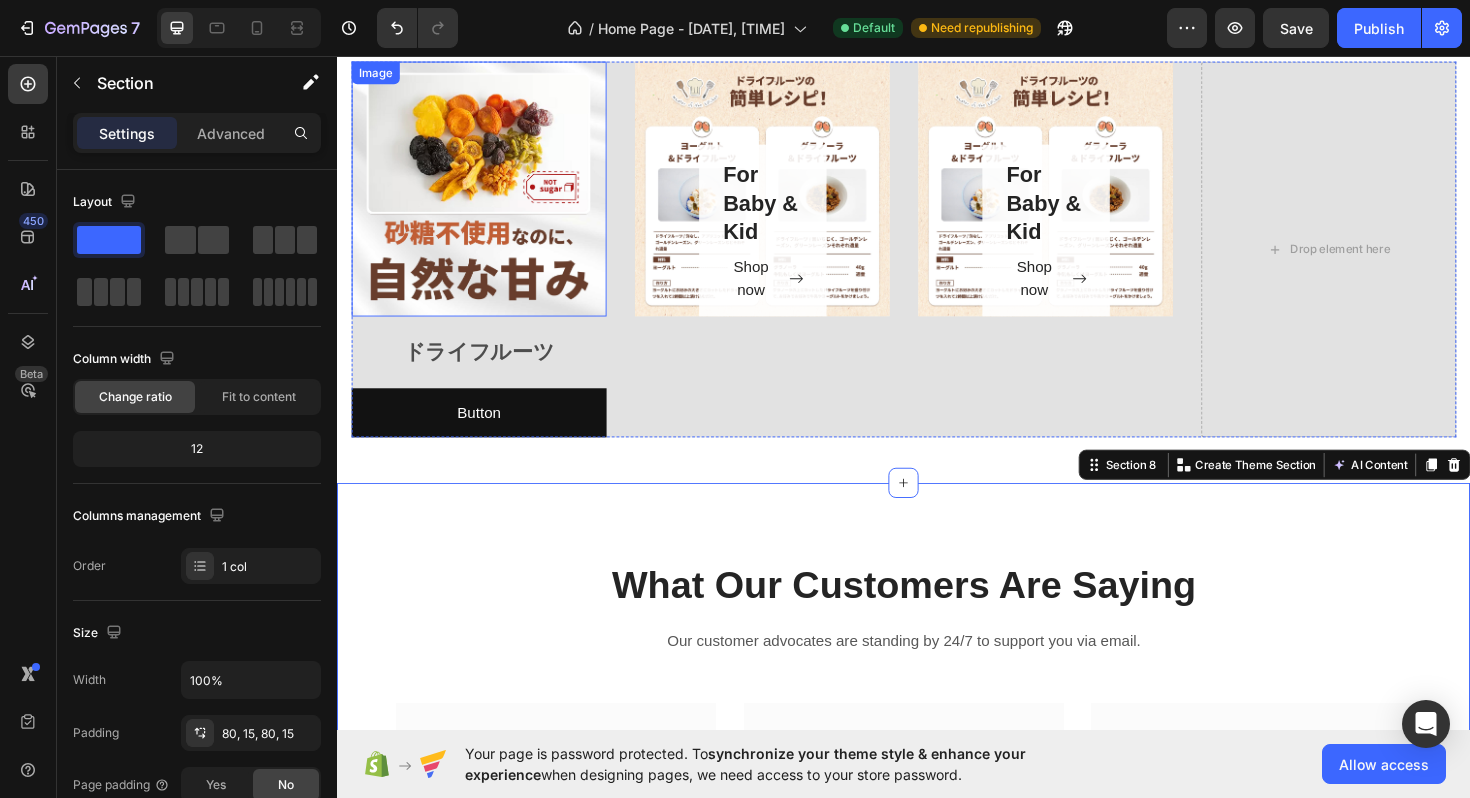 scroll, scrollTop: 2968, scrollLeft: 0, axis: vertical 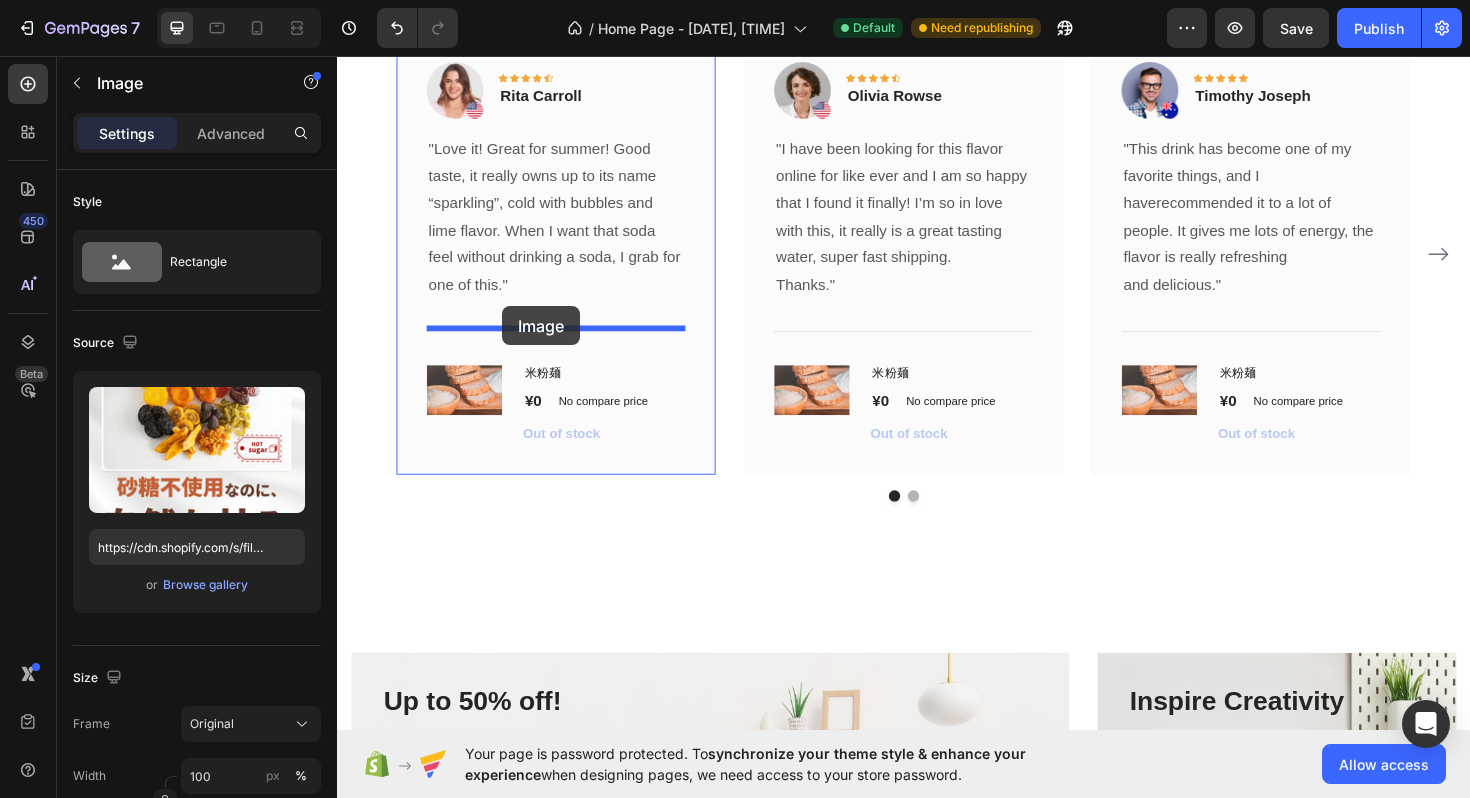 drag, startPoint x: 373, startPoint y: 100, endPoint x: 512, endPoint y: 321, distance: 261.07852 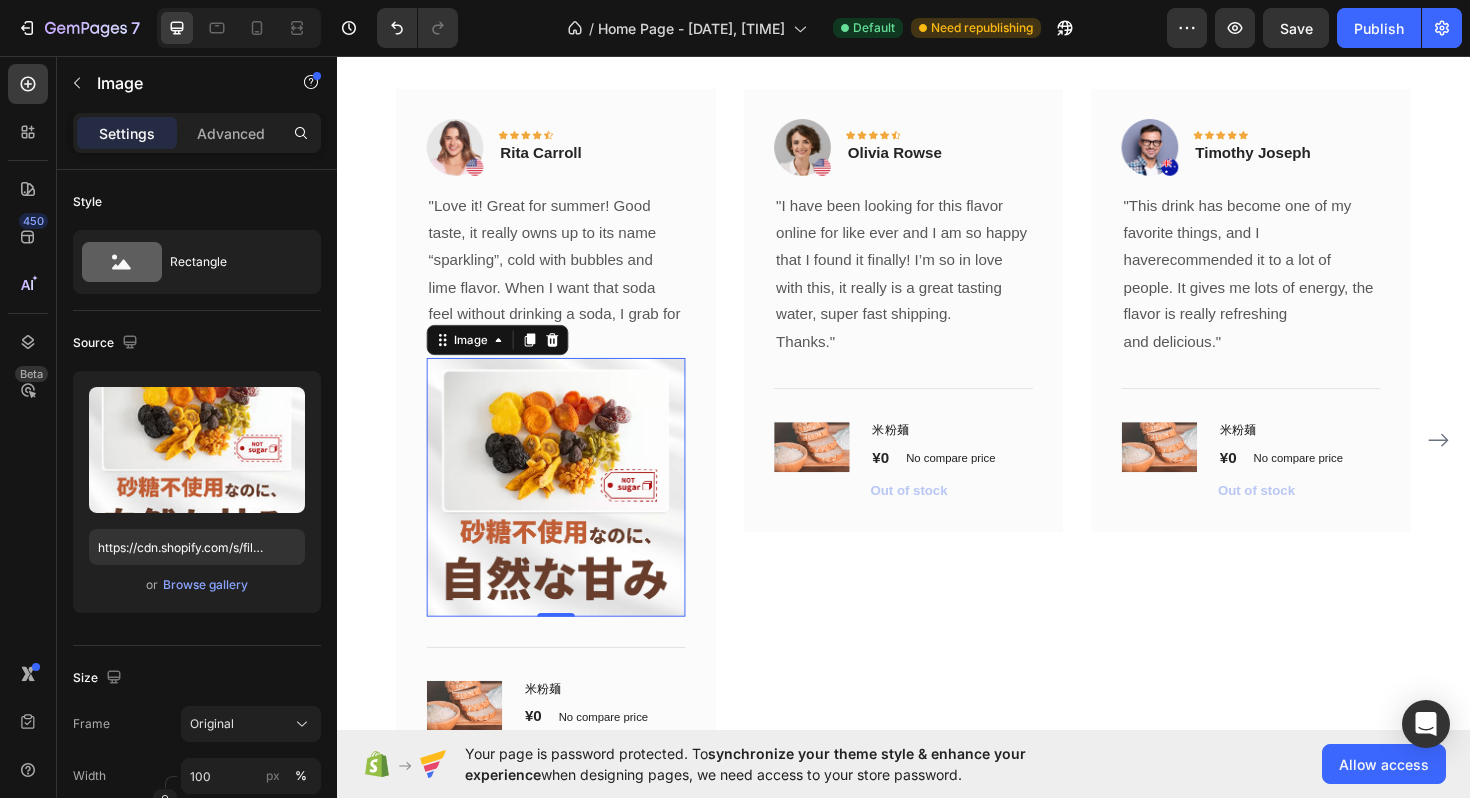 scroll, scrollTop: 3620, scrollLeft: 0, axis: vertical 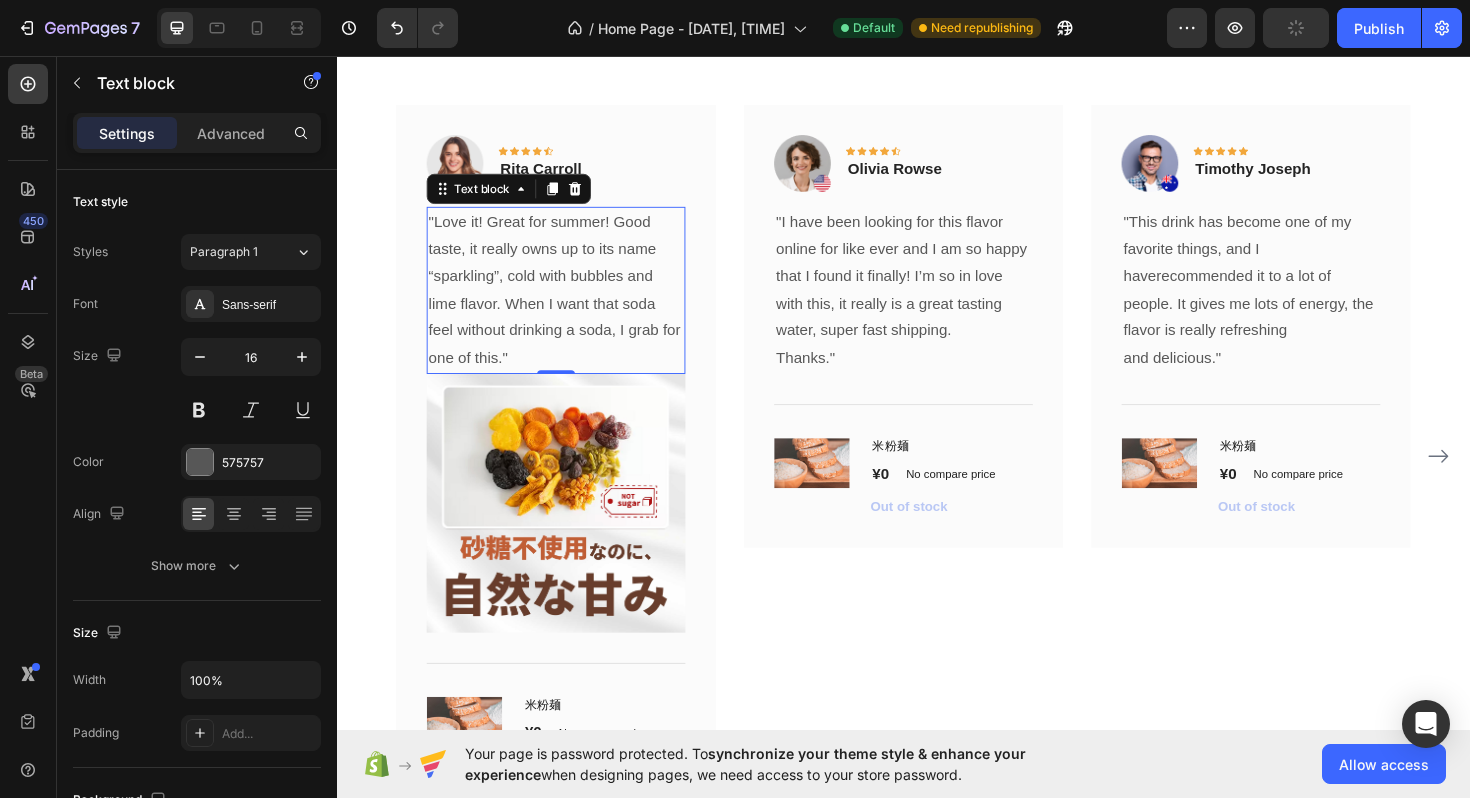 click on ""Love it! Great for summer! Good taste, it really owns up to its name “sparkling”, cold with bubbles and lime flavor. When I want that soda feel without drinking a soda, I grab for one of this."" at bounding box center (569, 304) 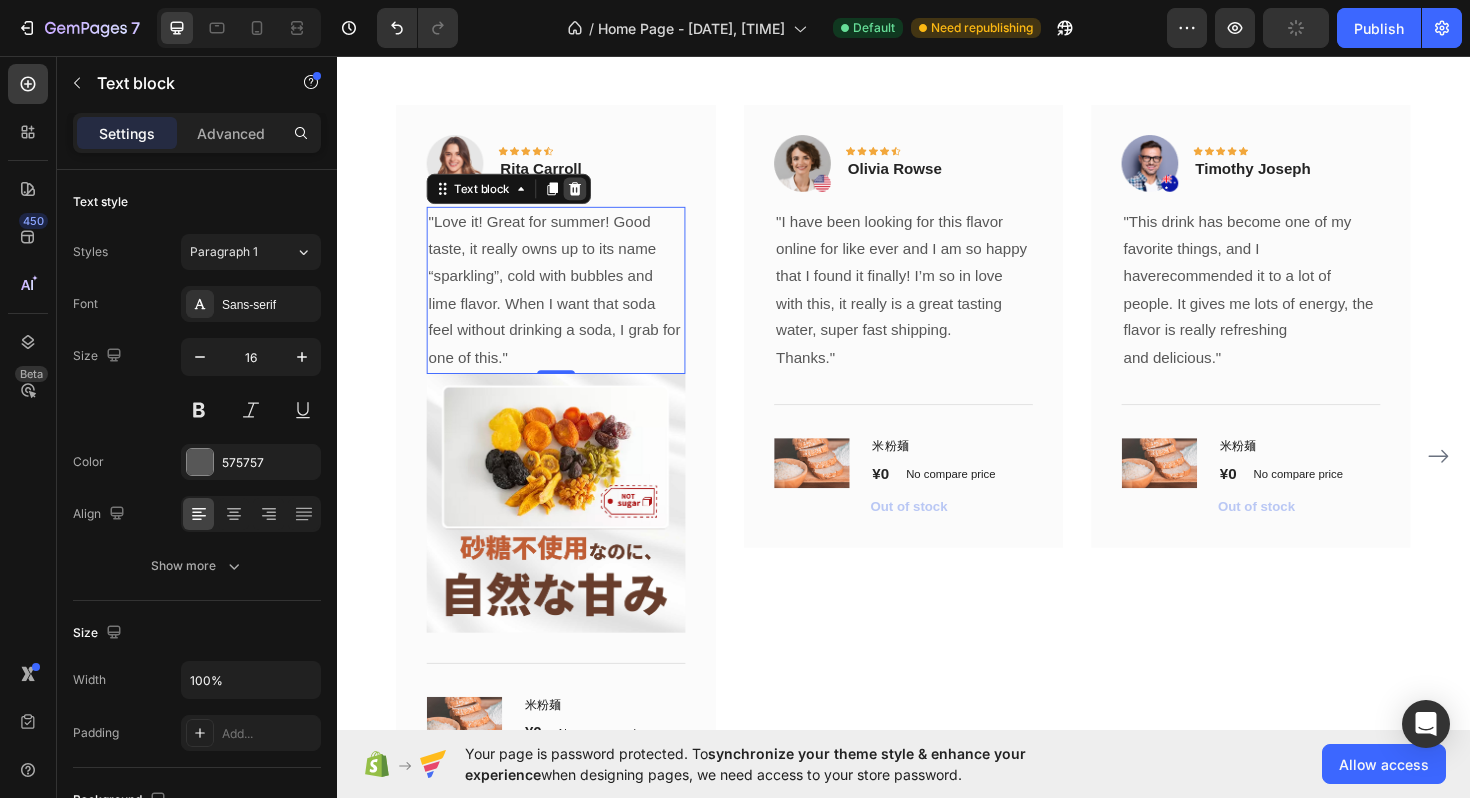 click 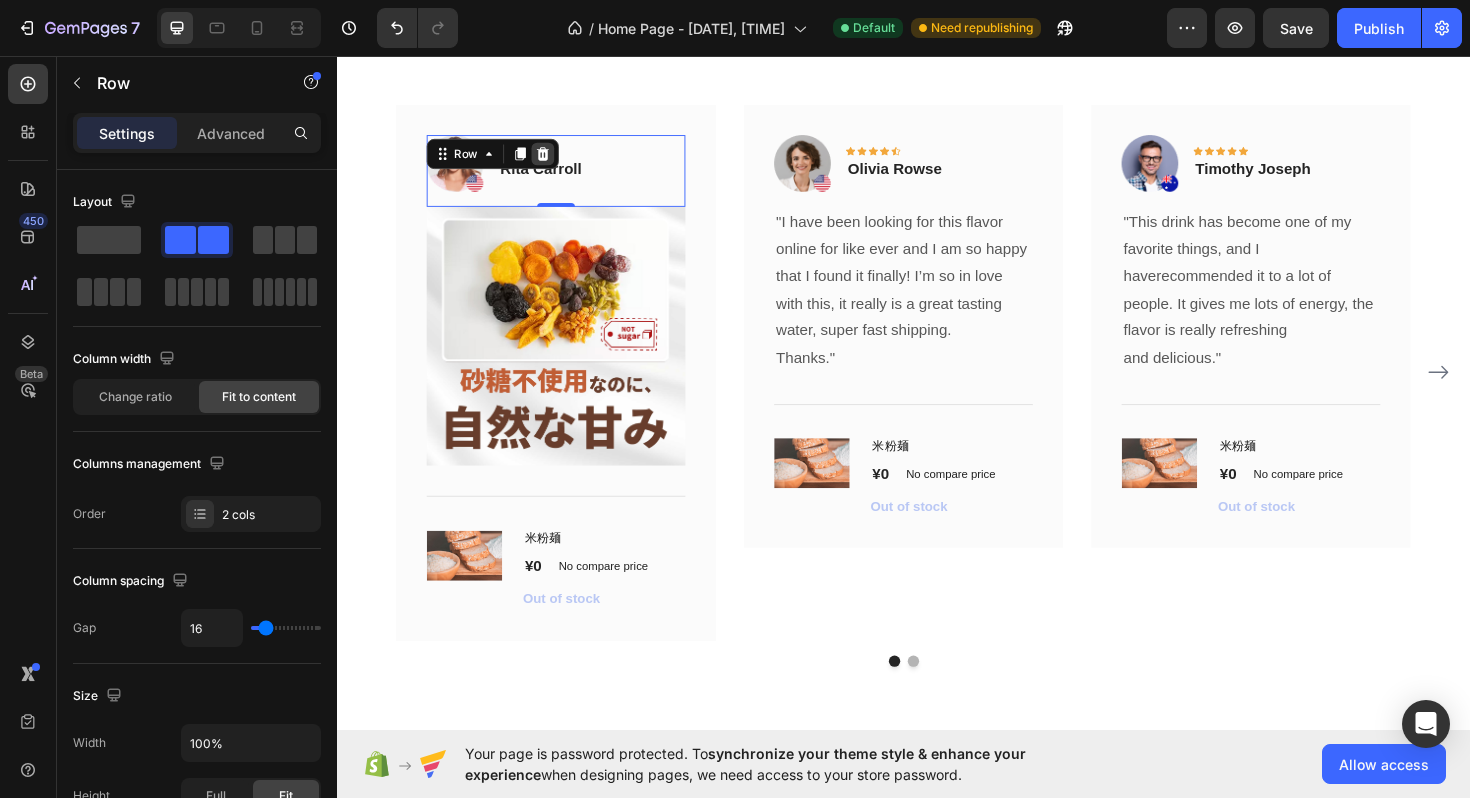 click 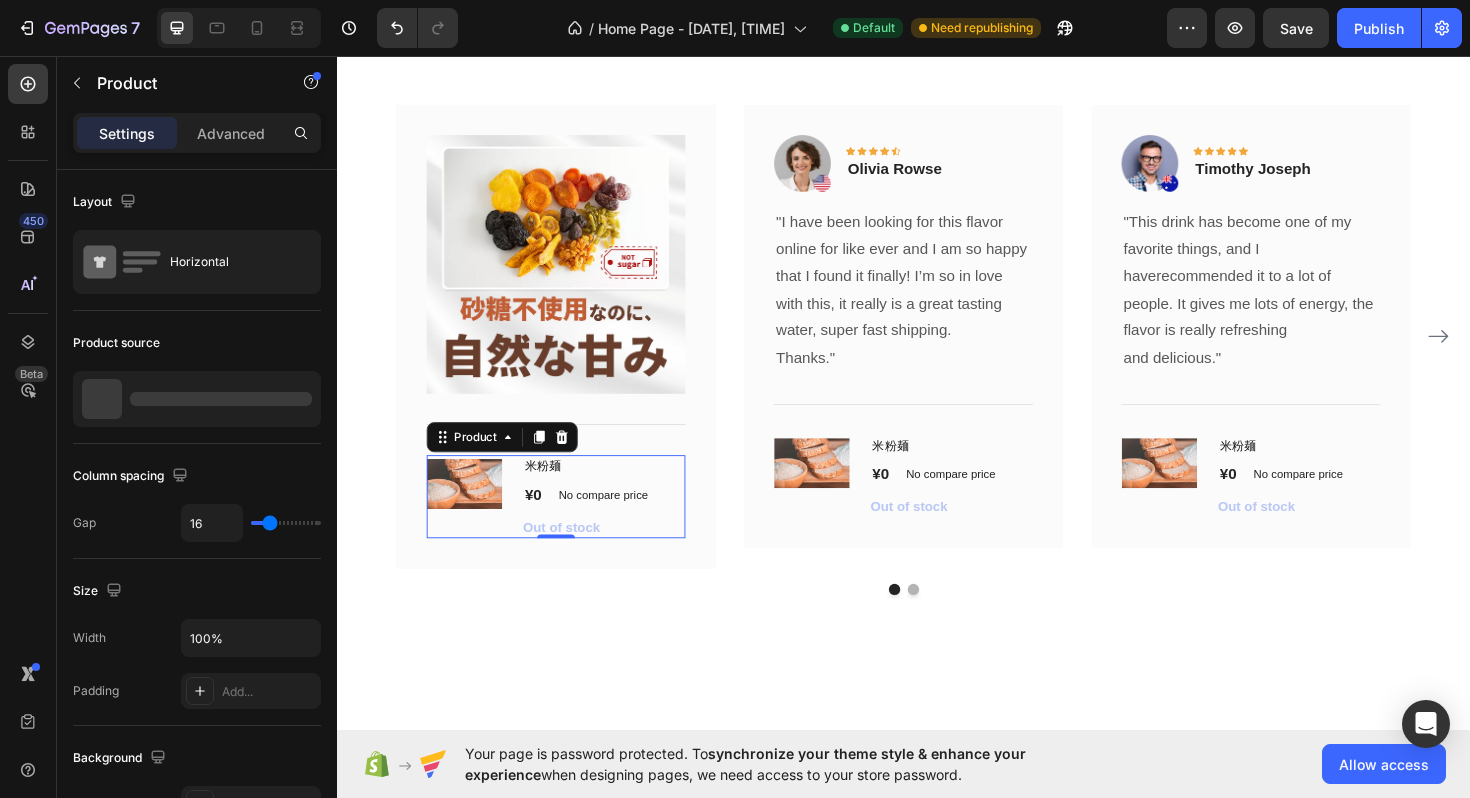 click on "(P) Images & Gallery 米粉麺 (P) Title ¥0 (P) Price (P) Price No compare price (P) Price Row Out of stock (P) Cart Button Product   0" at bounding box center (569, 523) 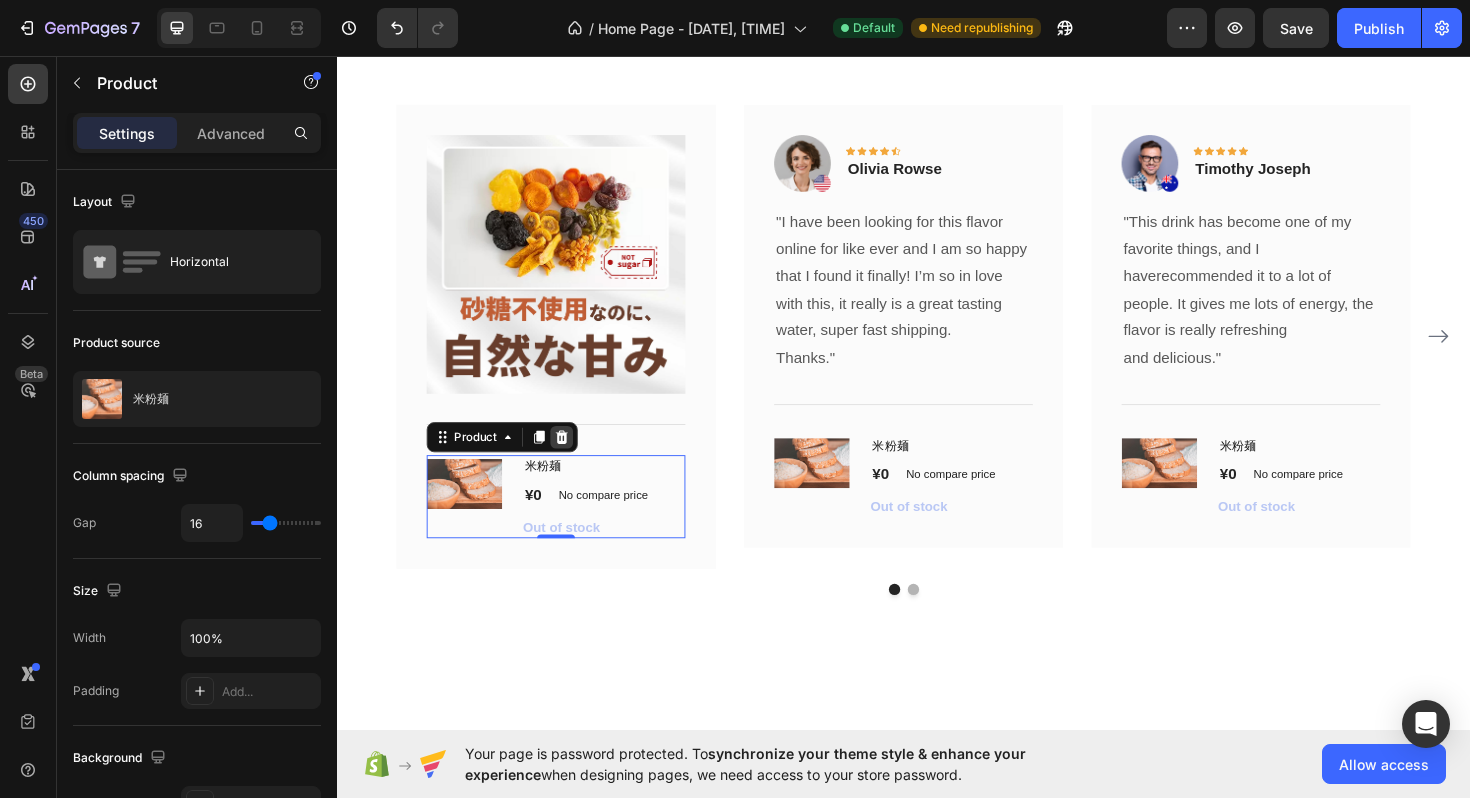 click 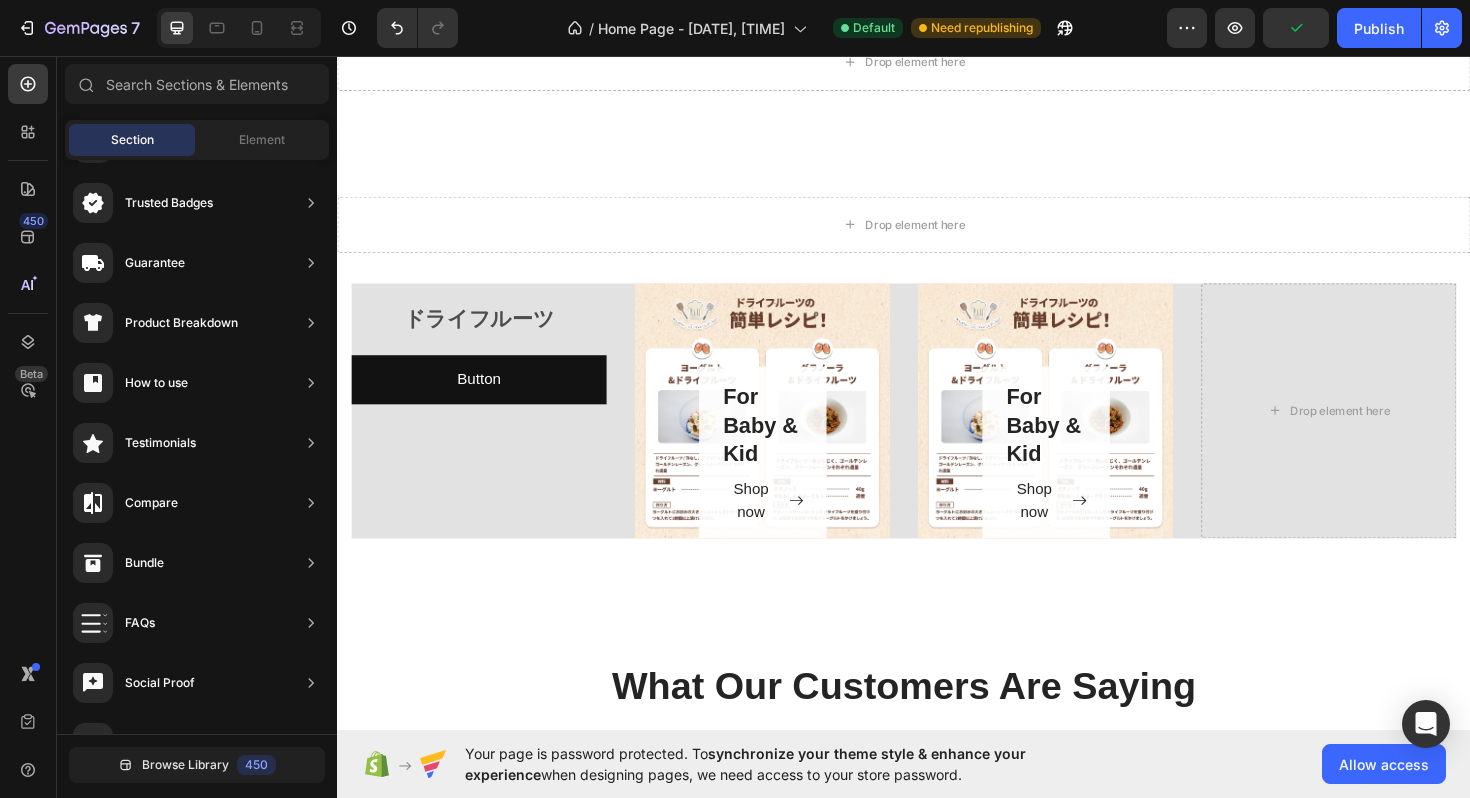 scroll, scrollTop: 2733, scrollLeft: 0, axis: vertical 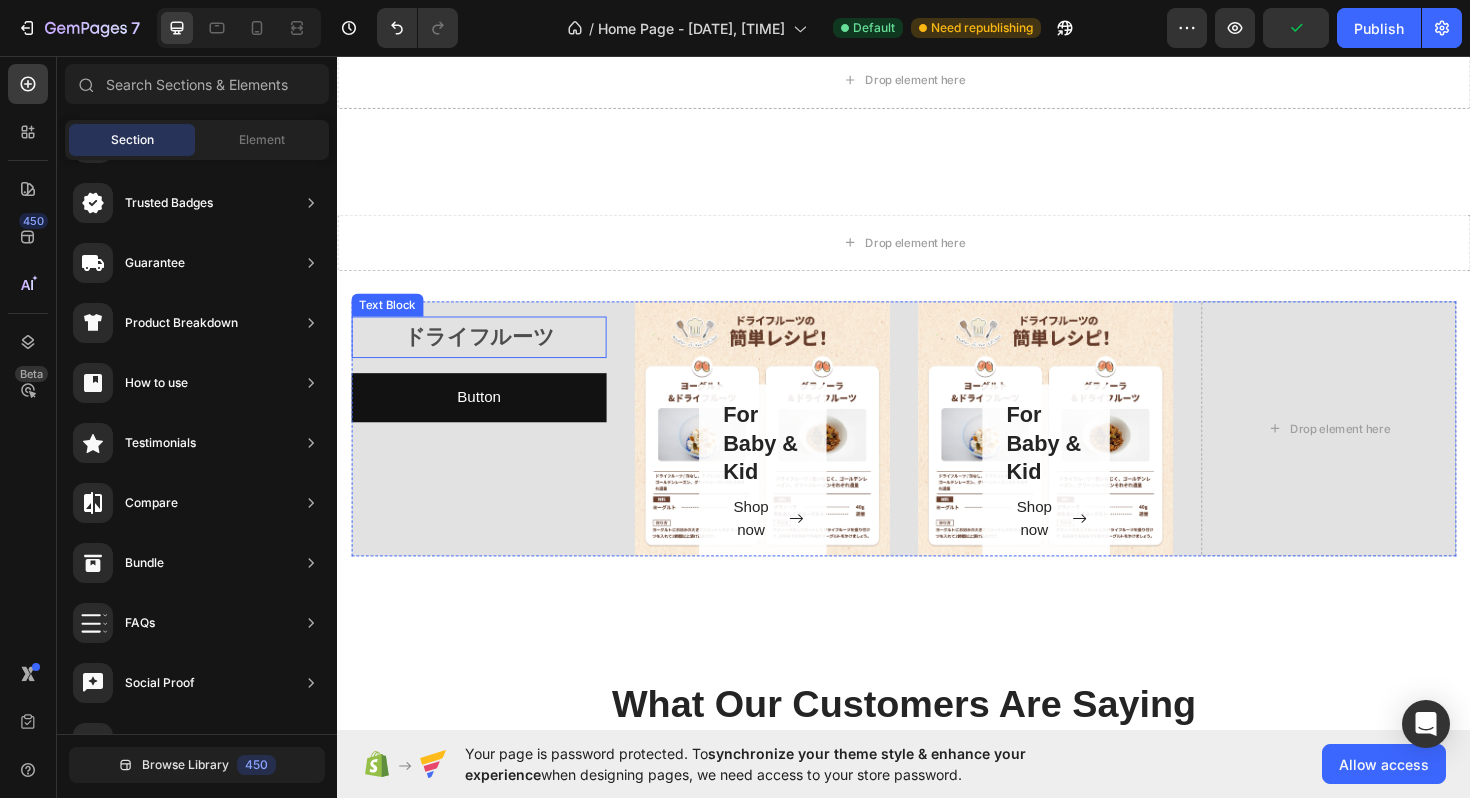 click on "ドライフルーツ" at bounding box center [487, 354] 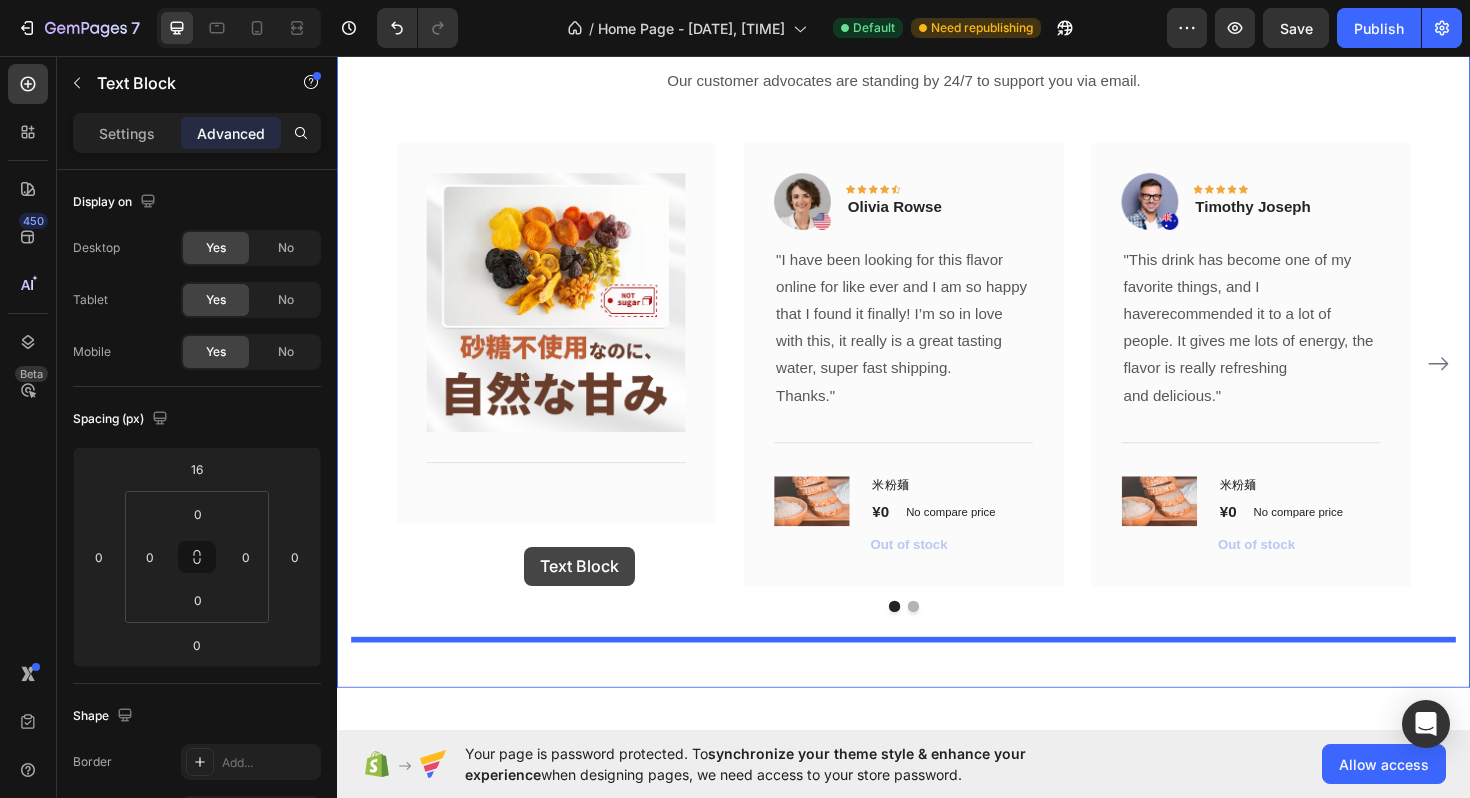 scroll, scrollTop: 3509, scrollLeft: 0, axis: vertical 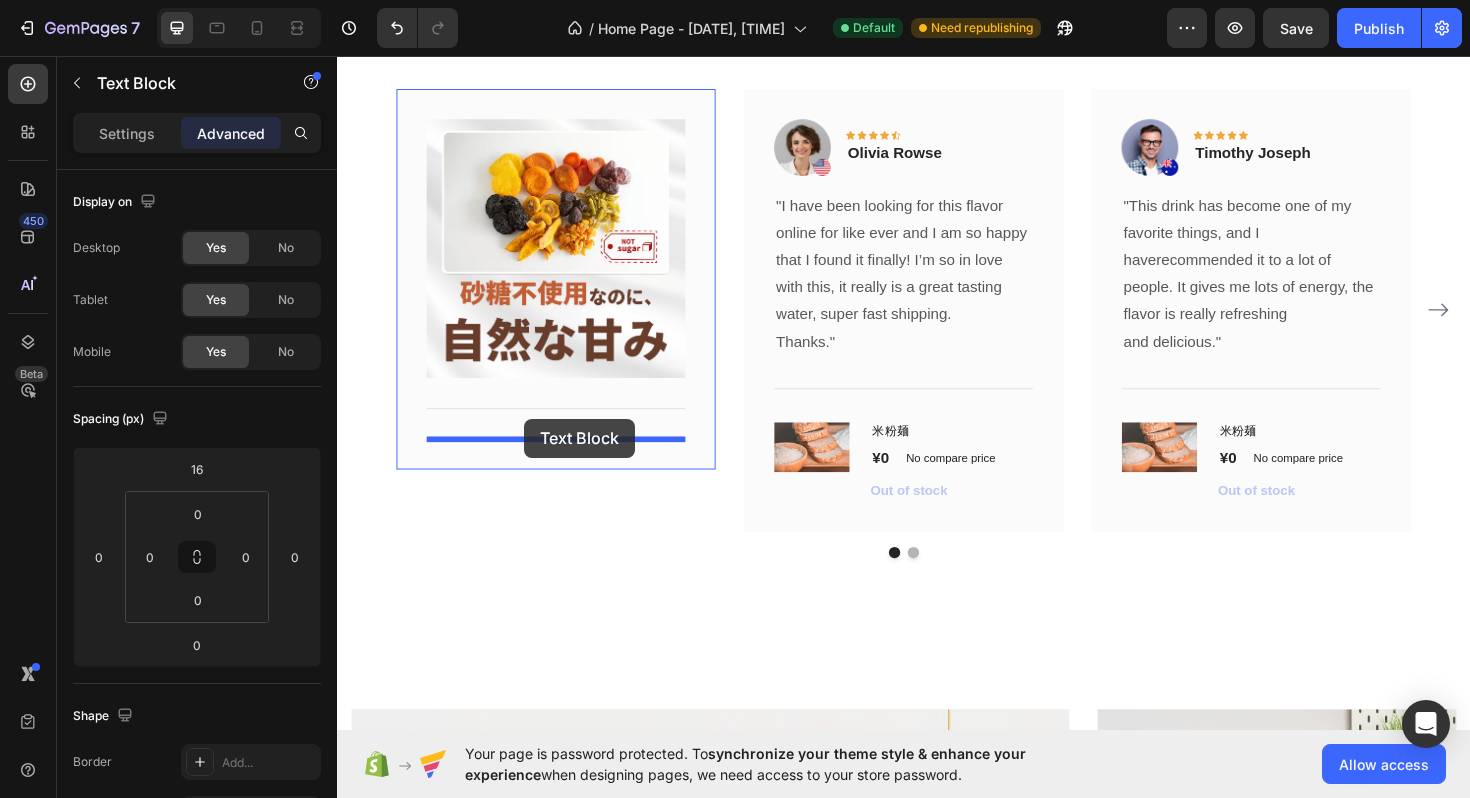 drag, startPoint x: 420, startPoint y: 311, endPoint x: 534, endPoint y: 440, distance: 172.154 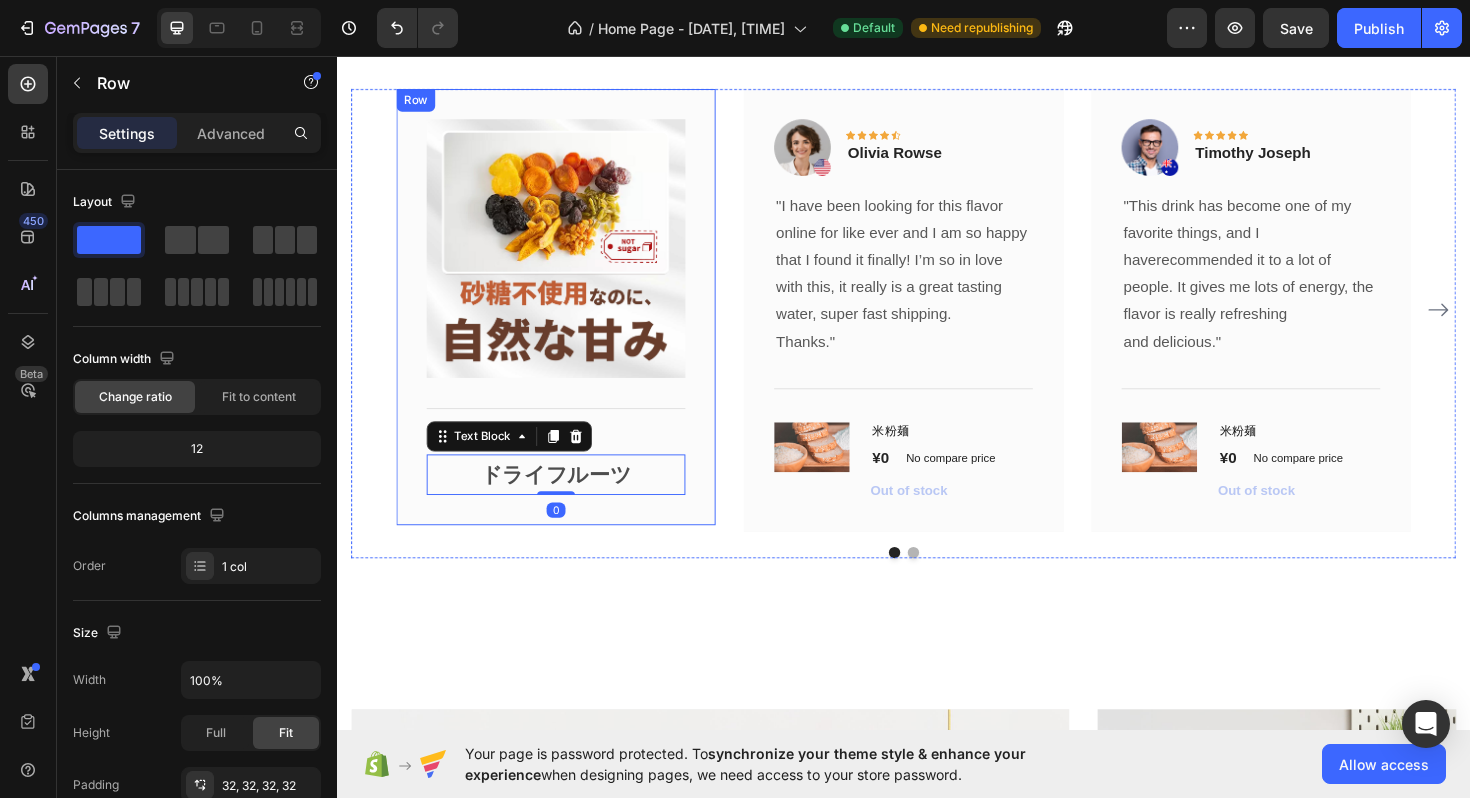 click on "Image                Title Line ドライフルーツ Text Block   0 Row" at bounding box center [569, 322] 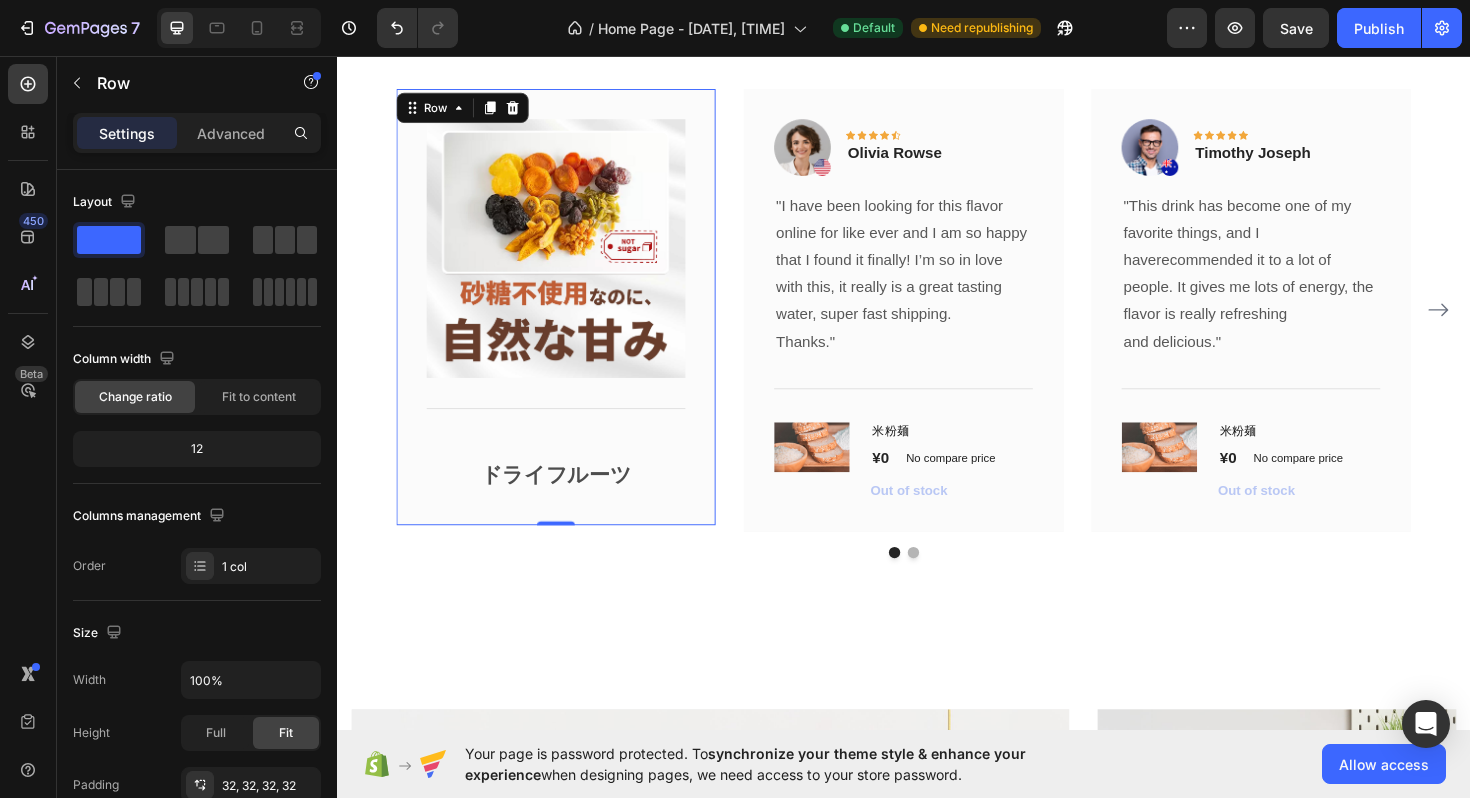 scroll, scrollTop: 3497, scrollLeft: 0, axis: vertical 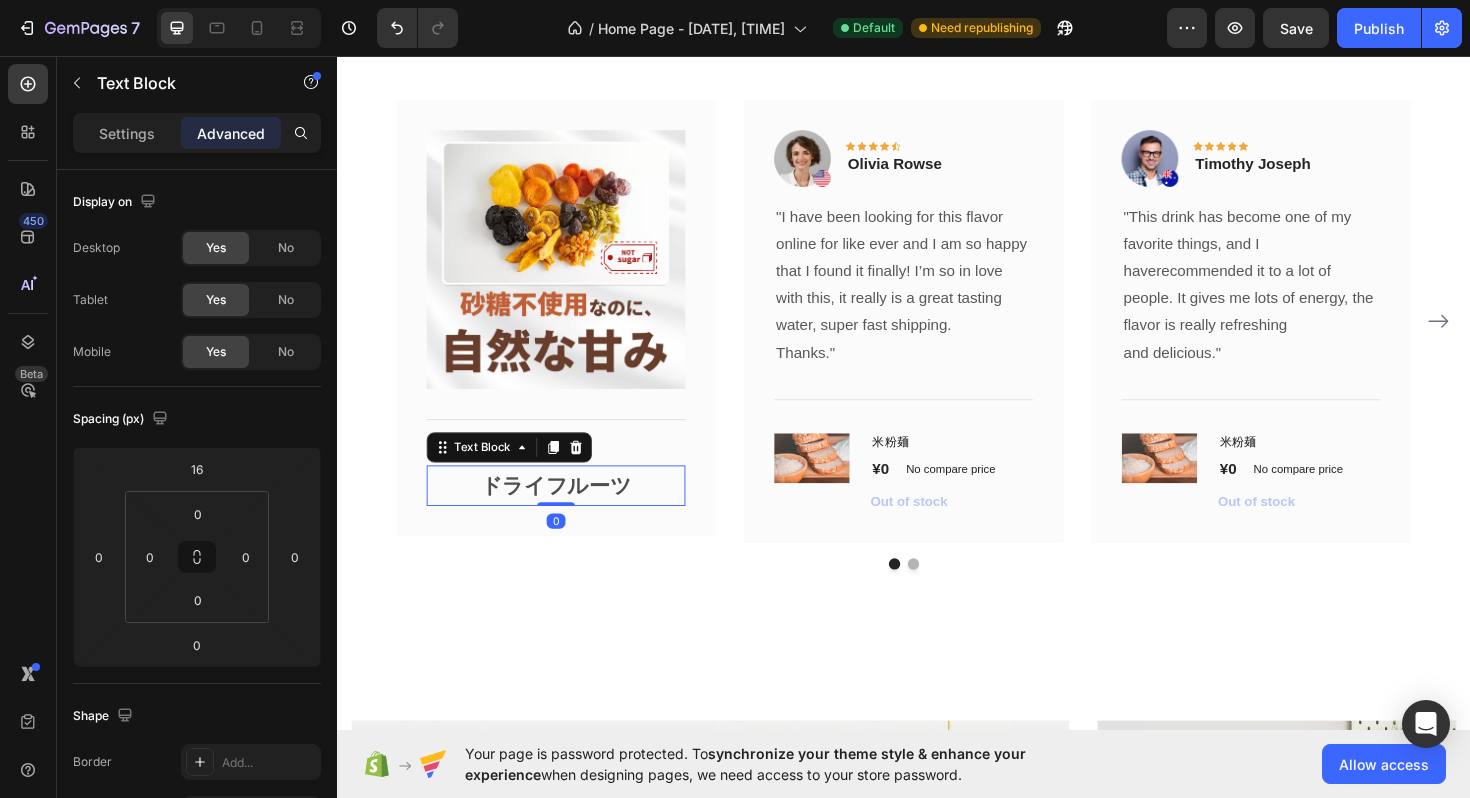 click on "ドライフルーツ" at bounding box center [569, 512] 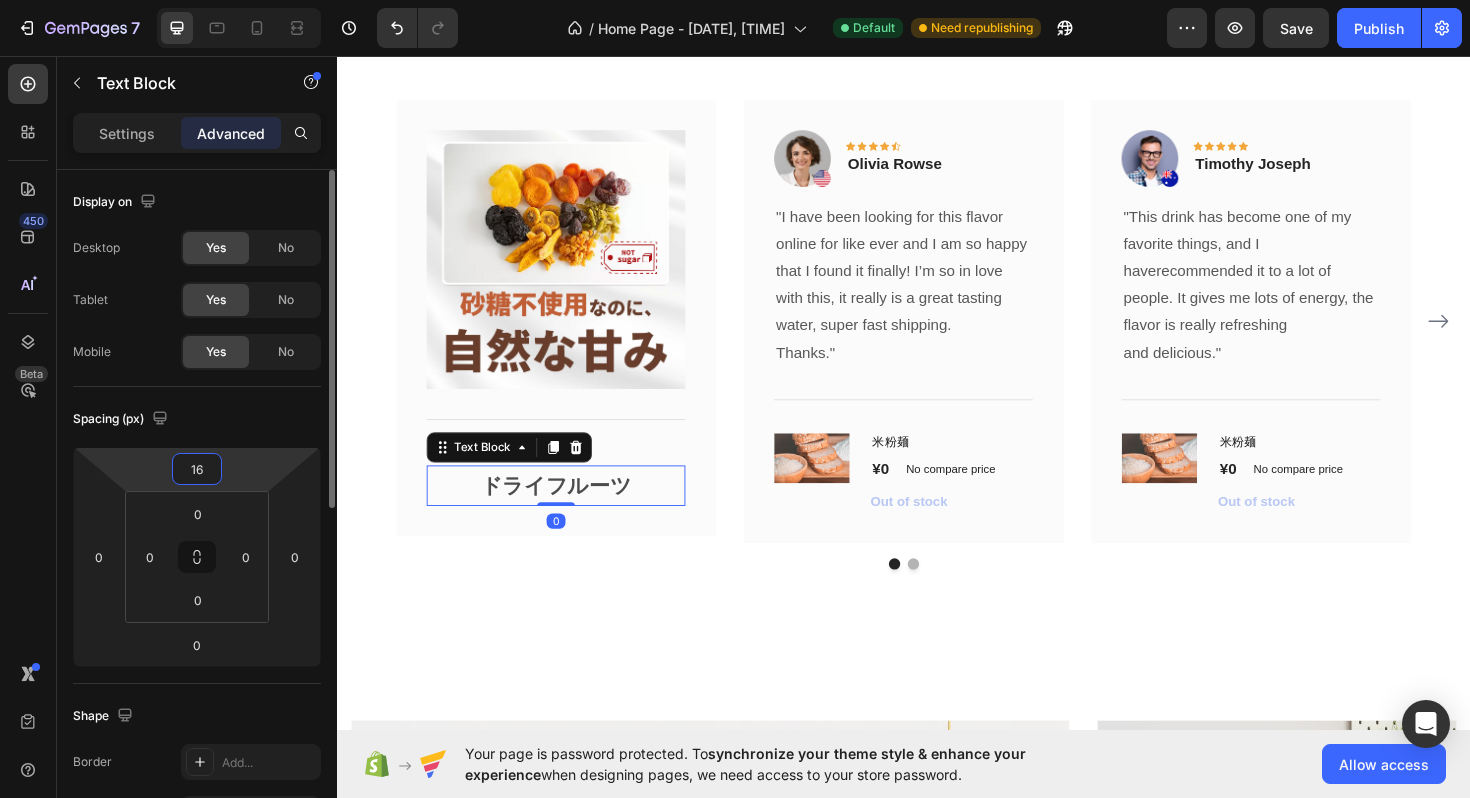 click on "16" at bounding box center [197, 469] 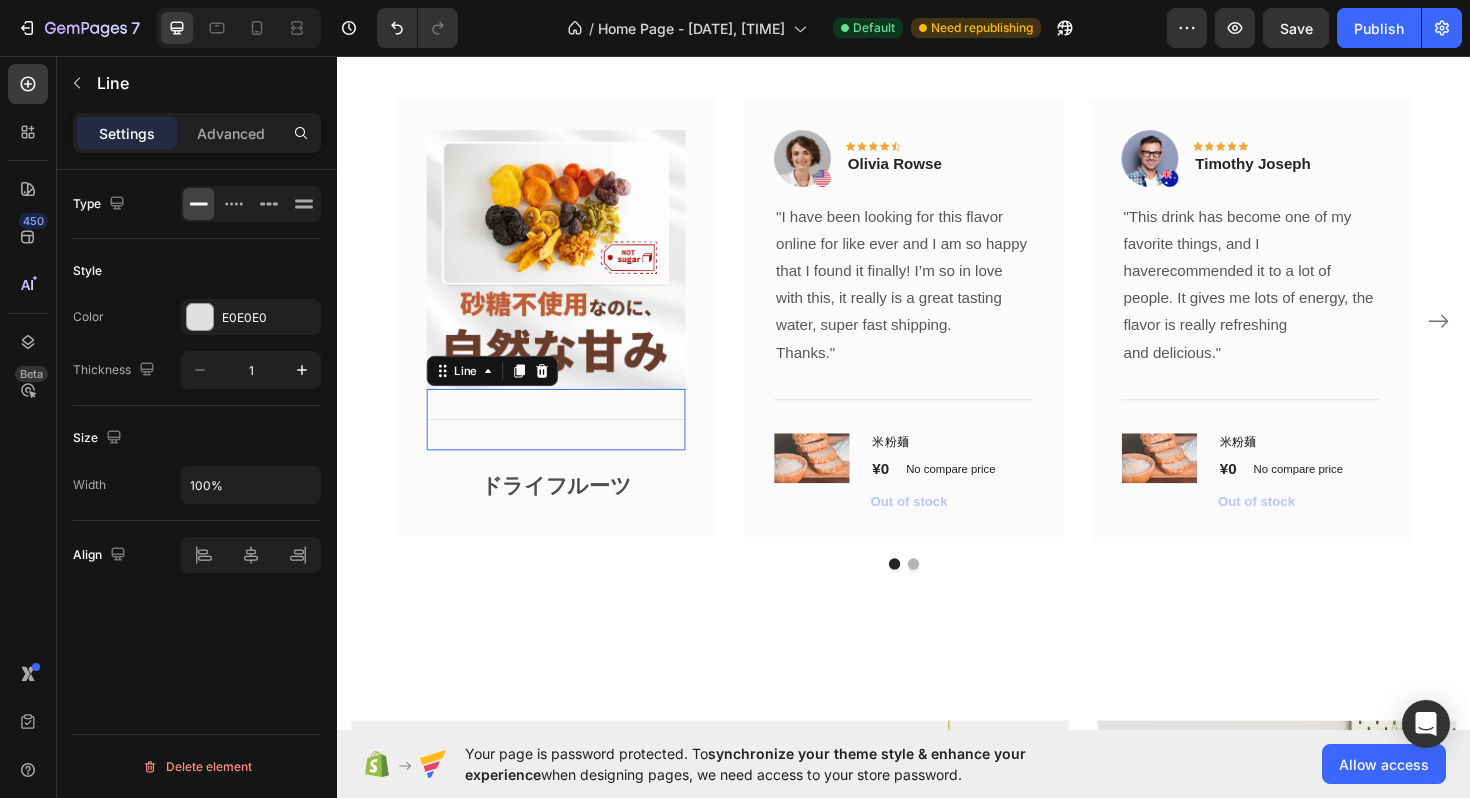 click on "Title Line   0" at bounding box center (569, 441) 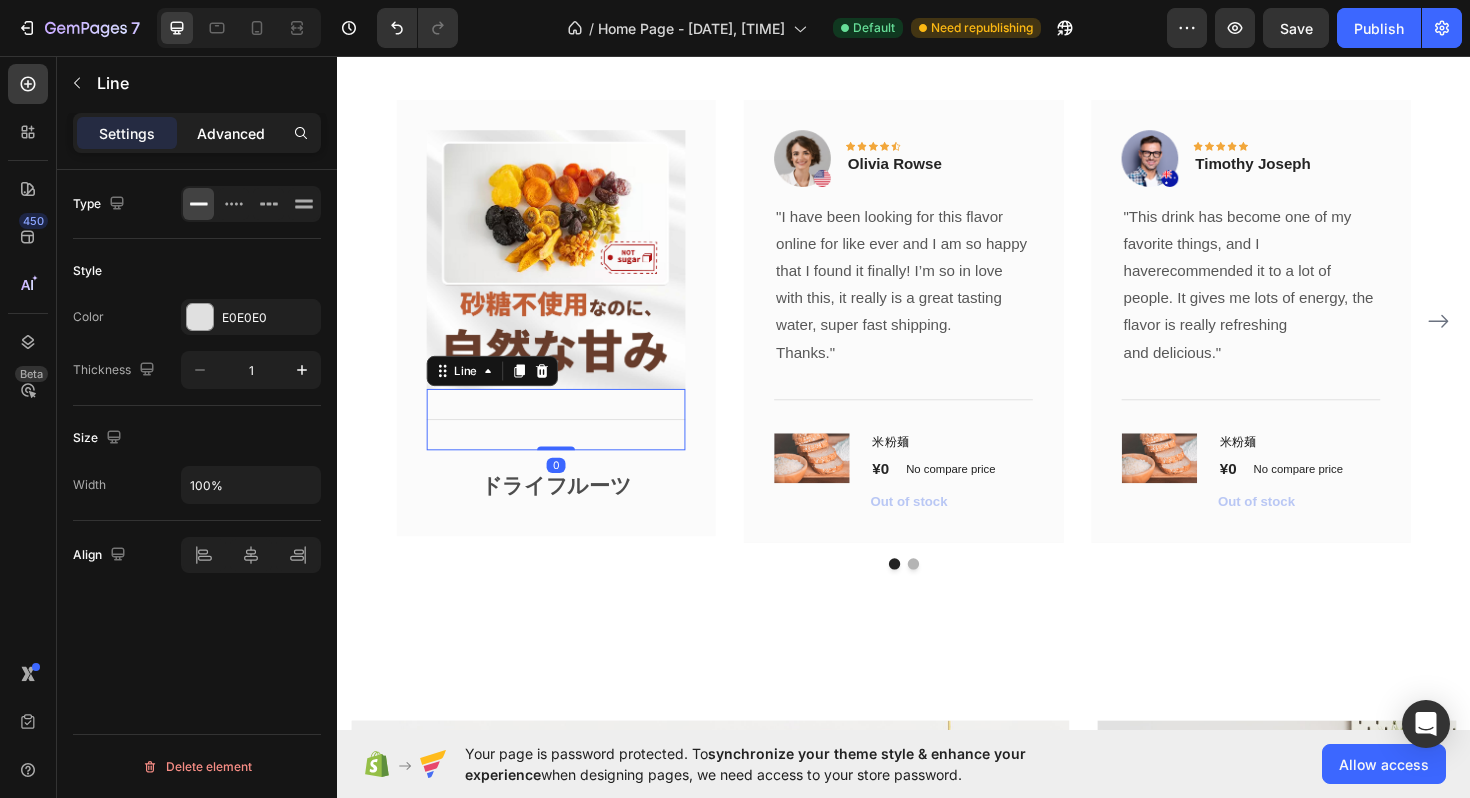 click on "Advanced" at bounding box center (231, 133) 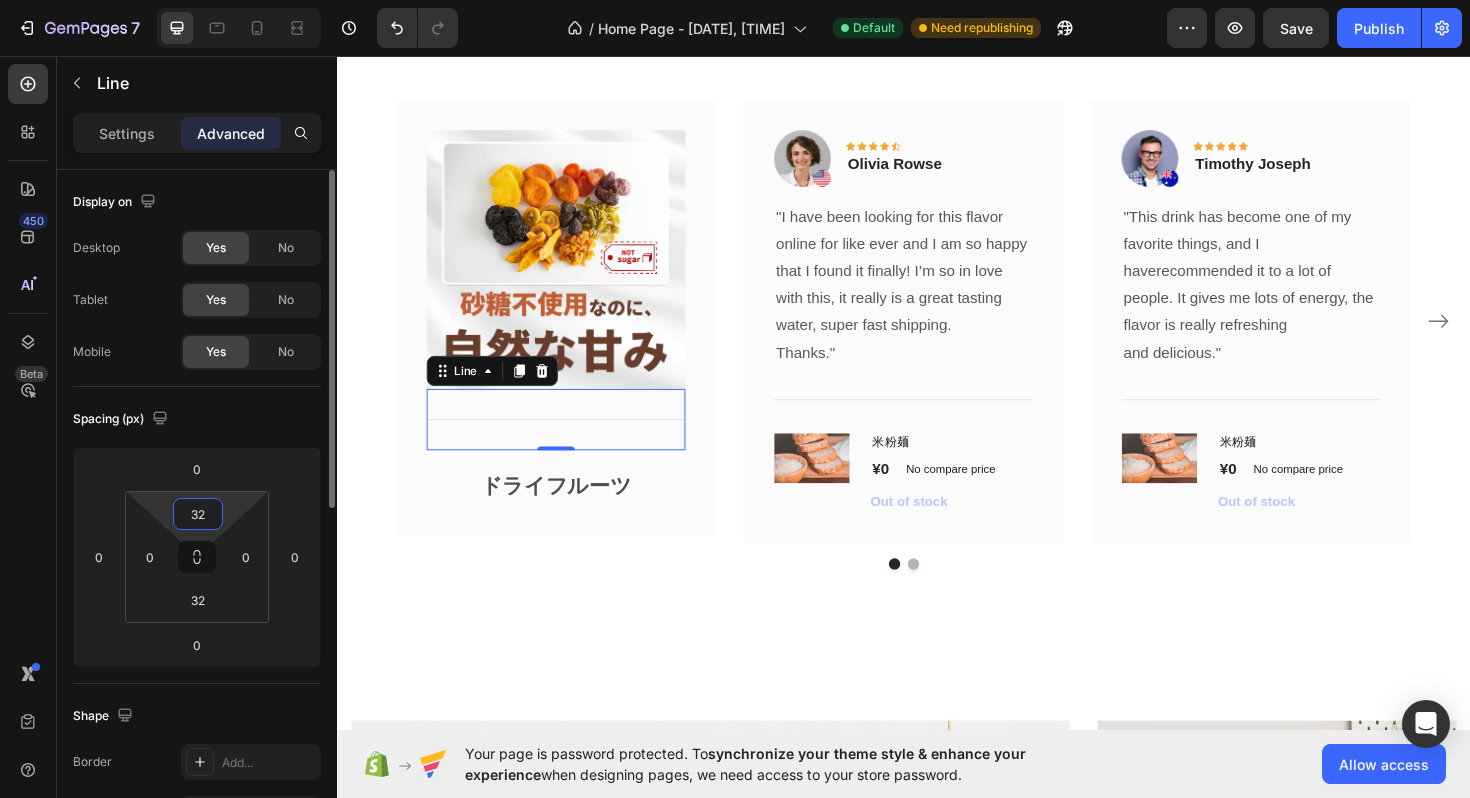 click on "32" at bounding box center [198, 514] 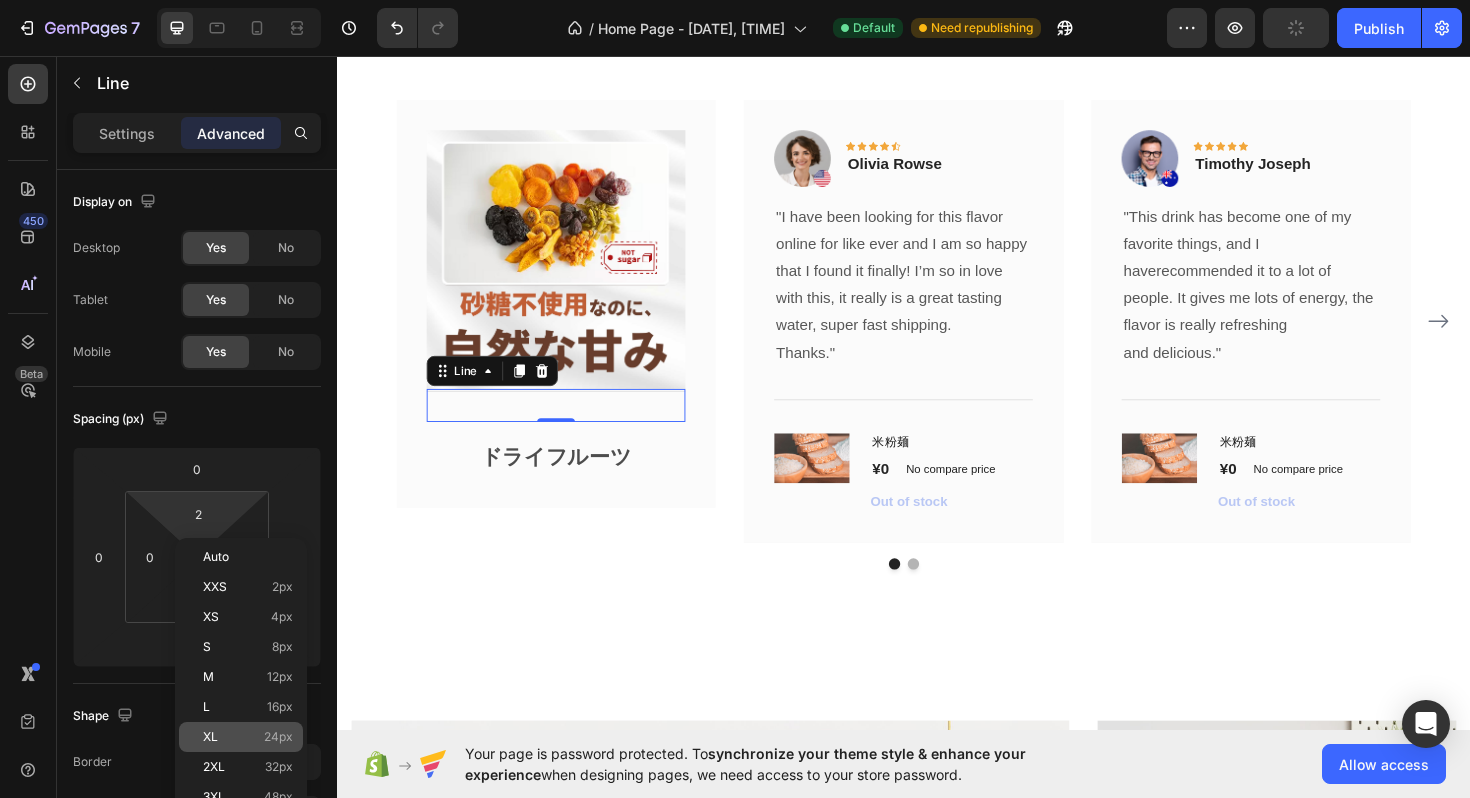 click on "XL 24px" 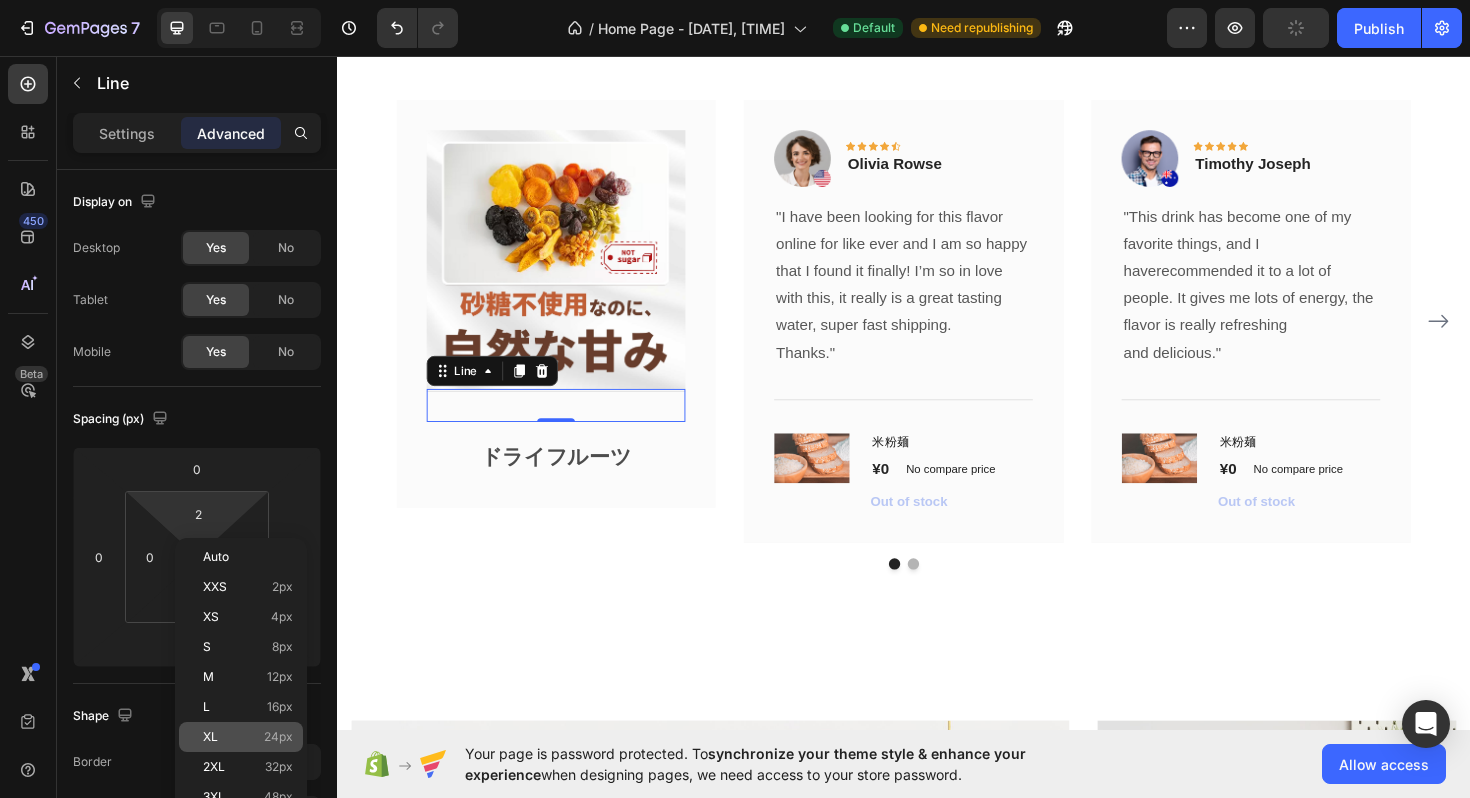 type on "24" 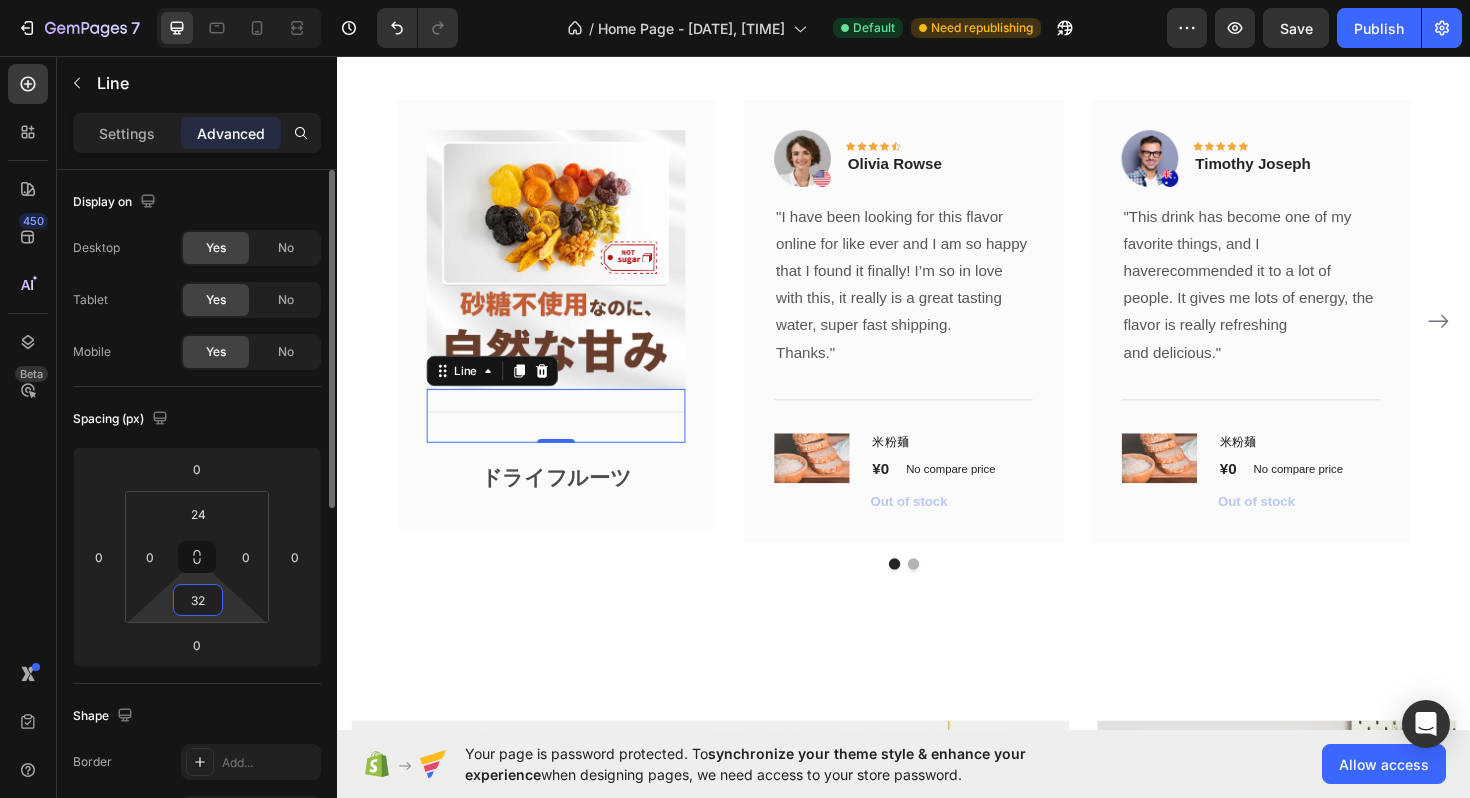 click on "32" at bounding box center [198, 600] 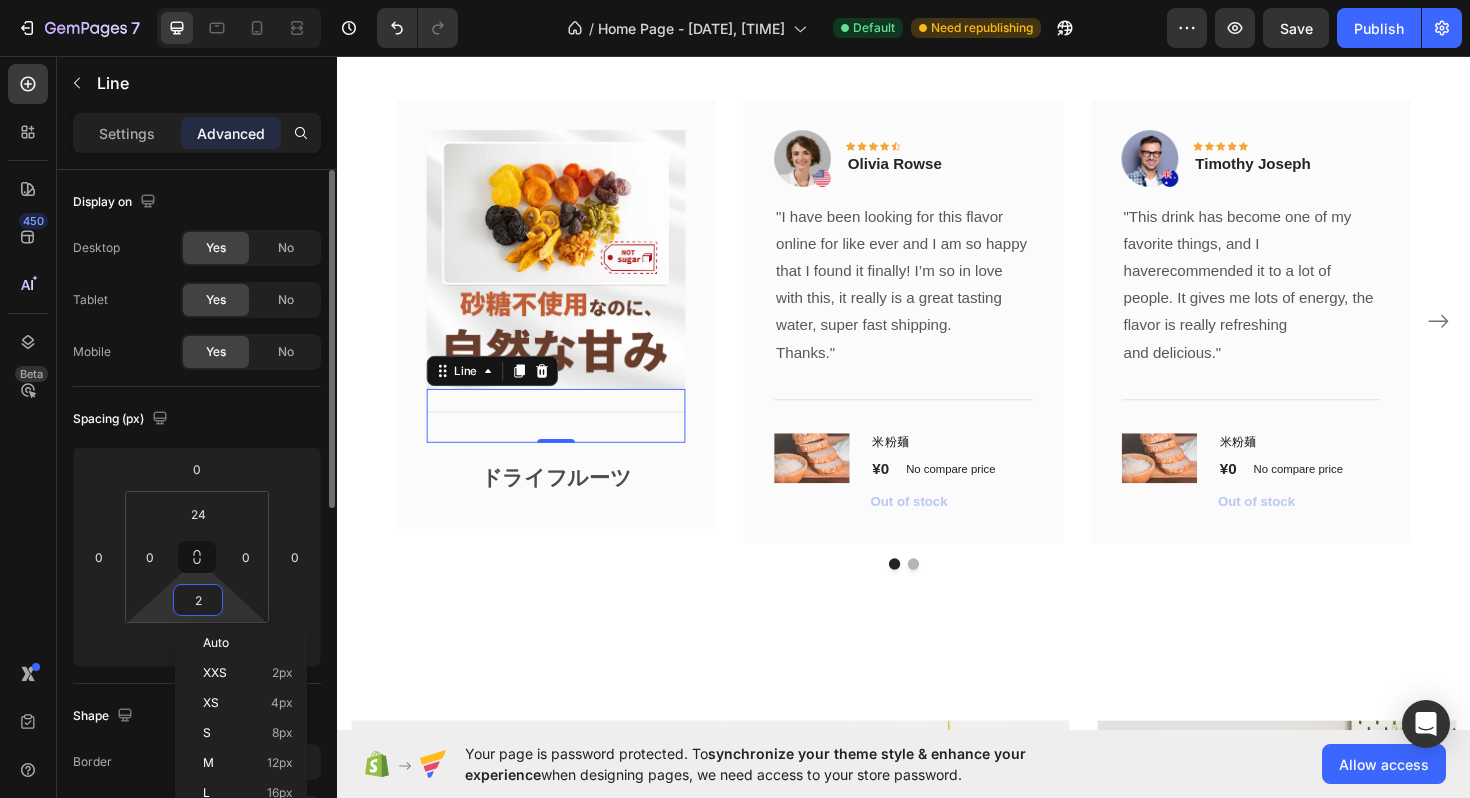 type on "24" 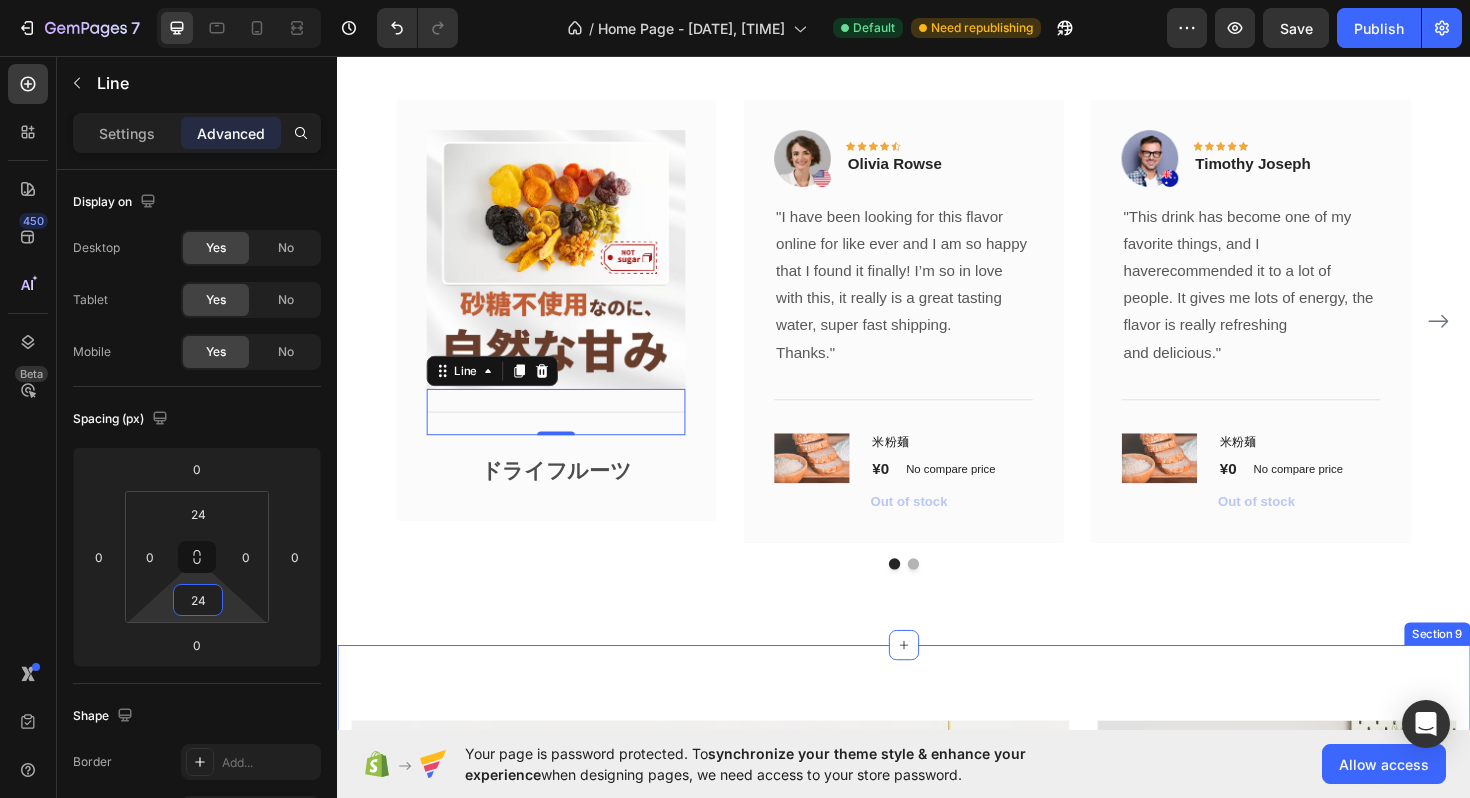 click on "What Our Customers Are Saying Heading Our customer advocates are standing by 24/7 to support you via email. Text block
Image                Title Line   0 ドライフルーツ Text Block Row Image
Icon
Icon
Icon
Icon
Icon Row Olivia Rowse Text block Row "I have been looking for this flavor online for like ever and I am so happy that I found it finally! I’m so in love with this, it really is a great tasting water, super fast shipping.  Thanks." Text block                Title Line (P) Images & Gallery 米粉麺 (P) Title ¥0 (P) Price (P) Price No compare price (P) Price Row Out of stock (P) Cart Button Product Row Image
Icon
Icon
Icon
Icon
Icon Row Timothy Joseph Text block Row "This drink has become one of my favorite things, and I haverecommended it to a lot of people. It gives me lots of energy, the flavor is really refreshing" at bounding box center (937, 275) 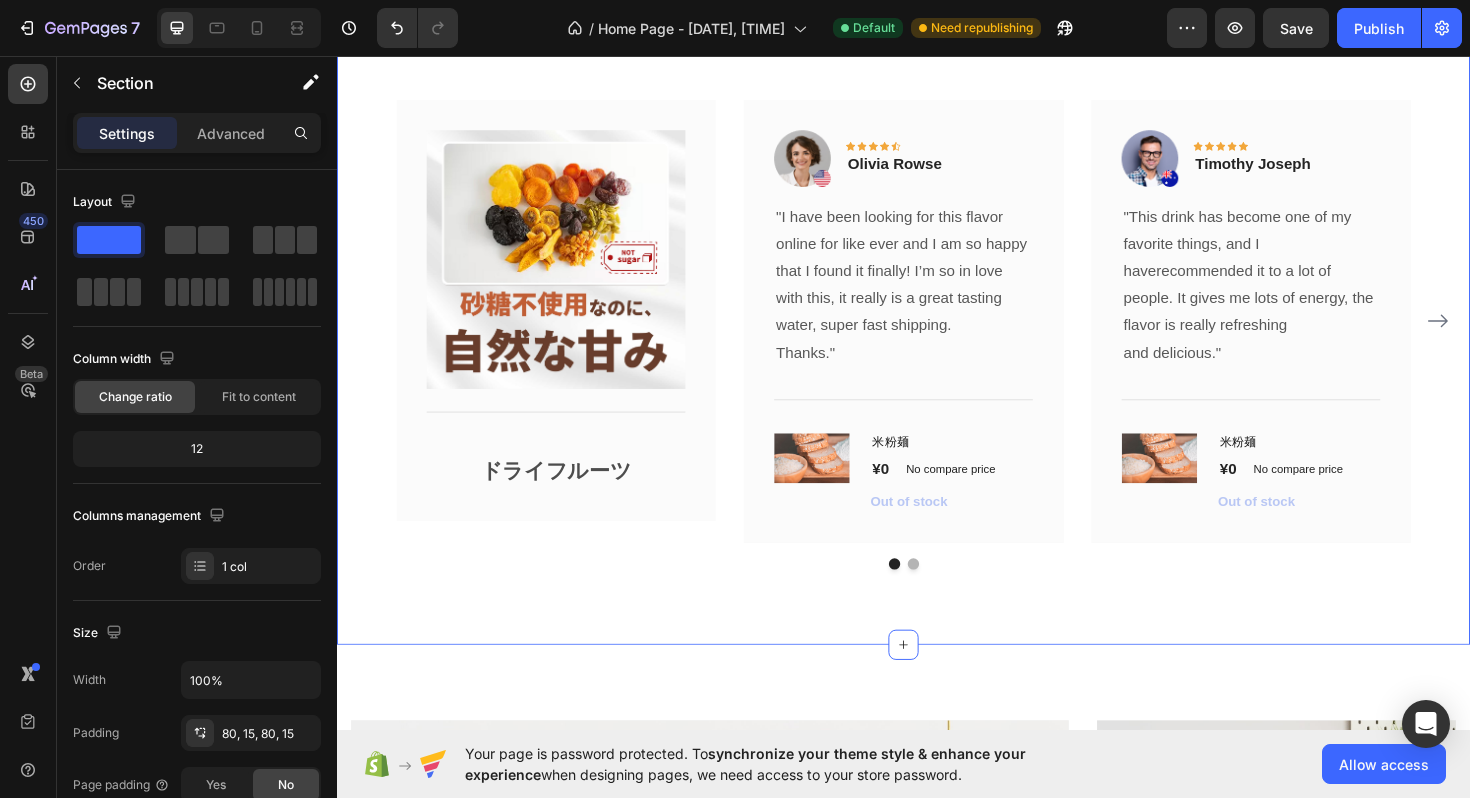 click on "What Our Customers Are Saying Heading Our customer advocates are standing by 24/7 to support you via email. Text block
Image                Title Line ドライフルーツ Text Block Row Image
Icon
Icon
Icon
Icon
Icon Row Olivia Rowse Text block Row "I have been looking for this flavor online for like ever and I am so happy that I found it finally! I’m so in love with this, it really is a great tasting water, super fast shipping.  Thanks." Text block                Title Line (P) Images & Gallery 米粉麺 (P) Title ¥0 (P) Price (P) Price No compare price (P) Price Row Out of stock (P) Cart Button Product Row Image
Icon
Icon
Icon
Icon
Icon Row Timothy Joseph Text block Row "This drink has become one of my favorite things, and I haverecommended it to a lot of people. It gives me lots of energy, the flavor is really refreshing  ¥0" at bounding box center [937, 275] 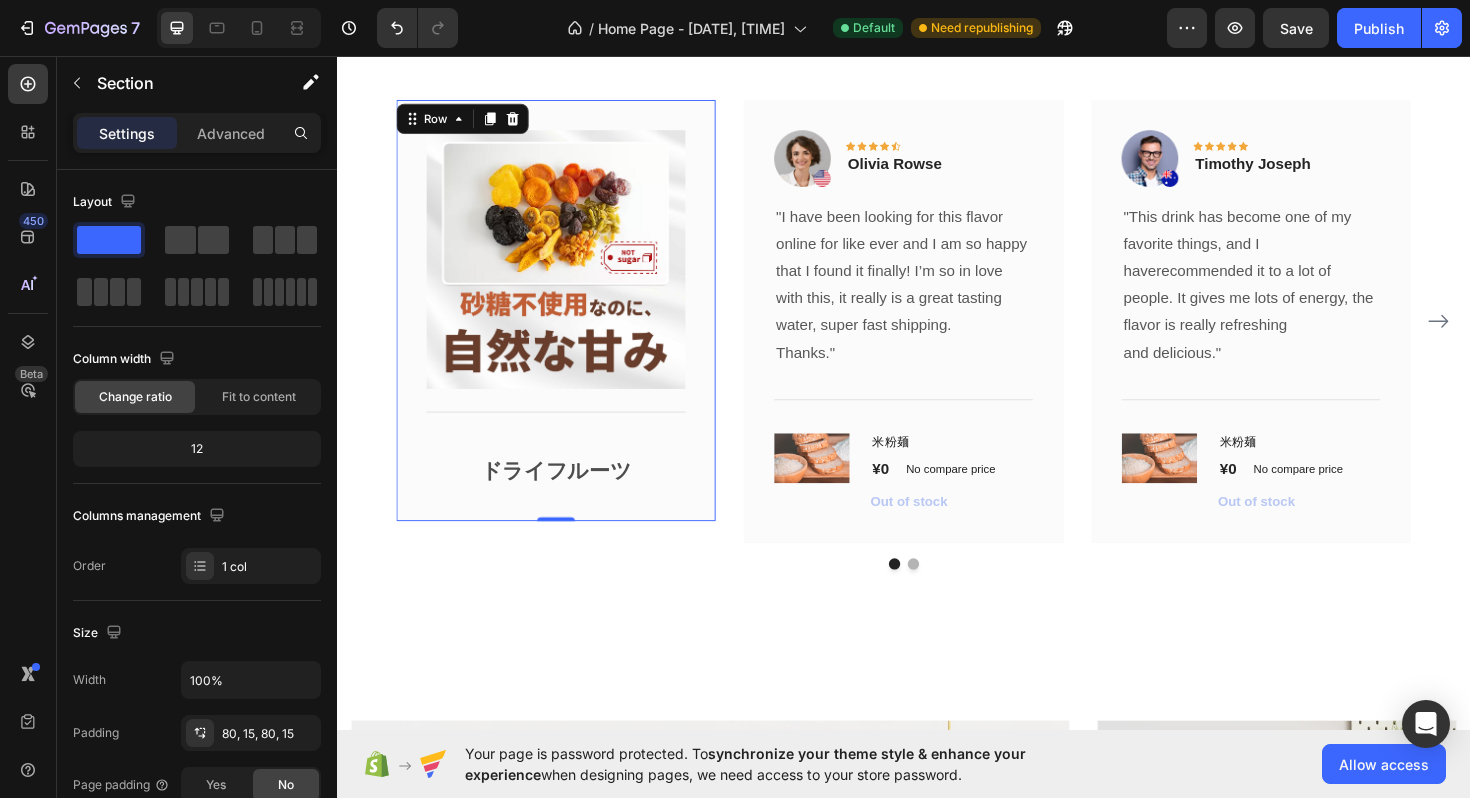 click on "Image                Title Line ドライフルーツ Text Block" at bounding box center [569, 326] 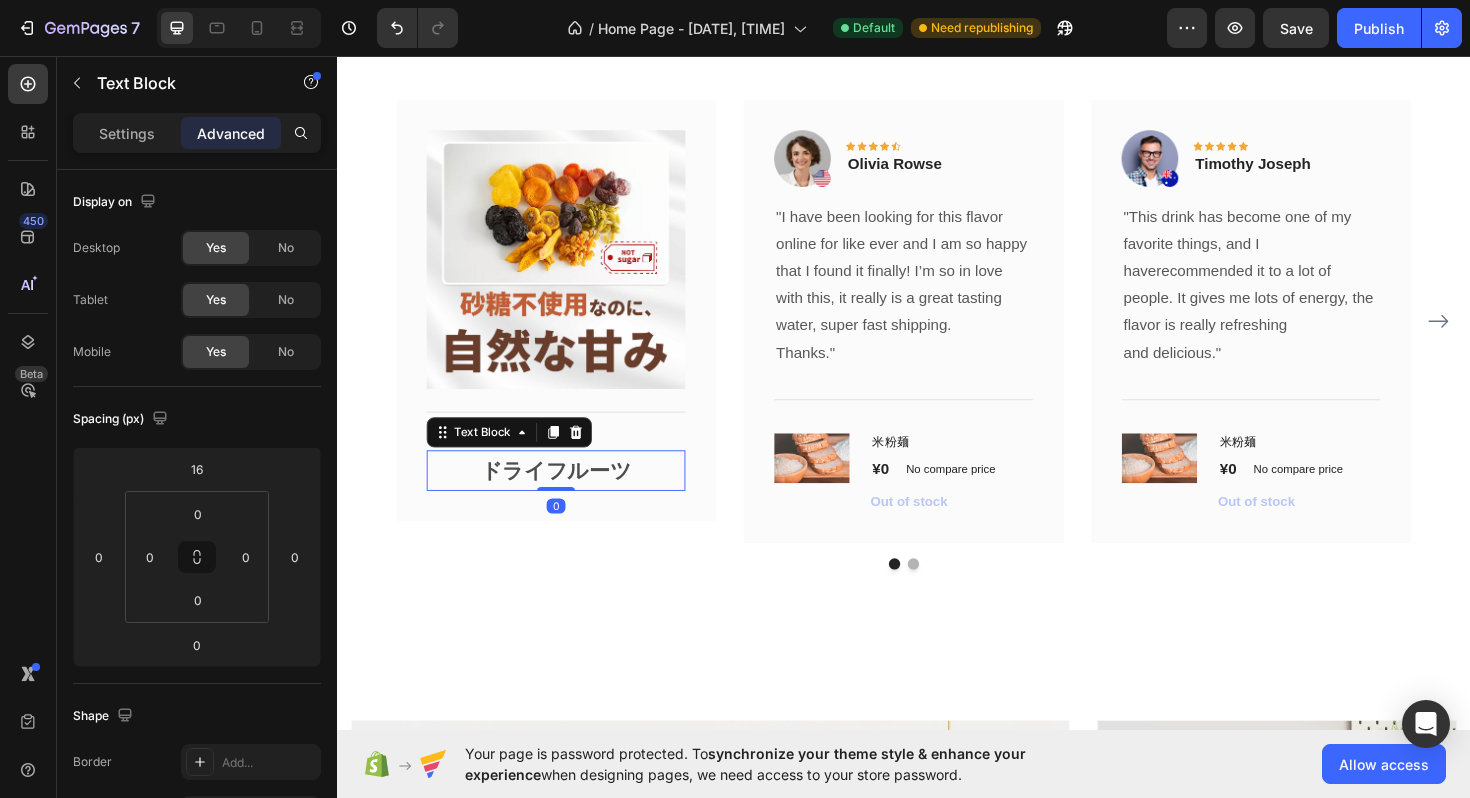 click on "ドライフルーツ" at bounding box center (569, 496) 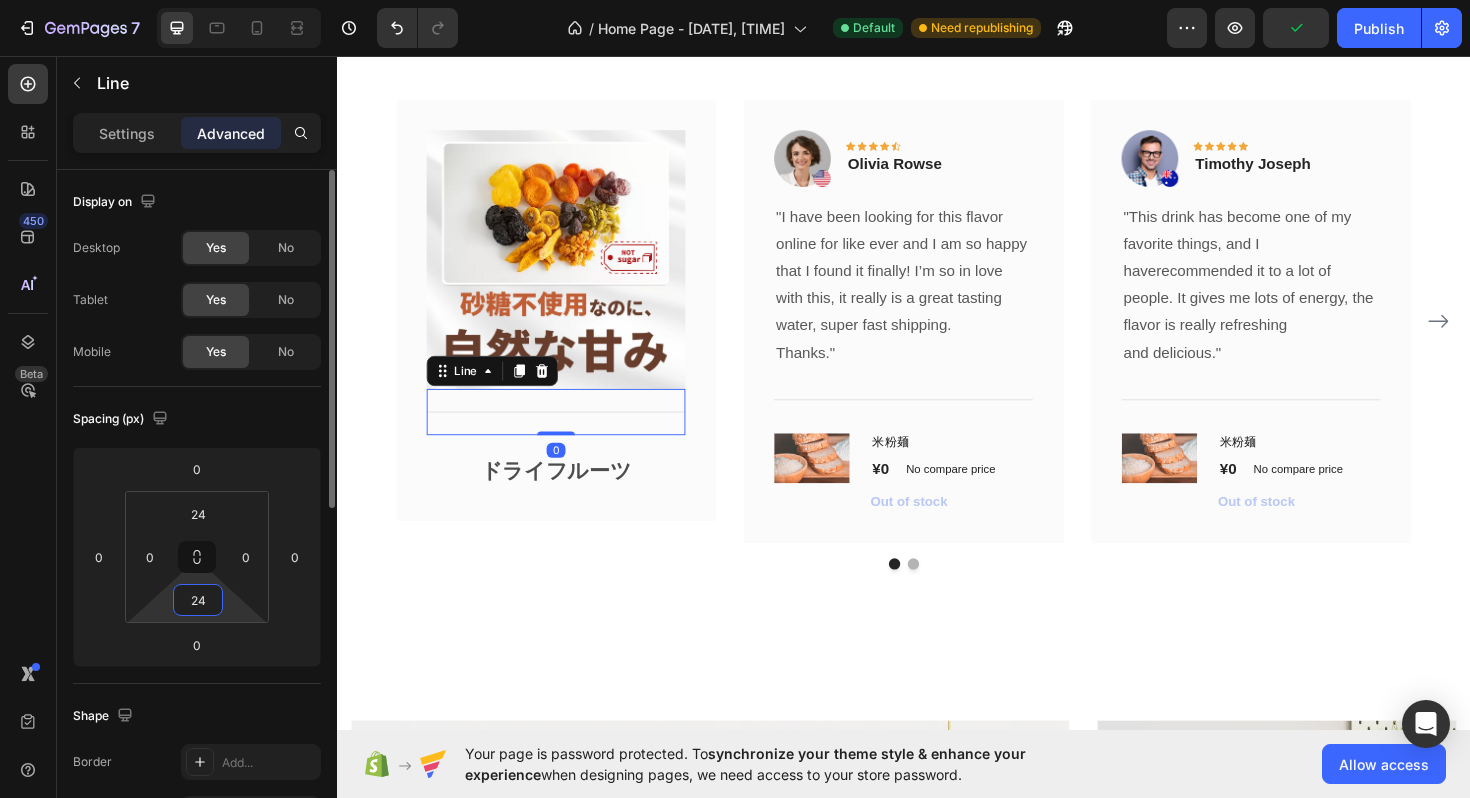 click on "24" at bounding box center [198, 600] 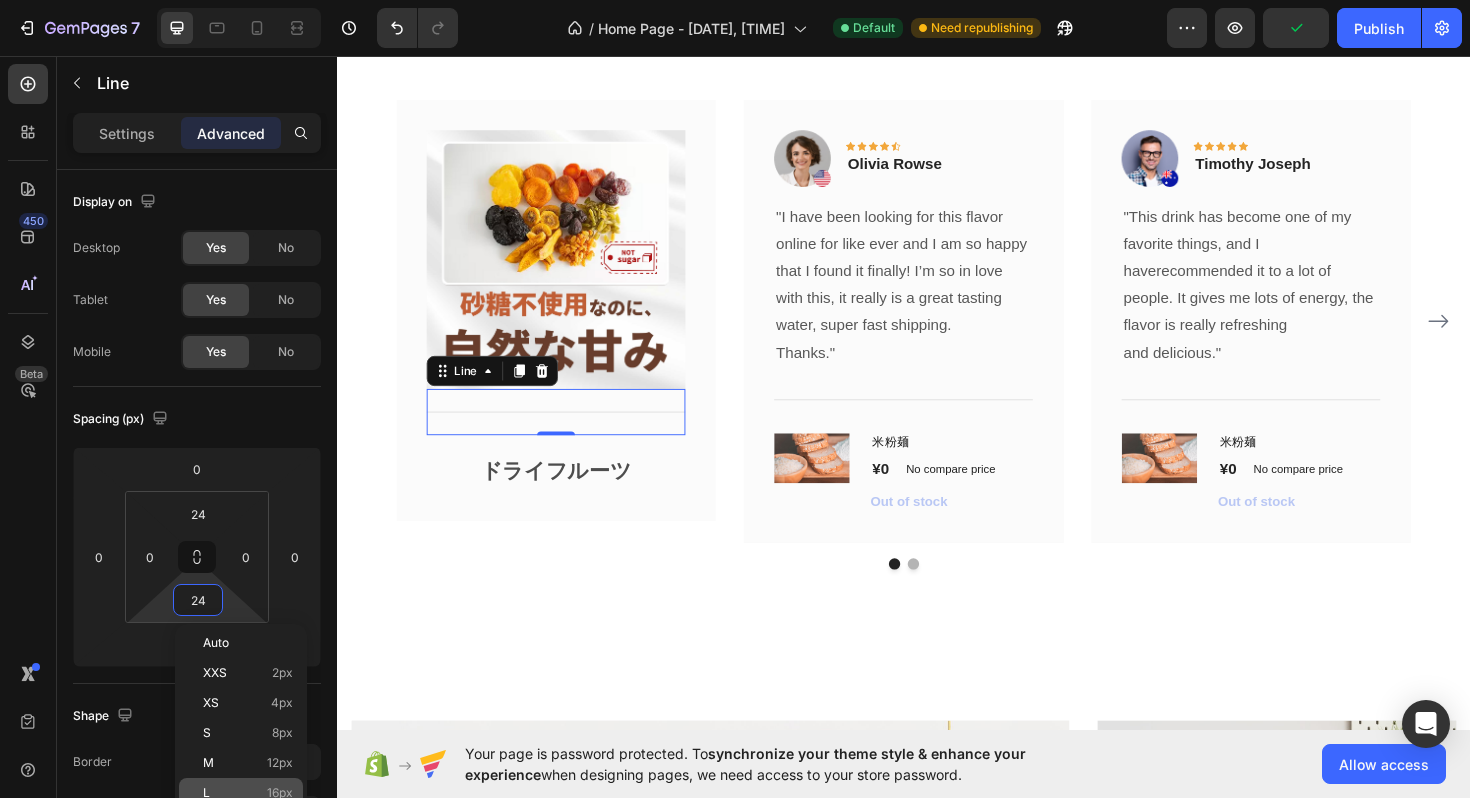 click on "L 16px" 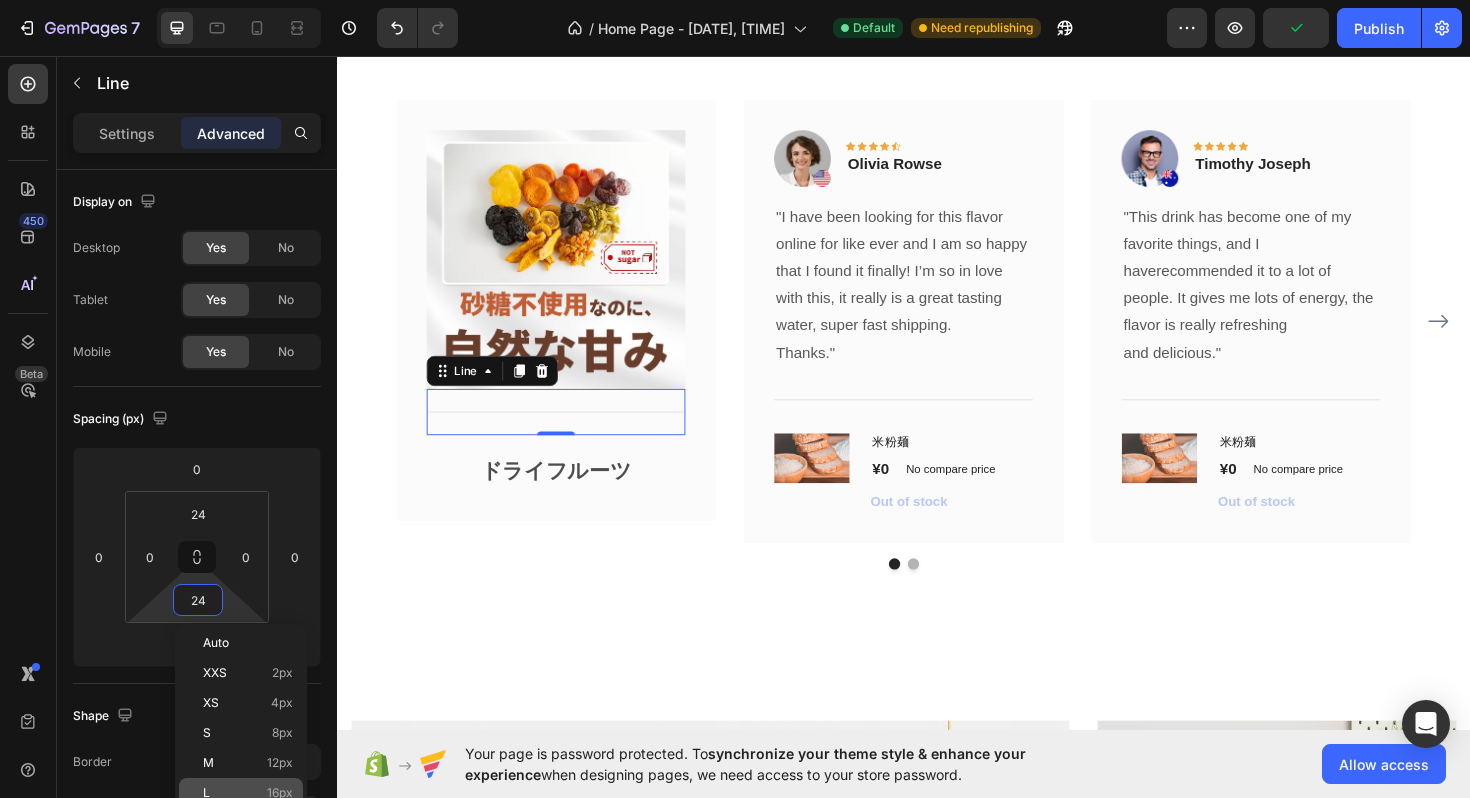 type on "16" 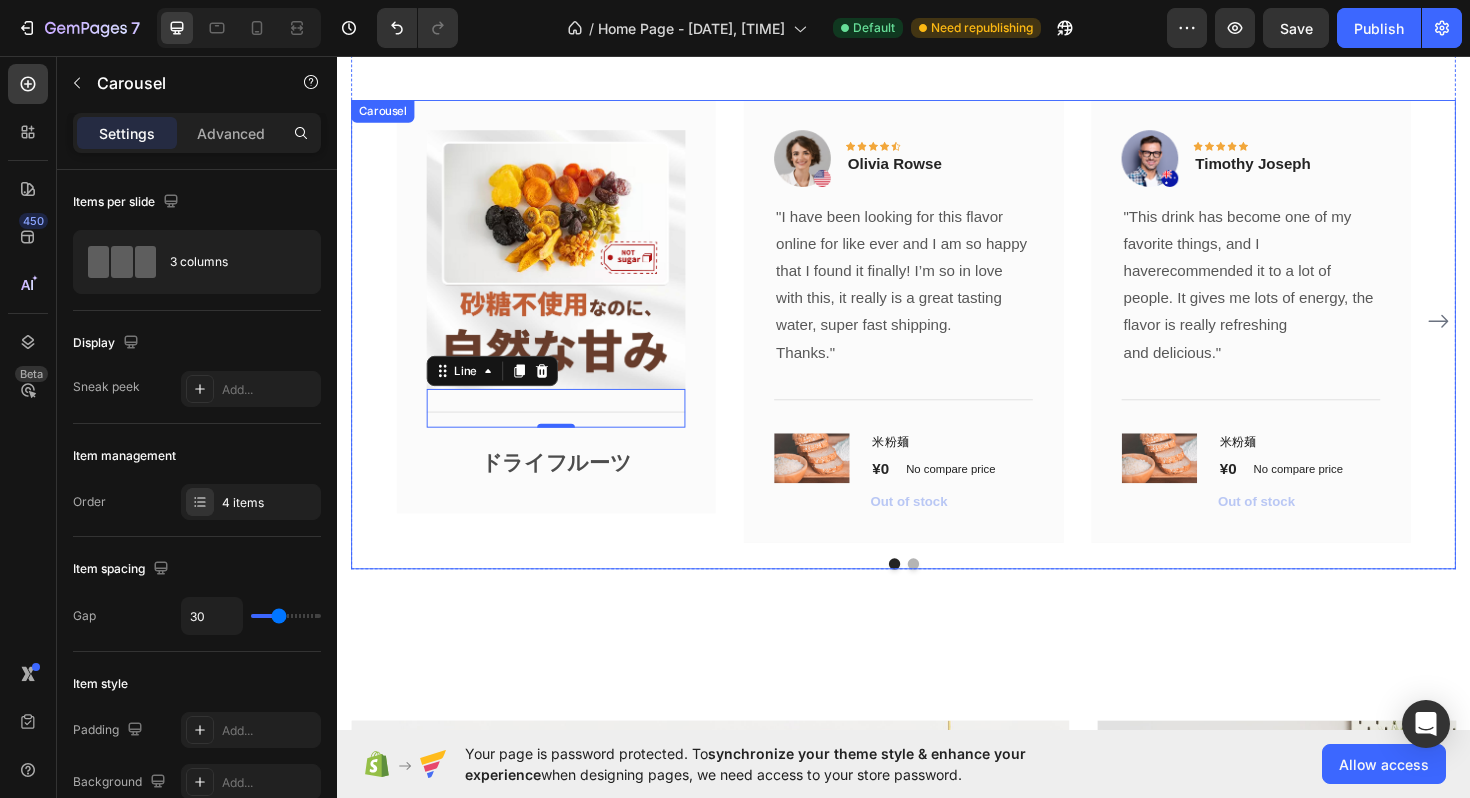 click on "Image                Title Line   0 ドライフルーツ Text Block Row" at bounding box center [569, 337] 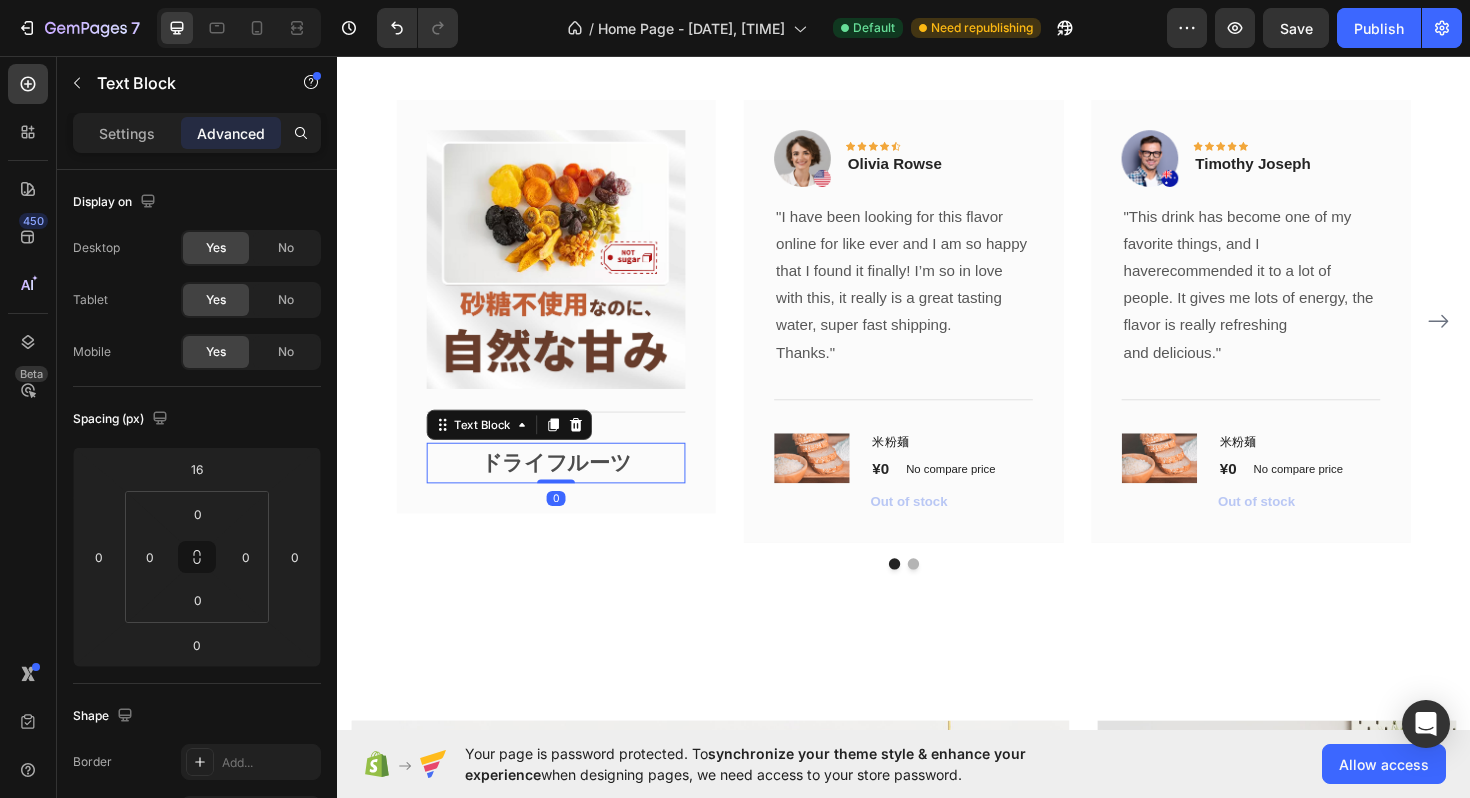 click on "ドライフルーツ" at bounding box center [569, 488] 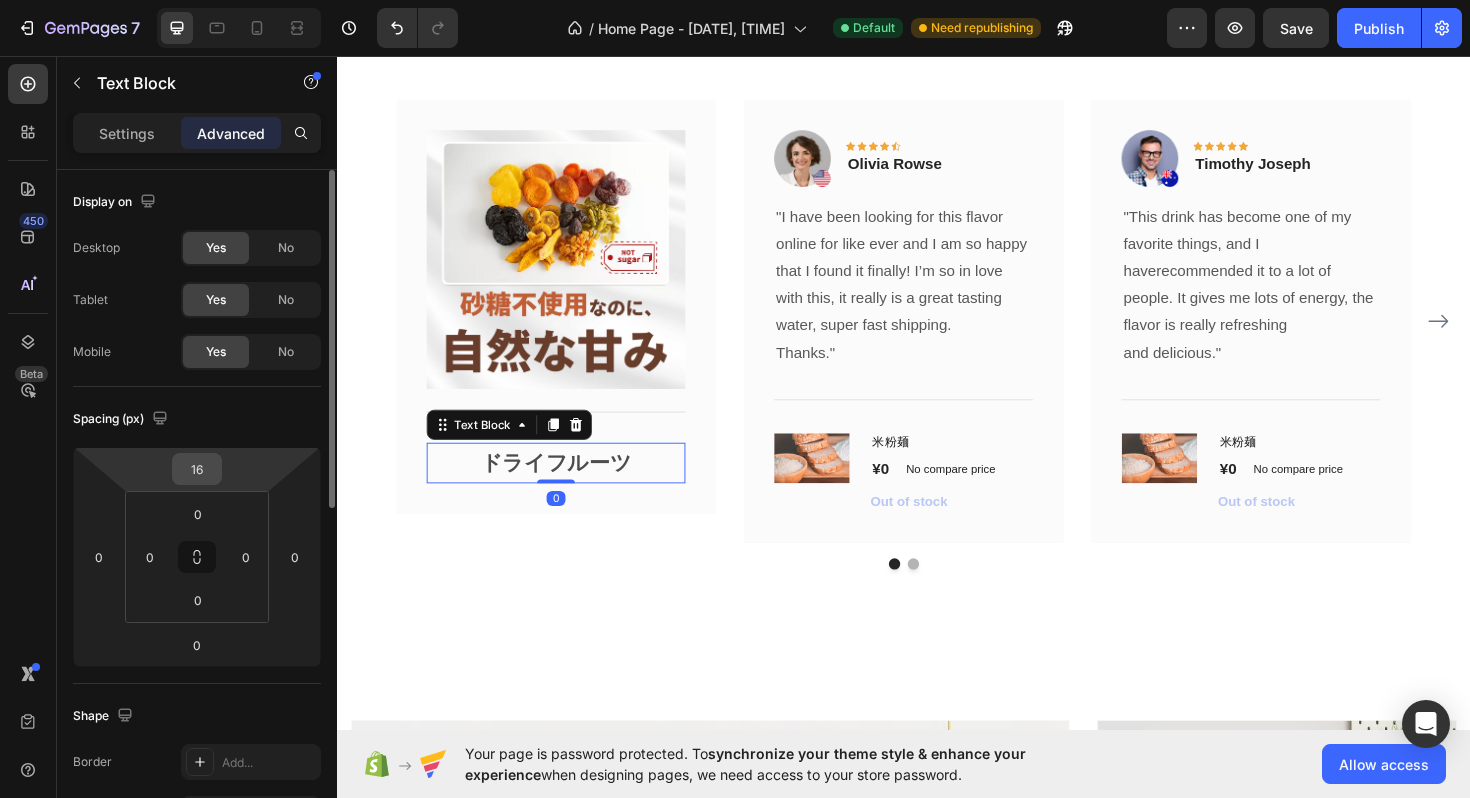 click on "16" at bounding box center (197, 469) 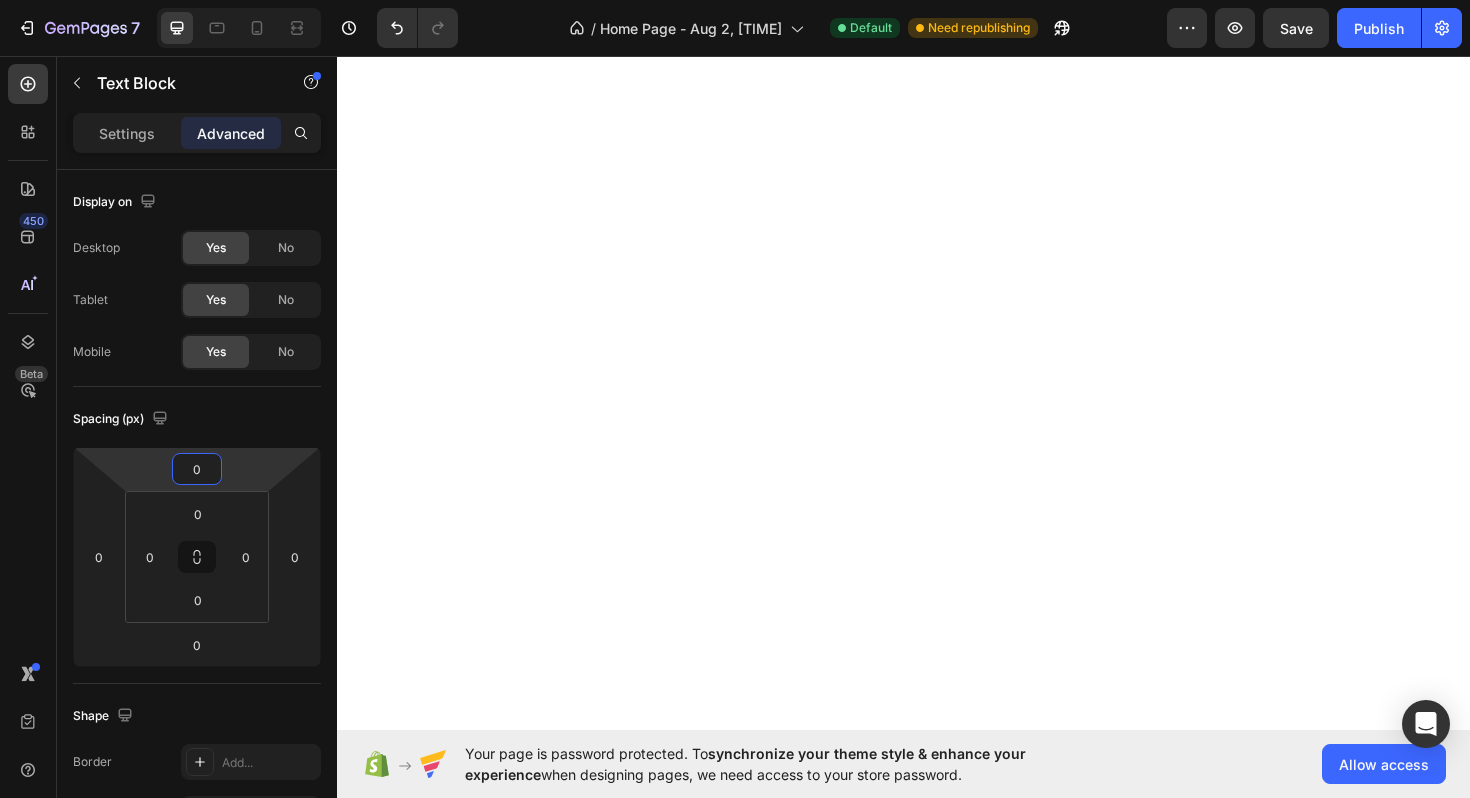 scroll, scrollTop: 0, scrollLeft: 0, axis: both 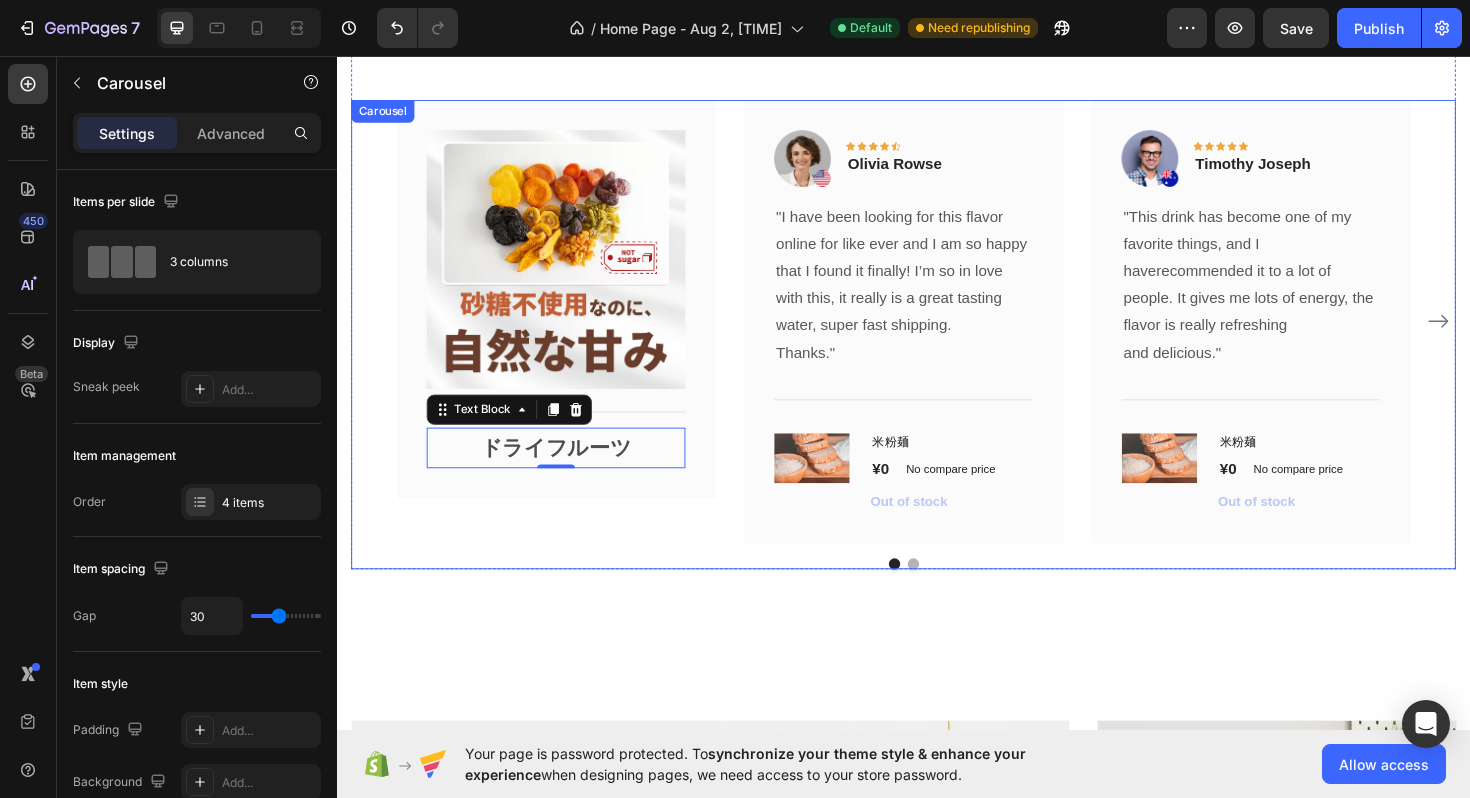 click on "Image                Title Line ドライフルーツ Text Block   0 Row" at bounding box center (569, 337) 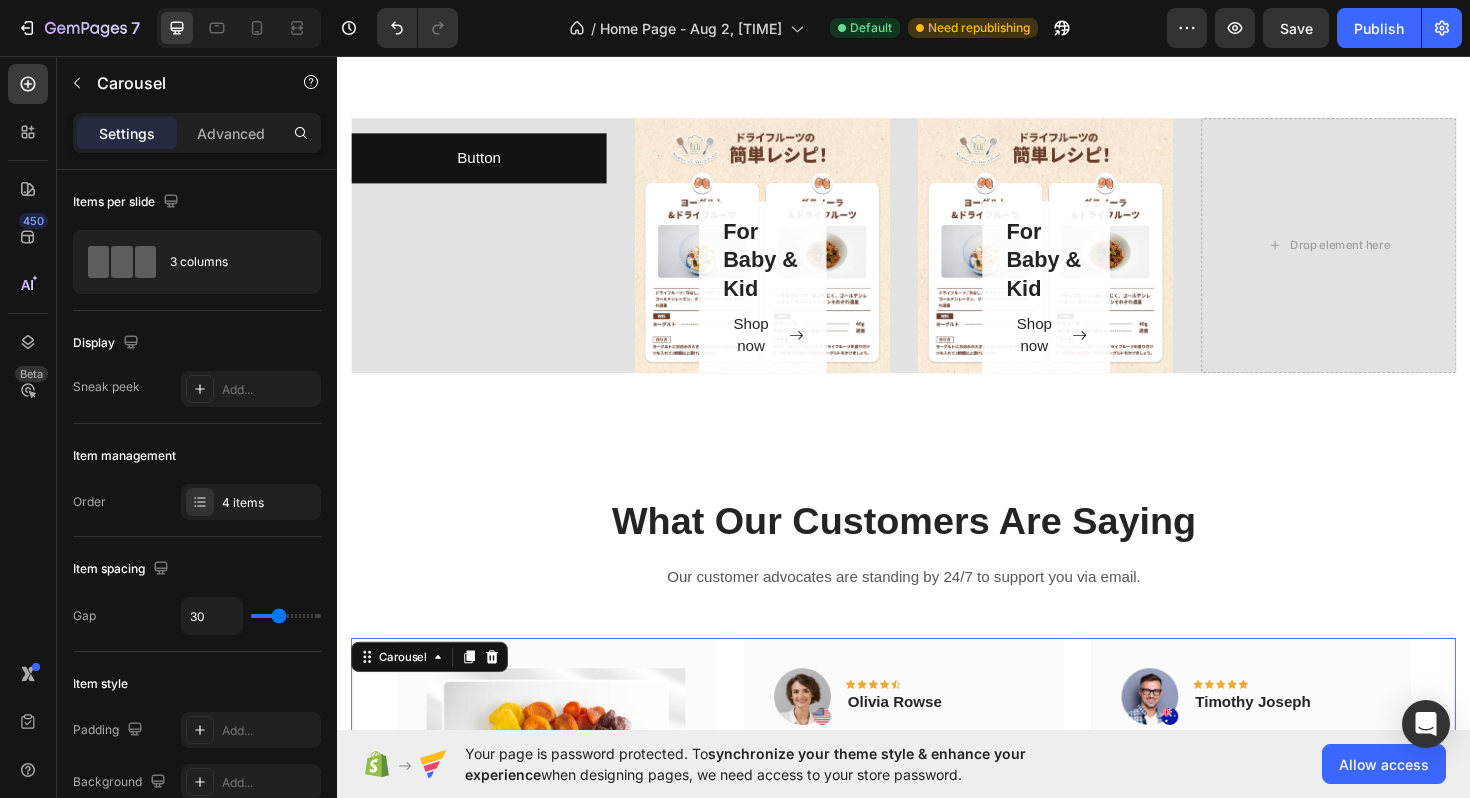 scroll, scrollTop: 2798, scrollLeft: 0, axis: vertical 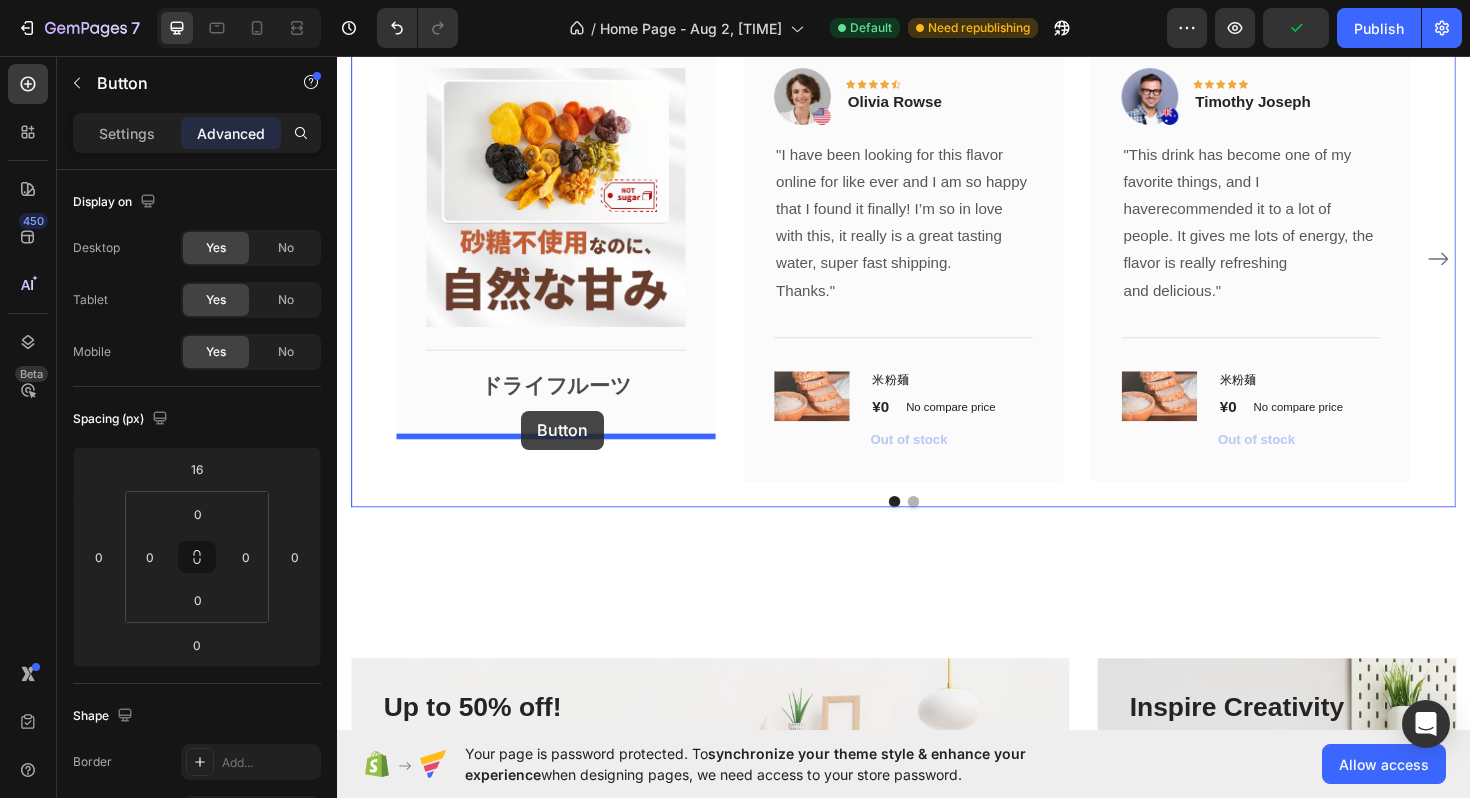 drag, startPoint x: 368, startPoint y: 267, endPoint x: 532, endPoint y: 432, distance: 232.6392 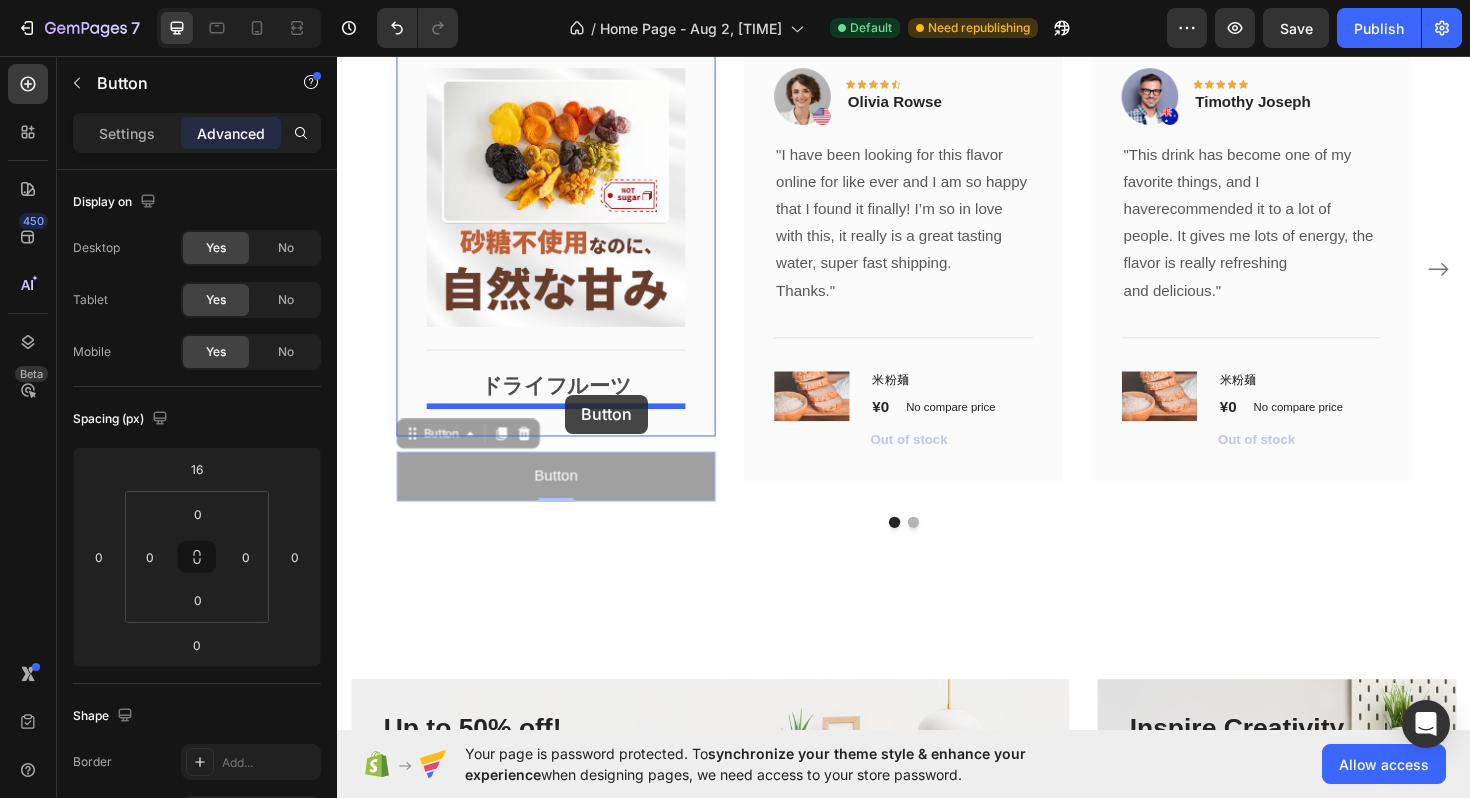 drag, startPoint x: 469, startPoint y: 463, endPoint x: 577, endPoint y: 415, distance: 118.186295 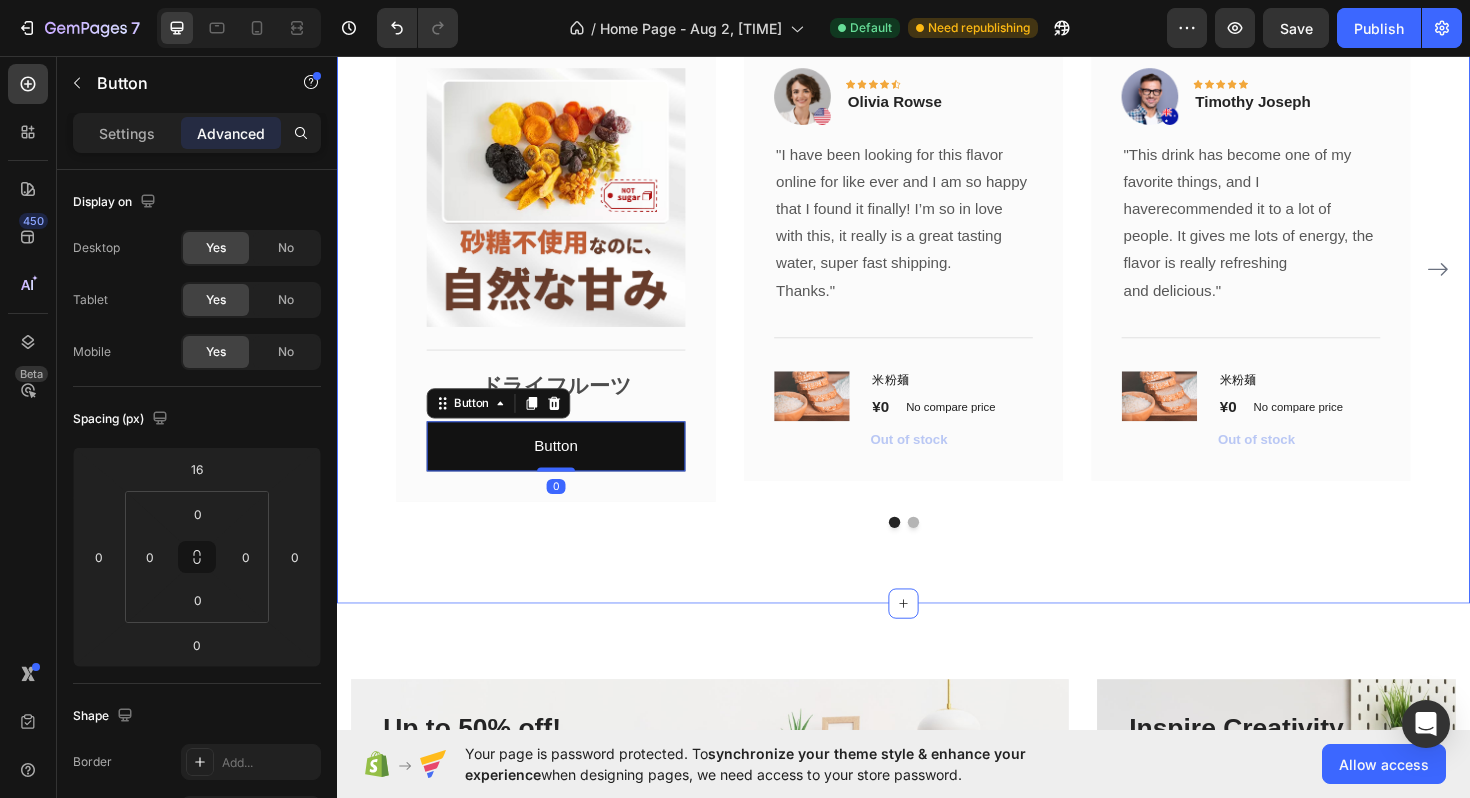 click on "What Our Customers Are Saying Heading Our customer advocates are standing by 24/7 to support you via email. Text block
Image                Title Line ドライフルーツ Text Block Button Button   0 Row Image
Icon
Icon
Icon
Icon
Icon Row [PERSON] Text block Row "I have been looking for this flavor online for like ever and I am so happy that I found it finally! I’m so in love with this, it really is a great tasting water, super fast shipping.  Thanks." Text block                Title Line (P) Images & Gallery 米粉麺 (P) Title ¥0 (P) Price (P) Price No compare price (P) Price Row Out of stock (P) Cart Button Product Row Image
Icon
Icon
Icon
Icon
Icon Row [PERSON] Text block Row and delicious." Text block                Title Line (P) Images & Gallery 米粉麺 (P) Title ¥0 (P) Price (P) Price No compare price Row Row" at bounding box center (937, 220) 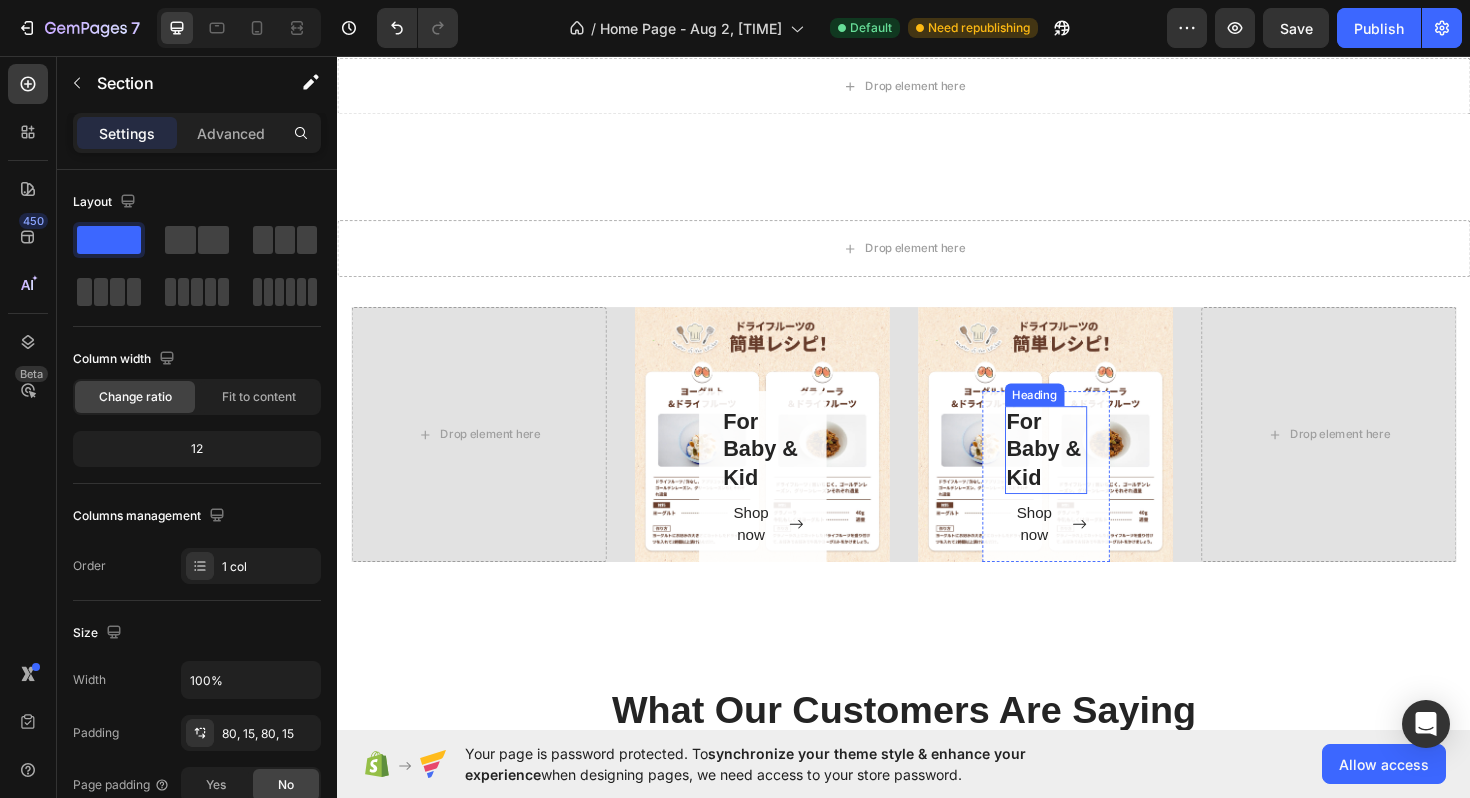 scroll, scrollTop: 2650, scrollLeft: 0, axis: vertical 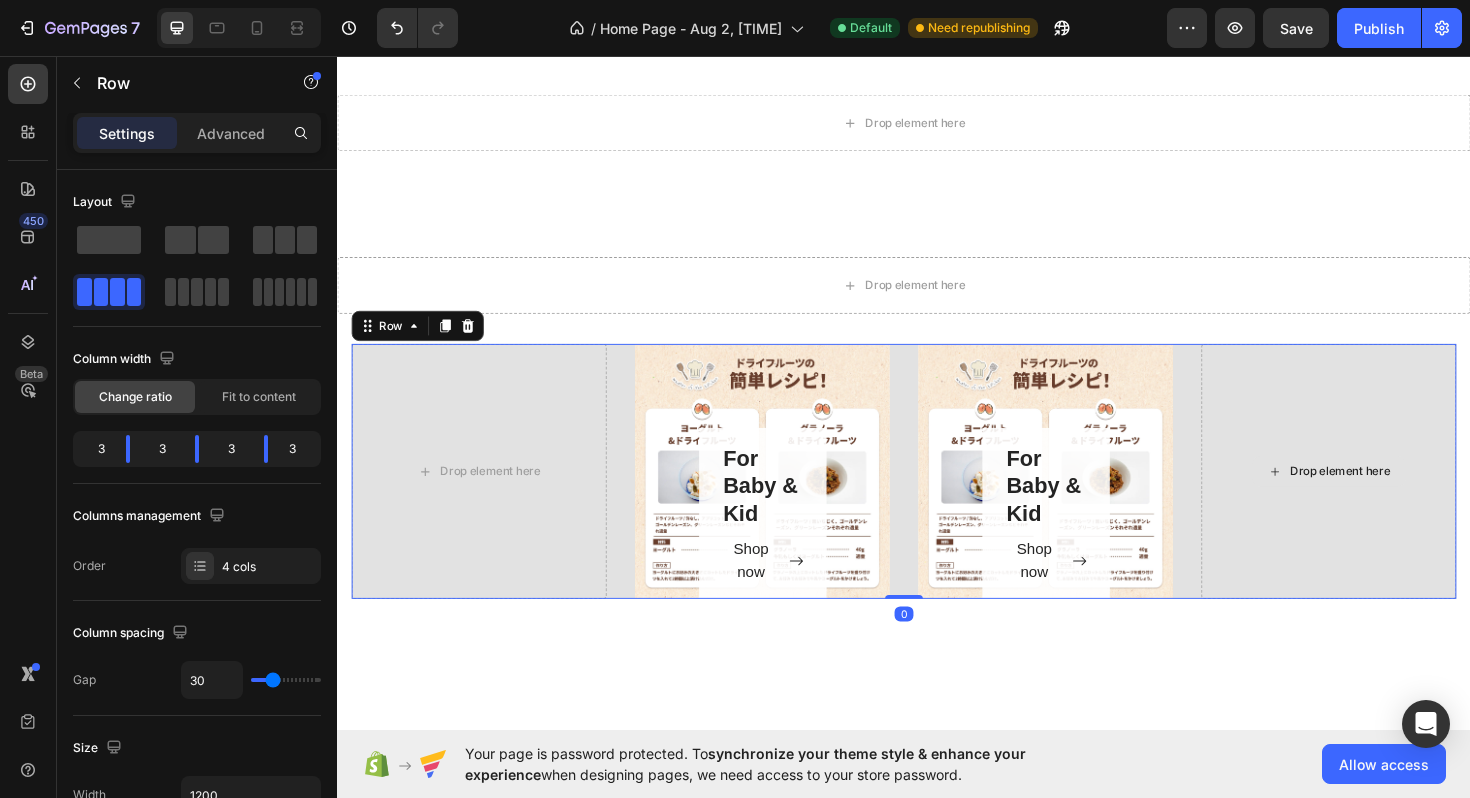 click on "Drop element here" at bounding box center [1387, 496] 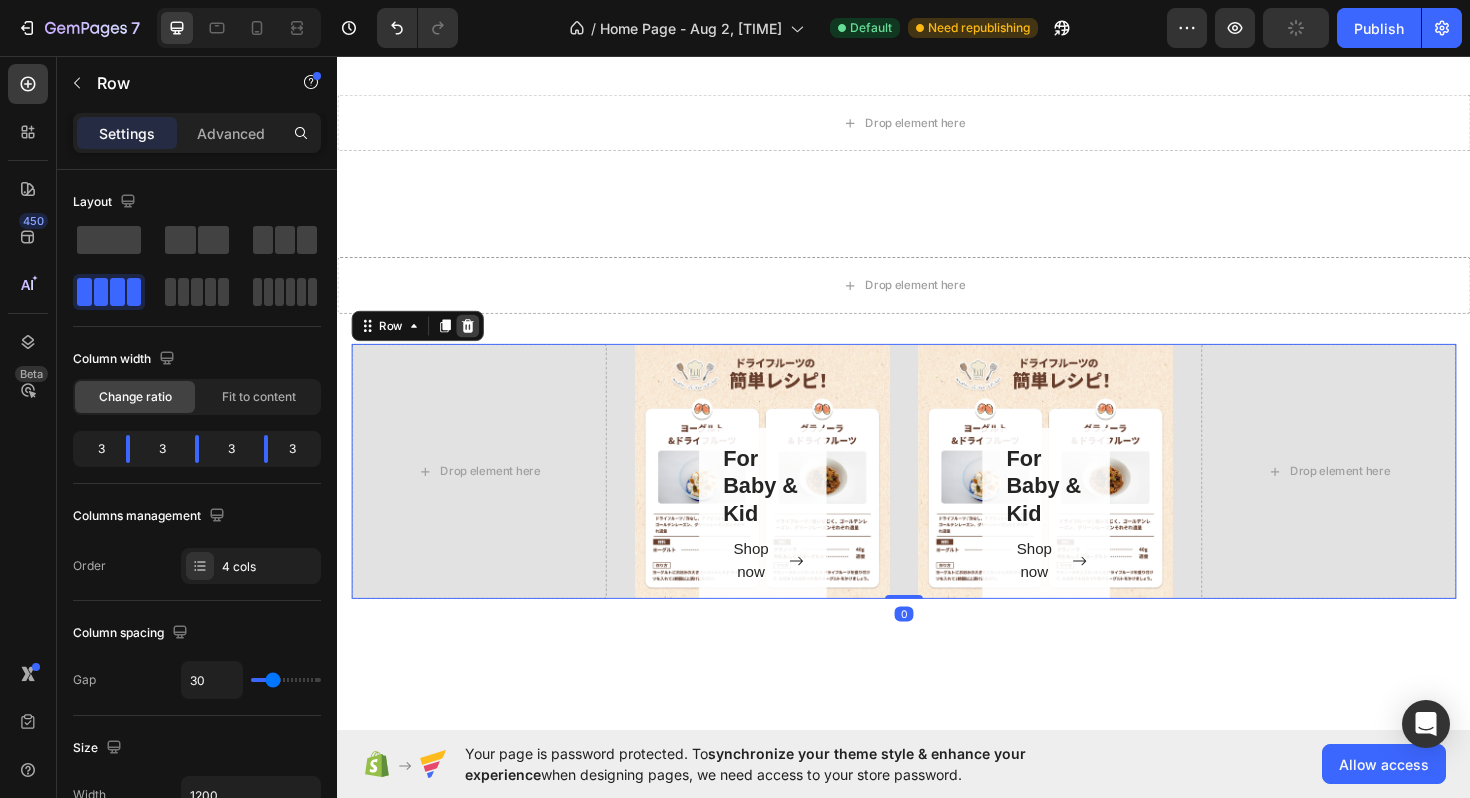 click 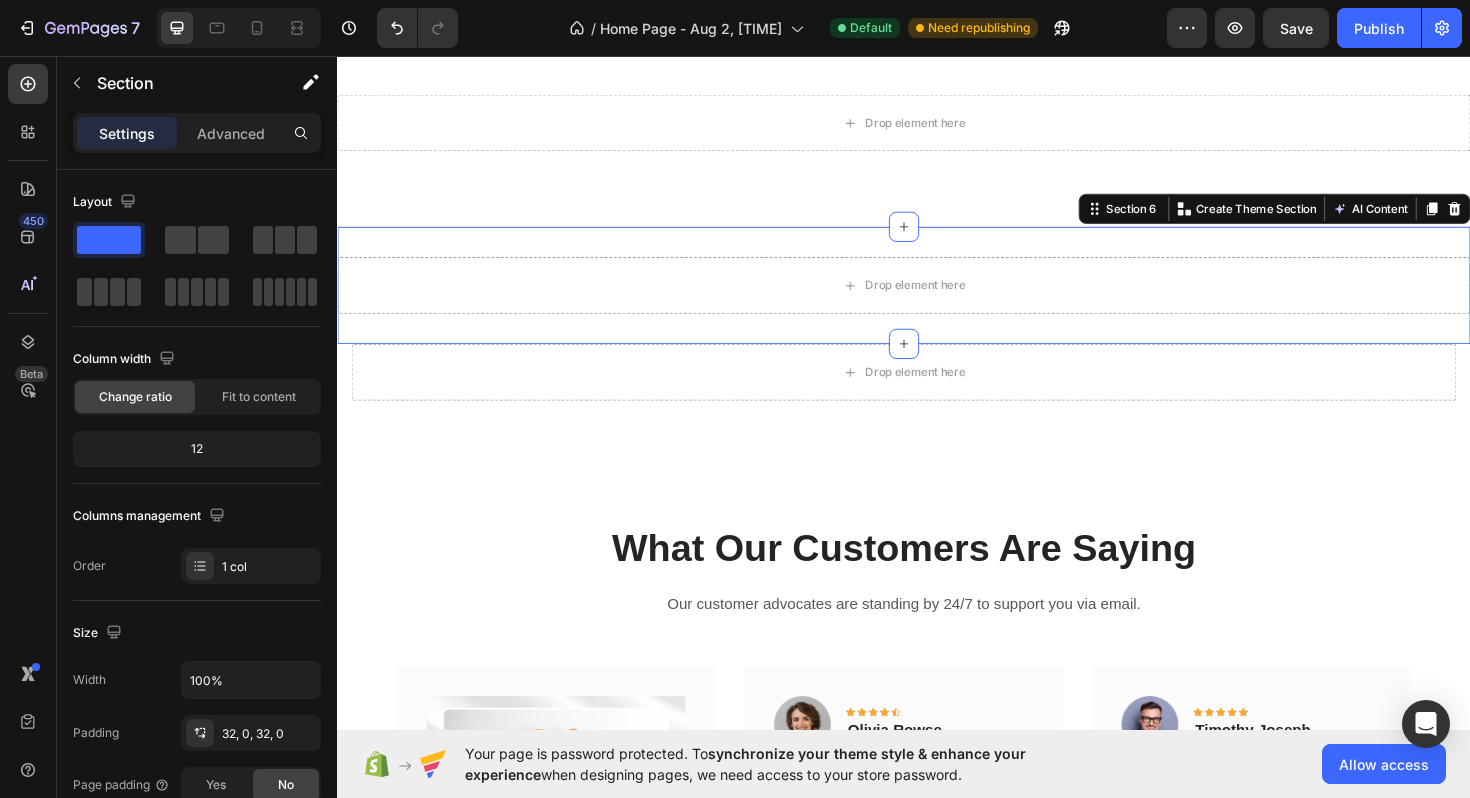click on "Drop element here Section 6   You can create reusable sections Create Theme Section AI Content Write with GemAI What would you like to describe here? Tone and Voice Persuasive Product 米粉麺 Show more Generate" at bounding box center (937, 299) 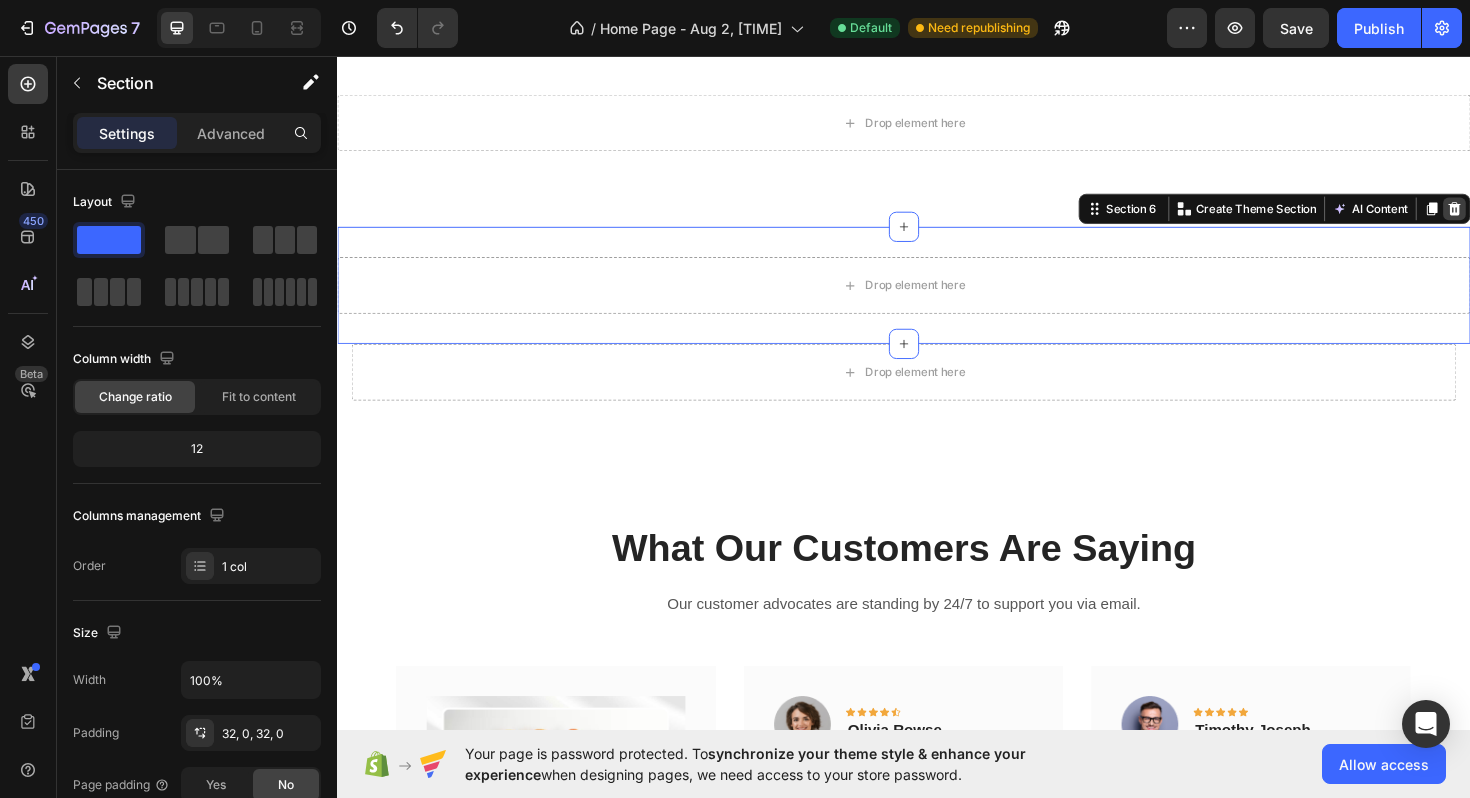 click 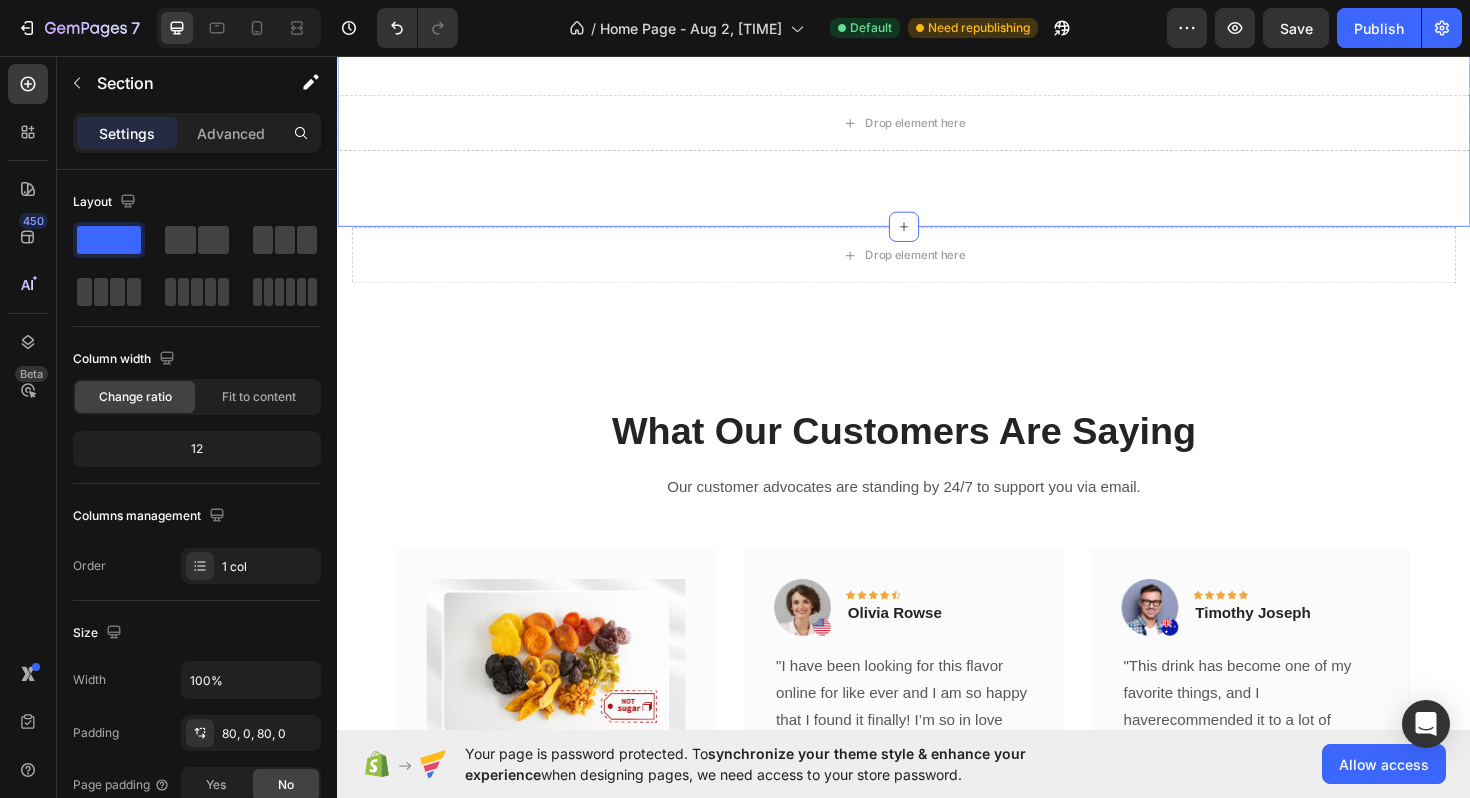 click on "Drop element here Section 5   You can create reusable sections Create Theme Section AI Content Write with GemAI What would you like to describe here? Tone and Voice Persuasive Product 米粉麺 Show more Generate" at bounding box center [937, 127] 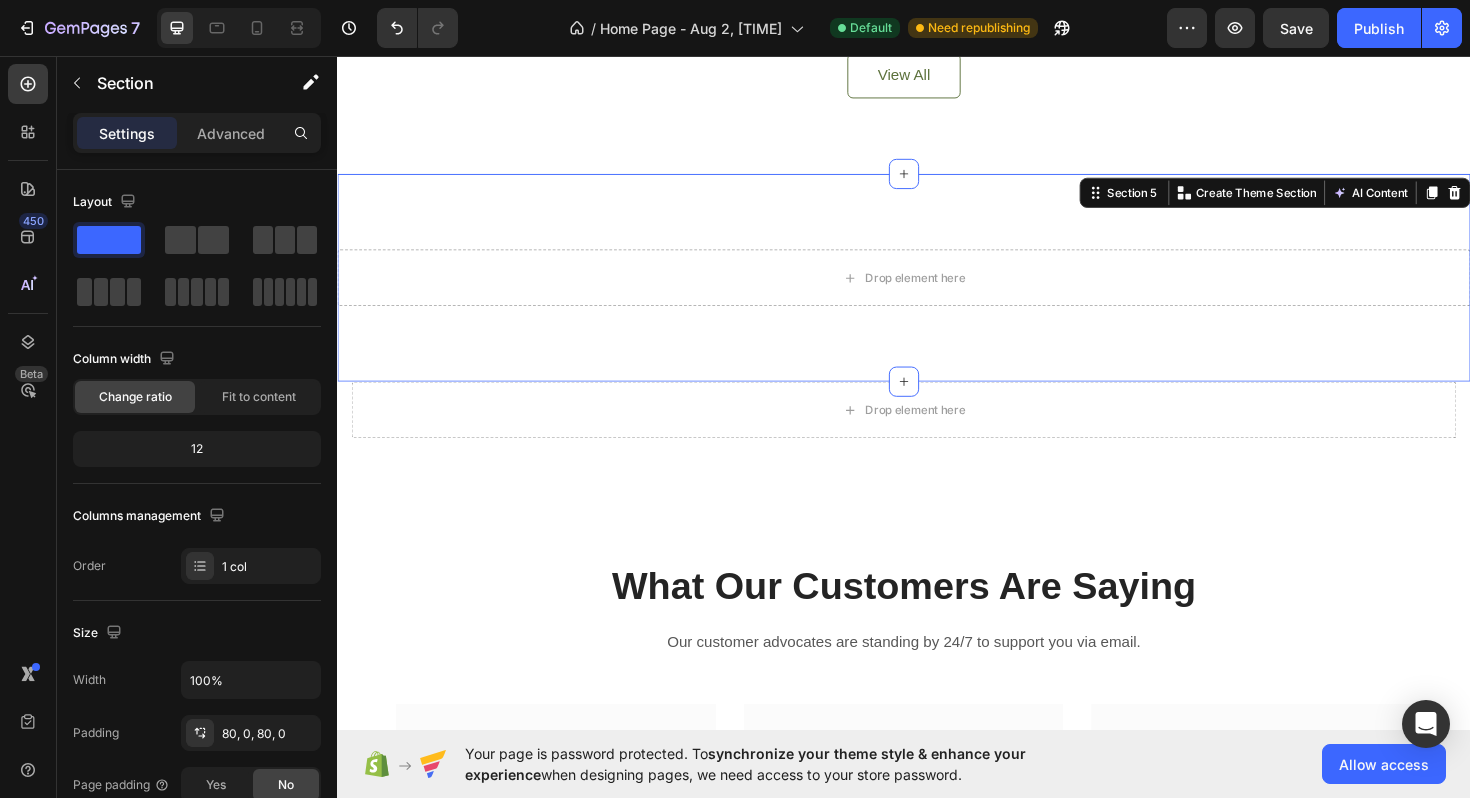 scroll, scrollTop: 2362, scrollLeft: 0, axis: vertical 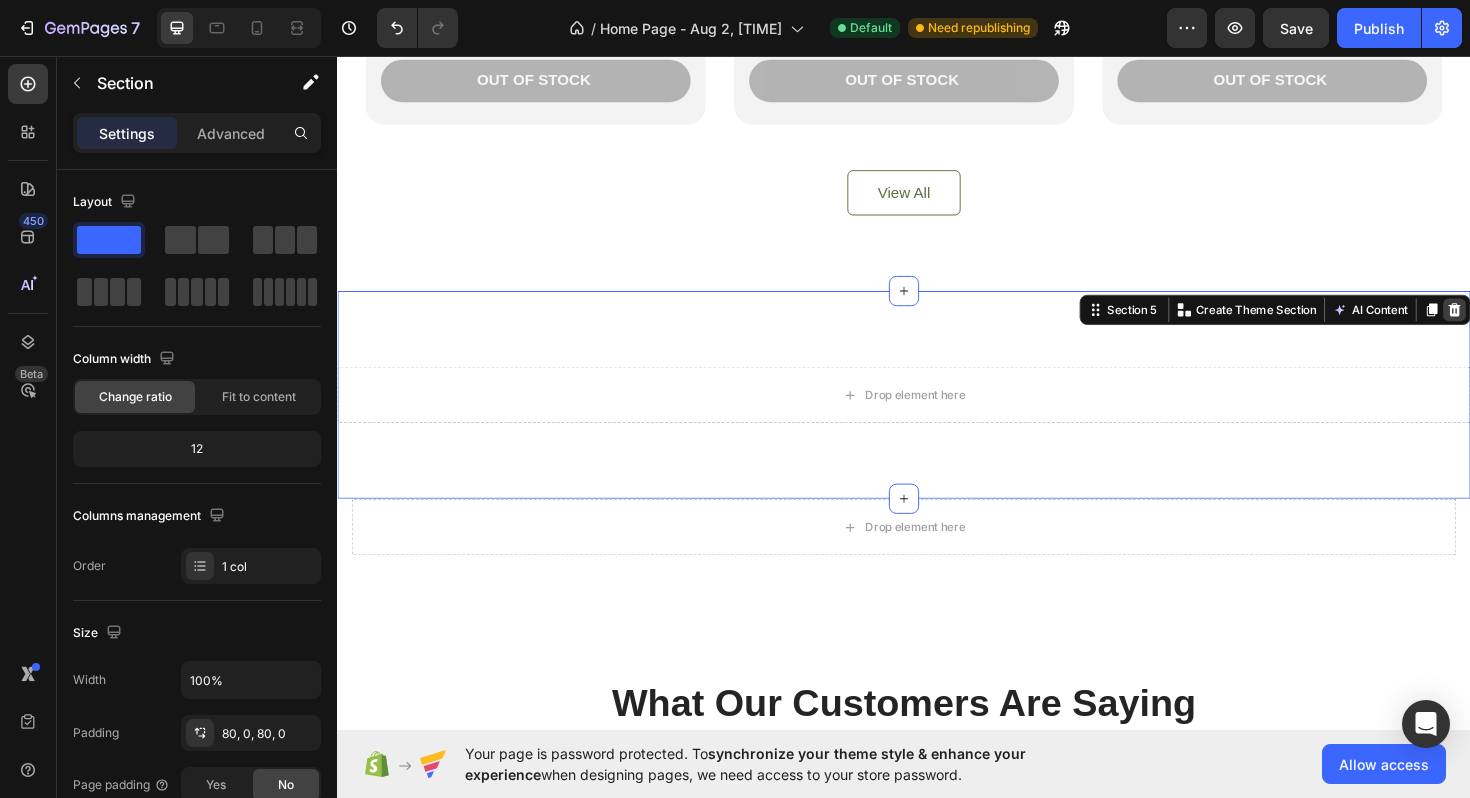 click 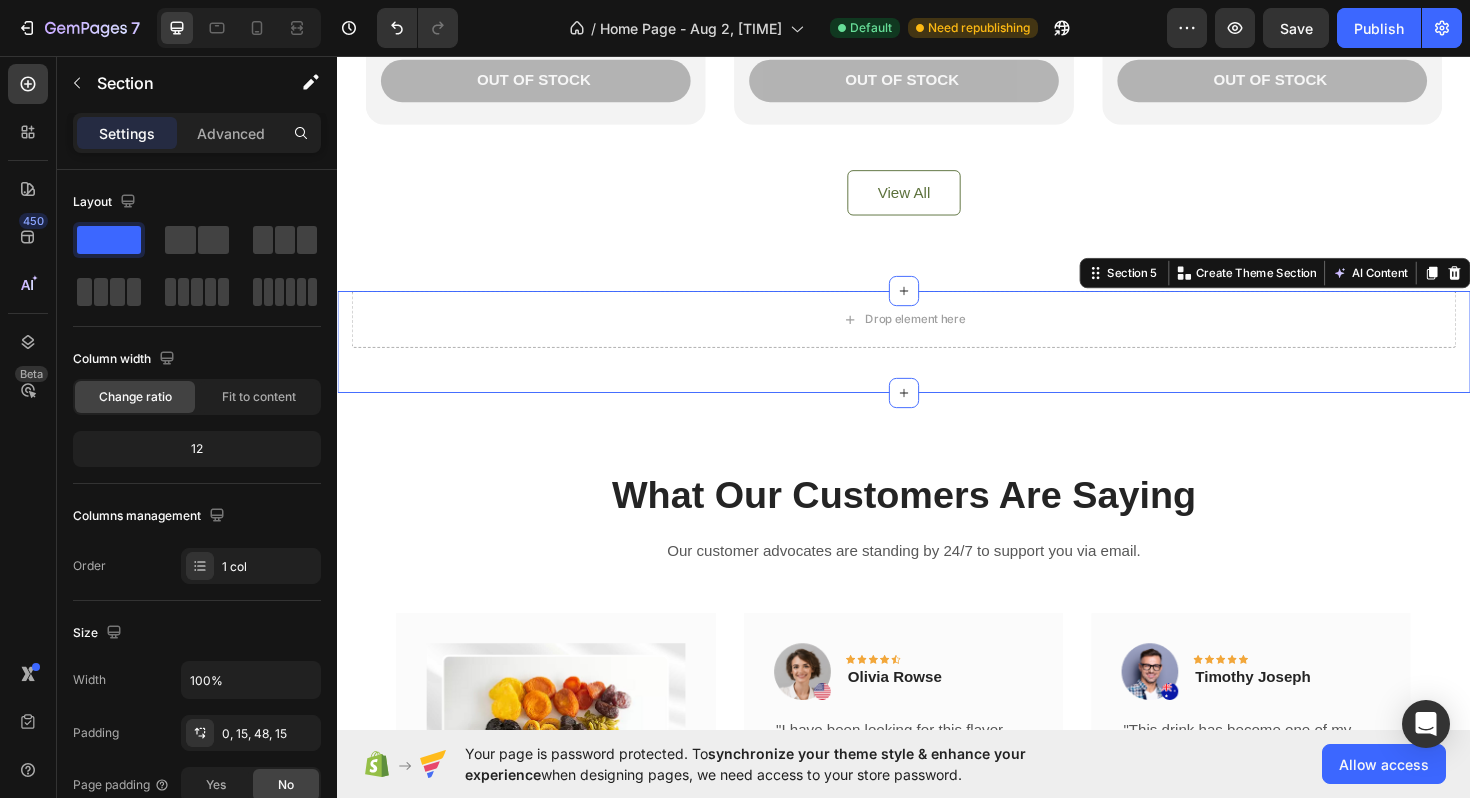 click on "Section 5   You can create reusable sections Create Theme Section AI Content Write with GemAI What would you like to describe here? Tone and Voice Persuasive Product 米粉麺 Show more Generate" at bounding box center [1330, 286] 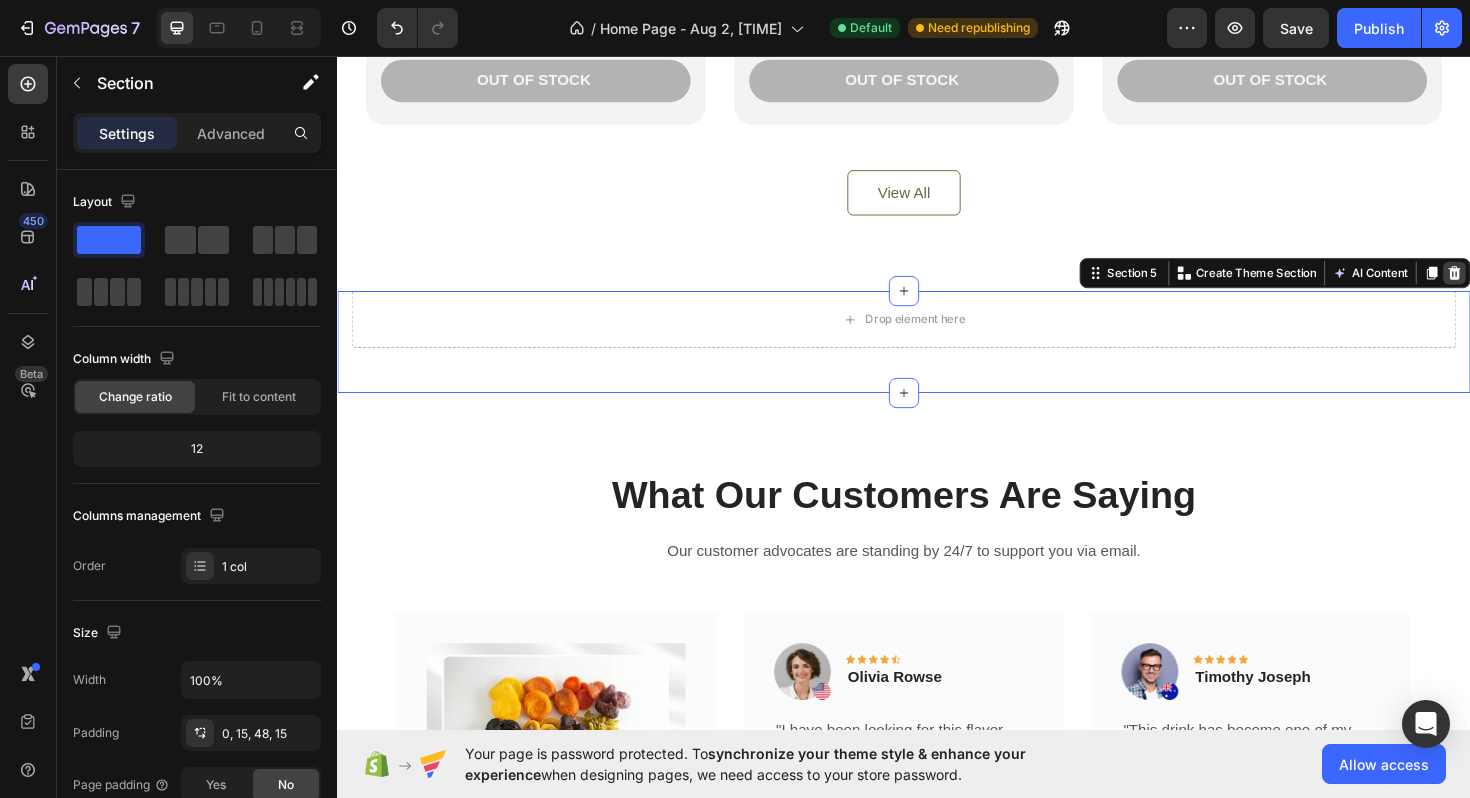click 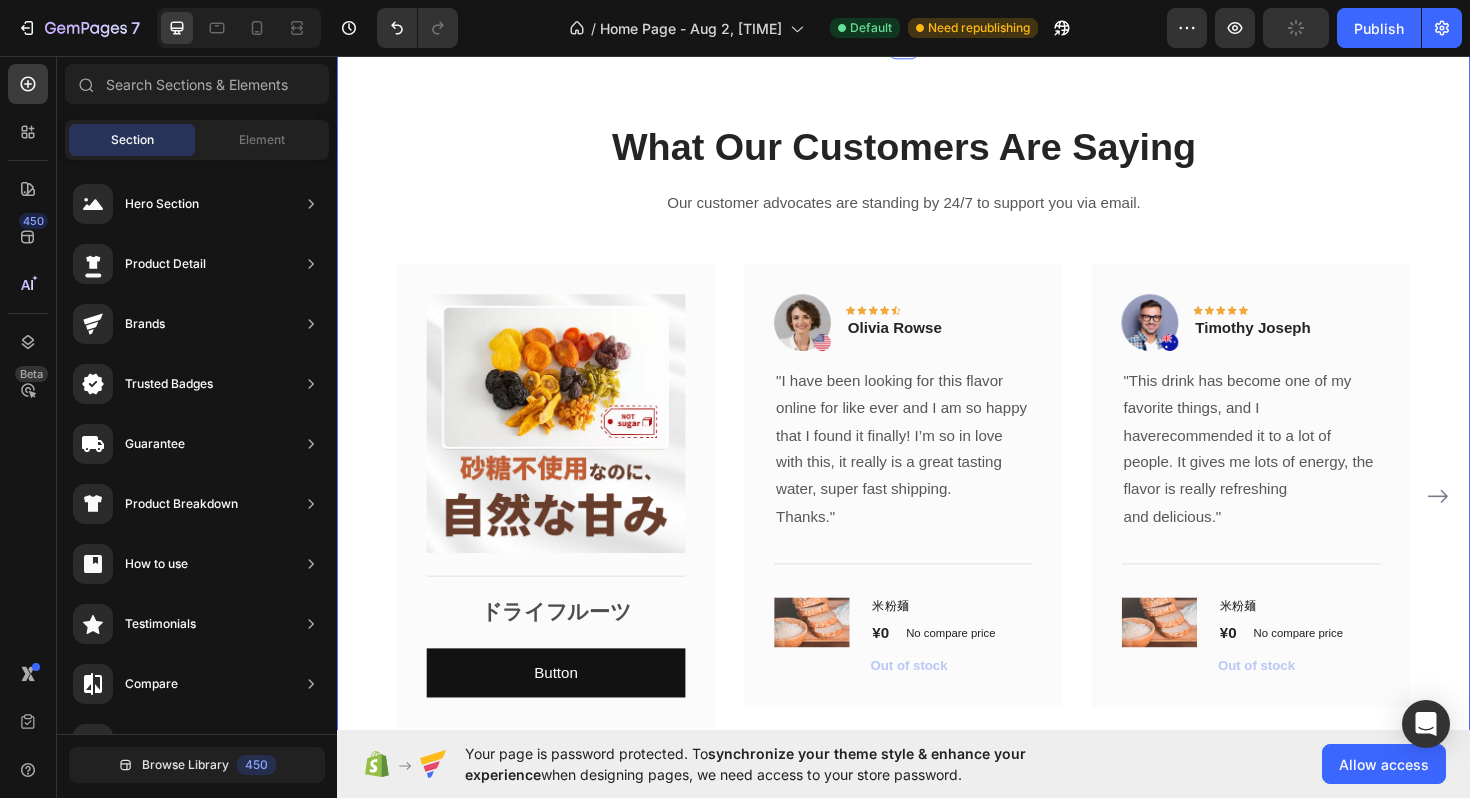 scroll, scrollTop: 2870, scrollLeft: 0, axis: vertical 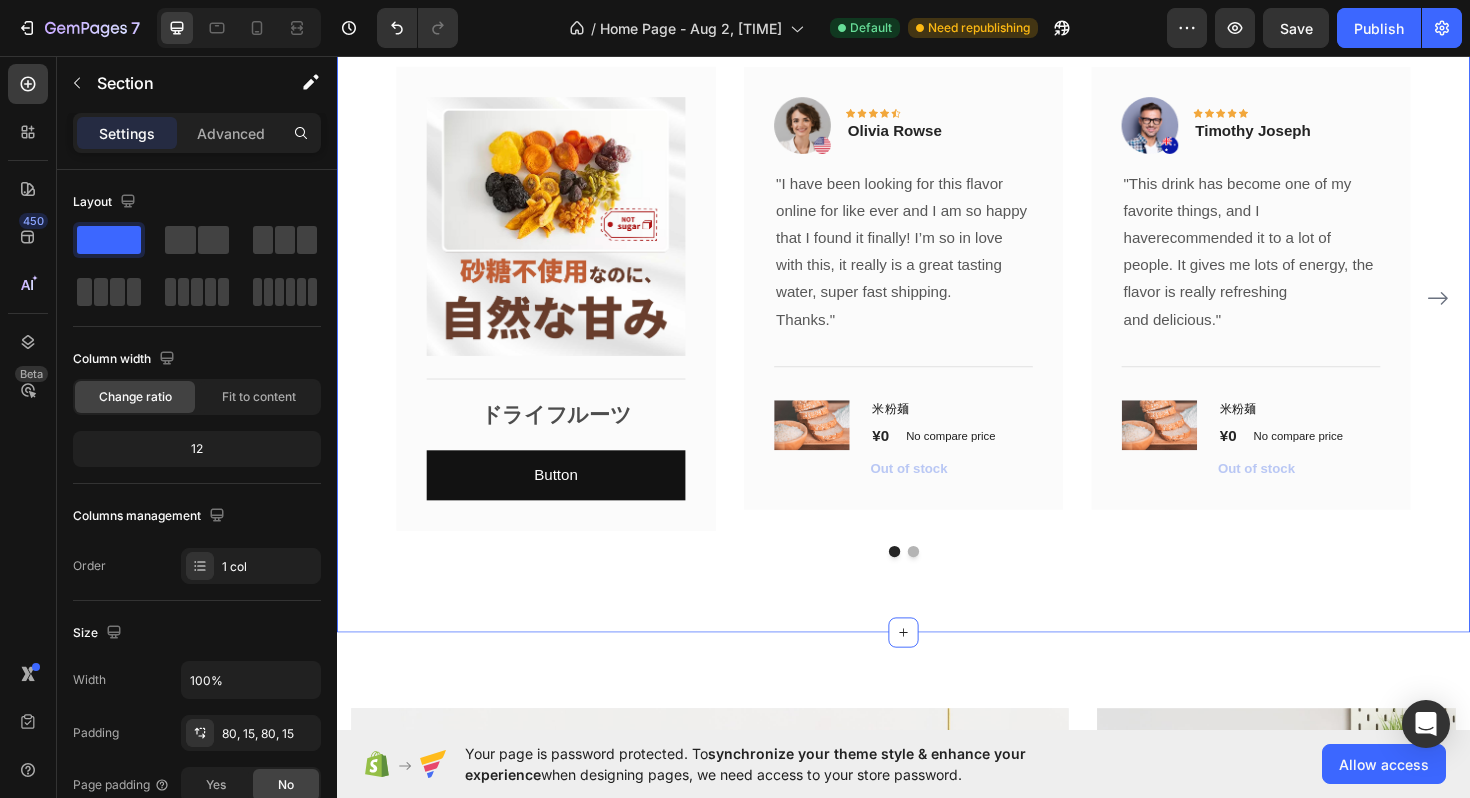 click on "What Our Customers Are Saying Heading Our customer advocates are standing by 24/7 to support you via email. Text block
Image                Title Line ドライフルーツ Text Block Button Button Row Image
Icon
Icon
Icon
Icon
Icon Row Olivia Rowse Text block Row "I have been looking for this flavor online for like ever and I am so happy that I found it finally! I’m so in love with this, it really is a great tasting water, super fast shipping.  Thanks." Text block                Title Line (P) Images & Gallery 米粉麺 (P) Title ¥0 (P) Price (P) Price No compare price (P) Price Row Out of stock (P) Cart Button Product Row Image
Icon
Icon
Icon
Icon
Icon Row Timothy Joseph Text block Row and delicious." Text block                Title Line (P) Images & Gallery 米粉麺 (P) Title ¥0 (P) Price (P) Price No compare price (P) Price" at bounding box center [937, 251] 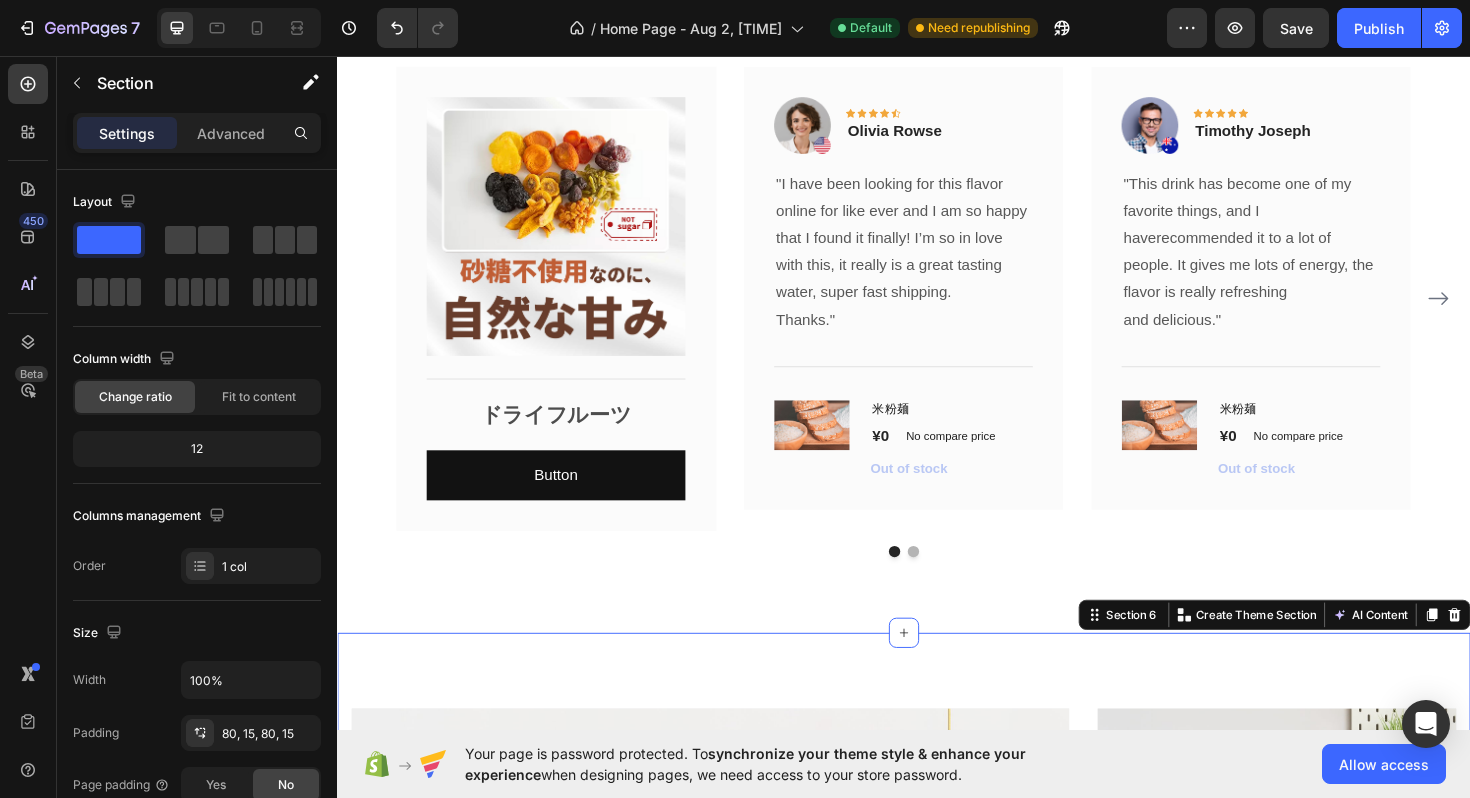click on "Up to 50% off! Heading Save big on home decor selections today. Text block Shop Now Button Row Row Hero Banner Row Inspire Creativity Heading Add some personality and  warn to your home office! Text block Shop Now Button Row Row Hero Banner Row Row Cook up a Storm Heading Browse our quality pots & pans. Text block Shop Now Button Row Row Hero Banner Row Glassware & Bar Tools Heading Drinking glasses or other objects made of glass. Text block Shop Now Button Row Row Hero Banner Row Row Section 6   You can create reusable sections Create Theme Section AI Content Write with GemAI What would you like to describe here? Tone and Voice Persuasive Product 米粉麺 Show more Generate" at bounding box center (937, 1184) 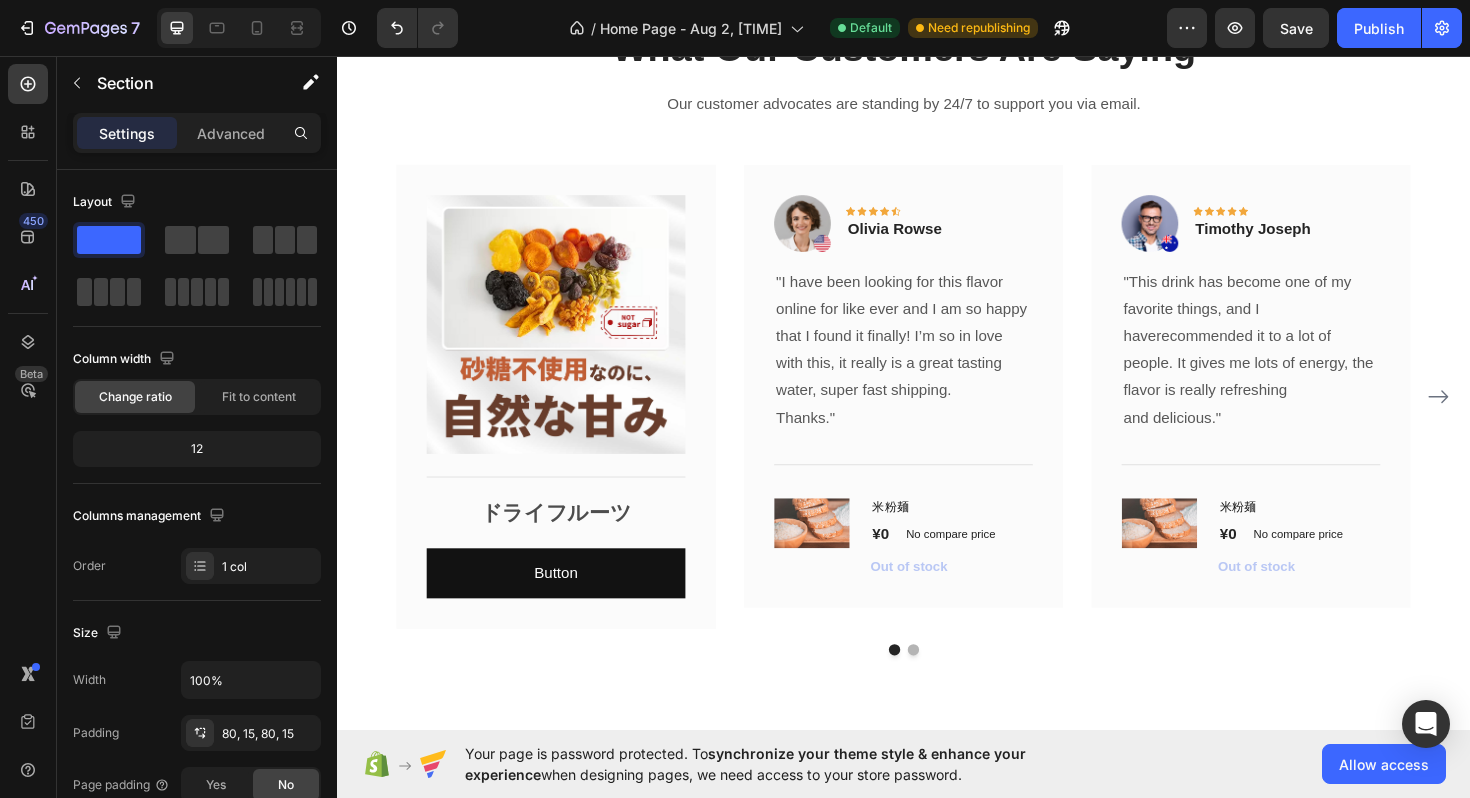 scroll, scrollTop: 2837, scrollLeft: 0, axis: vertical 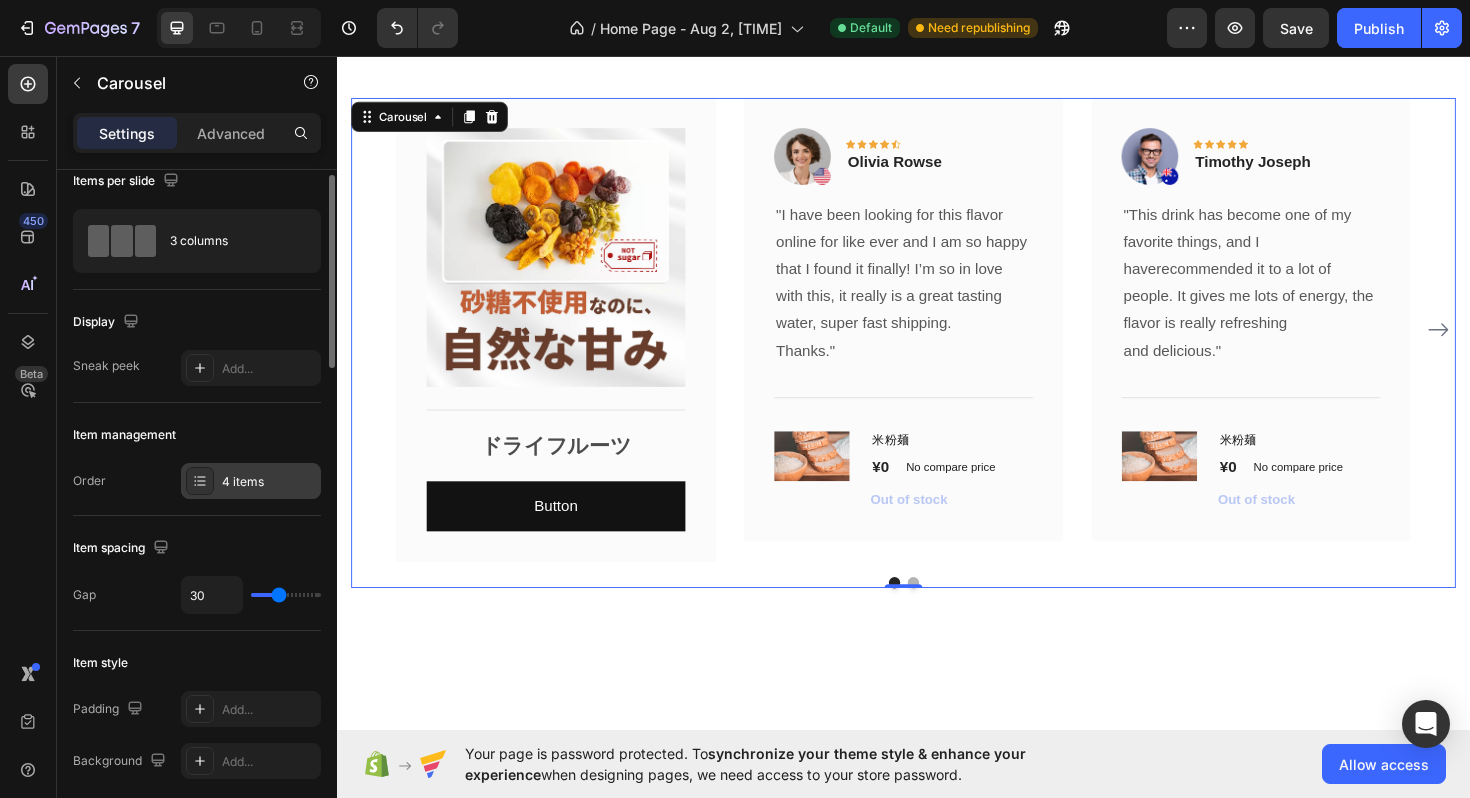 click 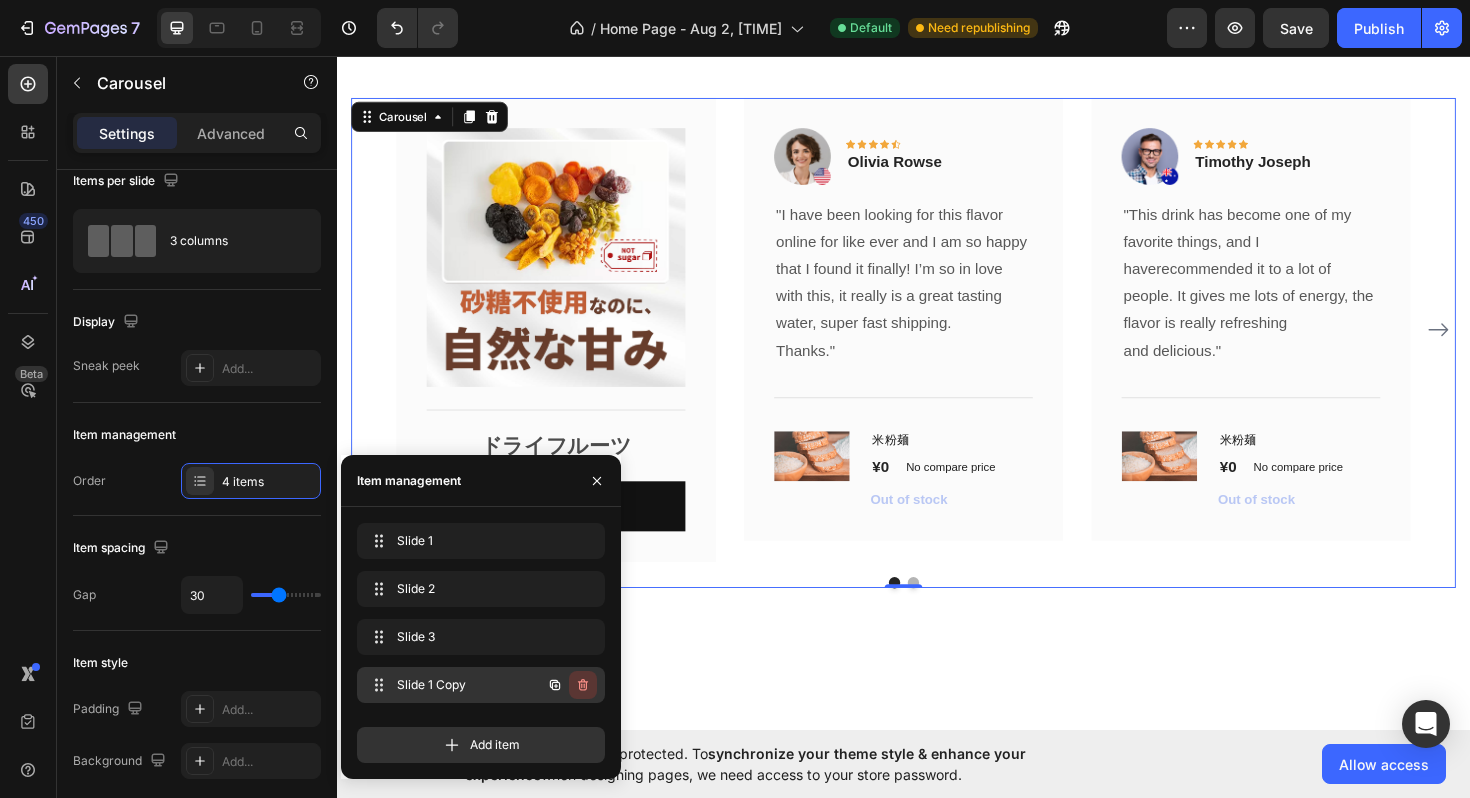 click 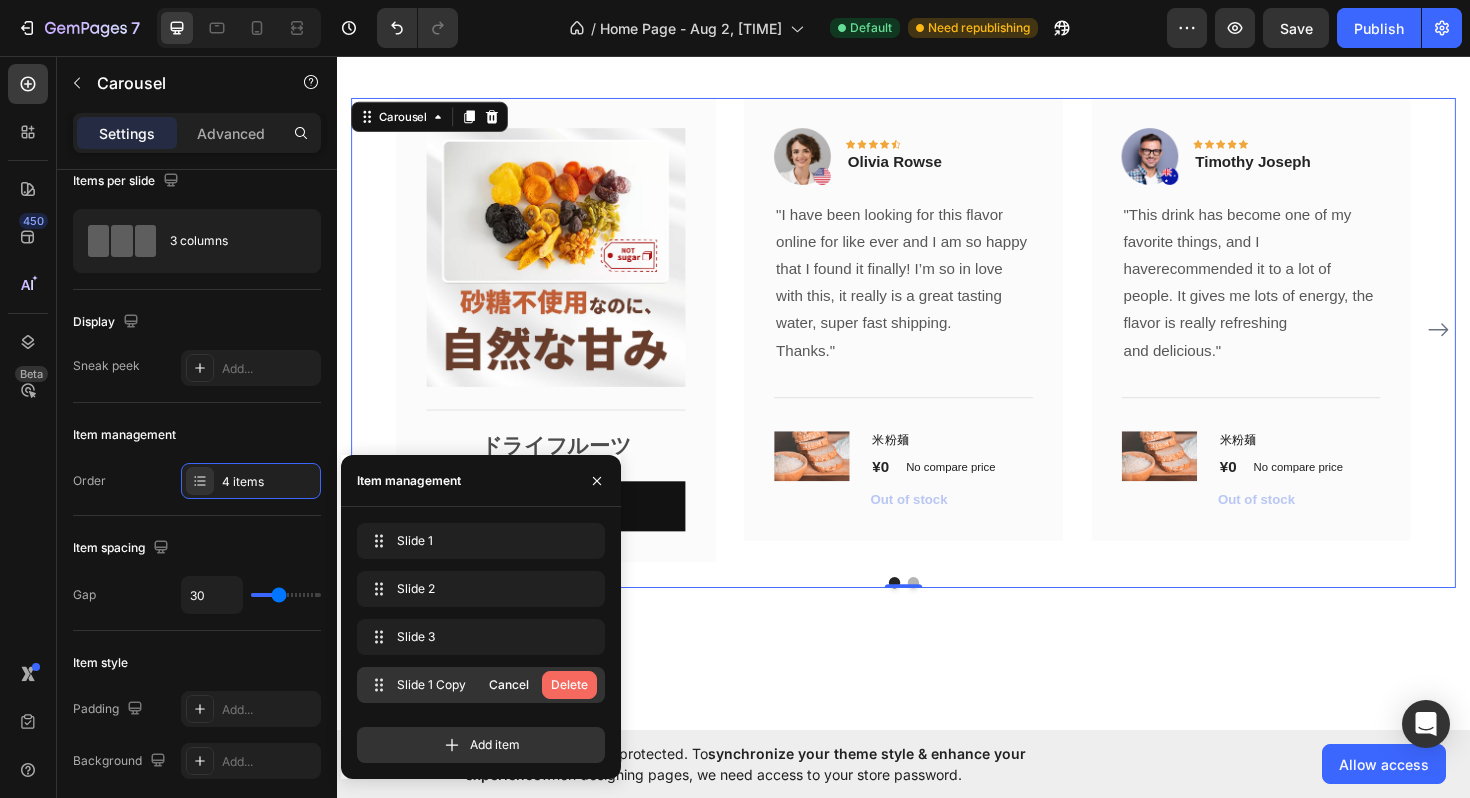 click on "Delete" at bounding box center (569, 685) 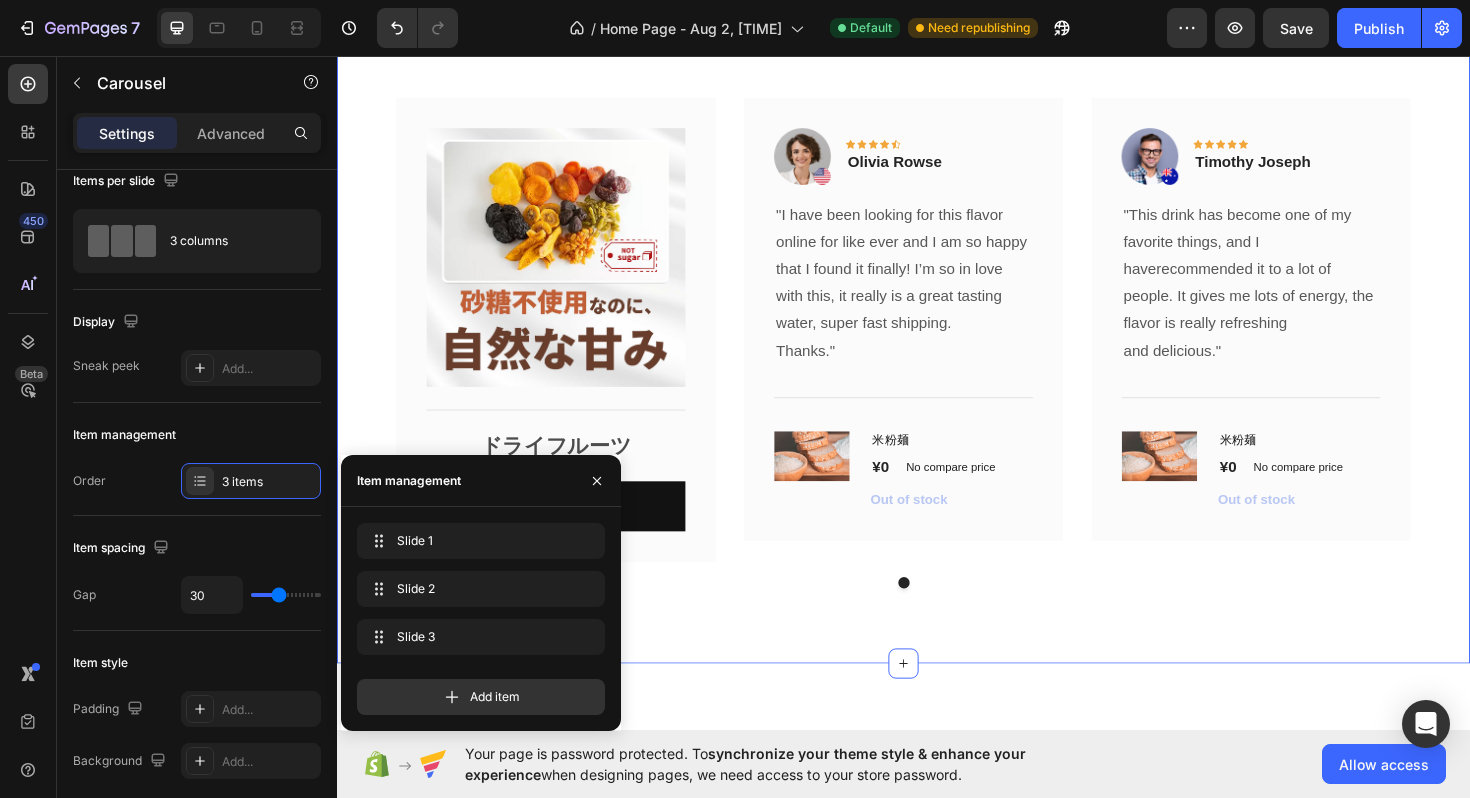 click on "What Our Customers Are Saying Heading Our customer advocates are standing by 24/7 to support you via email. Text block
Image                Title Line ドライフルーツ Text Block Button Button Row Image
Icon
Icon
Icon
Icon
Icon Row Olivia Rowse Text block Row "I have been looking for this flavor online for like ever and I am so happy that I found it finally! I’m so in love with this, it really is a great tasting water, super fast shipping.  Thanks." Text block                Title Line (P) Images & Gallery 米粉麺 (P) Title ¥0 (P) Price (P) Price No compare price (P) Price Row Out of stock (P) Cart Button Product Row Image
Icon
Icon
Icon
Icon
Icon Row Timothy Joseph Text block Row and delicious." Text block                Title Line (P) Images & Gallery 米粉麺 (P) Title ¥0 (P) Price (P) Price No compare price (P) Price" at bounding box center [937, 284] 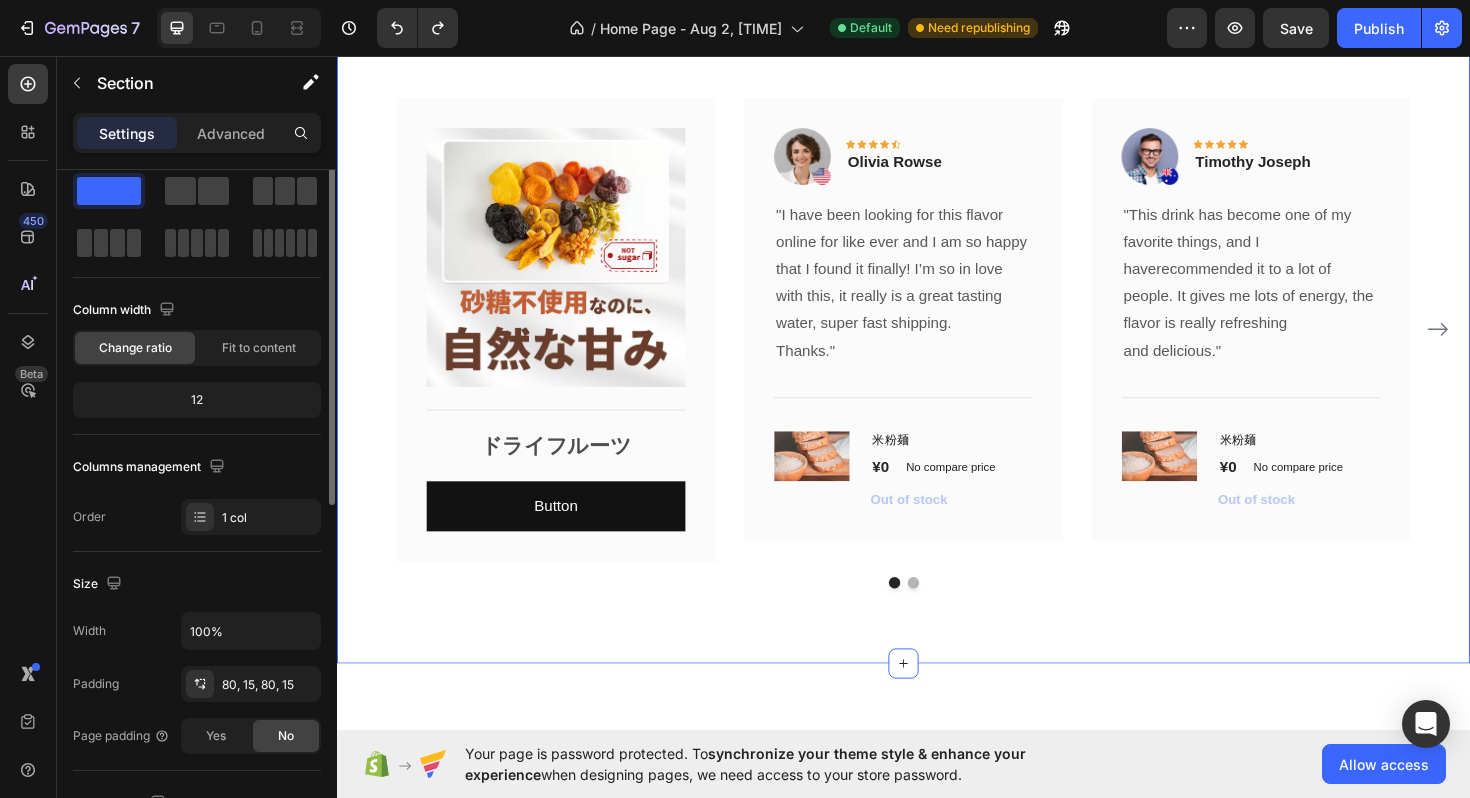 scroll, scrollTop: 0, scrollLeft: 0, axis: both 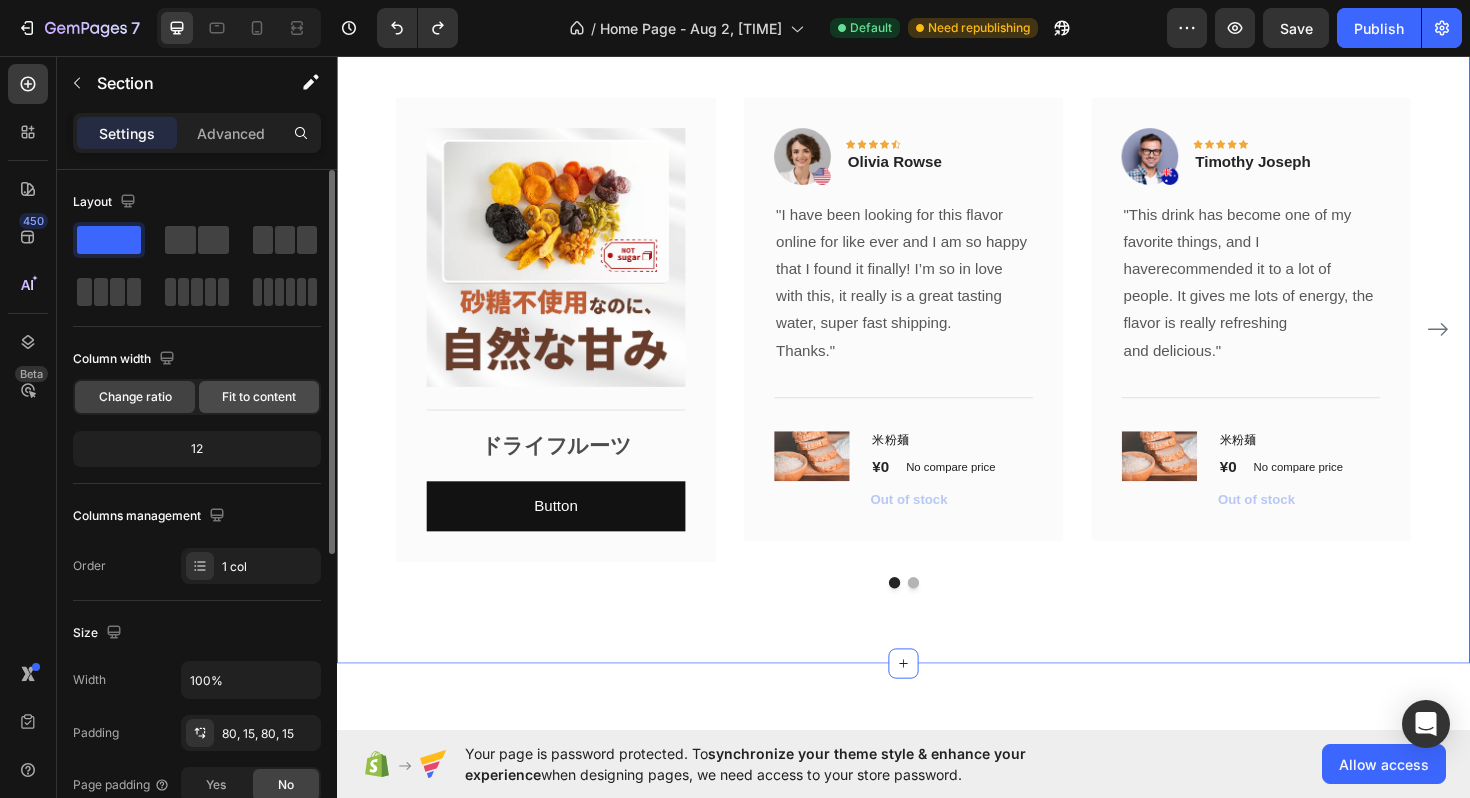 click on "Fit to content" 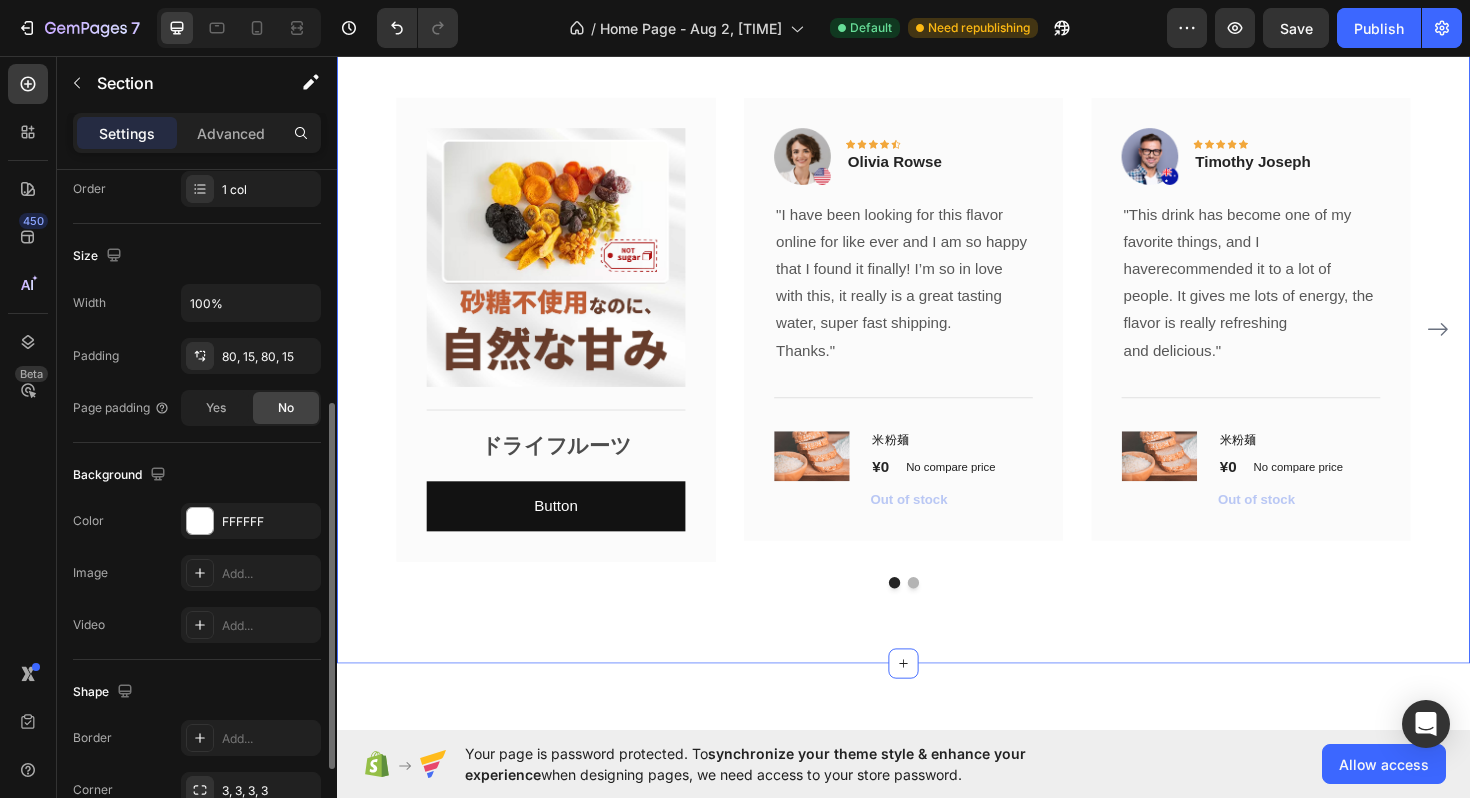 scroll, scrollTop: 436, scrollLeft: 0, axis: vertical 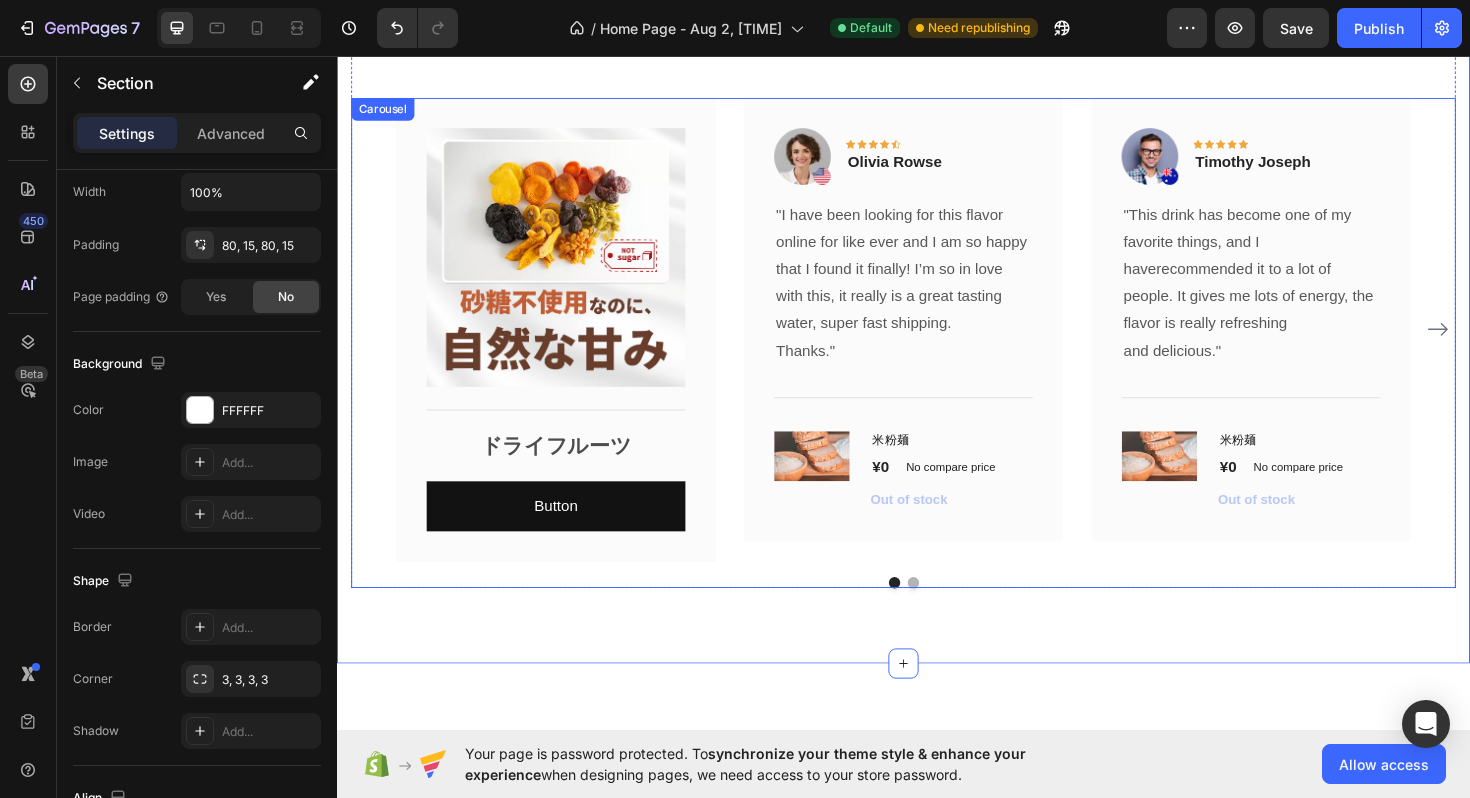 click at bounding box center (947, 614) 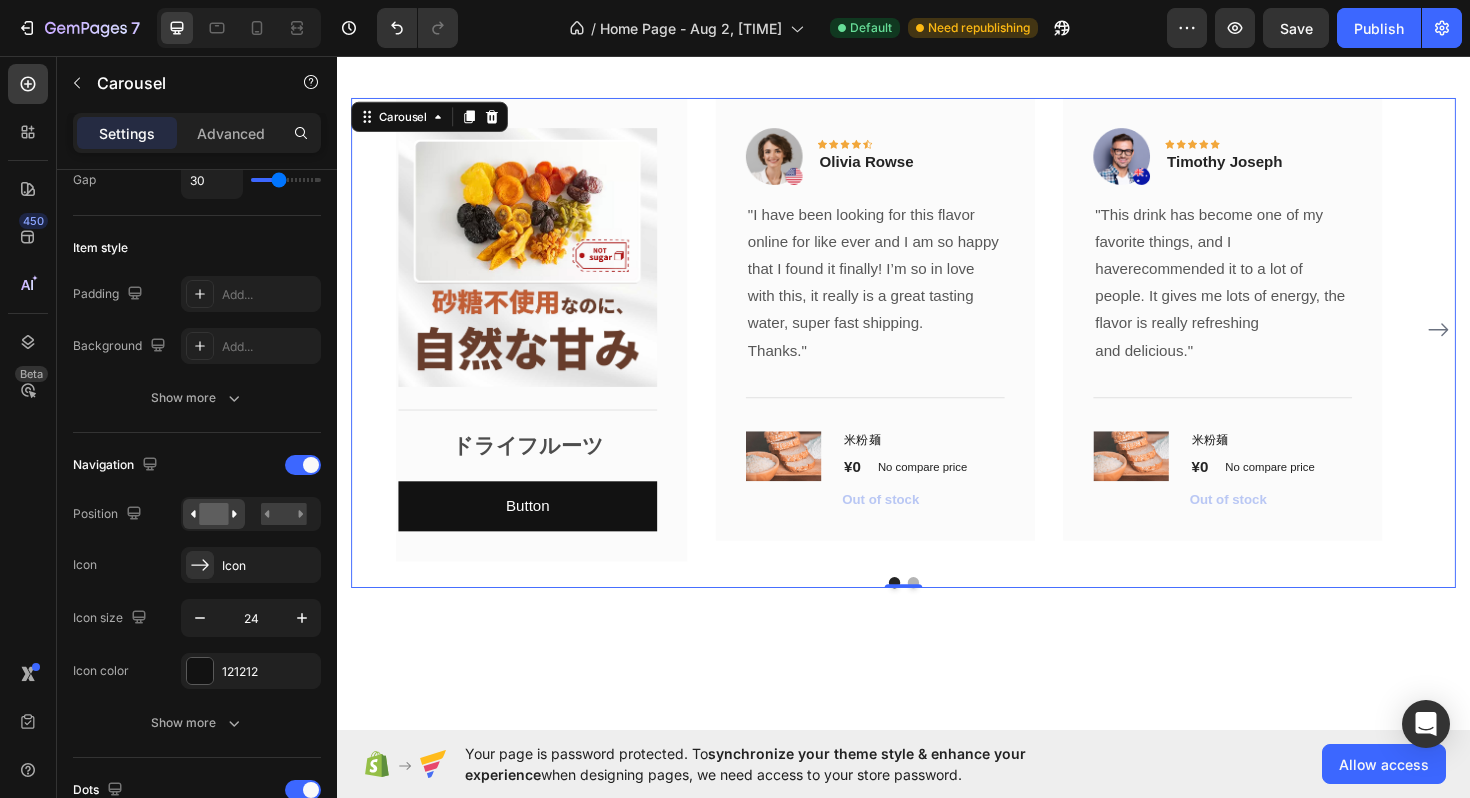 scroll, scrollTop: 0, scrollLeft: 0, axis: both 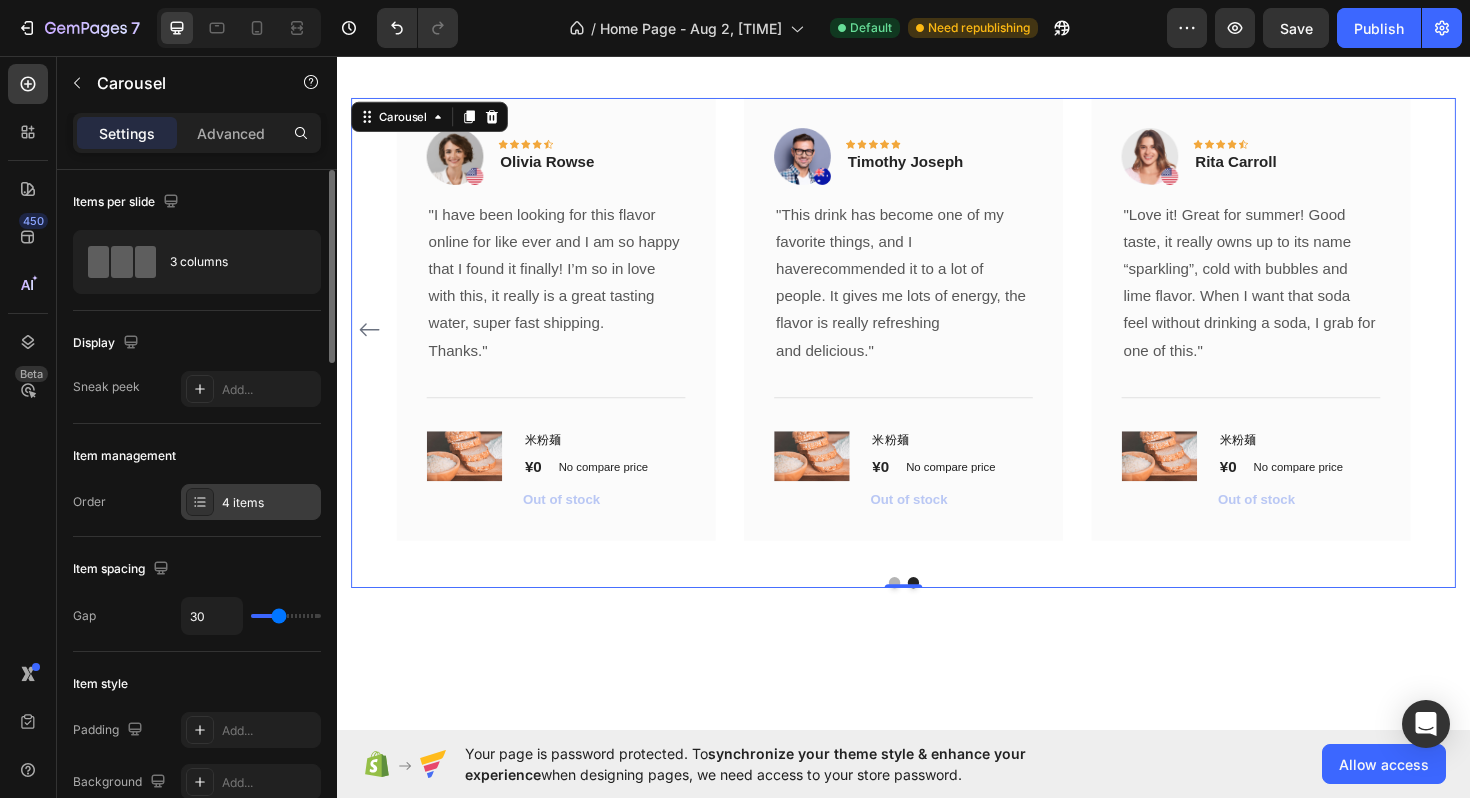 click 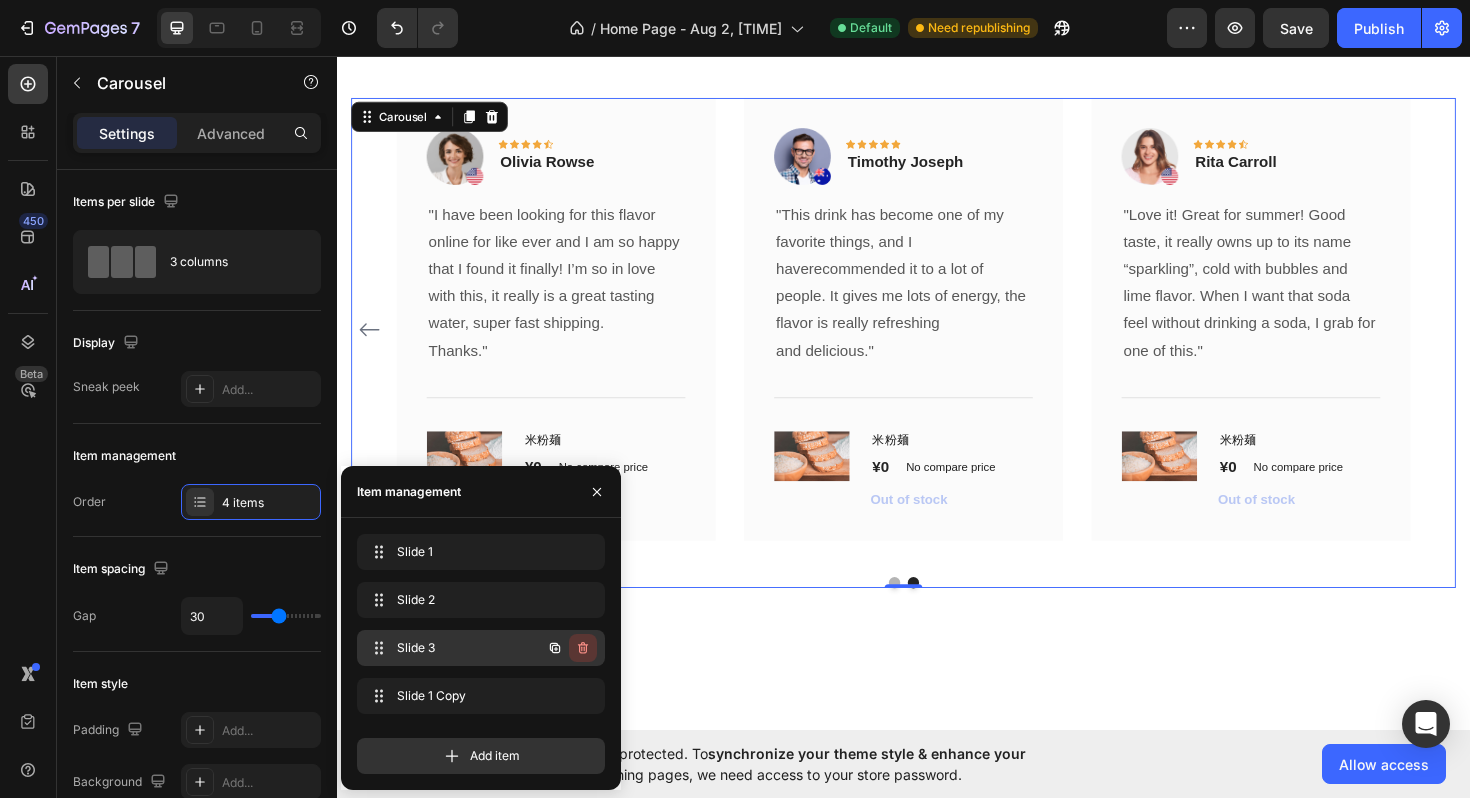 click 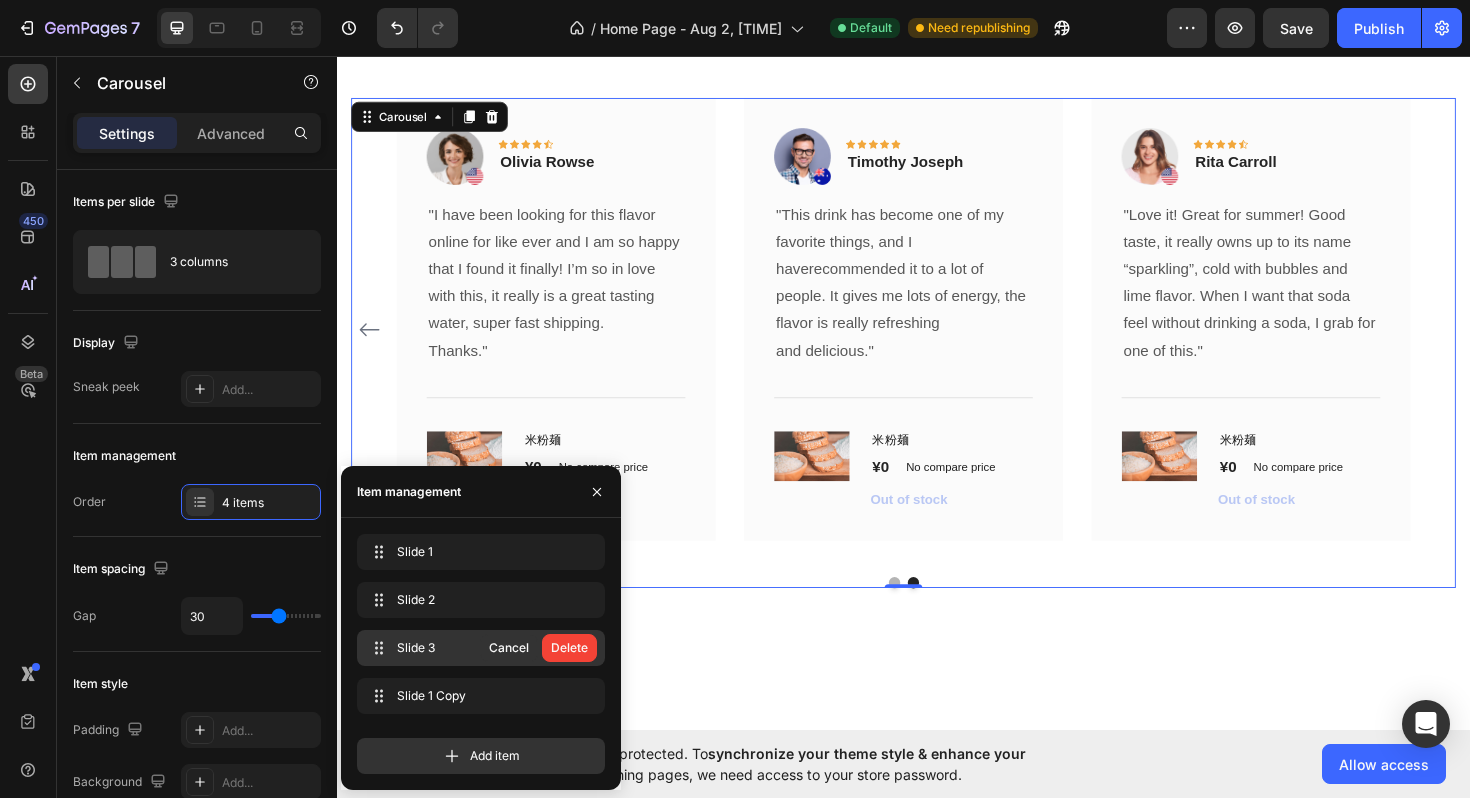 click on "Delete" at bounding box center (569, 648) 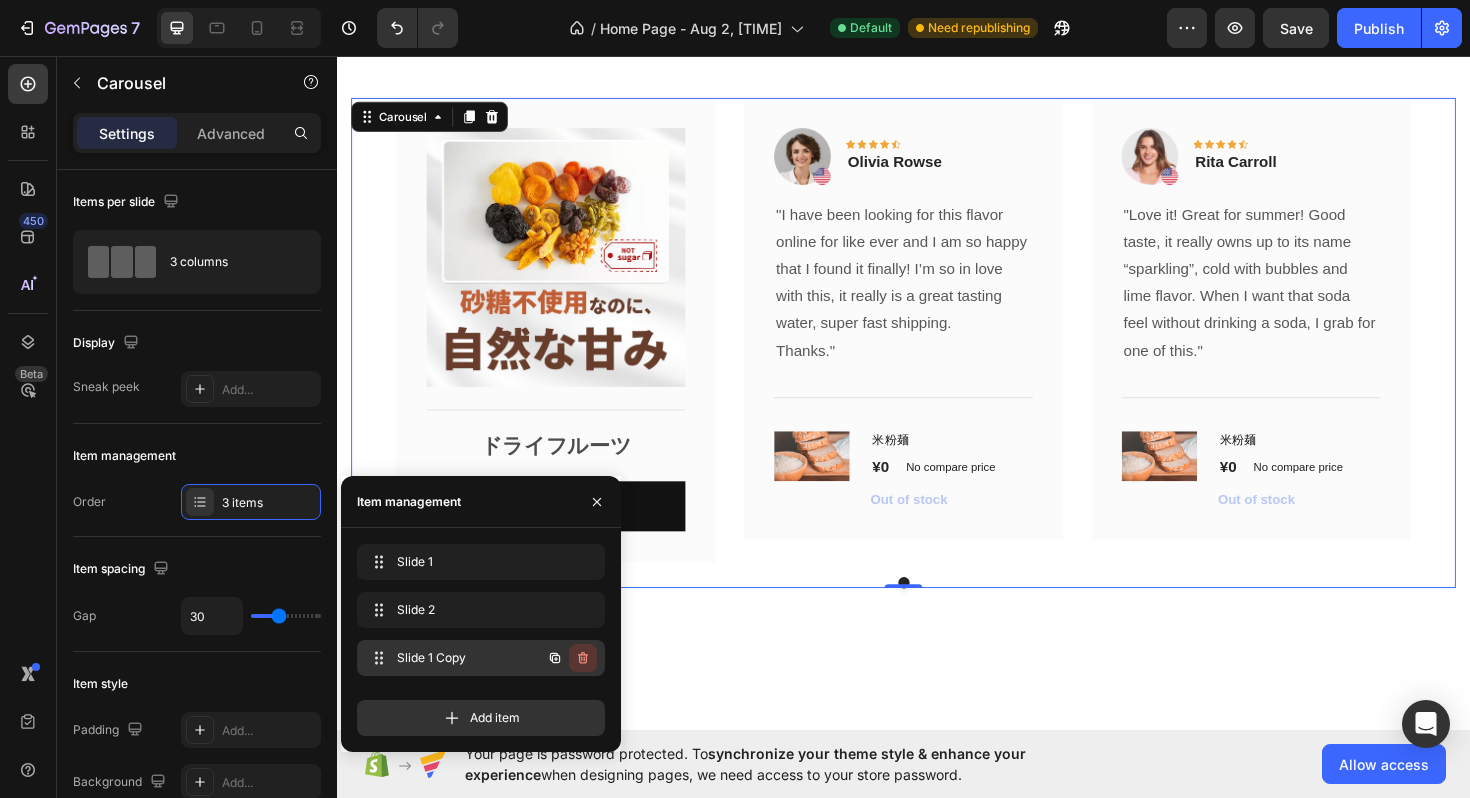 click 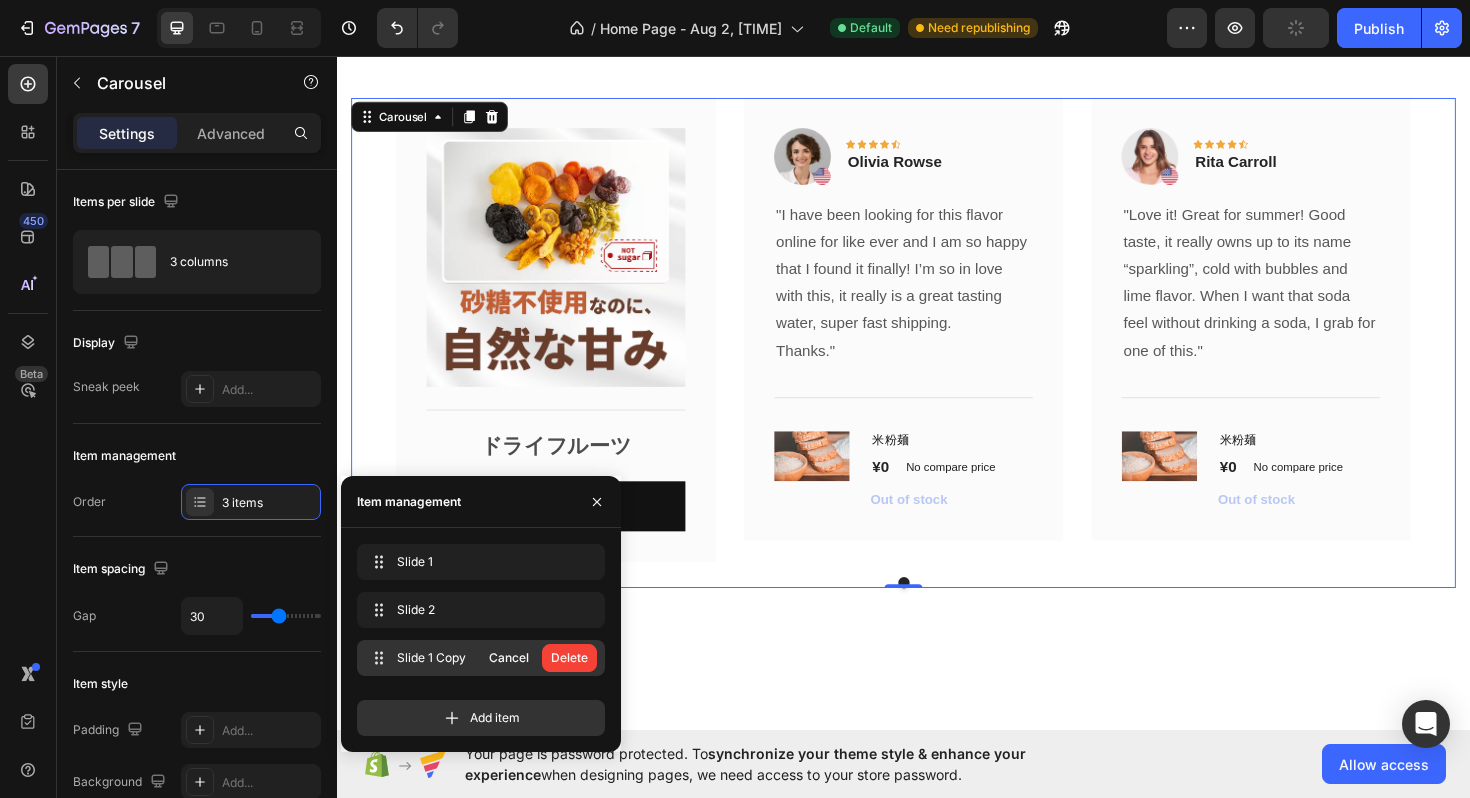 click on "Delete" at bounding box center (569, 658) 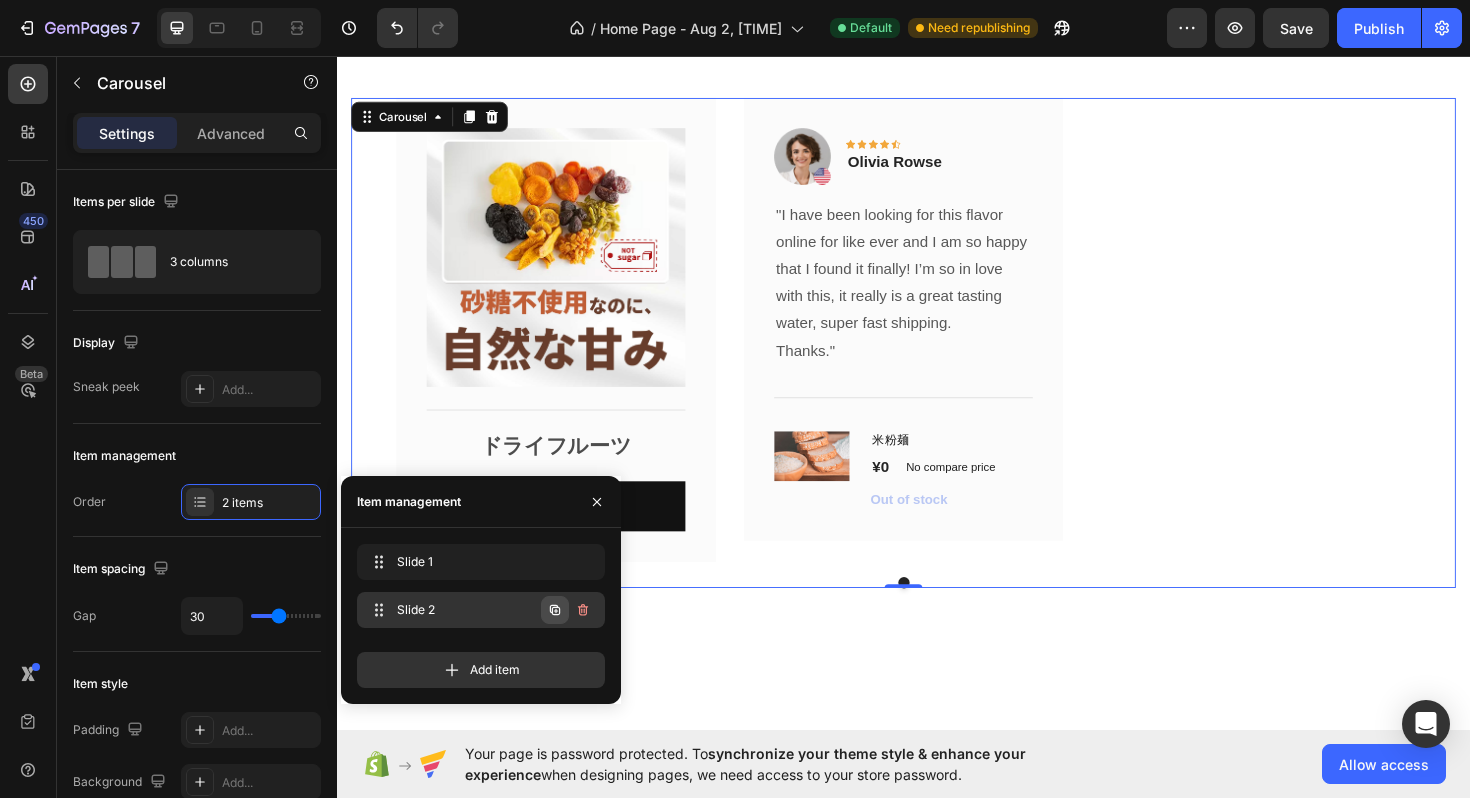 click 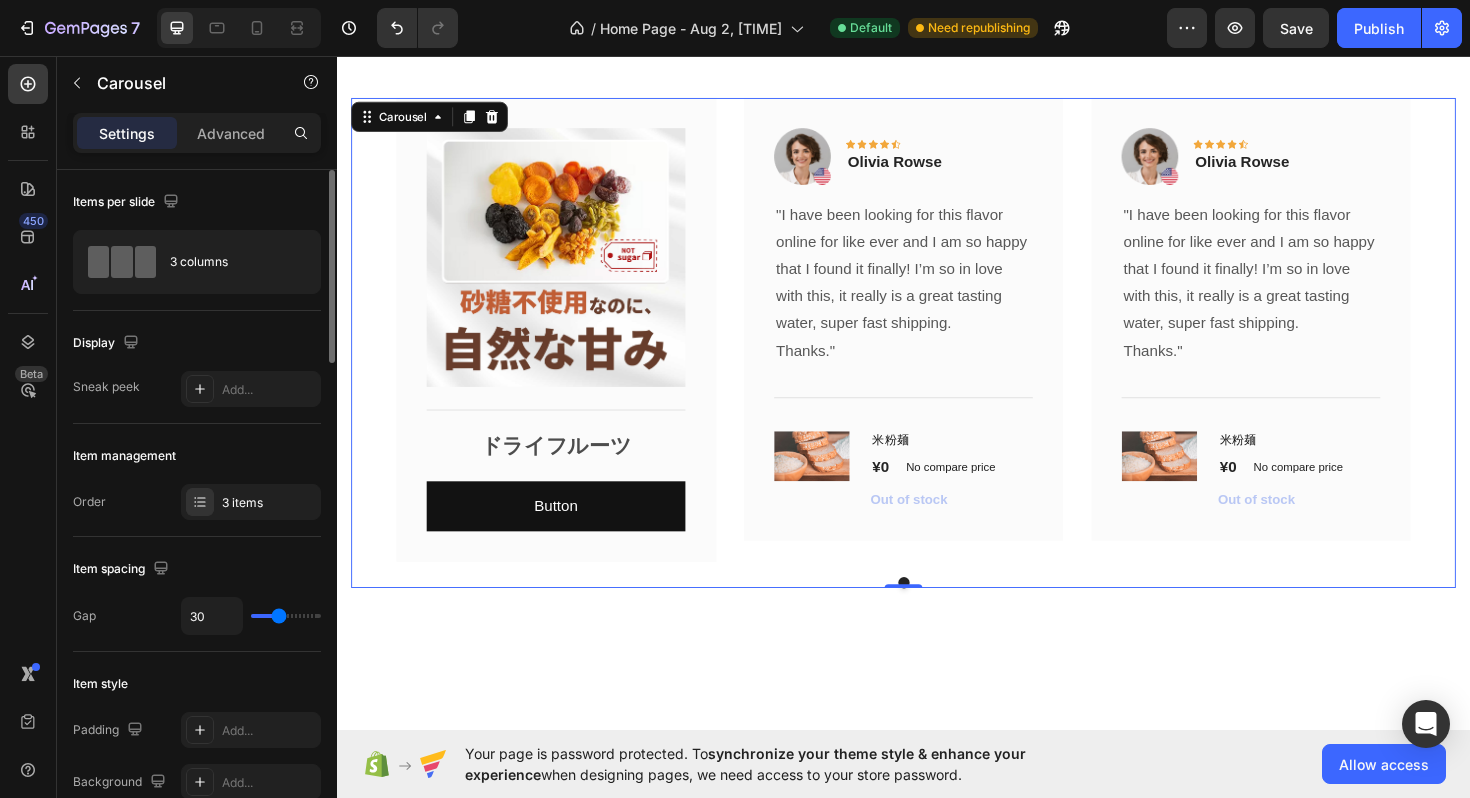 type on "27" 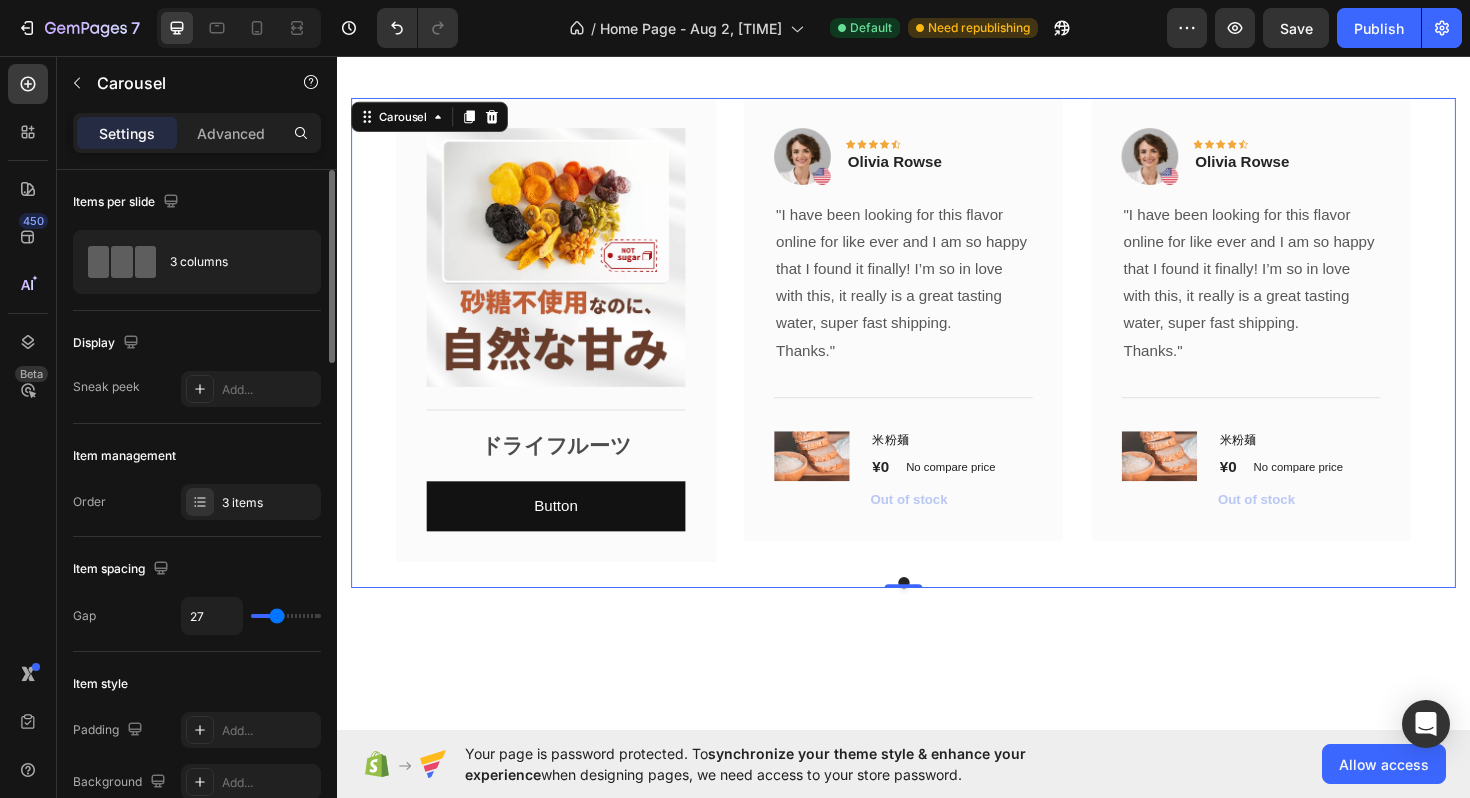 type on "23" 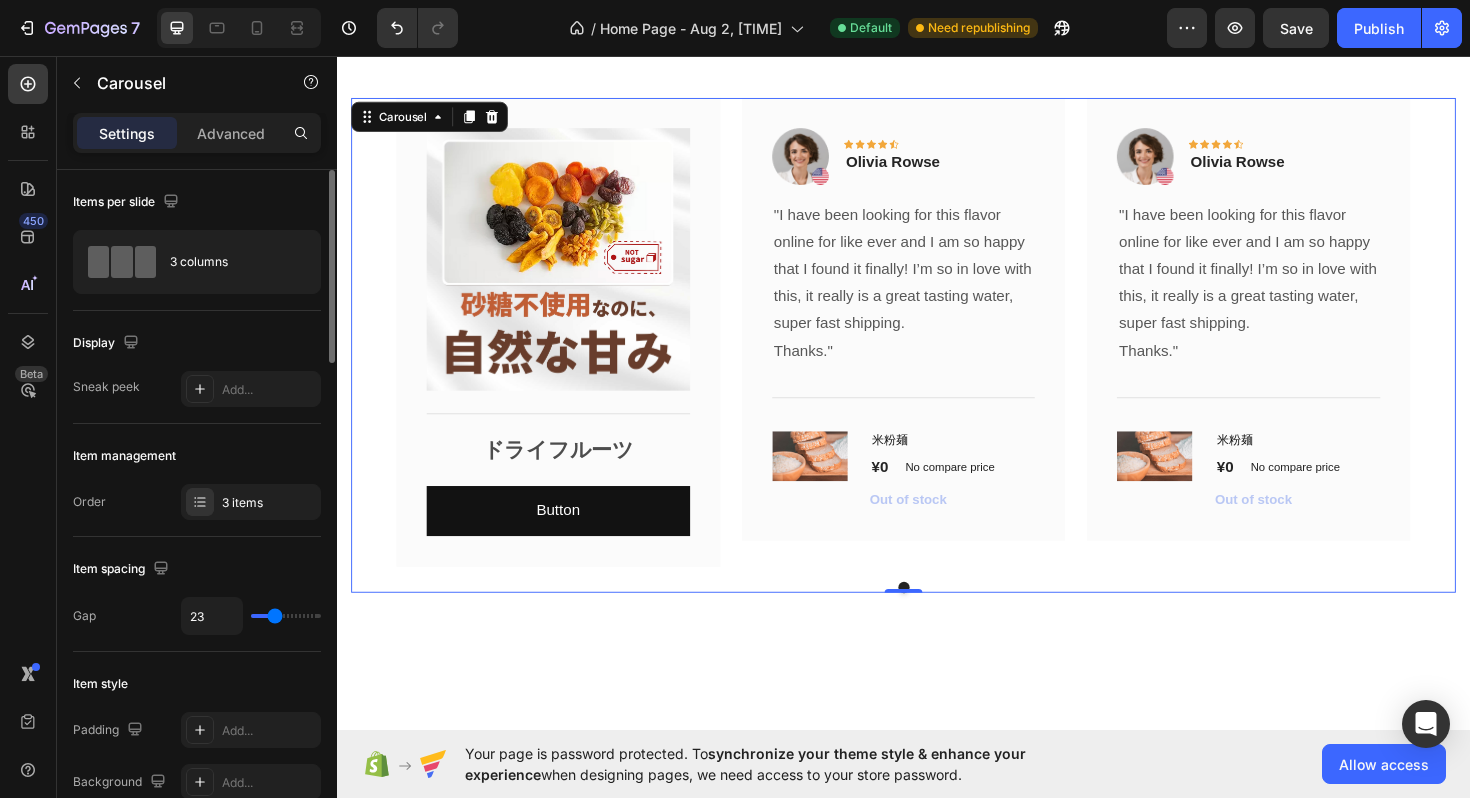 type on "22" 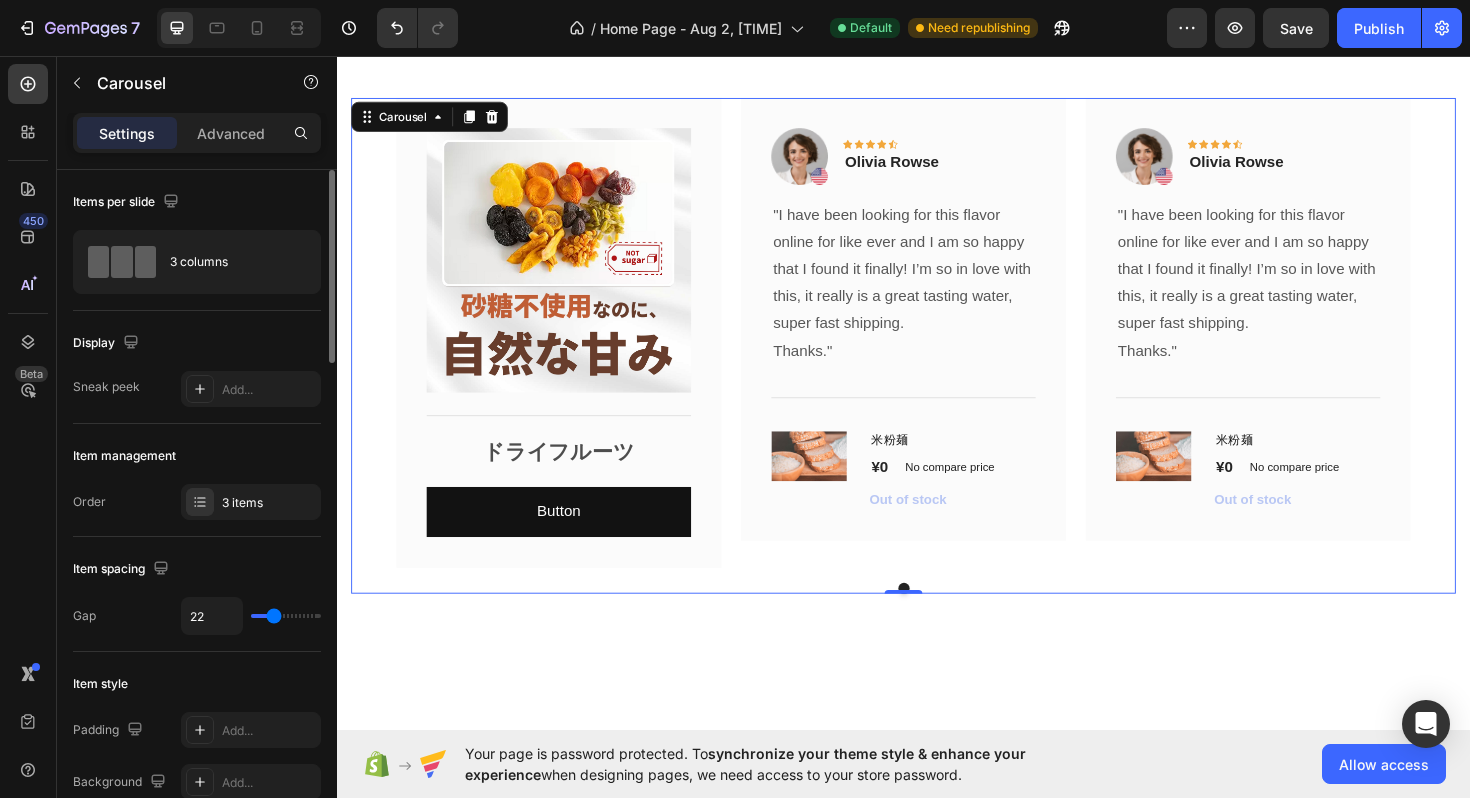 type on "21" 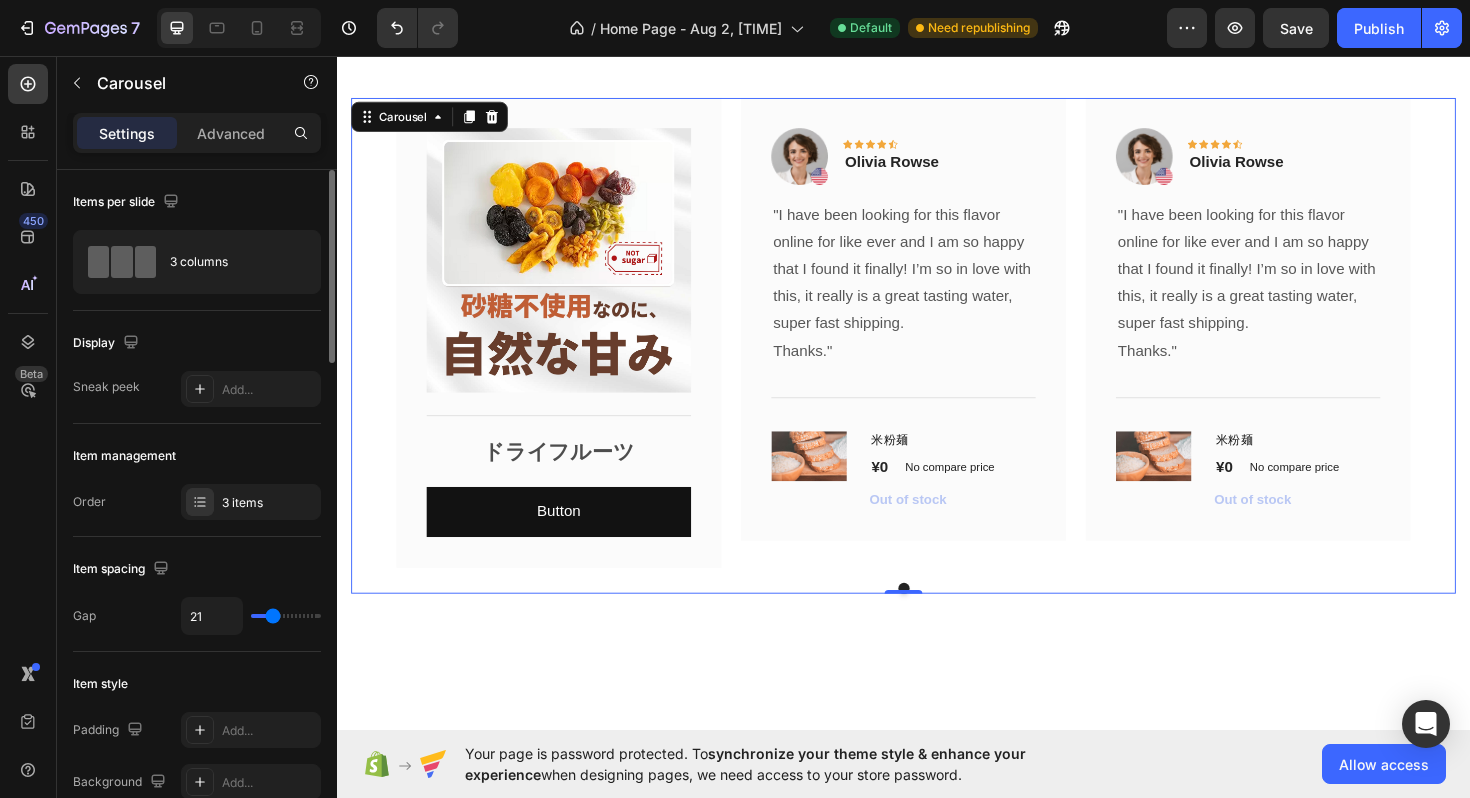type on "20" 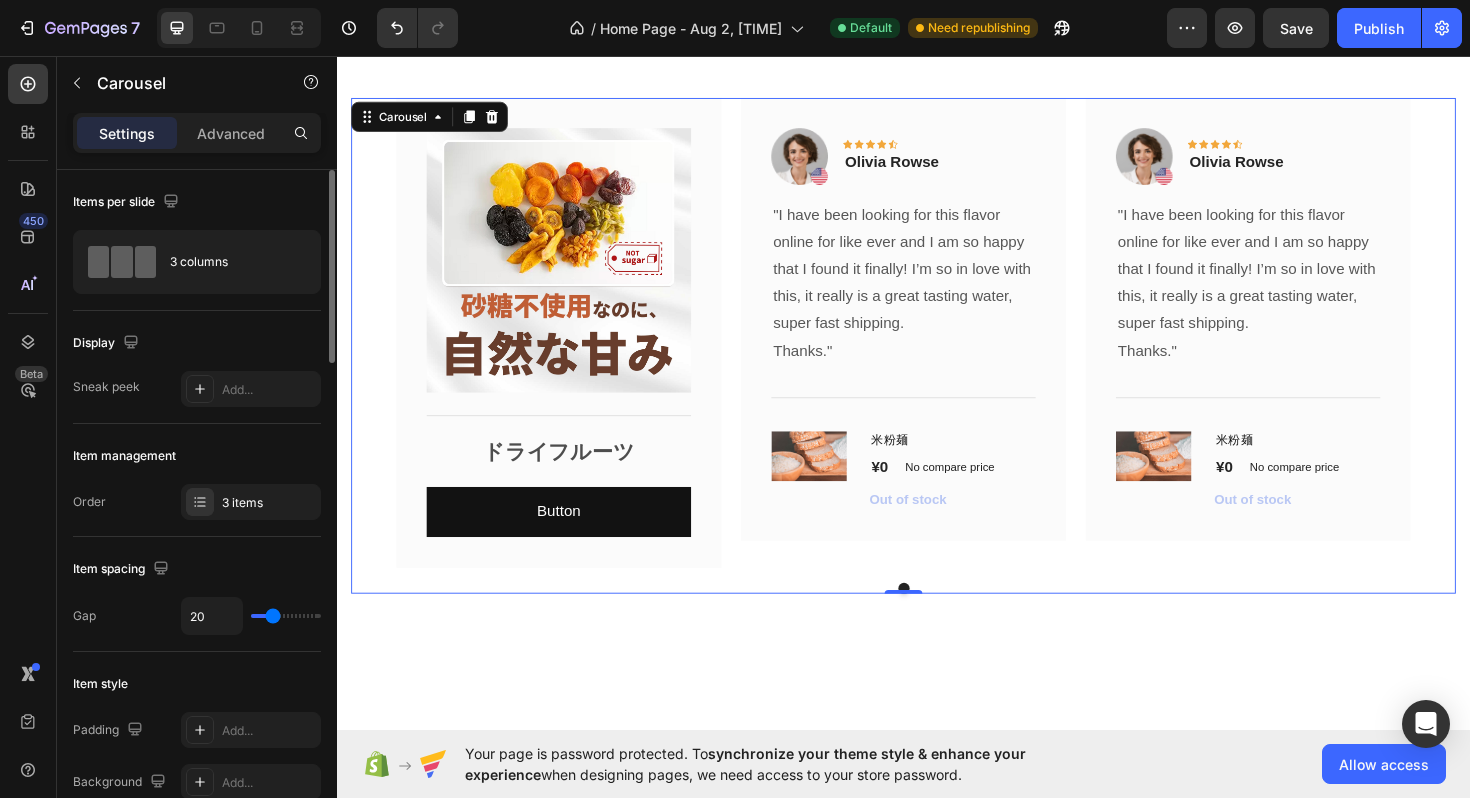 type on "18" 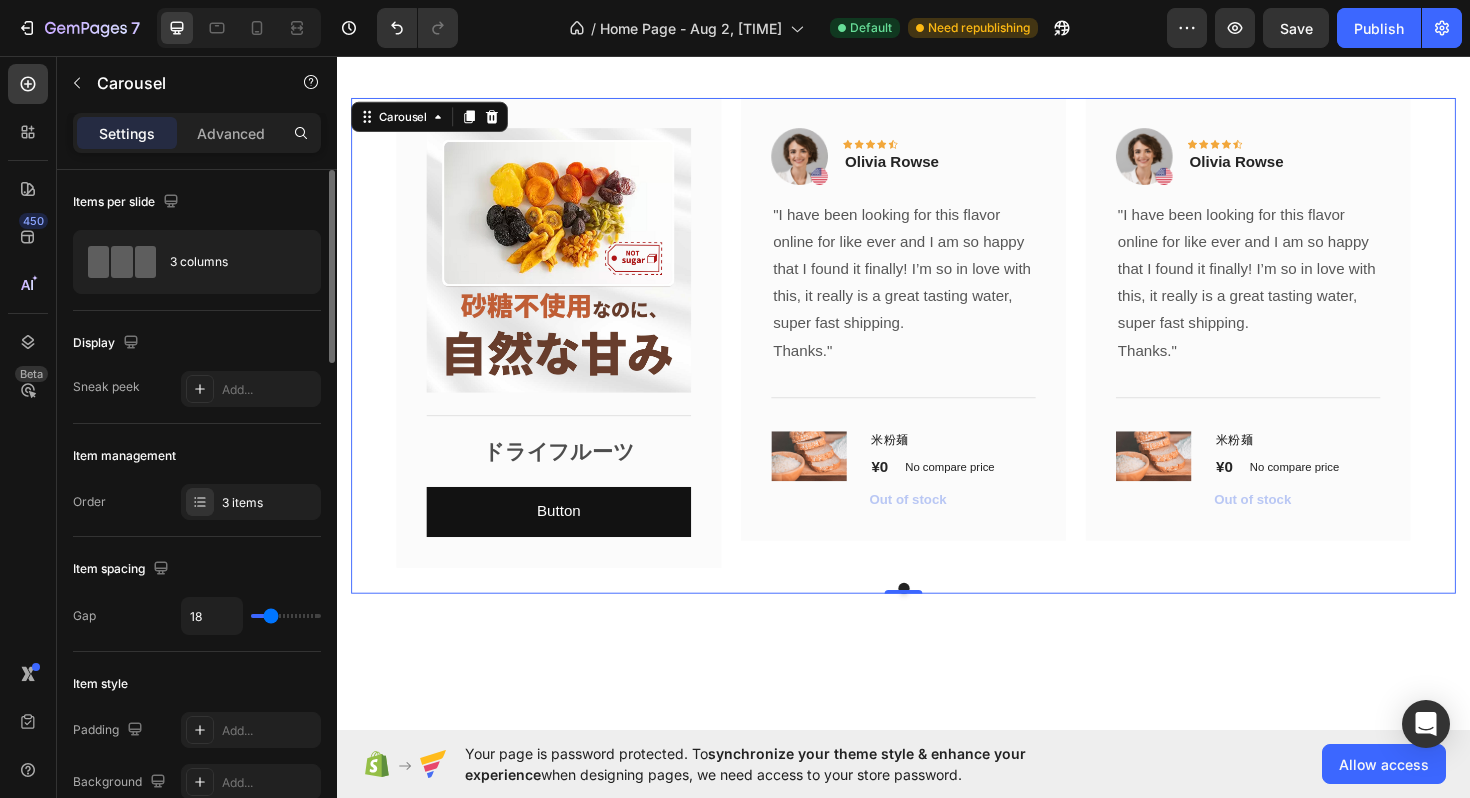 type on "14" 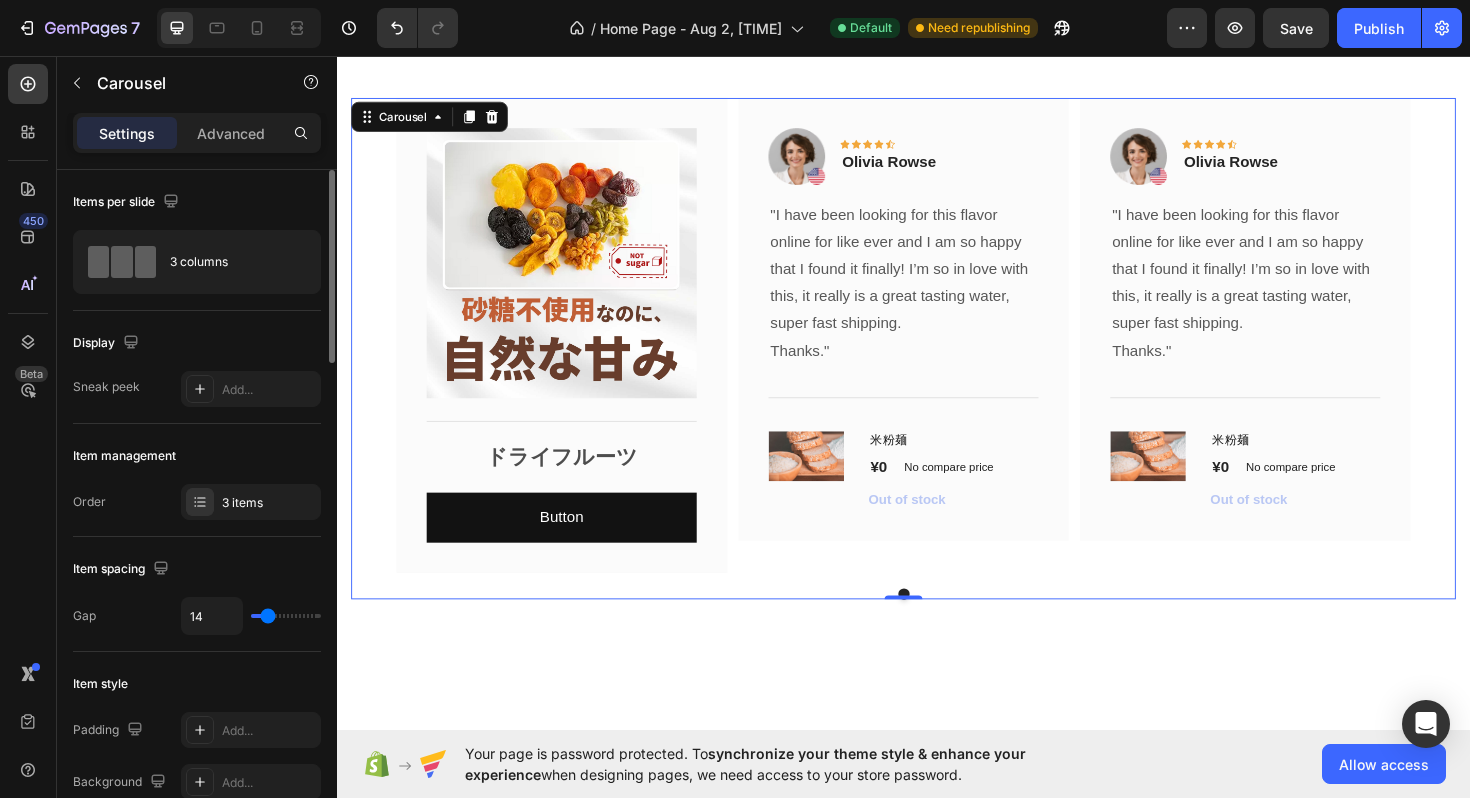 type on "12" 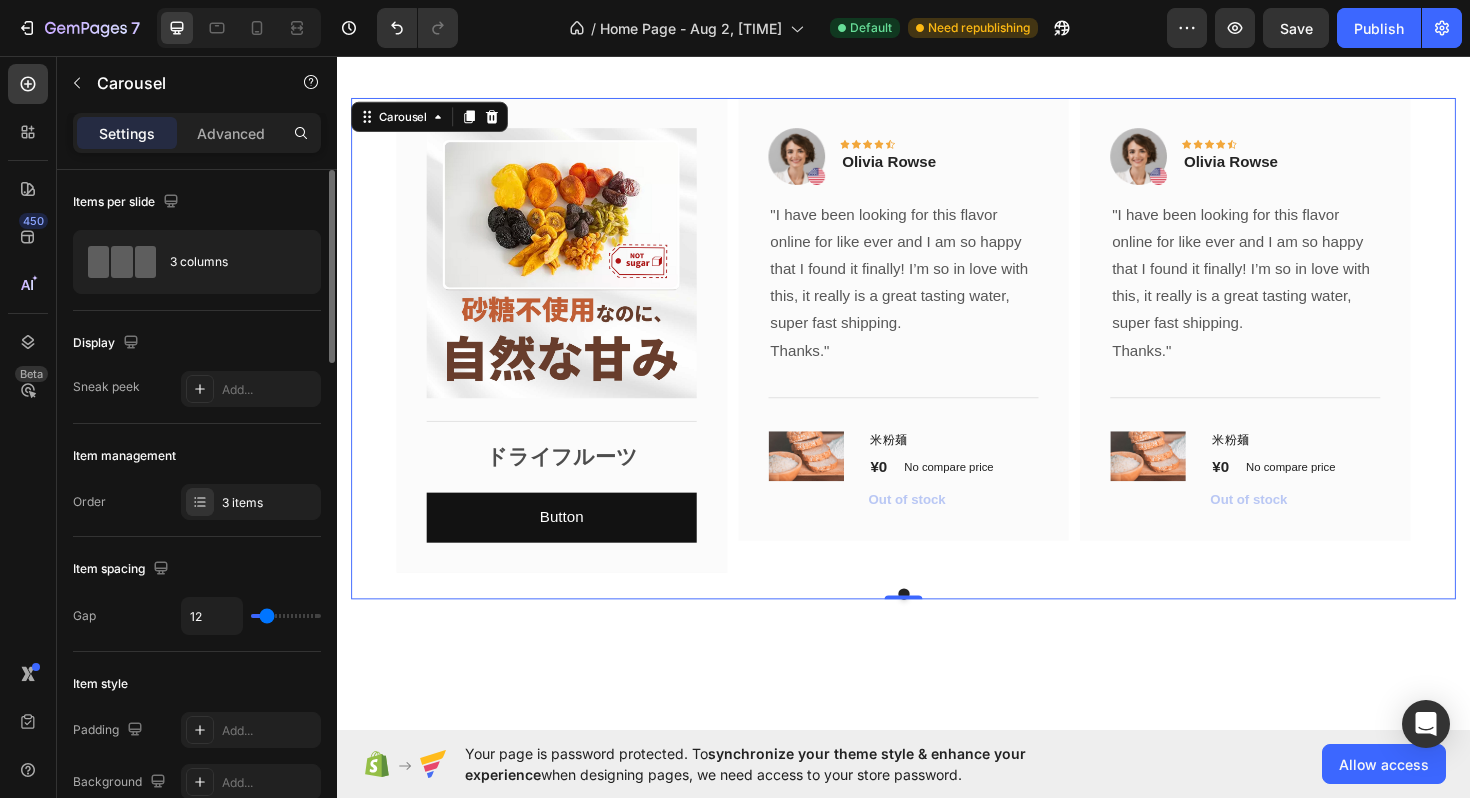 type on "11" 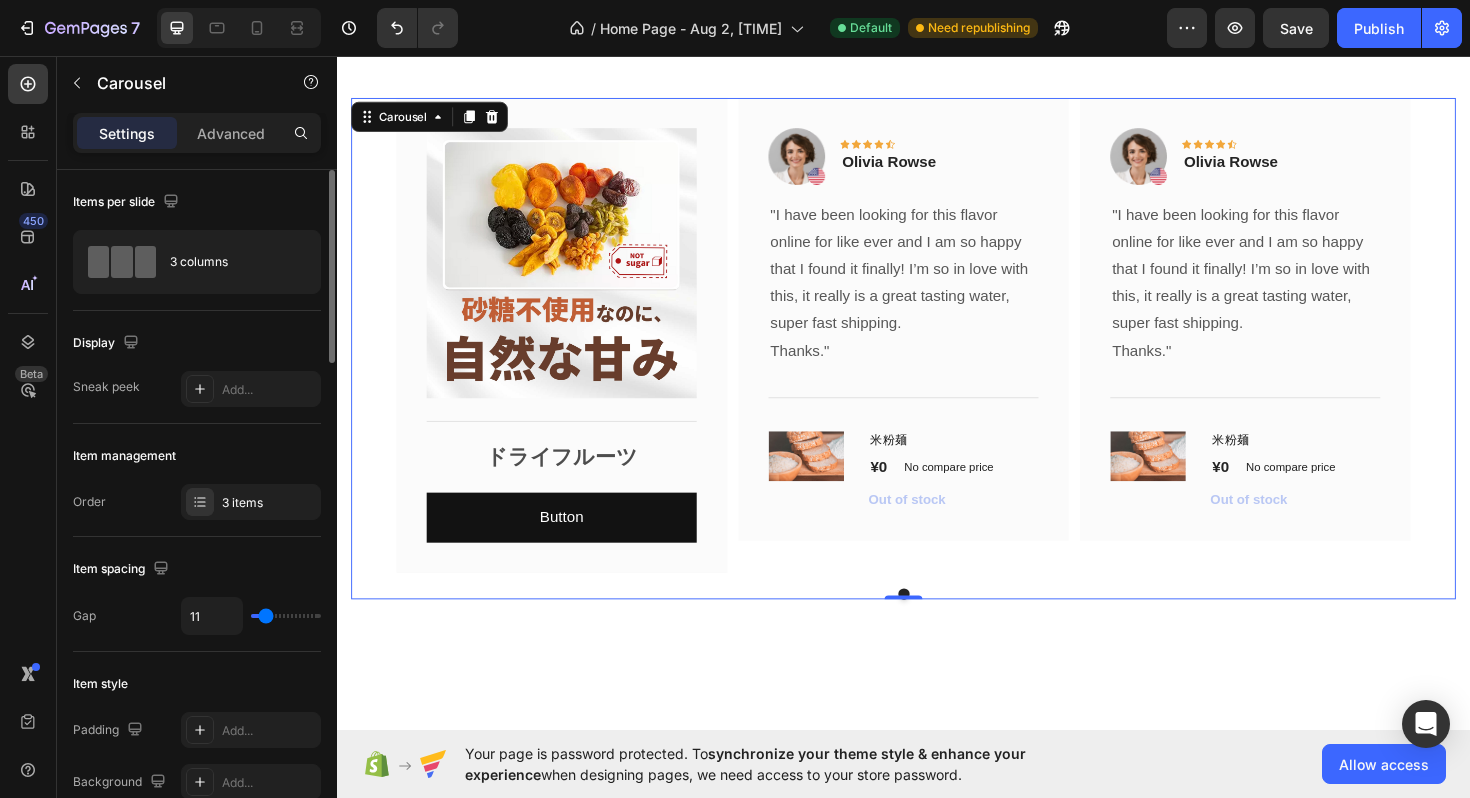 type on "10" 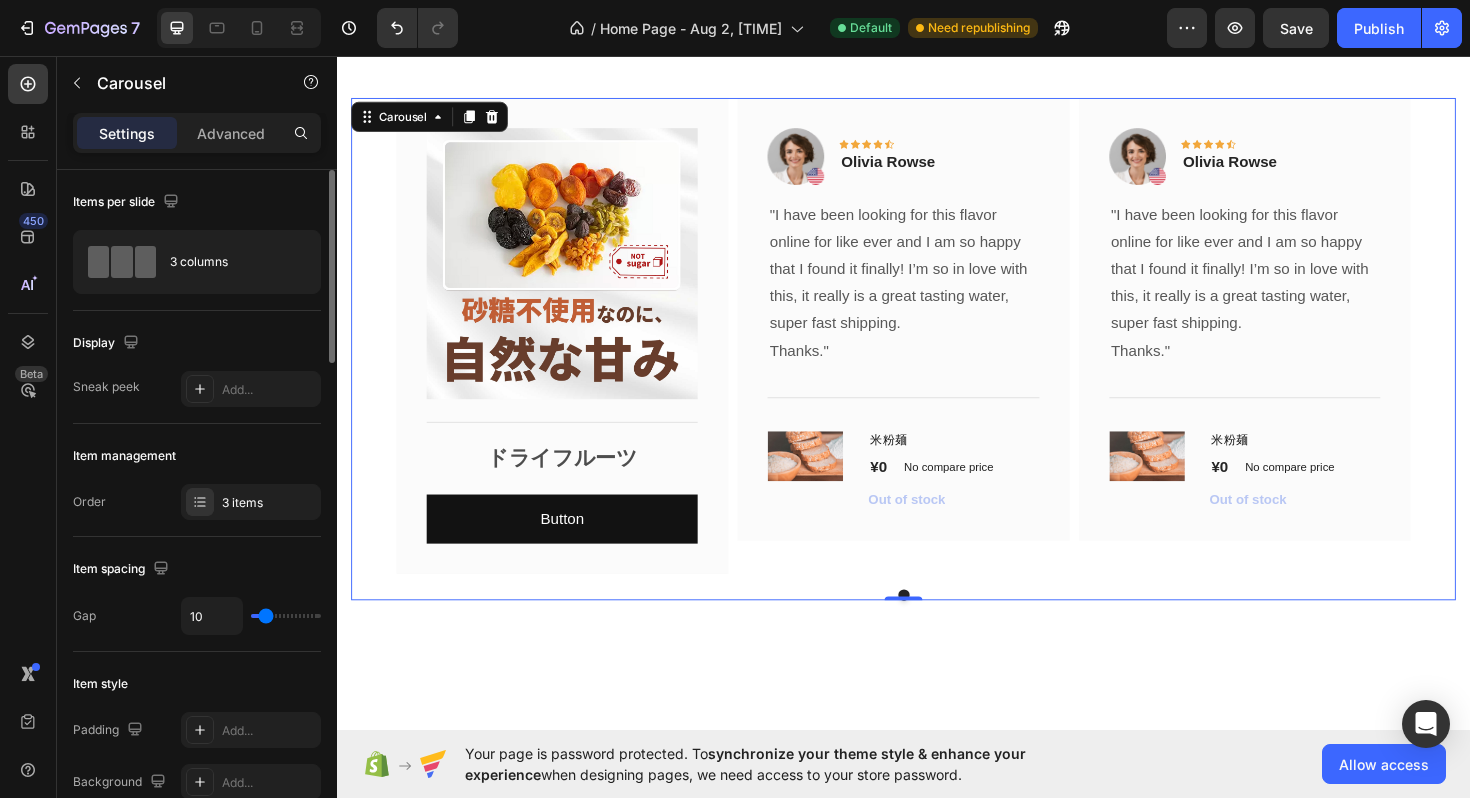type on "9" 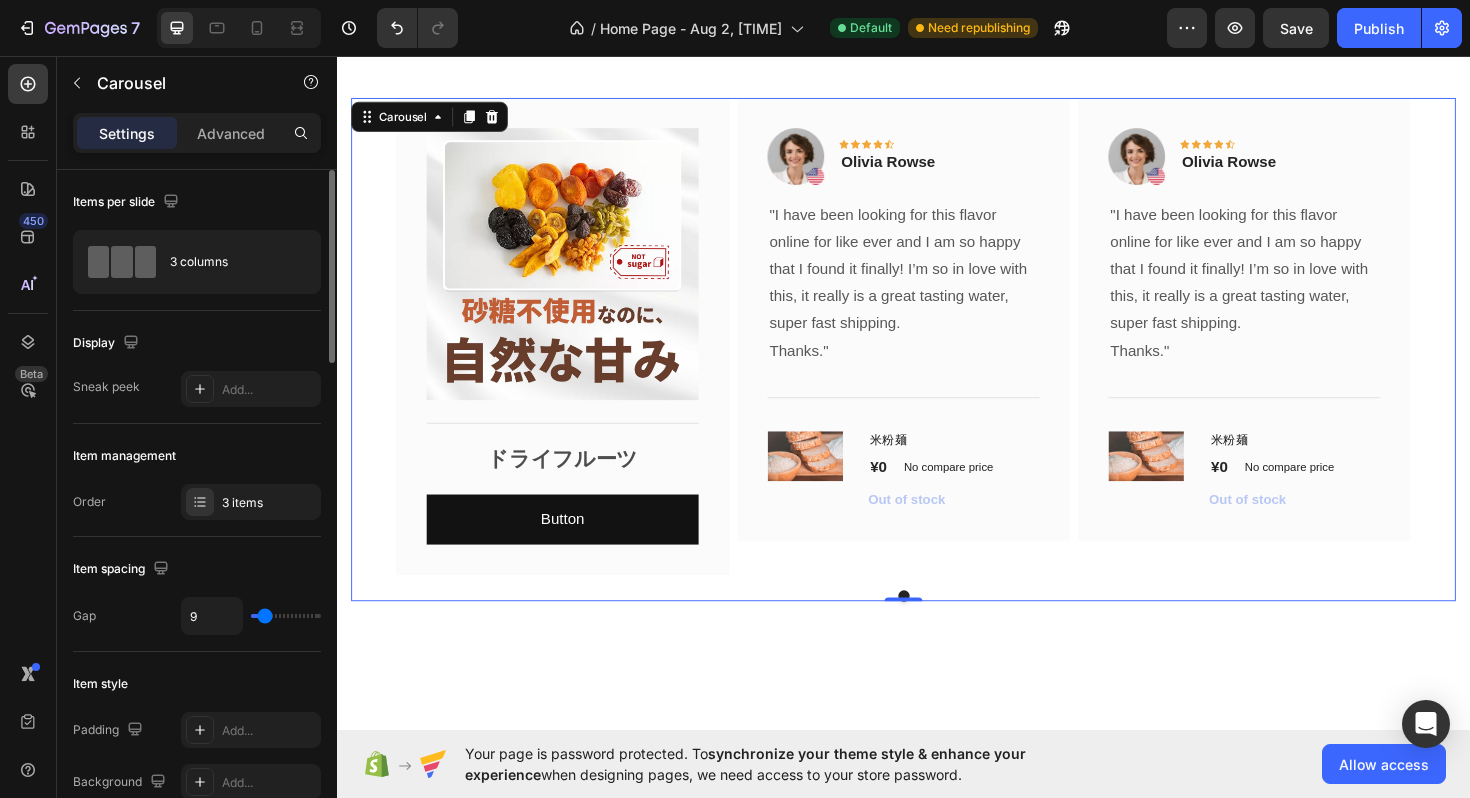 type on "11" 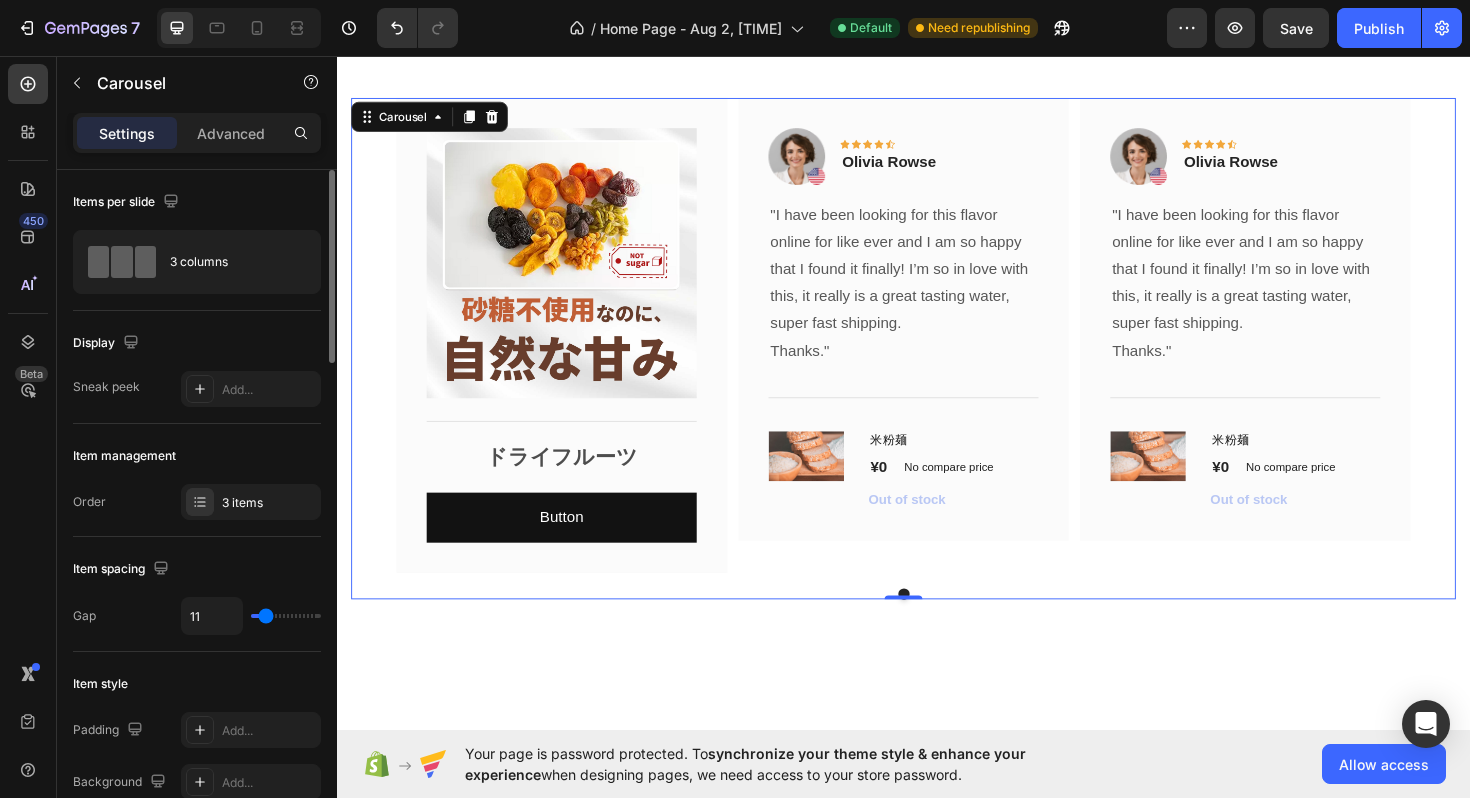 type on "12" 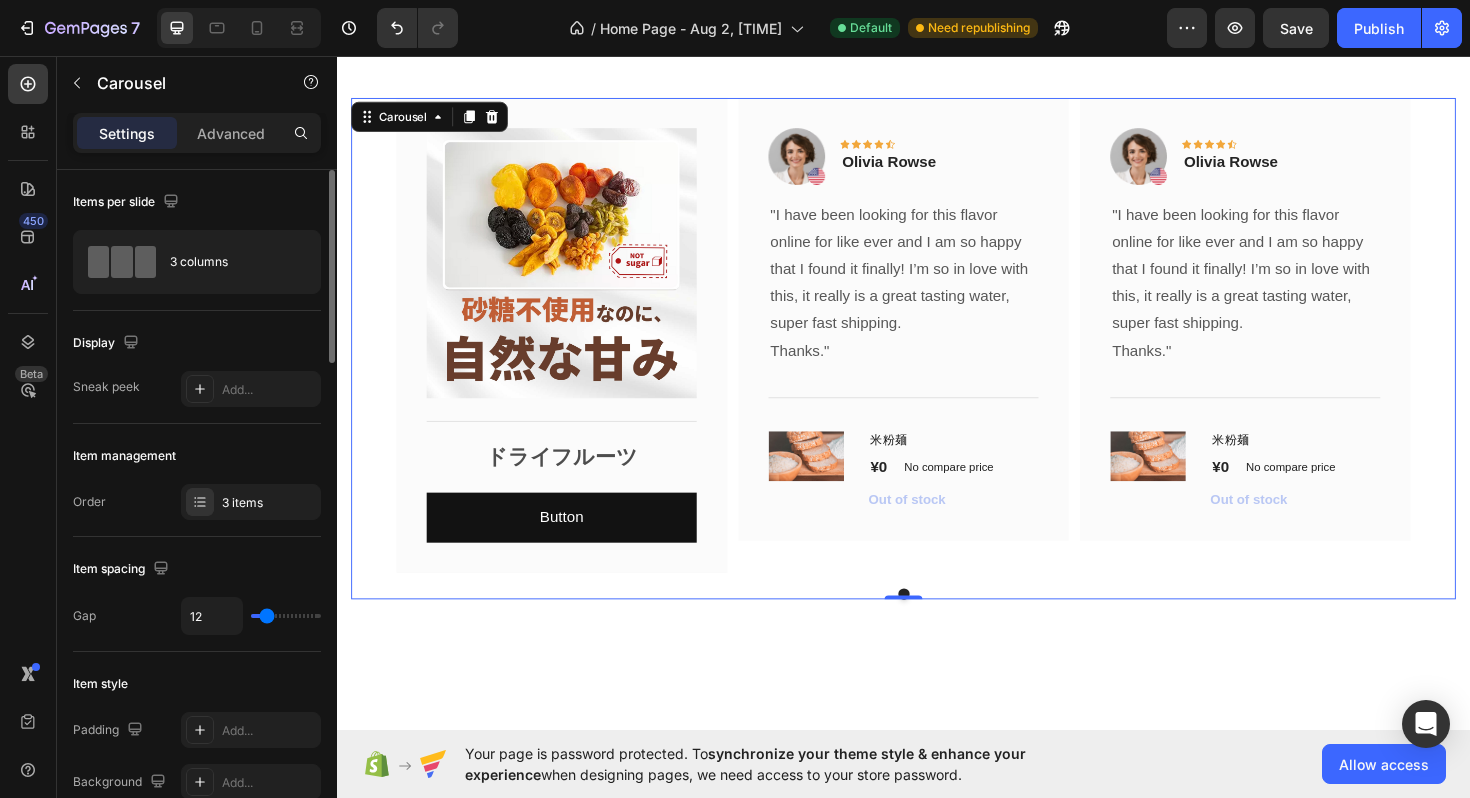 type on "13" 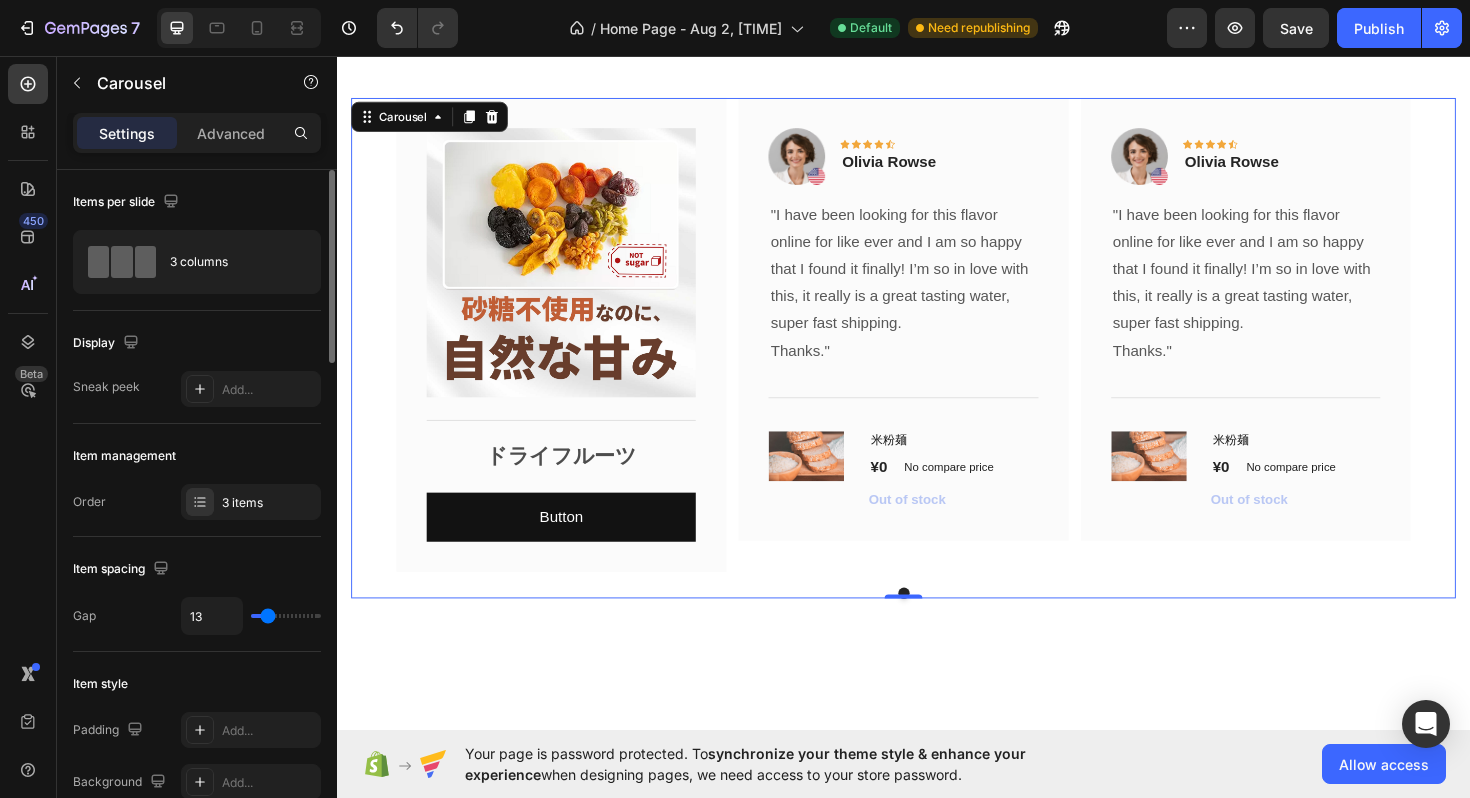 type on "14" 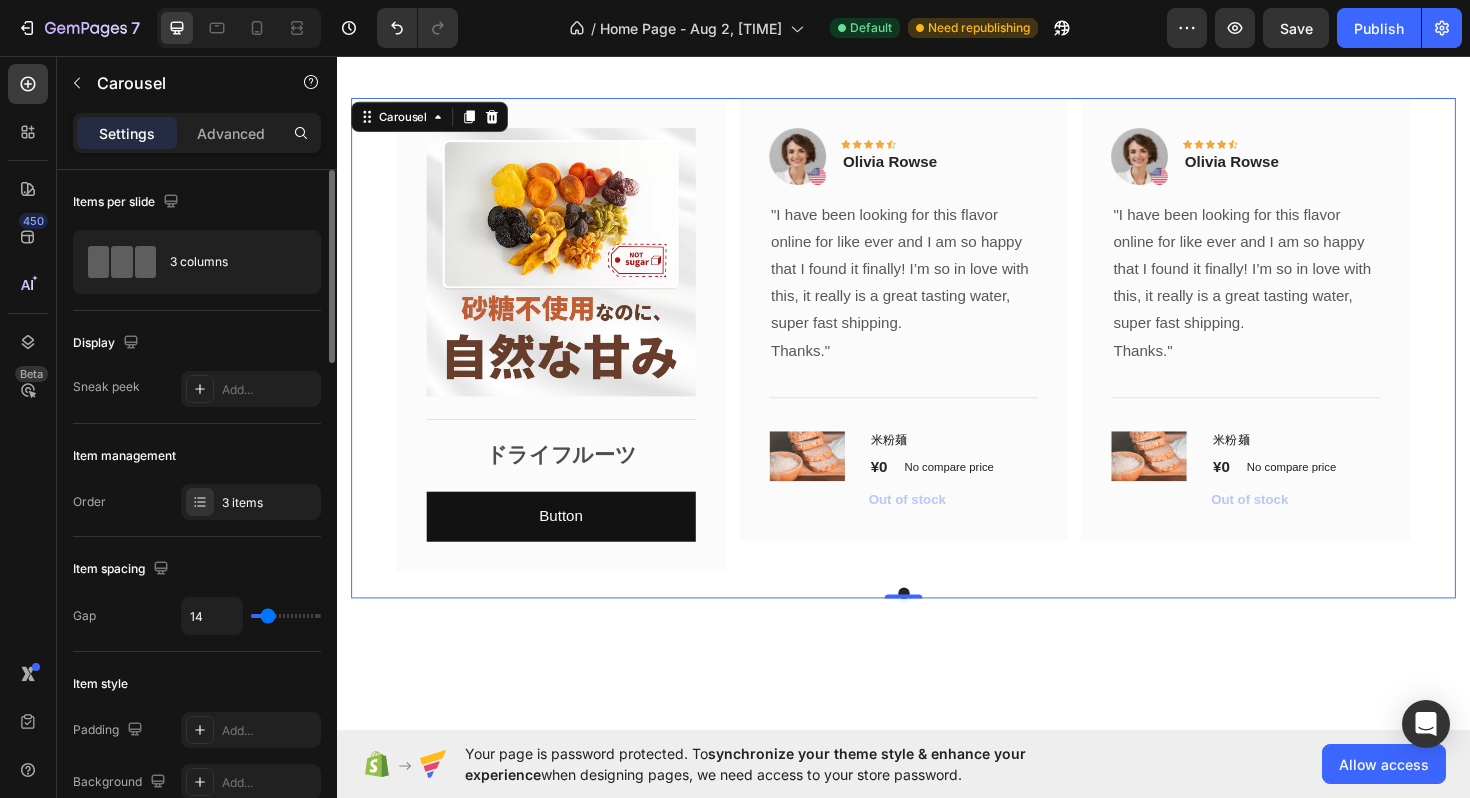 type on "15" 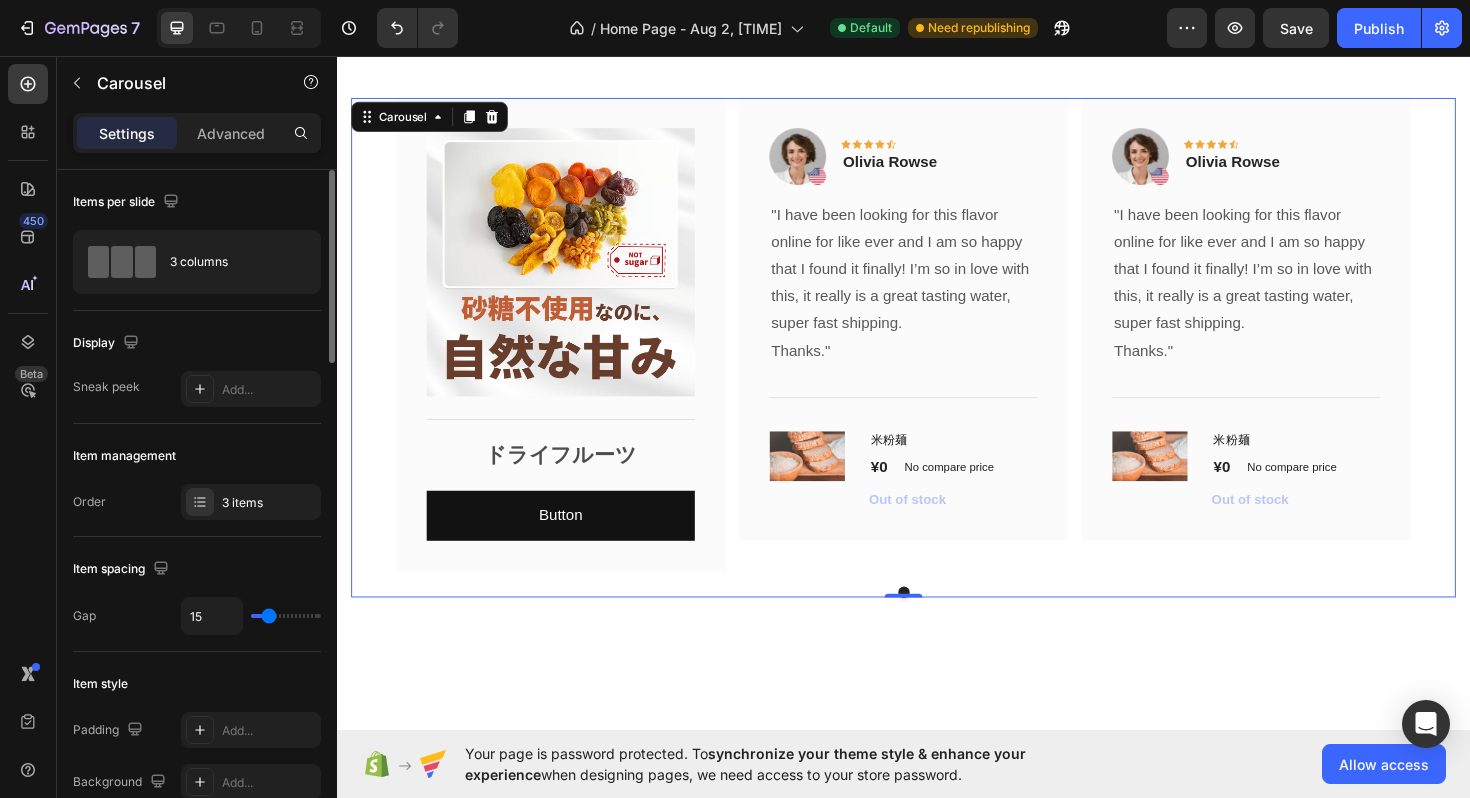 type on "16" 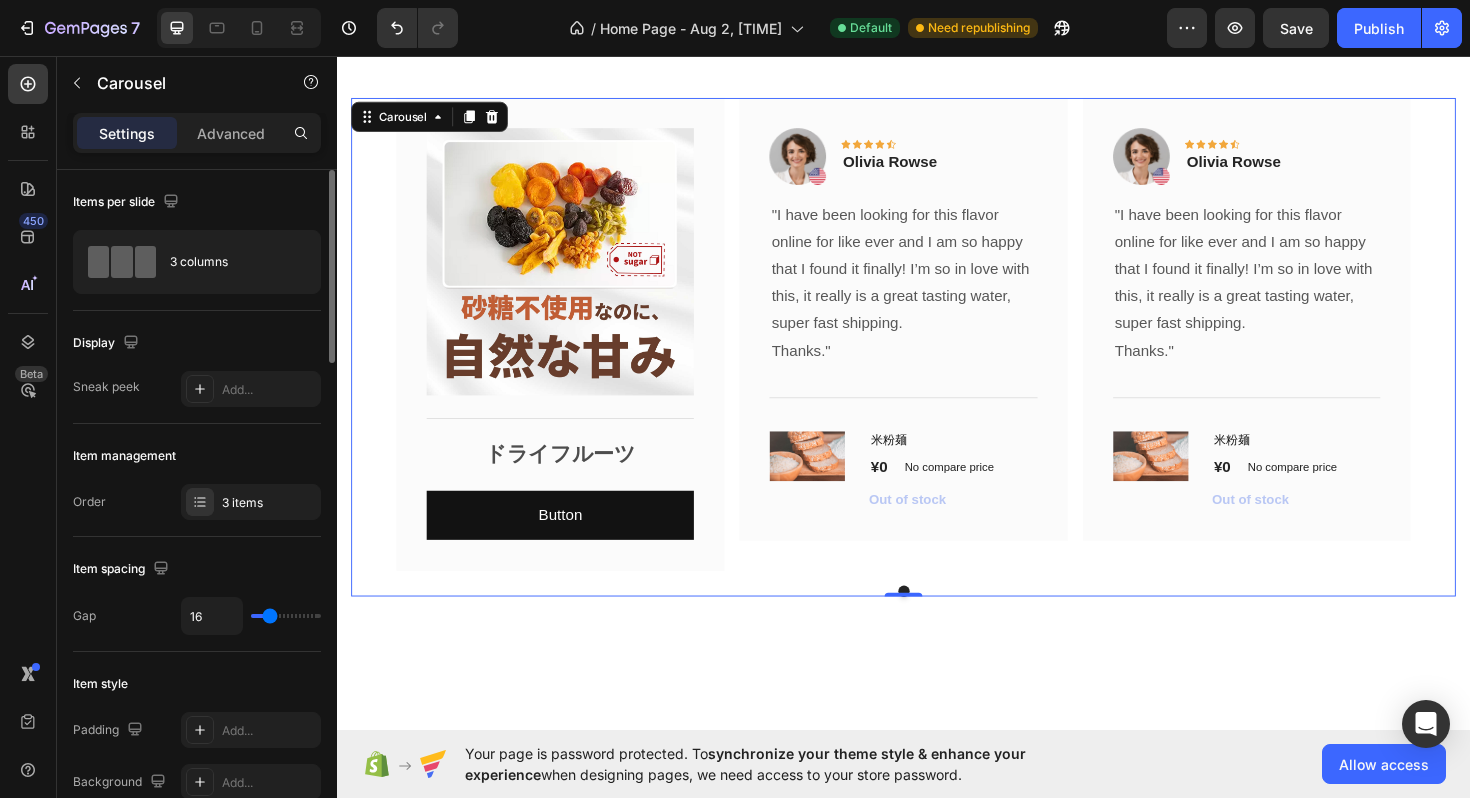 type on "17" 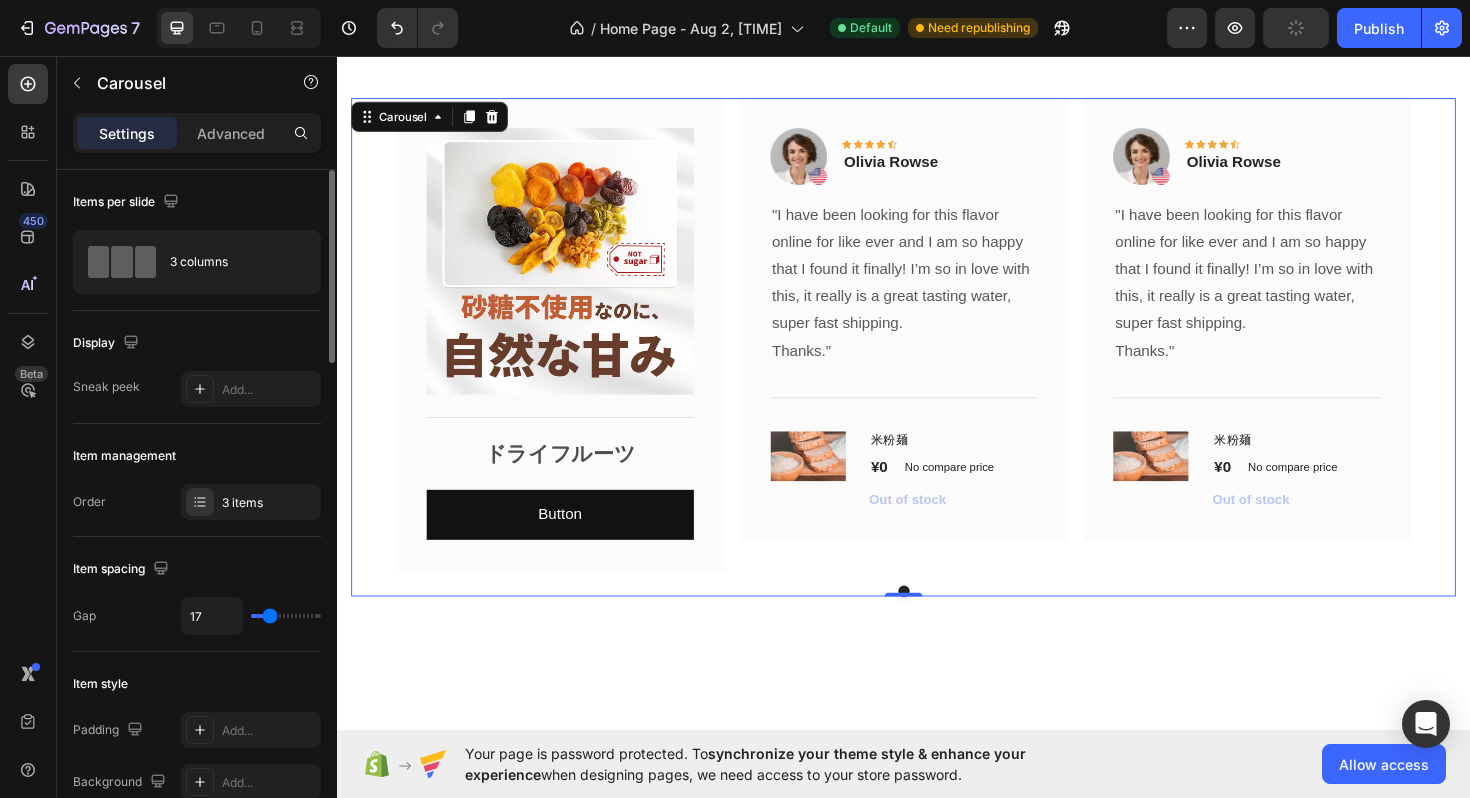 type on "16" 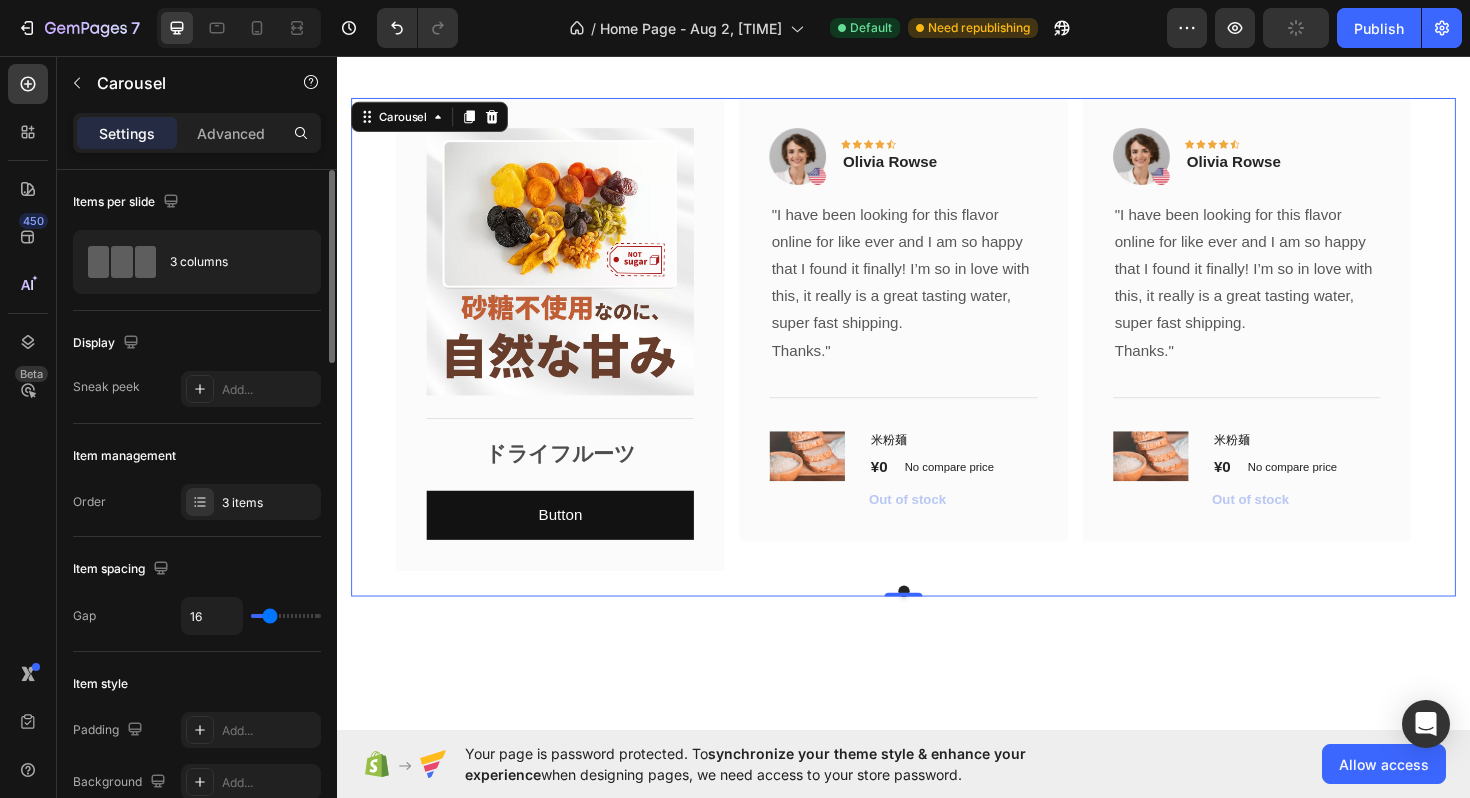 drag, startPoint x: 285, startPoint y: 618, endPoint x: 269, endPoint y: 619, distance: 16.03122 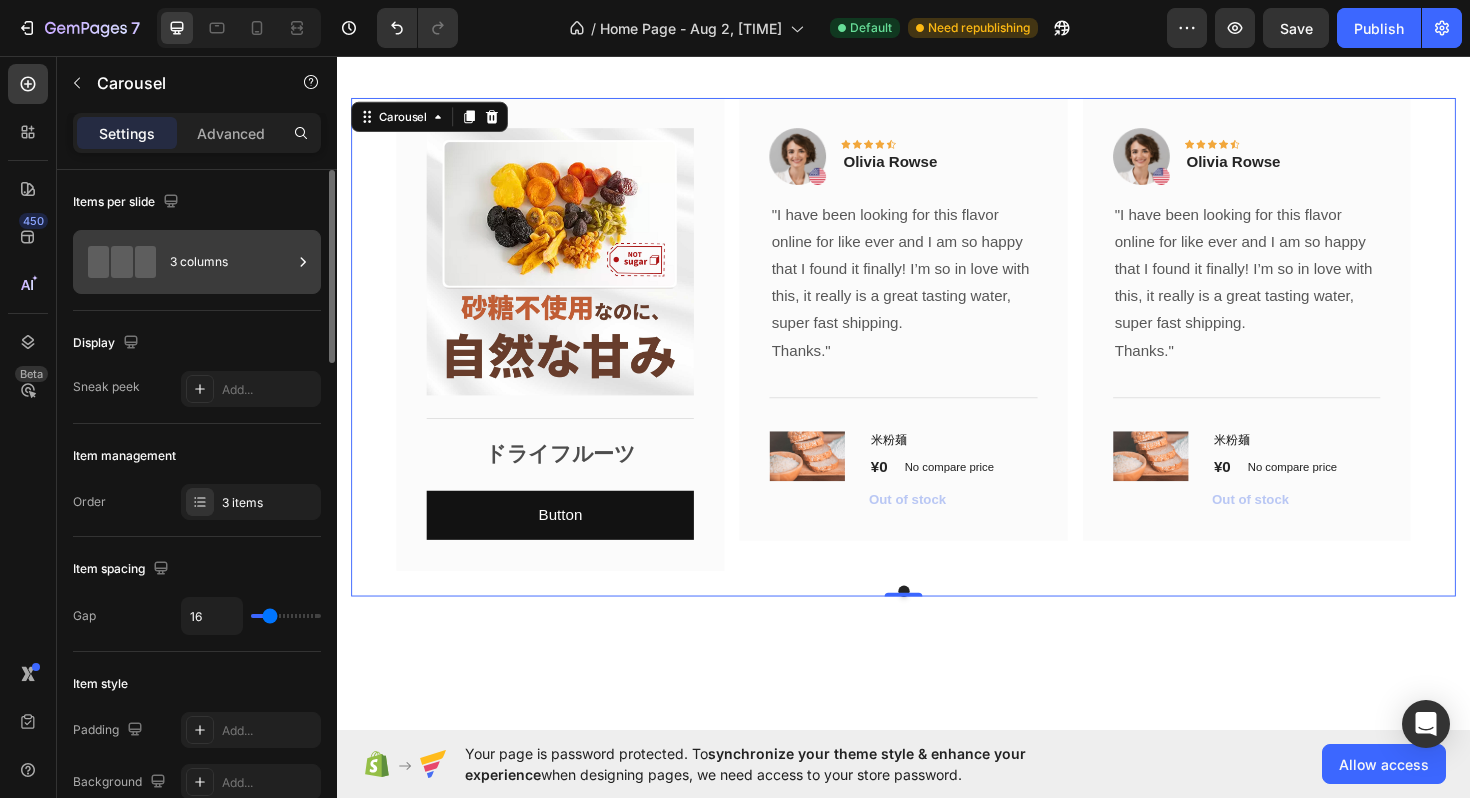 click on "3 columns" at bounding box center [231, 262] 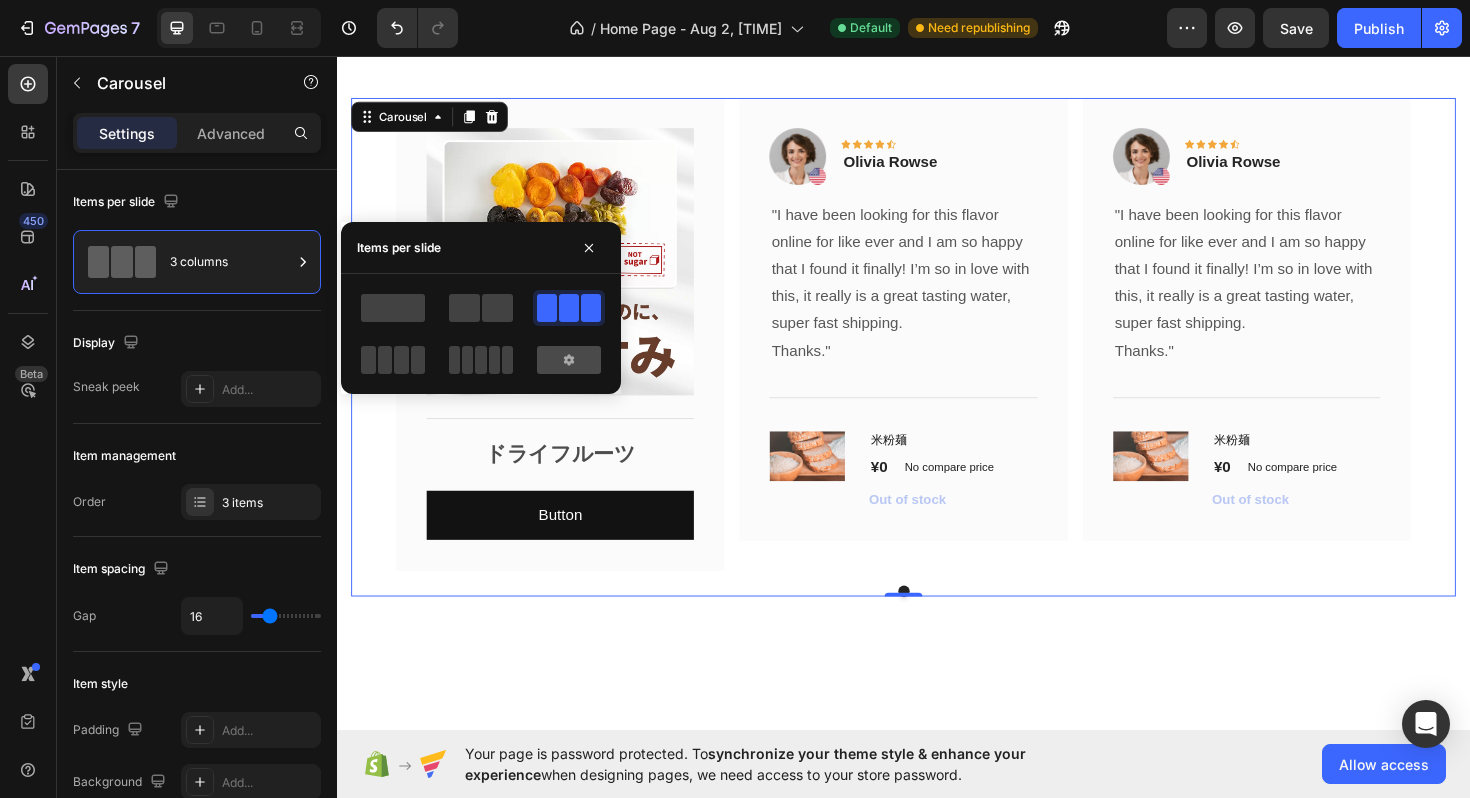 click at bounding box center (569, 360) 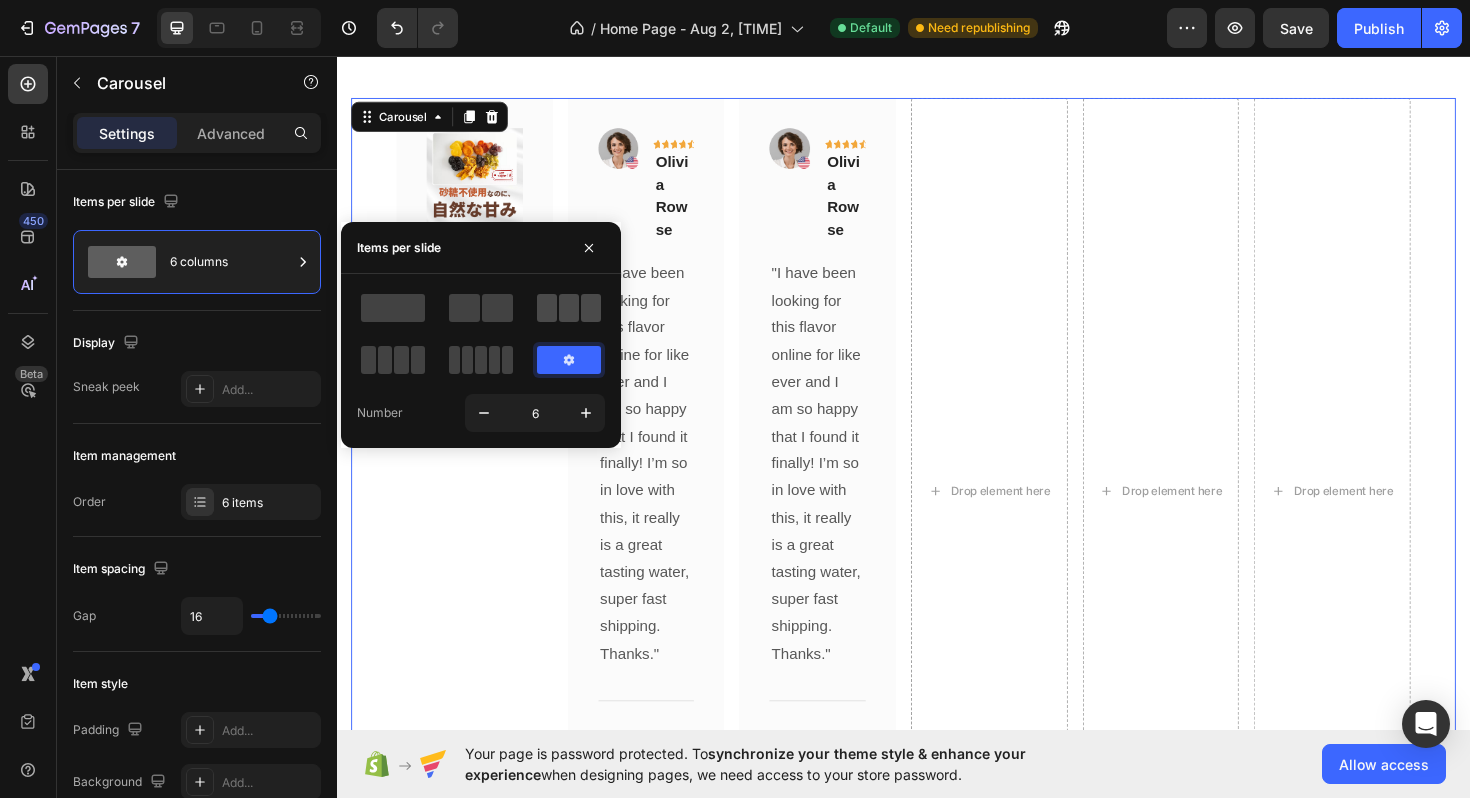 click 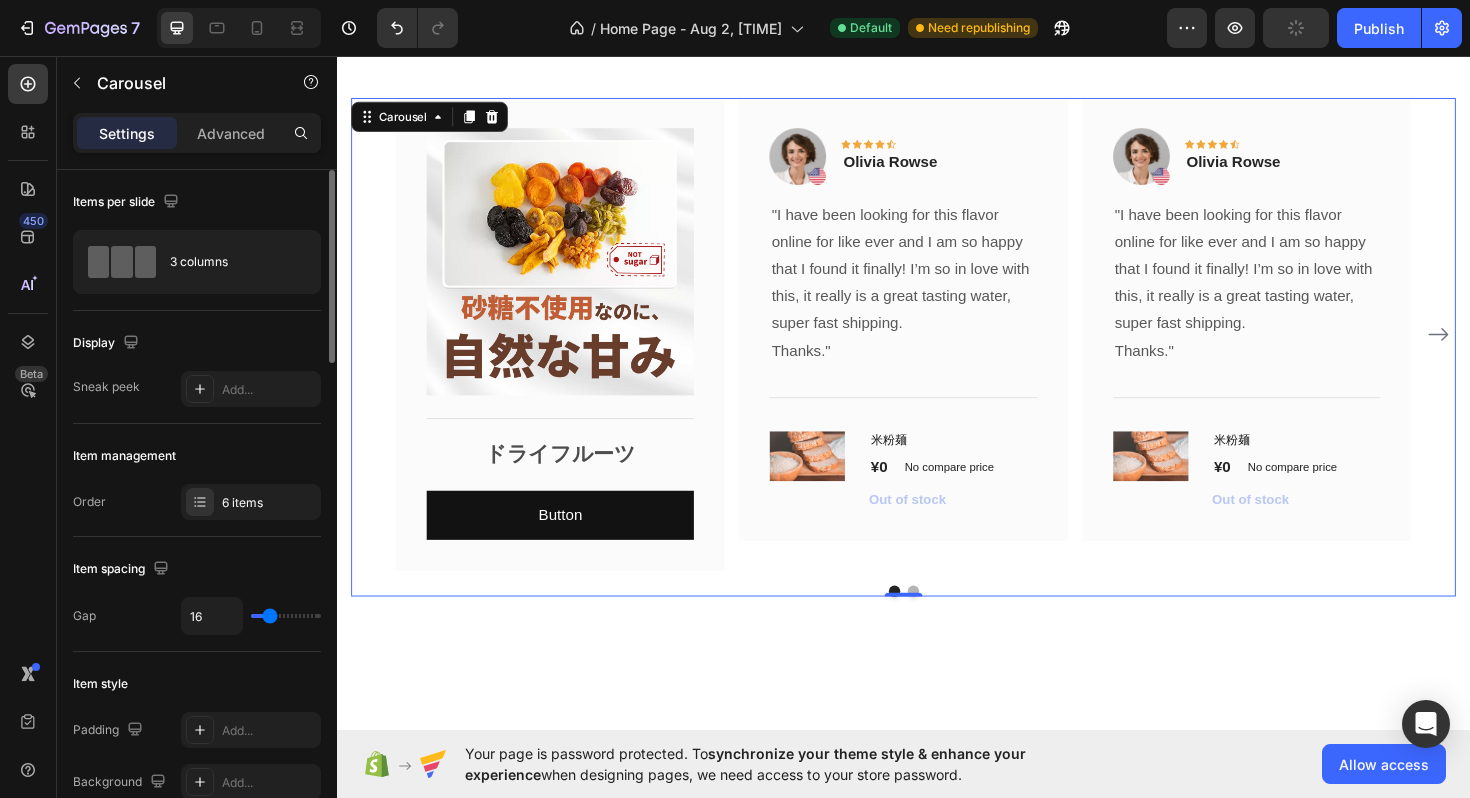 click on "Item management" at bounding box center [197, 456] 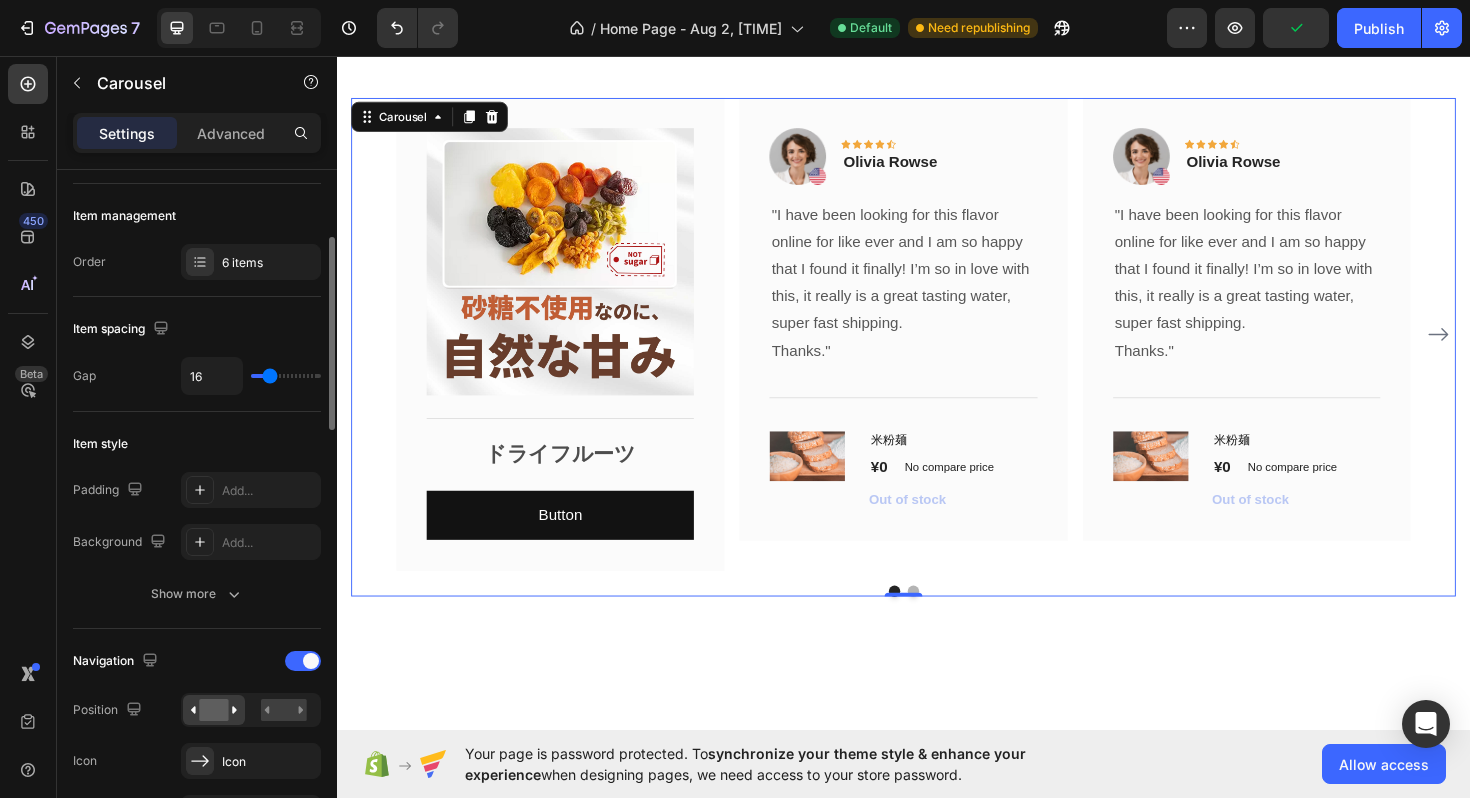 scroll, scrollTop: 213, scrollLeft: 0, axis: vertical 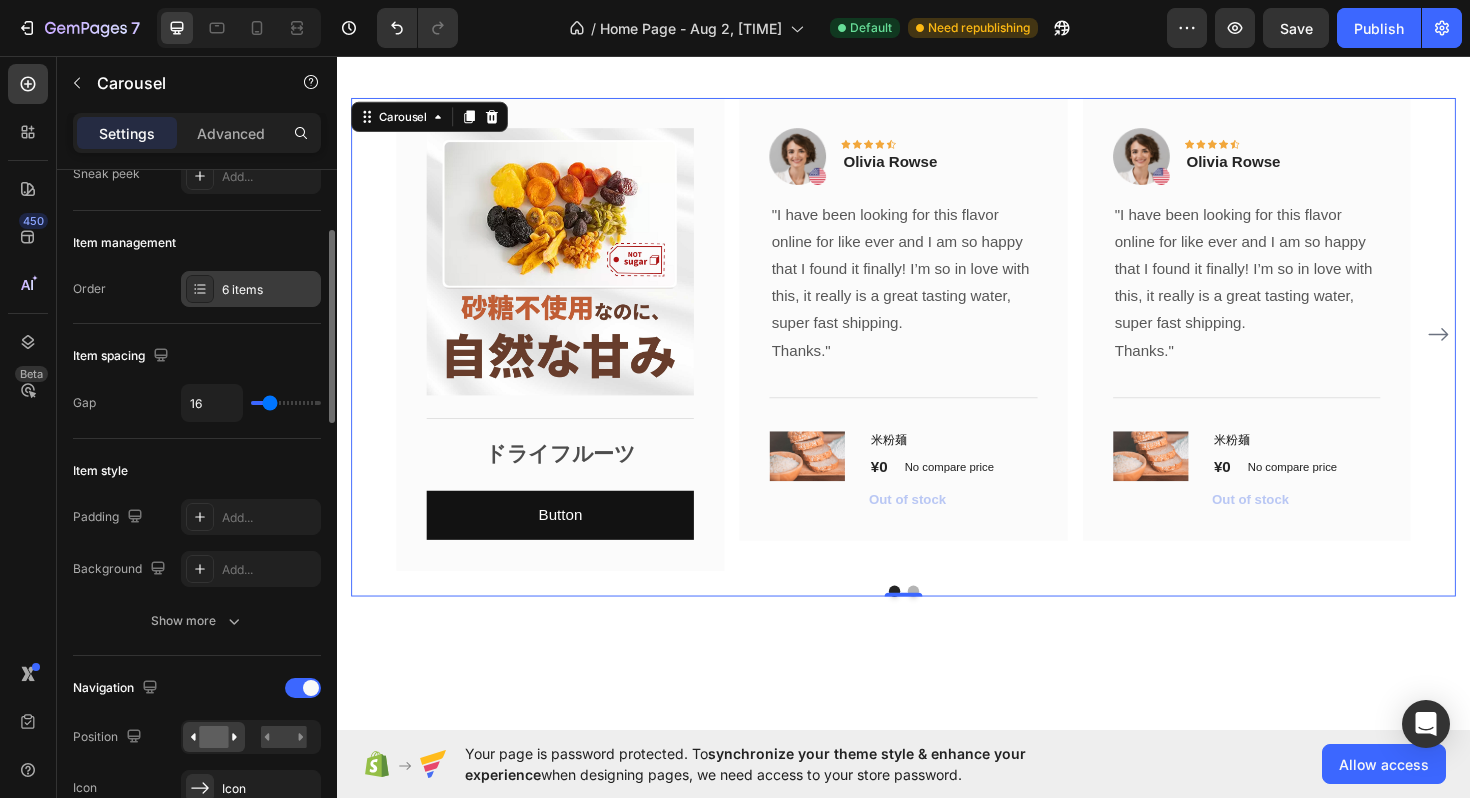 click on "6 items" at bounding box center [251, 289] 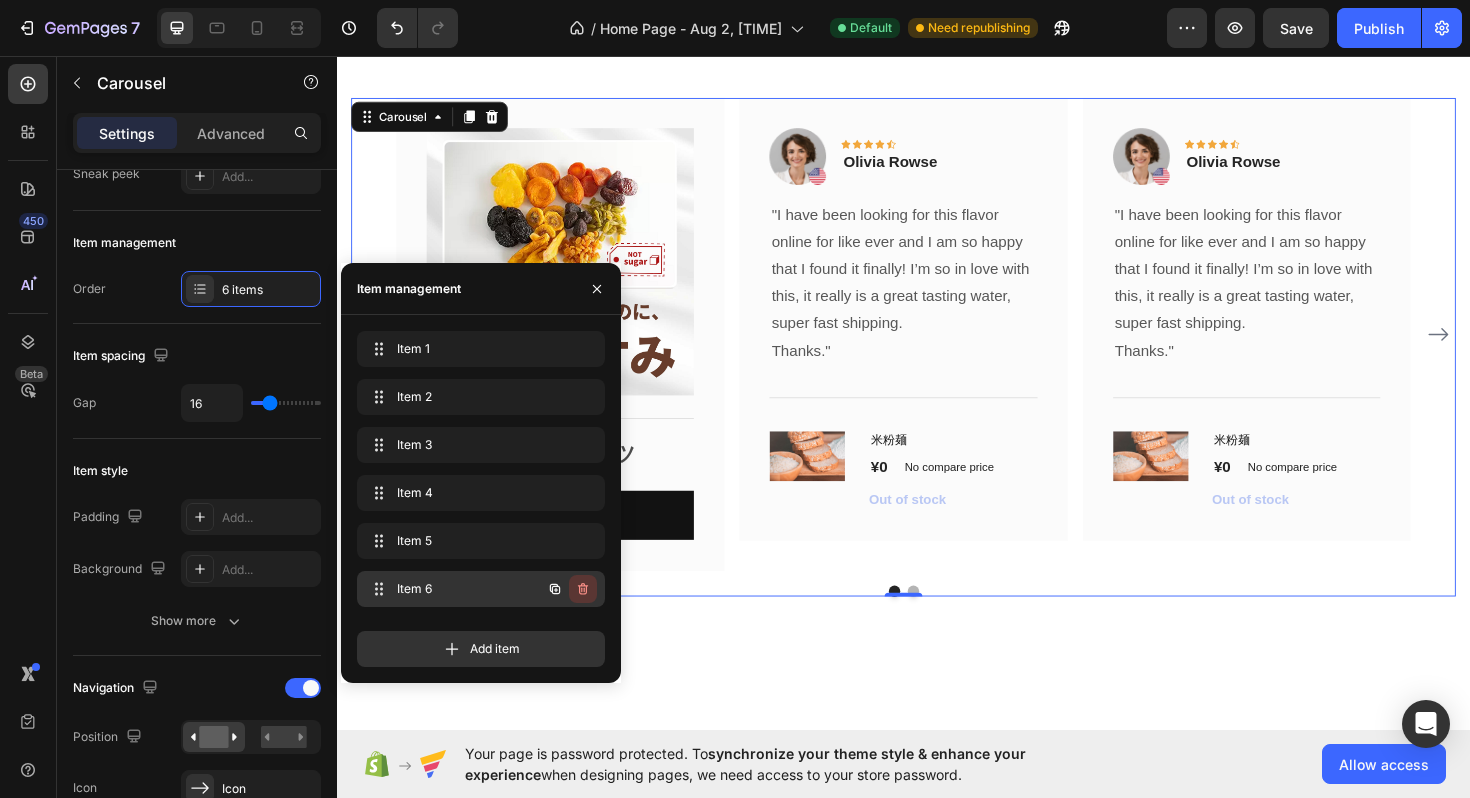 click 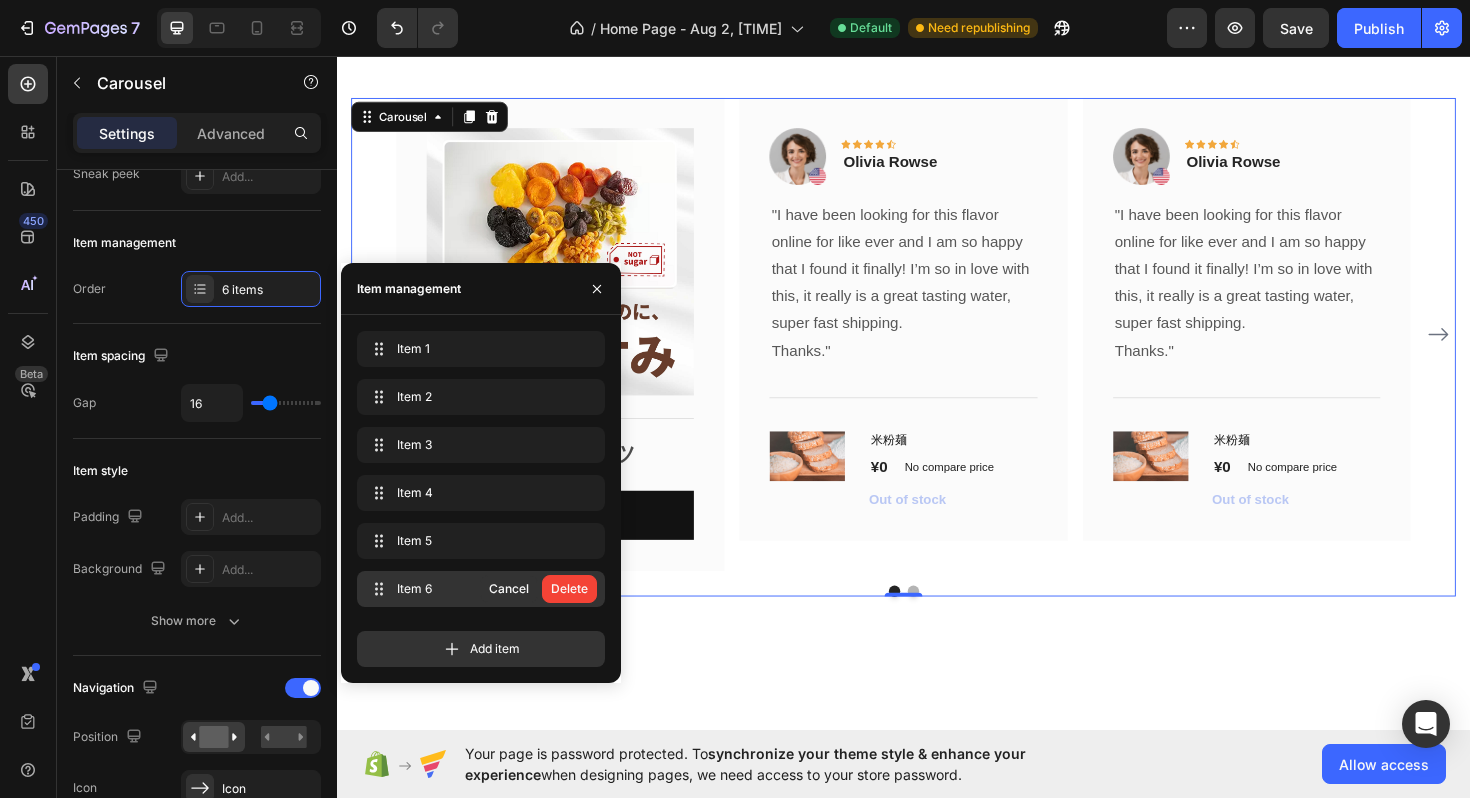 click on "Delete" at bounding box center (569, 589) 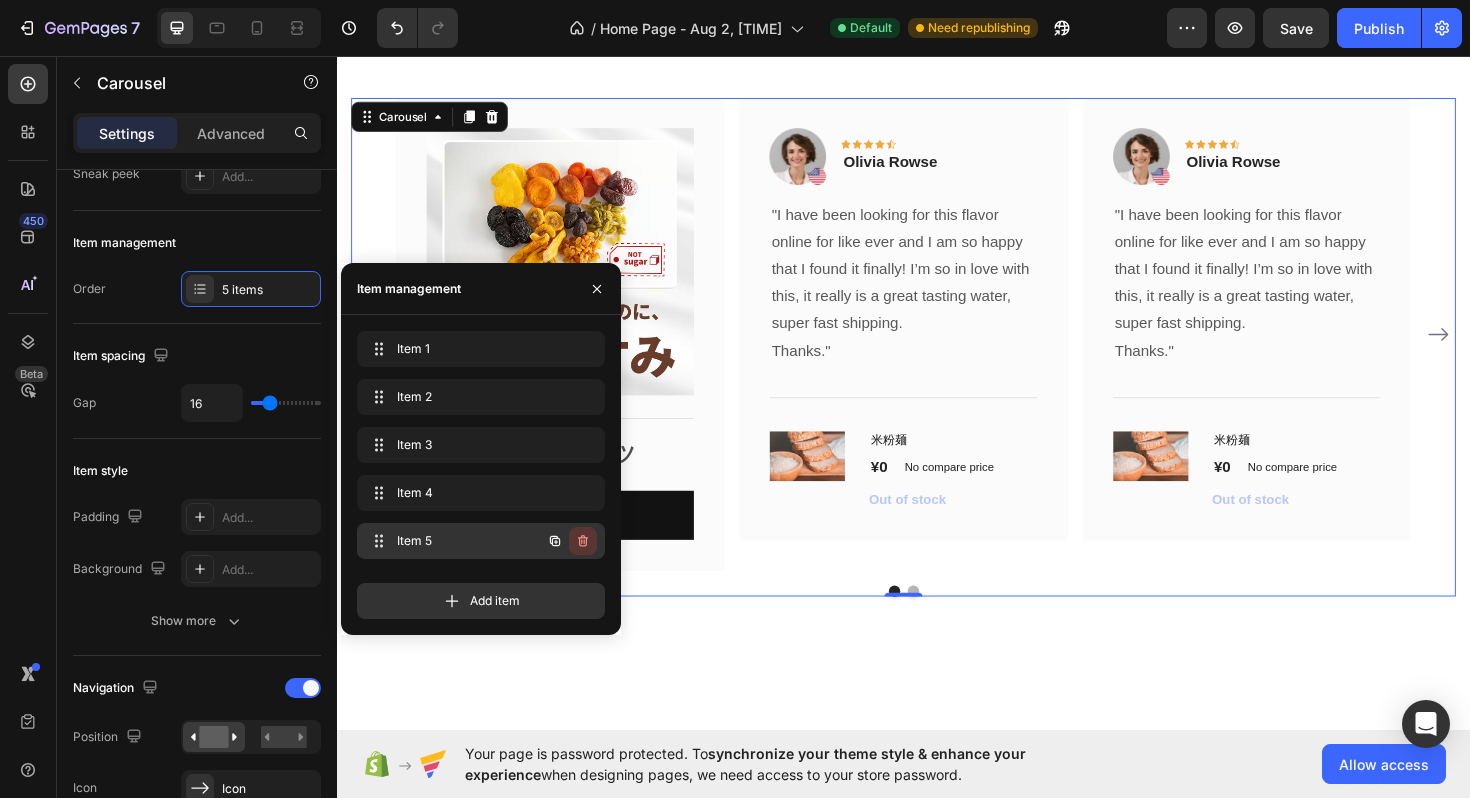 click 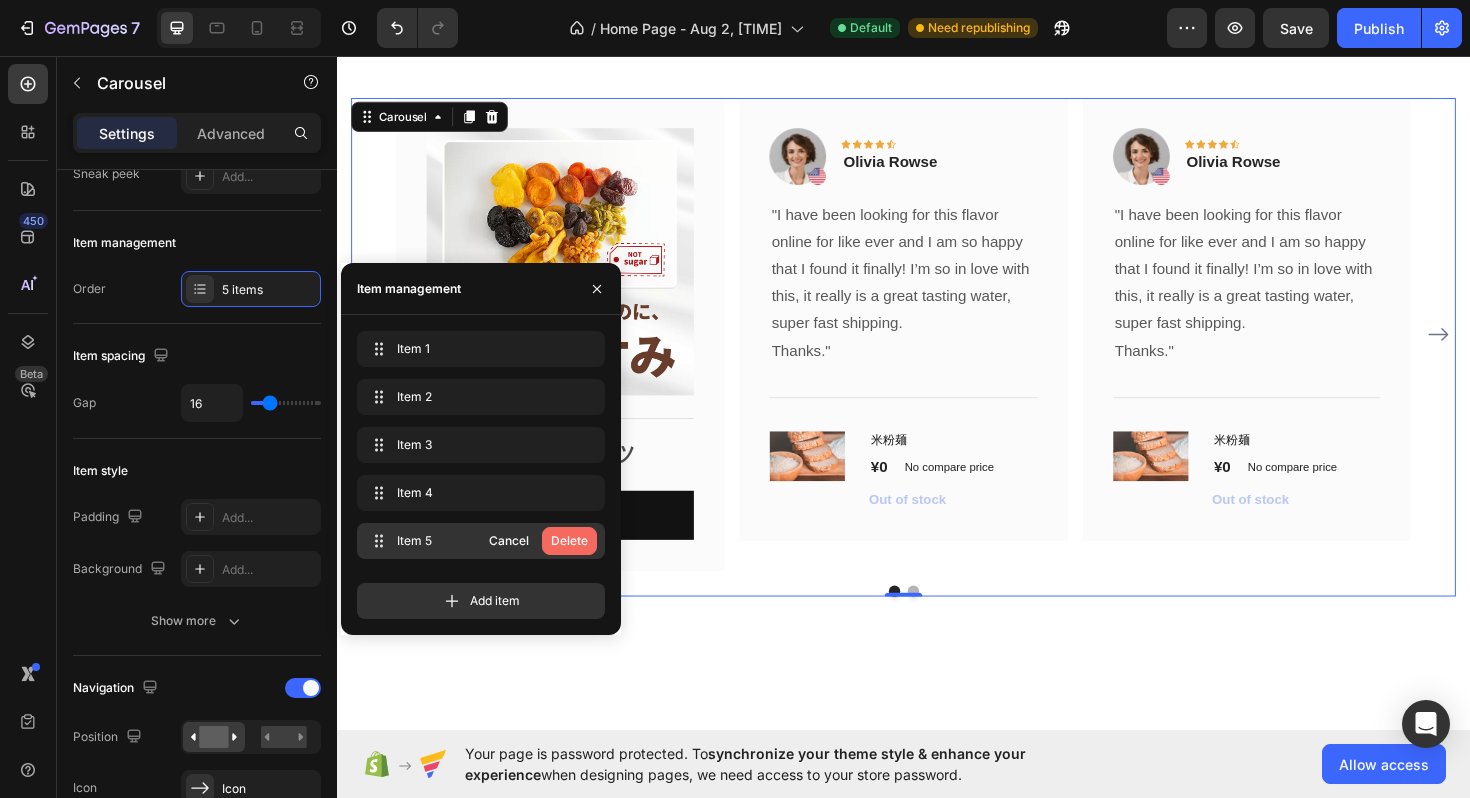 click on "Delete" at bounding box center (569, 541) 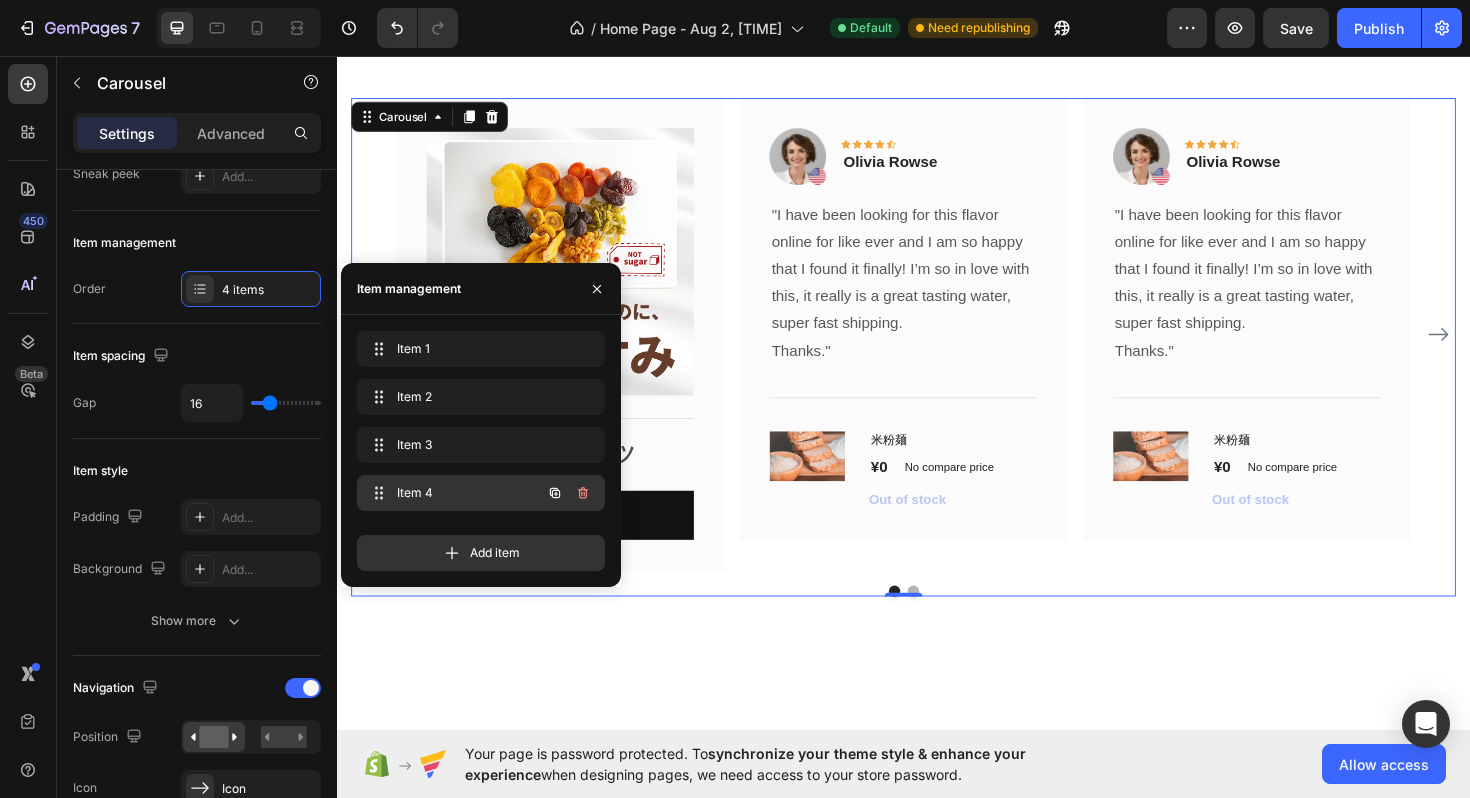 click 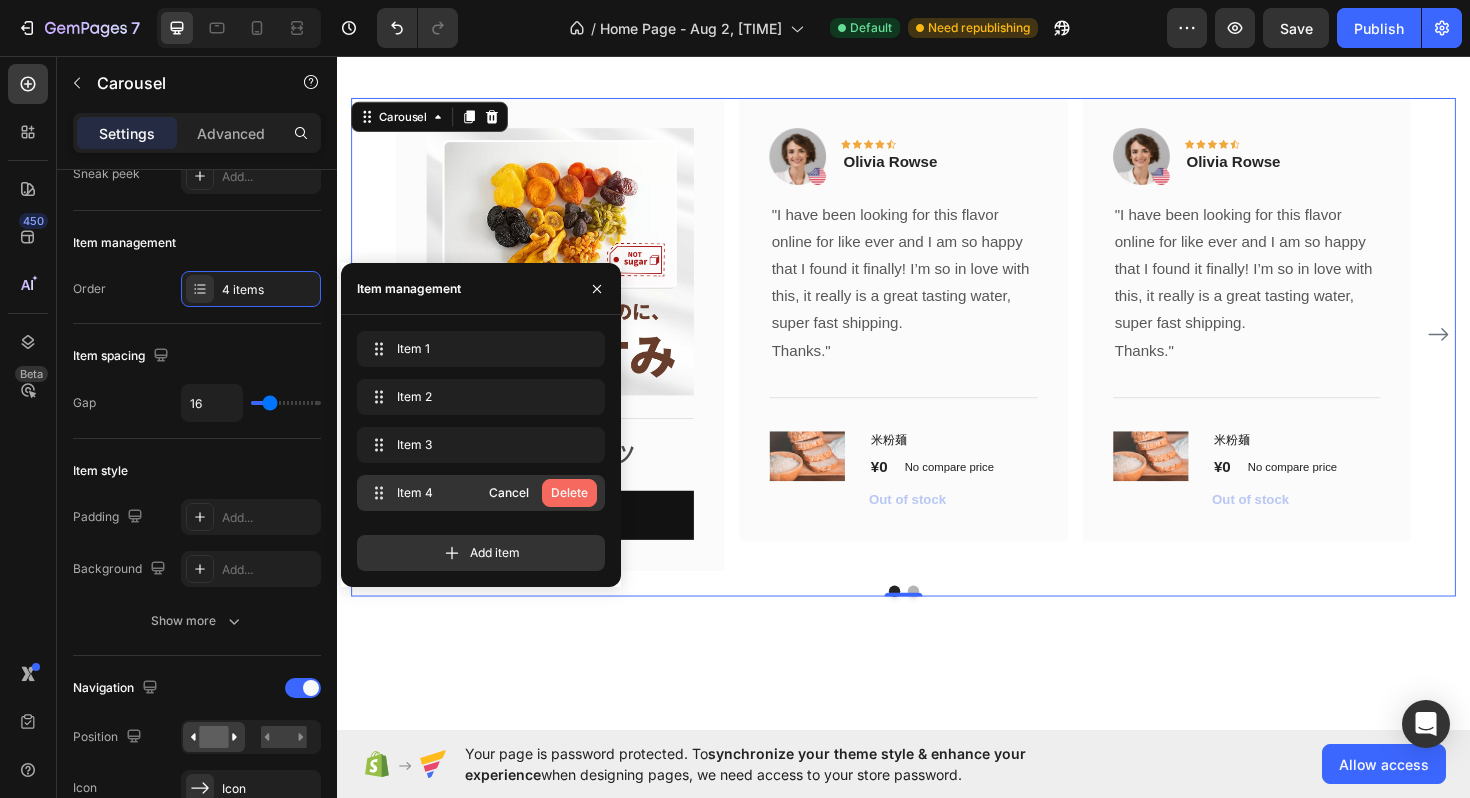 click on "Delete" at bounding box center [569, 493] 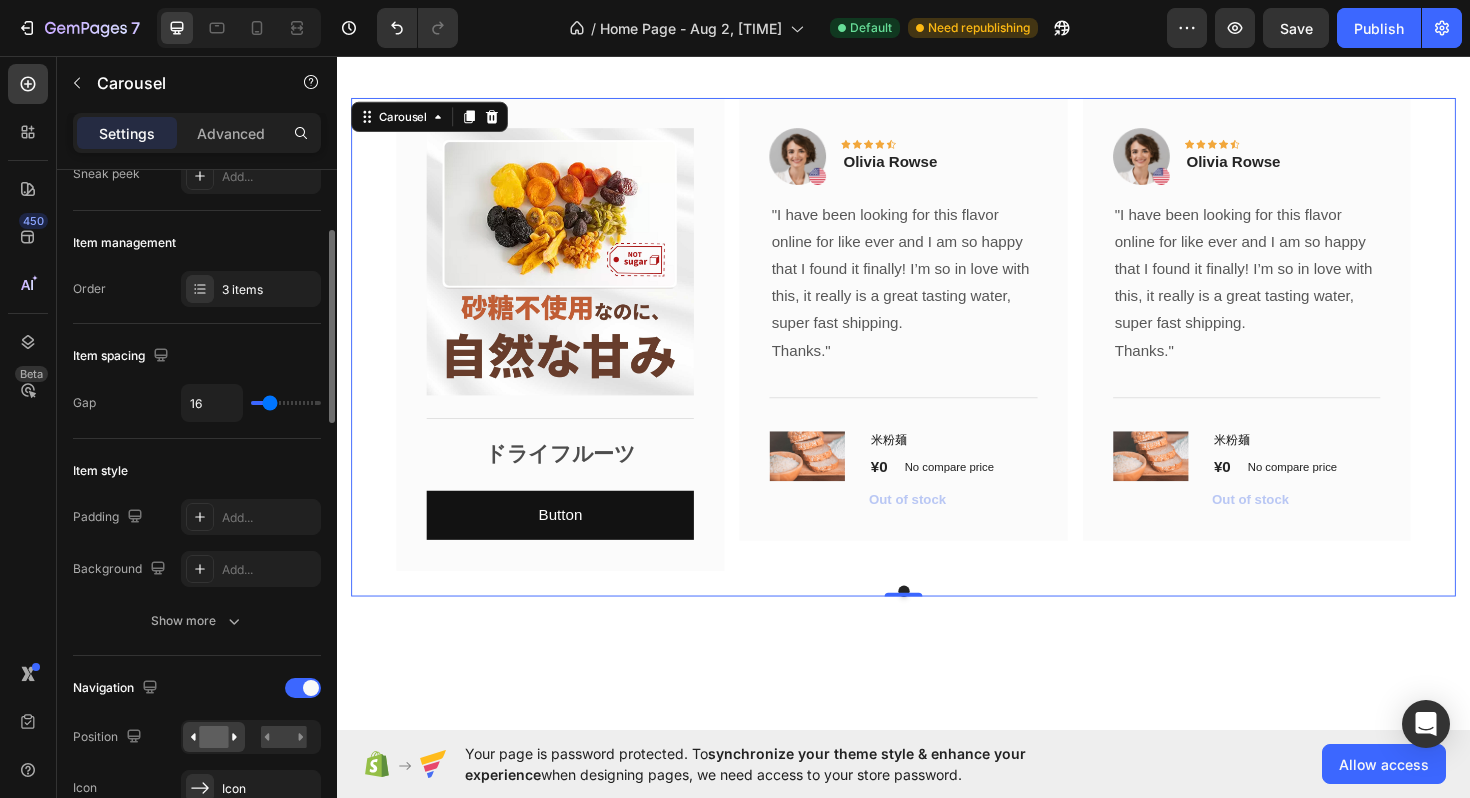 click on "Item style" at bounding box center (197, 471) 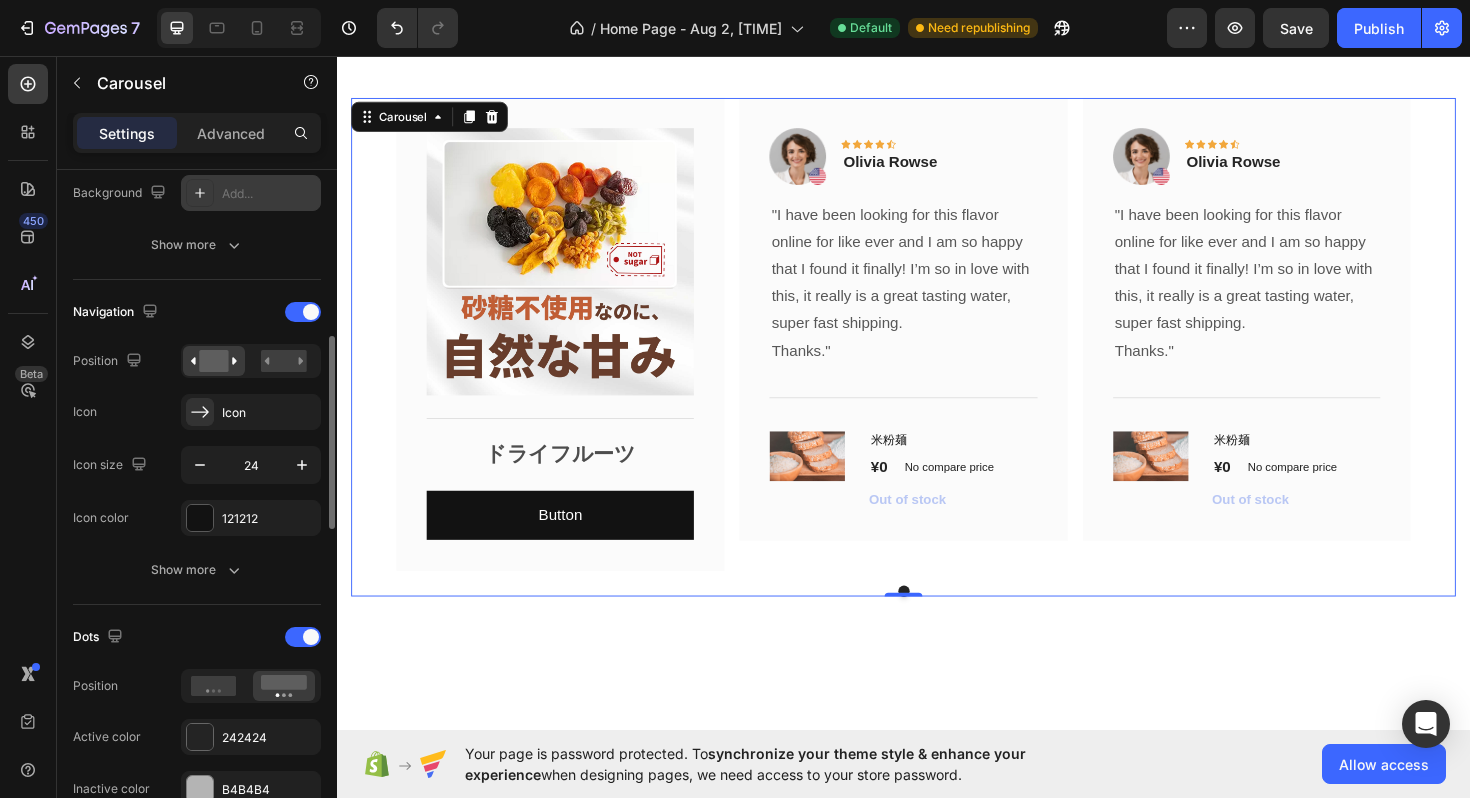 scroll, scrollTop: 612, scrollLeft: 0, axis: vertical 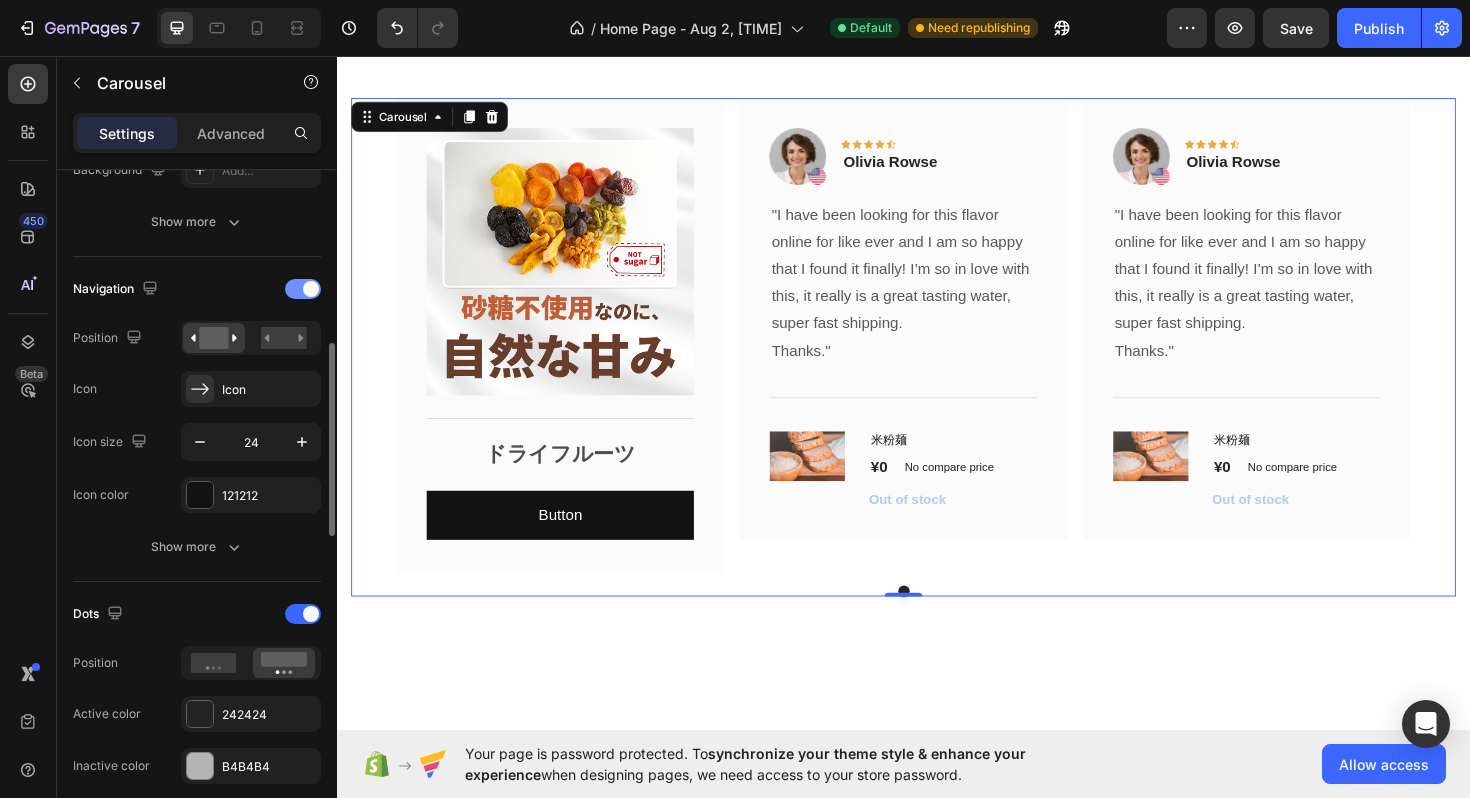 click at bounding box center [311, 289] 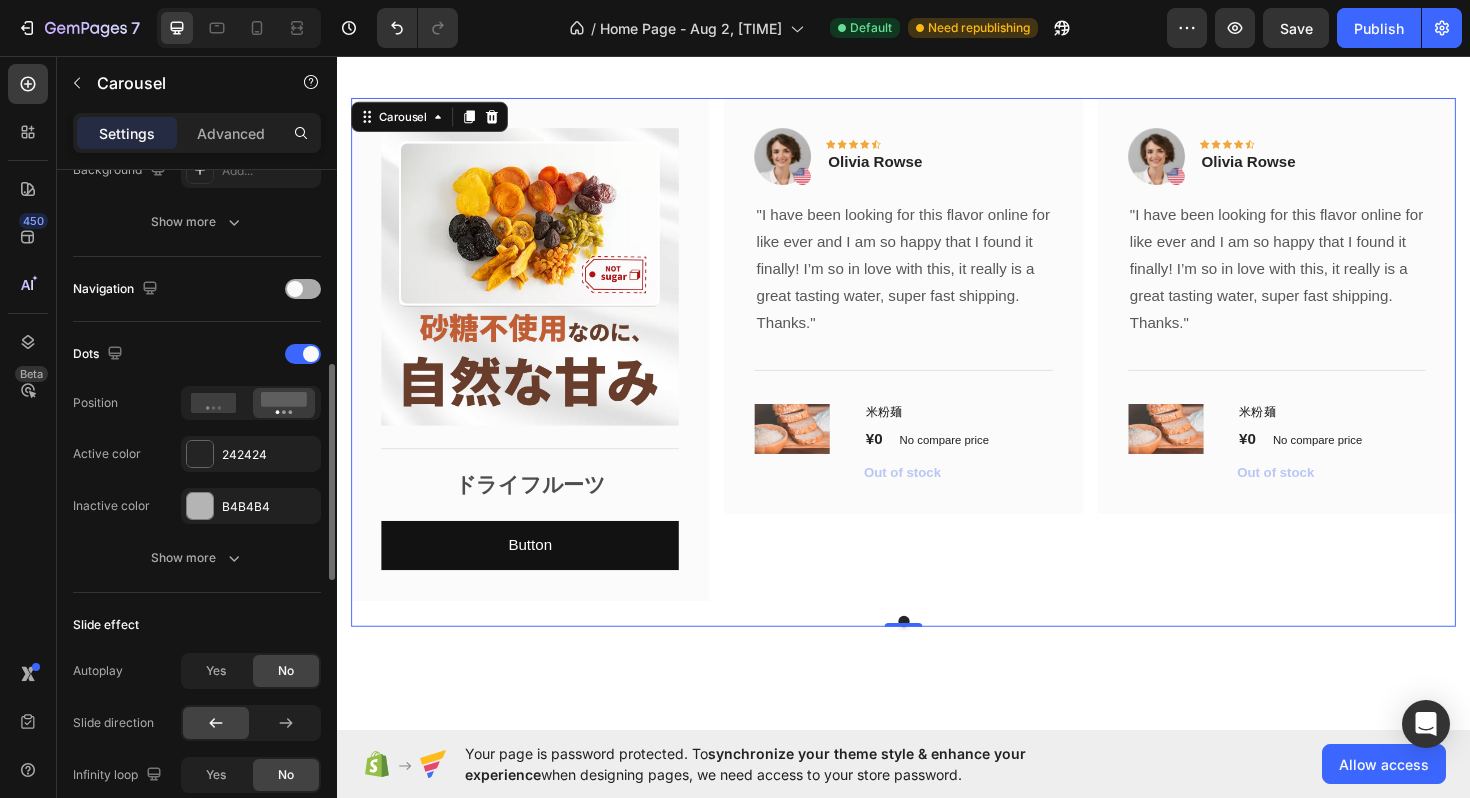 click at bounding box center [303, 289] 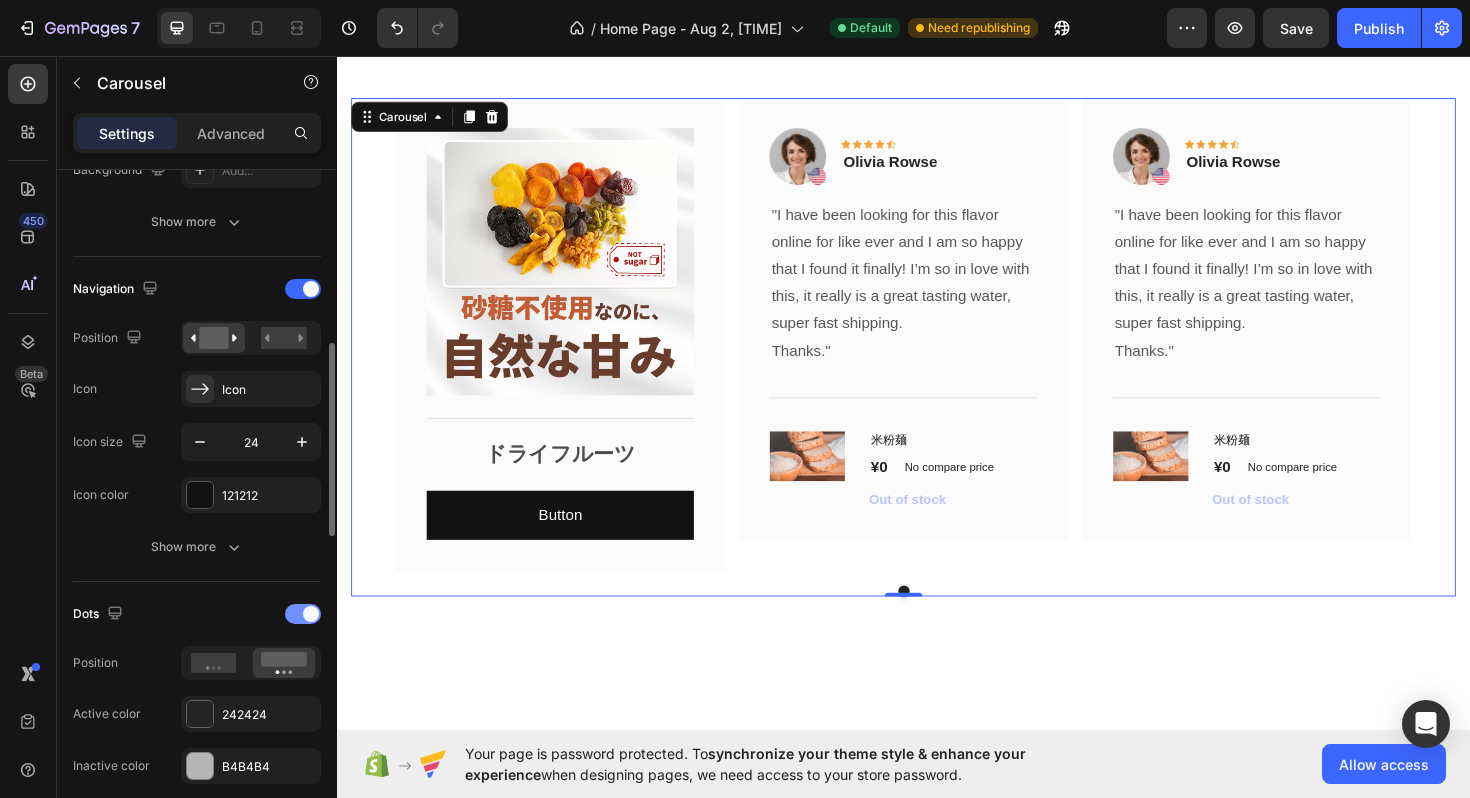 click at bounding box center (303, 614) 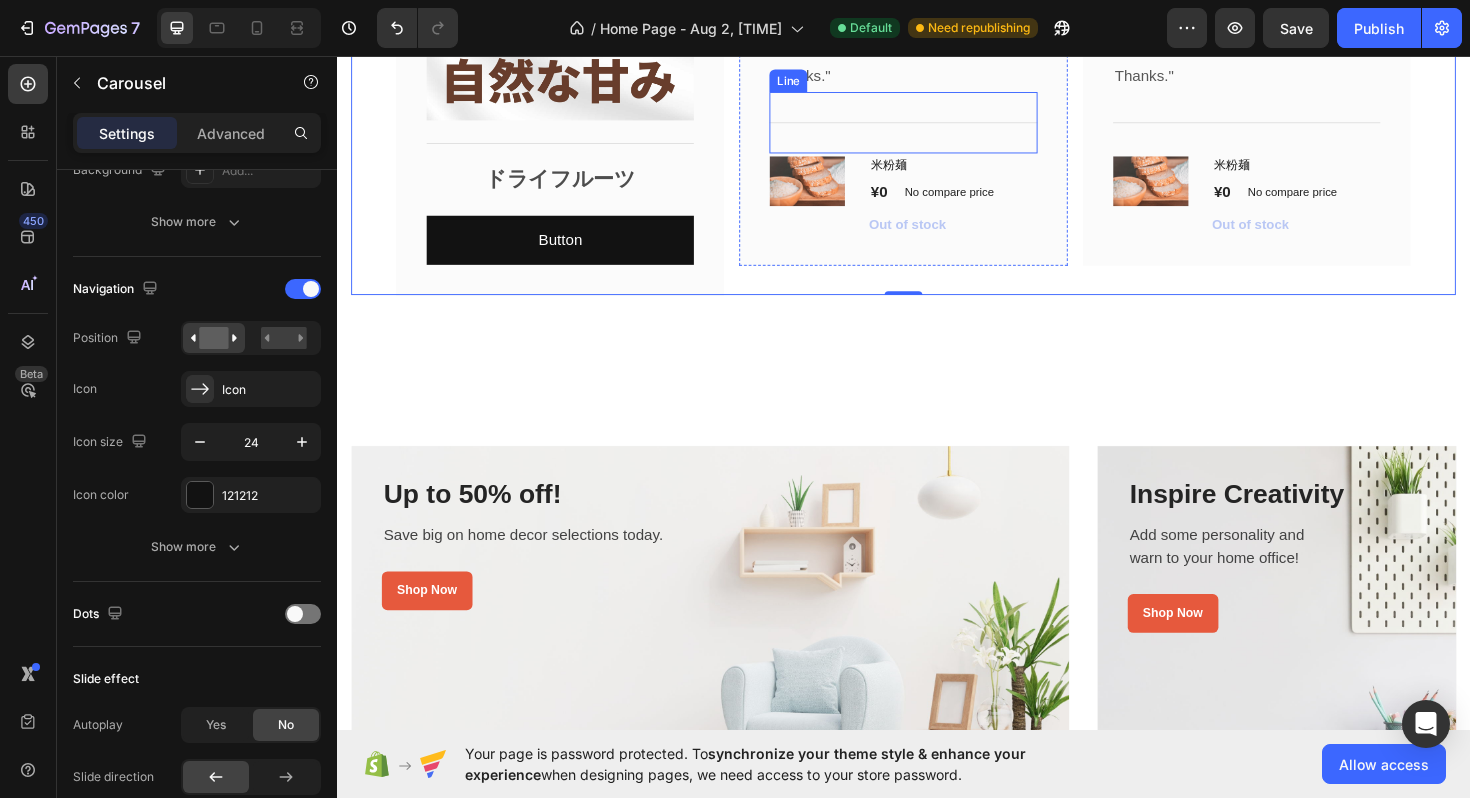 scroll, scrollTop: 3114, scrollLeft: 0, axis: vertical 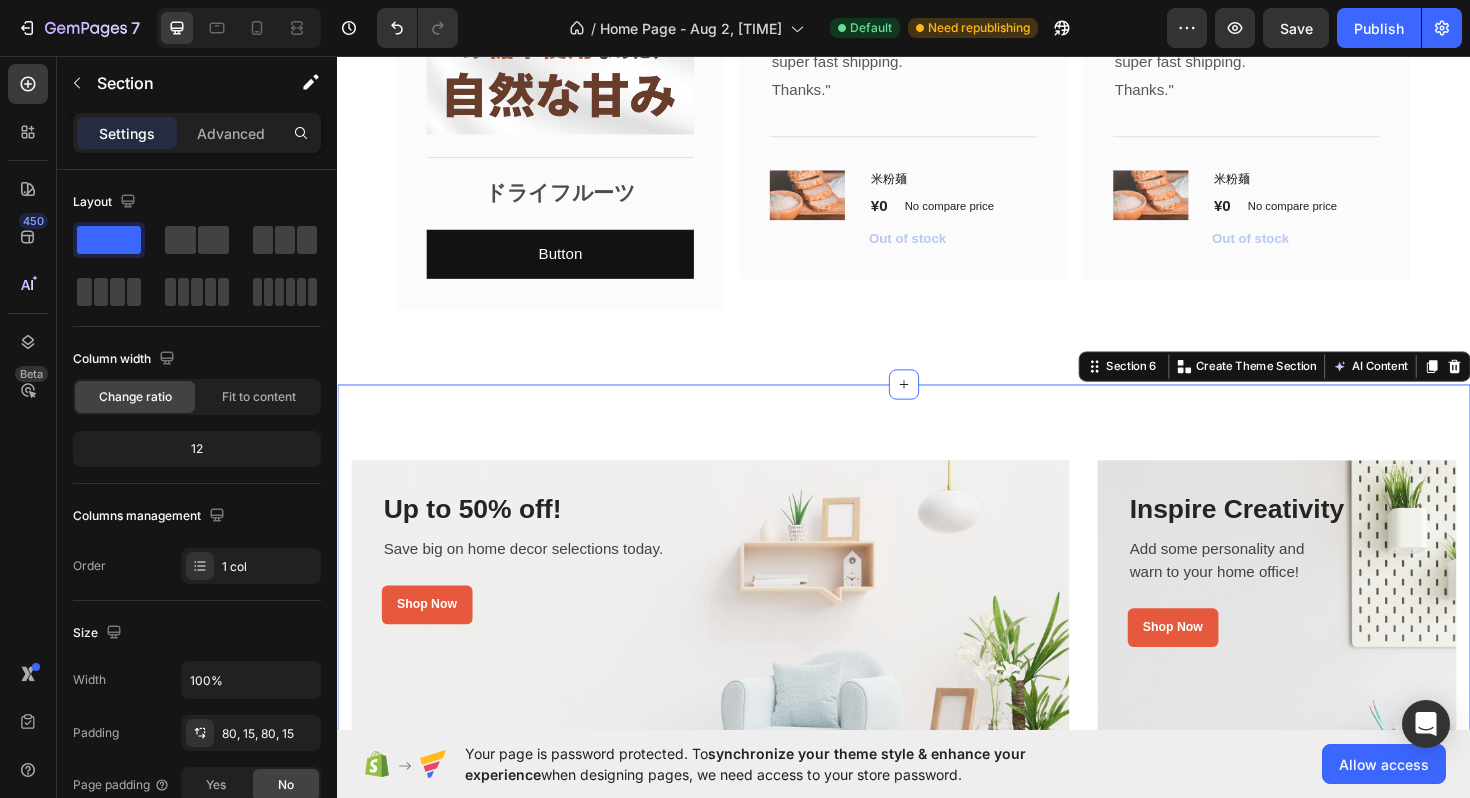 click on "Up to 50% off! Heading Save big on home decor selections today. Text block Shop Now Button Row Row Hero Banner Row Inspire Creativity Heading Add some personality and  warn to your home office! Text block Shop Now Button Row Row Hero Banner Row Row Cook up a Storm Heading Browse our quality pots & pans. Text block Shop Now Button Row Row Hero Banner Row Glassware & Bar Tools Heading Drinking glasses or other objects made of glass. Text block Shop Now Button Row Row Hero Banner Row Row Section 6   You can create reusable sections Create Theme Section AI Content Write with GemAI What would you like to describe here? Tone and Voice Persuasive Product 米粉麺 Show more Generate" at bounding box center (937, 921) 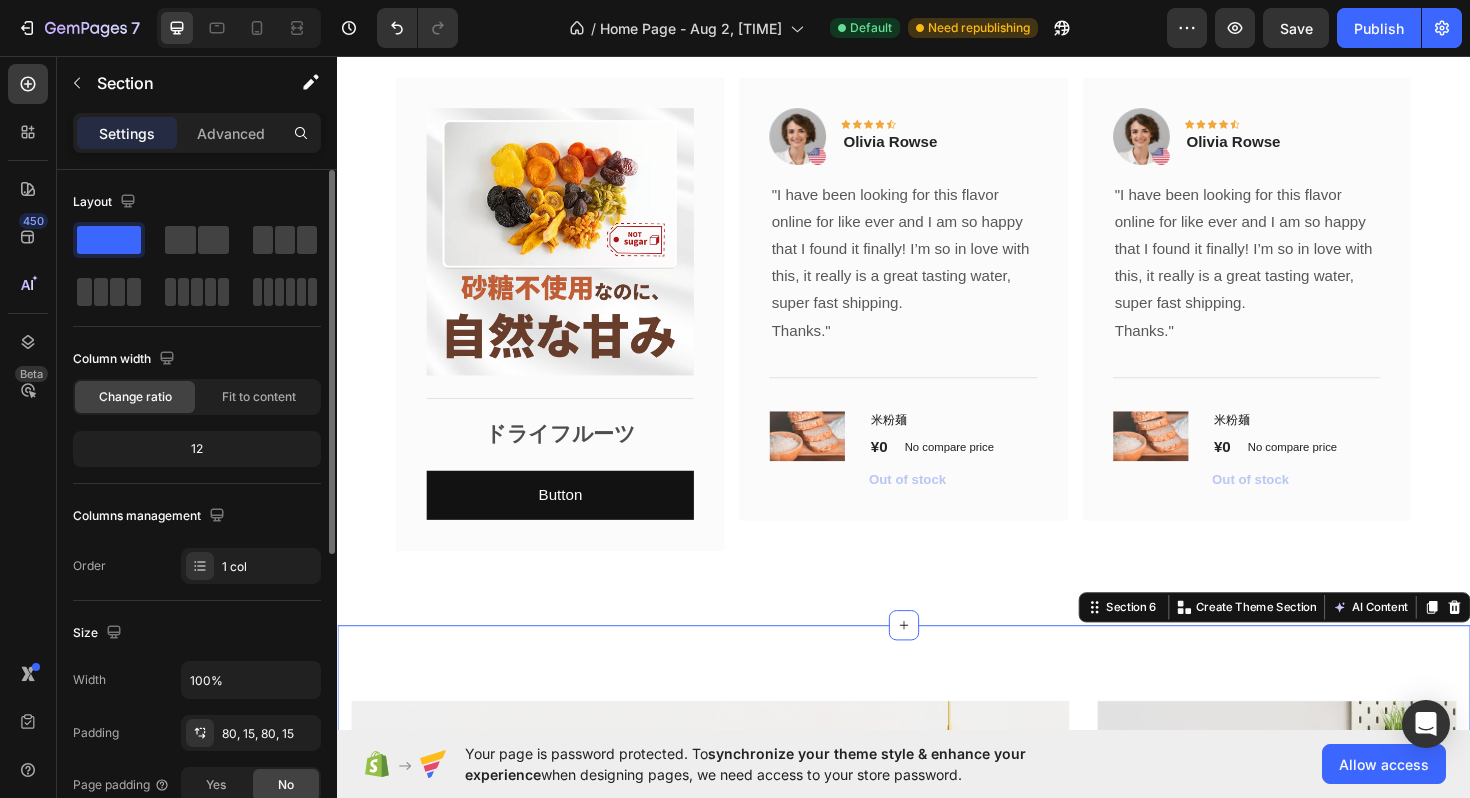 scroll, scrollTop: 2751, scrollLeft: 0, axis: vertical 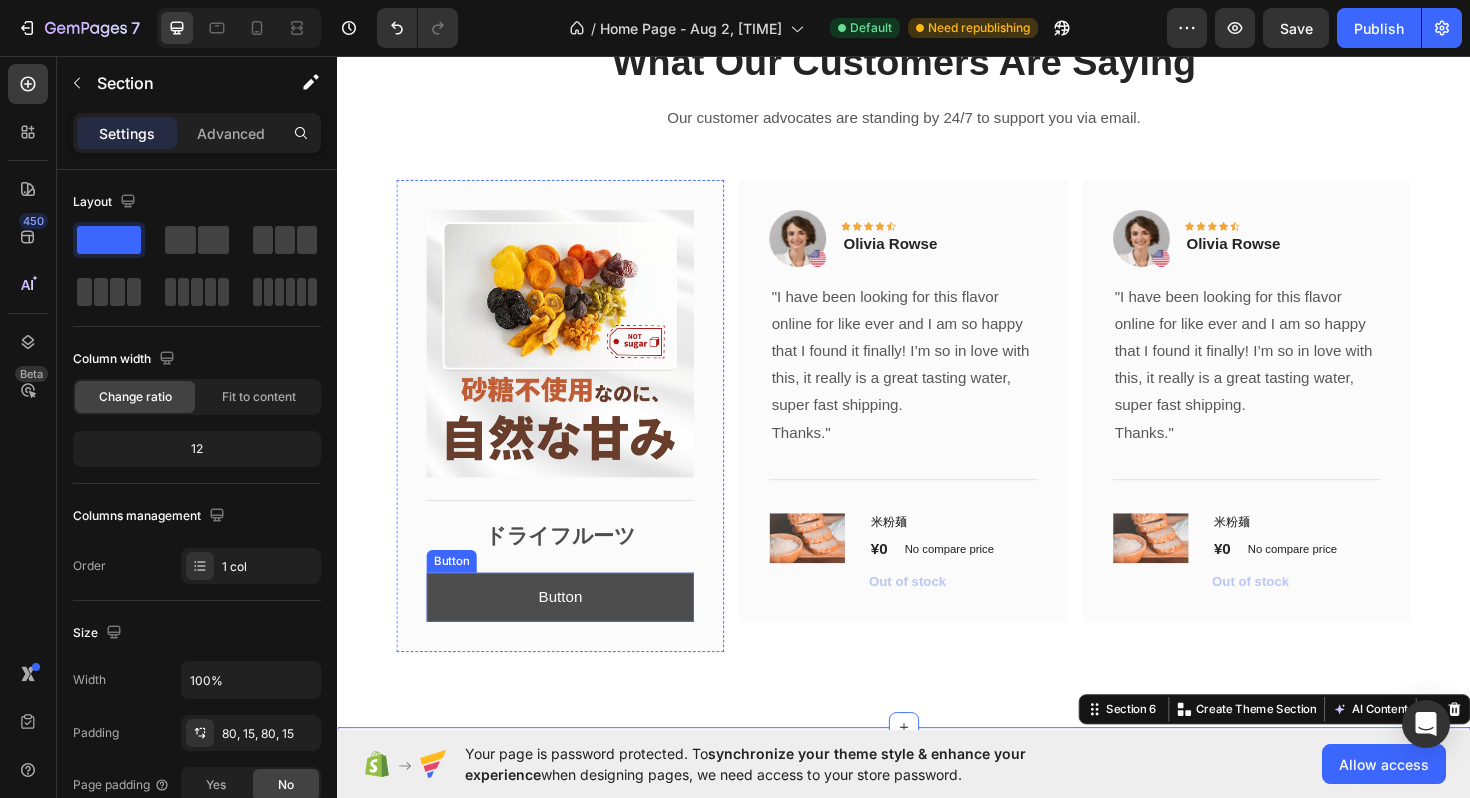 click on "Button" at bounding box center (573, 629) 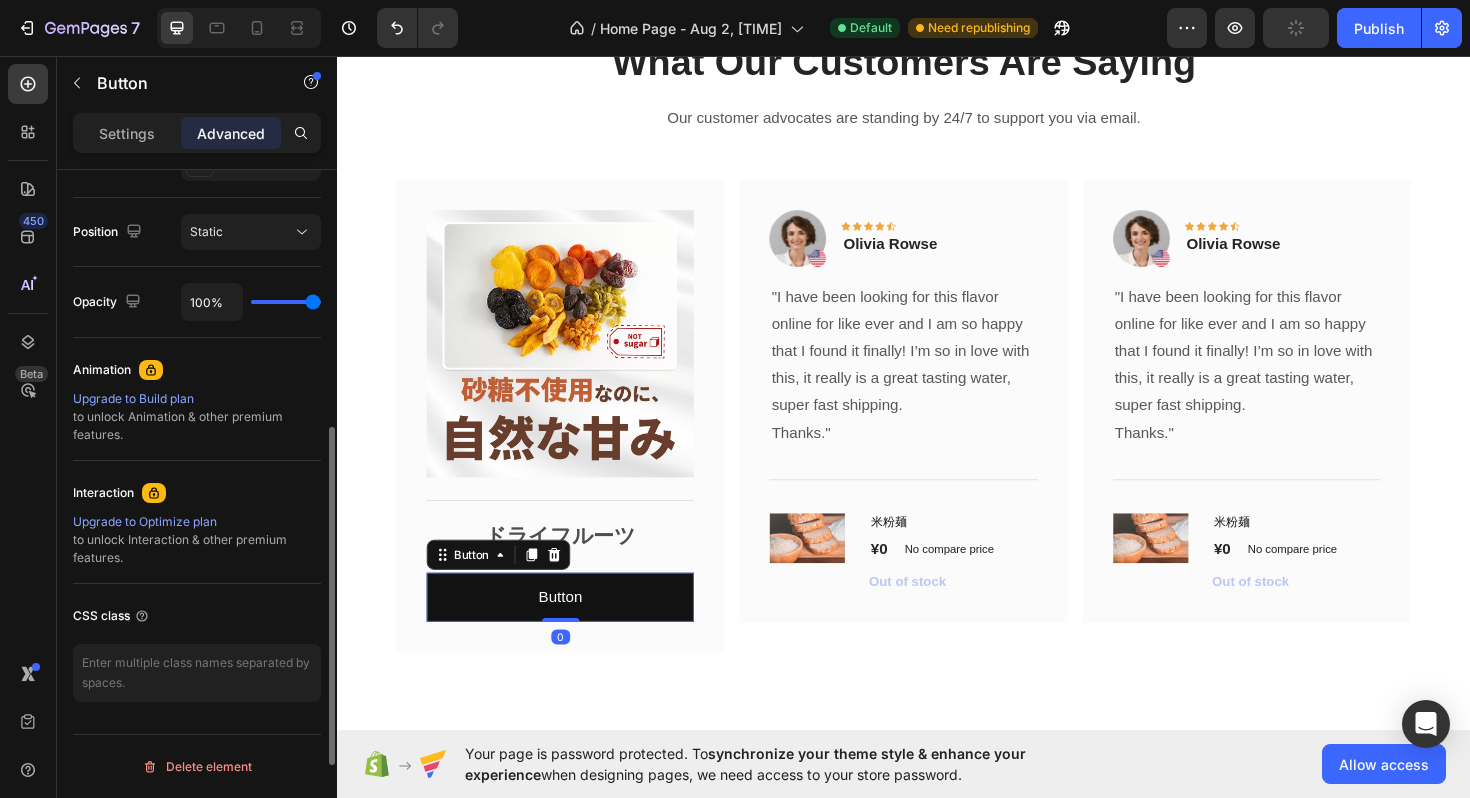 scroll, scrollTop: 379, scrollLeft: 0, axis: vertical 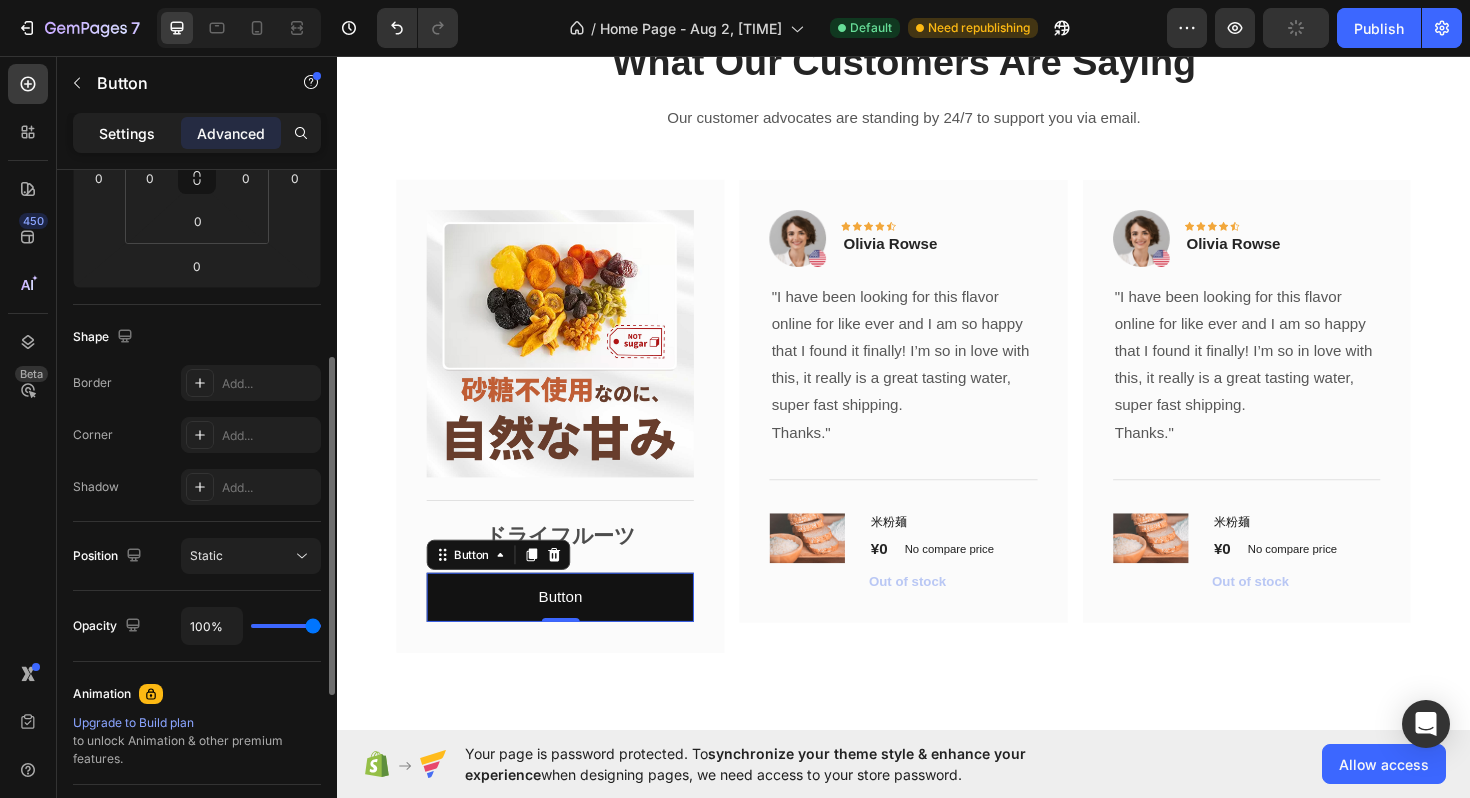 click on "Settings" at bounding box center (127, 133) 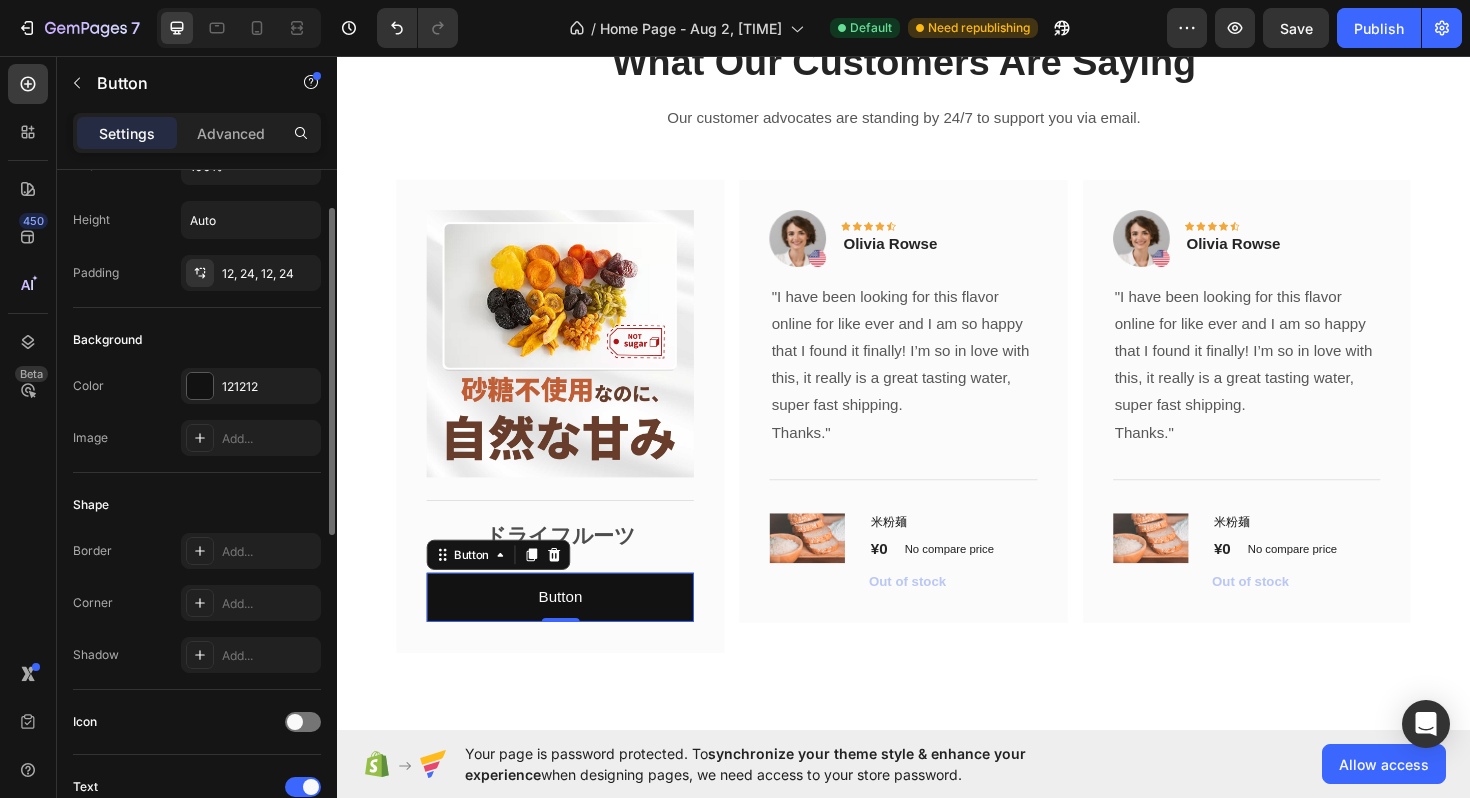 scroll, scrollTop: 79, scrollLeft: 0, axis: vertical 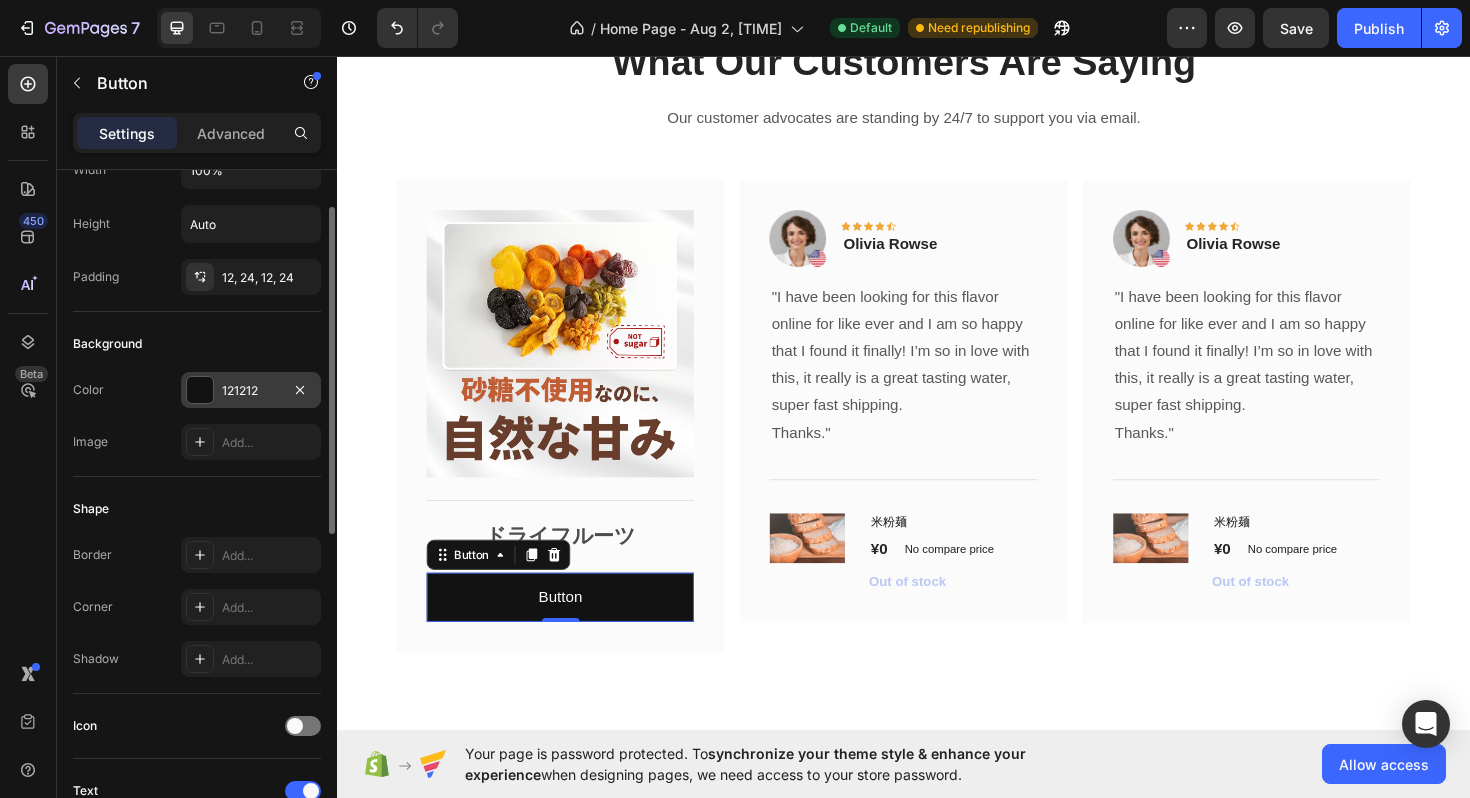 click at bounding box center [200, 390] 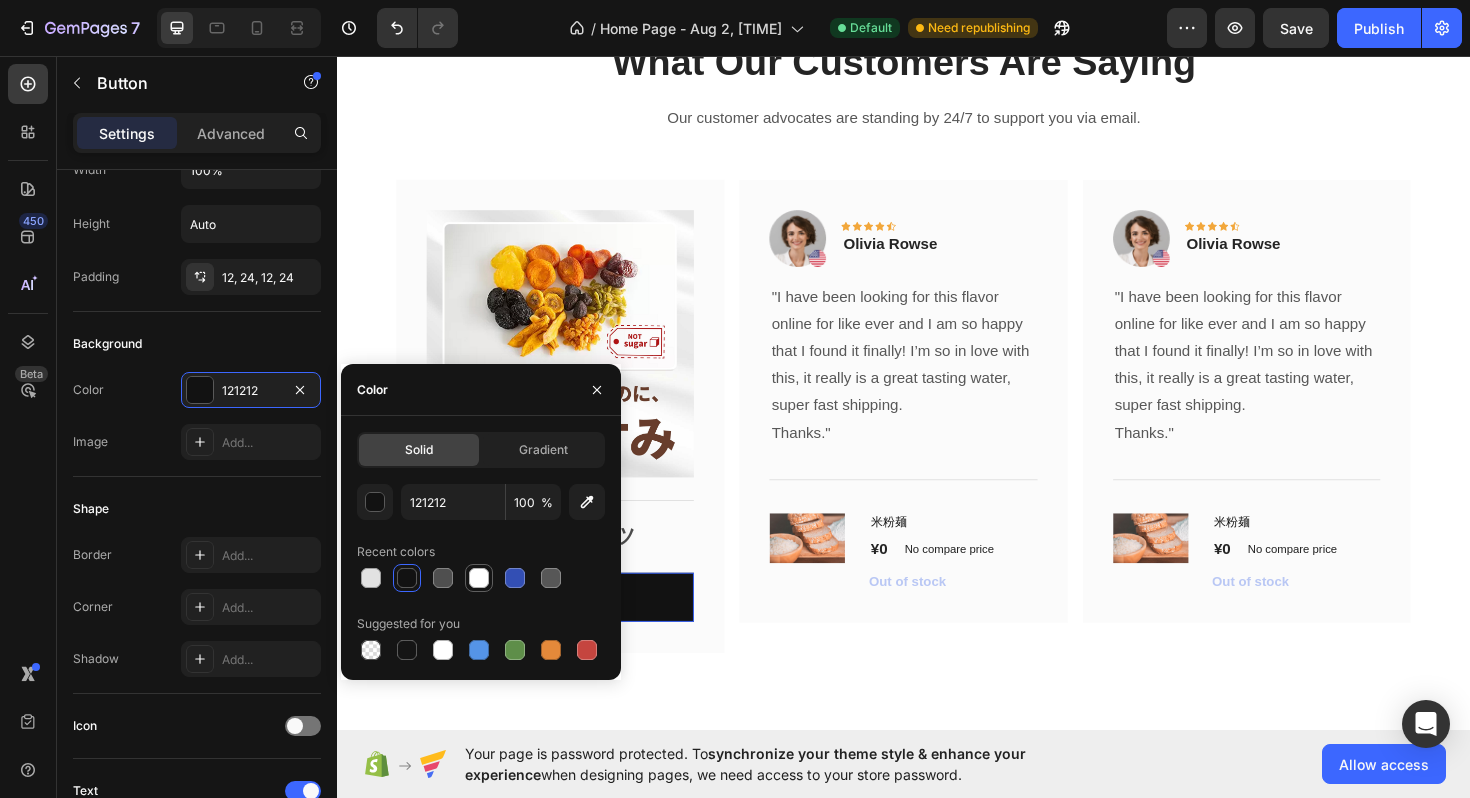 click at bounding box center (479, 578) 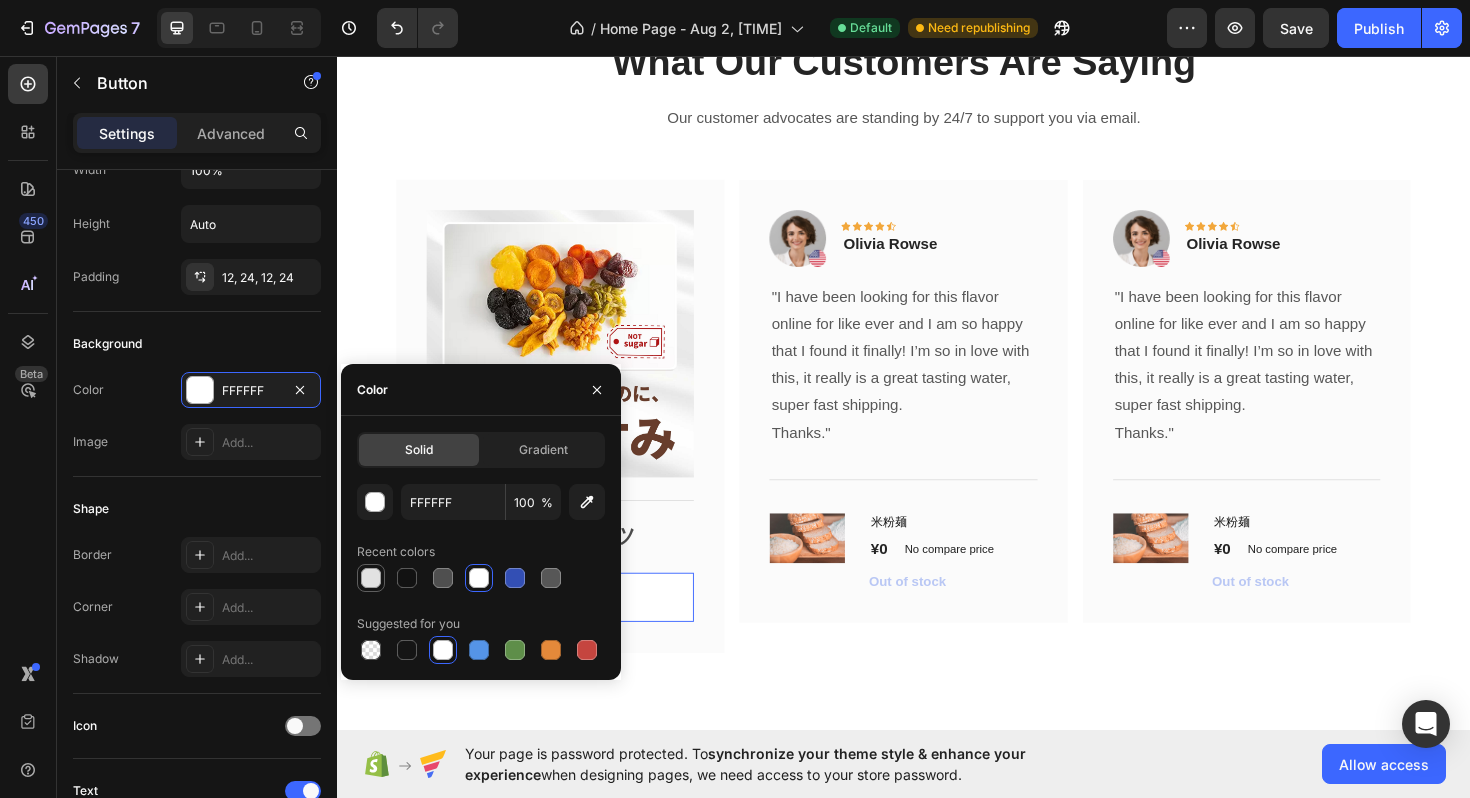 click at bounding box center [371, 578] 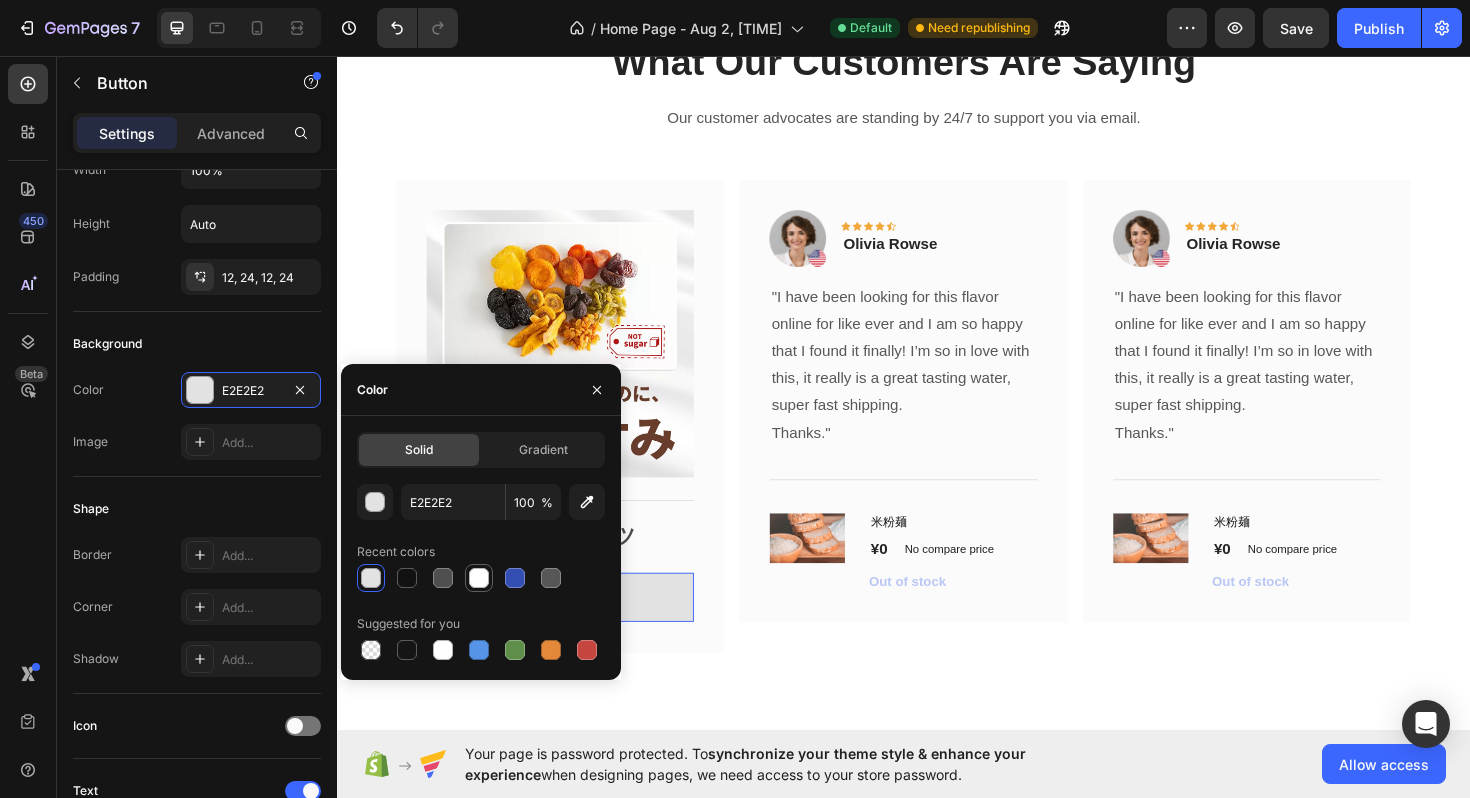 click at bounding box center [479, 578] 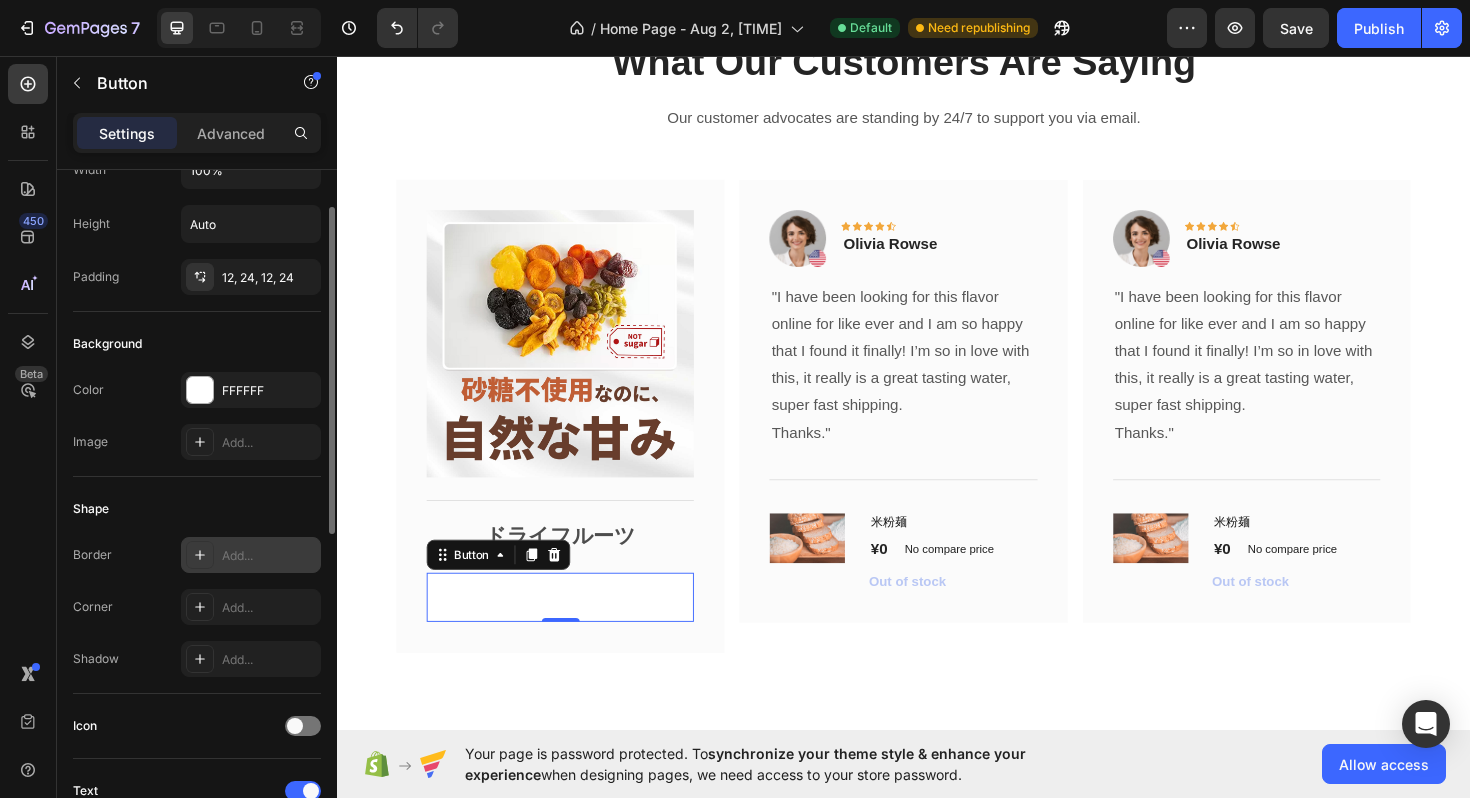 click 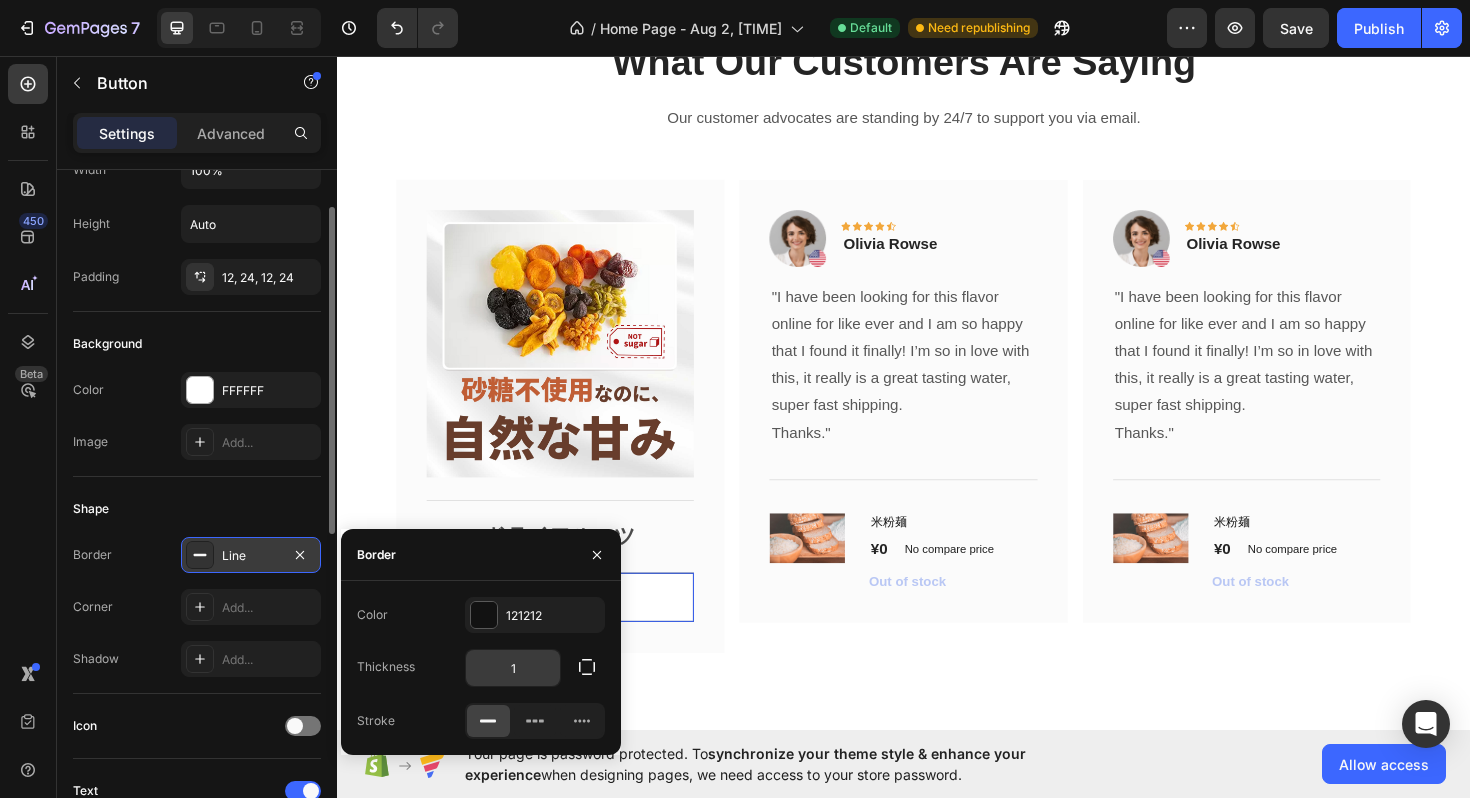 click on "1" at bounding box center [513, 668] 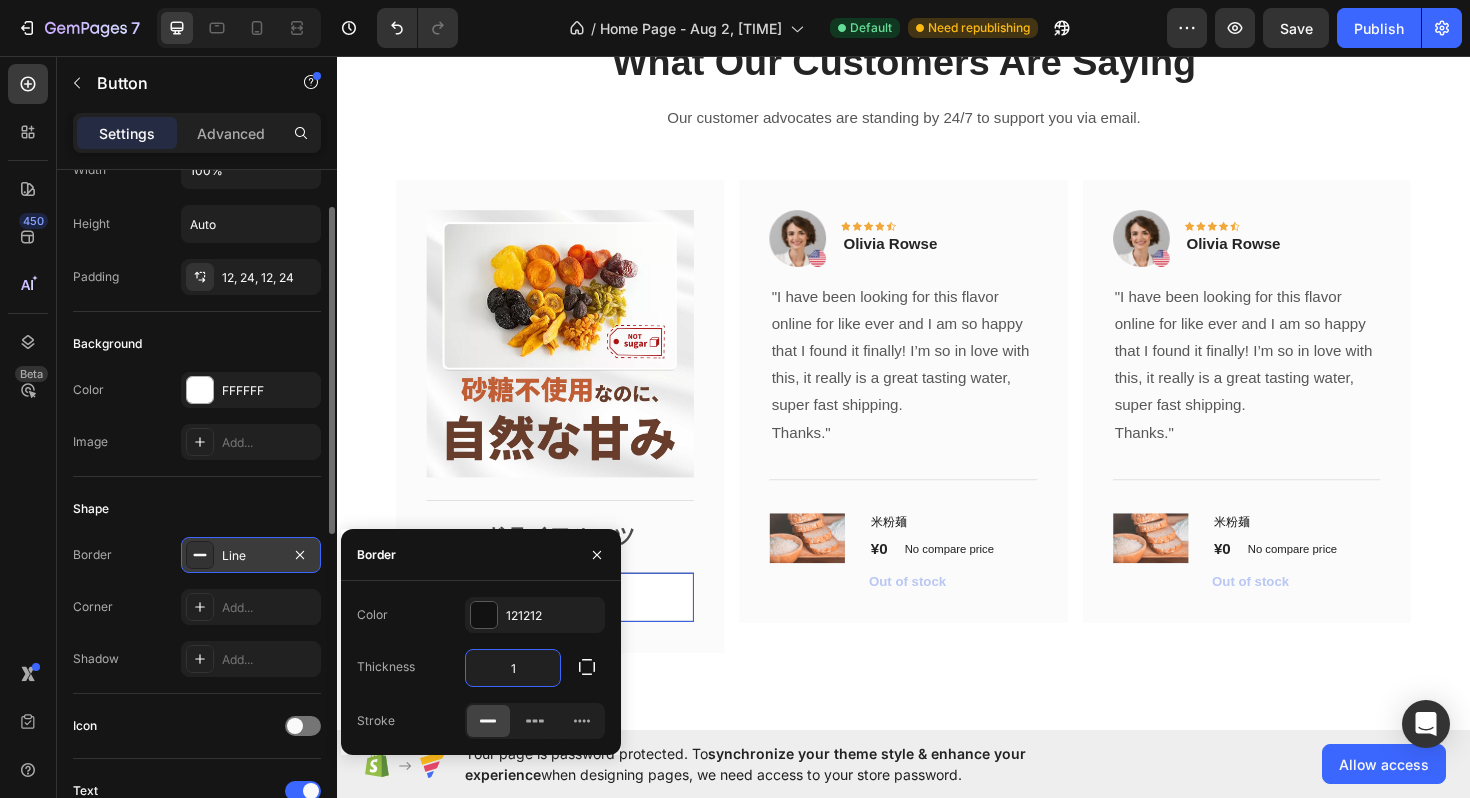 type on "2" 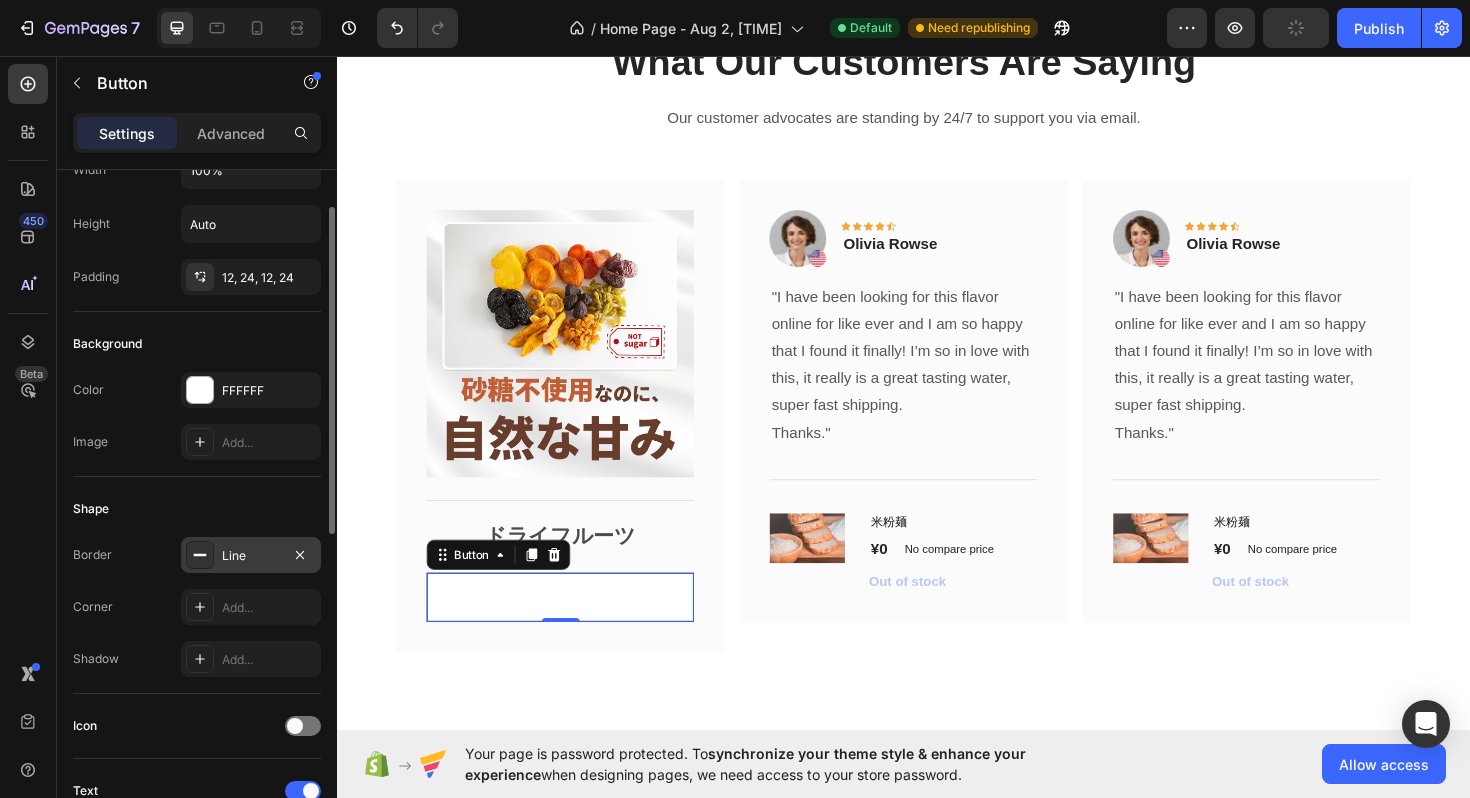 click on "Shape" at bounding box center (197, 509) 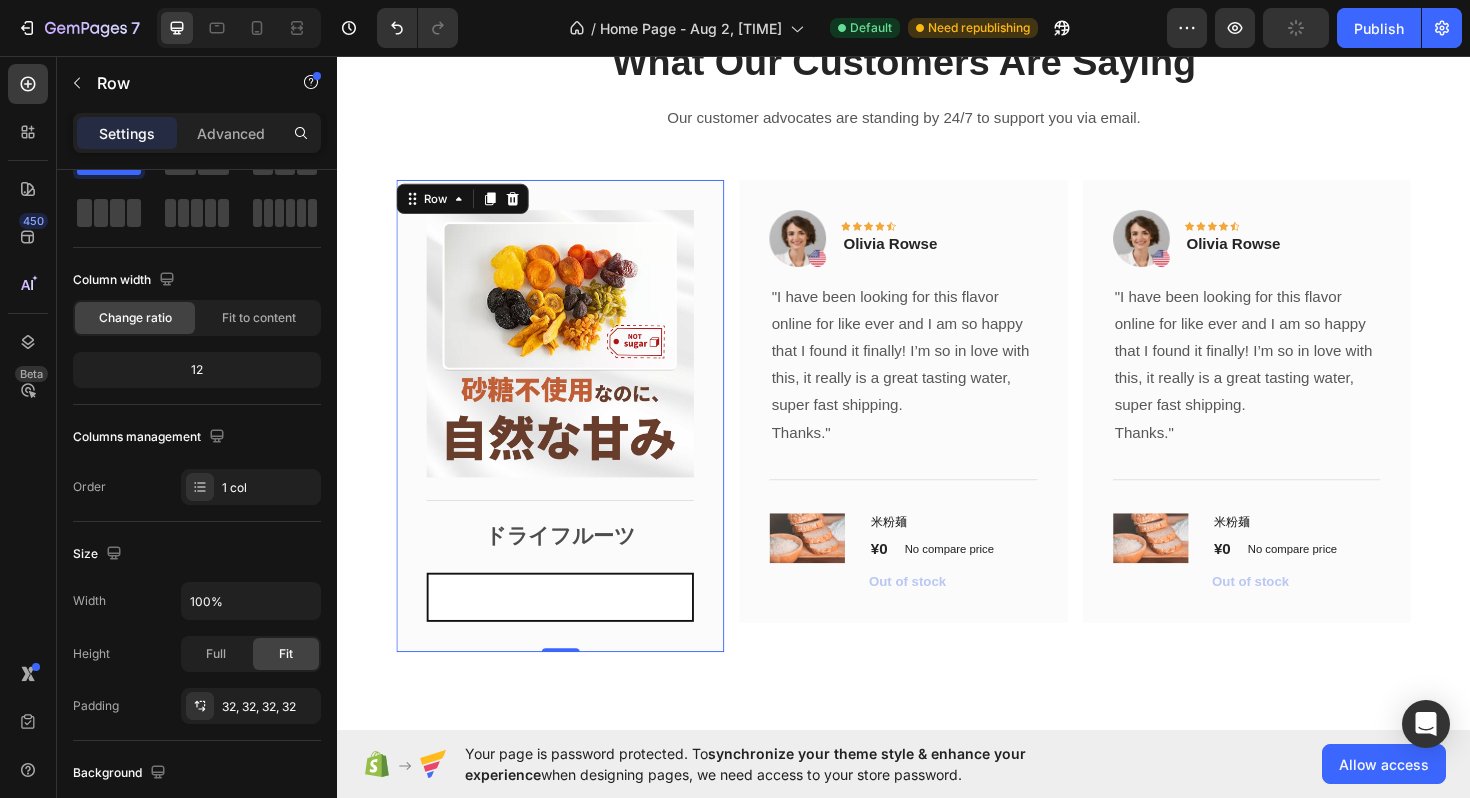 click on "Image                Title Line ドライフルーツ Text Block Button Button Row   0" at bounding box center (573, 437) 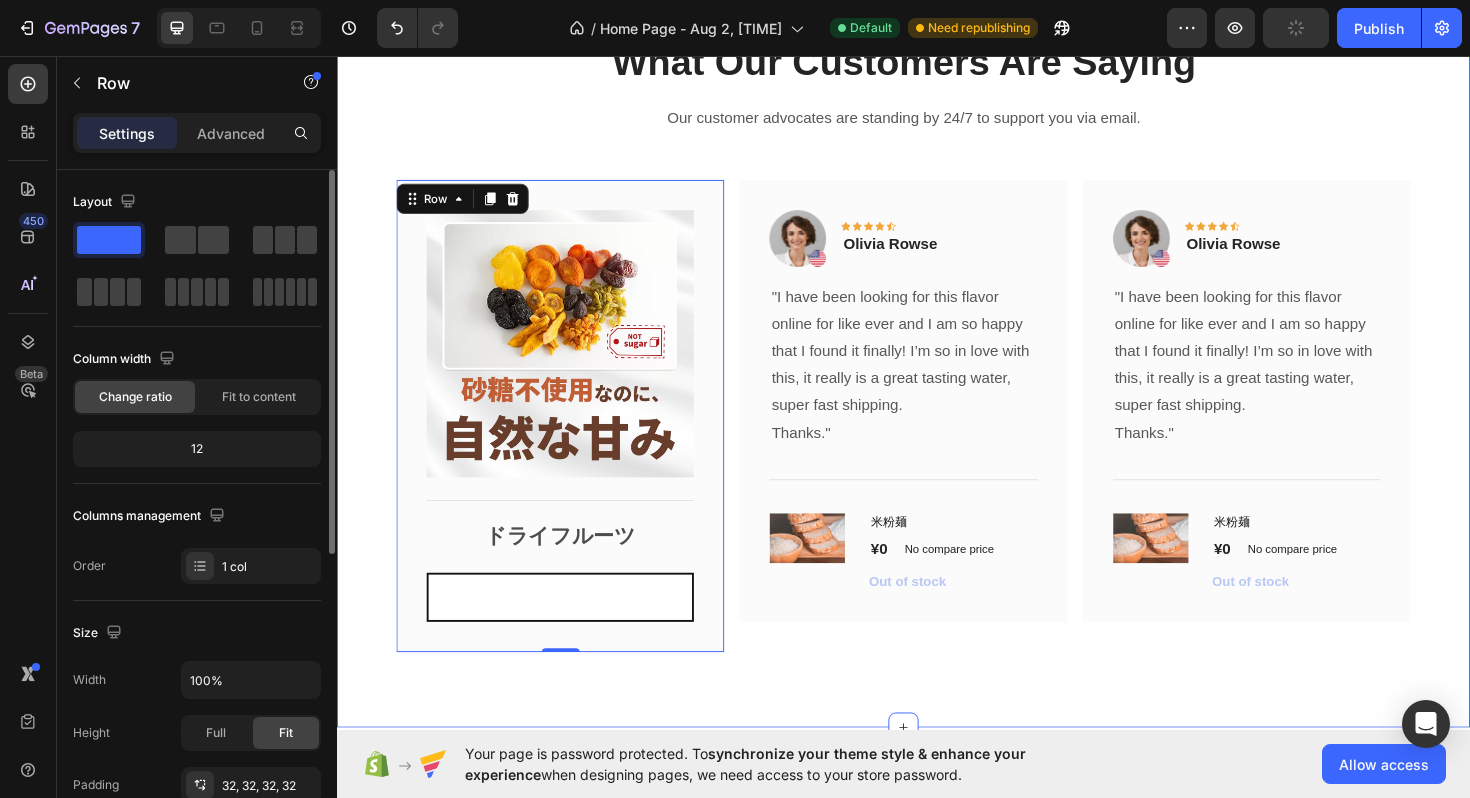 scroll, scrollTop: 2810, scrollLeft: 0, axis: vertical 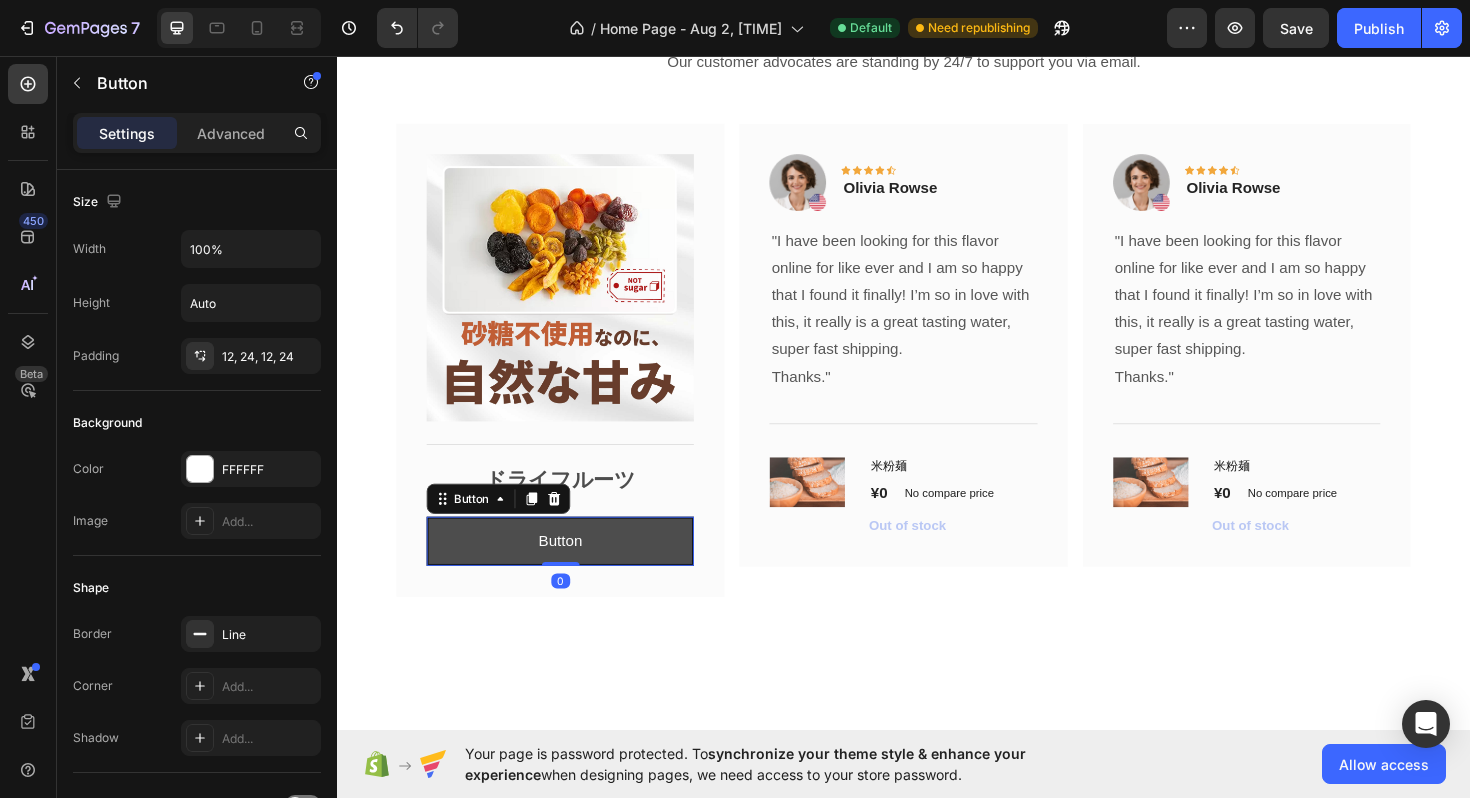 click on "Button" at bounding box center (573, 570) 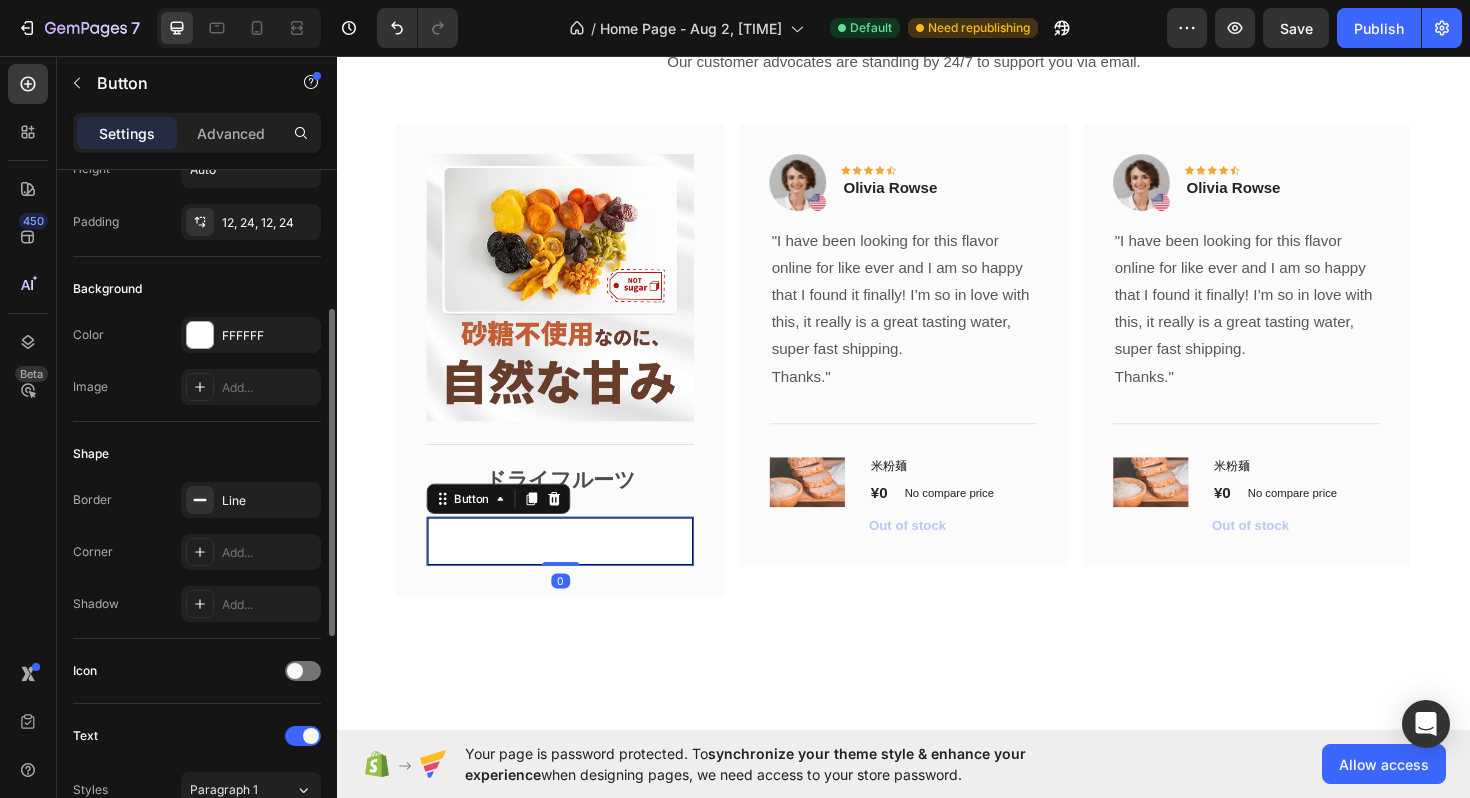 scroll, scrollTop: 185, scrollLeft: 0, axis: vertical 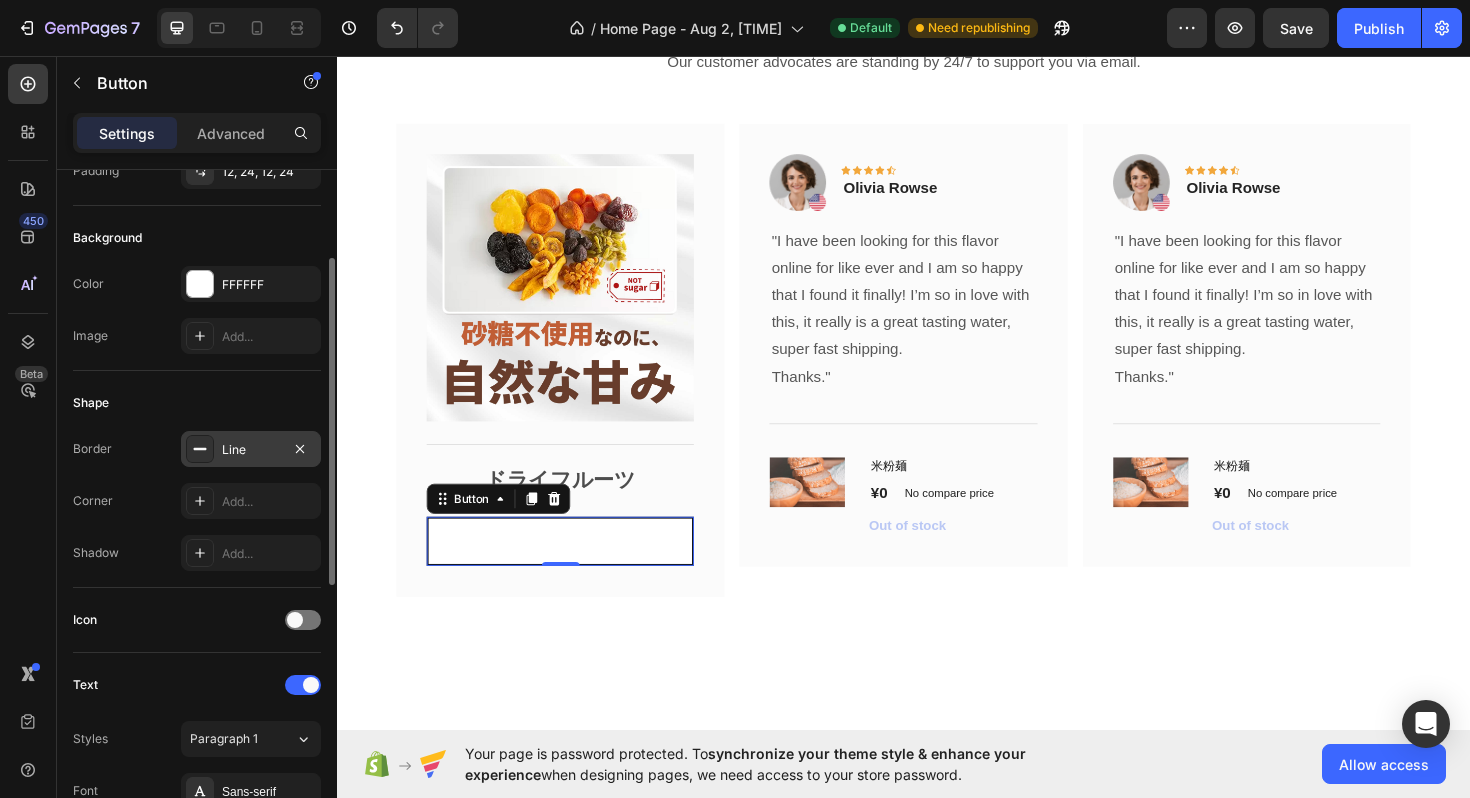 click on "Line" at bounding box center (251, 450) 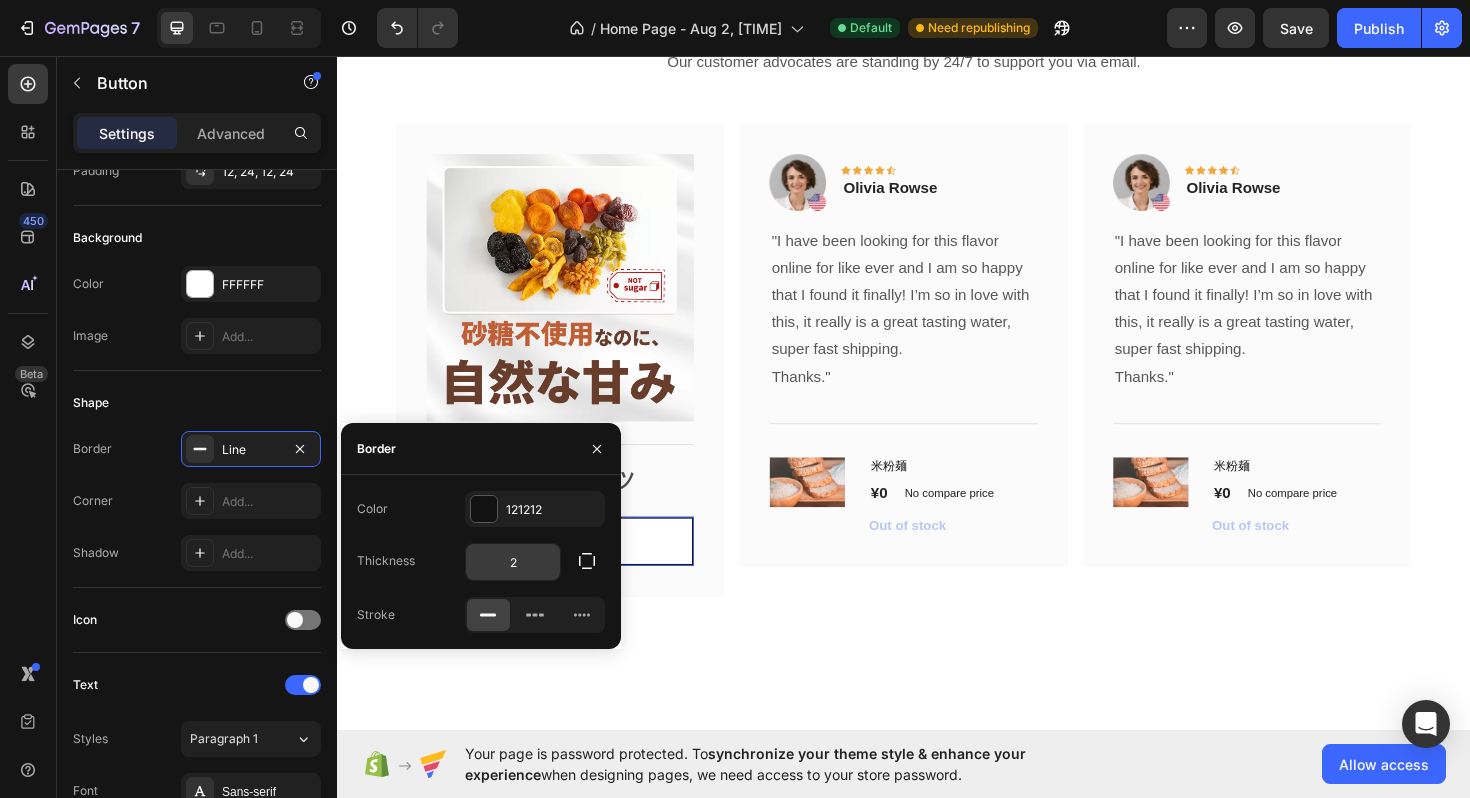 click on "2" at bounding box center [513, 562] 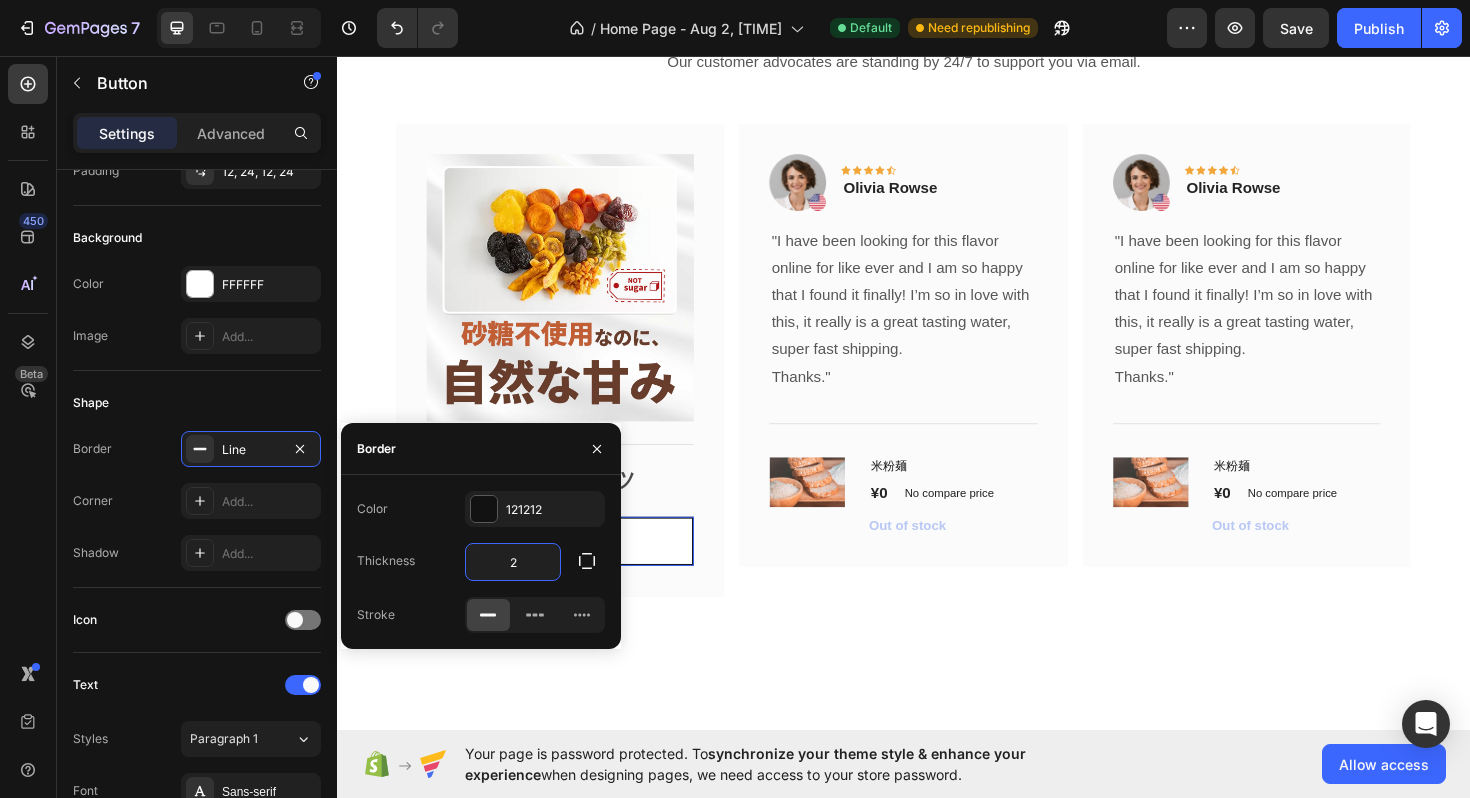 type on "1" 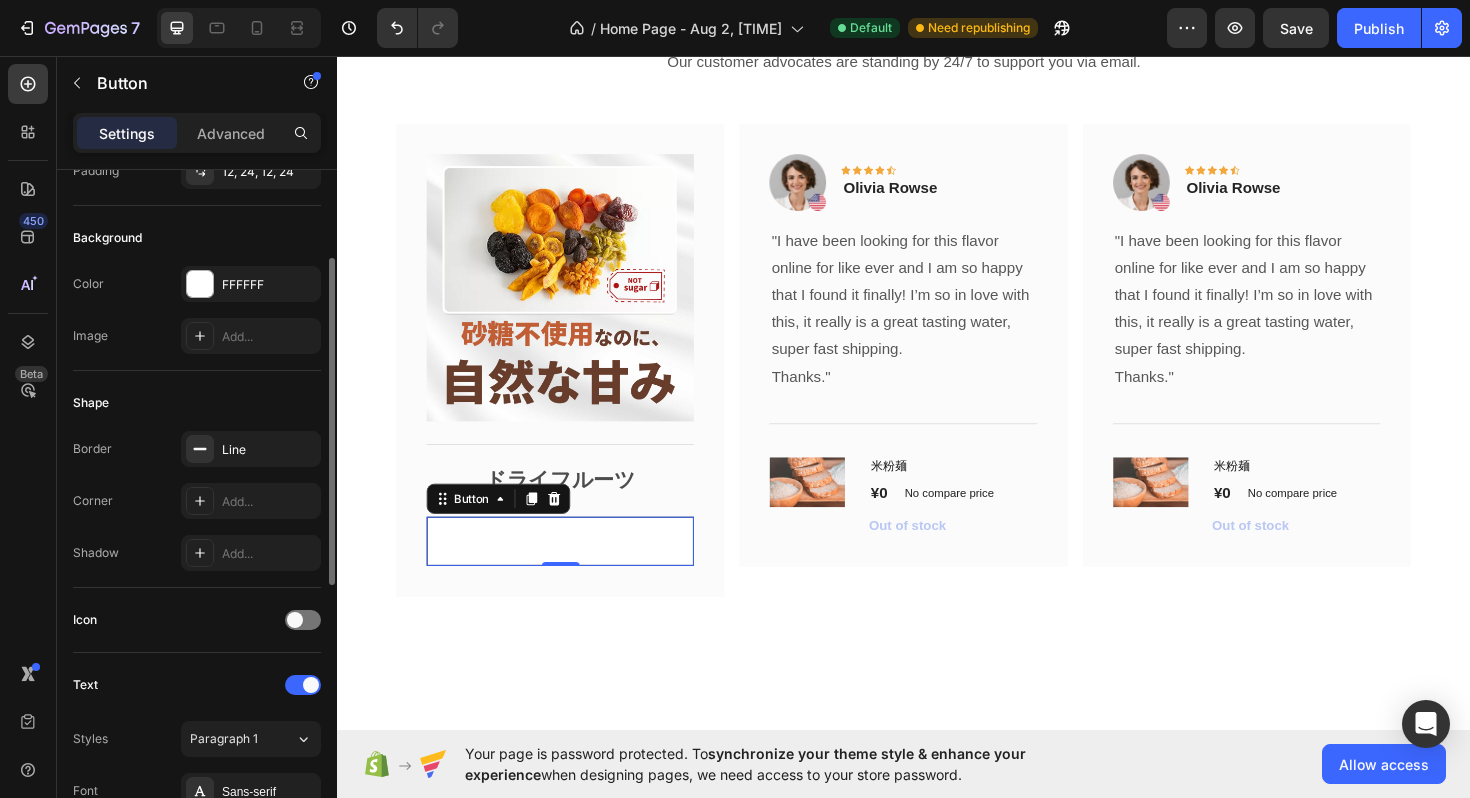 click on "Corner Add..." at bounding box center (197, 501) 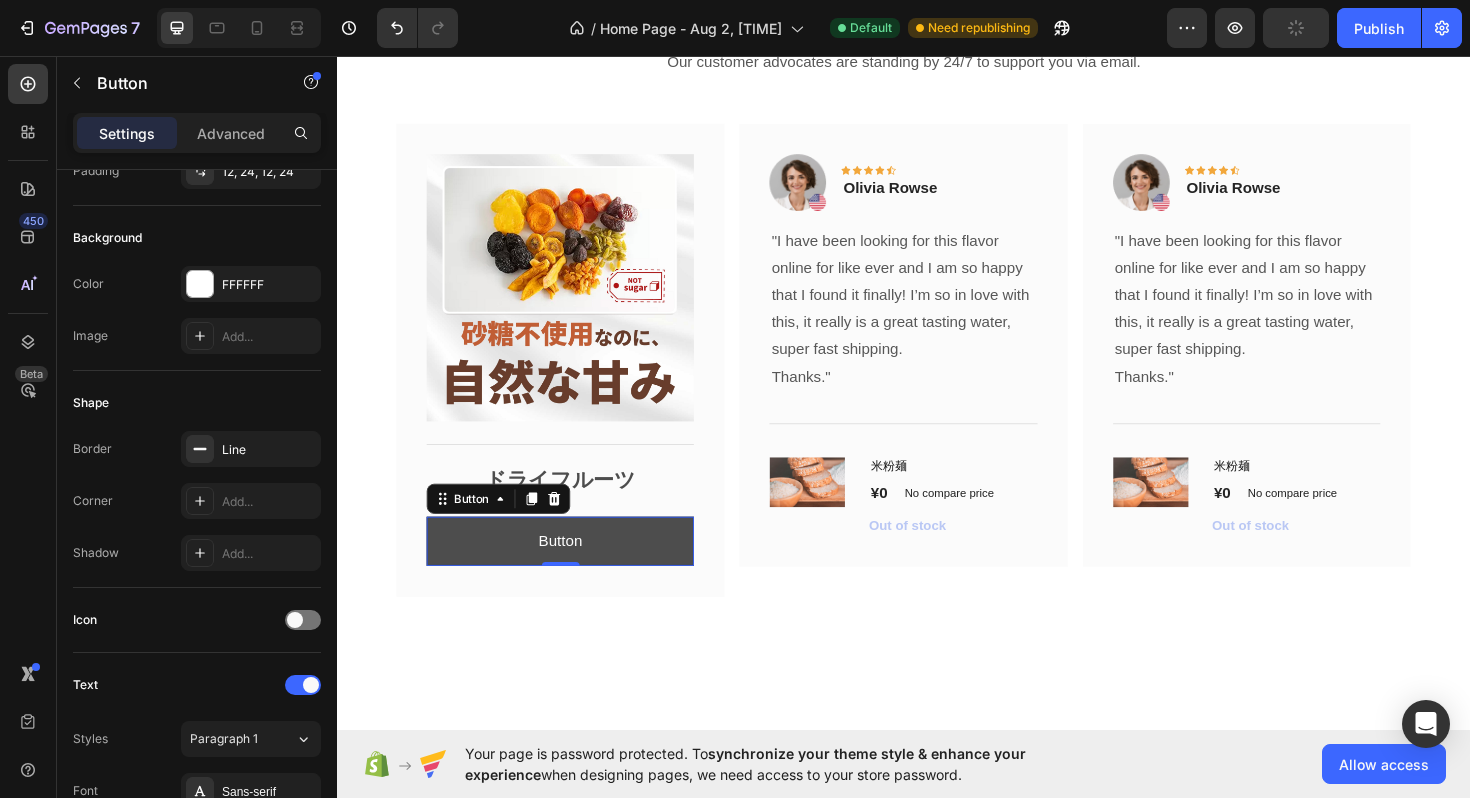 click on "Button" at bounding box center [573, 570] 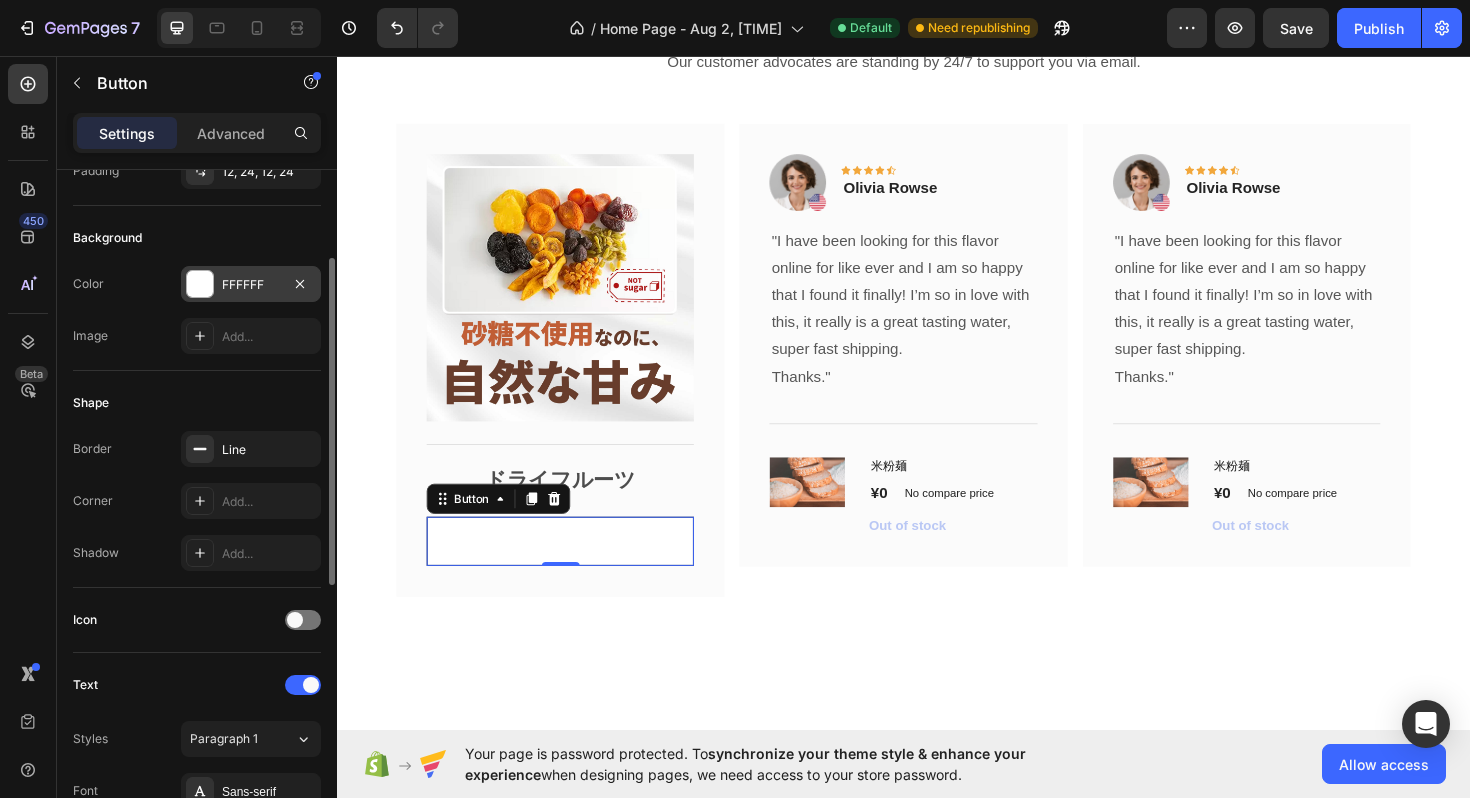 click at bounding box center [200, 284] 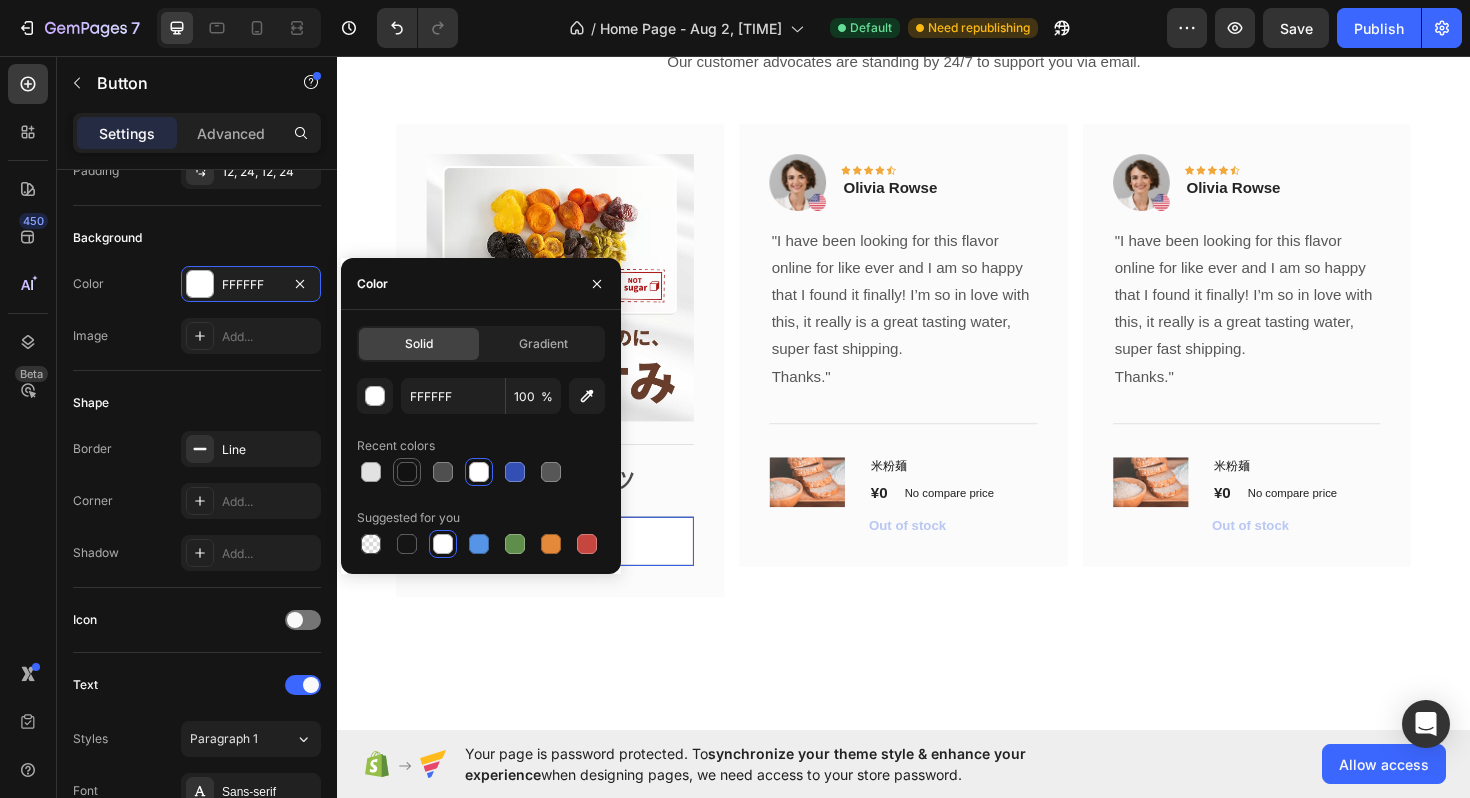 click at bounding box center [407, 472] 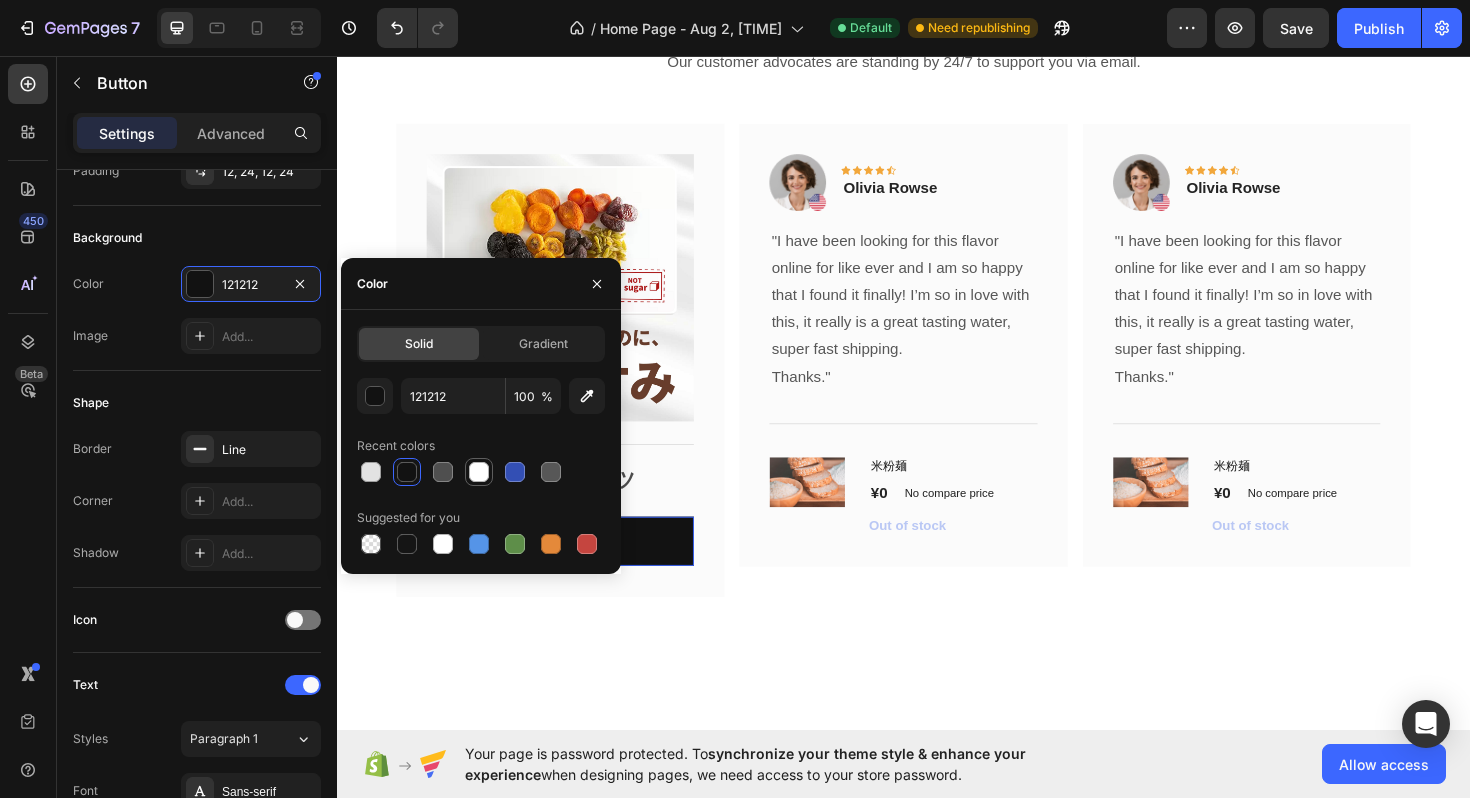 click at bounding box center (479, 472) 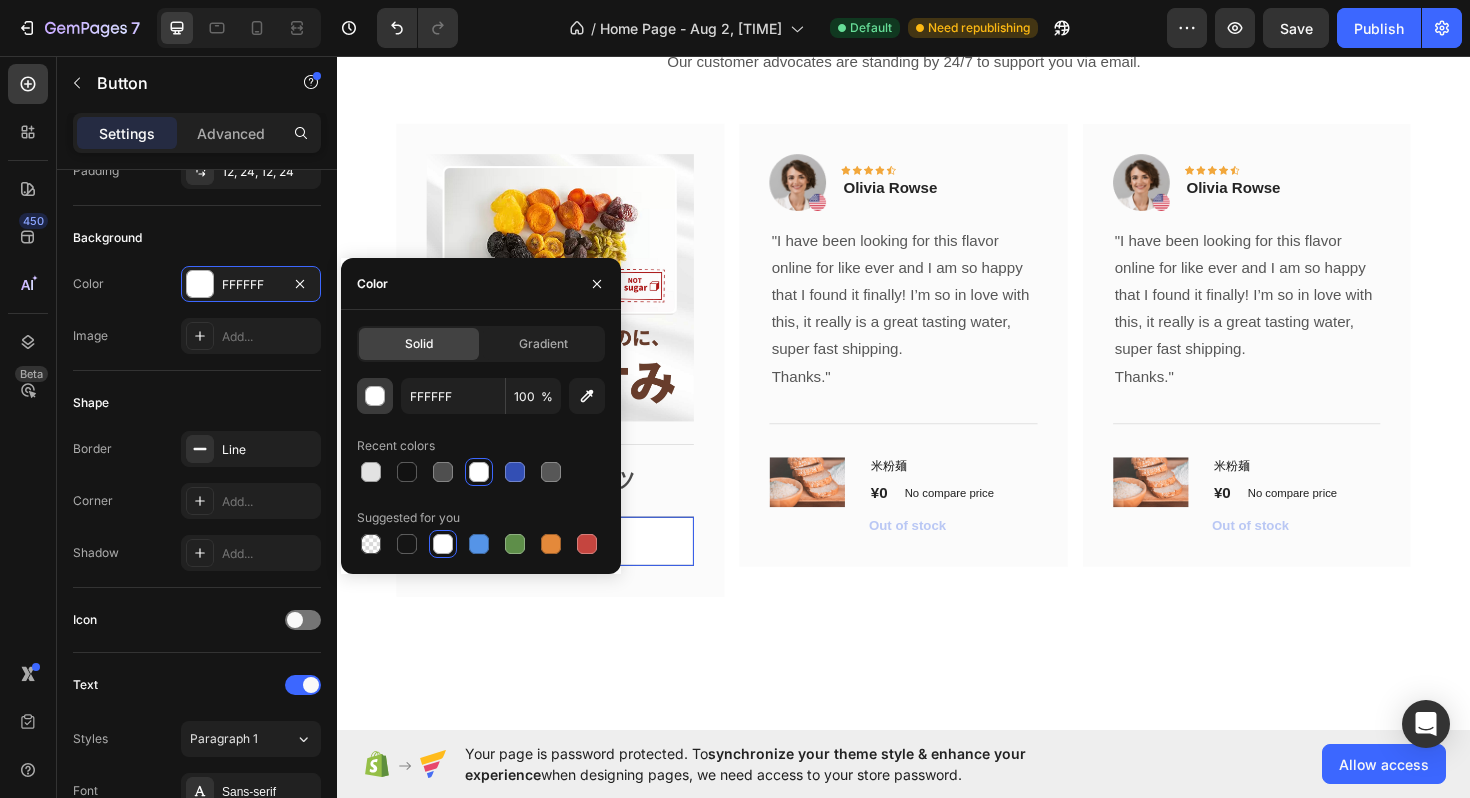 click at bounding box center (376, 397) 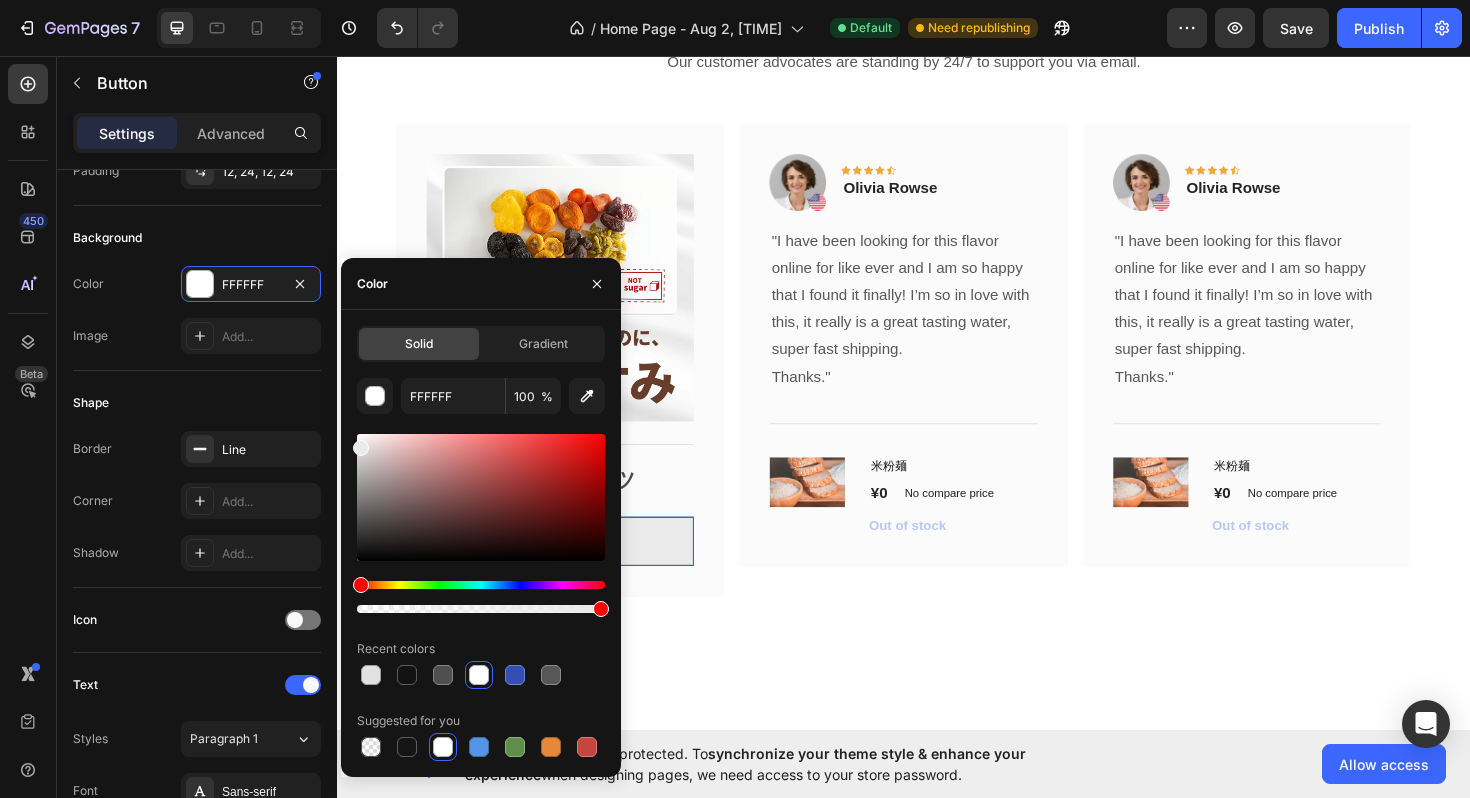 drag, startPoint x: 363, startPoint y: 442, endPoint x: 353, endPoint y: 443, distance: 10.049875 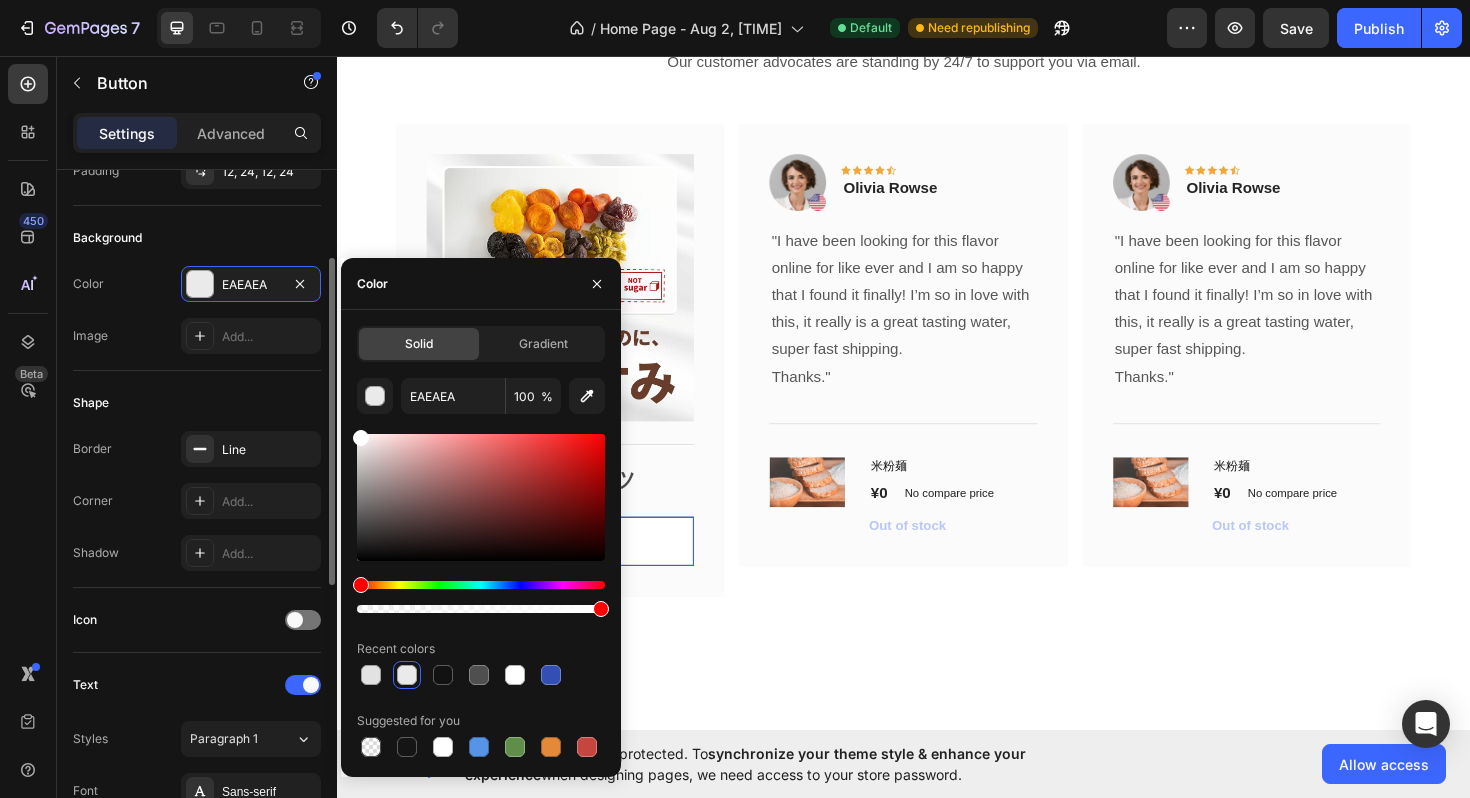 drag, startPoint x: 360, startPoint y: 442, endPoint x: 315, endPoint y: 371, distance: 84.0595 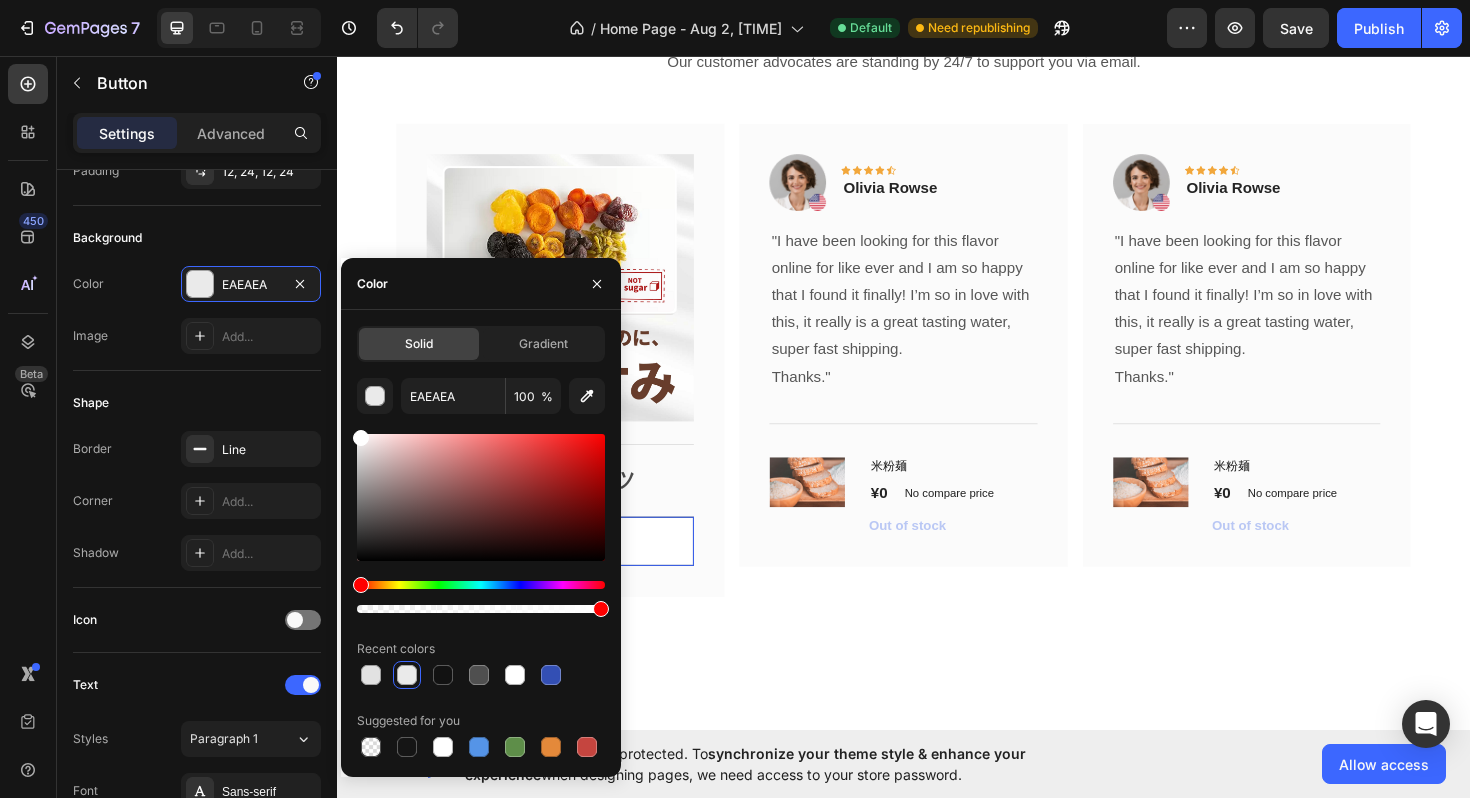 type on "FFFFFF" 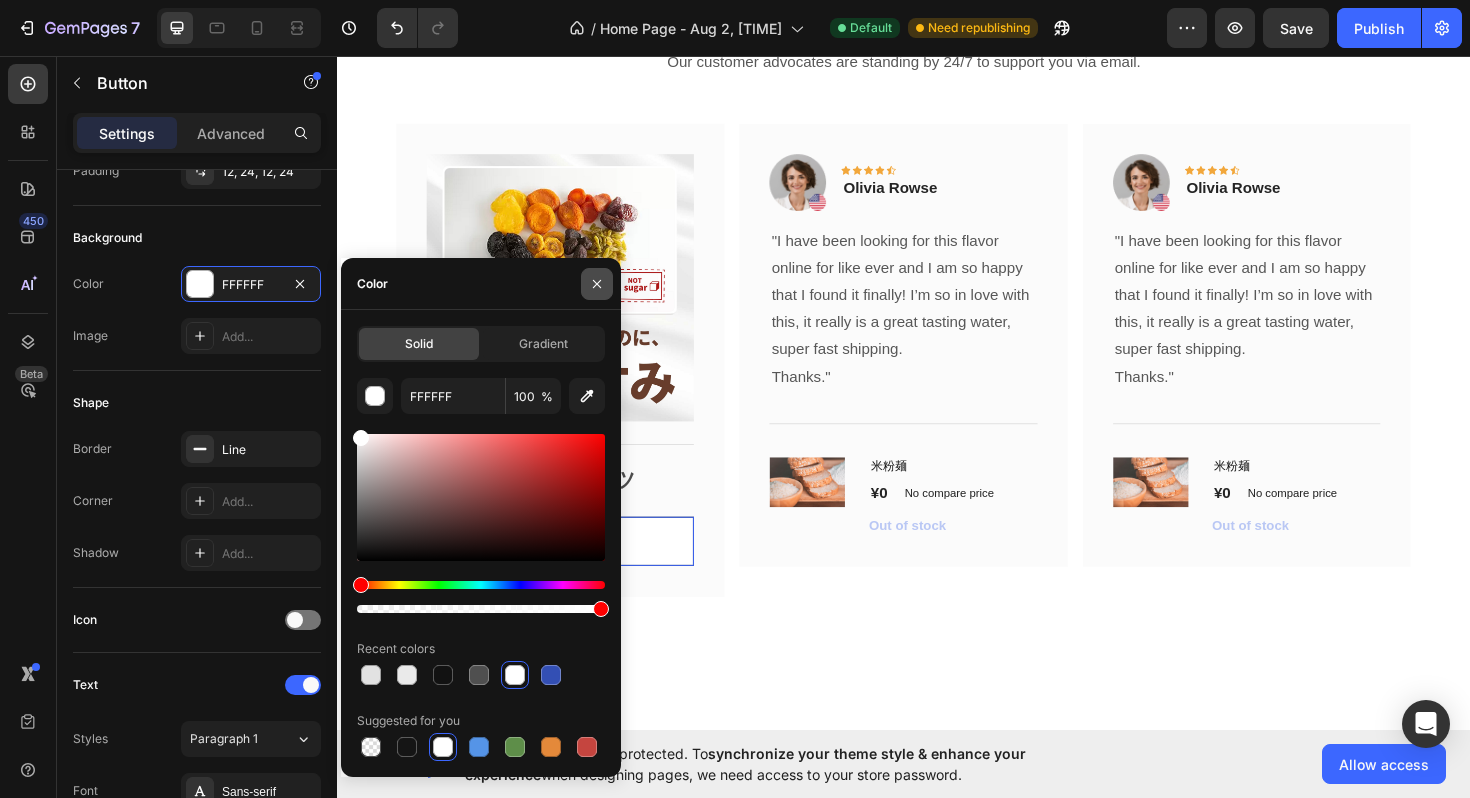 click 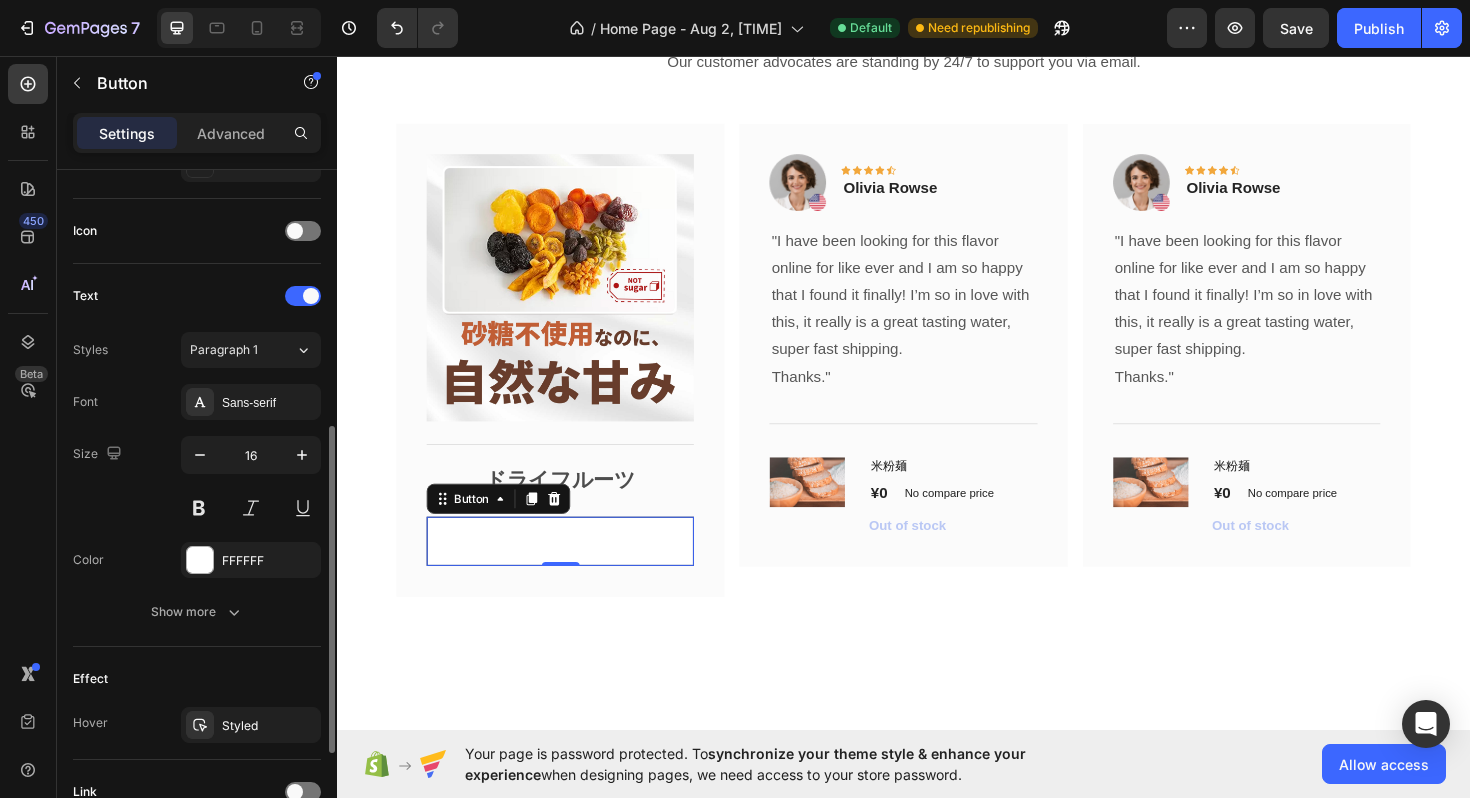 scroll, scrollTop: 592, scrollLeft: 0, axis: vertical 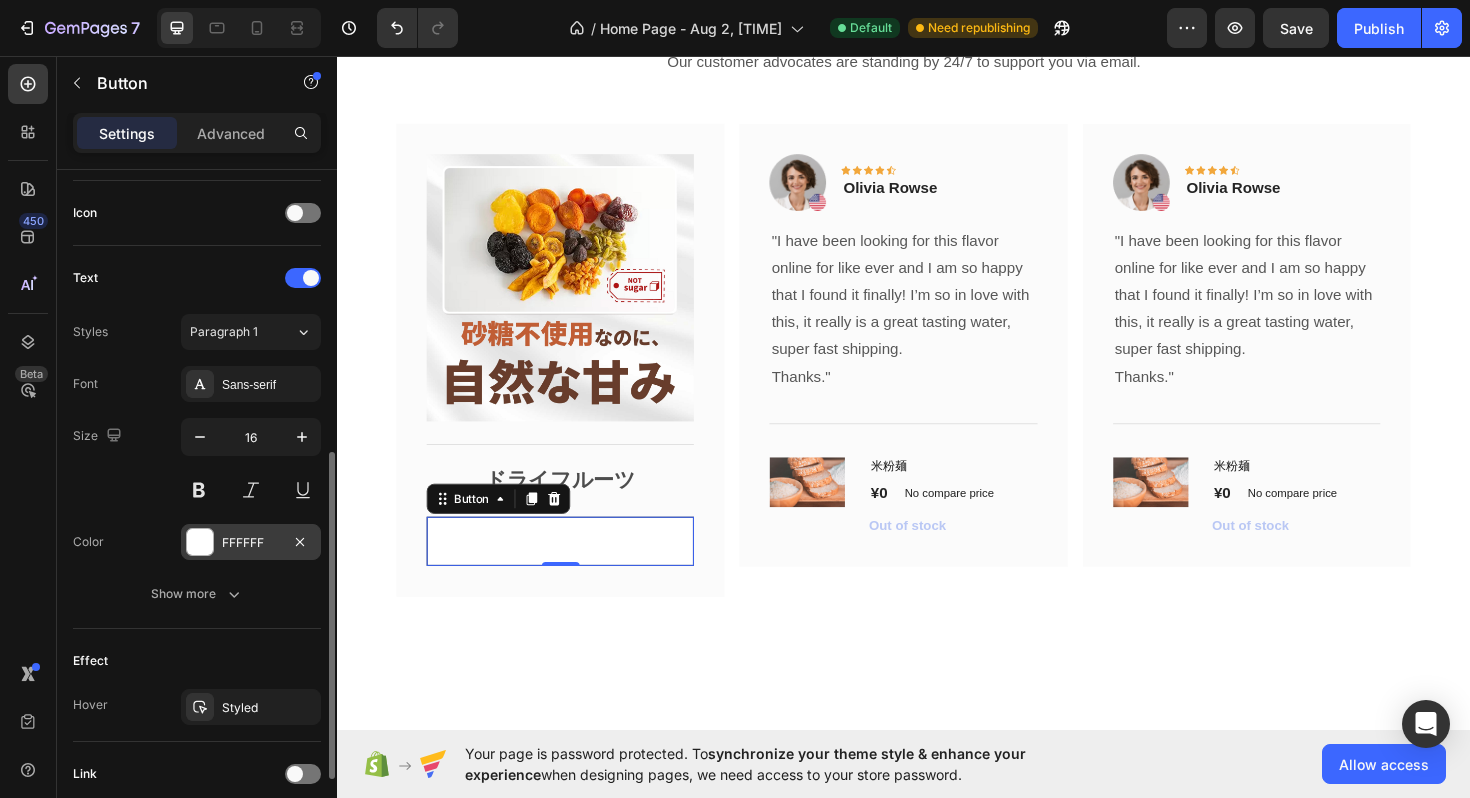 click at bounding box center (200, 542) 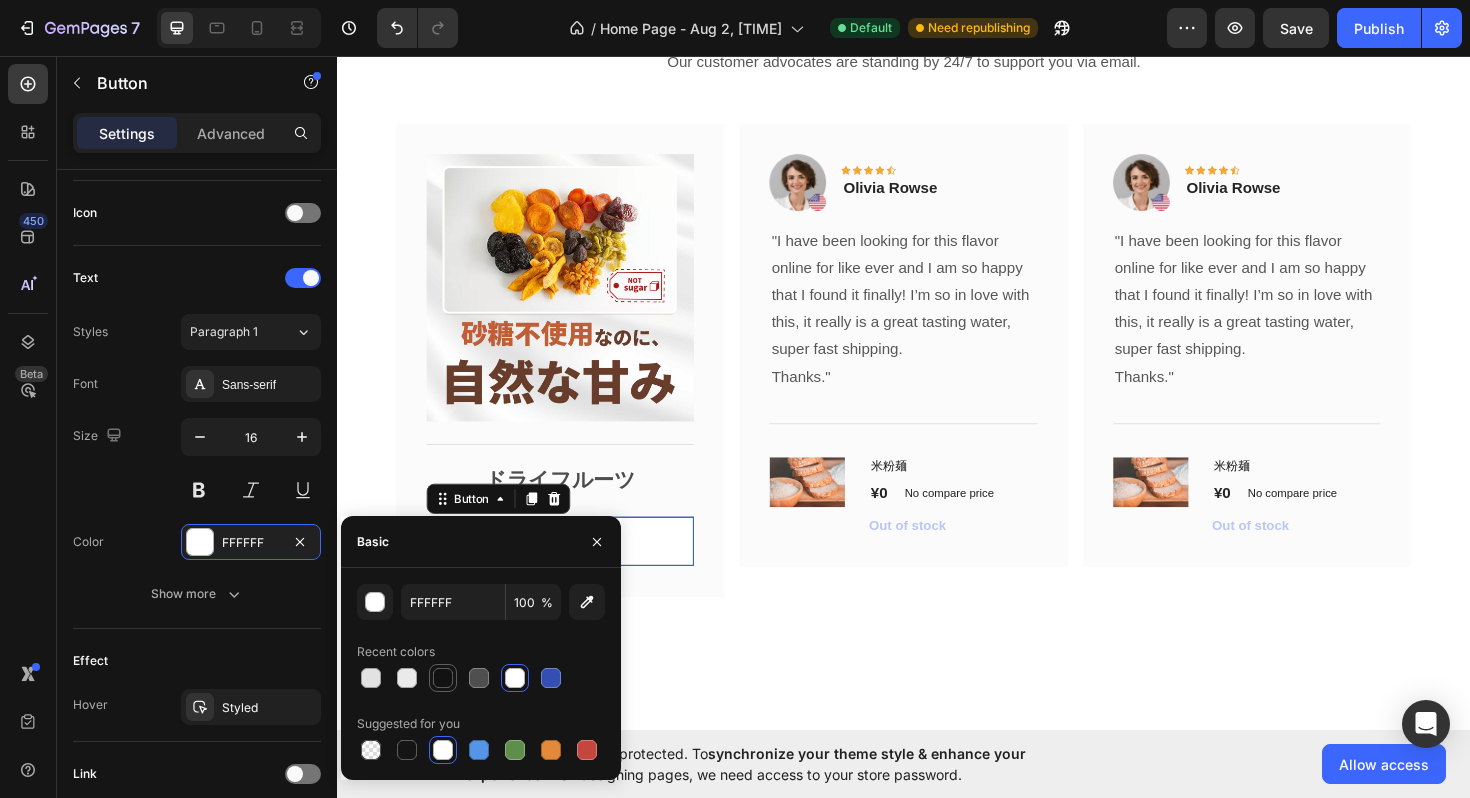 click at bounding box center [443, 678] 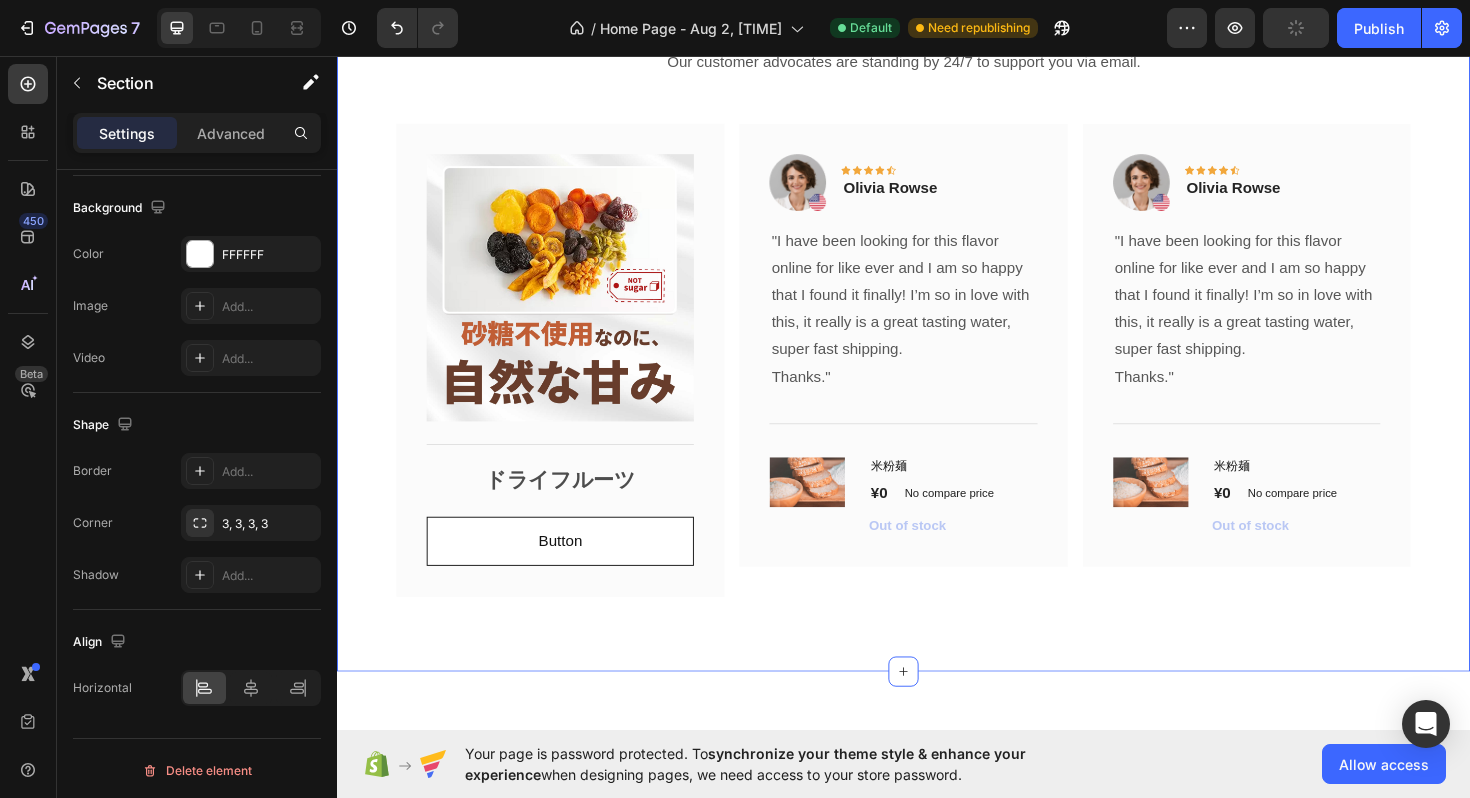 scroll, scrollTop: 0, scrollLeft: 0, axis: both 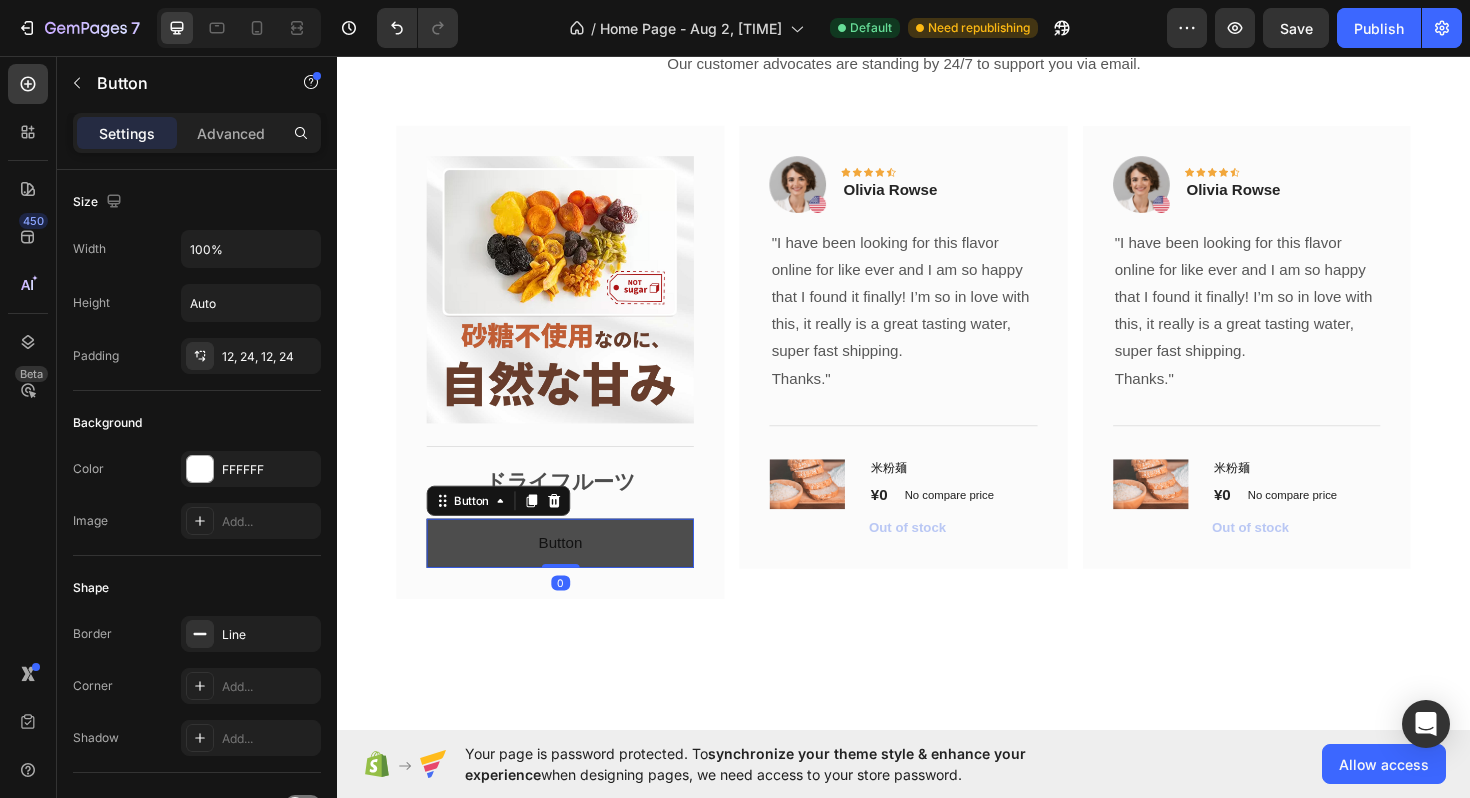 click on "Button" at bounding box center (573, 572) 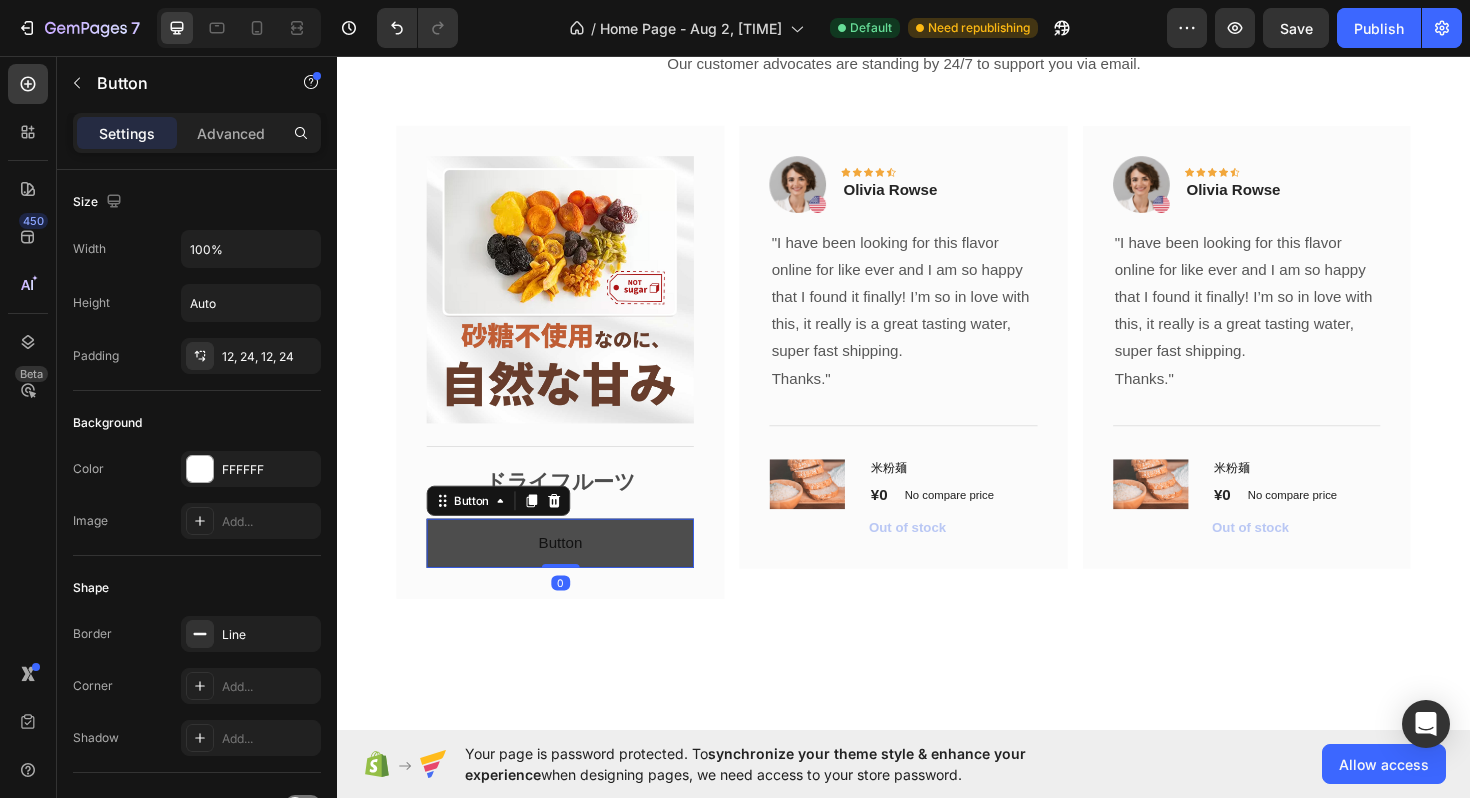 click on "Button" at bounding box center [573, 572] 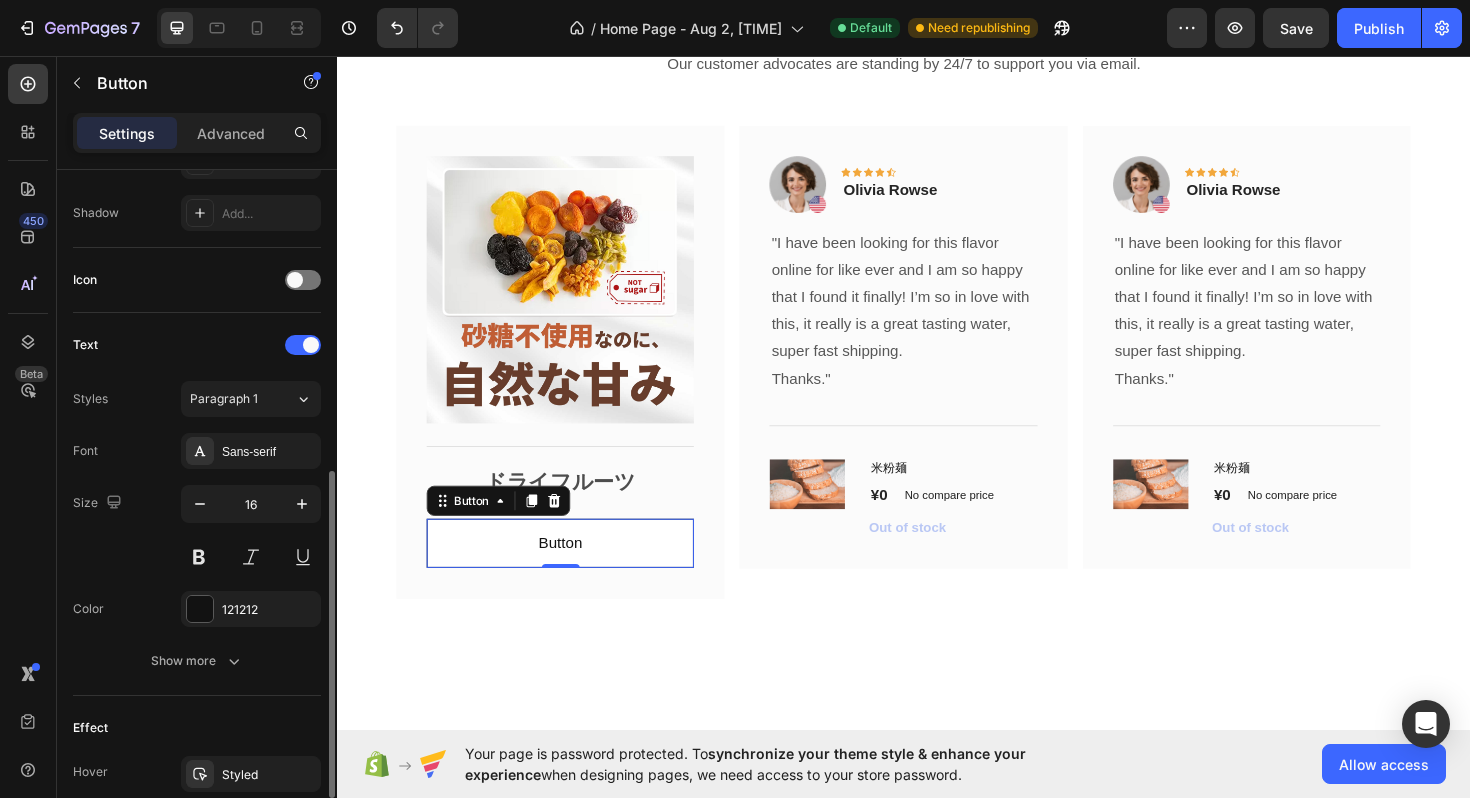 scroll, scrollTop: 749, scrollLeft: 0, axis: vertical 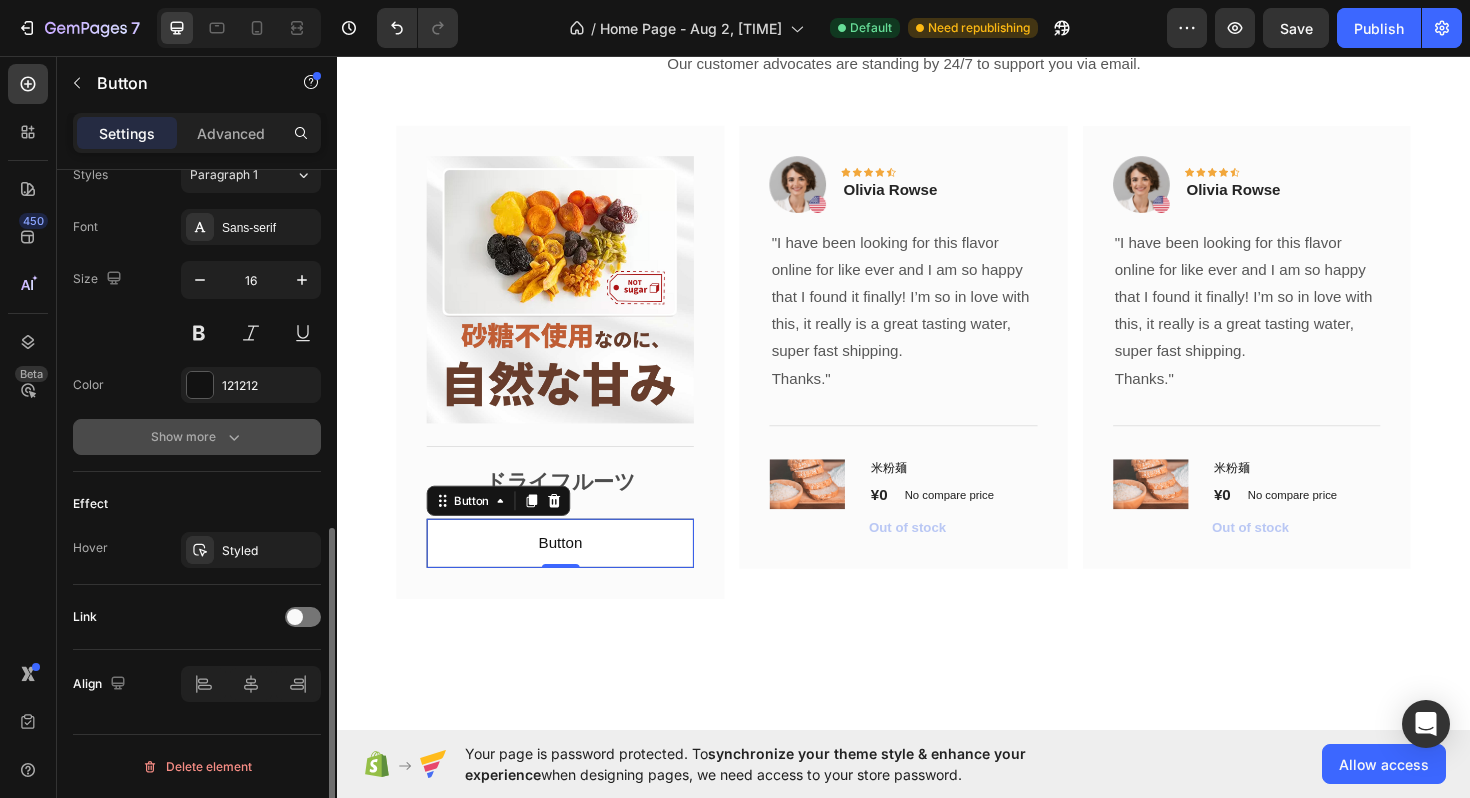 click on "Show more" at bounding box center (197, 437) 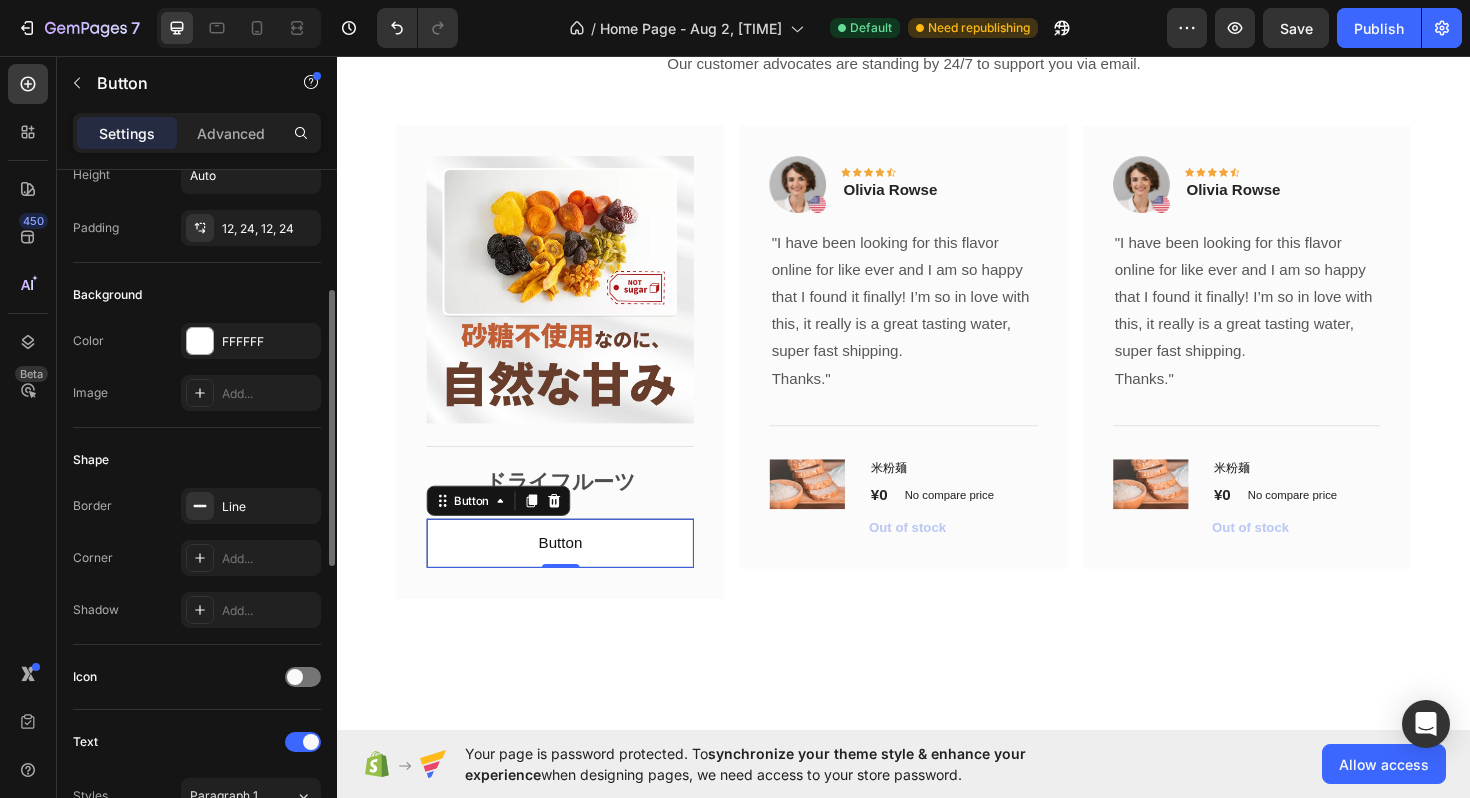 scroll, scrollTop: 0, scrollLeft: 0, axis: both 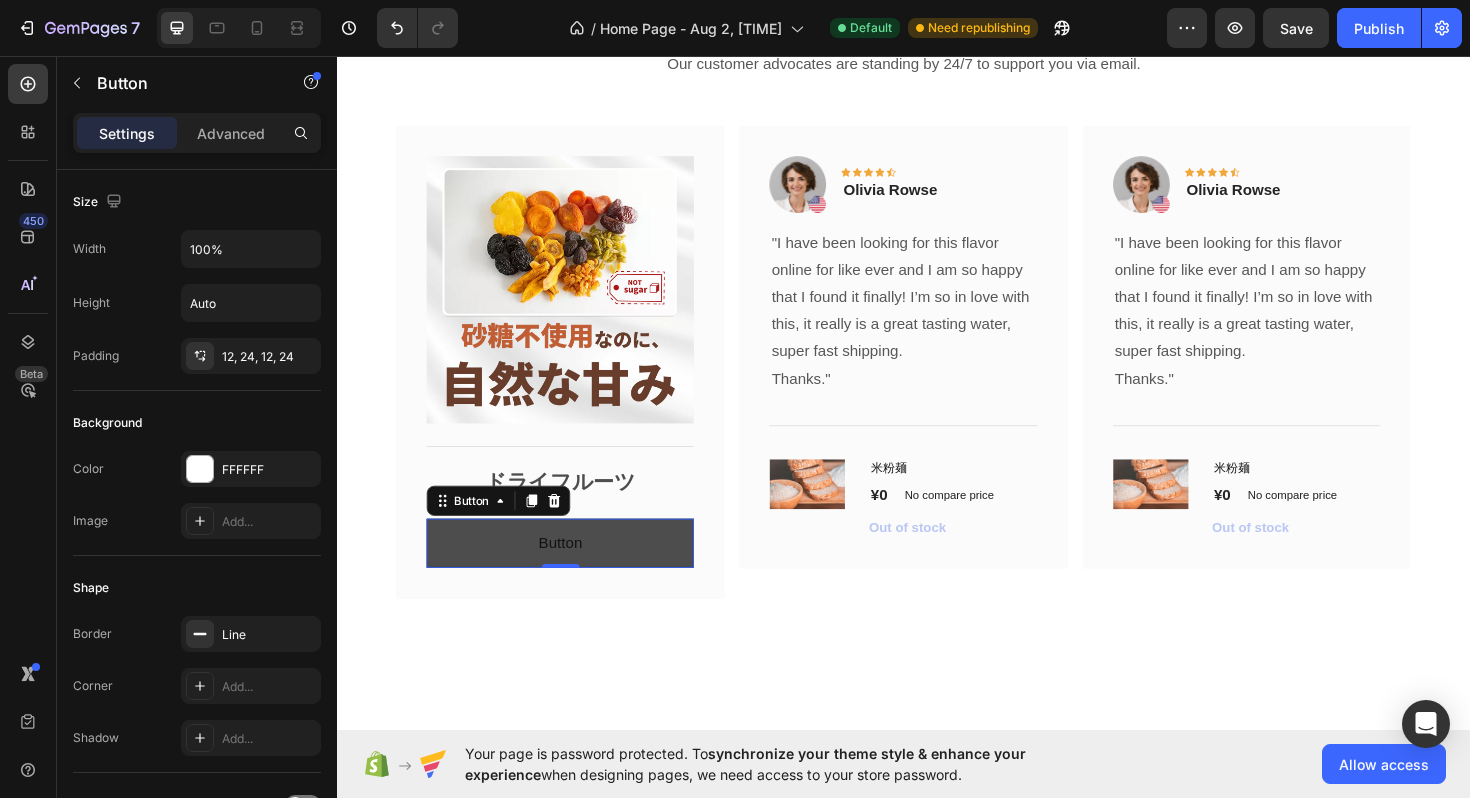 click on "Button" at bounding box center [573, 572] 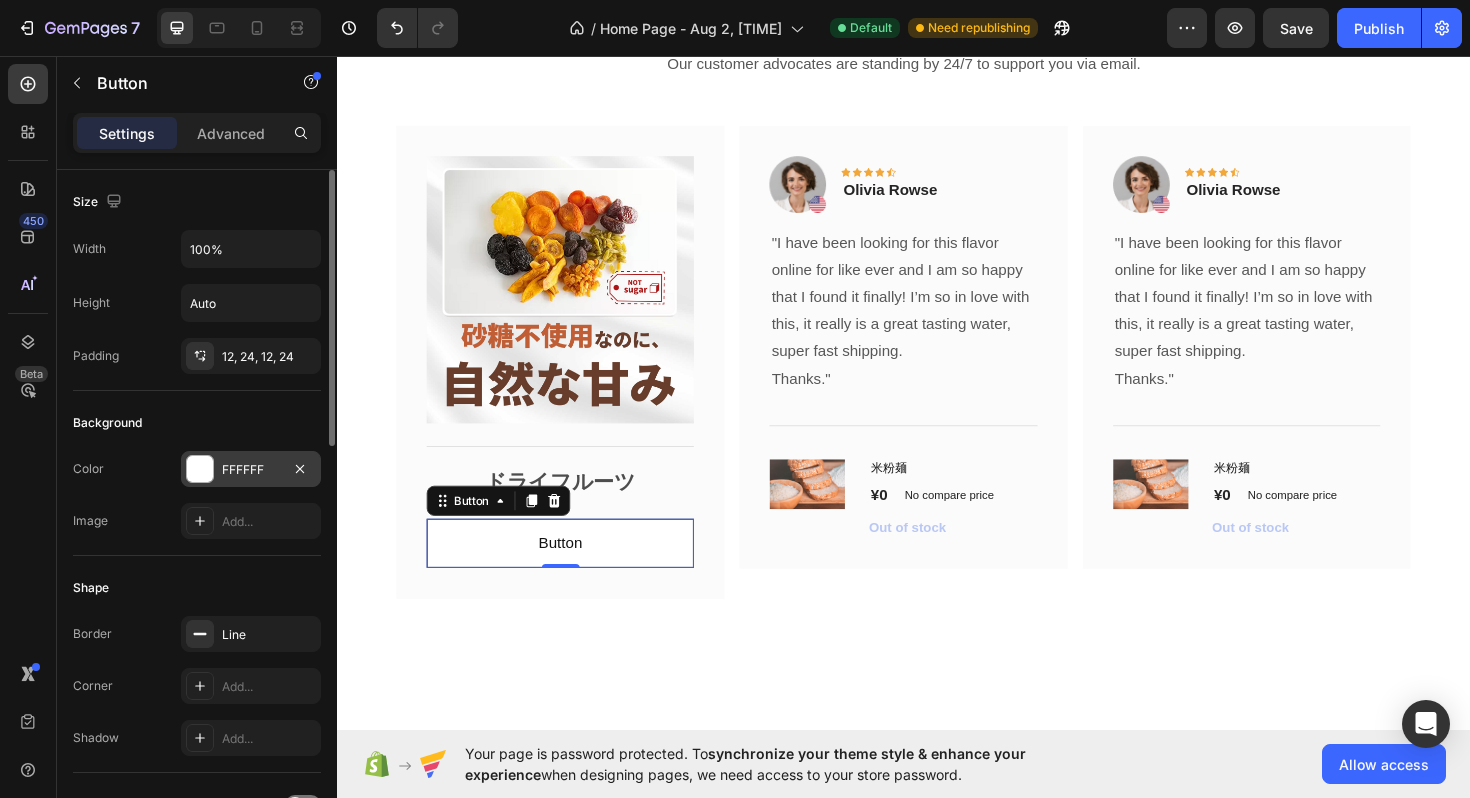 click on "FFFFFF" at bounding box center (251, 470) 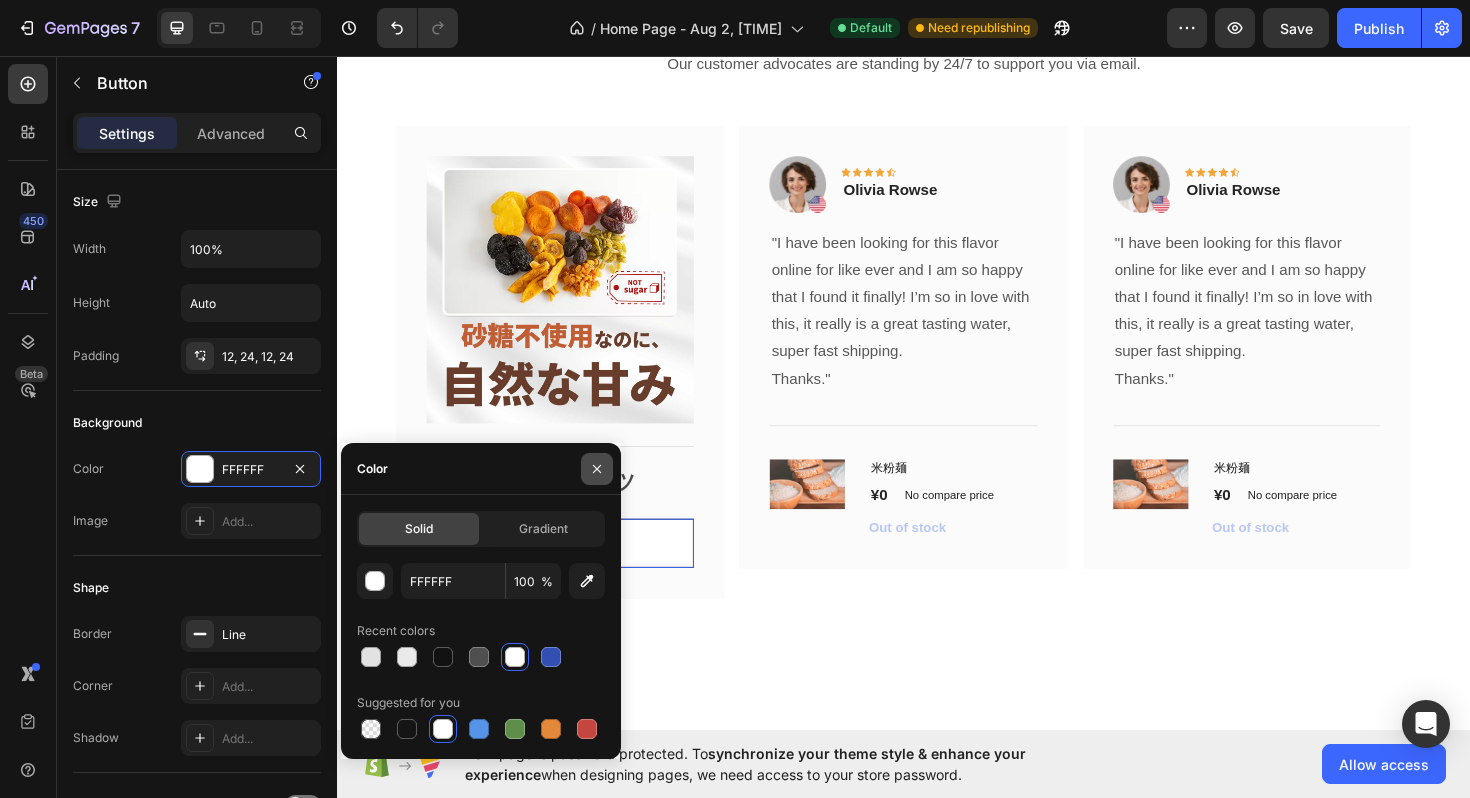 click 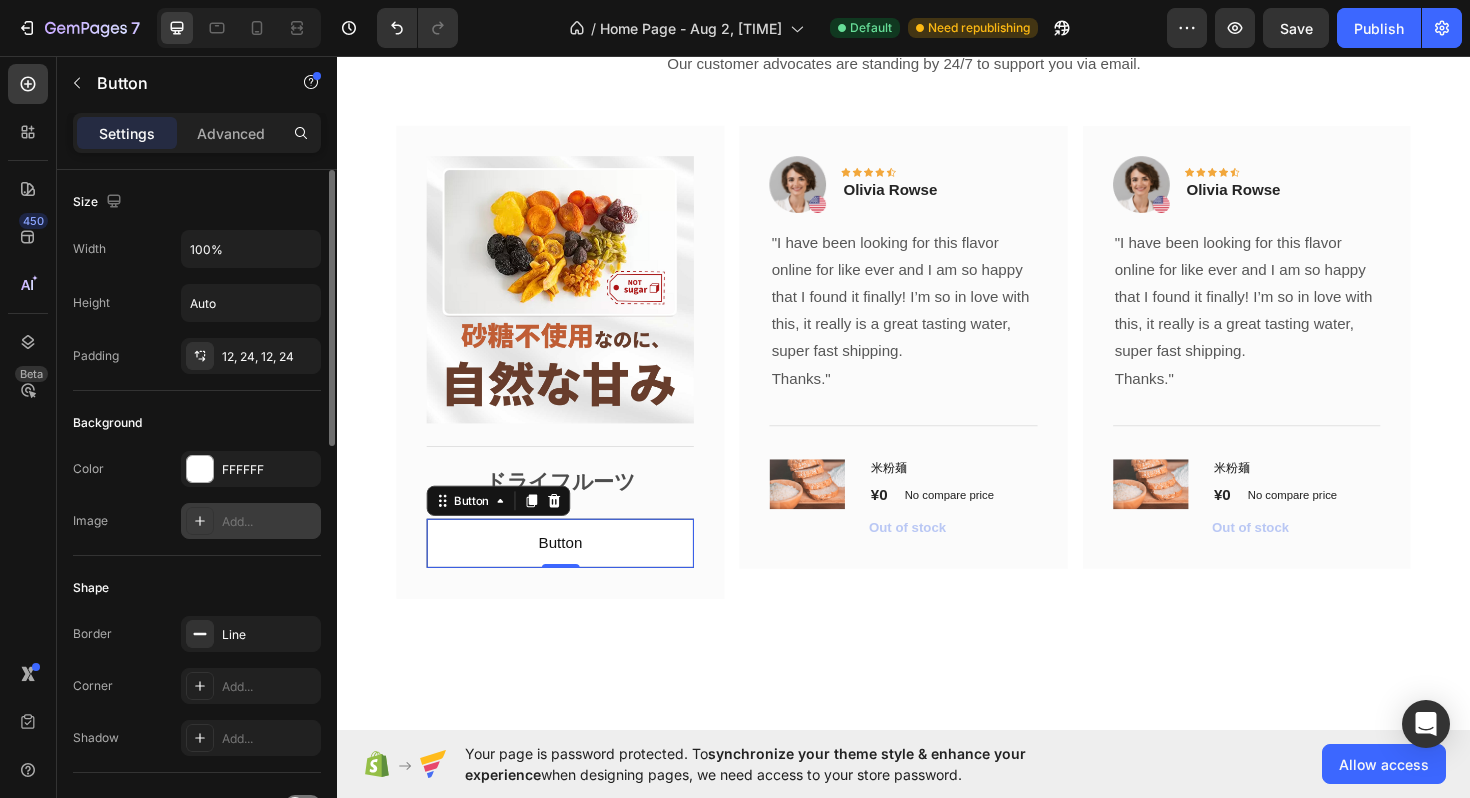 click on "Add..." at bounding box center (269, 522) 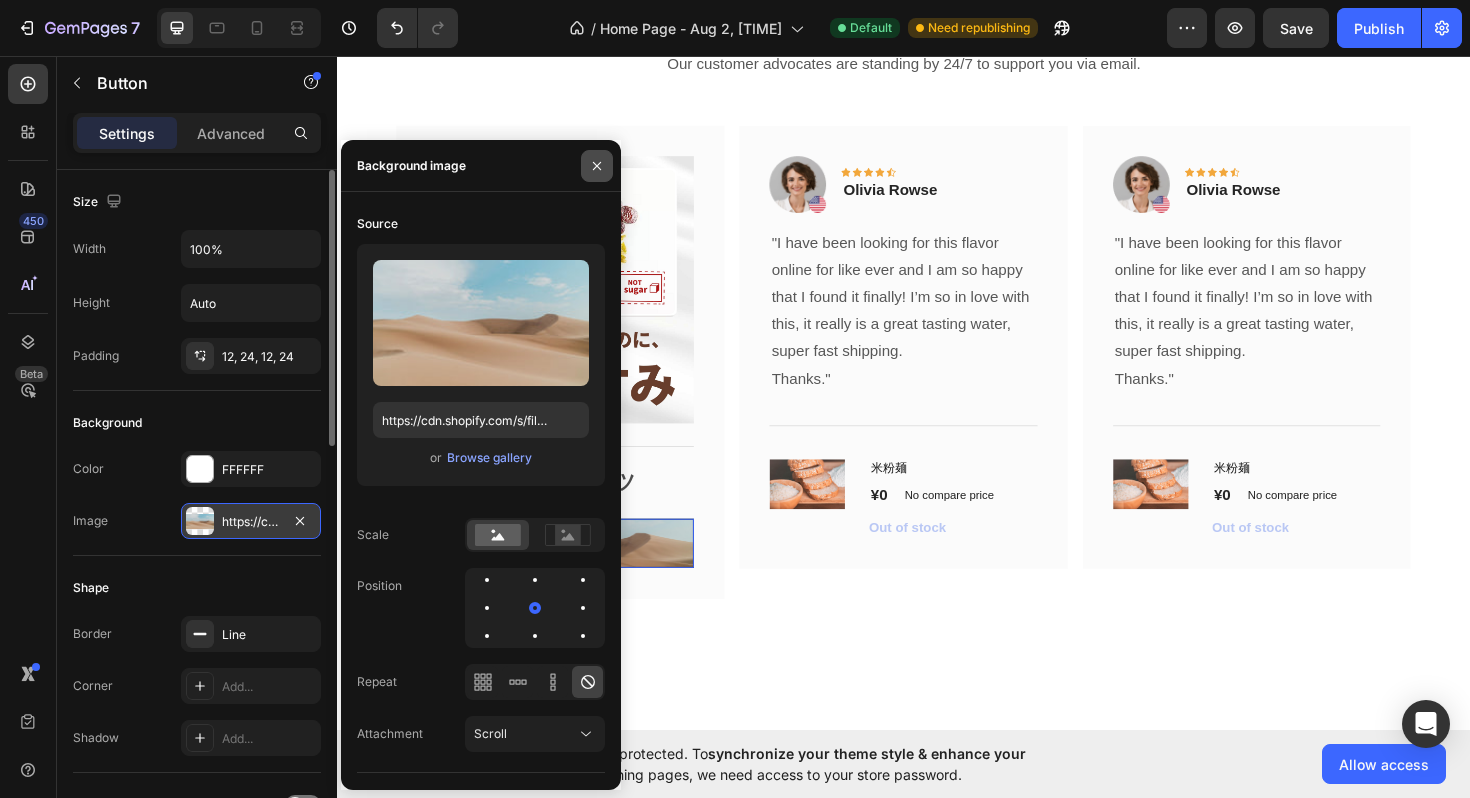 click at bounding box center (597, 166) 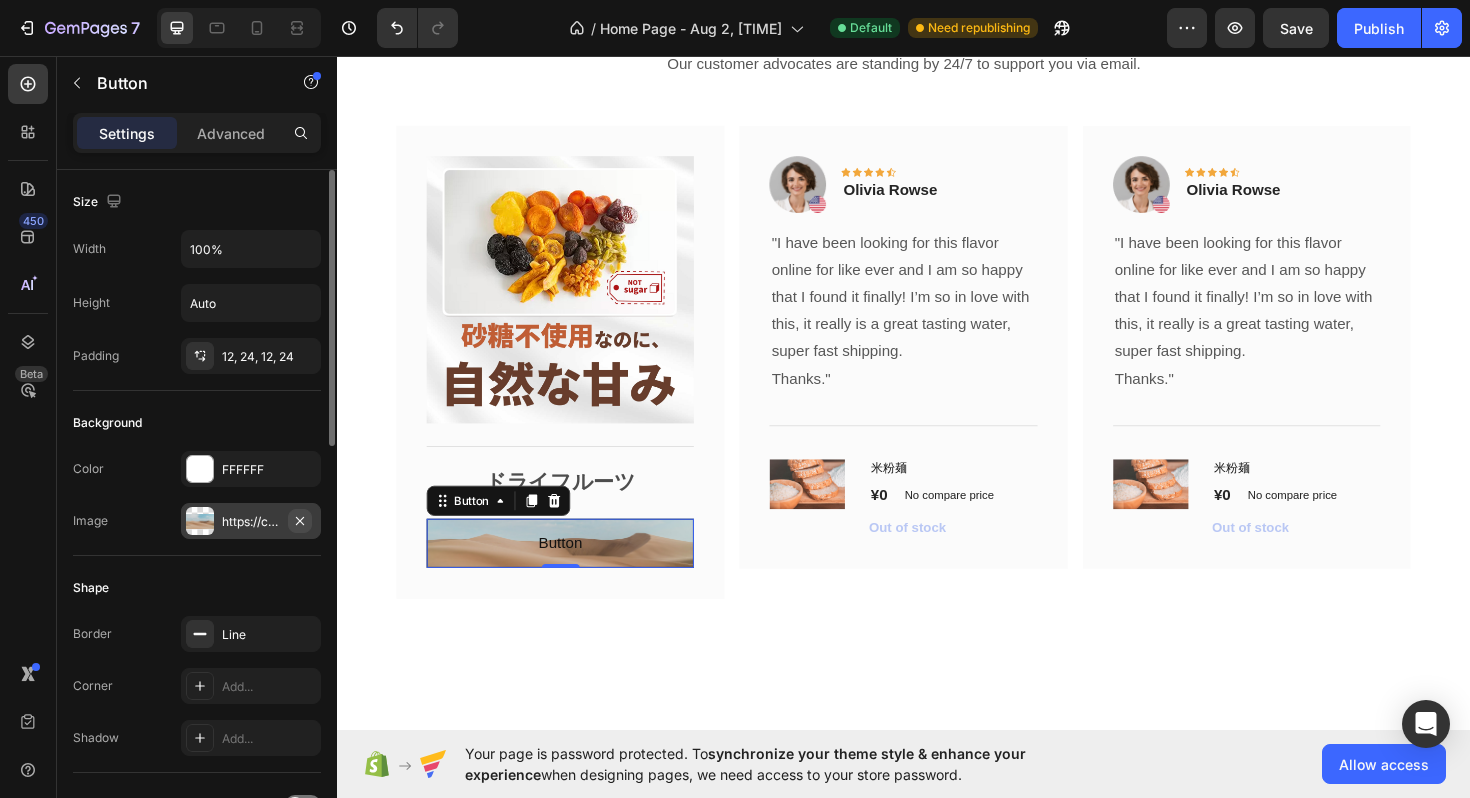 click 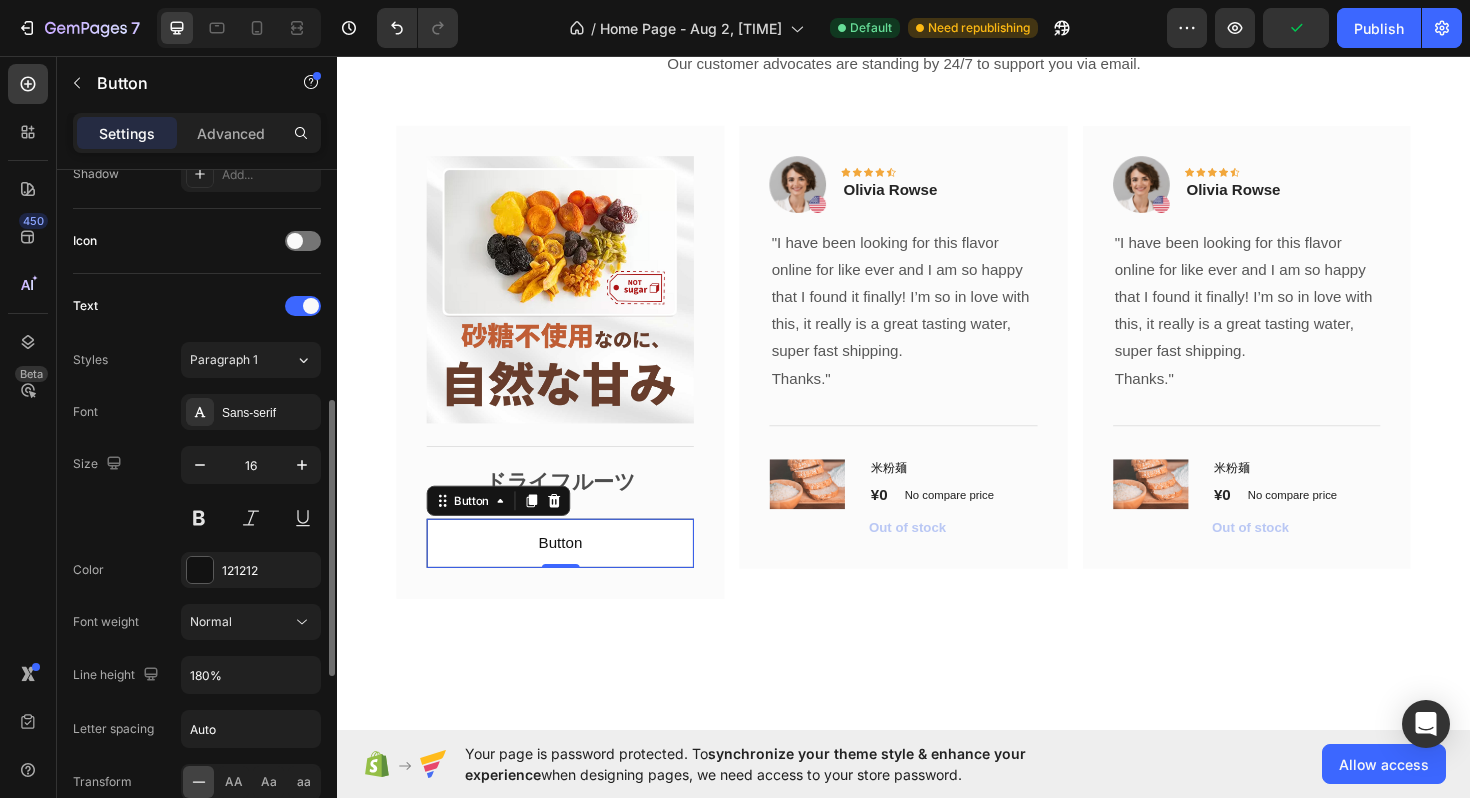 scroll, scrollTop: 566, scrollLeft: 0, axis: vertical 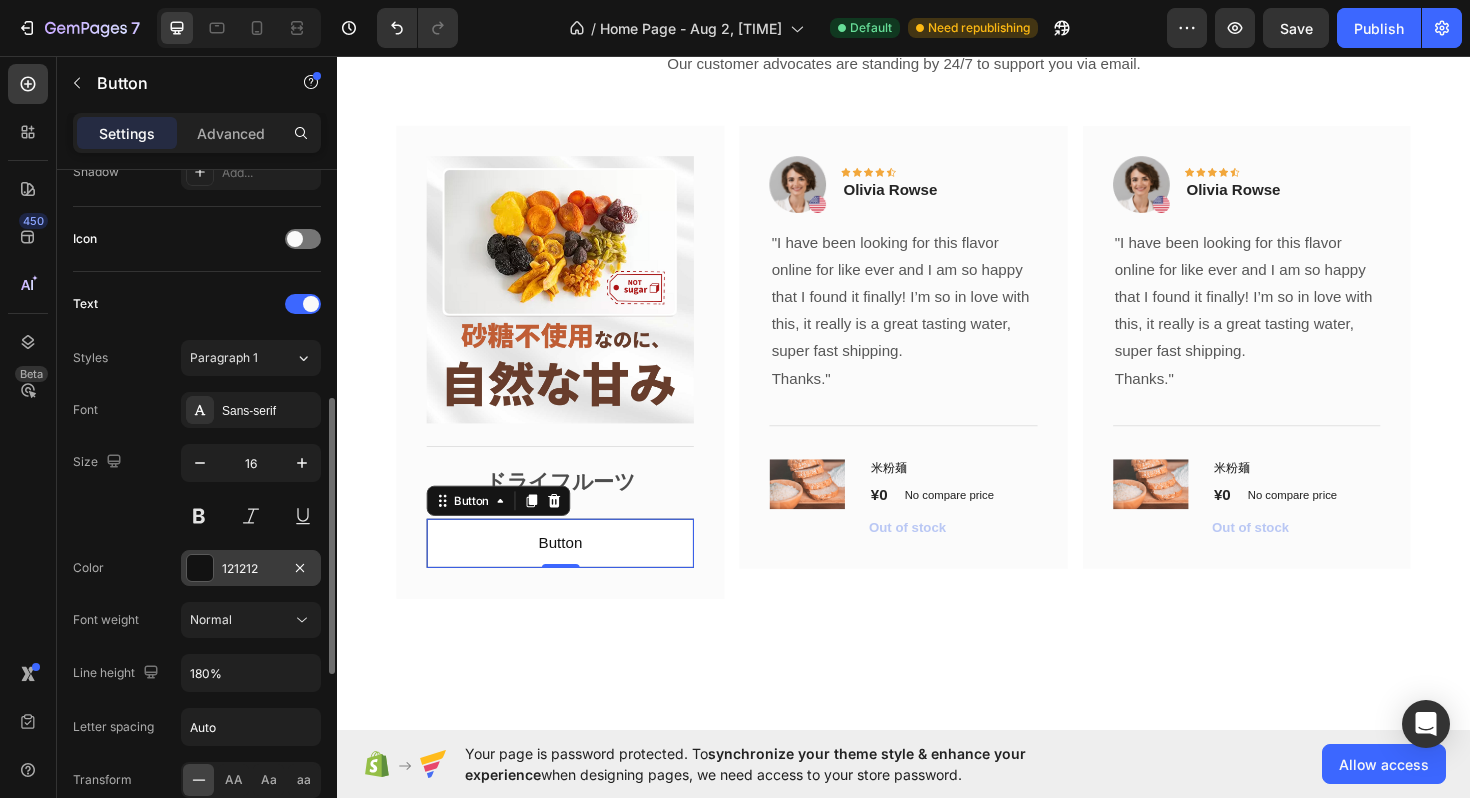 click on "121212" at bounding box center (251, 569) 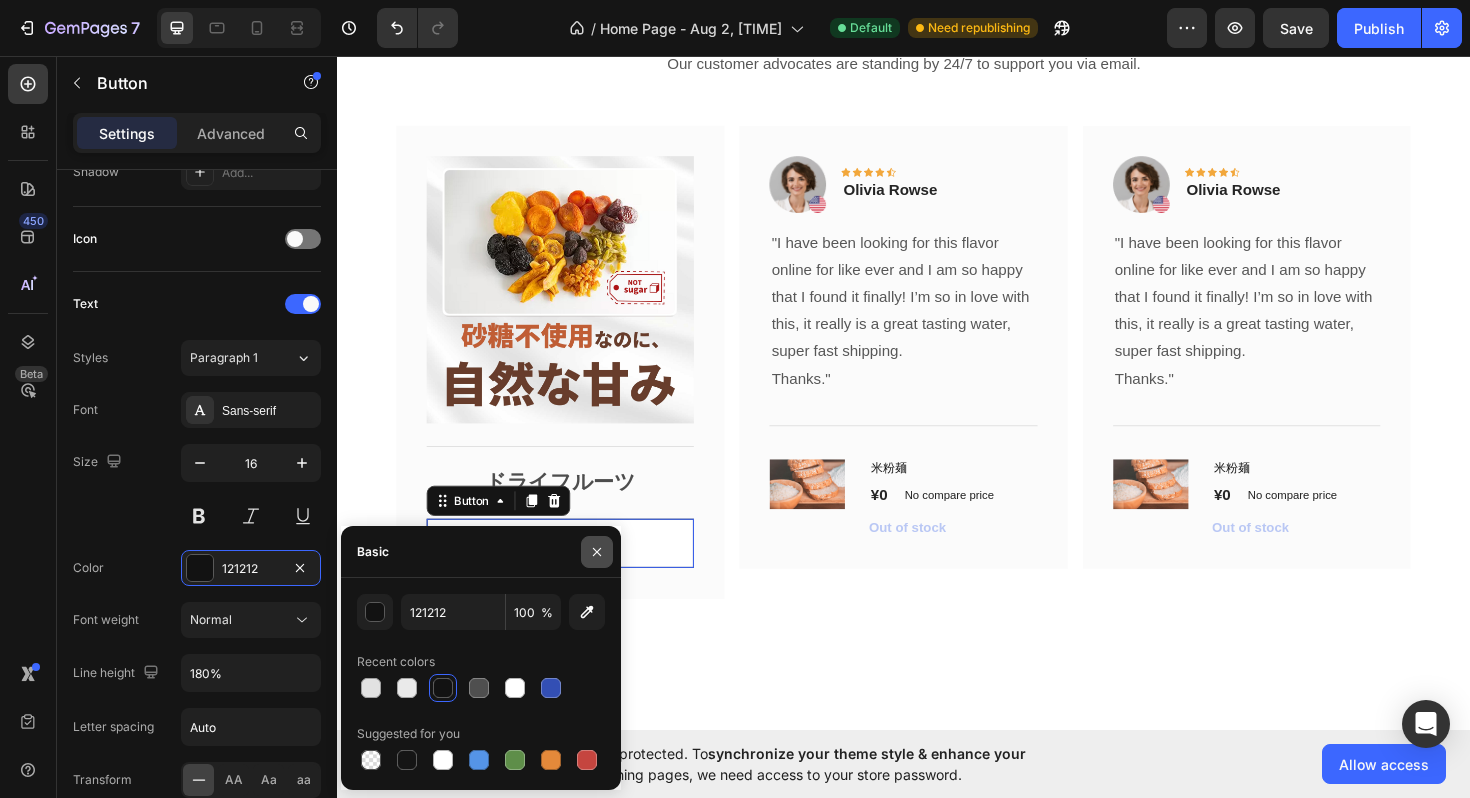 click 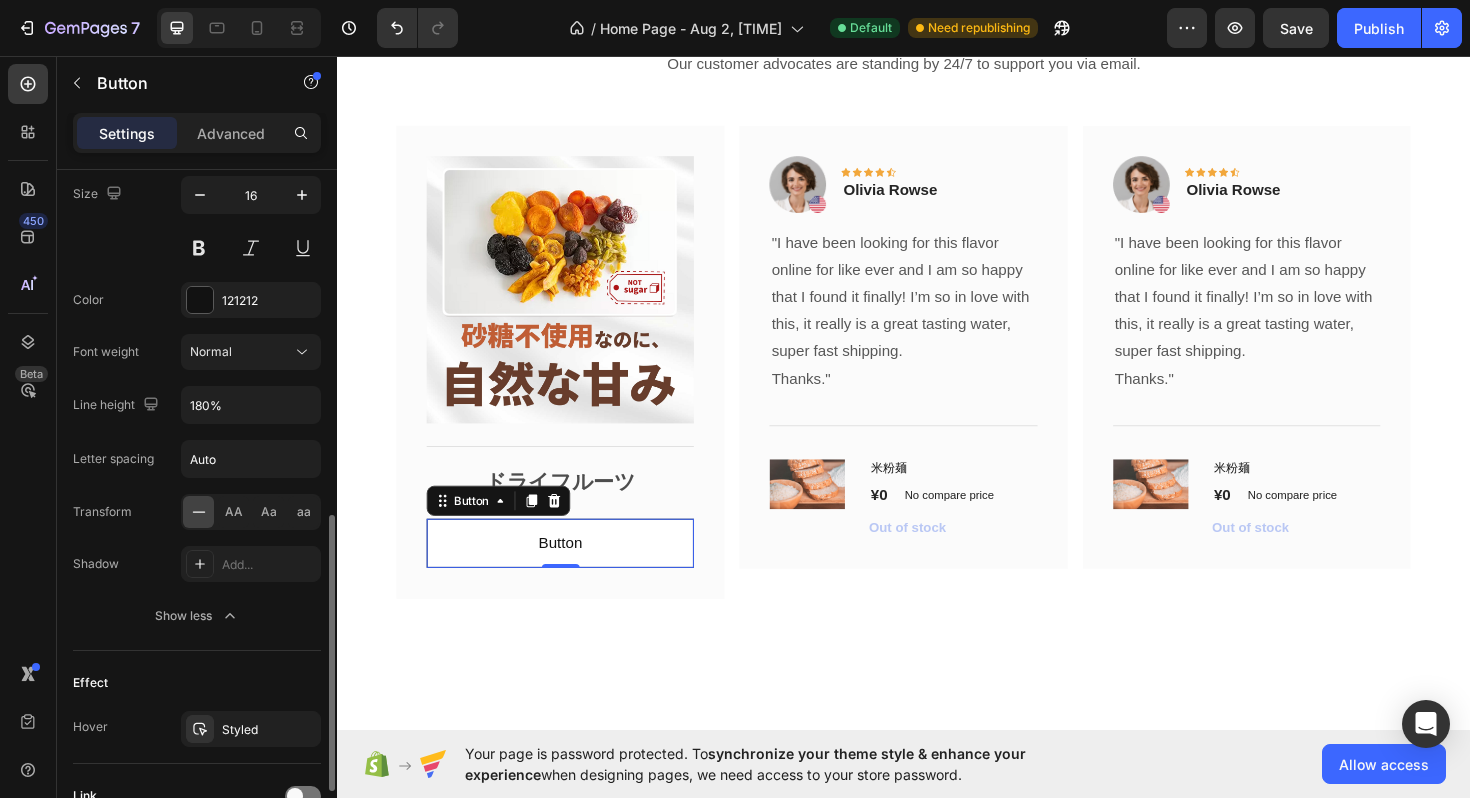 scroll, scrollTop: 844, scrollLeft: 0, axis: vertical 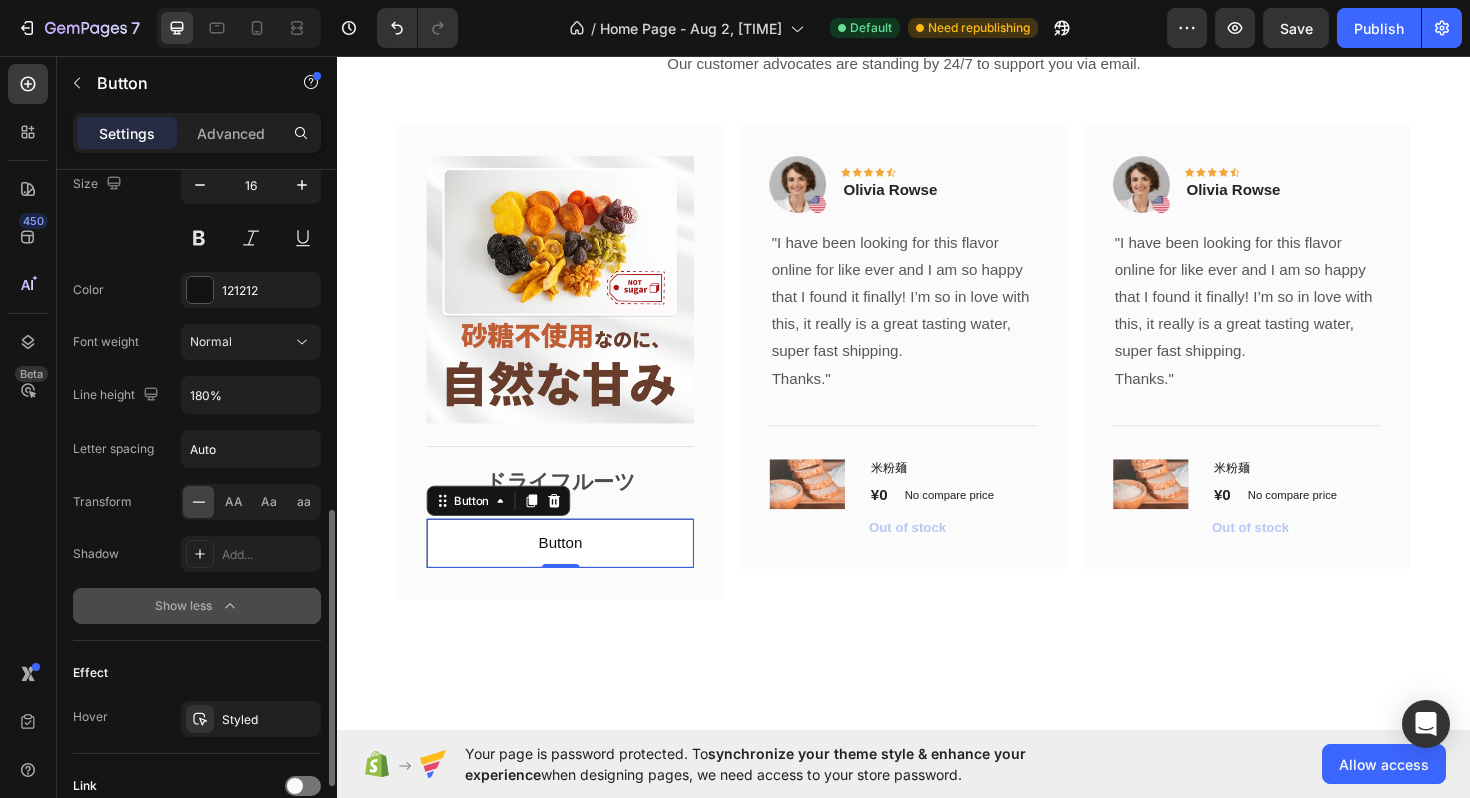 click on "Show less" at bounding box center [197, 606] 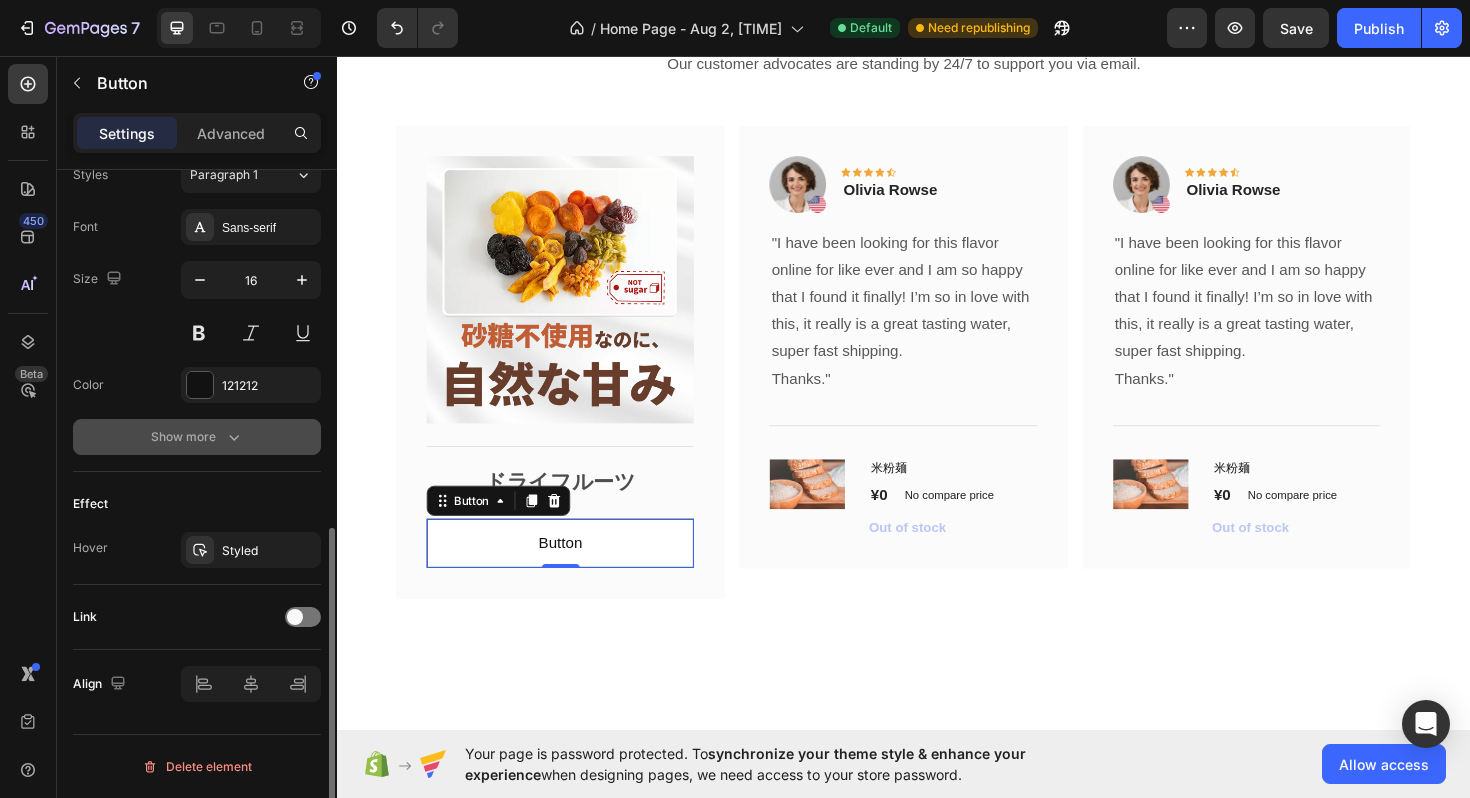scroll, scrollTop: 749, scrollLeft: 0, axis: vertical 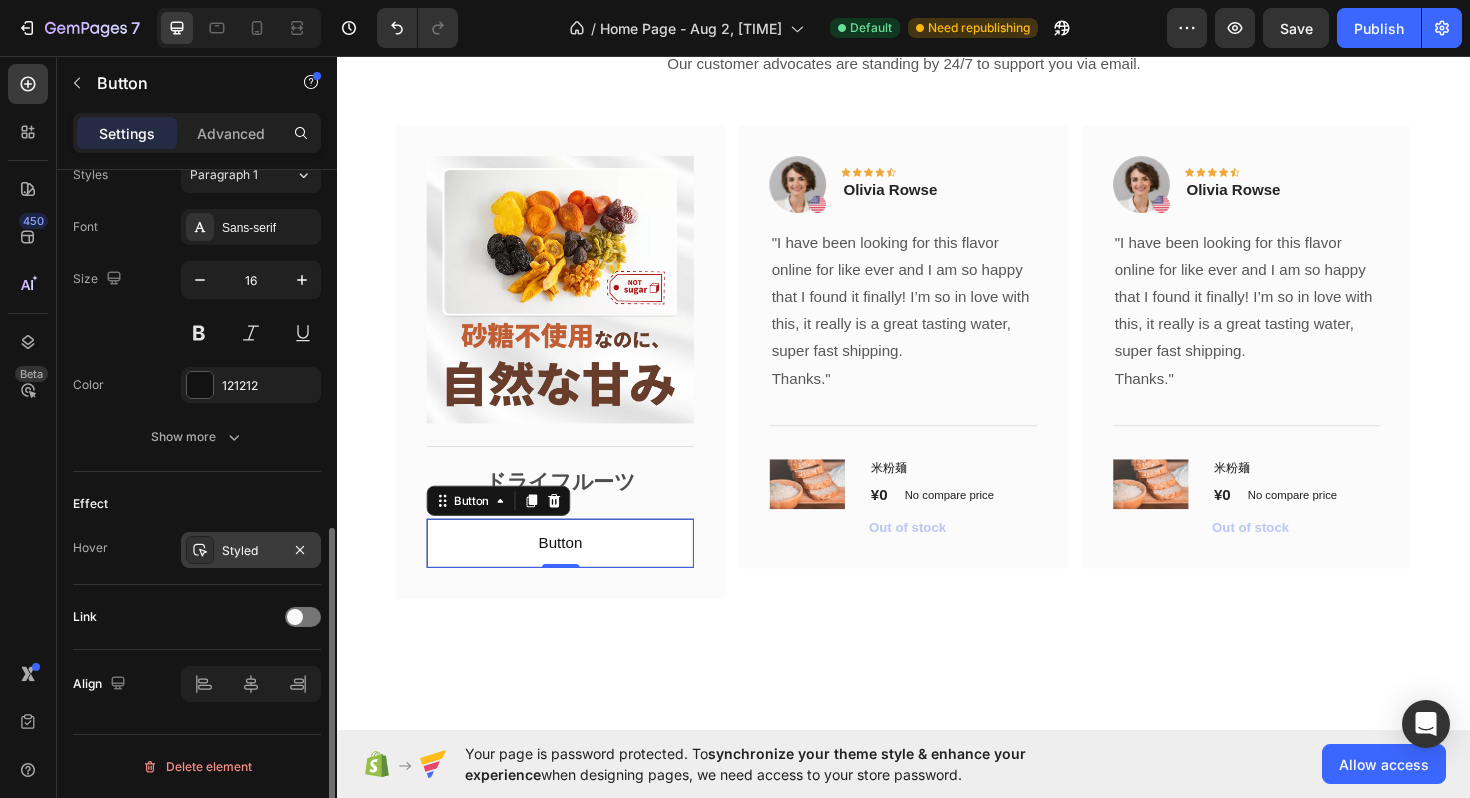 click on "Styled" at bounding box center (251, 551) 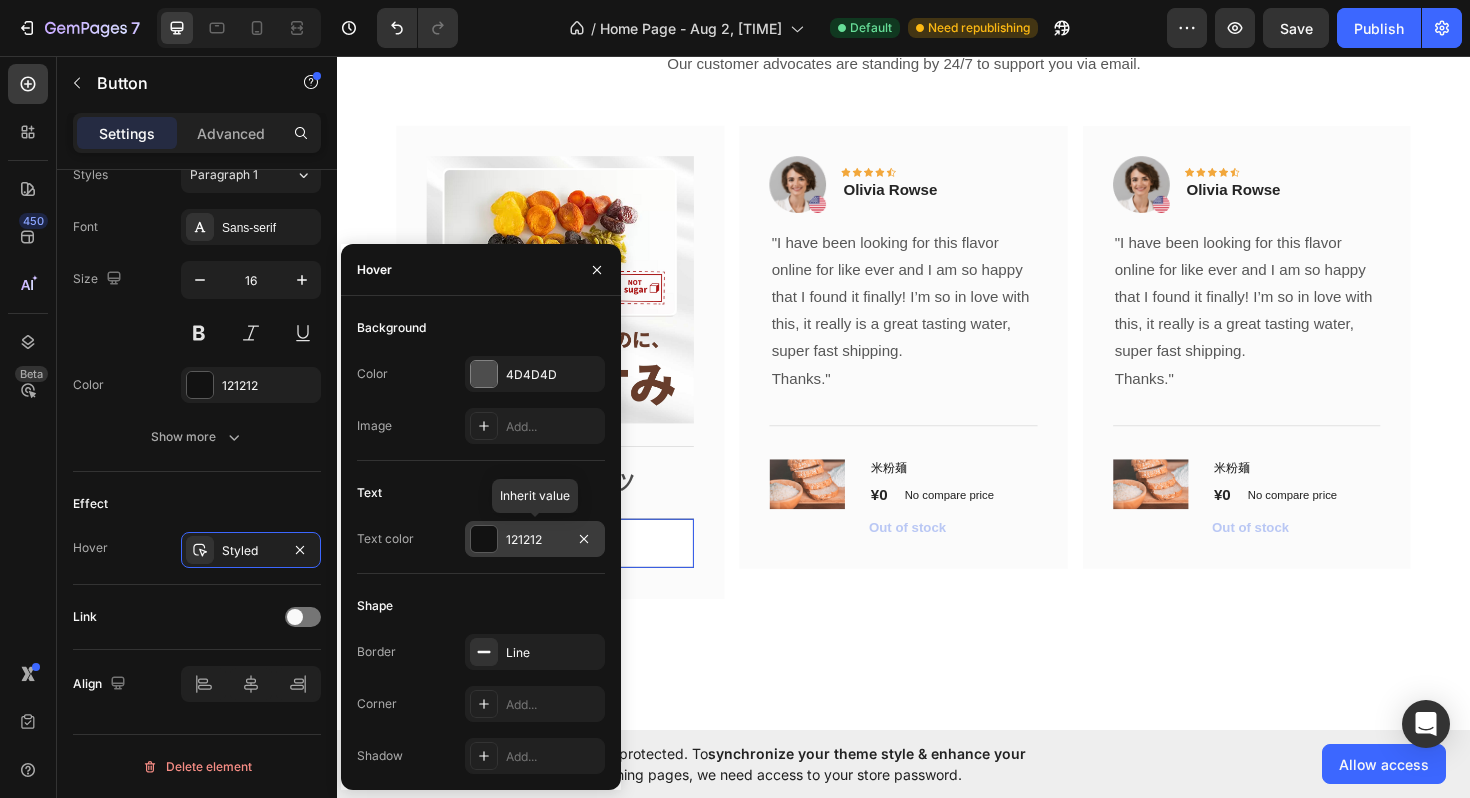 click at bounding box center (484, 539) 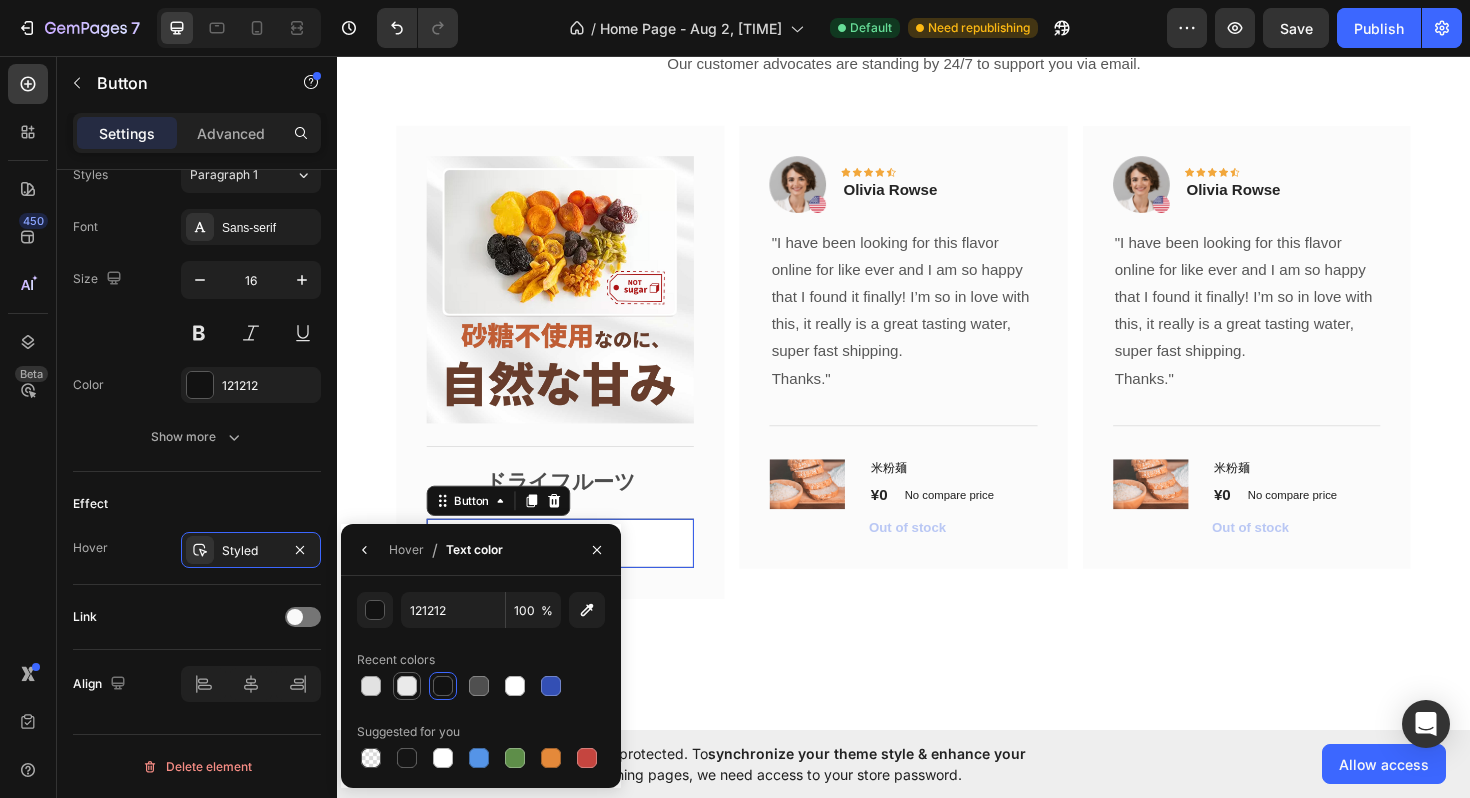 click at bounding box center (407, 686) 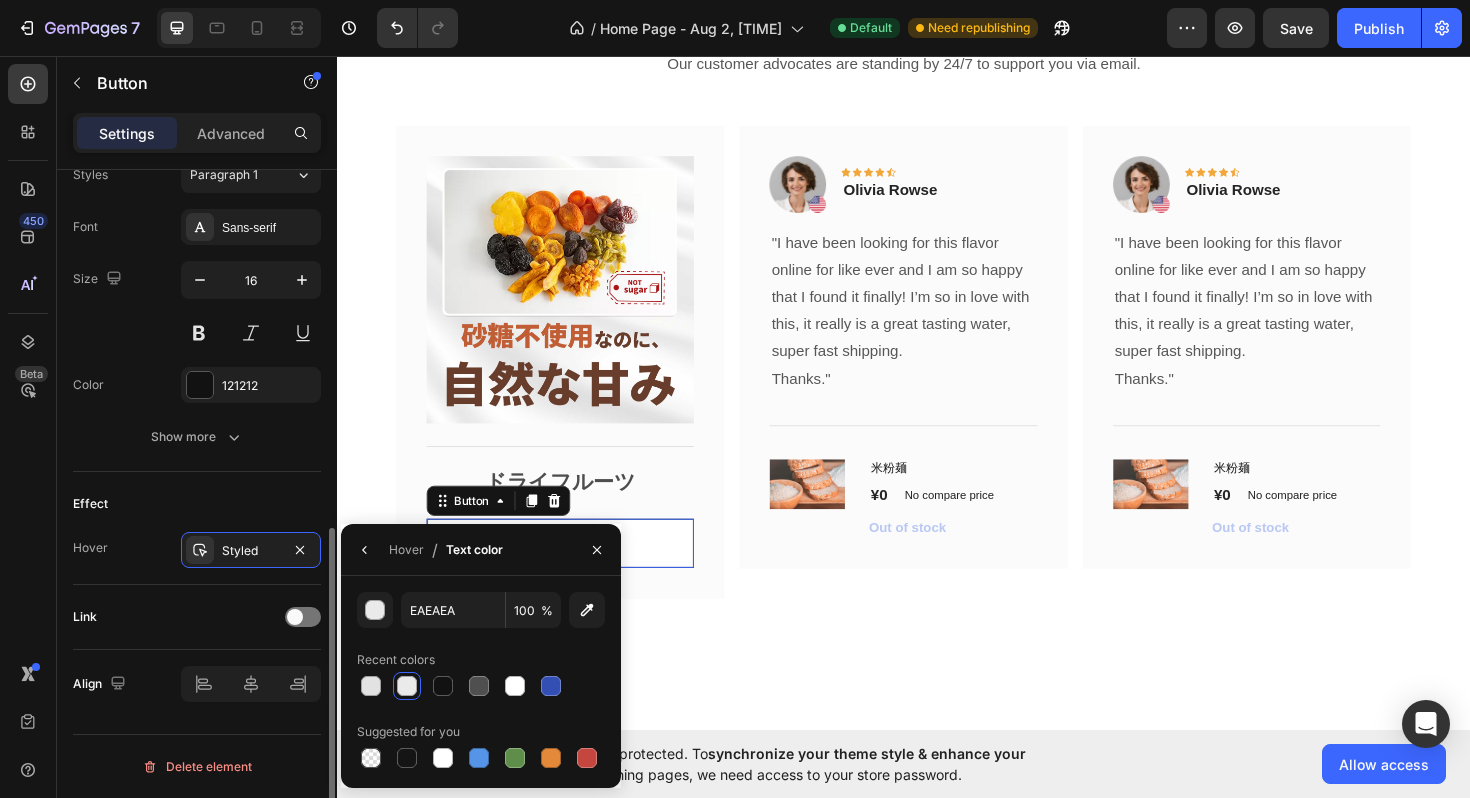 click on "Effect Hover Styled" 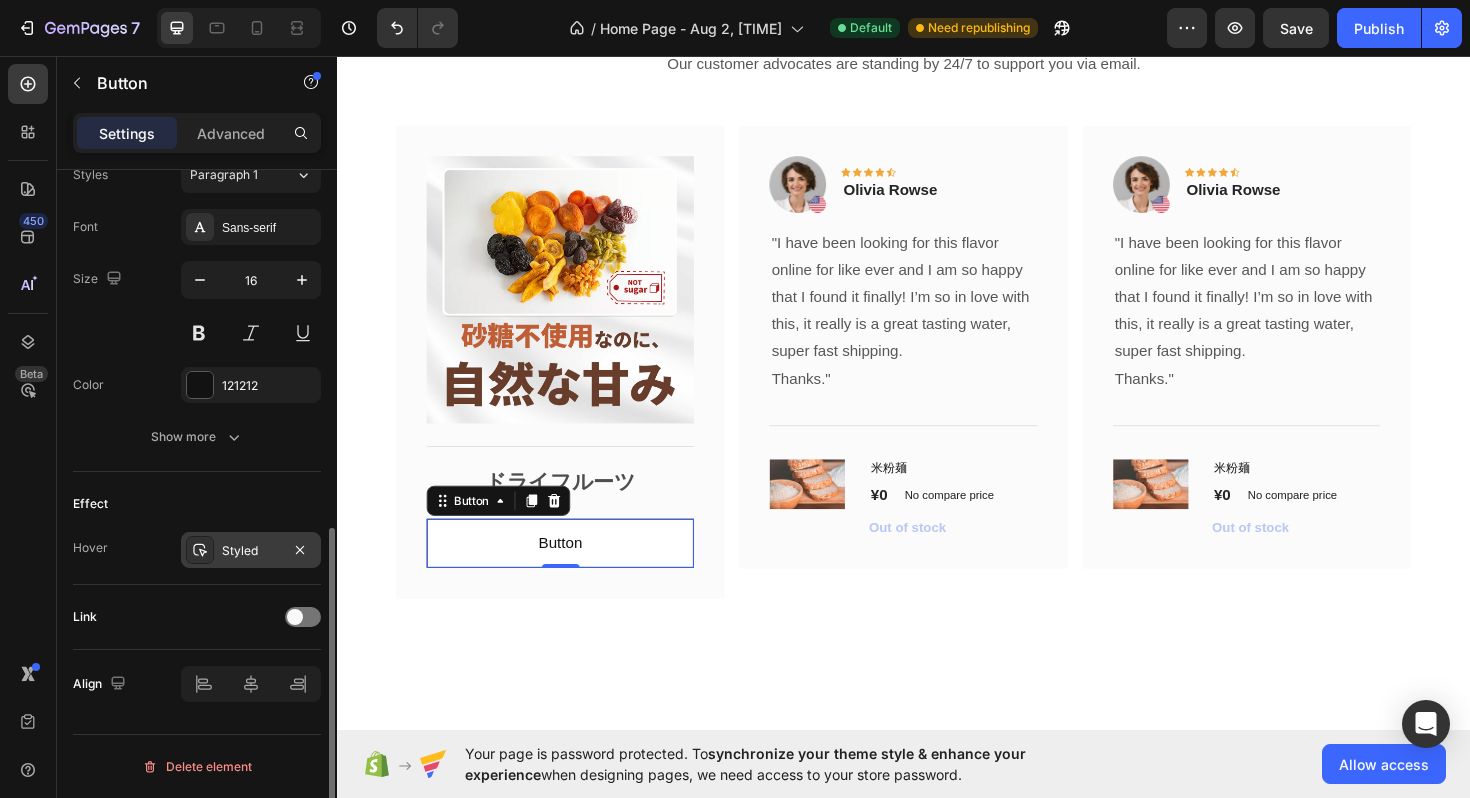 click on "Styled" at bounding box center [251, 551] 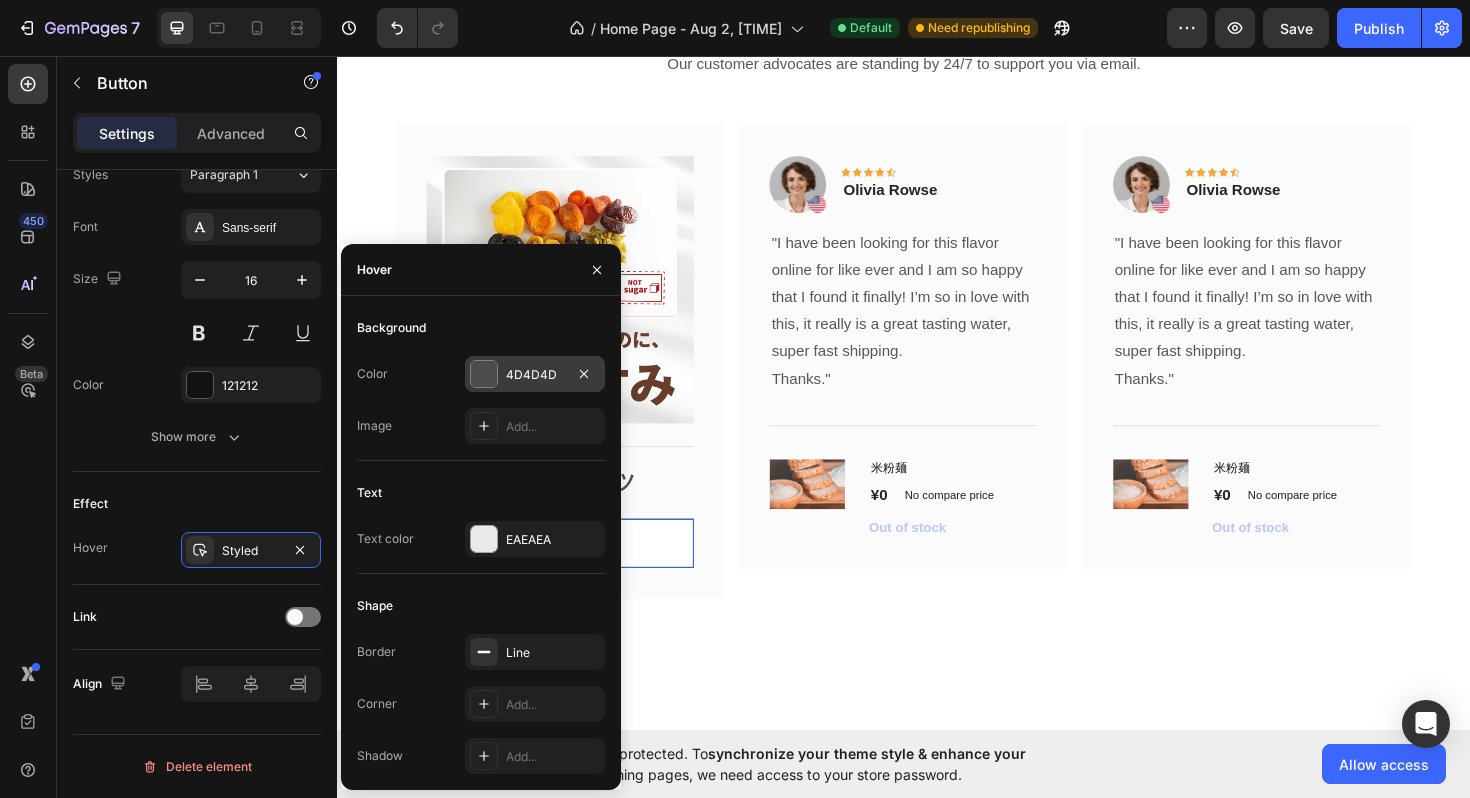 click at bounding box center (484, 374) 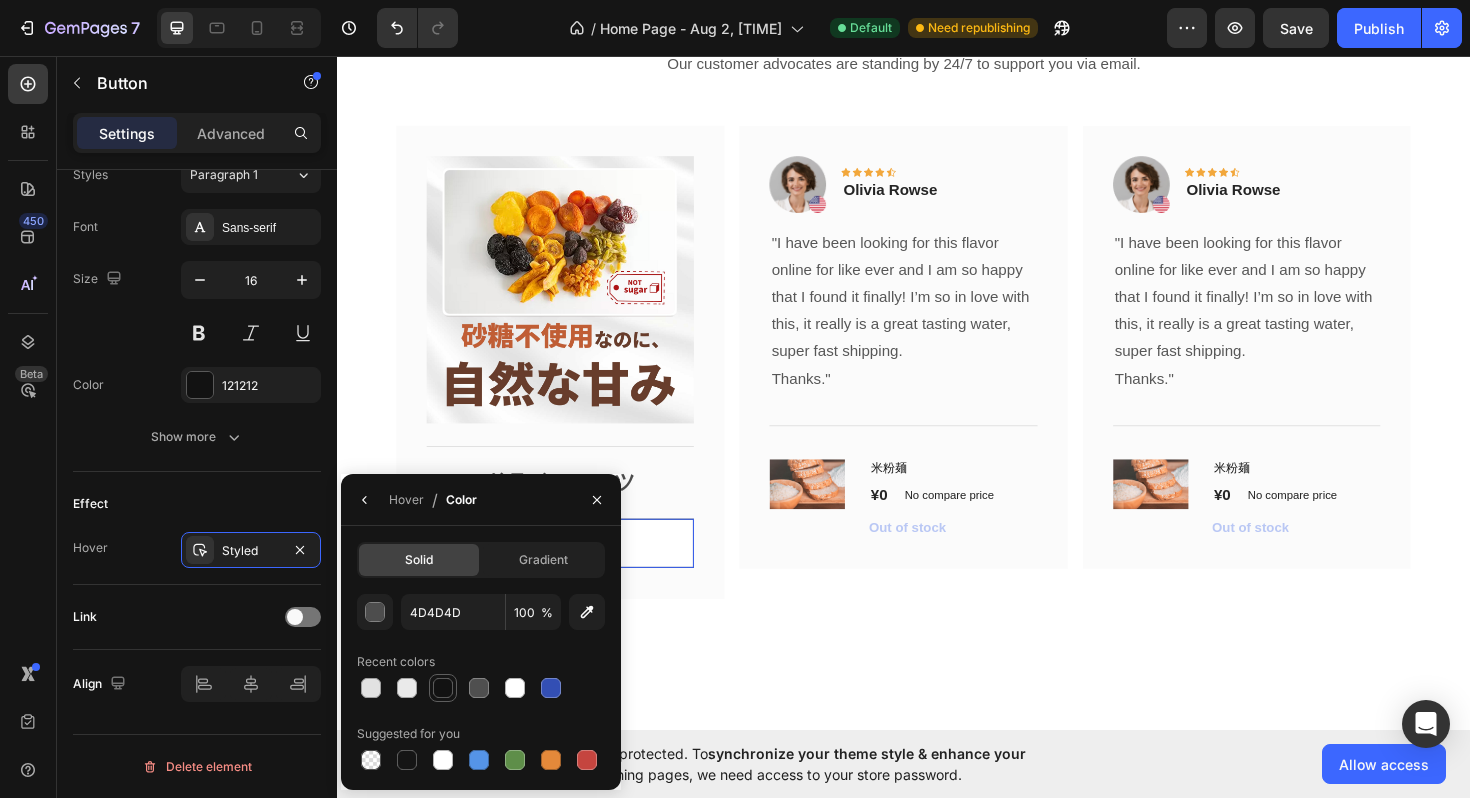click at bounding box center (443, 688) 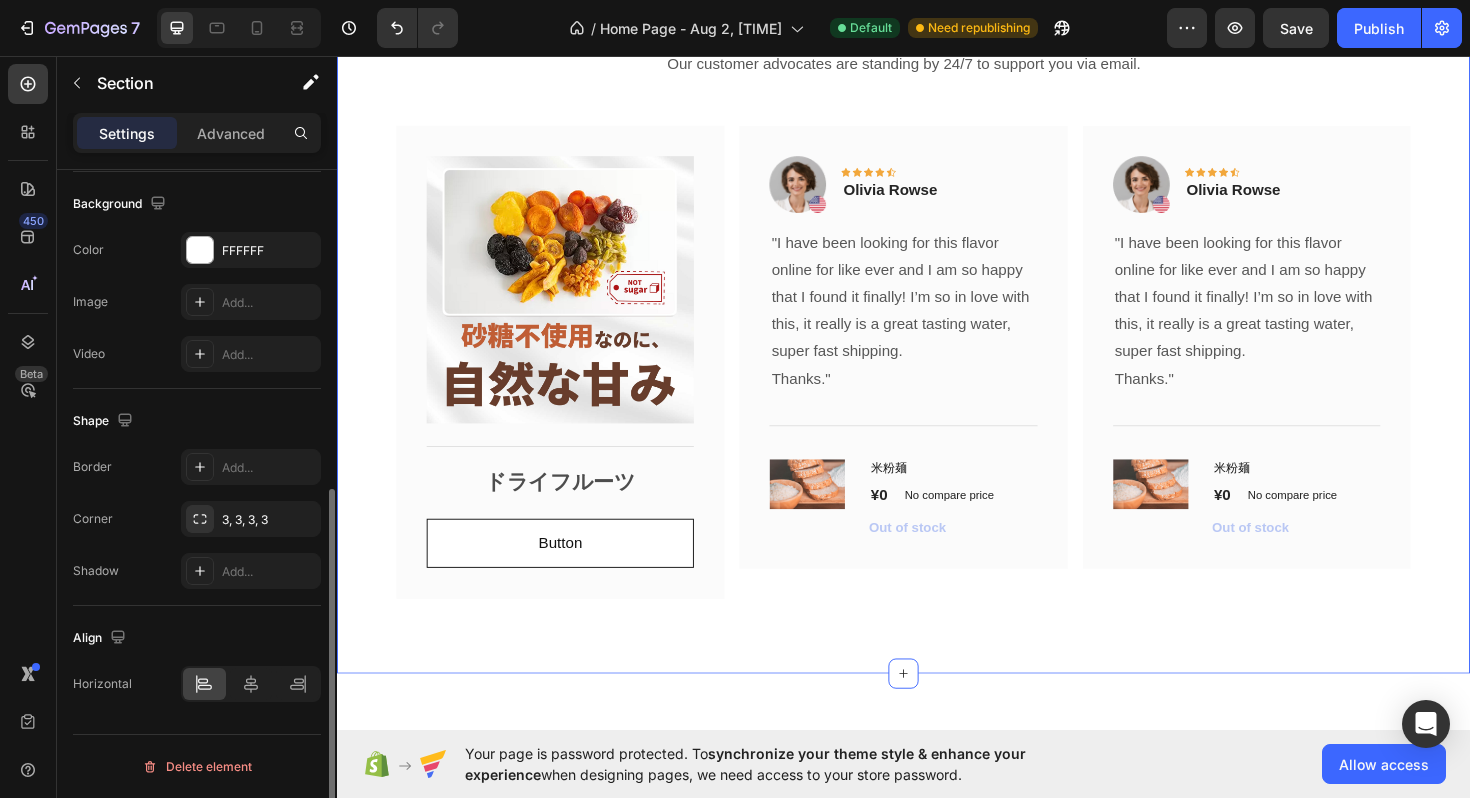 scroll, scrollTop: 0, scrollLeft: 0, axis: both 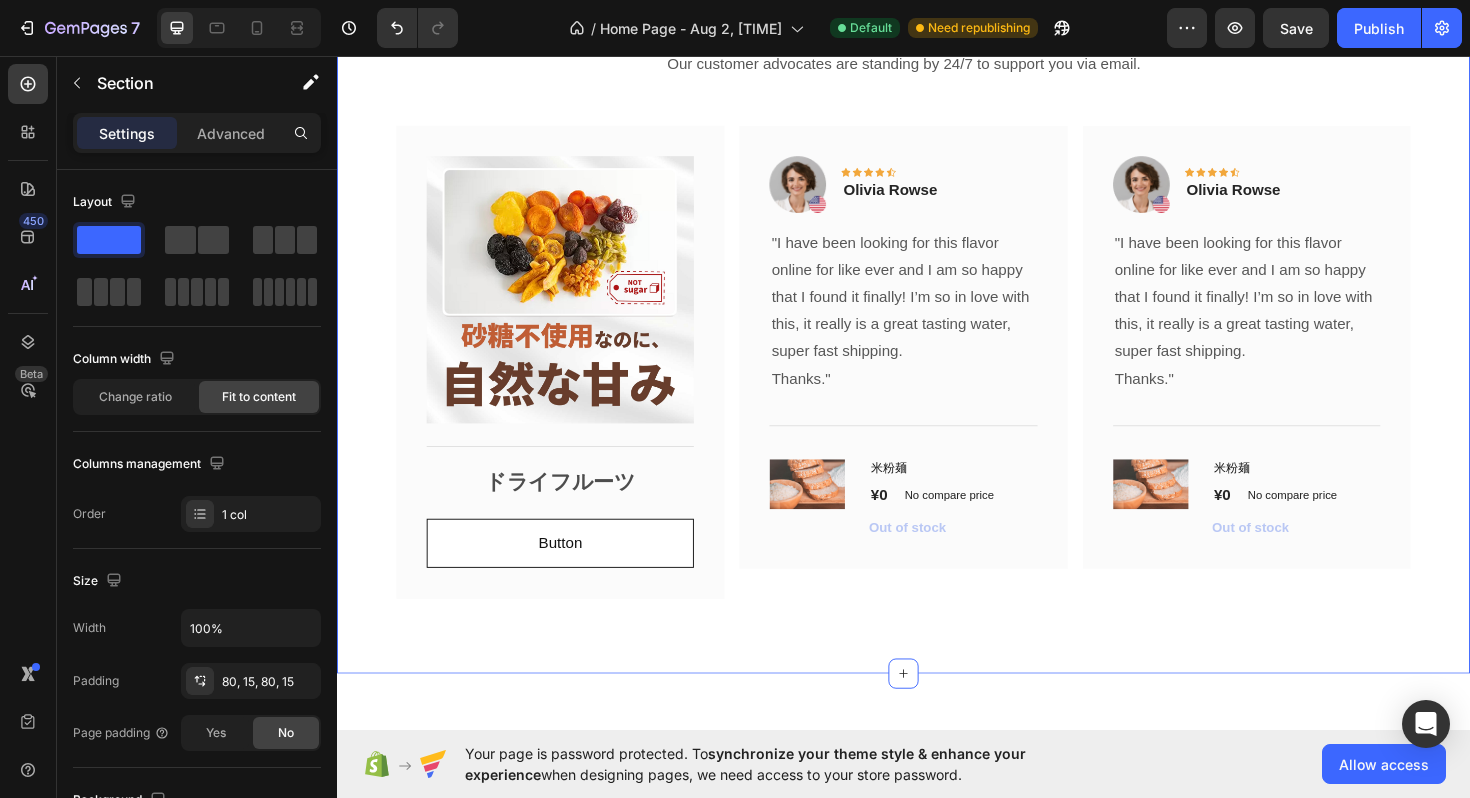 click on "What Our Customers Are Saying Heading Our customer advocates are standing by 24/7 to support you via email. Text block
Image                Title Line ドライフルーツ Text Block Button Button Row Image
Icon
Icon
Icon
Icon
Icon Row [PERSON] Text block Row "I have been looking for this flavor online for like ever and I am so happy that I found it finally! I’m so in love with this, it really is a great tasting water, super fast shipping.  Thanks." Text block                Title Line (P) Images & Gallery 米粉麺 (P) Title ¥0 (P) Price (P) Price No compare price (P) Price Row Out of stock (P) Cart Button Product Row Image
Icon
Icon
Icon
Icon
Icon Row [PERSON] Text block Row Thanks." Text block                Title Line (P) Images & Gallery 米粉麺 (P) Title ¥0 (P) Price (P) Price No compare price (P) Price Row Row" at bounding box center (937, 304) 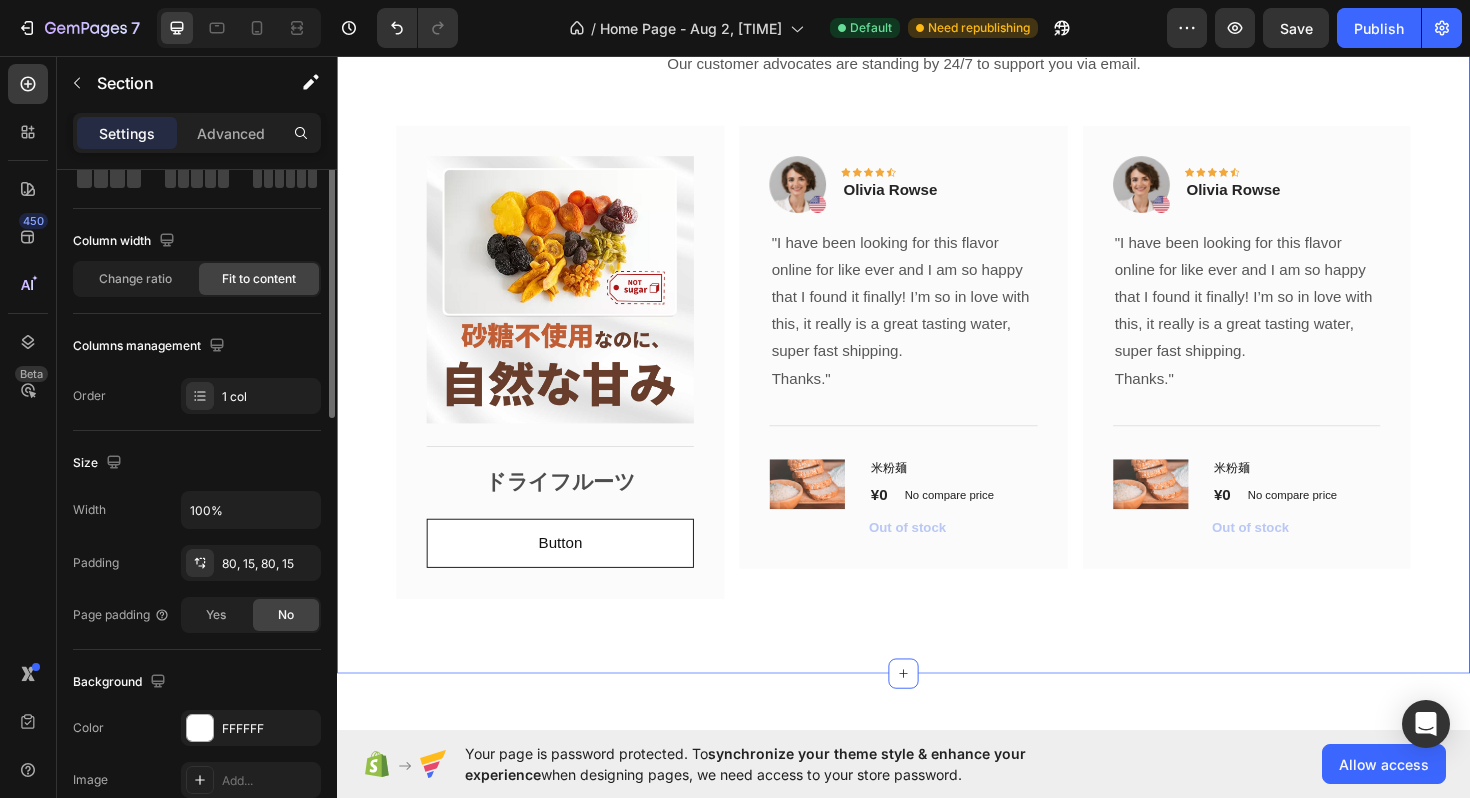 scroll, scrollTop: 0, scrollLeft: 0, axis: both 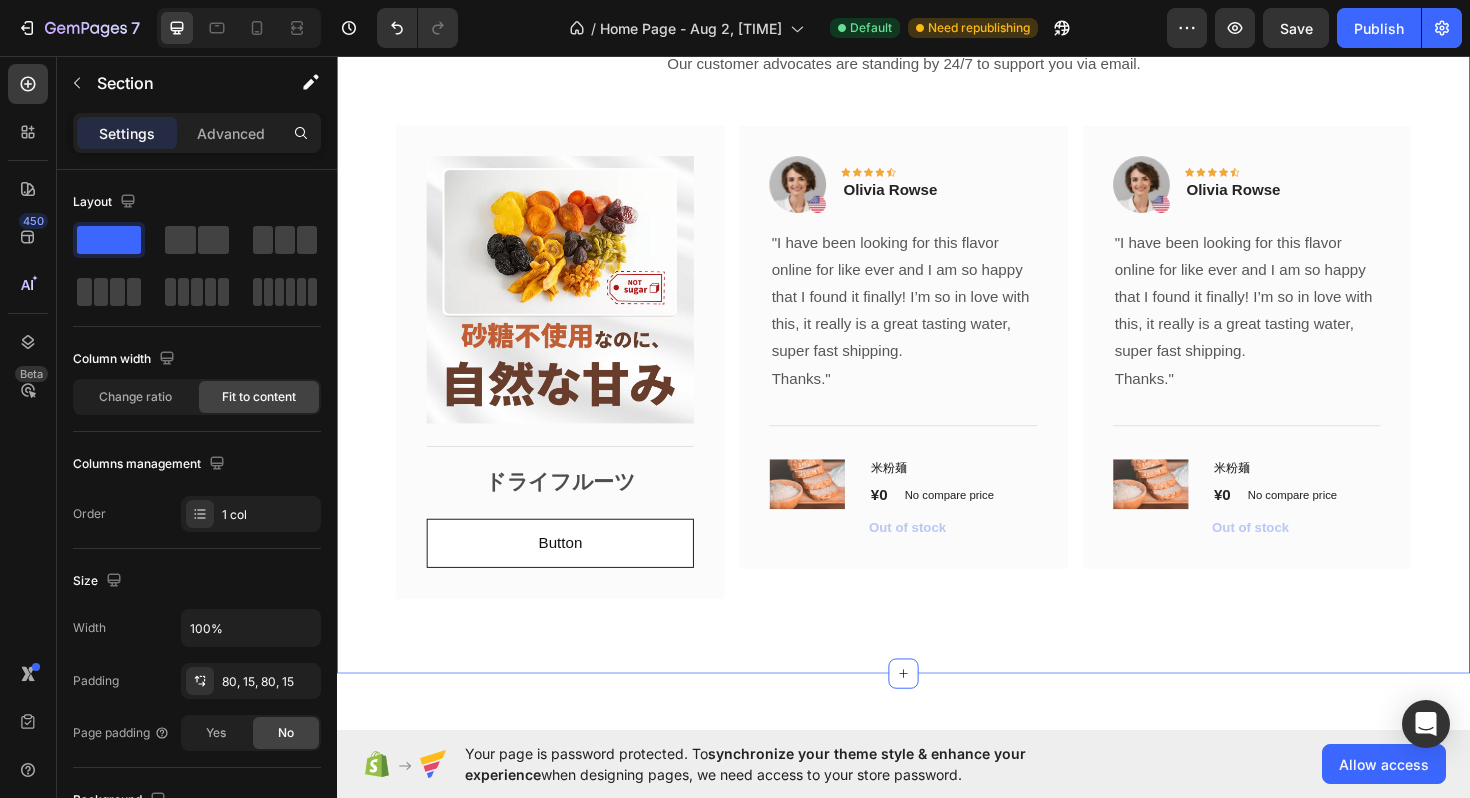 click on "What Our Customers Are Saying Heading Our customer advocates are standing by 24/7 to support you via email. Text block
Image                Title Line ドライフルーツ Text Block Button Button Row Image
Icon
Icon
Icon
Icon
Icon Row [PERSON] Text block Row "I have been looking for this flavor online for like ever and I am so happy that I found it finally! I’m so in love with this, it really is a great tasting water, super fast shipping.  Thanks." Text block                Title Line (P) Images & Gallery 米粉麺 (P) Title ¥0 (P) Price (P) Price No compare price (P) Price Row Out of stock (P) Cart Button Product Row Image
Icon
Icon
Icon
Icon
Icon Row [PERSON] Text block Row Thanks." Text block                Title Line (P) Images & Gallery 米粉麺 (P) Title ¥0 (P) Price (P) Price No compare price (P) Price Row Row" at bounding box center [937, 304] 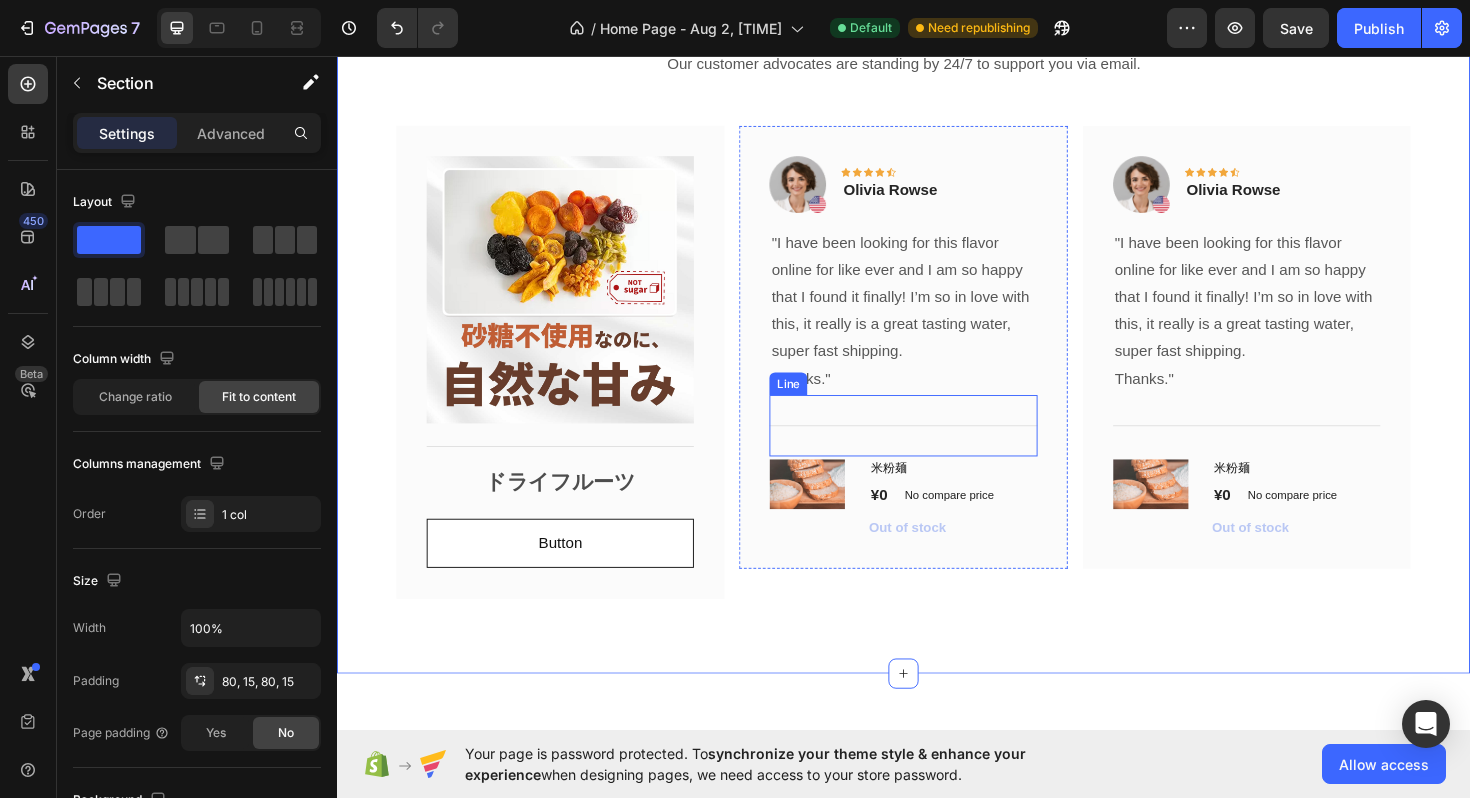 scroll, scrollTop: 2740, scrollLeft: 0, axis: vertical 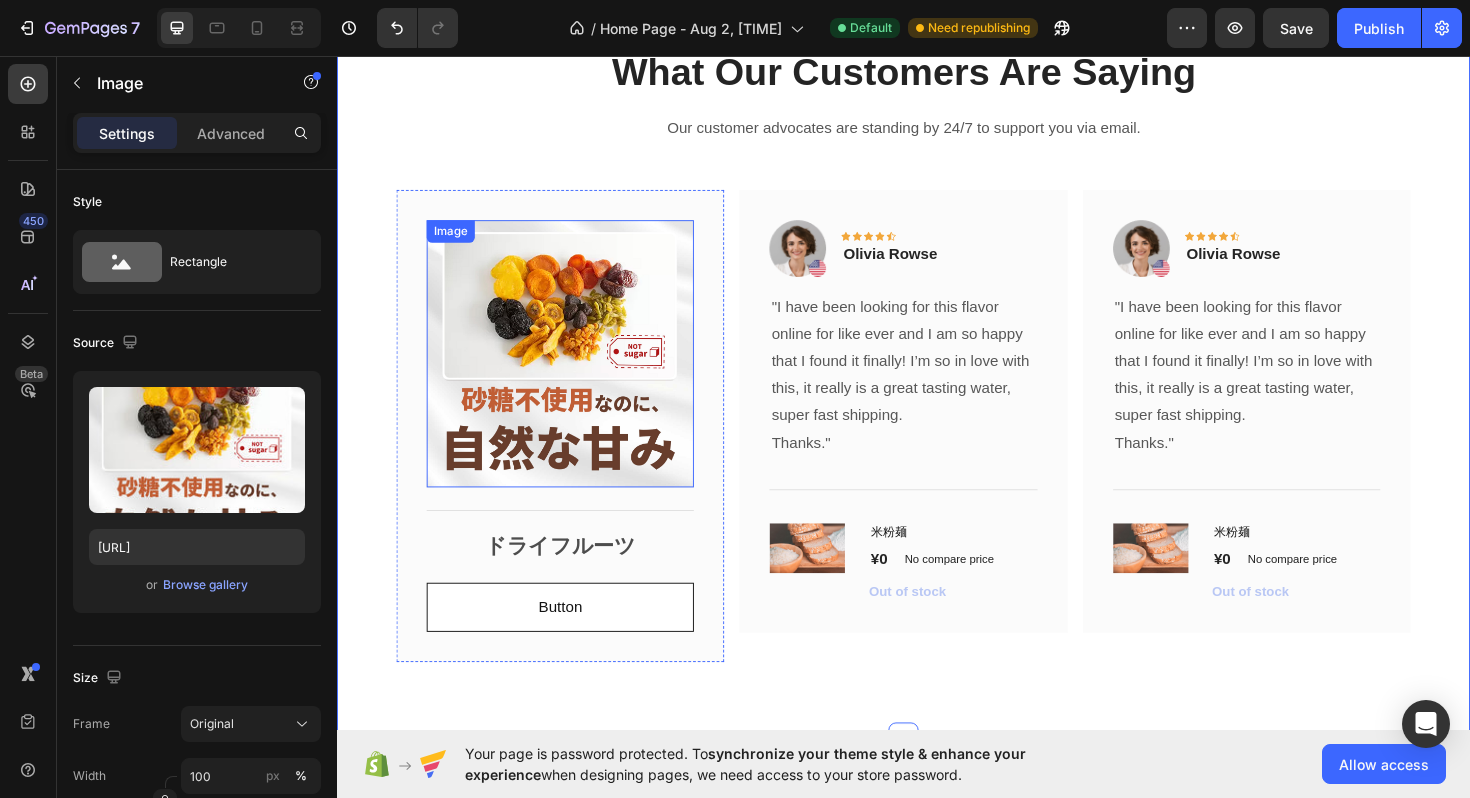 click at bounding box center [573, 371] 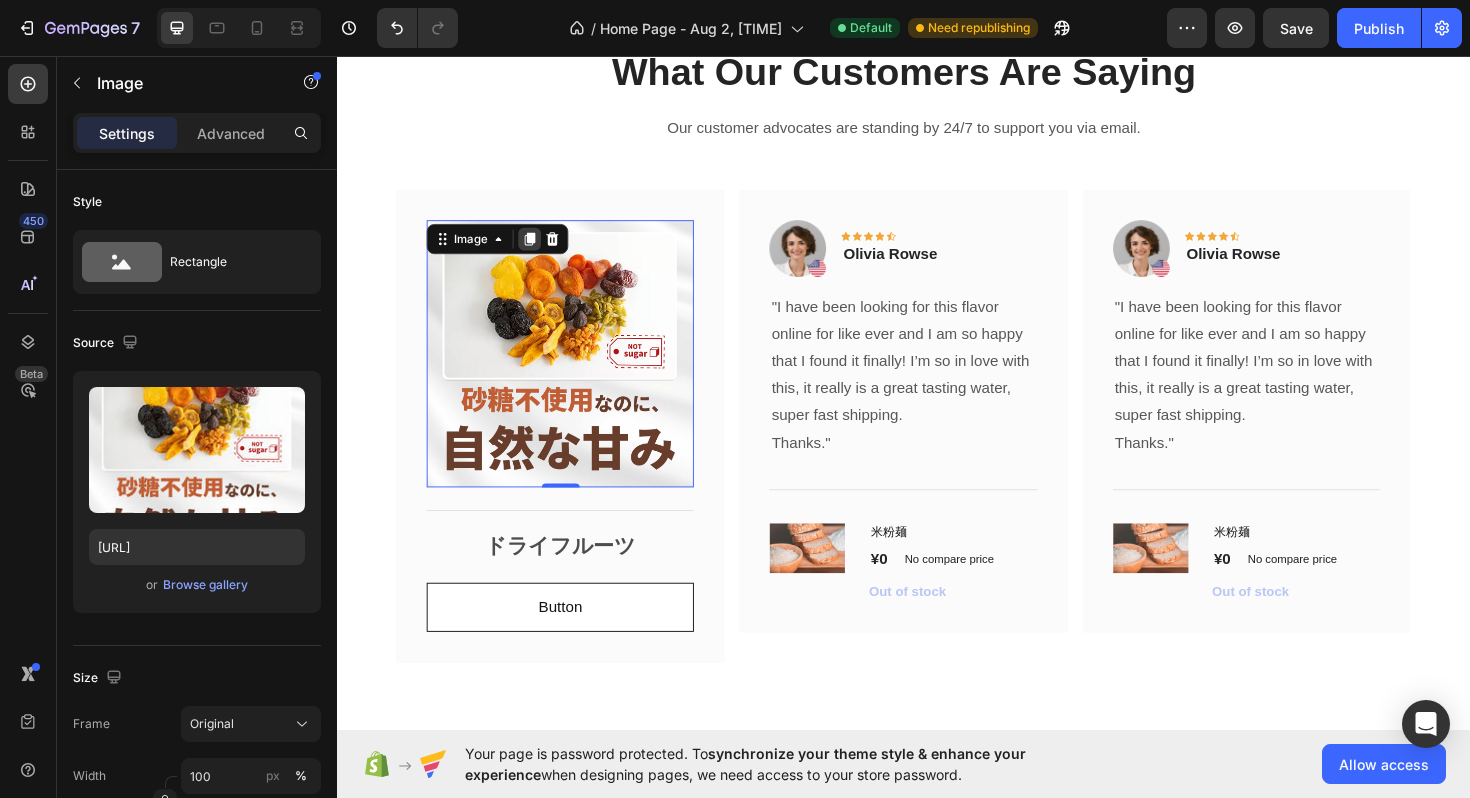 click 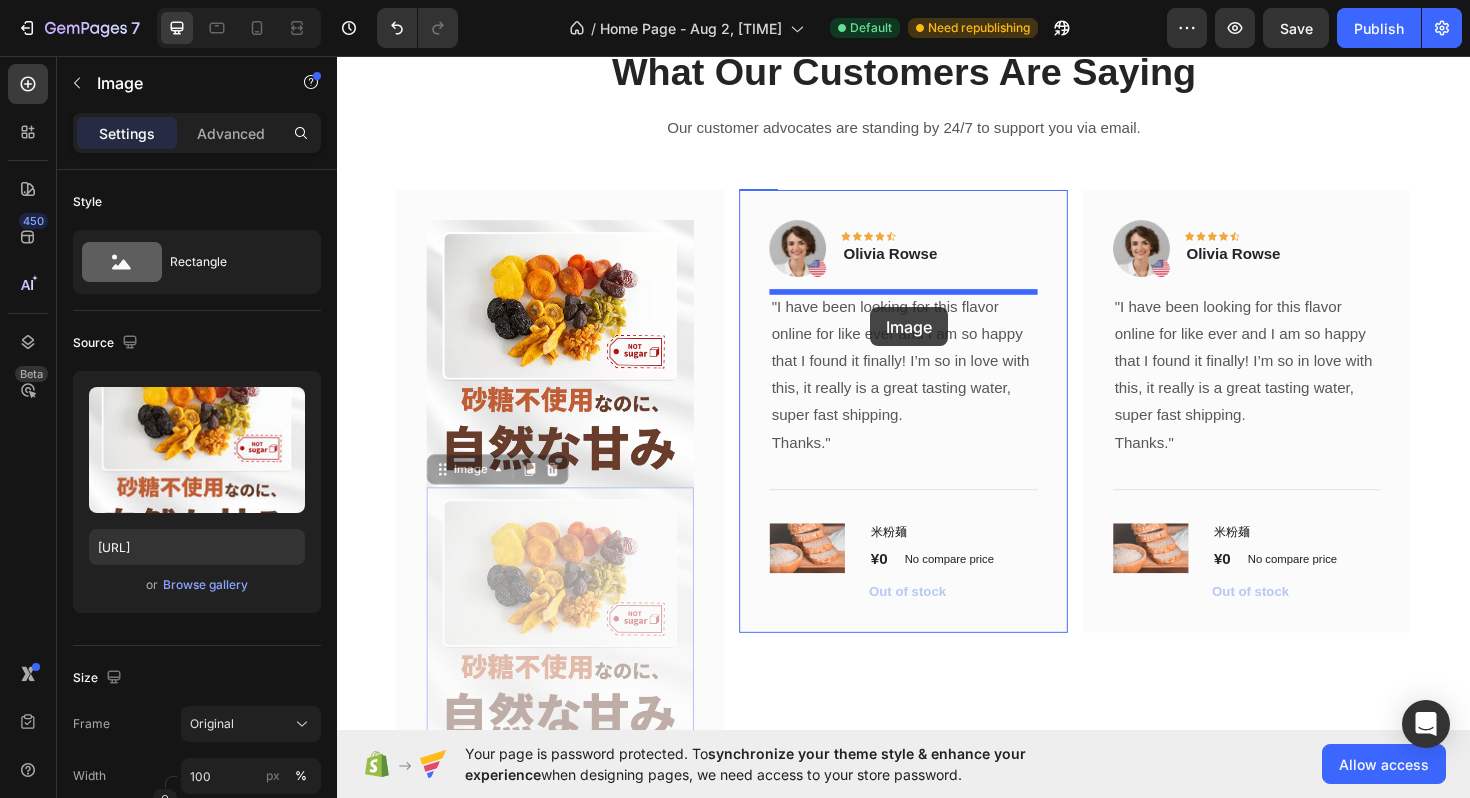 drag, startPoint x: 448, startPoint y: 499, endPoint x: 902, endPoint y: 322, distance: 487.2833 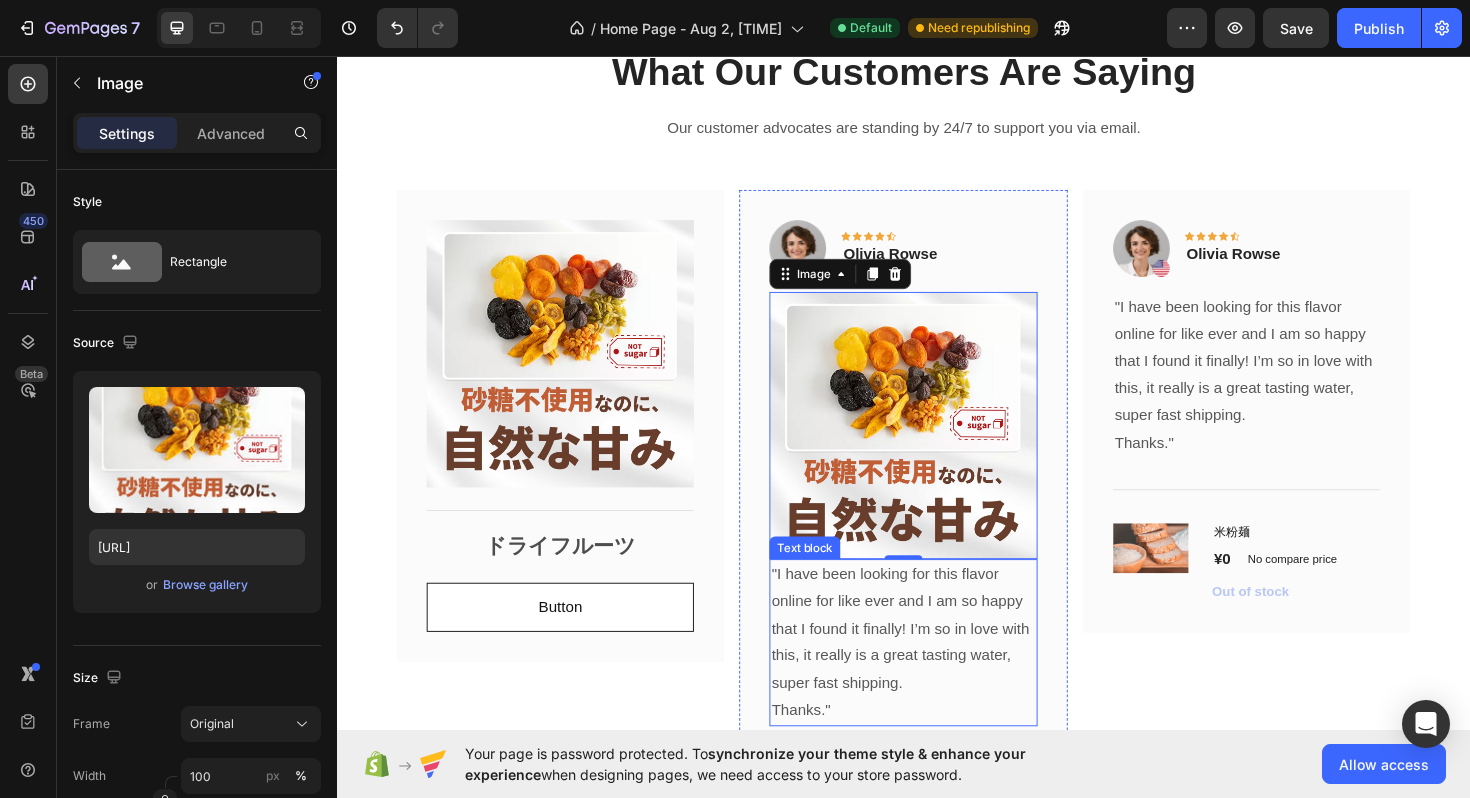 scroll, scrollTop: 2753, scrollLeft: 0, axis: vertical 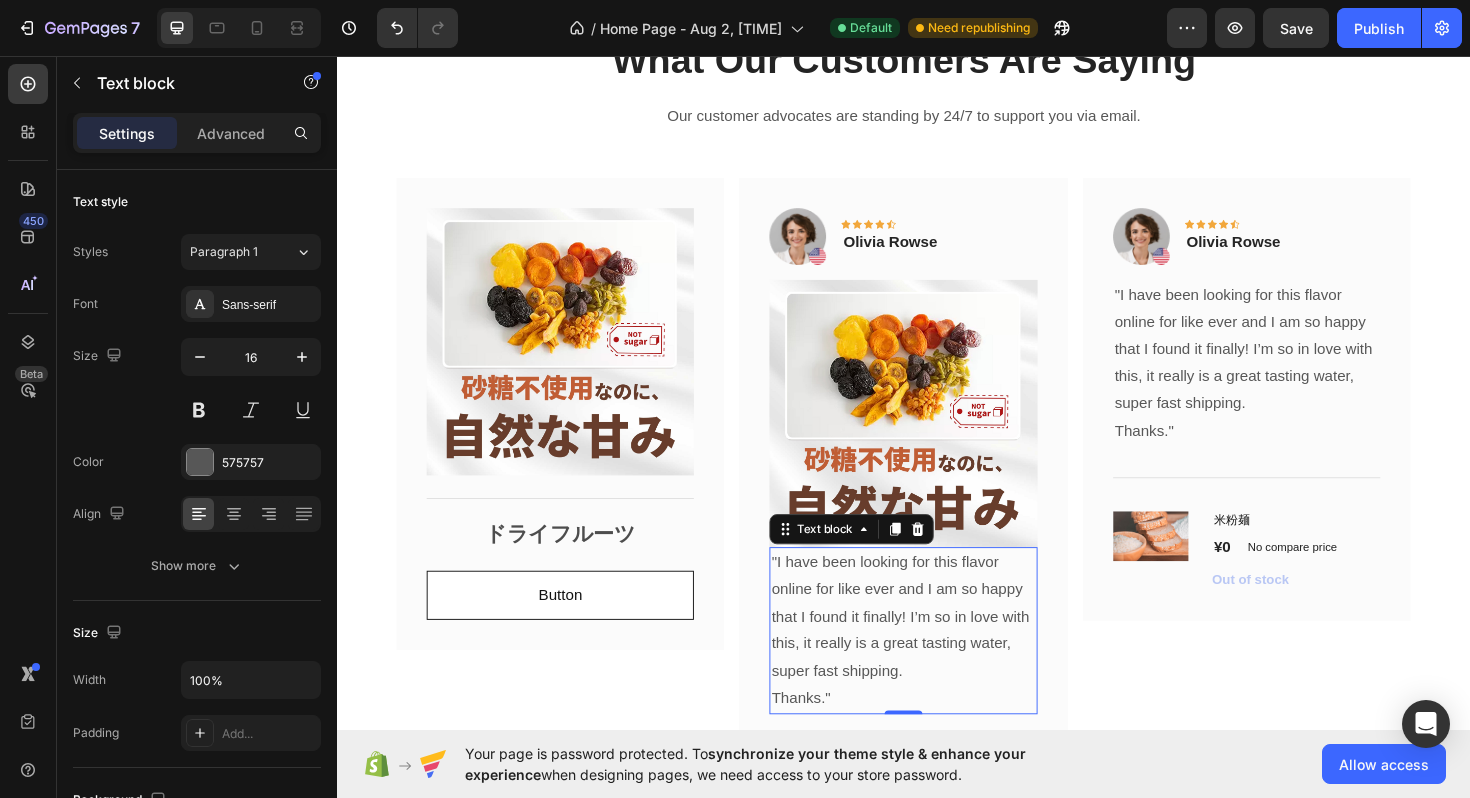 click on ""I have been looking for this flavor online for like ever and I am so happy that I found it finally! I’m so in love with this, it really is a great tasting water, super fast shipping." at bounding box center (936, 650) 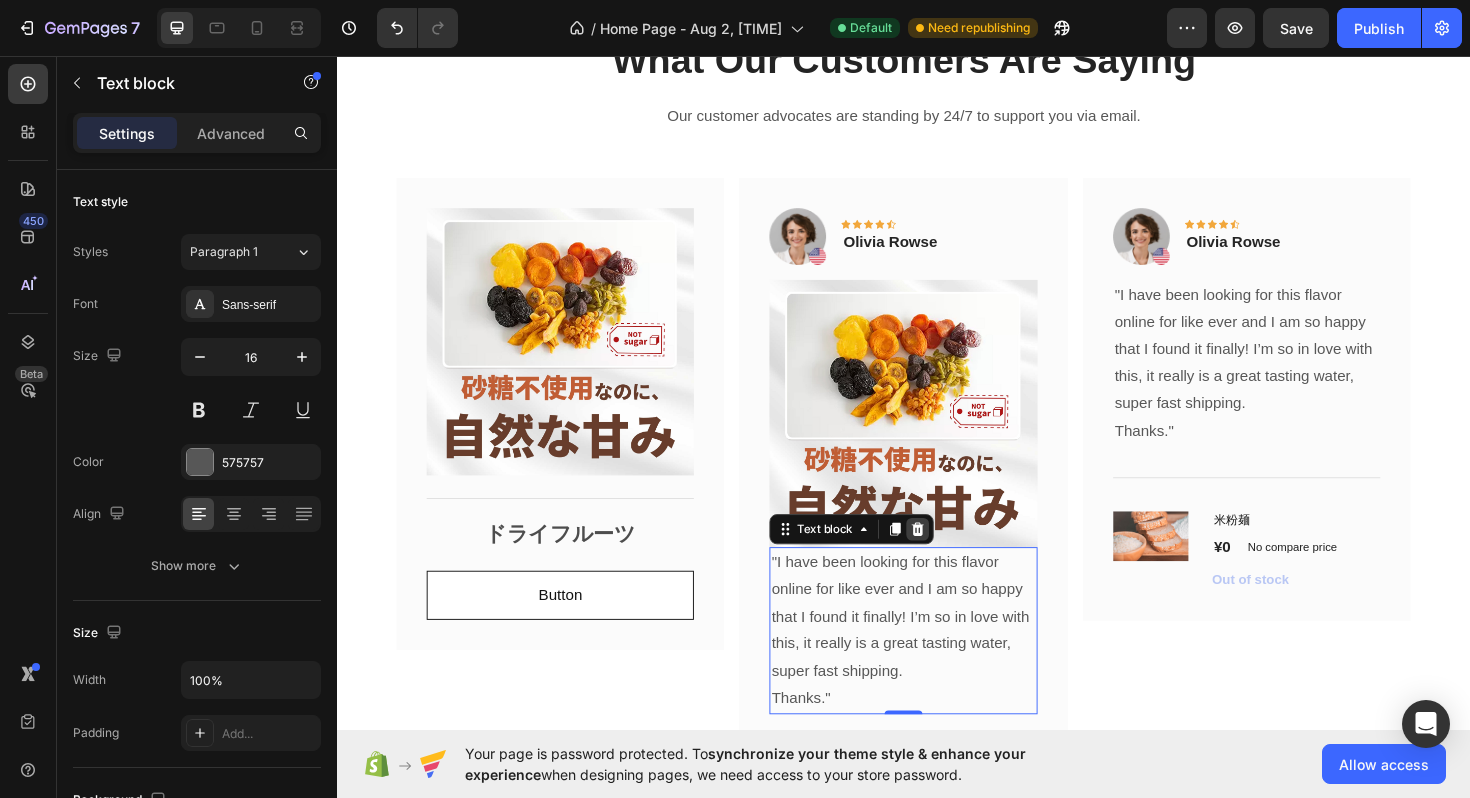 click 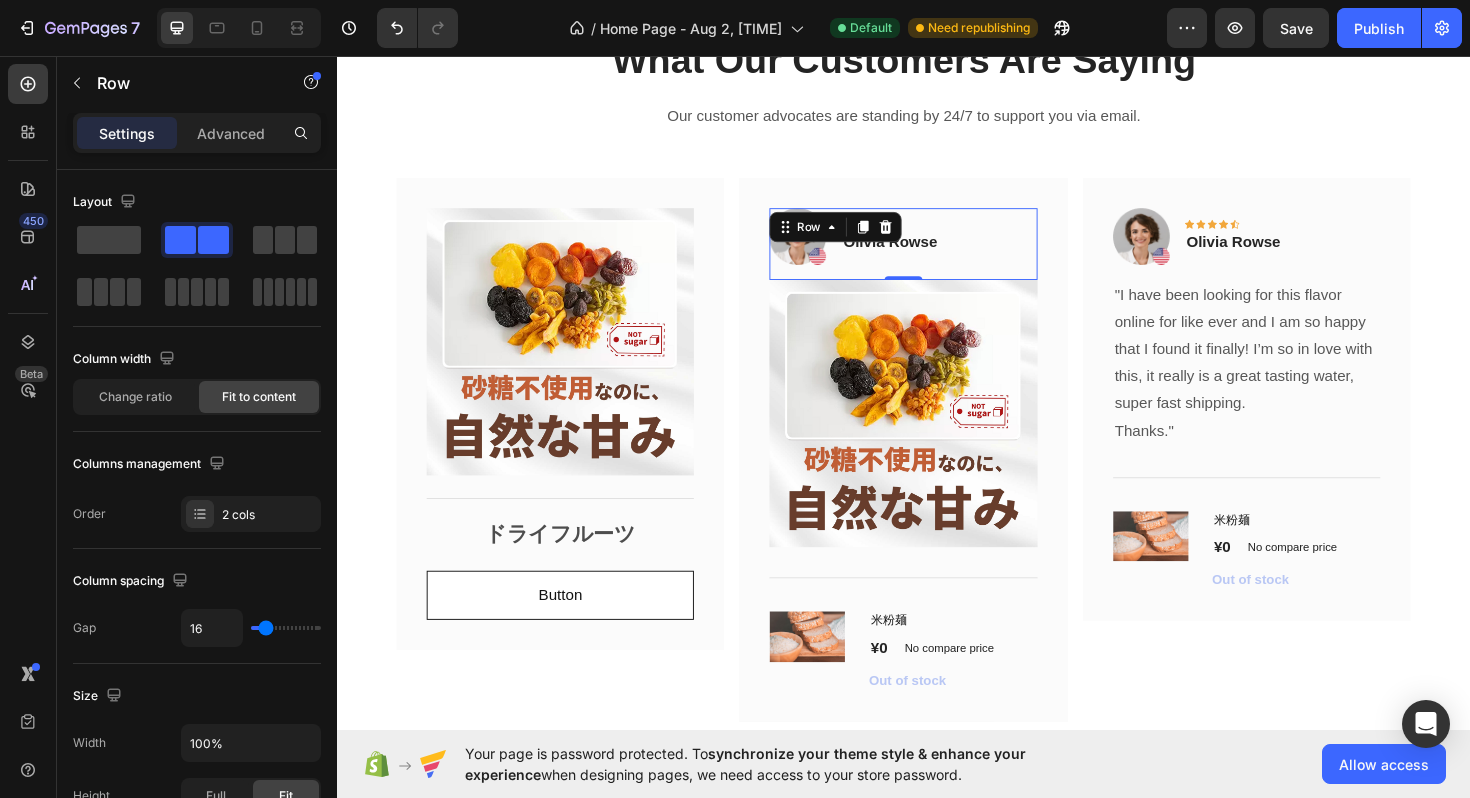 click on "Icon
Icon
Icon
Icon
Icon Row [PERSON] Text block" at bounding box center [923, 247] 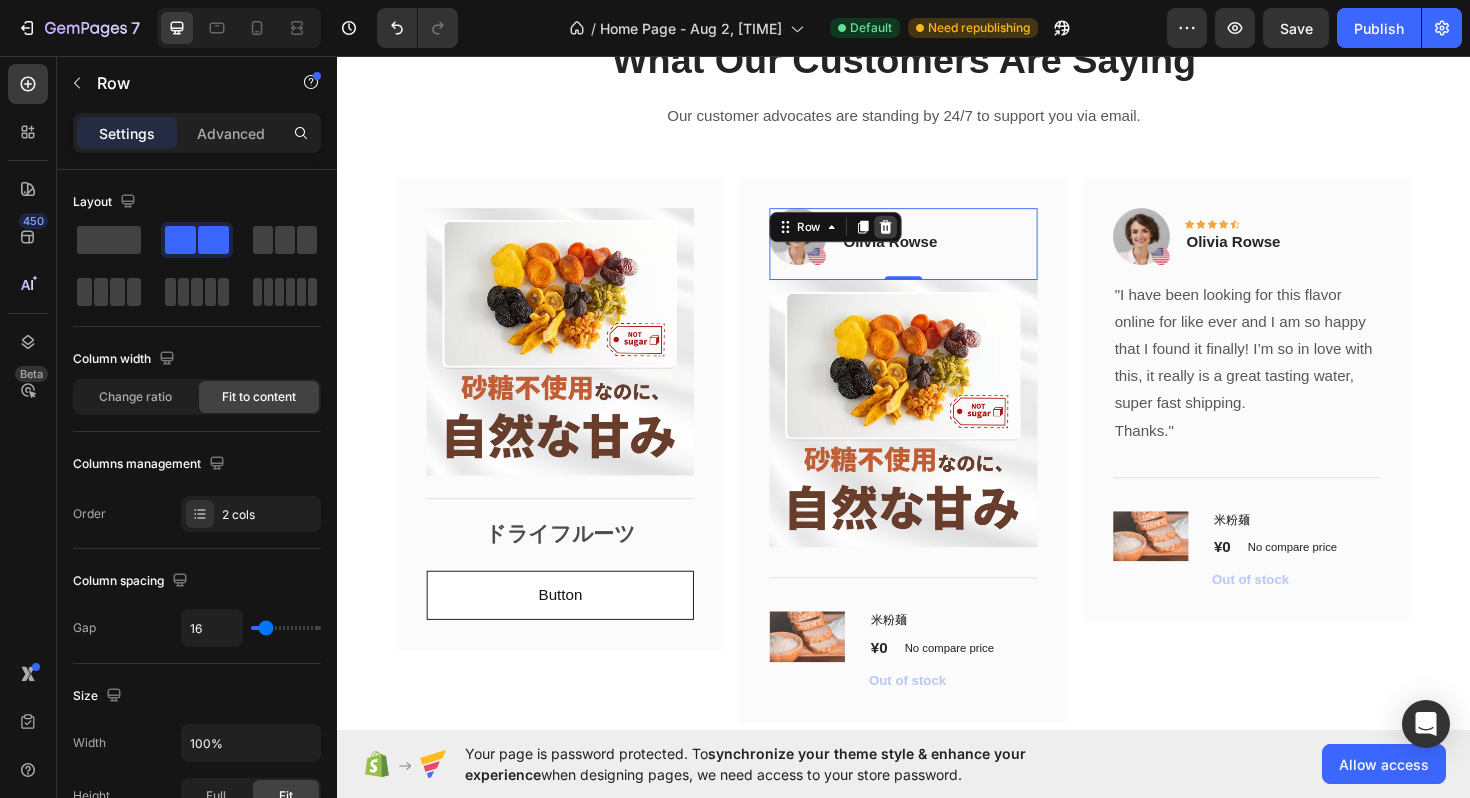 click 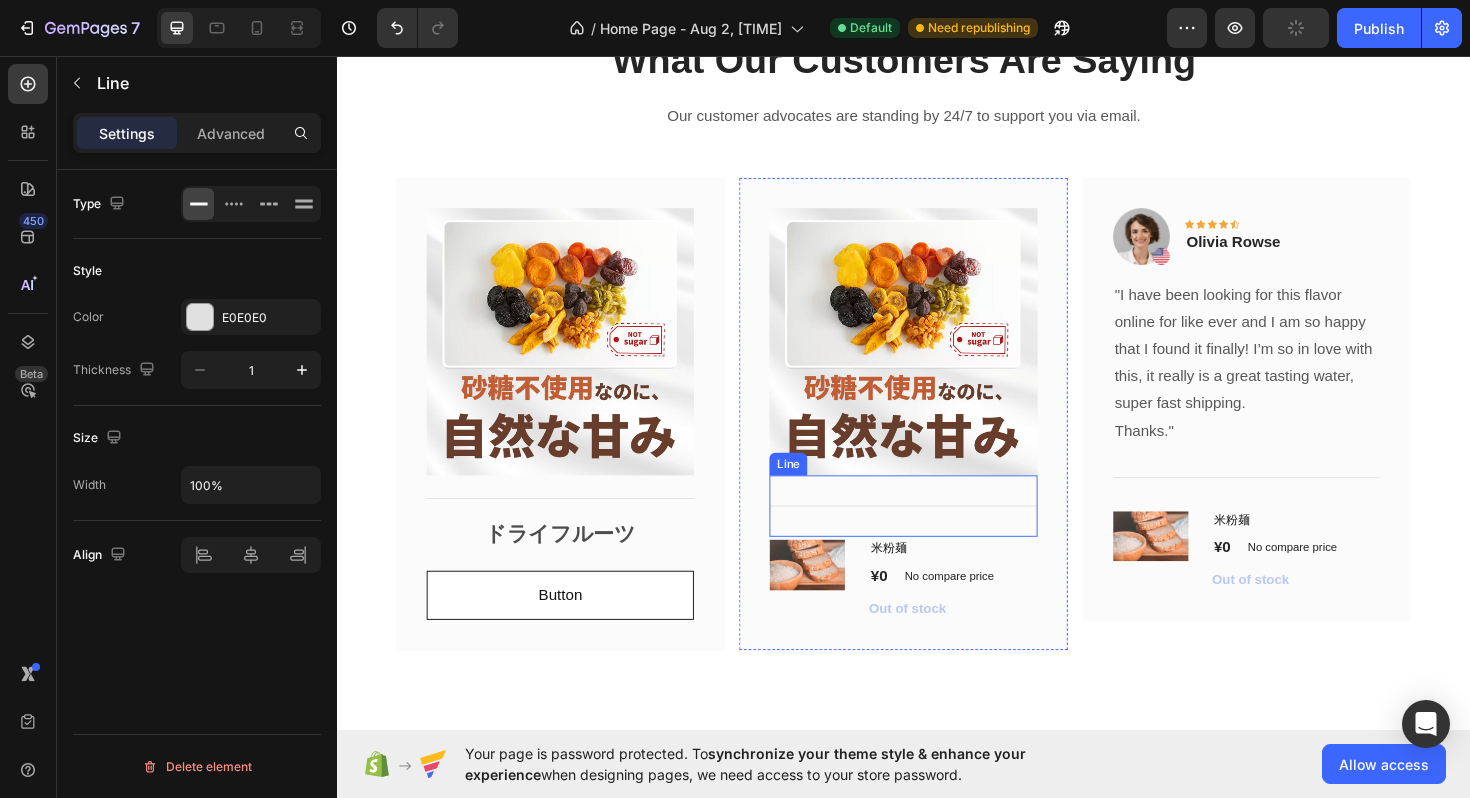 click on "Line" at bounding box center [815, 488] 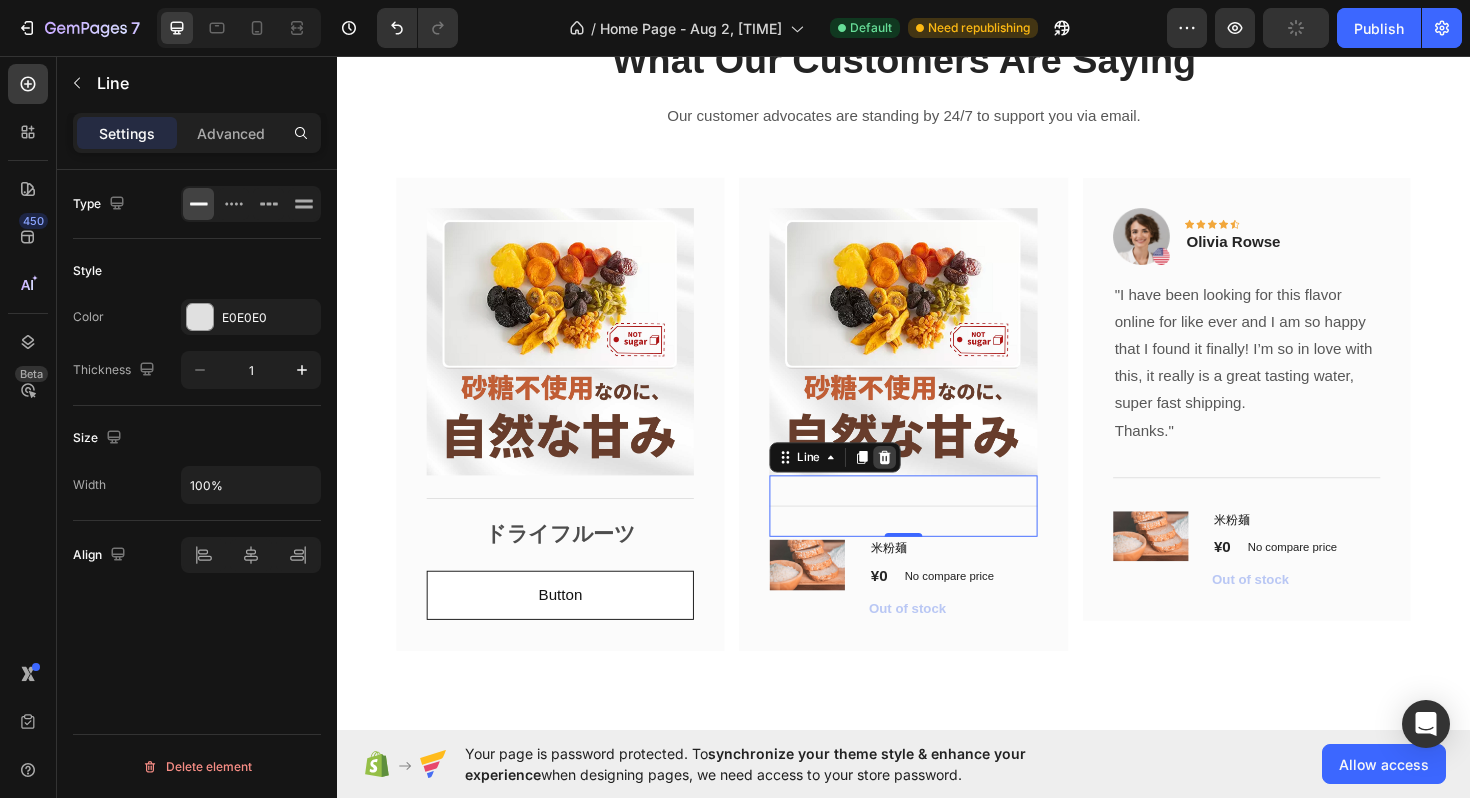 click 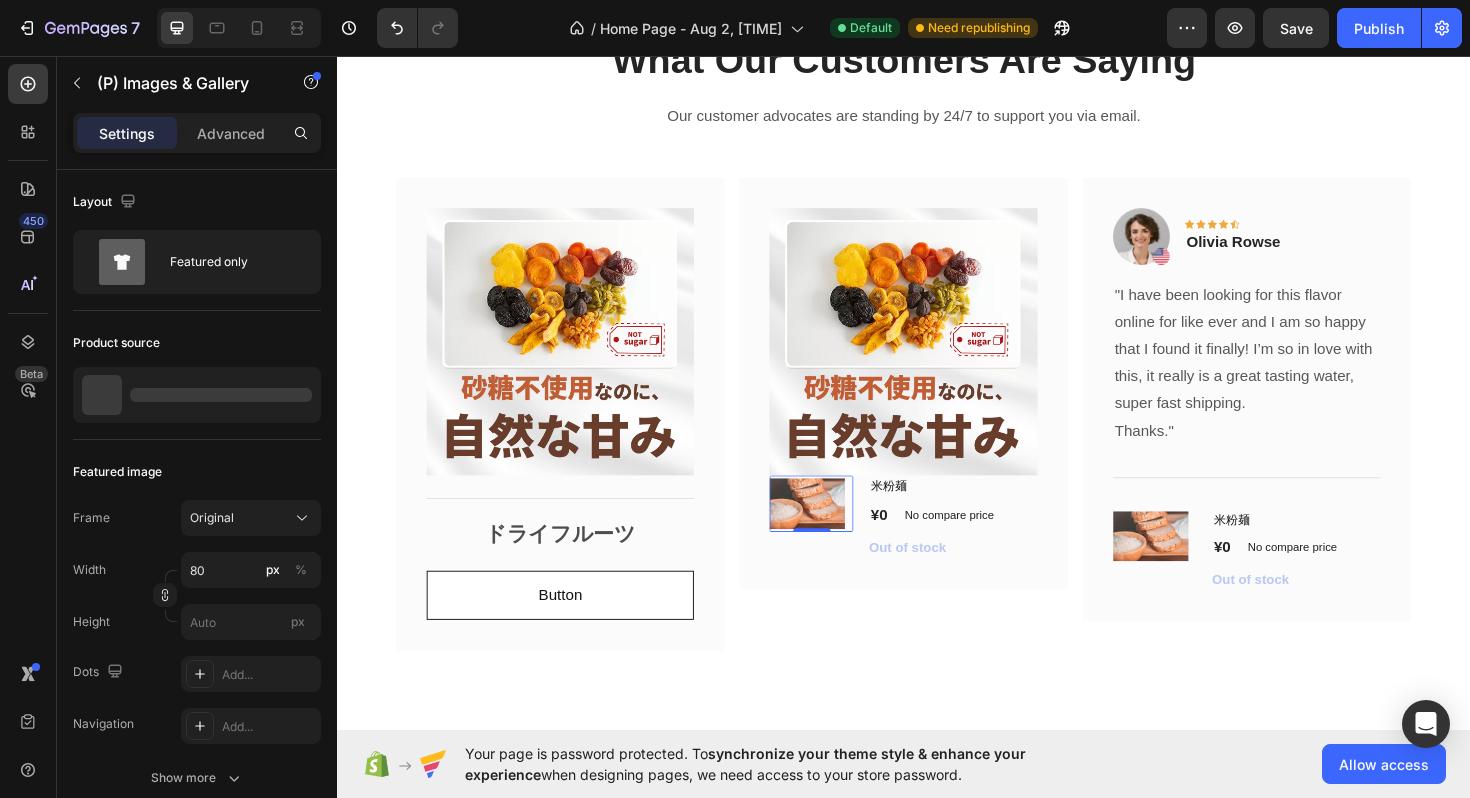 click at bounding box center (835, 529) 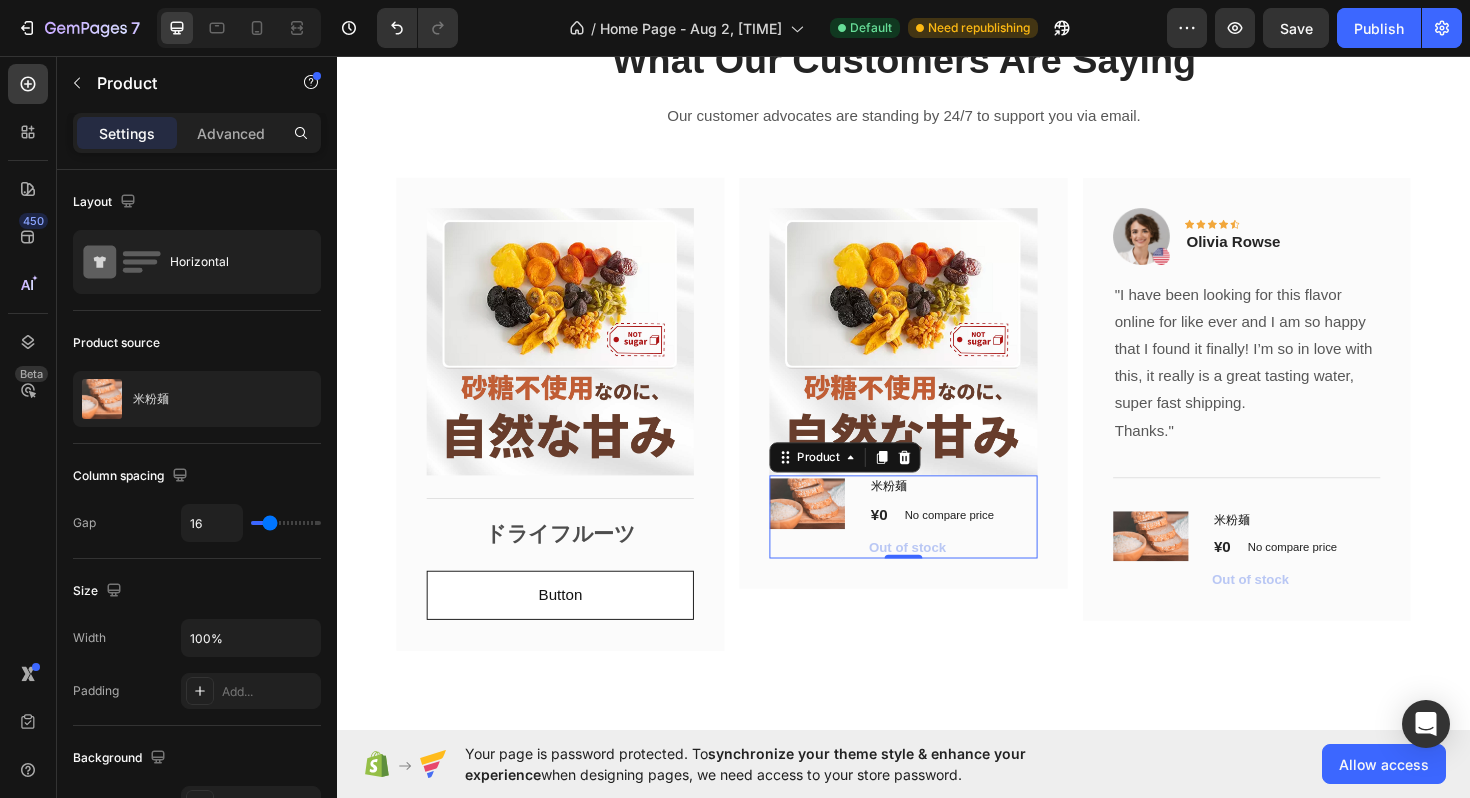 click on "(P) Images & Gallery 米粉麺 (P) Title ¥0 (P) Price (P) Price No compare price (P) Price Row Out of stock (P) Cart Button Product   0" at bounding box center [936, 544] 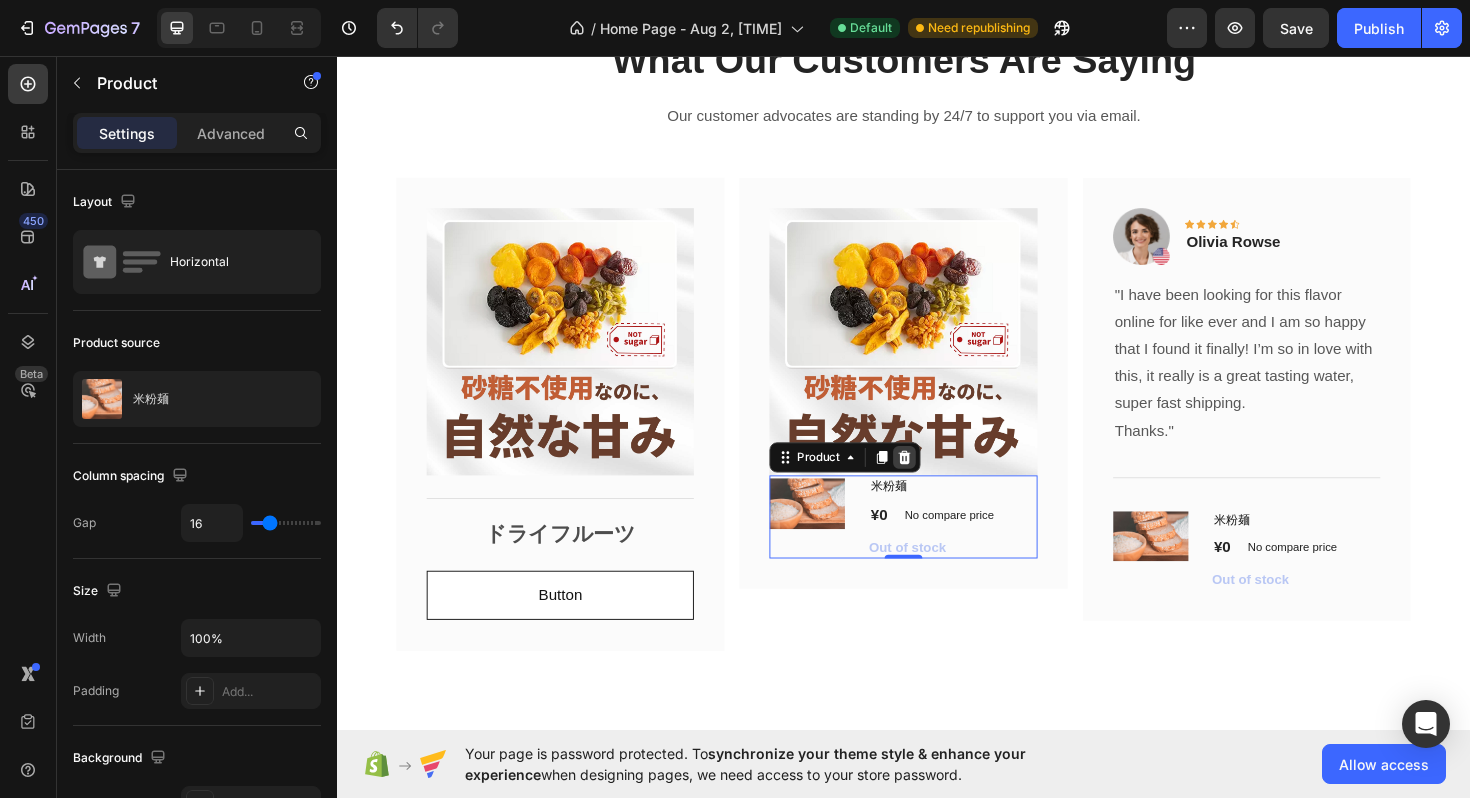 click at bounding box center [938, 481] 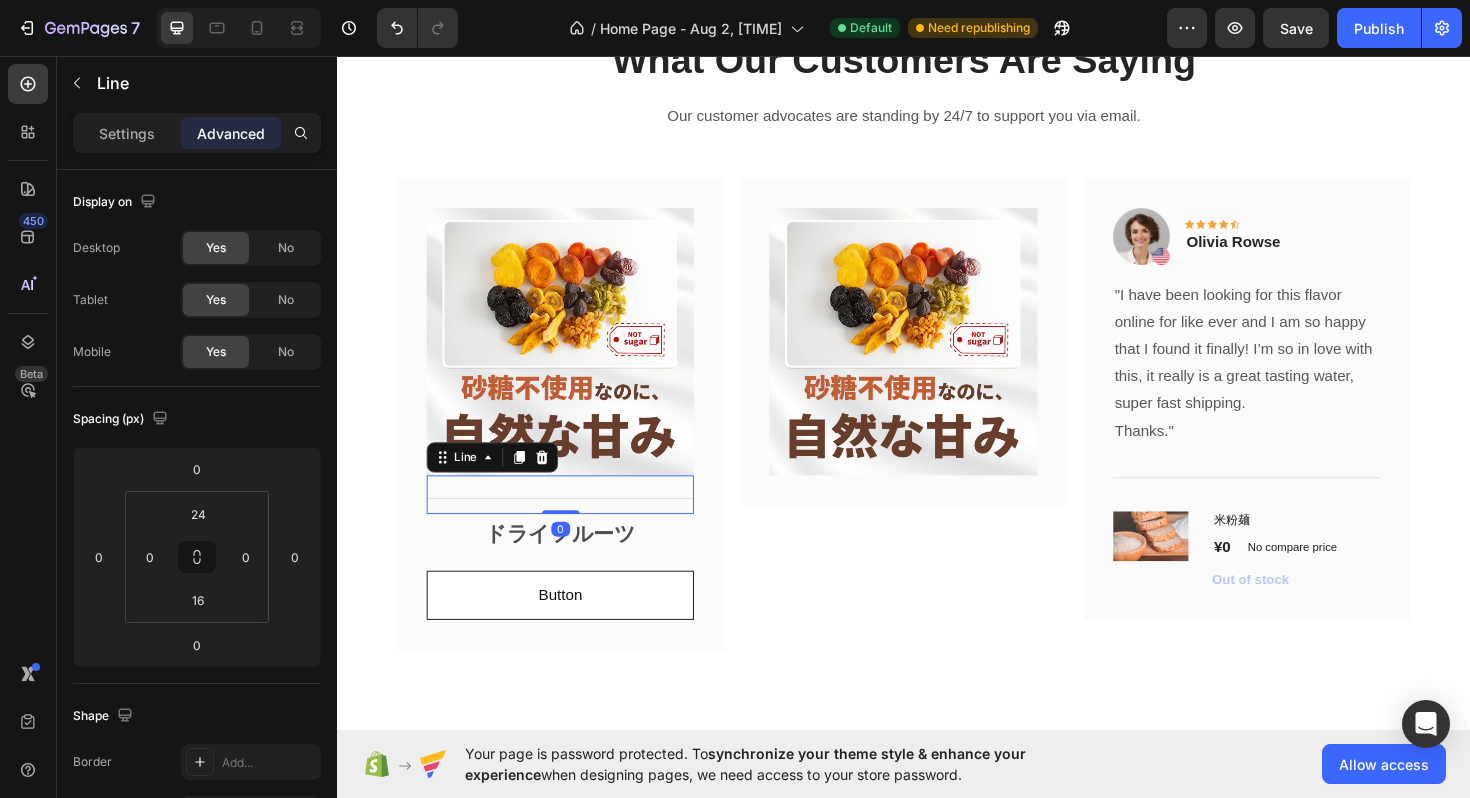 click on "Title Line   0" at bounding box center (573, 520) 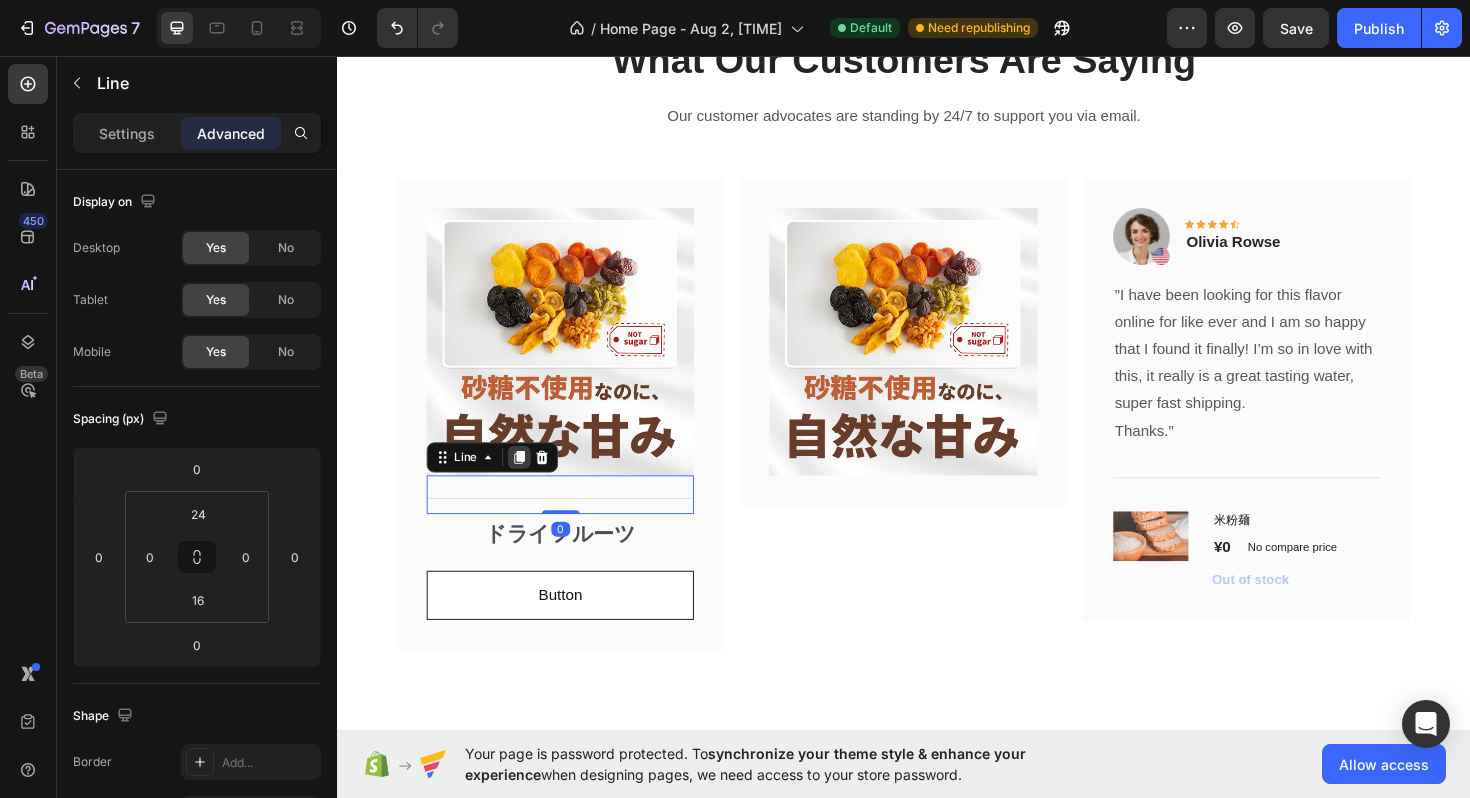 click 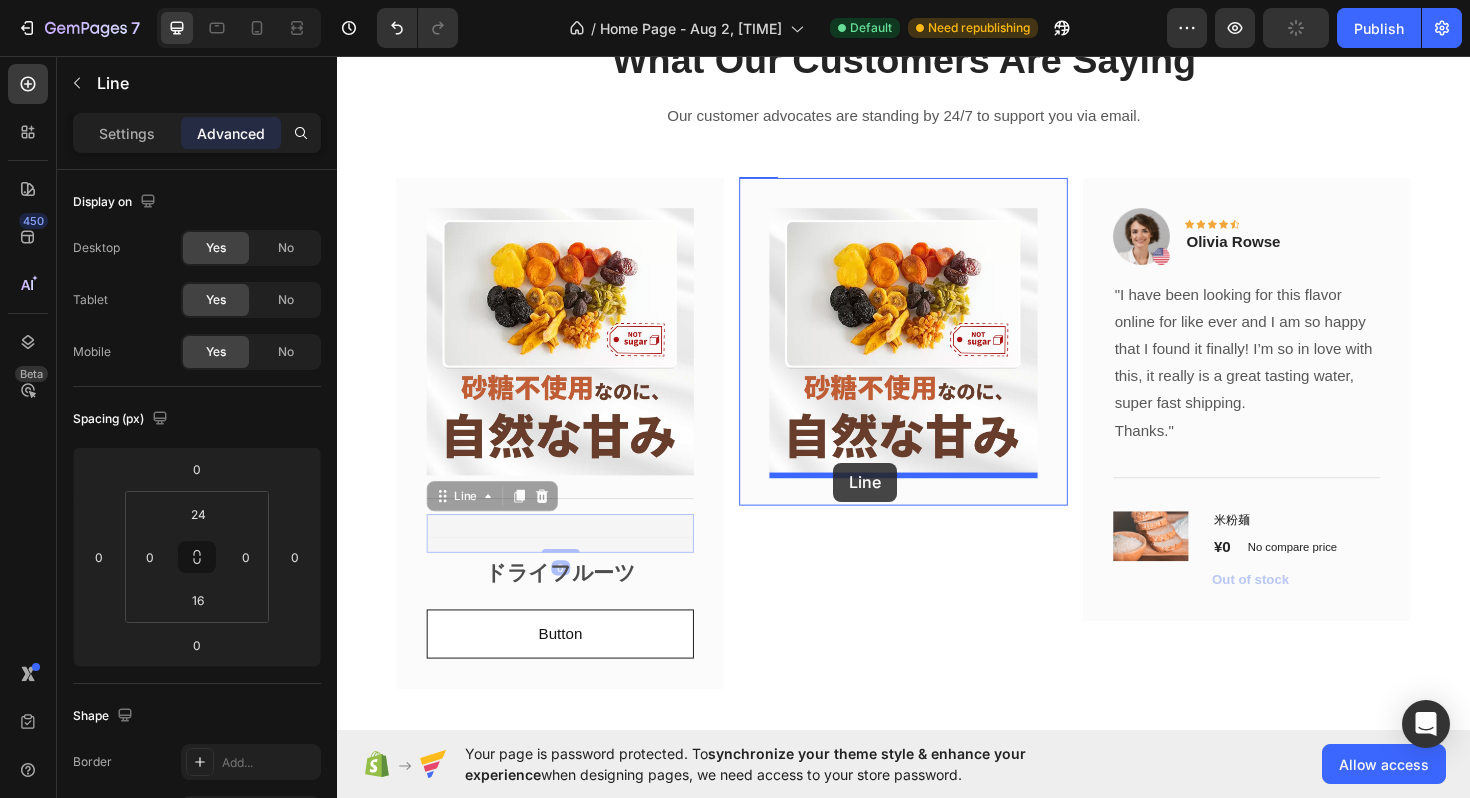 drag, startPoint x: 444, startPoint y: 533, endPoint x: 862, endPoint y: 487, distance: 420.5235 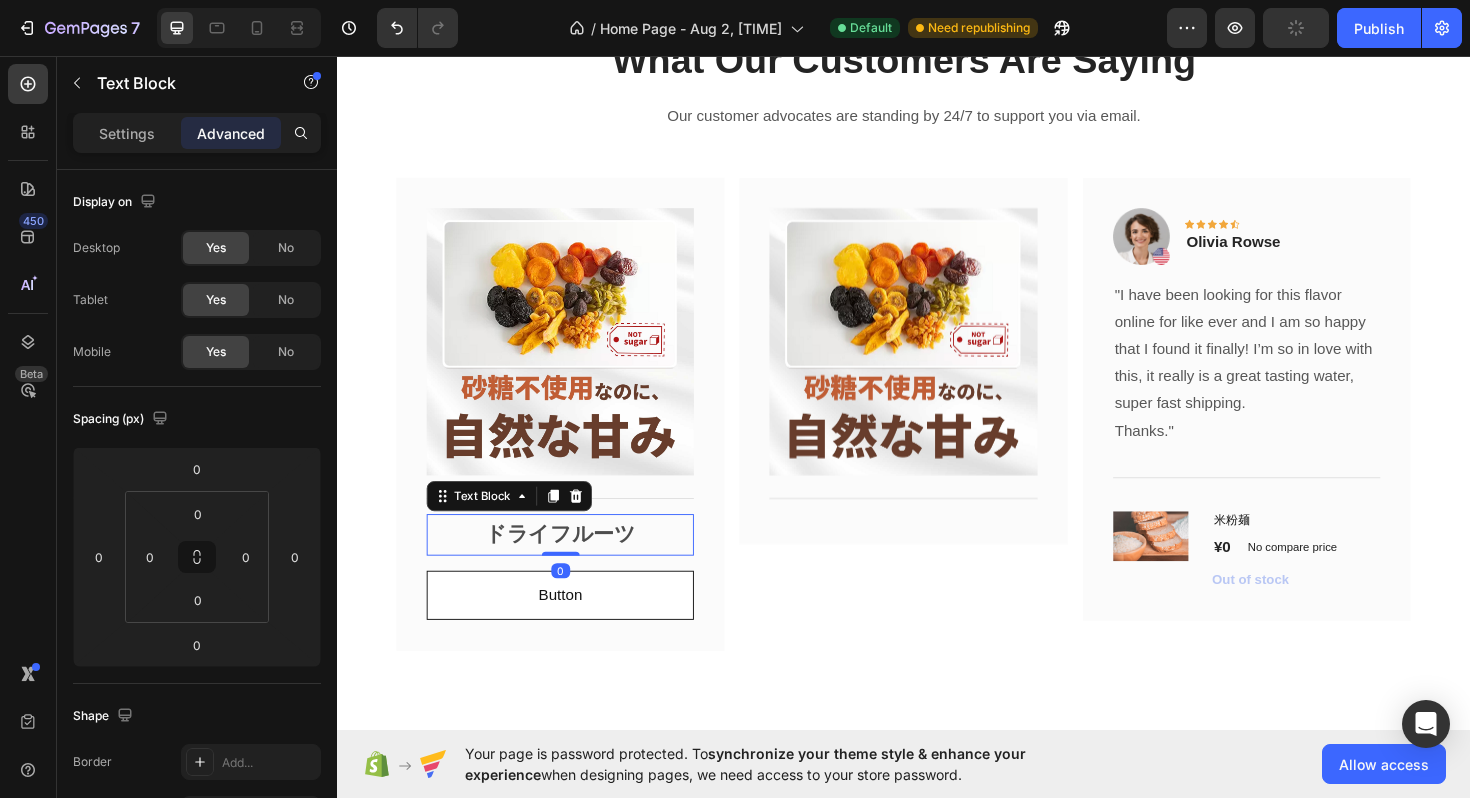 click on "ドライフルーツ" at bounding box center (573, 563) 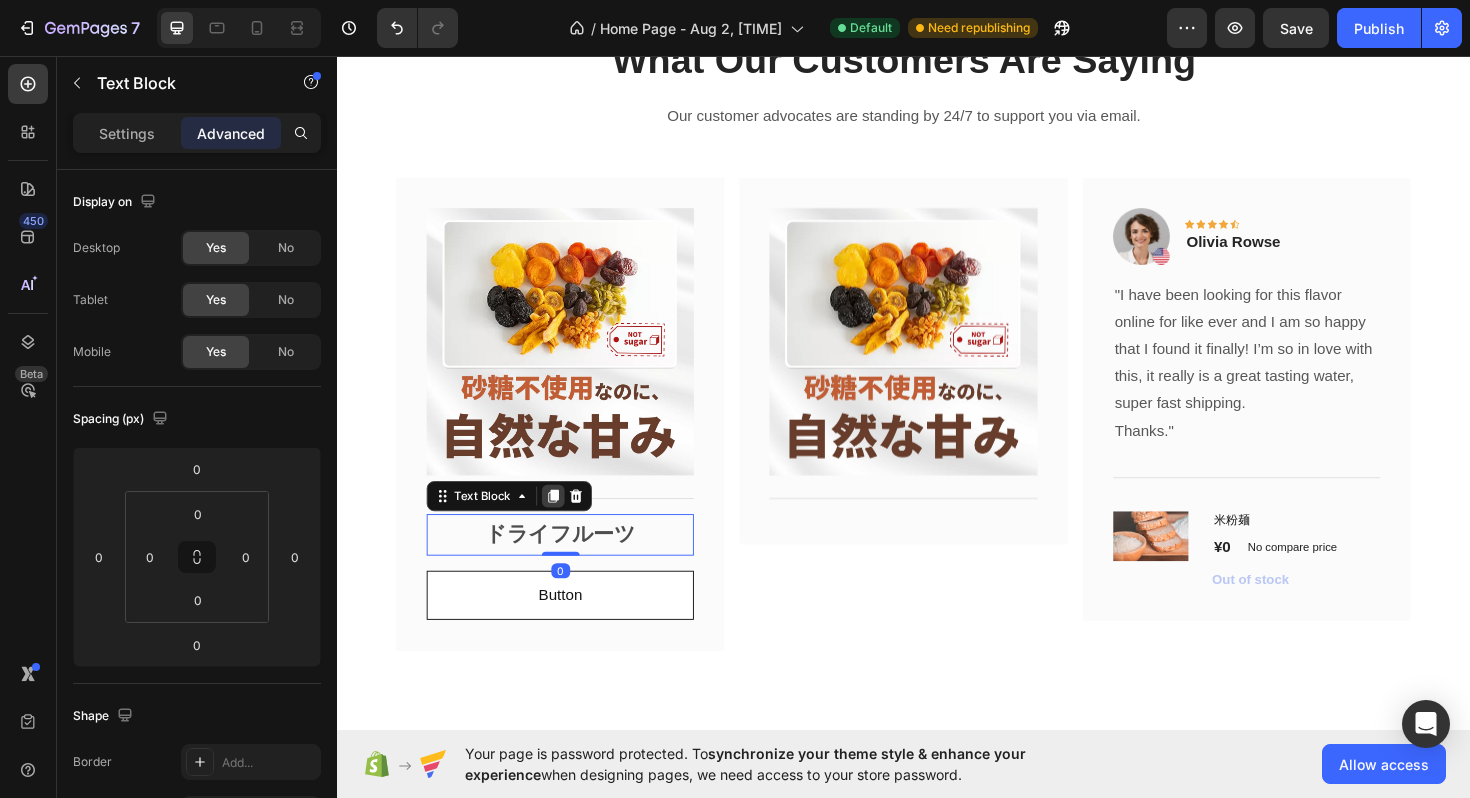 click 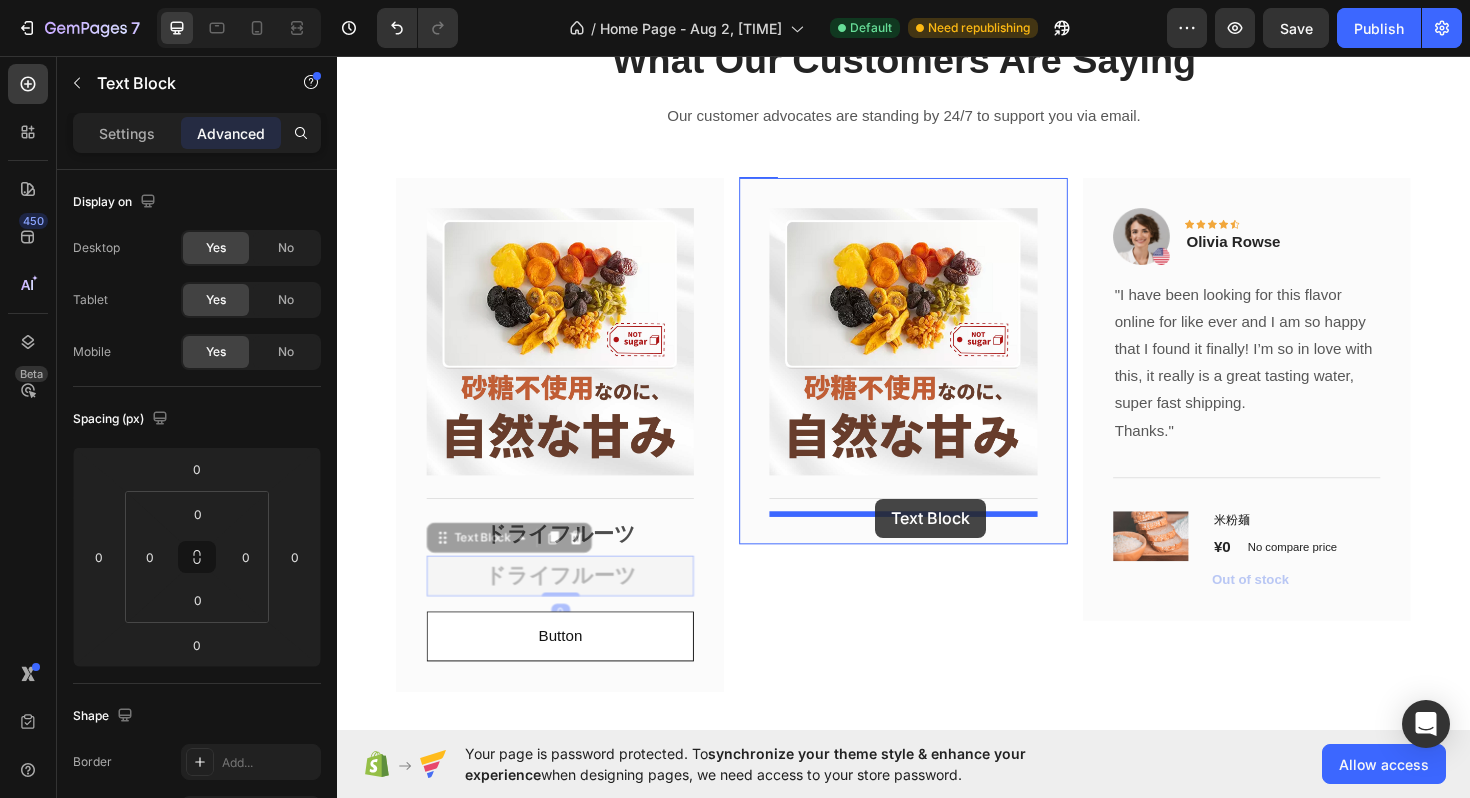 drag, startPoint x: 451, startPoint y: 571, endPoint x: 907, endPoint y: 525, distance: 458.3143 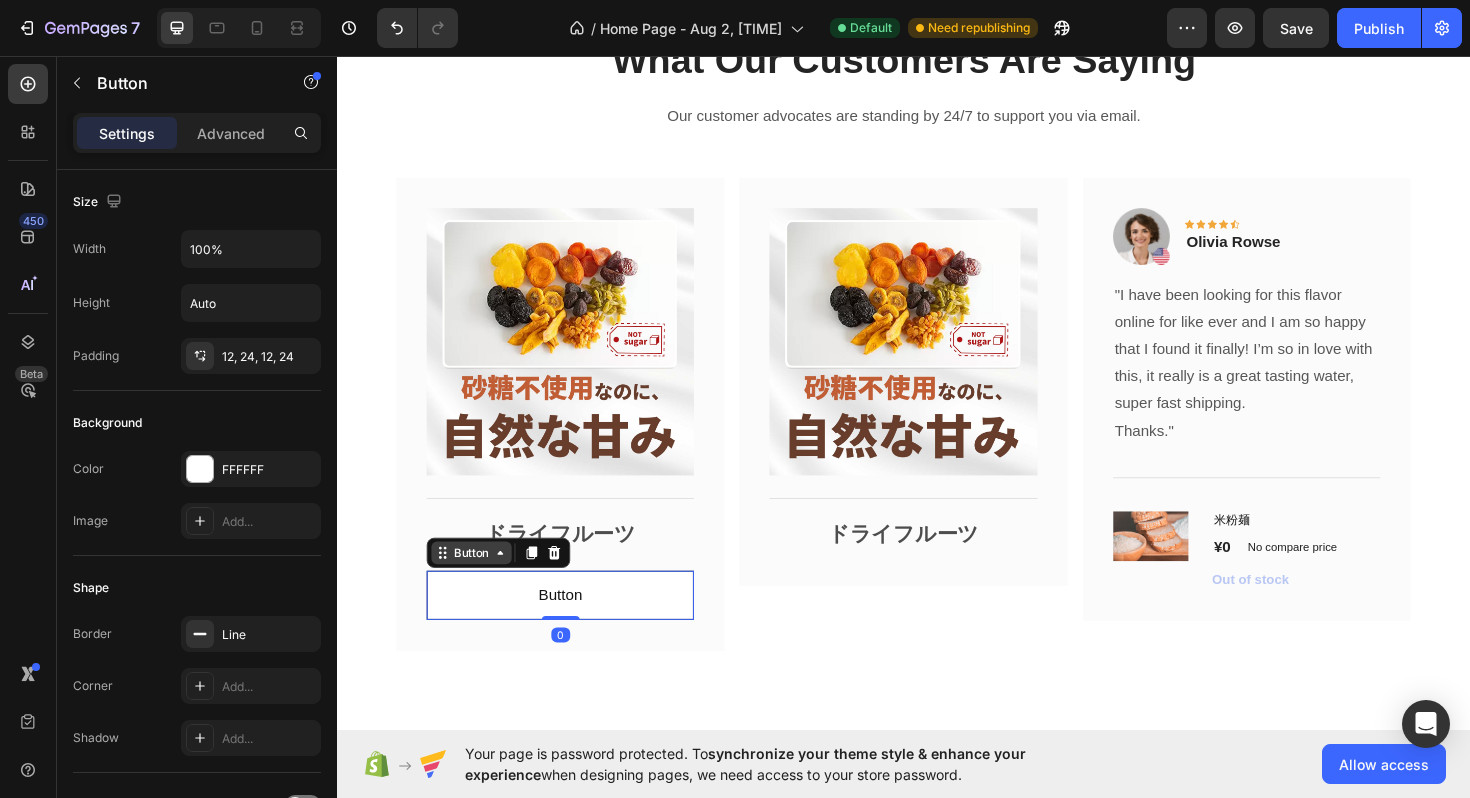 click on "Button" at bounding box center (508, 582) 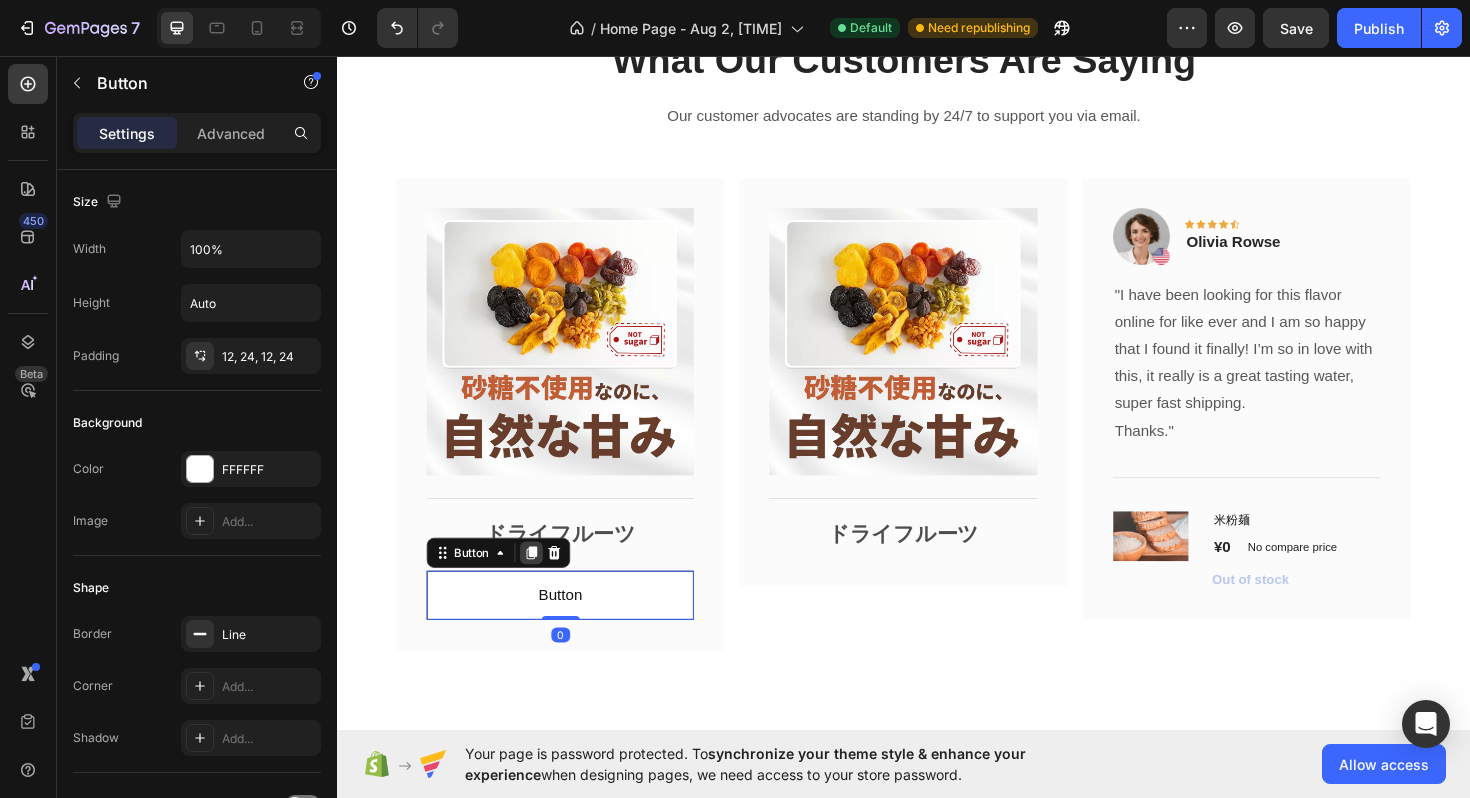 click 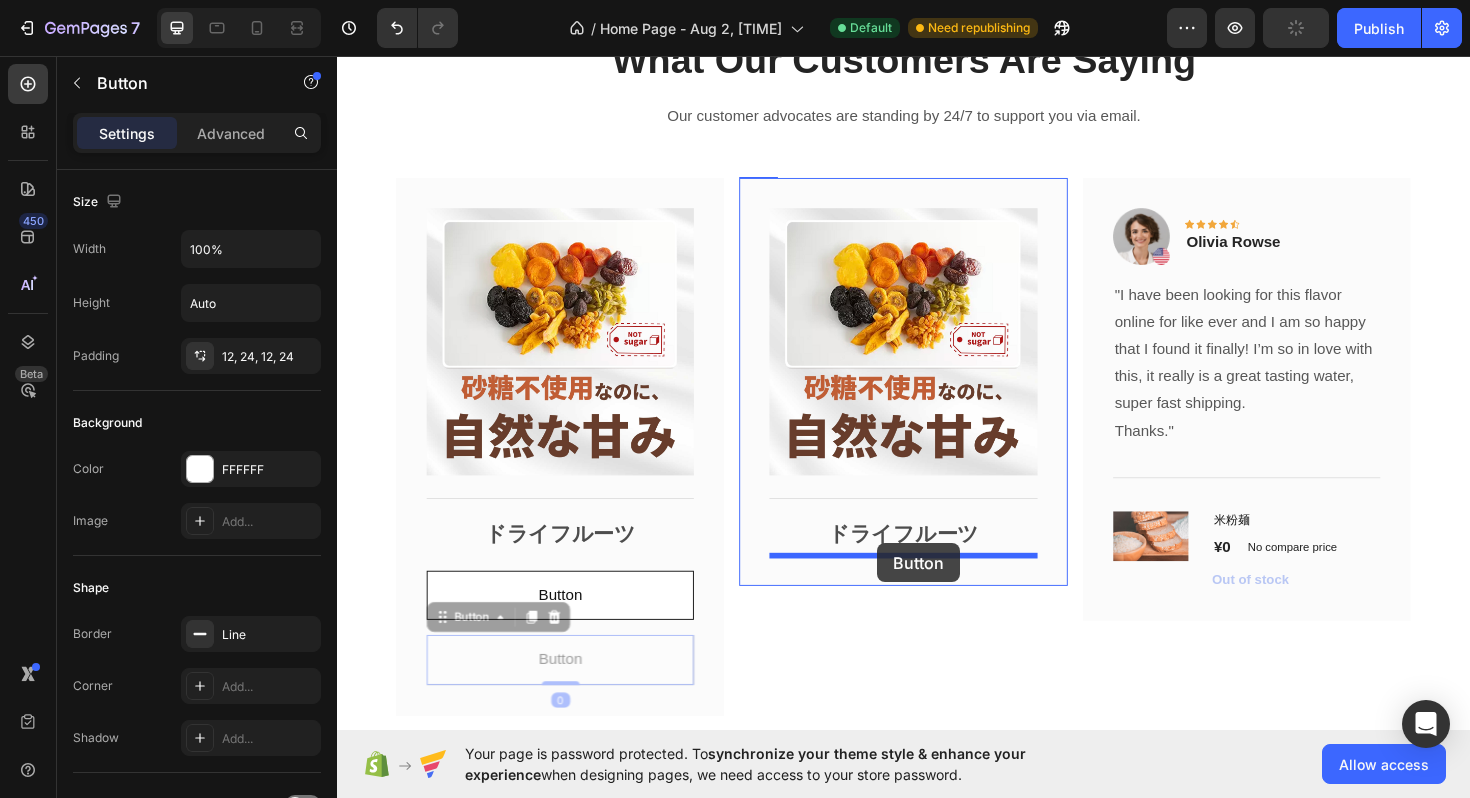 drag, startPoint x: 447, startPoint y: 658, endPoint x: 909, endPoint y: 572, distance: 469.93616 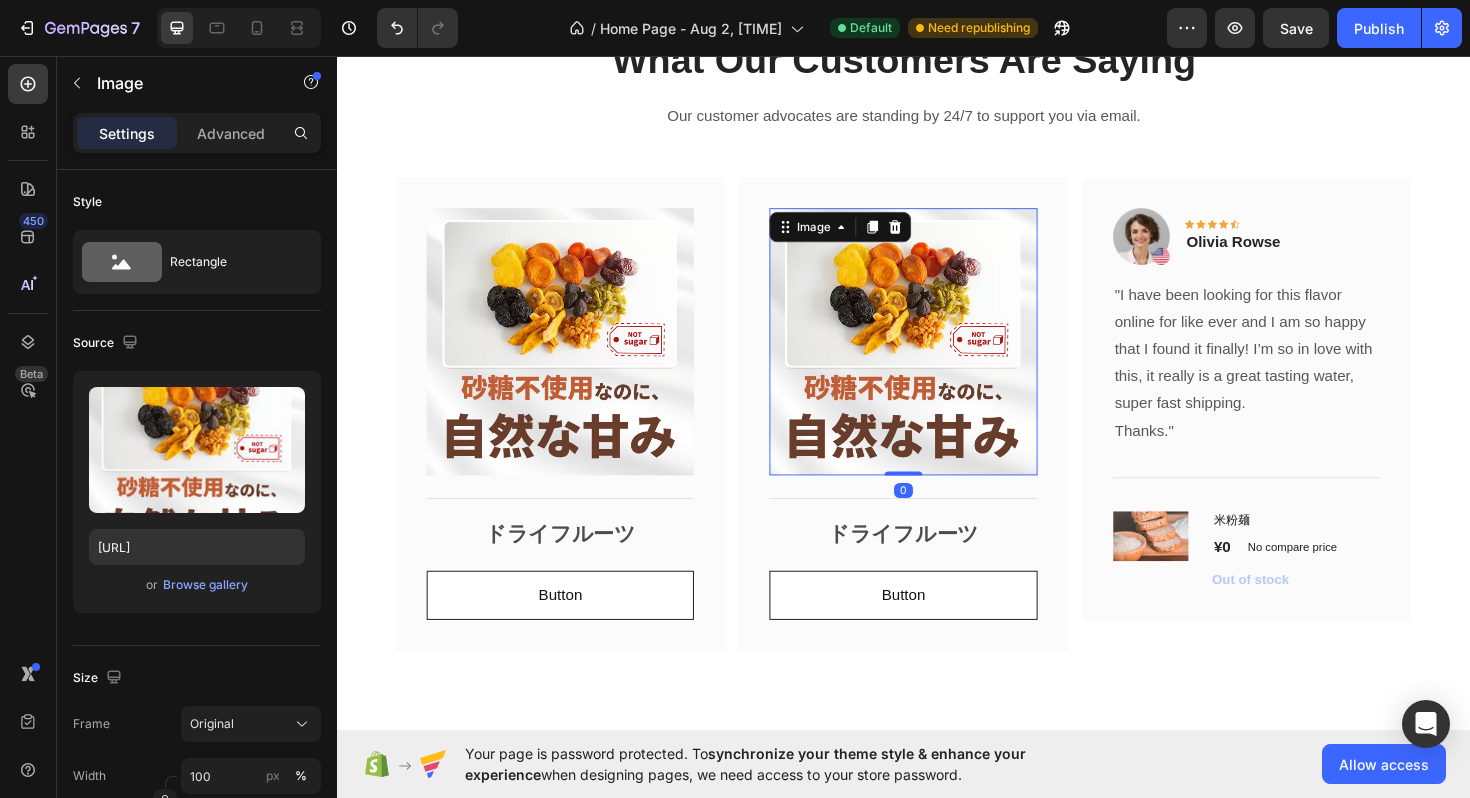 click at bounding box center [936, 358] 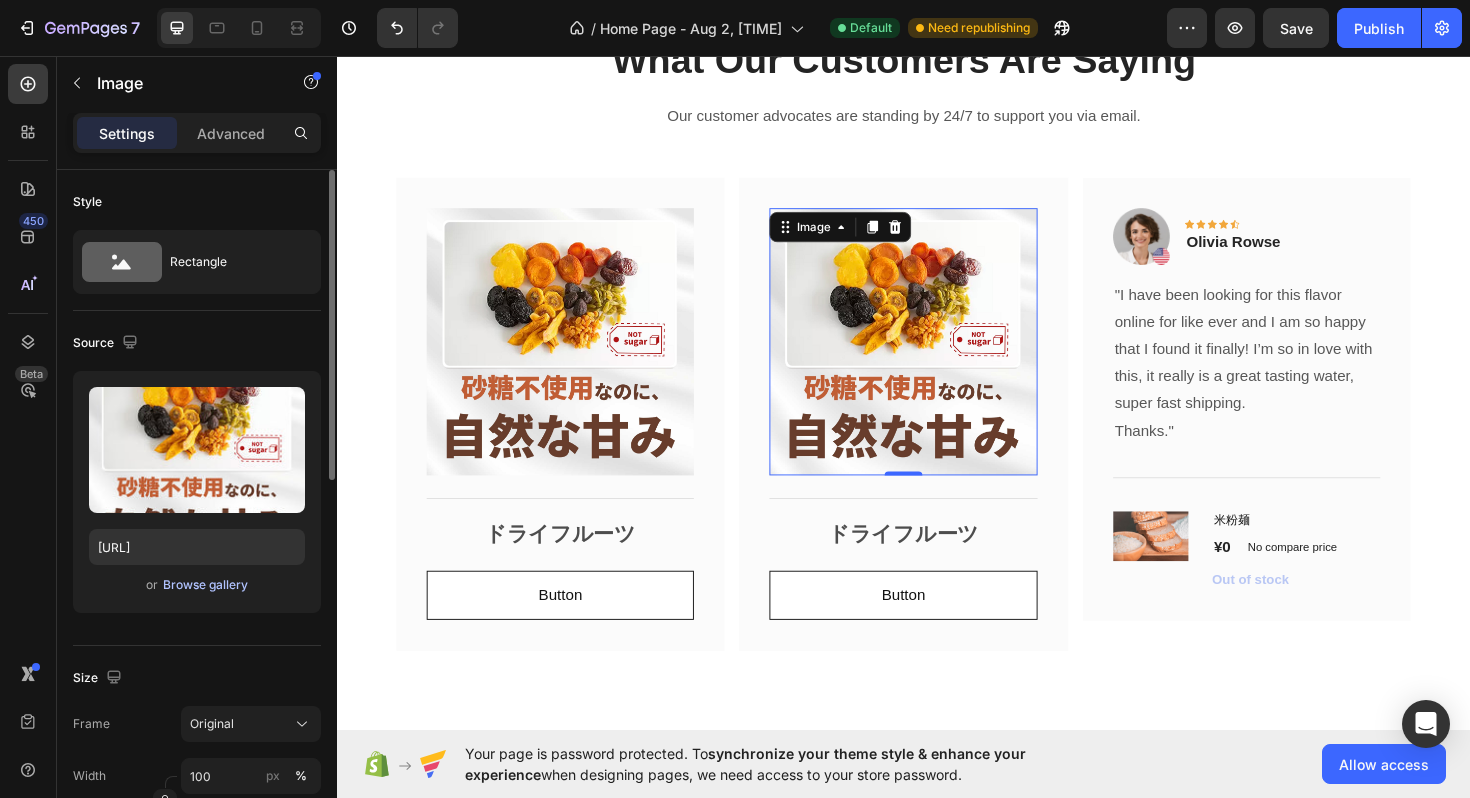 click on "Browse gallery" at bounding box center (205, 585) 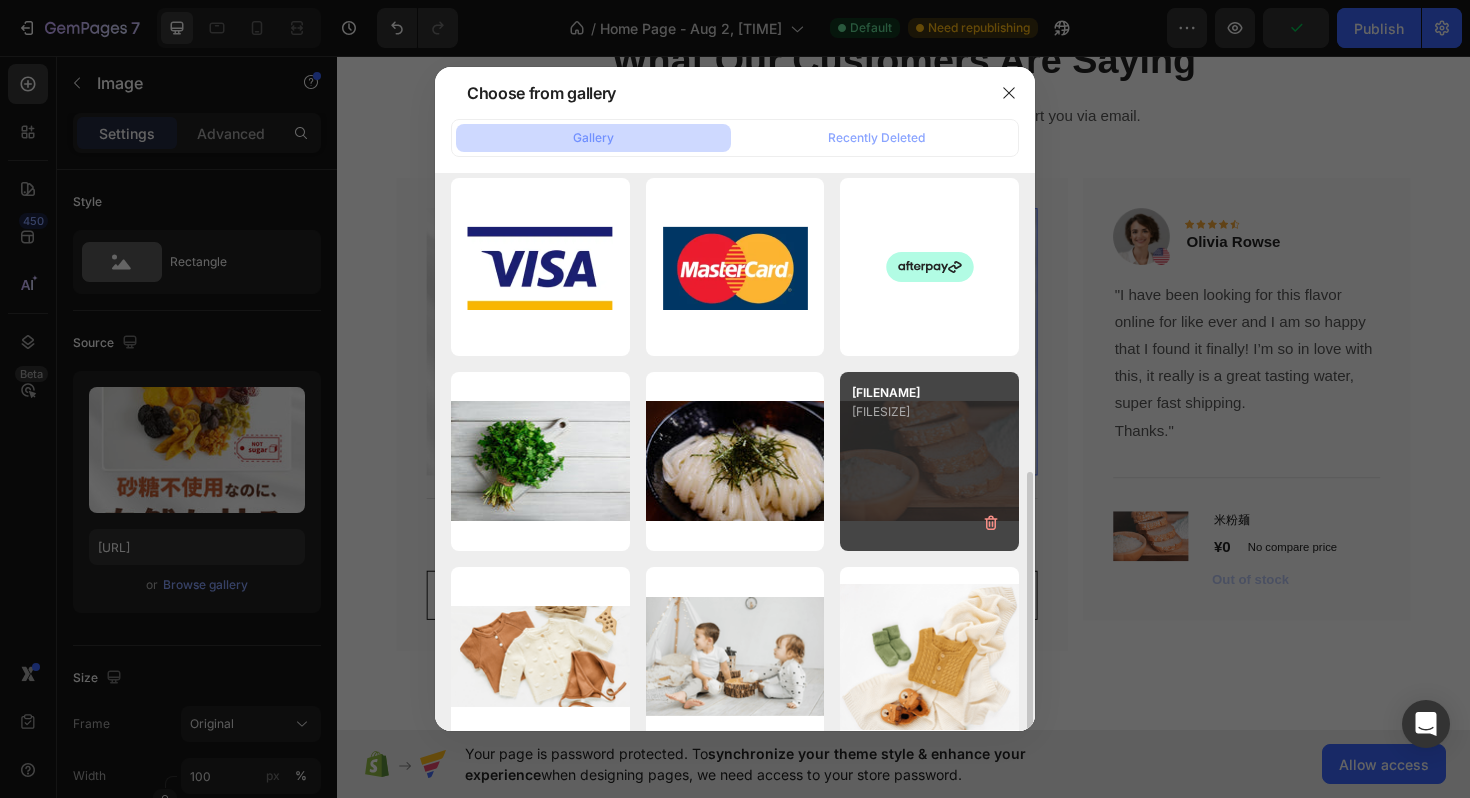 scroll, scrollTop: 607, scrollLeft: 0, axis: vertical 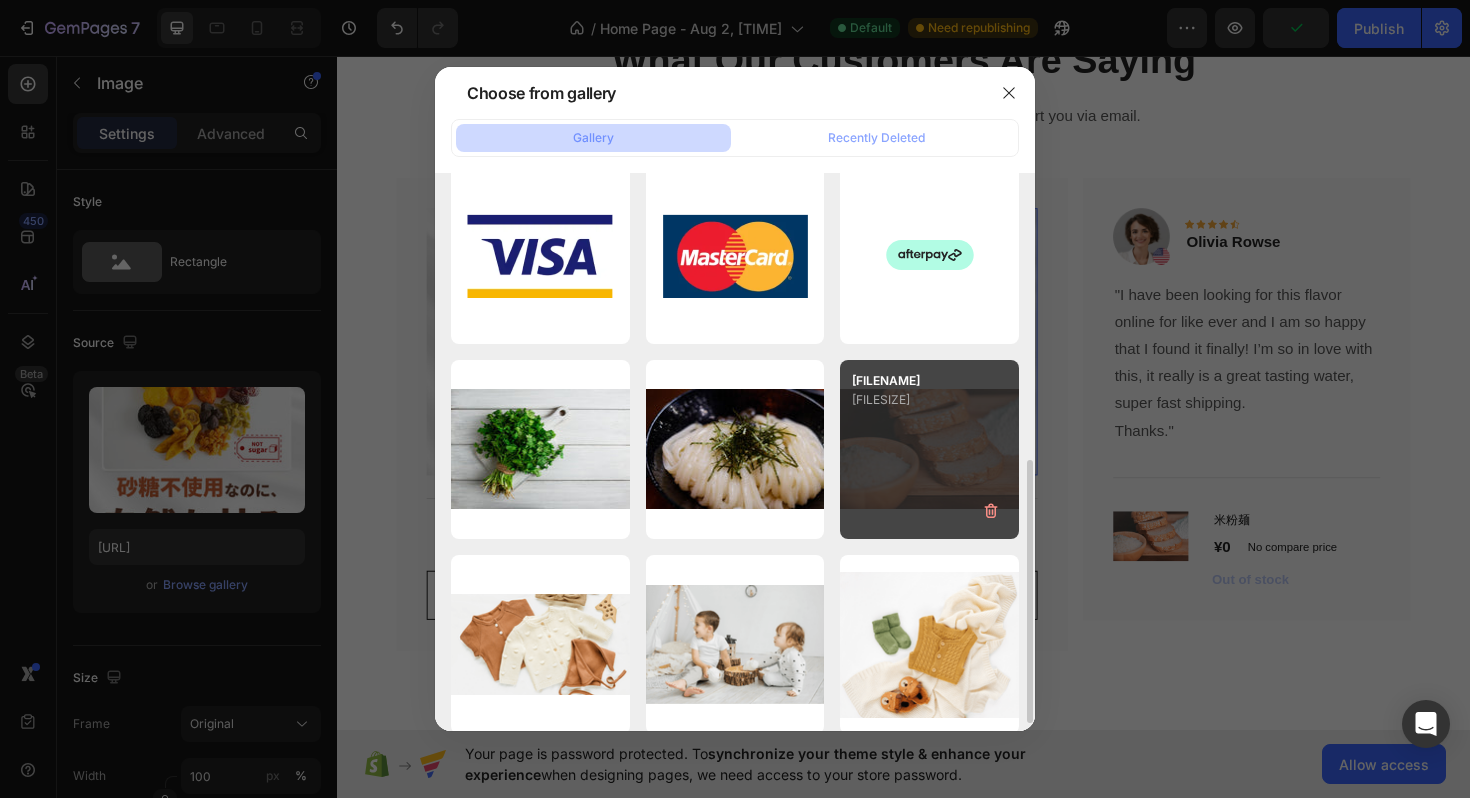 click on "[FILENAME] [FILESIZE]" at bounding box center (929, 449) 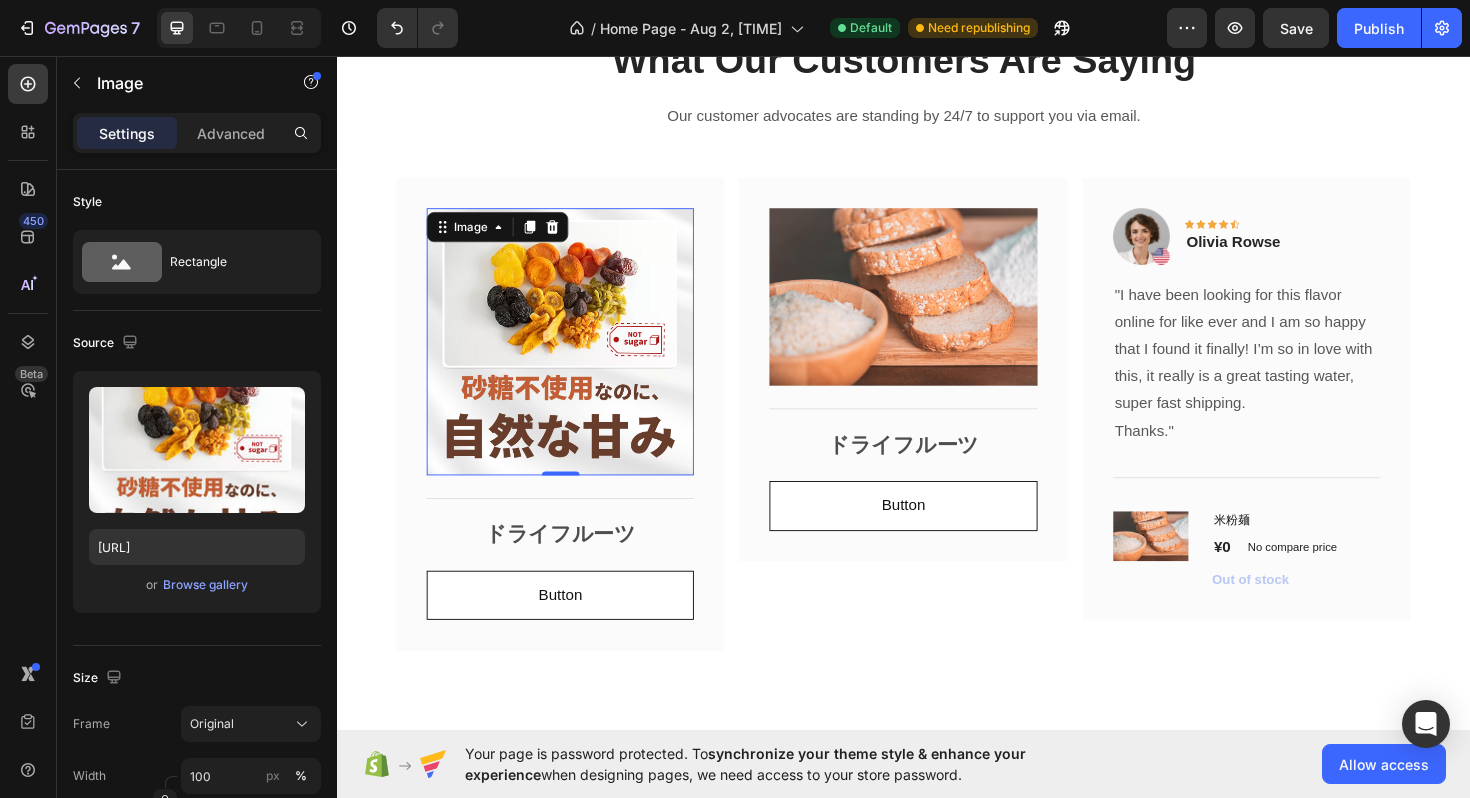 click at bounding box center [573, 358] 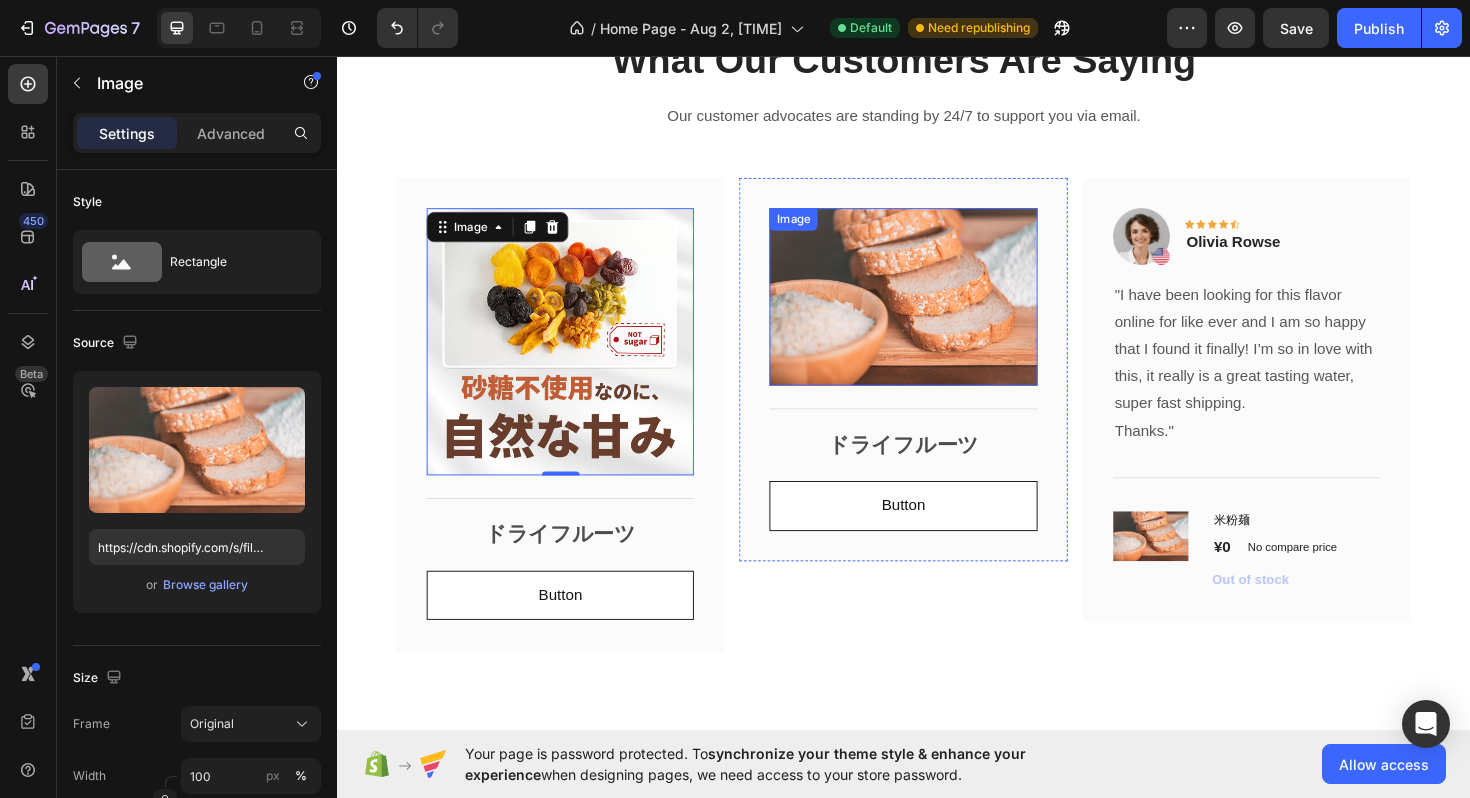 click at bounding box center (936, 311) 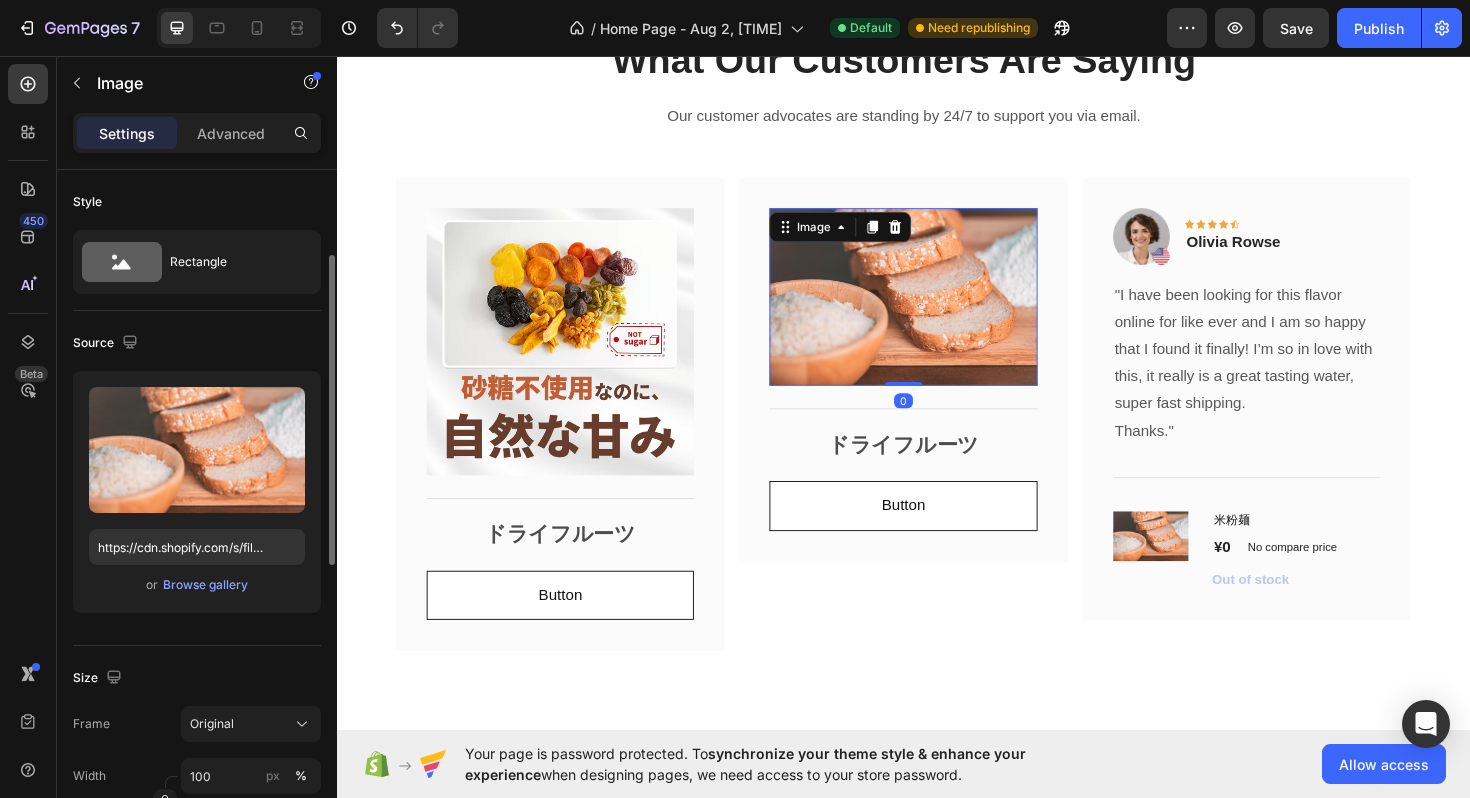 scroll, scrollTop: 266, scrollLeft: 0, axis: vertical 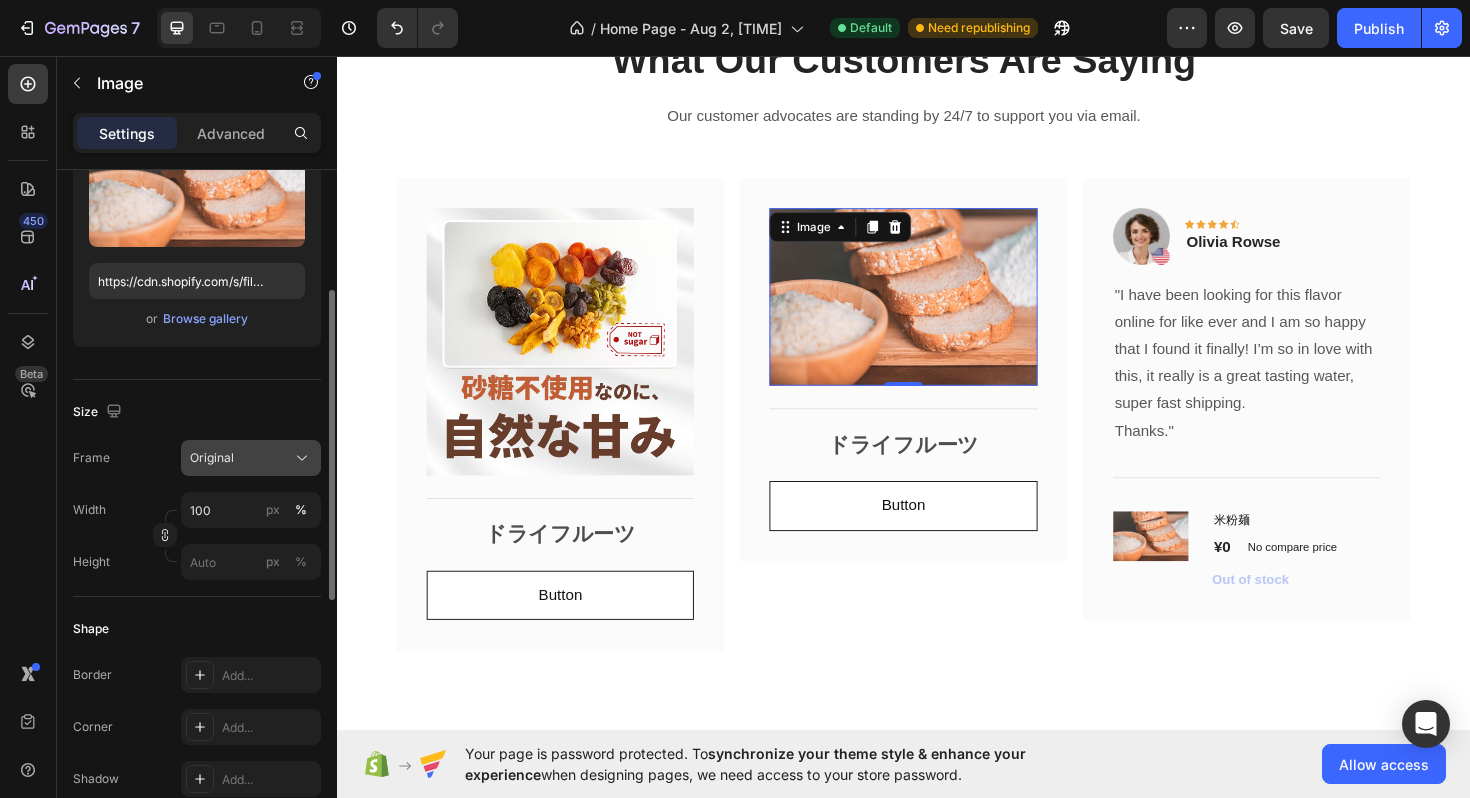 click on "Original" at bounding box center (251, 458) 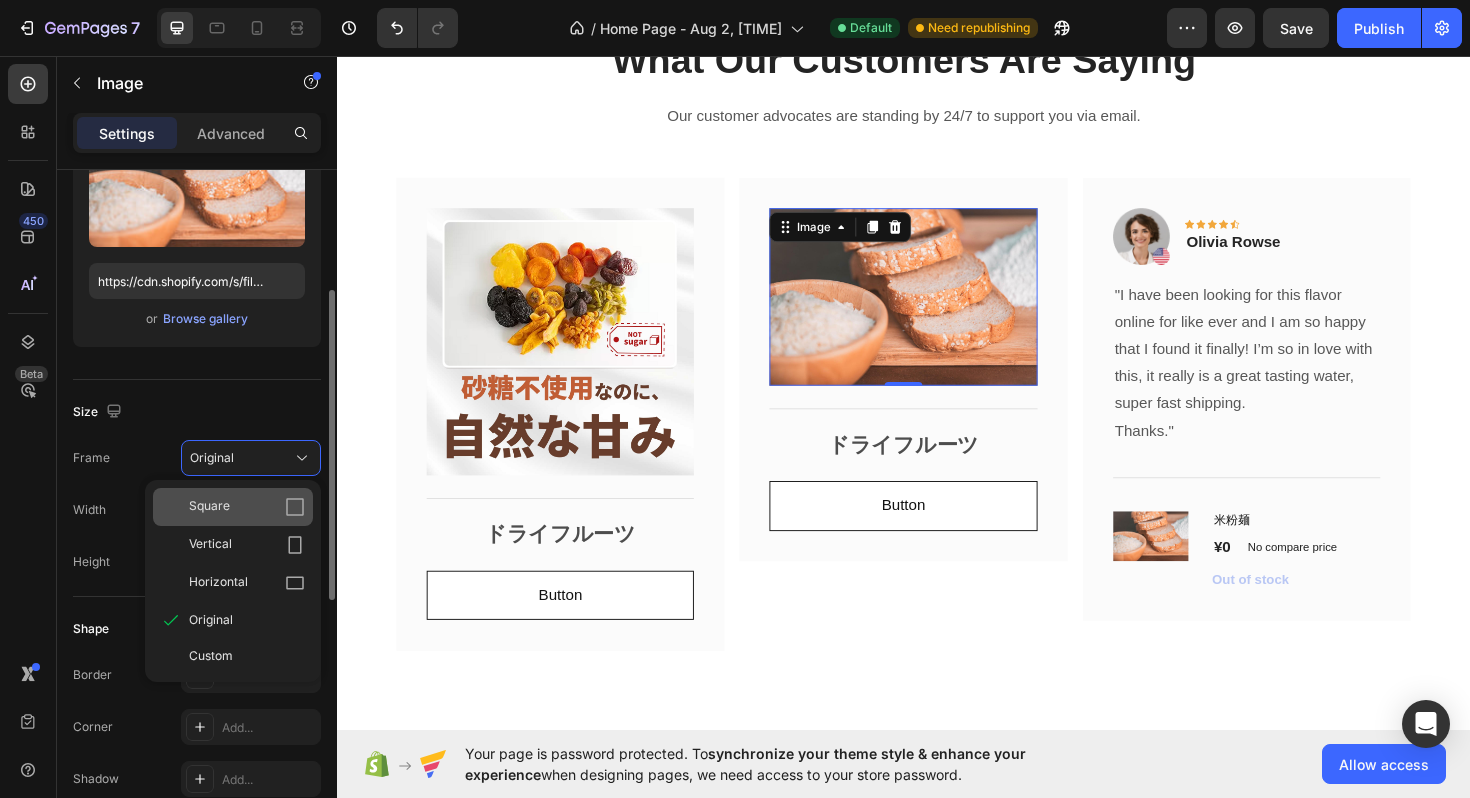 click on "Square" at bounding box center [247, 507] 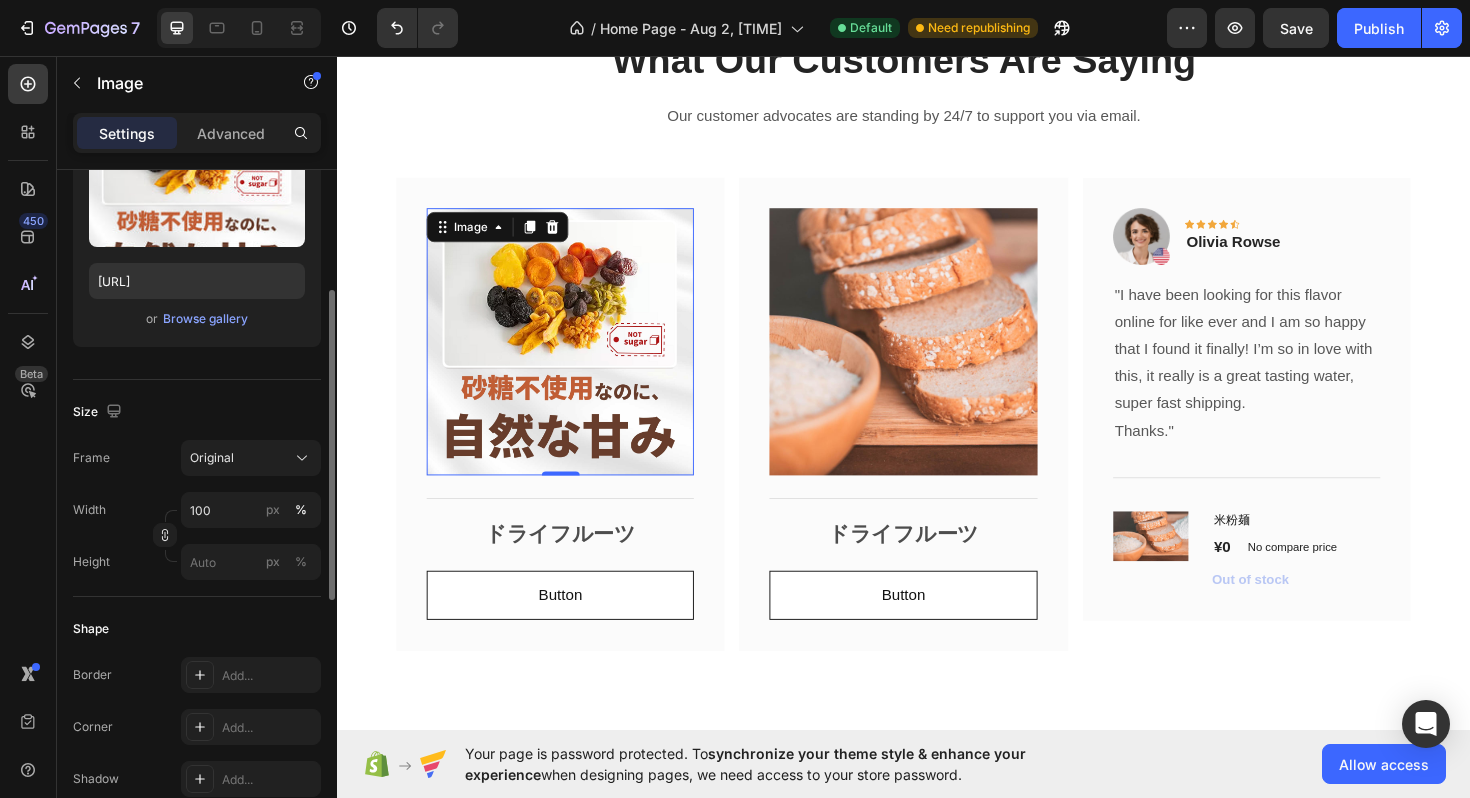 click at bounding box center [573, 358] 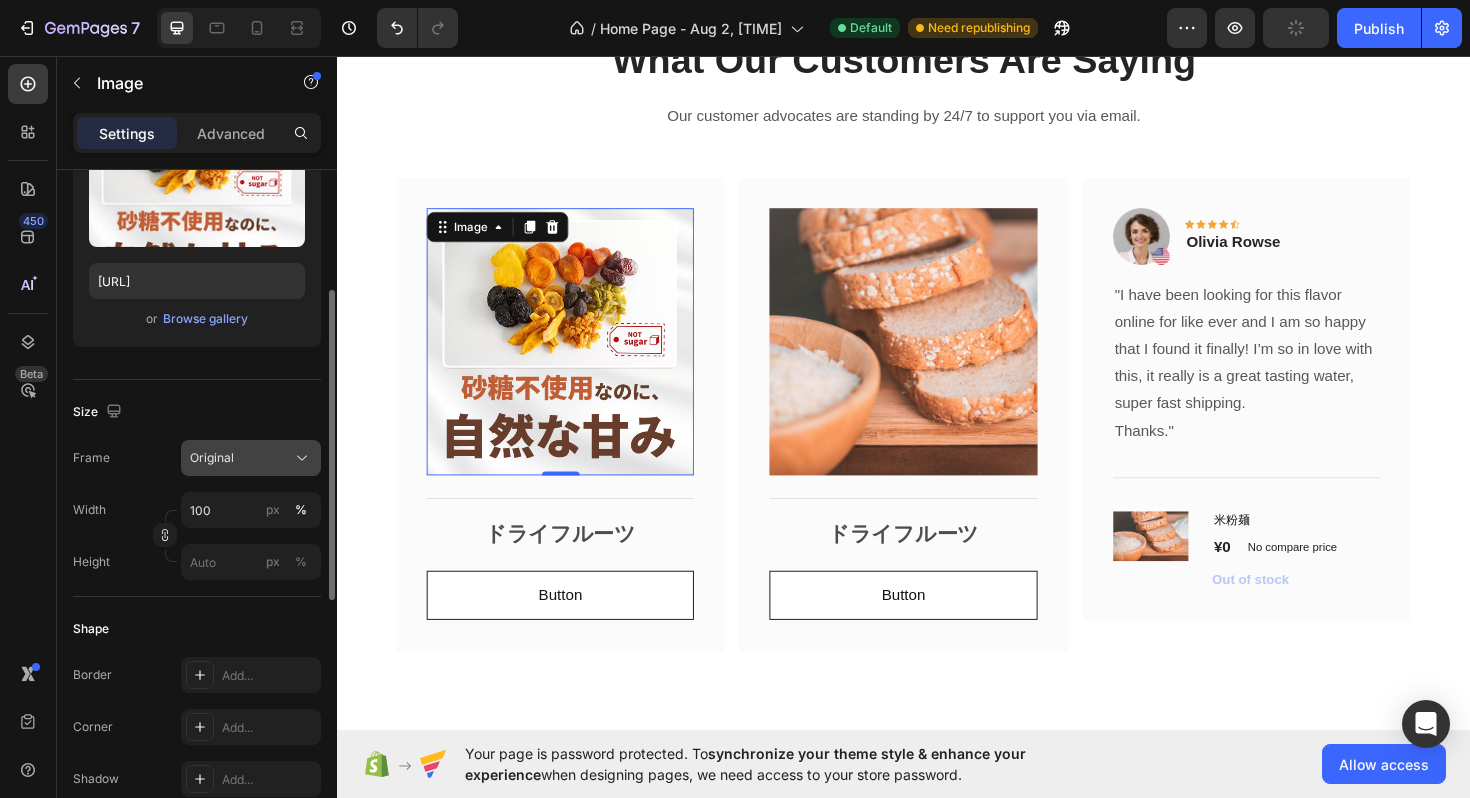 click on "Original" 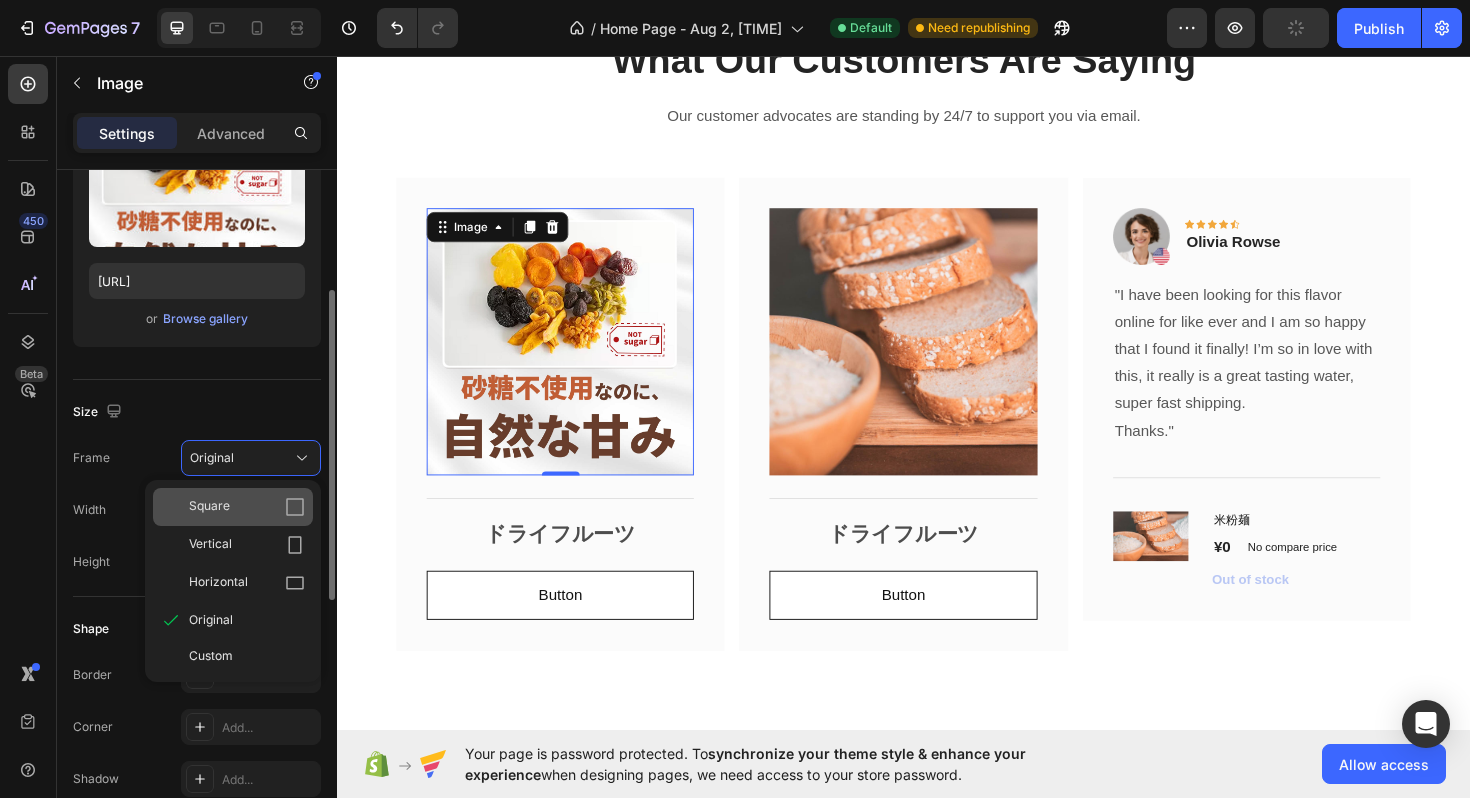 click on "Square" at bounding box center (247, 507) 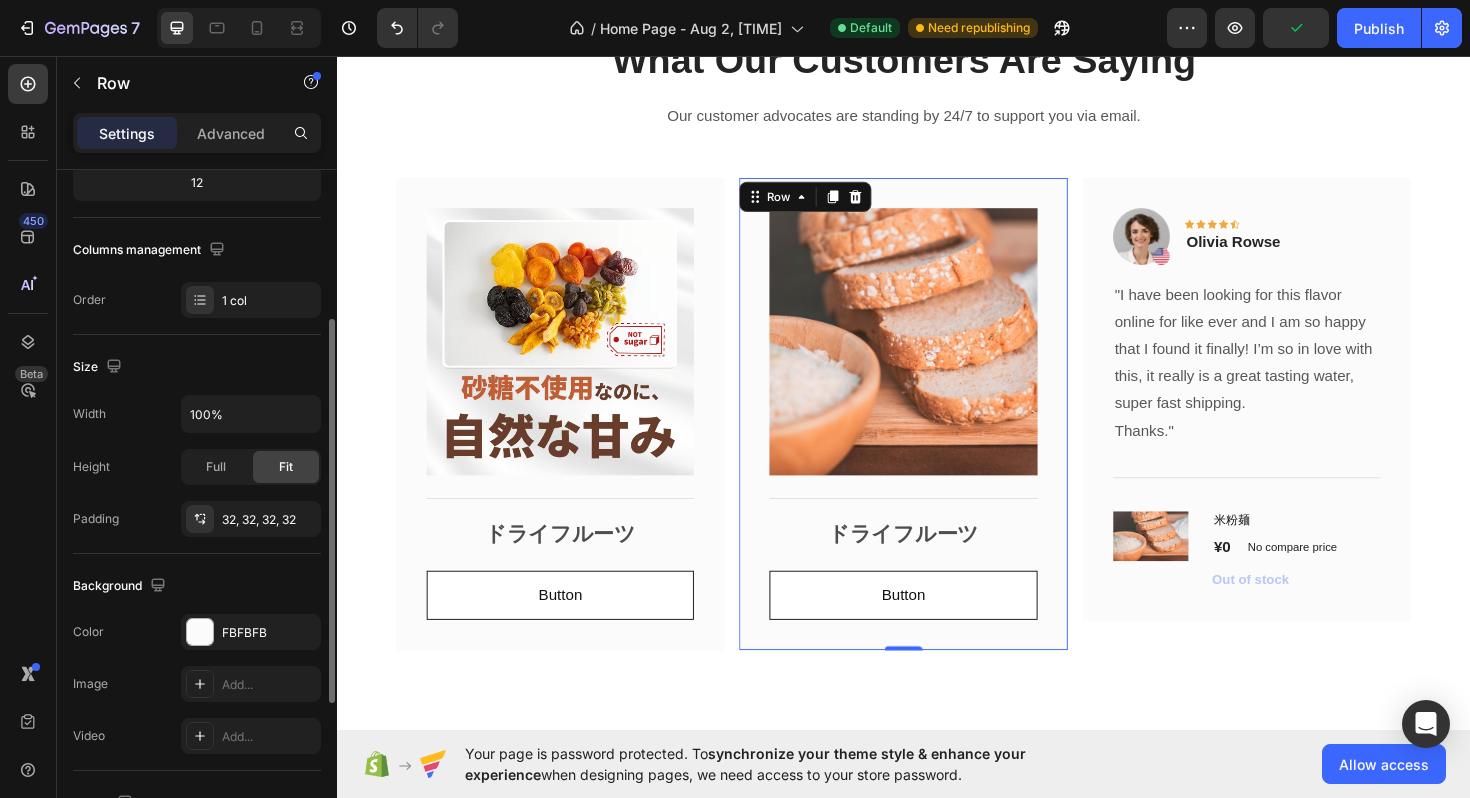 click on "Image                Title Line ドライフルーツ Text Block Button Button Row   0" at bounding box center (936, 435) 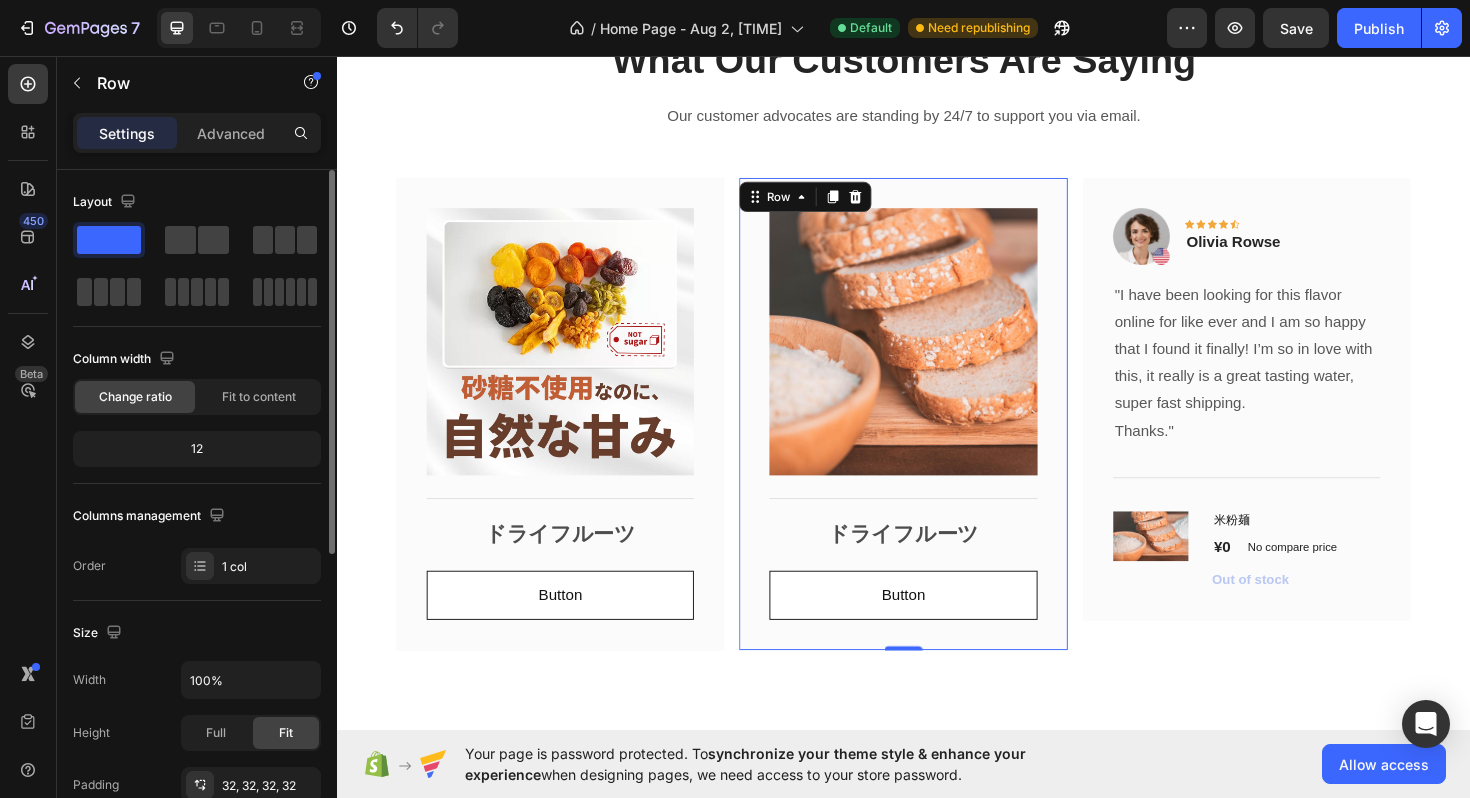 scroll, scrollTop: 2820, scrollLeft: 0, axis: vertical 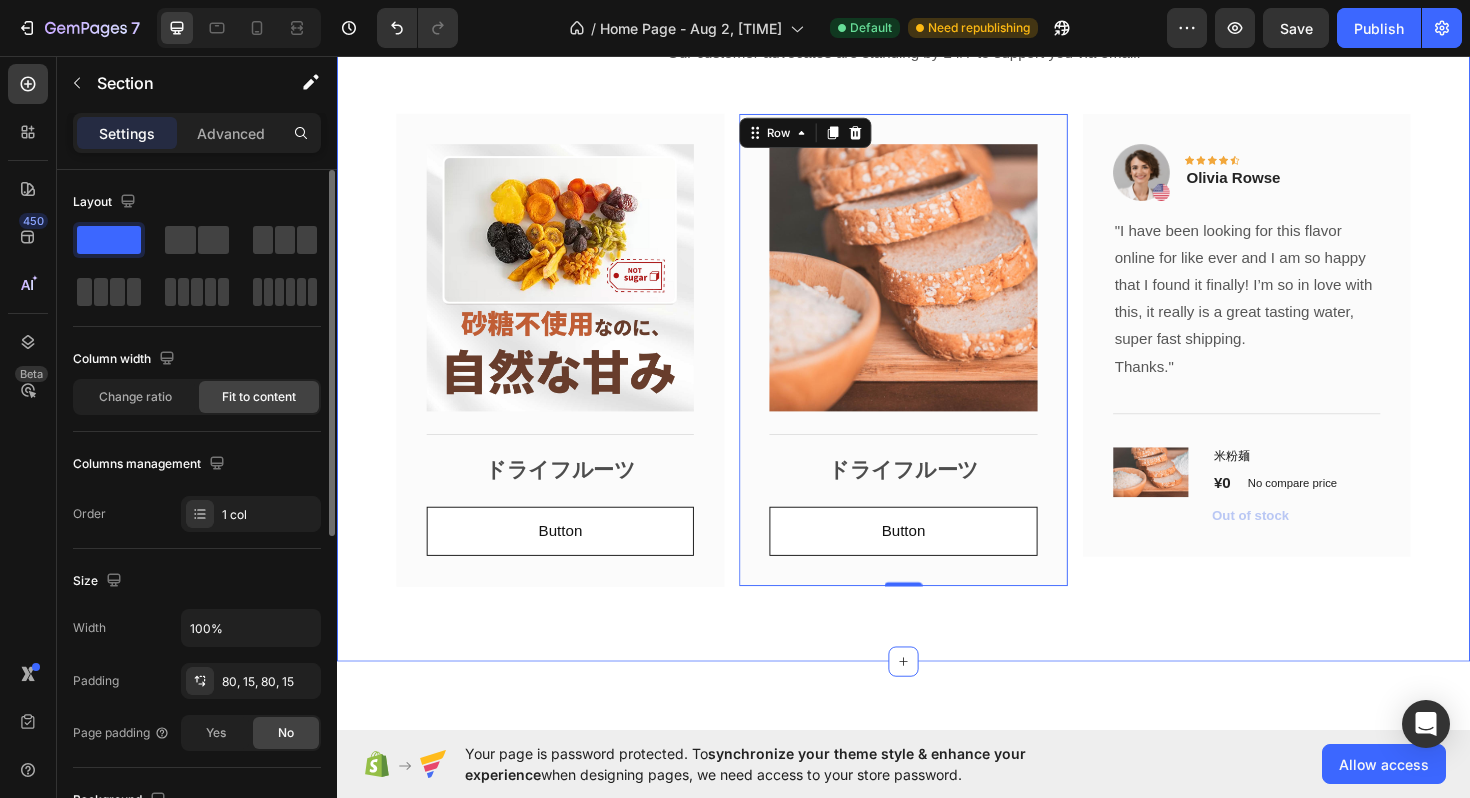 click on "What Our Customers Are Saying Heading Our customer advocates are standing by 24/7 to support you via email. Text block
Image                Title Line ドライフルーツ Text Block Button Button Row Image                Title Line ドライフルーツ Text Block Button Button Row   0 Image
Icon
Icon
Icon
Icon
Icon Row [PERSON] Text block Row "I have been looking for this flavor online for like ever and I am so happy that I found it finally! I’m so in love with this, it really is a great tasting water, super fast shipping.  Thanks." Text block                Title Line (P) Images & Gallery 米粉麺 (P) Title ¥0 (P) Price (P) Price No compare price (P) Price Row Out of stock (P) Cart Button Product Row
Carousel Row Section 5" at bounding box center (937, 292) 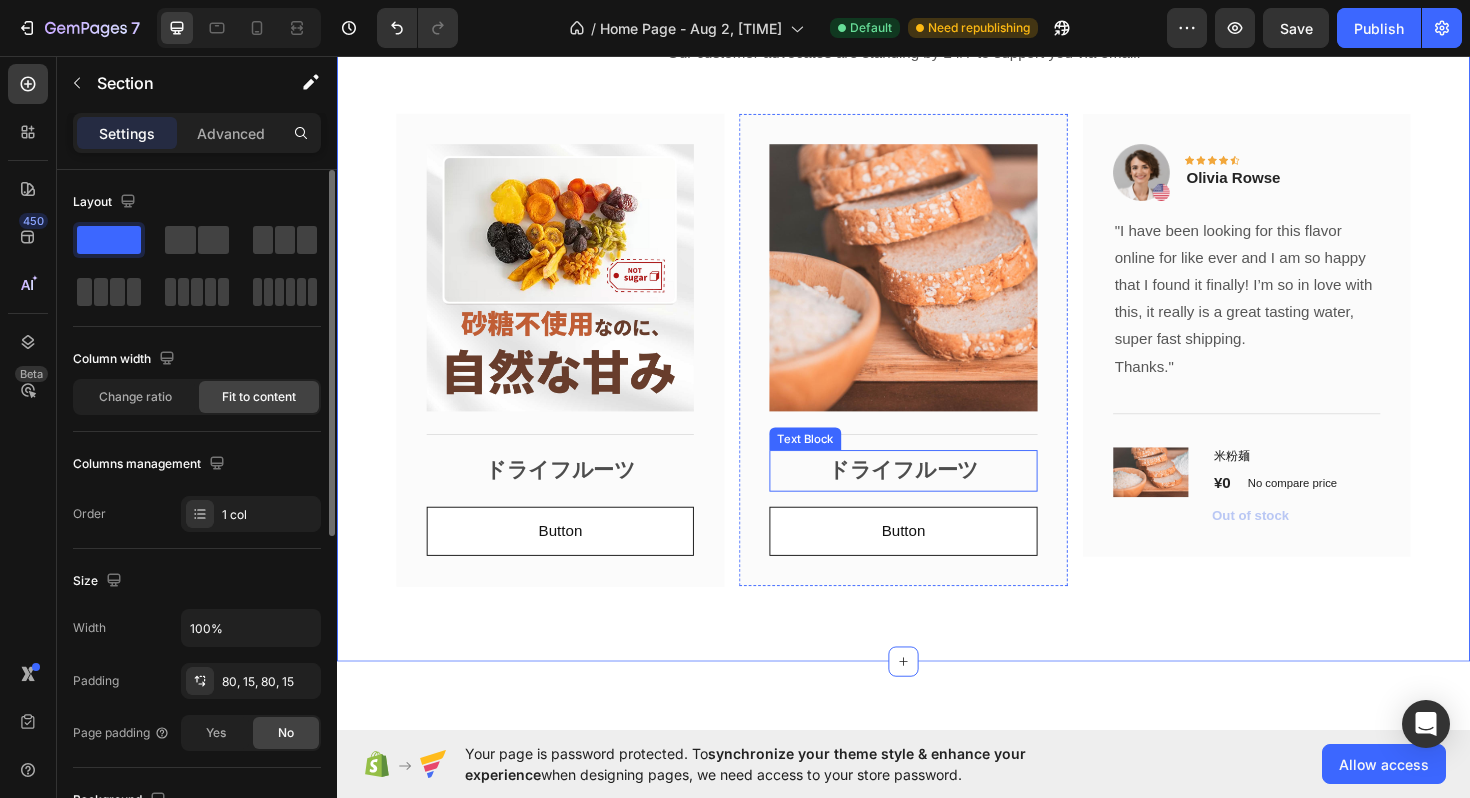 click on "ドライフルーツ" at bounding box center (936, 496) 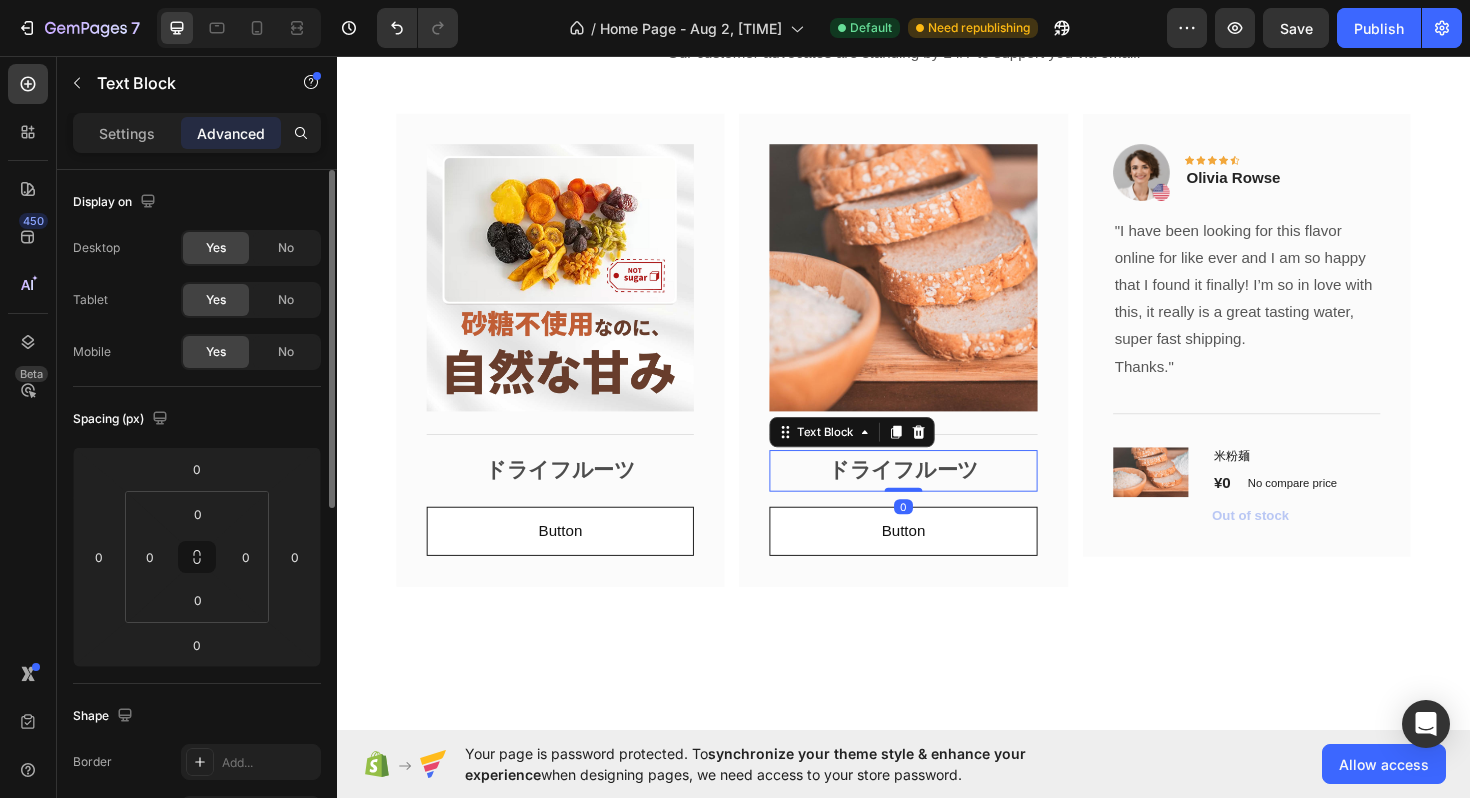click on "ドライフルーツ" at bounding box center [936, 496] 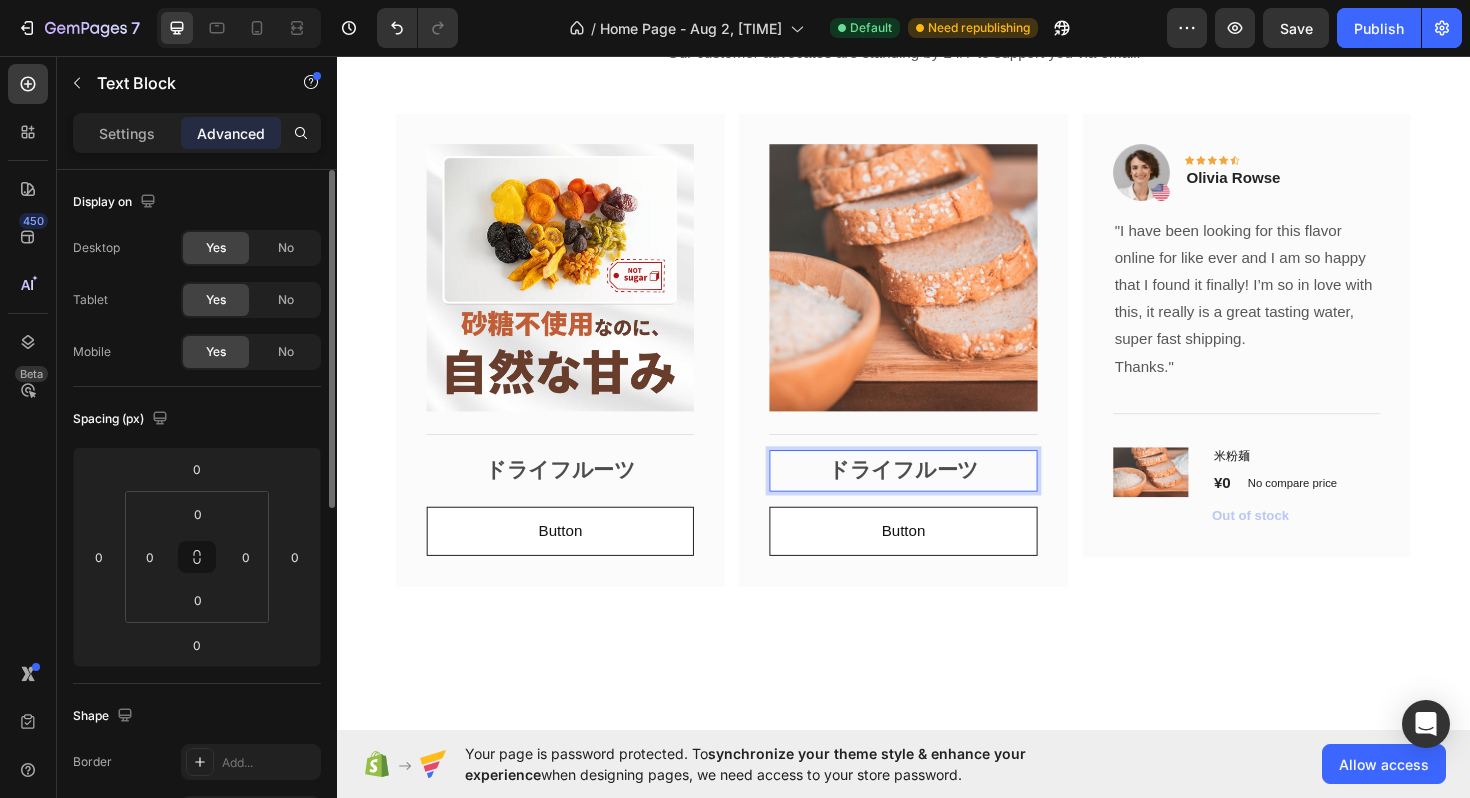 click on "ドライフルーツ" at bounding box center [936, 496] 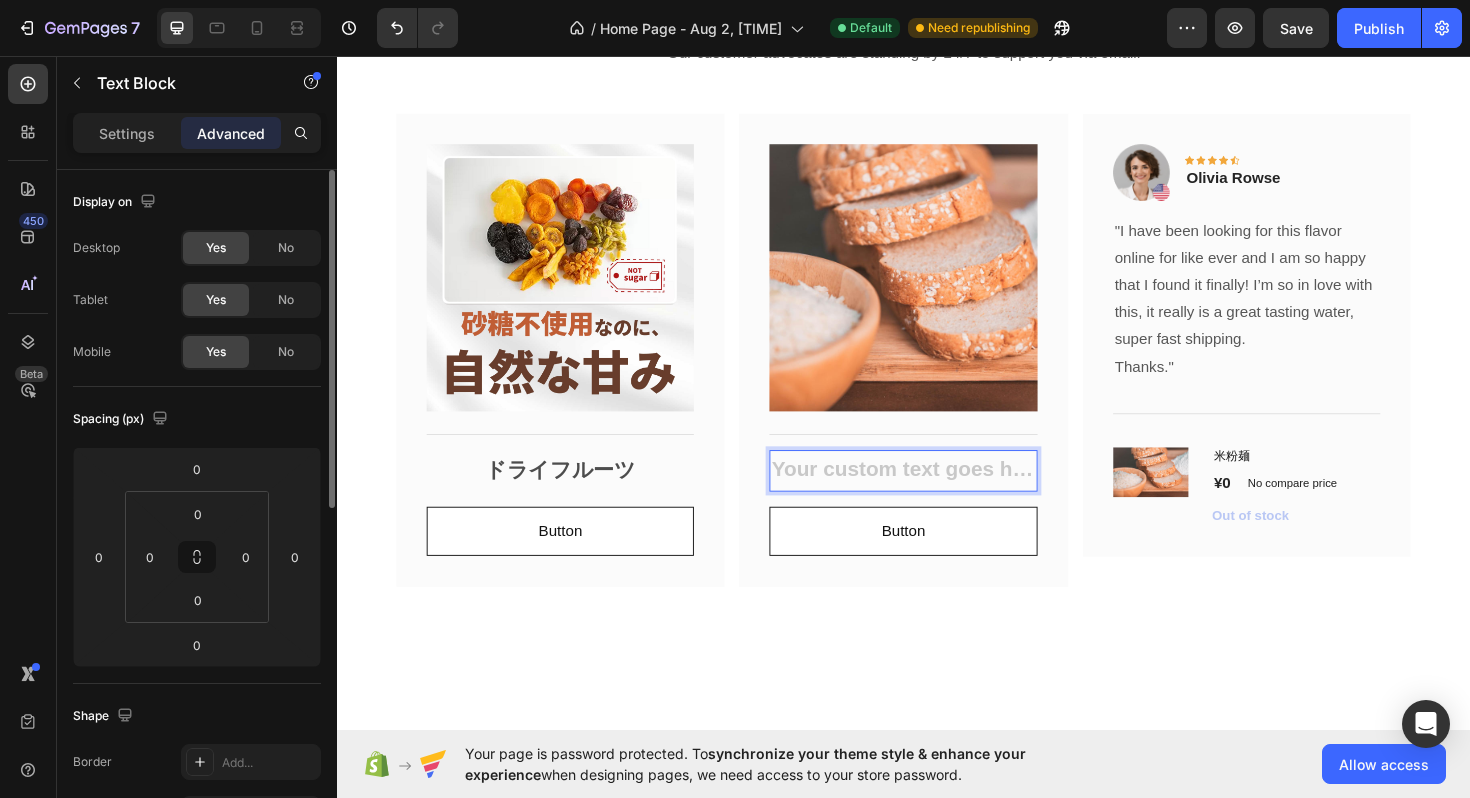 type 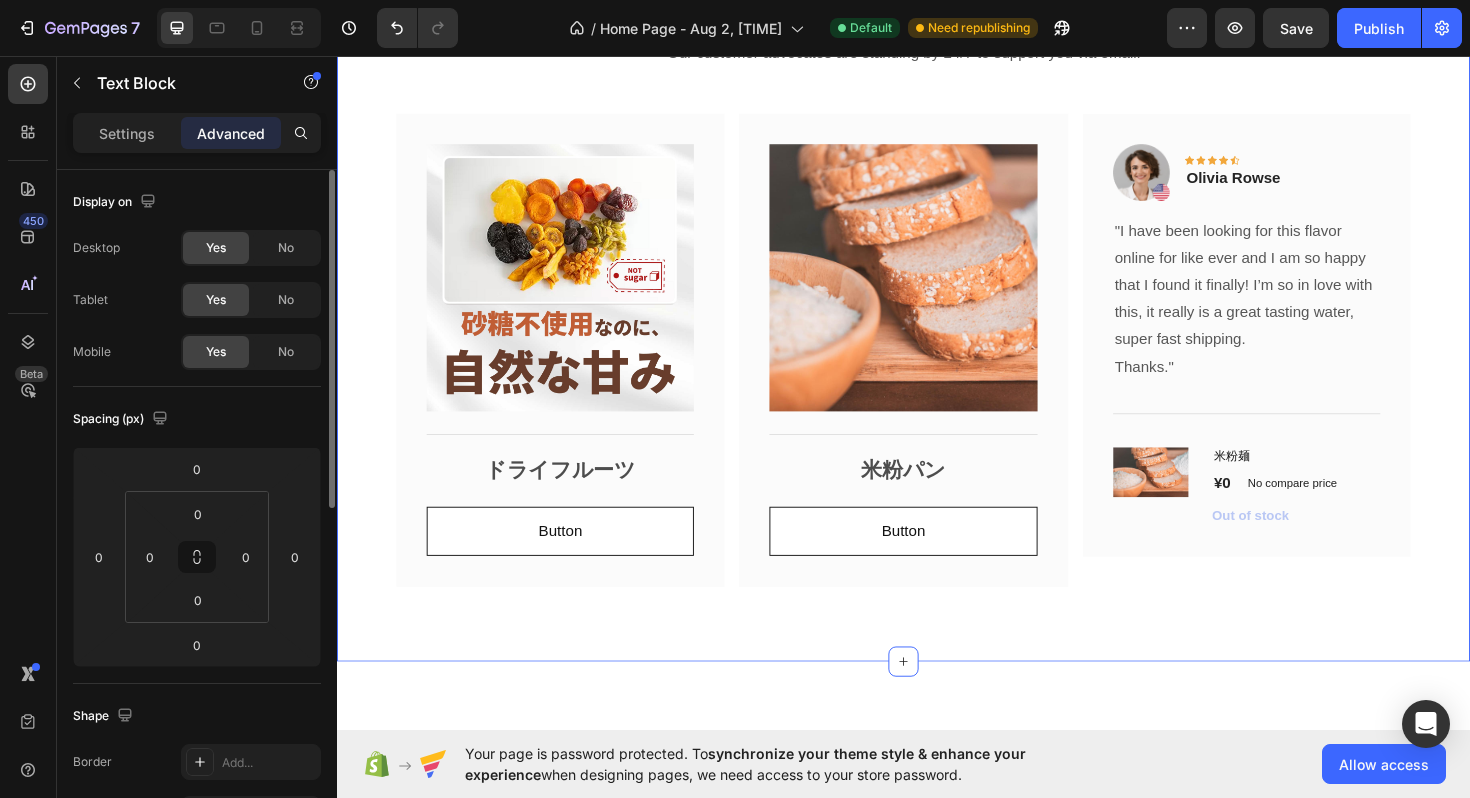 click on "What Our Customers Are Saying Heading Our customer advocates are standing by 24/7 to support you via email. Text block
Image                Title Line ドライフルーツ Text Block Button Button Row Image
Icon
Icon
Icon
Icon
Icon Row [PERSON] Text block Row "I have been looking for this flavor online for like ever and I am so happy that I found it finally! I’m so in love with this, it really is a great tasting water, super fast shipping.  Thanks." Text block                Title Line (P) Images & Gallery 米粉麺 (P) Title ¥0 (P) Price (P) Price No compare price (P) Price Row Out of stock (P) Cart Button Product Row
Carousel Row Section 5   You can create reusable sections Create Theme Section AI Content Write with GemAI What would you like to describe here? Tone and Voice Persuasive Product Show more Generate" at bounding box center [937, 292] 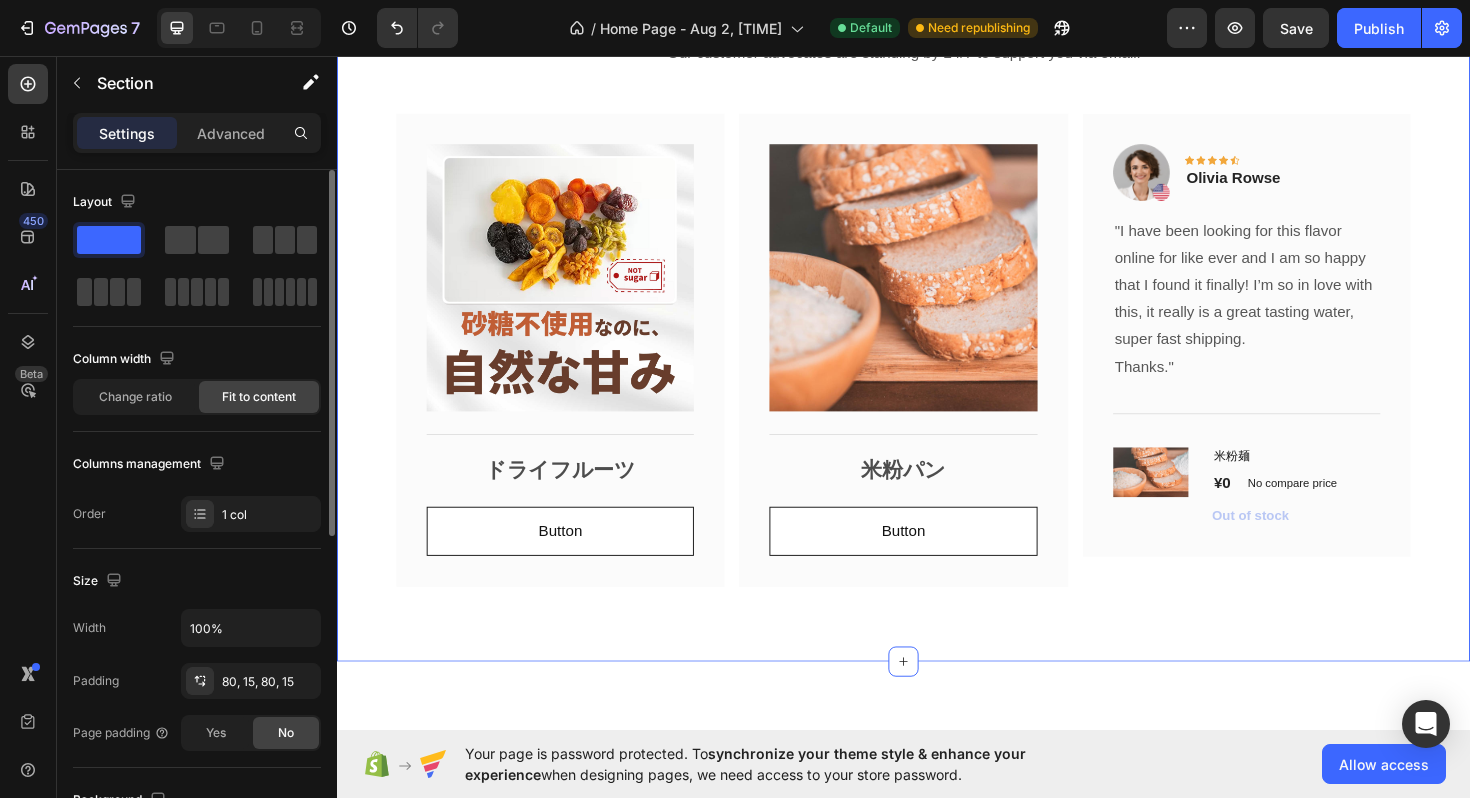 click on "What Our Customers Are Saying Heading Our customer advocates are standing by 24/7 to support you via email. Text block
Image                Title Line ドライフルーツ Text Block Button Button Row Image                Title Line 米粉パン Text Block Button Button Row Image
Icon
Icon
Icon
Icon
Icon Row [PERSON] Text block Row "I have been looking for this flavor online for like ever and I am so happy that I found it finally! I’m so in love with this, it really is a great tasting water, super fast shipping.  Thanks." Text block                Title Line (P) Images & Gallery 米粉麺 (P) Title ¥0 (P) Price (P) Price No compare price (P) Price Row Out of stock (P) Cart Button Product Row
Carousel Row Section 5   You can create reusable sections Create Theme Section AI Content Write with GemAI What would you like to describe here? Tone and Voice Persuasive Product 米粉麺 Show more" at bounding box center (937, 292) 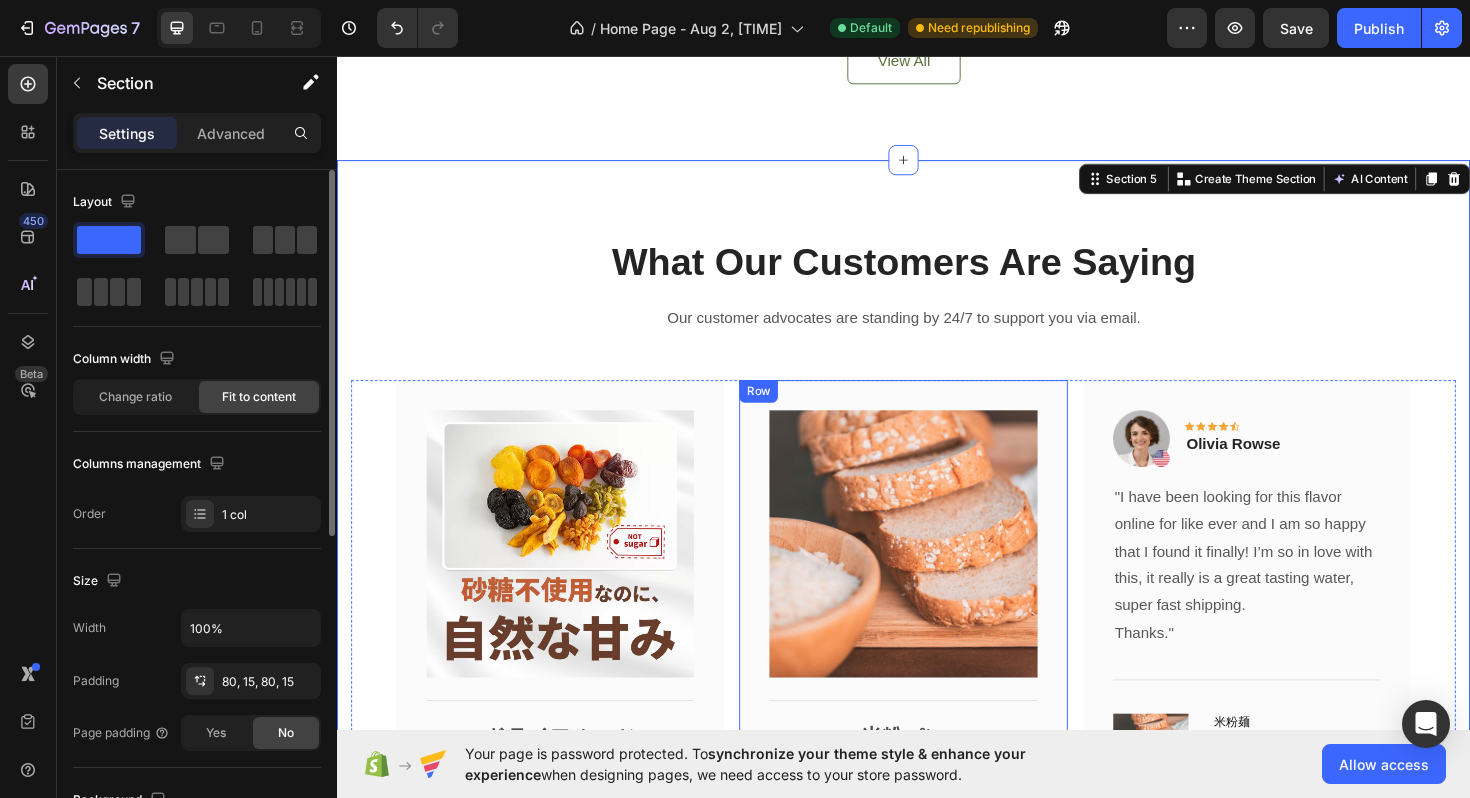 scroll, scrollTop: 2497, scrollLeft: 0, axis: vertical 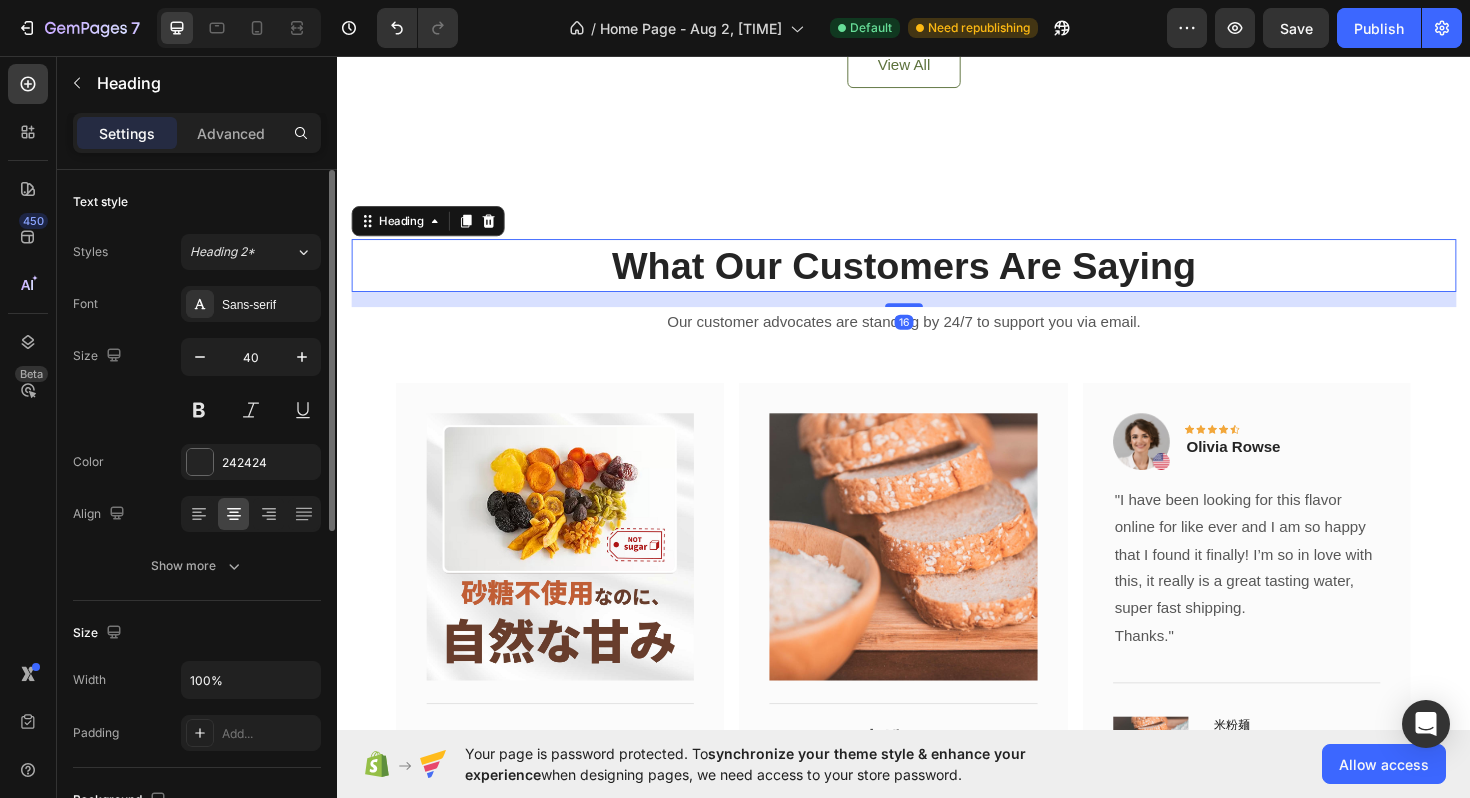 click on "What Our Customers Are Saying" at bounding box center (937, 278) 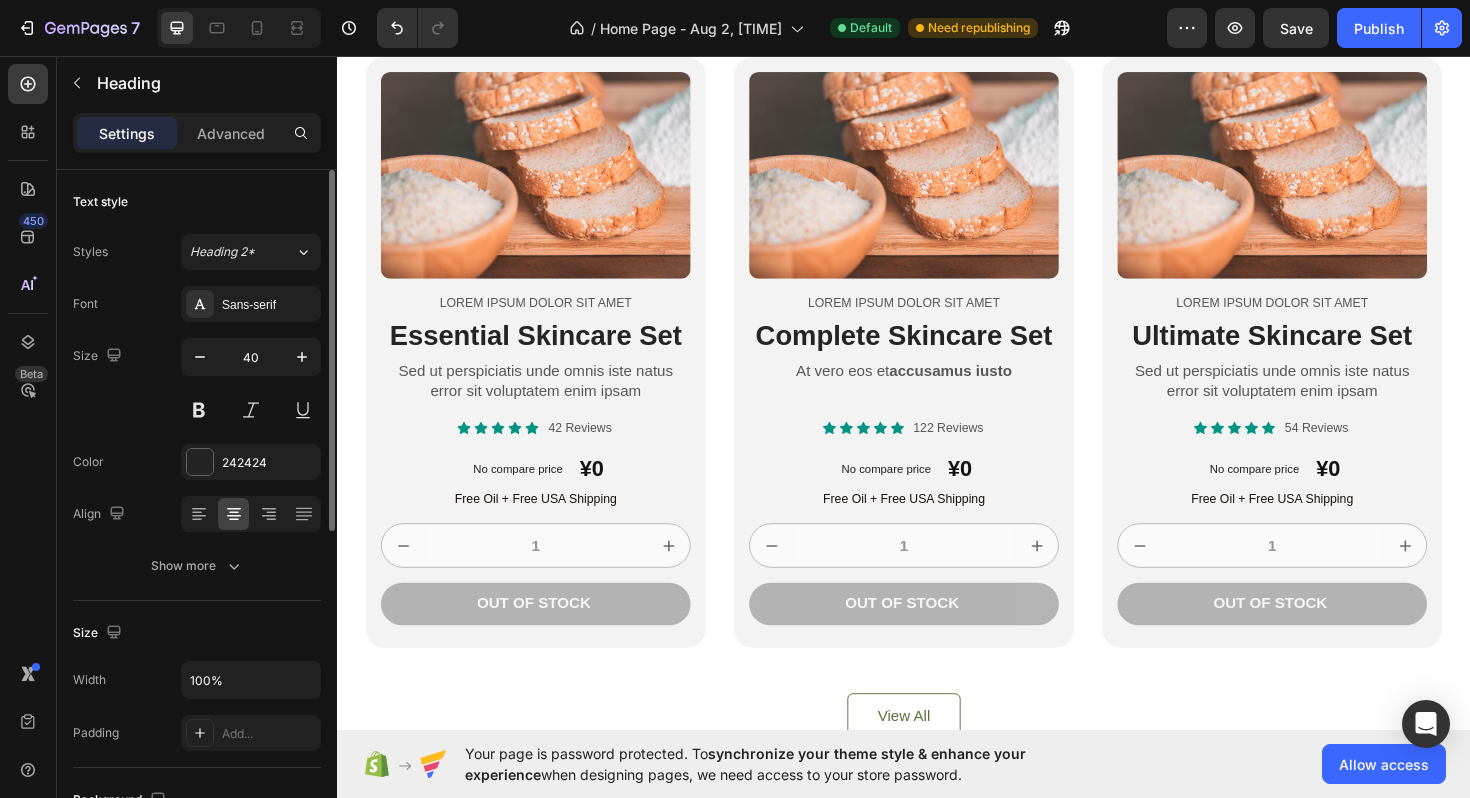 scroll, scrollTop: 1922, scrollLeft: 0, axis: vertical 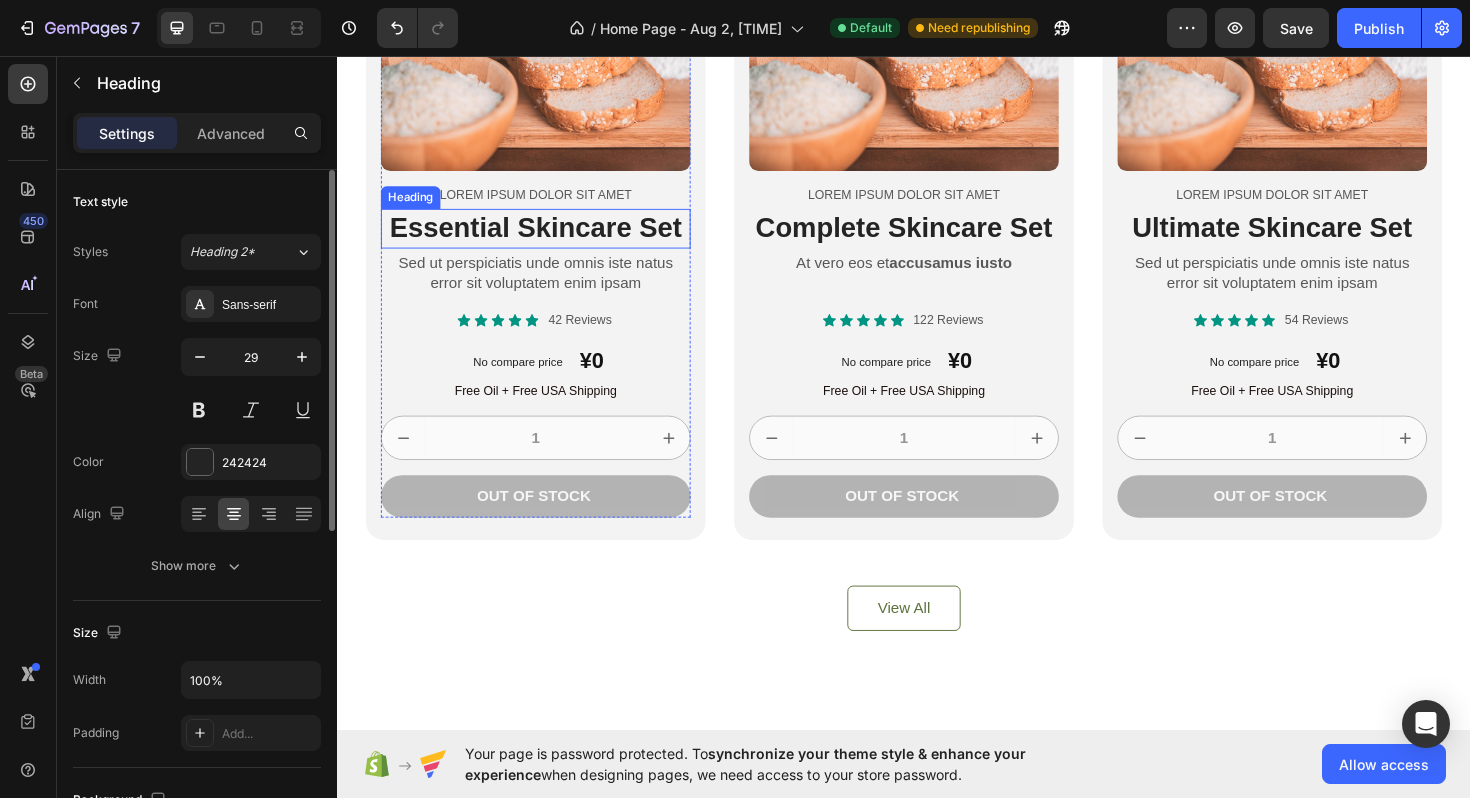 click on "Essential Skincare Set" at bounding box center [547, 239] 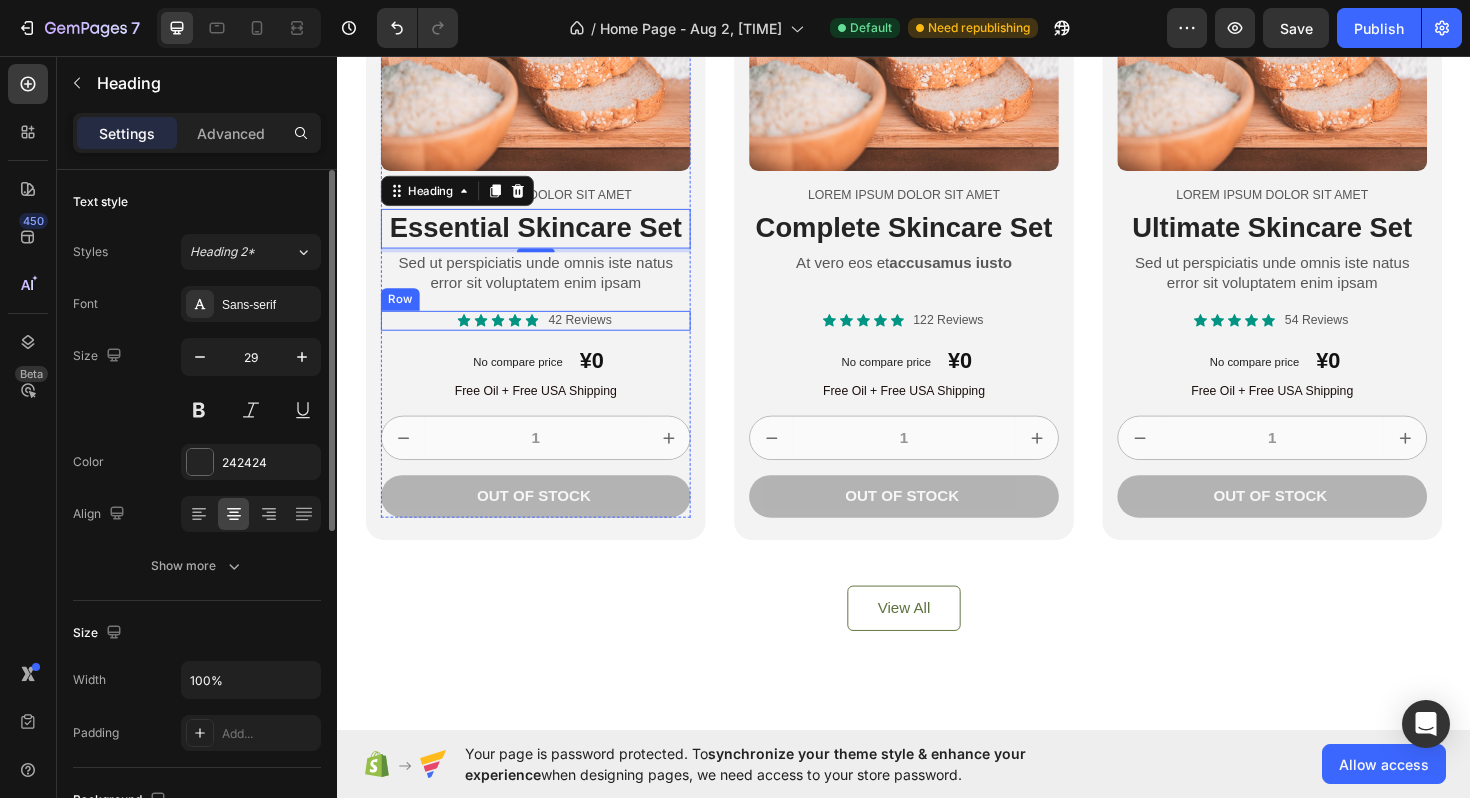 click on "Icon Icon Icon Icon Icon Icon List 42 Reviews Text Block Row" at bounding box center (547, 336) 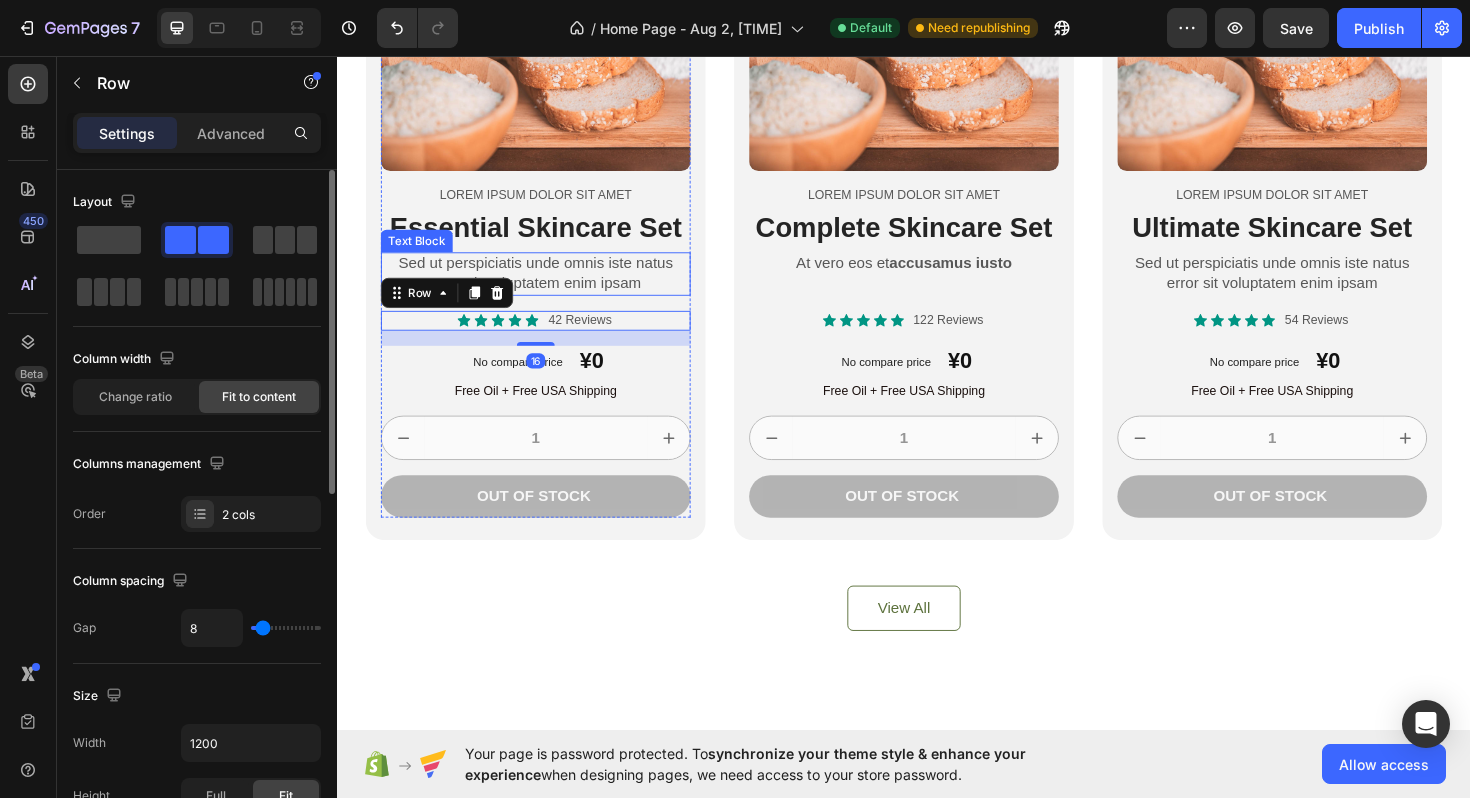 click on "Sed ut perspiciatis unde omnis iste natus error sit voluptatem enim ipsam" at bounding box center (547, 287) 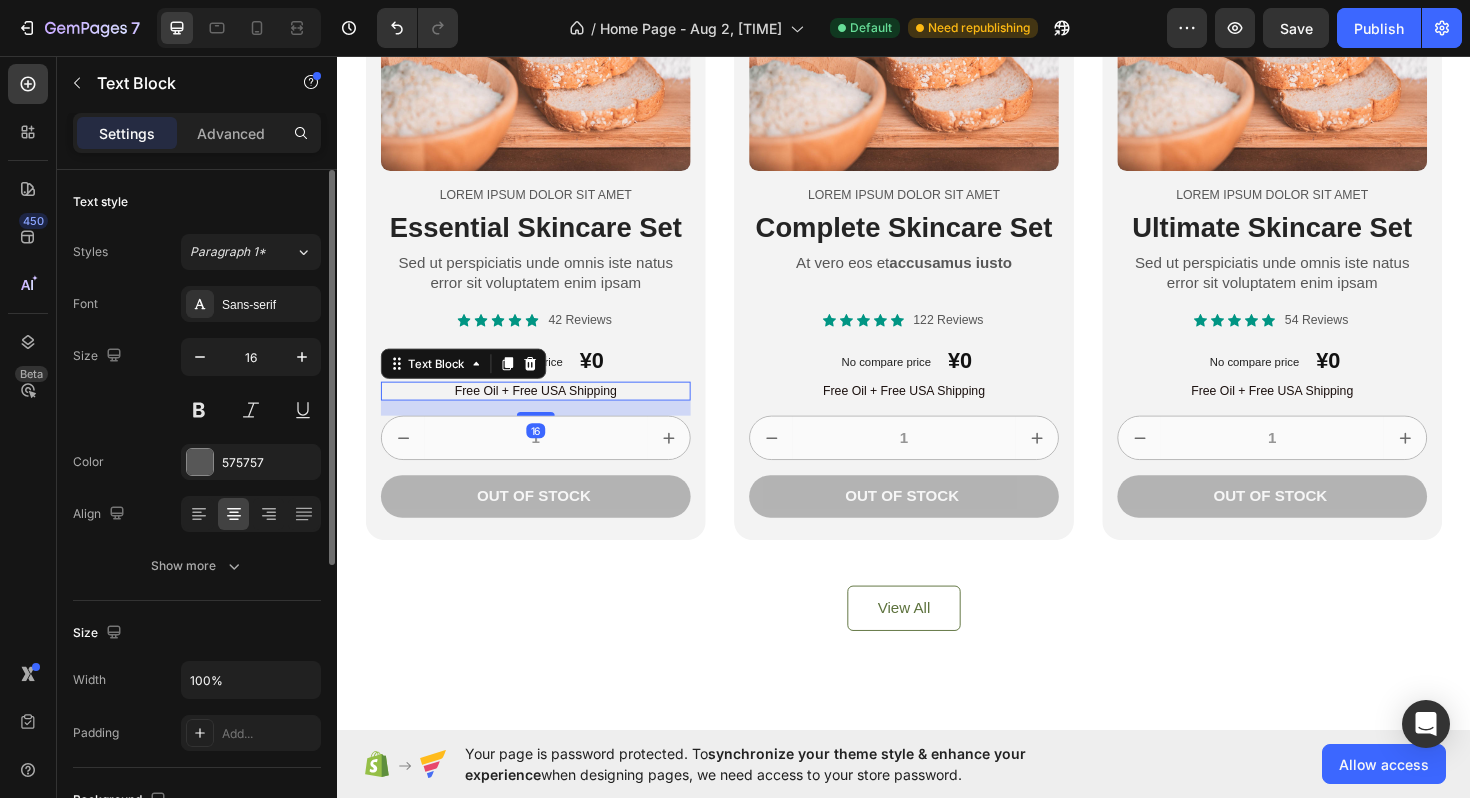 click on "Free Oil + Free USA Shipping" at bounding box center [547, 411] 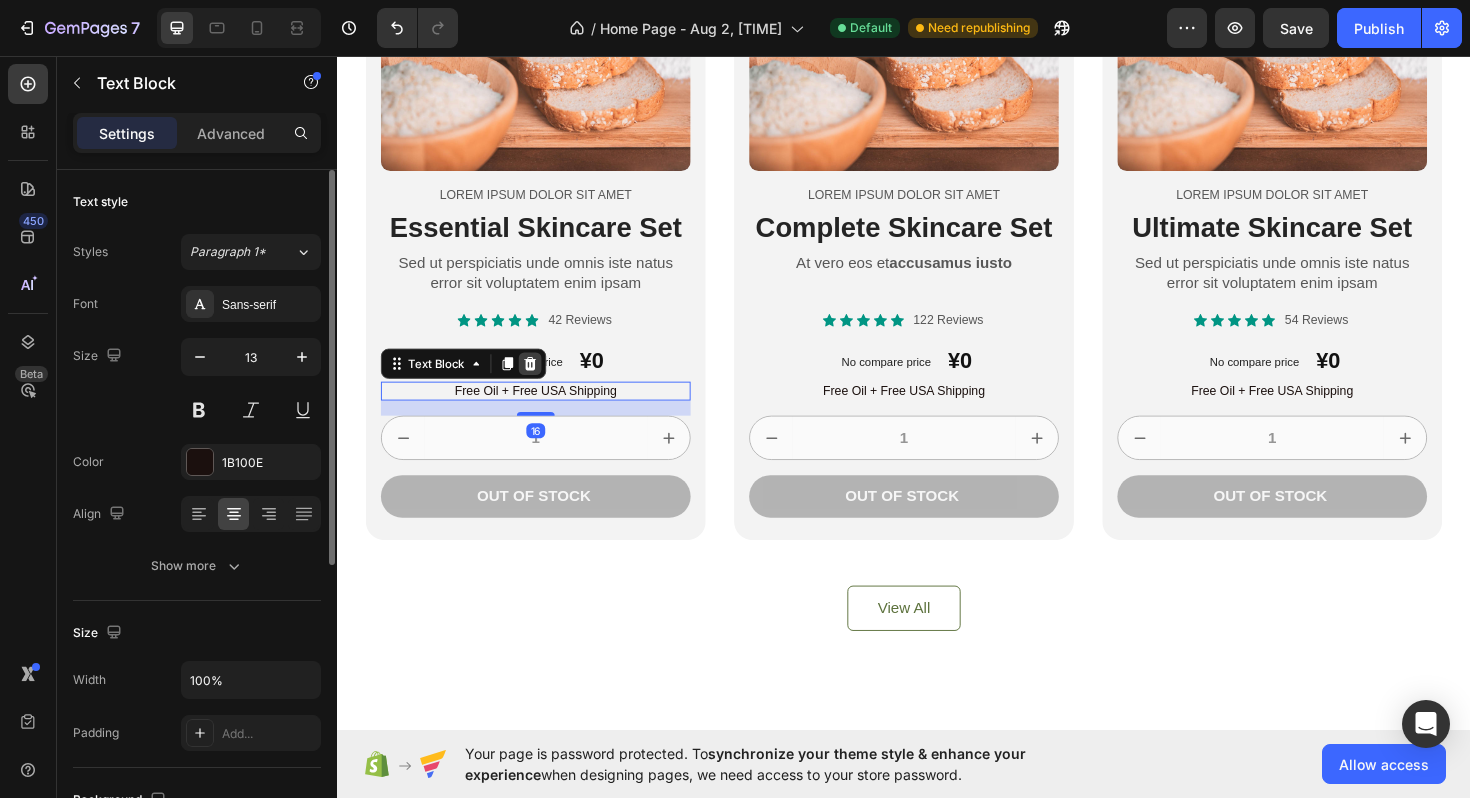 click 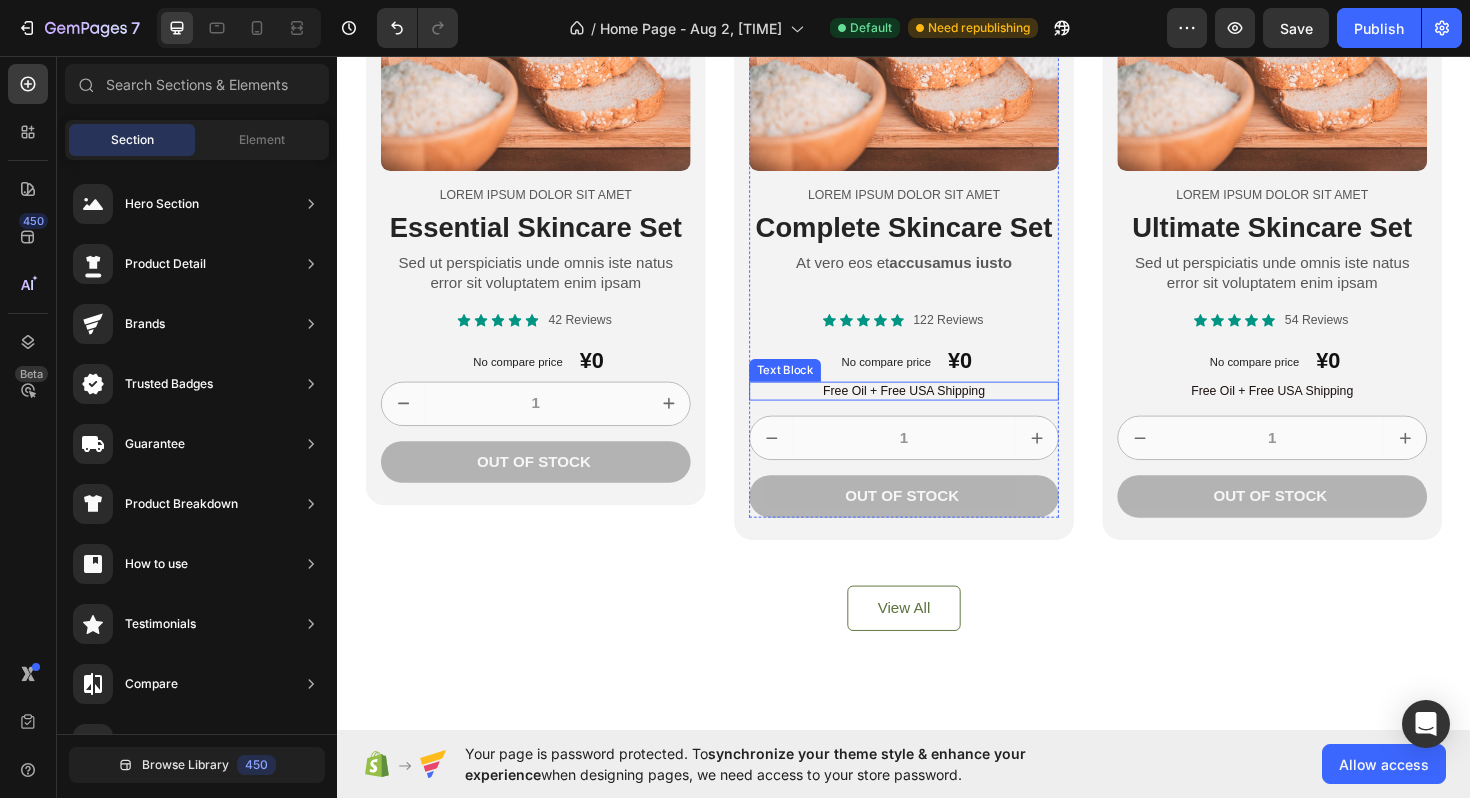 click on "Free Oil + Free USA Shipping" at bounding box center (937, 411) 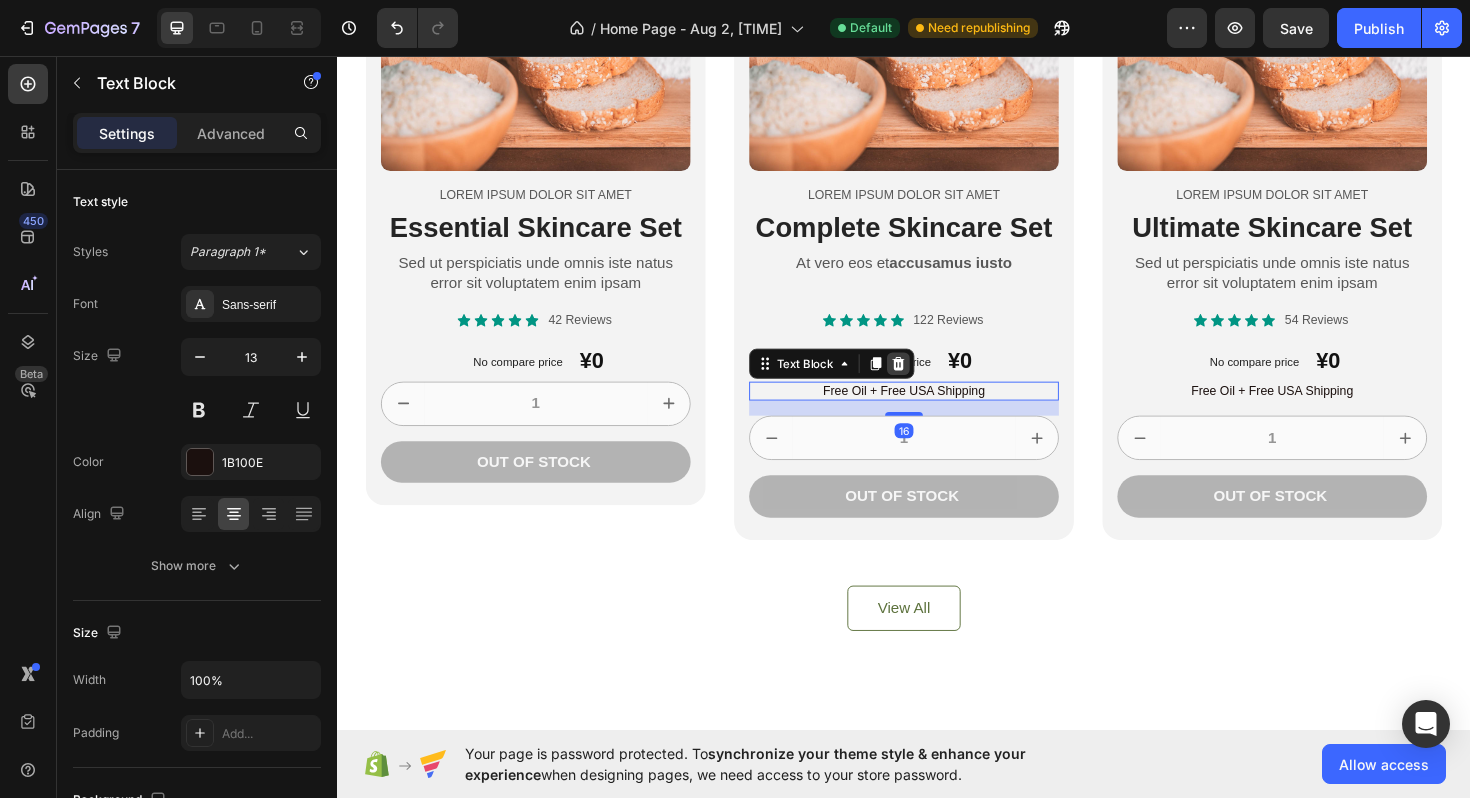 click 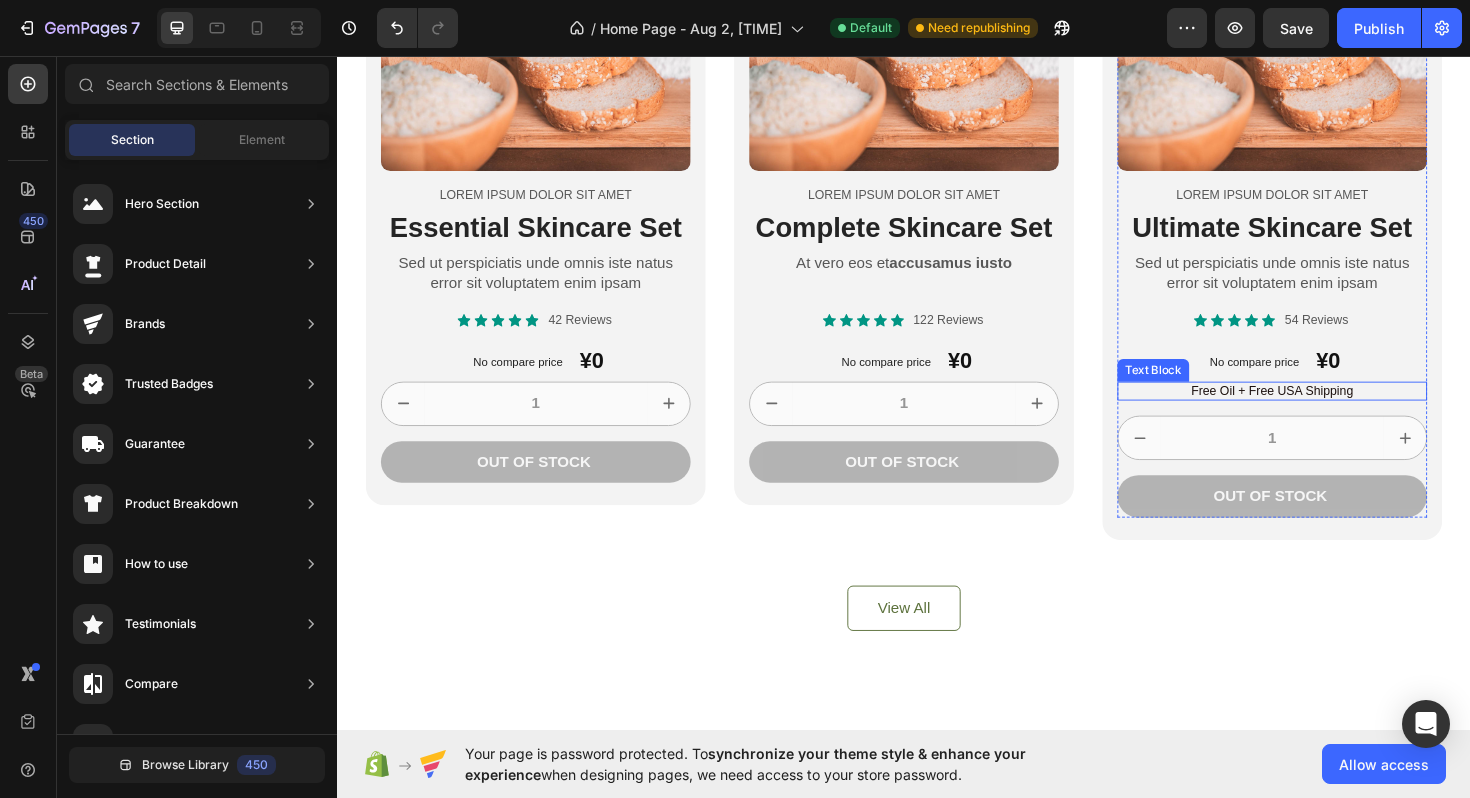 click on "No compare price Product Price ¥0 Product Price Product Price Row" at bounding box center [1327, 380] 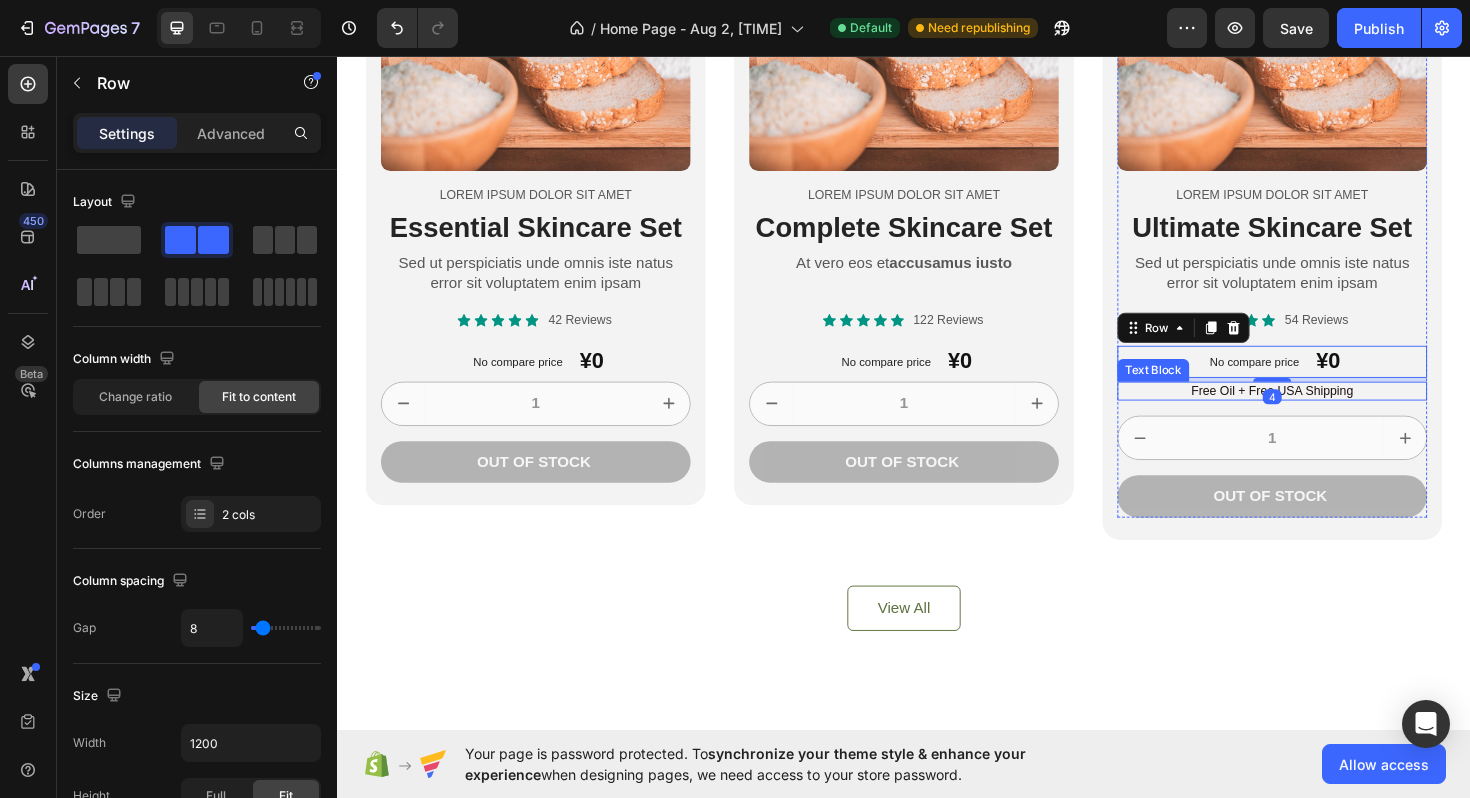 click on "Free Oil + Free USA Shipping" at bounding box center (1327, 411) 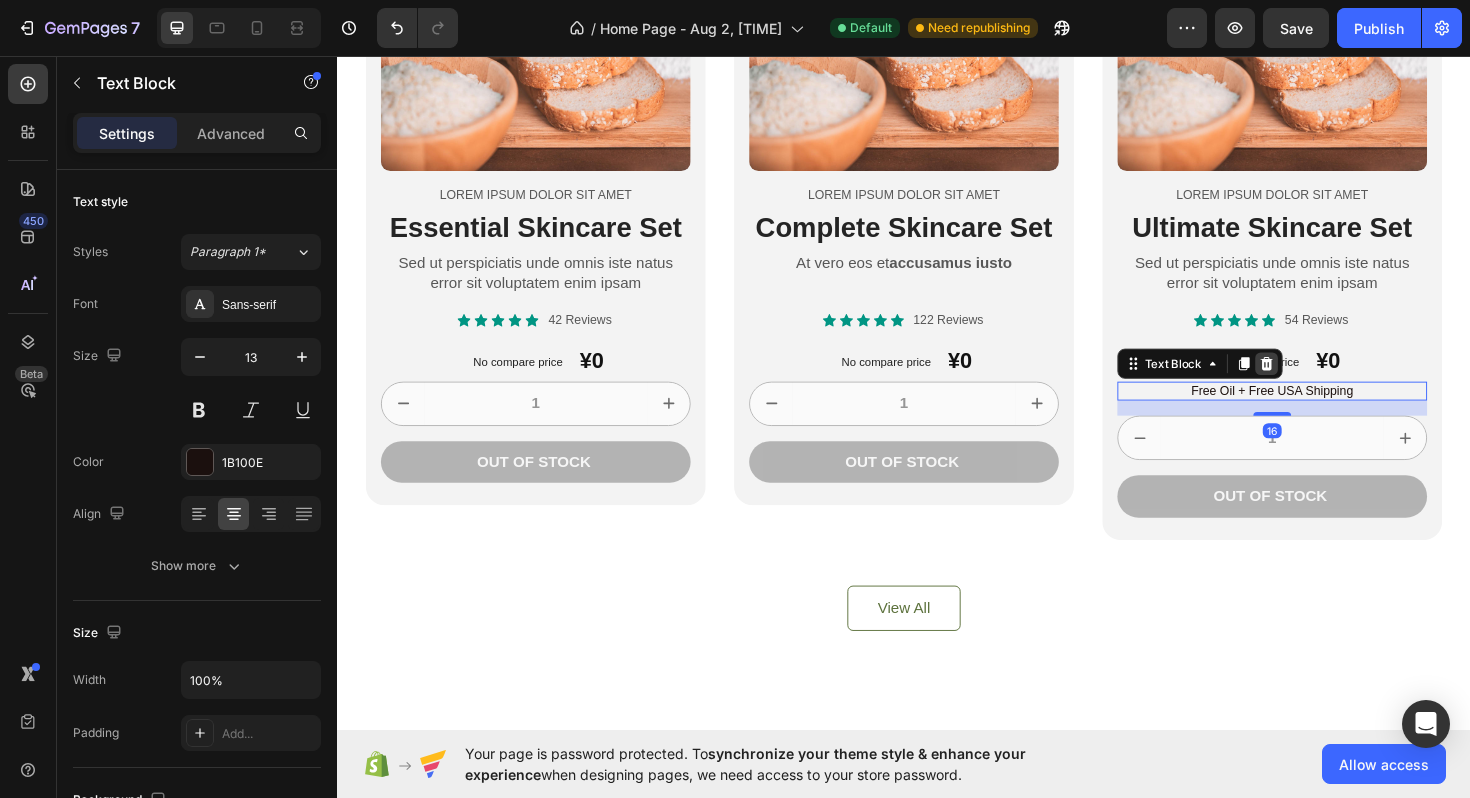 click 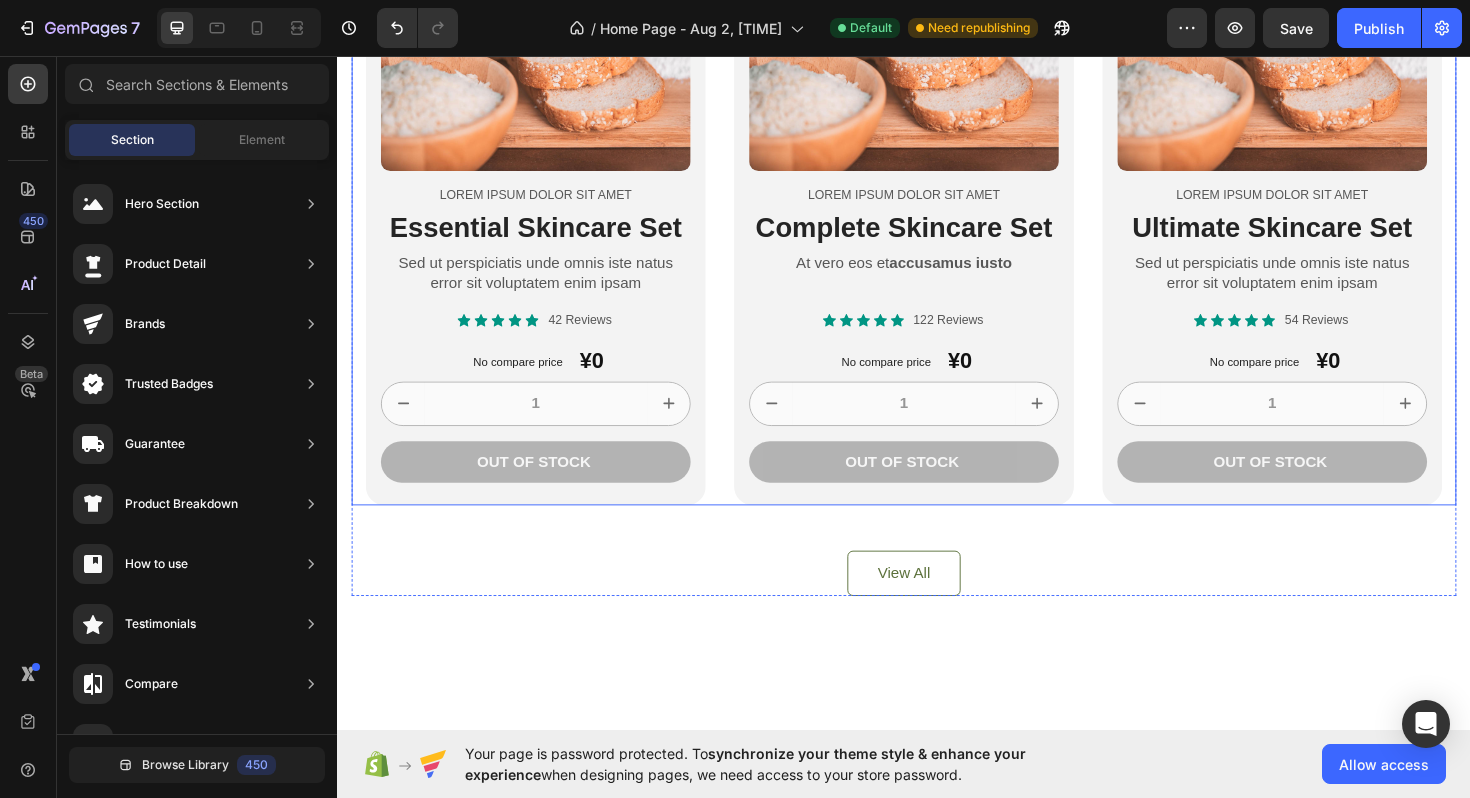 click on "Product Images Lorem ipsum dolor sit amet Text Block Essential Skincare Set Heading Sed ut perspiciatis unde omnis iste natus error sit voluptatem enim ipsam Text Block Icon Icon Icon Icon Icon Icon List 42 Reviews Text Block Row No compare price Product Price ¥0 Product Price Product Price Row
1
Product Quantity Out of stock Add to Cart Row Product Row Product Images Lorem ipsum dolor sit amet Text Block Complete Skincare Set Heading At vero eos et  accusamus iusto   Text Block Icon Icon Icon Icon Icon Icon List 122 Reviews Text Block Row No compare price Product Price ¥0 Product Price Product Price Row
1
Product Quantity Out of stock Add to Cart Row Product Row Product Images Lorem ipsum dolor sit amet Text Block Ultimate Skincare Set Heading Sed ut perspiciatis unde omnis iste natus error sit voluptatem enim ipsam Text Block Icon Icon Icon Icon Icon Icon List 54 Reviews Text Block Row No compare price Product Price ¥0 Product Price Row" at bounding box center [937, 237] 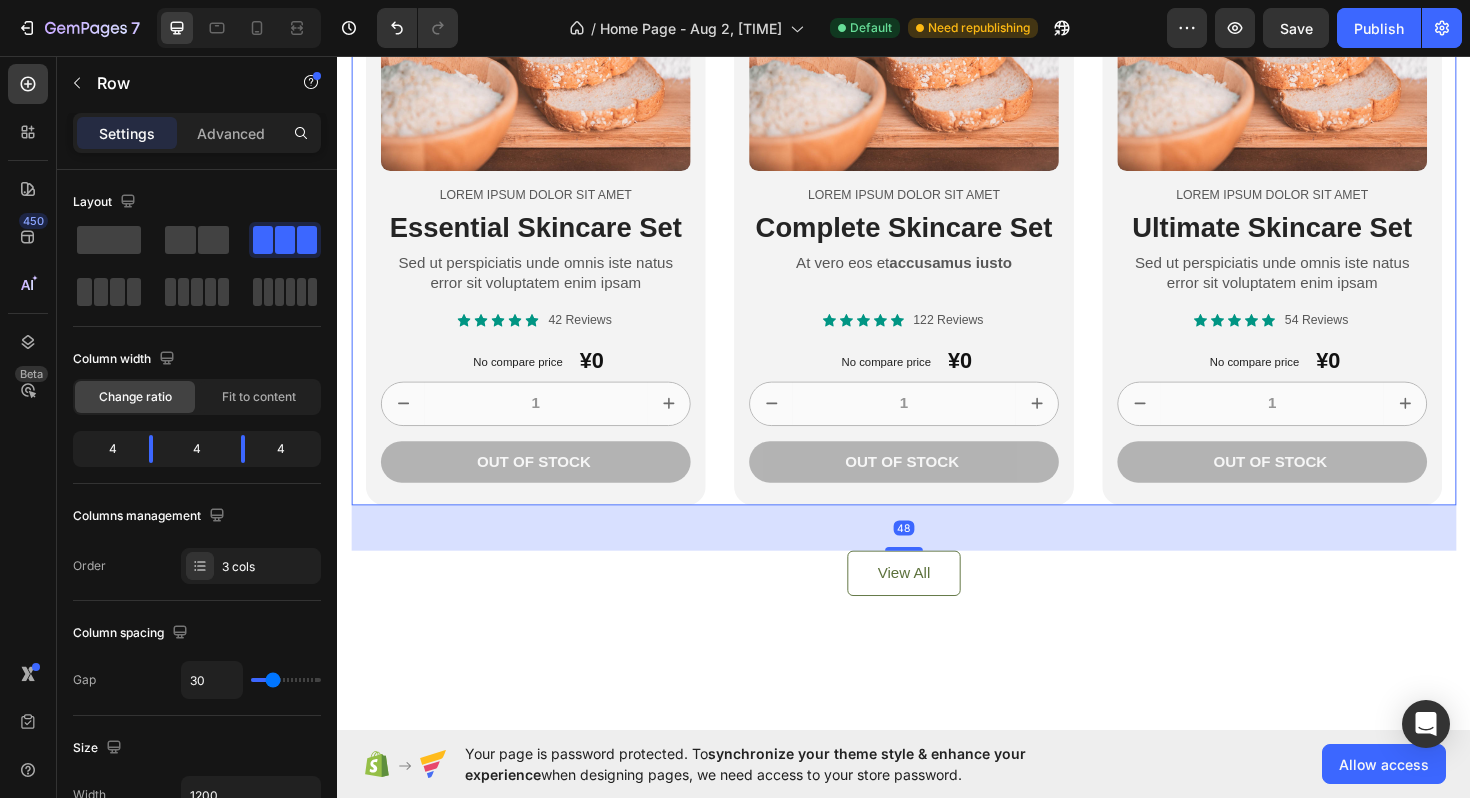 scroll, scrollTop: 1401, scrollLeft: 0, axis: vertical 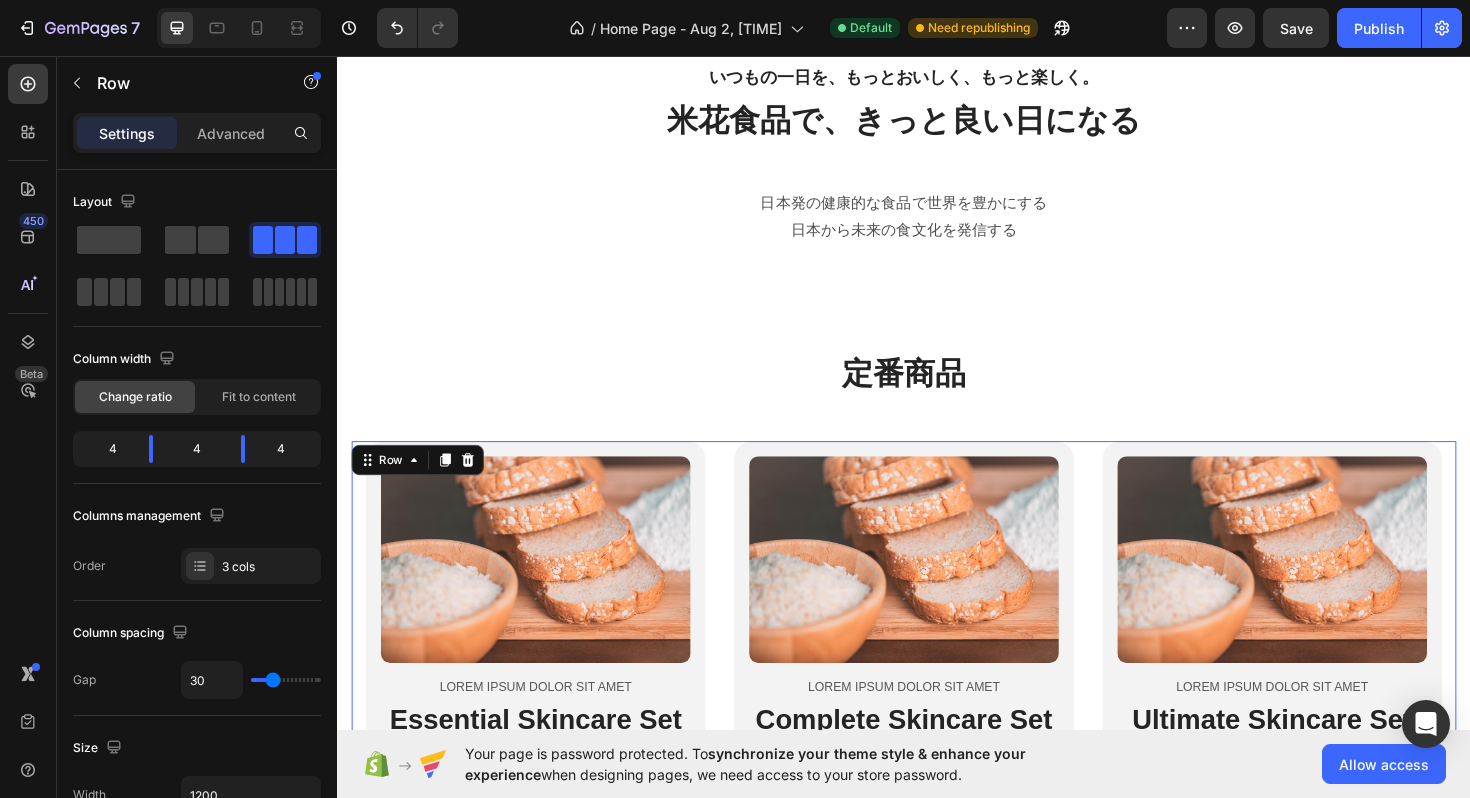 click on "定番商品 Heading Product Images Lorem ipsum dolor sit amet Text Block Essential Skincare Set Heading Sed ut perspiciatis unde omnis iste natus error sit voluptatem enim ipsam Text Block Icon Icon Icon Icon Icon Icon List 42 Reviews Text Block Row No compare price Product Price ¥0 Product Price Product Price Row
1
Product Quantity Out of stock Add to Cart Row Product Row Product Images Lorem ipsum dolor sit amet Text Block Complete Skincare Set Heading At vero eos et  accusamus iusto   Text Block Icon Icon Icon Icon Icon Icon List 122 Reviews Text Block Row No compare price Product Price ¥0 Product Price Product Price Row
1
Product Quantity Out of stock Add to Cart Row Product Row Product Images Lorem ipsum dolor sit amet Text Block Ultimate Skincare Set Heading Sed ut perspiciatis unde omnis iste natus error sit voluptatem enim ipsam Text Block Icon Icon Icon Icon Icon Icon List 54 Reviews Text Block Row No compare price Product Price ¥0 Row" at bounding box center [937, 760] 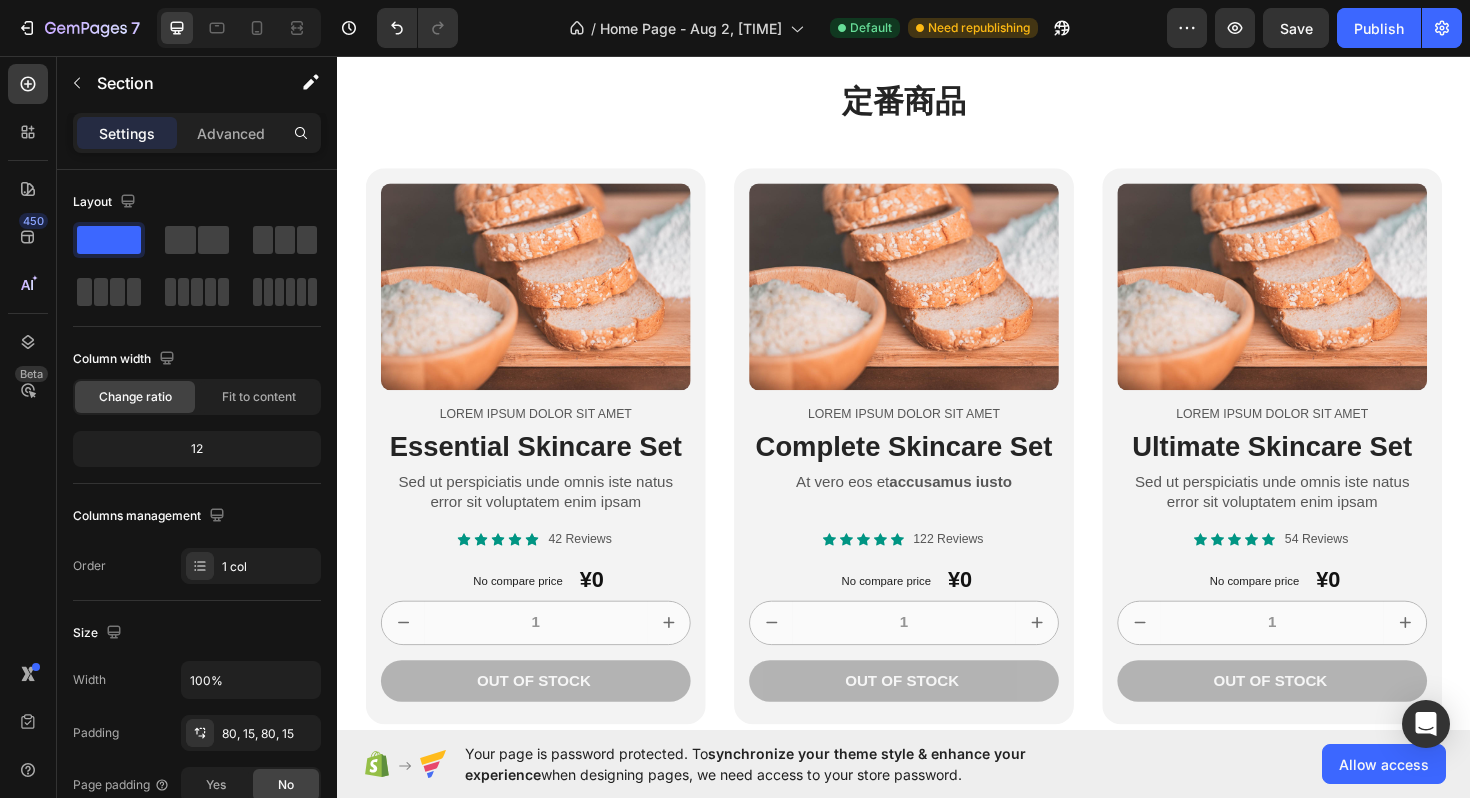 scroll, scrollTop: 1570, scrollLeft: 0, axis: vertical 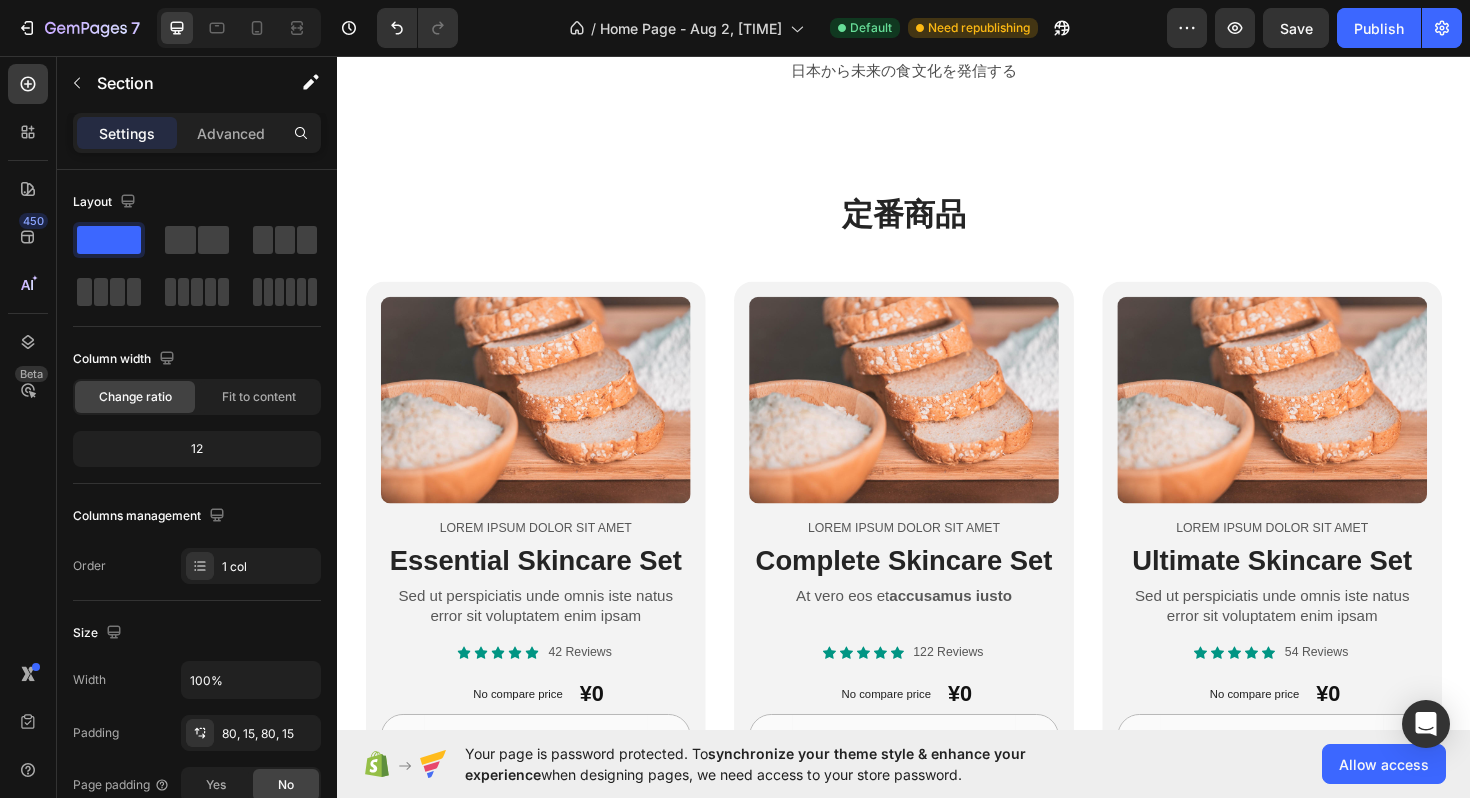 click on "定番商品 Heading Product Images Lorem ipsum dolor sit amet Text Block Essential Skincare Set Heading Sed ut perspiciatis unde omnis iste natus error sit voluptatem enim ipsam Text Block Icon Icon Icon Icon Icon Icon List 42 Reviews Text Block Row No compare price Product Price ¥0 Product Price Product Price Row
1
Product Quantity Out of stock Add to Cart Row Product Row Product Images Lorem ipsum dolor sit amet Text Block Complete Skincare Set Heading At vero eos et  accusamus iusto   Text Block Icon Icon Icon Icon Icon Icon List 122 Reviews Text Block Row No compare price Product Price ¥0 Product Price Product Price Row
1
Product Quantity Out of stock Add to Cart Row Product Row Product Images Lorem ipsum dolor sit amet Text Block Ultimate Skincare Set Heading Sed ut perspiciatis unde omnis iste natus error sit voluptatem enim ipsam Text Block Icon Icon Icon Icon Icon Icon List 54 Reviews Text Block Row No compare price Product Price ¥0 Row" at bounding box center (937, 591) 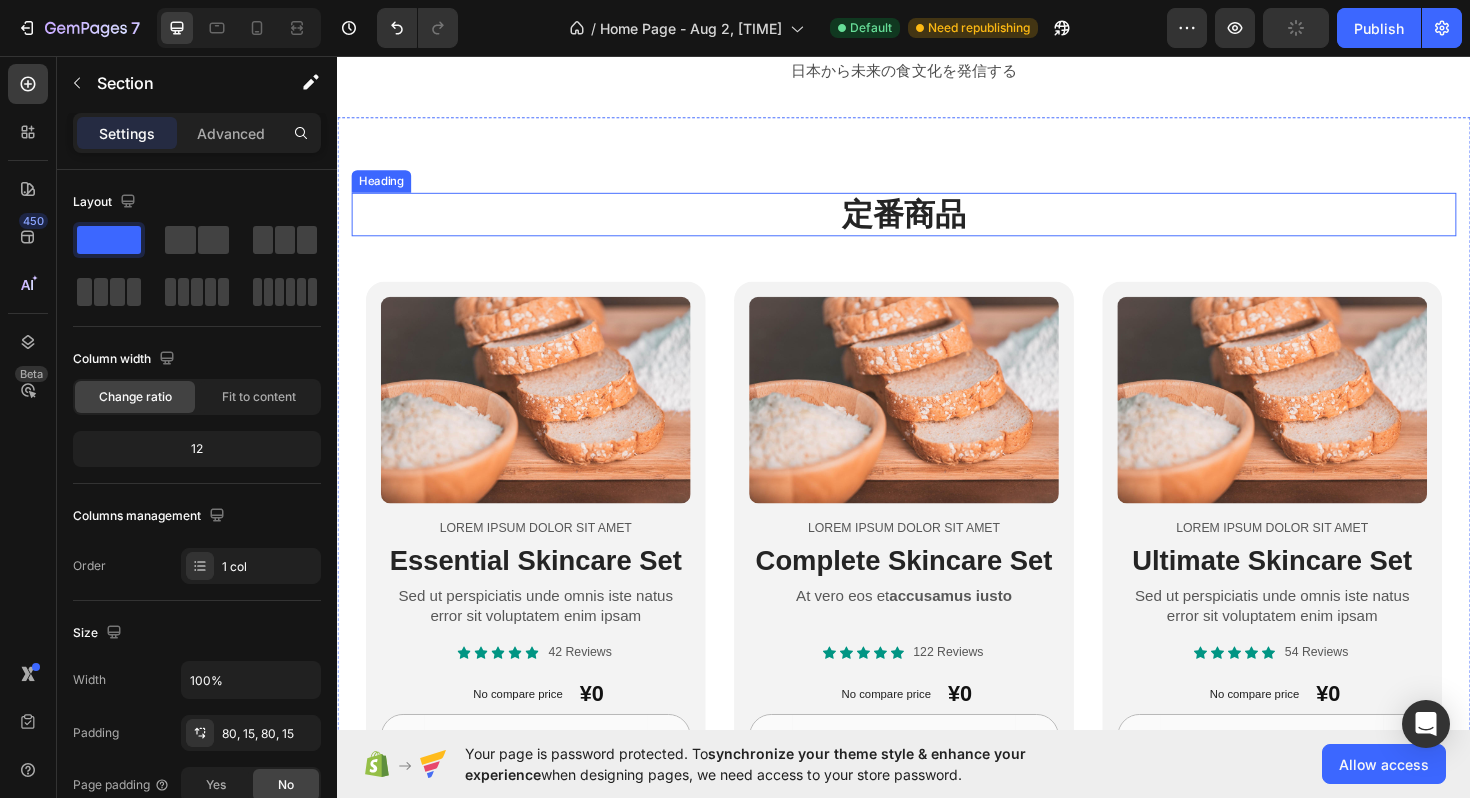 click on "定番商品" at bounding box center (937, 224) 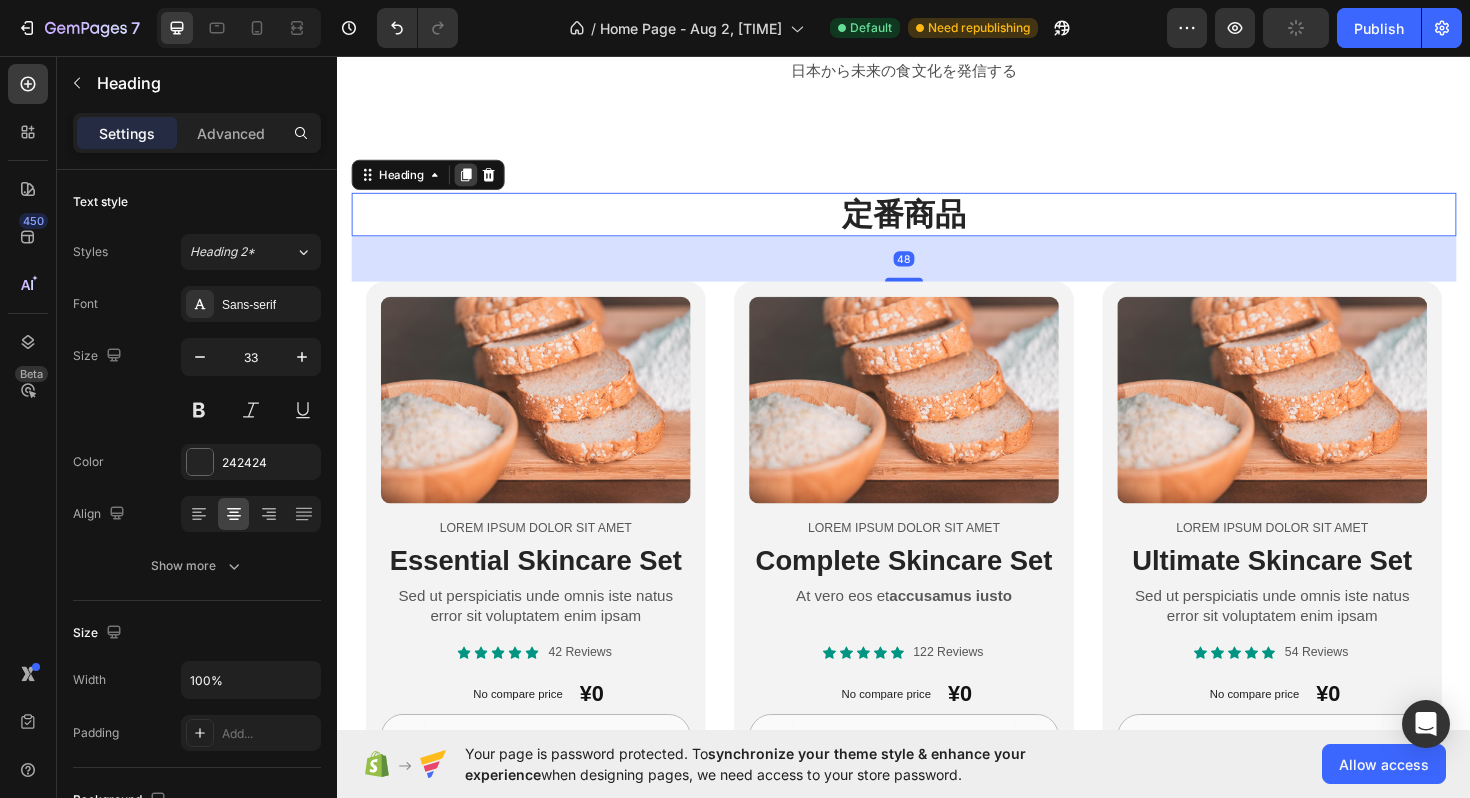 click at bounding box center (473, 182) 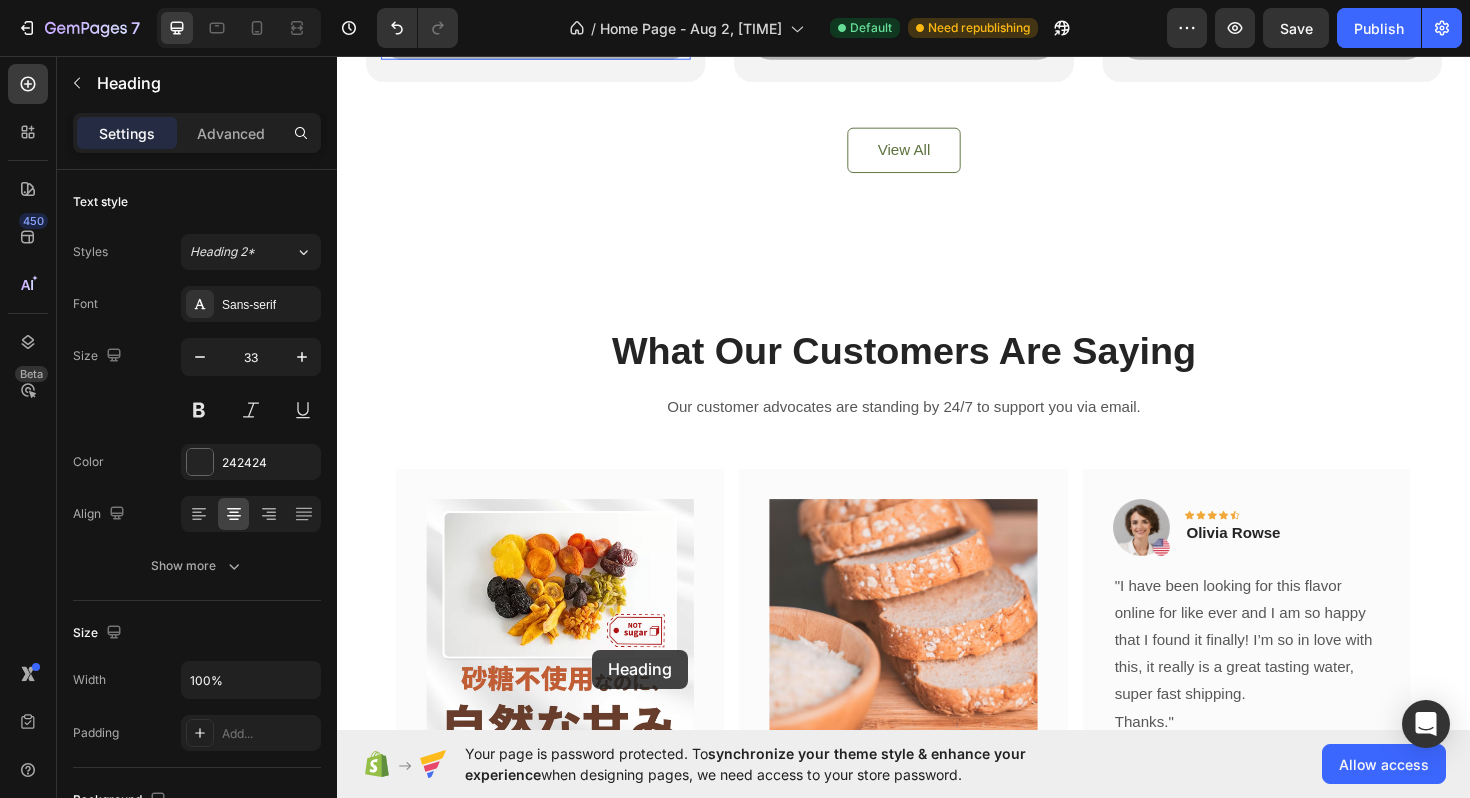 scroll, scrollTop: 2501, scrollLeft: 0, axis: vertical 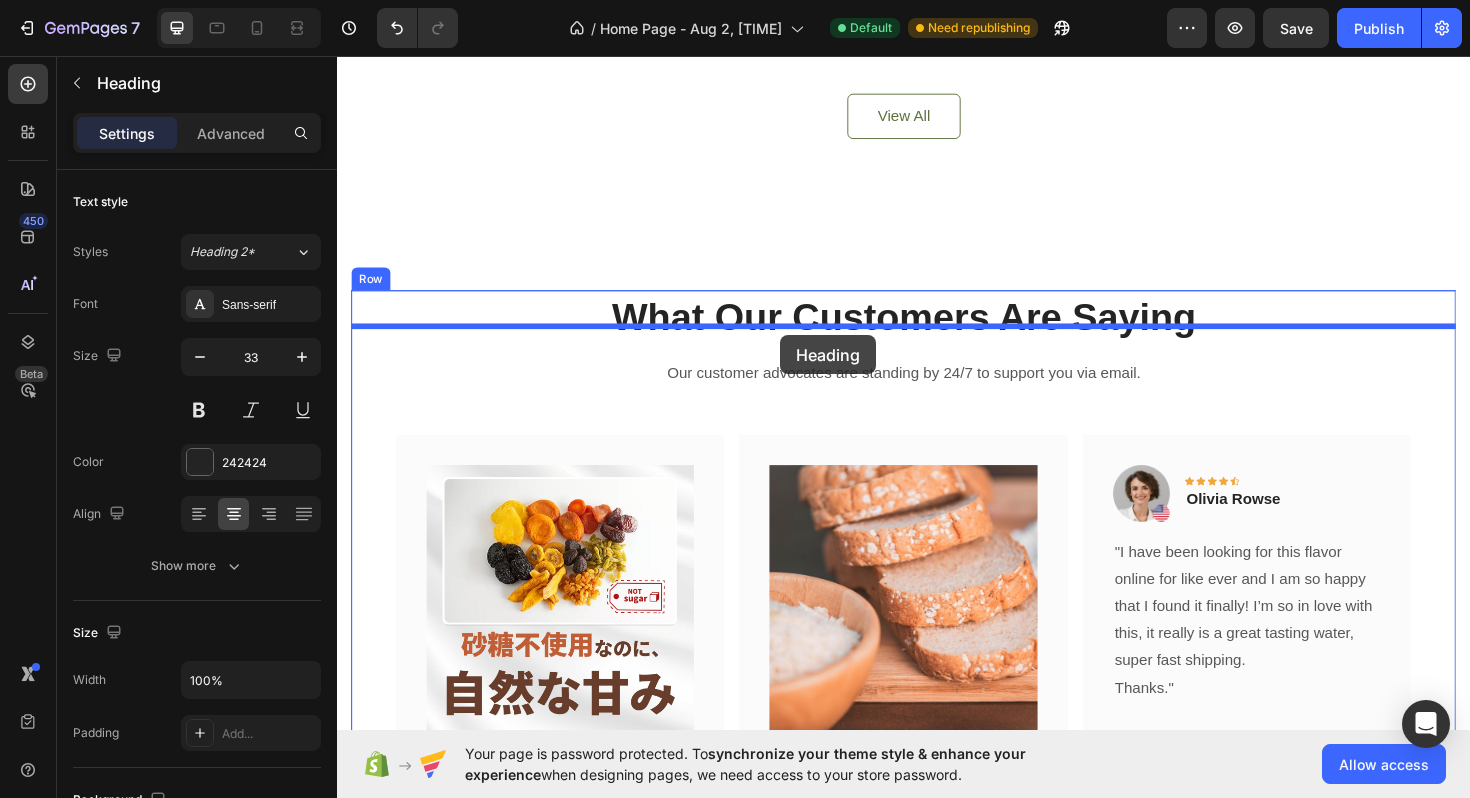 drag, startPoint x: 369, startPoint y: 281, endPoint x: 806, endPoint y: 352, distance: 442.73016 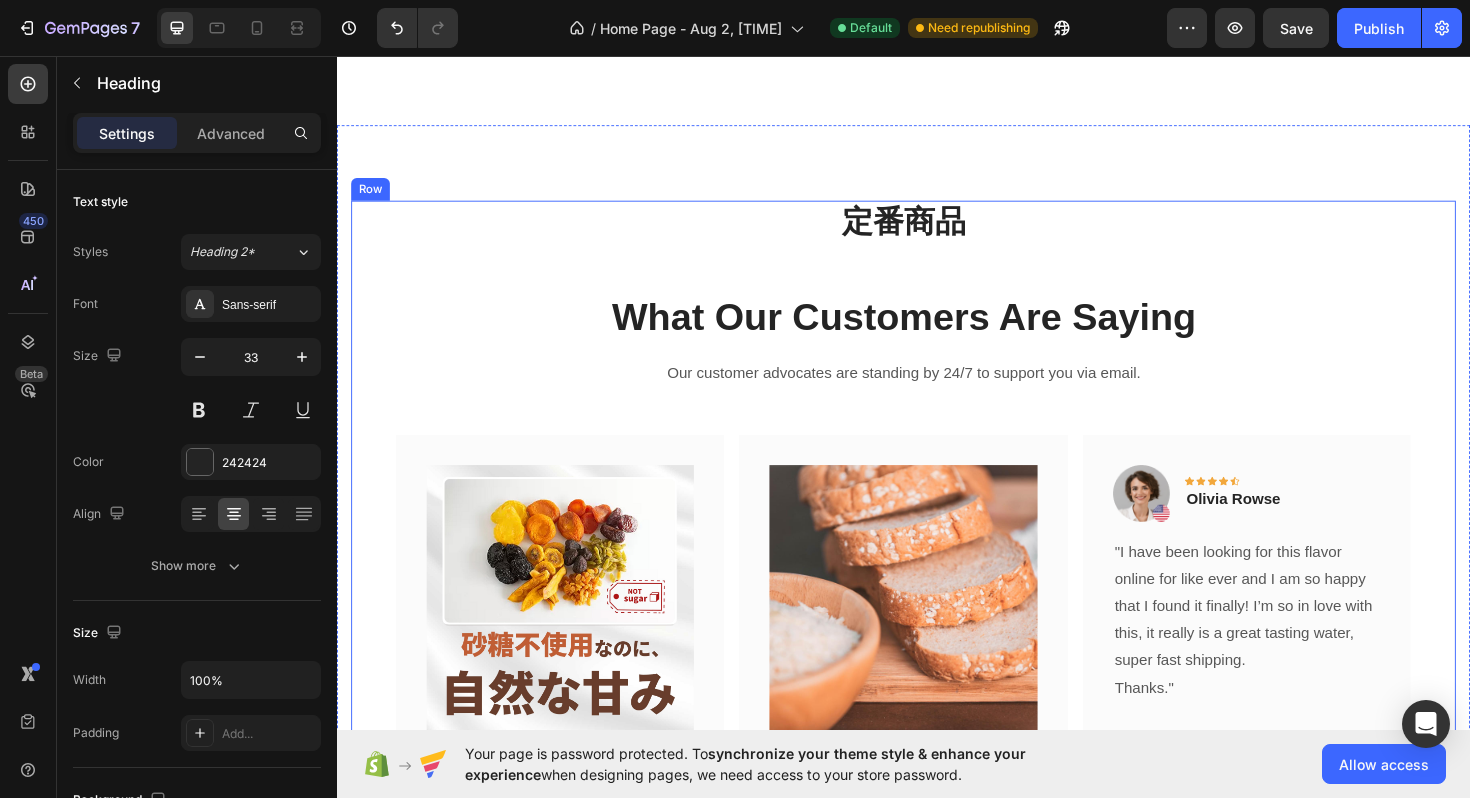 scroll, scrollTop: 2407, scrollLeft: 0, axis: vertical 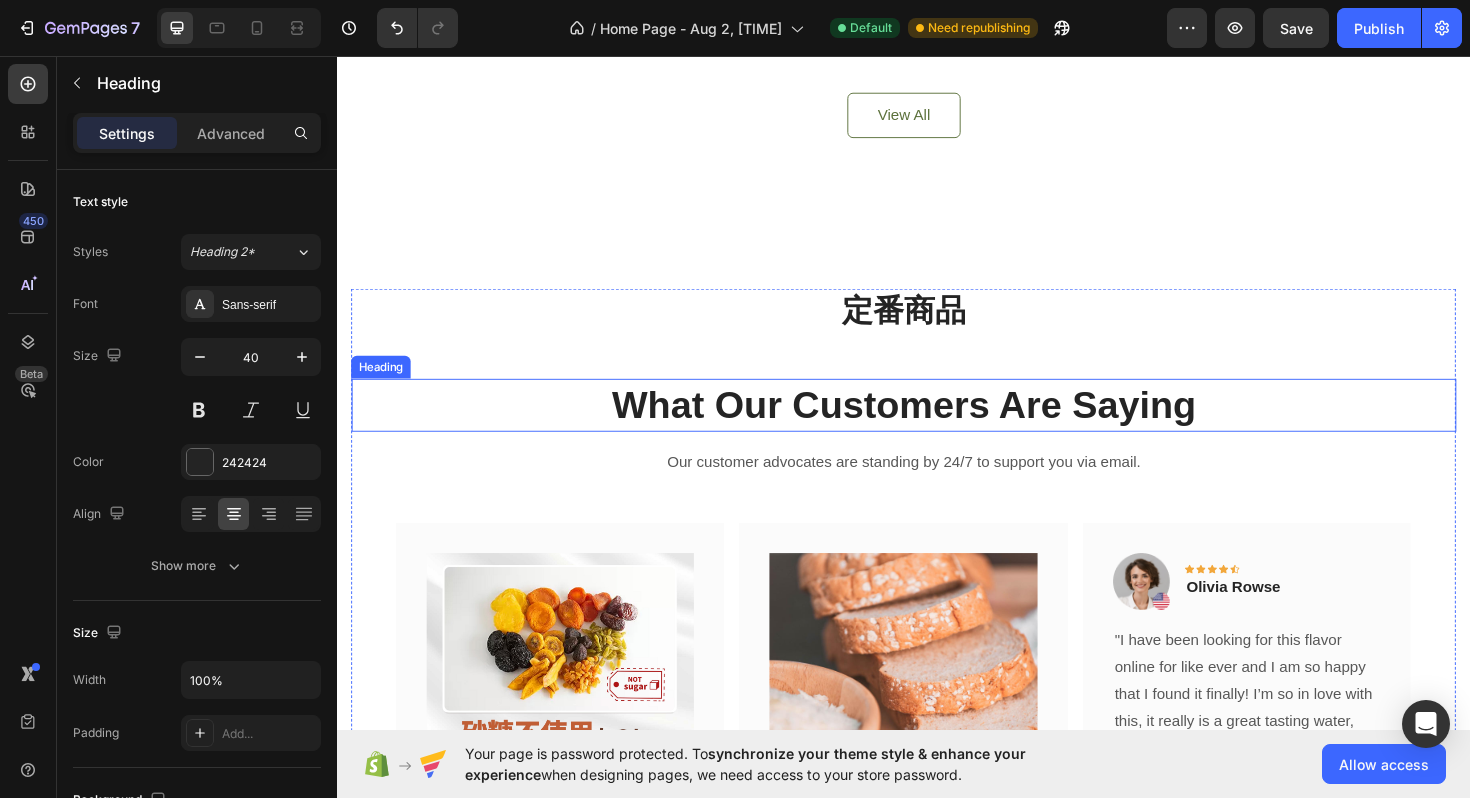 click on "What Our Customers Are Saying" at bounding box center [937, 426] 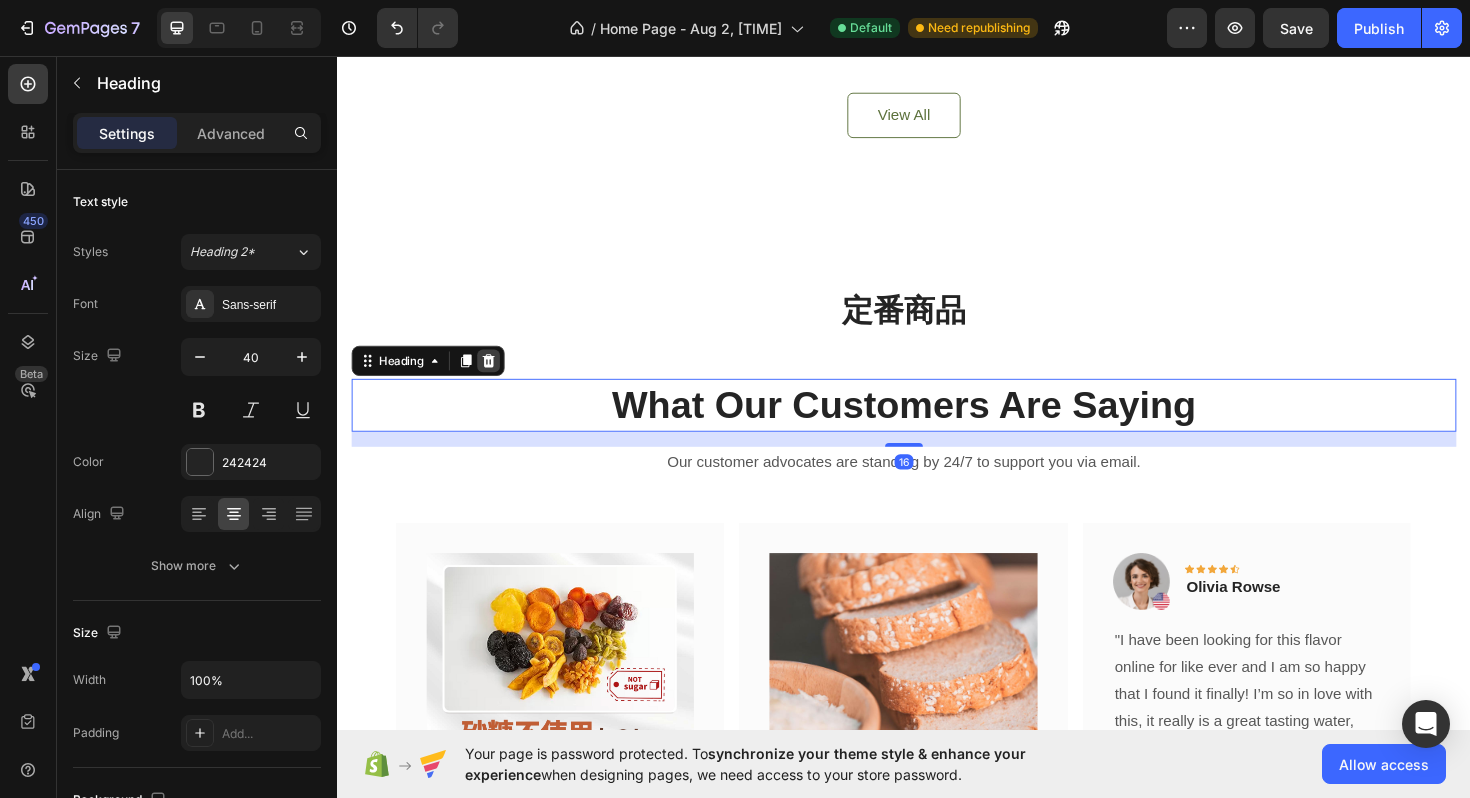 click 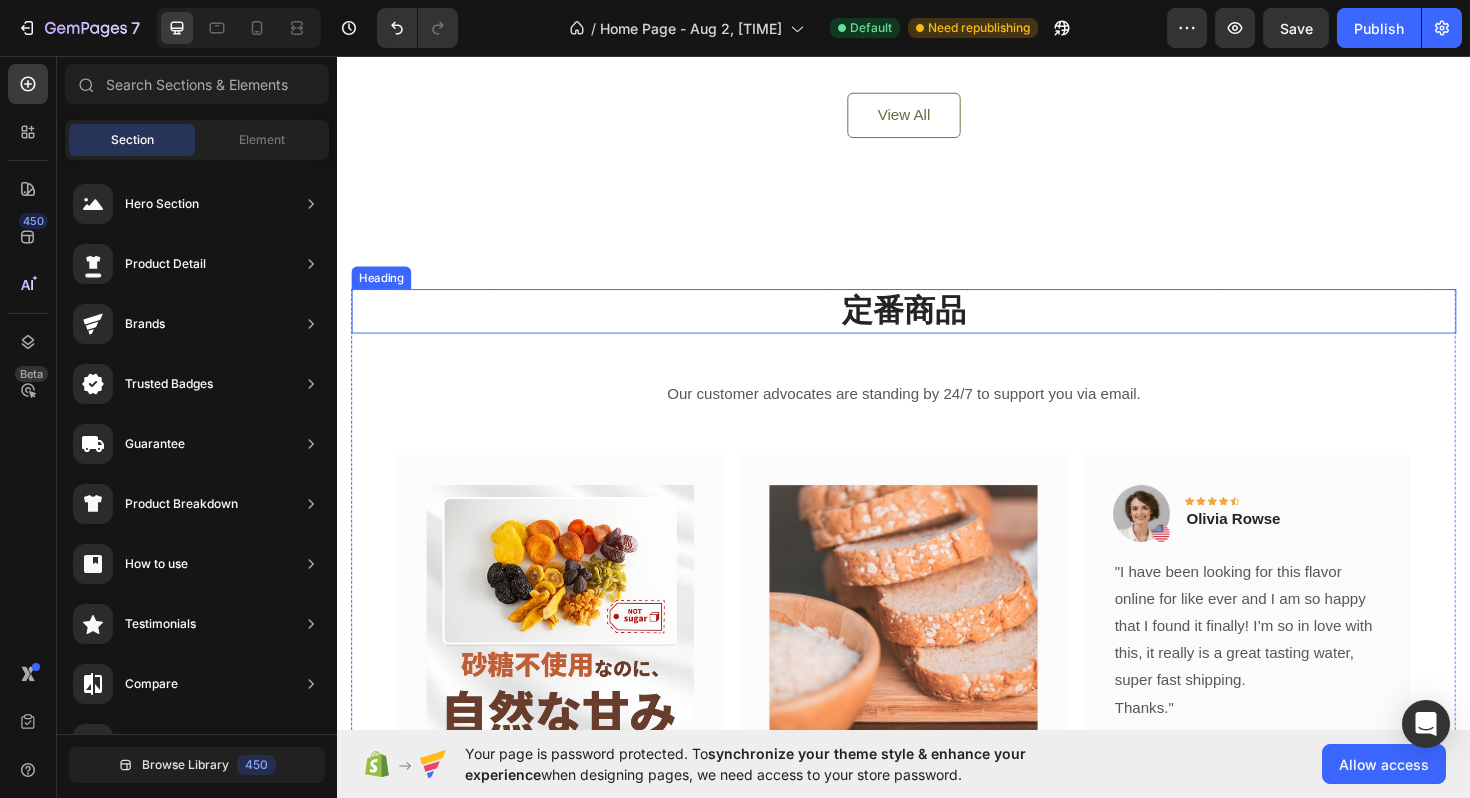 click on "定番商品" at bounding box center (937, 326) 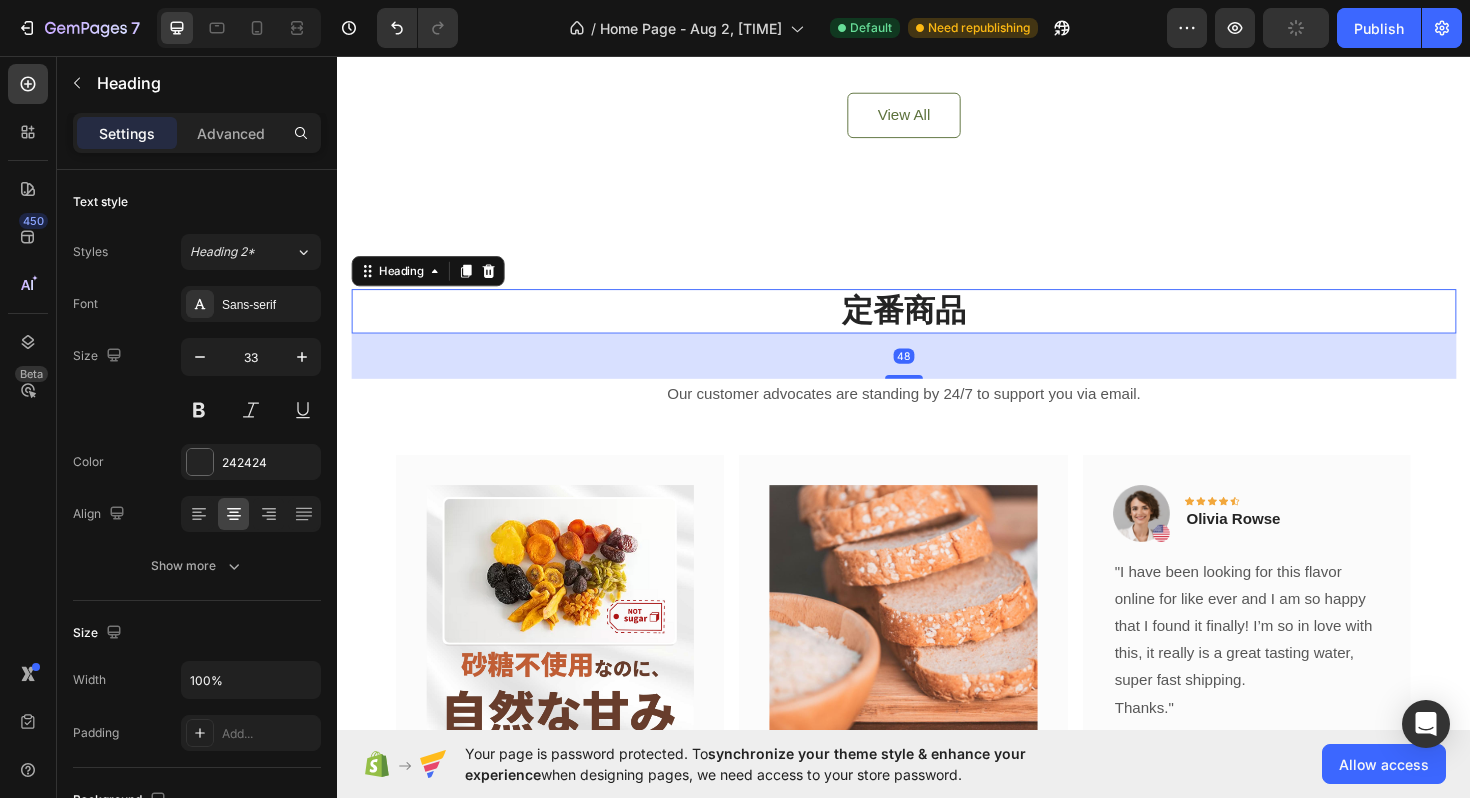 click on "定番商品" at bounding box center [937, 326] 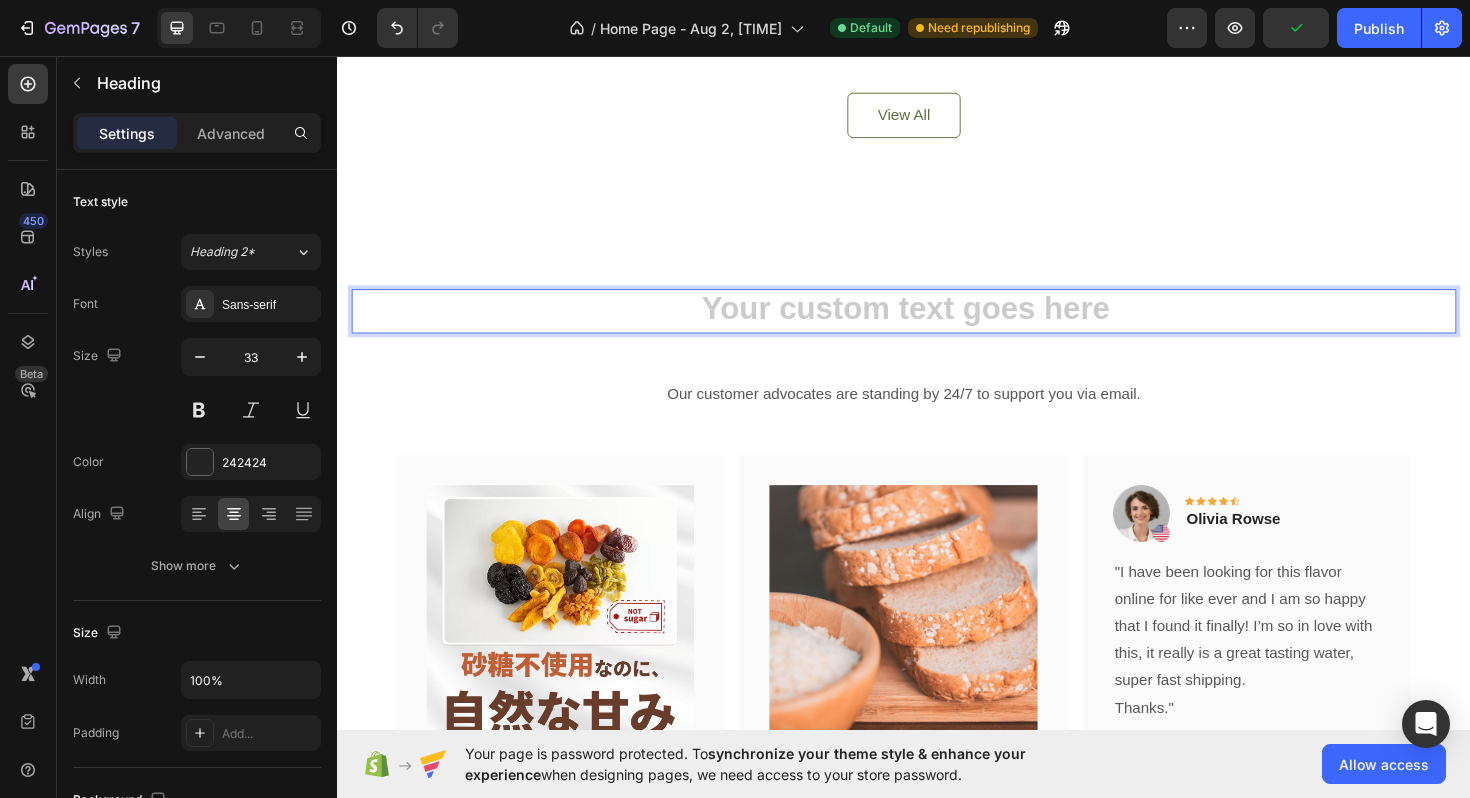 type 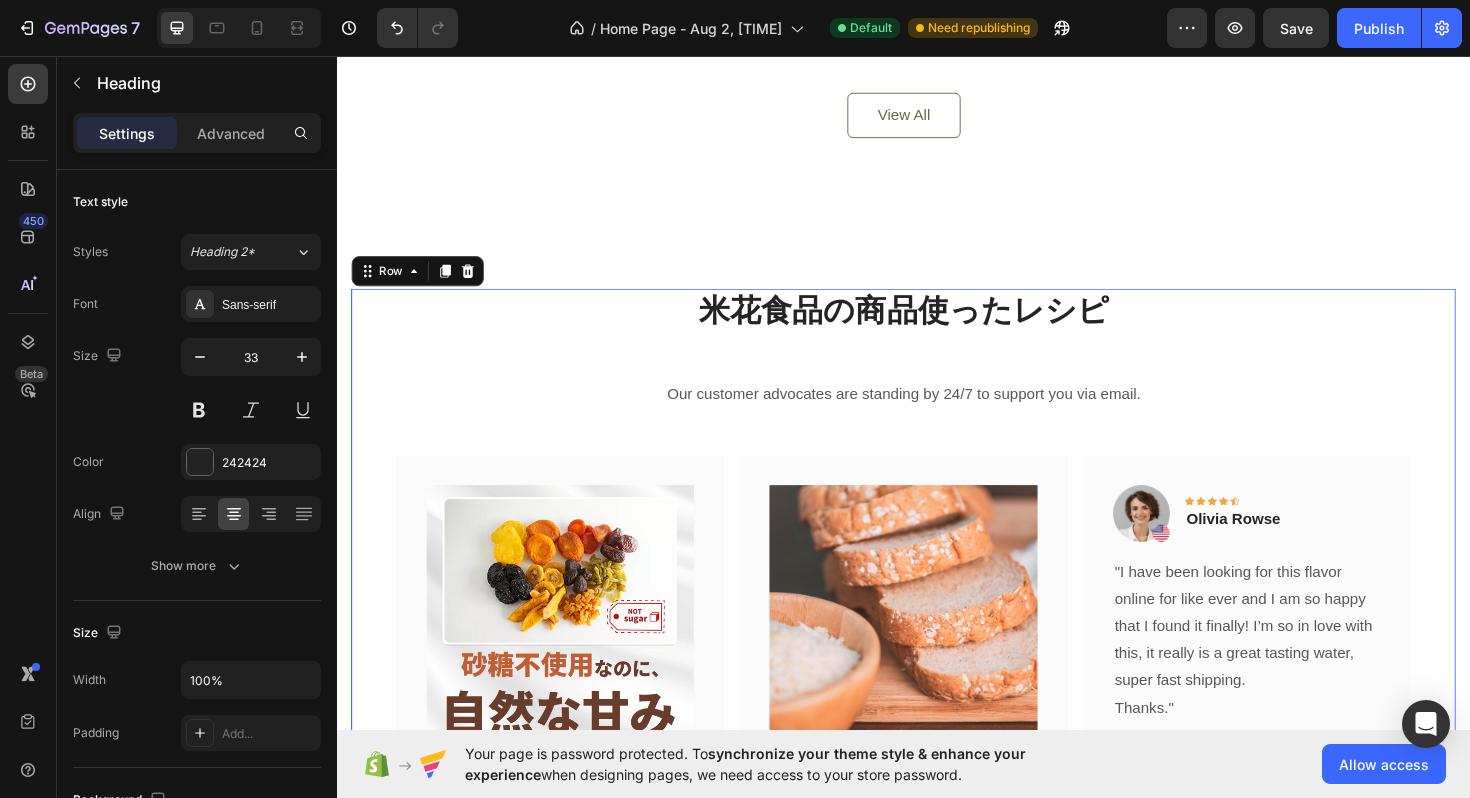 click on "米花食品の商品使ったレシピ Heading Our customer advocates are standing by 24/7 to support you via email. Text block
Image                Title Line ドライフルーツ Text Block Button Button Row Image                Title Line 米粉パン Text Block Button Button Row Image
Icon
Icon
Icon
Icon
Icon Row Olivia Rowse Text block Row "I have been looking for this flavor online for like ever and I am so happy that I found it finally! I’m so in love with this, it really is a great tasting water, super fast shipping.  Thanks." Text block                Title Line (P) Images & Gallery 米粉麺 (P) Title ¥0 (P) Price (P) Price No compare price (P) Price Row Out of stock (P) Cart Button Product Row
Carousel" at bounding box center [937, 641] 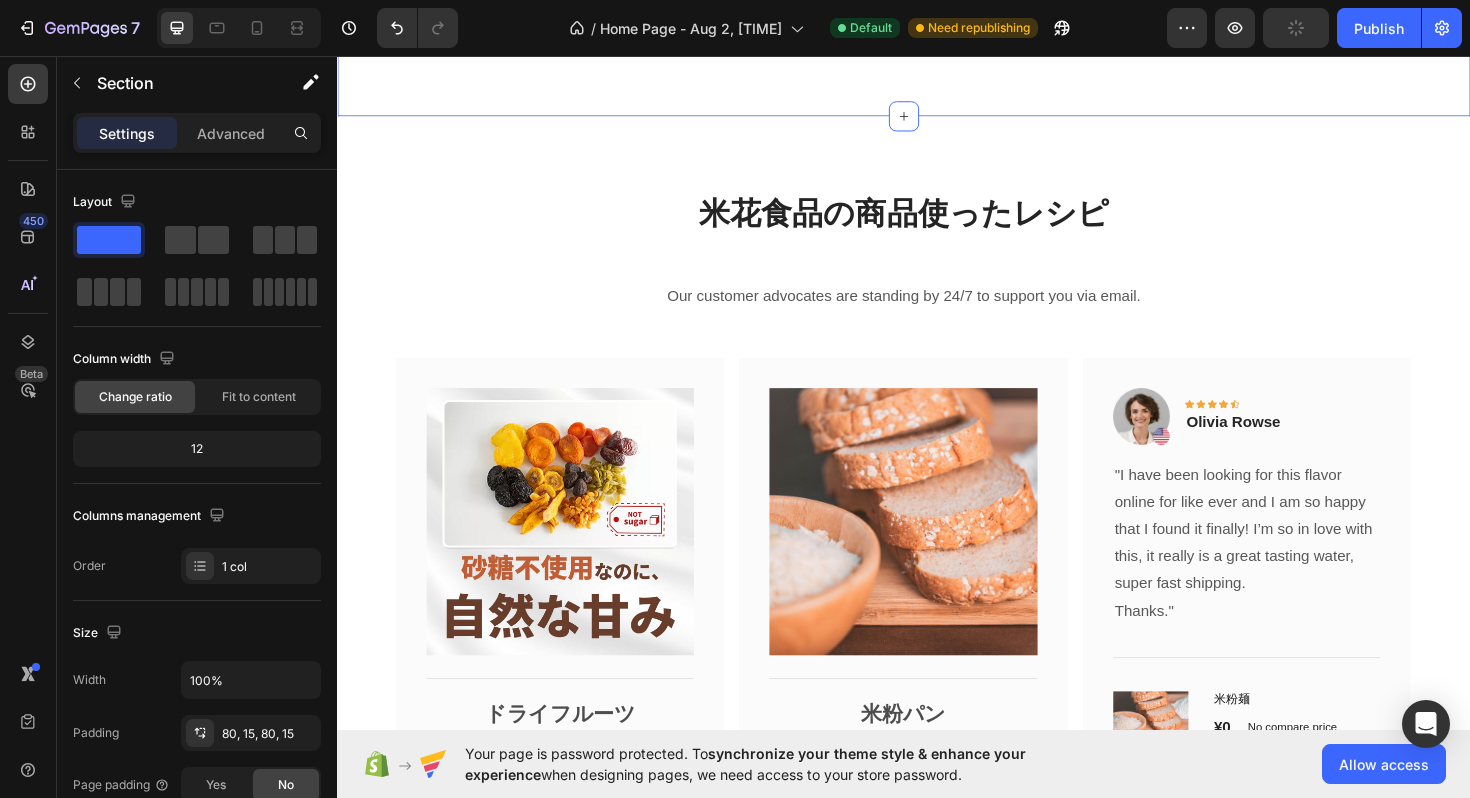scroll, scrollTop: 2622, scrollLeft: 0, axis: vertical 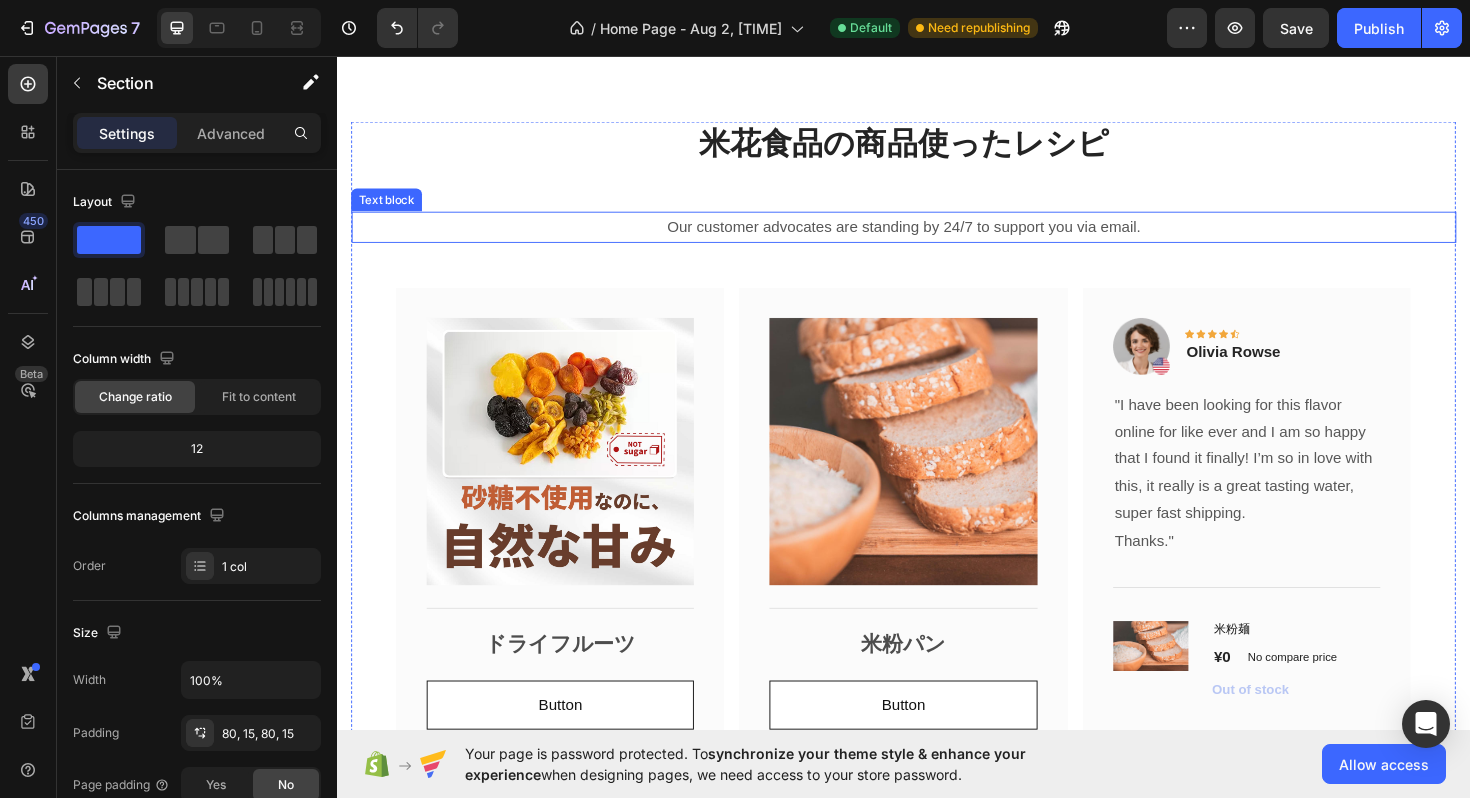 click on "Our customer advocates are standing by 24/7 to support you via email." at bounding box center [937, 237] 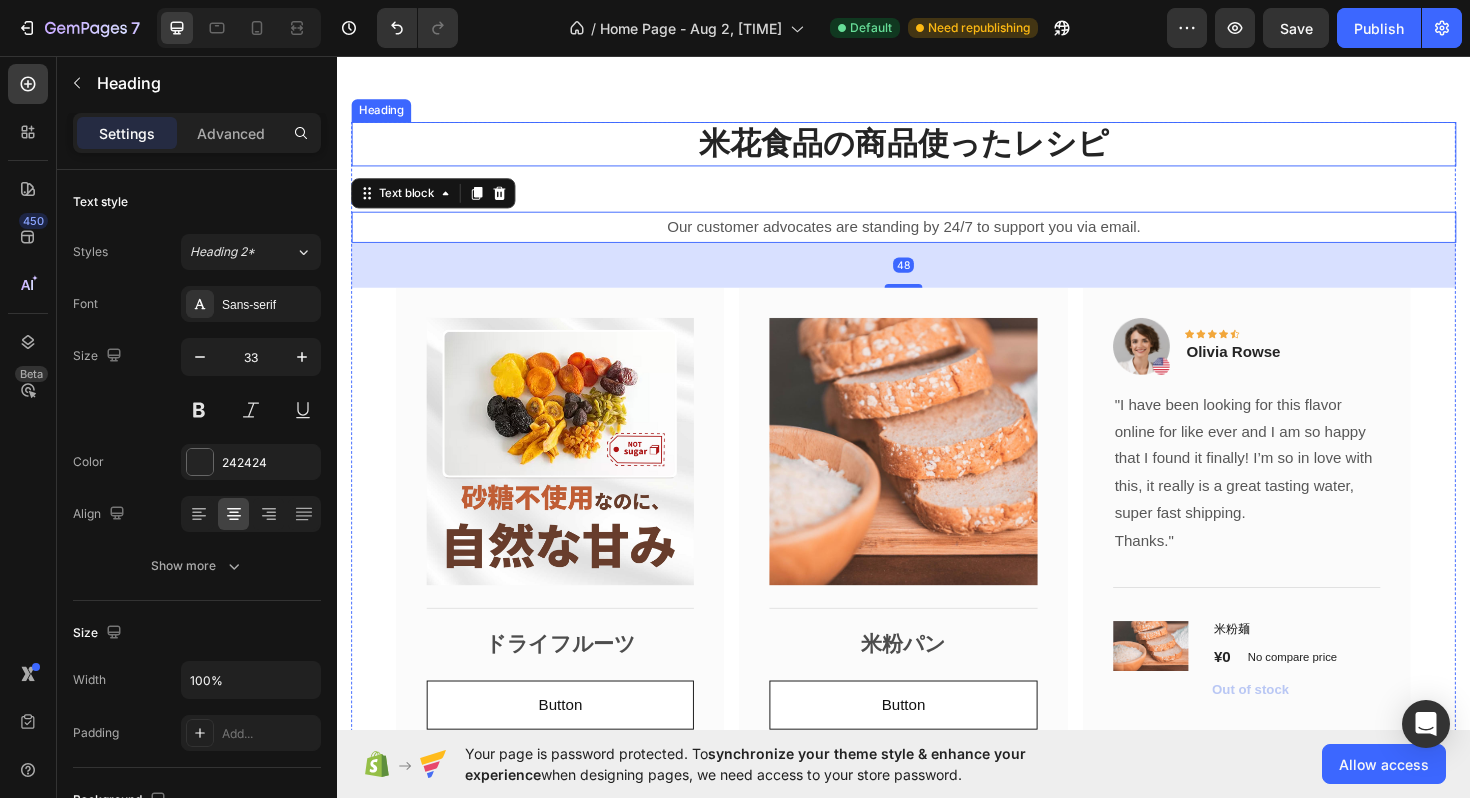 click on "米花食品の商品使ったレシピ" at bounding box center (937, 149) 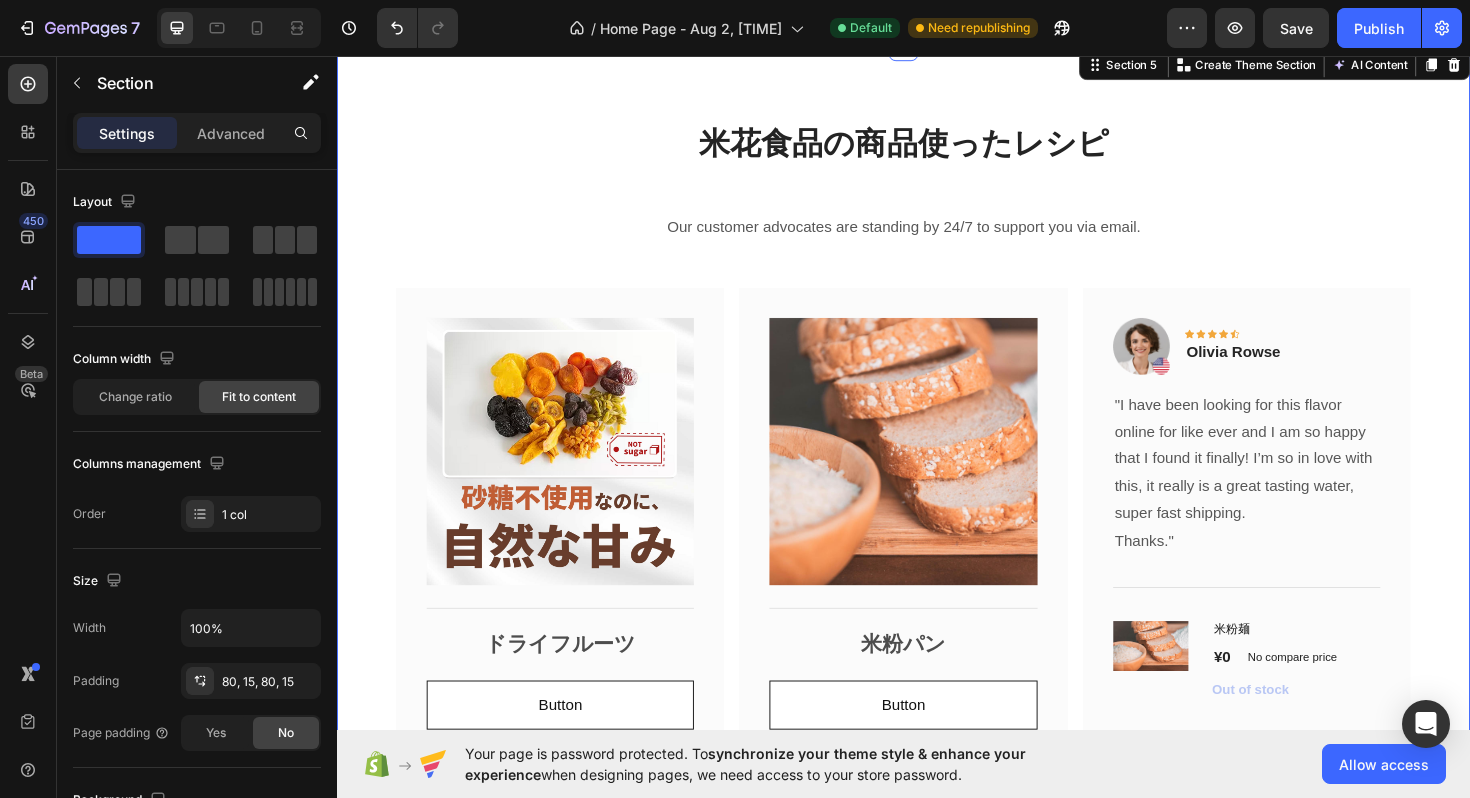 click on "米花食品の商品使ったレシピ Heading Our customer advocates are standing by 24/7 to support you via email. Text block
Image                Title Line ドライフルーツ Text Block Button Button Row Image                Title Line 米粉パン Text Block Button Button Row Image
Icon
Icon
Icon
Icon
Icon Row [PERSON] Text block Row "I have been looking for this flavor online for like ever and I am so happy that I found it finally! I’m so in love with this, it really is a great tasting water, super fast shipping.  Thanks." Text block                Title Line (P) Images & Gallery 米粉麺 (P) Title ¥0 (P) Price (P) Price No compare price (P) Price Row Out of stock (P) Cart Button Product Row
Carousel Row Section 5   You can create reusable sections Create Theme Section AI Content Write with GemAI What would you like to describe here? Tone and Voice Persuasive Product 米粉麺" at bounding box center (937, 464) 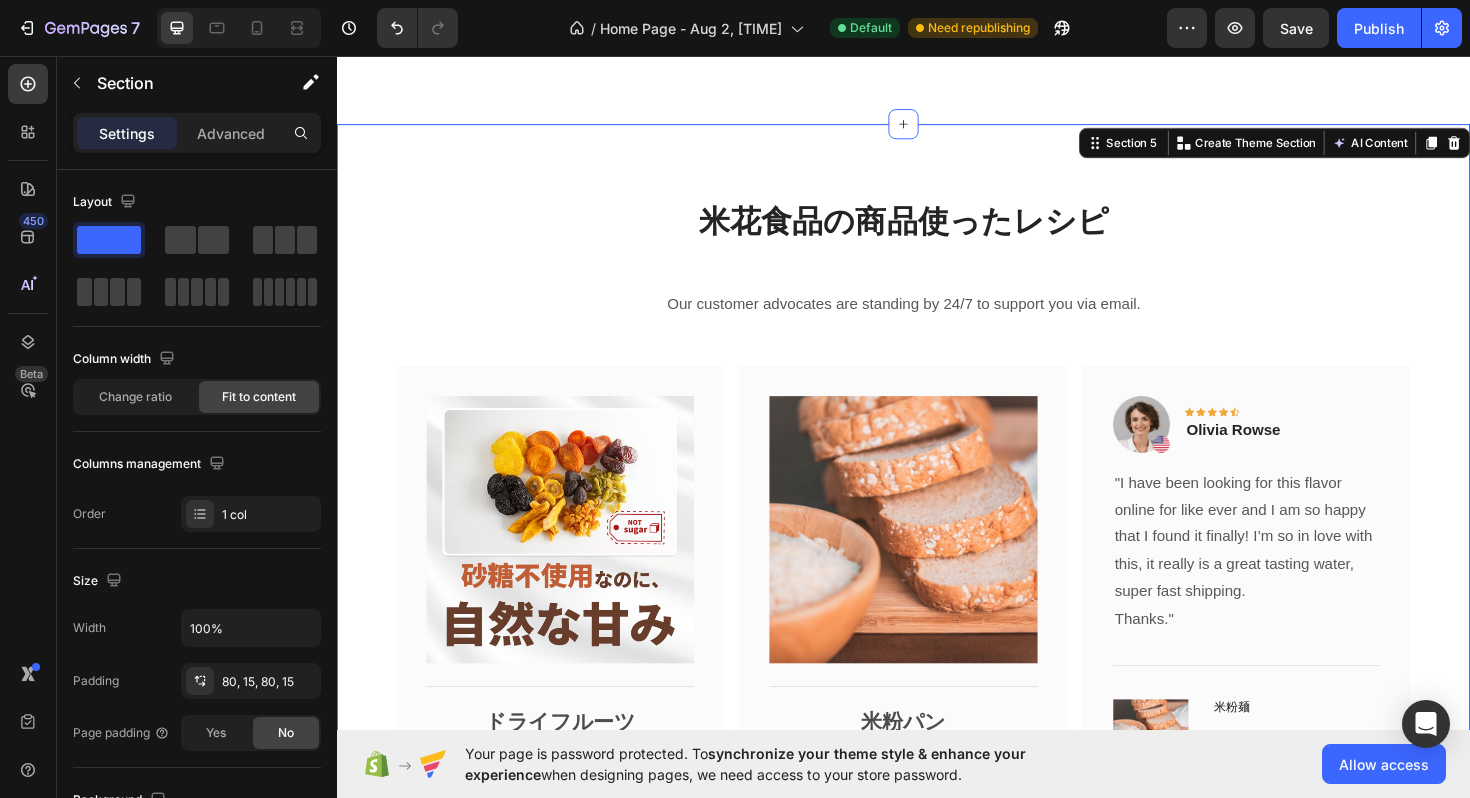 scroll, scrollTop: 2492, scrollLeft: 0, axis: vertical 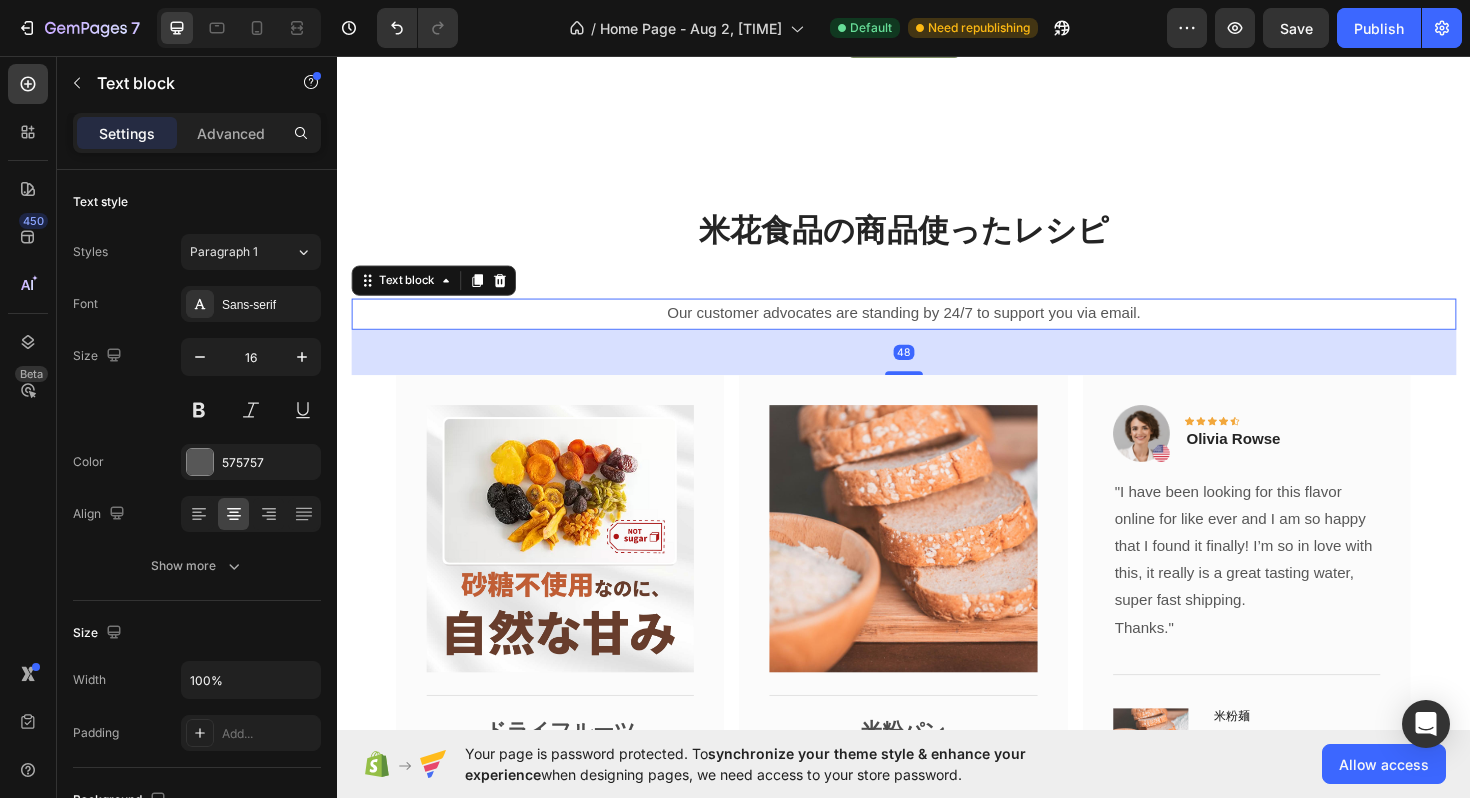 click on "Our customer advocates are standing by 24/7 to support you via email." at bounding box center [937, 329] 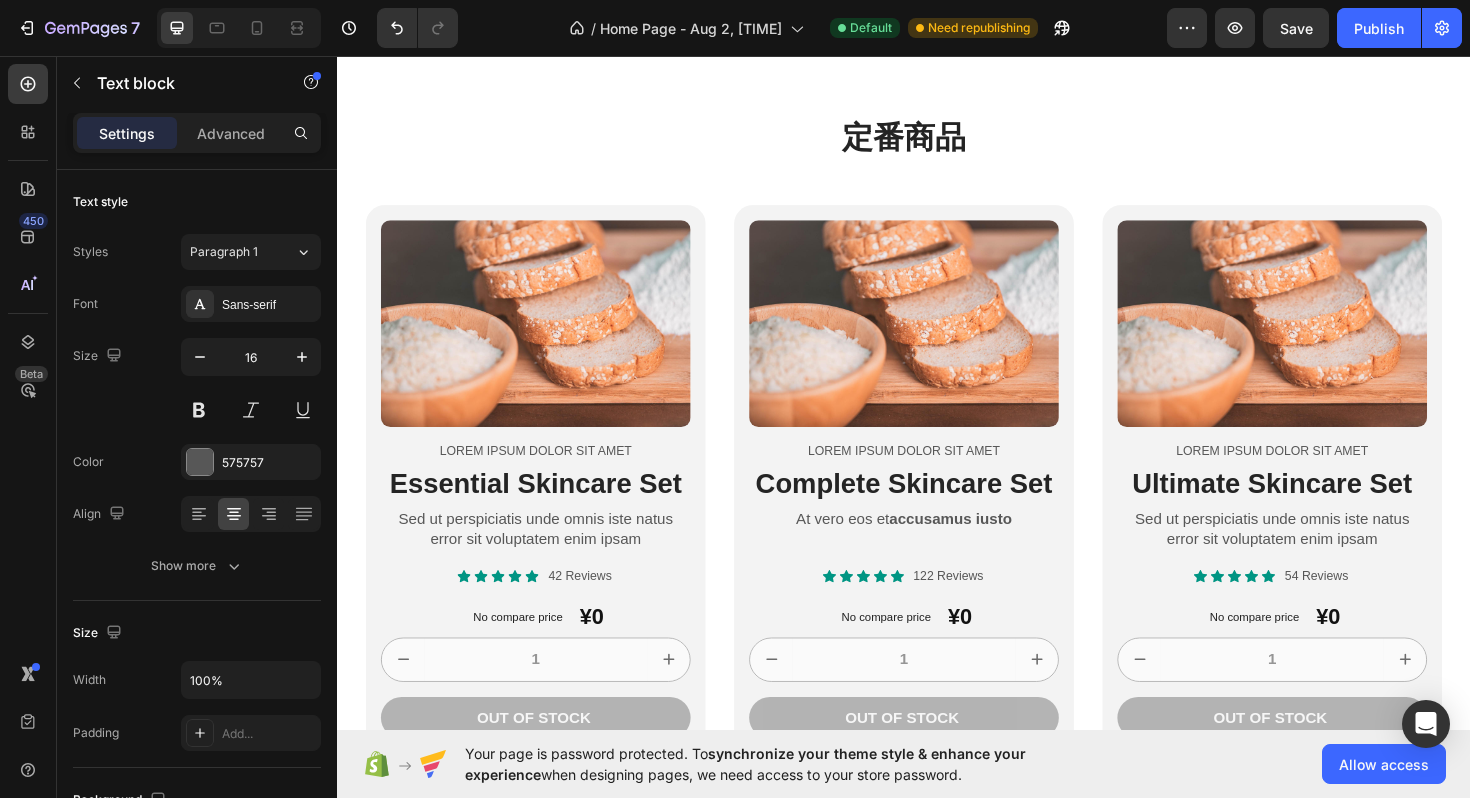 scroll, scrollTop: 1334, scrollLeft: 0, axis: vertical 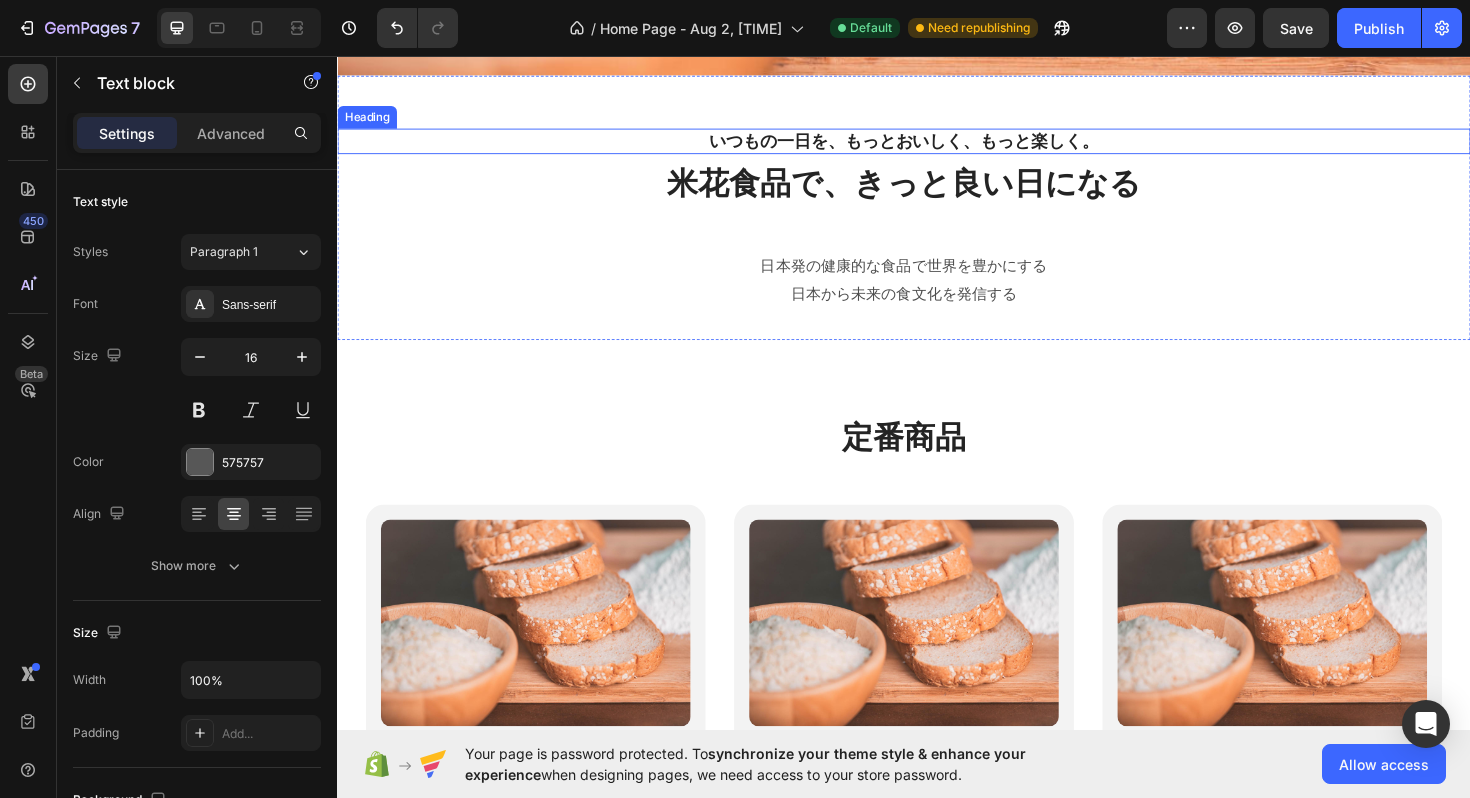 click on "いつもの一日を、もっとおいしく、もっと楽しく。" at bounding box center (937, 146) 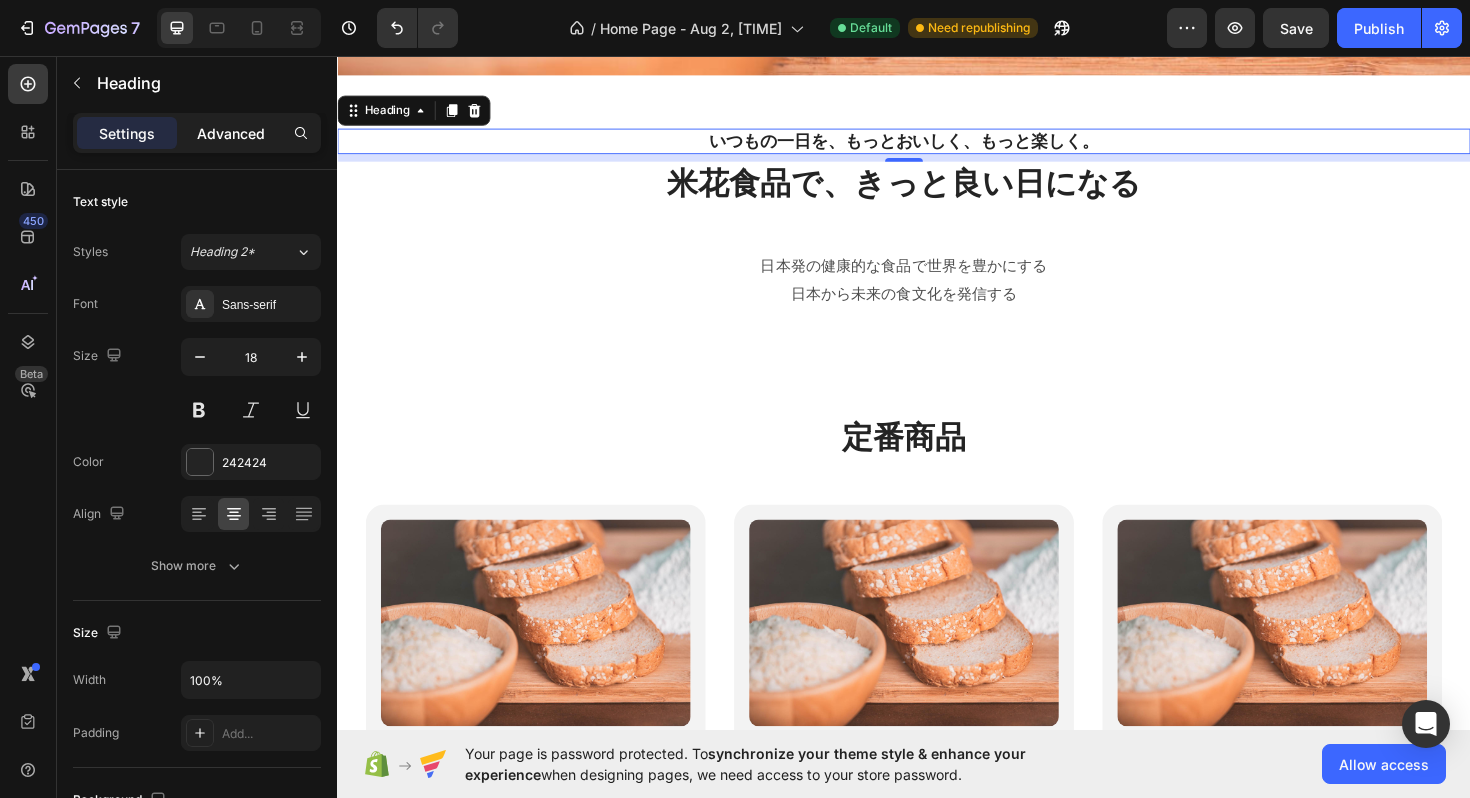 click on "Advanced" at bounding box center [231, 133] 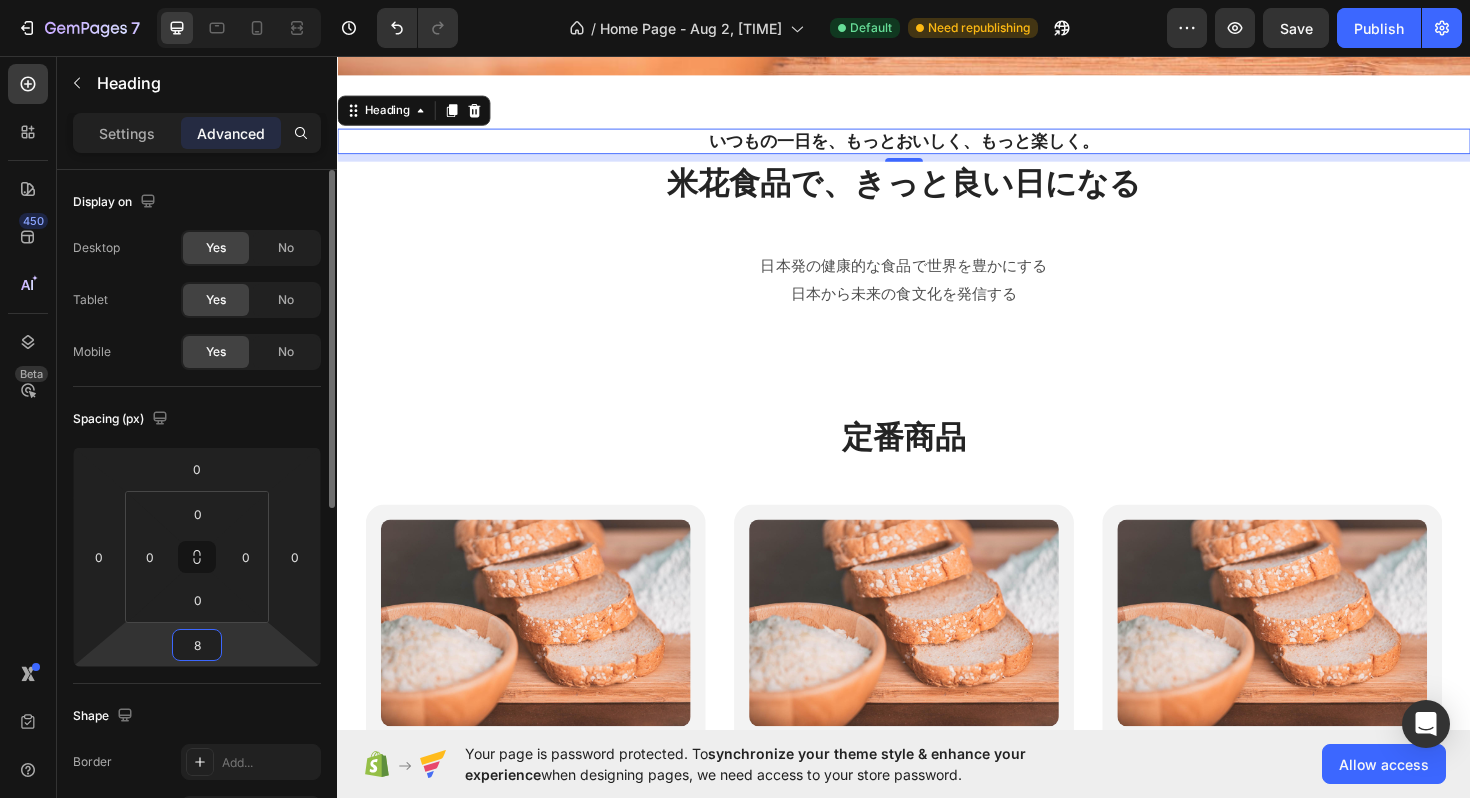 click on "8" at bounding box center (197, 645) 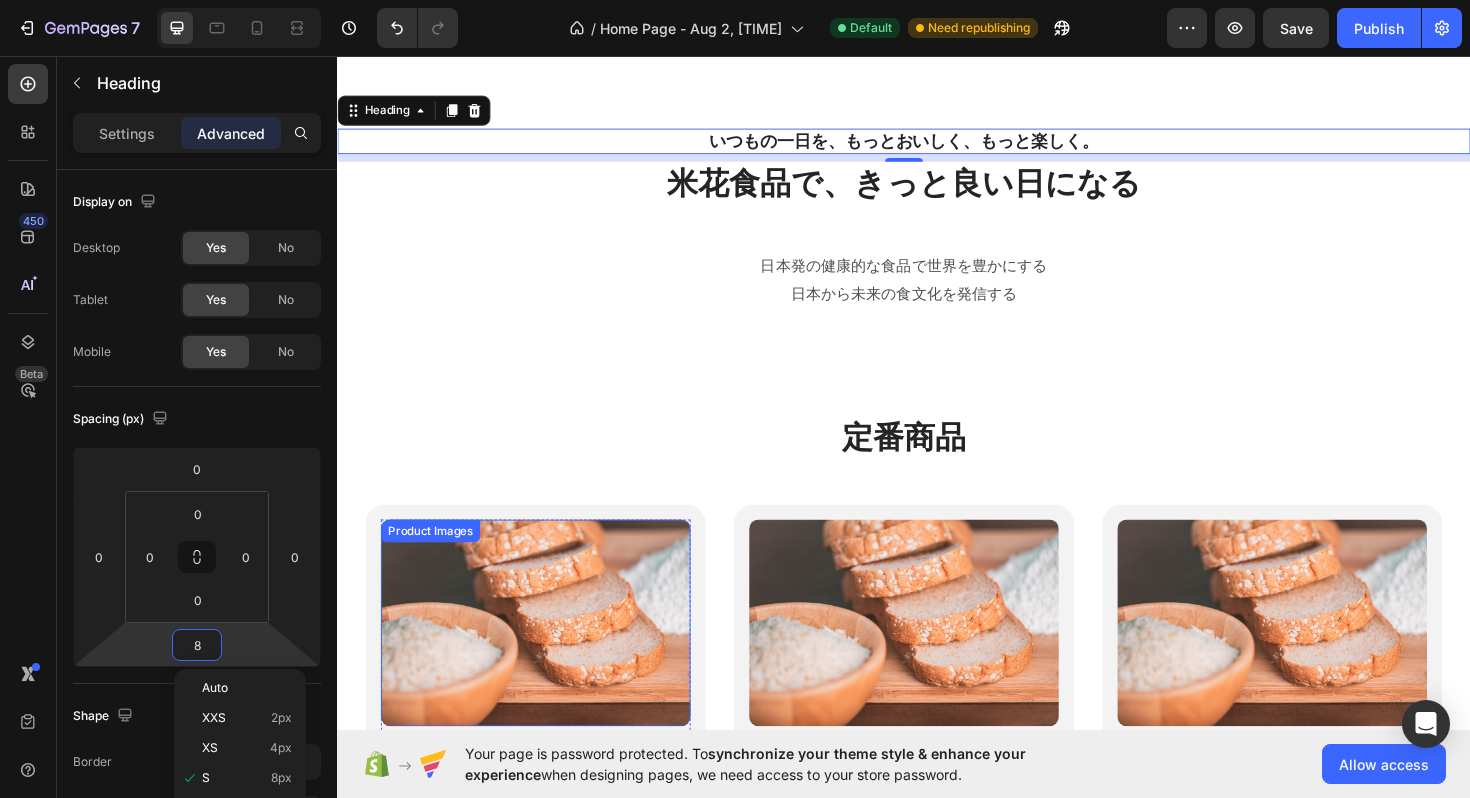 scroll, scrollTop: 1653, scrollLeft: 0, axis: vertical 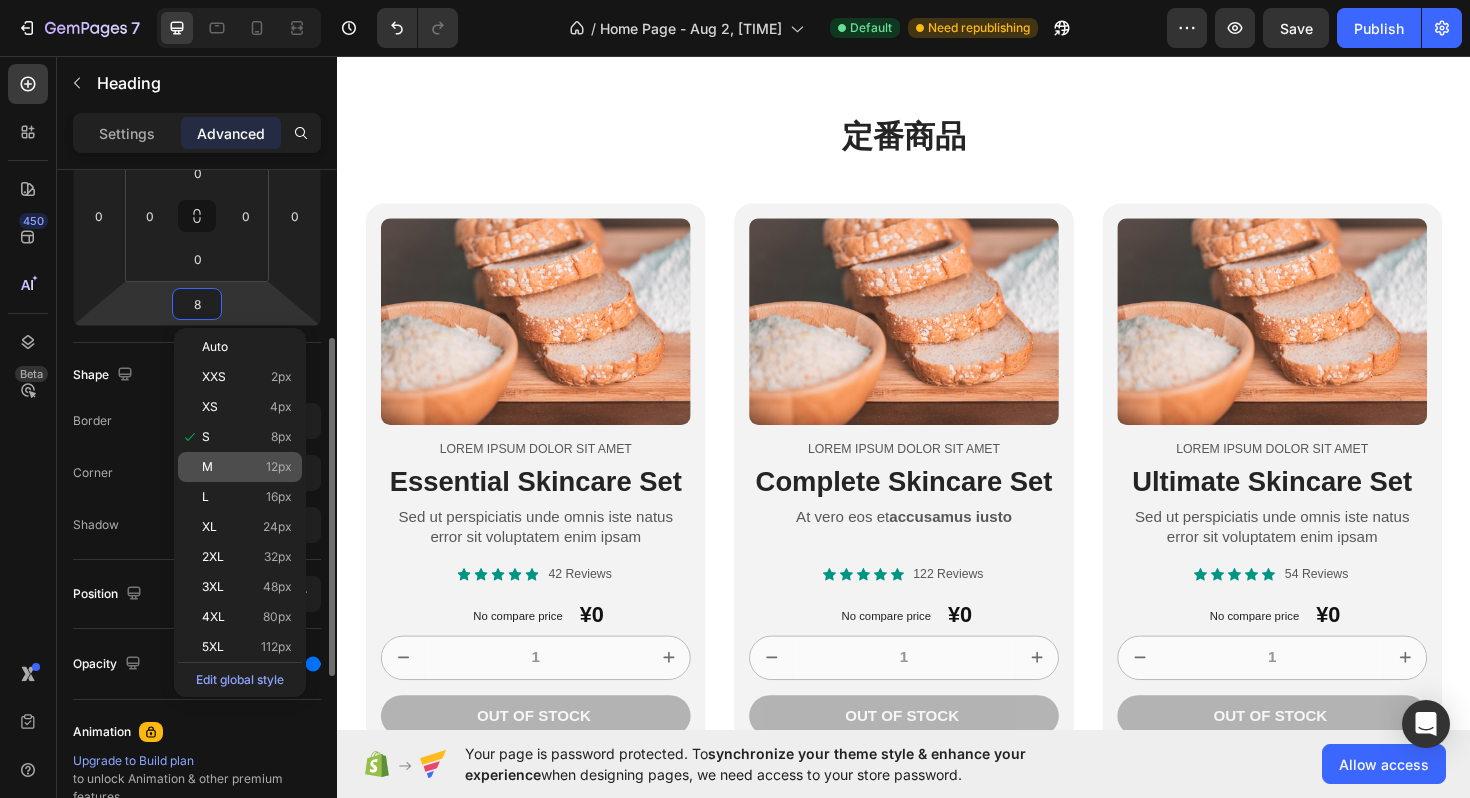 click on "M 12px" 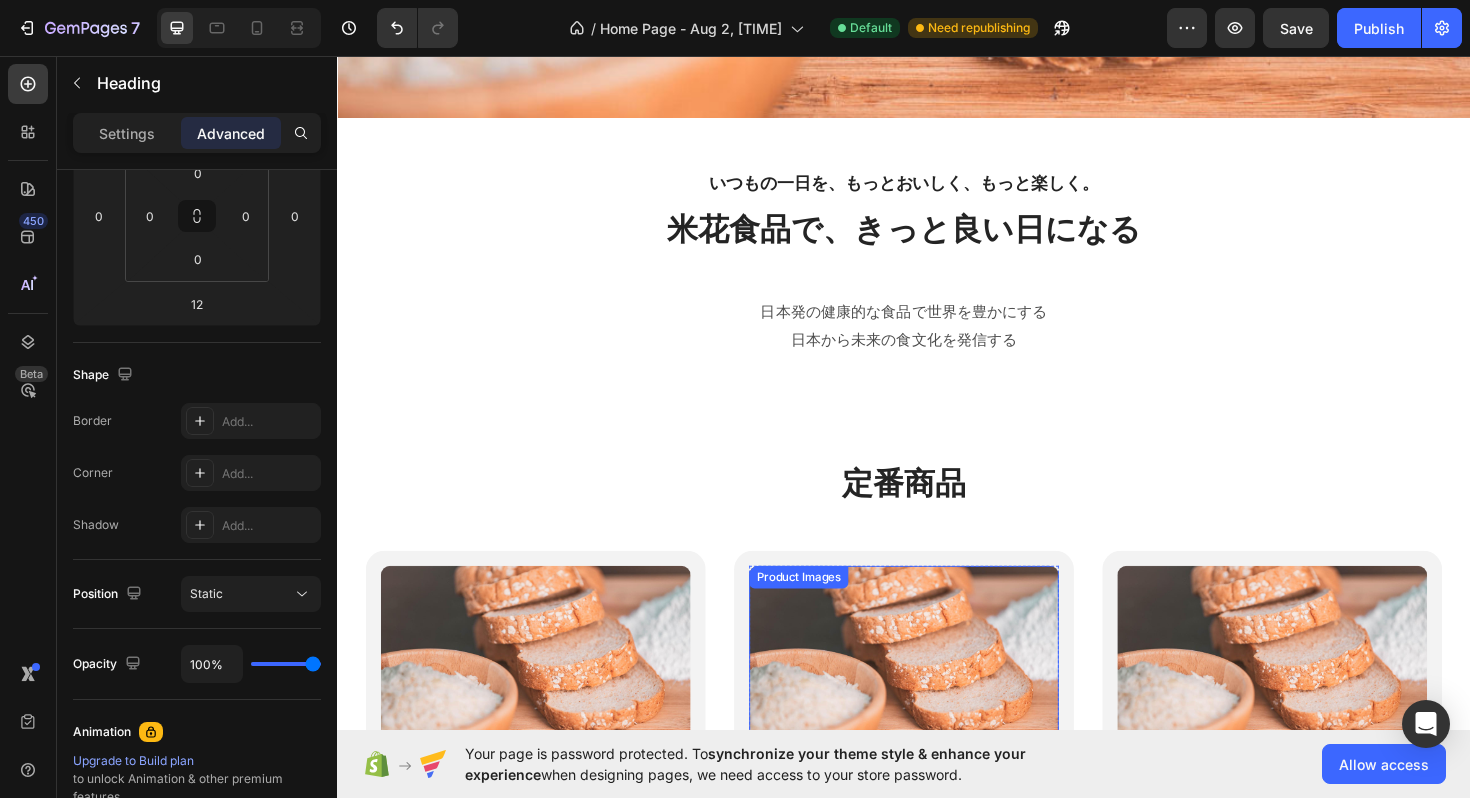 scroll, scrollTop: 1278, scrollLeft: 0, axis: vertical 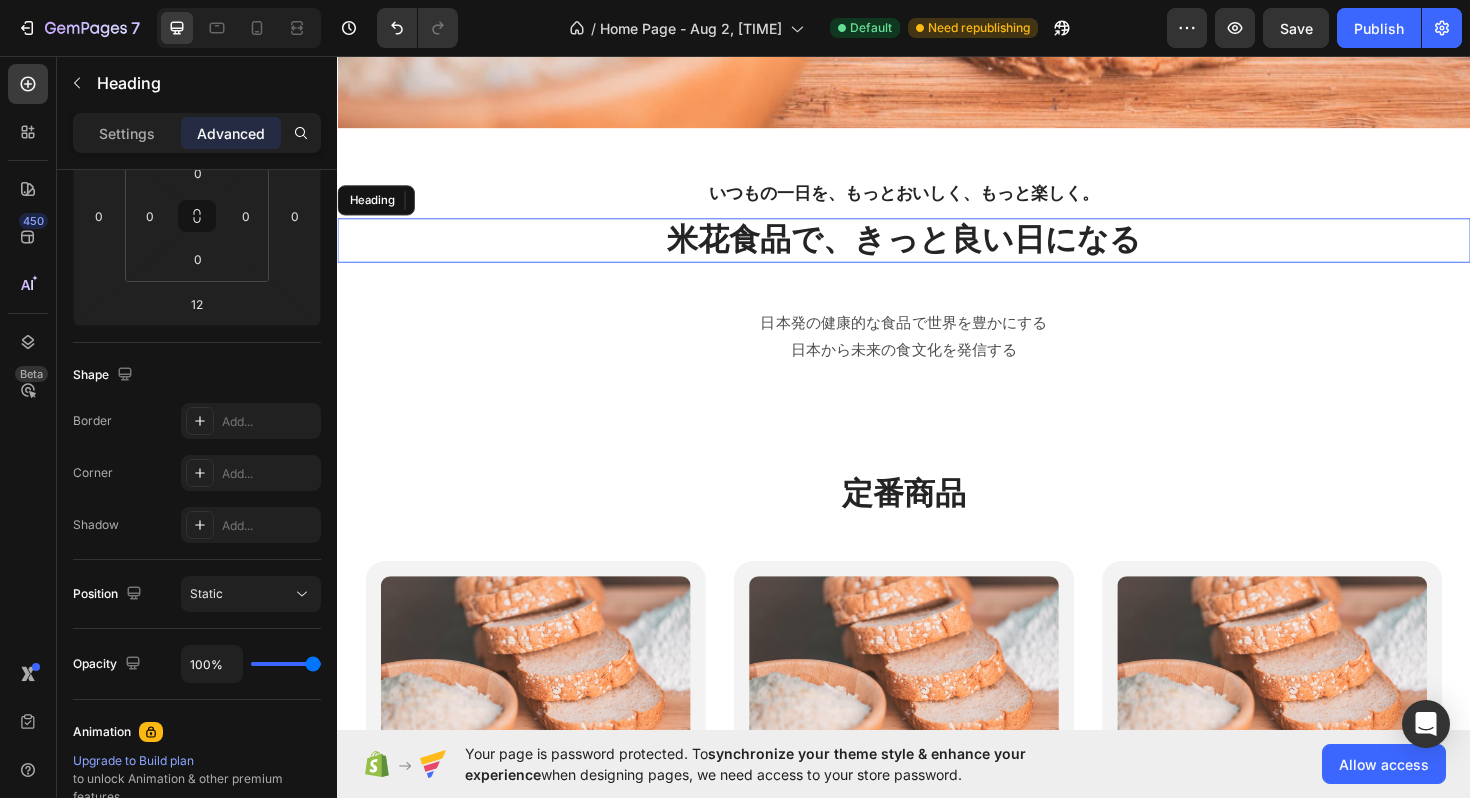 click on "米花食品で、きっと良い日になる" at bounding box center (937, 251) 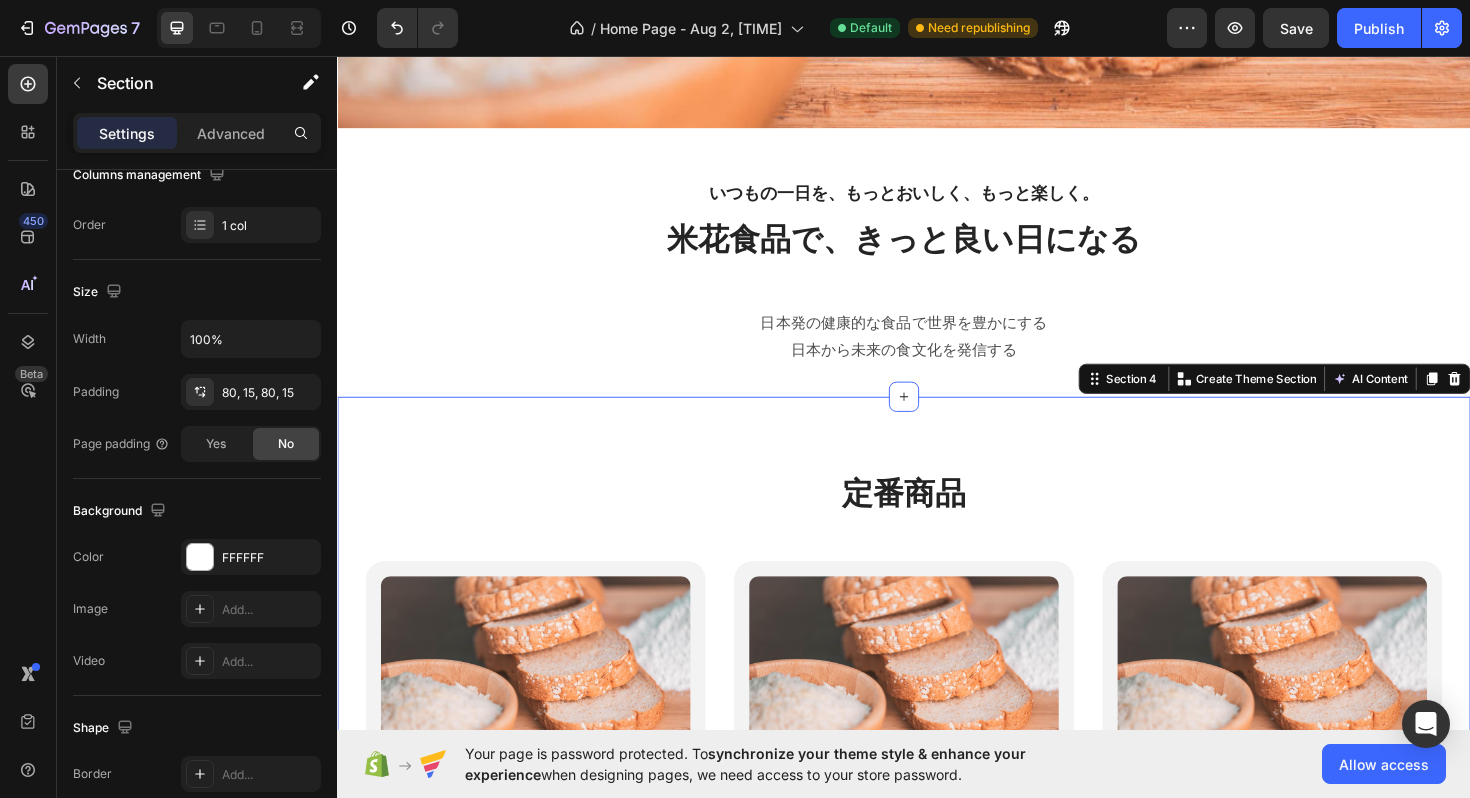 click on "定番商品 Heading Product Images Lorem ipsum dolor sit amet Text Block Essential Skincare Set Heading Sed ut perspiciatis unde omnis iste natus error sit voluptatem enim ipsam Text Block Icon Icon Icon Icon Icon Icon List 42 Reviews Text Block Row No compare price Product Price ¥0 Product Price Product Price Row
1
Product Quantity Out of stock Add to Cart Row Product Row Product Images Lorem ipsum dolor sit amet Text Block Complete Skincare Set Heading At vero eos et  accusamus iusto   Text Block Icon Icon Icon Icon Icon Icon List 122 Reviews Text Block Row No compare price Product Price ¥0 Product Price Product Price Row
1
Product Quantity Out of stock Add to Cart Row Product Row Product Images Lorem ipsum dolor sit amet Text Block Ultimate Skincare Set Heading Sed ut perspiciatis unde omnis iste natus error sit voluptatem enim ipsam Text Block Icon Icon Icon Icon Icon Icon List 54 Reviews Text Block Row No compare price Product Price ¥0 Row" at bounding box center [937, 887] 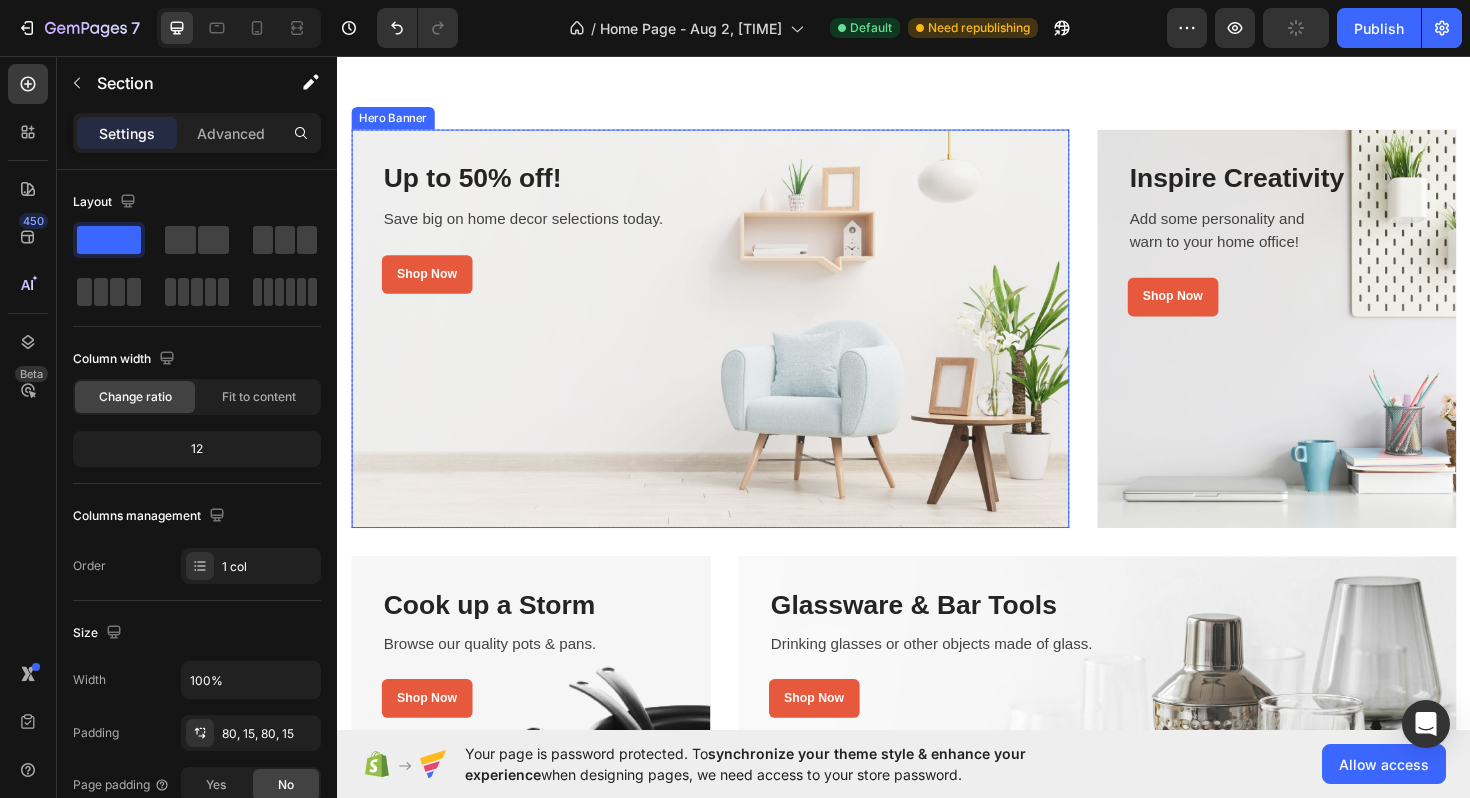 scroll, scrollTop: 3327, scrollLeft: 0, axis: vertical 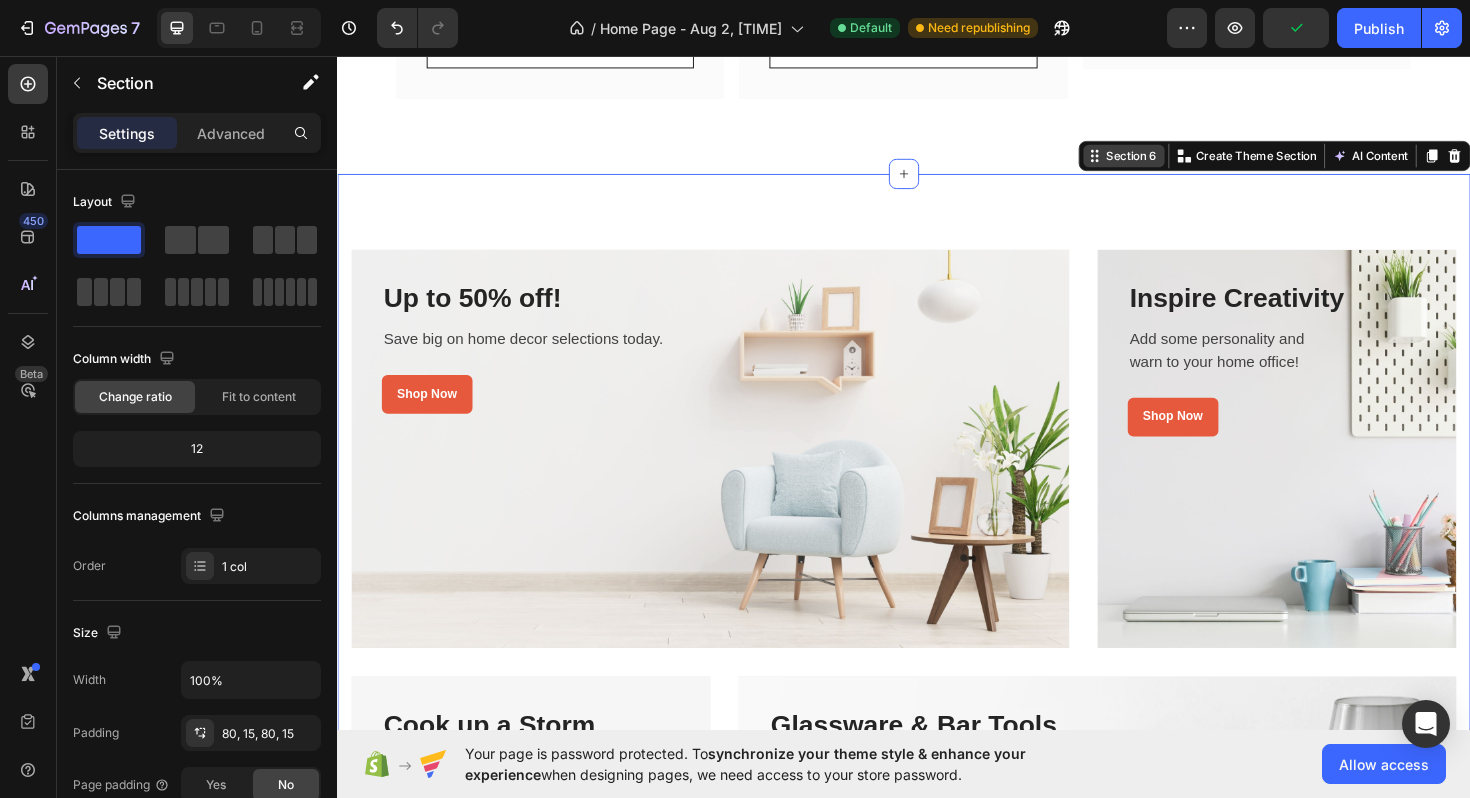 click on "Section 6   You can create reusable sections Create Theme Section AI Content Write with GemAI What would you like to describe here? Tone and Voice Persuasive Product 米粉麺 Show more Generate" at bounding box center [1329, 162] 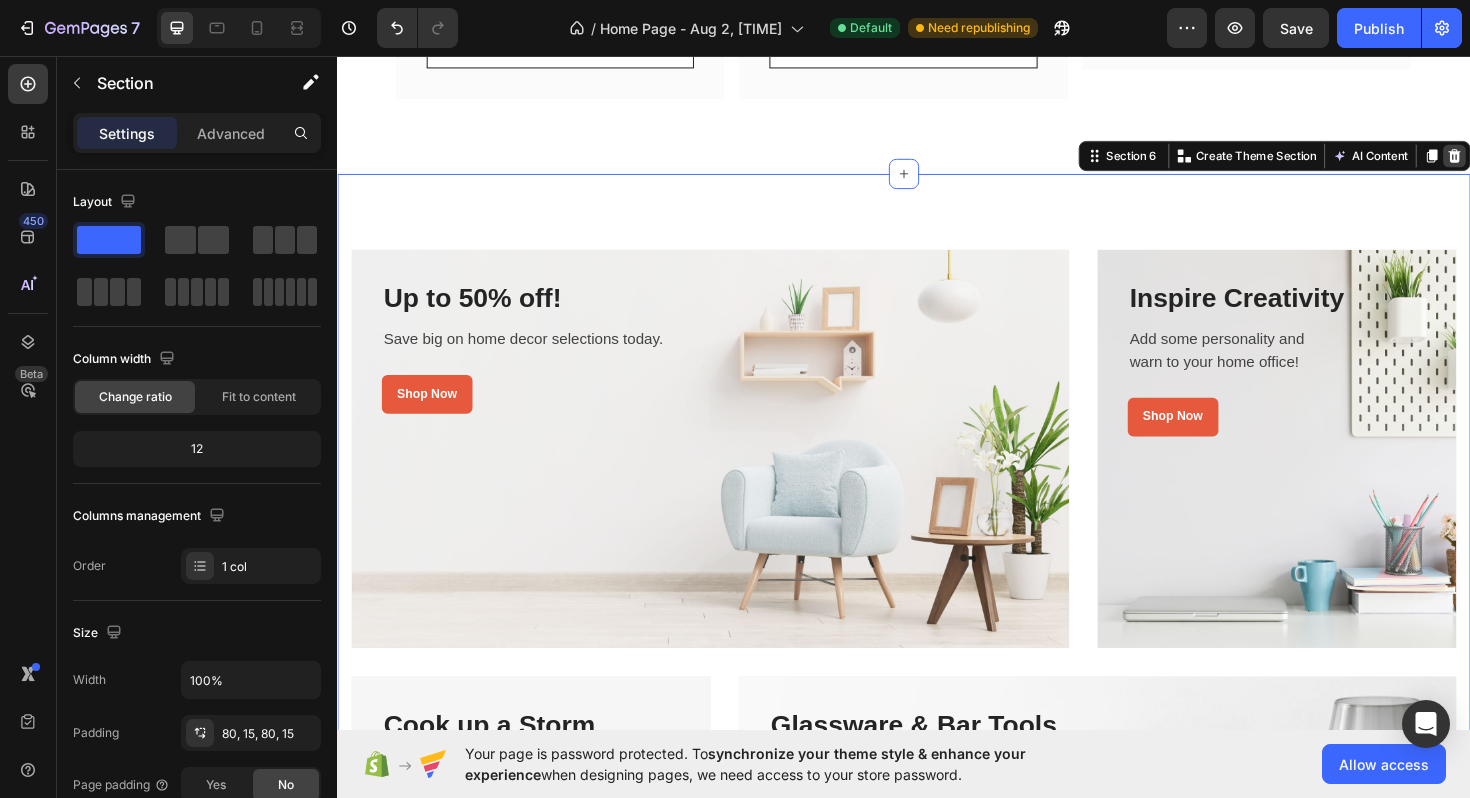 click 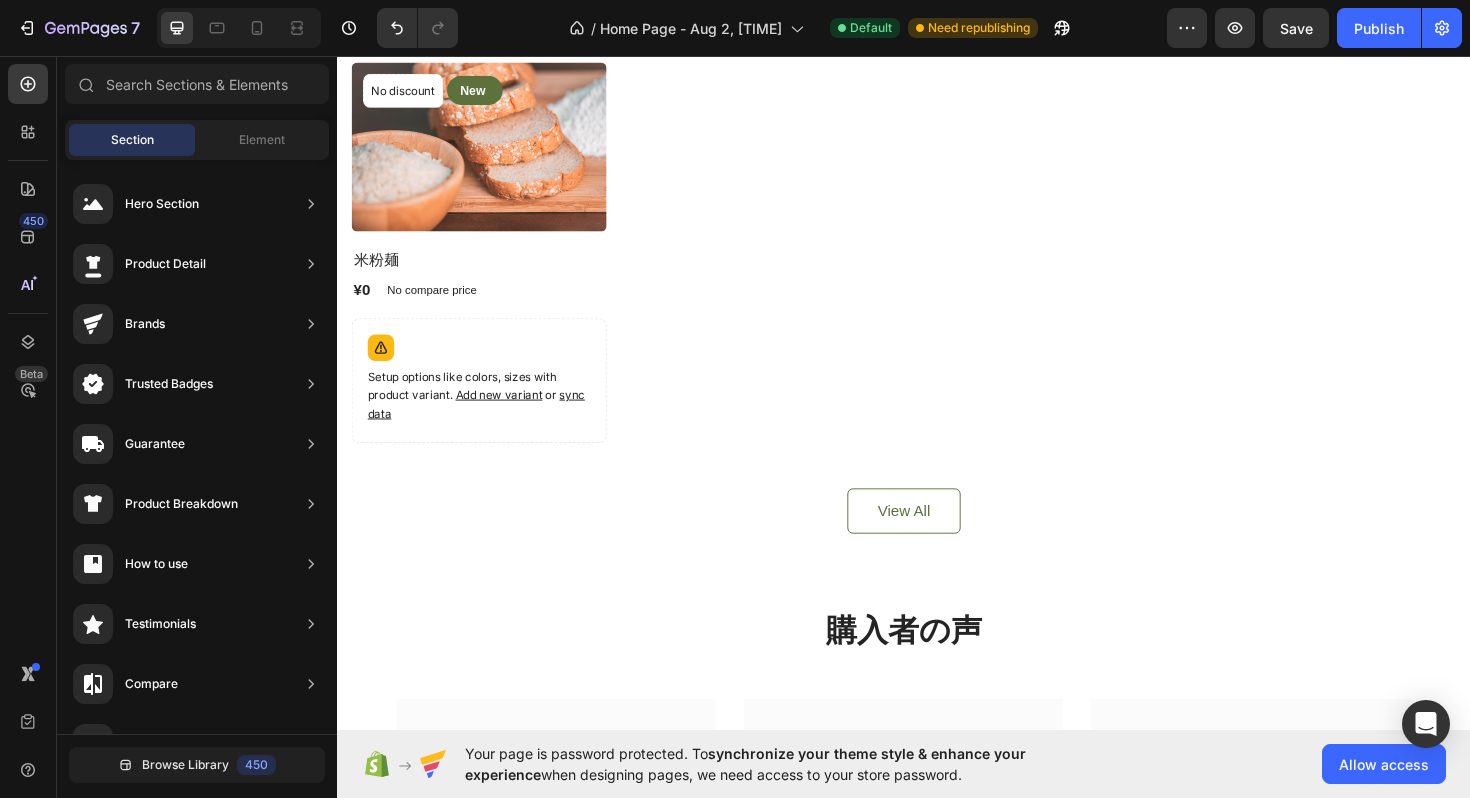 scroll, scrollTop: 4864, scrollLeft: 0, axis: vertical 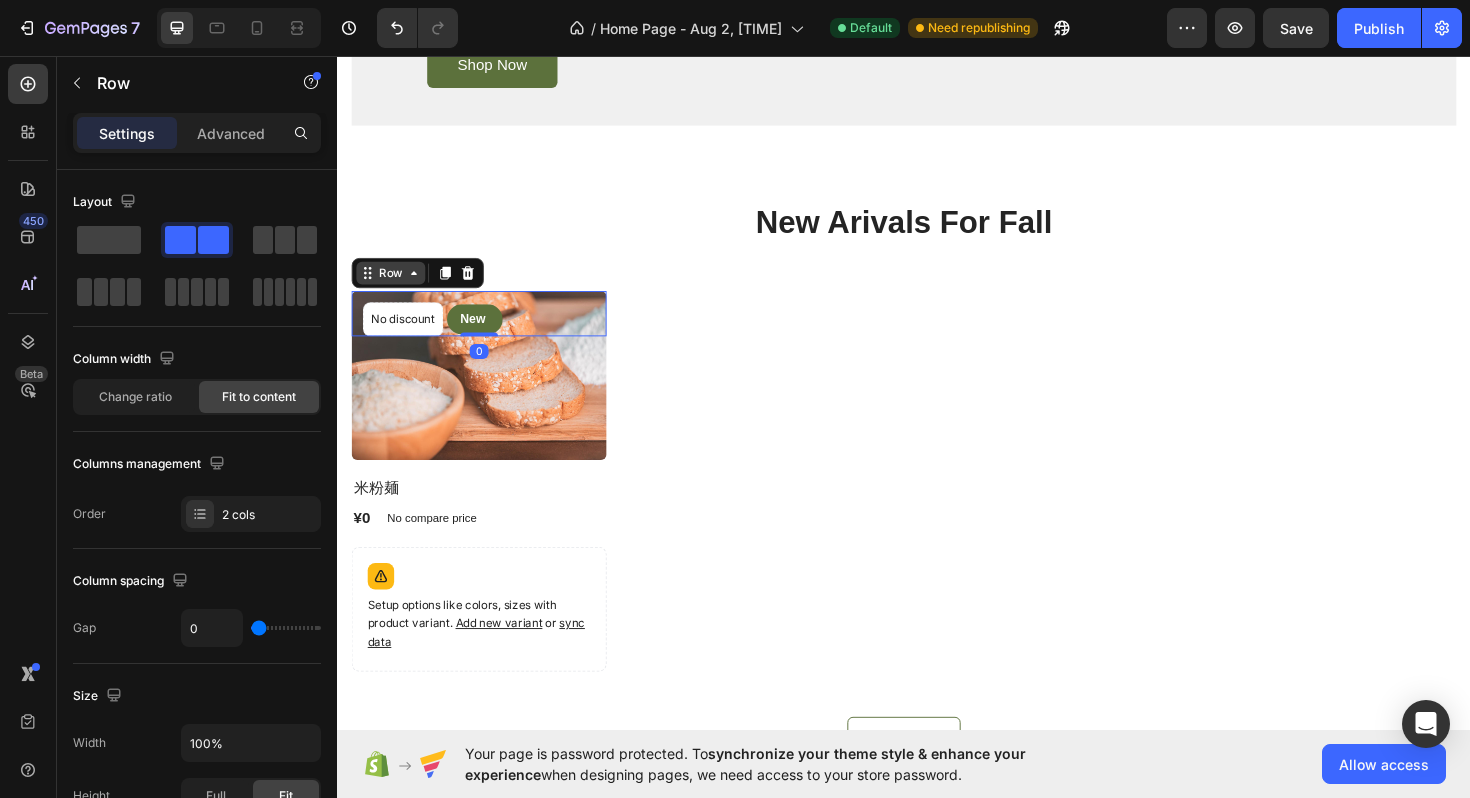 click on "Row" at bounding box center [393, 286] 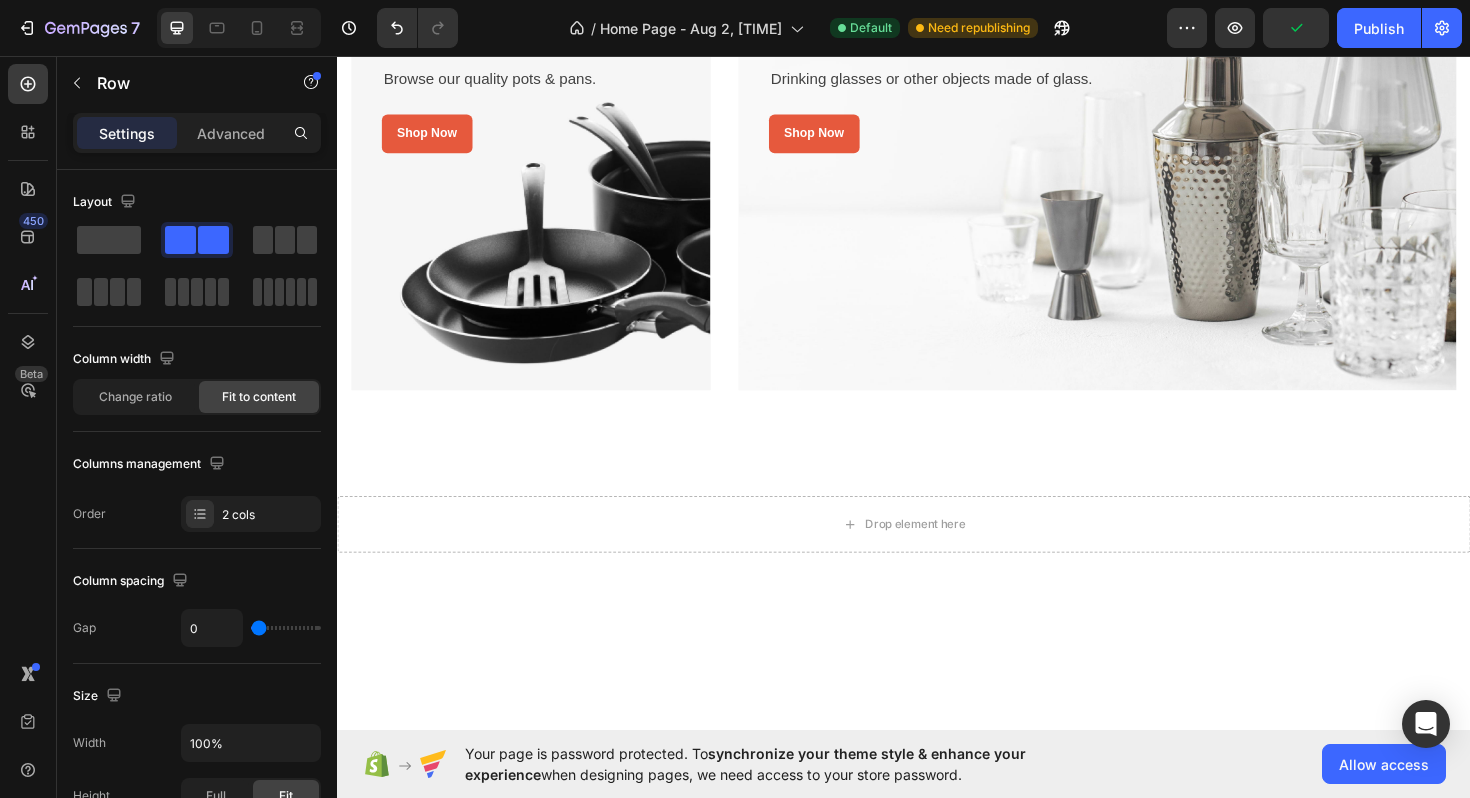 scroll, scrollTop: 3757, scrollLeft: 0, axis: vertical 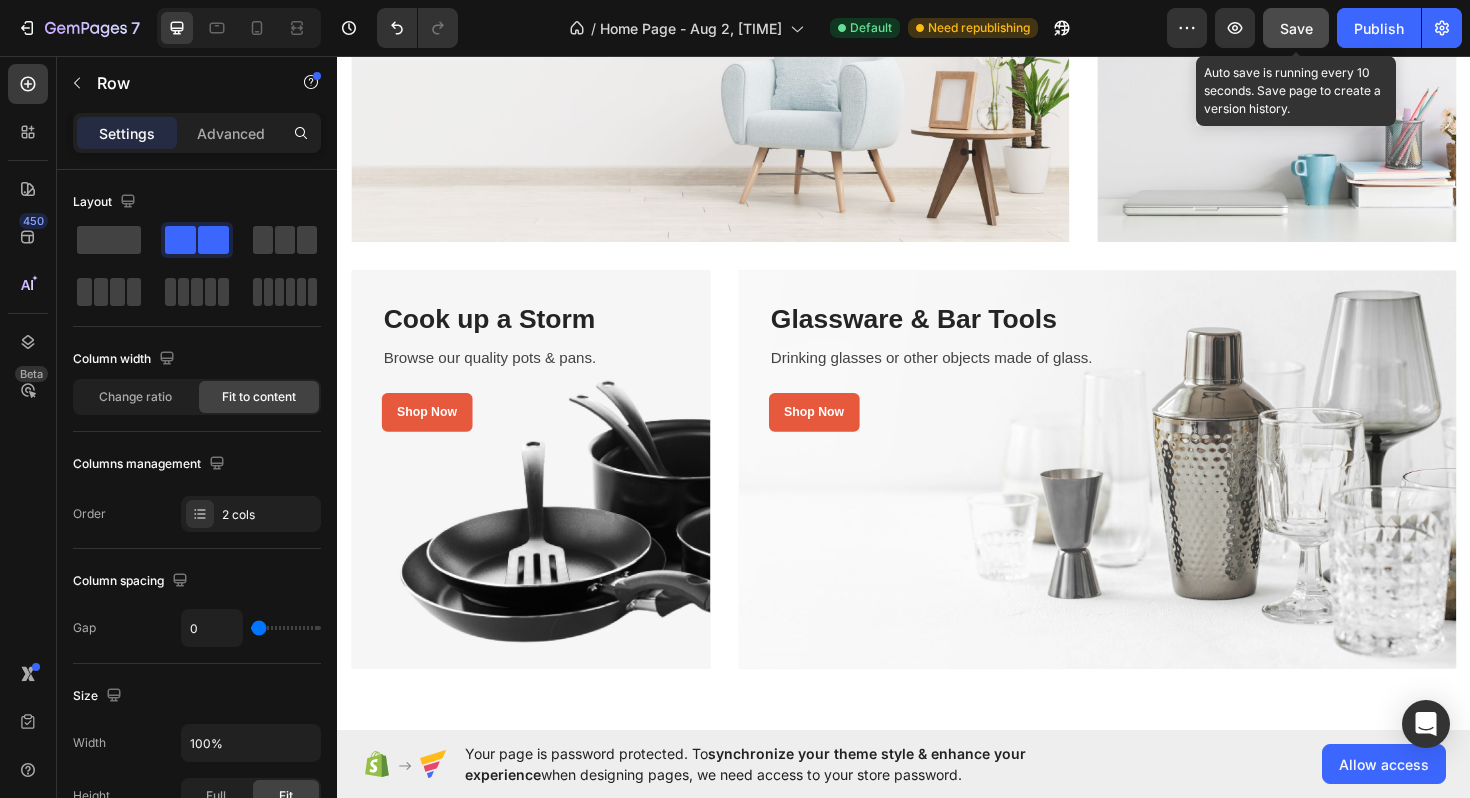 click on "Save" at bounding box center (1296, 28) 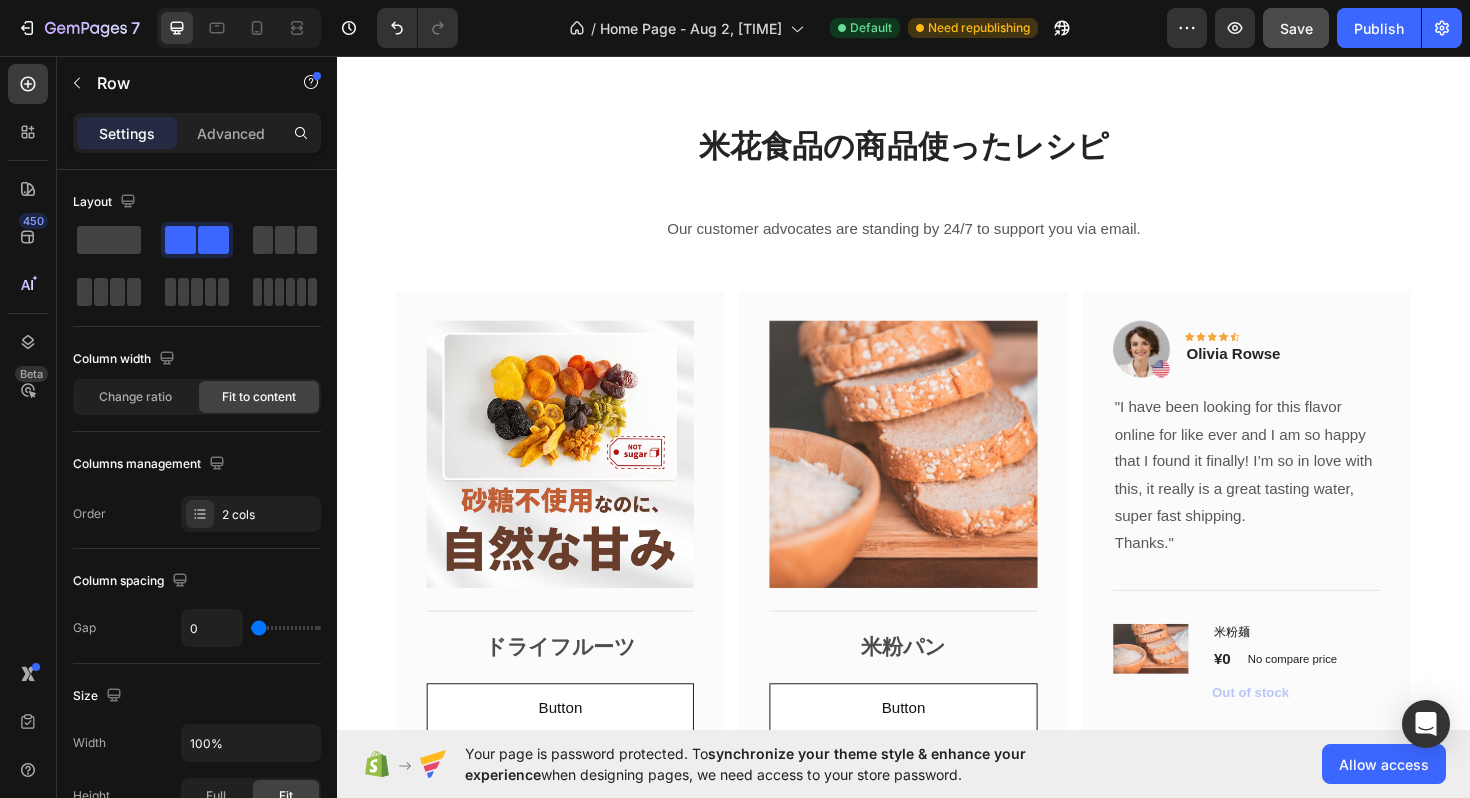 scroll, scrollTop: 2611, scrollLeft: 0, axis: vertical 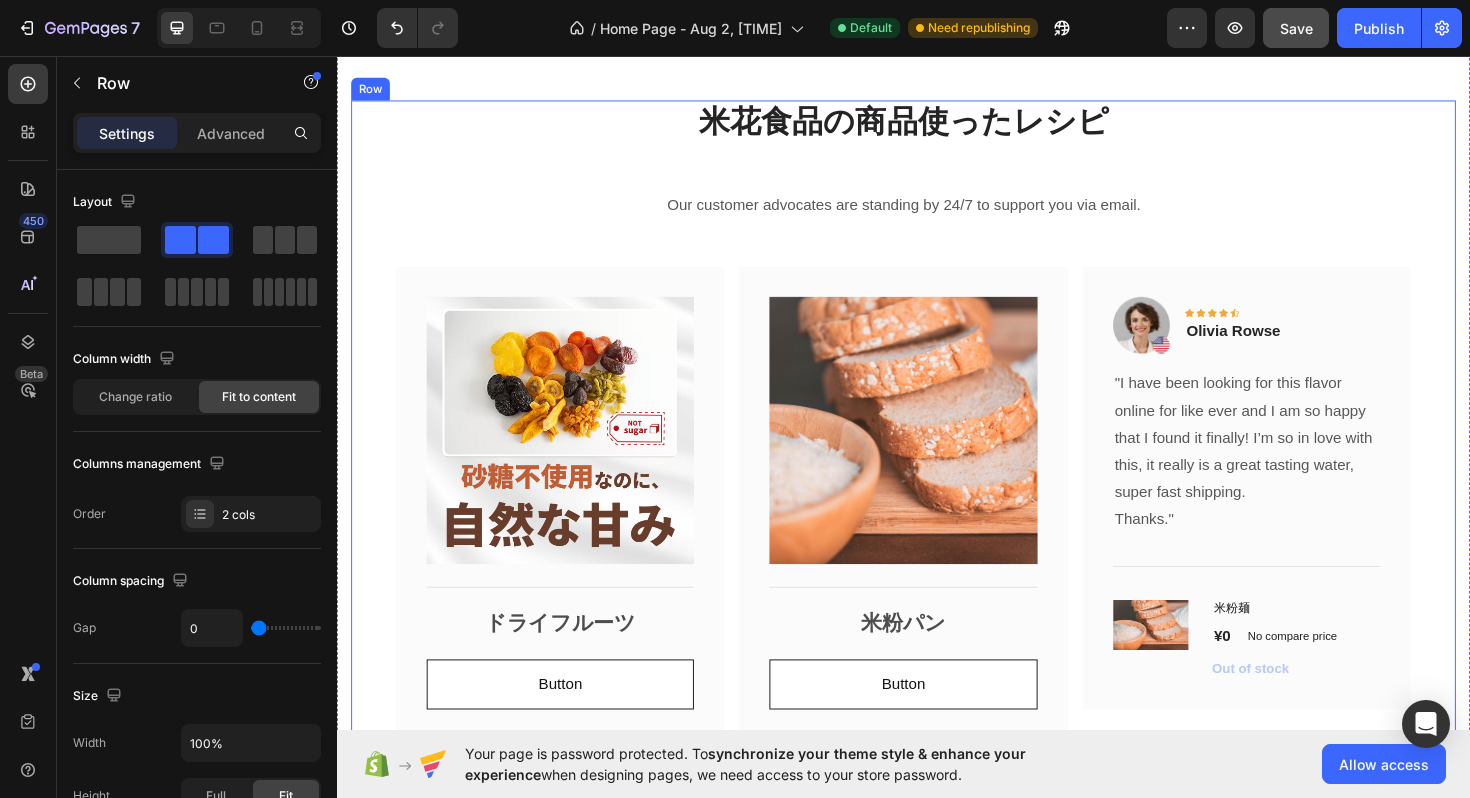 click on "米花食品の商品使ったレシピ Heading Our customer advocates are standing by 24/7 to support you via email. Text block
Image                Title Line ドライフルーツ Text Block Button Button Row Image                Title Line 米粉パン Text Block Button Button Row Image
Icon
Icon
Icon
Icon
Icon Row Olivia Rowse Text block Row "I have been looking for this flavor online for like ever and I am so happy that I found it finally! I’m so in love with this, it really is a great tasting water, super fast shipping.  Thanks." Text block                Title Line (P) Images & Gallery 米粉麺 (P) Title ¥0 (P) Price (P) Price No compare price (P) Price Row Out of stock (P) Cart Button Product Row
Carousel" at bounding box center (937, 441) 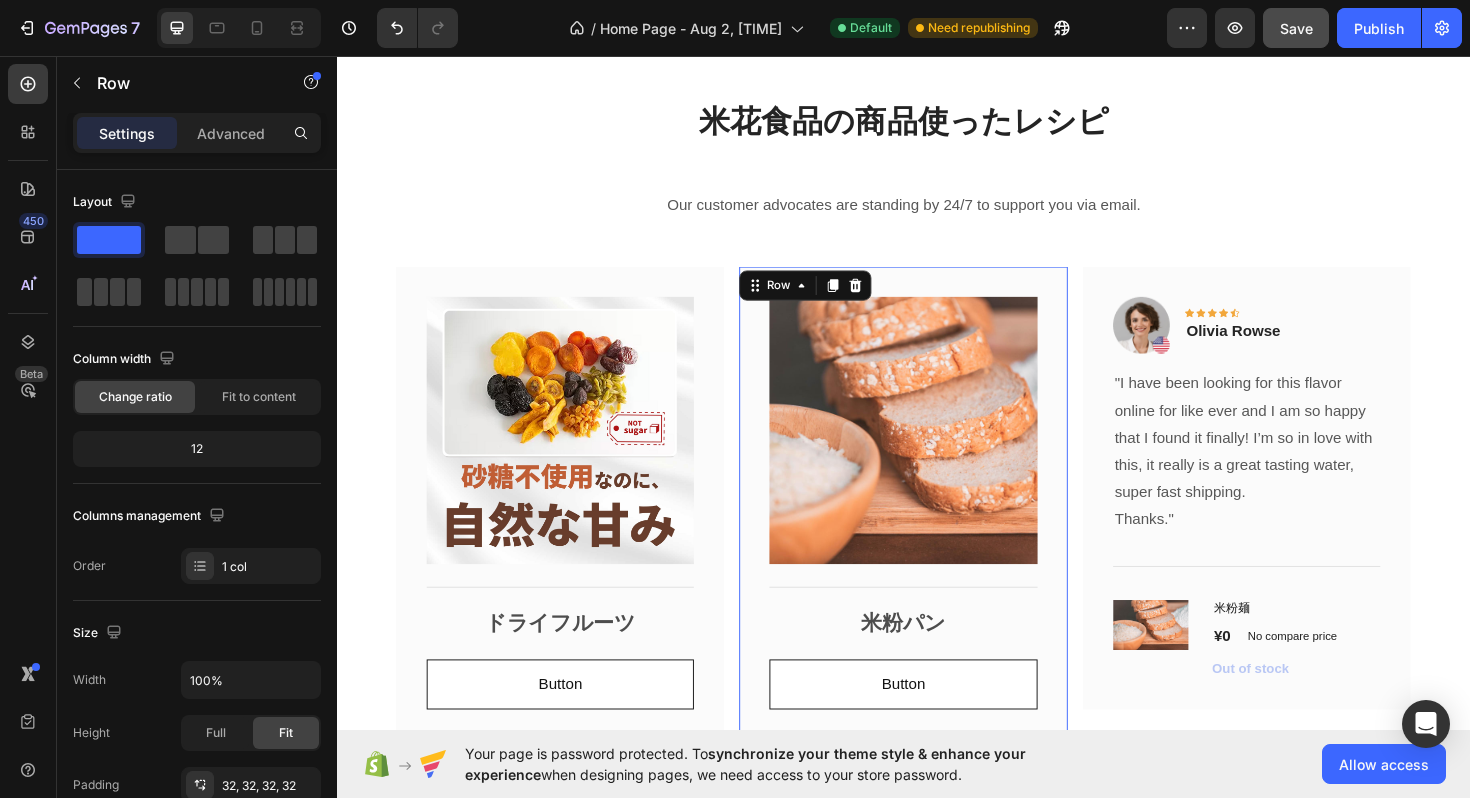 click on "Image                Title Line 米粉パン Text Block Button Button Row   0" at bounding box center [936, 529] 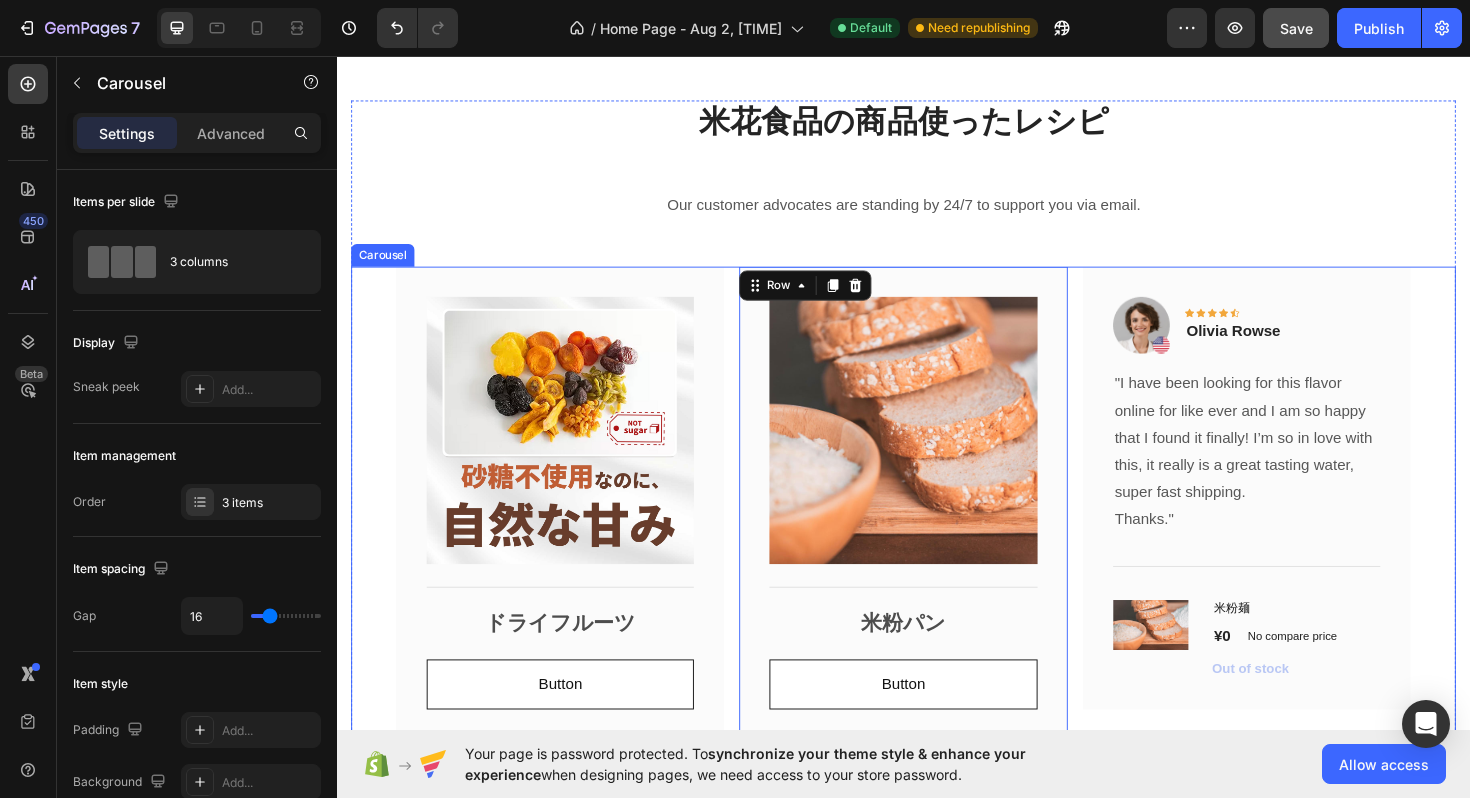 click on "Image                Title Line ドライフルーツ Text Block Button Button Row Image                Title Line 米粉パン Text Block Button Button Row   0 Image
Icon
Icon
Icon
Icon
Icon Row [PERSON] Text block Row "I have been looking for this flavor online for like ever and I am so happy that I found it finally! I’m so in love with this, it really is a great tasting water, super fast shipping.  Thanks." Text block                Title Line (P) Images & Gallery 米粉麺 (P) Title ¥0 (P) Price (P) Price No compare price (P) Price Row Out of stock (P) Cart Button Product Row" at bounding box center (937, 529) 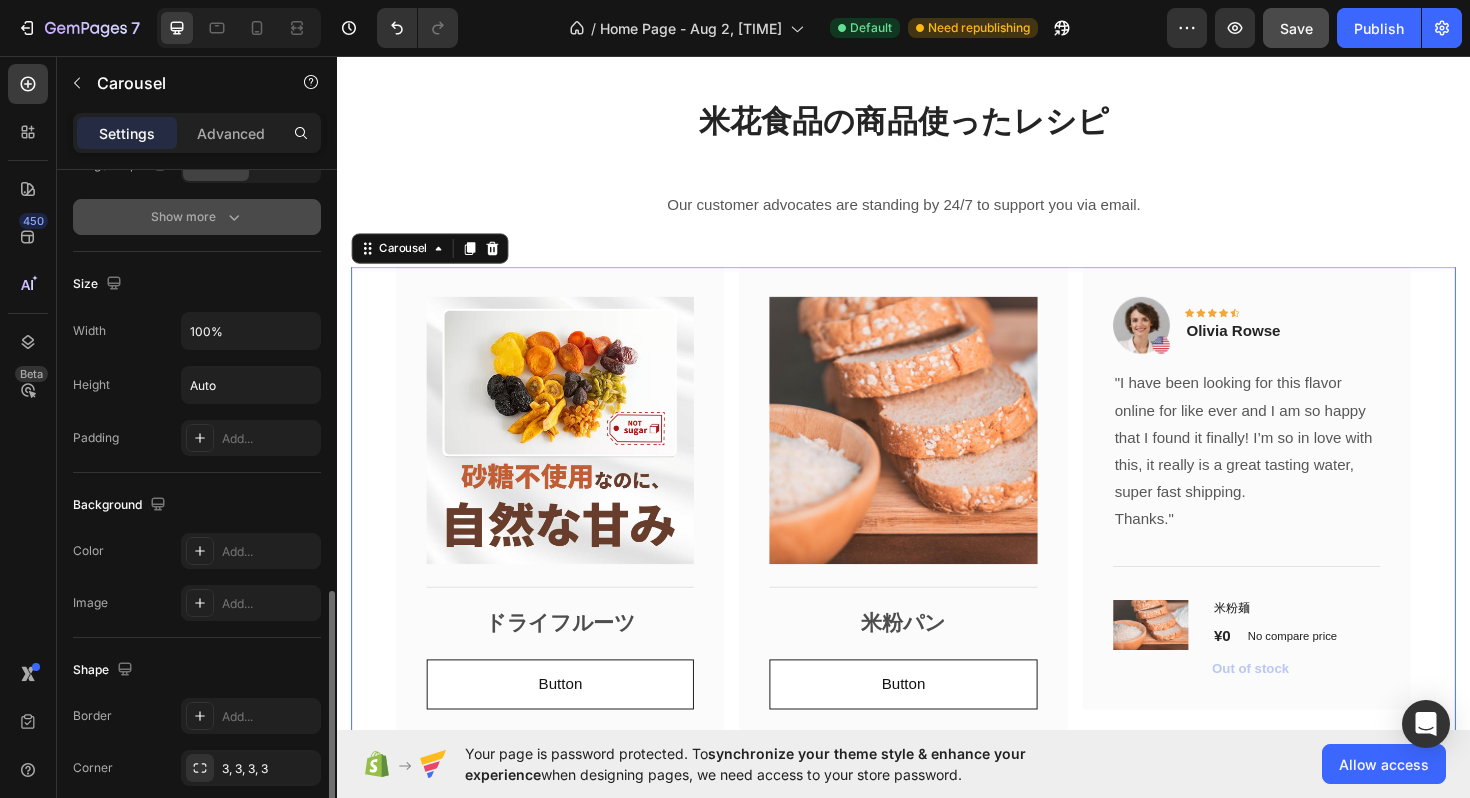 scroll, scrollTop: 1336, scrollLeft: 0, axis: vertical 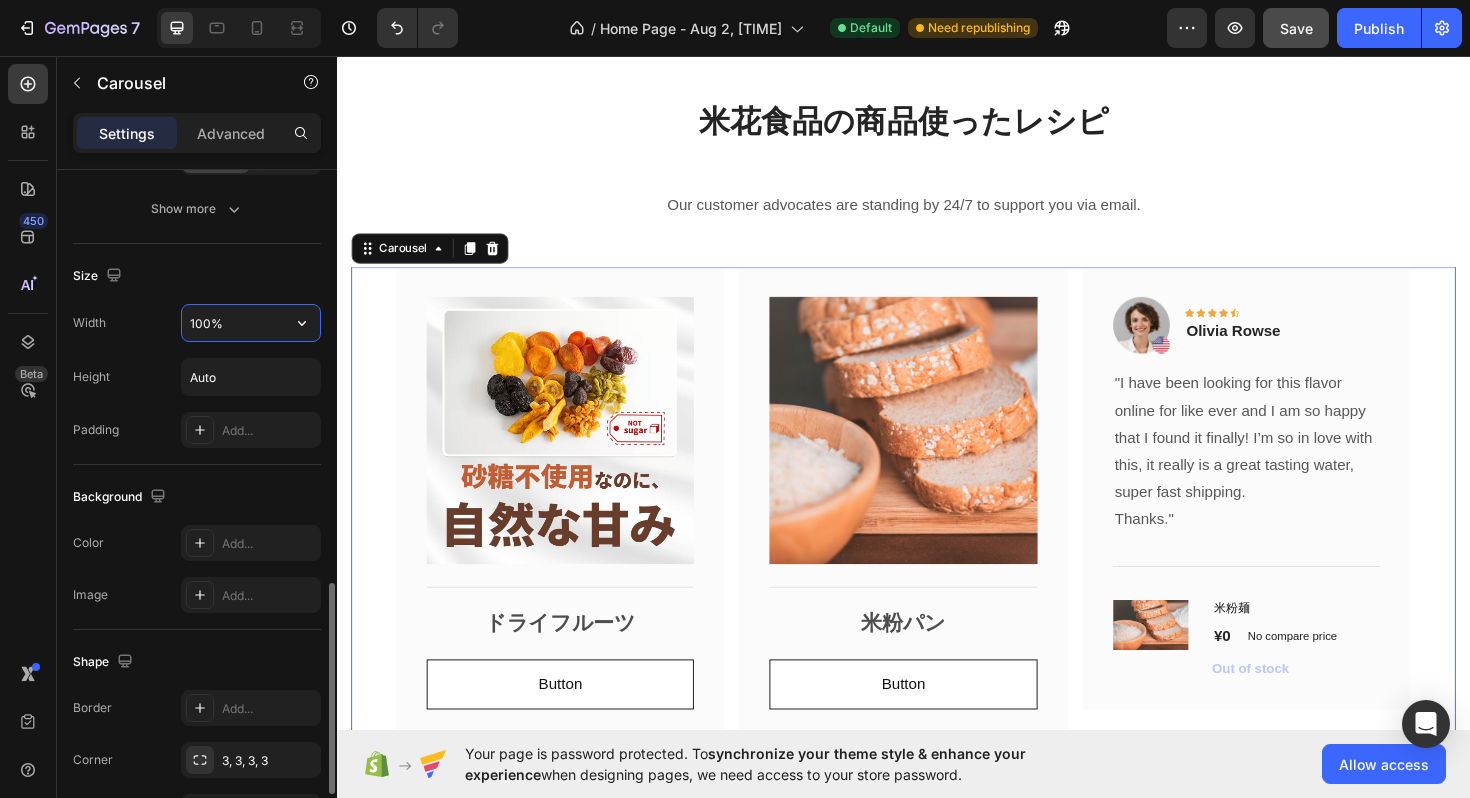 click on "100%" at bounding box center (251, 323) 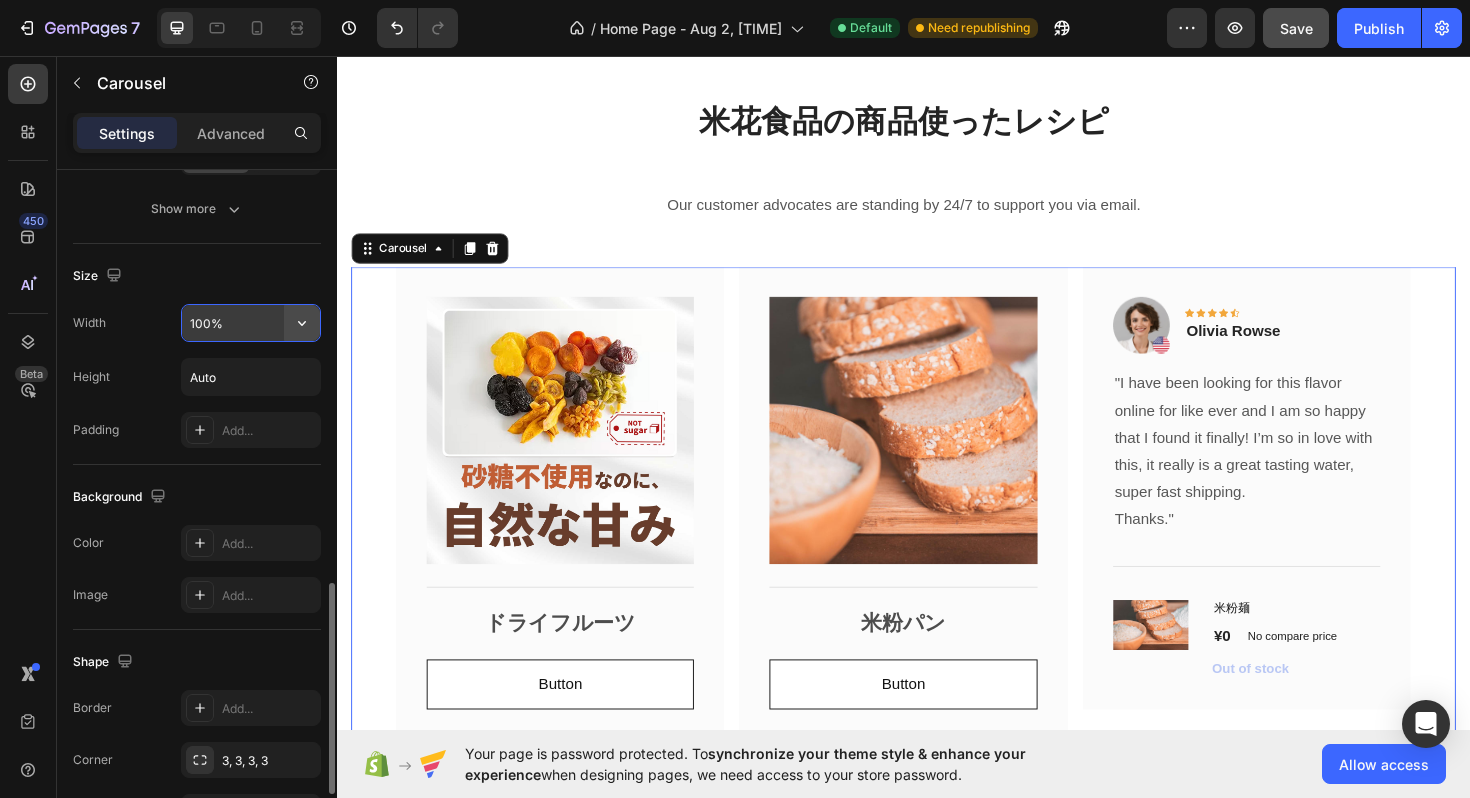click 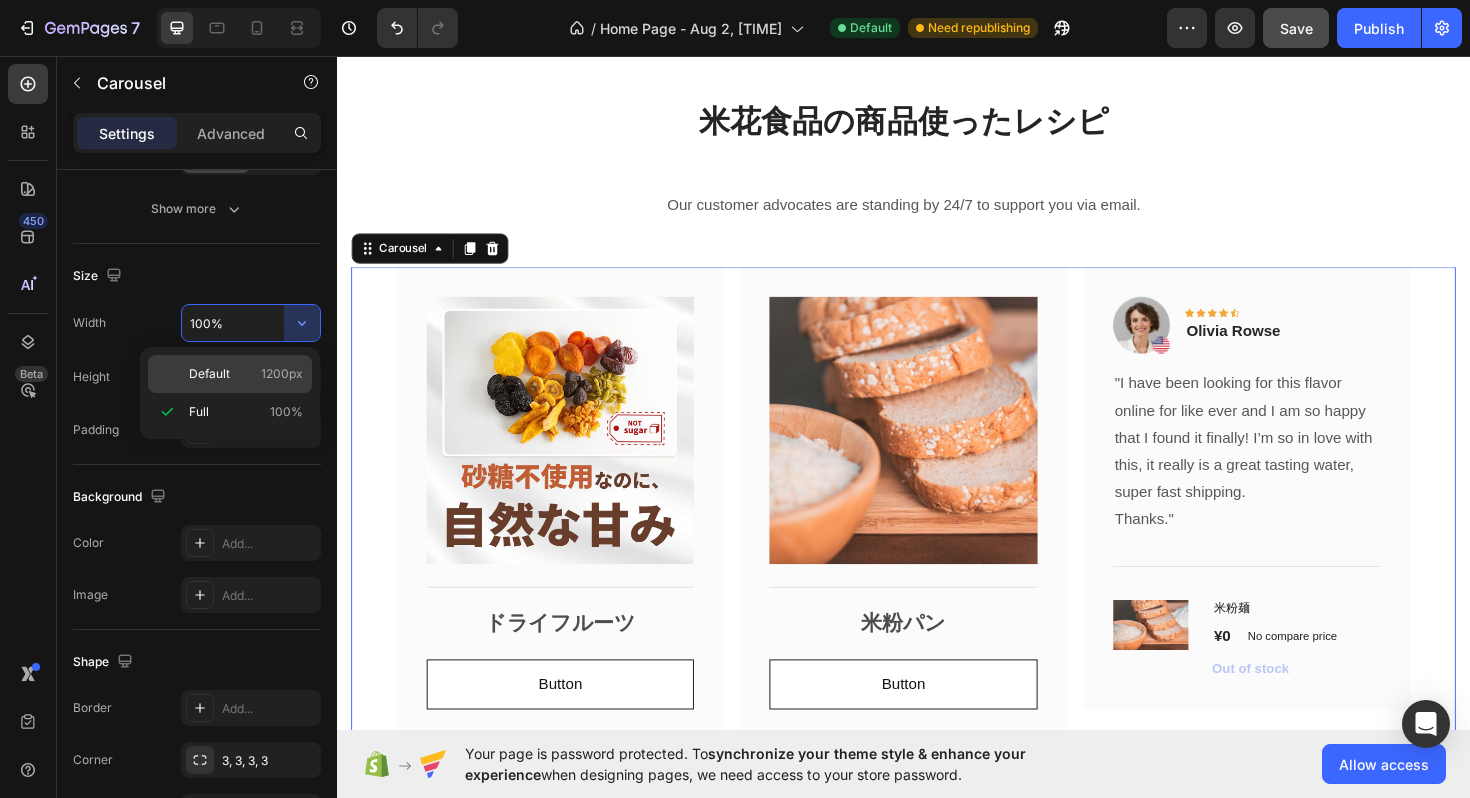 click on "1200px" at bounding box center (282, 374) 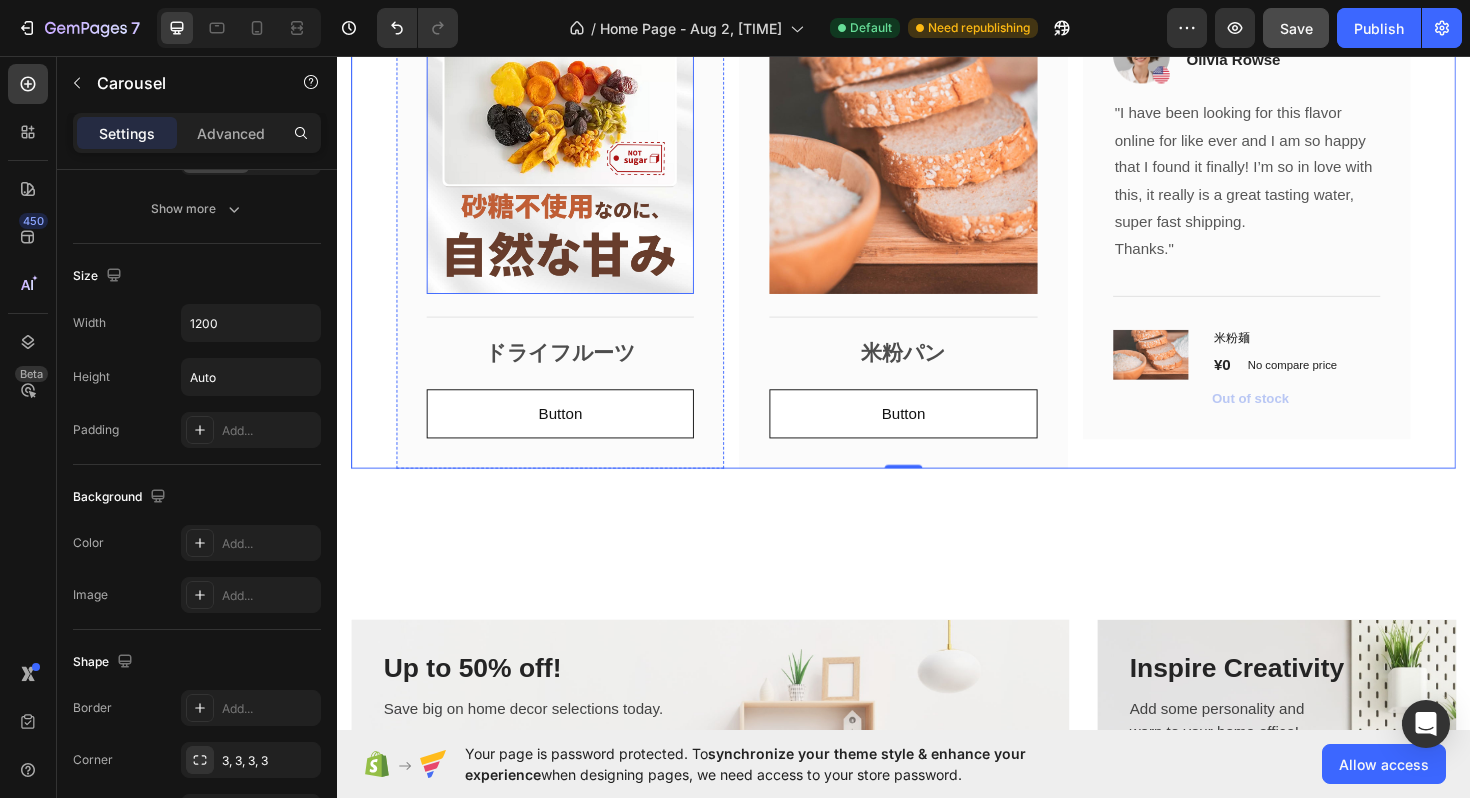 scroll, scrollTop: 2992, scrollLeft: 0, axis: vertical 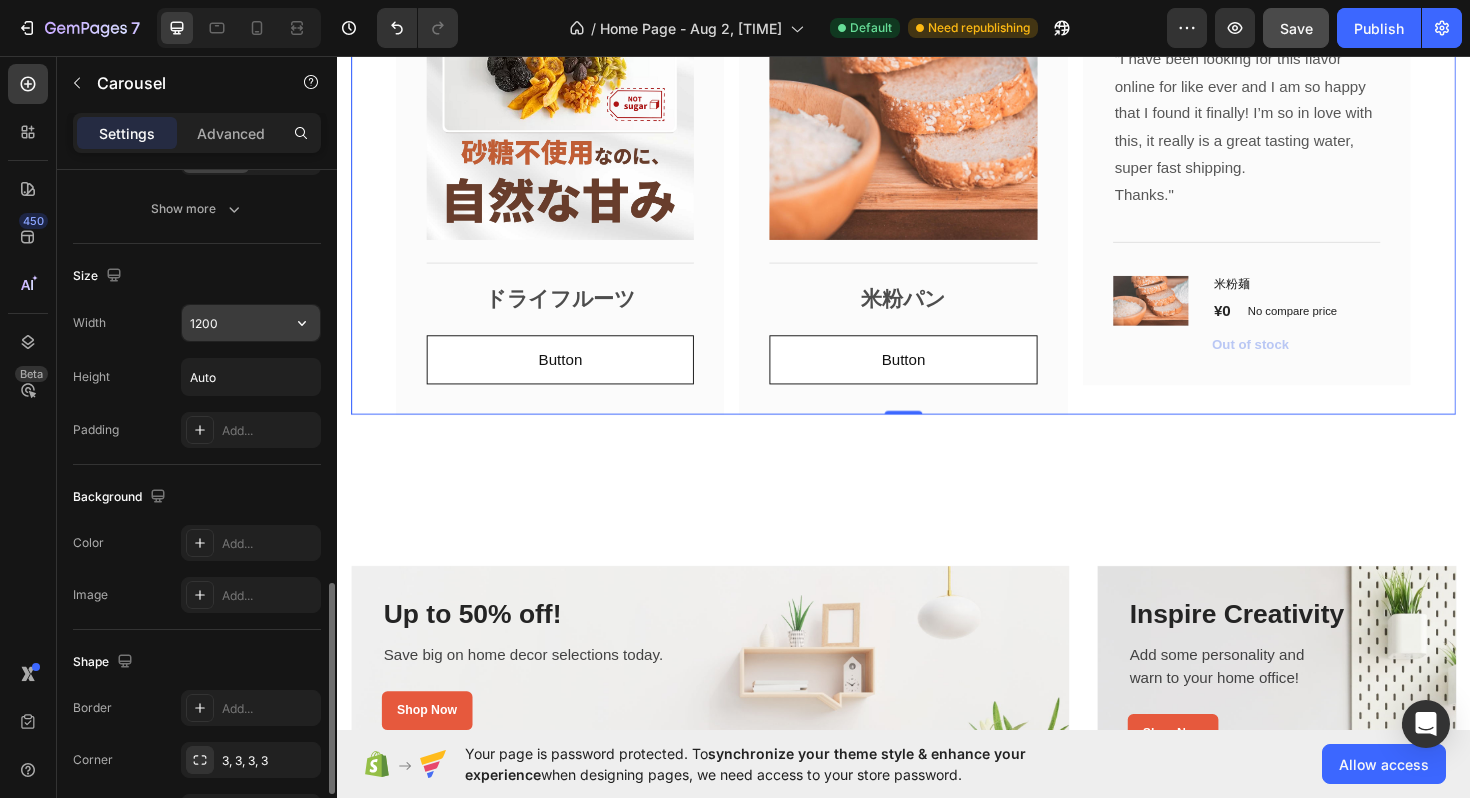 click on "1200" at bounding box center [251, 323] 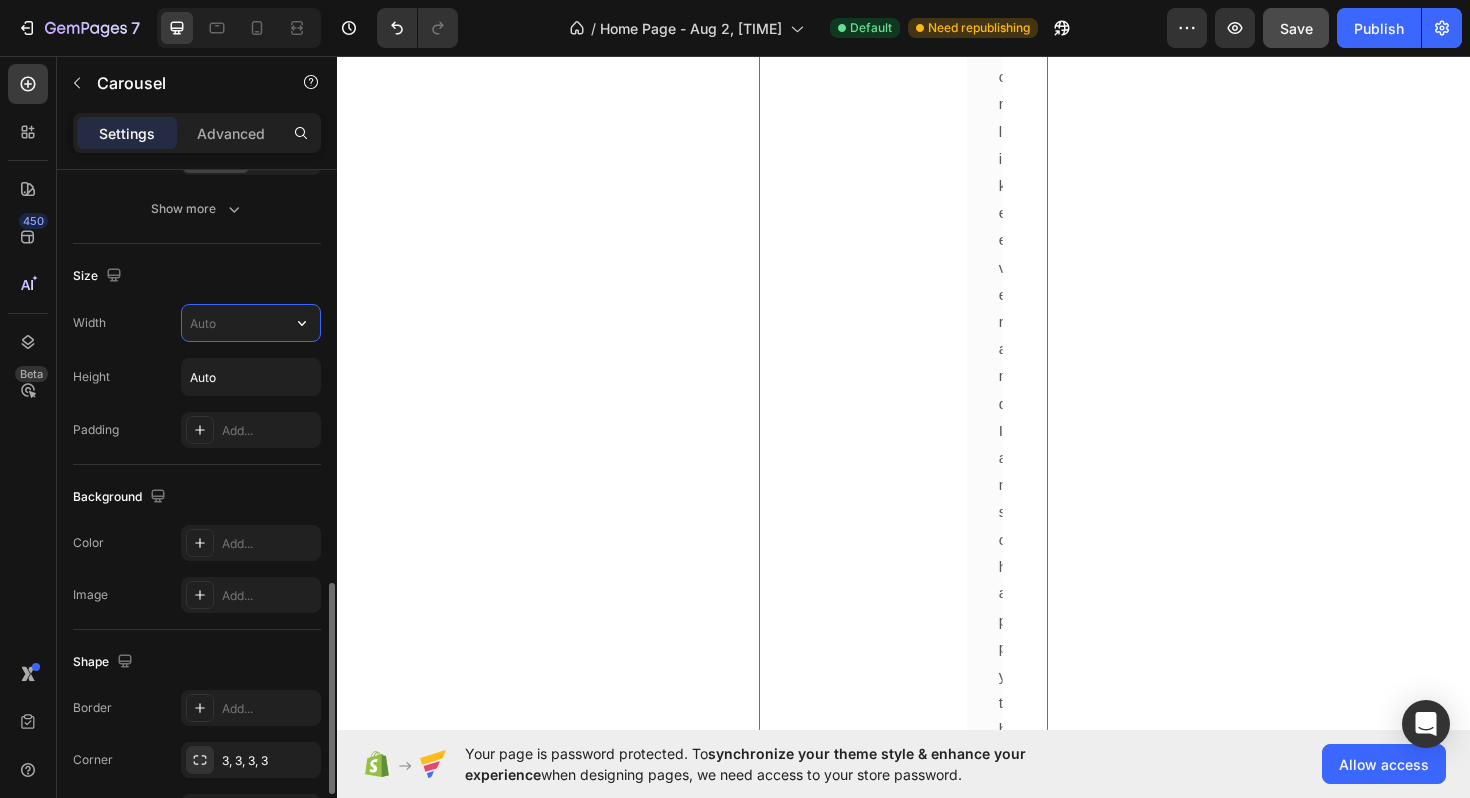 scroll, scrollTop: 5391, scrollLeft: 0, axis: vertical 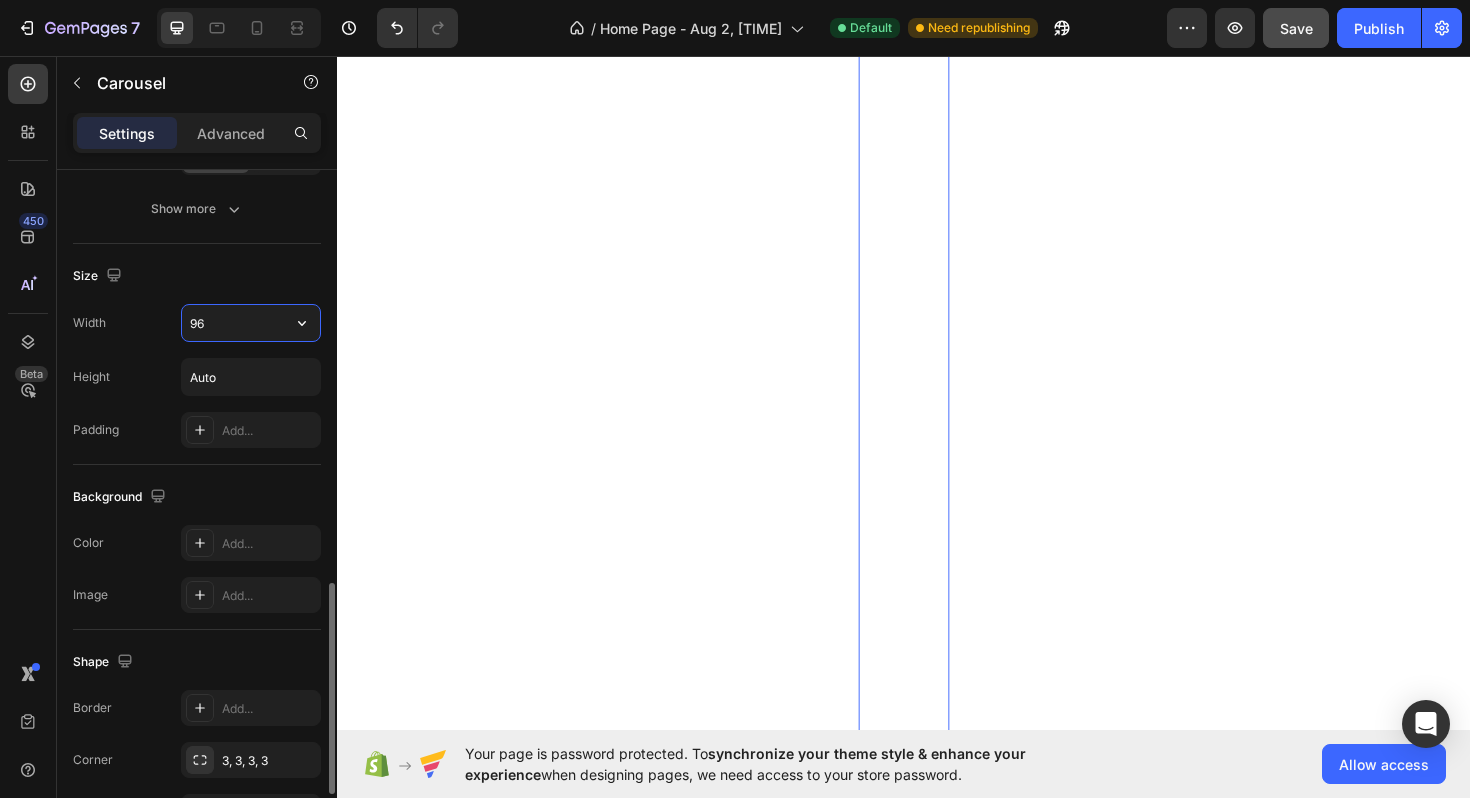 type on "960" 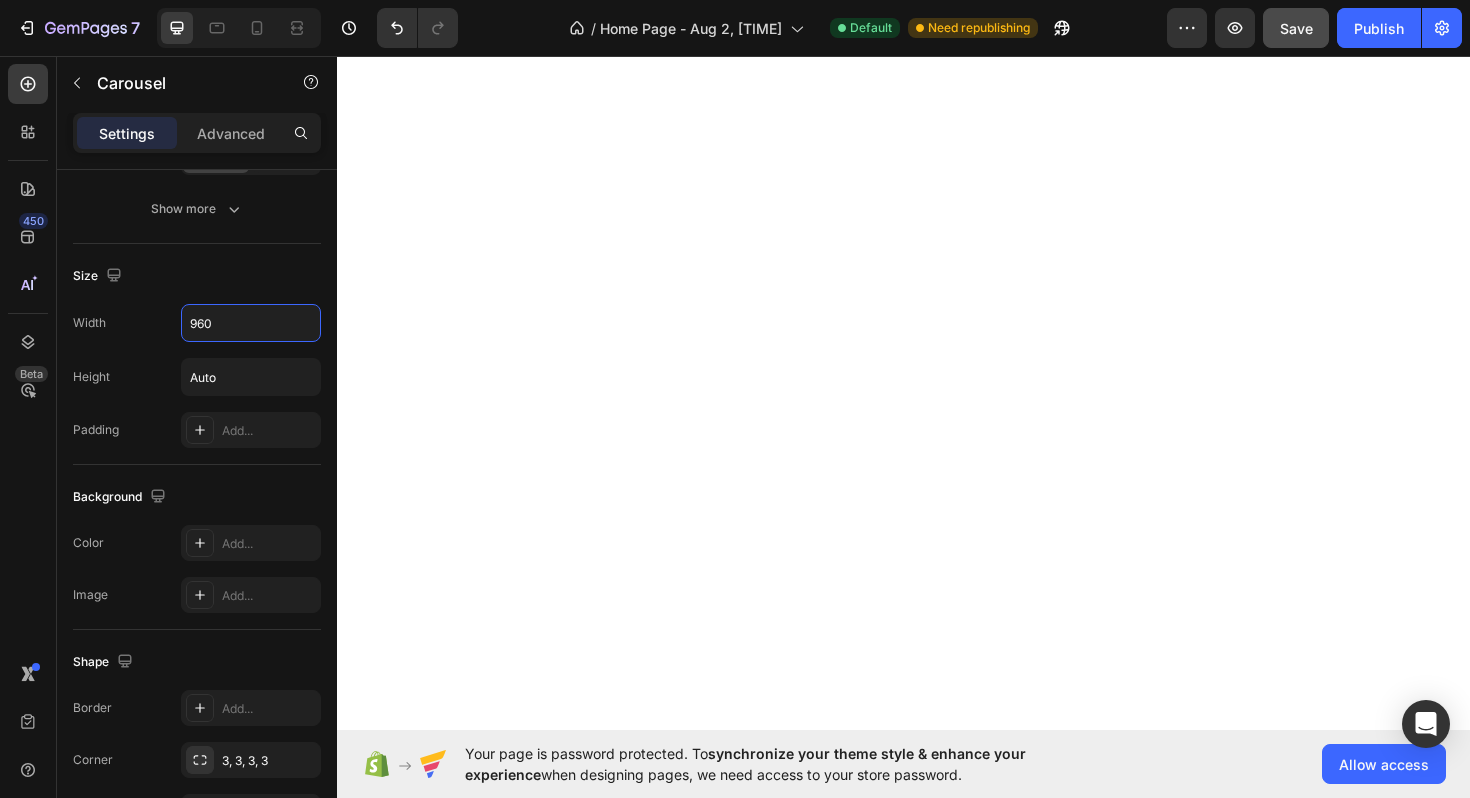 click at bounding box center [937, 39] 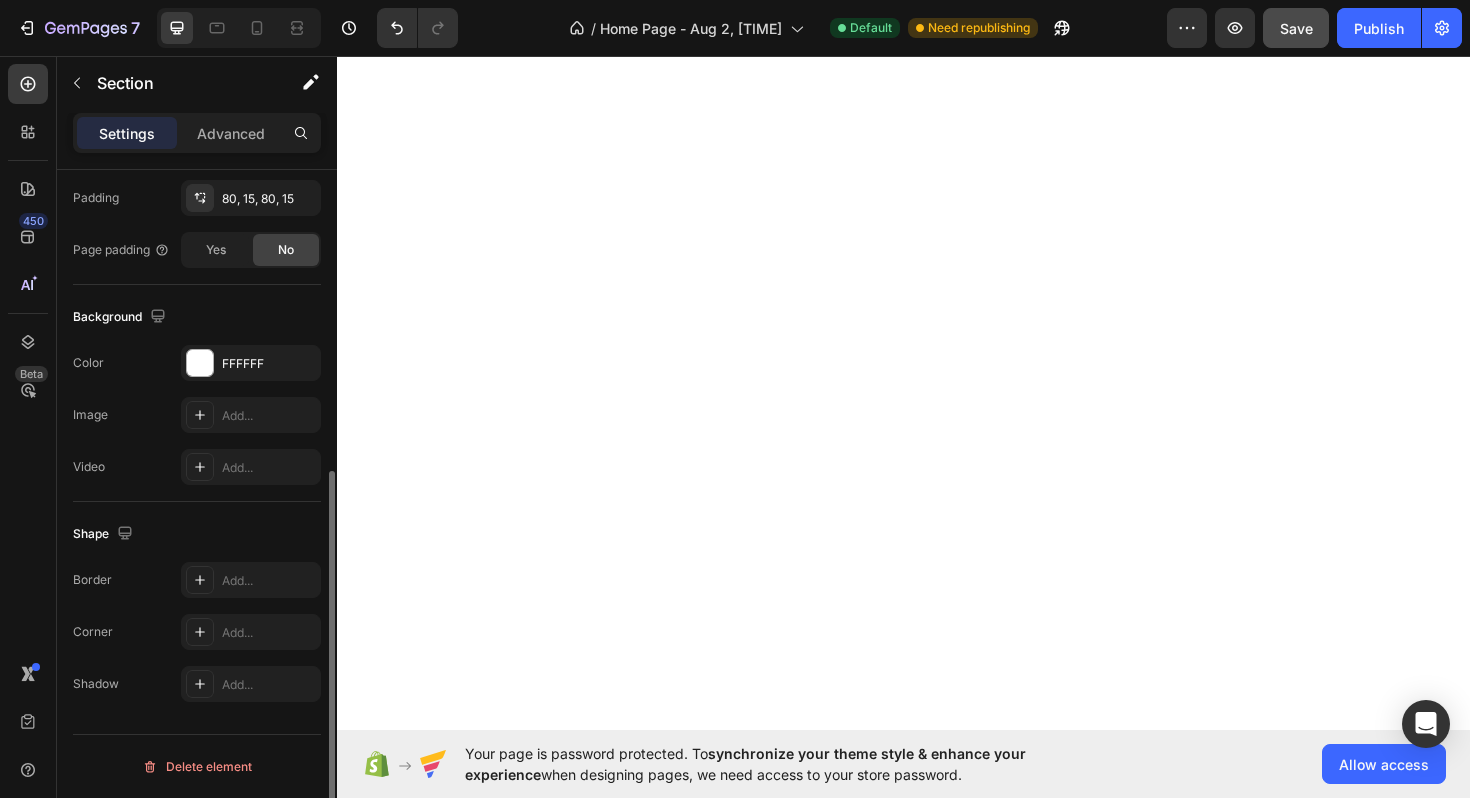 scroll, scrollTop: 0, scrollLeft: 0, axis: both 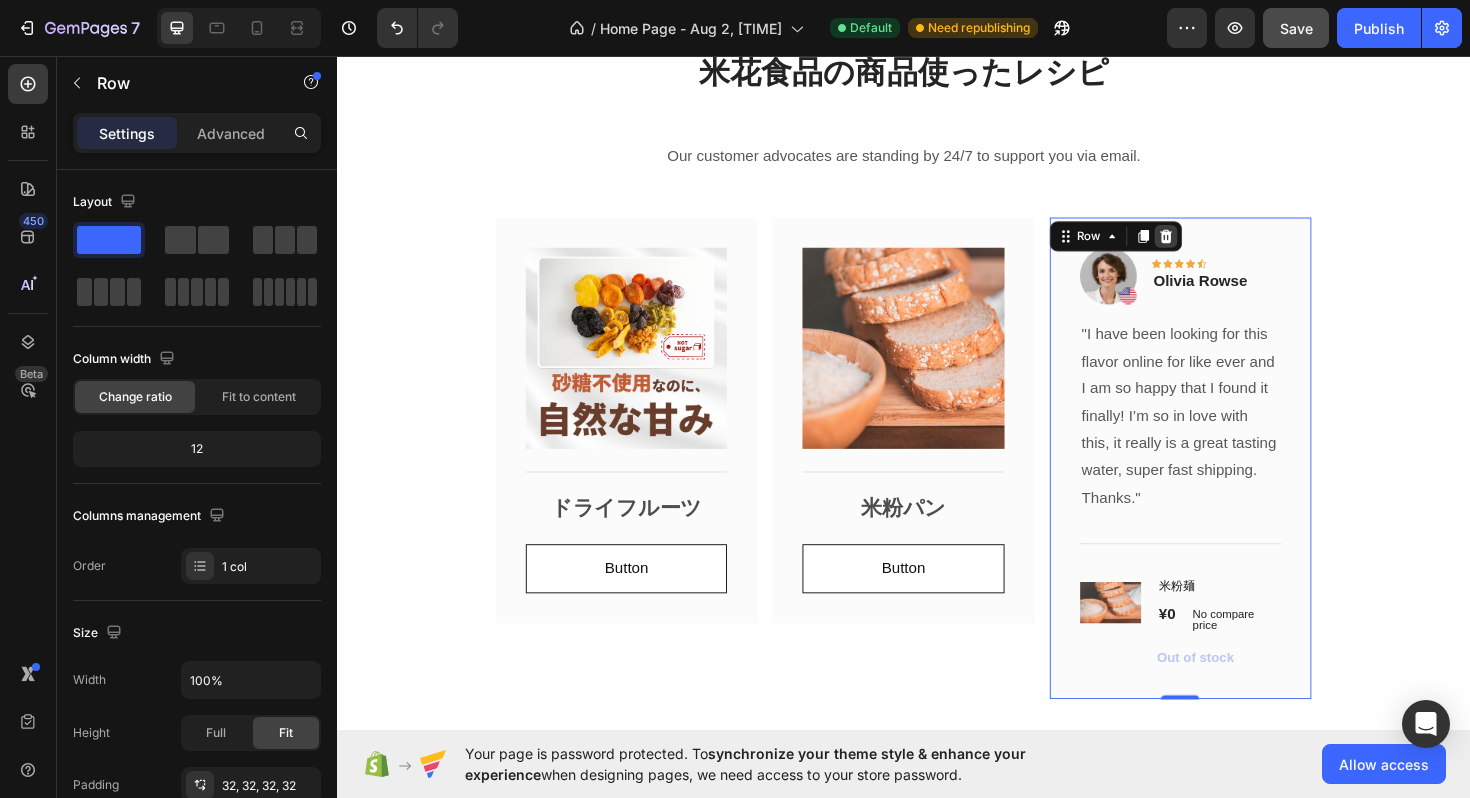 click 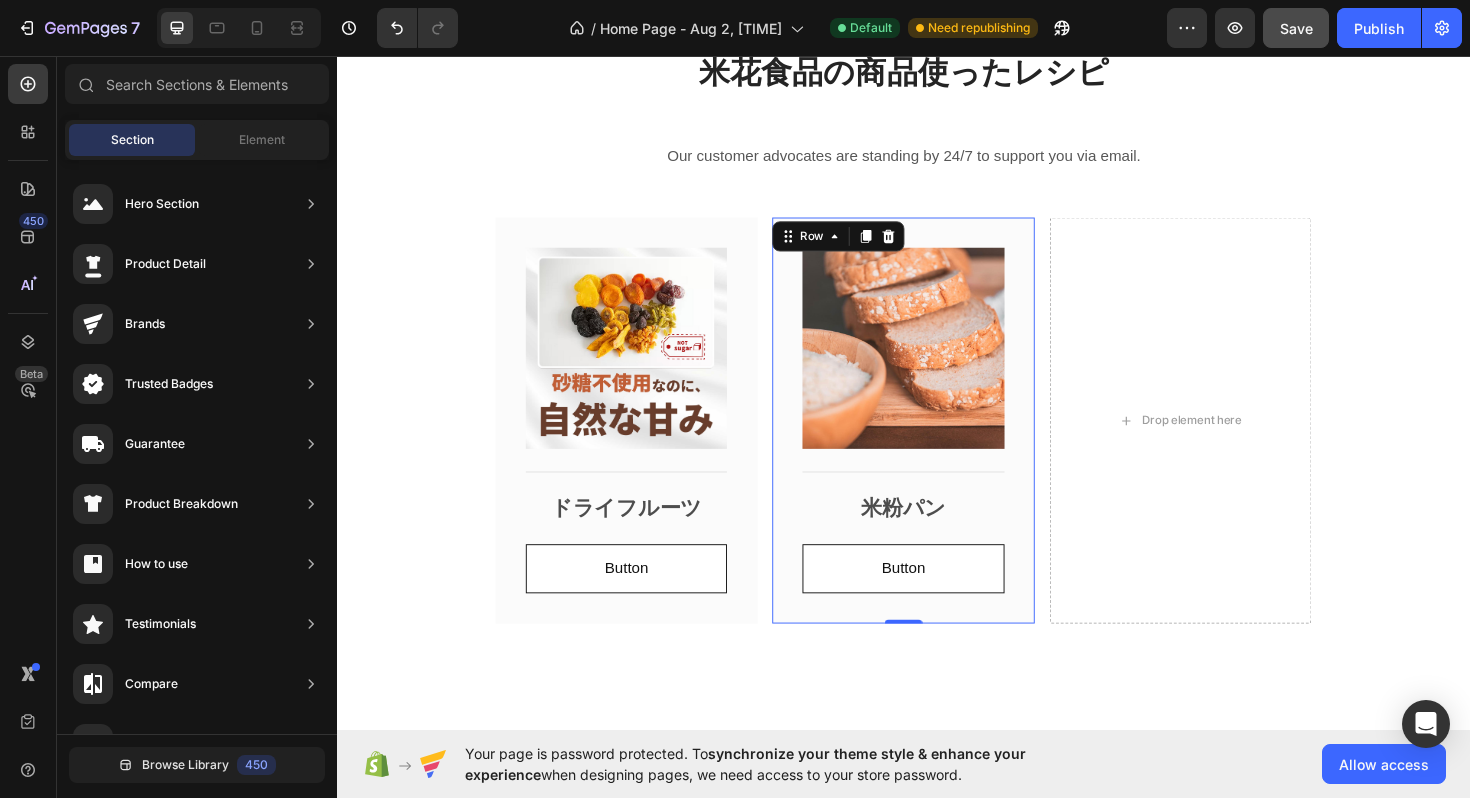 click on "Image                Title Line 米粉パン Text Block Button Button Row   0" at bounding box center (936, 442) 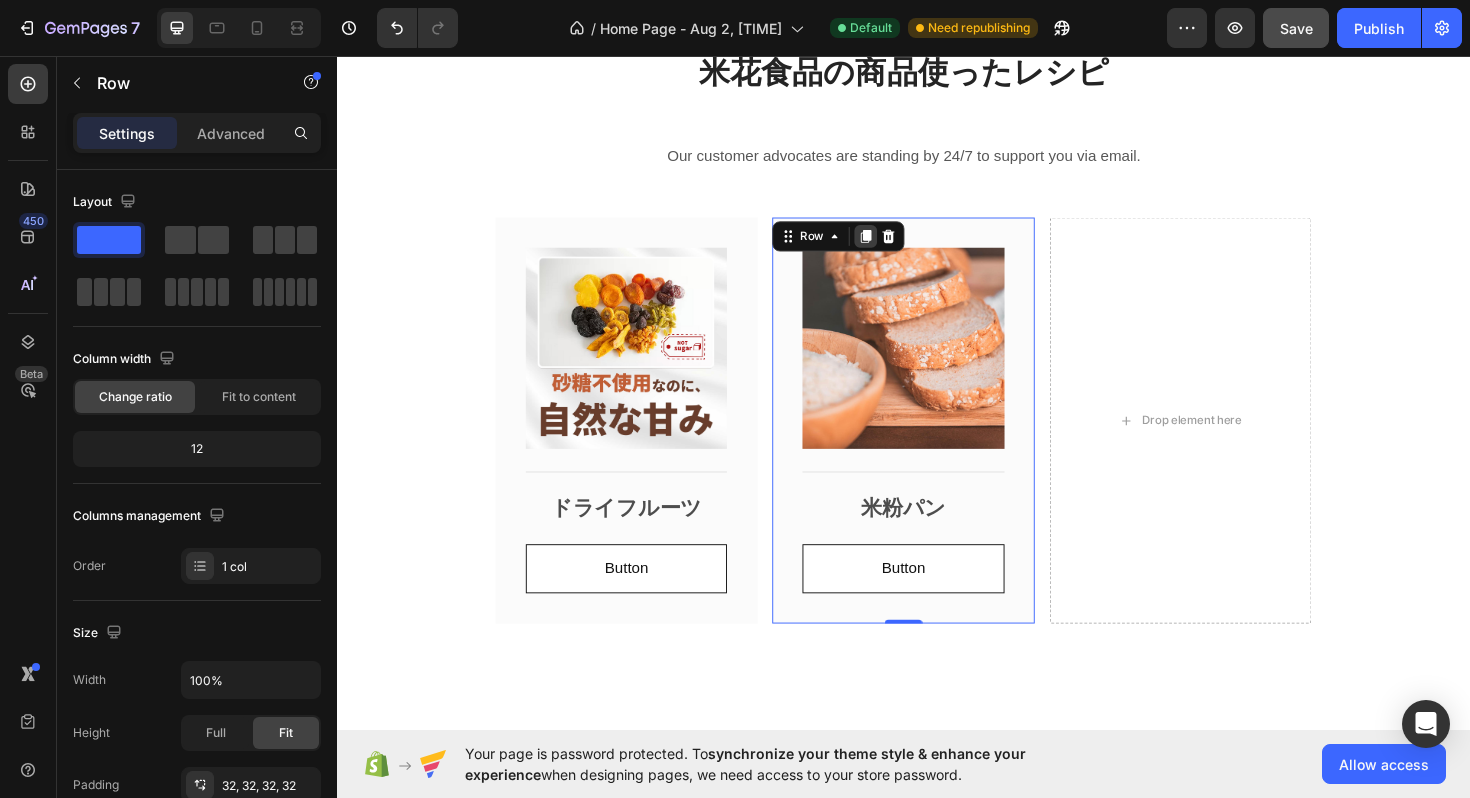 click 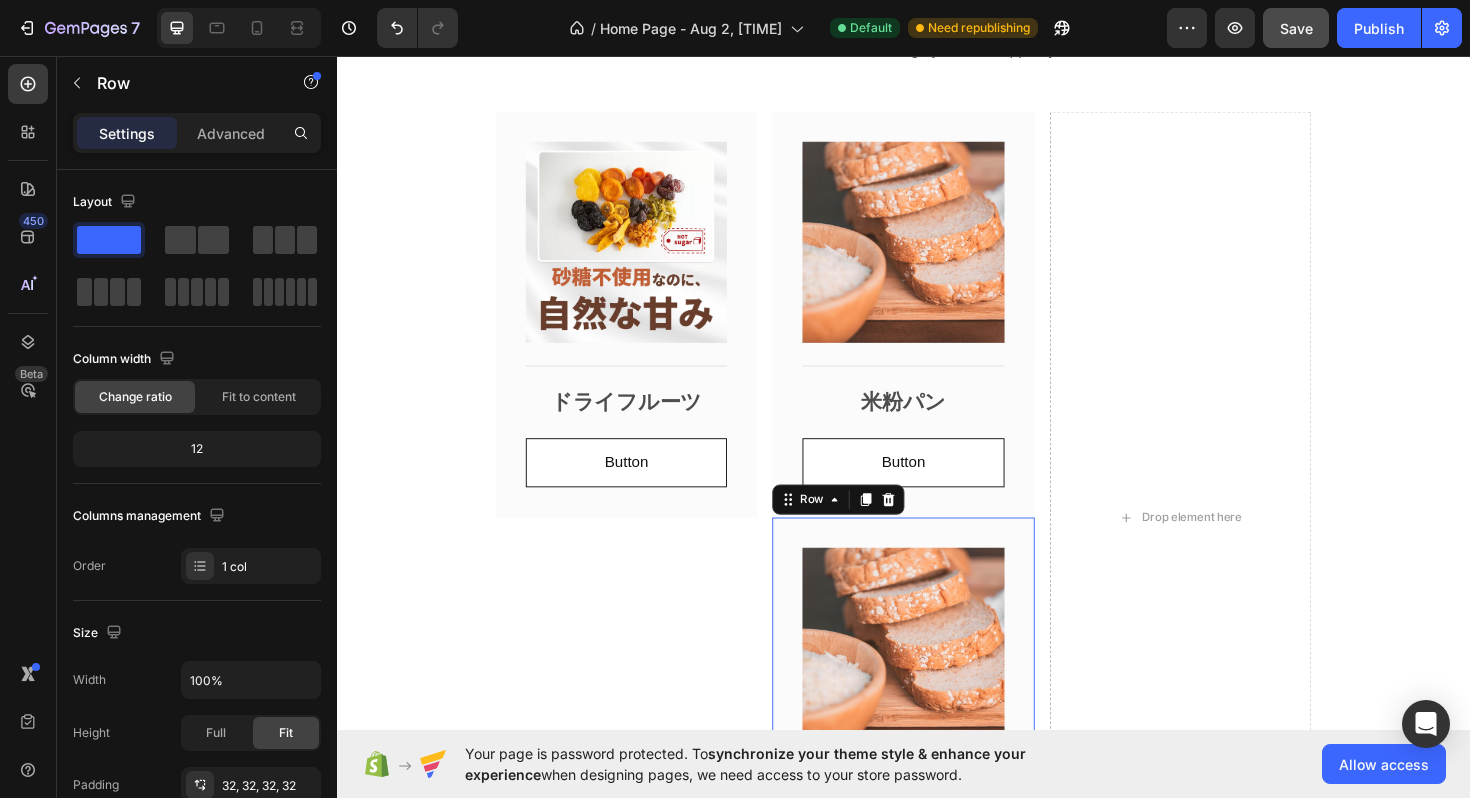 scroll, scrollTop: 2766, scrollLeft: 0, axis: vertical 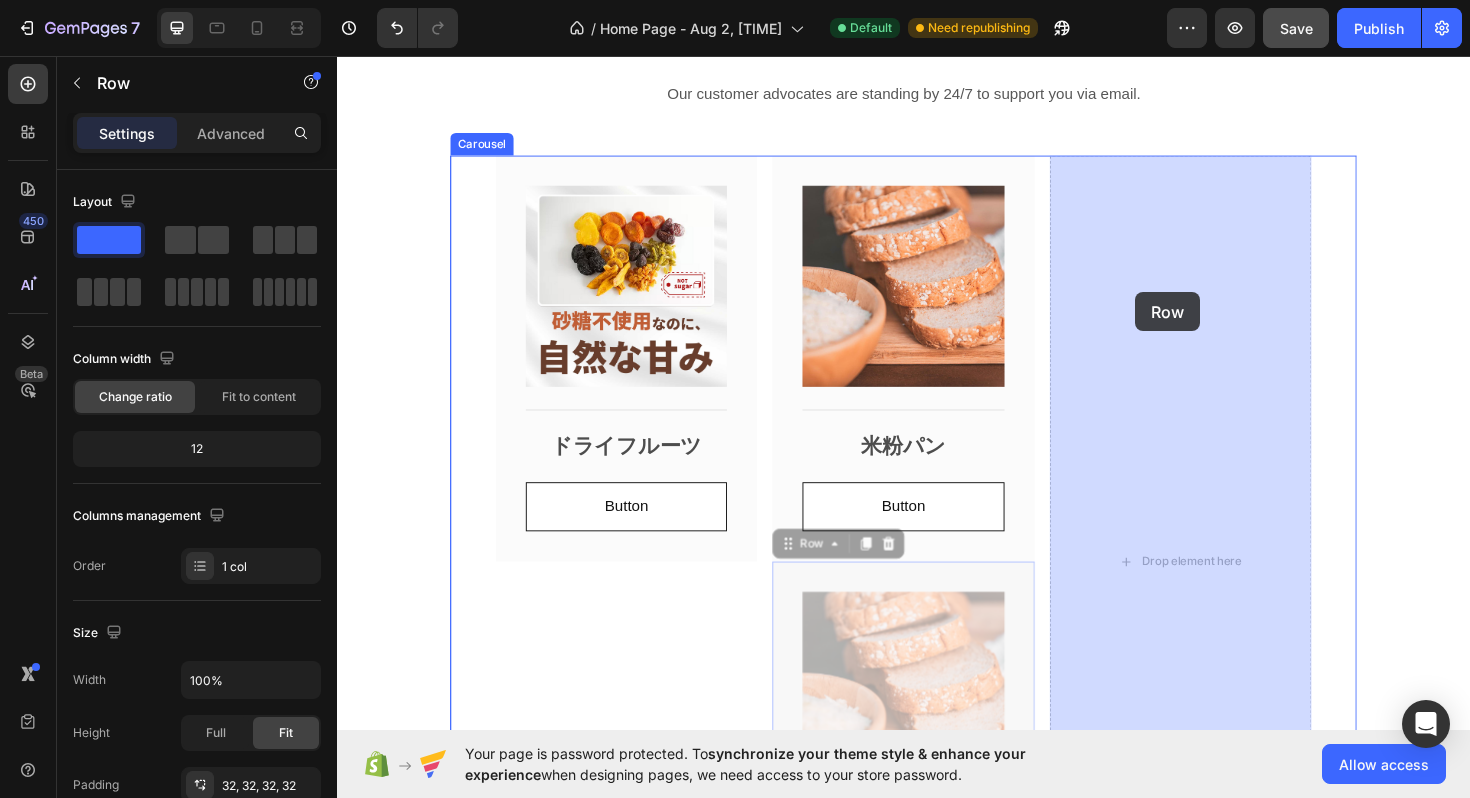 drag, startPoint x: 817, startPoint y: 574, endPoint x: 1182, endPoint y: 306, distance: 452.82336 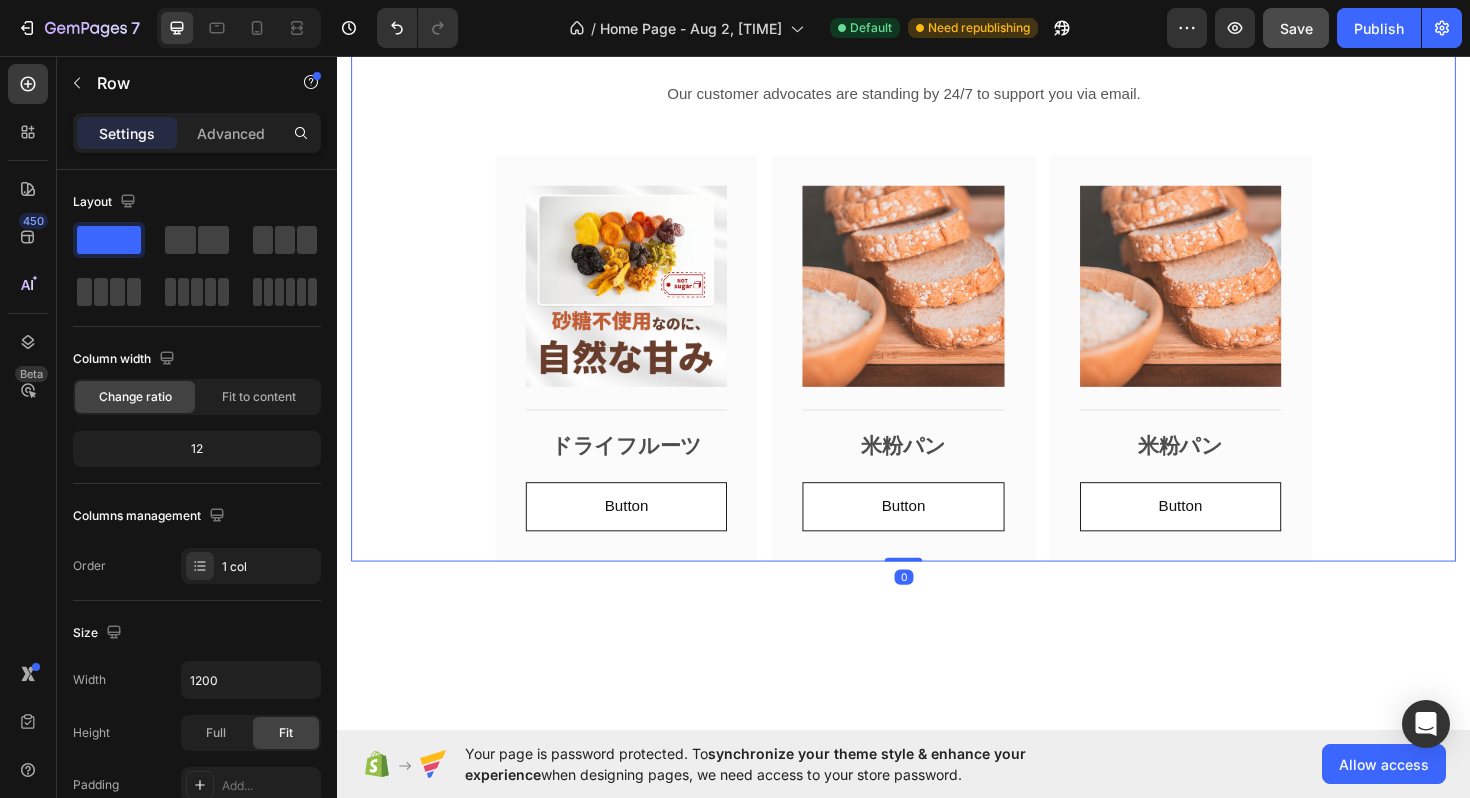 click on "Image                Title Line ドライフルーツ Text Block Button Button Row Image                Title Line 米粉パン Text Block Button Button Row Image                Title Line 米粉パン Text Block Button Button Row
Carousel" at bounding box center [937, 377] 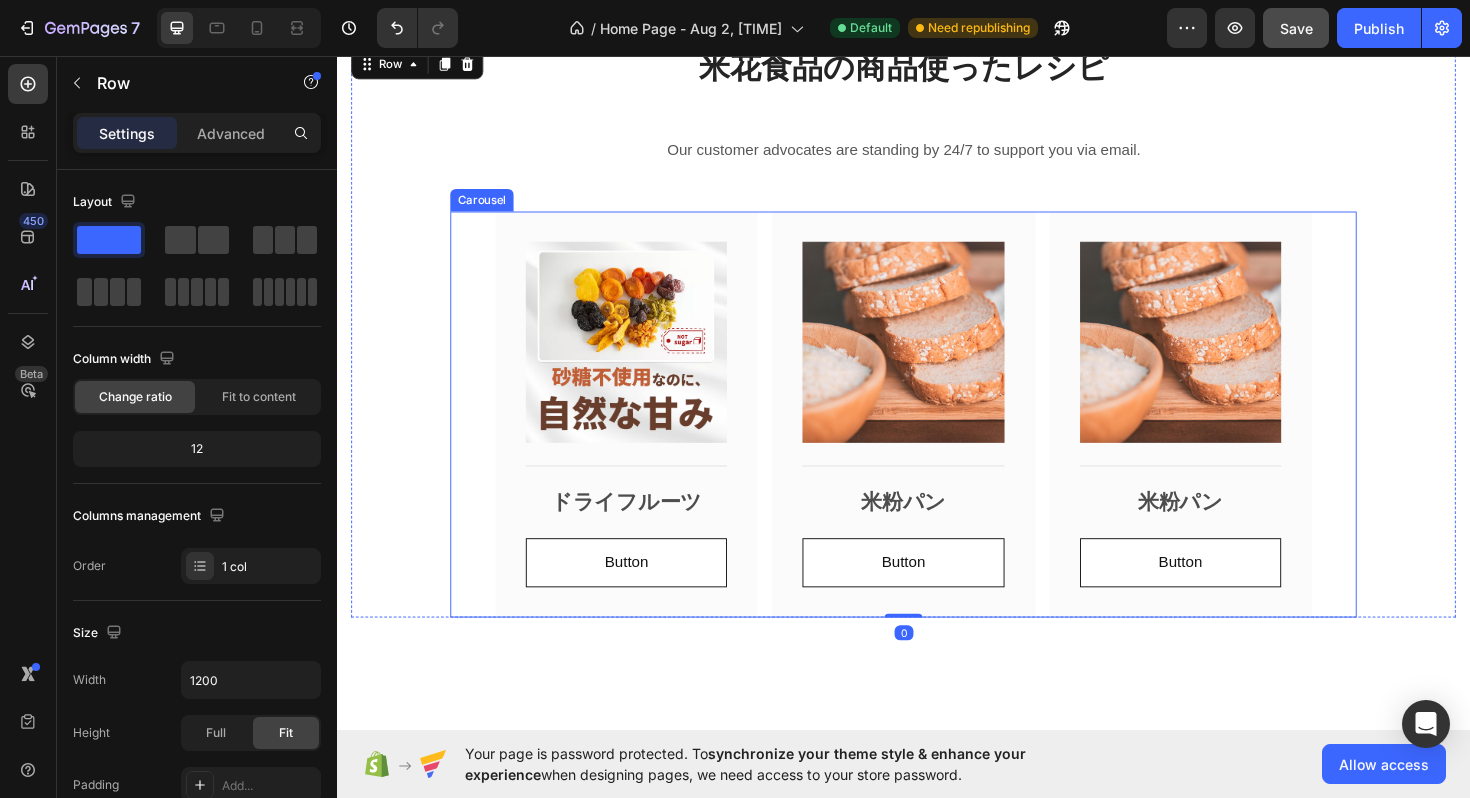 scroll, scrollTop: 2641, scrollLeft: 0, axis: vertical 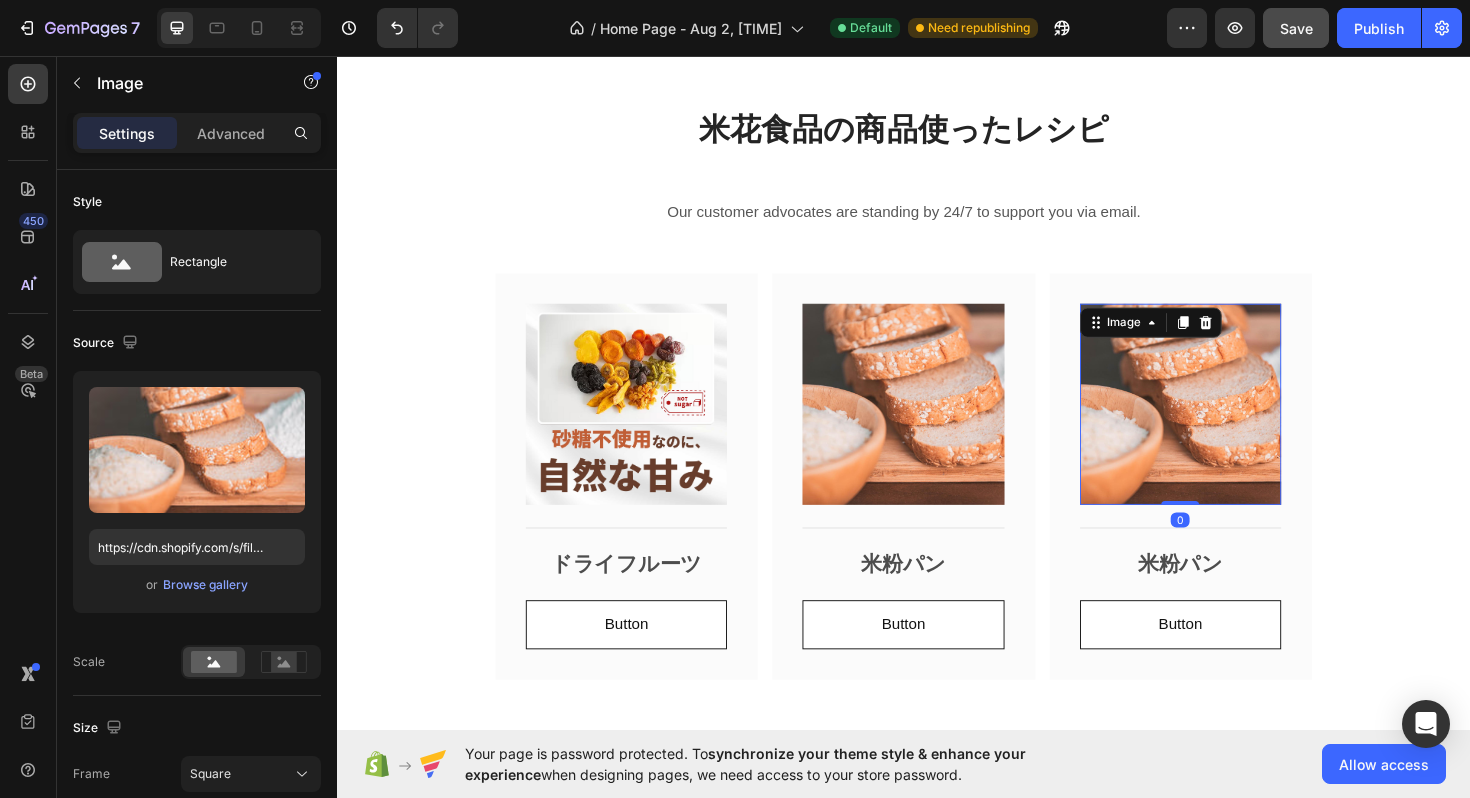 click at bounding box center (1230, 425) 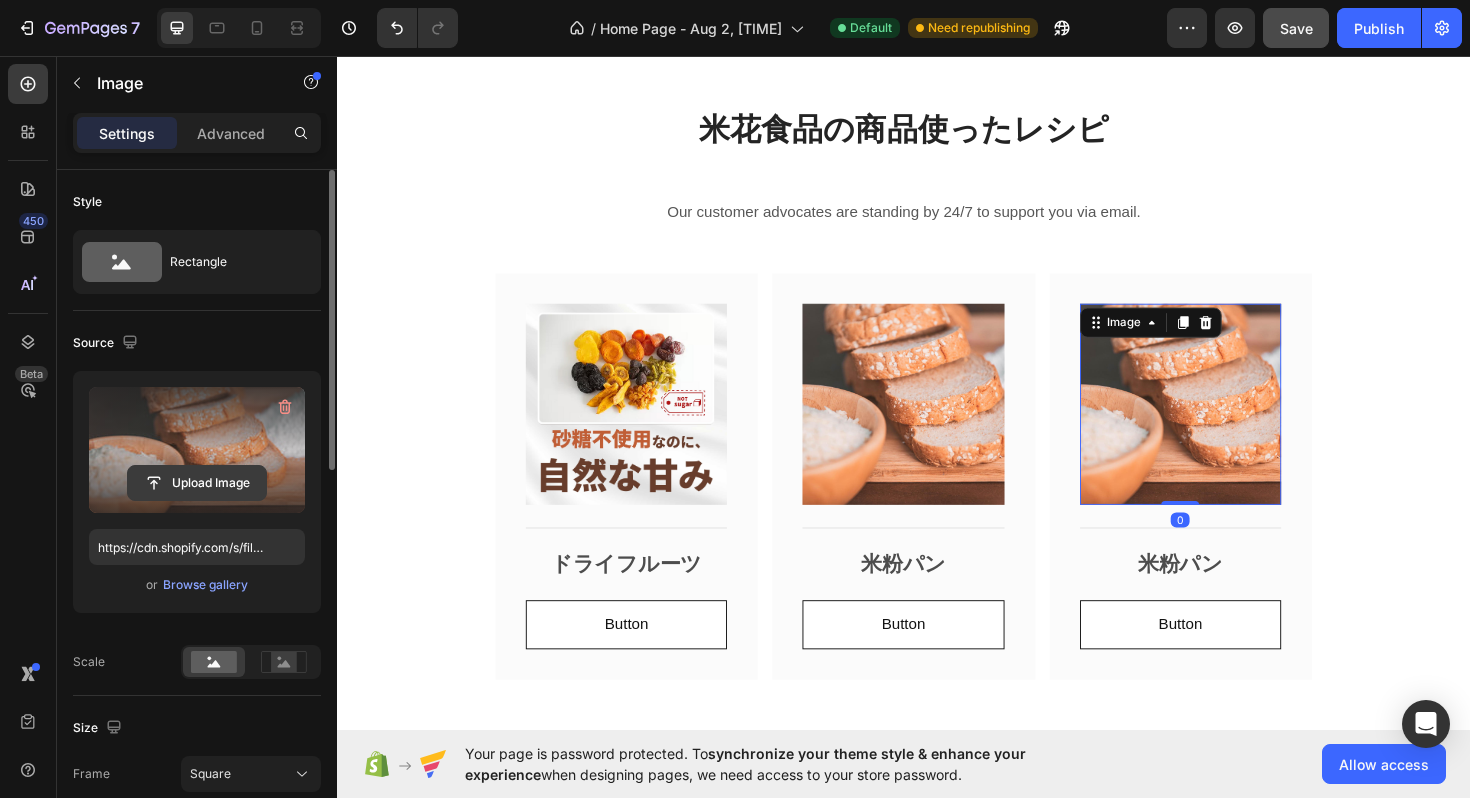 click 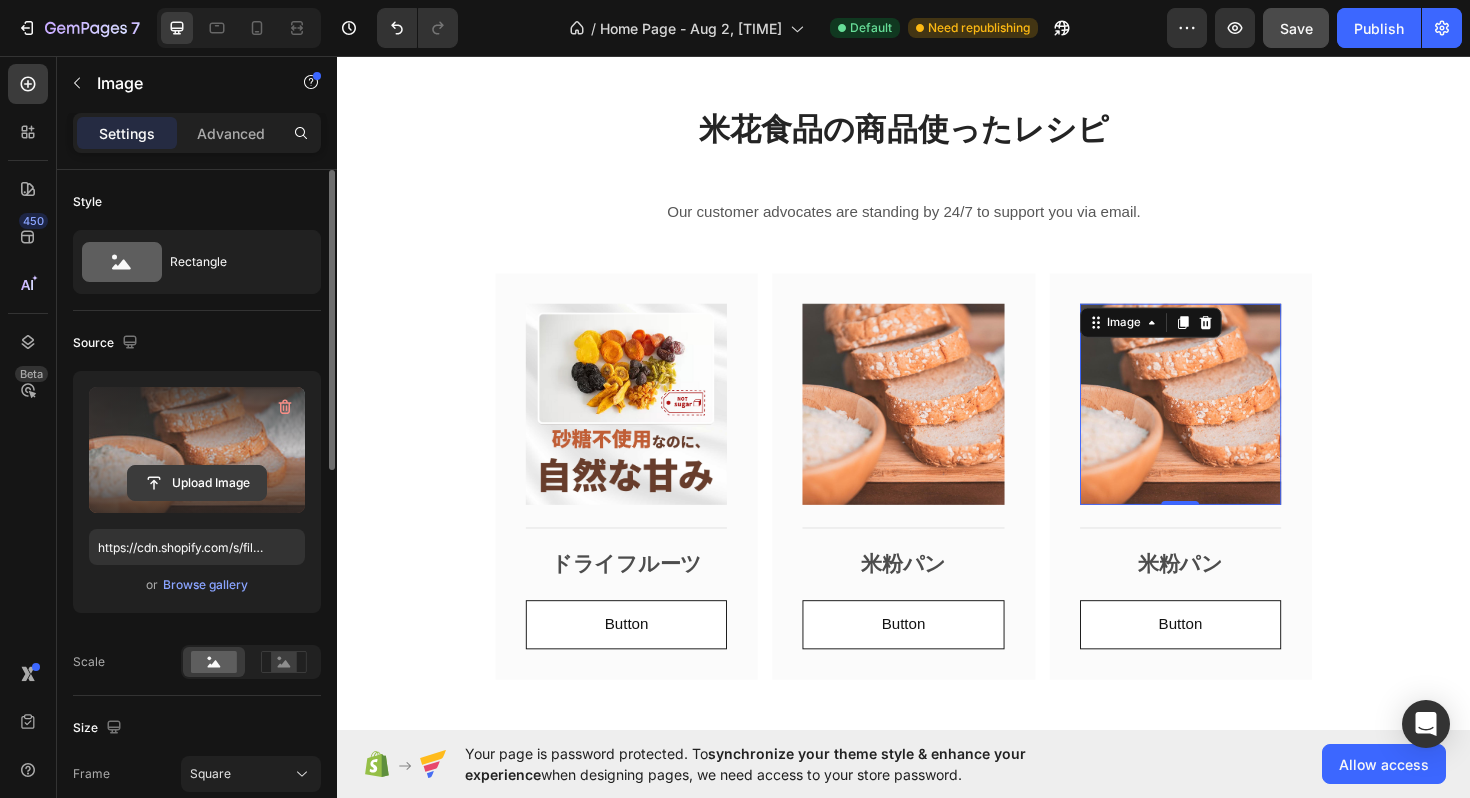 click 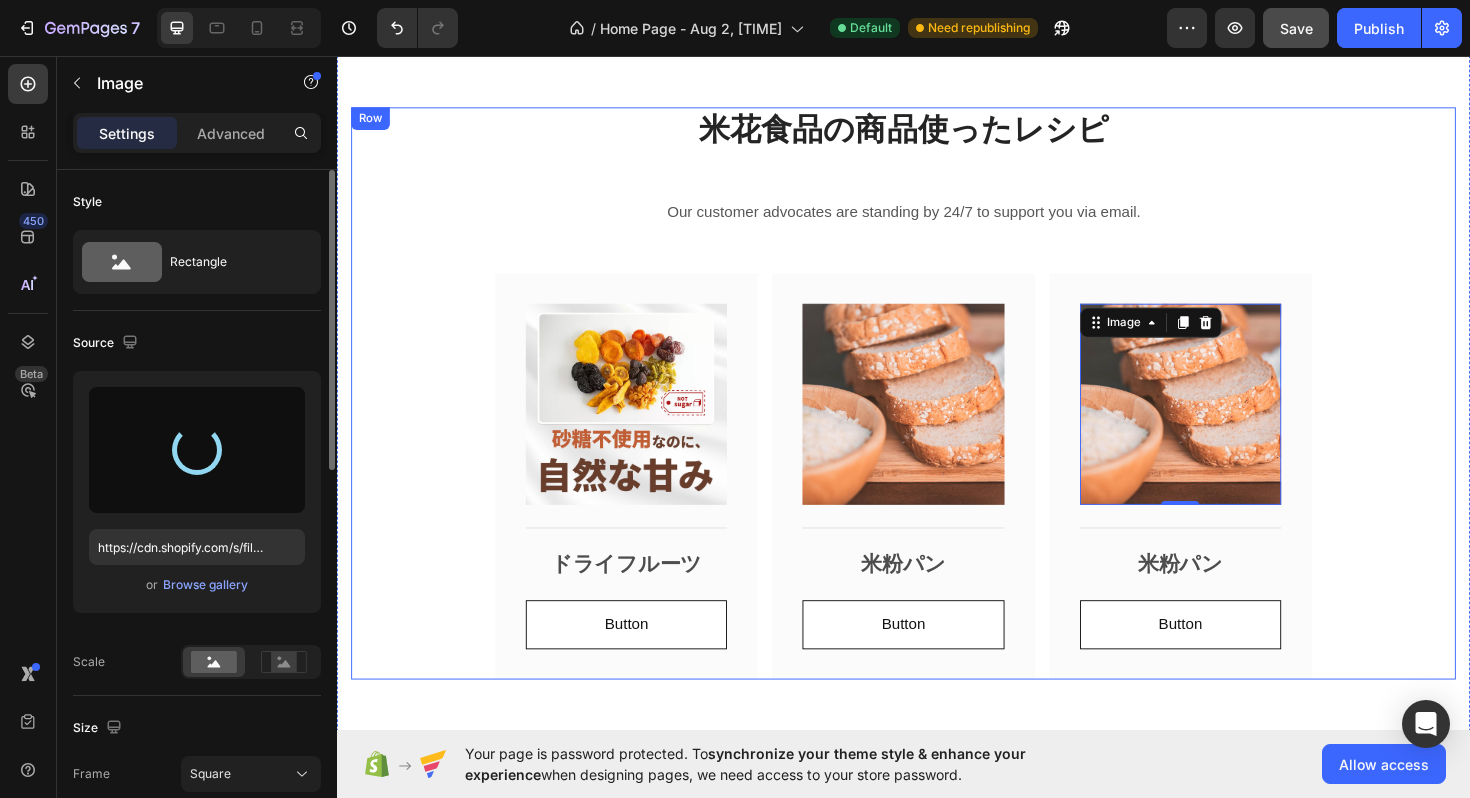 type on "[URL]" 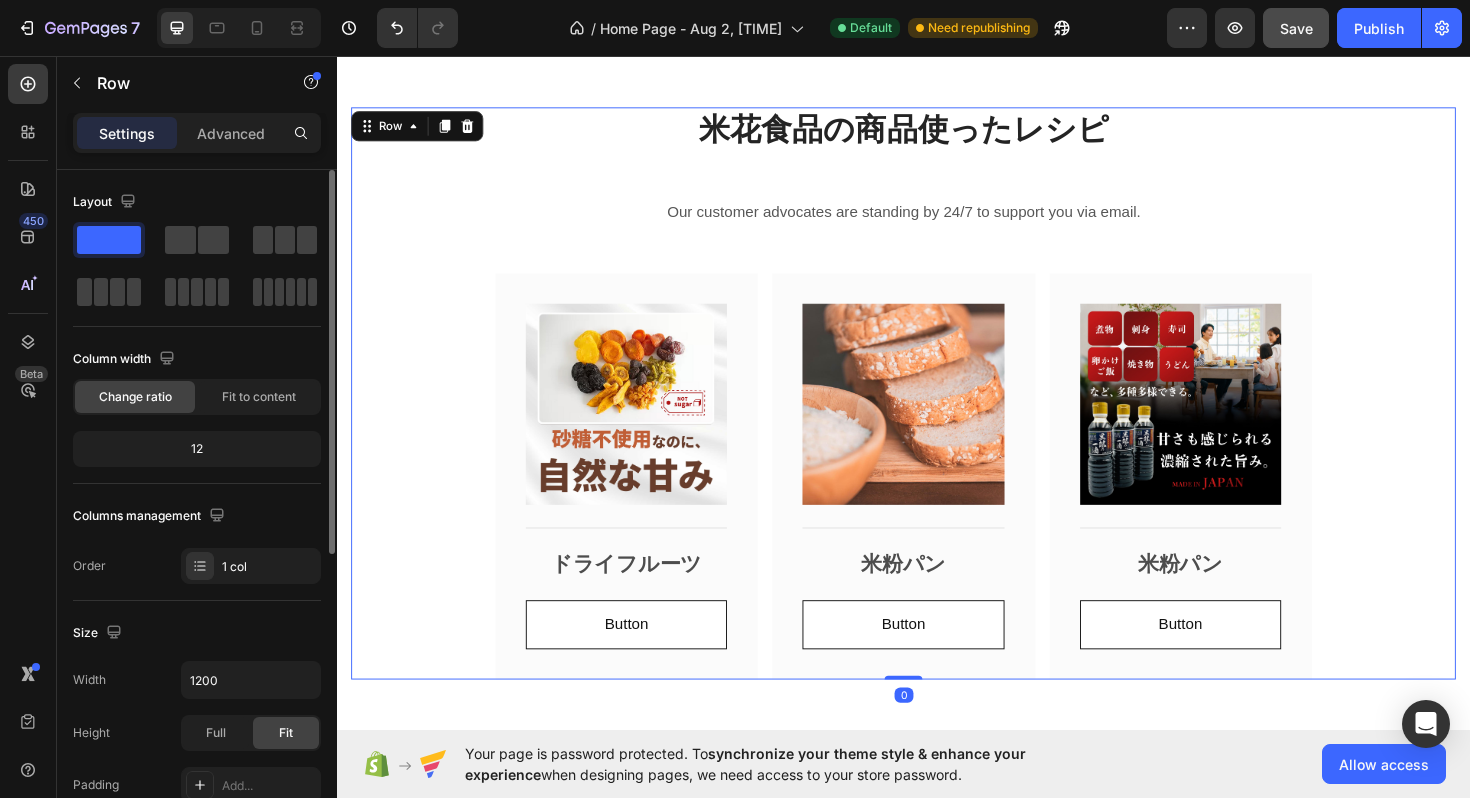 click on "米花食品の商品使ったレシピ Heading Our customer advocates are standing by 24/7 to support you via email. Text block
Image                Title Line ドライフルーツ Text Block Button Button Row Image                Title Line 米粉パン Text Block Button Button Row Image                Title Line 米粉パン Text Block Button Button Row
Carousel" at bounding box center [937, 414] 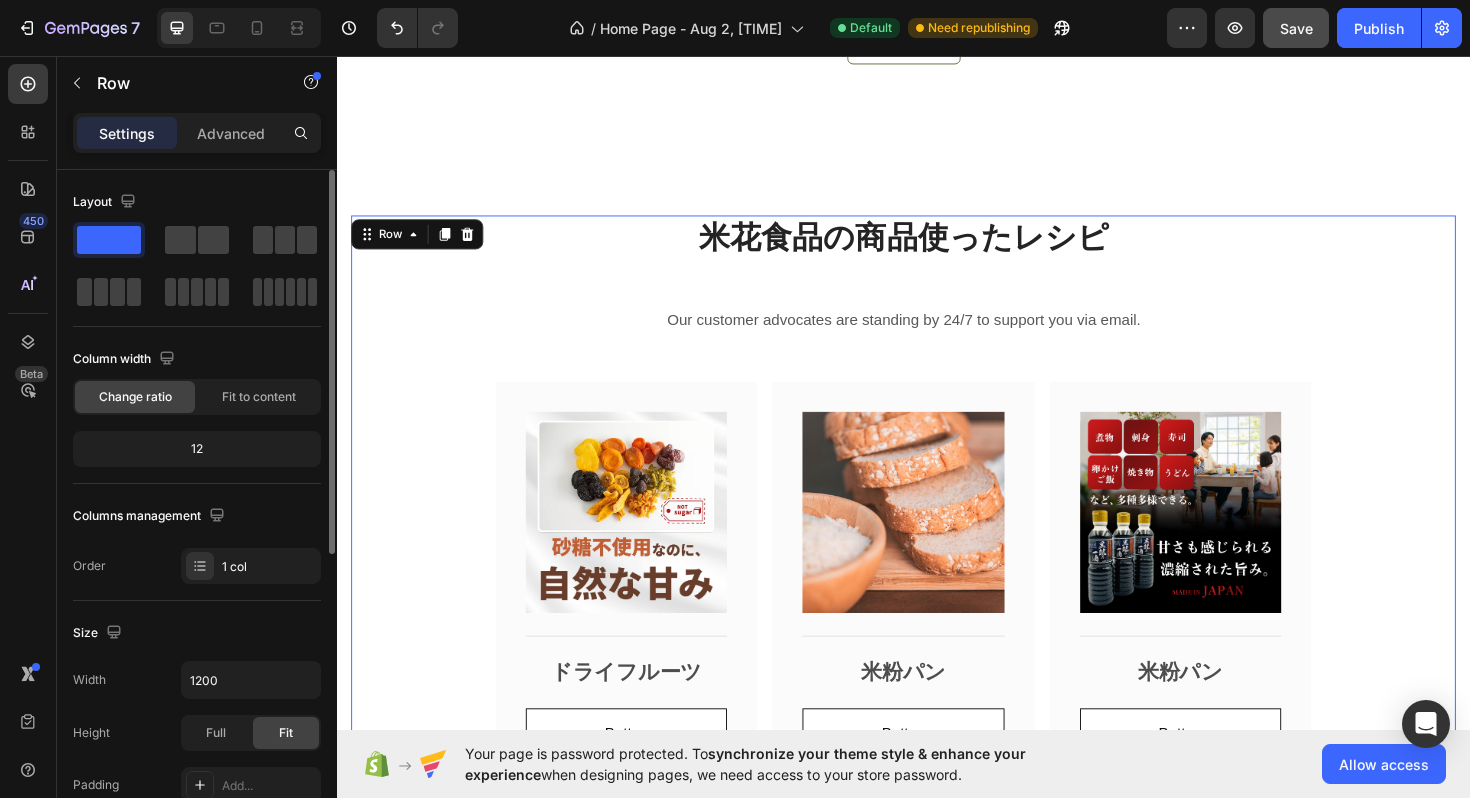 scroll, scrollTop: 2383, scrollLeft: 0, axis: vertical 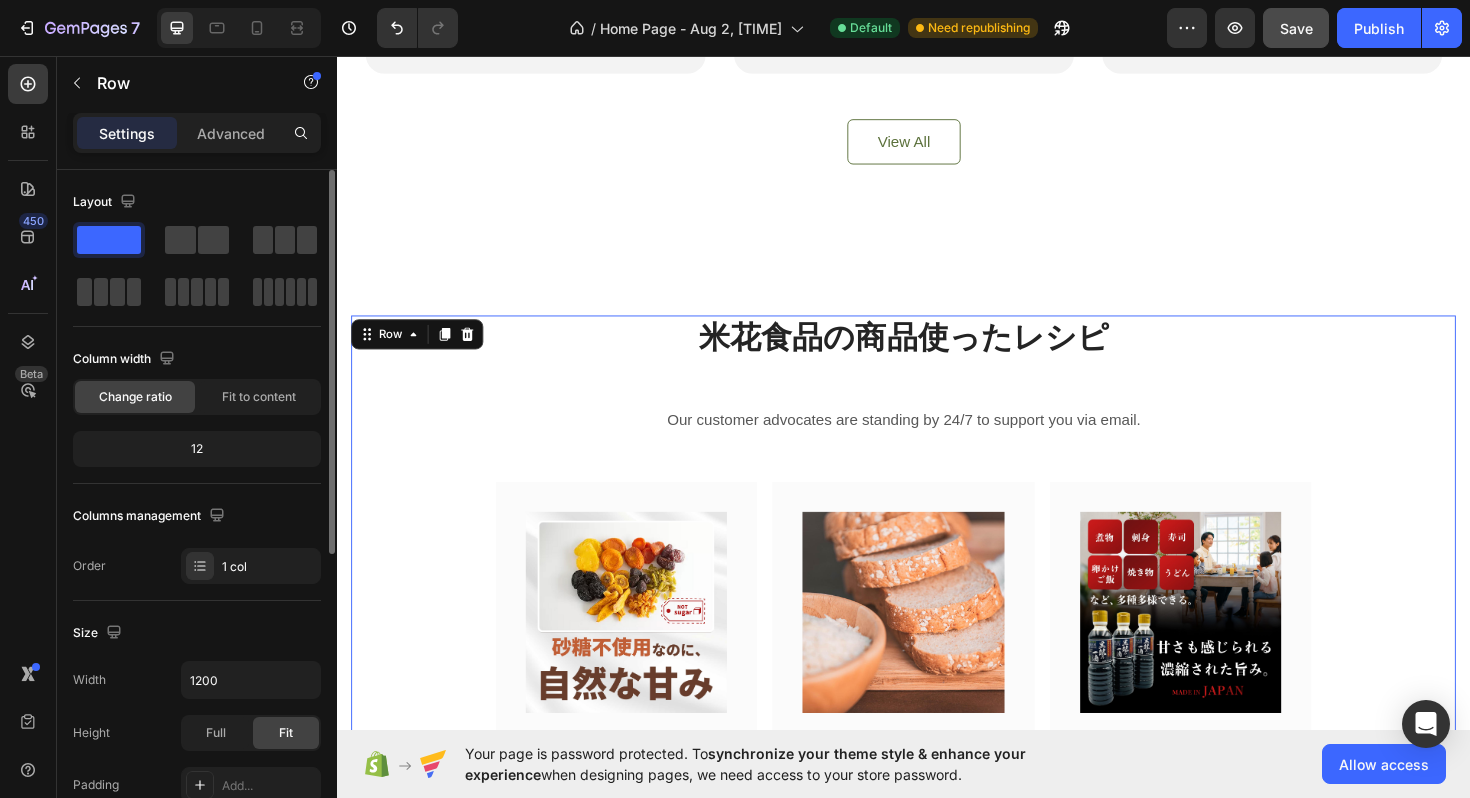 click on "View All Button" at bounding box center [937, 147] 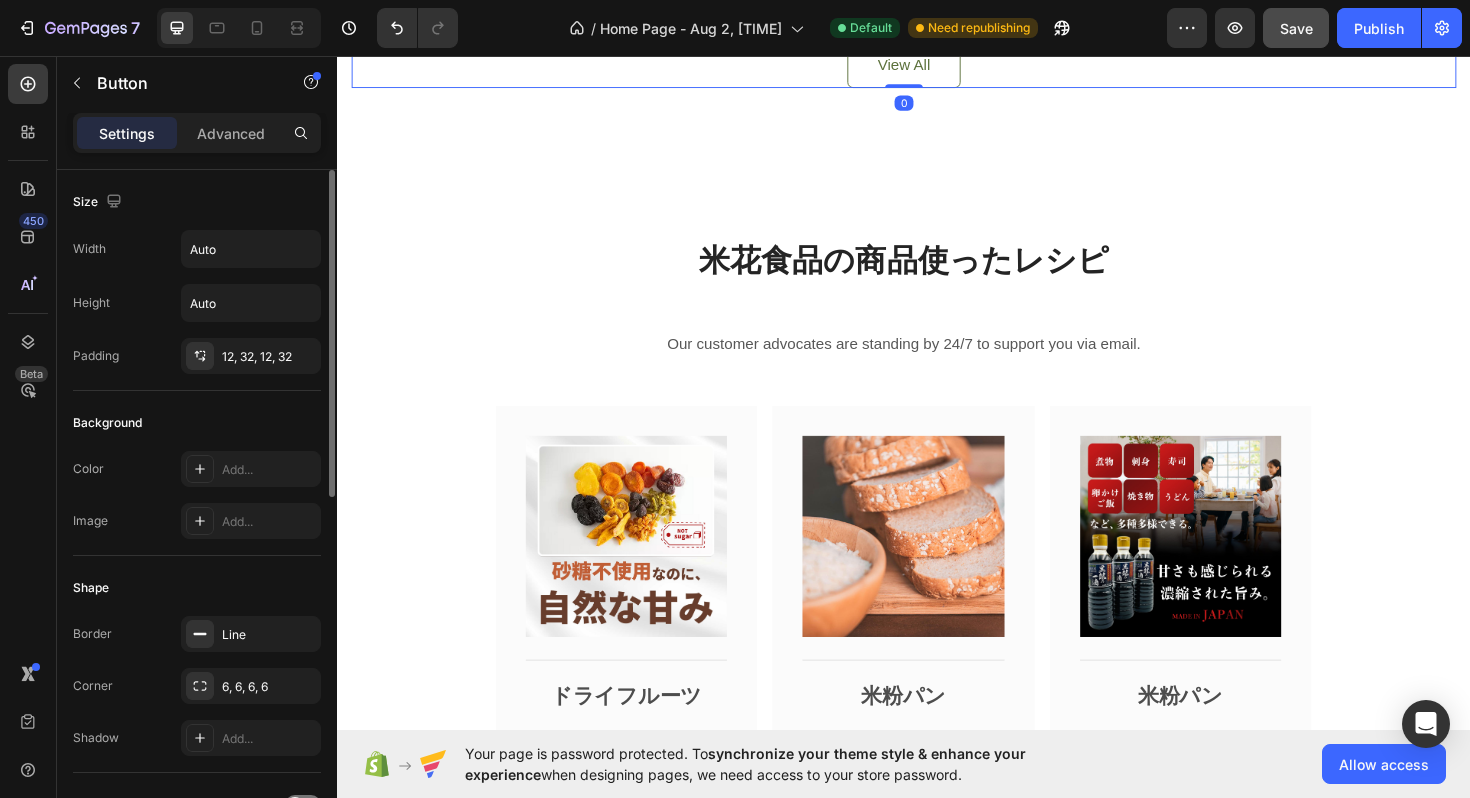 scroll, scrollTop: 2724, scrollLeft: 0, axis: vertical 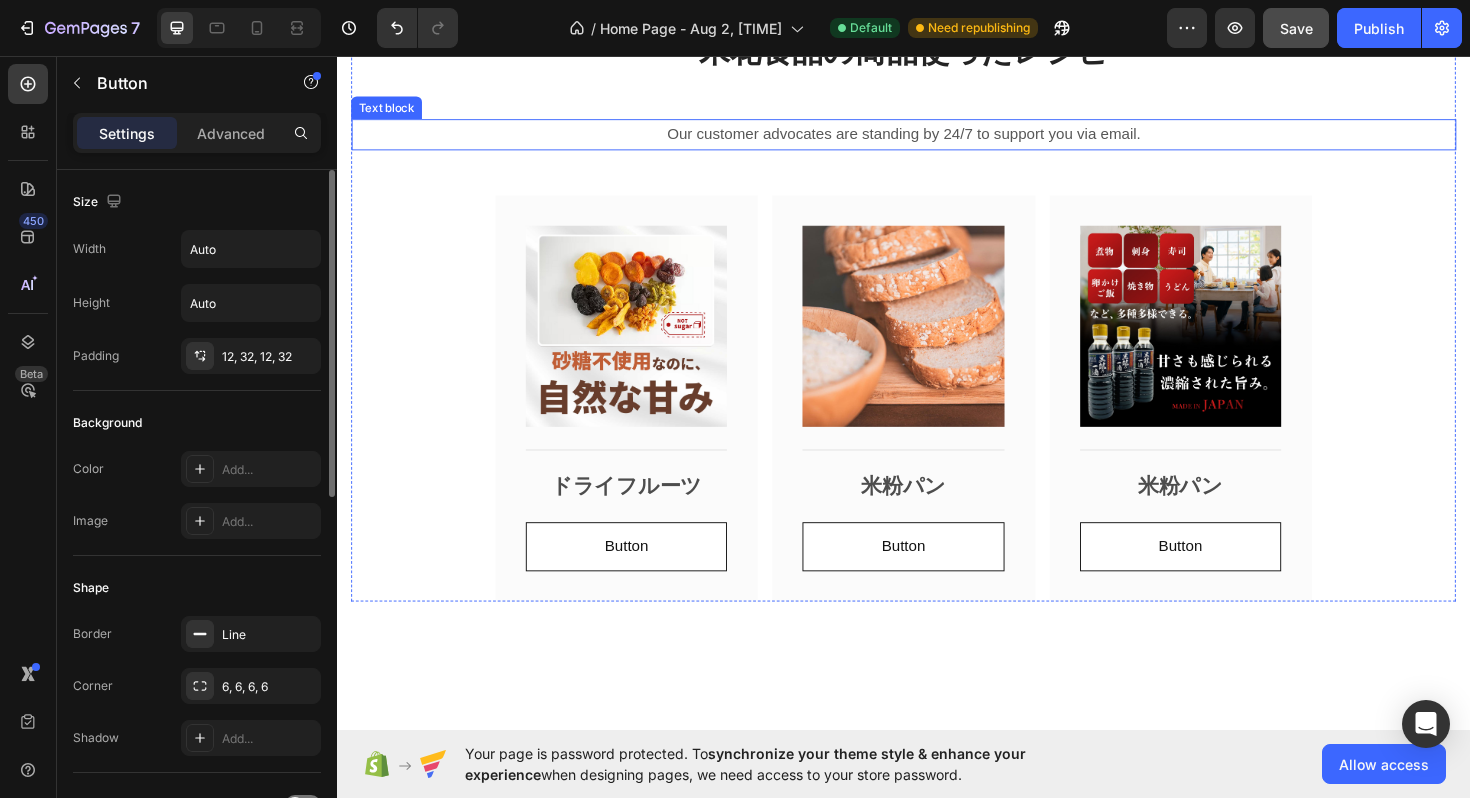 click on "Our customer advocates are standing by 24/7 to support you via email." at bounding box center (937, 139) 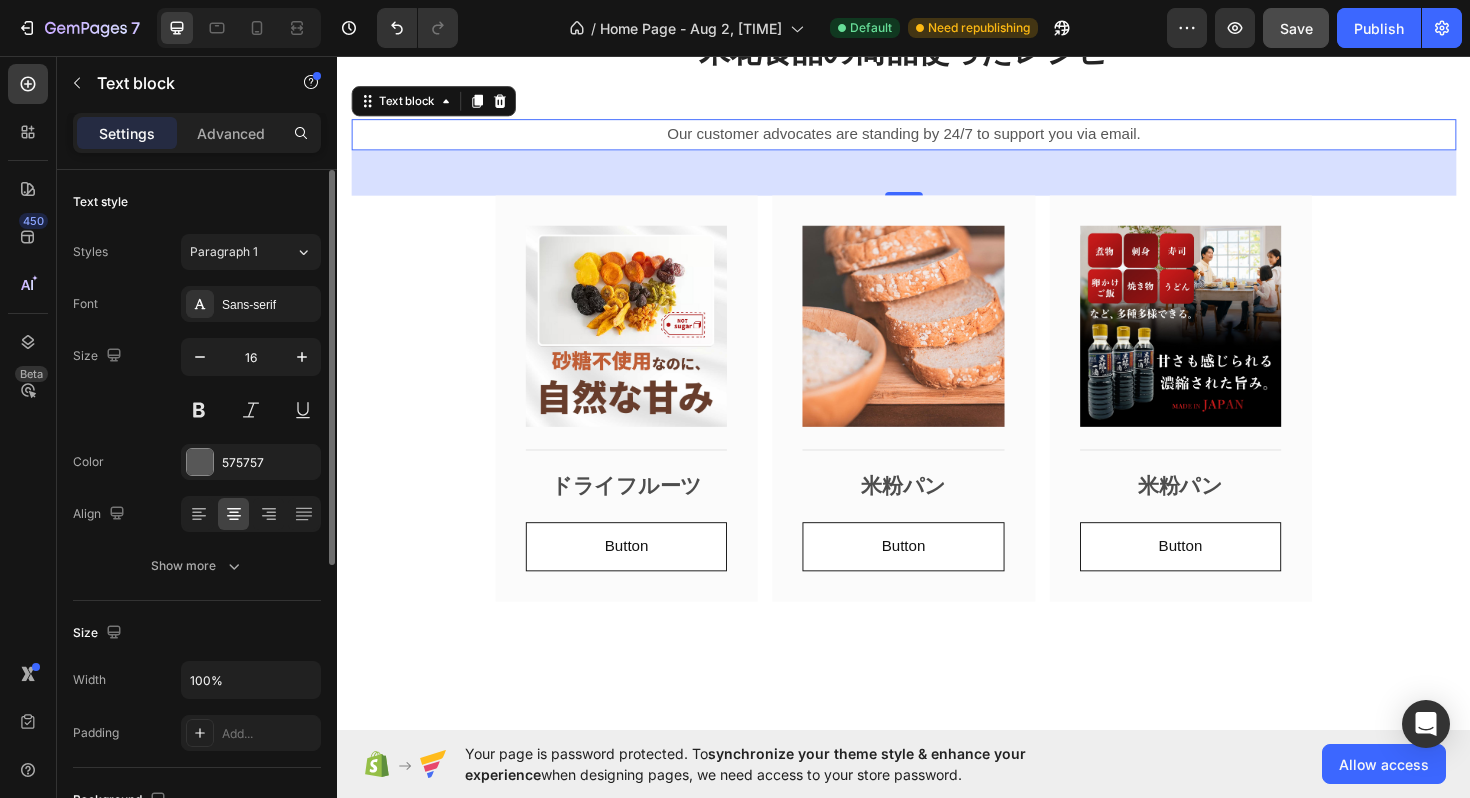 click on "48" at bounding box center (937, 180) 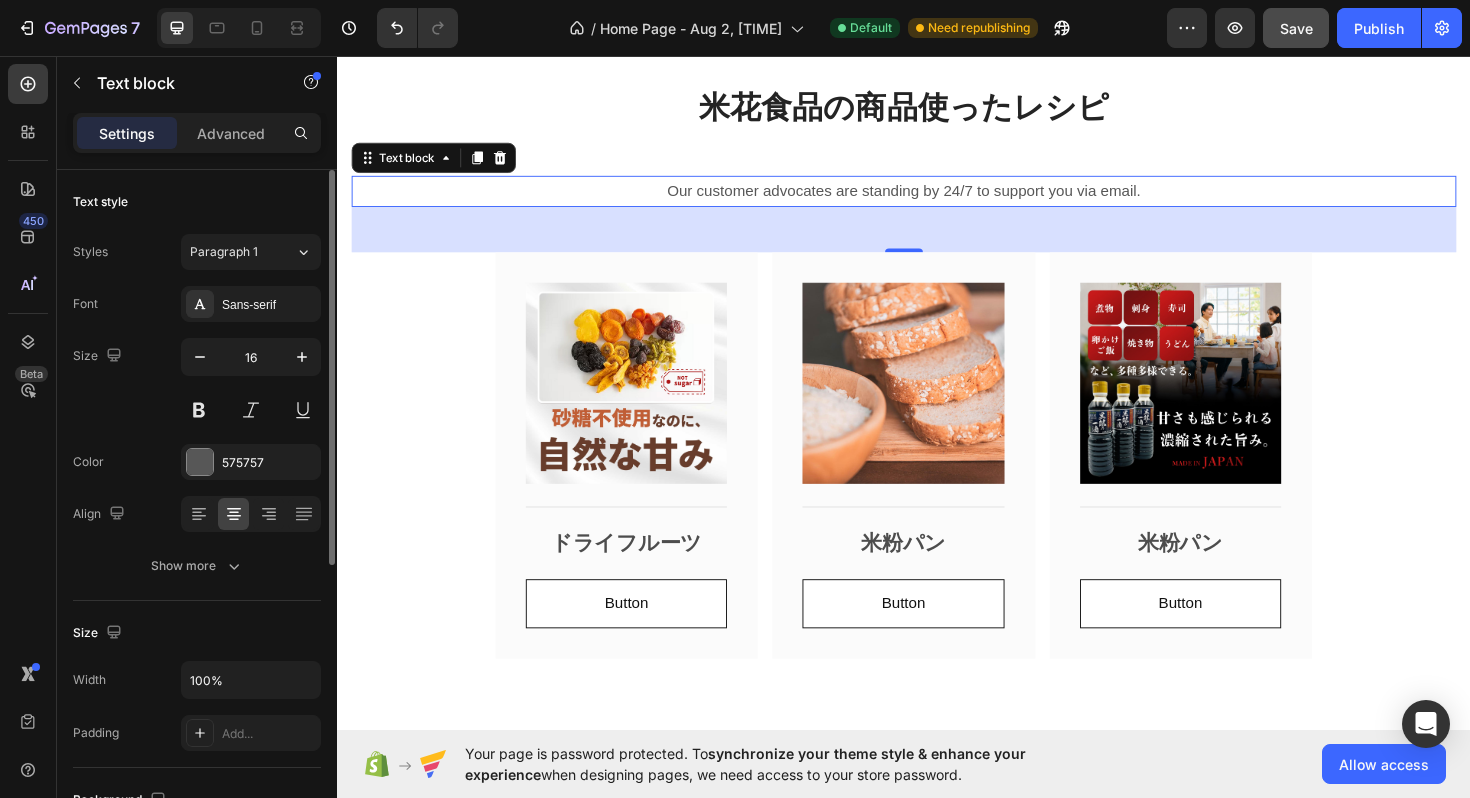 scroll, scrollTop: 2557, scrollLeft: 0, axis: vertical 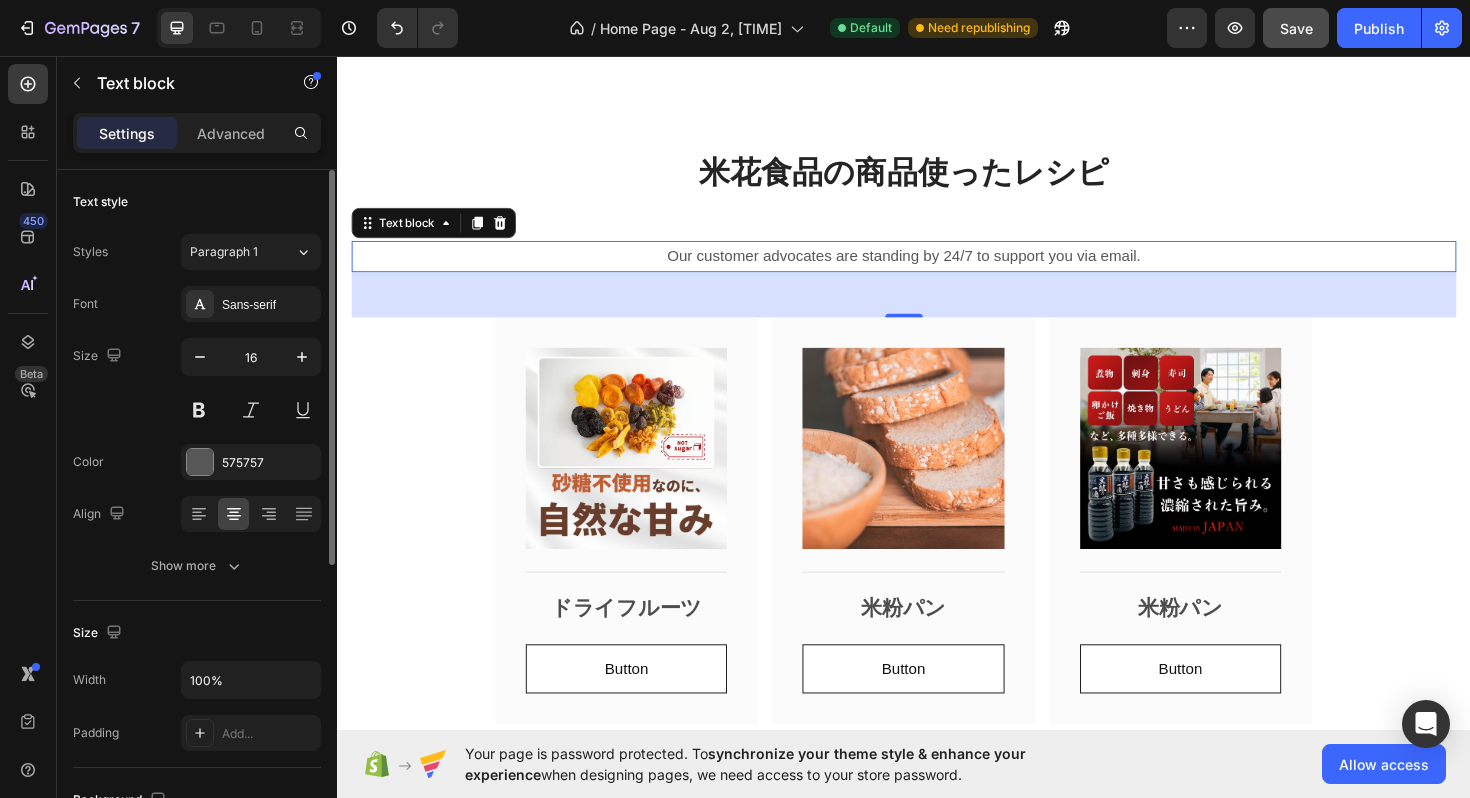 click on "Our customer advocates are standing by 24/7 to support you via email." at bounding box center [937, 268] 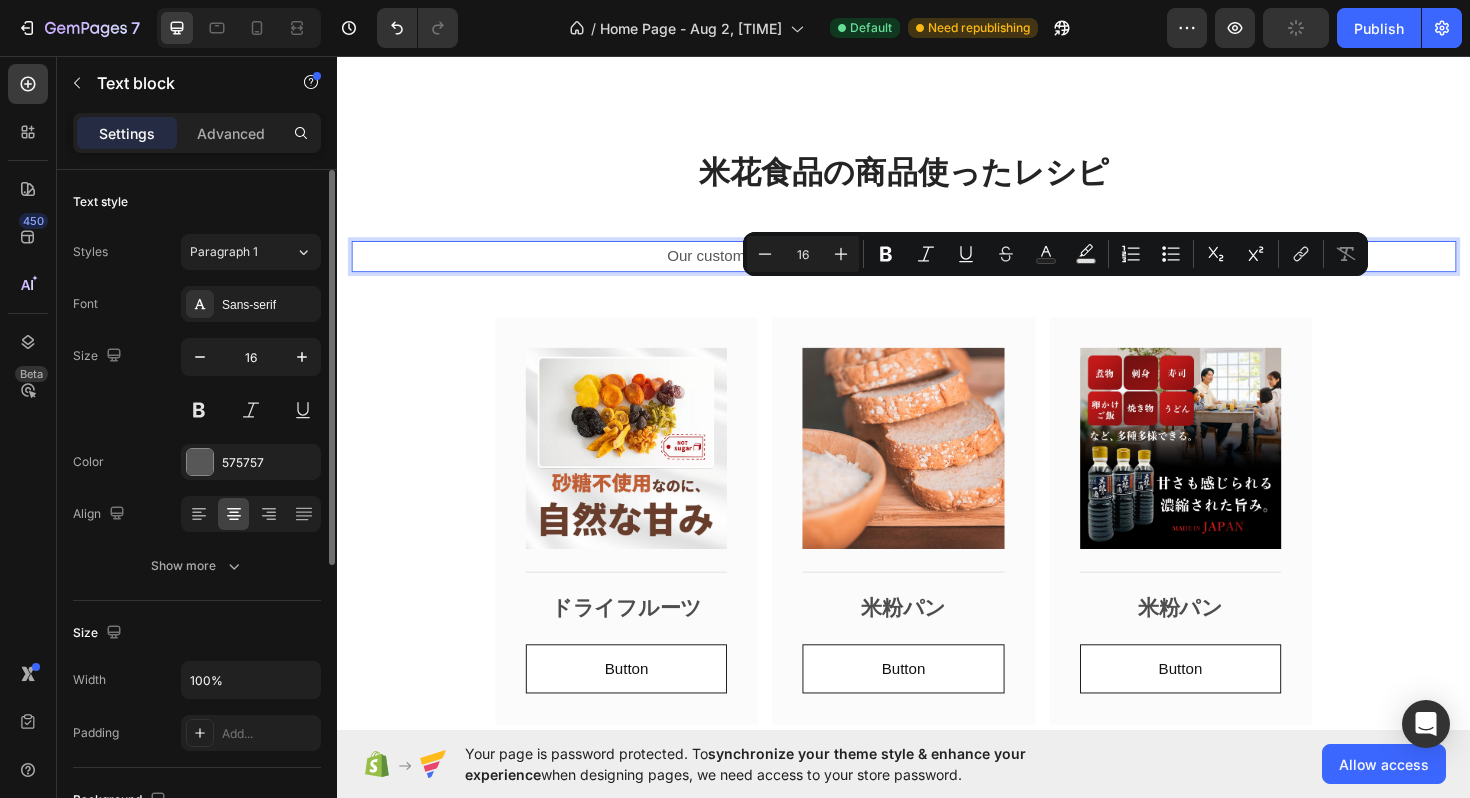 click on "Our customer advocates are standing by 24/7 to support you via email." at bounding box center [937, 268] 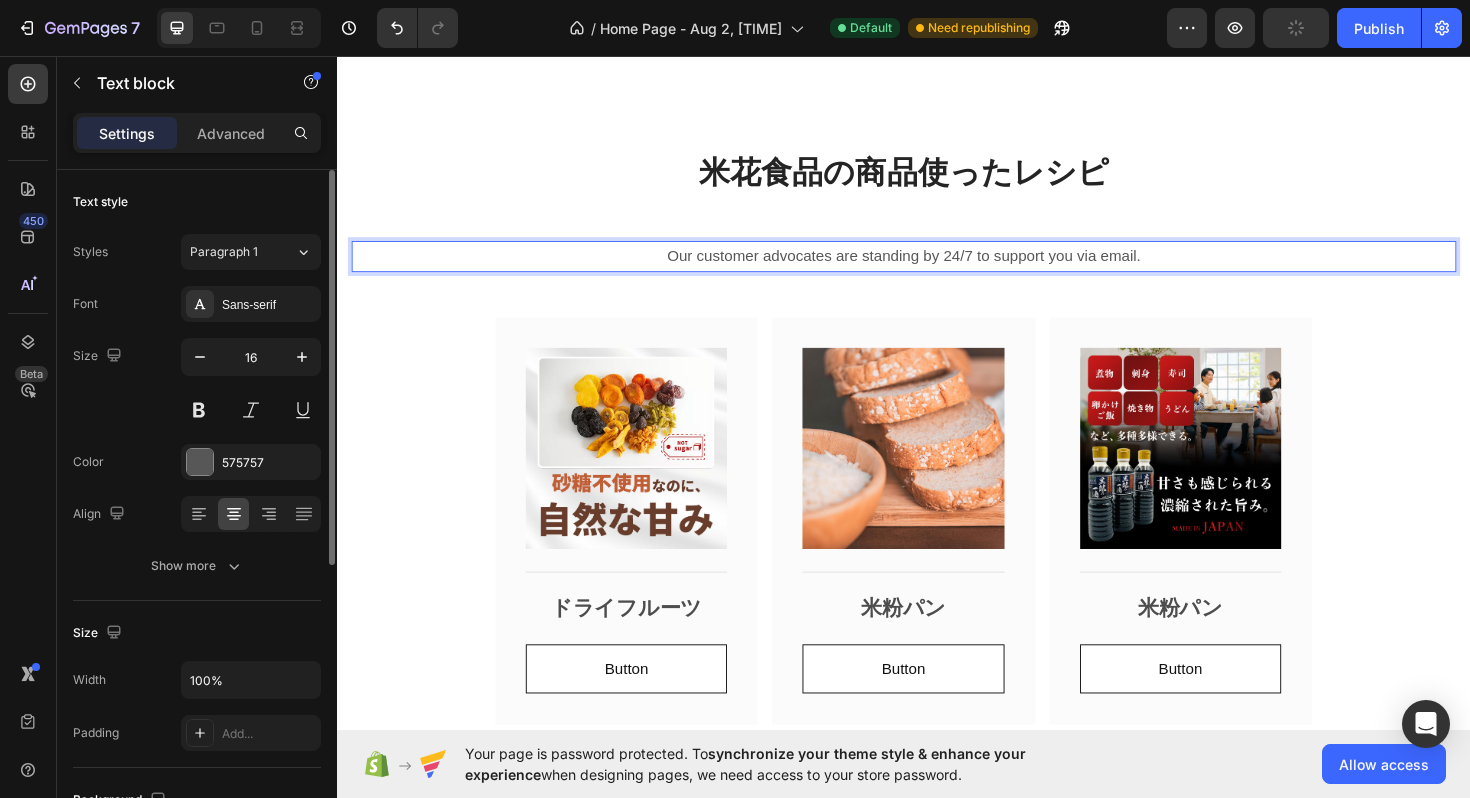 click on "Our customer advocates are standing by 24/7 to support you via email." at bounding box center (937, 268) 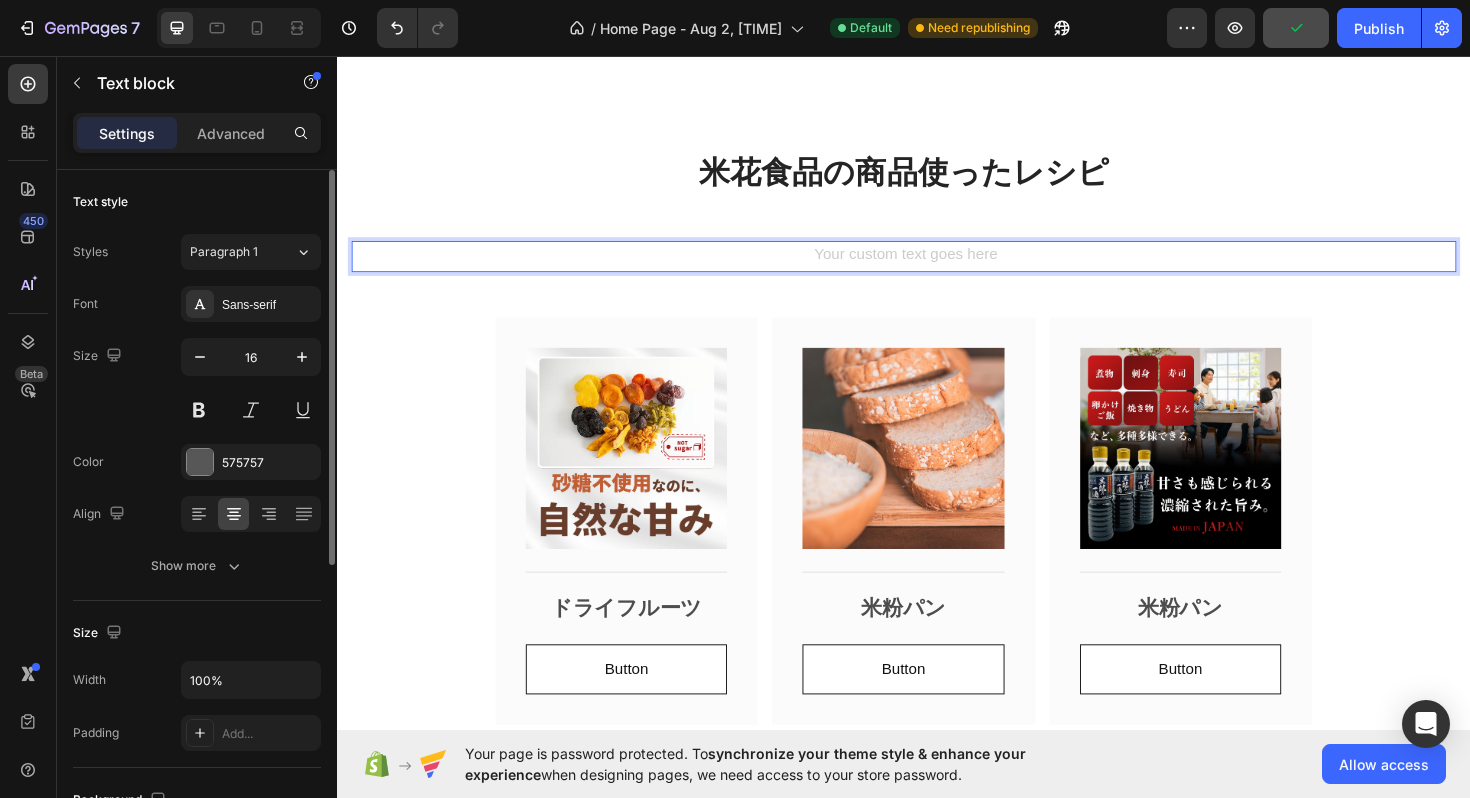 type 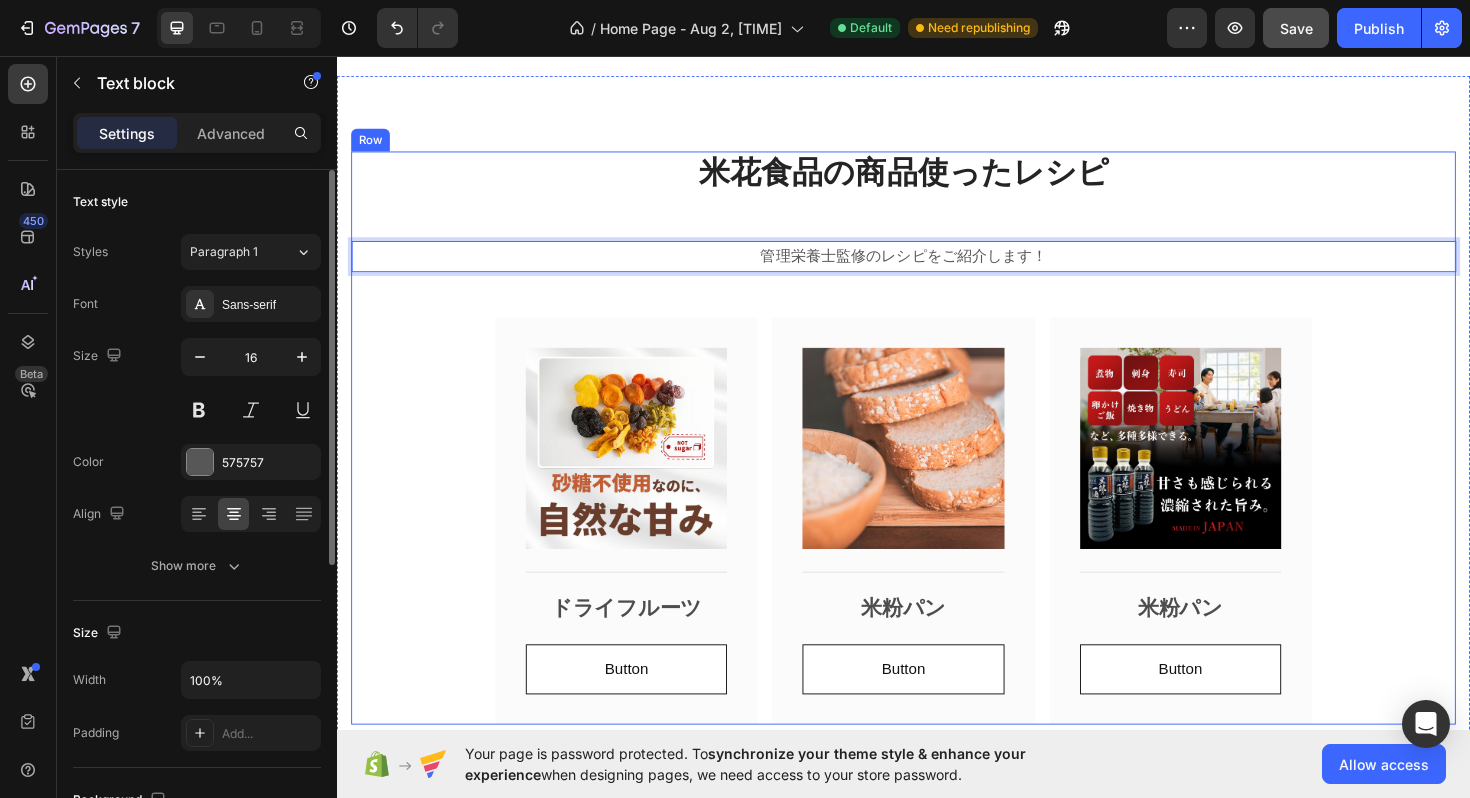 click on "米花食品の商品使ったレシピ Heading 管理栄養士監修のレシピをご紹介します！ Text block   48
Image                Title Line ドライフルーツ Text Block Button Button Row Image                Title Line 米粉パン Text Block Button Button Row Image                Title Line 米粉パン Text Block Button Button Row
Carousel" at bounding box center [937, 460] 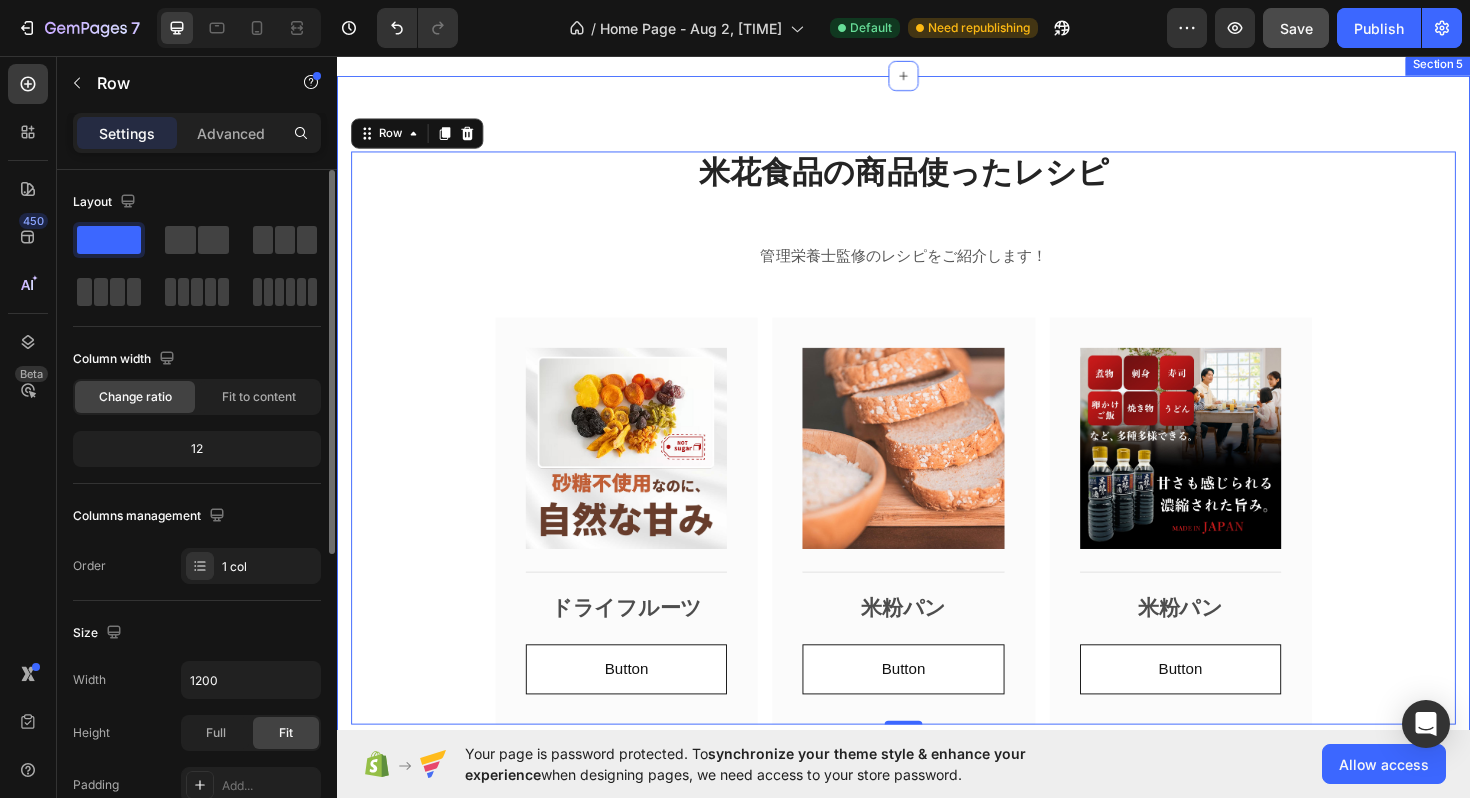 click on "米花食品の商品使ったレシピ Heading 管理栄養士監修のレシピをご紹介します！ Text block
Image                Title Line ドライフルーツ Text Block Button Button Row Image                Title Line 米粉パン Text Block Button Button Row Image                Title Line 米粉パン Text Block Button Button Row
Carousel Row   0 Section 5" at bounding box center (937, 460) 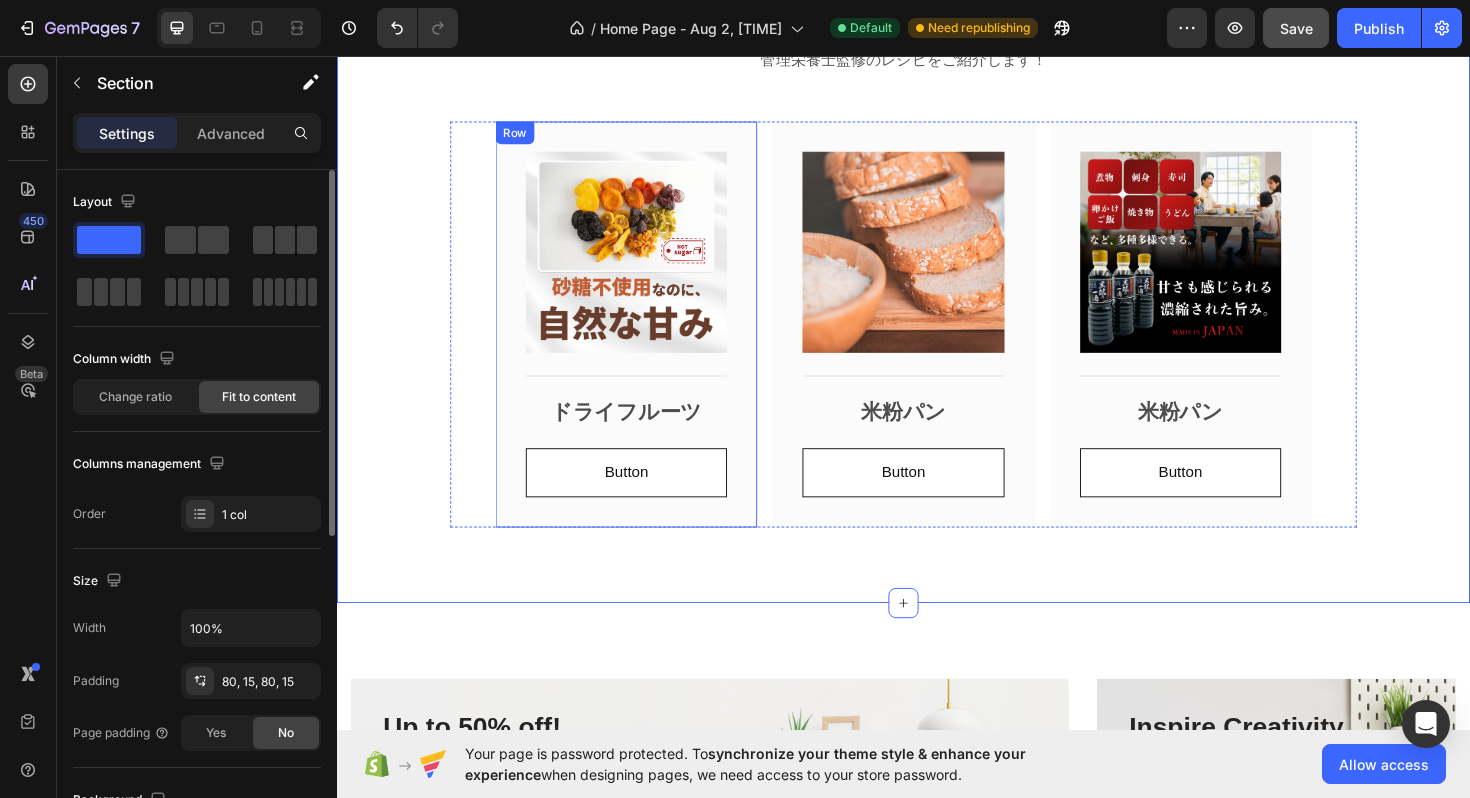 scroll, scrollTop: 2888, scrollLeft: 0, axis: vertical 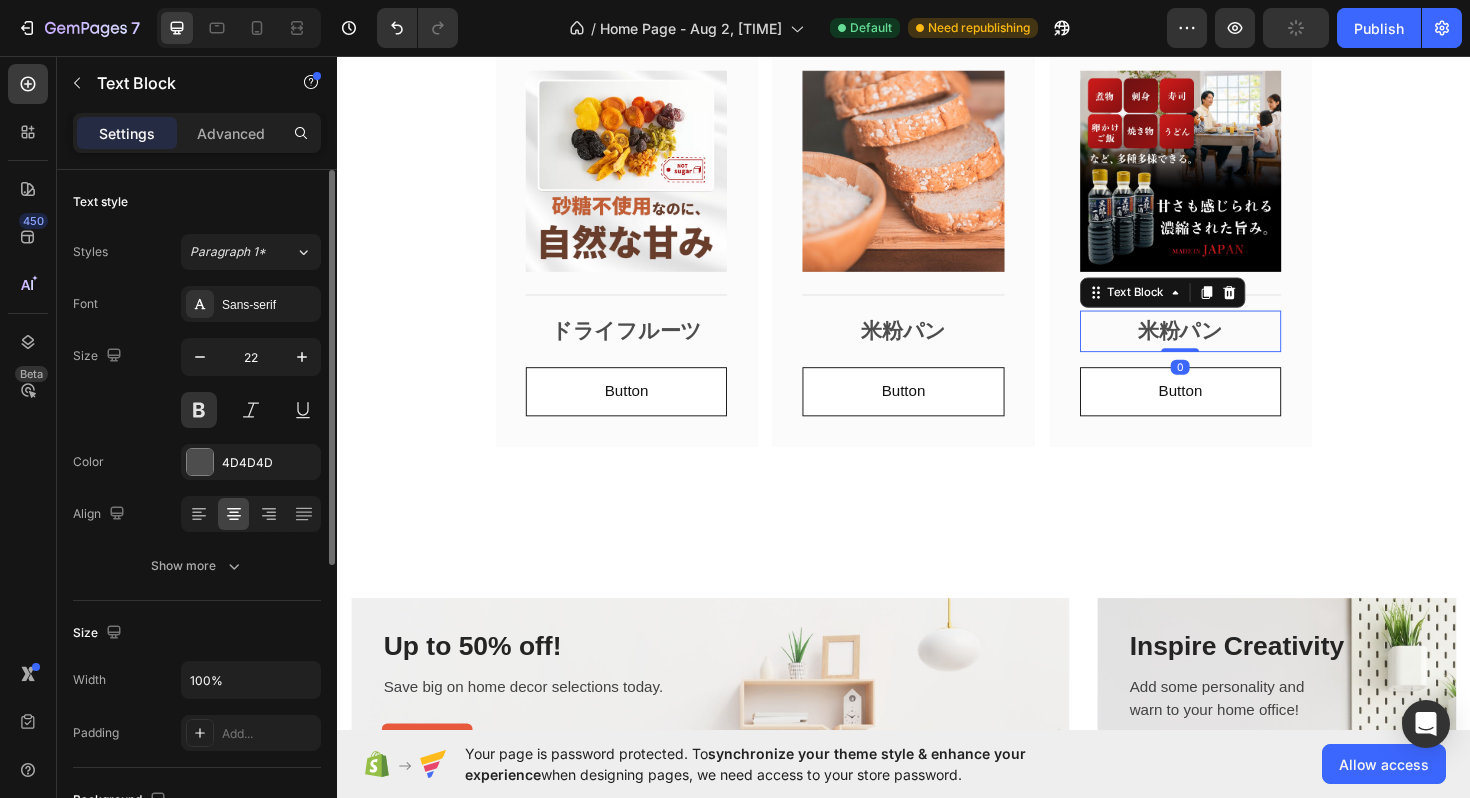 click on "米粉パン" at bounding box center [1230, 348] 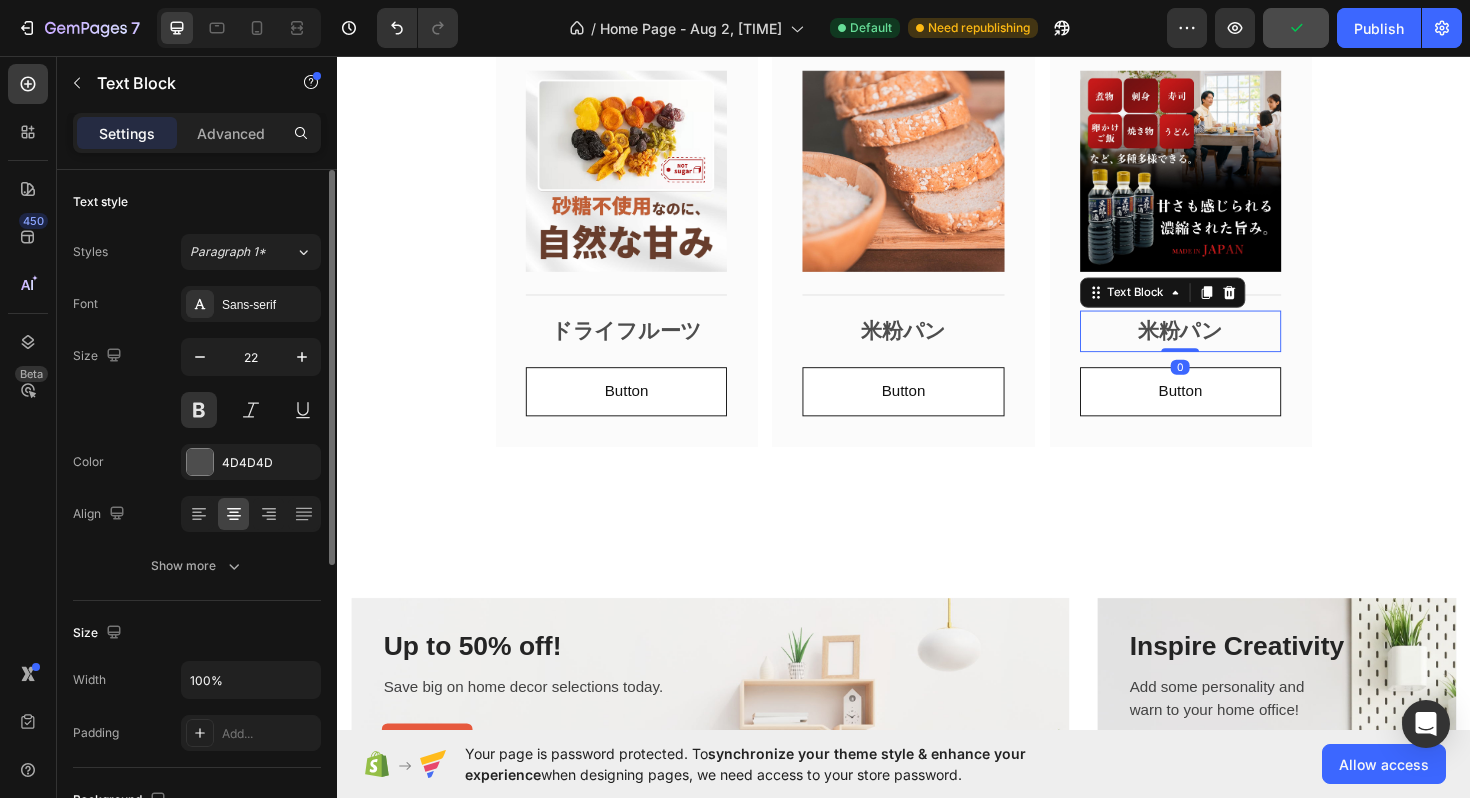 click on "米粉パン" at bounding box center (1230, 348) 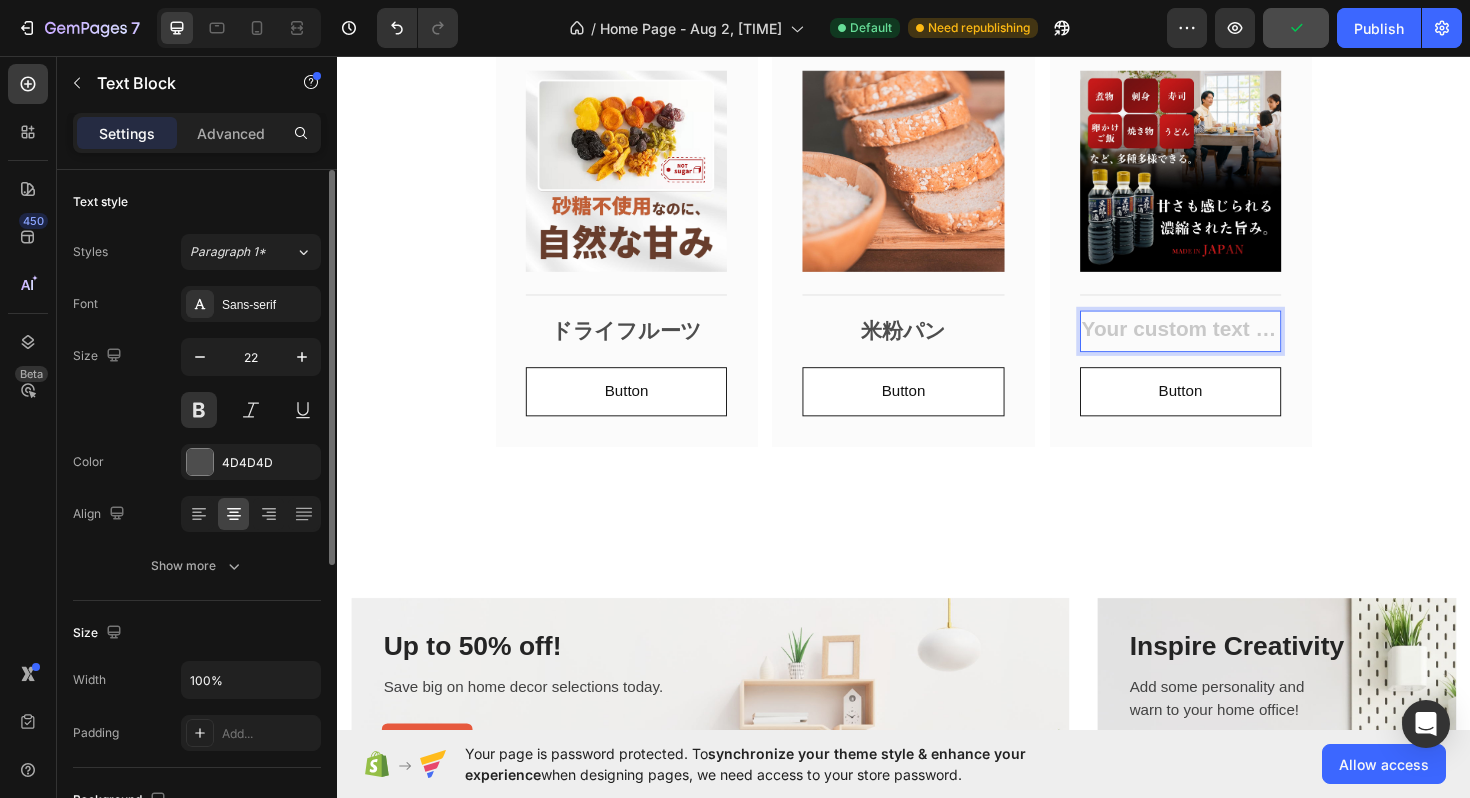 type 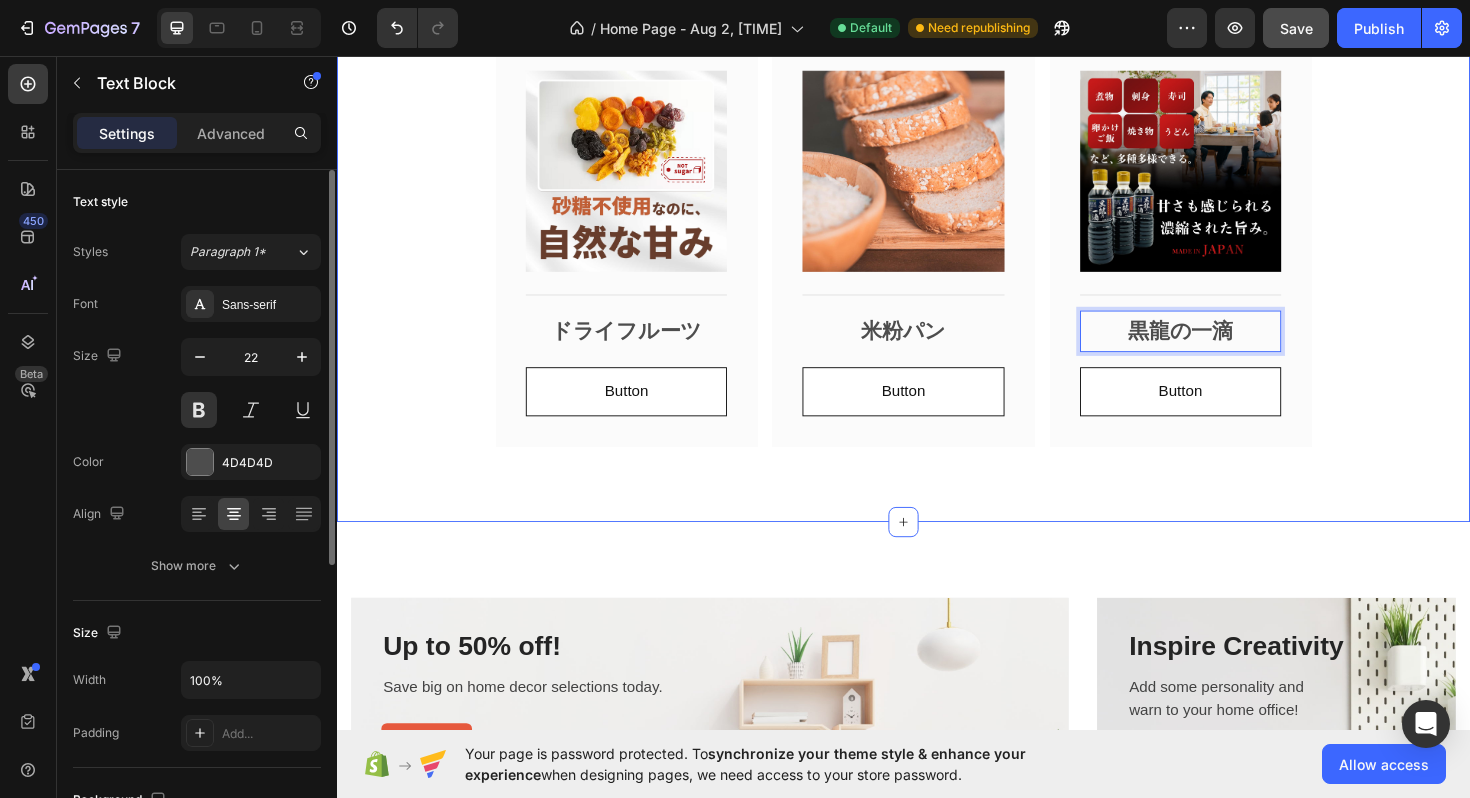 click on "米花食品の商品使ったレシピ Heading 管理栄養士監修のレシピをご紹介します！ Text block
Image                Title Line ドライフルーツ Text Block Button Button Row Image                Title Line 米粉パン Text Block Button Button Row Image                Title Line 黒龍の一滴 Text Block   0 Button Button Row
Carousel Row Section 5" at bounding box center [937, 167] 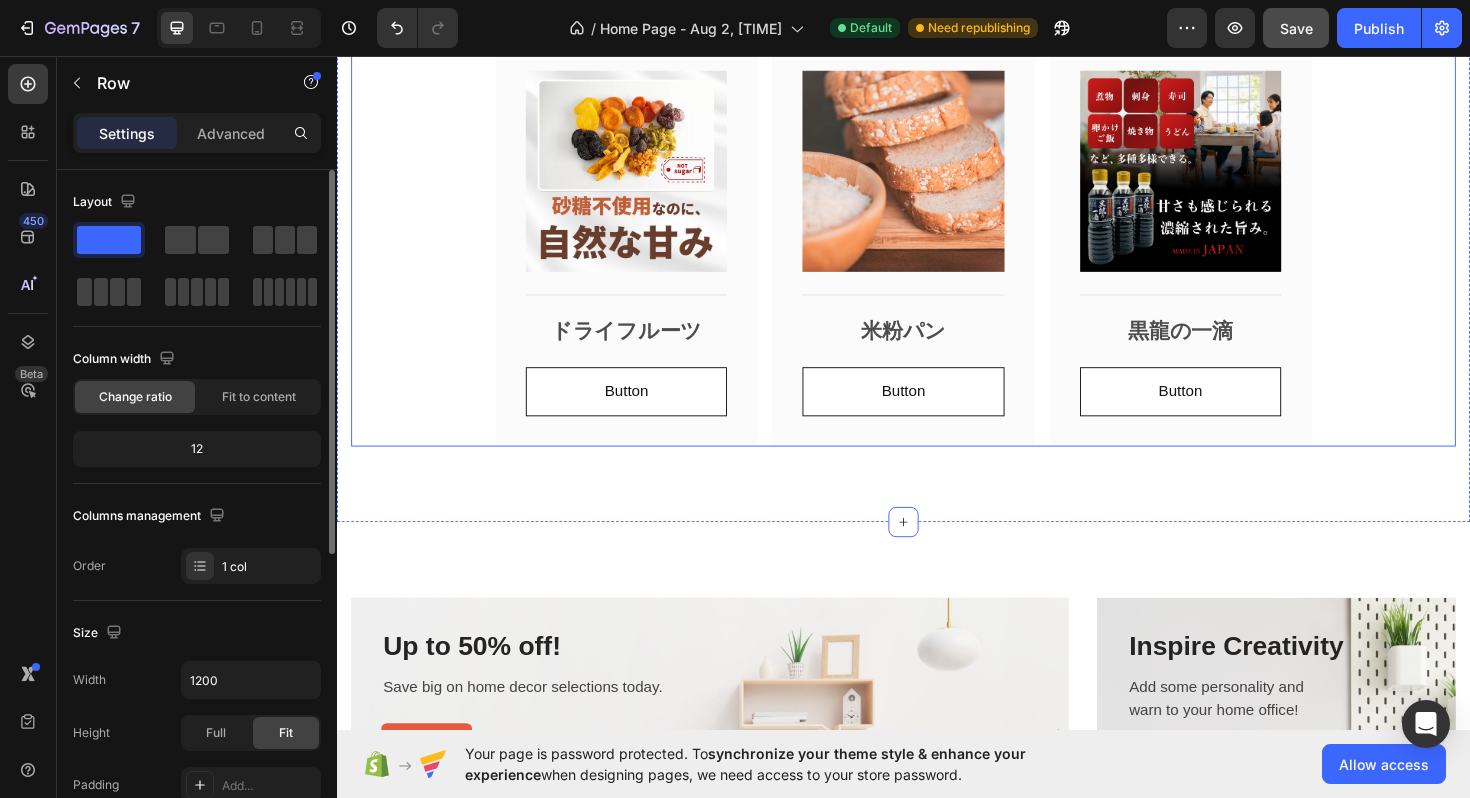 click on "Image                Title Line ドライフルーツ Text Block Button Button Row Image                Title Line 米粉パン Text Block Button Button Row Image                Title Line 黒龍の一滴 Text Block Button Button Row
Carousel" at bounding box center [937, 255] 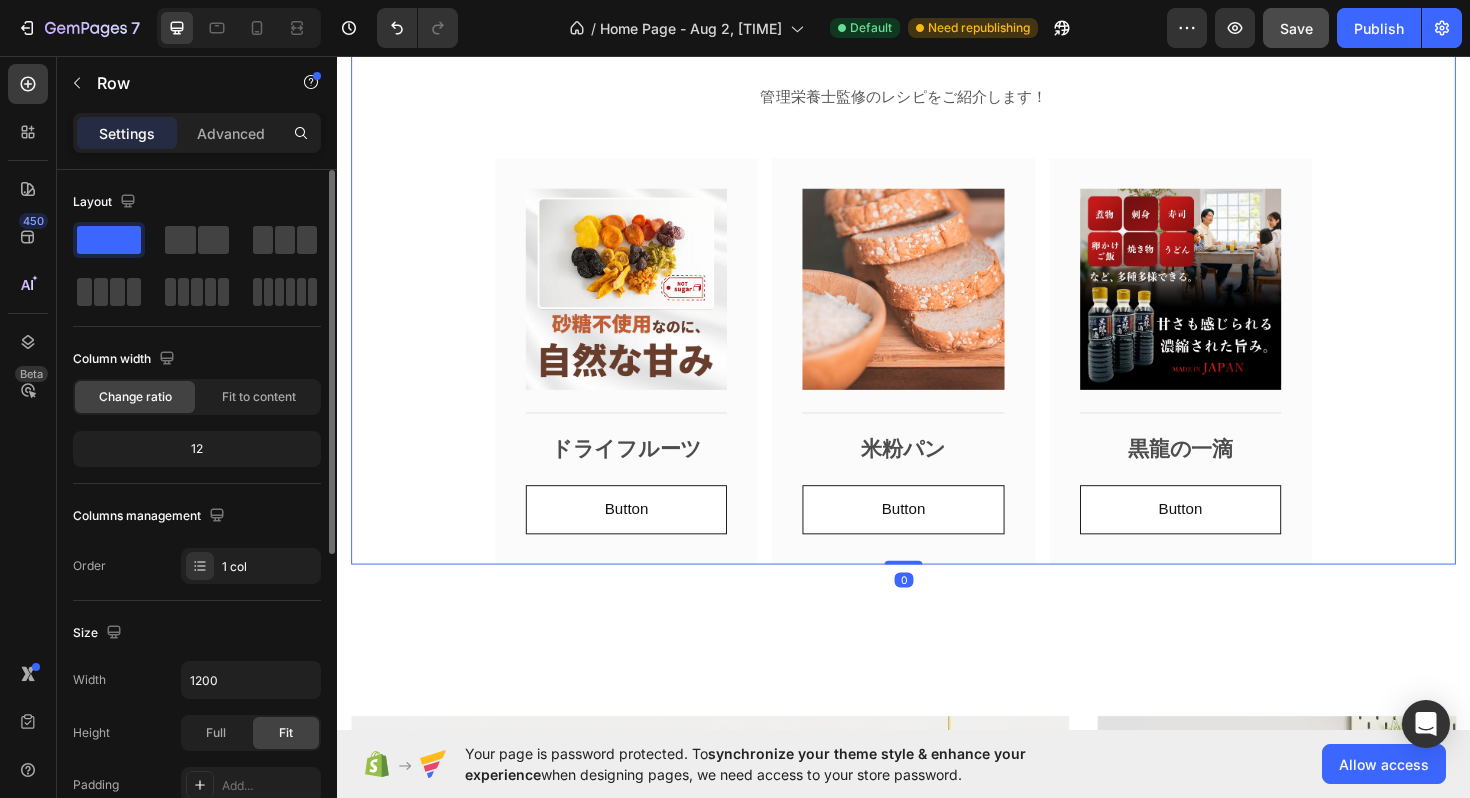 scroll, scrollTop: 2718, scrollLeft: 0, axis: vertical 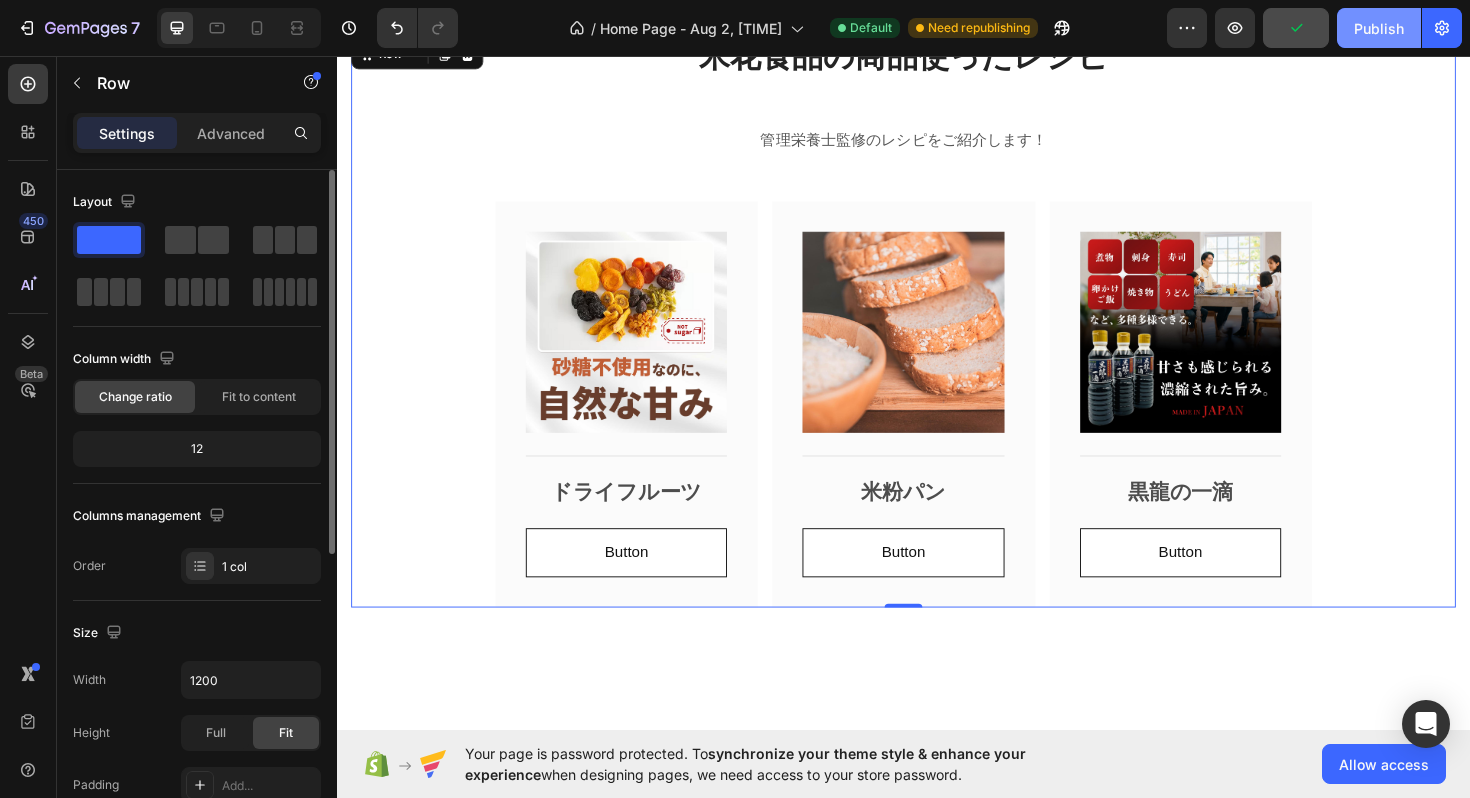 click on "Publish" at bounding box center [1379, 28] 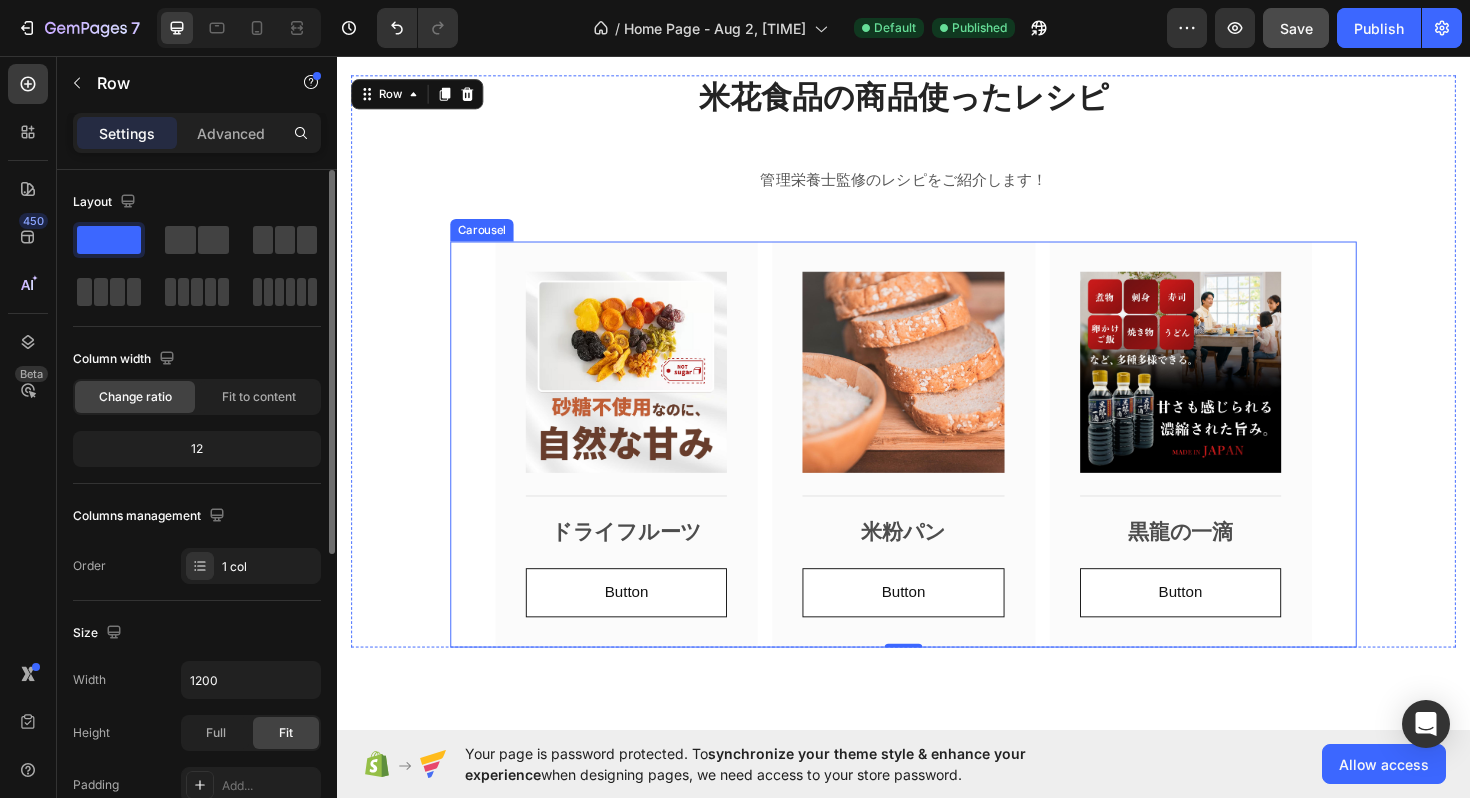 scroll, scrollTop: 2660, scrollLeft: 0, axis: vertical 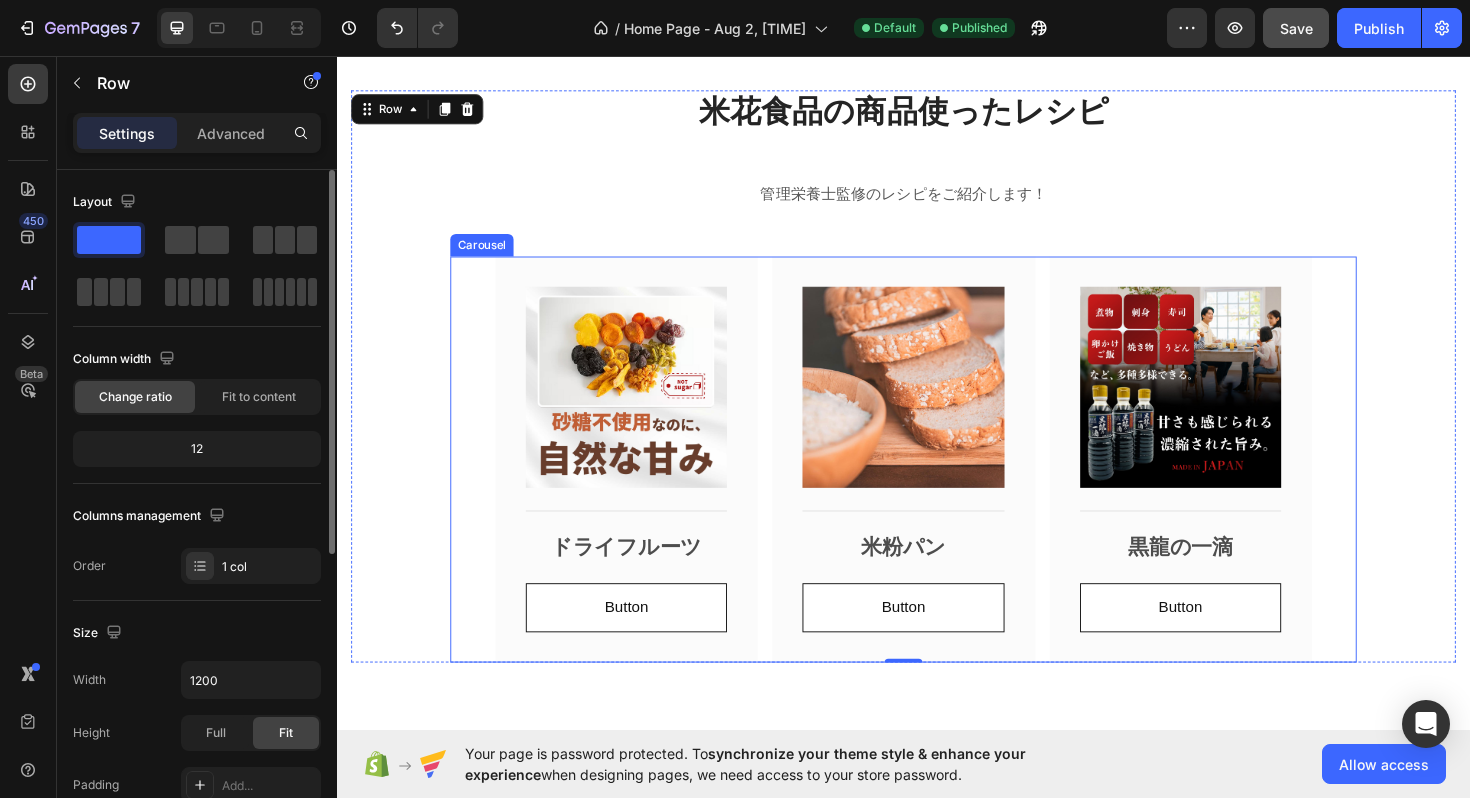 click on "米花食品の商品使ったレシピ Heading 管理栄養士監修のレシピをご紹介します！ Text block
Image                Title Line ドライフルーツ Text Block Button Button Row Image                Title Line 米粉パン Text Block Button Button Row Image                Title Line 黒龍の一滴 Text Block Button Button Row
Carousel" at bounding box center [937, 395] 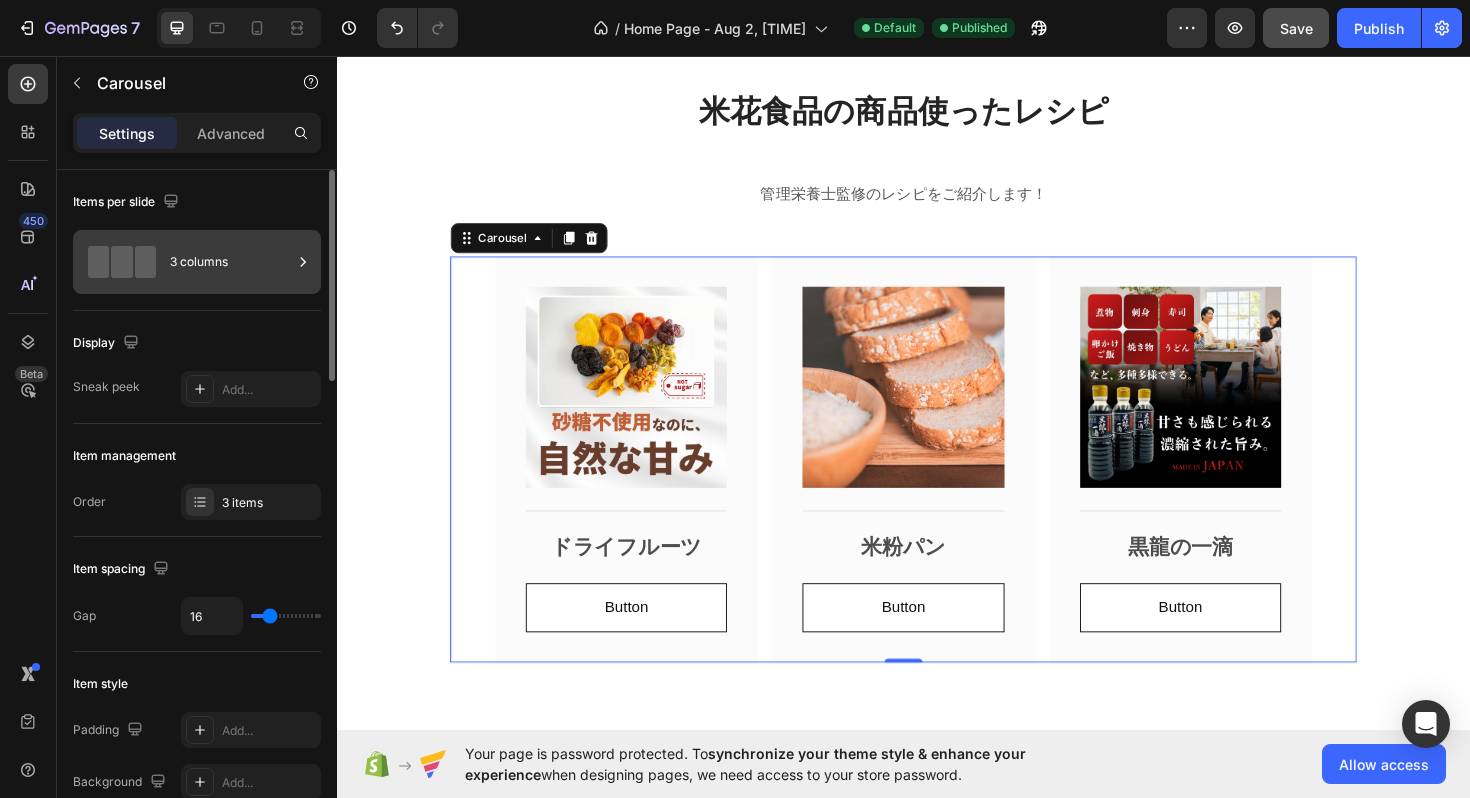 click on "3 columns" at bounding box center [231, 262] 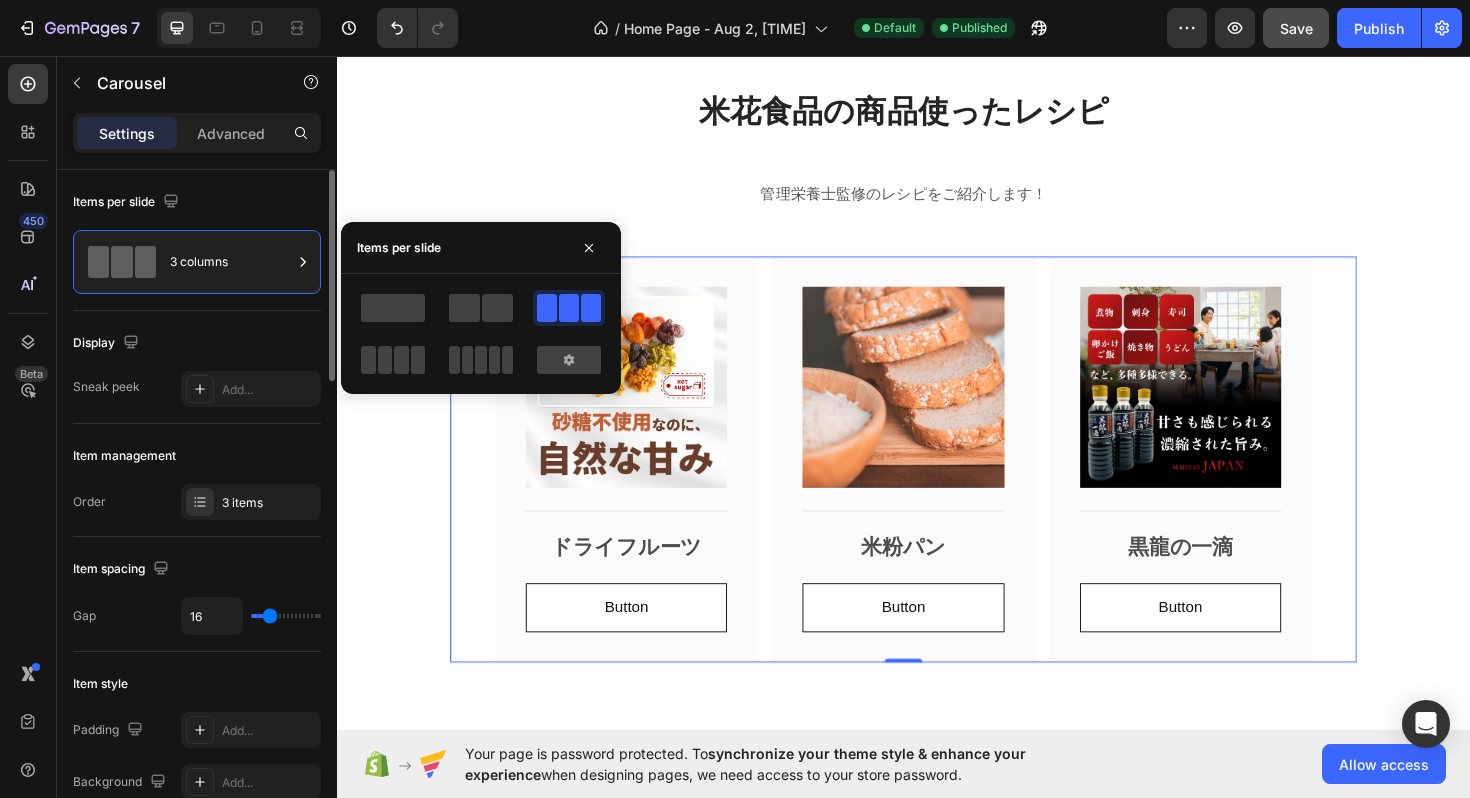 click on "Item management" at bounding box center (197, 456) 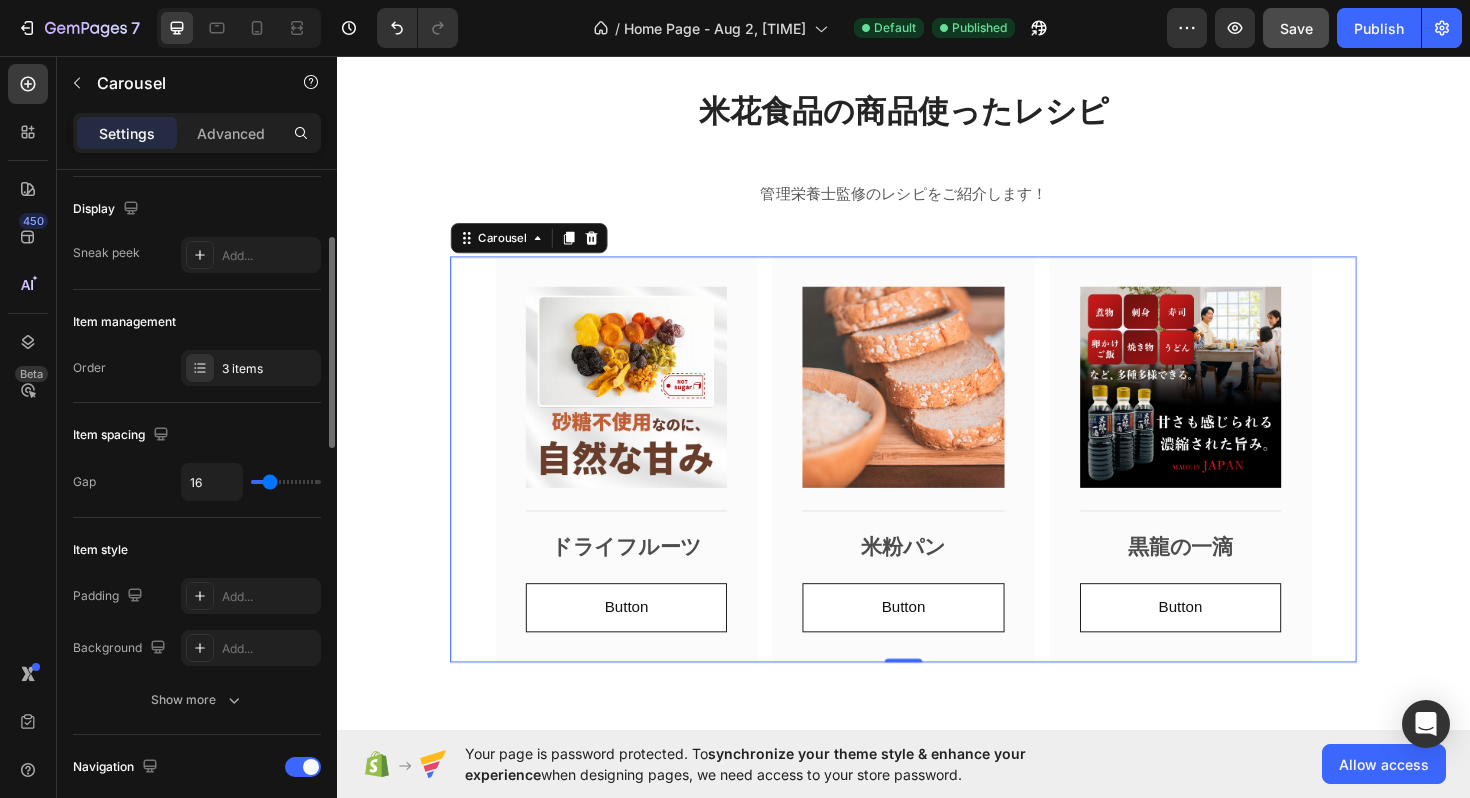 scroll, scrollTop: 200, scrollLeft: 0, axis: vertical 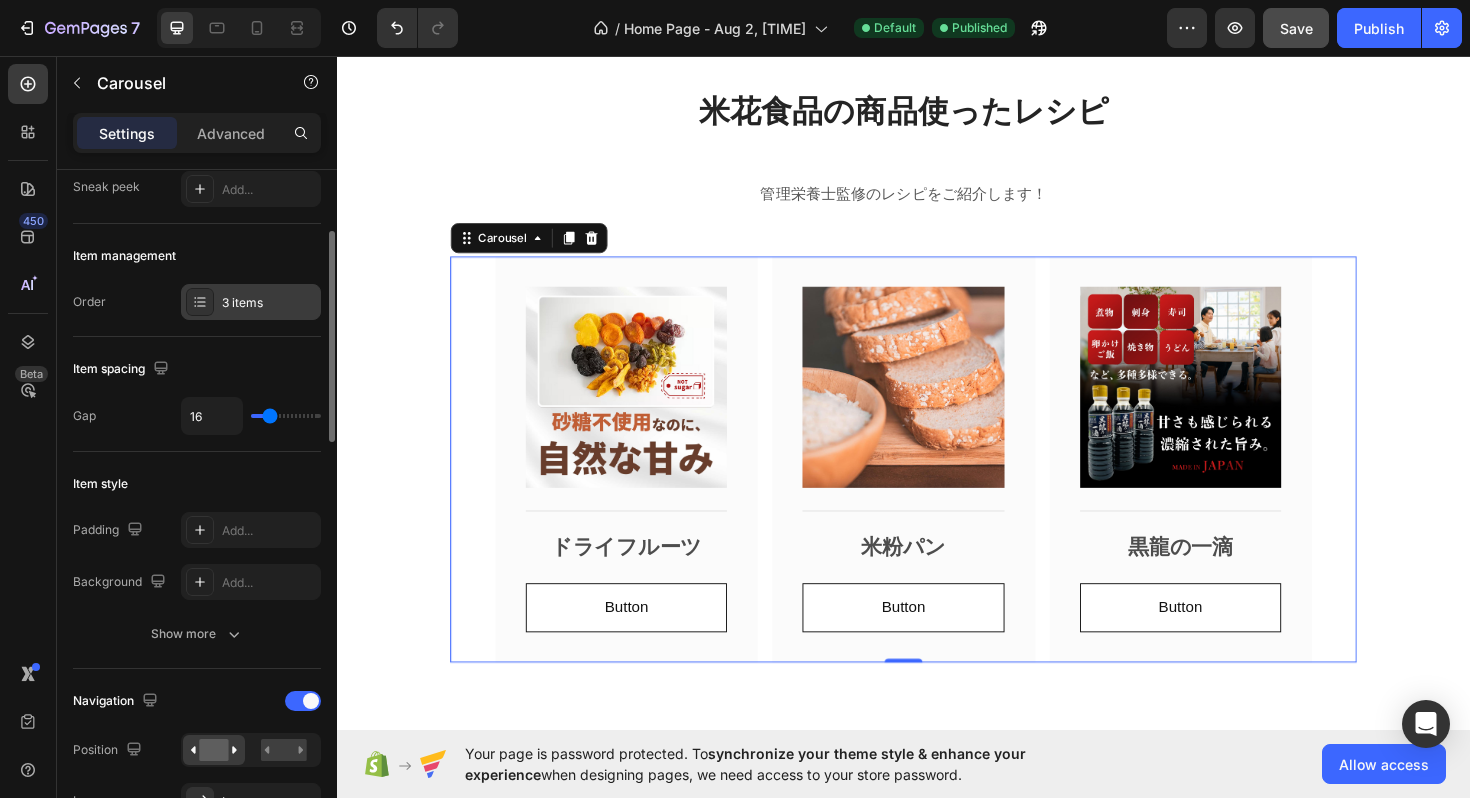 click on "3 items" at bounding box center [269, 303] 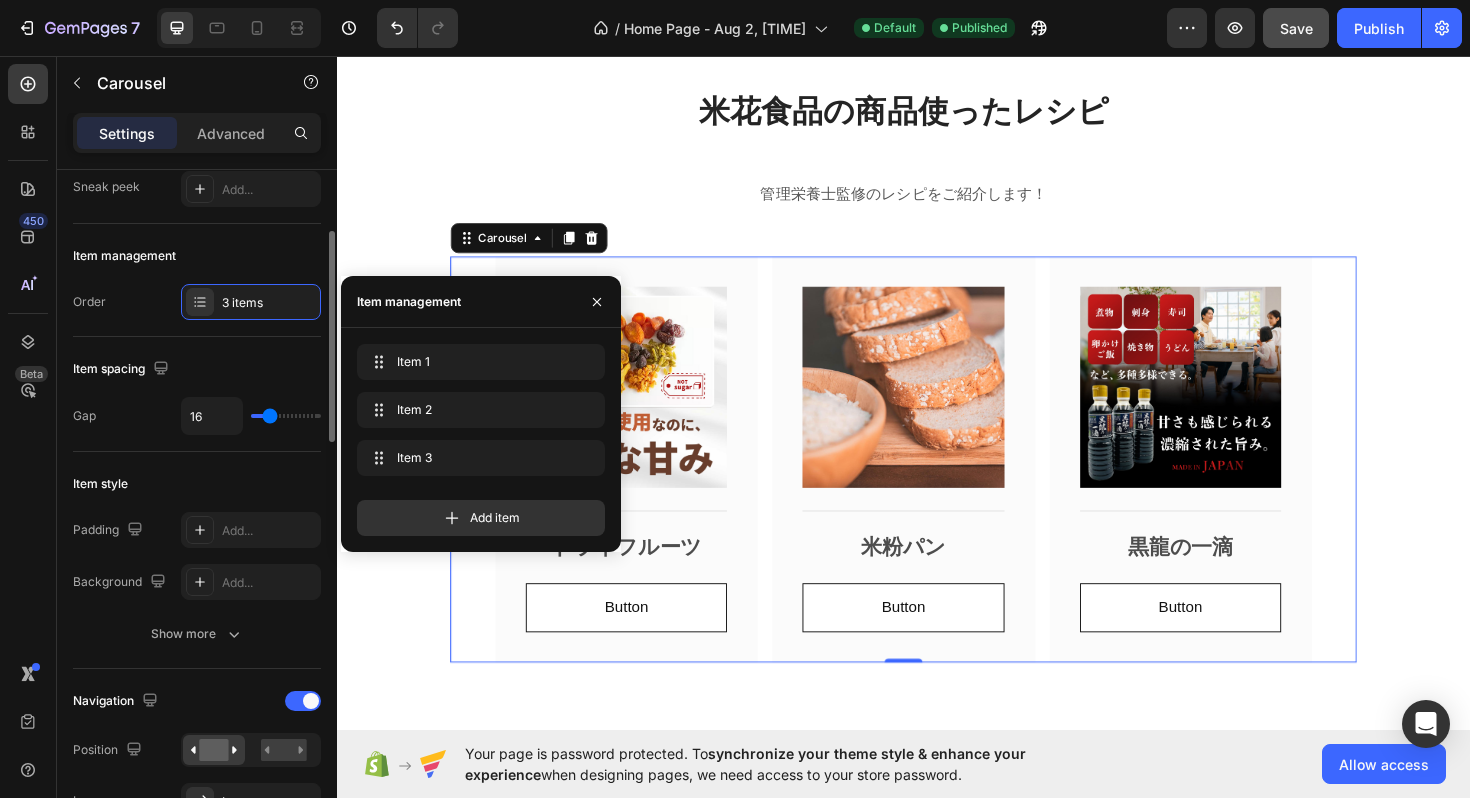 click on "Item style" at bounding box center [197, 484] 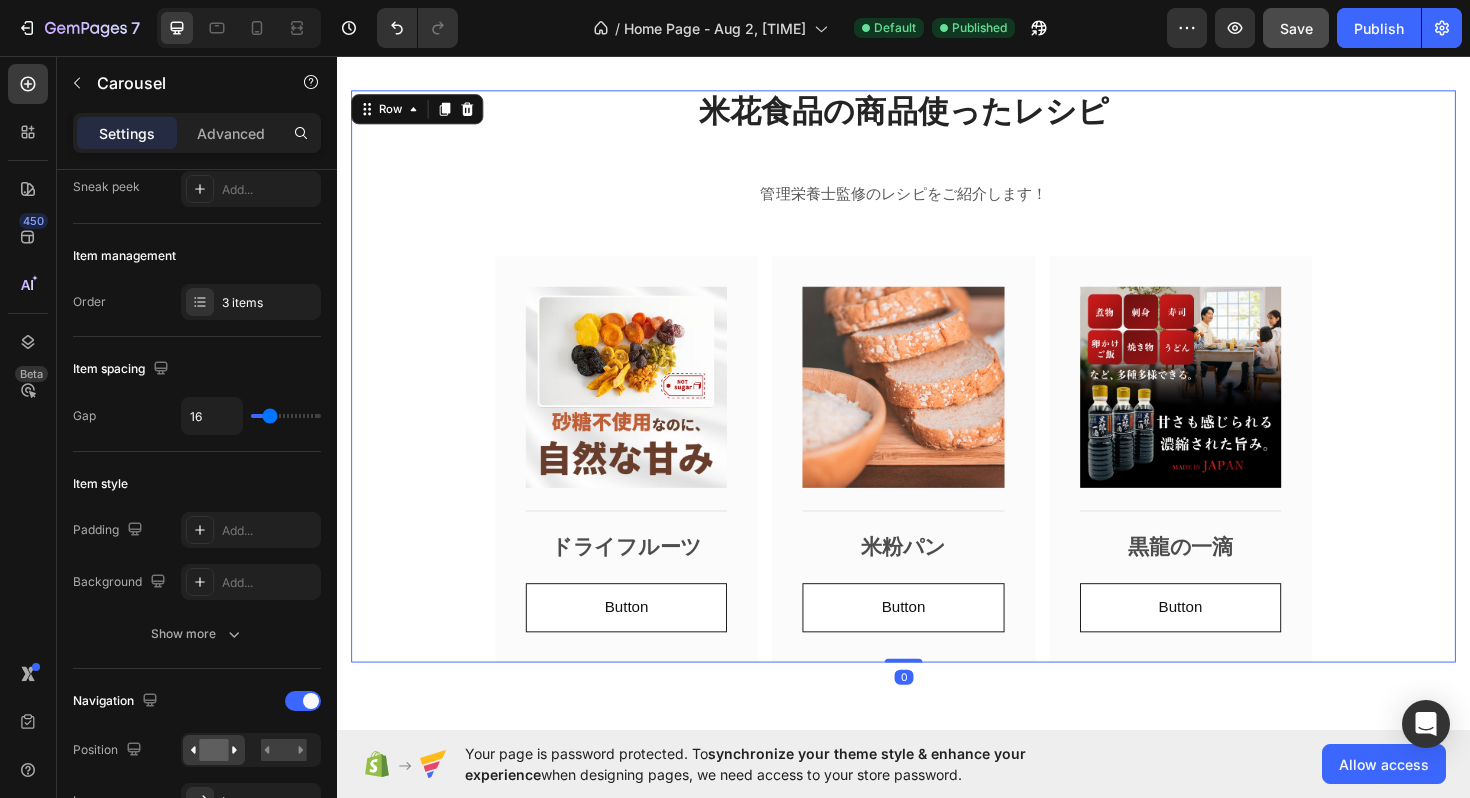 click on "米花食品の商品使ったレシピ Heading 管理栄養士監修のレシピをご紹介します！ Text block
Image                Title Line ドライフルーツ Text Block Button Button Row Image                Title Line 米粉パン Text Block Button Button Row Image                Title Line 黒龍の一滴 Text Block Button Button Row
Carousel" at bounding box center (937, 395) 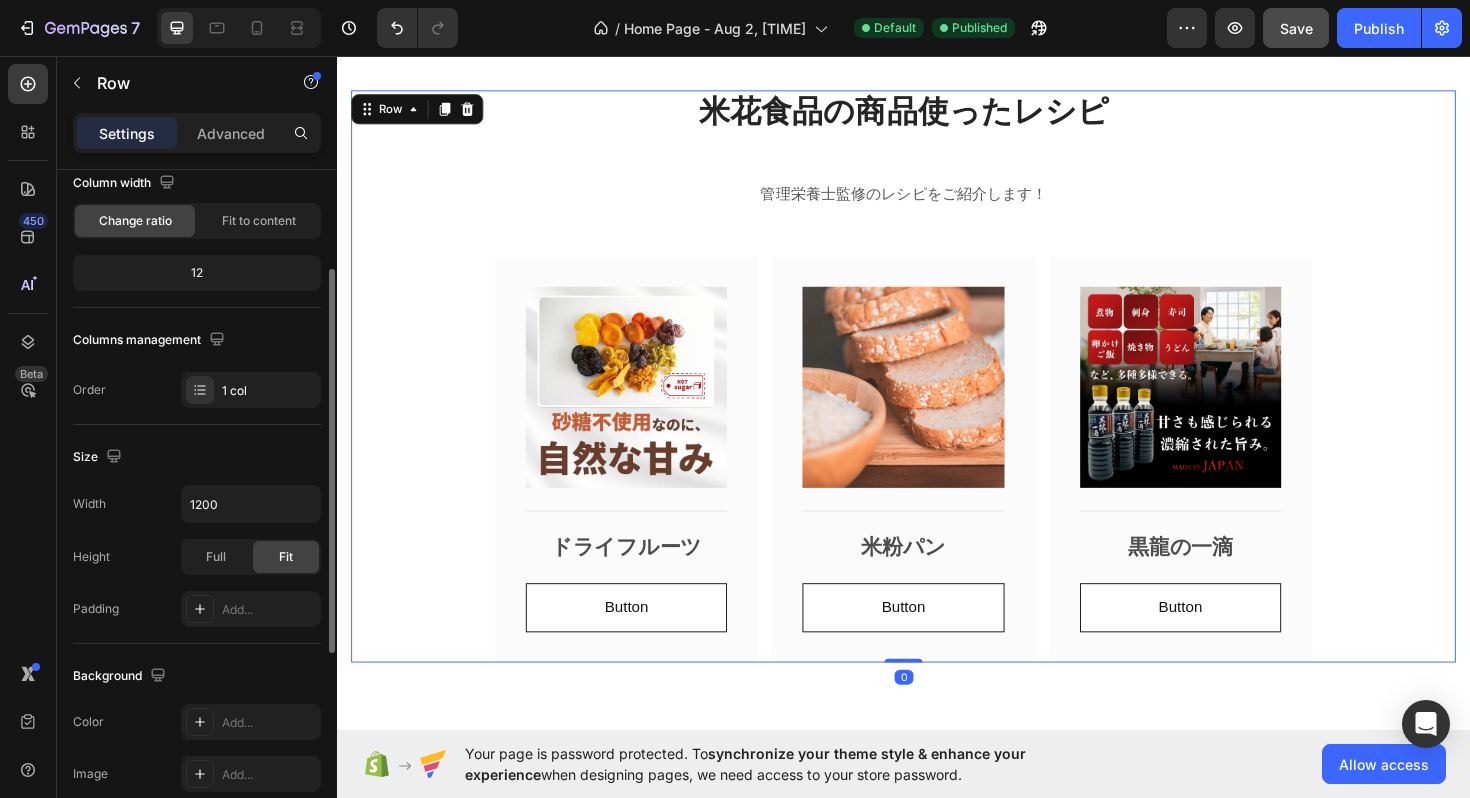 scroll, scrollTop: 175, scrollLeft: 0, axis: vertical 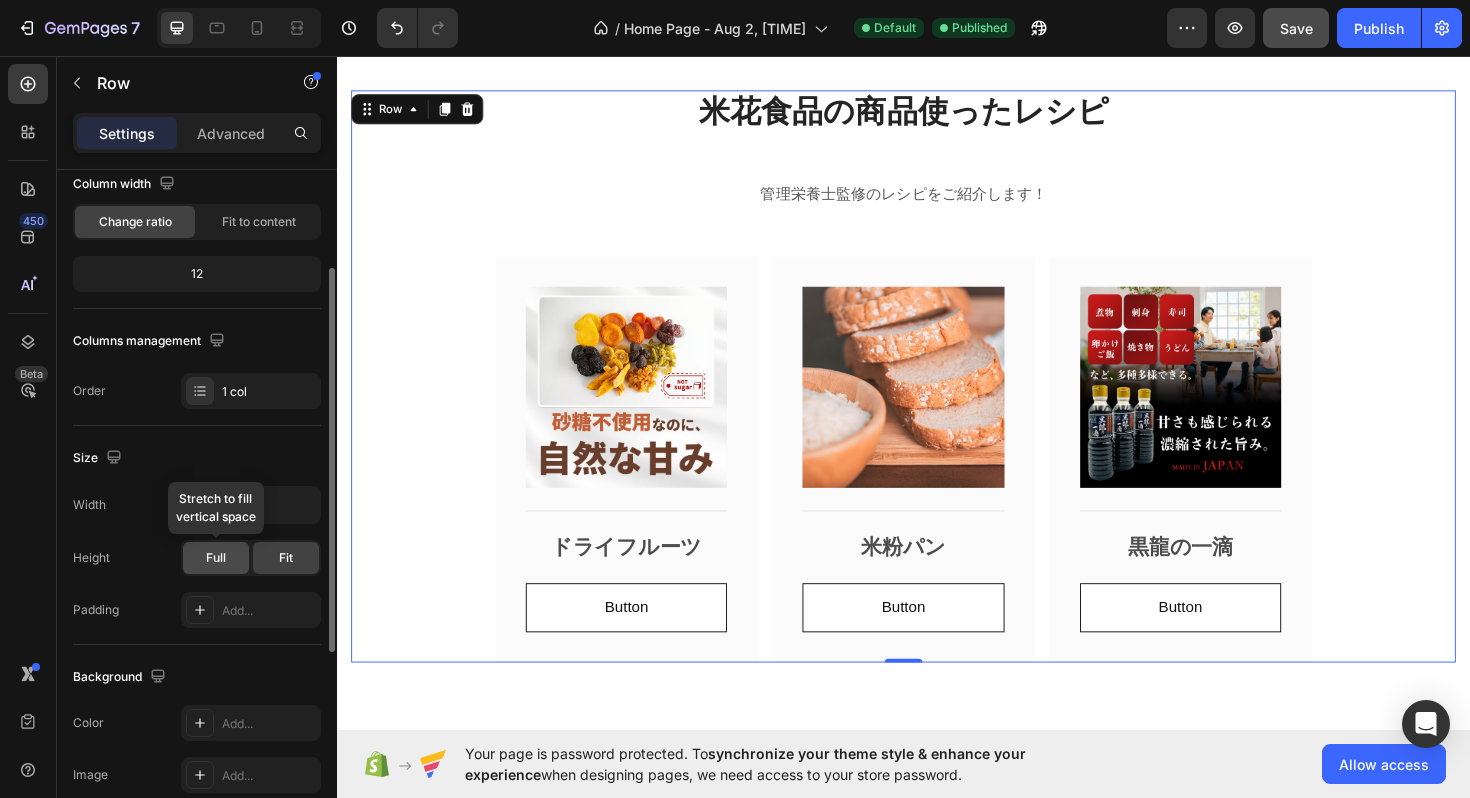click on "Full" 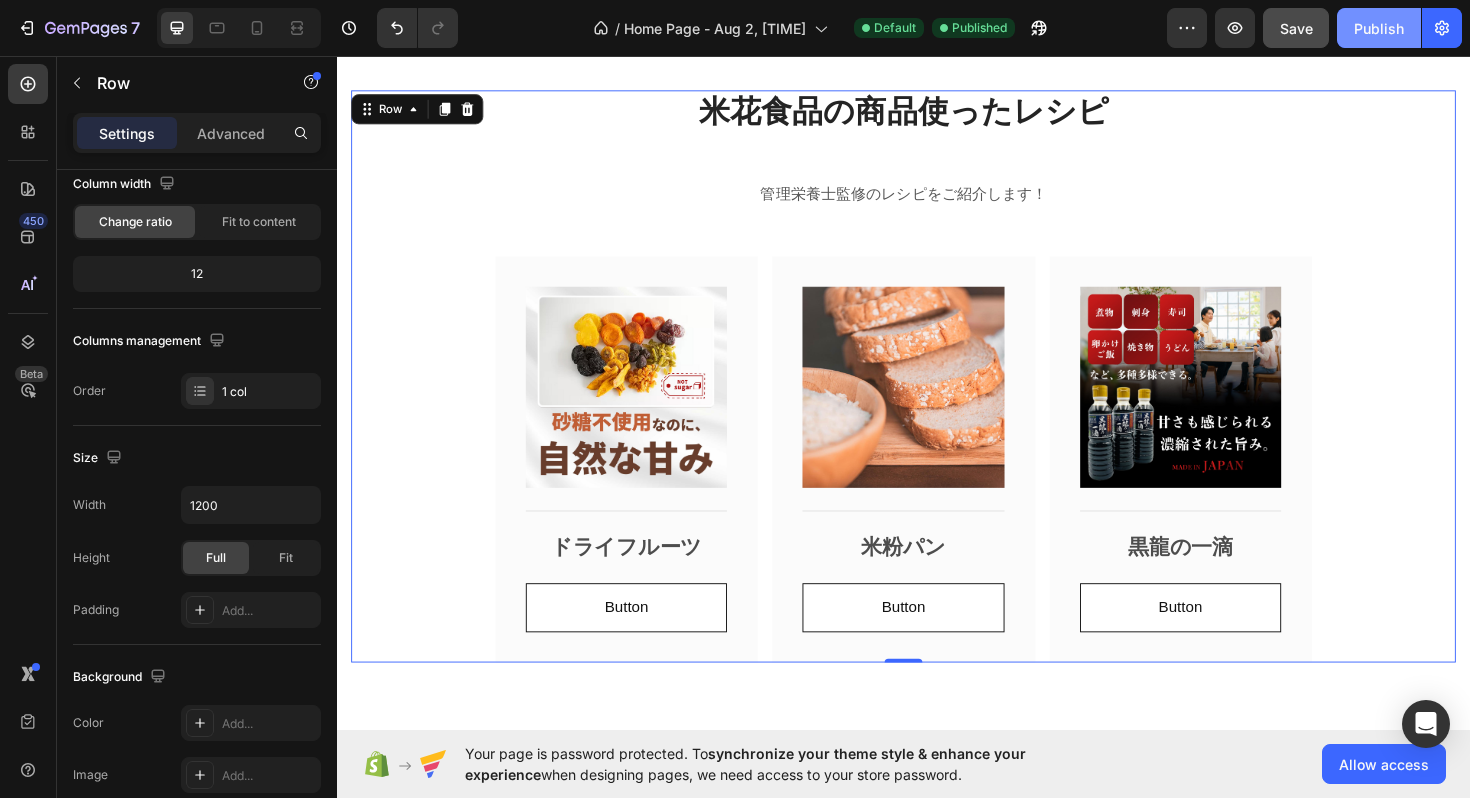 click on "Publish" at bounding box center [1379, 28] 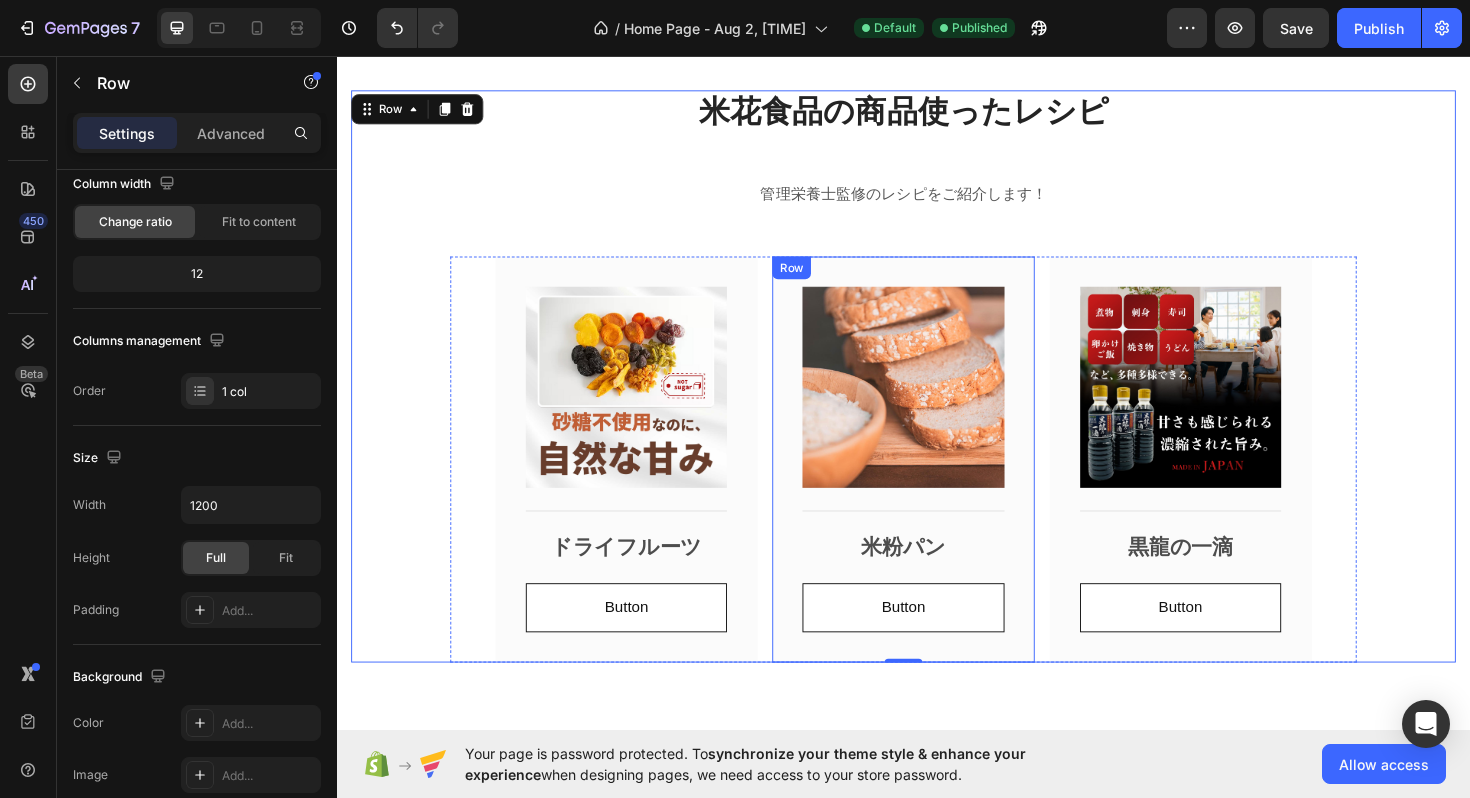scroll, scrollTop: 2325, scrollLeft: 0, axis: vertical 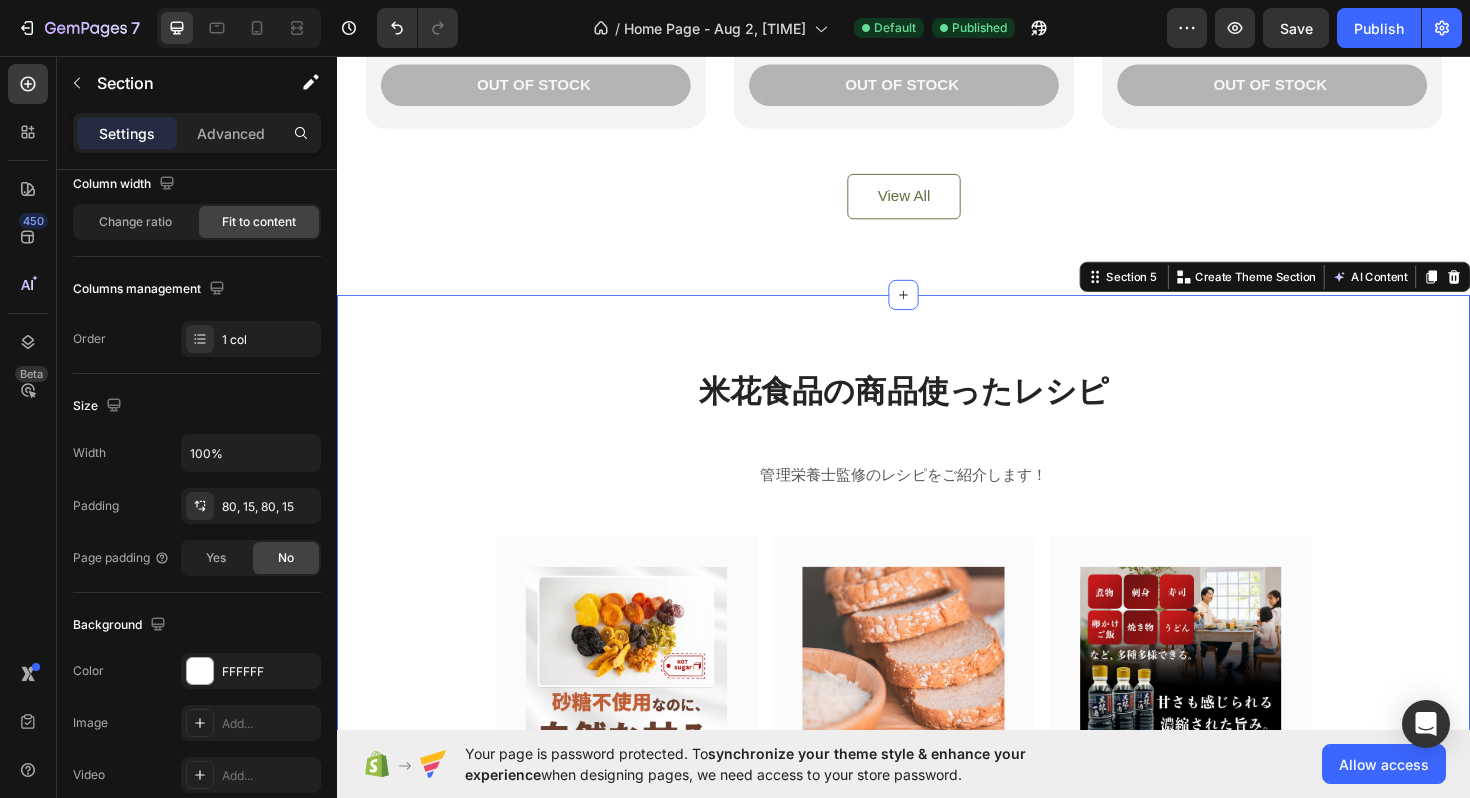 click on "米花食品の商品使ったレシピ Heading 管理栄養士監修のレシピをご紹介します！ Text block
Image                Title Line ドライフルーツ Text Block Button Button Row Image                Title Line 米粉パン Text Block Button Button Row Image                Title Line 黒龍の一滴 Text Block Button Button Row
Carousel Row Section 5   You can create reusable sections Create Theme Section AI Content Write with GemAI What would you like to describe here? Tone and Voice Persuasive Product 米粉麺 Show more Generate" at bounding box center [937, 692] 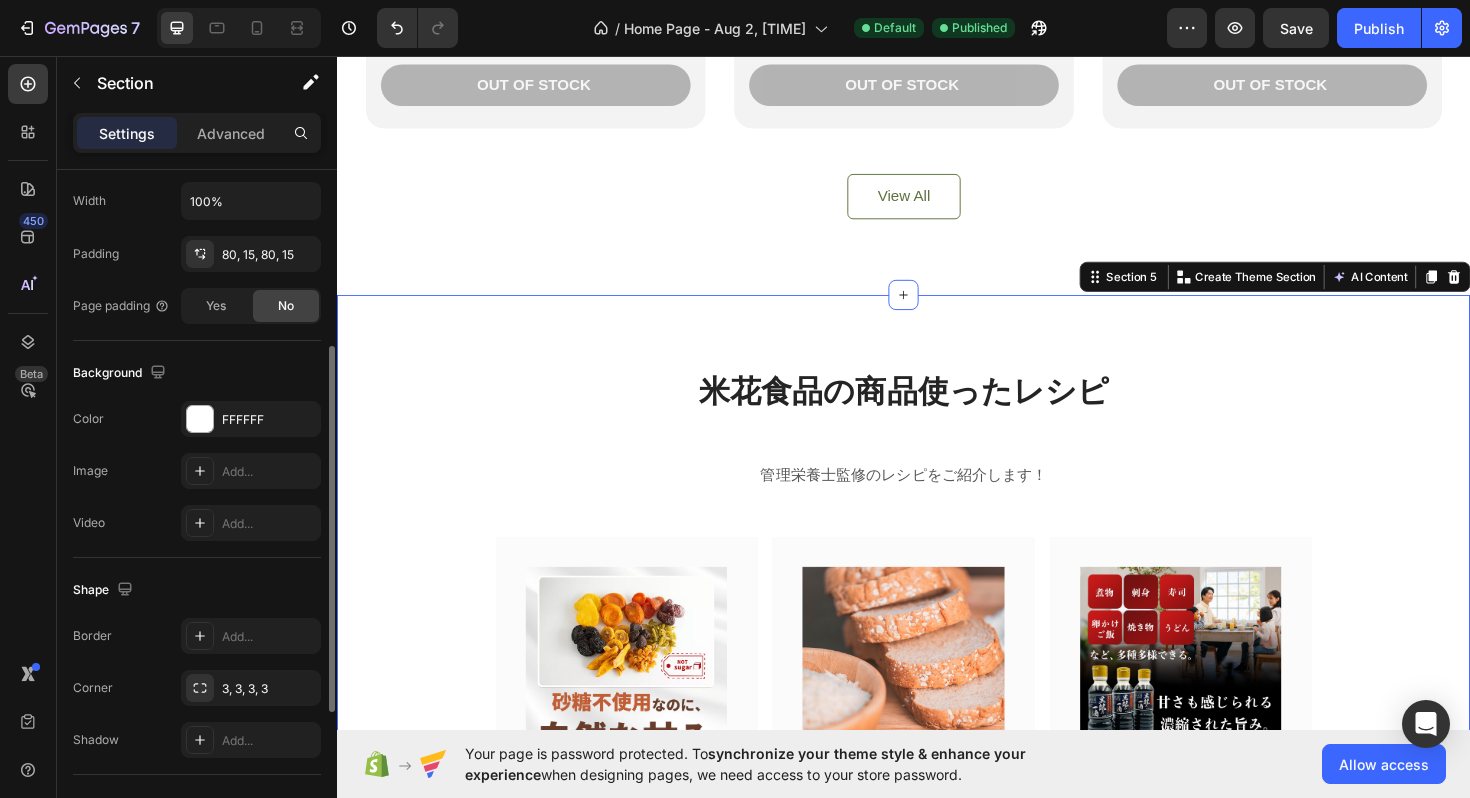 scroll, scrollTop: 377, scrollLeft: 0, axis: vertical 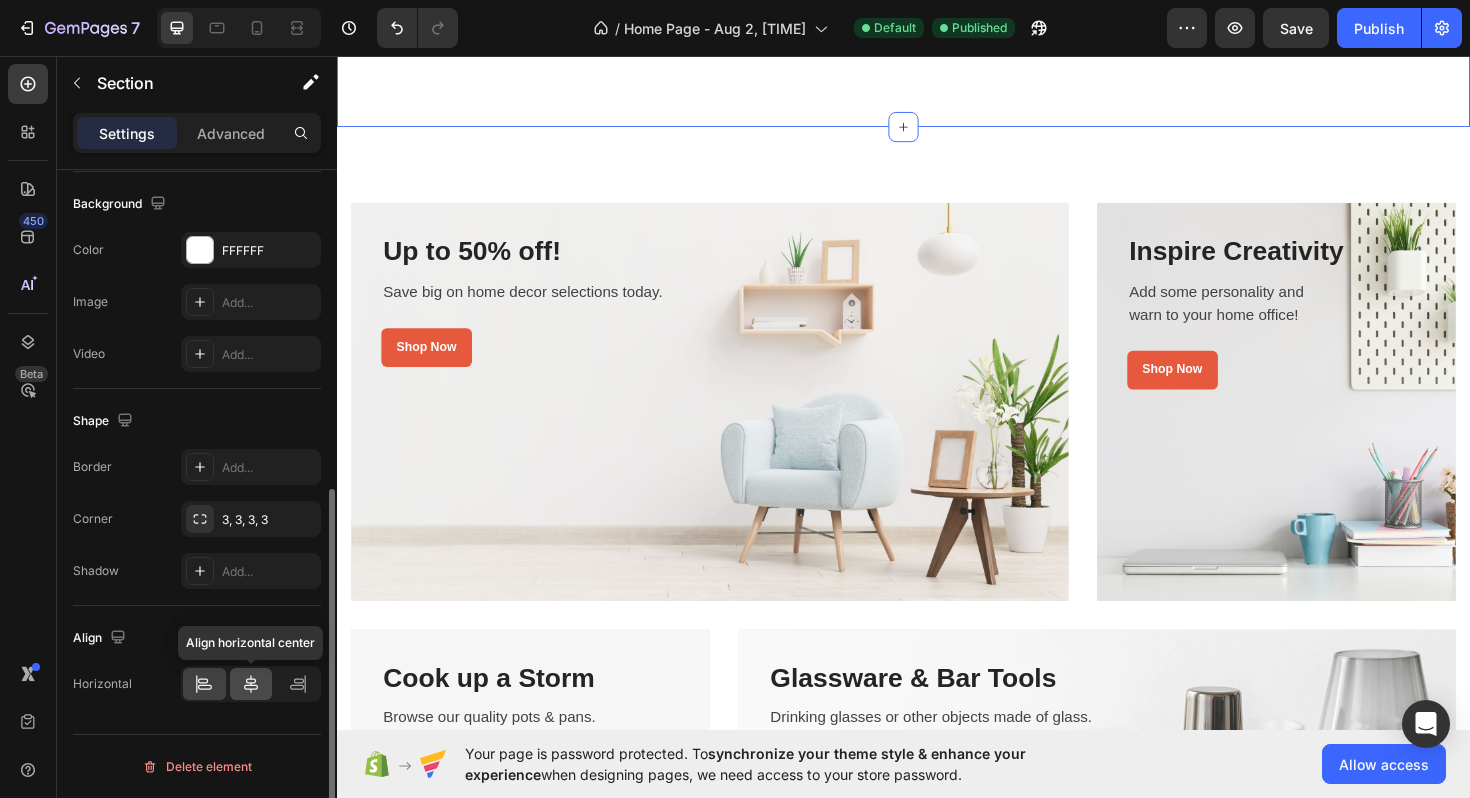 click 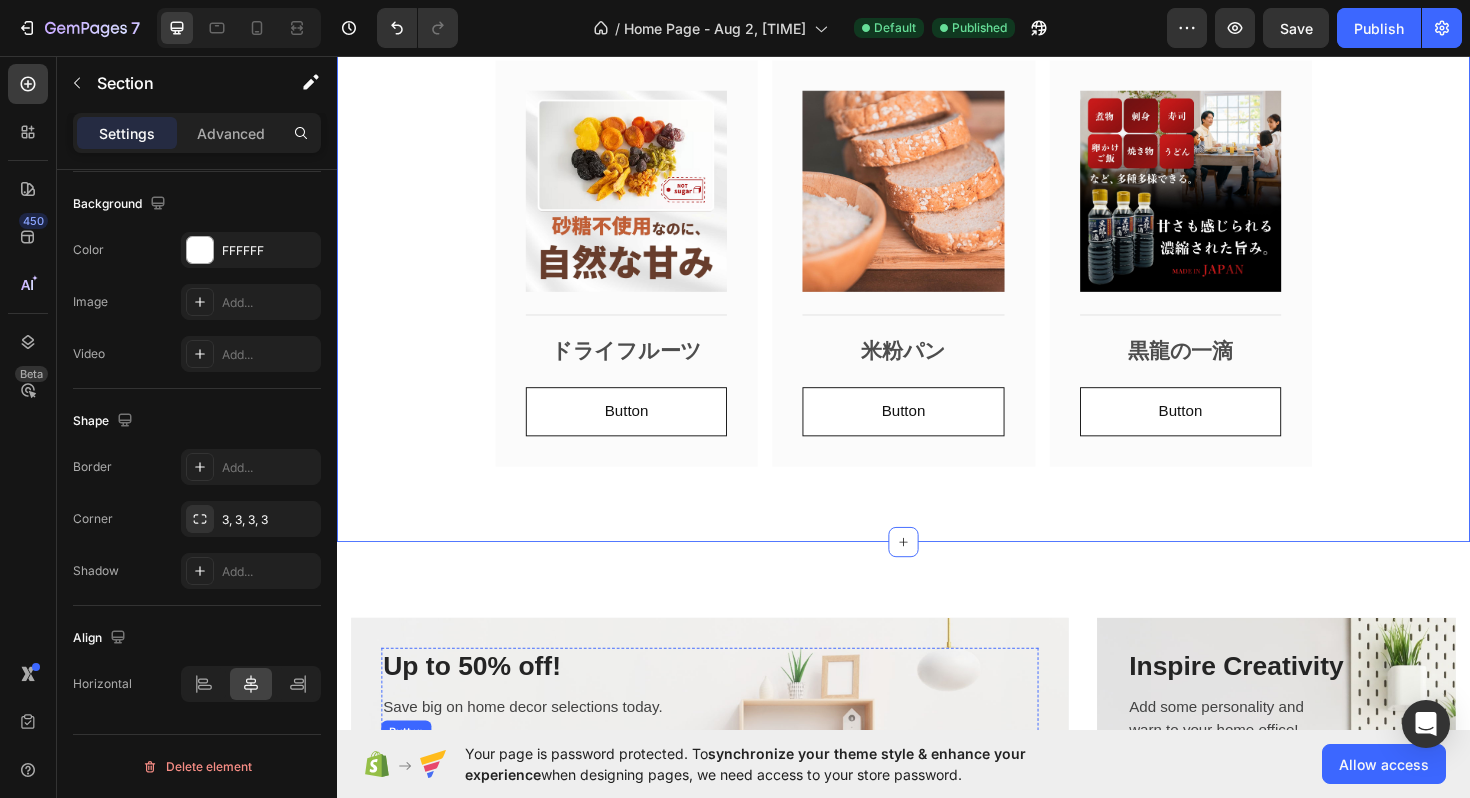 scroll, scrollTop: 2834, scrollLeft: 0, axis: vertical 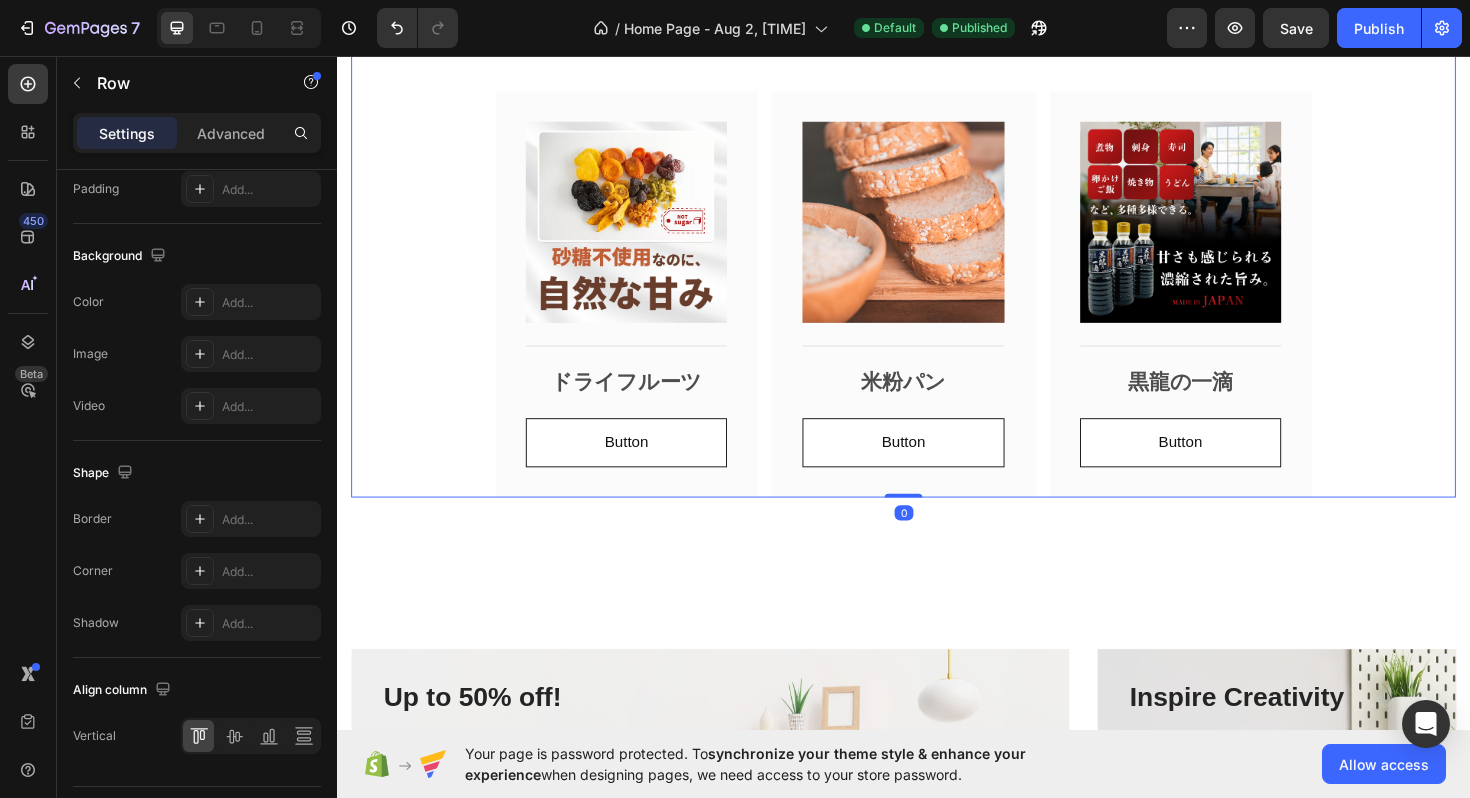 click on "米花食品の商品使ったレシピ Heading 管理栄養士監修のレシピをご紹介します！ Text block
Image                Title Line ドライフルーツ Text Block Button Button Row Image                Title Line 米粉パン Text Block Button Button Row Image                Title Line 黒龍の一滴 Text Block Button Button Row
Carousel" at bounding box center (937, 221) 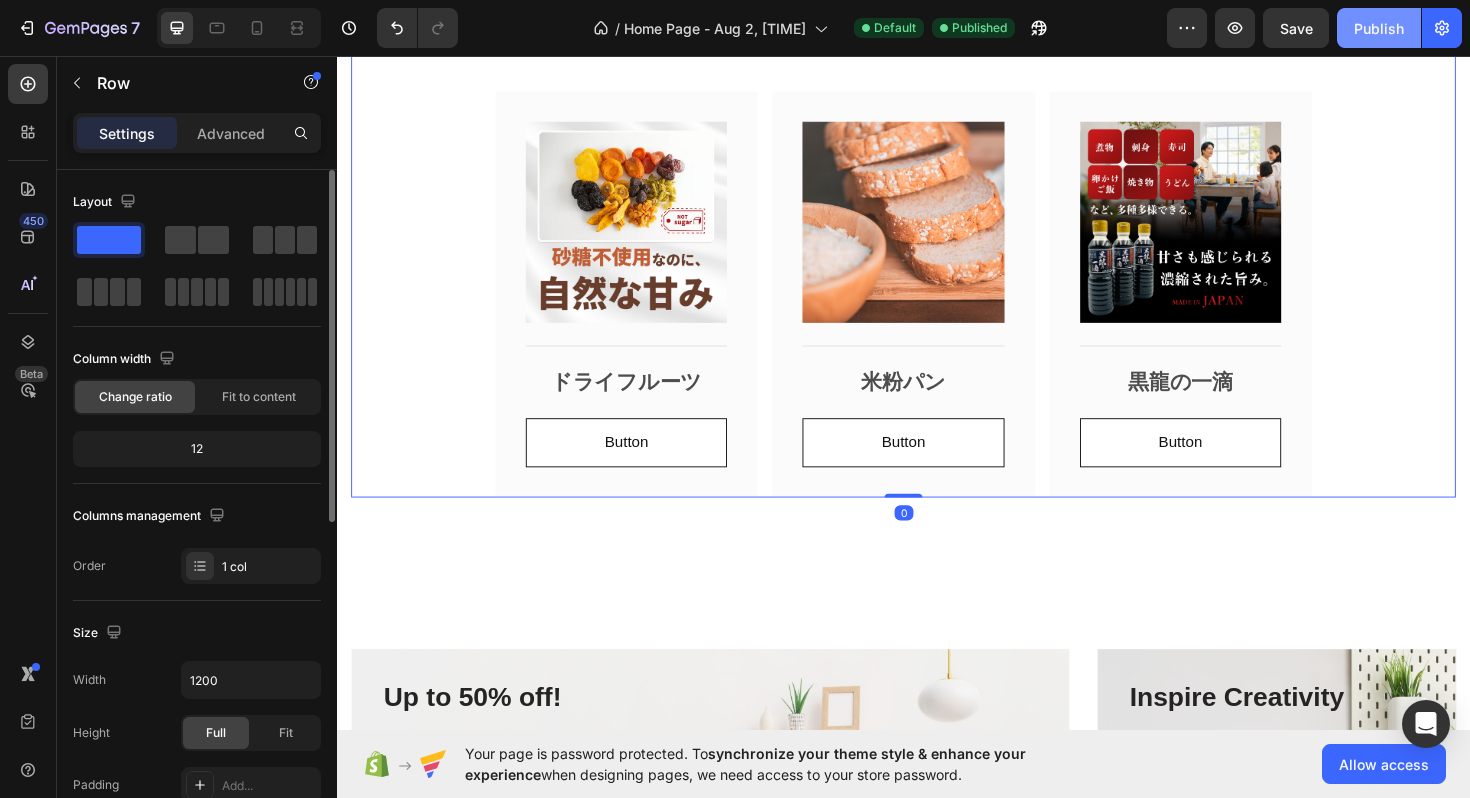 click on "Publish" at bounding box center (1379, 28) 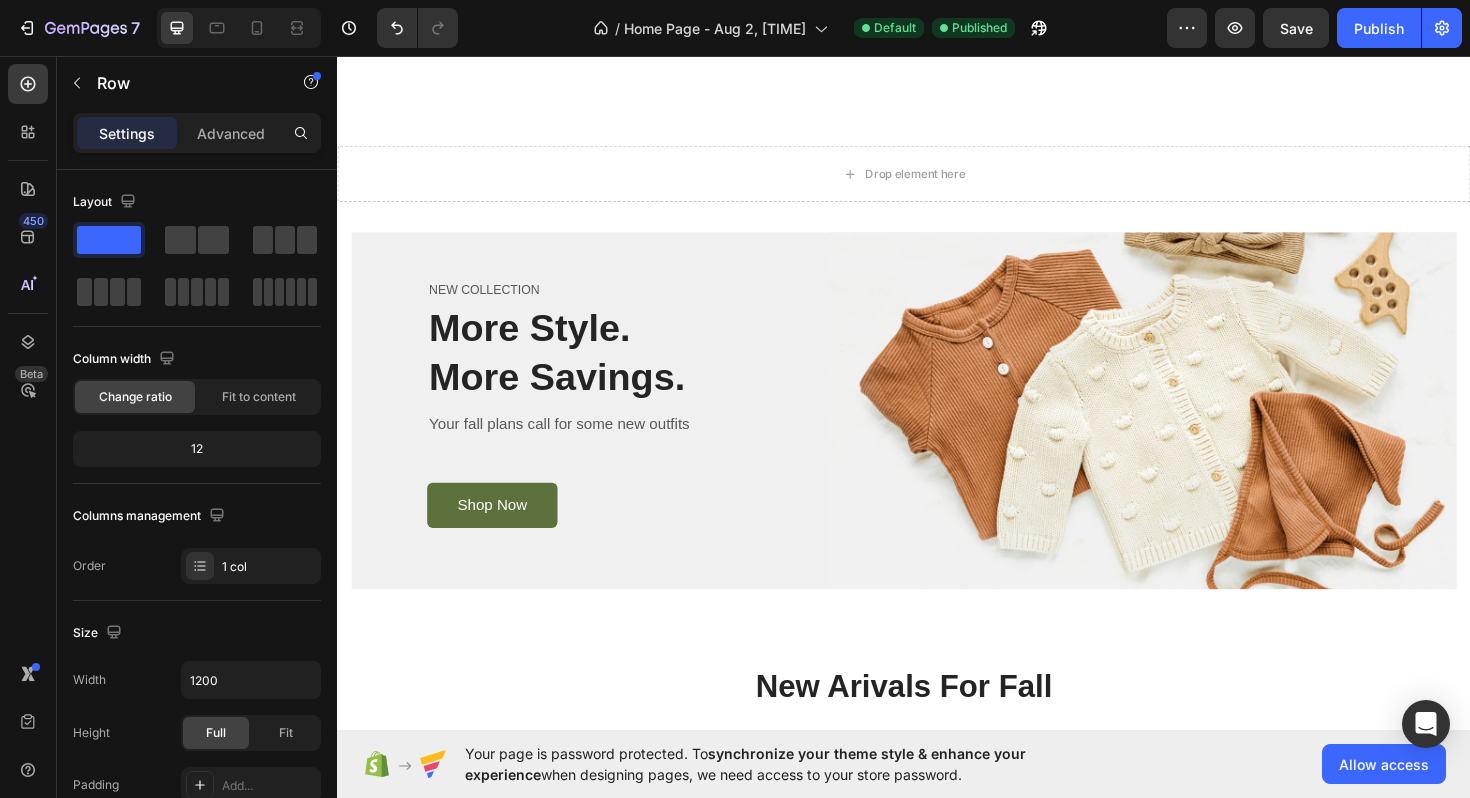 scroll, scrollTop: 4370, scrollLeft: 0, axis: vertical 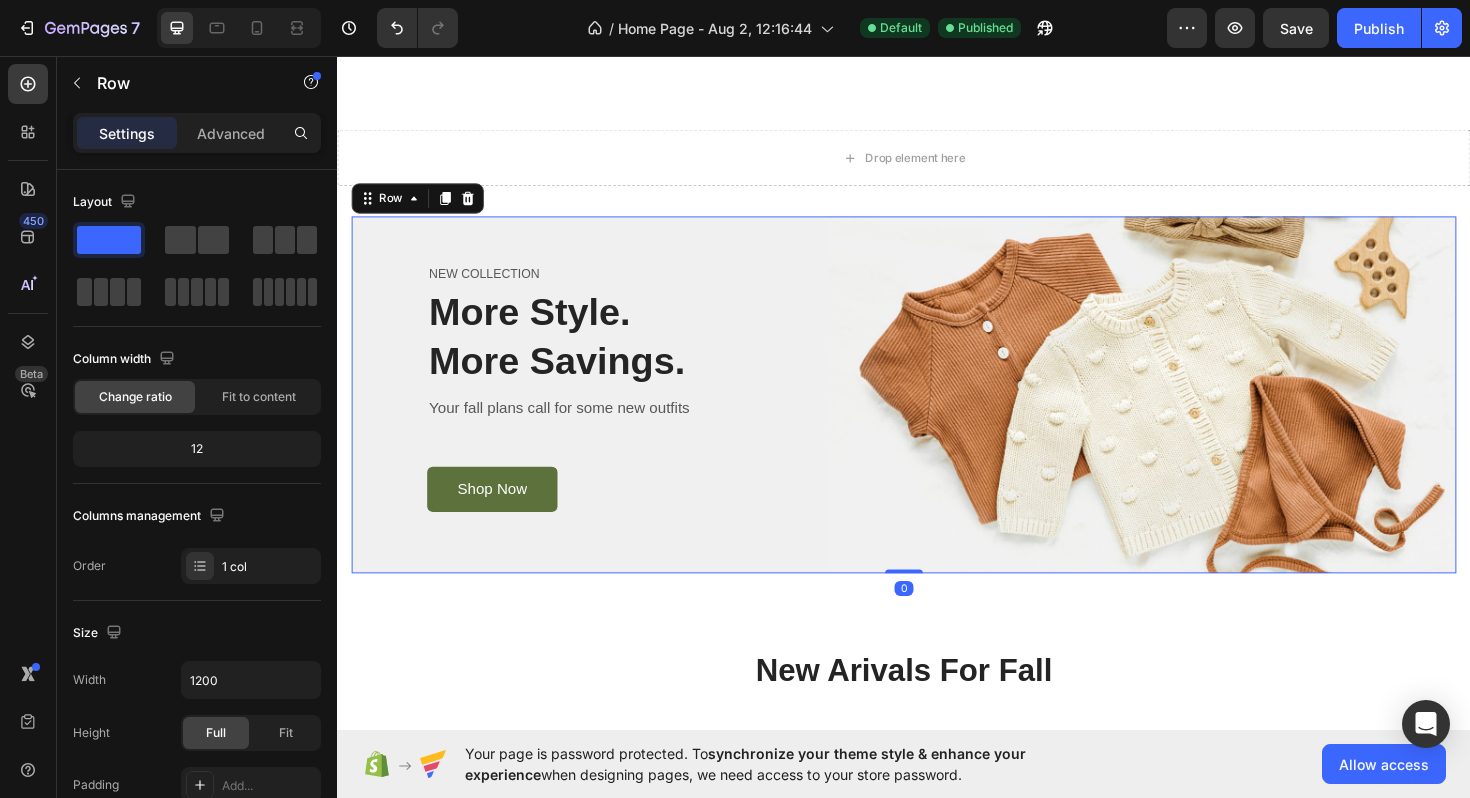 click on "NEW COLLECTION Text block More Style. More Savings. Heading Your fall plans call for some new outfits Text block Shop Now Button Row Image Row   0" at bounding box center [937, 414] 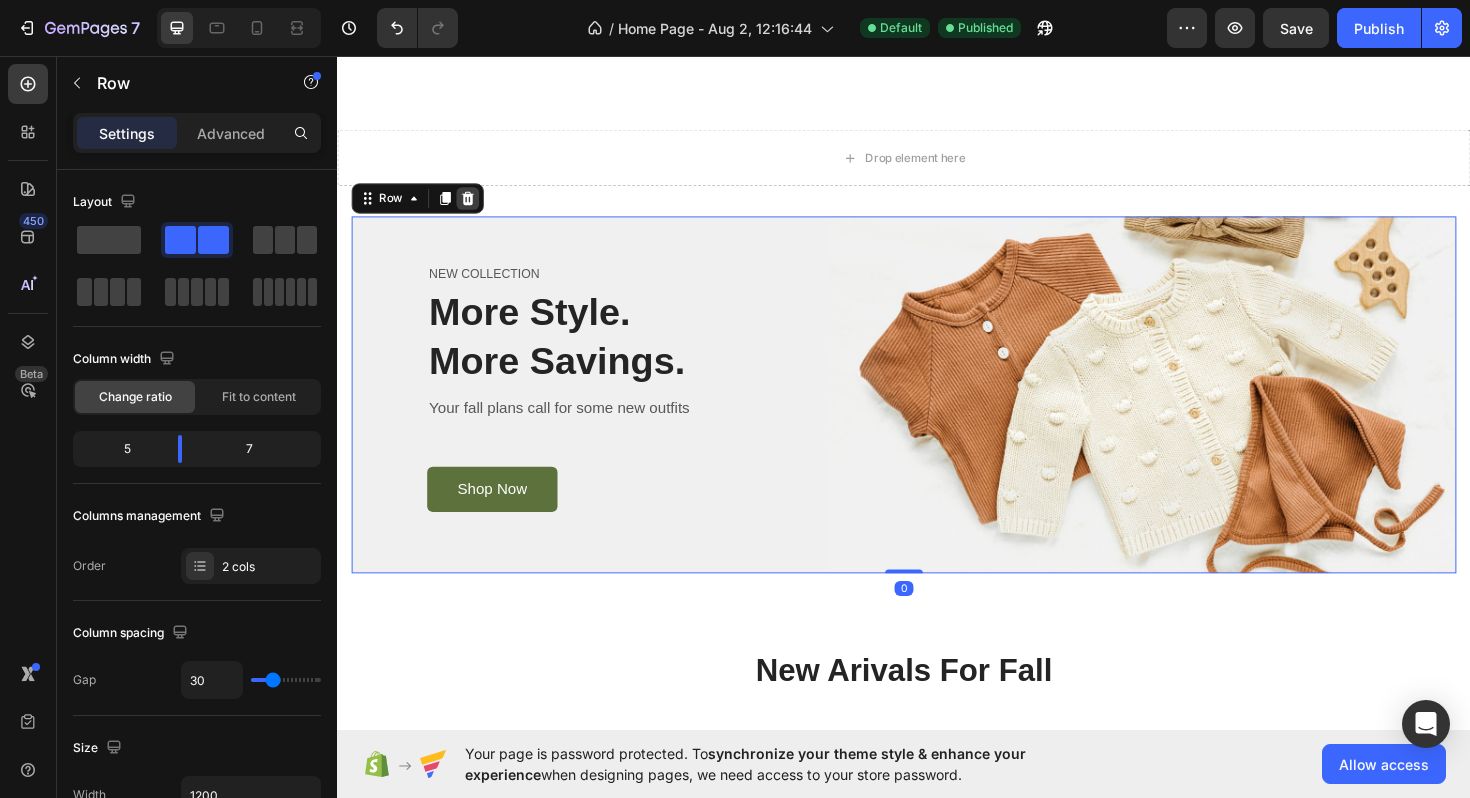 click 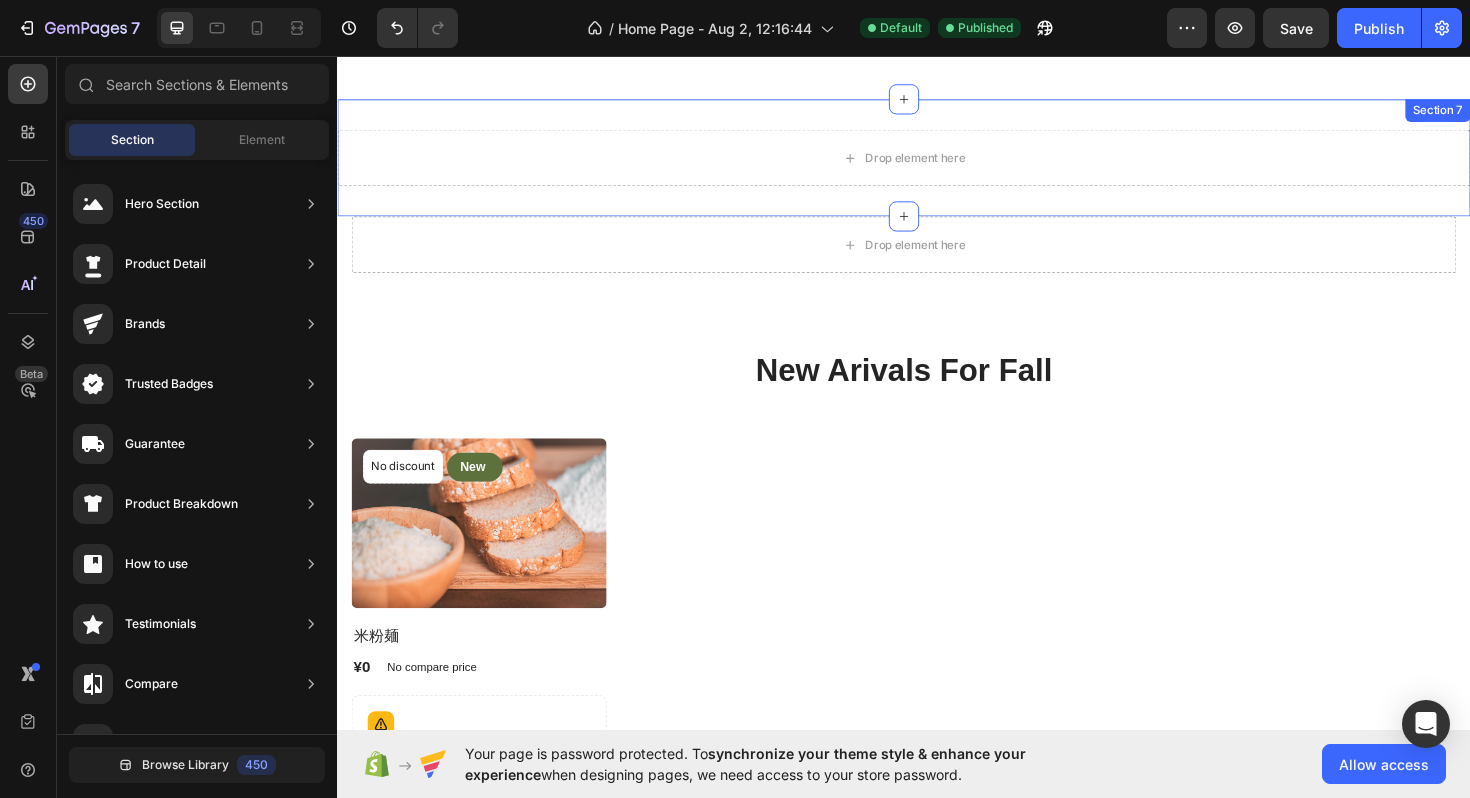 click on "Section 7" at bounding box center [1502, 114] 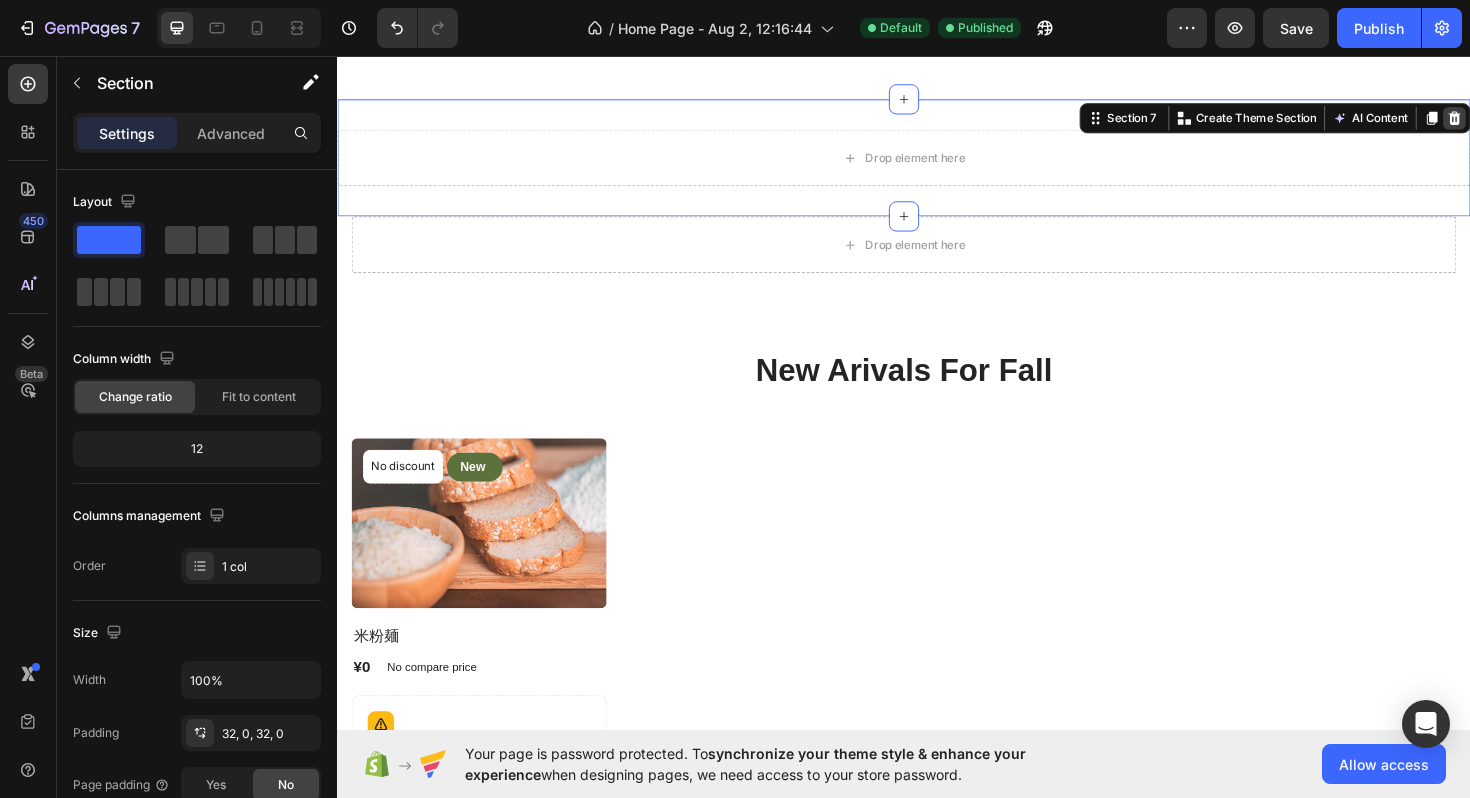 click 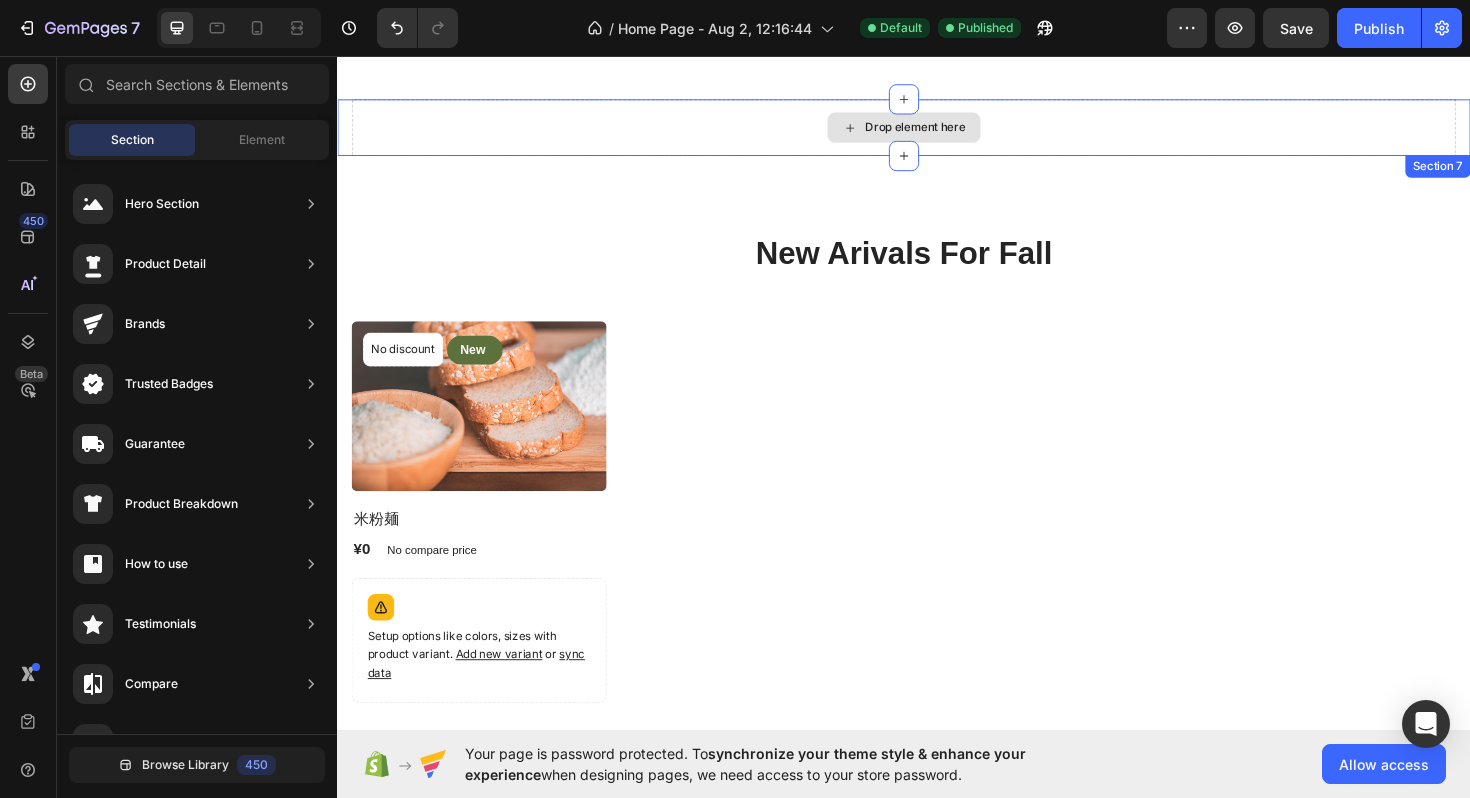 click on "Drop element here" at bounding box center (937, 132) 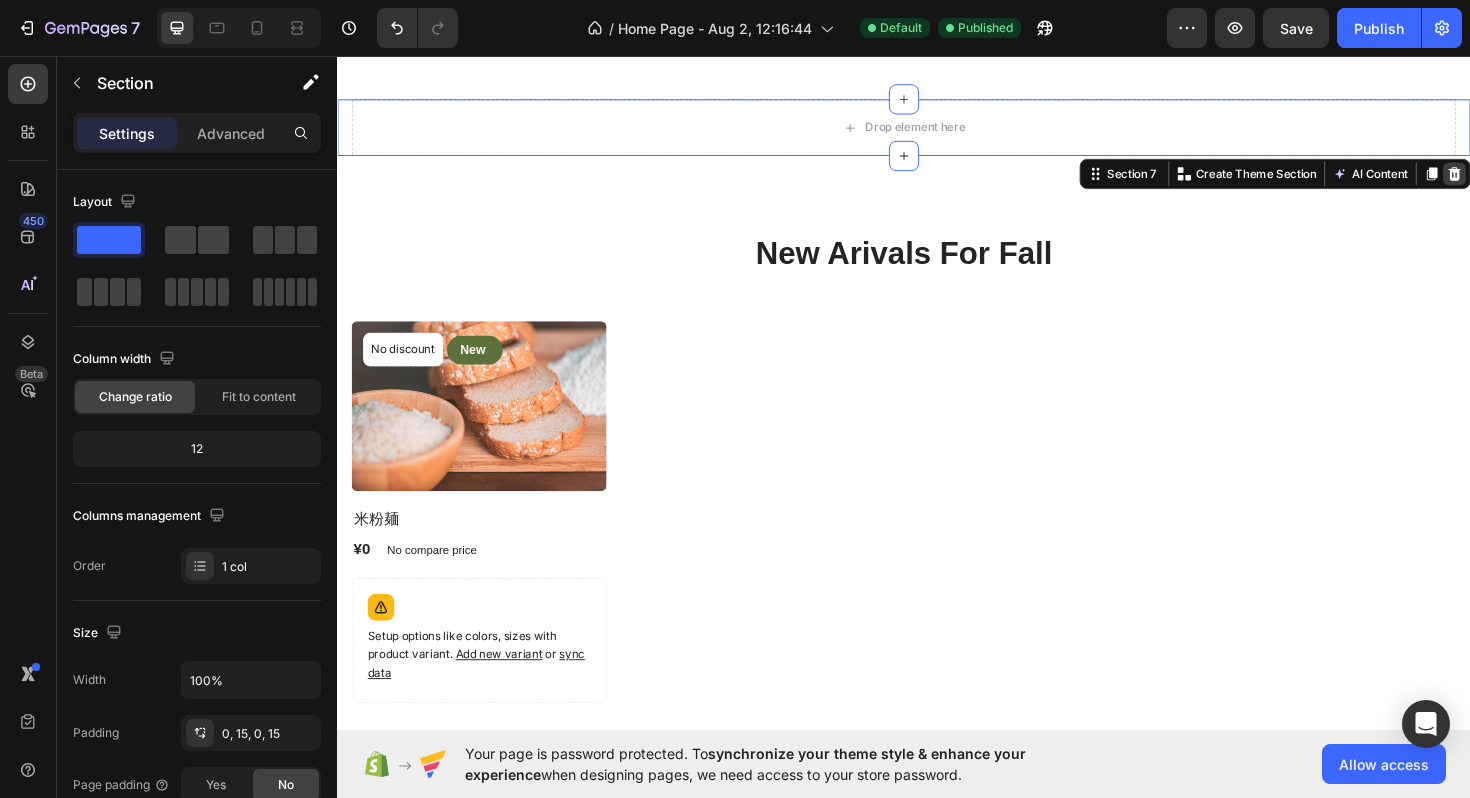 click 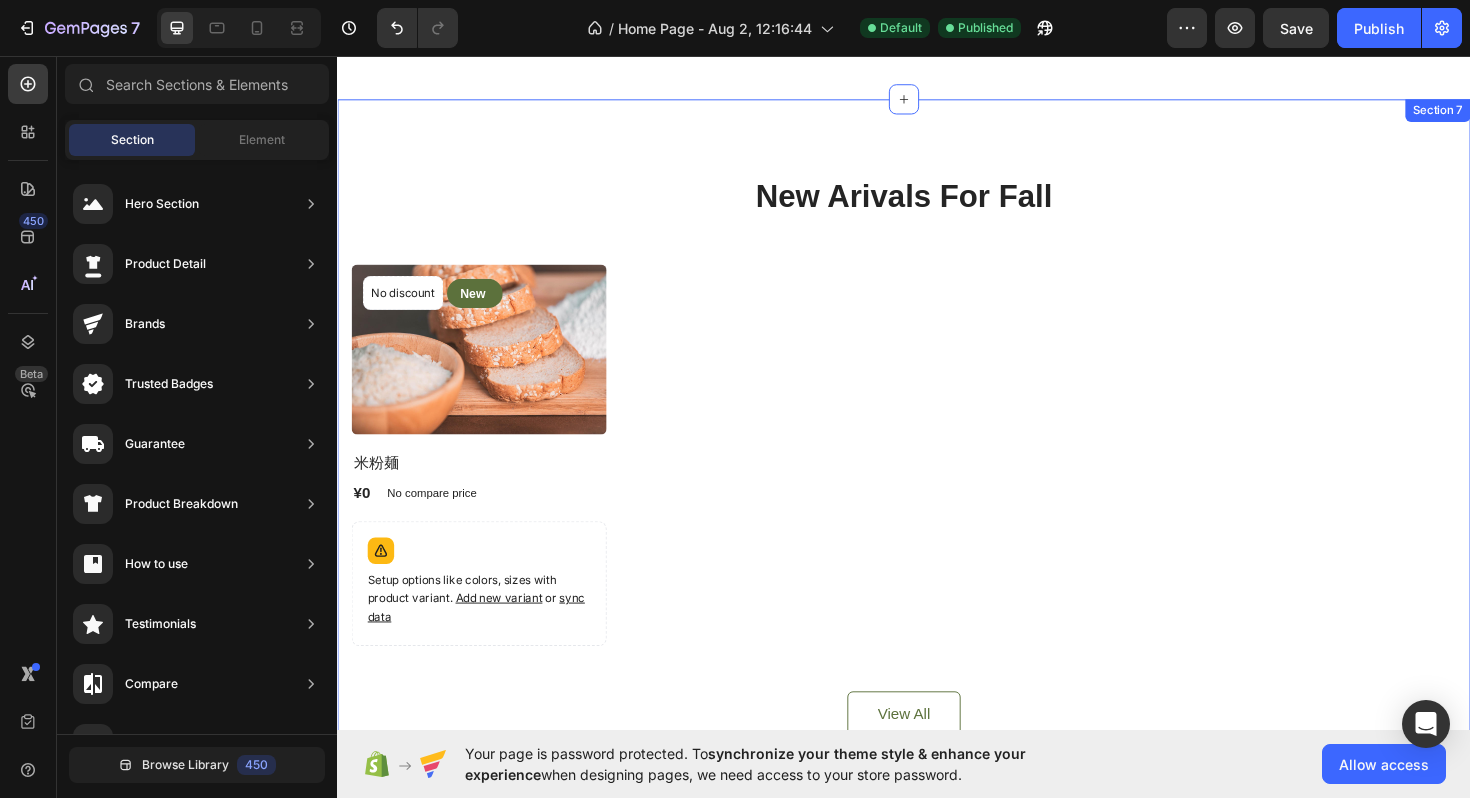 click on "Section 7" at bounding box center (1502, 114) 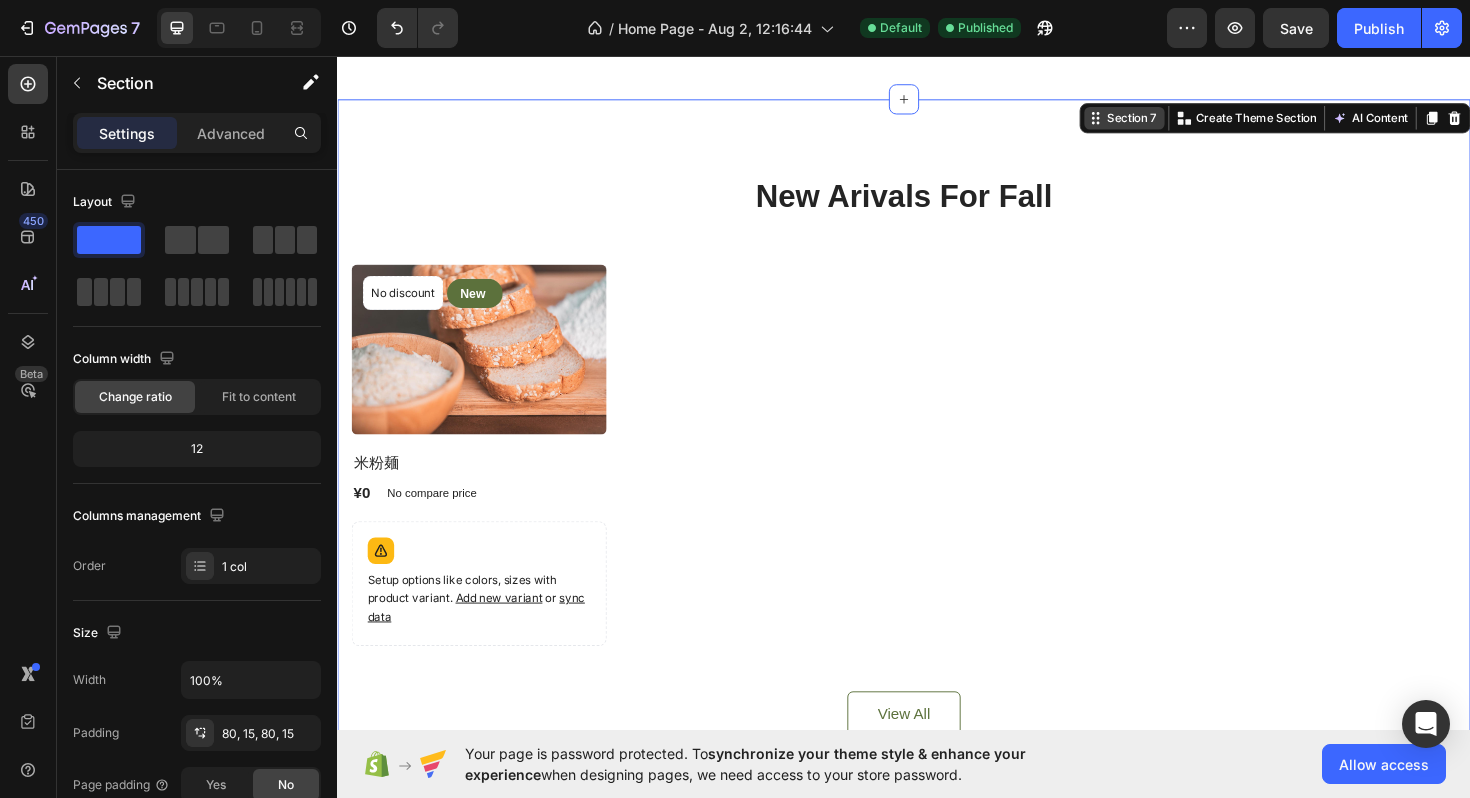 click 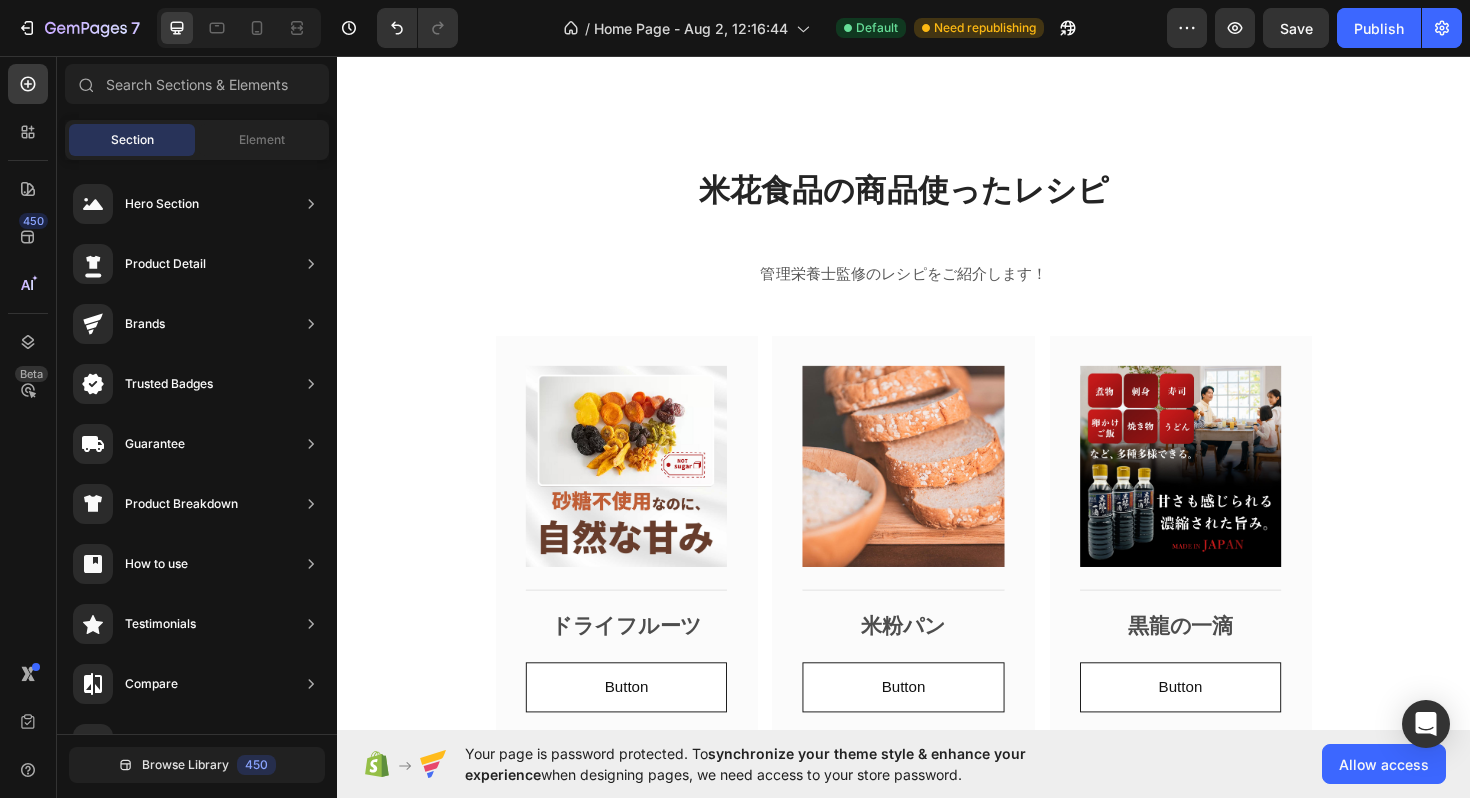 scroll, scrollTop: 2616, scrollLeft: 0, axis: vertical 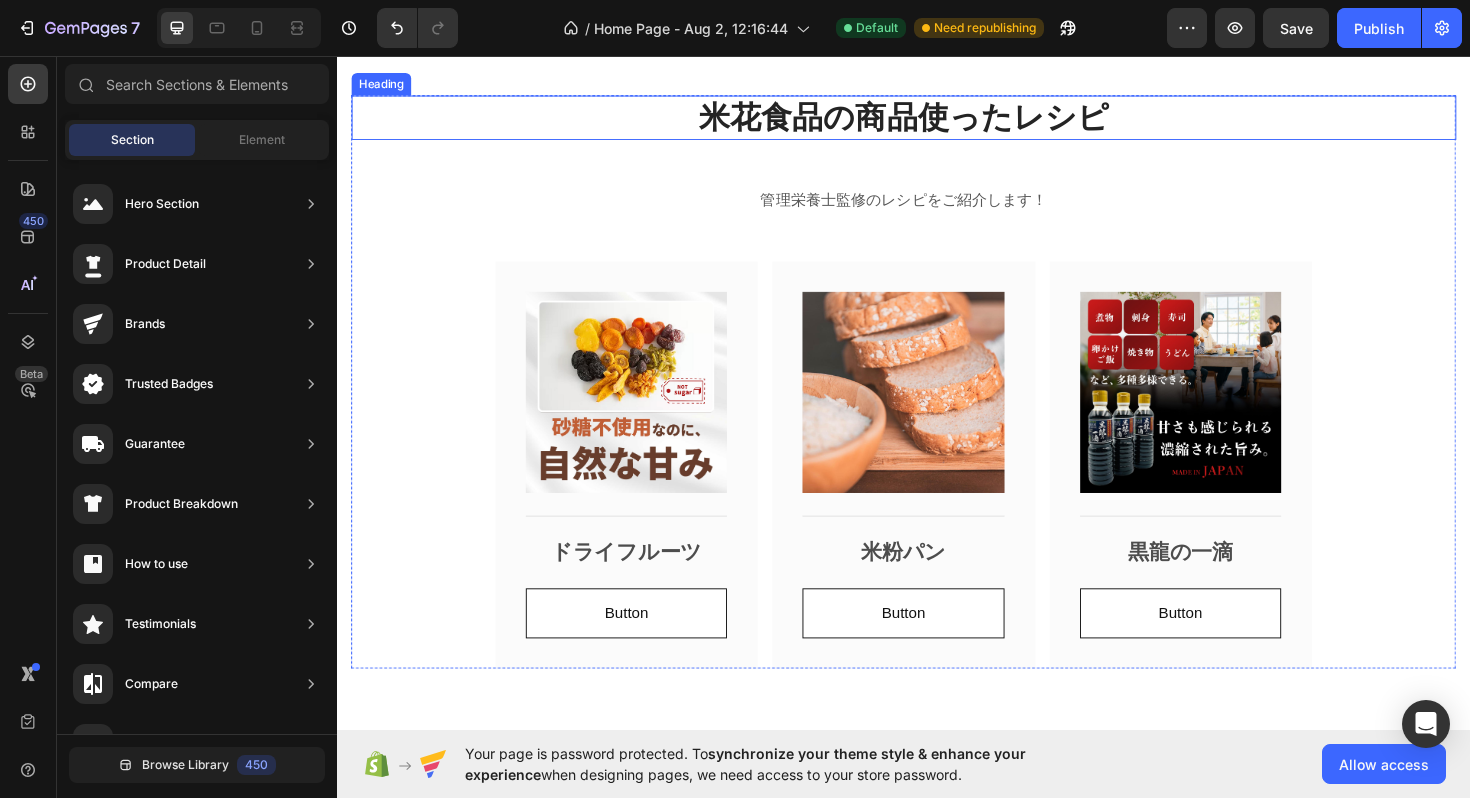 click on "米花食品の商品使ったレシピ" at bounding box center (937, 121) 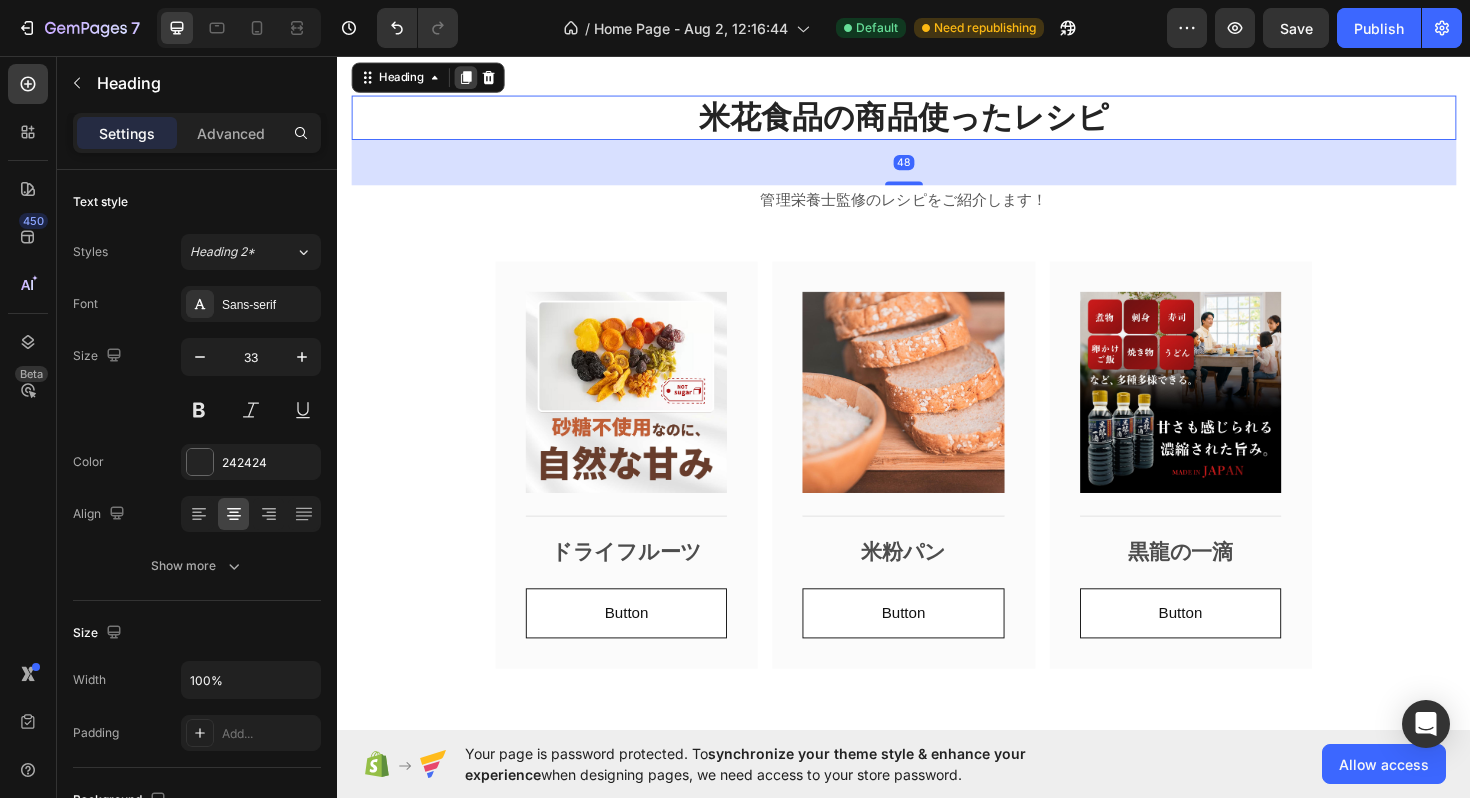 click 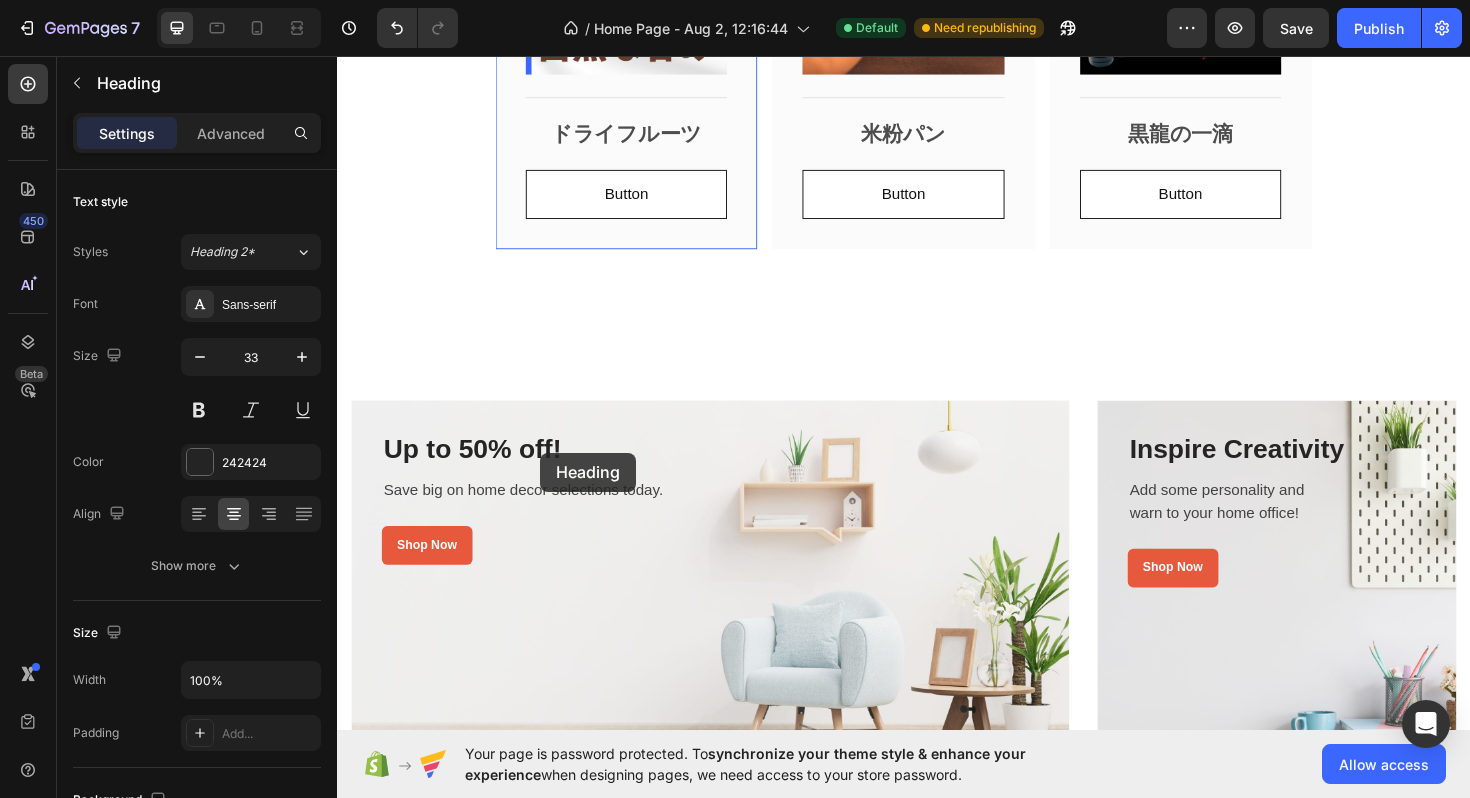 scroll, scrollTop: 3244, scrollLeft: 0, axis: vertical 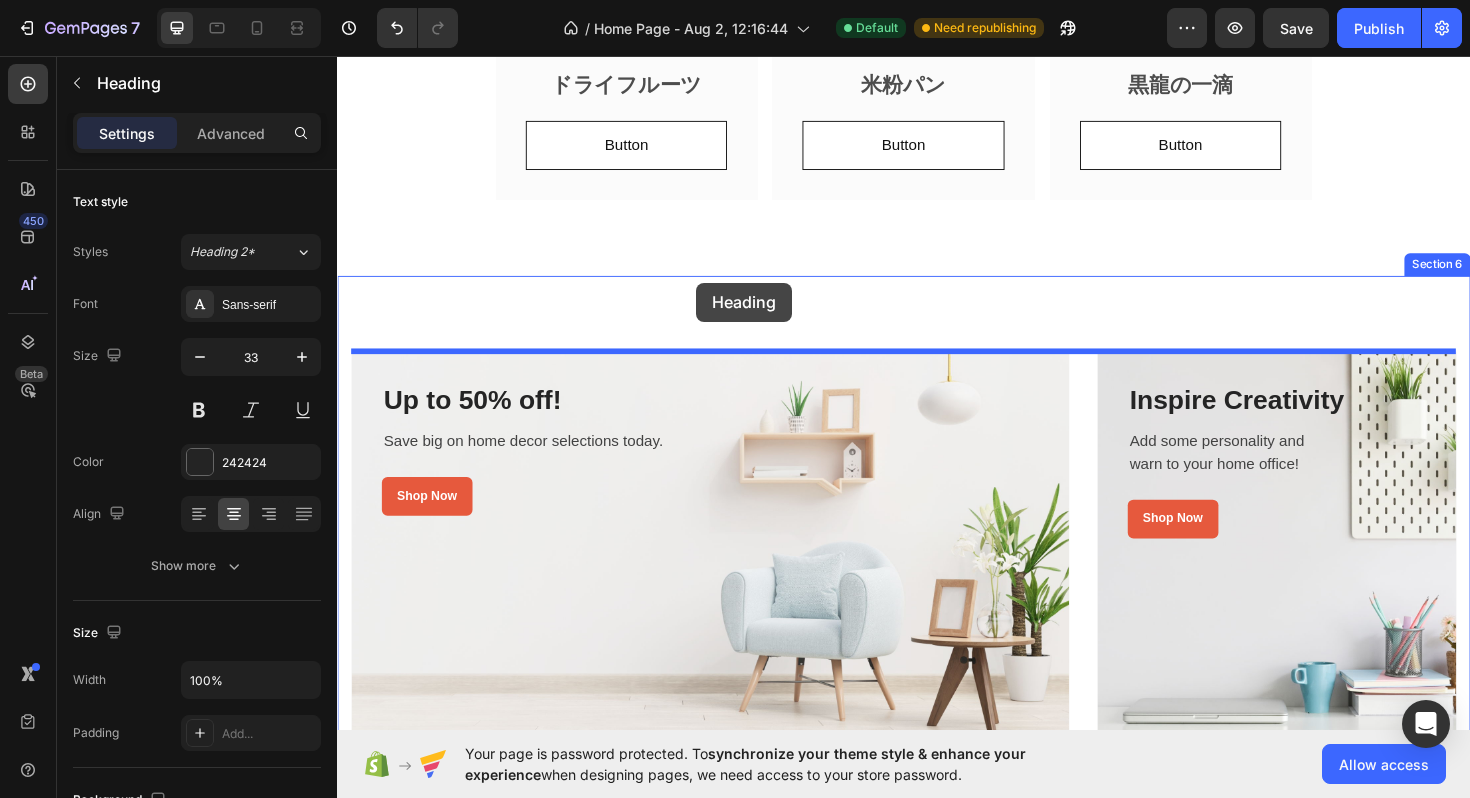 drag, startPoint x: 374, startPoint y: 219, endPoint x: 717, endPoint y: 296, distance: 351.53662 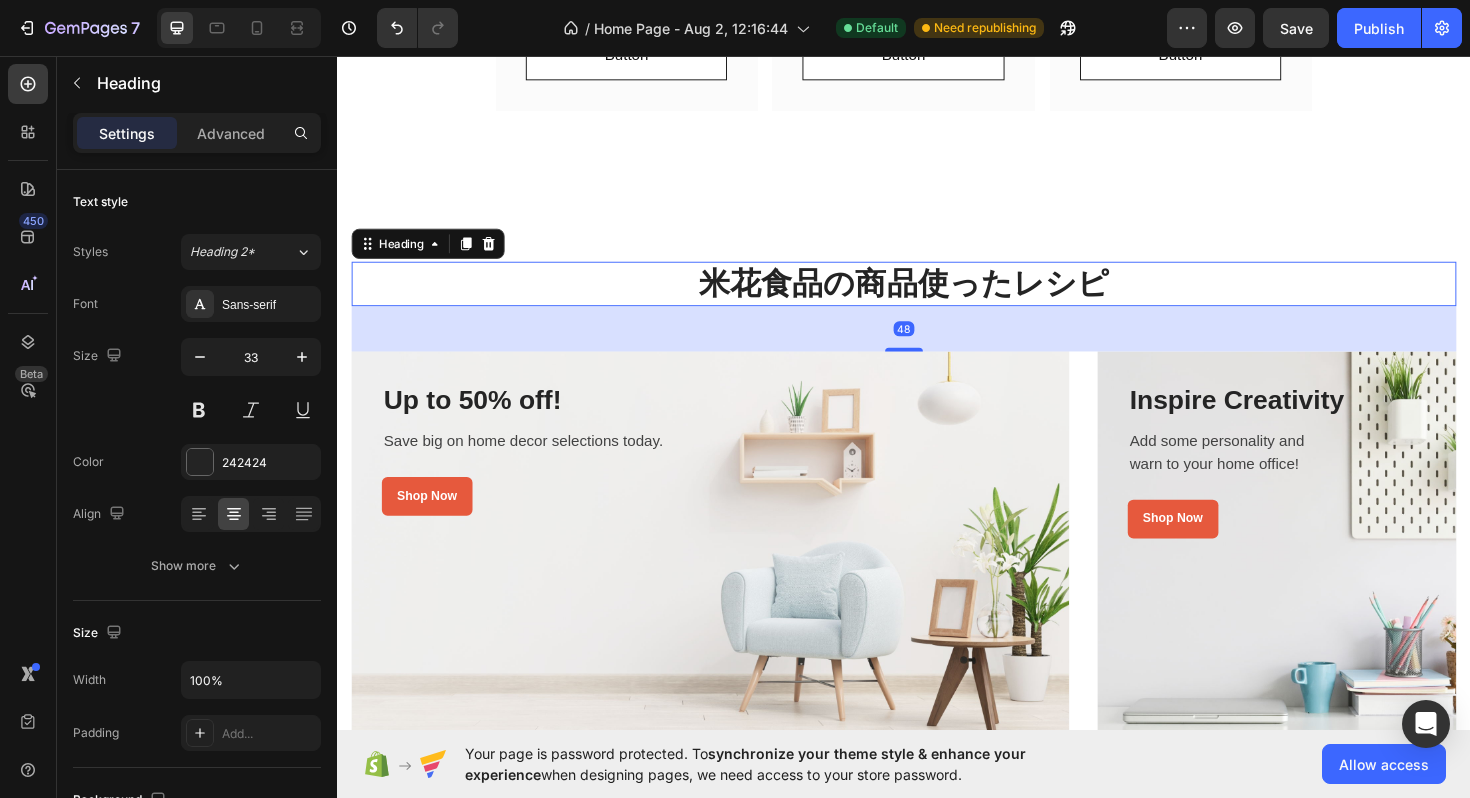 scroll, scrollTop: 3149, scrollLeft: 0, axis: vertical 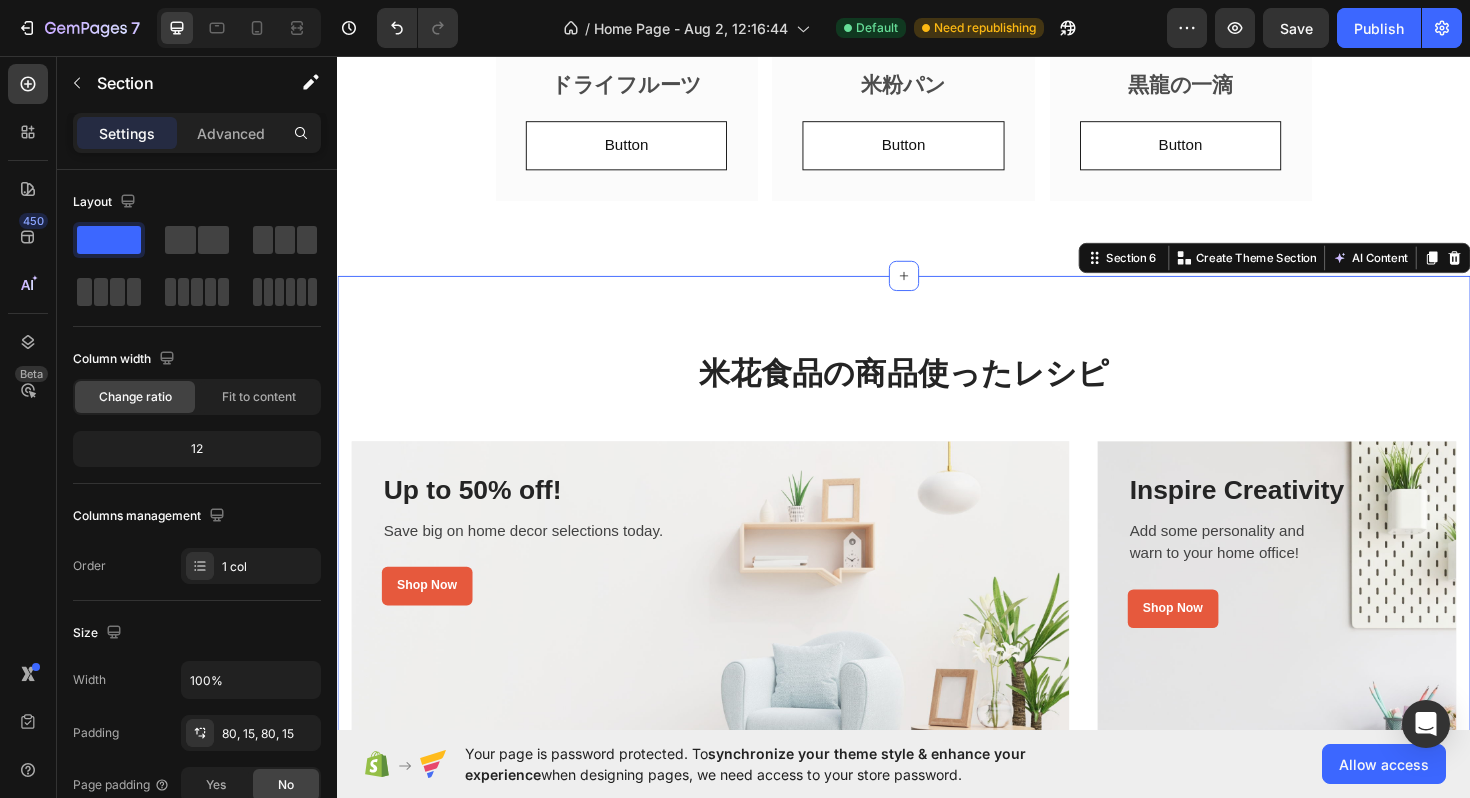 click on "米花食品の商品使ったレシピ Heading Up to 50% off! Heading Save big on home decor selections today. Text block Shop Now Button Row Row Hero Banner Row Inspire Creativity Heading Add some personality and  warn to your home office! Text block Shop Now Button Row Row Hero Banner Row Row Cook up a Storm Heading Browse our quality pots & pans. Text block Shop Now Button Row Row Hero Banner Row Glassware & Bar Tools Heading Drinking glasses or other objects made of glass. Text block Shop Now Button Row Row Hero Banner Row Row Section 6   You can create reusable sections Create Theme Section AI Content Write with GemAI What would you like to describe here? Tone and Voice Persuasive Product 米粉麺 Show more Generate" at bounding box center (937, 853) 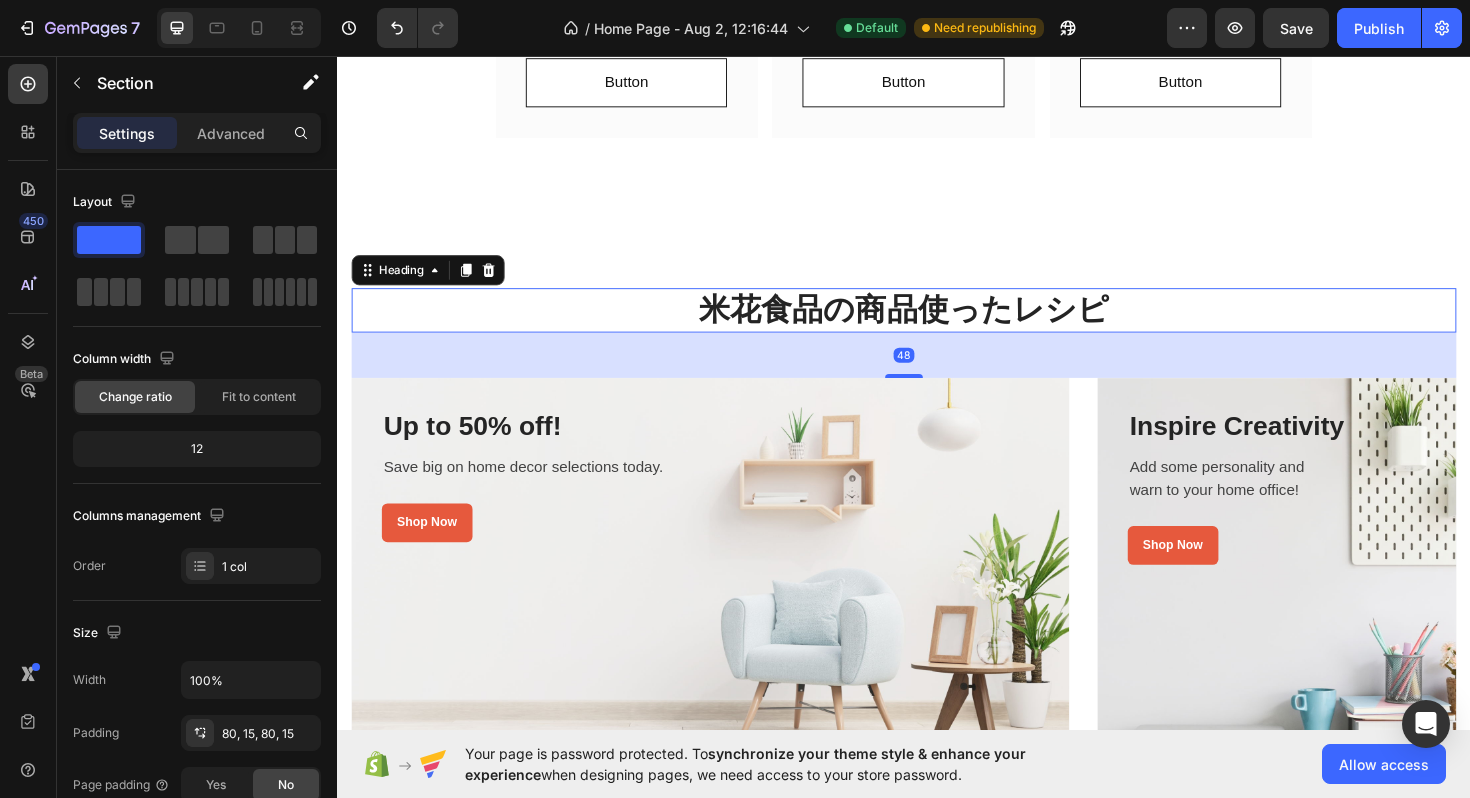 click on "米花食品の商品使ったレシピ" at bounding box center (937, 325) 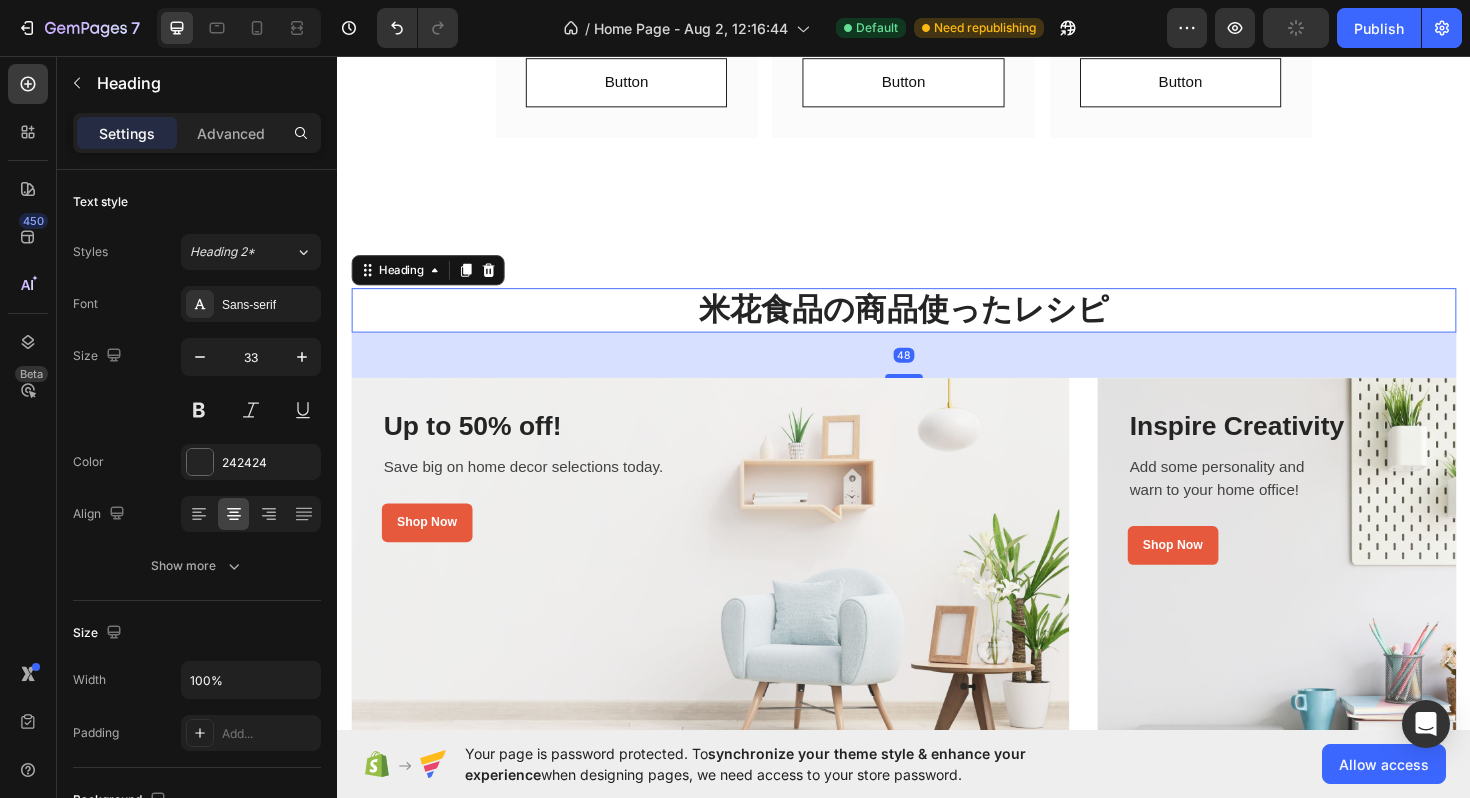 click on "米花食品の商品使ったレシピ" at bounding box center (937, 325) 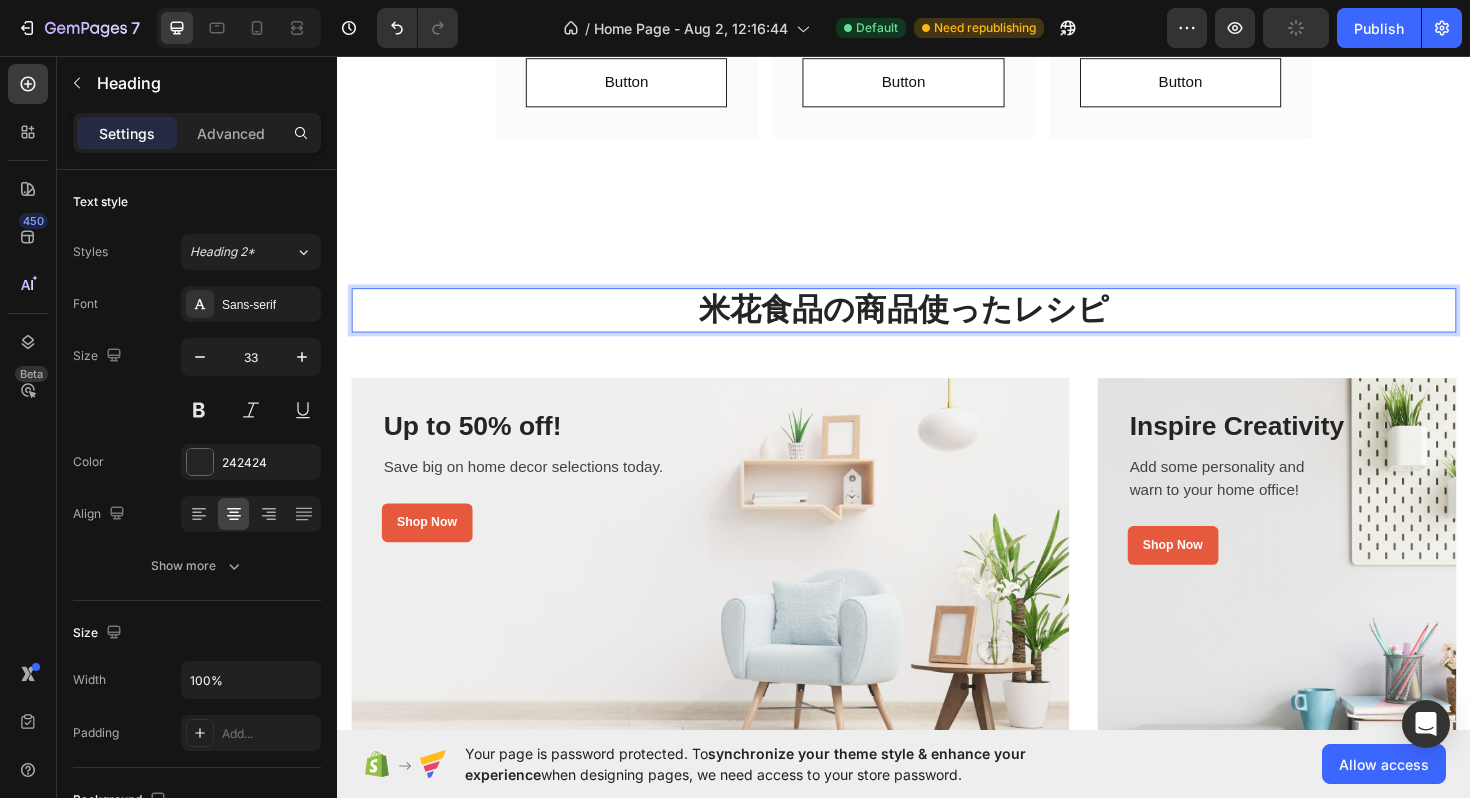 click on "米花食品の商品使ったレシピ" at bounding box center (937, 325) 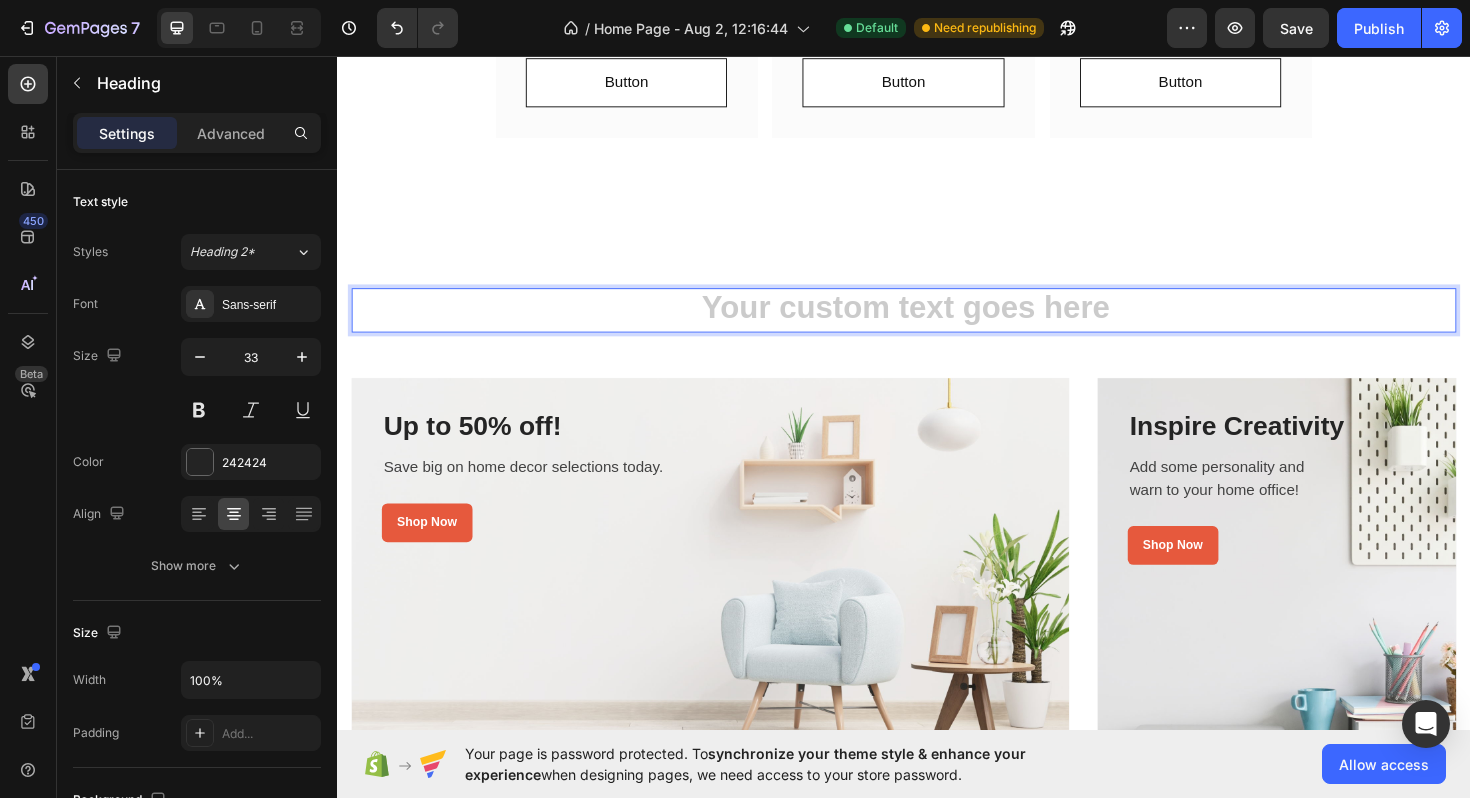 type 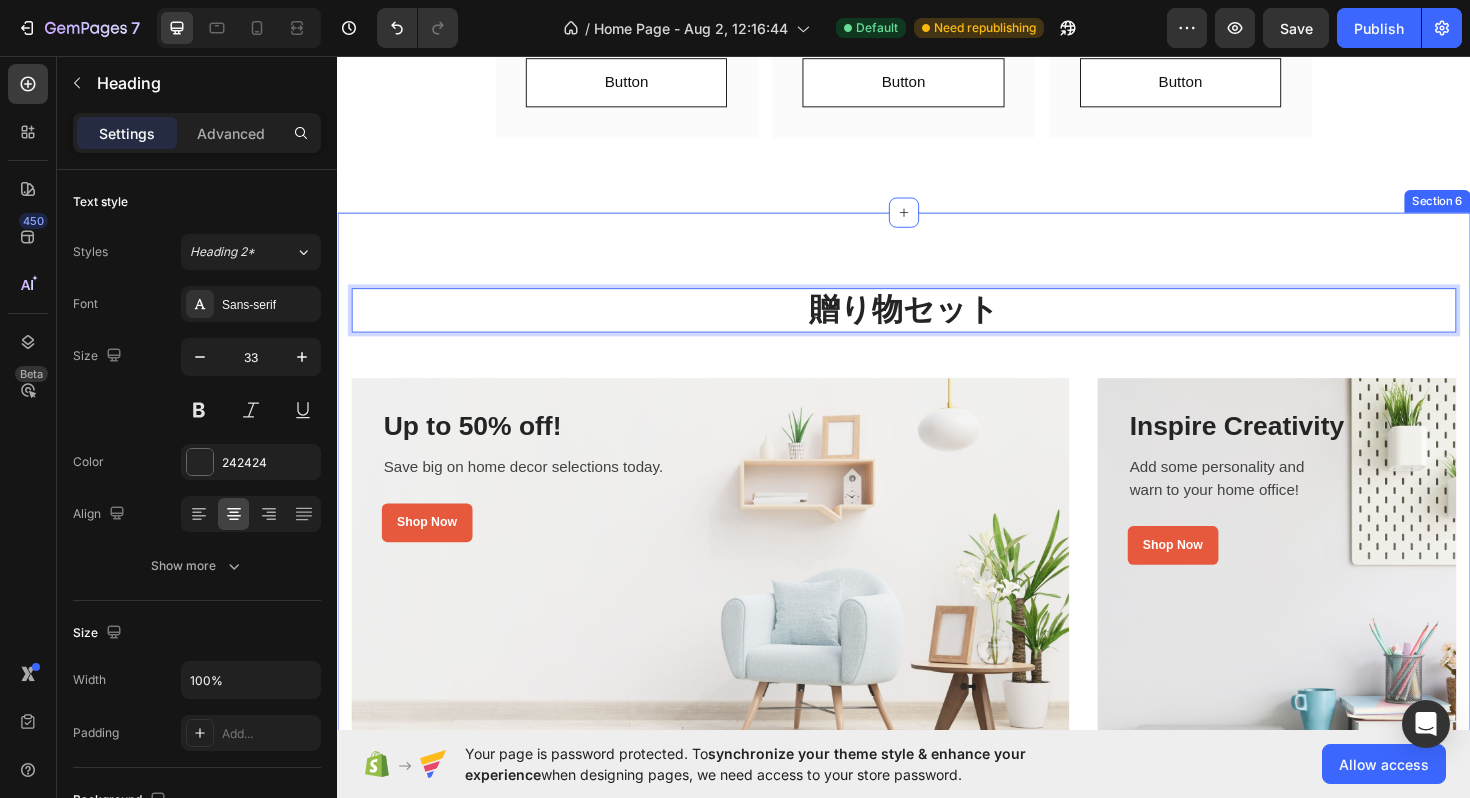 click on "贈り物セット Heading   48 Up to 50% off! Heading Save big on home decor selections today. Text block Shop Now Button Row Row Hero Banner Row Inspire Creativity Heading Add some personality and  warn to your home office! Text block Shop Now Button Row Row Hero Banner Row Row Cook up a Storm Heading Browse our quality pots & pans. Text block Shop Now Button Row Row Hero Banner Row Glassware & Bar Tools Heading Drinking glasses or other objects made of glass. Text block Shop Now Button Row Row Hero Banner Row Row Section 6" at bounding box center [937, 786] 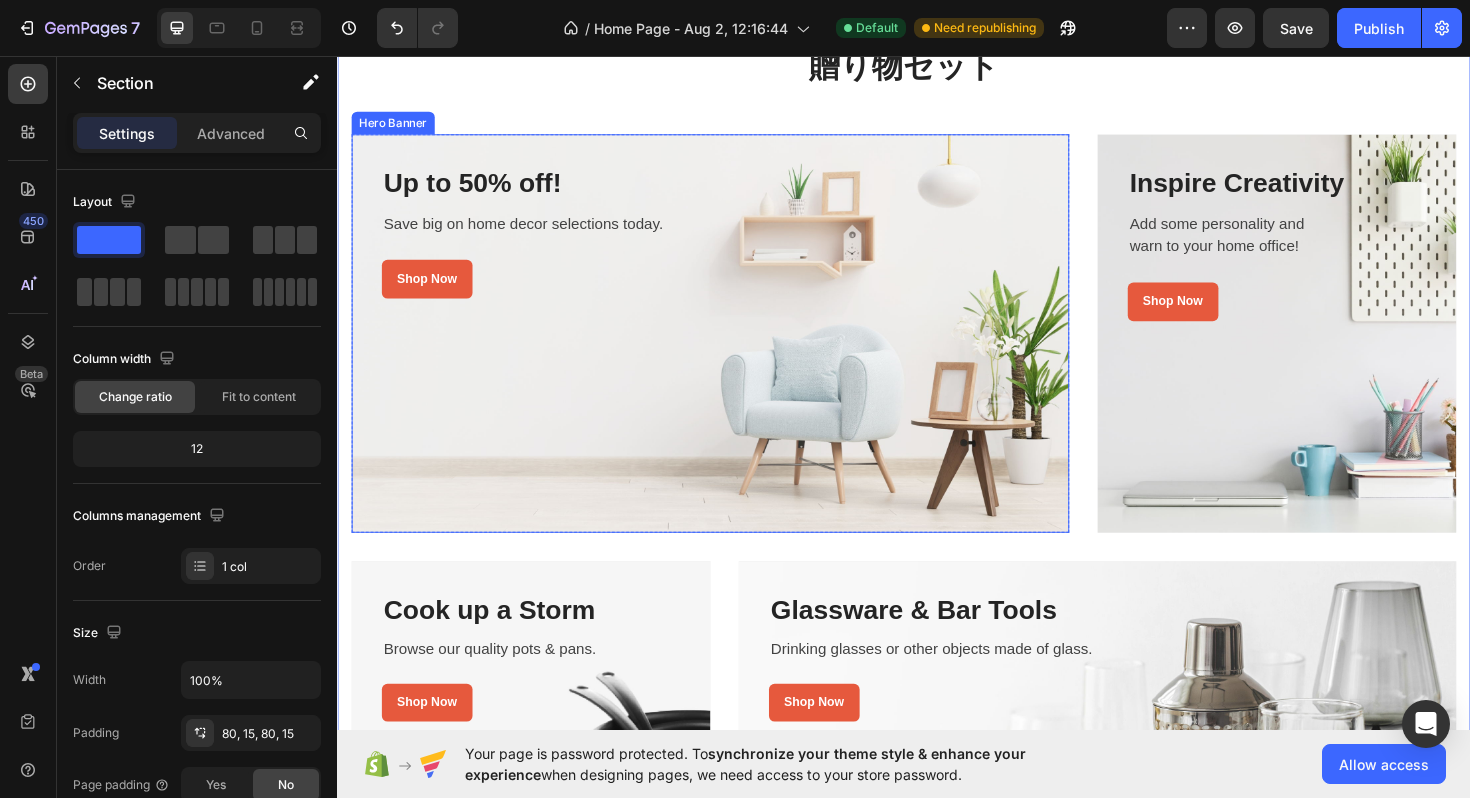 scroll, scrollTop: 3531, scrollLeft: 0, axis: vertical 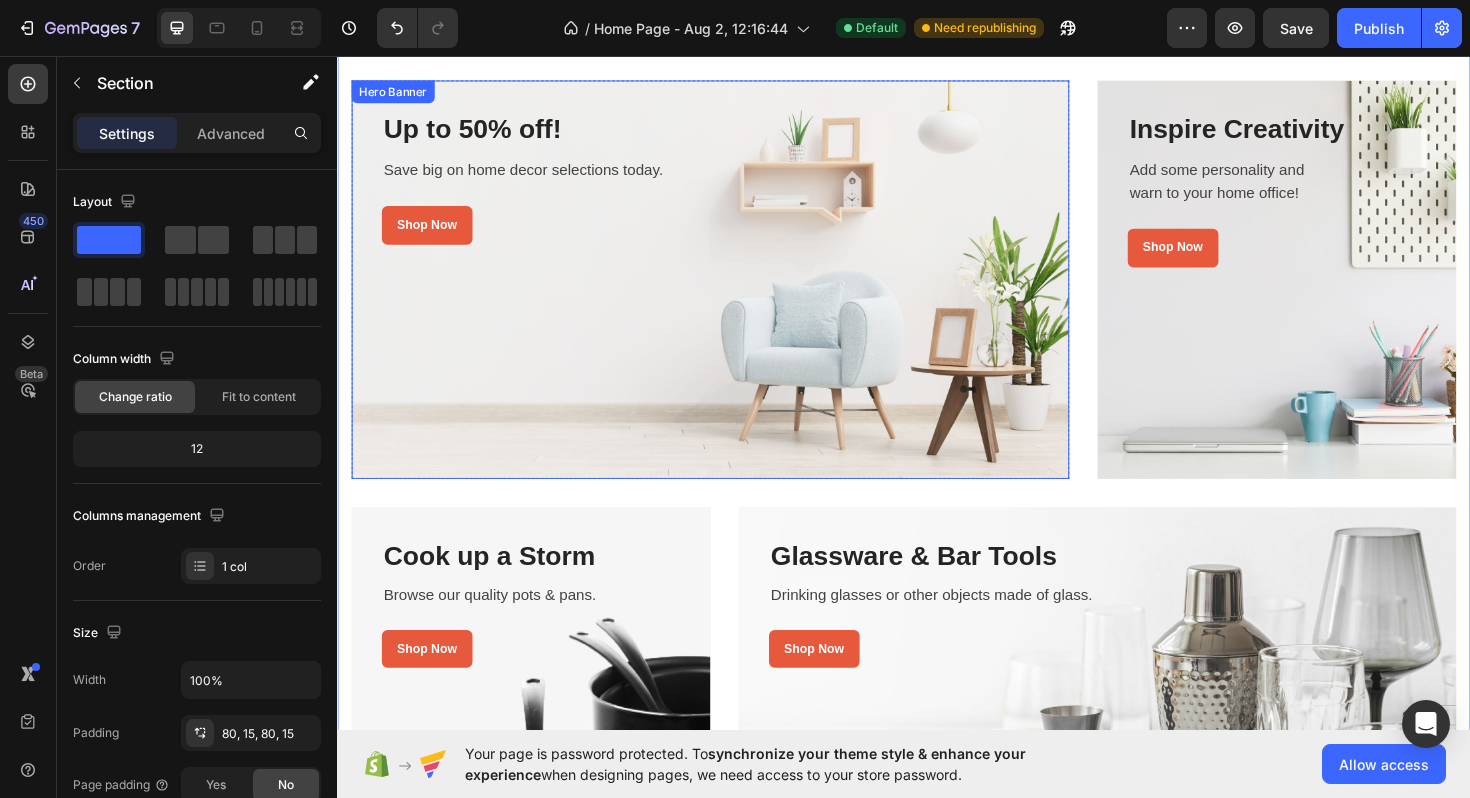 click at bounding box center [732, 293] 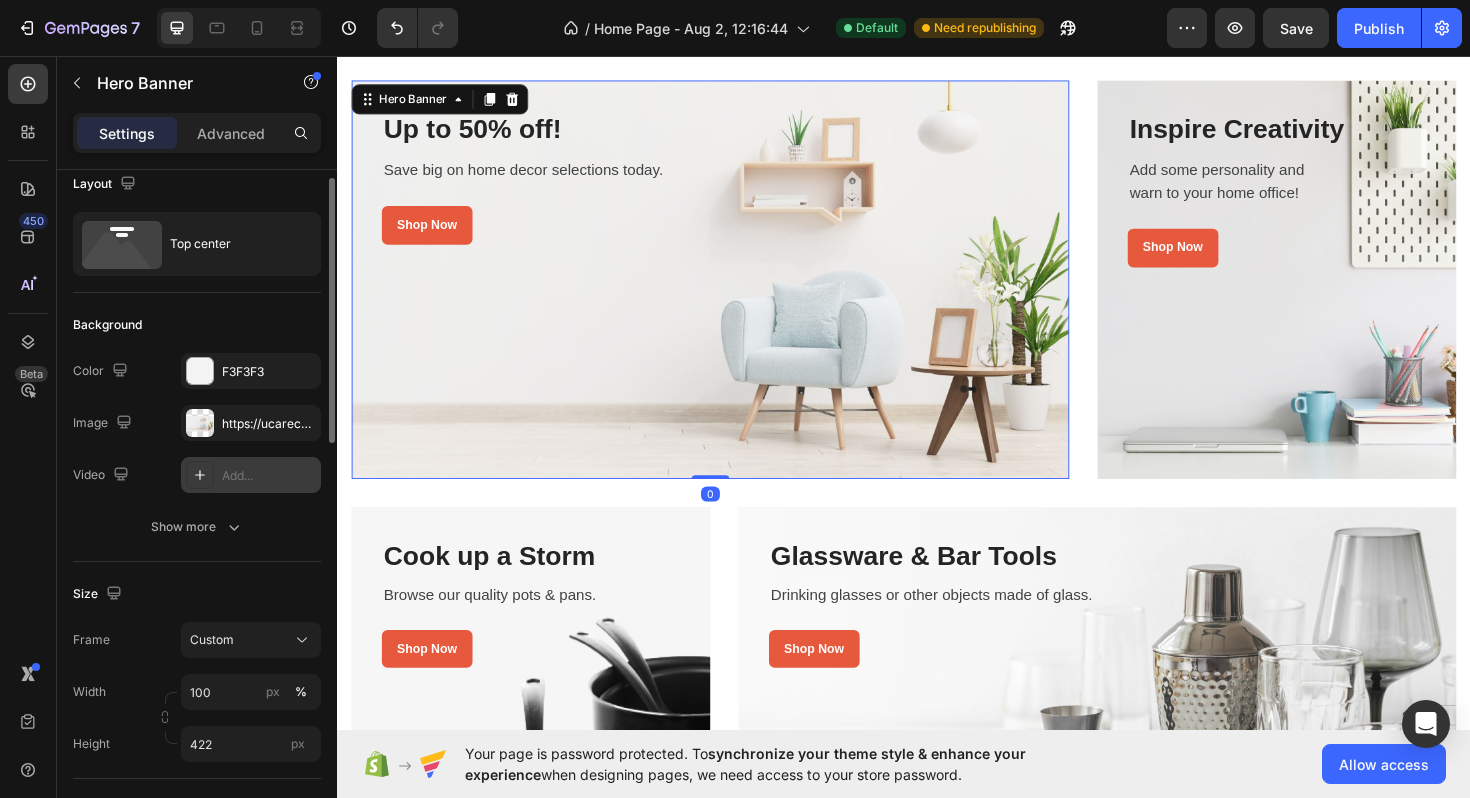scroll, scrollTop: 19, scrollLeft: 0, axis: vertical 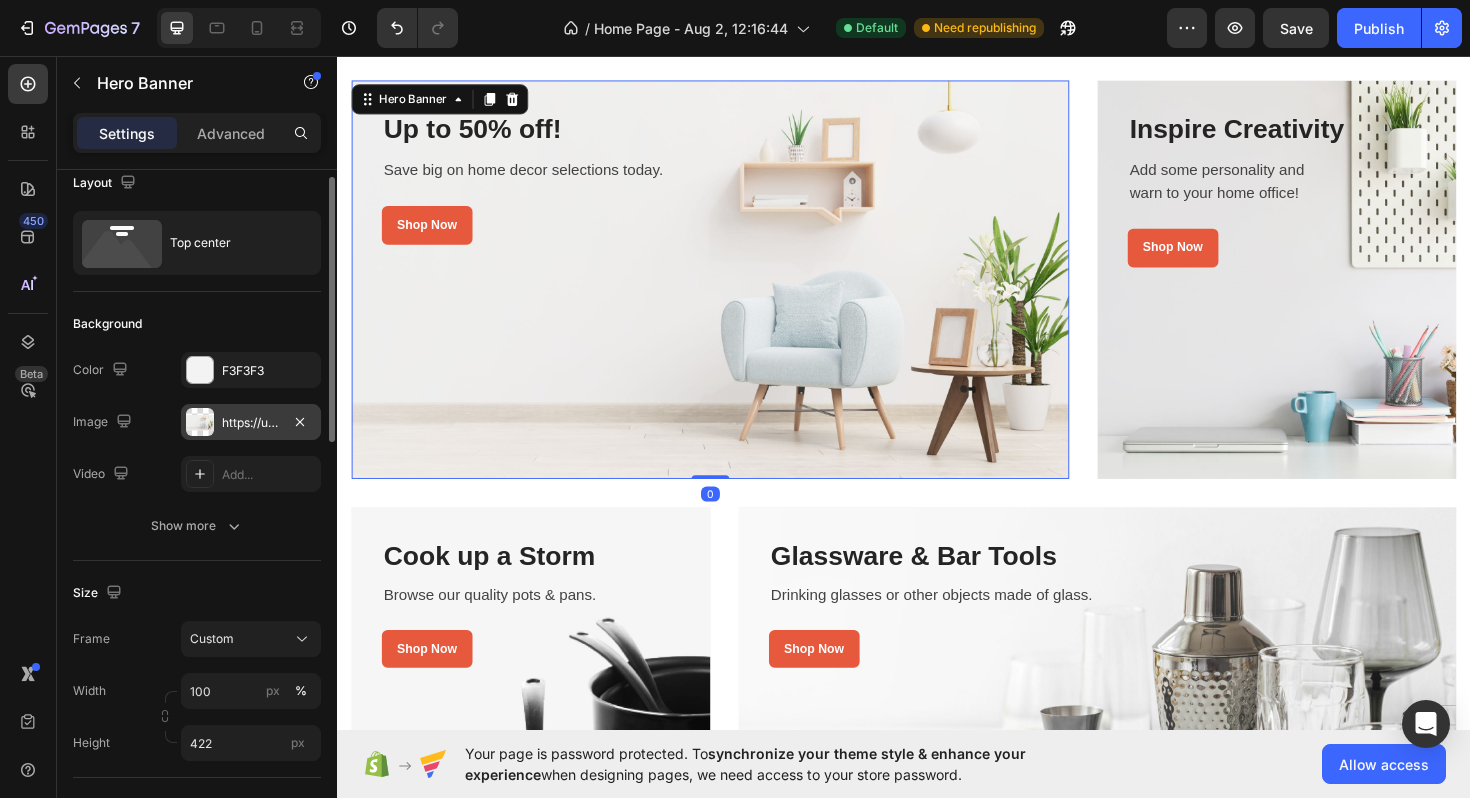 click on "https://ucarecdn.com/44016a45-d9b9-4b1b-abb7-fb26c6832944/-/format/auto/" at bounding box center [251, 423] 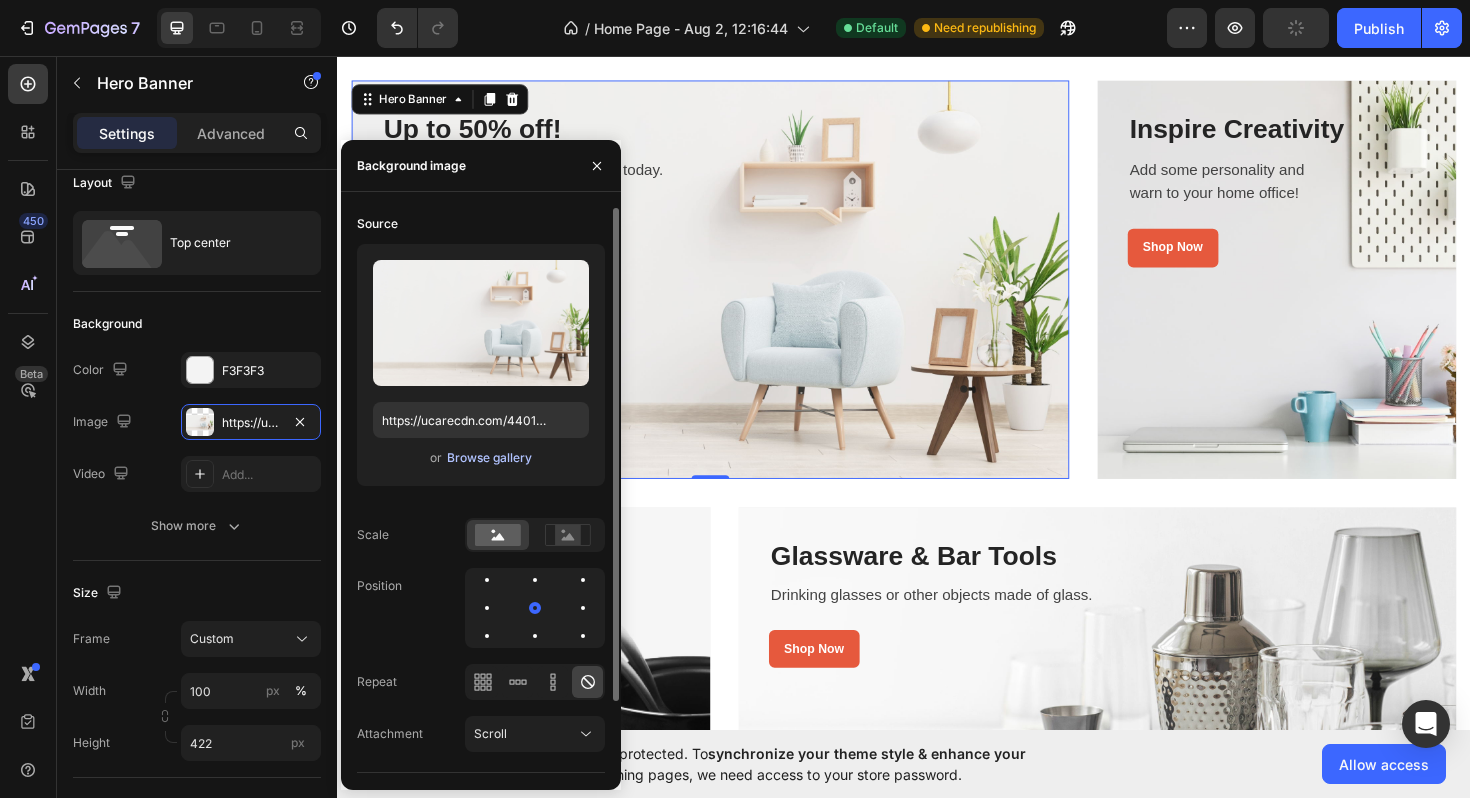 click on "Browse gallery" at bounding box center (489, 458) 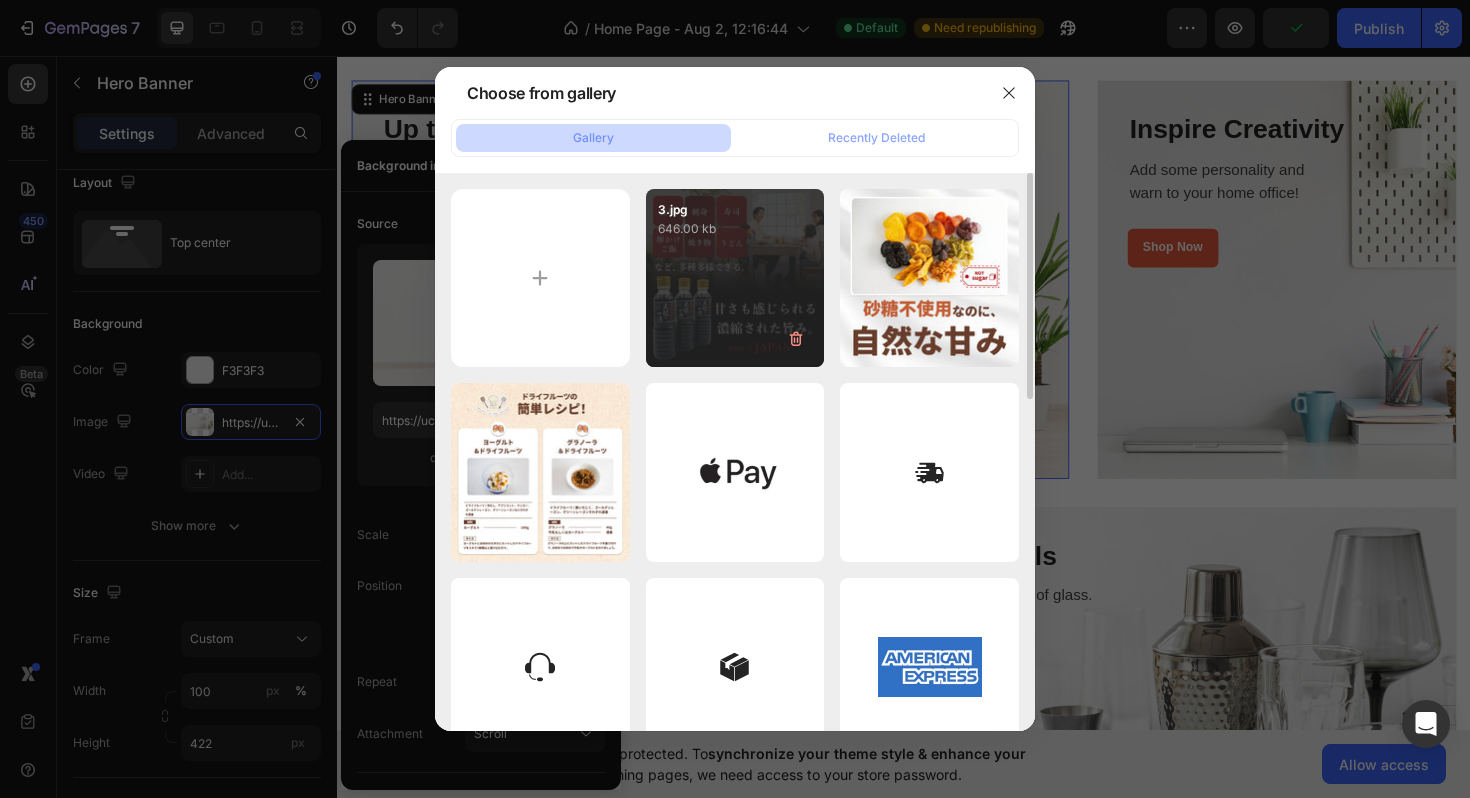 click on "3.jpg 646.00 kb" at bounding box center (735, 278) 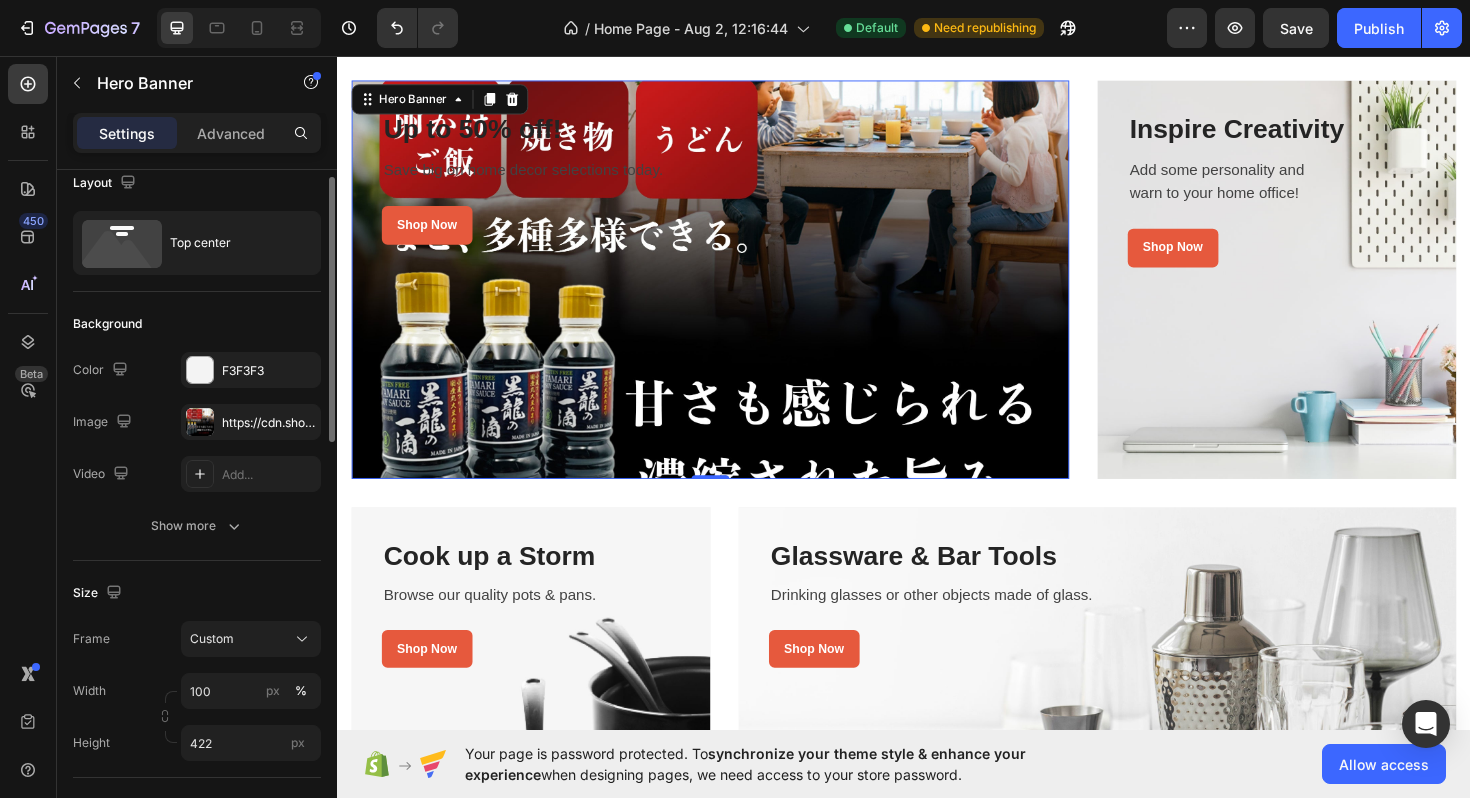 click on "Size Frame Custom Width 100 px % Height 422 px" 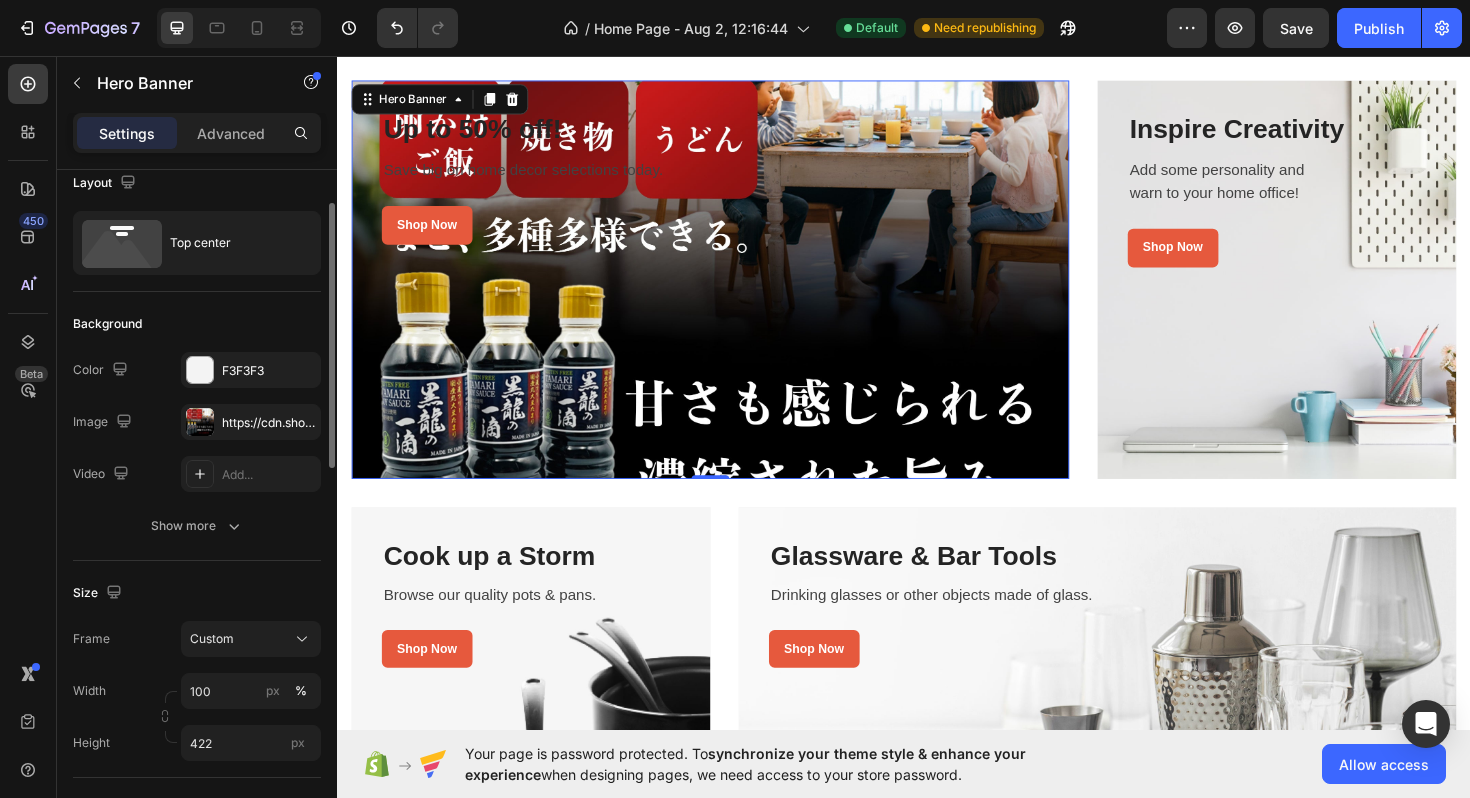 scroll, scrollTop: 71, scrollLeft: 0, axis: vertical 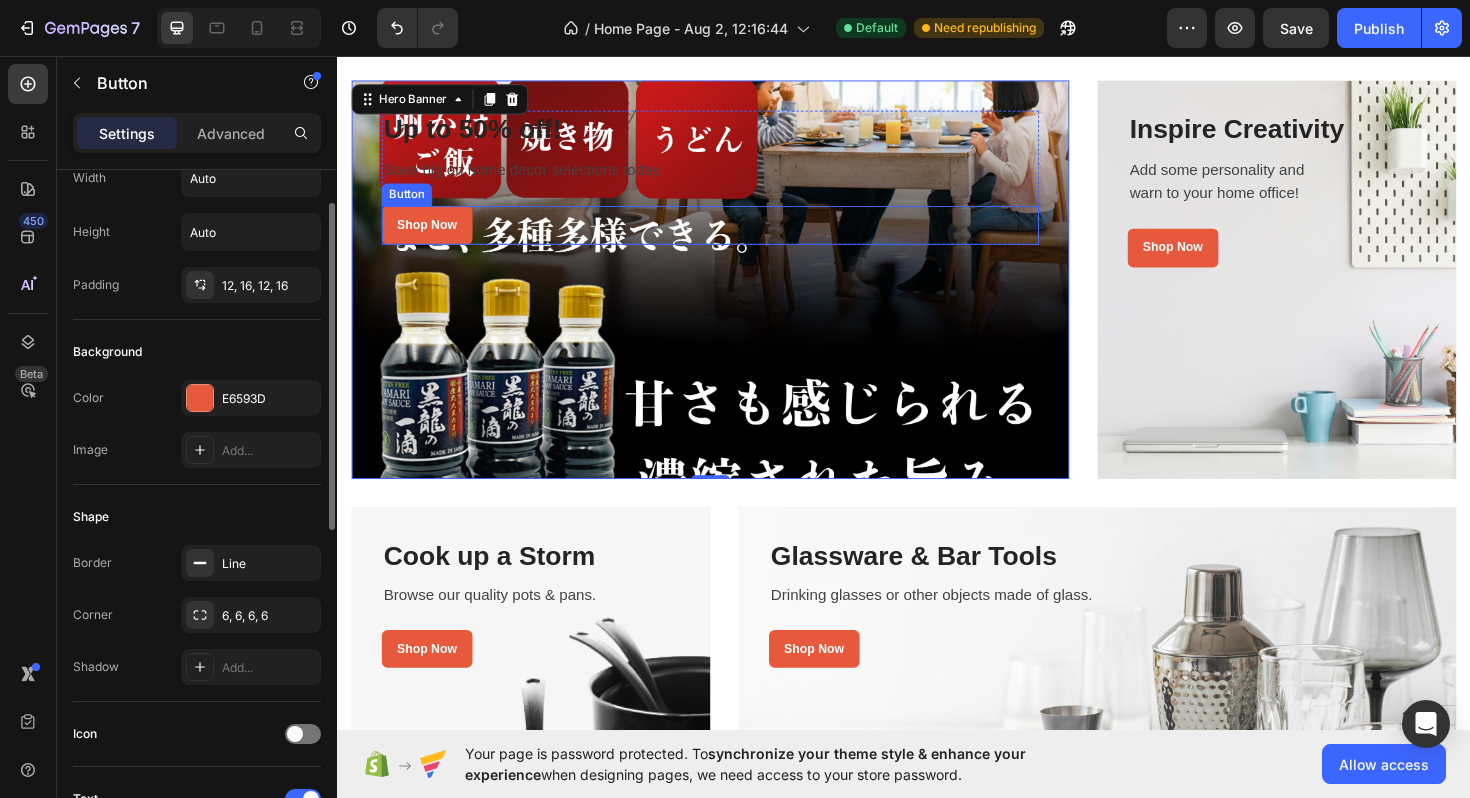 click on "Shop Now Button" at bounding box center (732, 235) 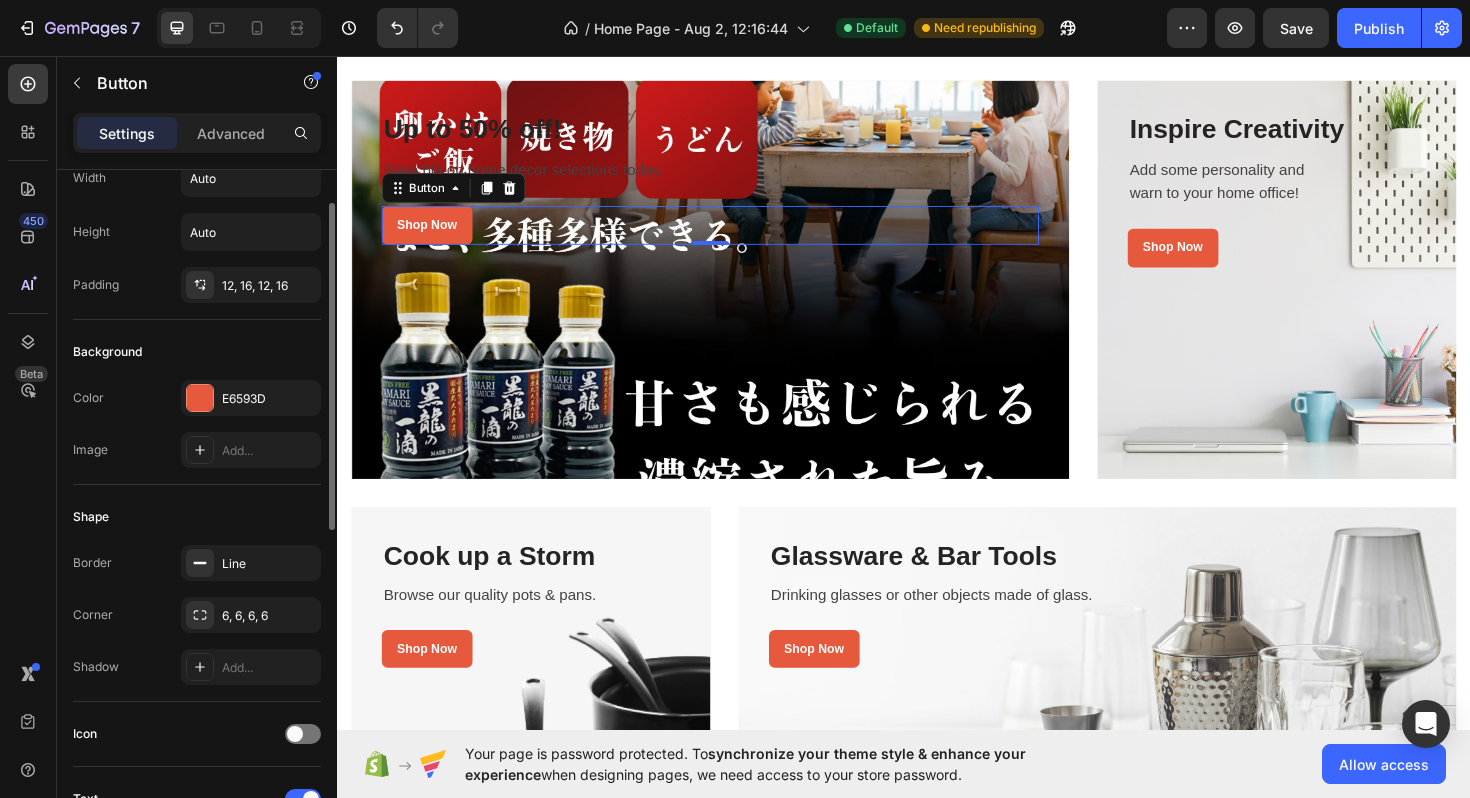 scroll, scrollTop: 0, scrollLeft: 0, axis: both 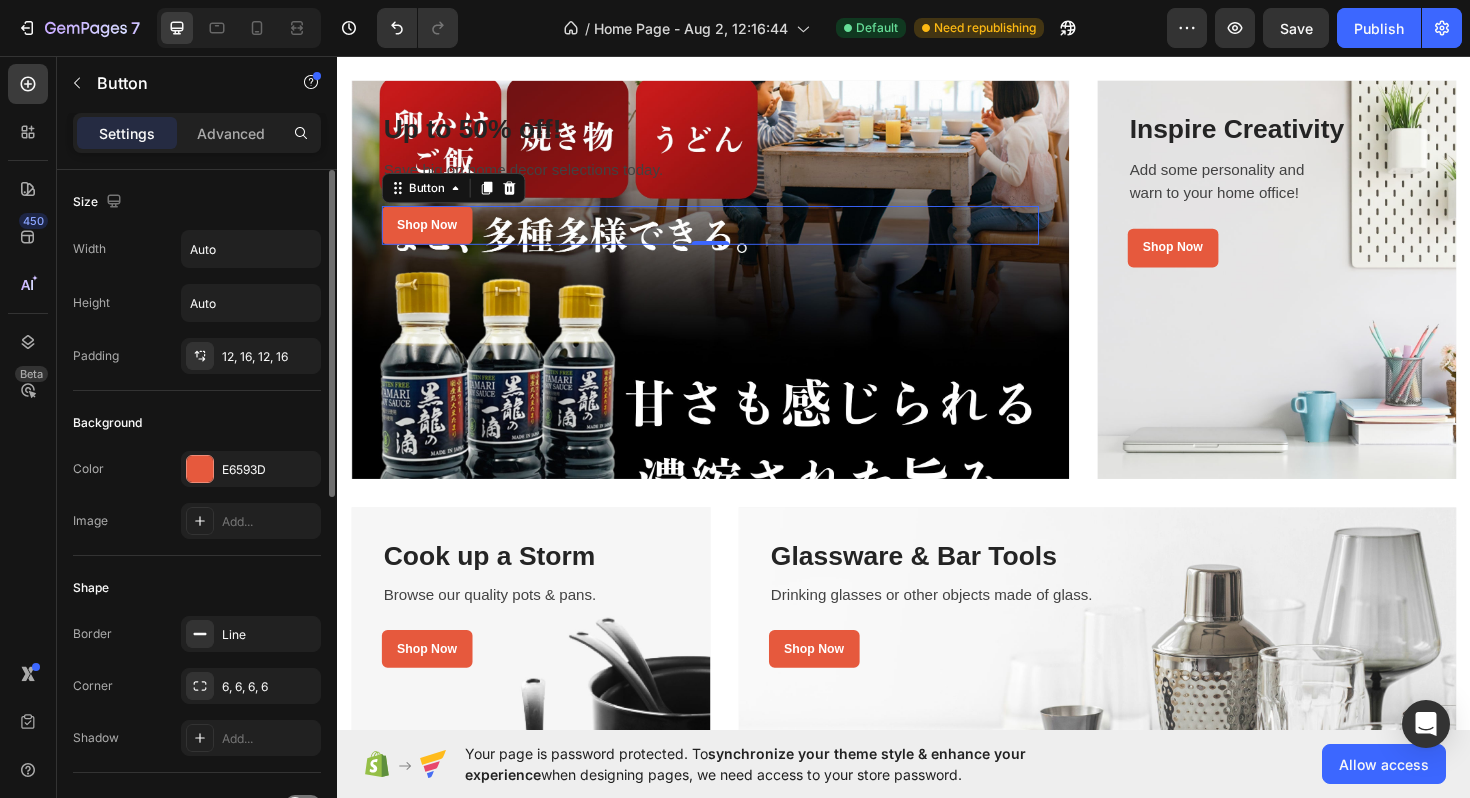 click at bounding box center (732, 293) 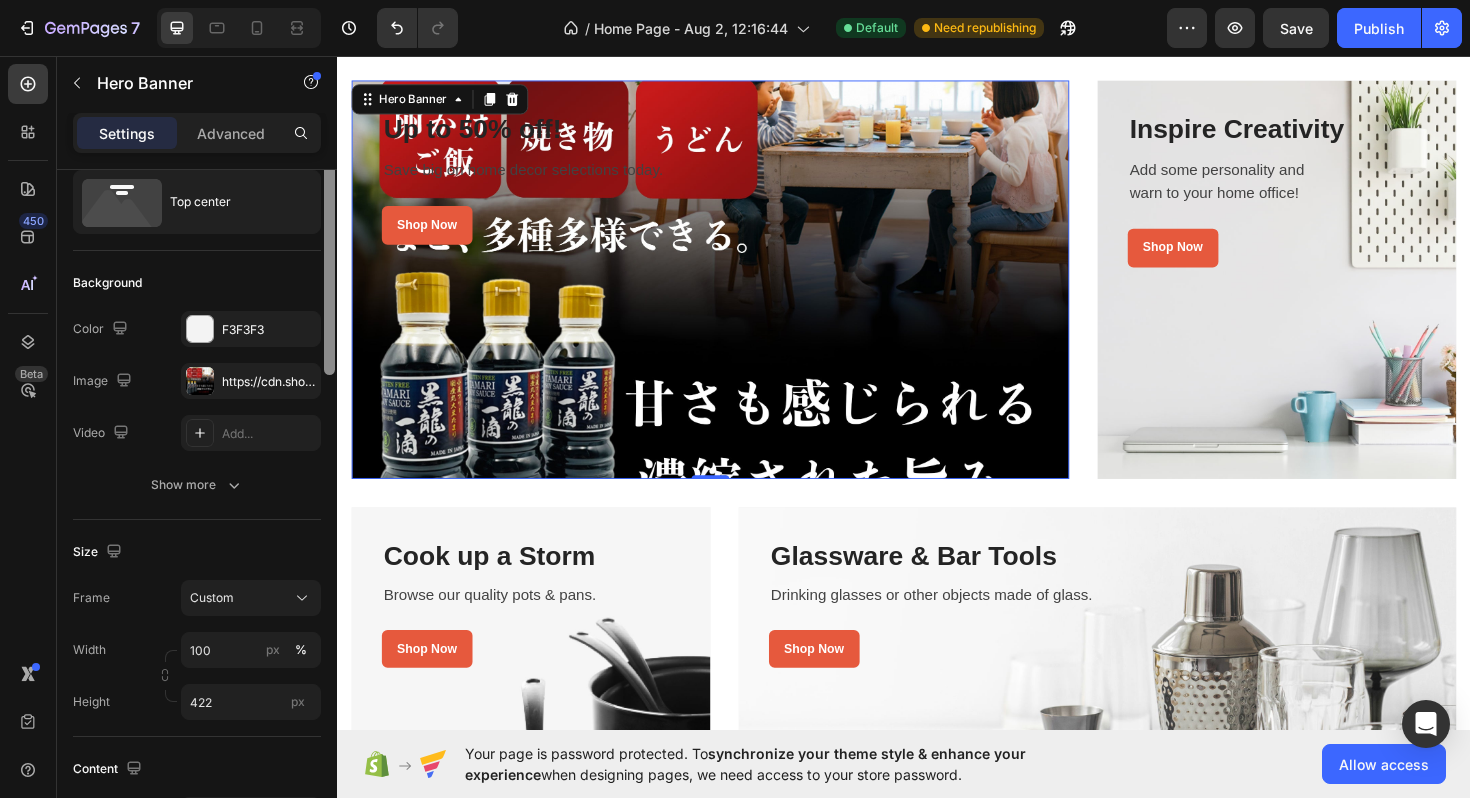 scroll, scrollTop: 0, scrollLeft: 0, axis: both 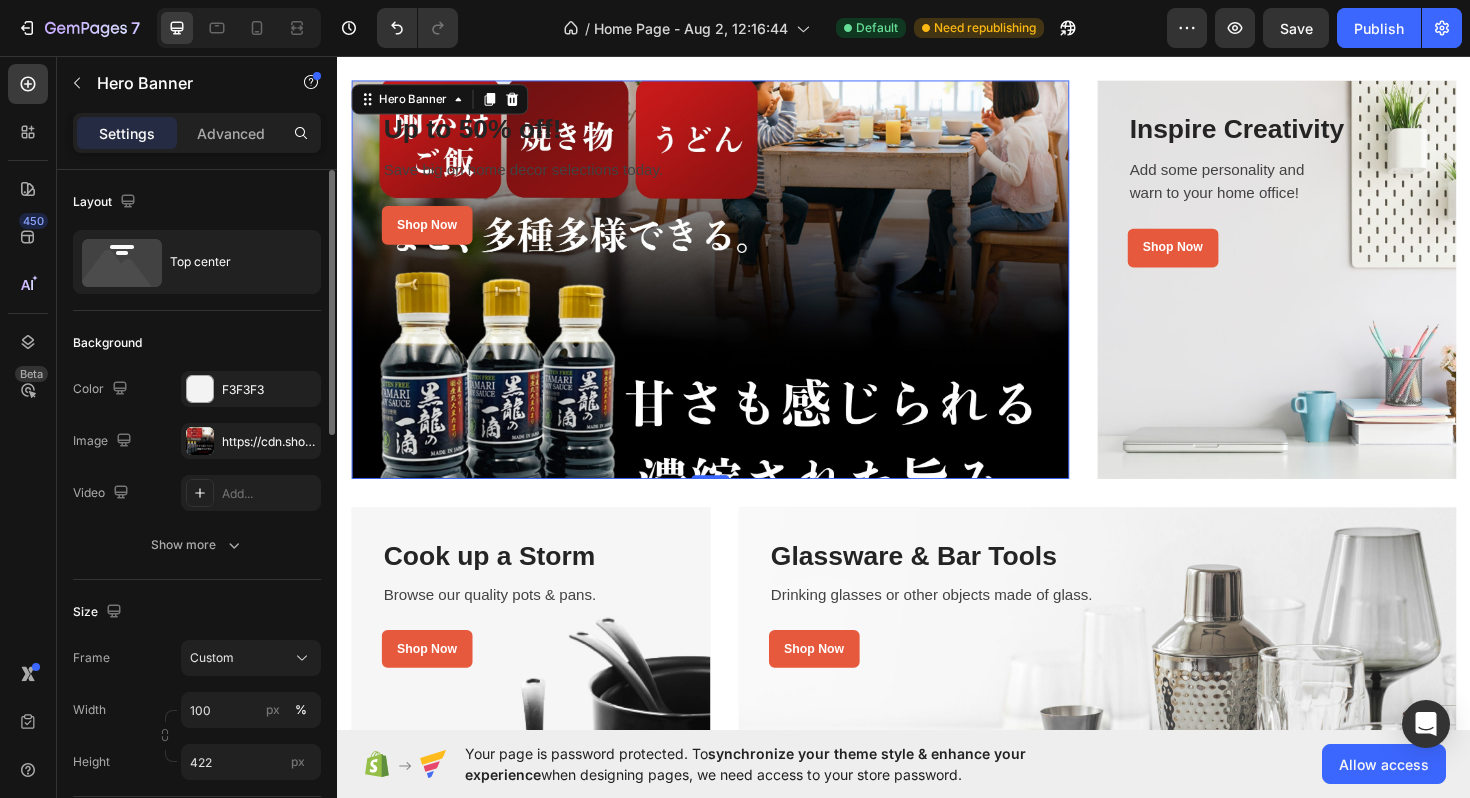 click at bounding box center (732, 293) 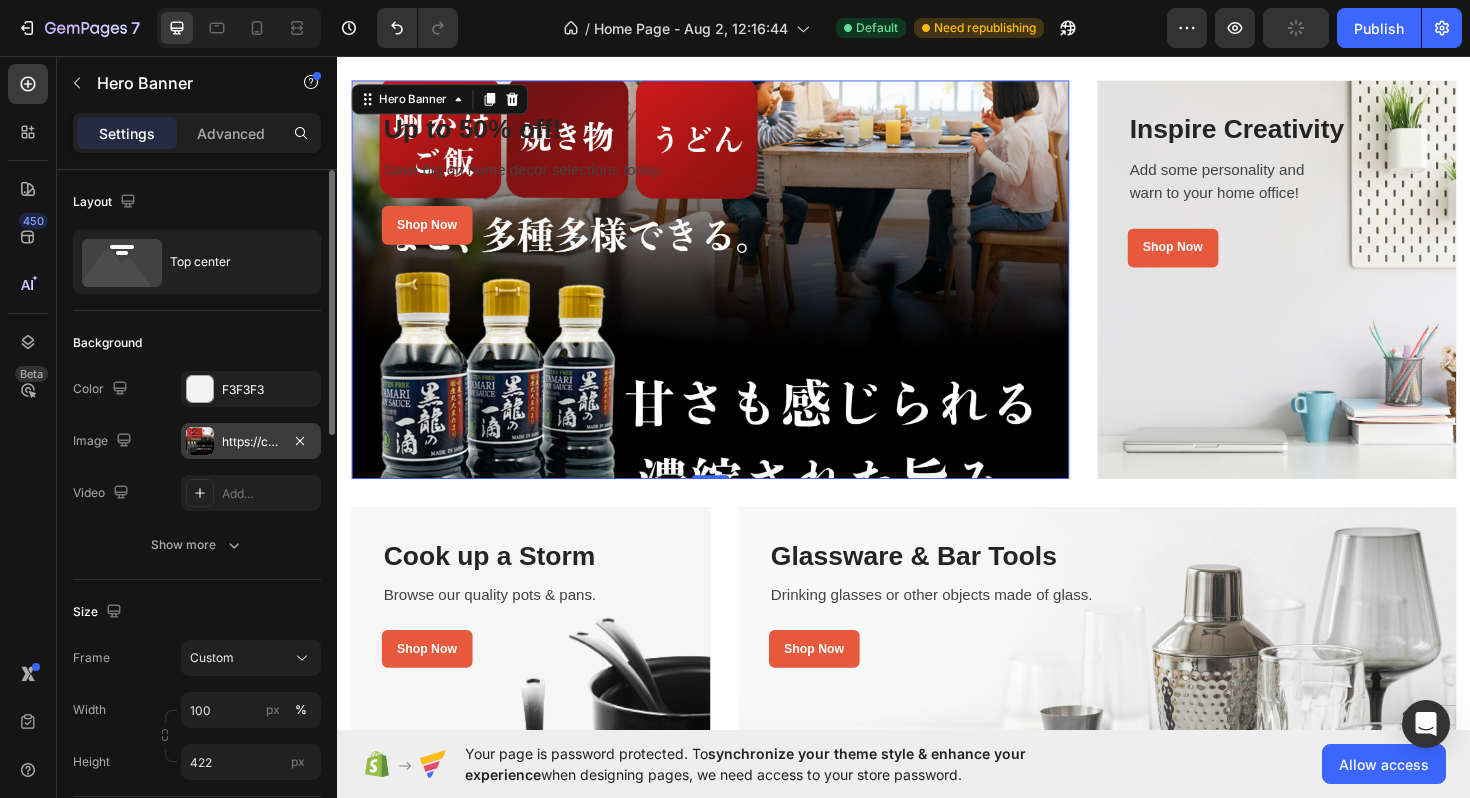 click on "[URL]" at bounding box center (251, 442) 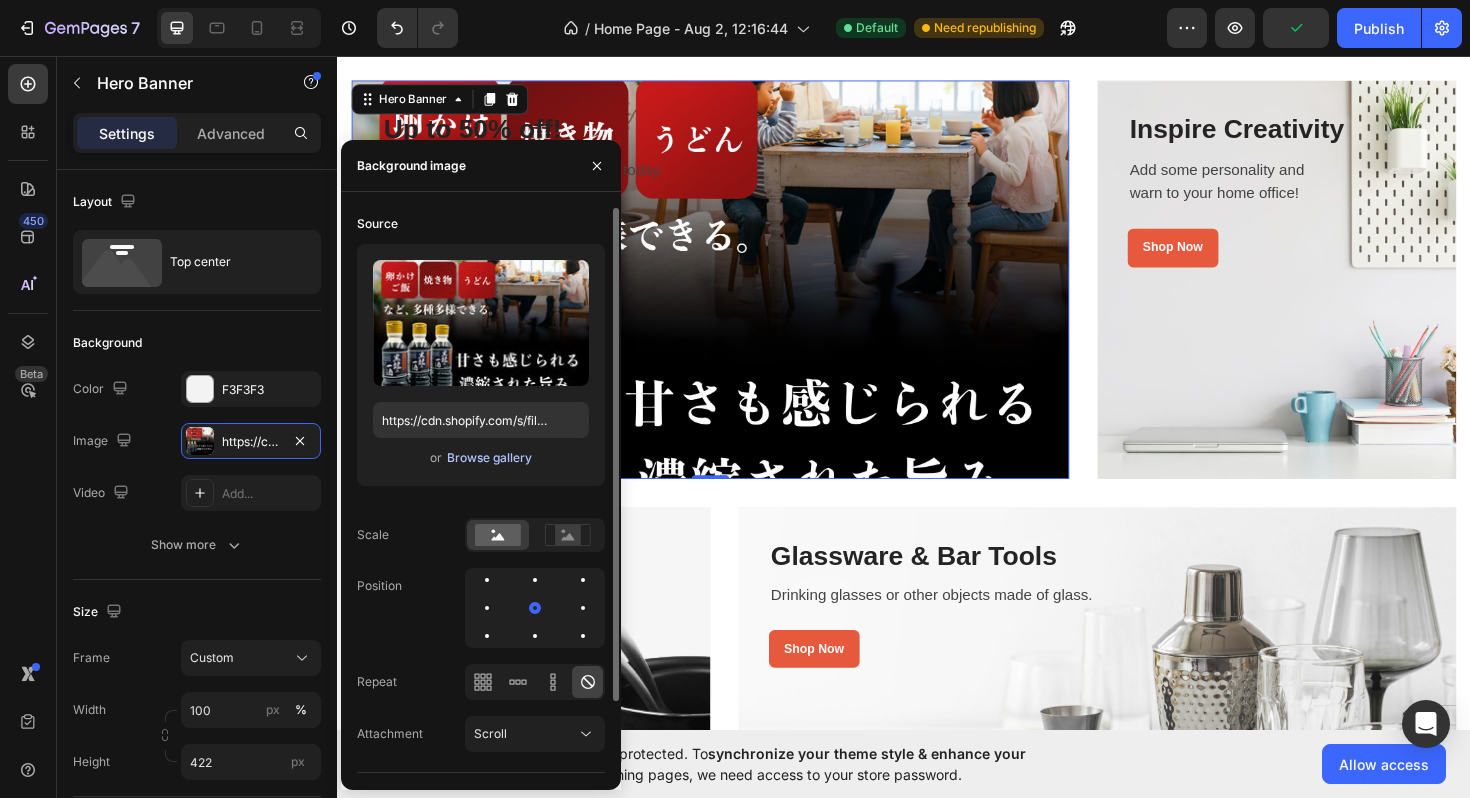 click on "Browse gallery" at bounding box center (489, 458) 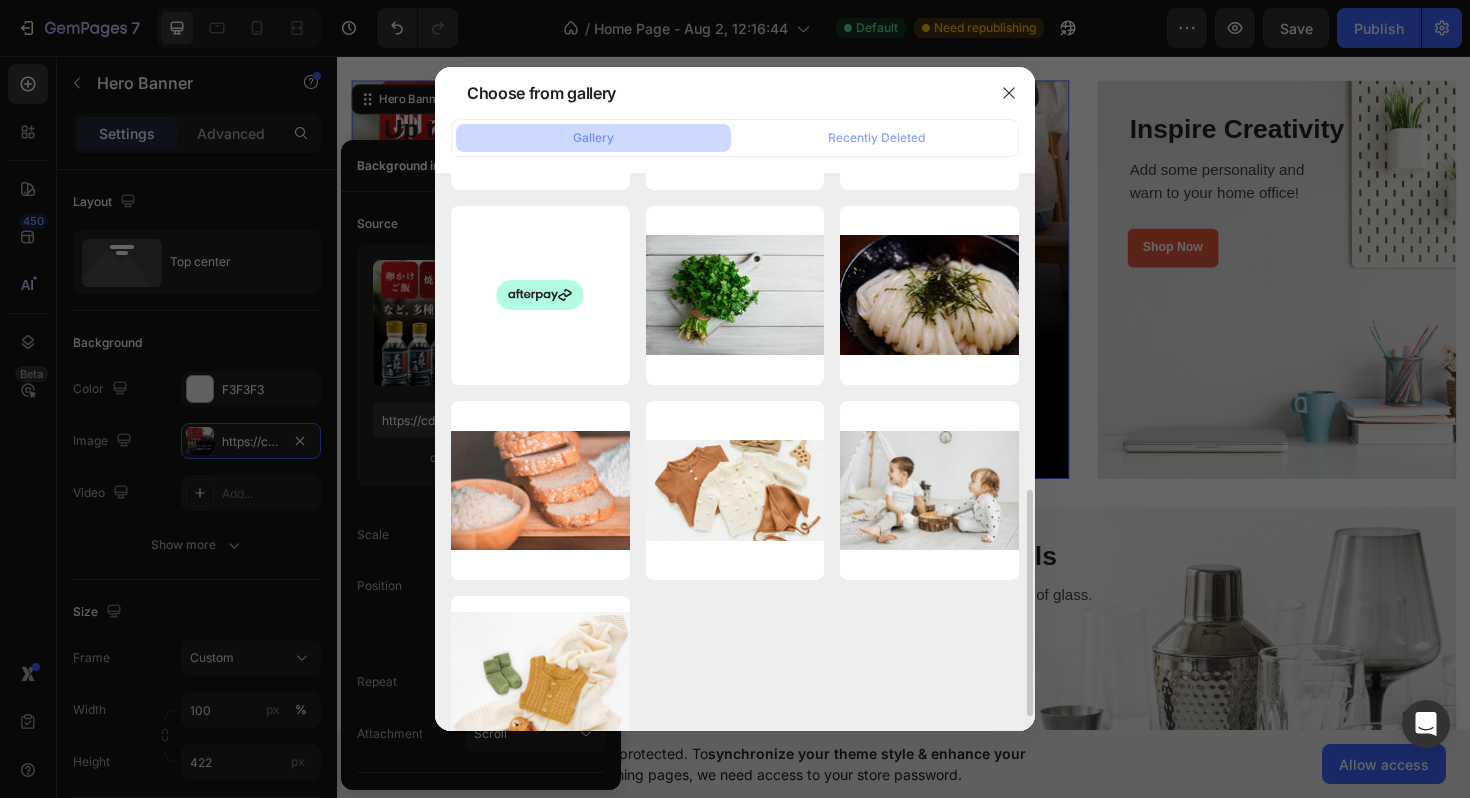 scroll, scrollTop: 767, scrollLeft: 0, axis: vertical 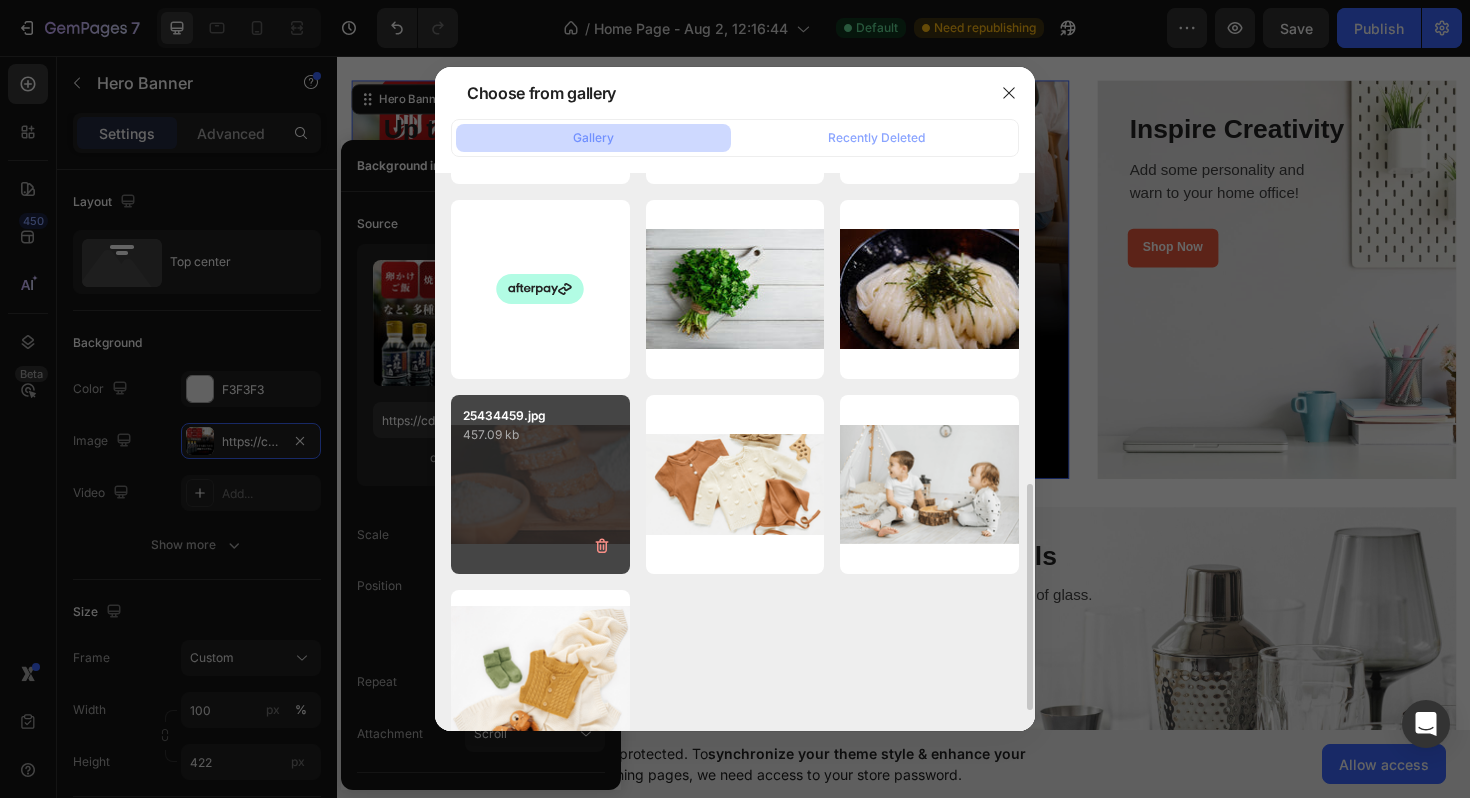 click on "[FILENAME] [FILESIZE]" at bounding box center [540, 484] 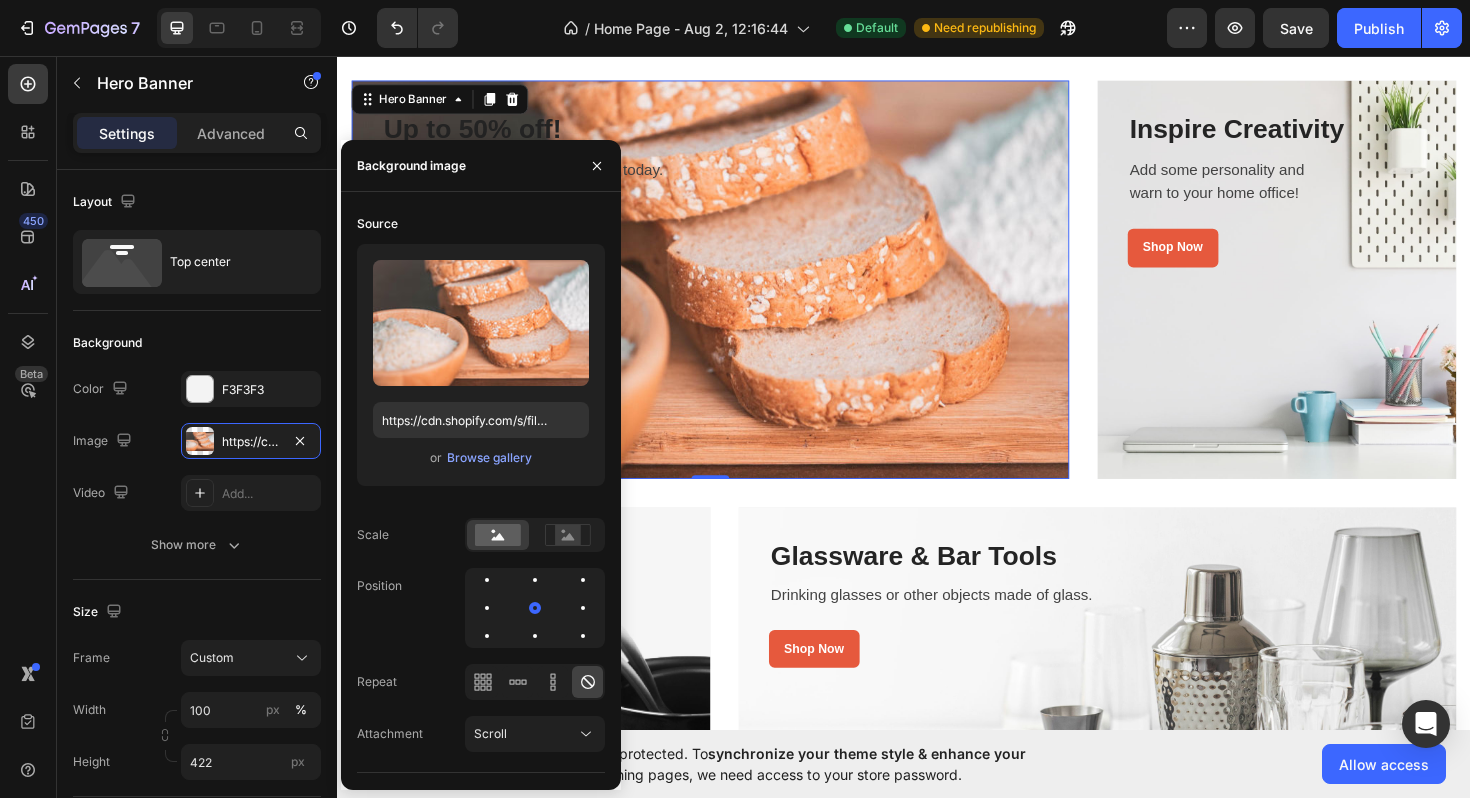 click at bounding box center (732, 293) 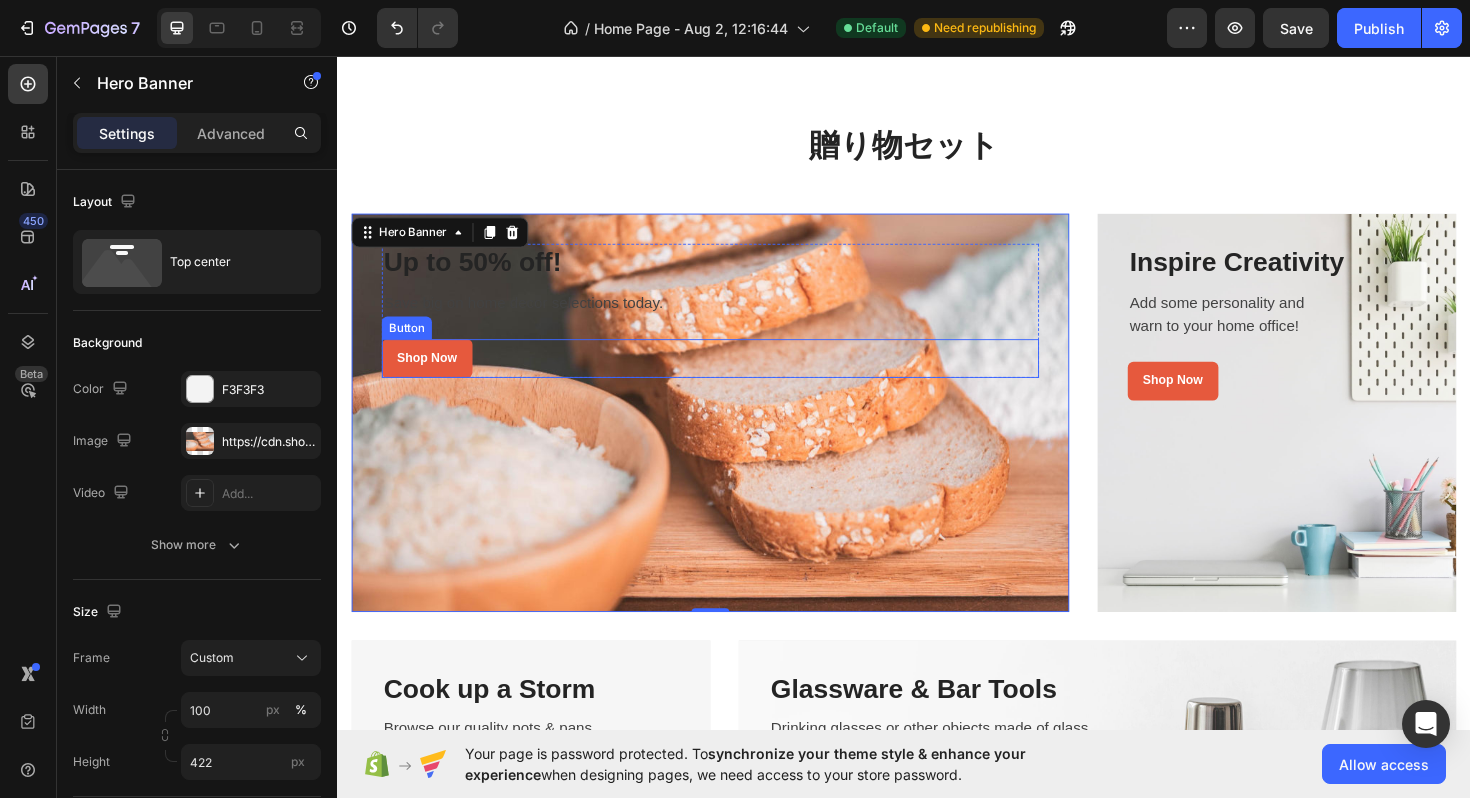 scroll, scrollTop: 3343, scrollLeft: 0, axis: vertical 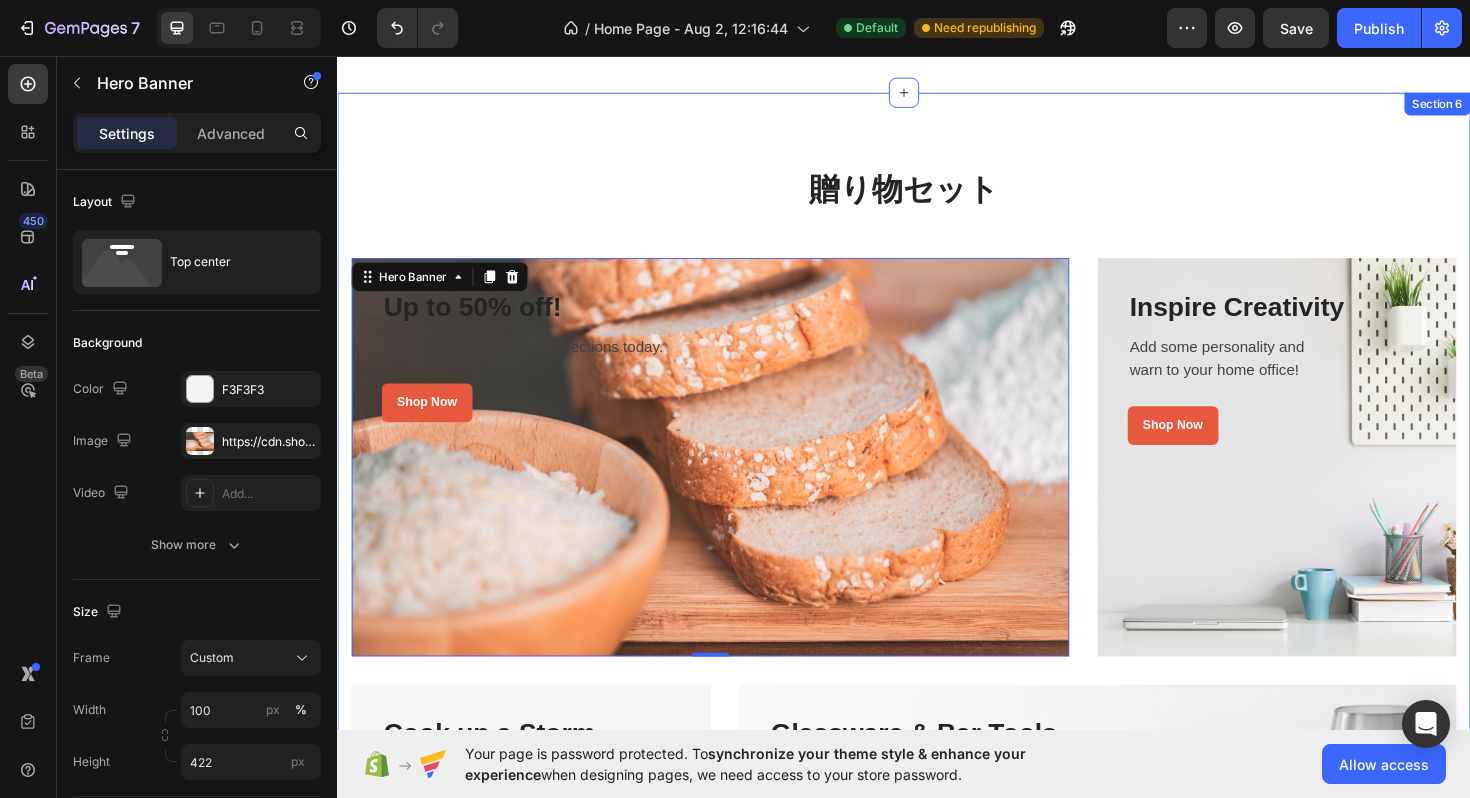 click on "贈り物セット Heading Up to 50% off! Heading Save big on home decor selections today. Text block Shop Now Button Row Row Hero Banner   0 Row Inspire Creativity Heading Add some personality and  warn to your home office! Text block Shop Now Button Row Row Hero Banner Row Row Cook up a Storm Heading Browse our quality pots & pans. Text block Shop Now Button Row Row Hero Banner Row Glassware & Bar Tools Heading Drinking glasses or other objects made of glass. Text block Shop Now Button Row Row Hero Banner Row Row" at bounding box center [937, 659] 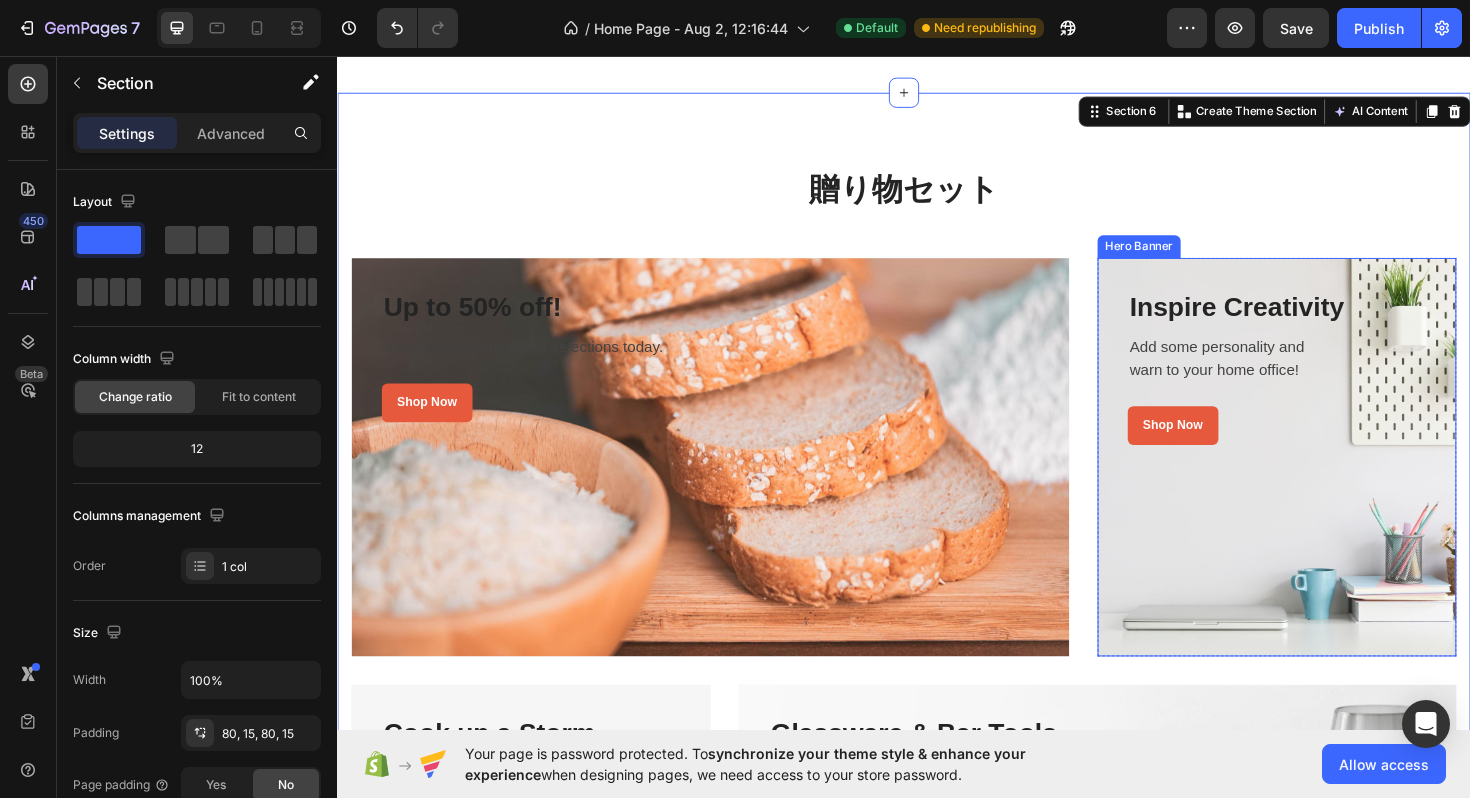 click at bounding box center (1332, 481) 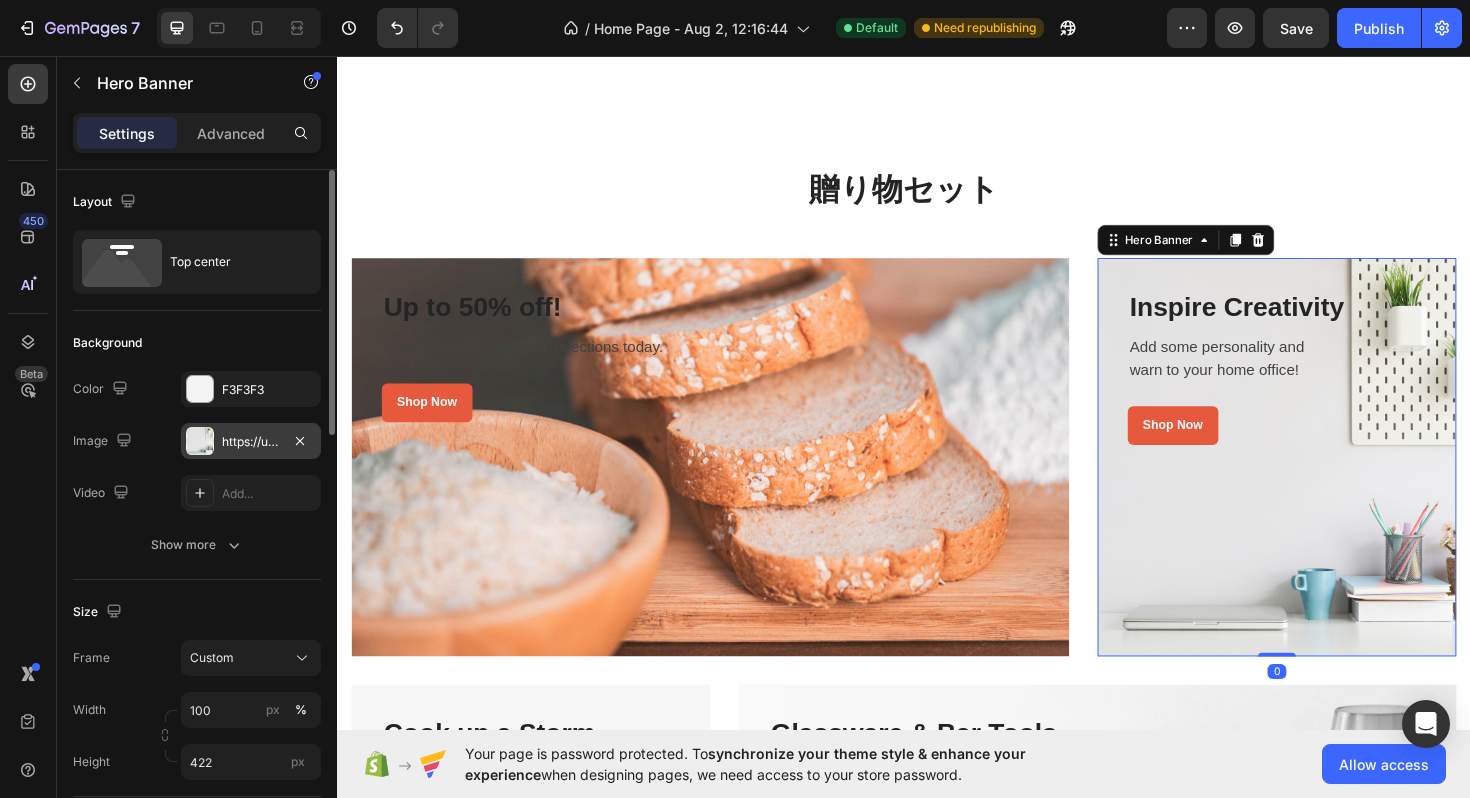 click on "https://ucarecdn.com/ced81d6b-b24d-4648-9113-677cd7f76e9e/-/format/auto/" at bounding box center [251, 442] 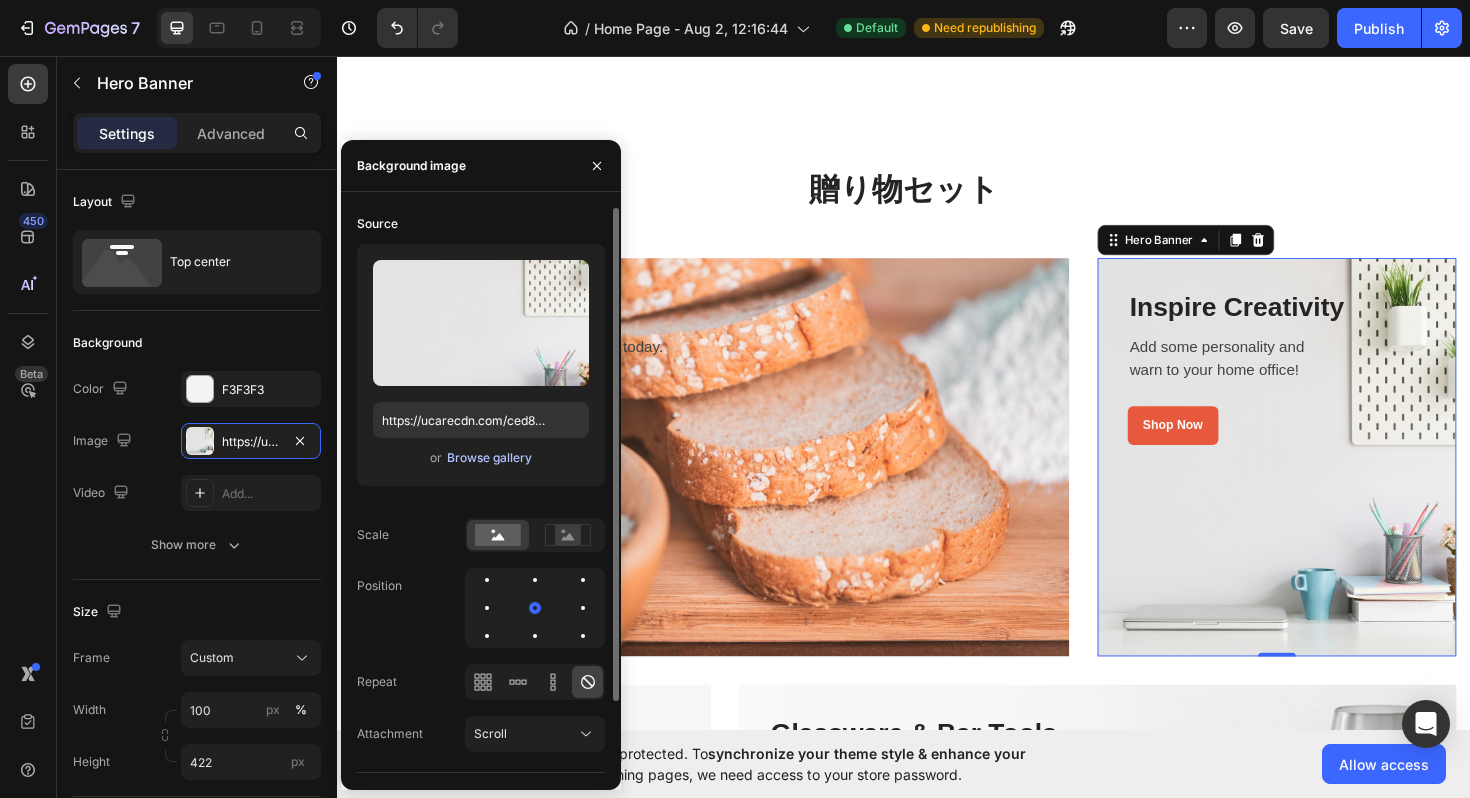 click on "Browse gallery" at bounding box center (489, 458) 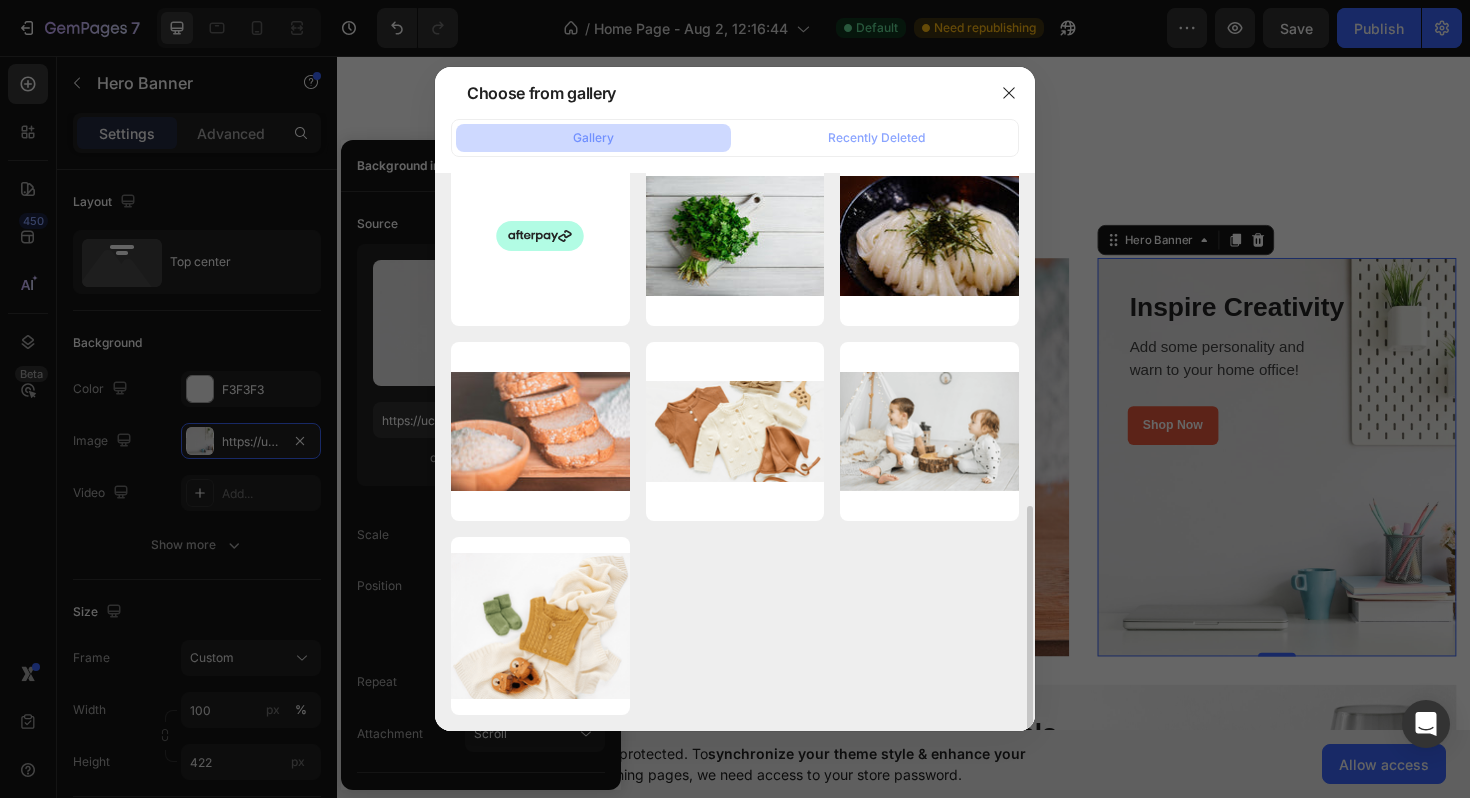 scroll, scrollTop: 820, scrollLeft: 0, axis: vertical 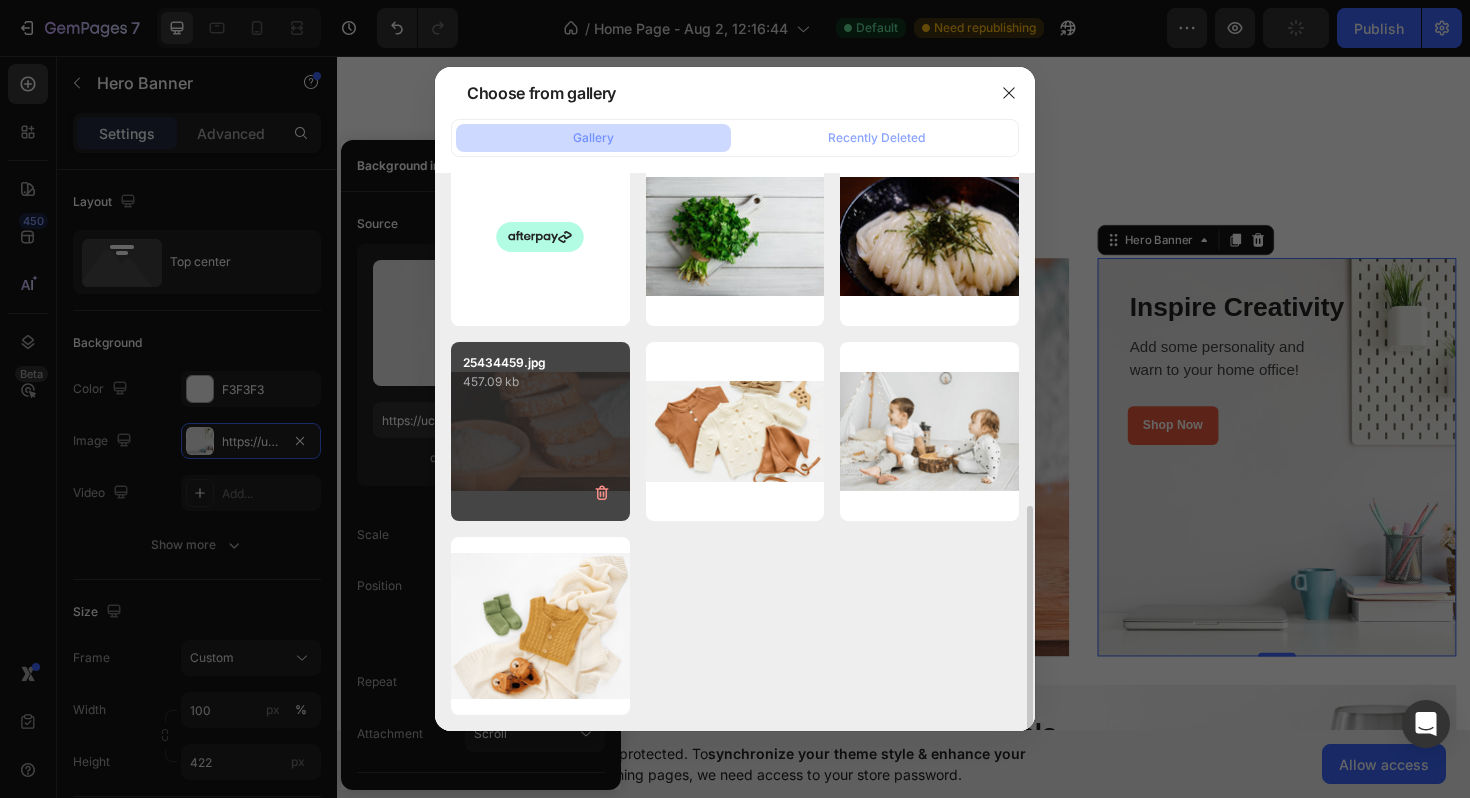 click on "[FILENAME] [FILESIZE]" at bounding box center [540, 431] 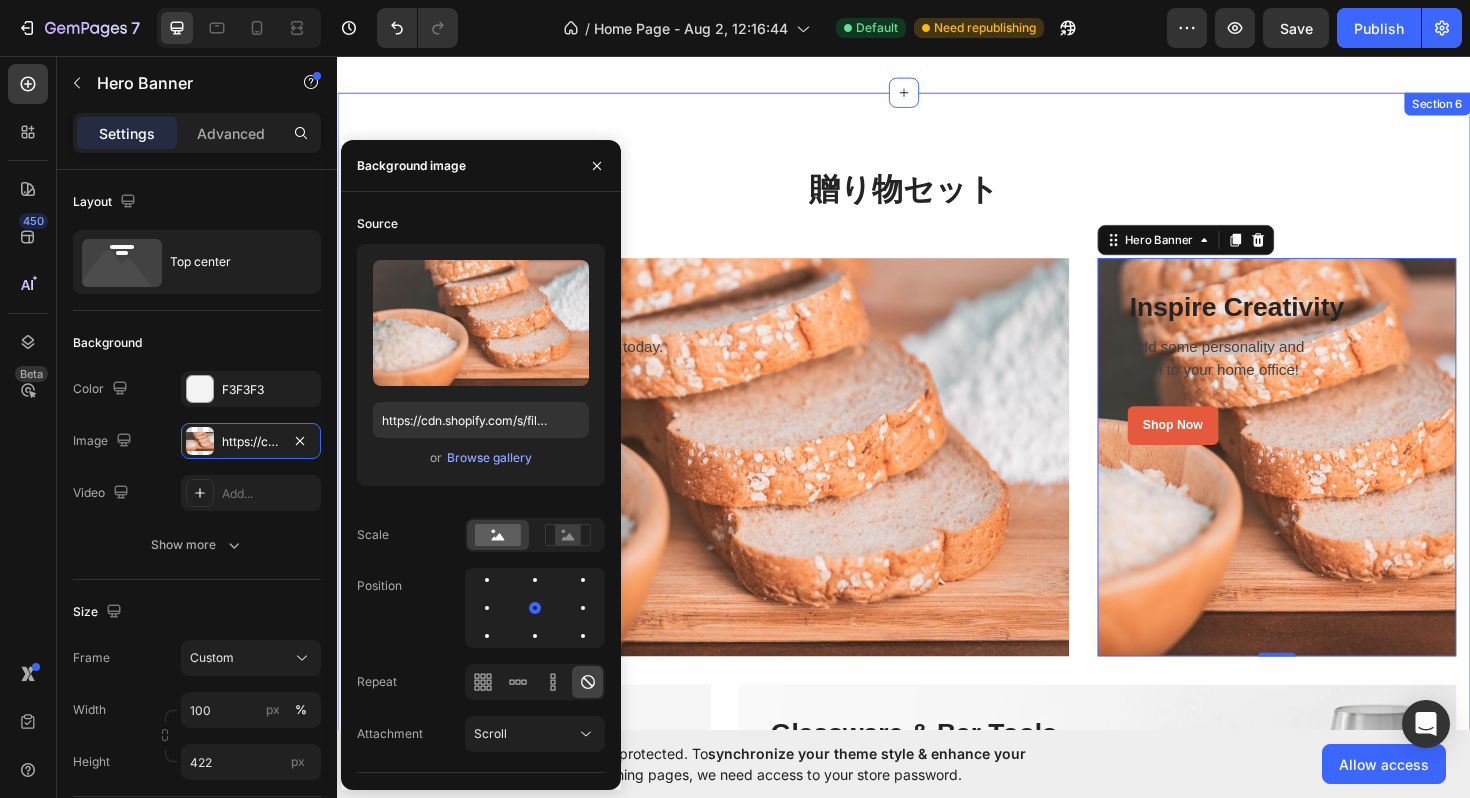click on "贈り物セット Heading Up to 50% off! Heading Save big on home decor selections today. Text block Shop Now Button Row Row Hero Banner Row Inspire Creativity Heading Add some personality and  warn to your home office! Text block Shop Now Button Row Row Hero Banner   0 Row Row Cook up a Storm Heading Browse our quality pots & pans. Text block Shop Now Button Row Row Hero Banner Row Glassware & Bar Tools Heading Drinking glasses or other objects made of glass. Text block Shop Now Button Row Row Hero Banner Row Row Section 6" at bounding box center [937, 659] 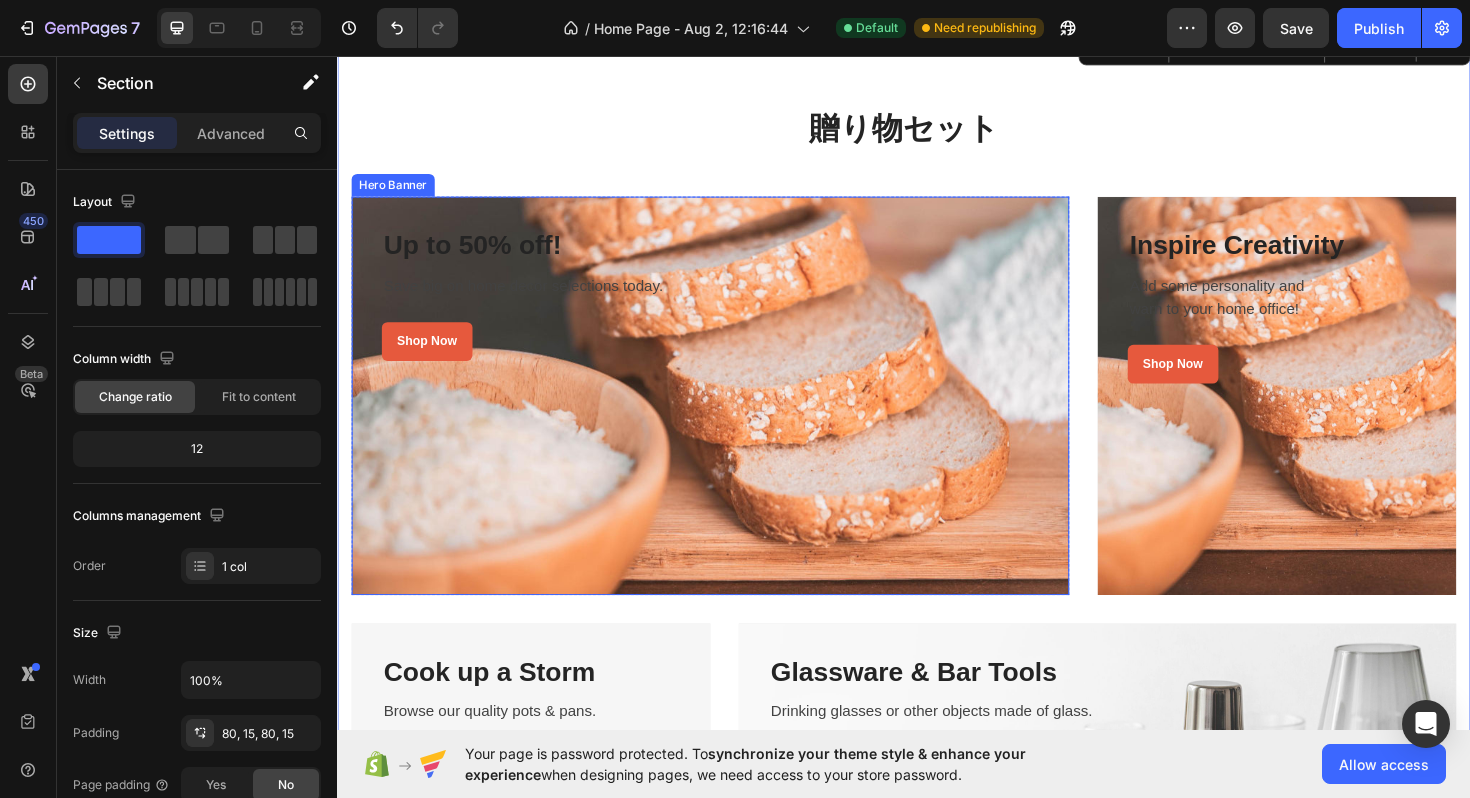 scroll, scrollTop: 3437, scrollLeft: 0, axis: vertical 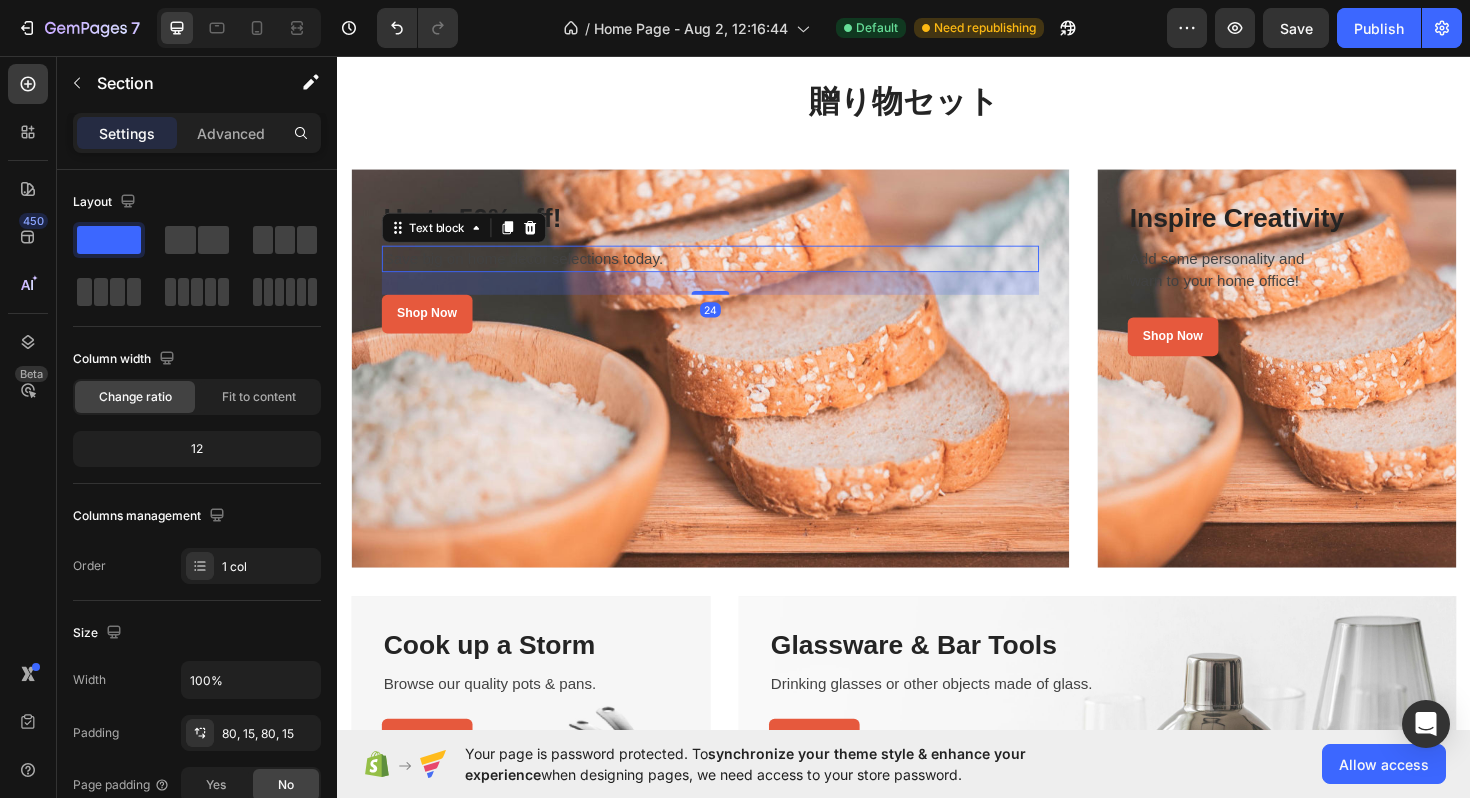 click on "Up to 50% off! Heading Save big on home decor selections today. Text block   24 Shop Now Button" at bounding box center (732, 278) 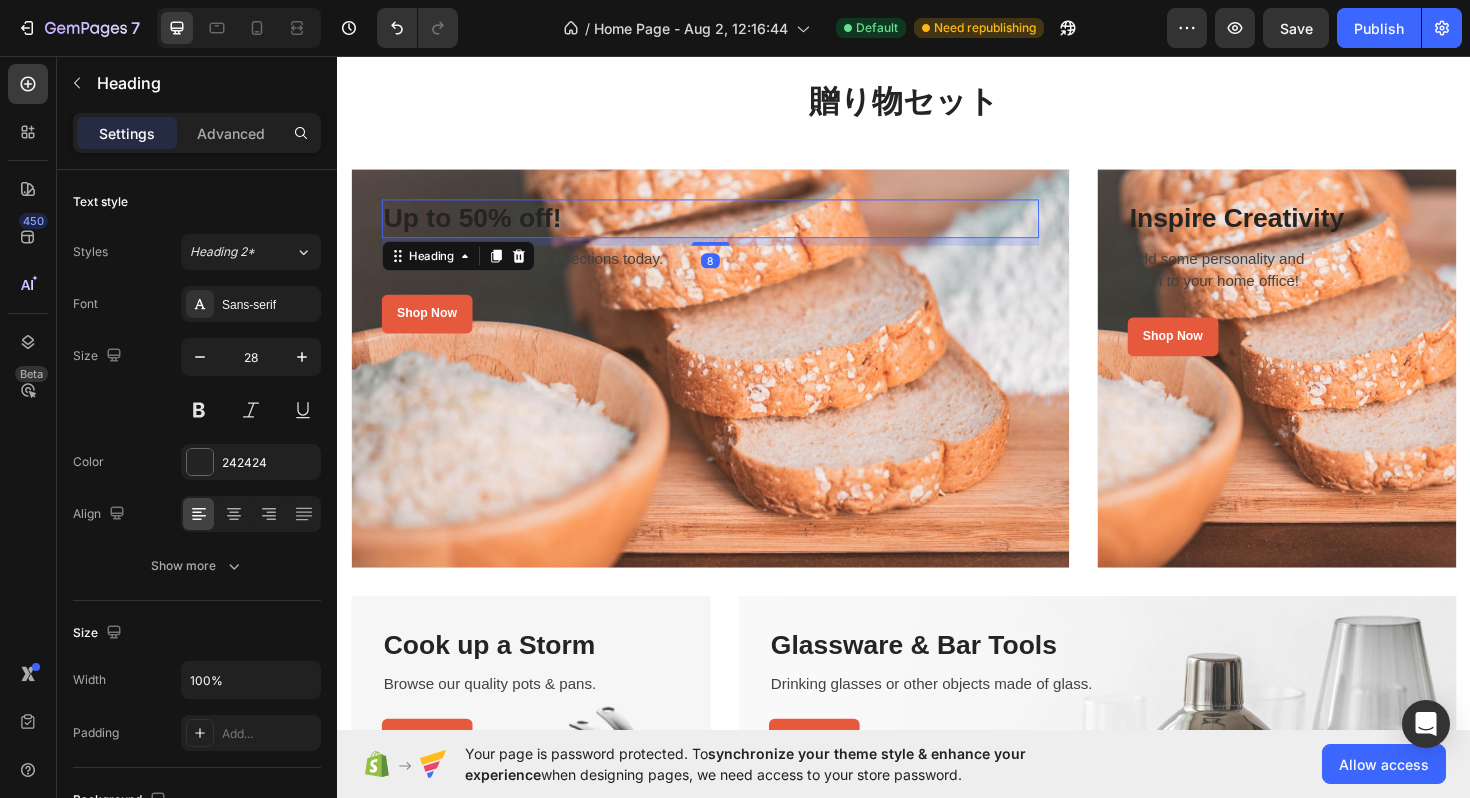 click on "Up to 50% off!" at bounding box center [732, 228] 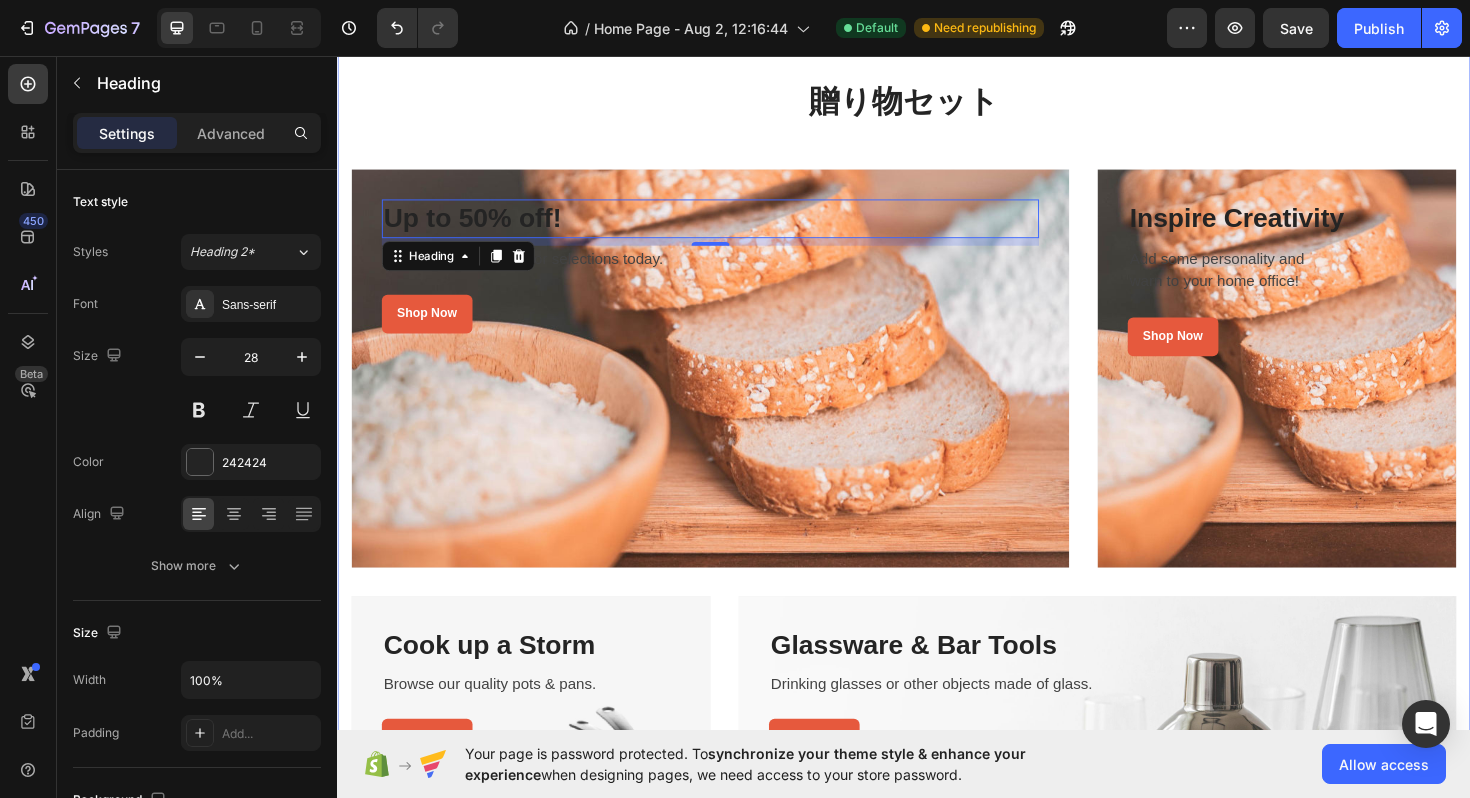click on "贈り物セット Heading Up to 50% off! Heading   8 Save big on home decor selections today. Text block Shop Now Button Row Row Hero Banner Row Inspire Creativity Heading Add some personality and  warn to your home office! Text block Shop Now Button Row Row Hero Banner Row Row Cook up a Storm Heading Browse our quality pots & pans. Text block Shop Now Button Row Row Hero Banner Row Glassware & Bar Tools Heading Drinking glasses or other objects made of glass. Text block Shop Now Button Row Row Hero Banner Row Row" at bounding box center (937, 565) 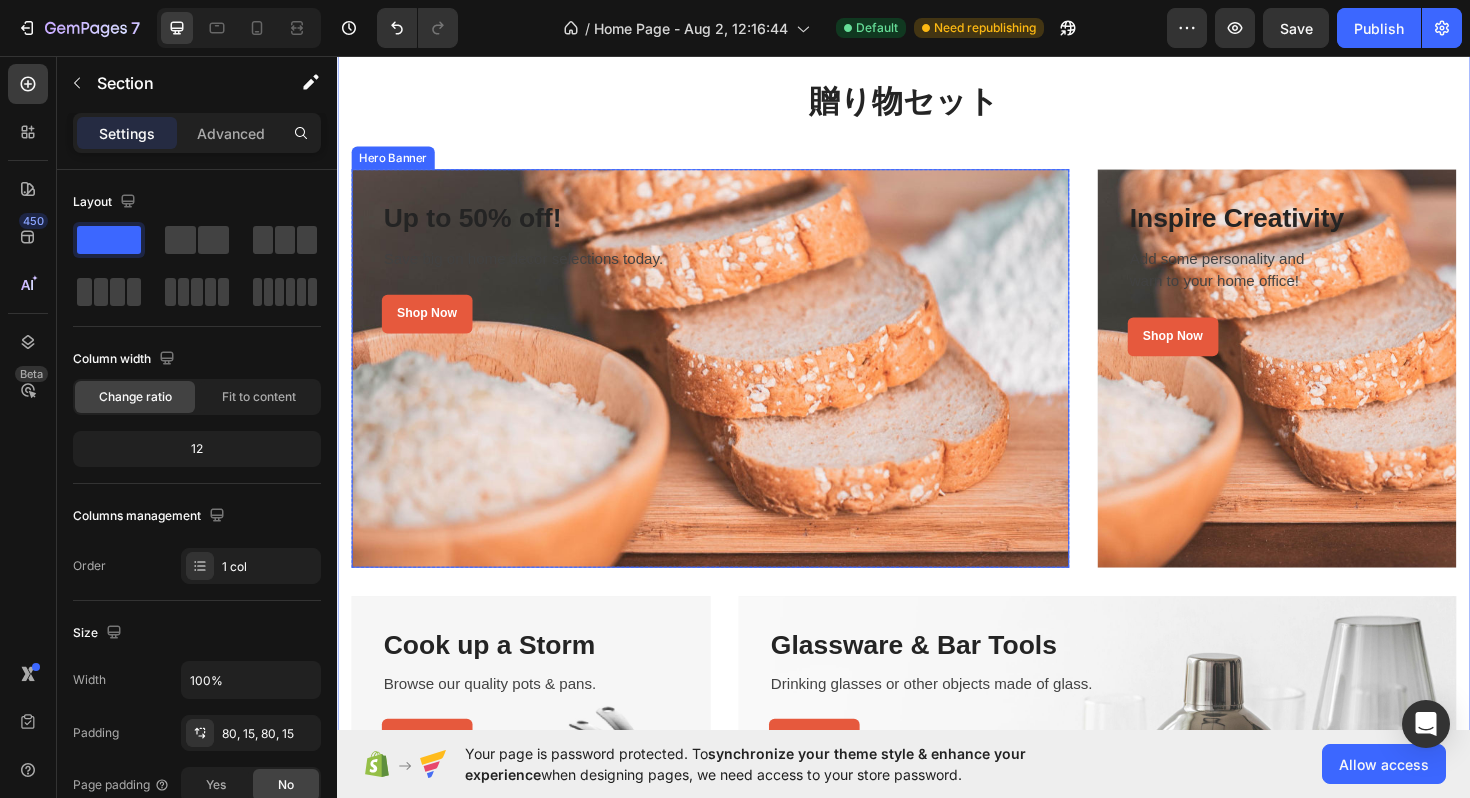 click at bounding box center (732, 387) 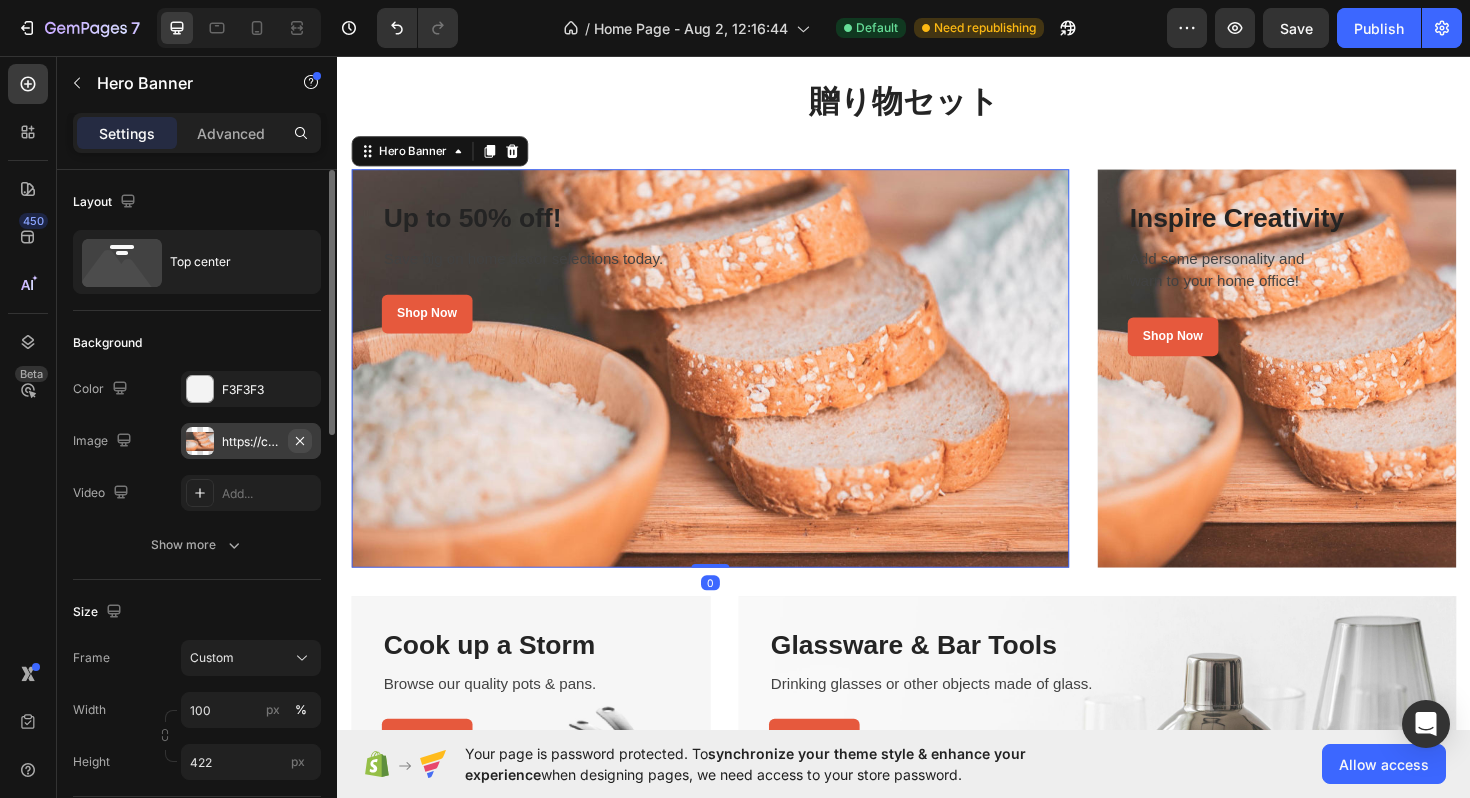 click 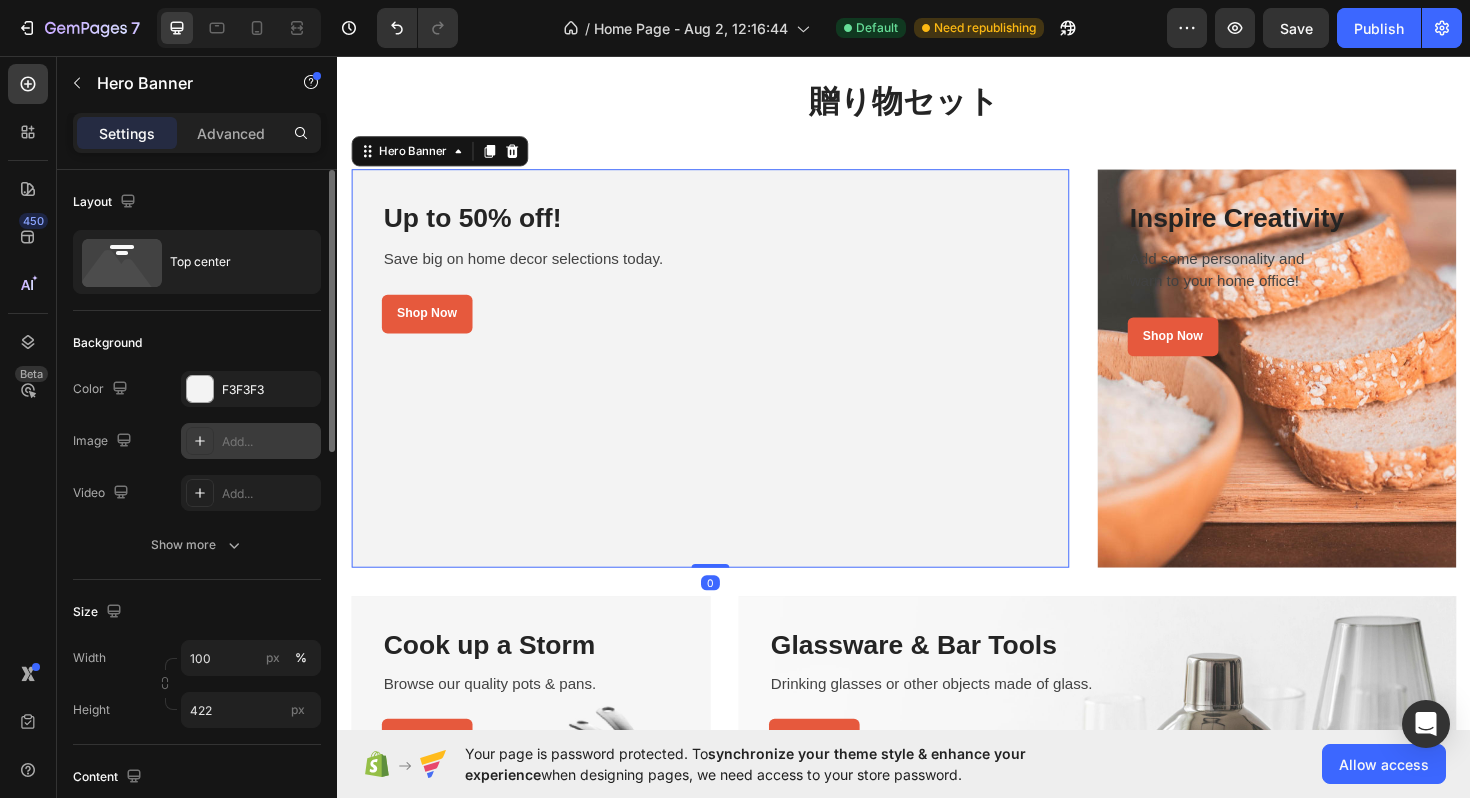 click on "Add..." at bounding box center [269, 442] 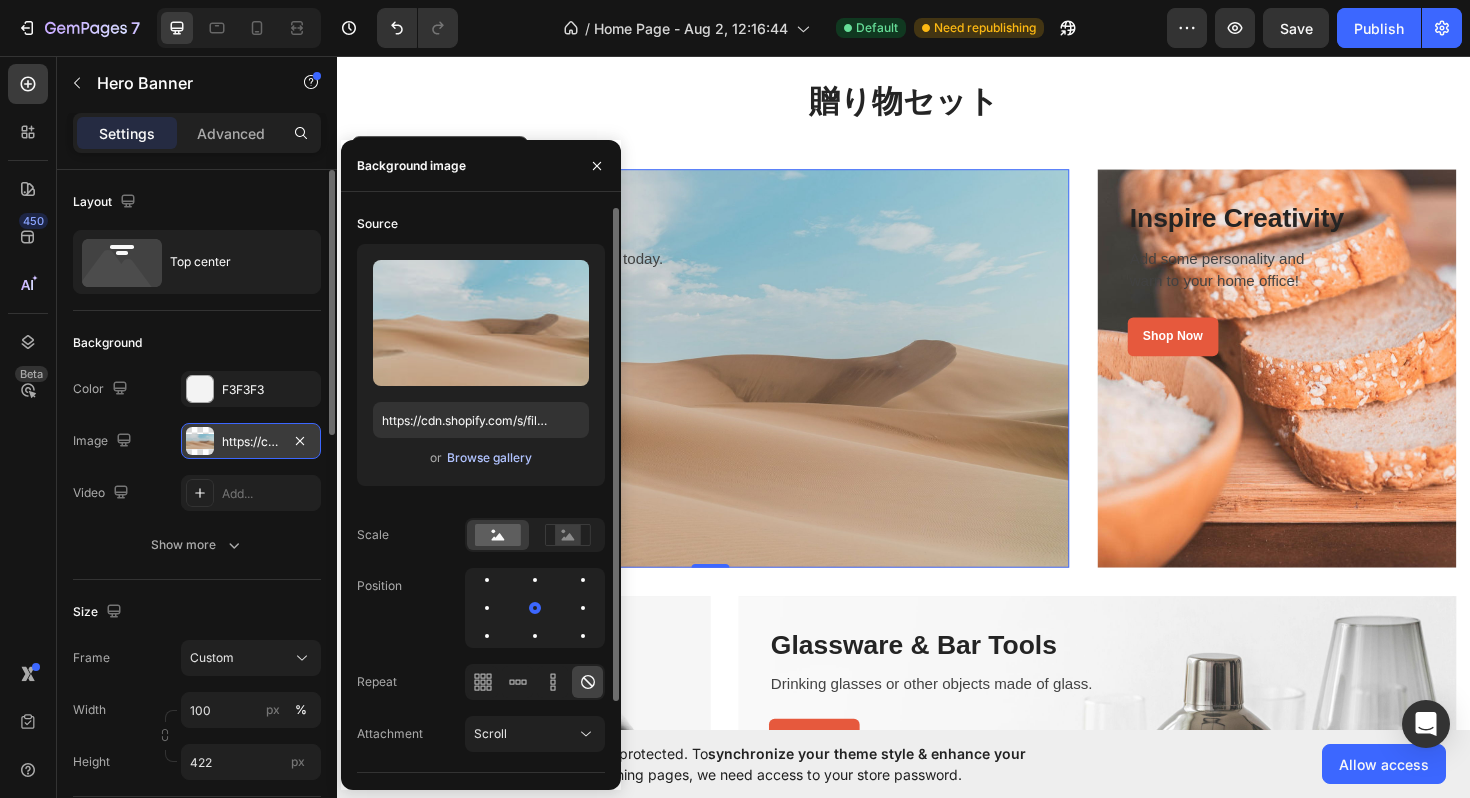 click on "Browse gallery" at bounding box center [489, 458] 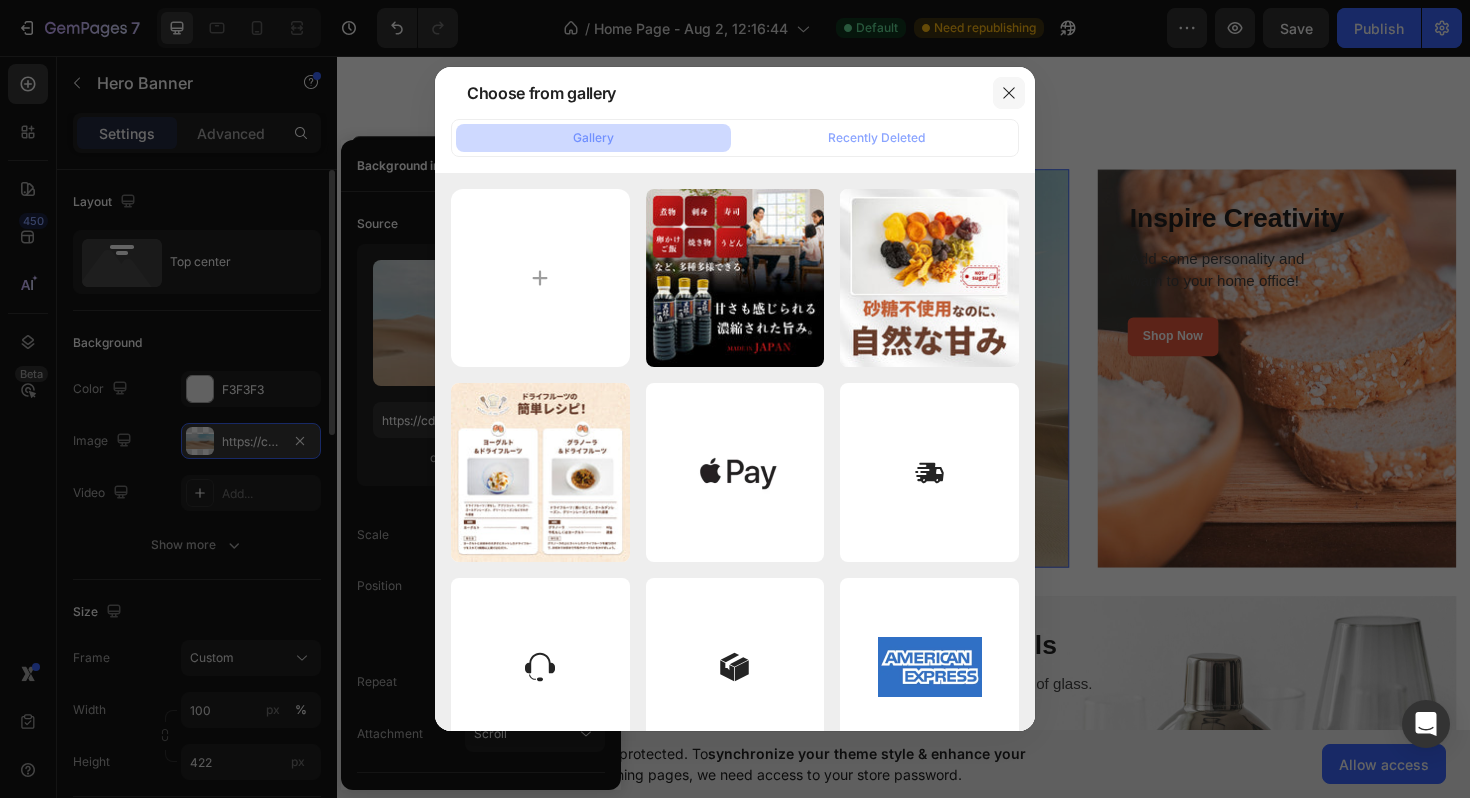 click at bounding box center [1009, 93] 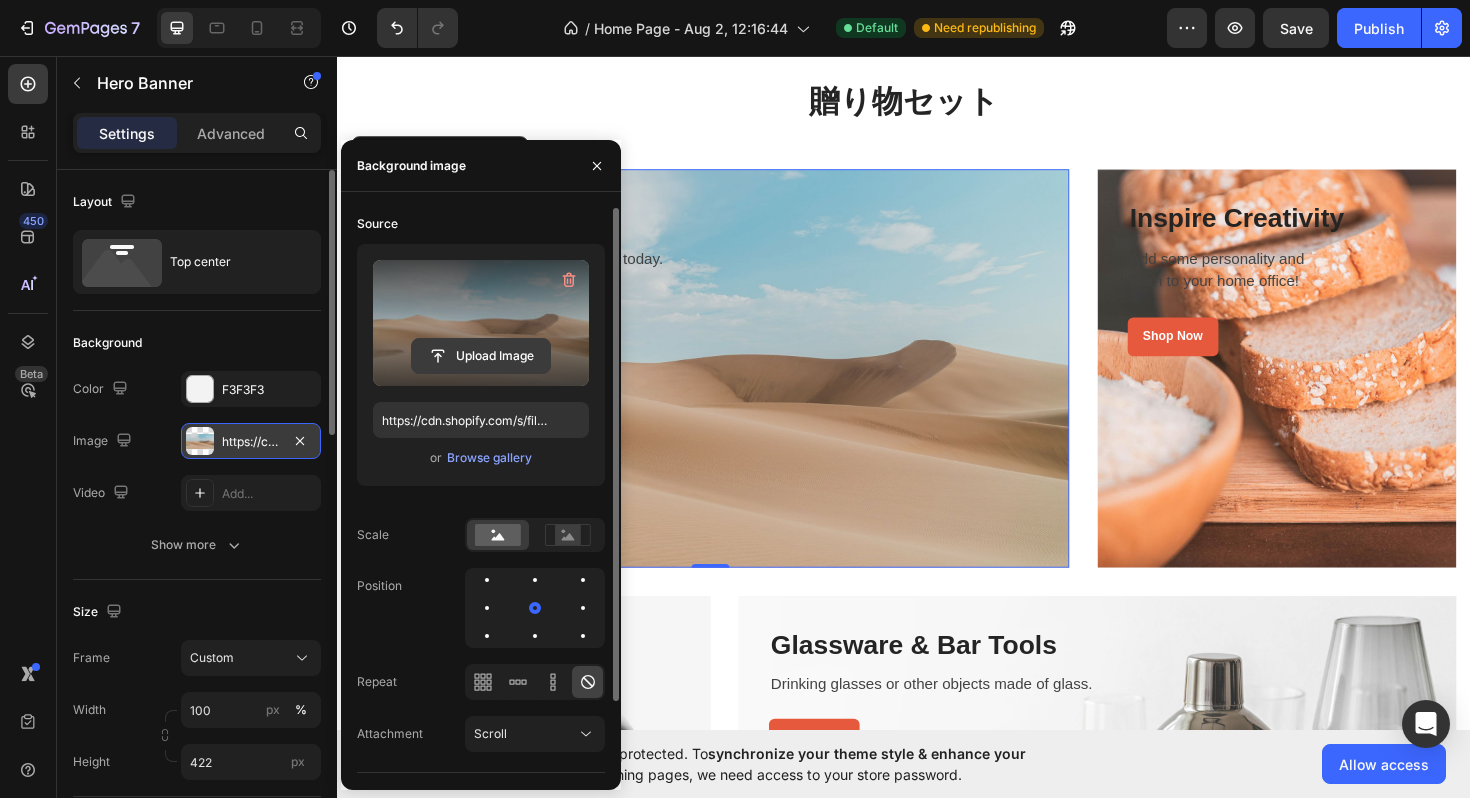 click 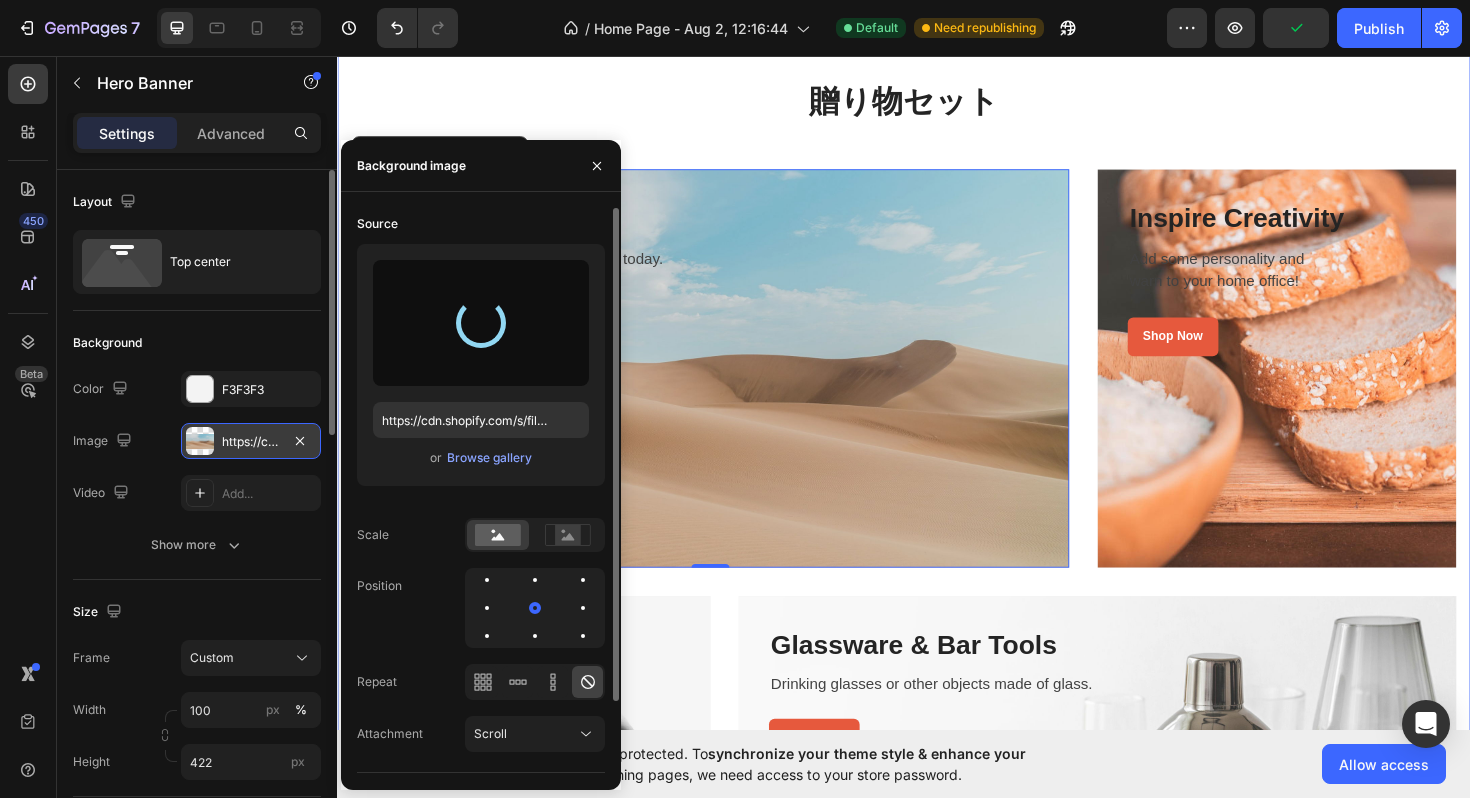 type on "https://cdn.shopify.com/s/files/1/0674/7734/0213/files/gempages_578100834991080389-971e5462-48bd-4eba-b47d-cf3bff056f6e.jpg" 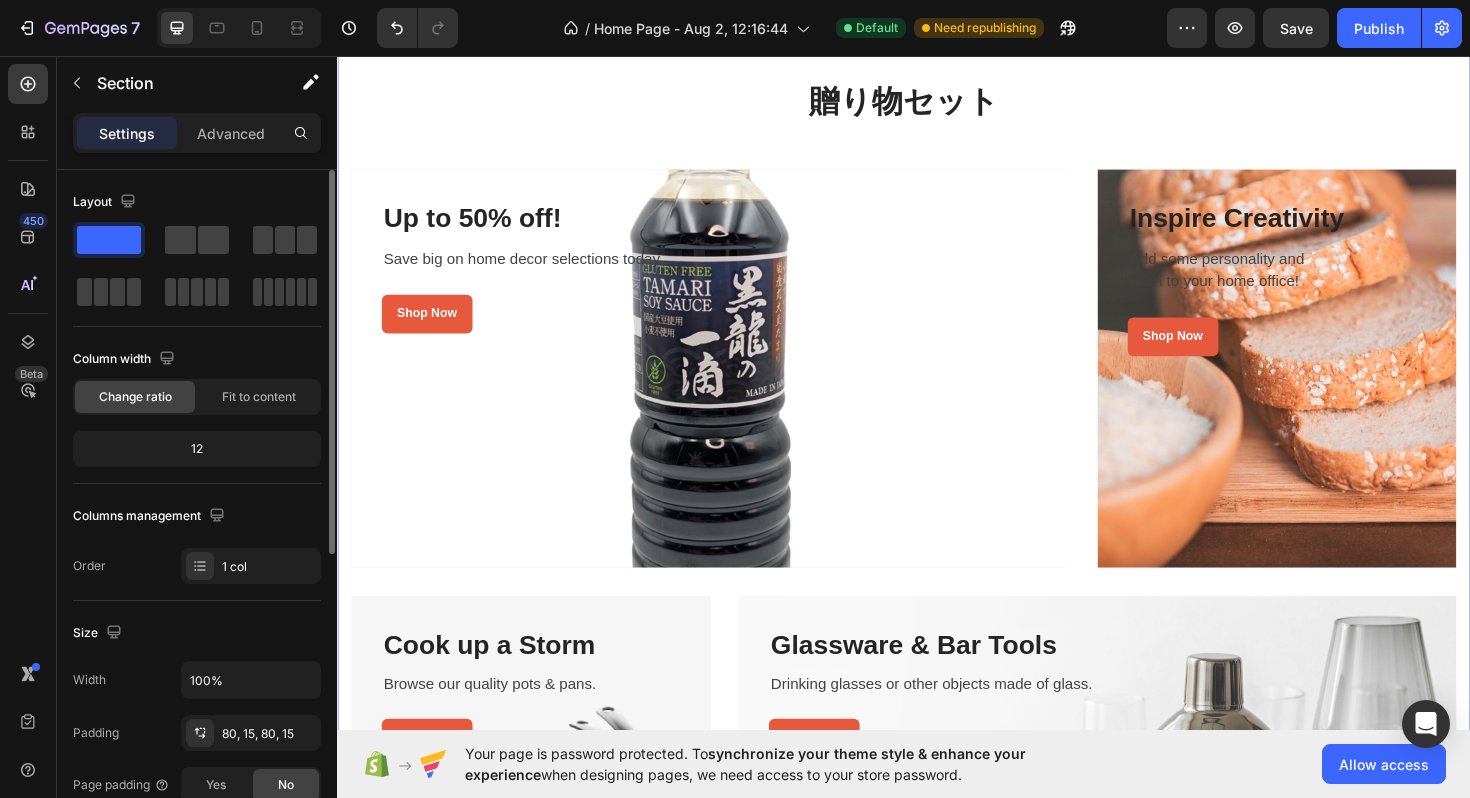 click on "贈り物セット Heading Up to 50% off! Heading Save big on home decor selections today. Text block Shop Now Button Row Row Hero Banner Row Inspire Creativity Heading Add some personality and  warn to your home office! Text block Shop Now Button Row Row Hero Banner Row Row Cook up a Storm Heading Browse our quality pots & pans. Text block Shop Now Button Row Row Hero Banner Row Glassware & Bar Tools Heading Drinking glasses or other objects made of glass. Text block Shop Now Button Row Row Hero Banner Row Row" at bounding box center (937, 565) 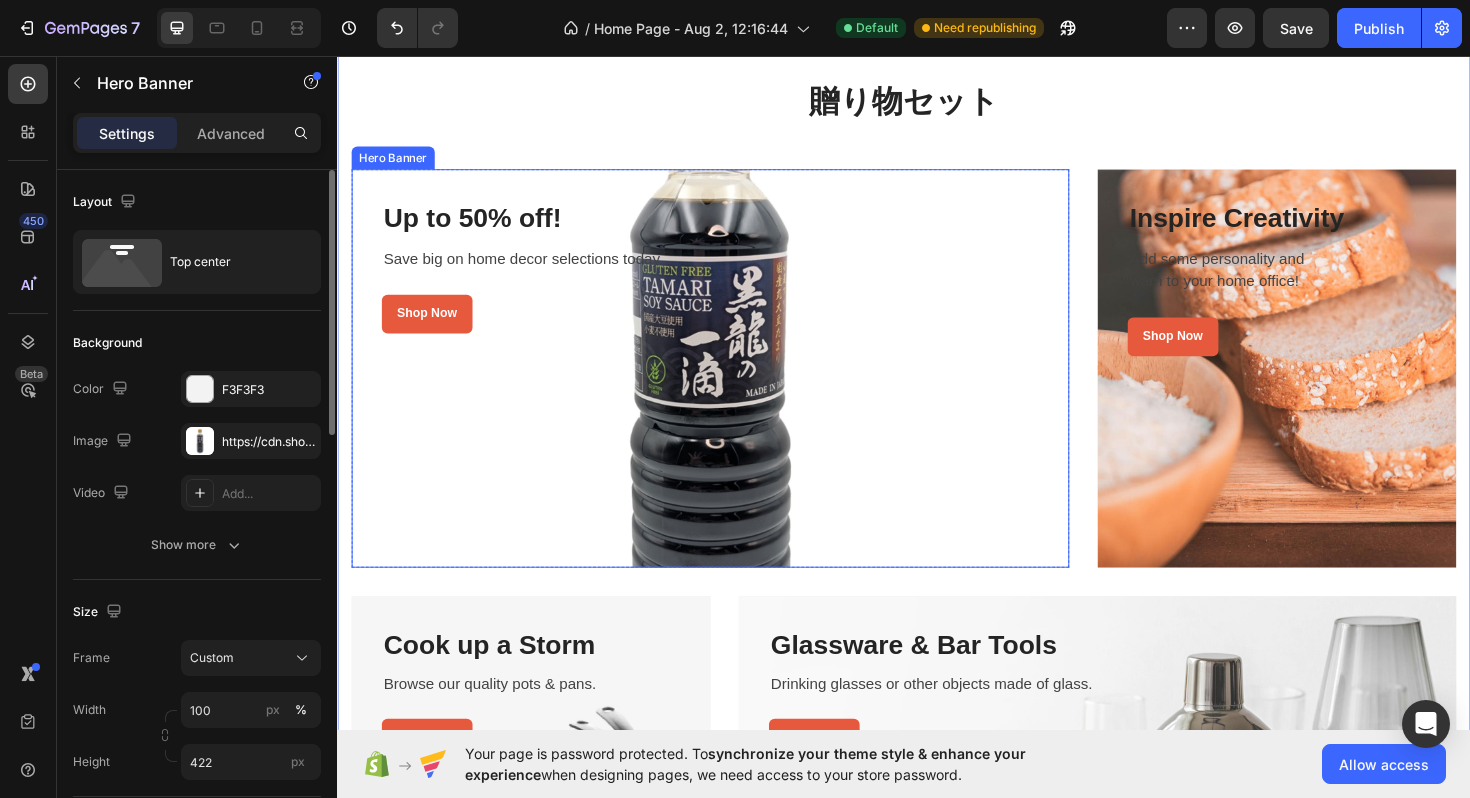 click at bounding box center [732, 387] 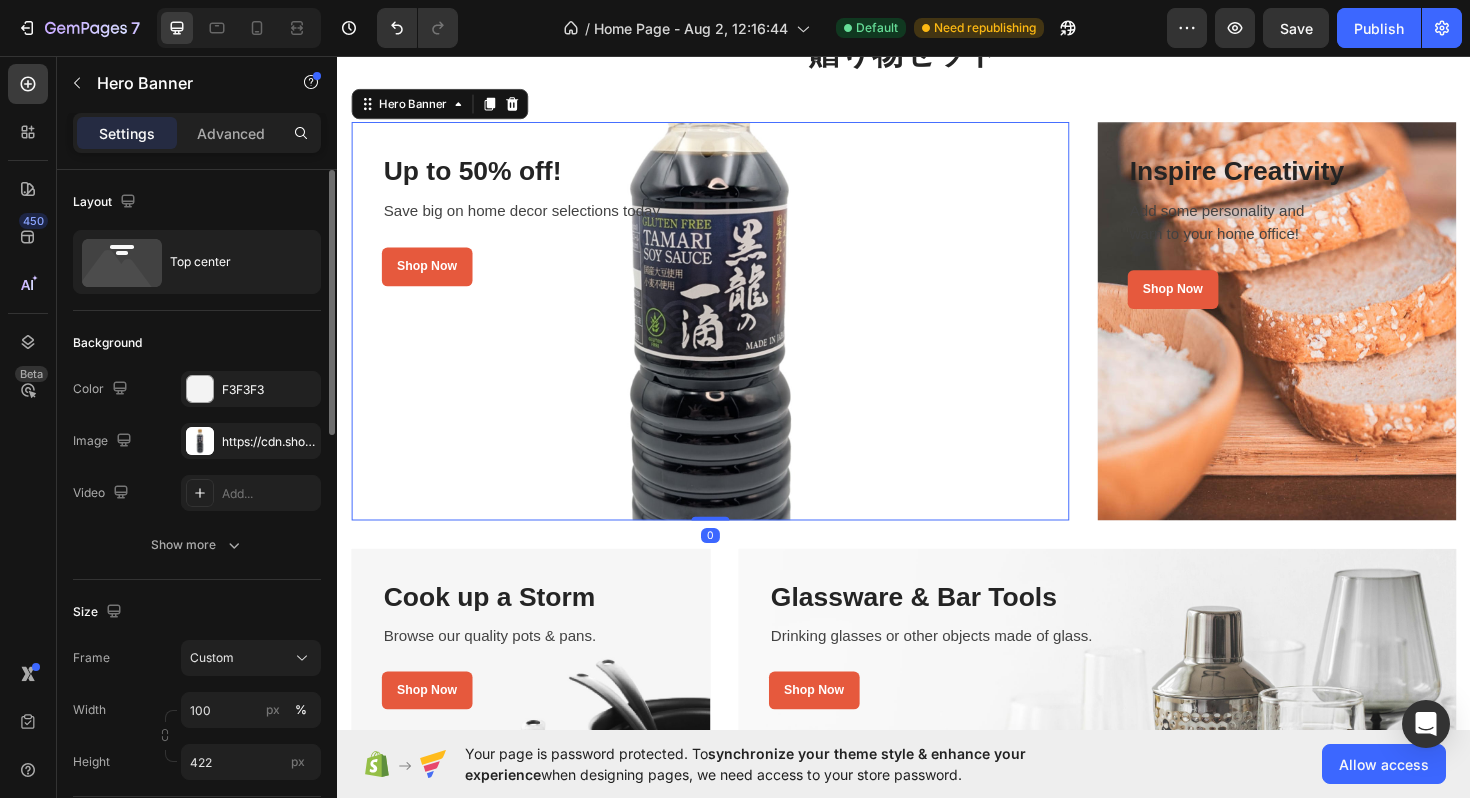 scroll, scrollTop: 3503, scrollLeft: 0, axis: vertical 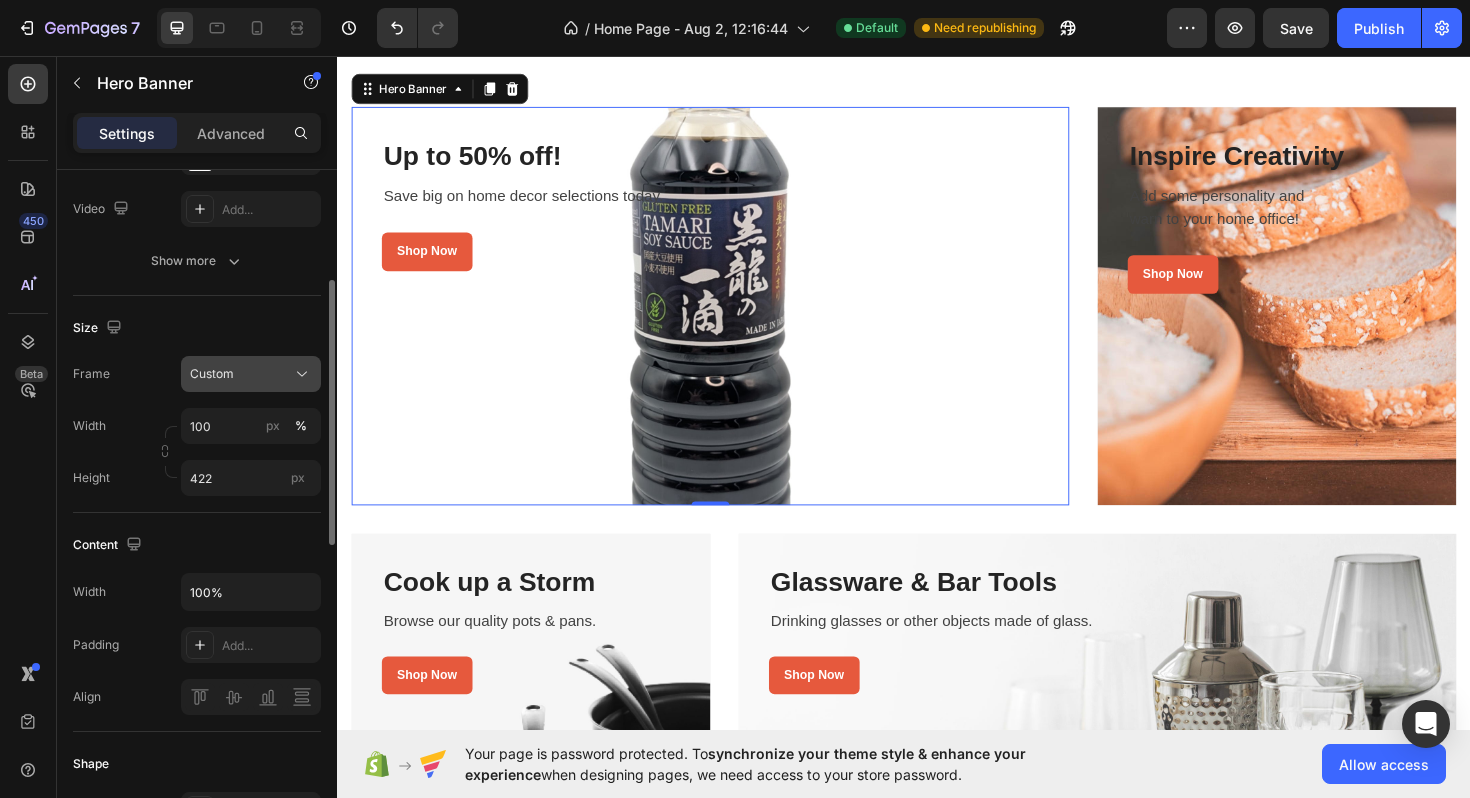click on "Custom" at bounding box center [212, 374] 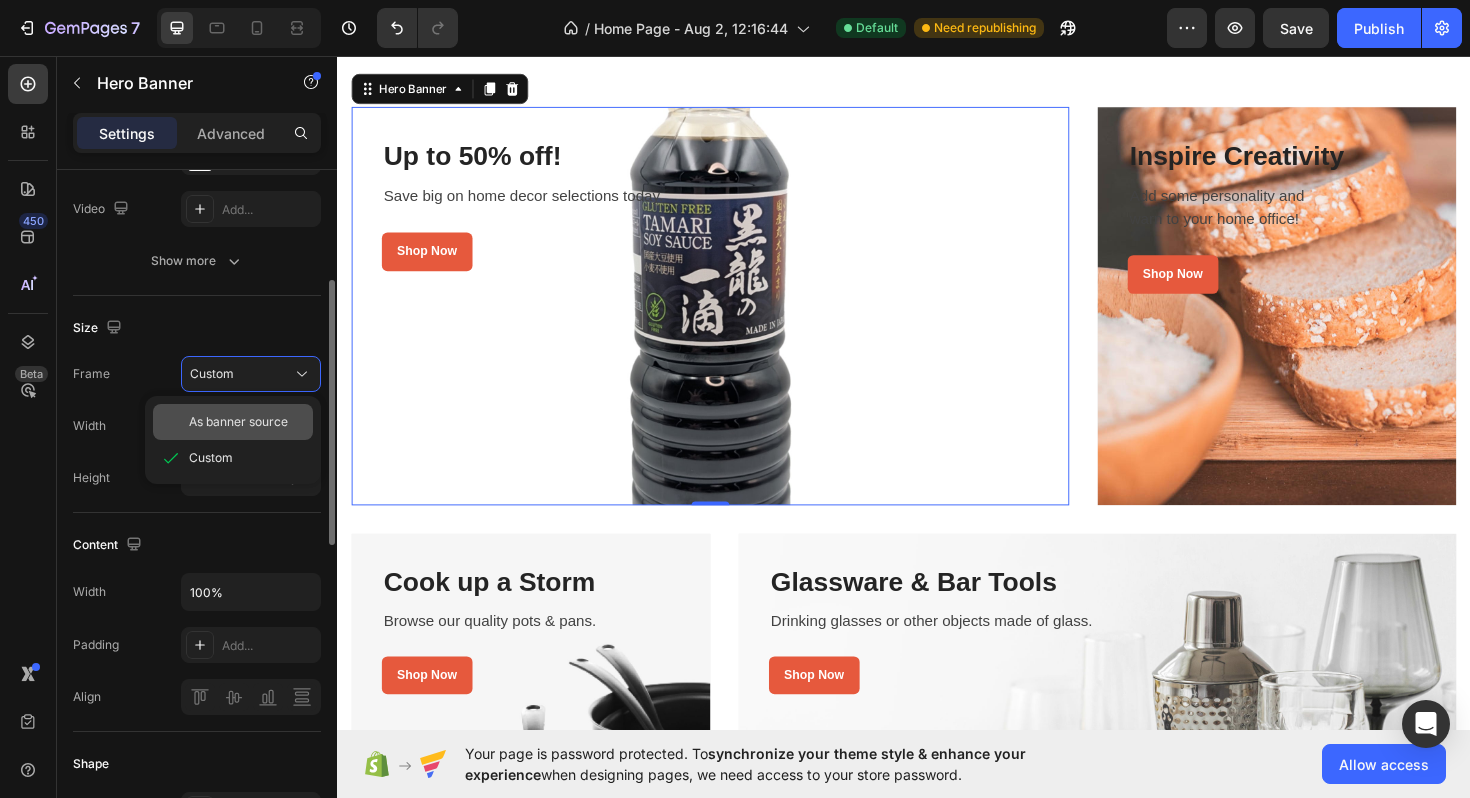 click on "As banner source" at bounding box center (238, 422) 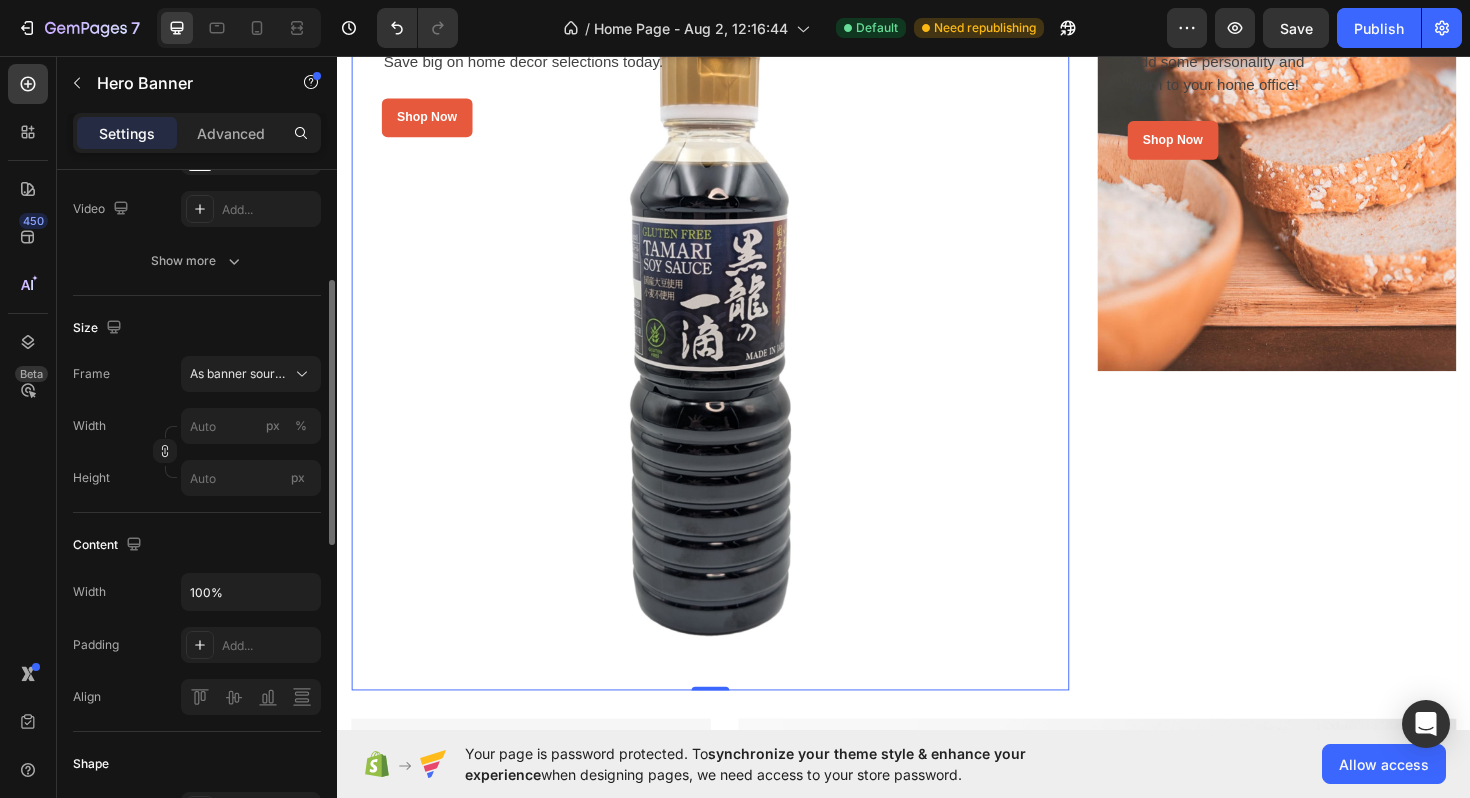 scroll, scrollTop: 3633, scrollLeft: 0, axis: vertical 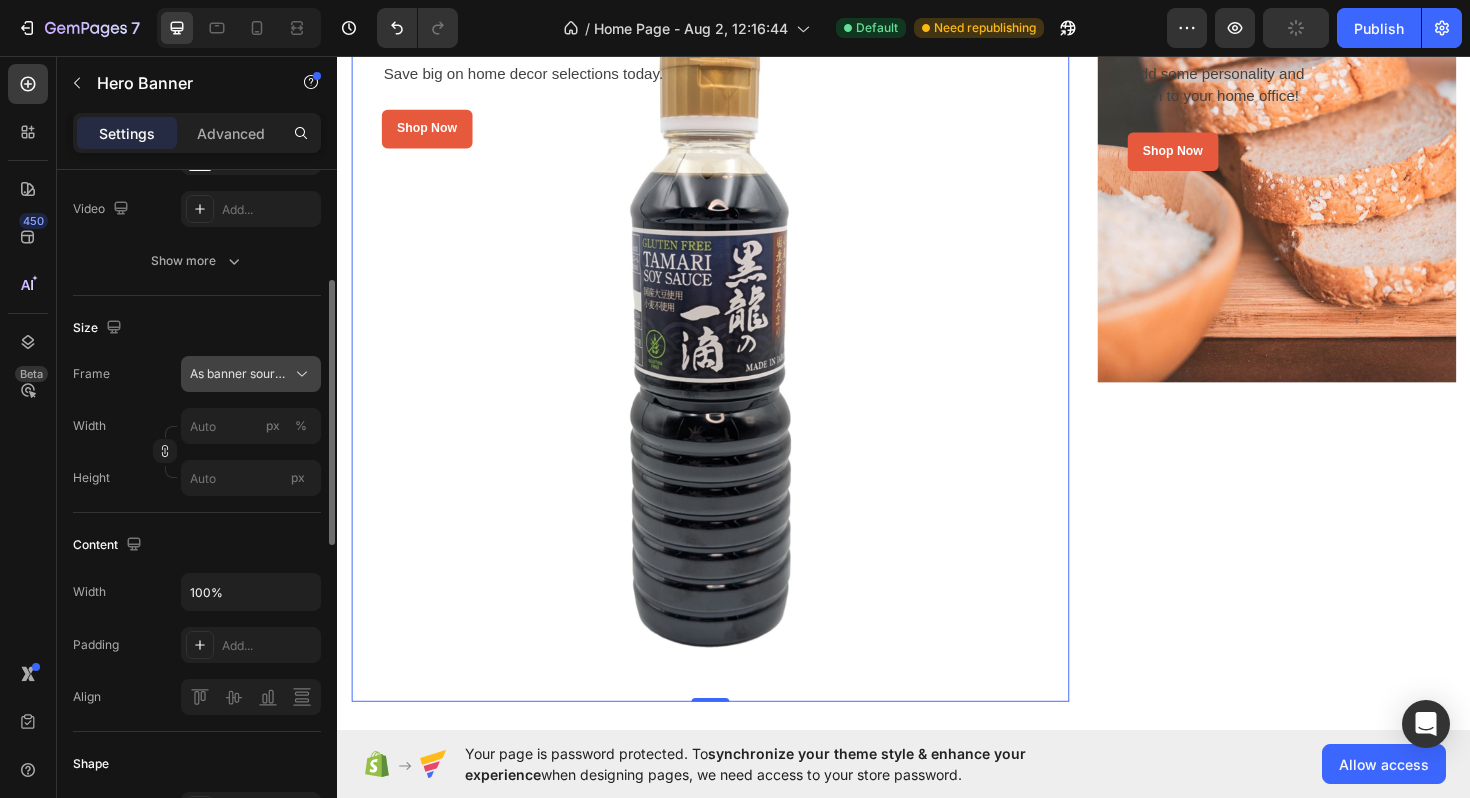click on "As banner source" at bounding box center [239, 374] 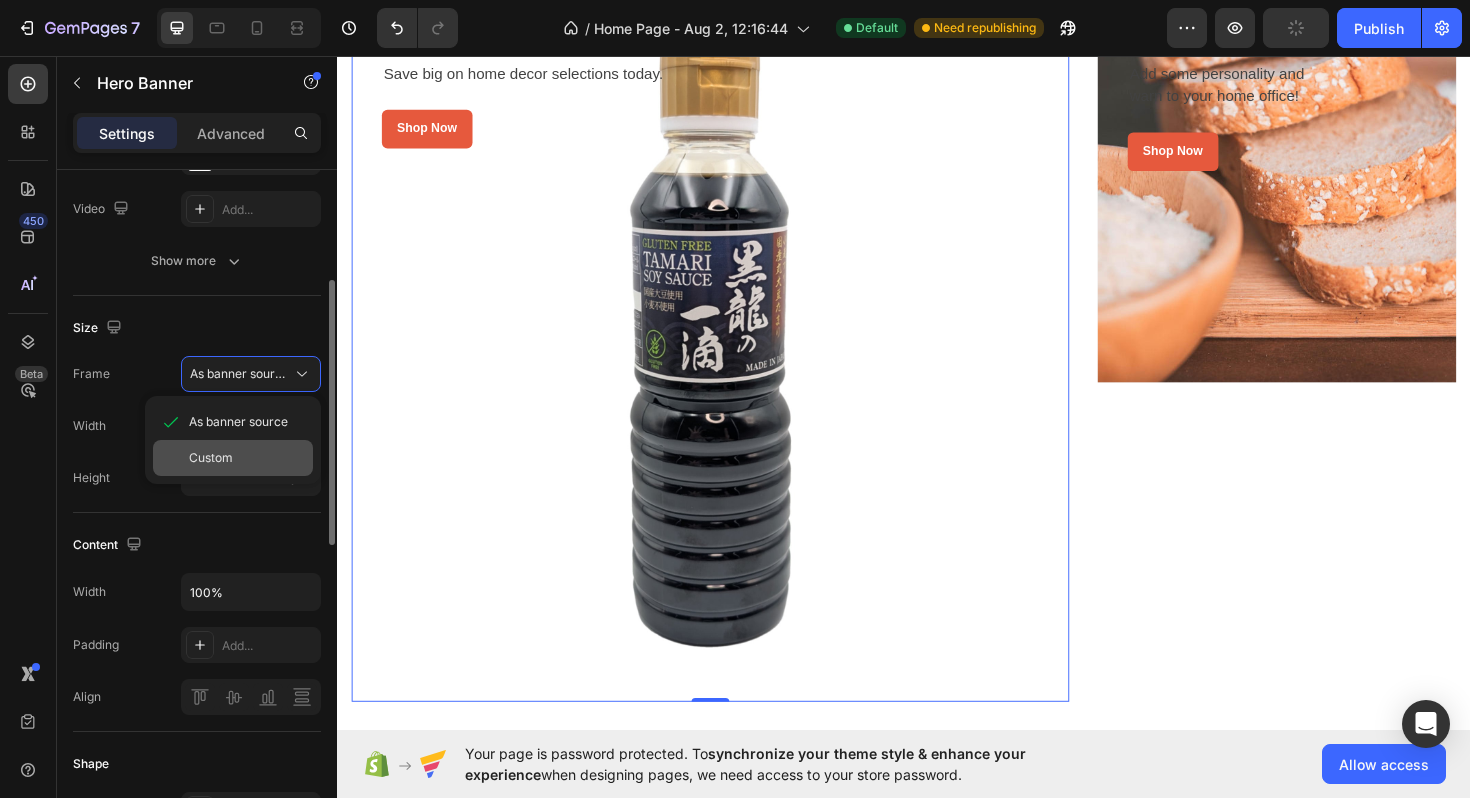 click on "Custom" at bounding box center [247, 458] 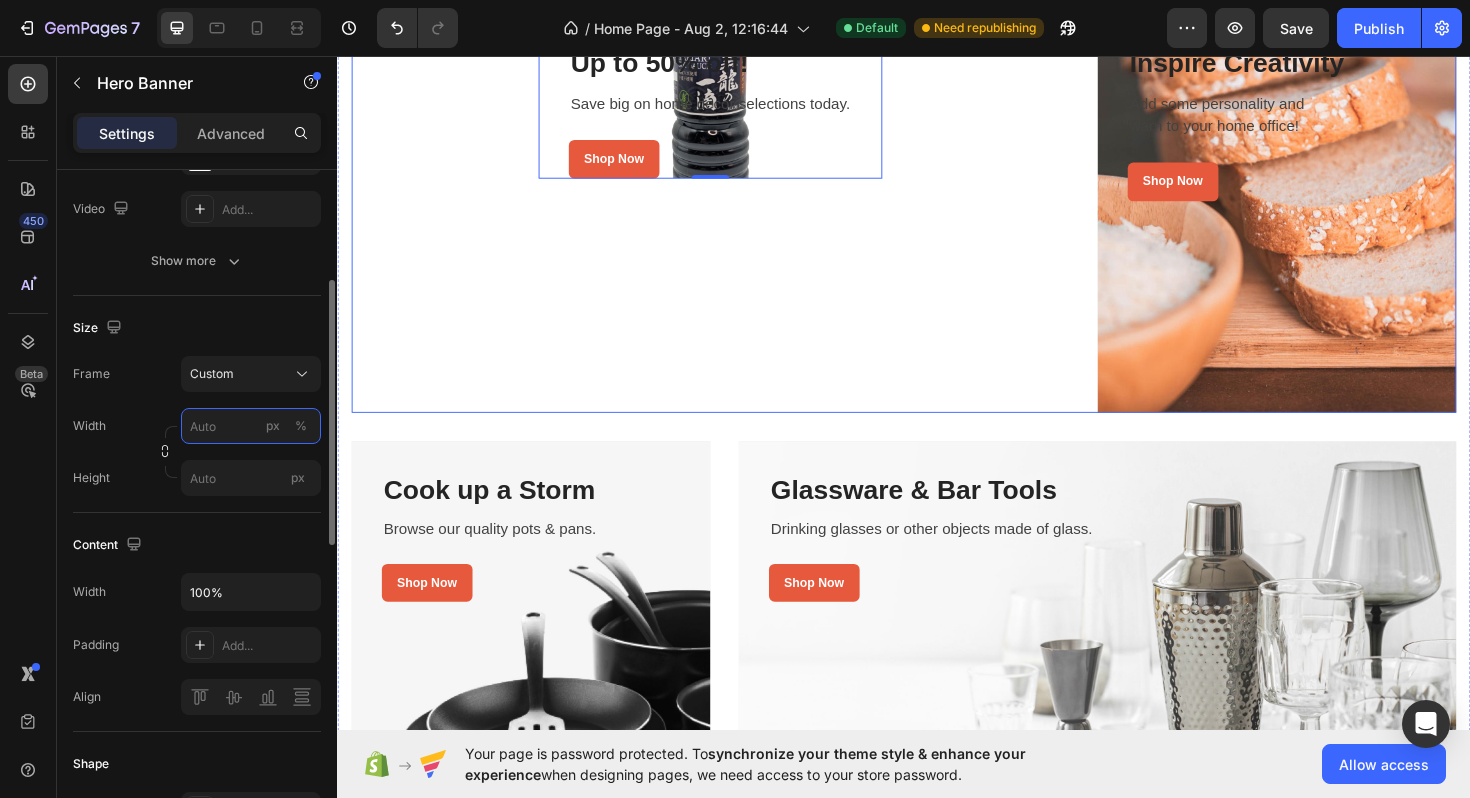 scroll, scrollTop: 3597, scrollLeft: 0, axis: vertical 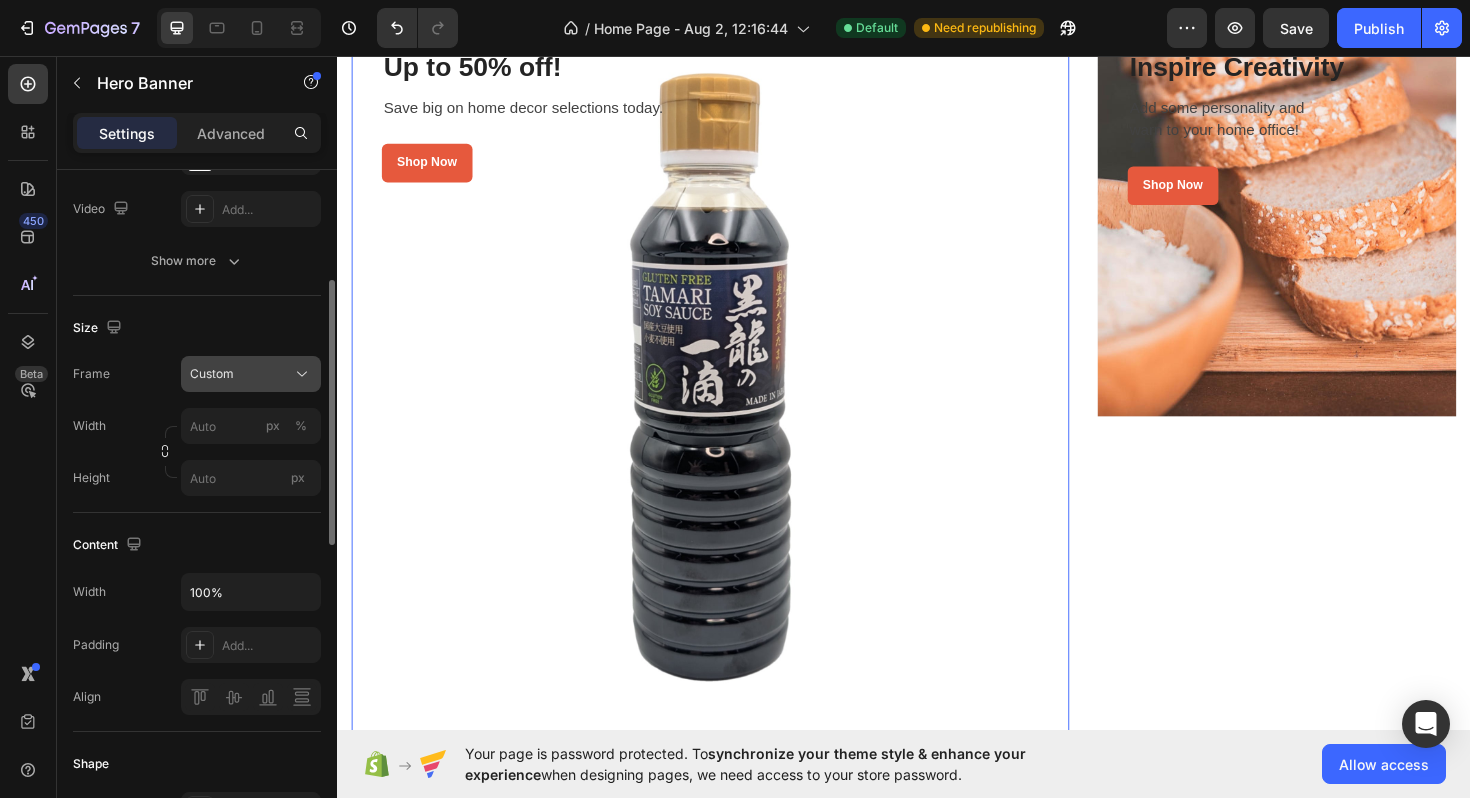 click on "Custom" 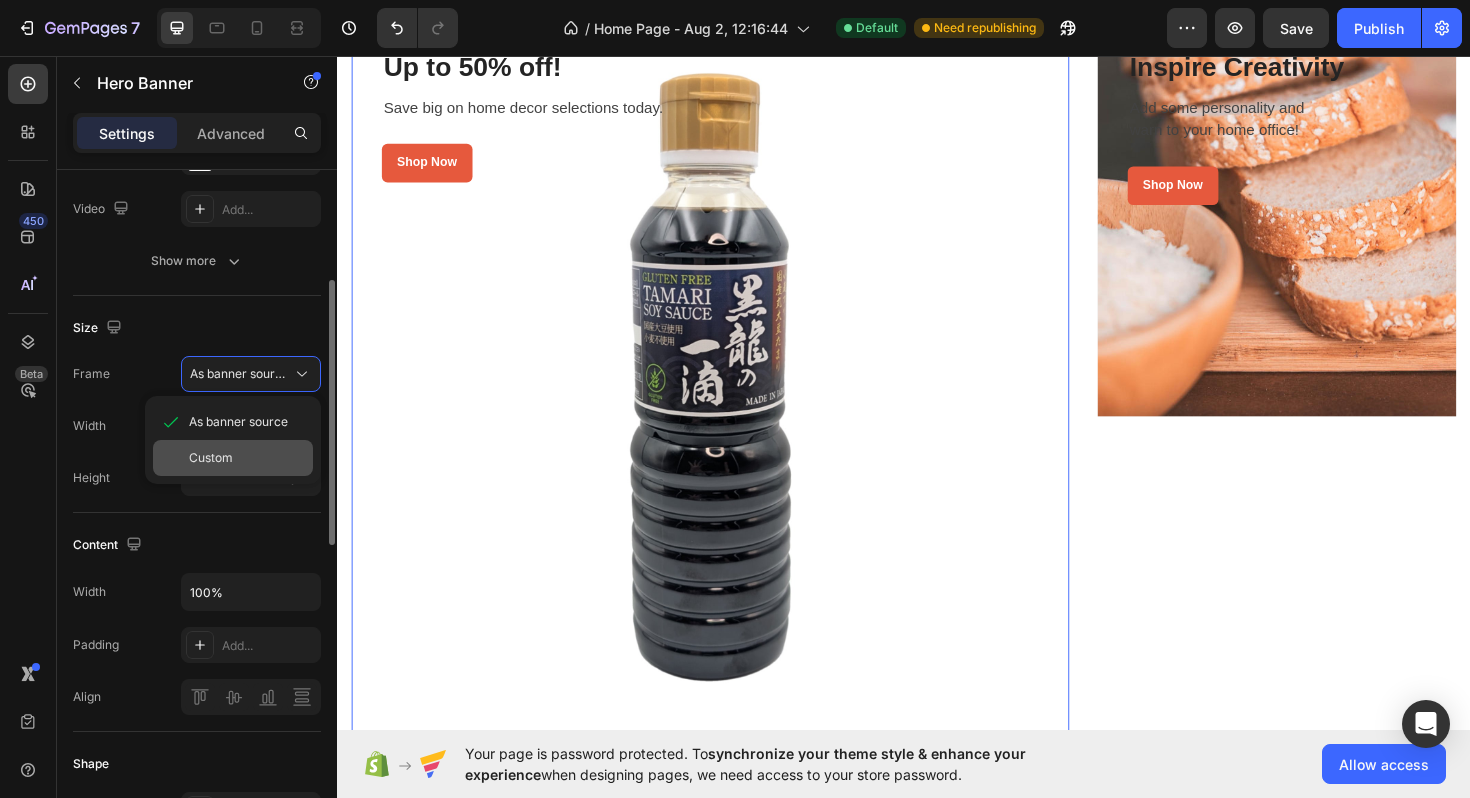 click on "Custom" at bounding box center (247, 458) 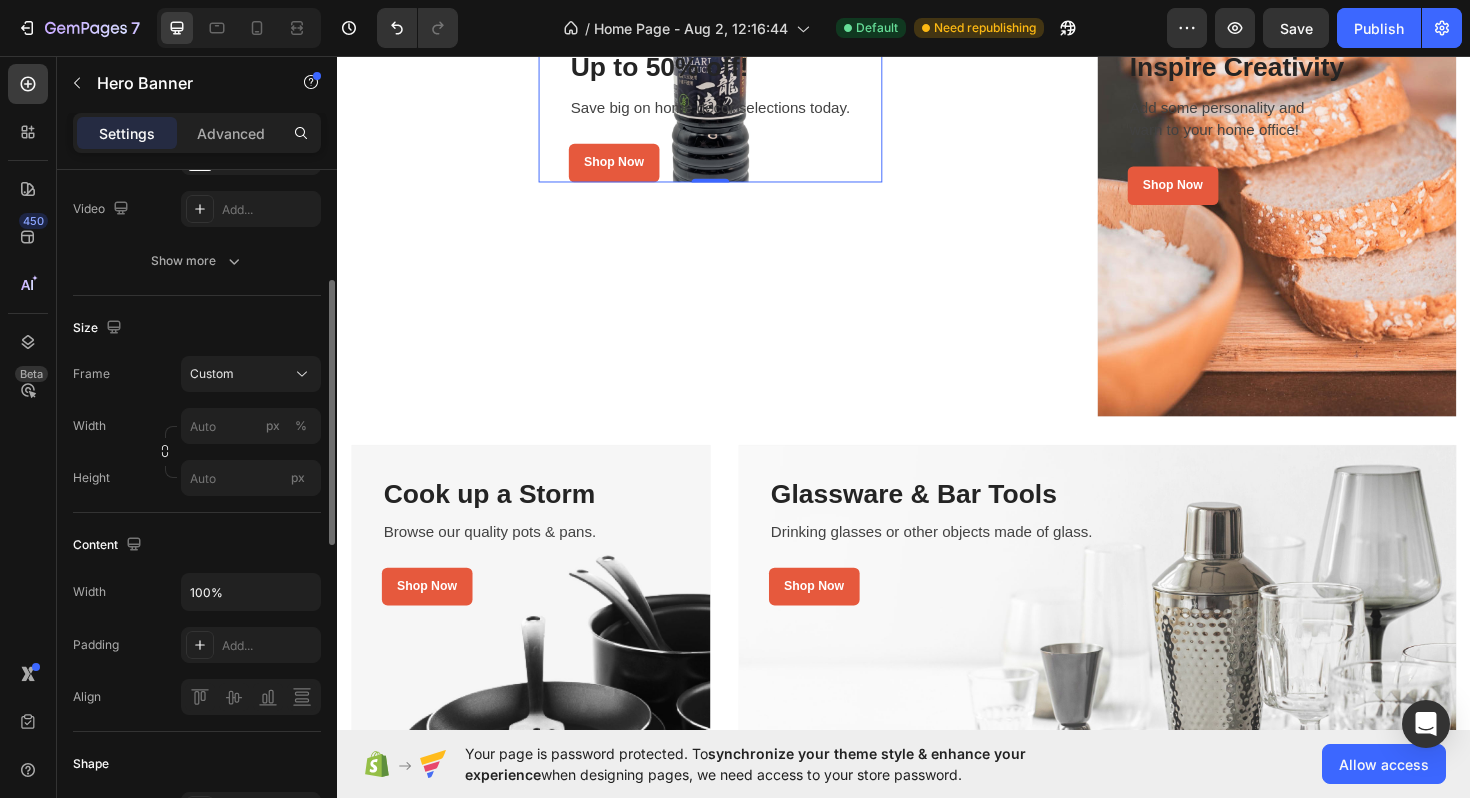 click on "Size" at bounding box center (197, 328) 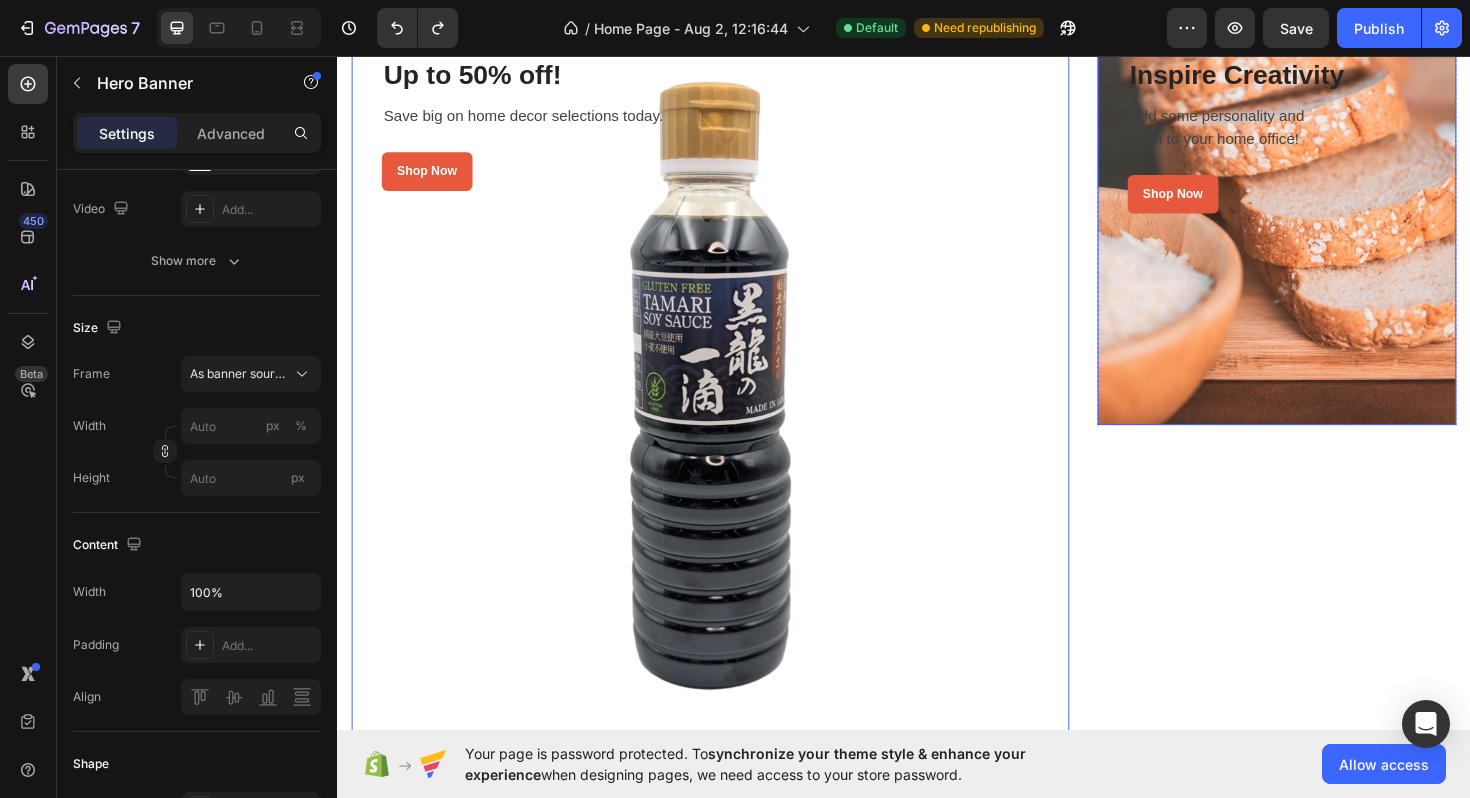 scroll, scrollTop: 3621, scrollLeft: 0, axis: vertical 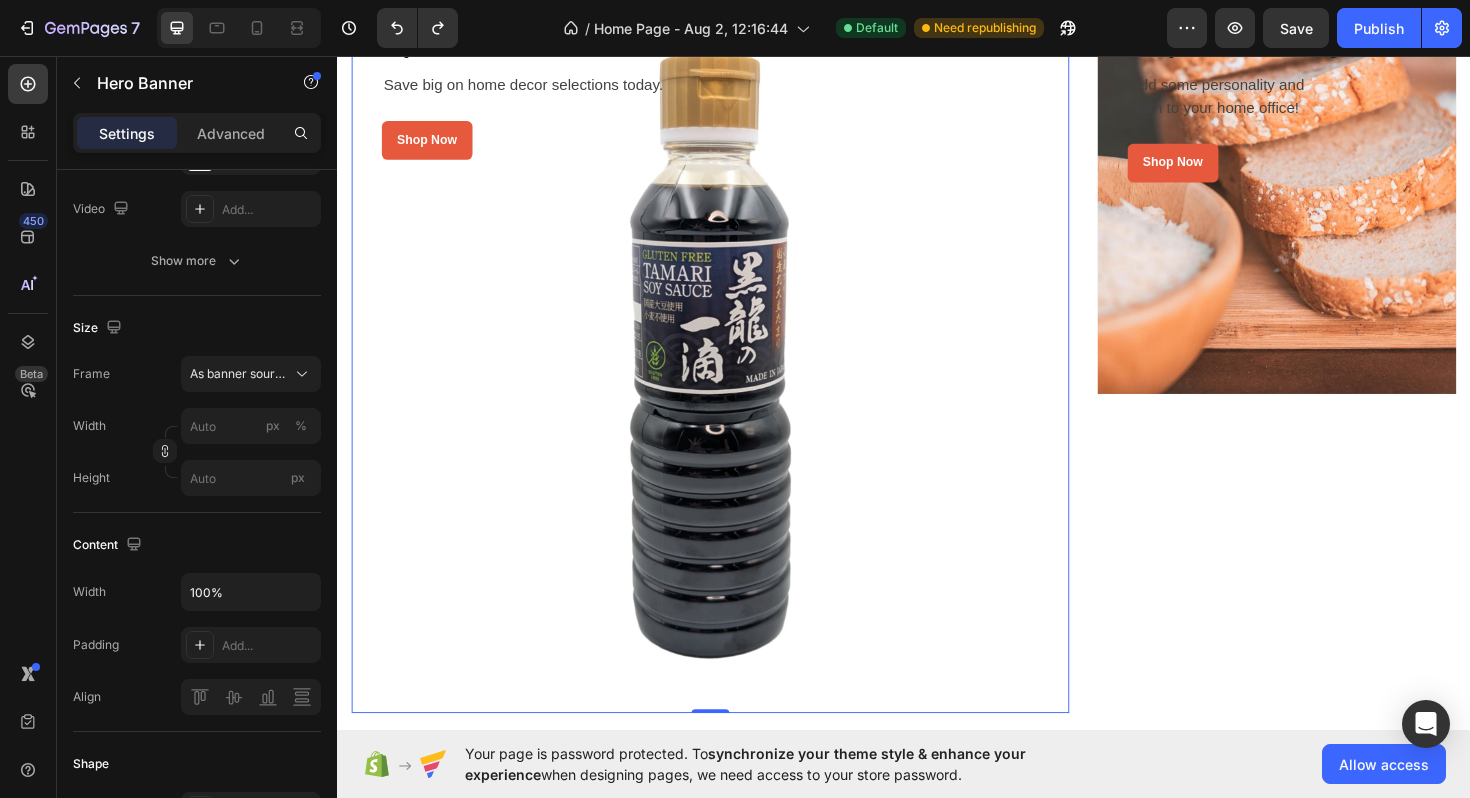 type on "100" 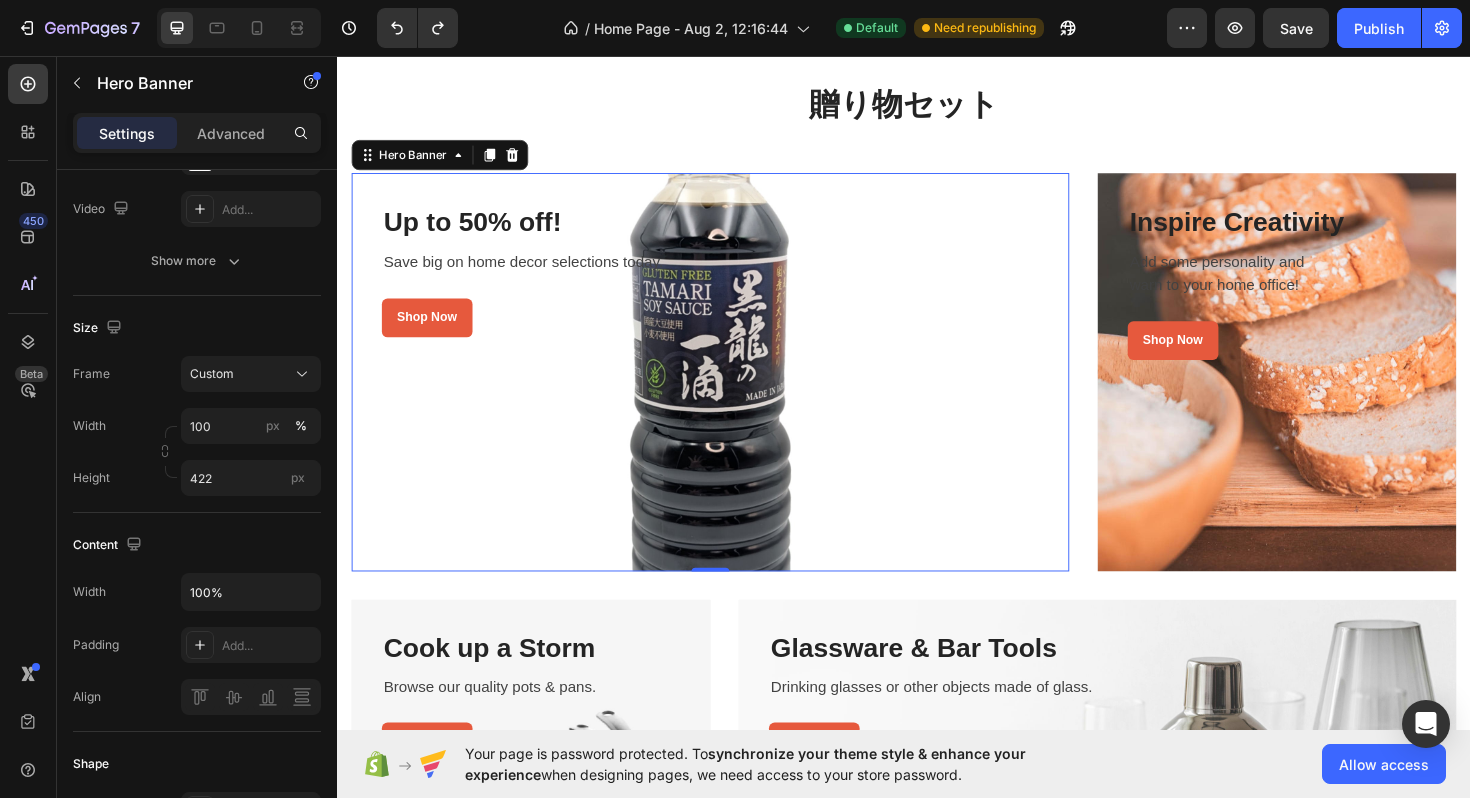 scroll, scrollTop: 3412, scrollLeft: 0, axis: vertical 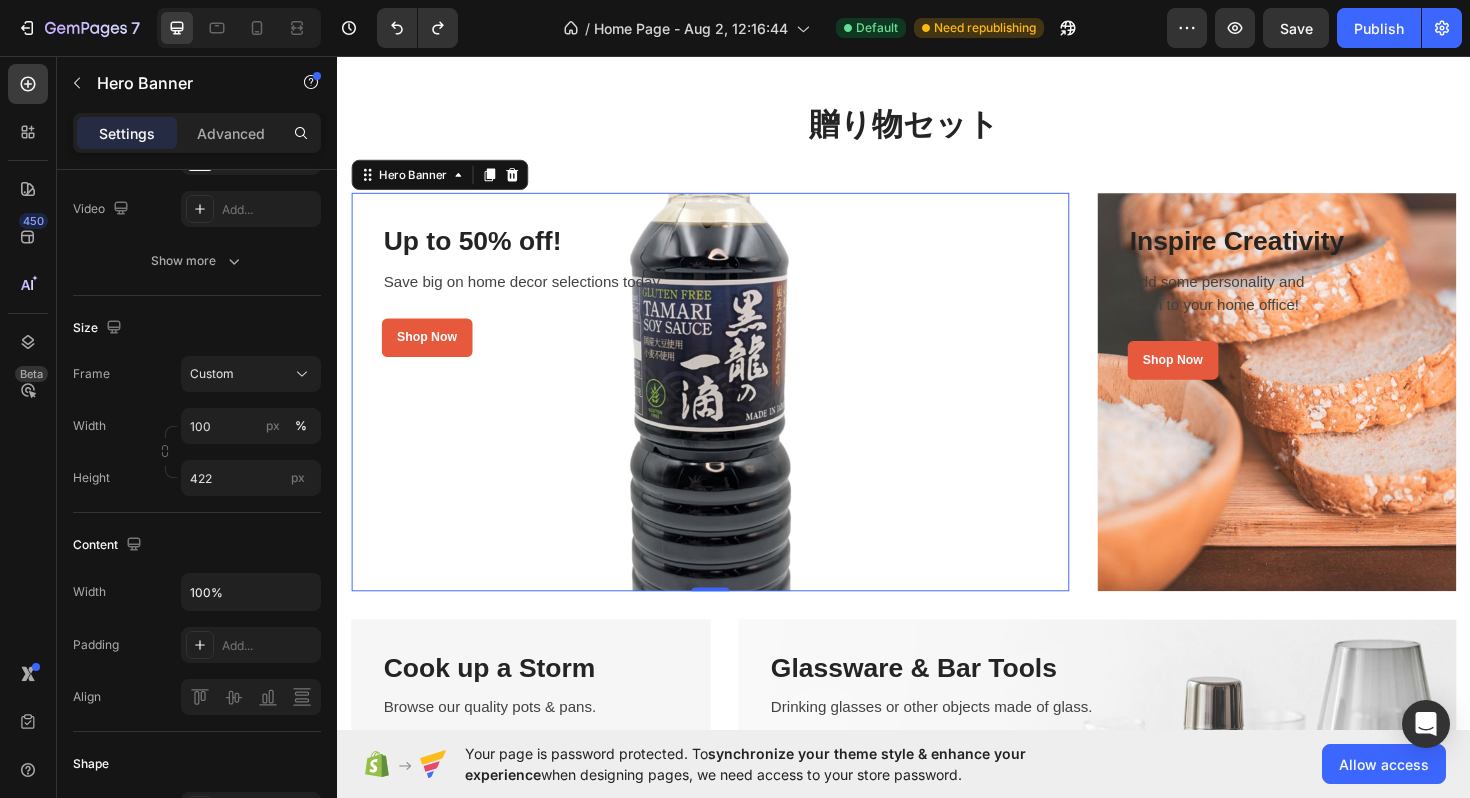 click at bounding box center [732, 412] 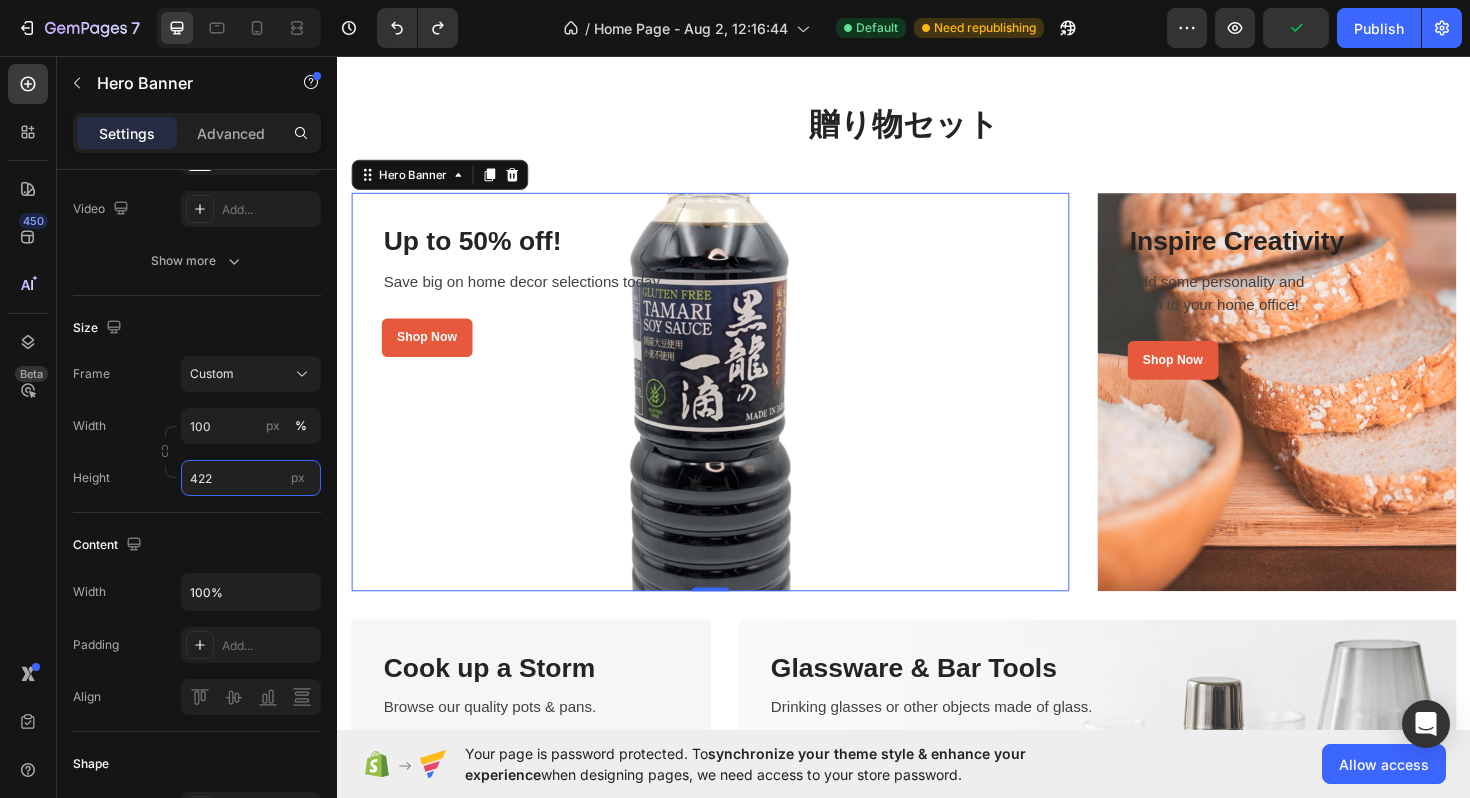 click on "422" at bounding box center (251, 478) 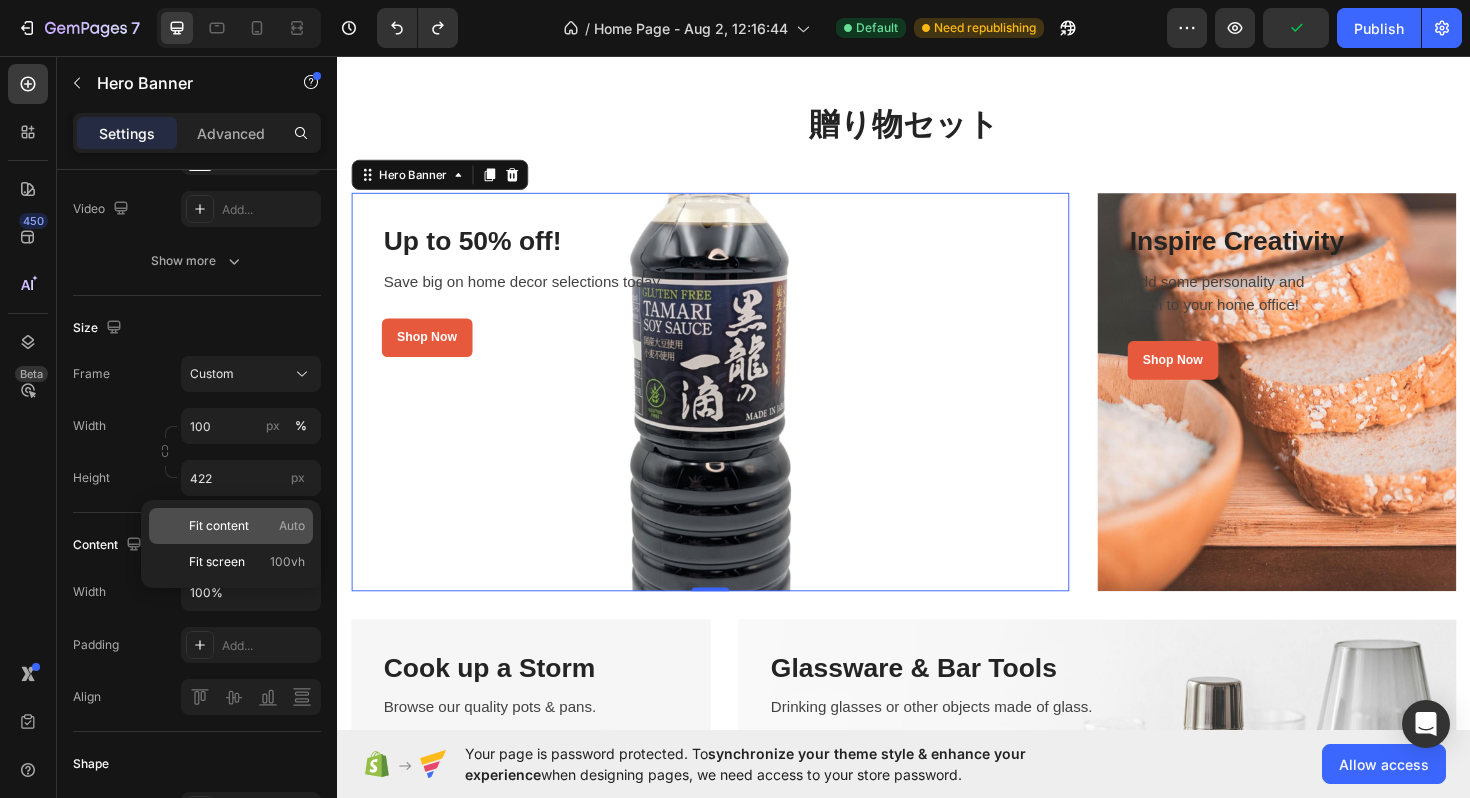 click on "Fit content Auto" at bounding box center [247, 526] 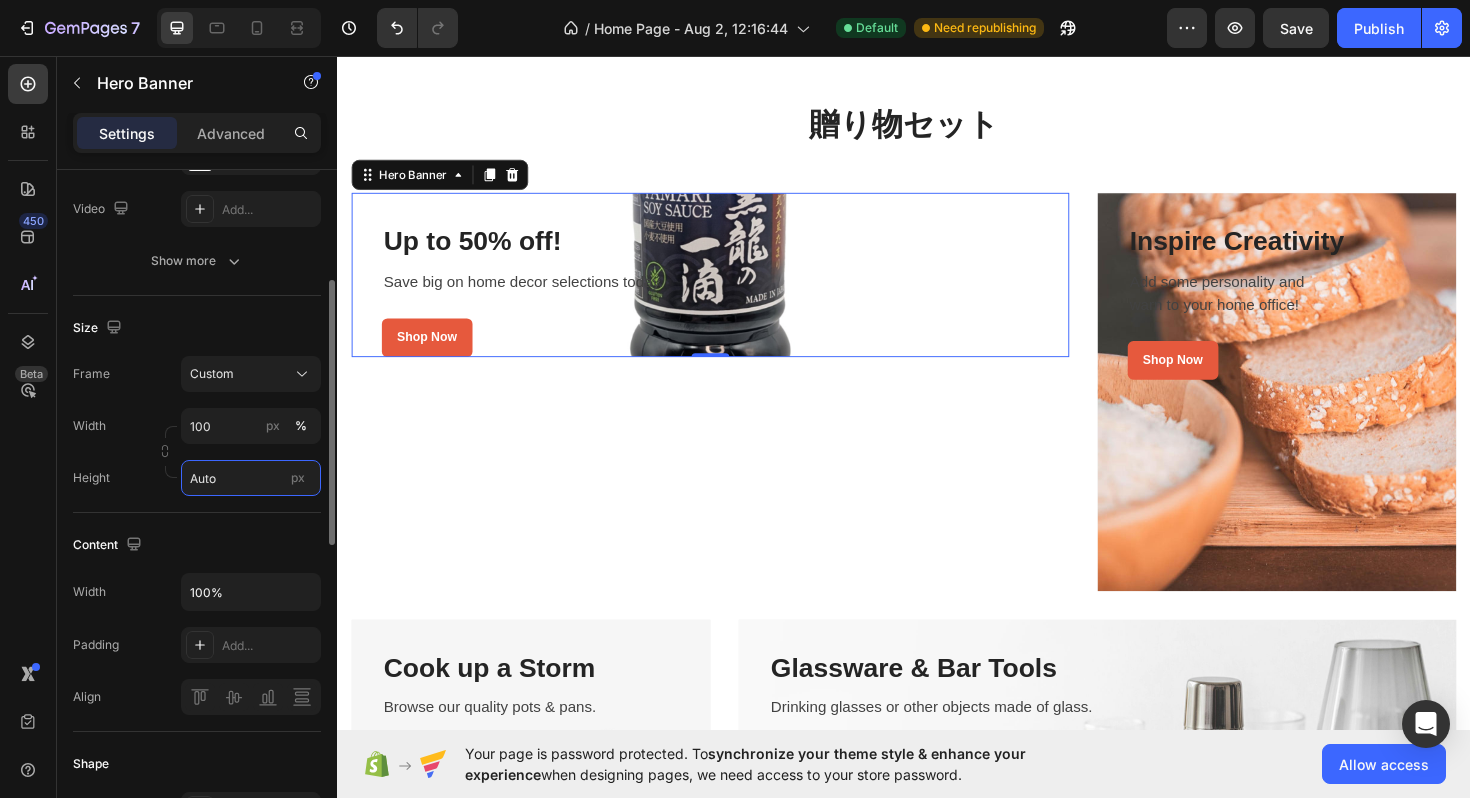 click on "Auto" at bounding box center [251, 478] 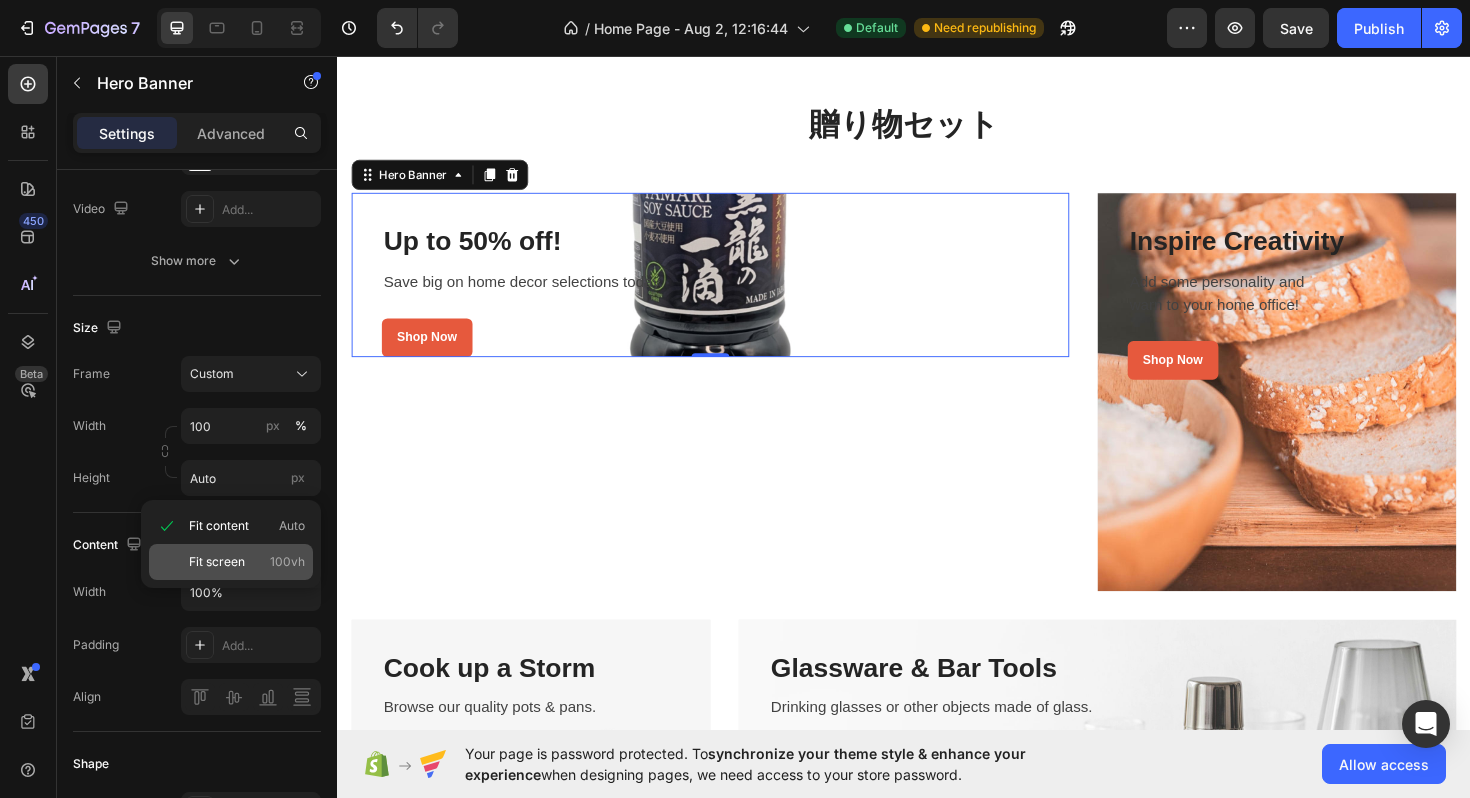 click on "Fit screen 100vh" 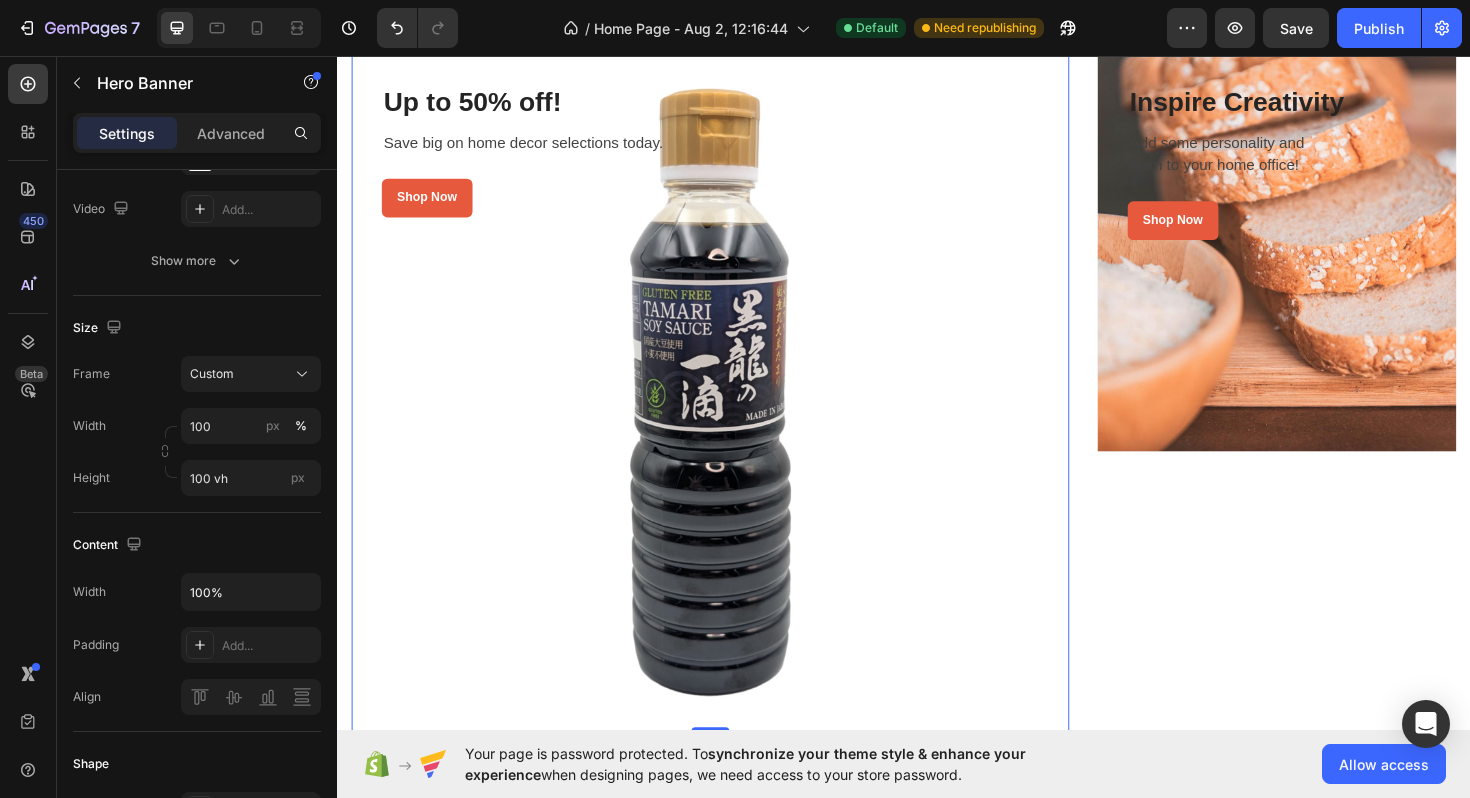 scroll, scrollTop: 3469, scrollLeft: 0, axis: vertical 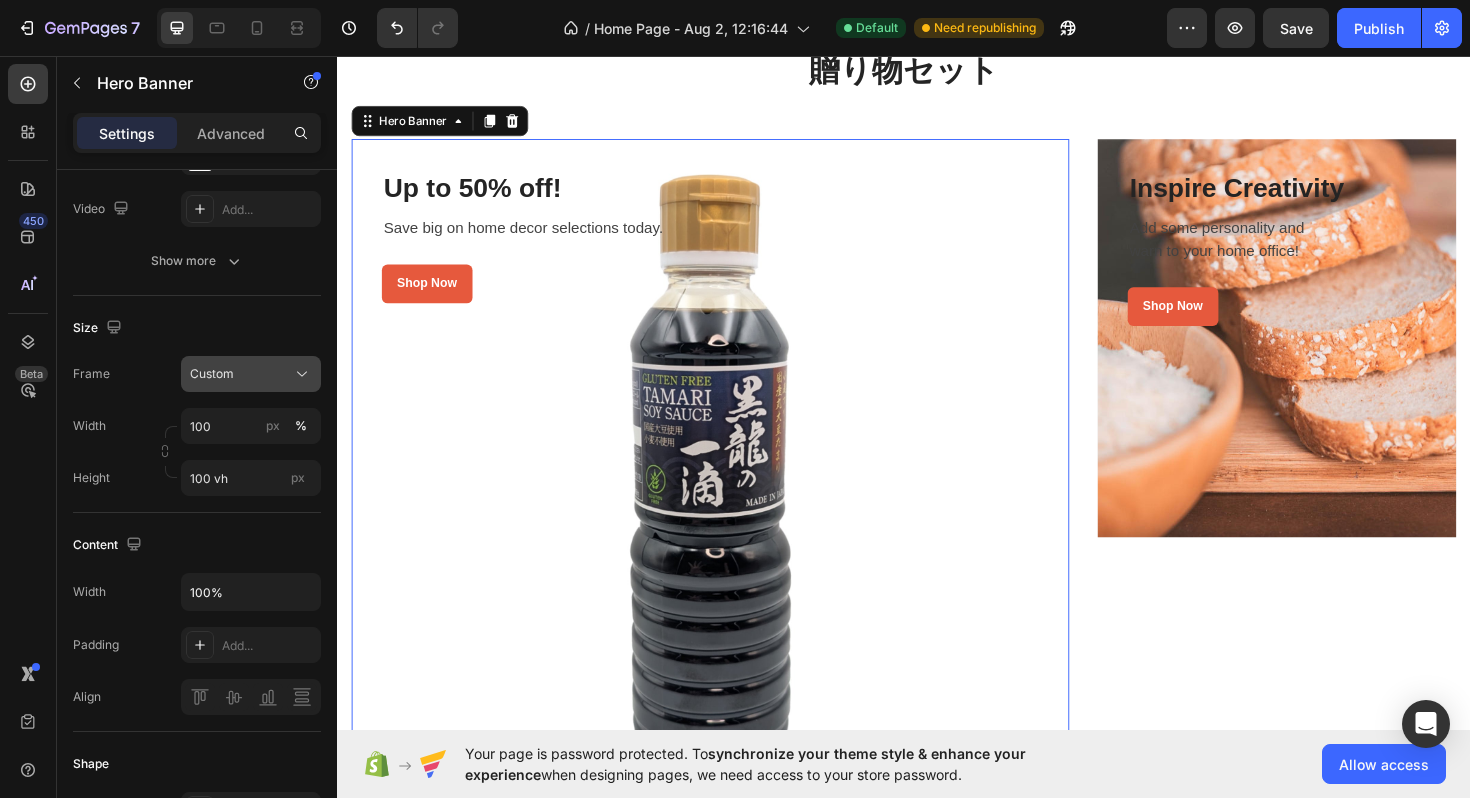click on "Custom" 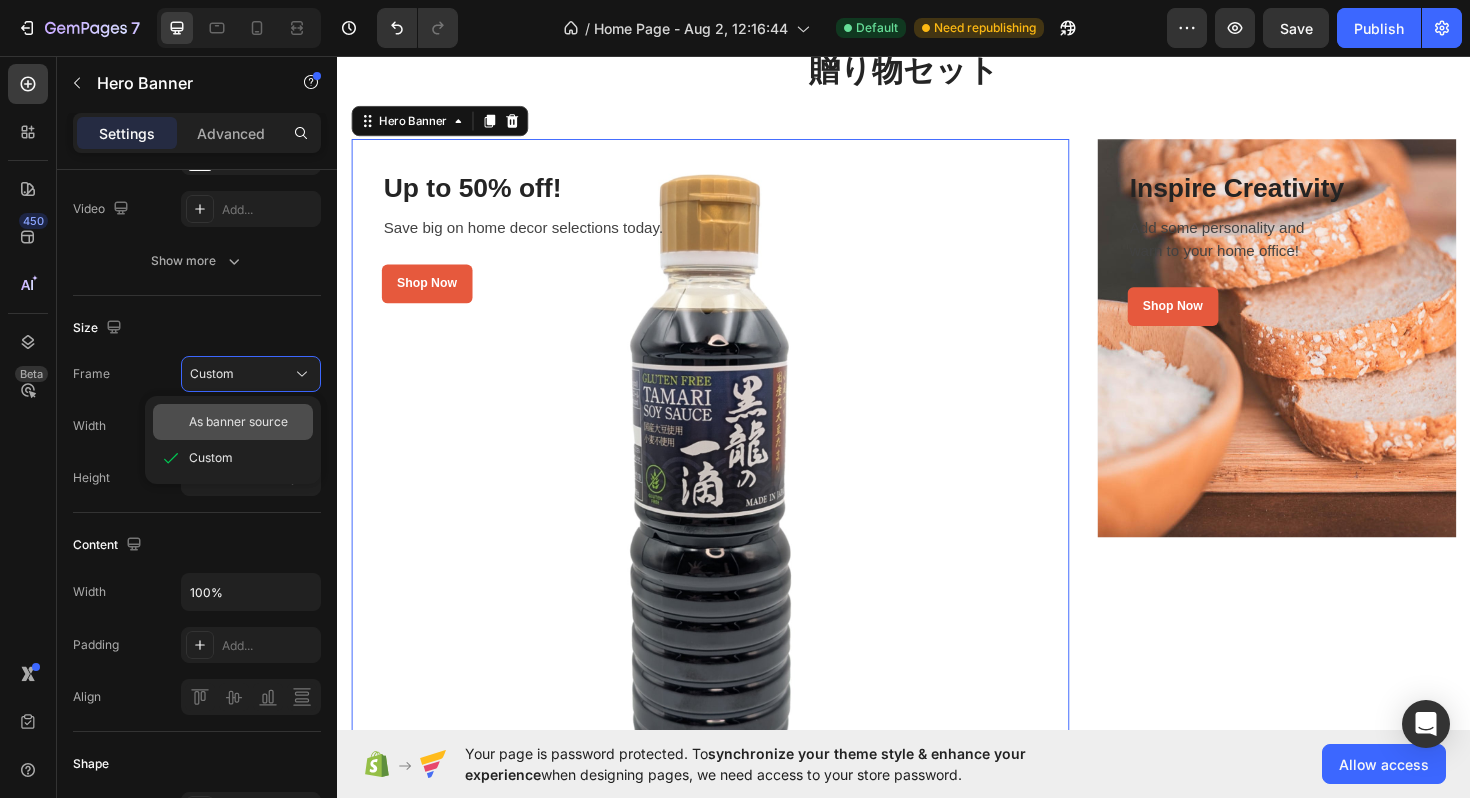 click on "As banner source" 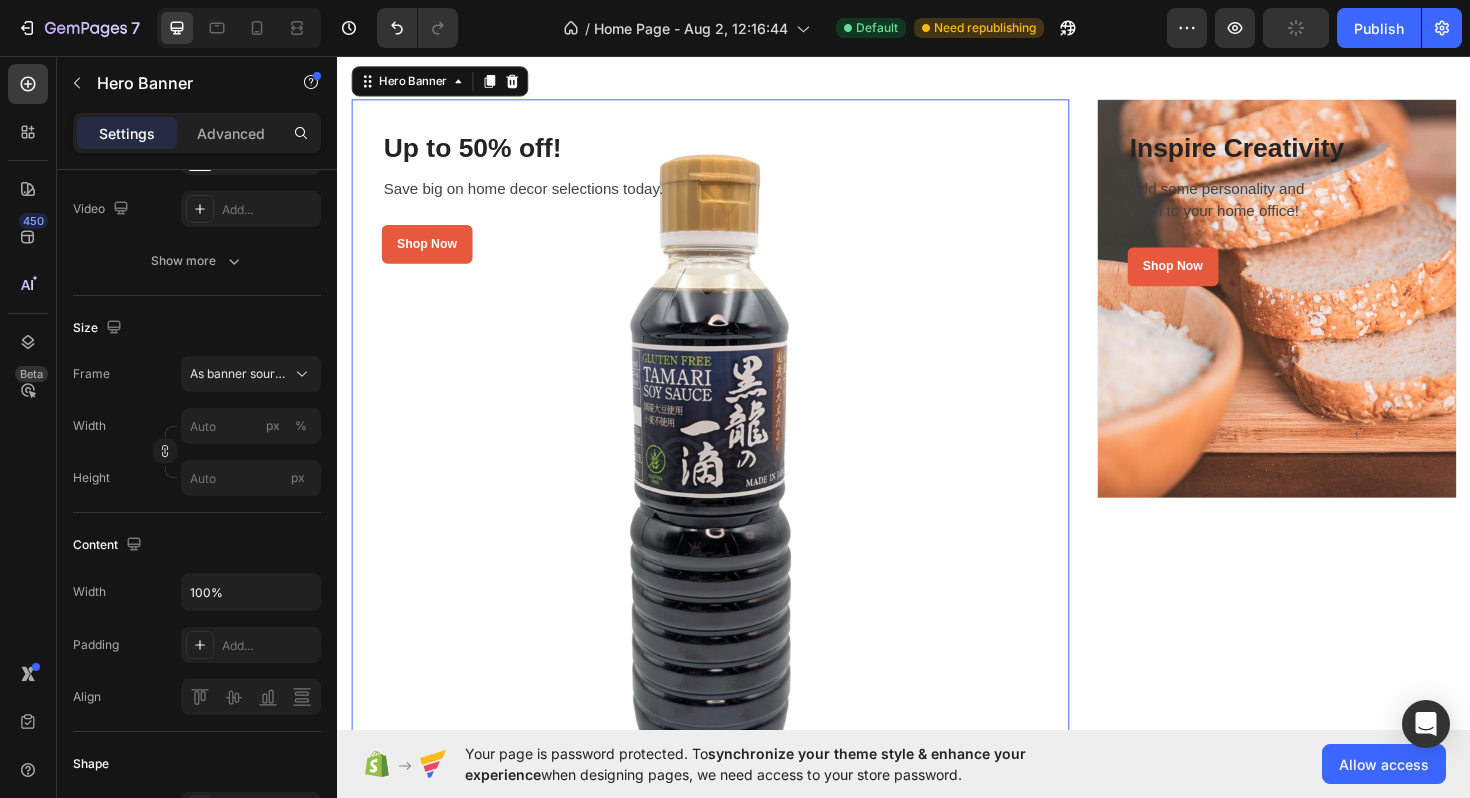 scroll, scrollTop: 3495, scrollLeft: 0, axis: vertical 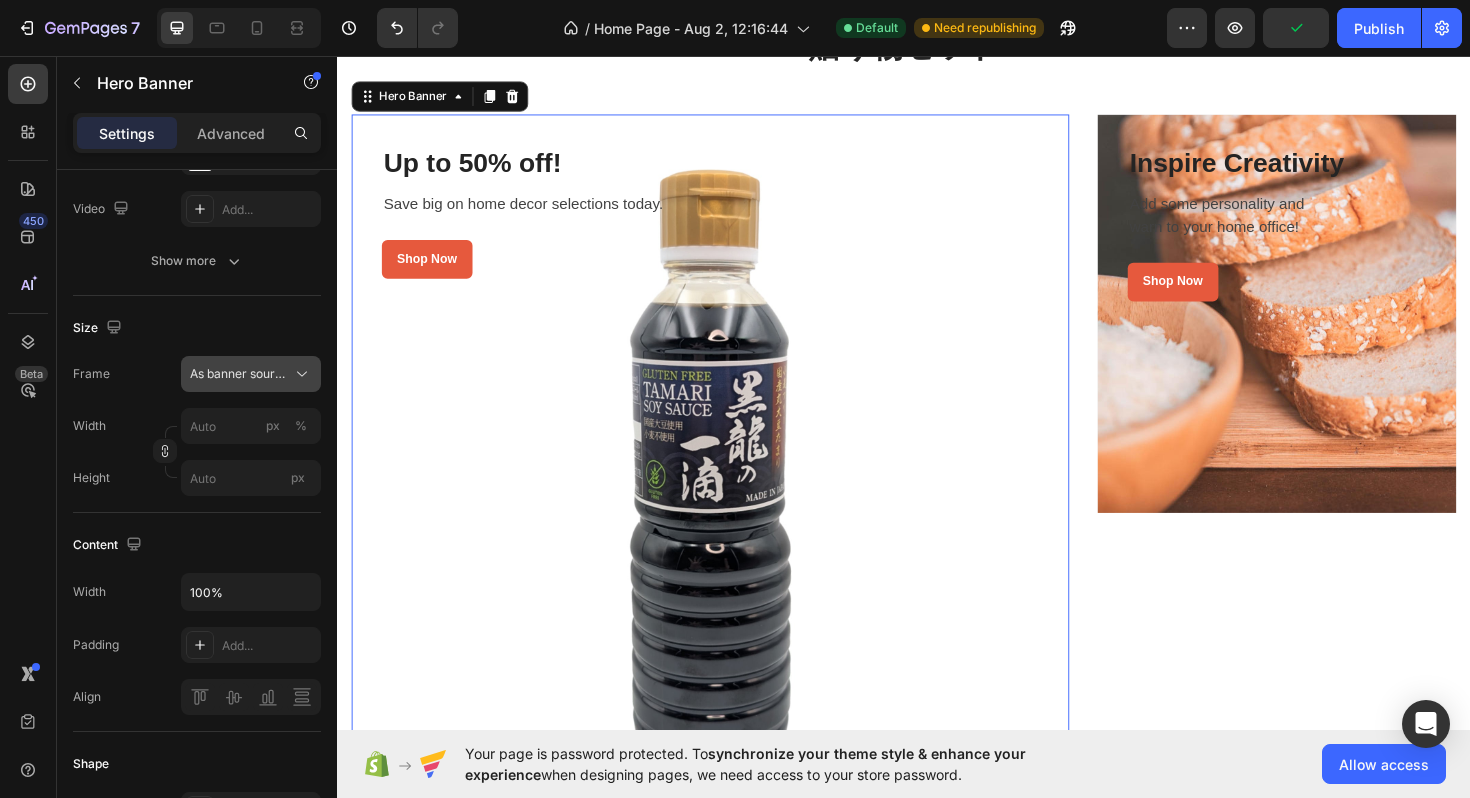 click on "As banner source" at bounding box center [239, 374] 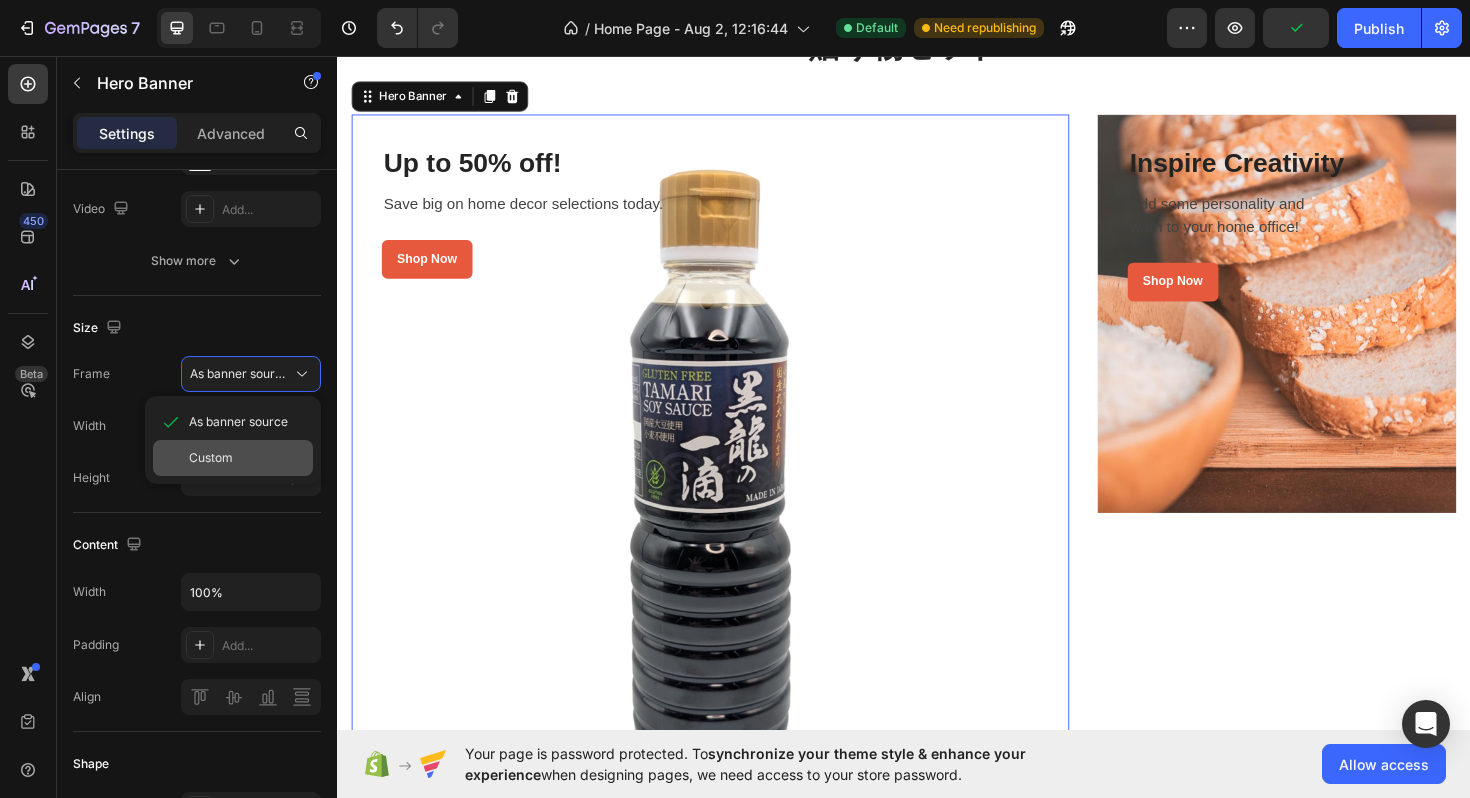 click on "Custom" at bounding box center [211, 458] 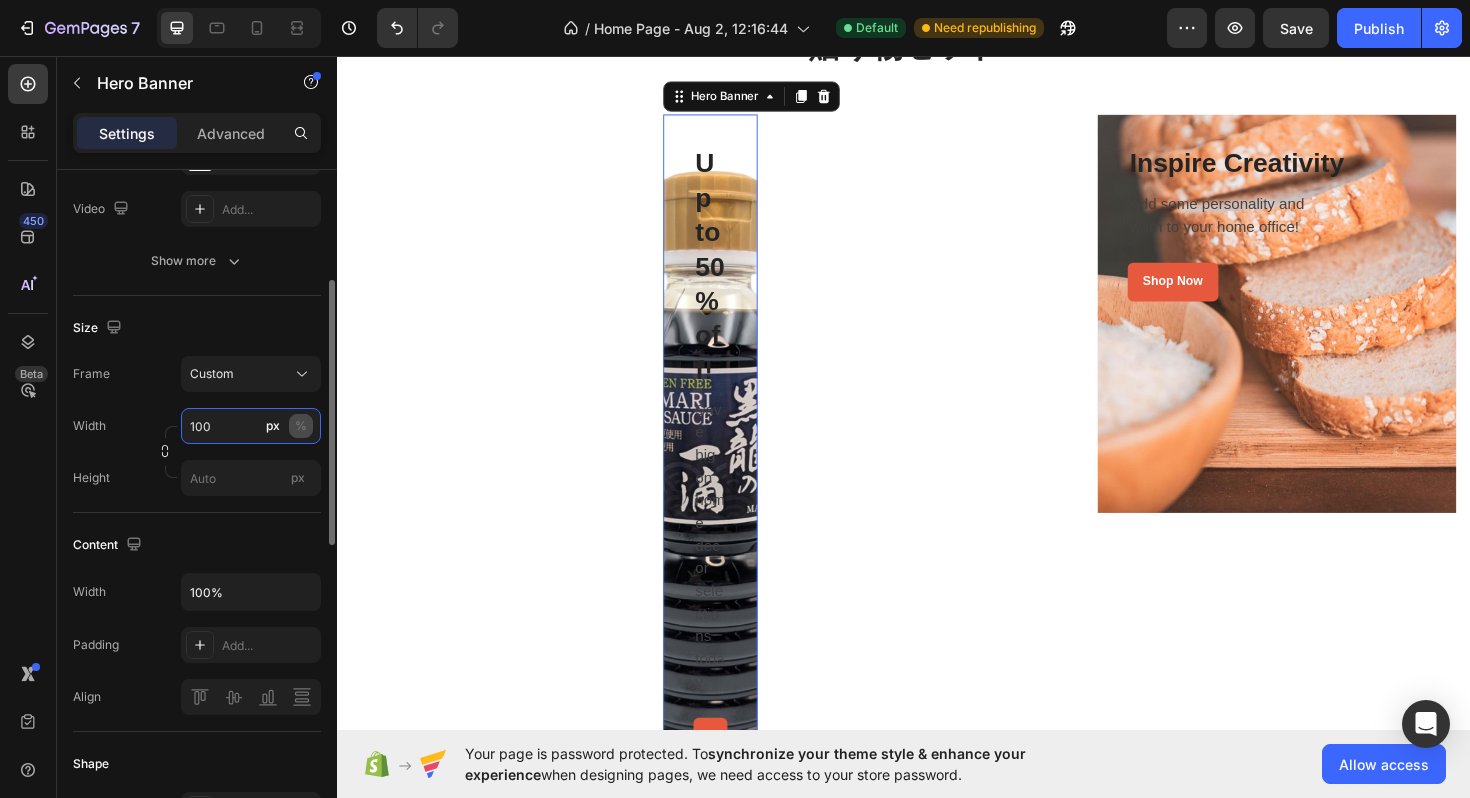 type on "100" 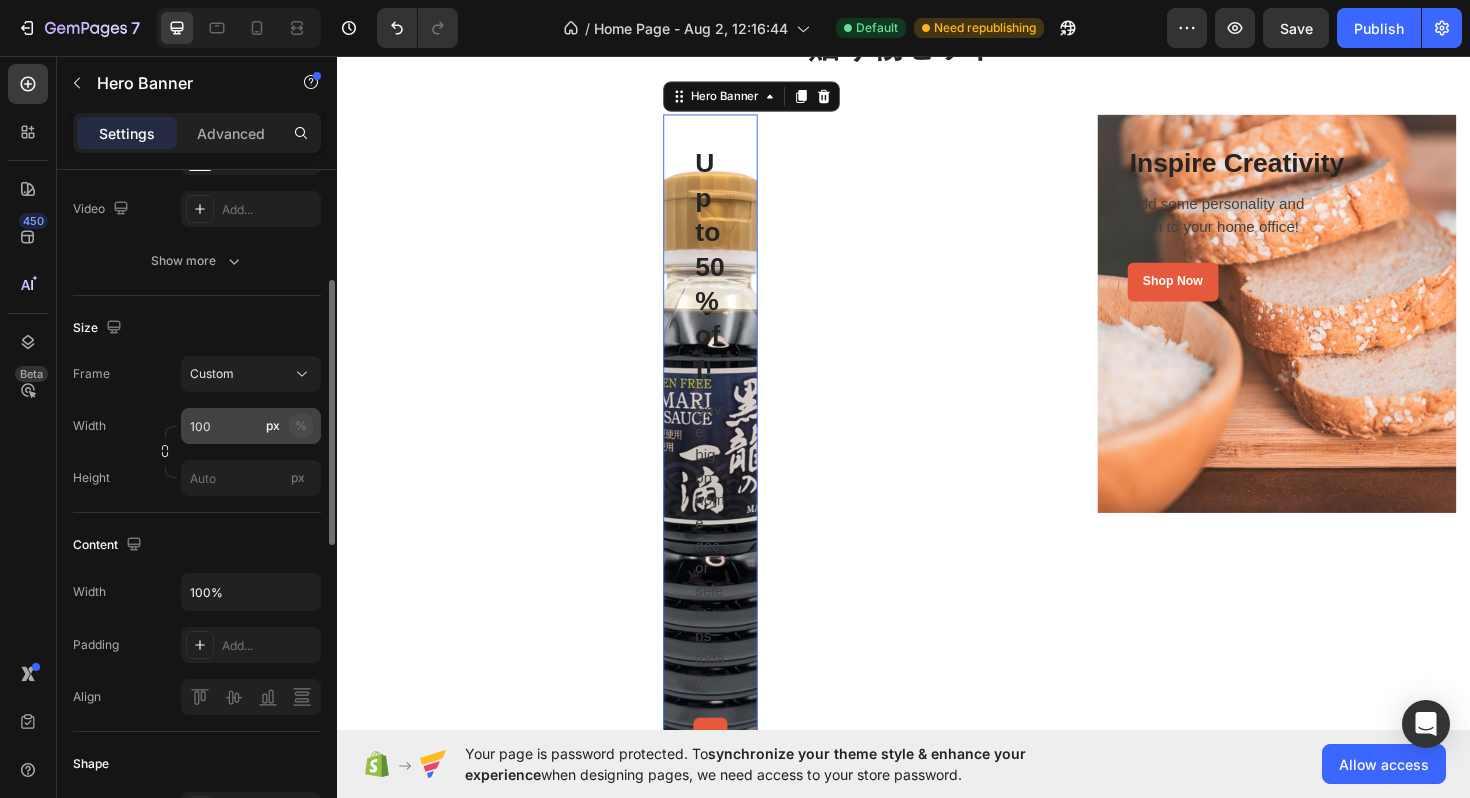 click on "%" 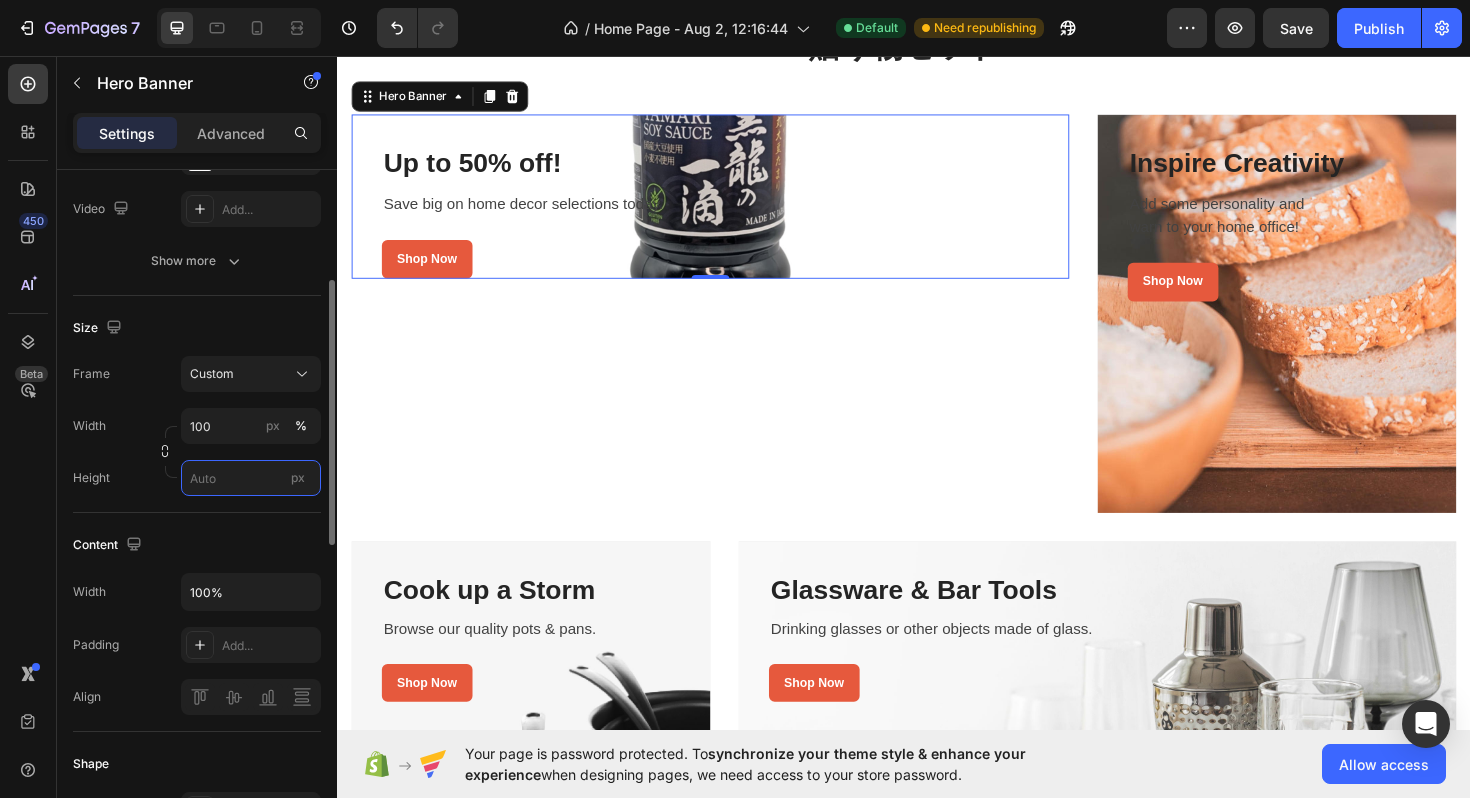 click on "px" at bounding box center (251, 478) 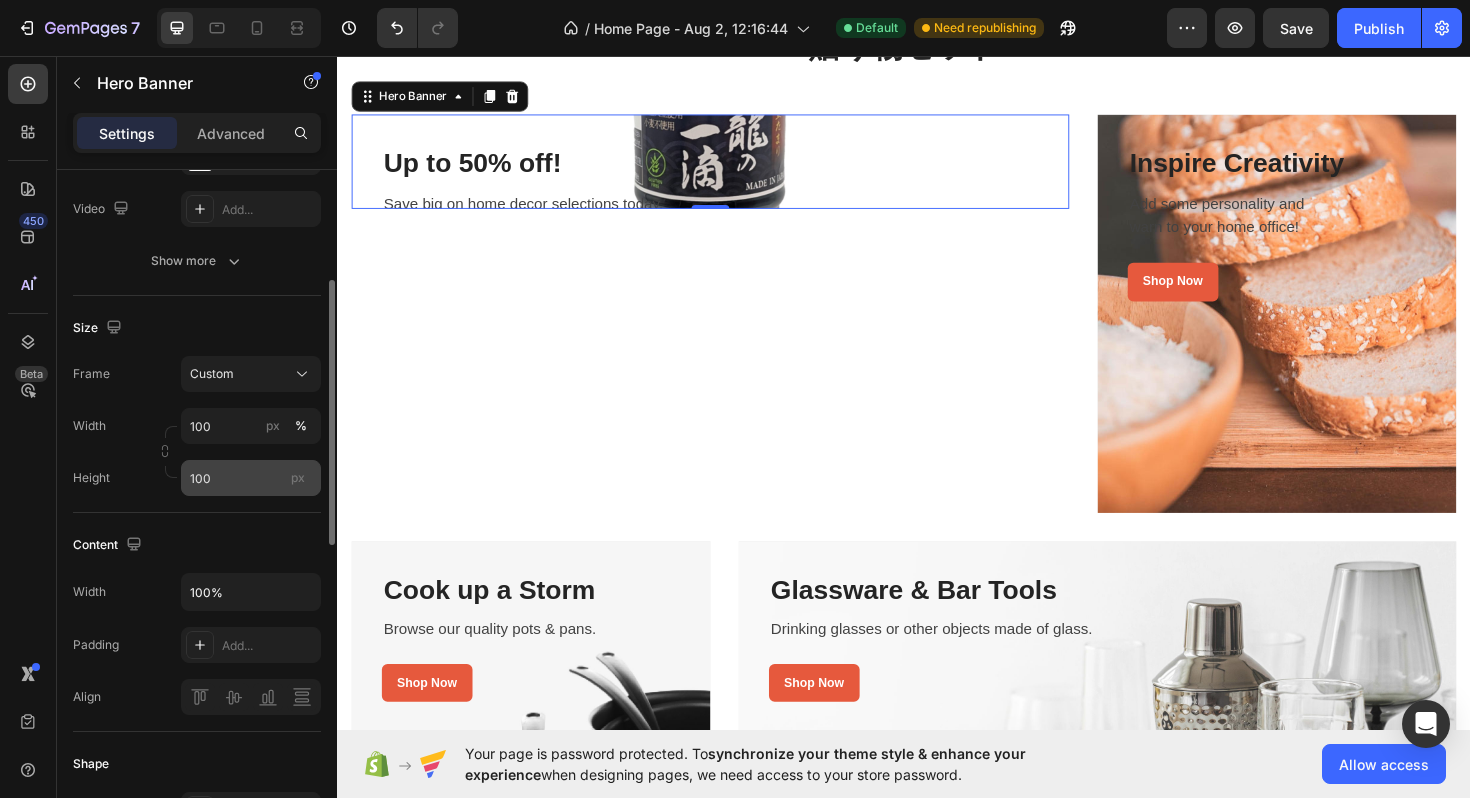 click on "px" at bounding box center (298, 477) 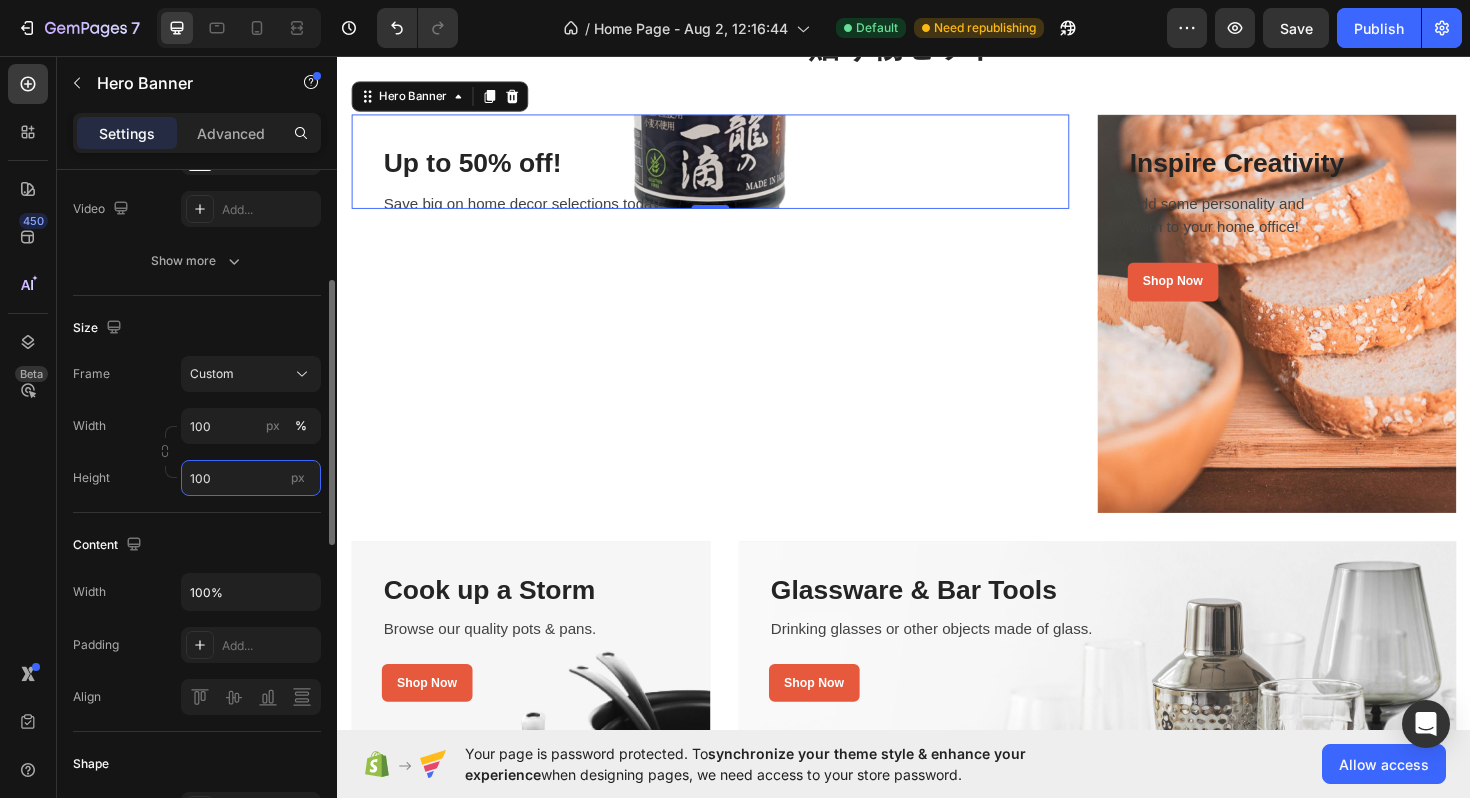 click on "100" at bounding box center (251, 478) 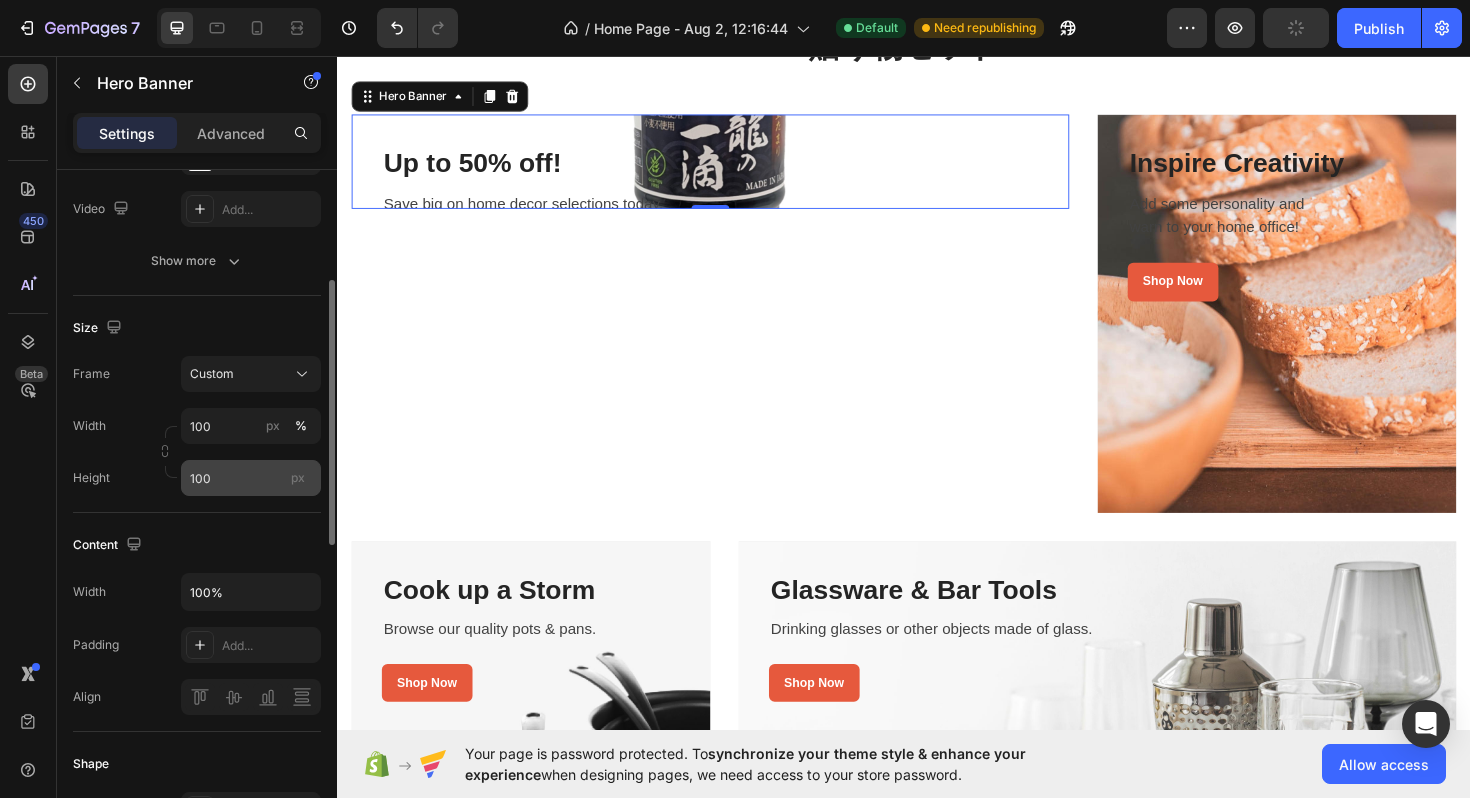 click on "px" at bounding box center (298, 477) 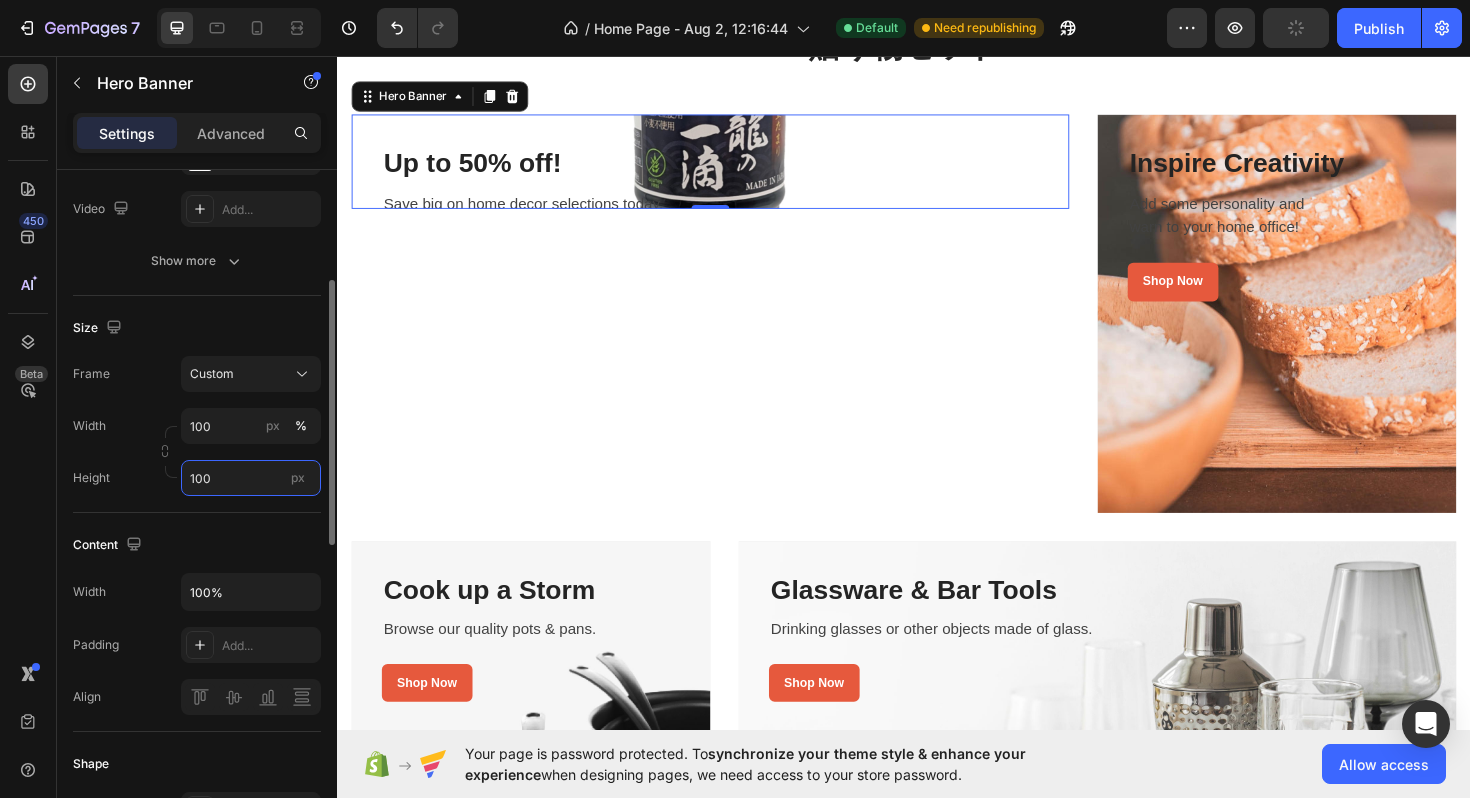 click on "100" at bounding box center (251, 478) 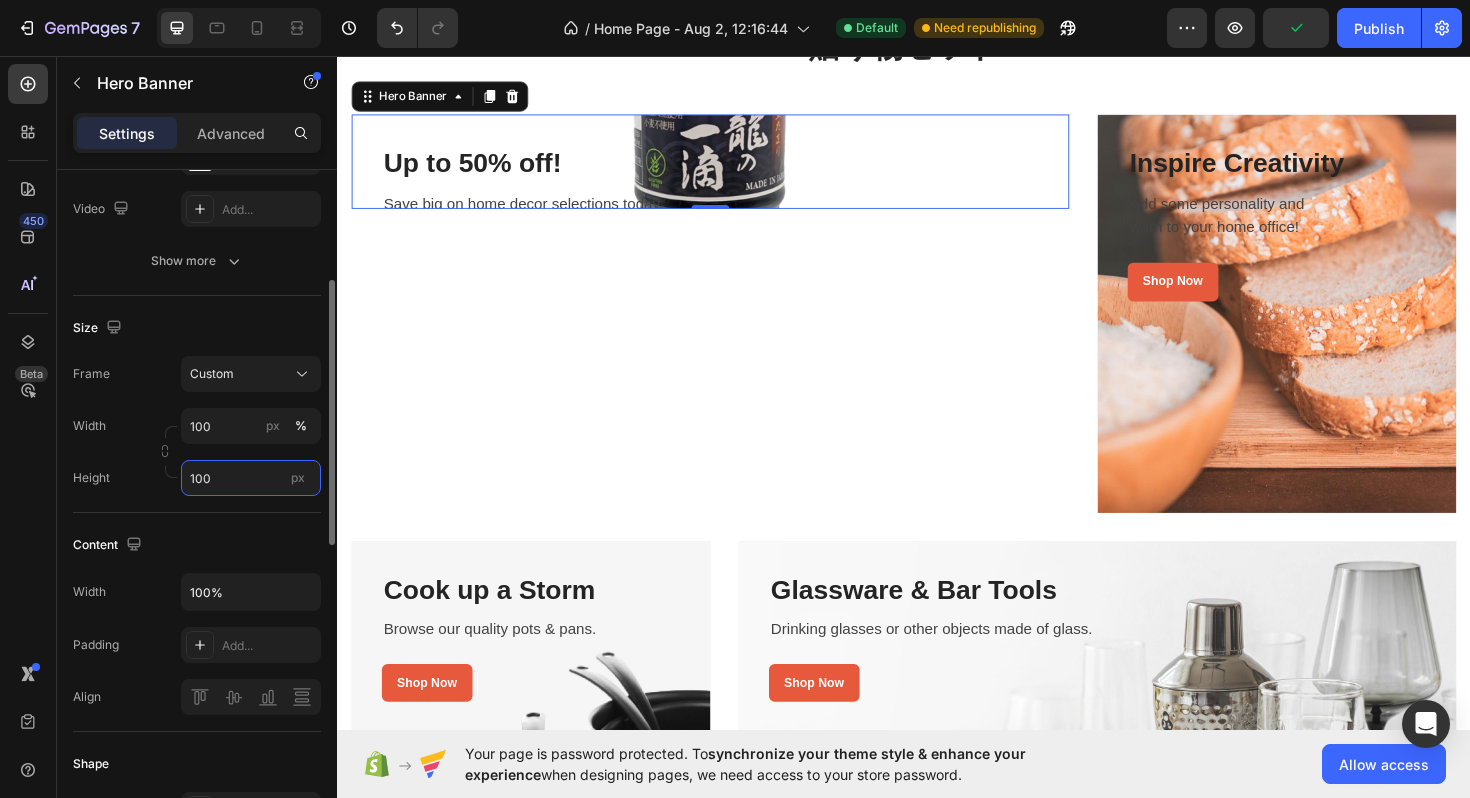 click on "100" at bounding box center (251, 478) 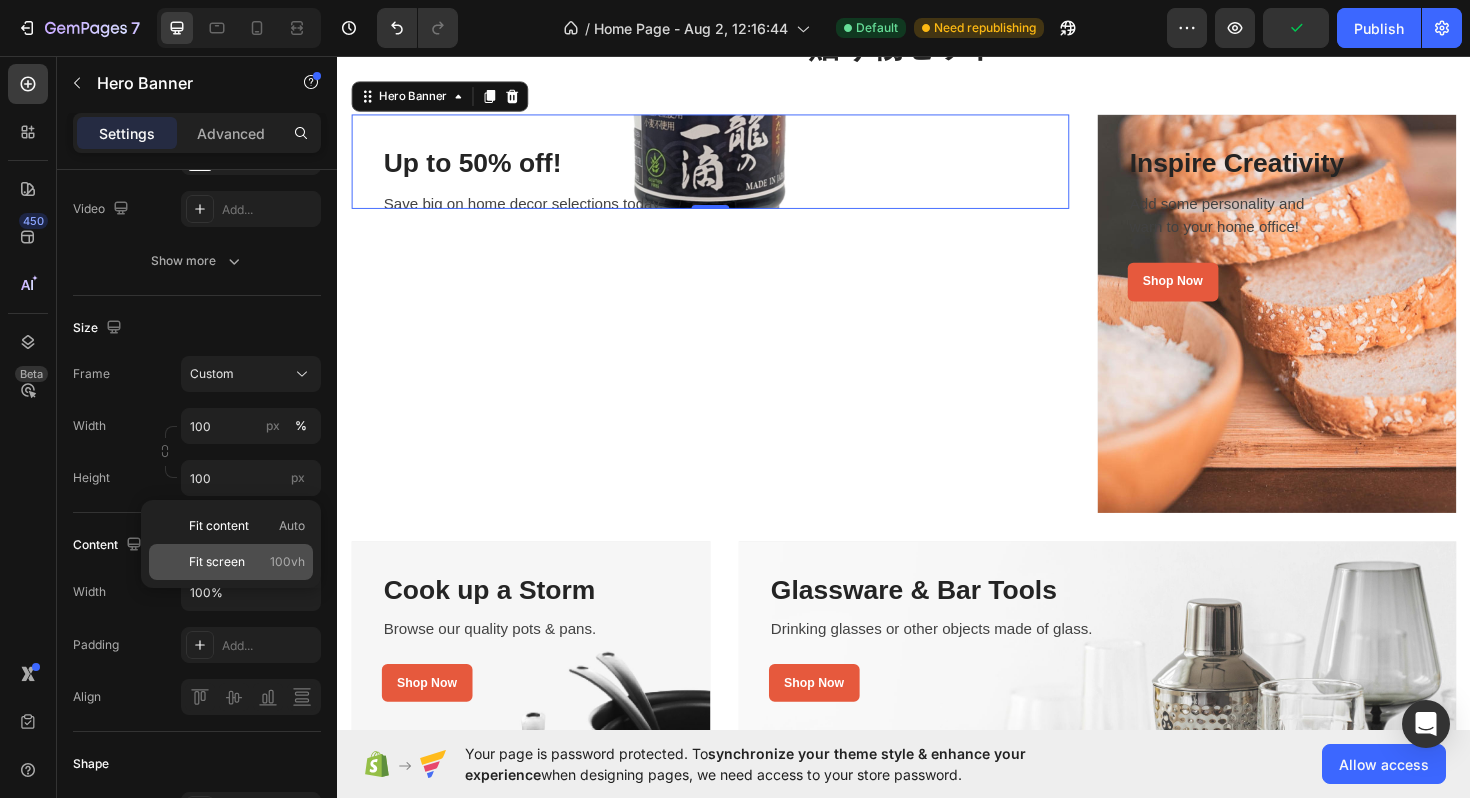 click on "Fit screen 100vh" at bounding box center (247, 562) 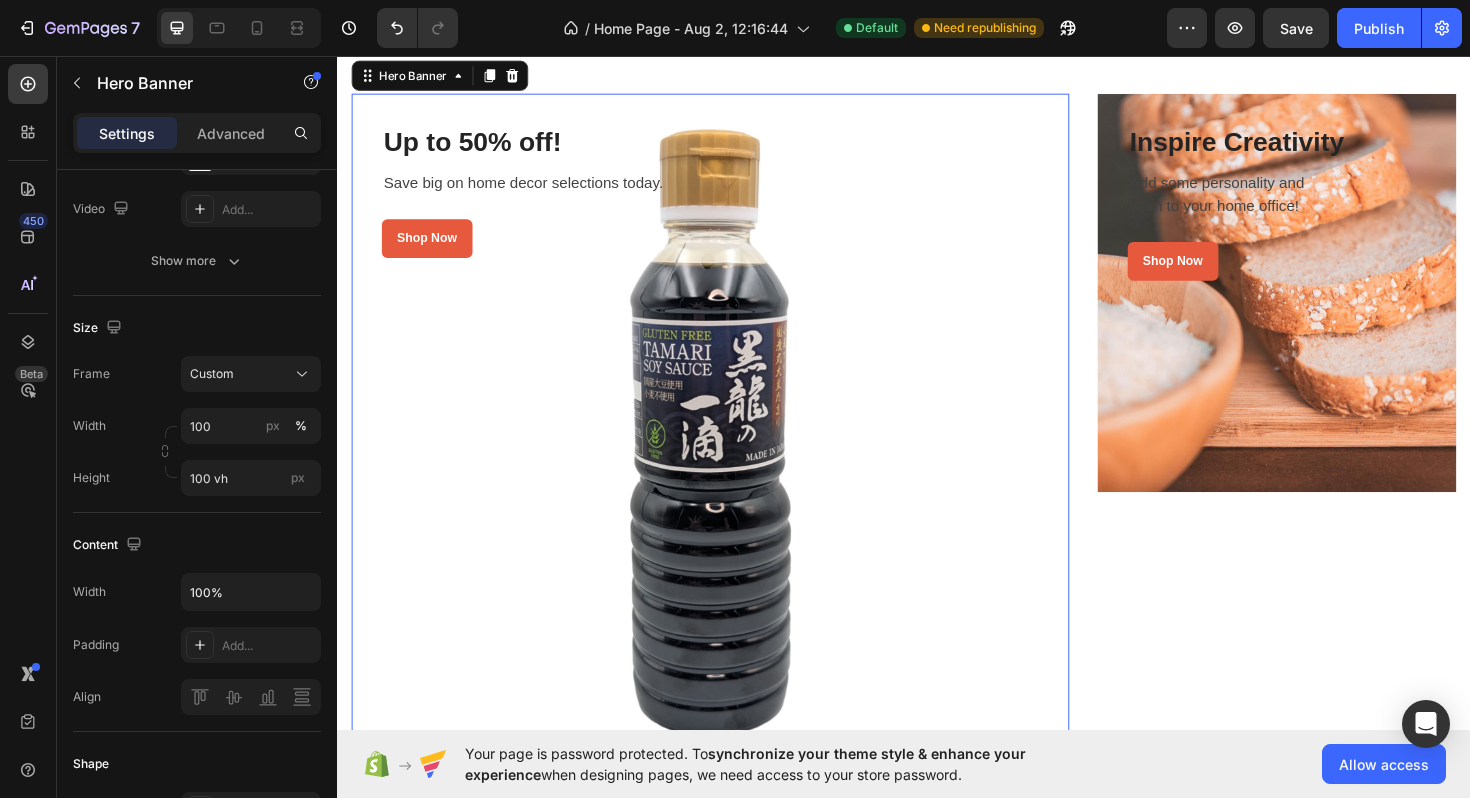 scroll, scrollTop: 3400, scrollLeft: 0, axis: vertical 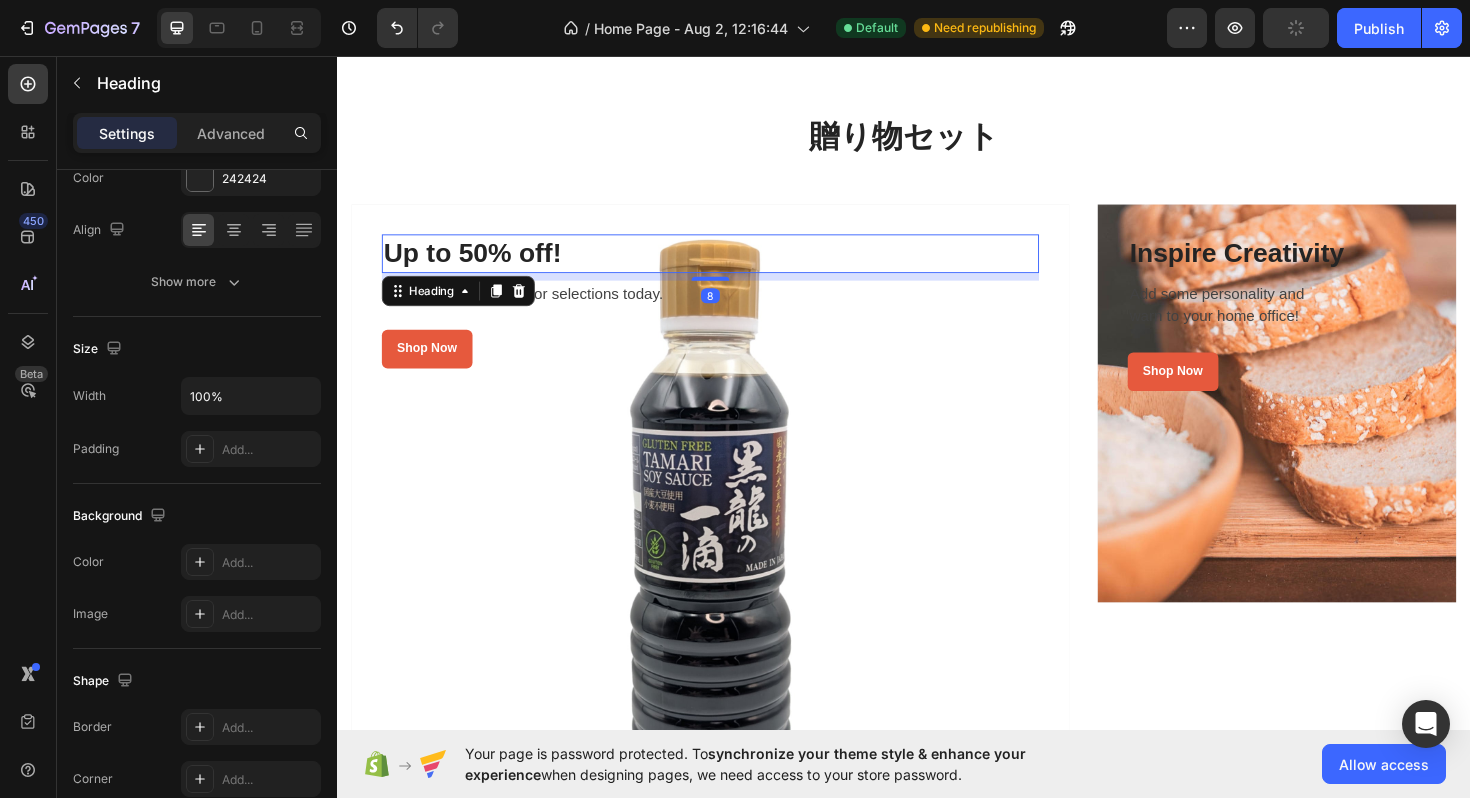 click on "Up to 50% off!" at bounding box center [732, 265] 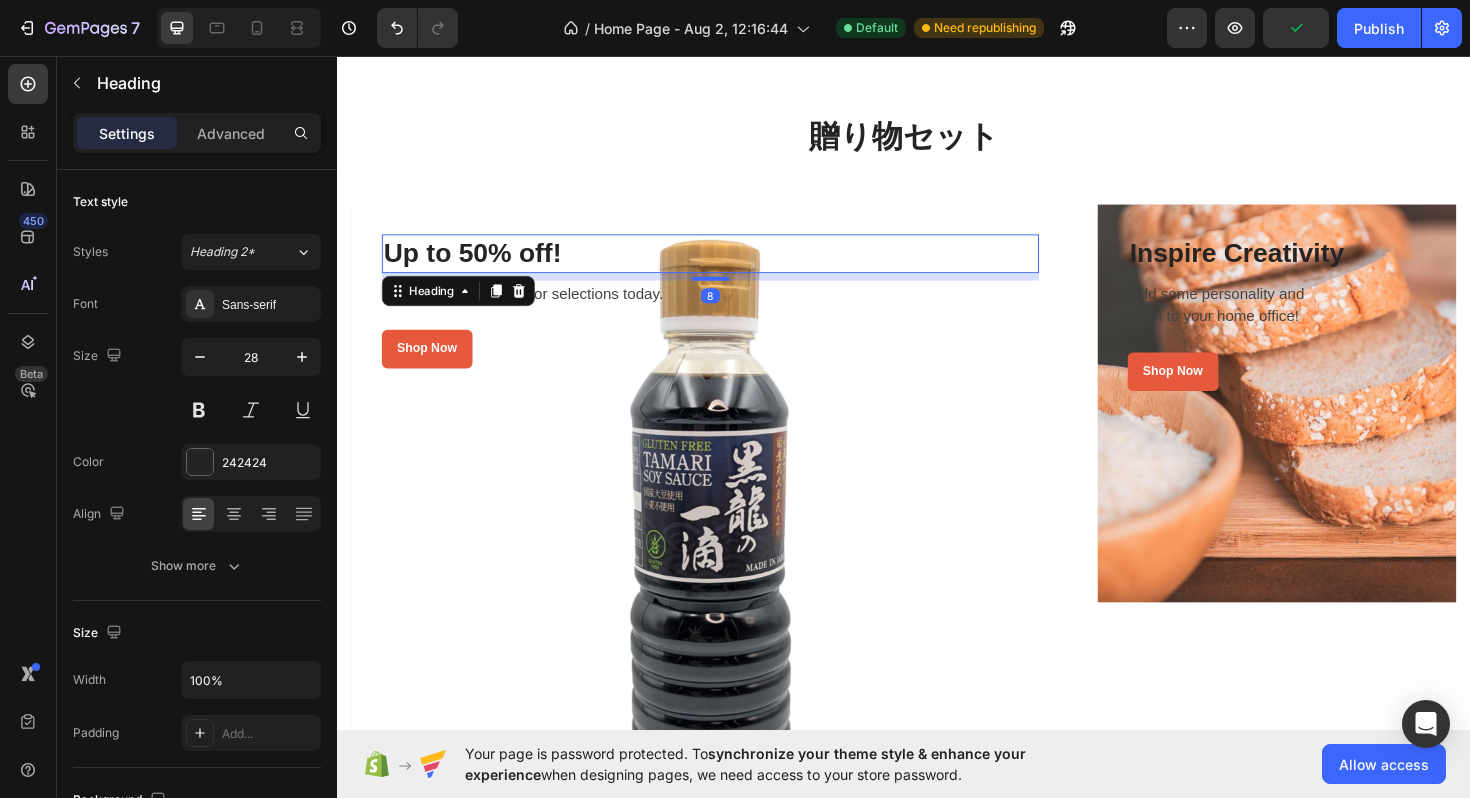 click on "Up to 50% off!" at bounding box center [732, 265] 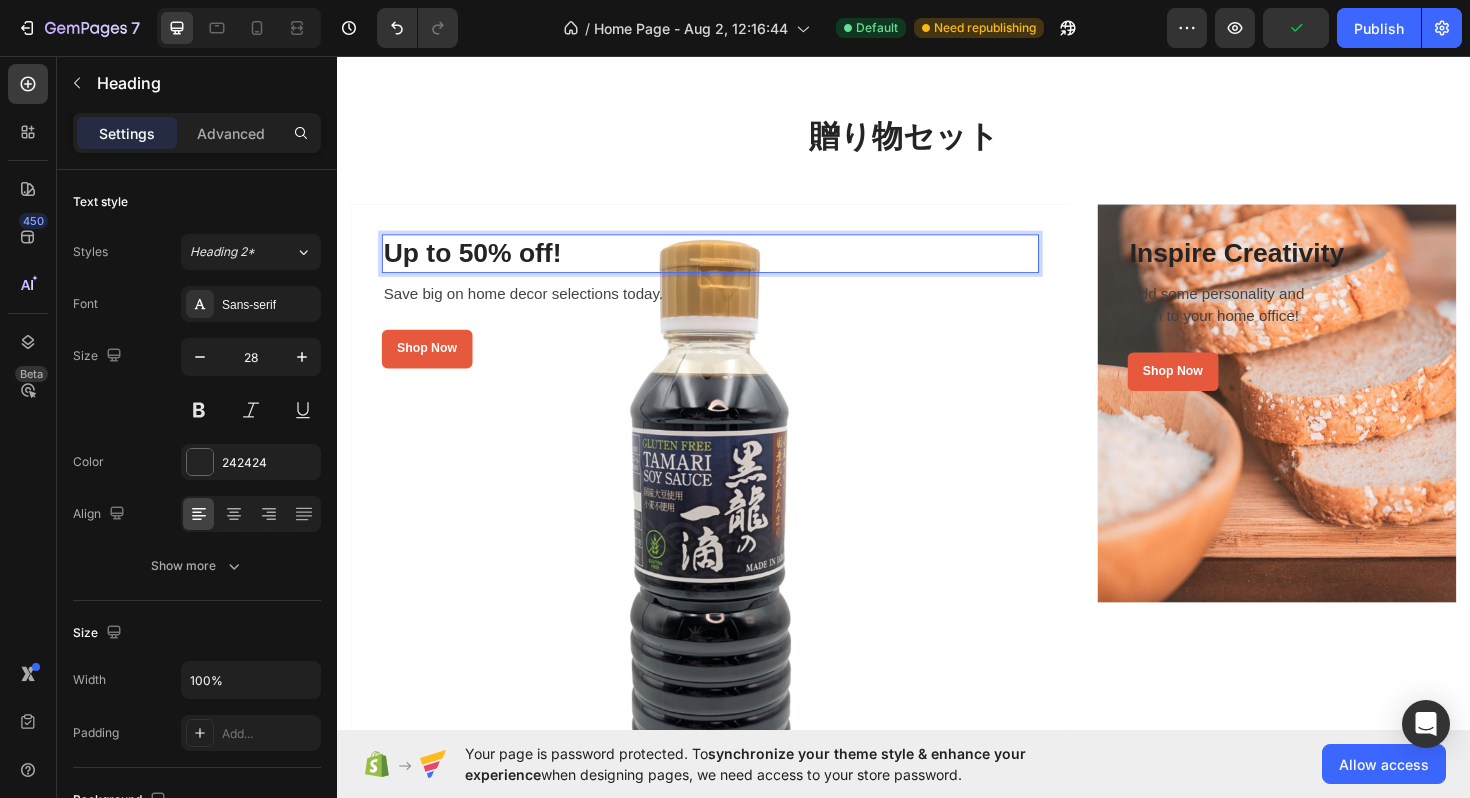 click on "Up to 50% off!" at bounding box center (732, 265) 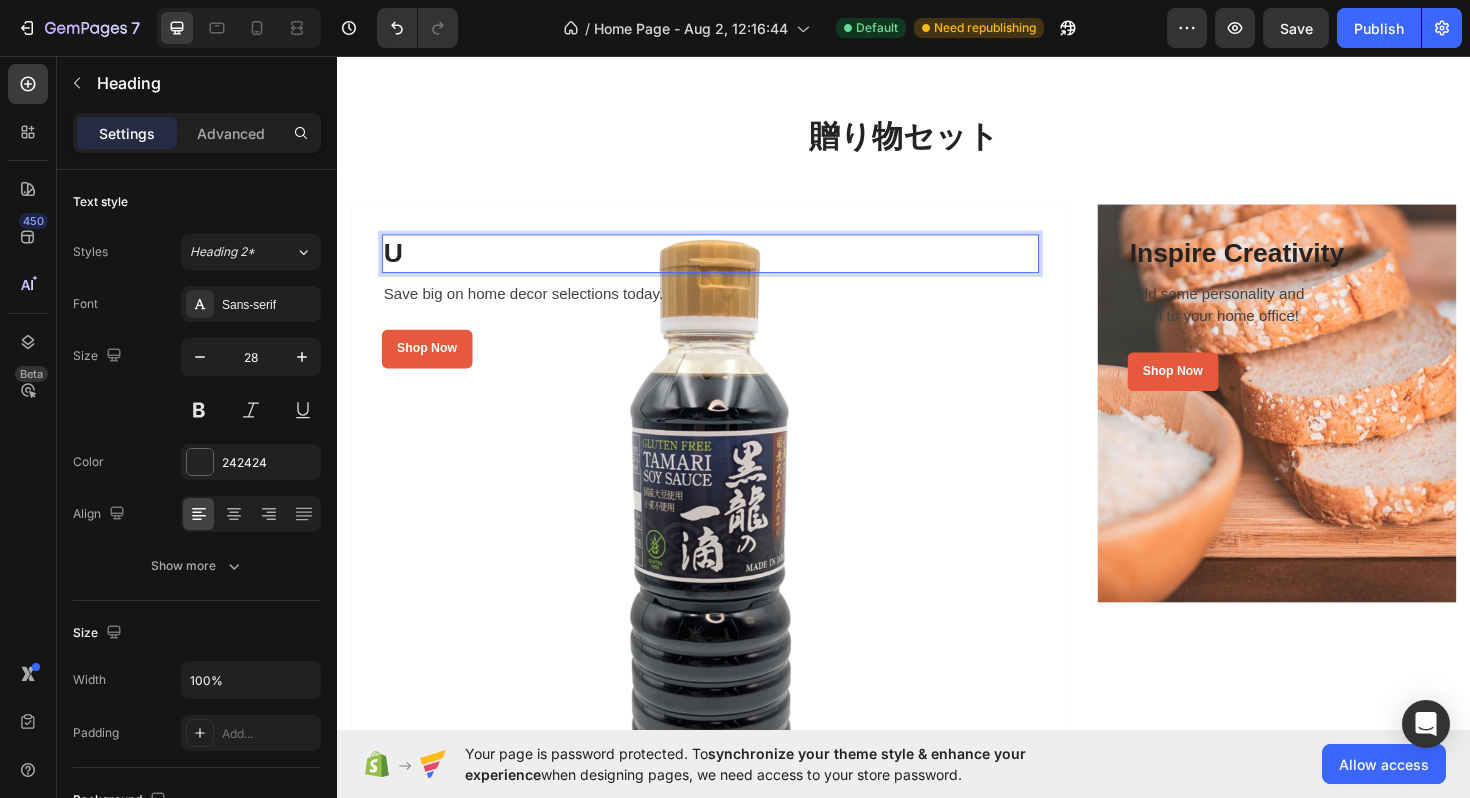 type 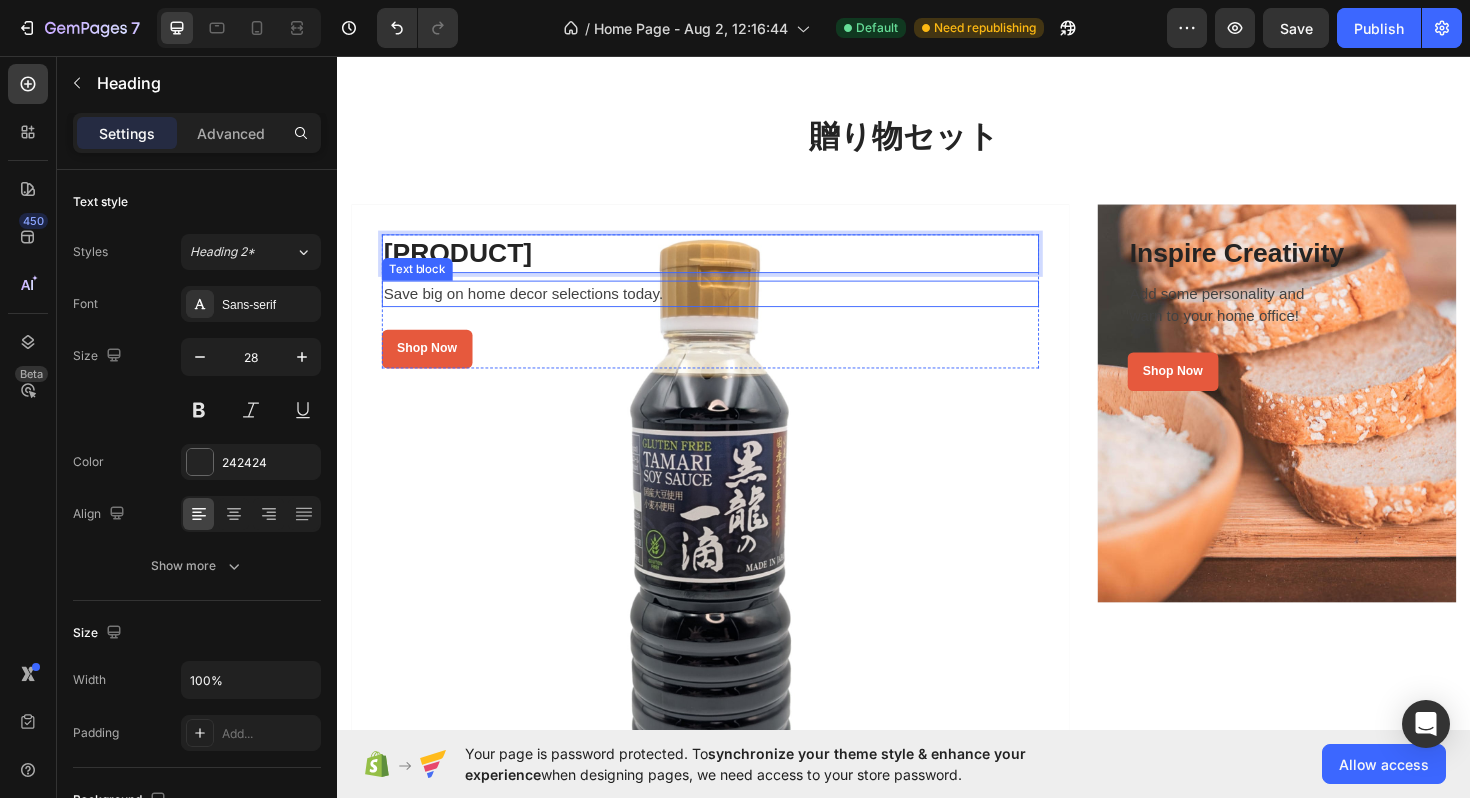 click on "Save big on home decor selections today." at bounding box center (732, 308) 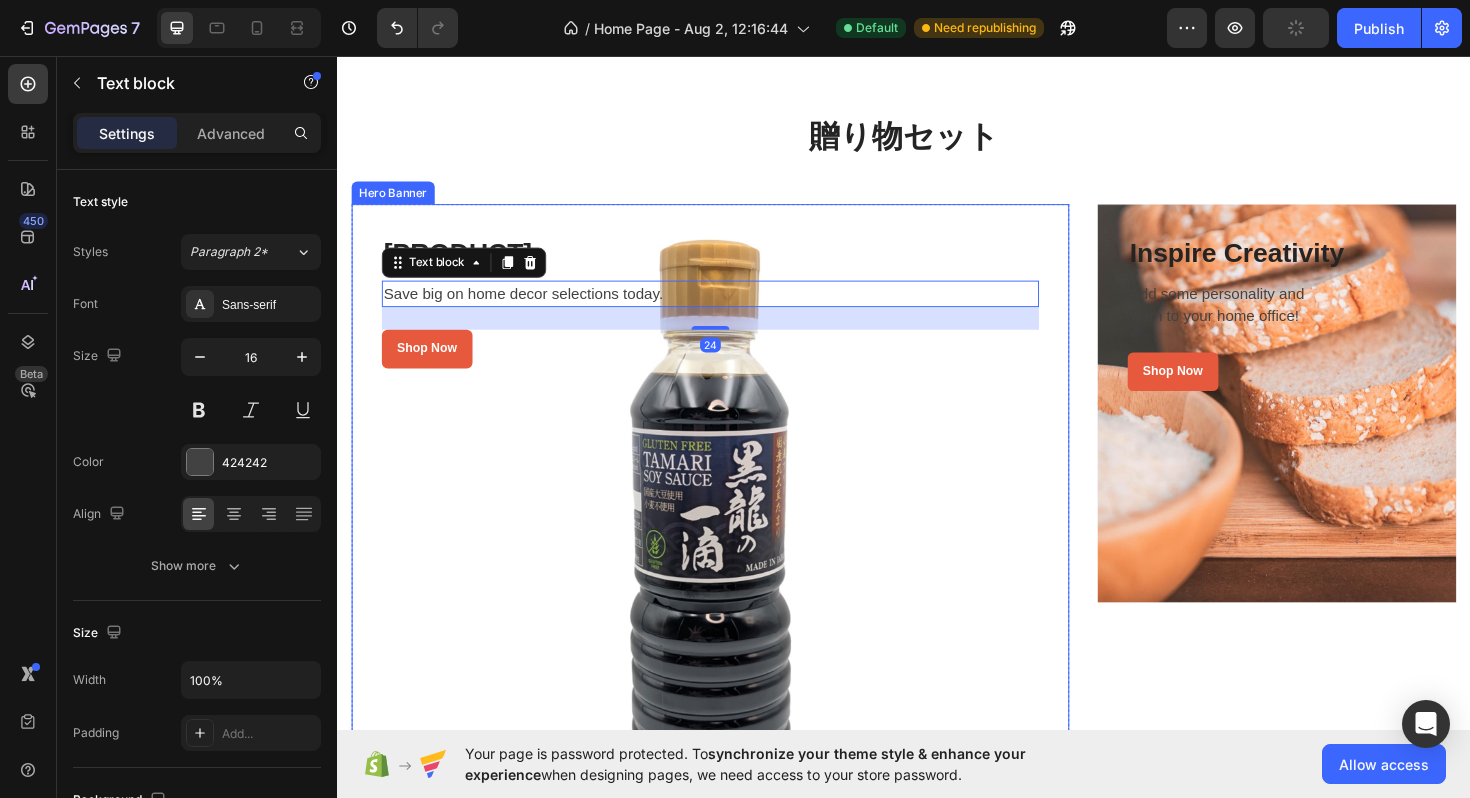 click at bounding box center (732, 572) 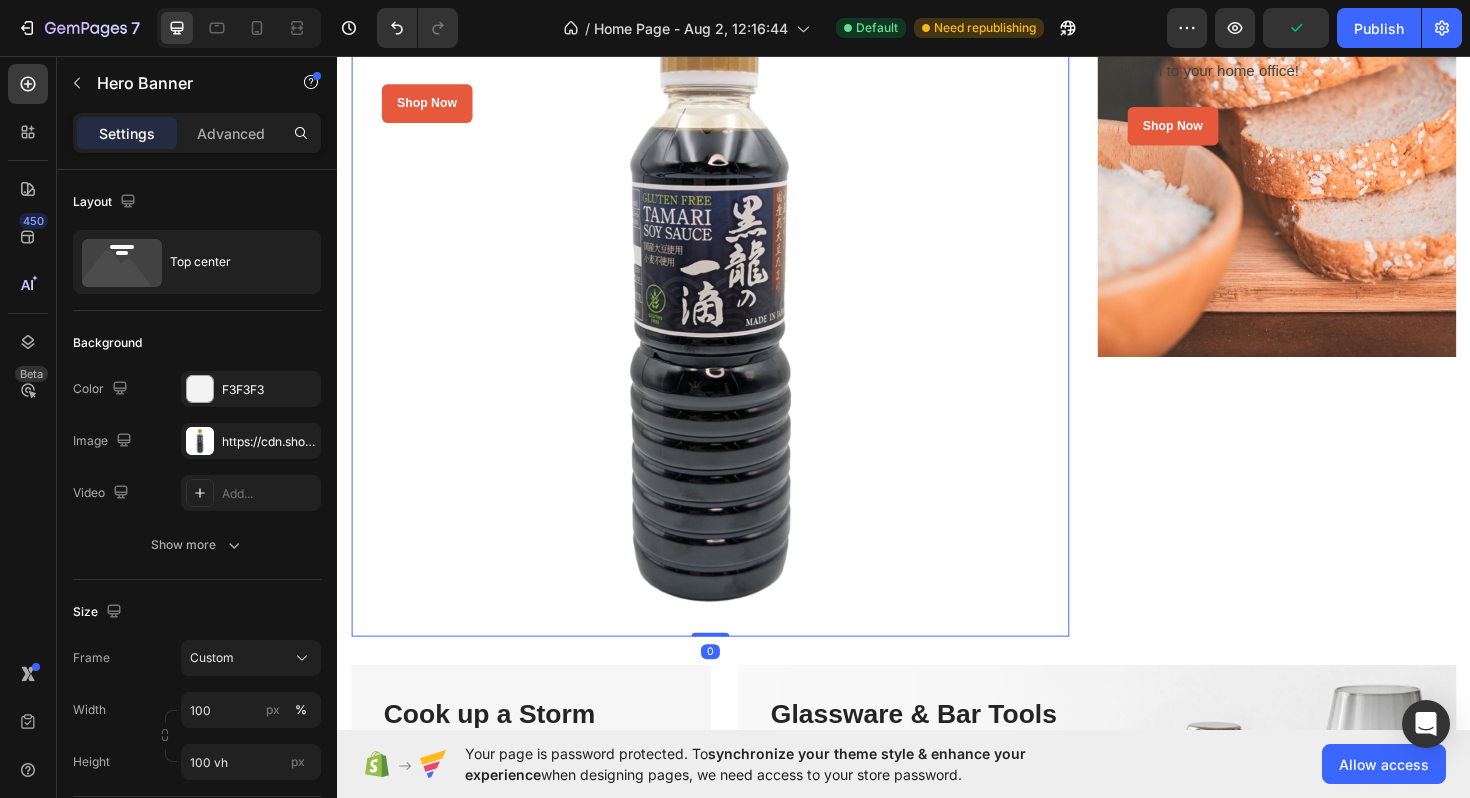 scroll, scrollTop: 3669, scrollLeft: 0, axis: vertical 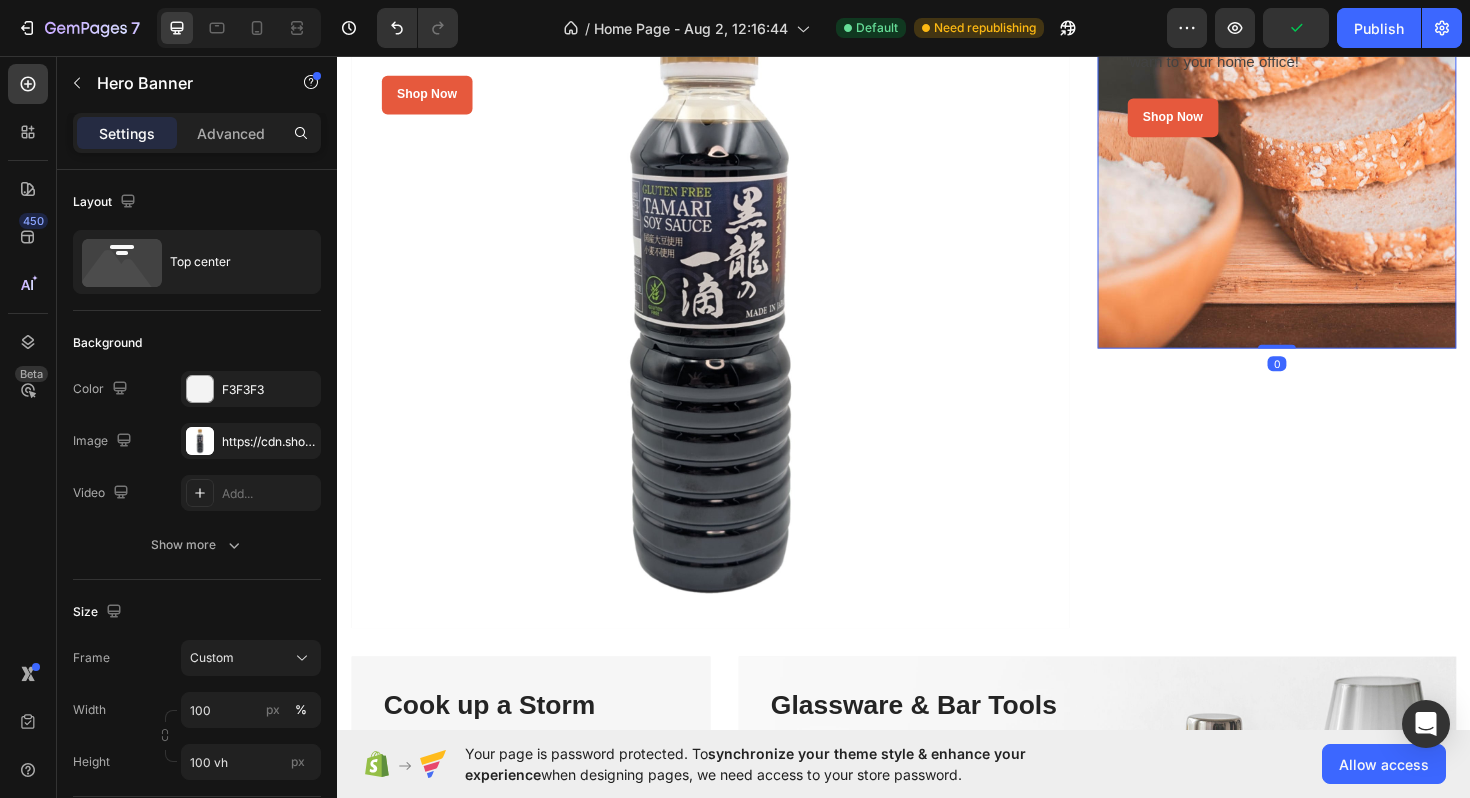 click at bounding box center [1332, 155] 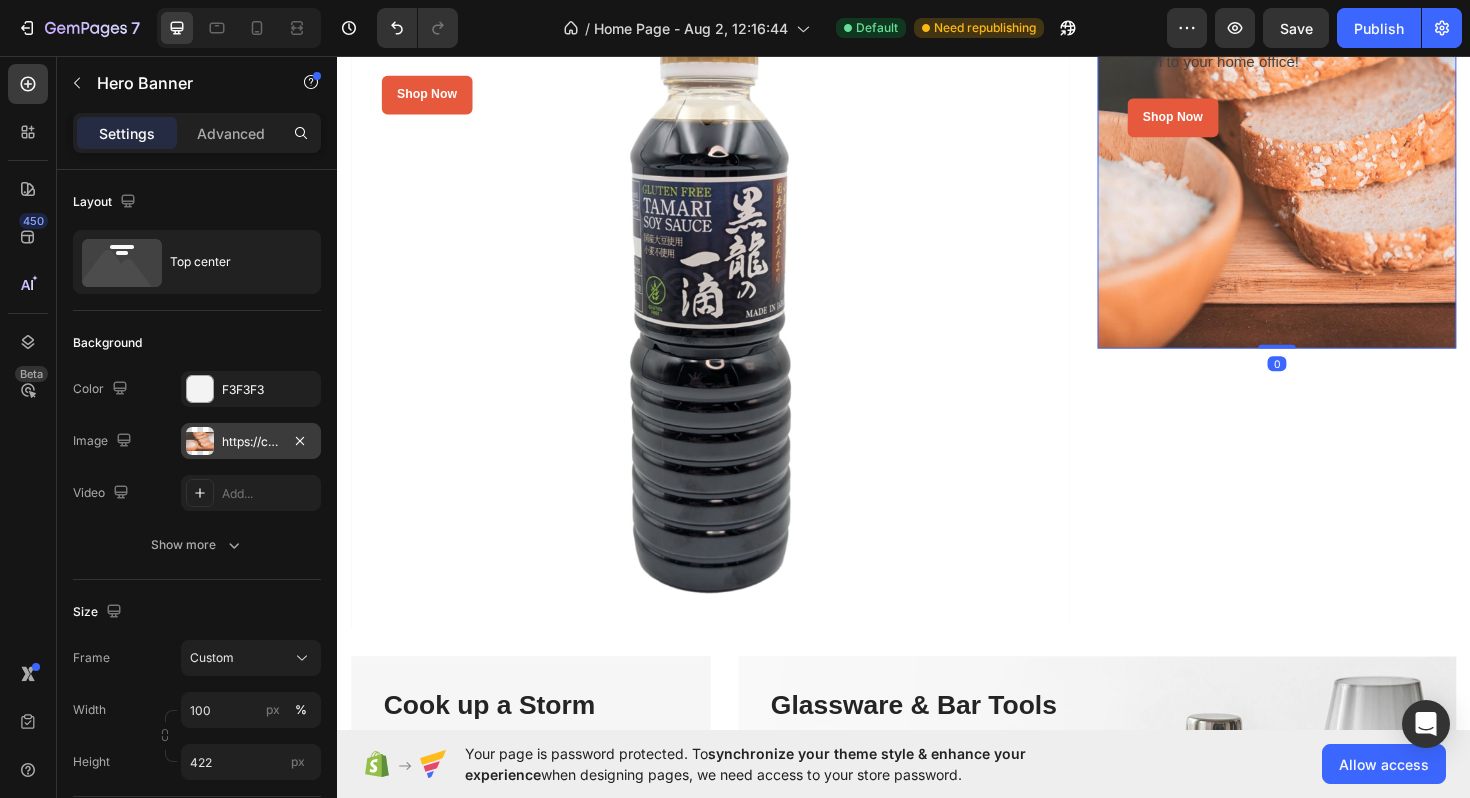 click on "https://cdn.shopify.com/s/files/1/0674/7734/0213/files/gempages_578100834991080389-4a511cbe-043e-42a9-bfa2-378855b74e4b.jpg" at bounding box center (251, 442) 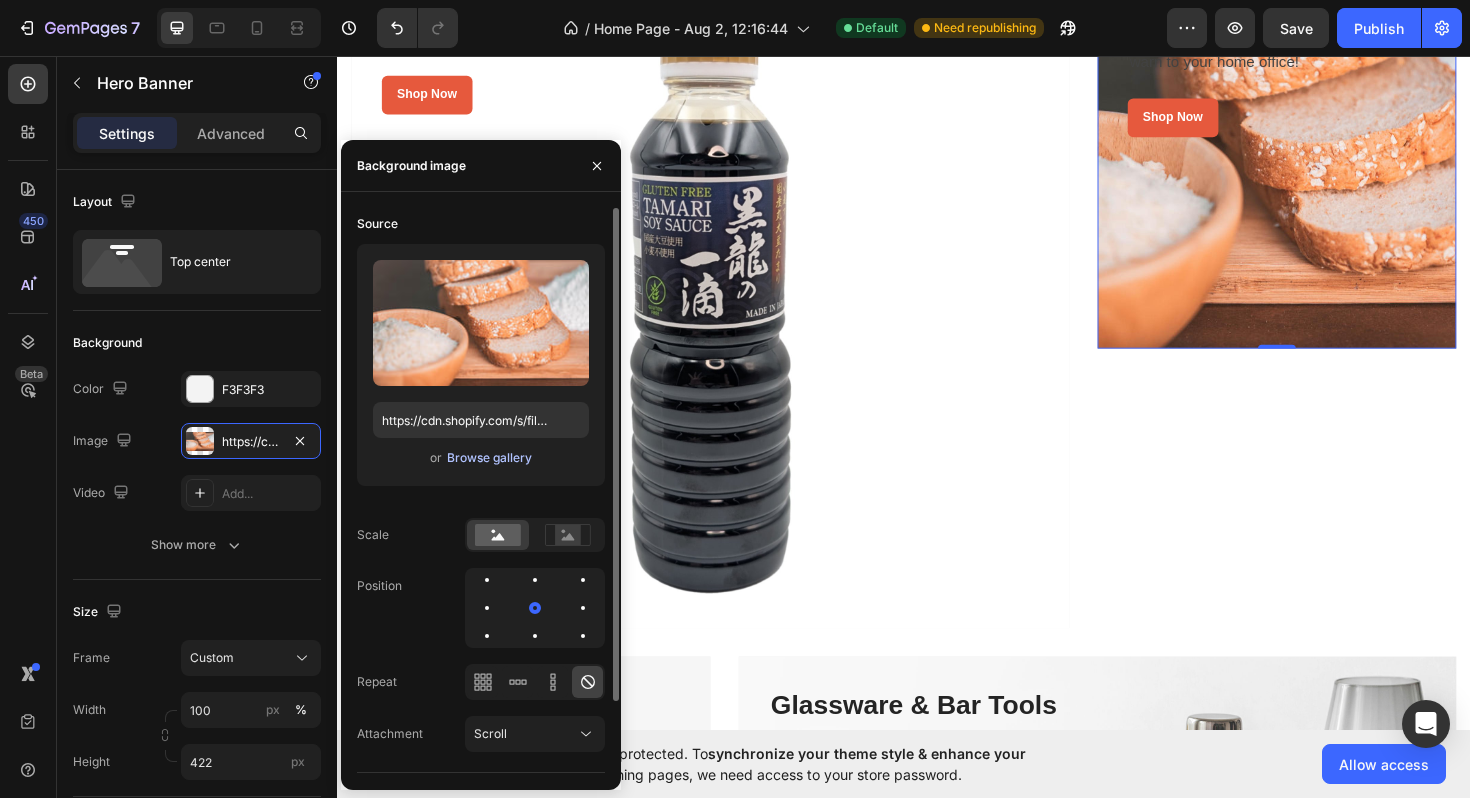 click on "Browse gallery" at bounding box center [489, 458] 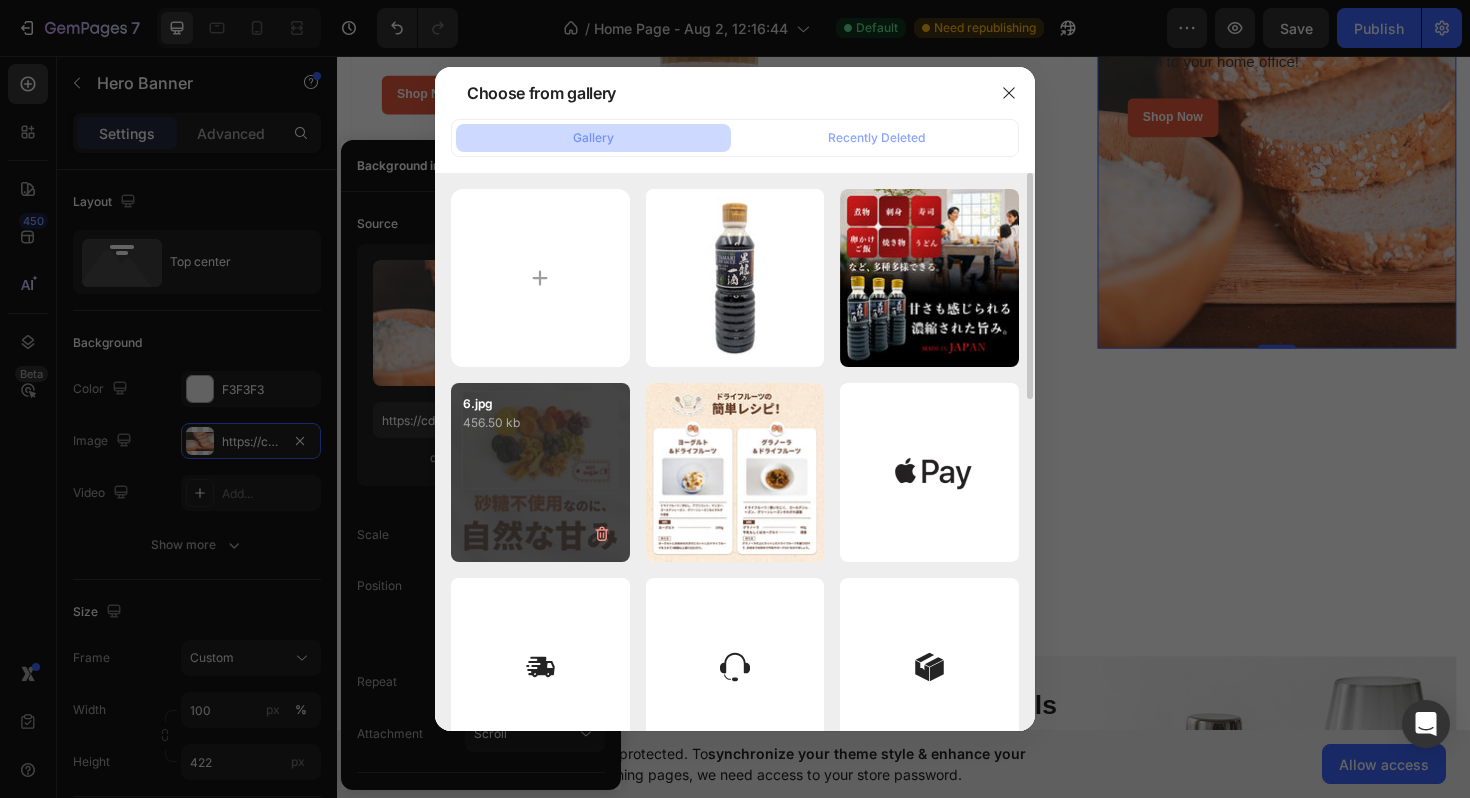click on "456.50 kb" at bounding box center [540, 423] 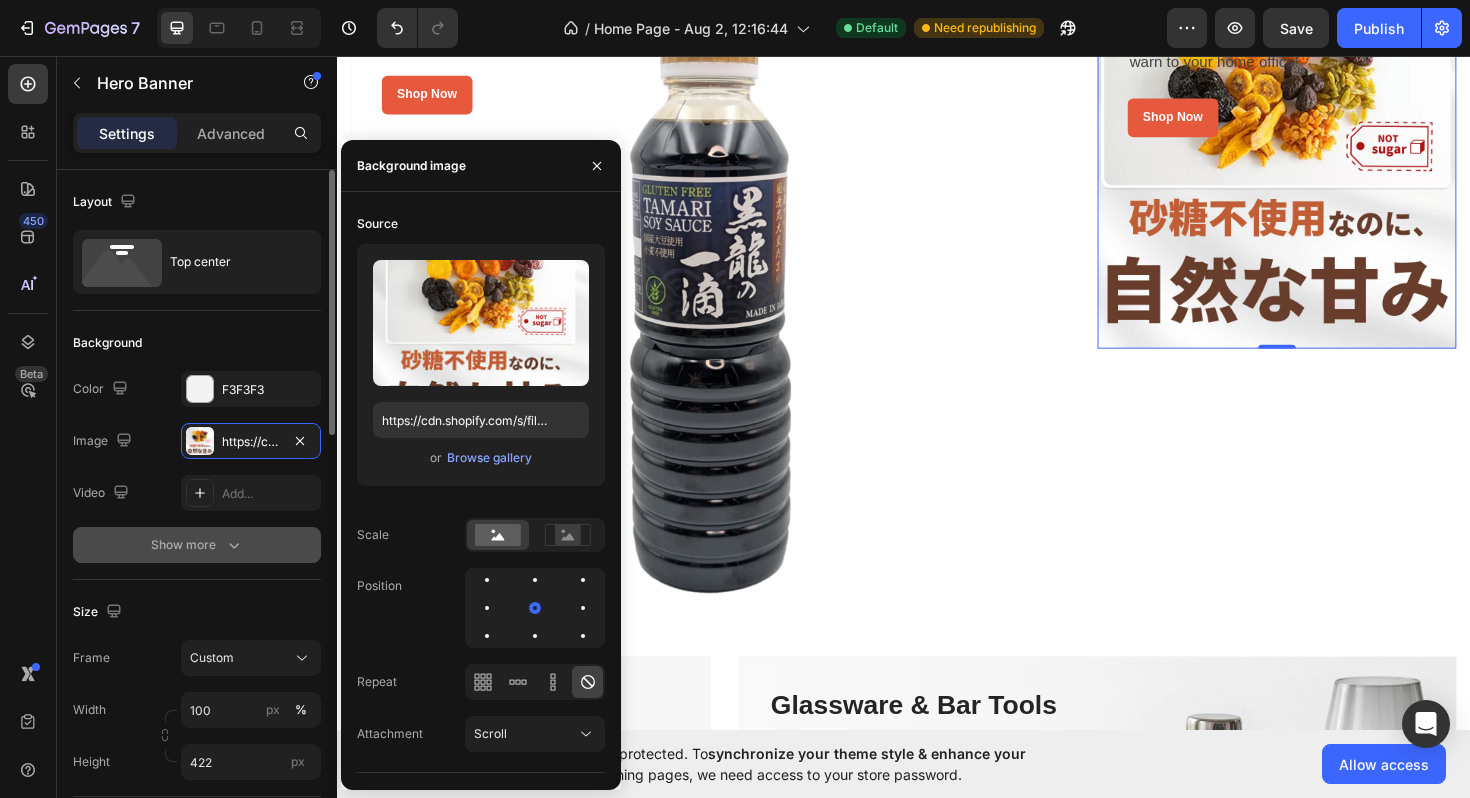 click on "Show more" at bounding box center [197, 545] 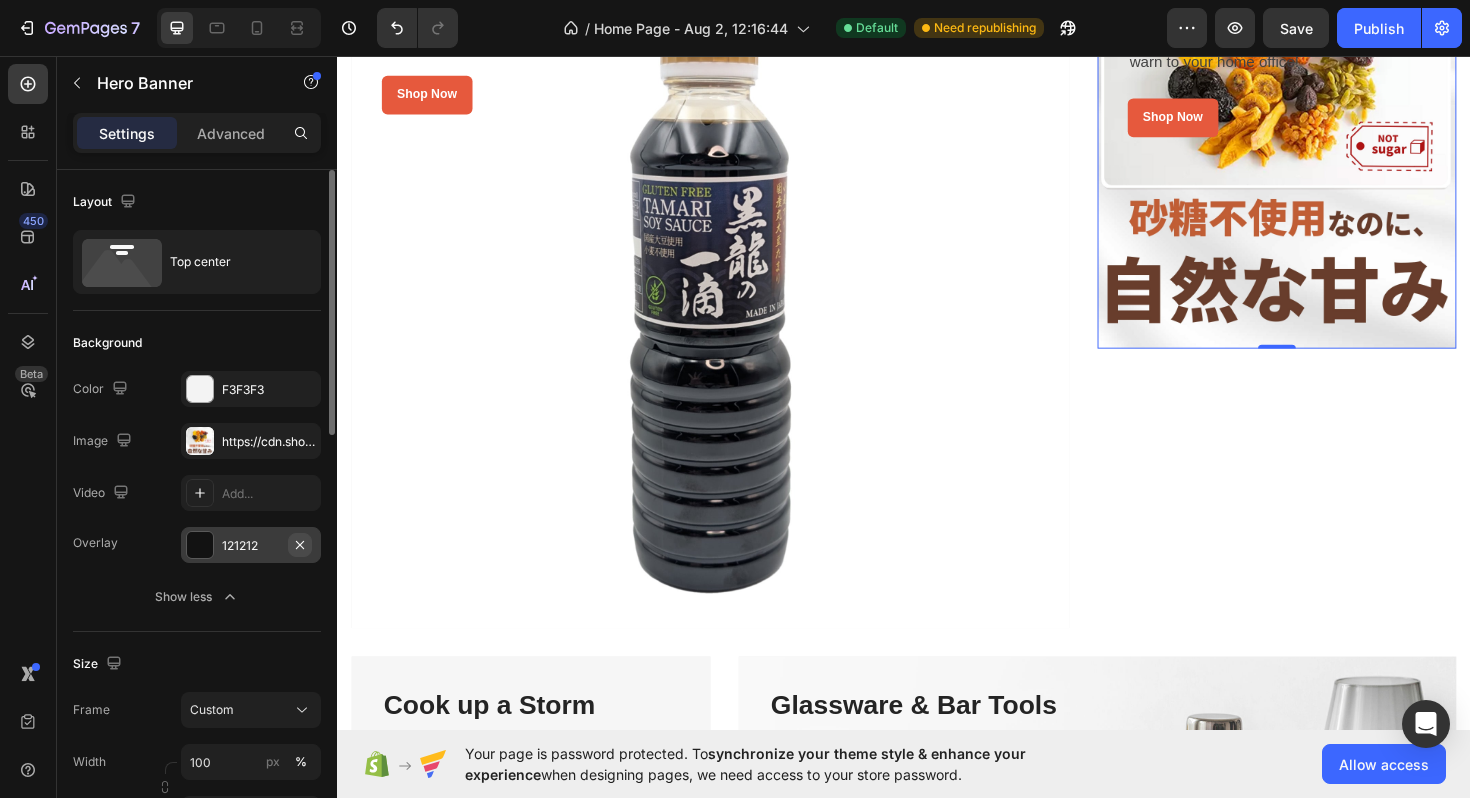 click 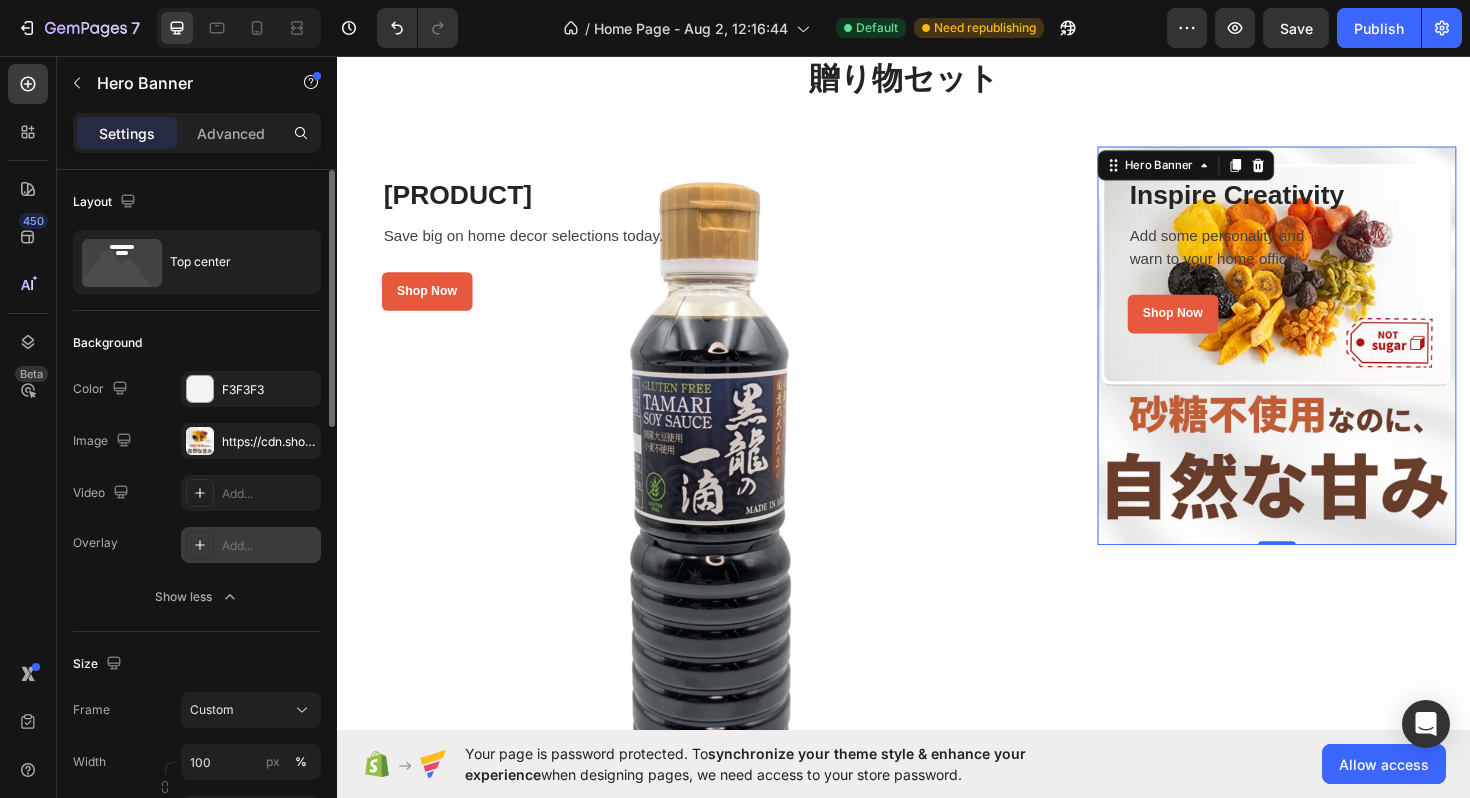 scroll, scrollTop: 3431, scrollLeft: 0, axis: vertical 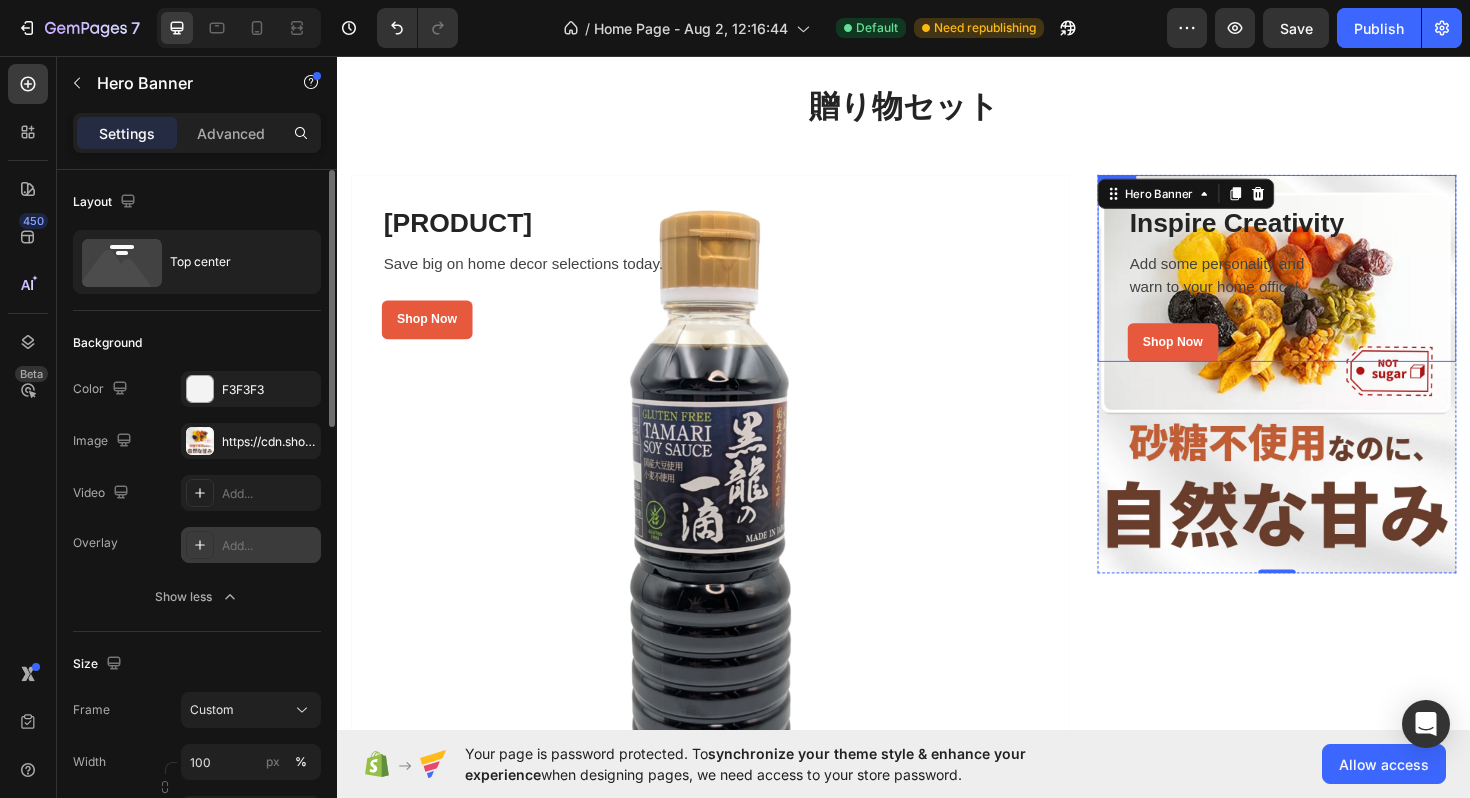 click on "Inspire Creativity Heading Add some personality and  warn to your home office! Text block Shop Now Button Row Row" at bounding box center [1332, 280] 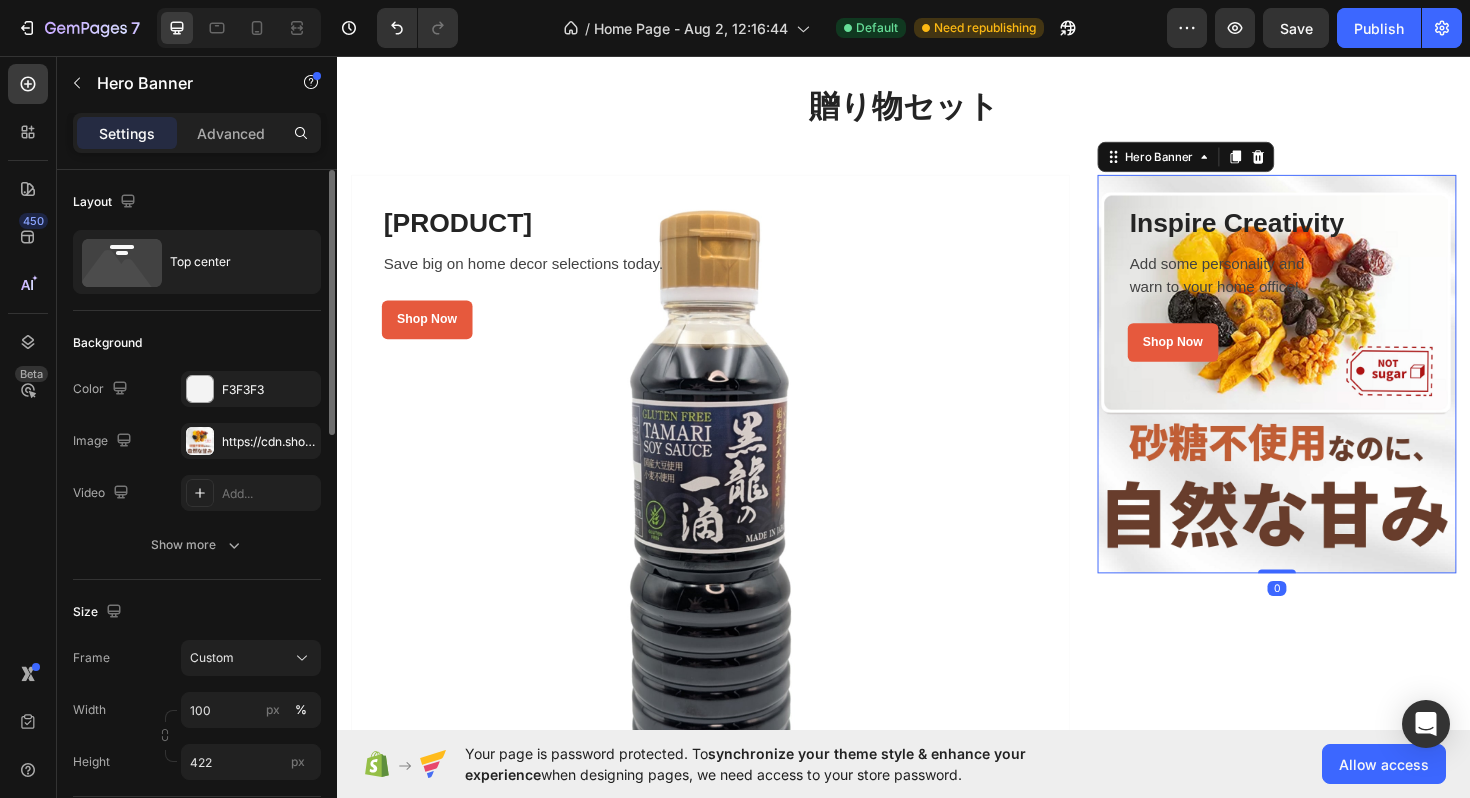 click at bounding box center (1332, 393) 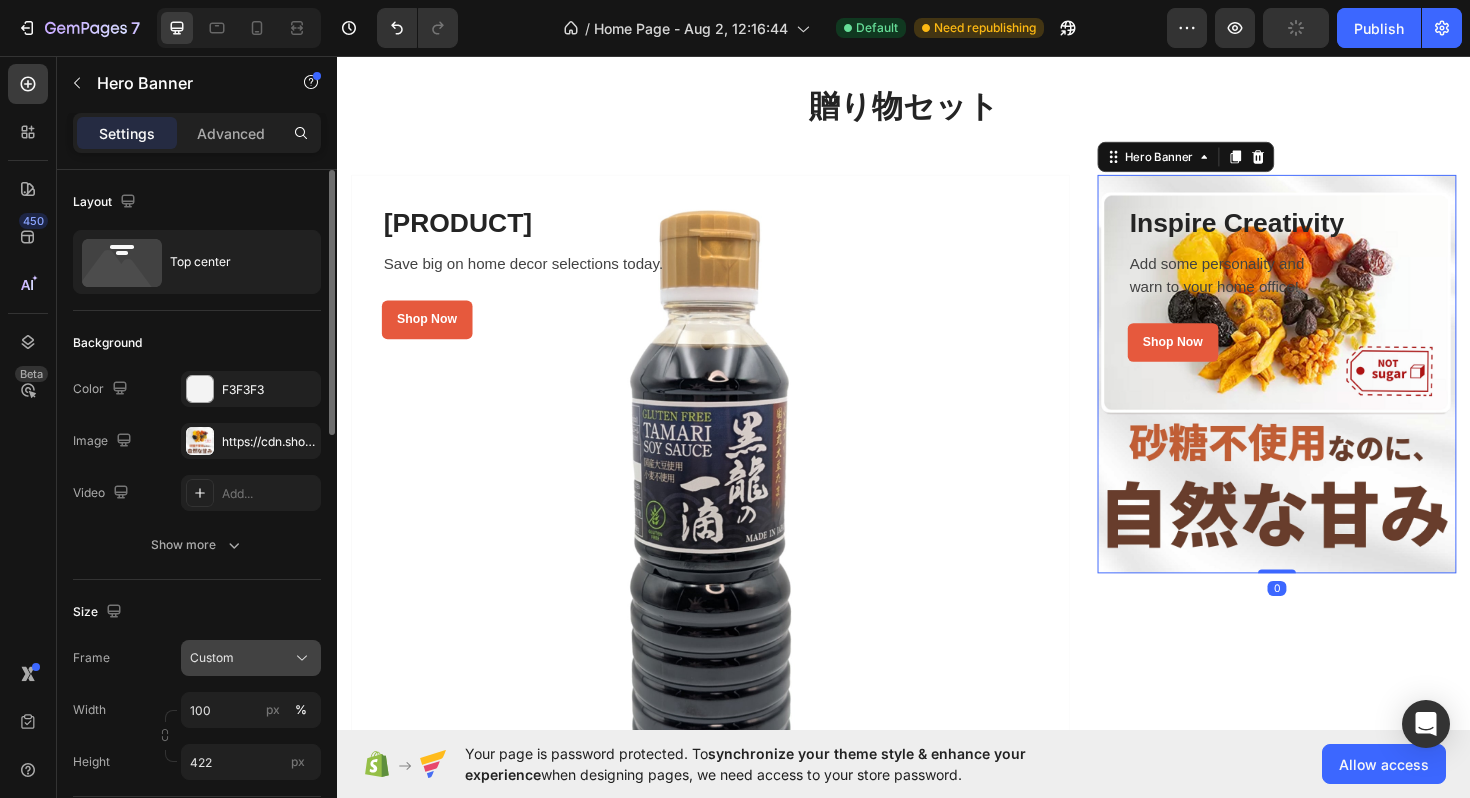 click on "Custom" at bounding box center [212, 658] 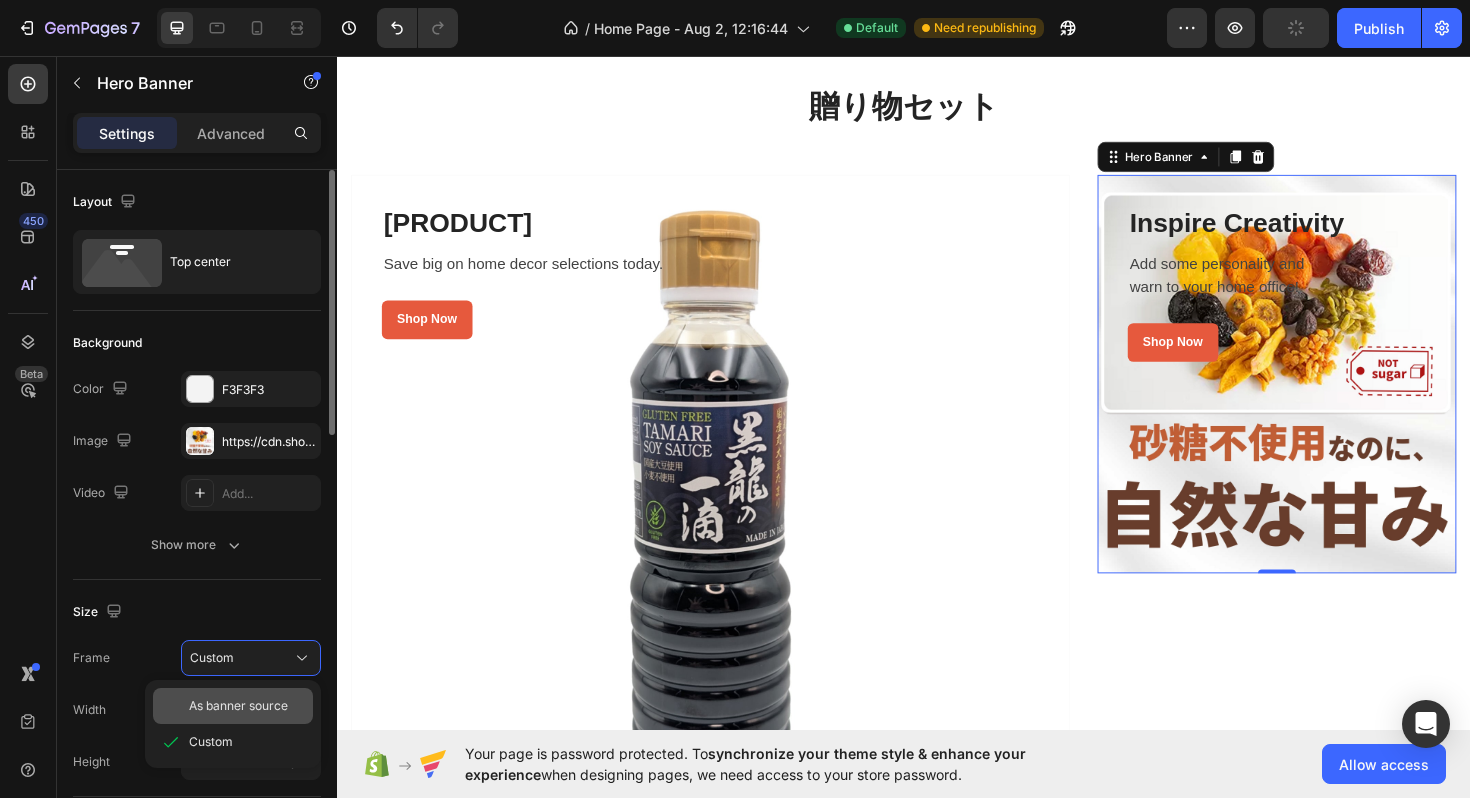 click on "As banner source" at bounding box center [238, 706] 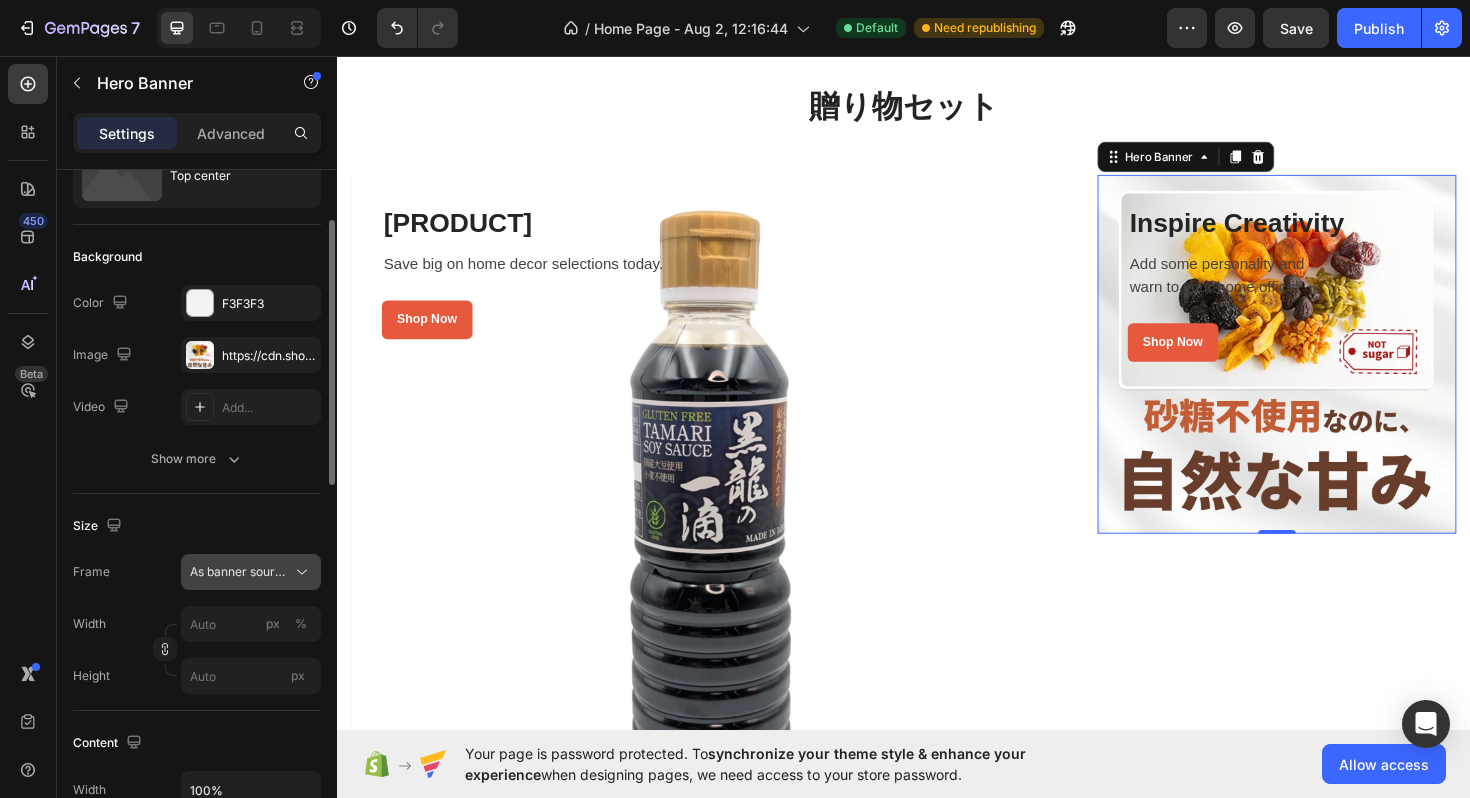scroll, scrollTop: 200, scrollLeft: 0, axis: vertical 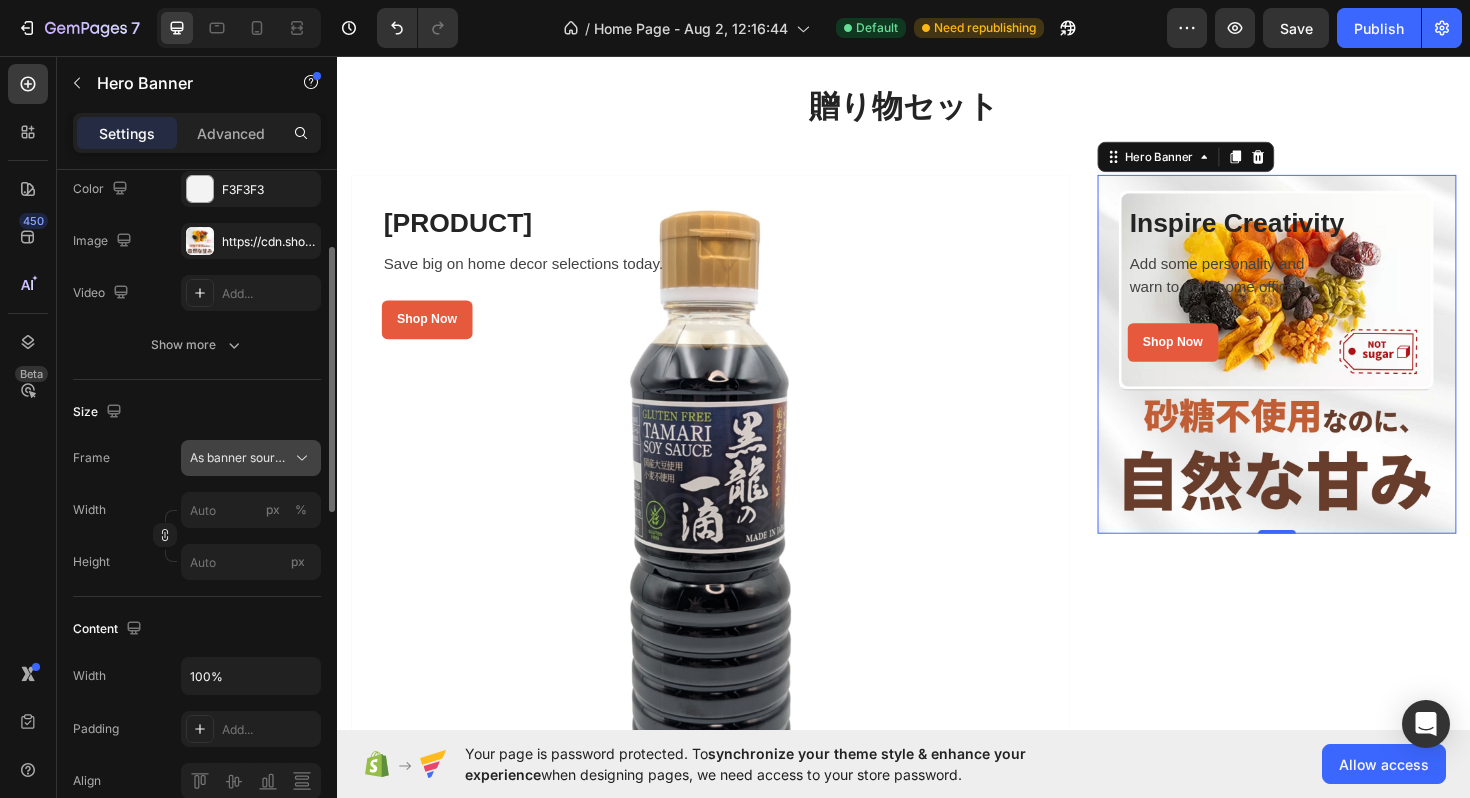 click on "As banner source" at bounding box center (239, 458) 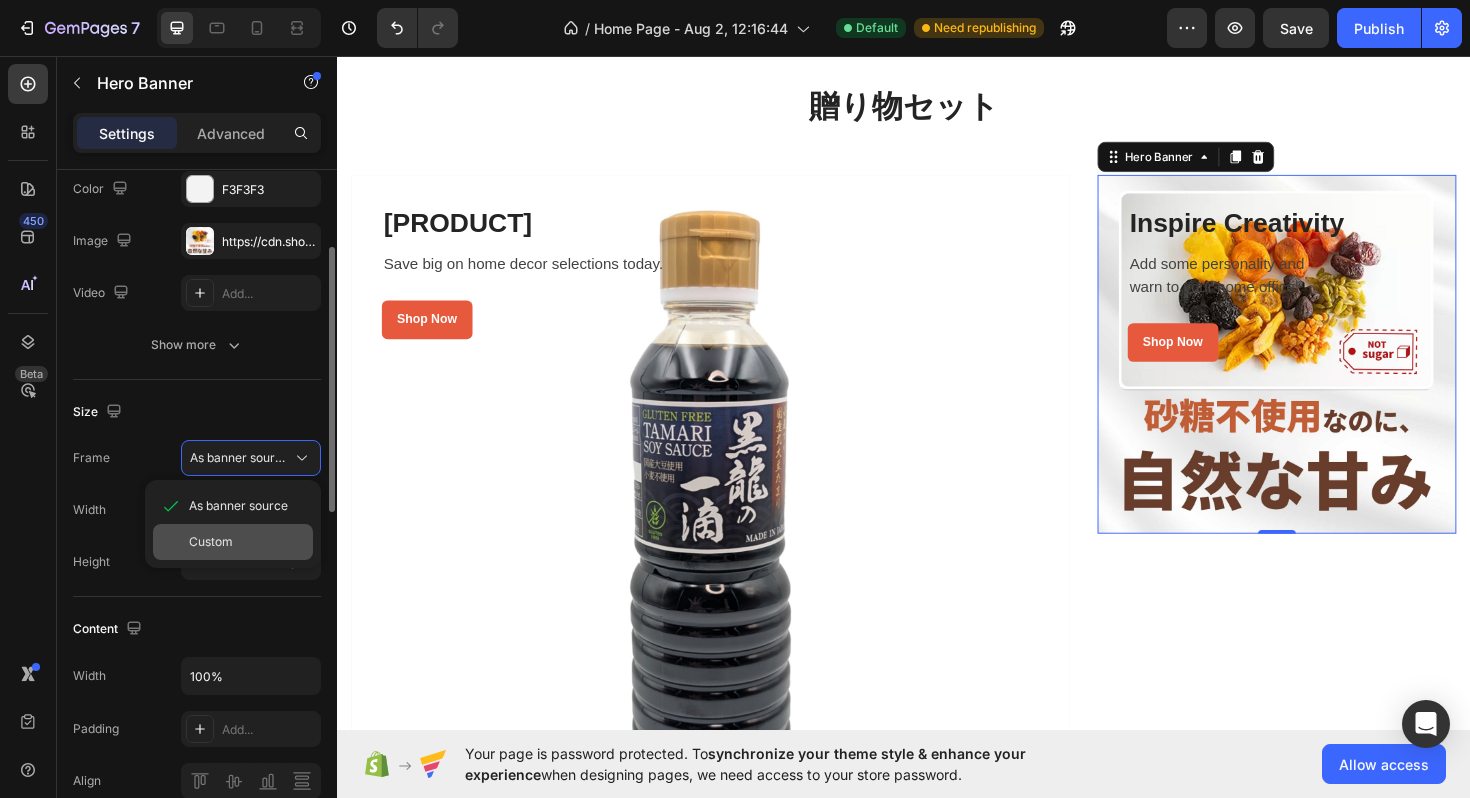 click on "Custom" 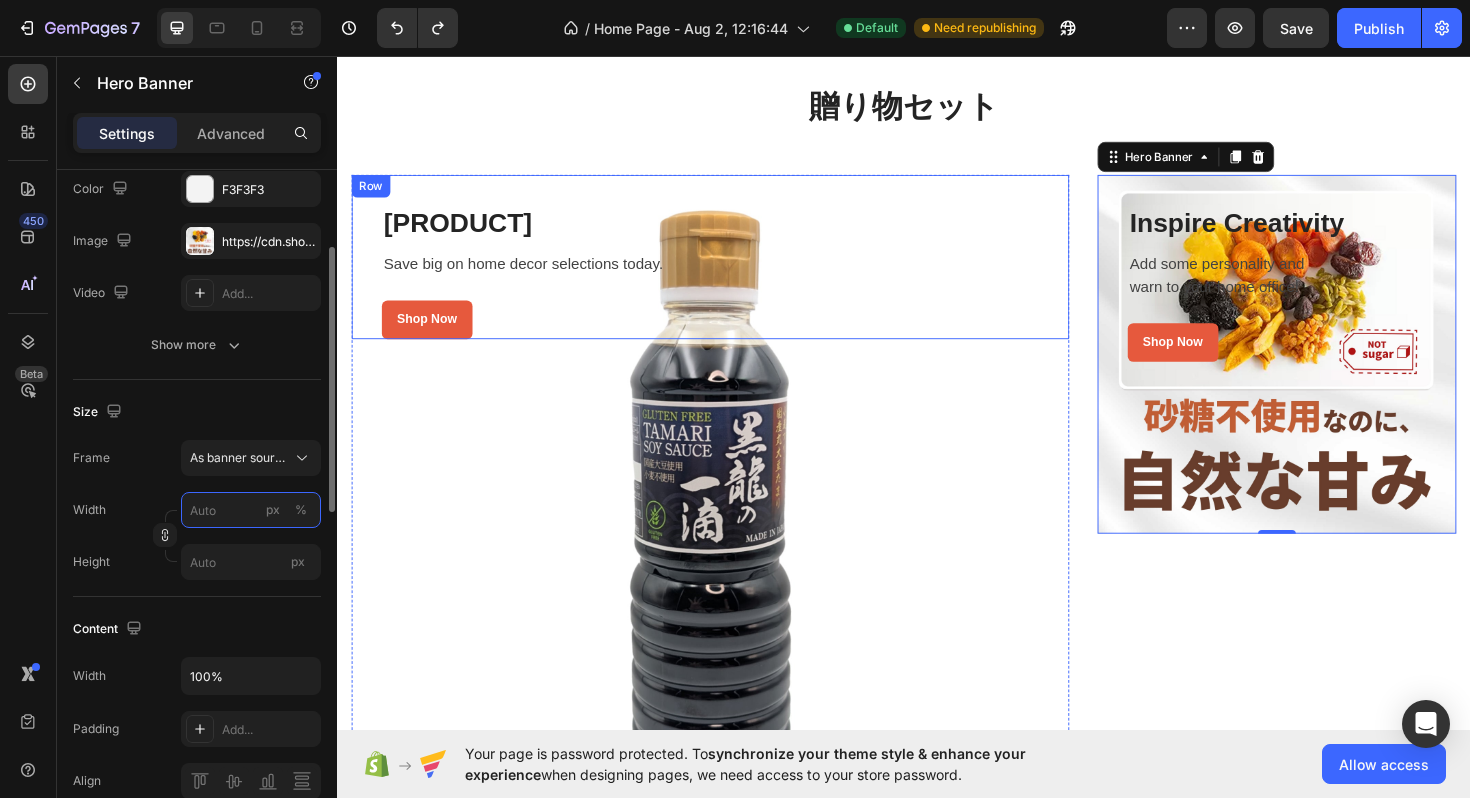 type on "100" 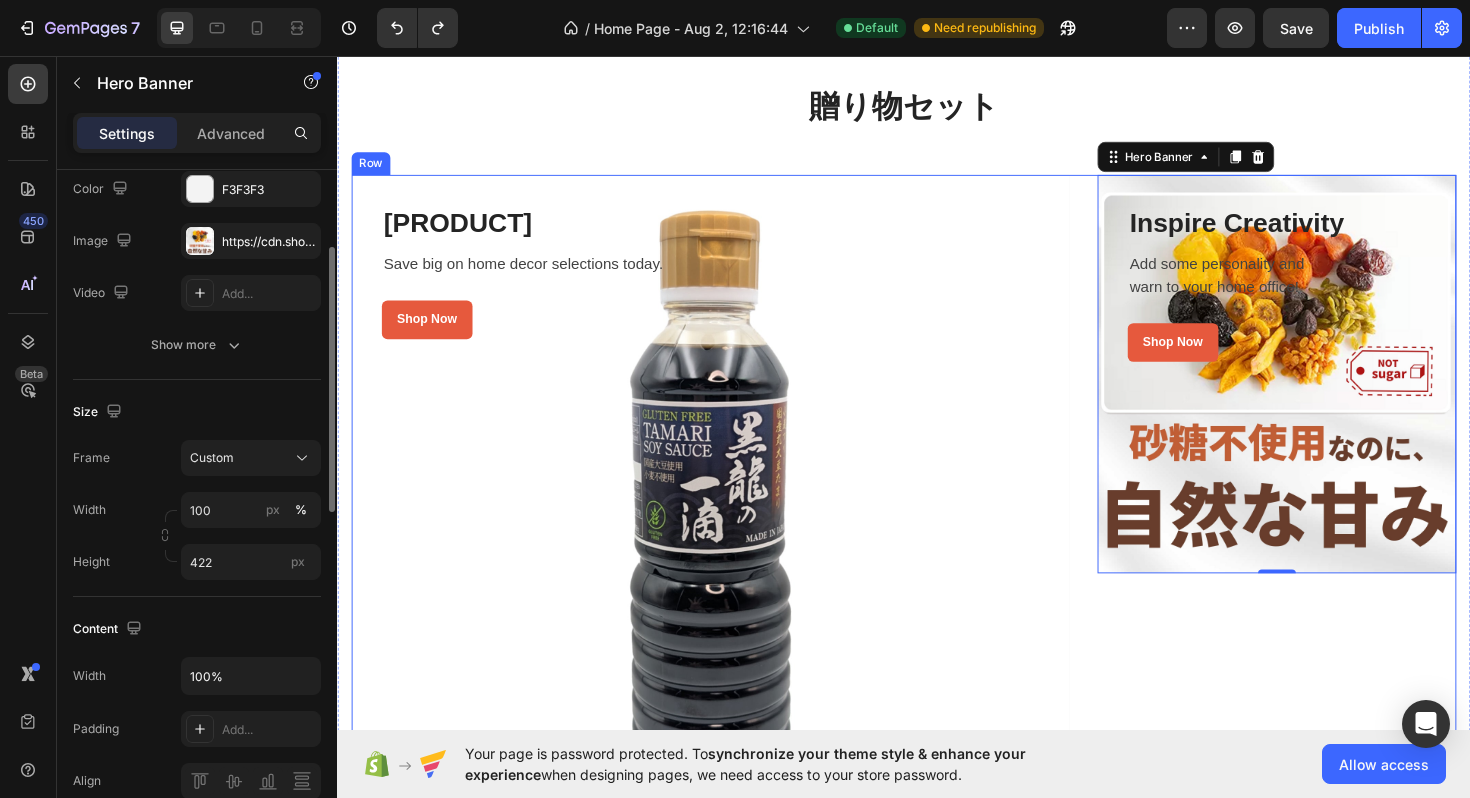 click on "黒龍の一滴セット Heading Save big on home decor selections today. Text block Shop Now Button Row Row Hero Banner Row Inspire Creativity Heading Add some personality and  warn to your home office! Text block Shop Now Button Row Row Hero Banner   0 Row Row" at bounding box center (937, 541) 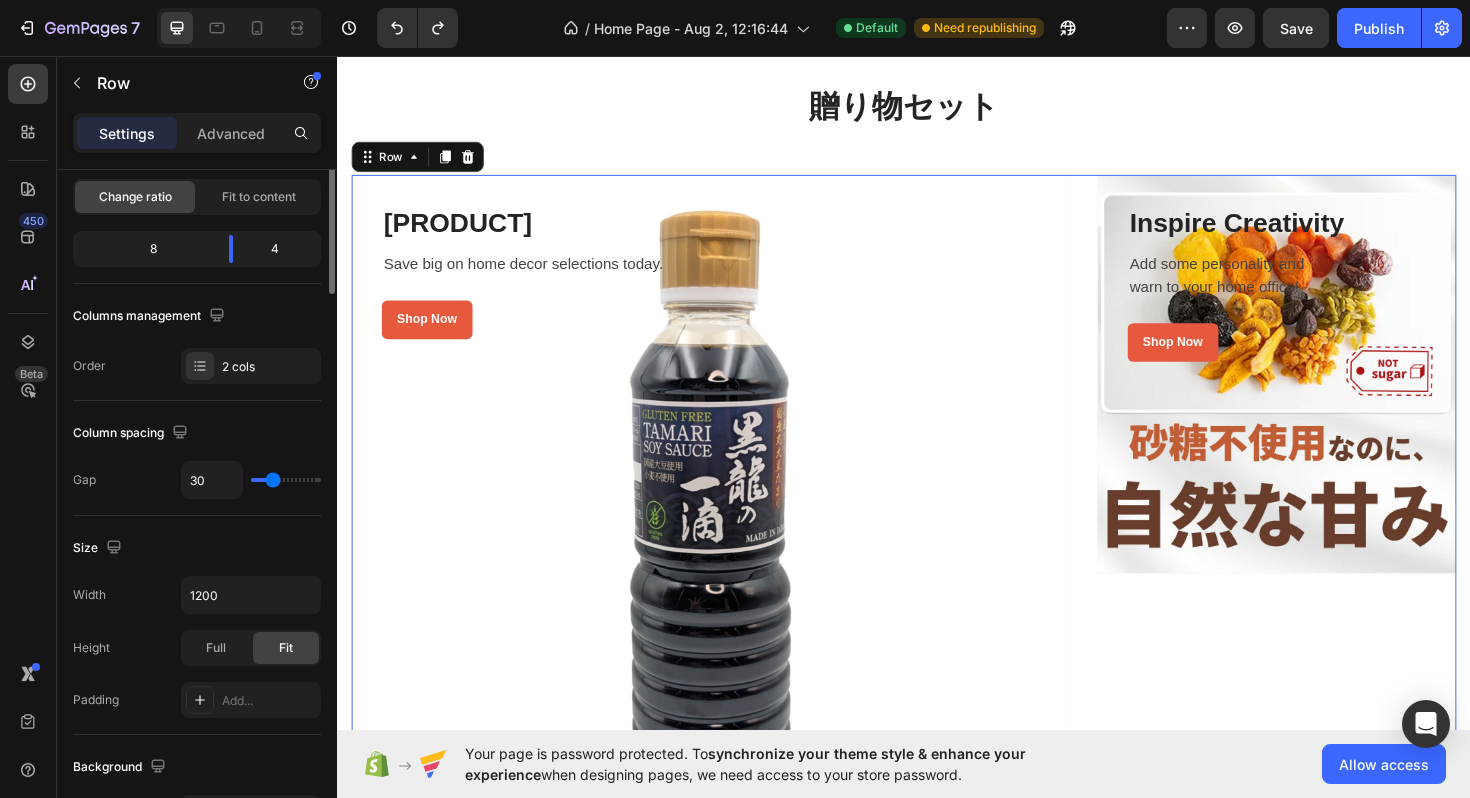 scroll, scrollTop: 0, scrollLeft: 0, axis: both 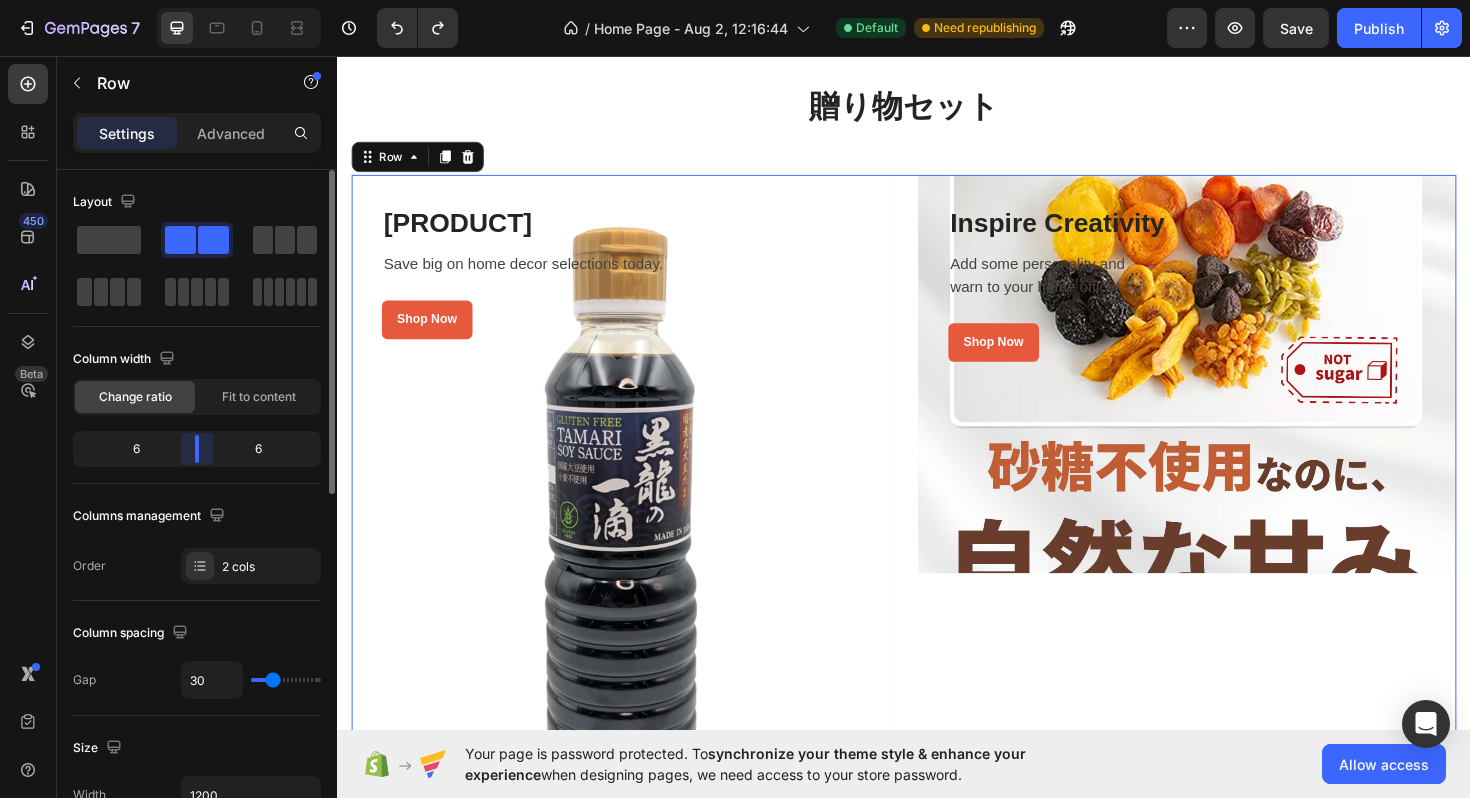 drag, startPoint x: 238, startPoint y: 449, endPoint x: 205, endPoint y: 450, distance: 33.01515 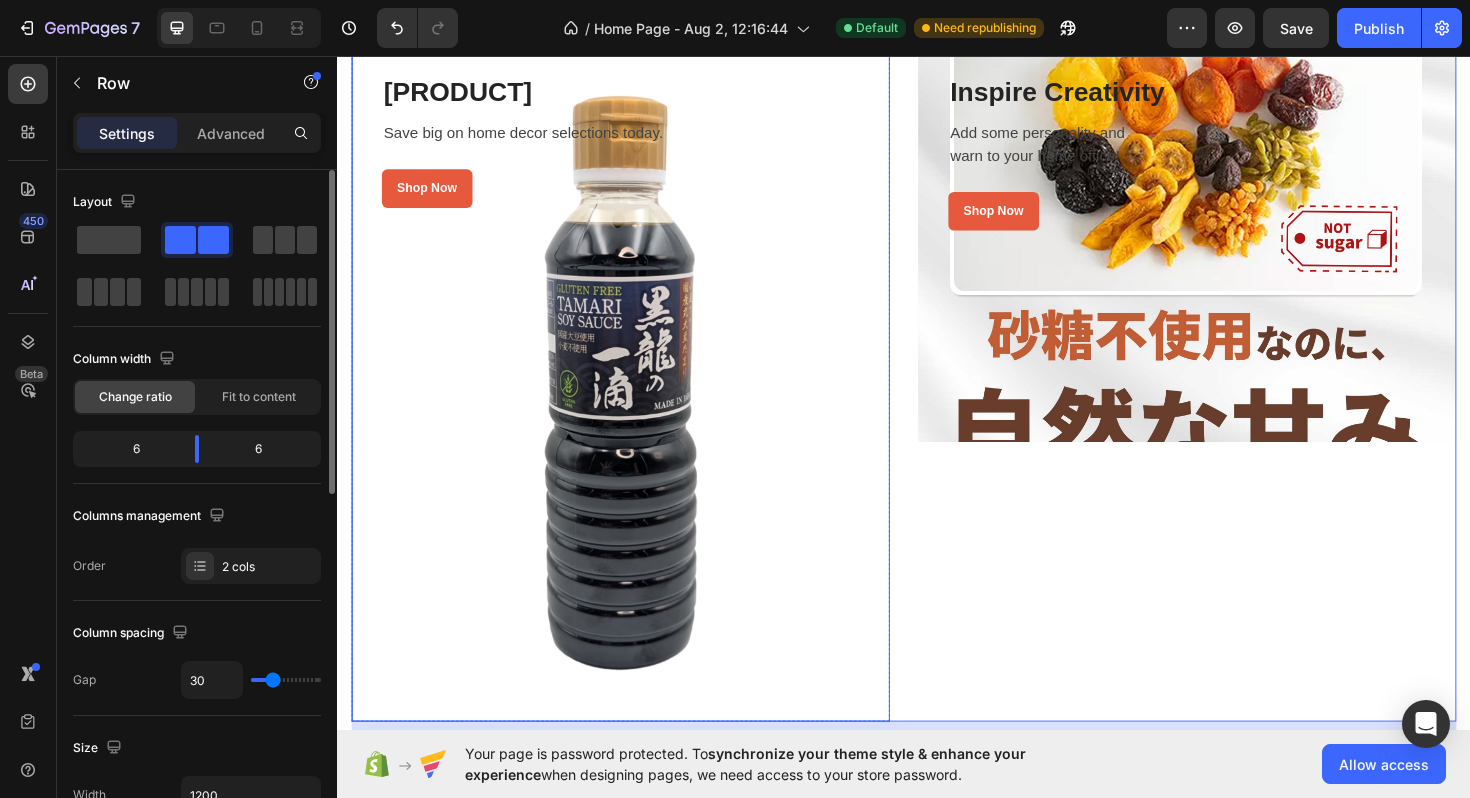 scroll, scrollTop: 3524, scrollLeft: 0, axis: vertical 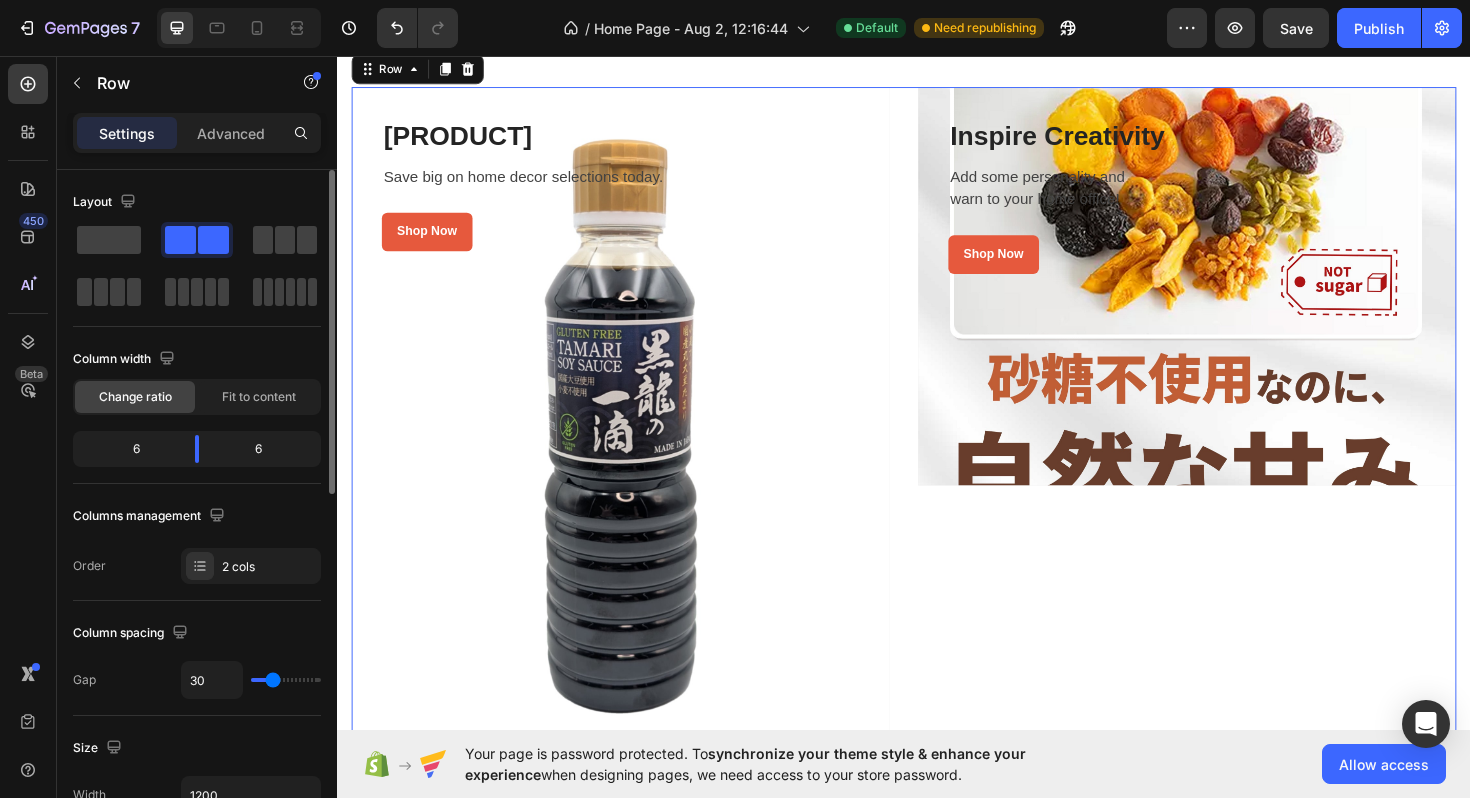 click on "黒龍の一滴セット Heading Save big on home decor selections today. Text block Shop Now Button Row Row Hero Banner Row Inspire Creativity Heading Add some personality and  warn to your home office! Text block Shop Now Button Row Row Hero Banner Row Row   30" at bounding box center (937, 448) 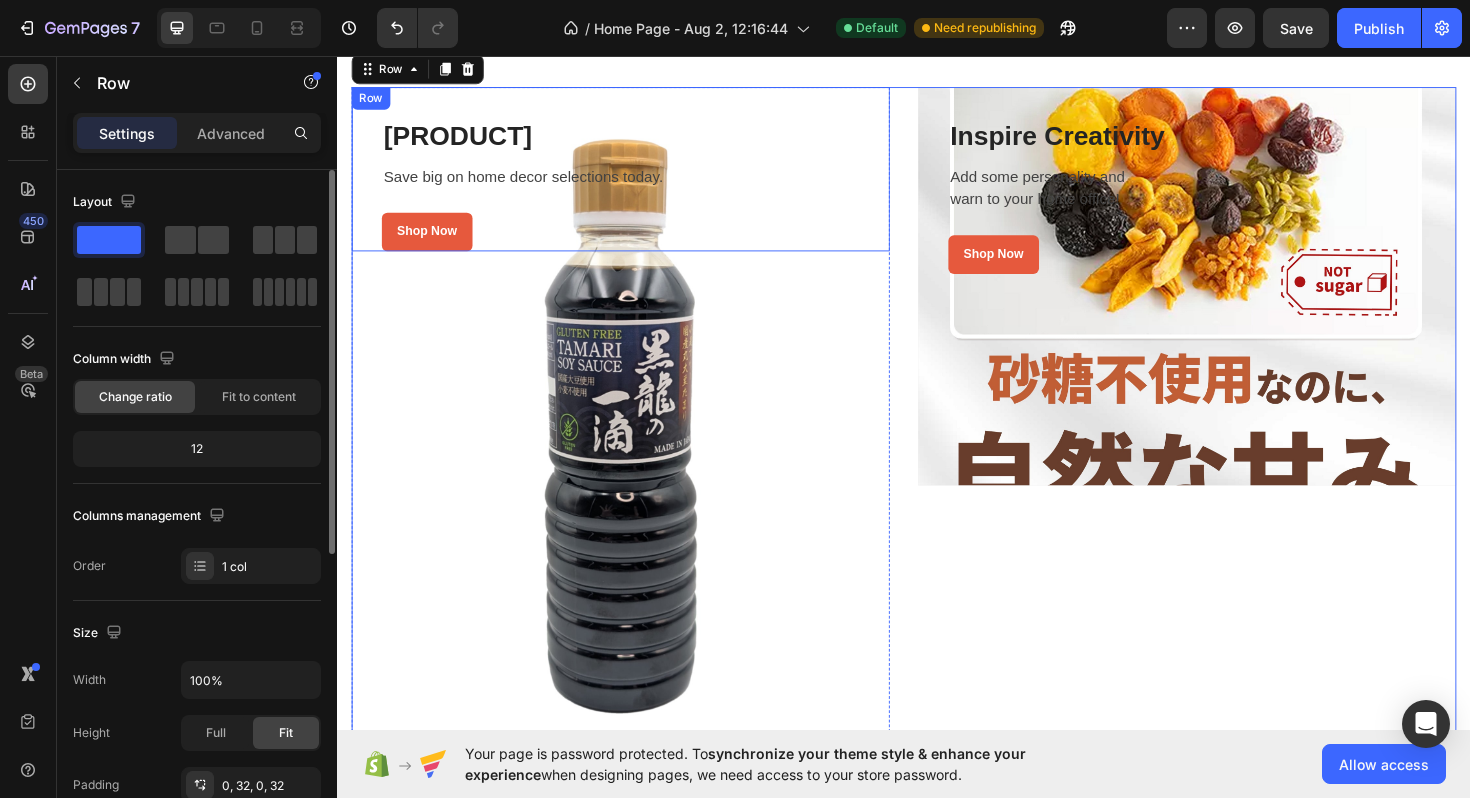 click on "黒龍の一滴セット Heading Save big on home decor selections today. Text block Shop Now Button Row Row" at bounding box center (637, 175) 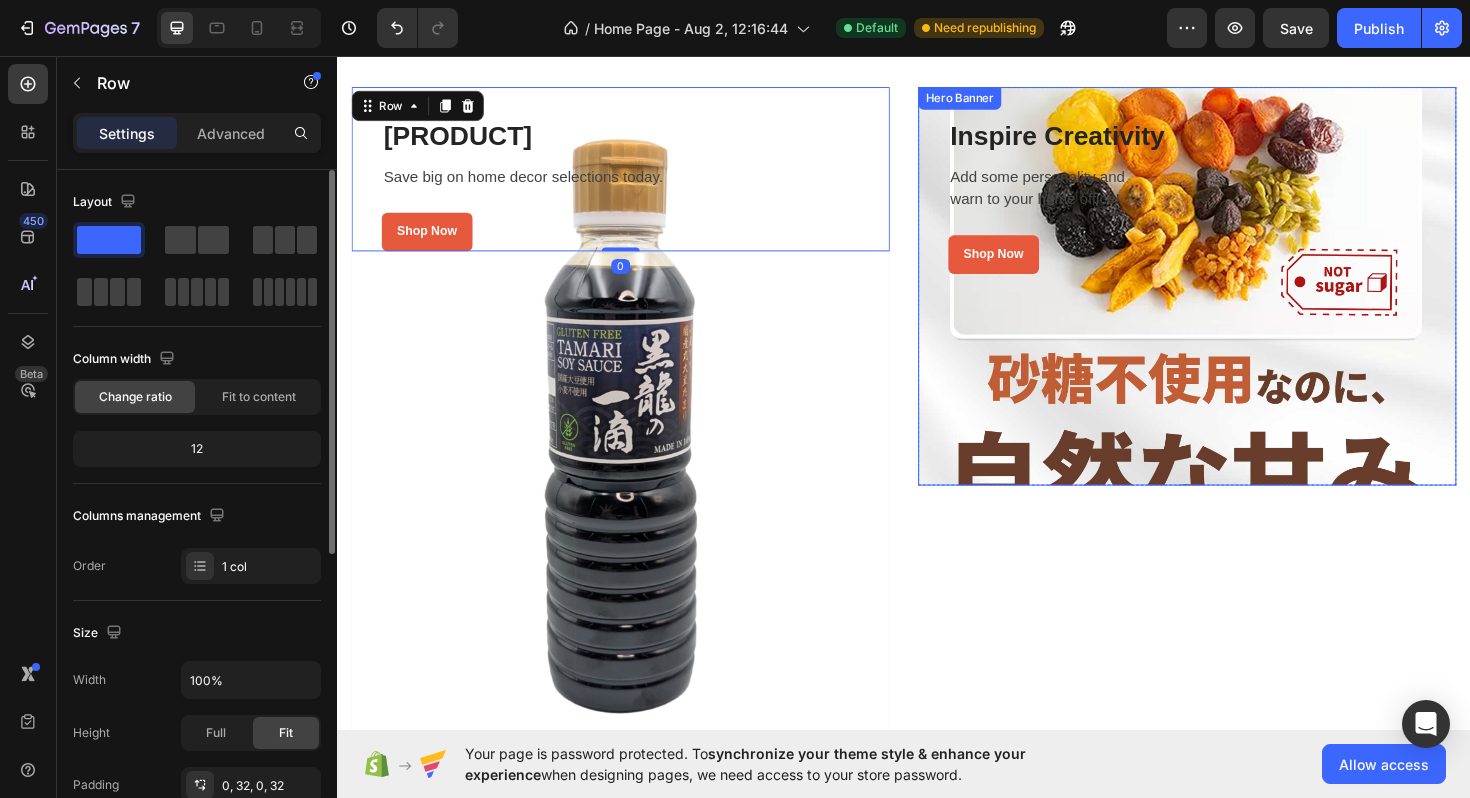 click at bounding box center (1237, 300) 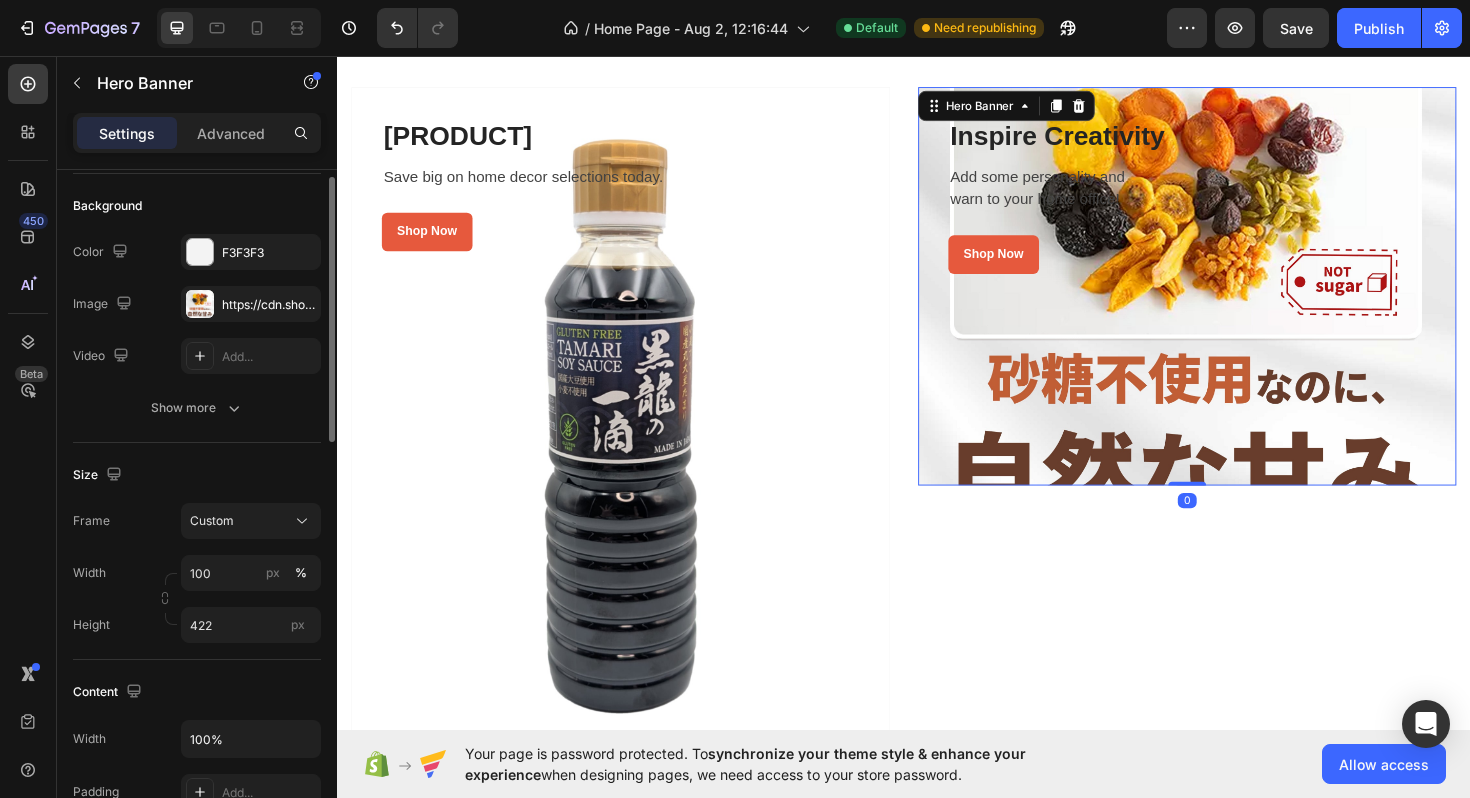scroll, scrollTop: 206, scrollLeft: 0, axis: vertical 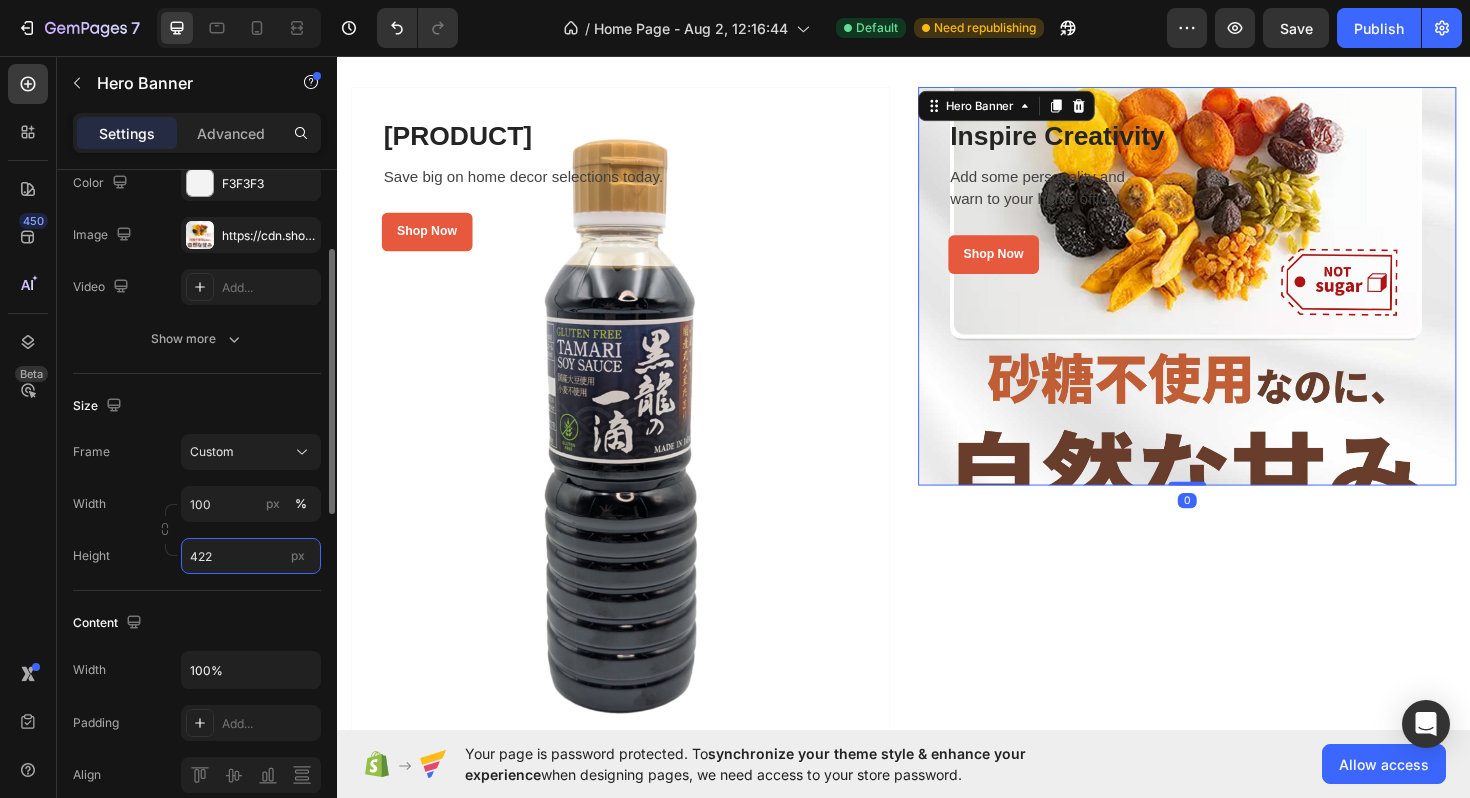 click on "422" at bounding box center (251, 556) 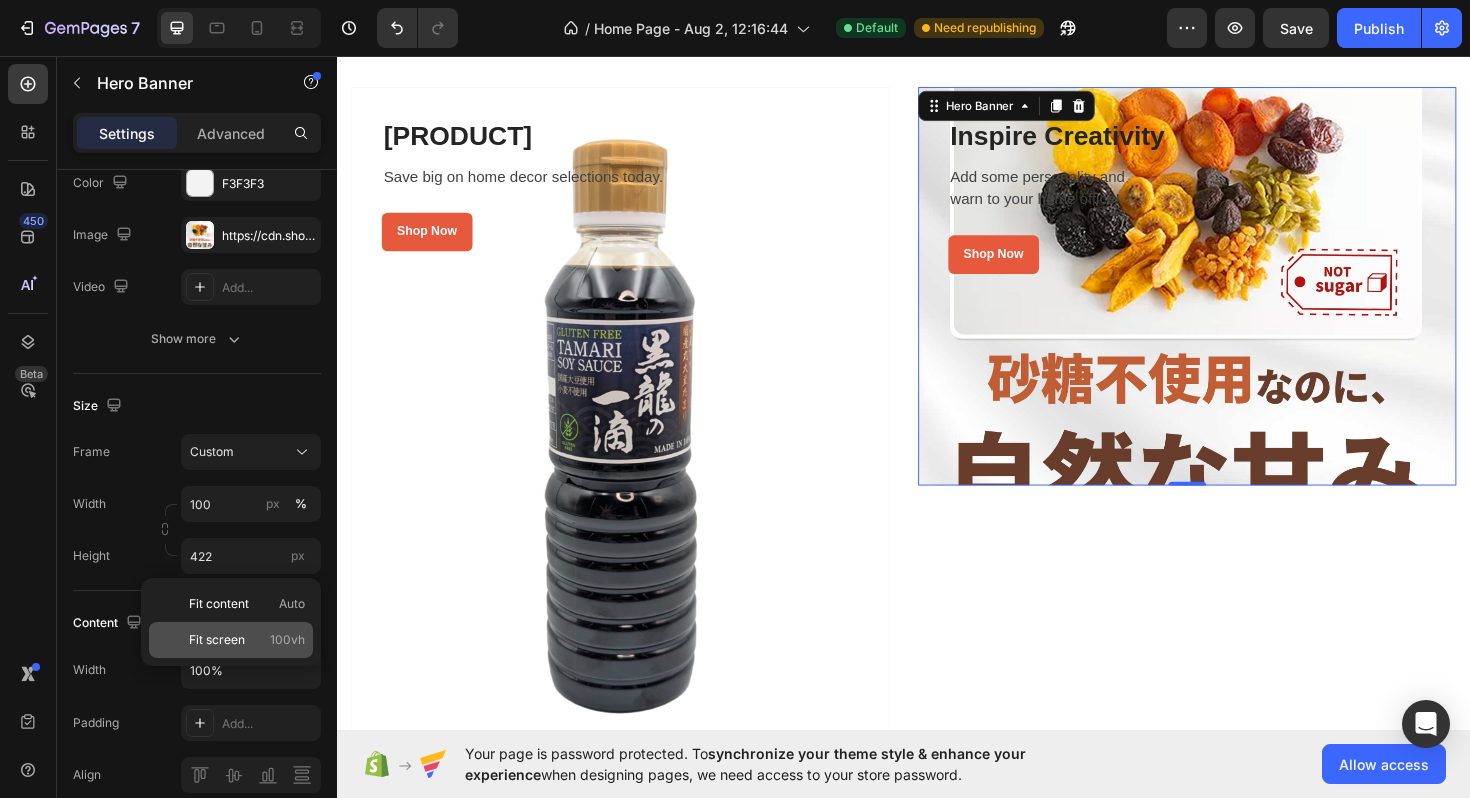 click on "100vh" at bounding box center (287, 640) 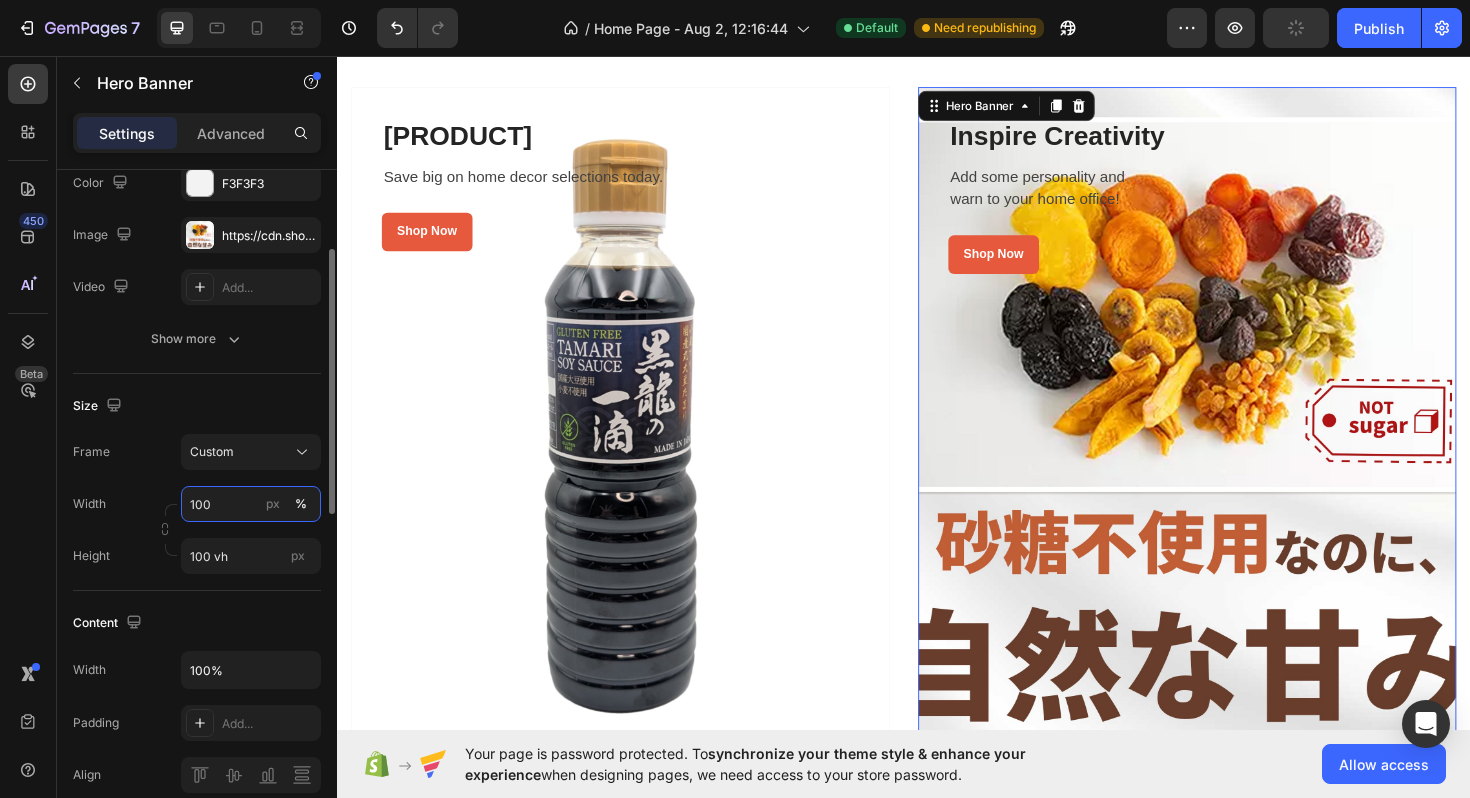 click on "100" at bounding box center [251, 504] 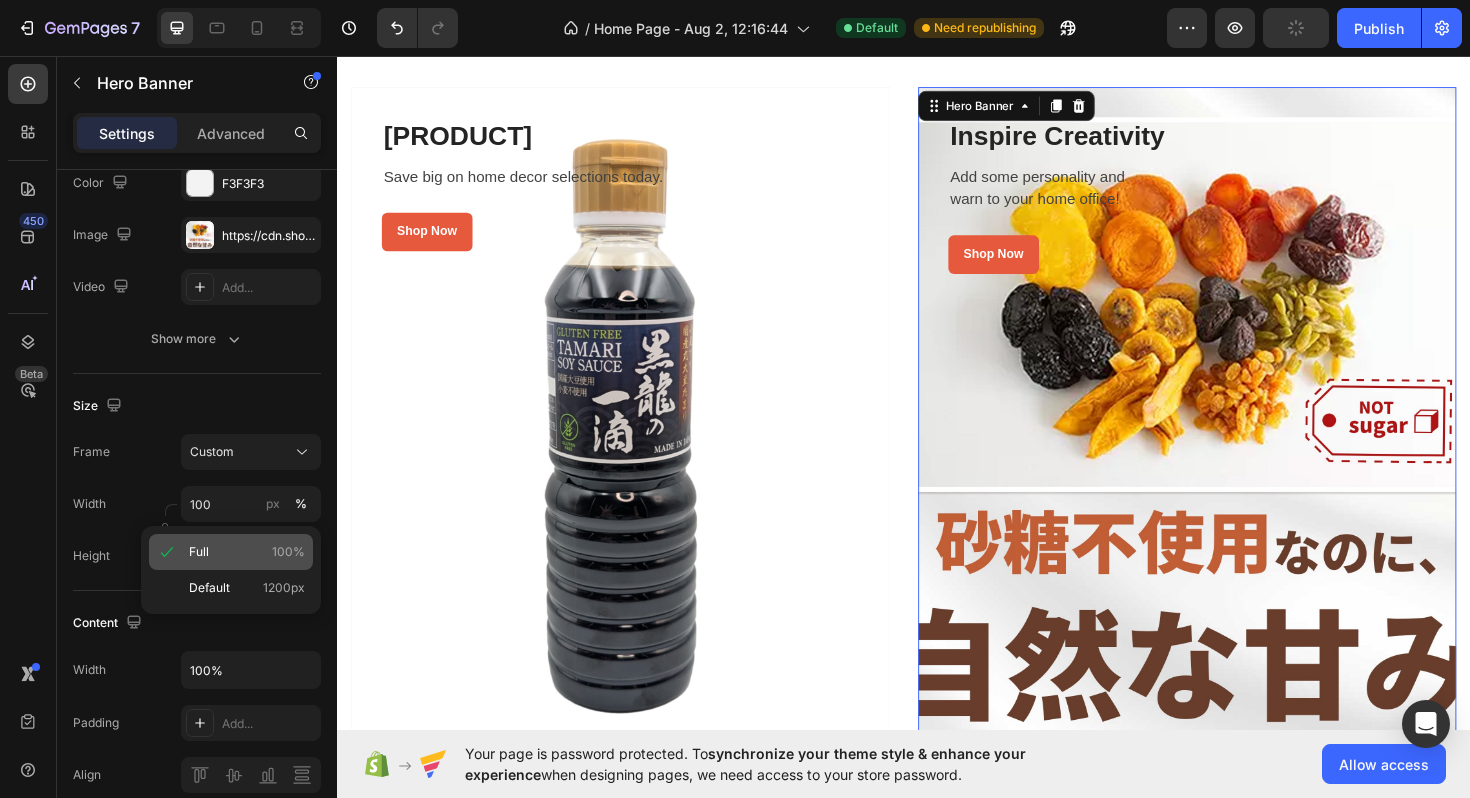click on "Full 100%" at bounding box center [247, 552] 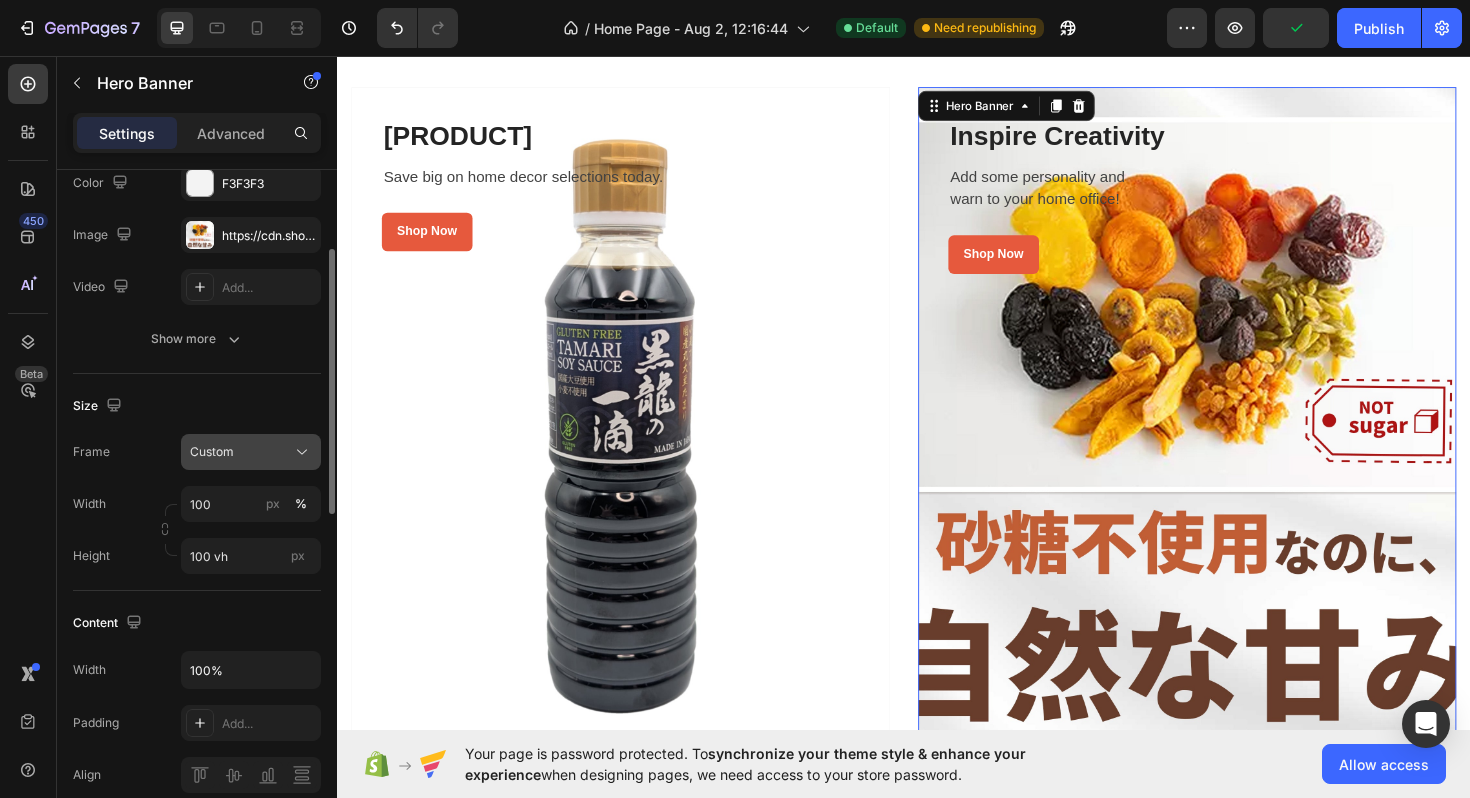 click on "Custom" 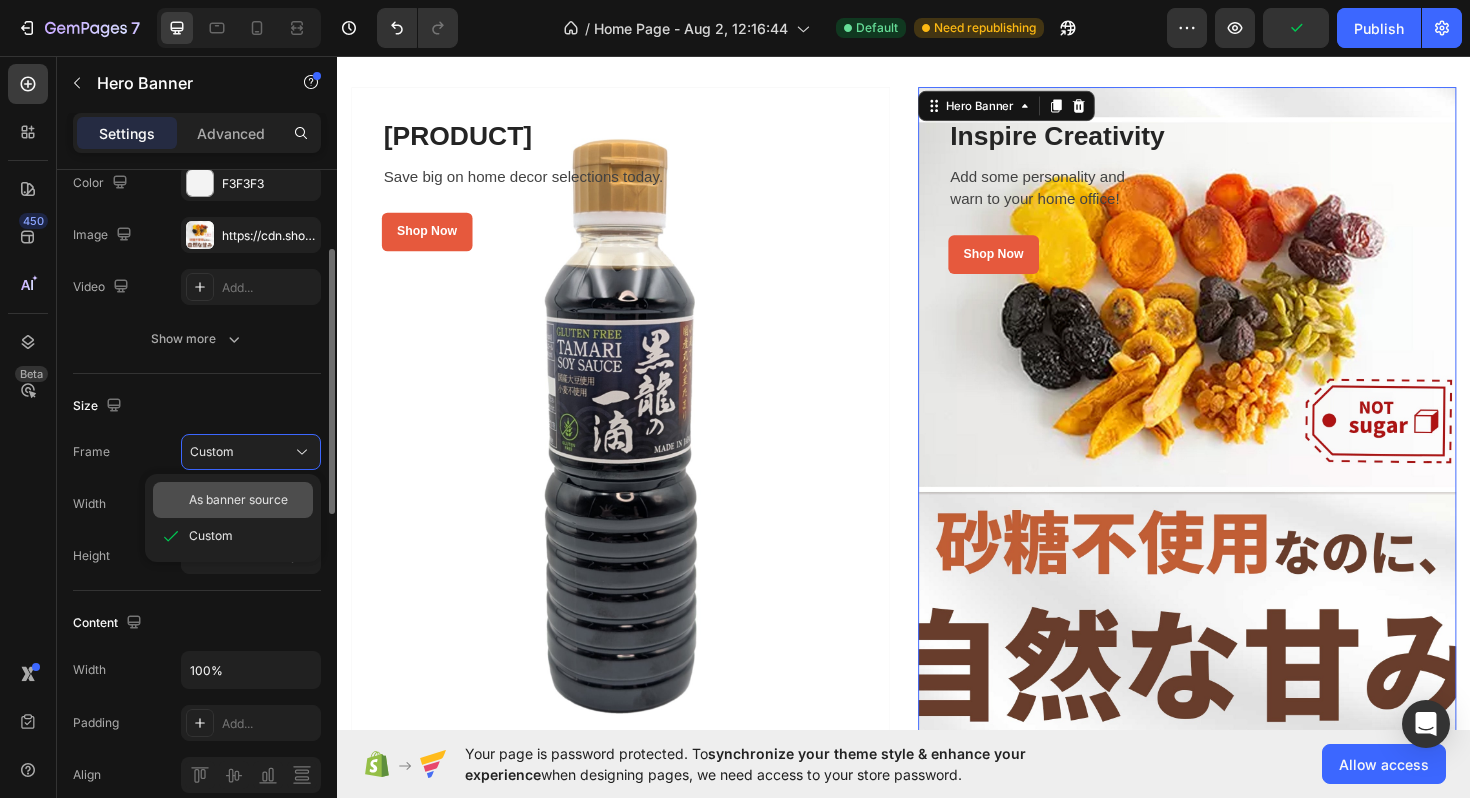 click on "As banner source" at bounding box center (238, 500) 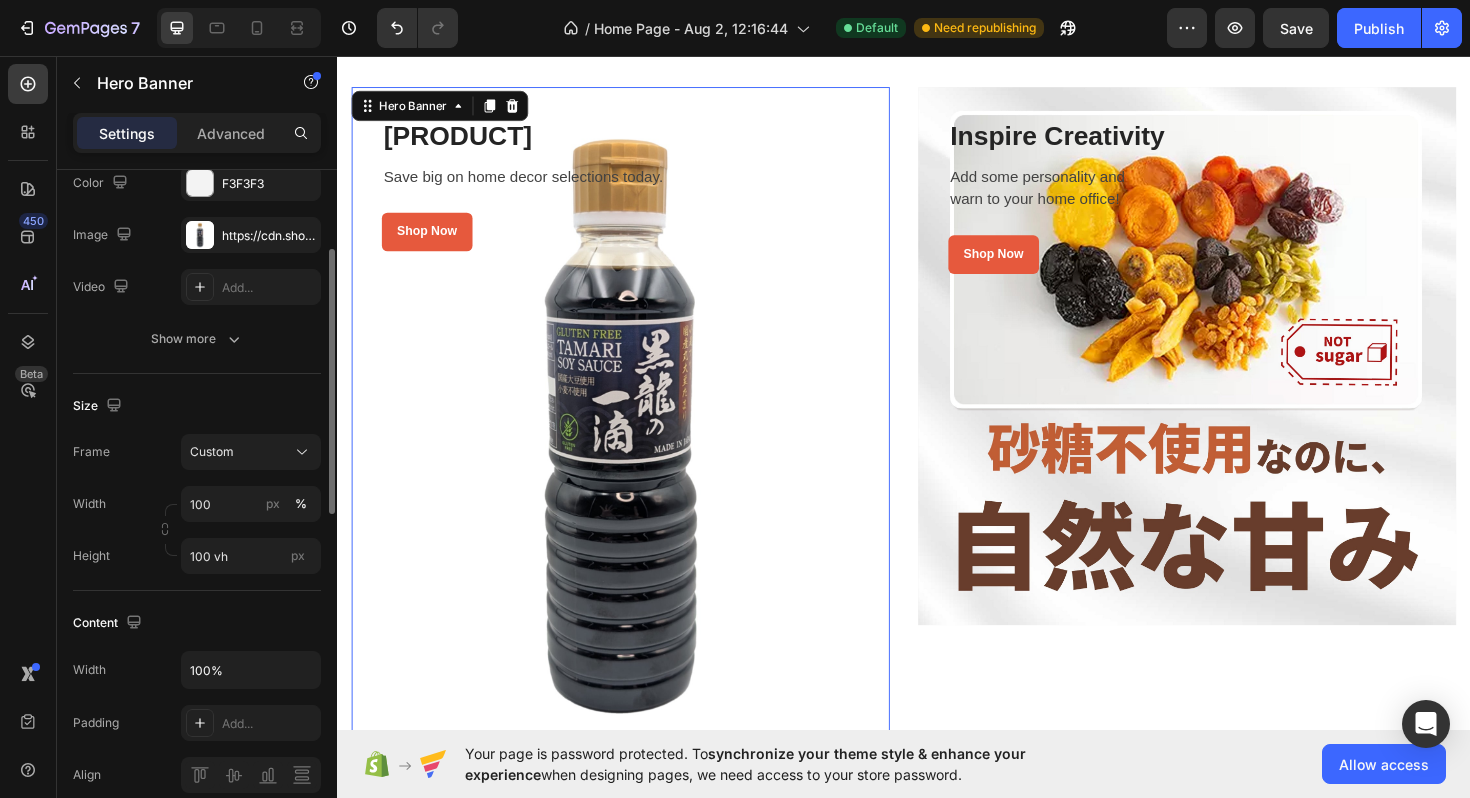 click at bounding box center (637, 448) 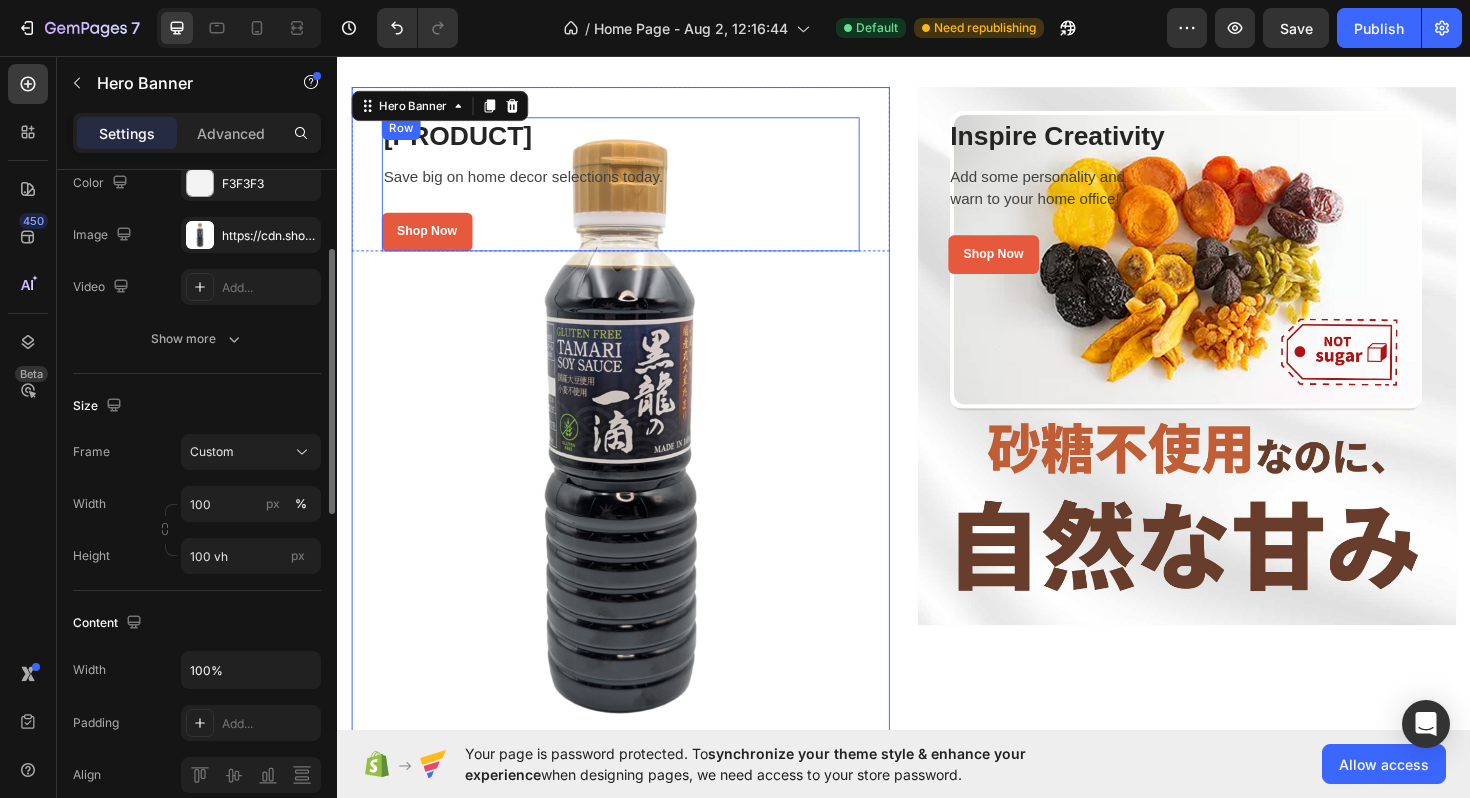 scroll, scrollTop: 3364, scrollLeft: 0, axis: vertical 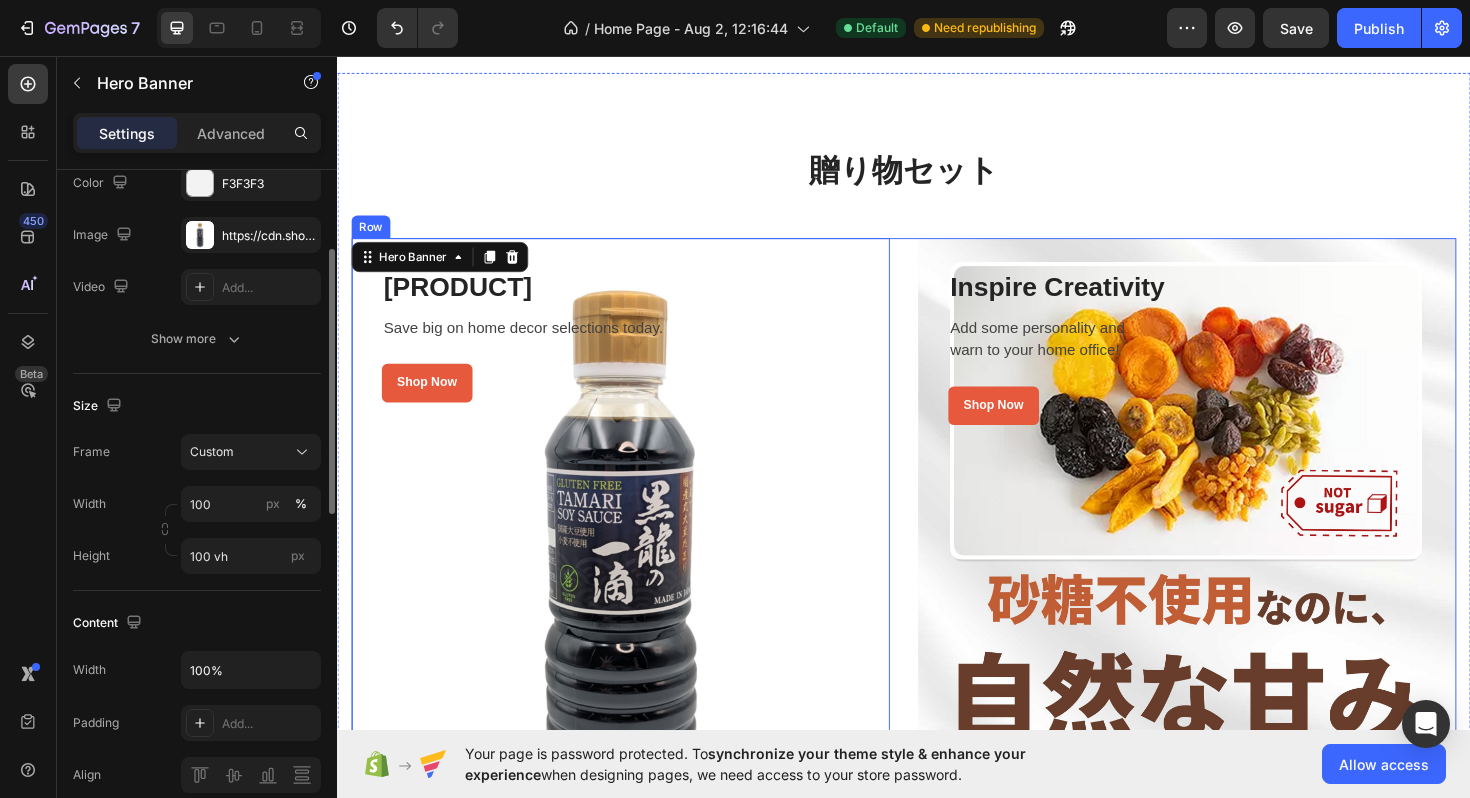click on "黒龍の一滴セット Heading Save big on home decor selections today. Text block Shop Now Button Row Row Hero Banner   0 Row Inspire Creativity Heading Add some personality and  warn to your home office! Text block Shop Now Button Row Row Hero Banner Row Row" at bounding box center (937, 608) 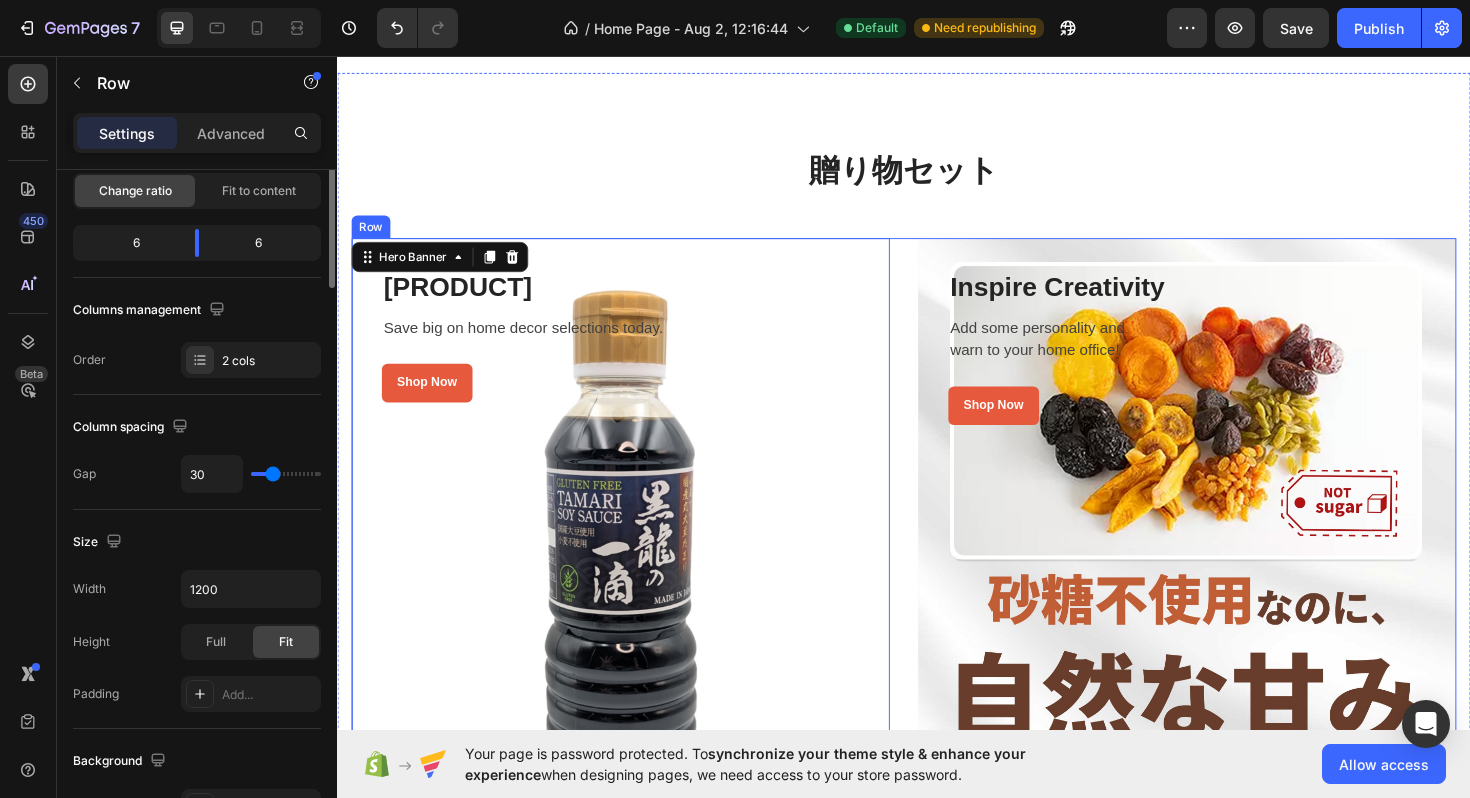 scroll, scrollTop: 0, scrollLeft: 0, axis: both 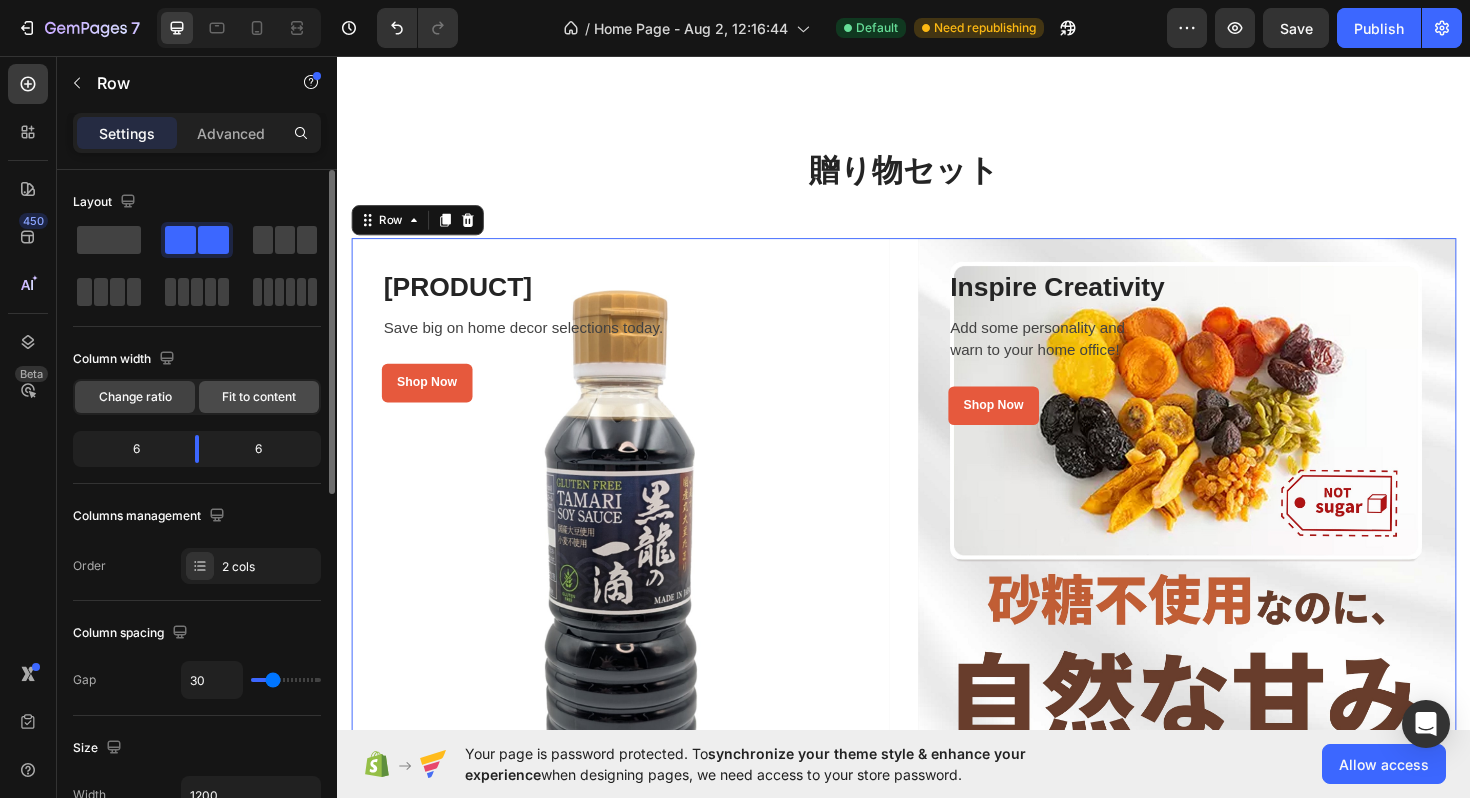 click on "Fit to content" 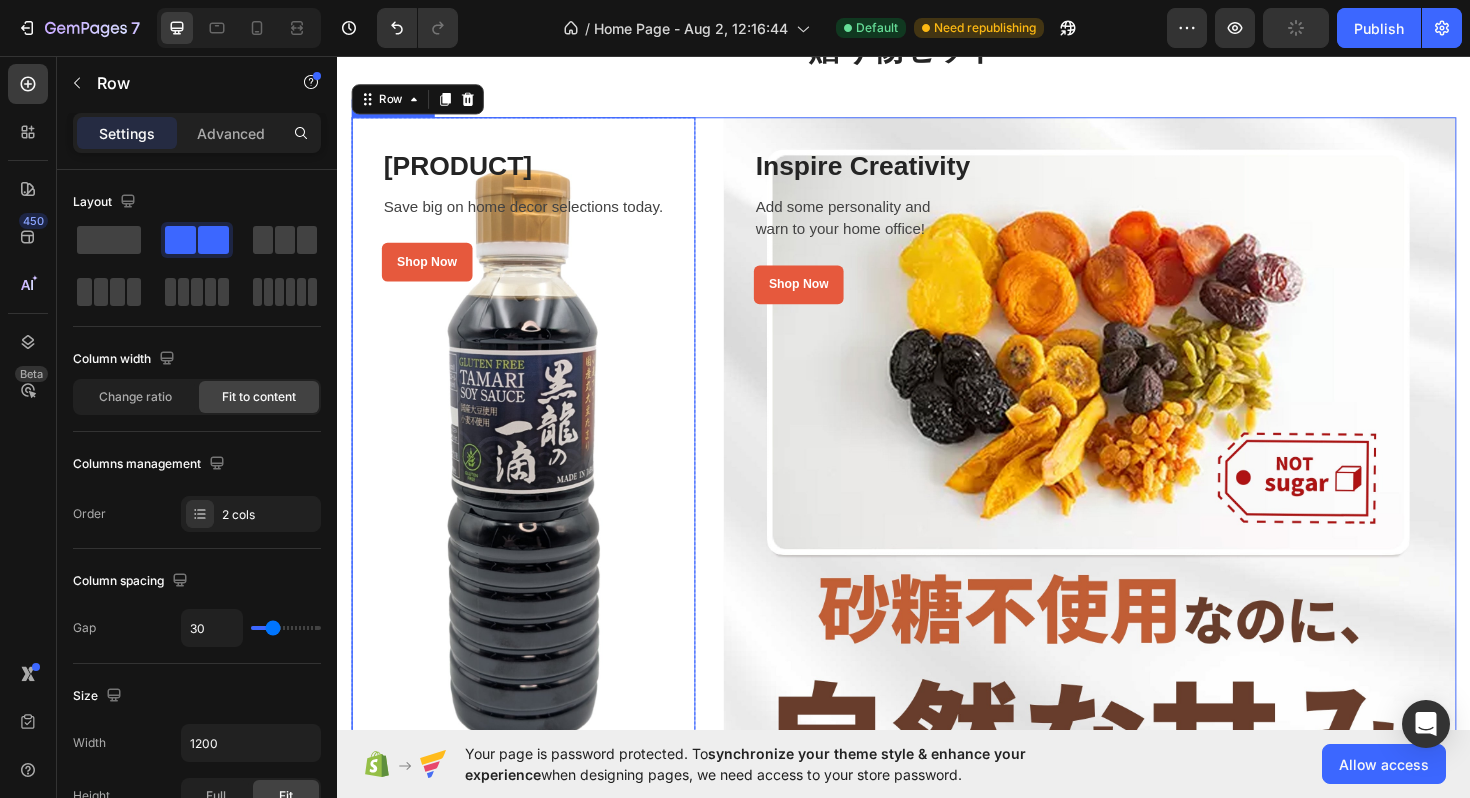 scroll, scrollTop: 3487, scrollLeft: 0, axis: vertical 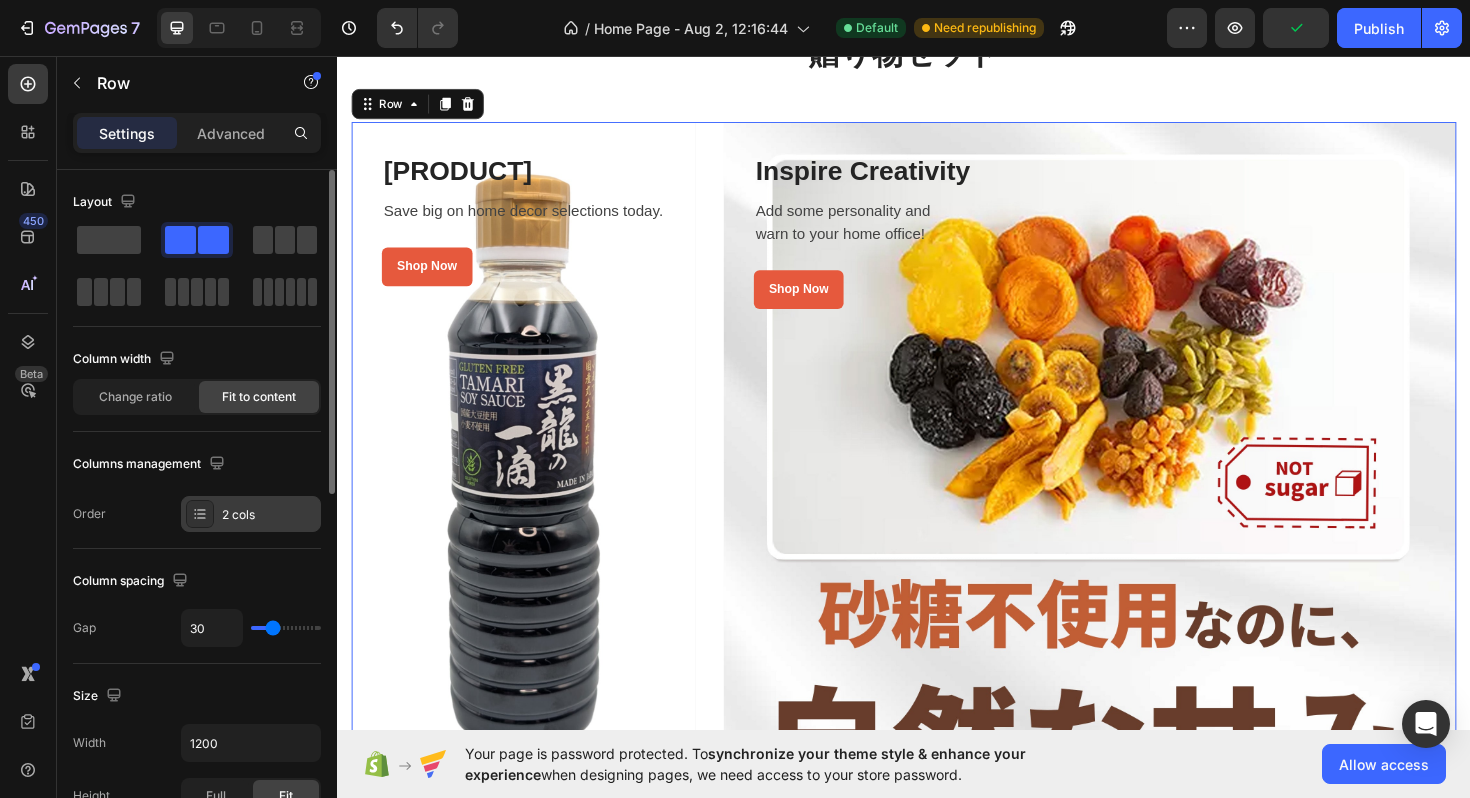 click on "2 cols" at bounding box center (269, 515) 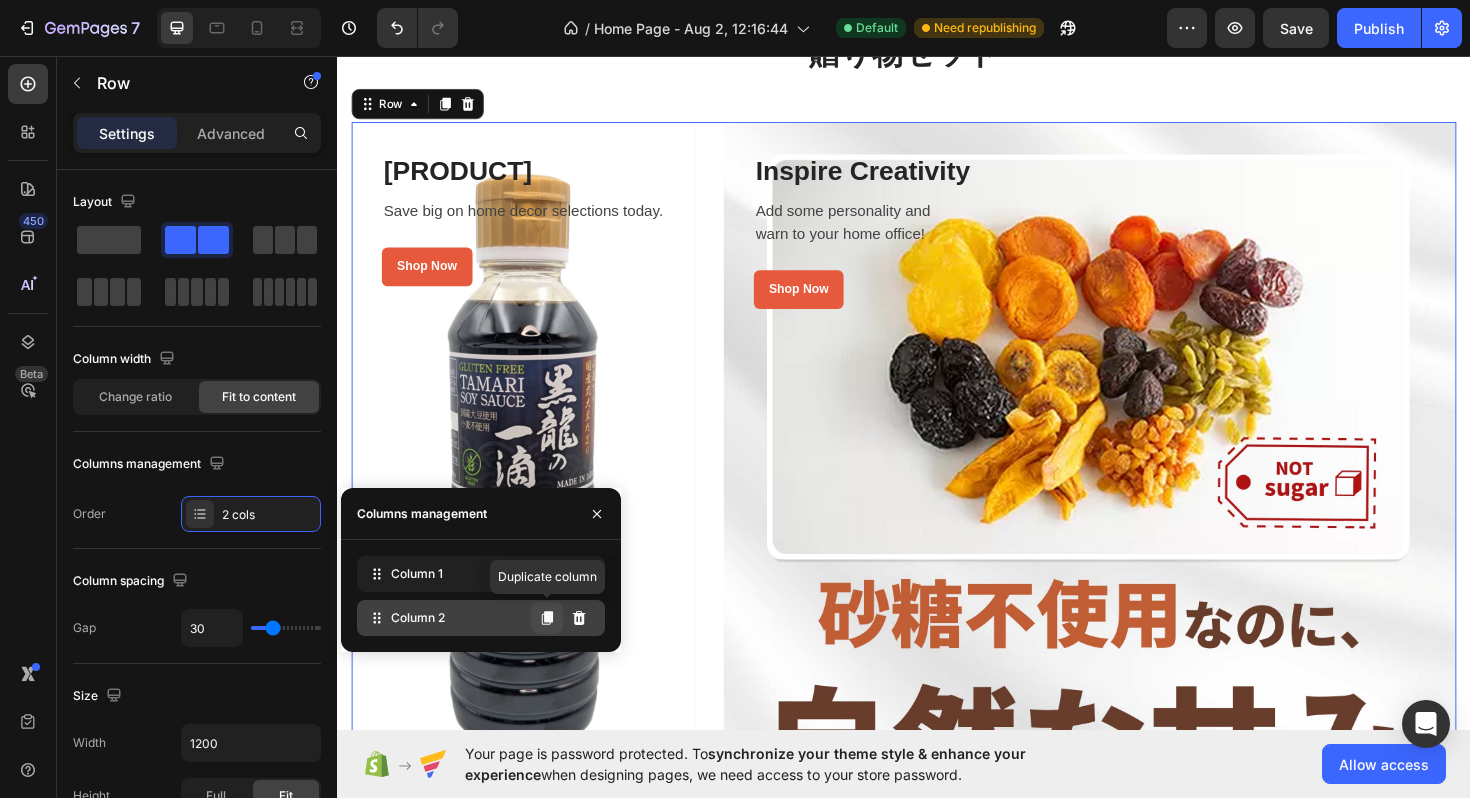 click 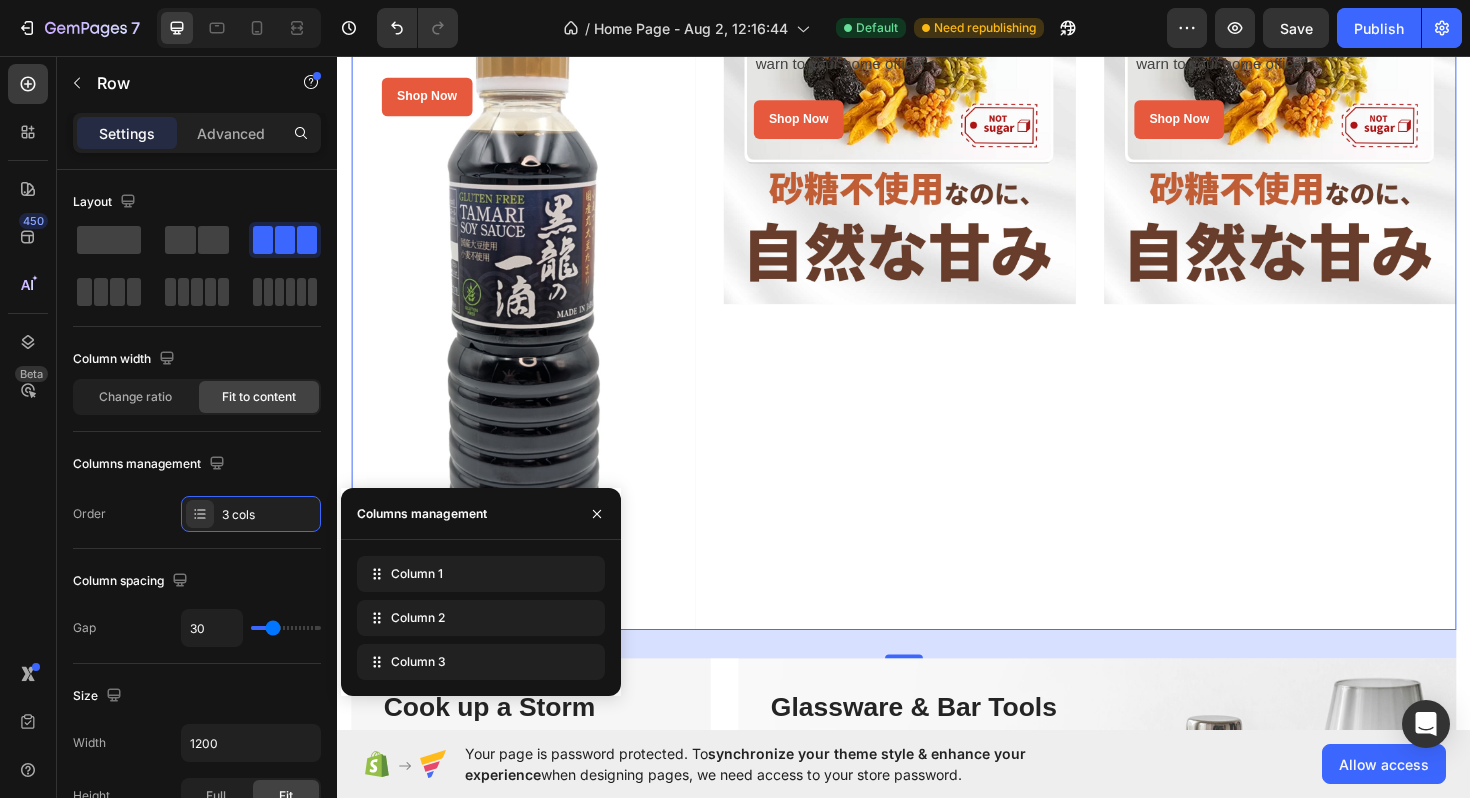 scroll, scrollTop: 3684, scrollLeft: 0, axis: vertical 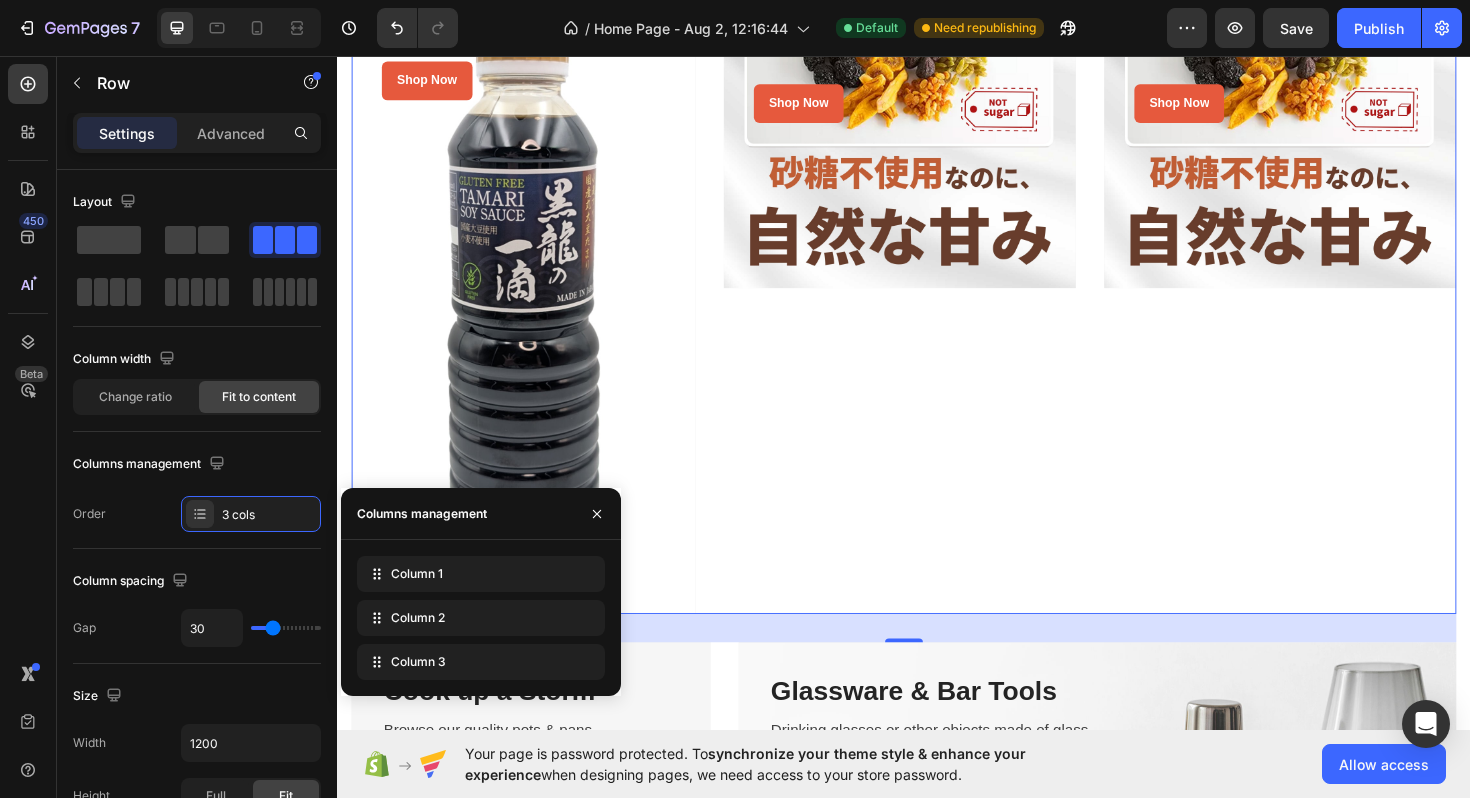 click on "Inspire Creativity Heading Add some personality and  warn to your home office! Text block Shop Now Button Row Row Hero Banner Row" at bounding box center (932, 288) 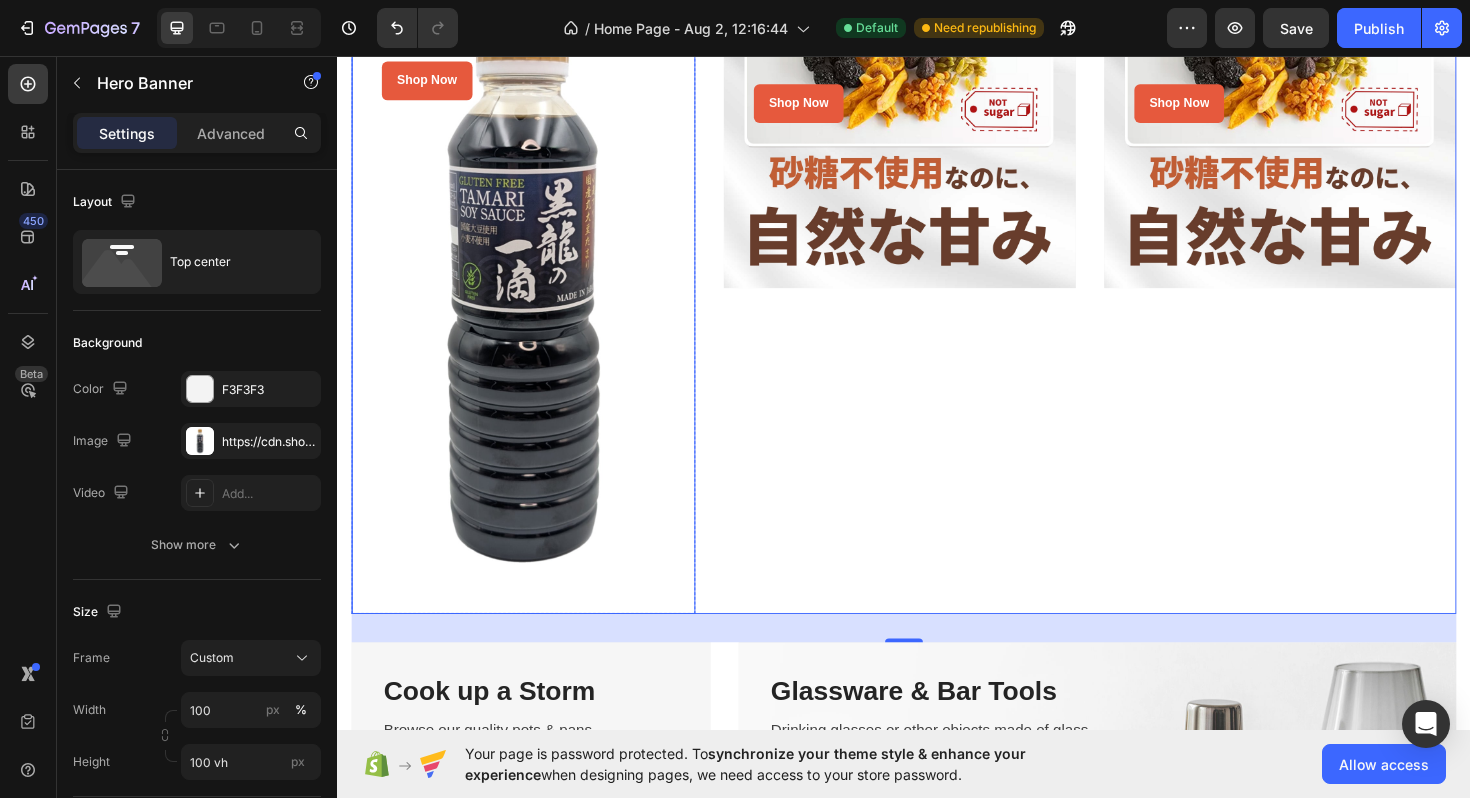click at bounding box center [534, 288] 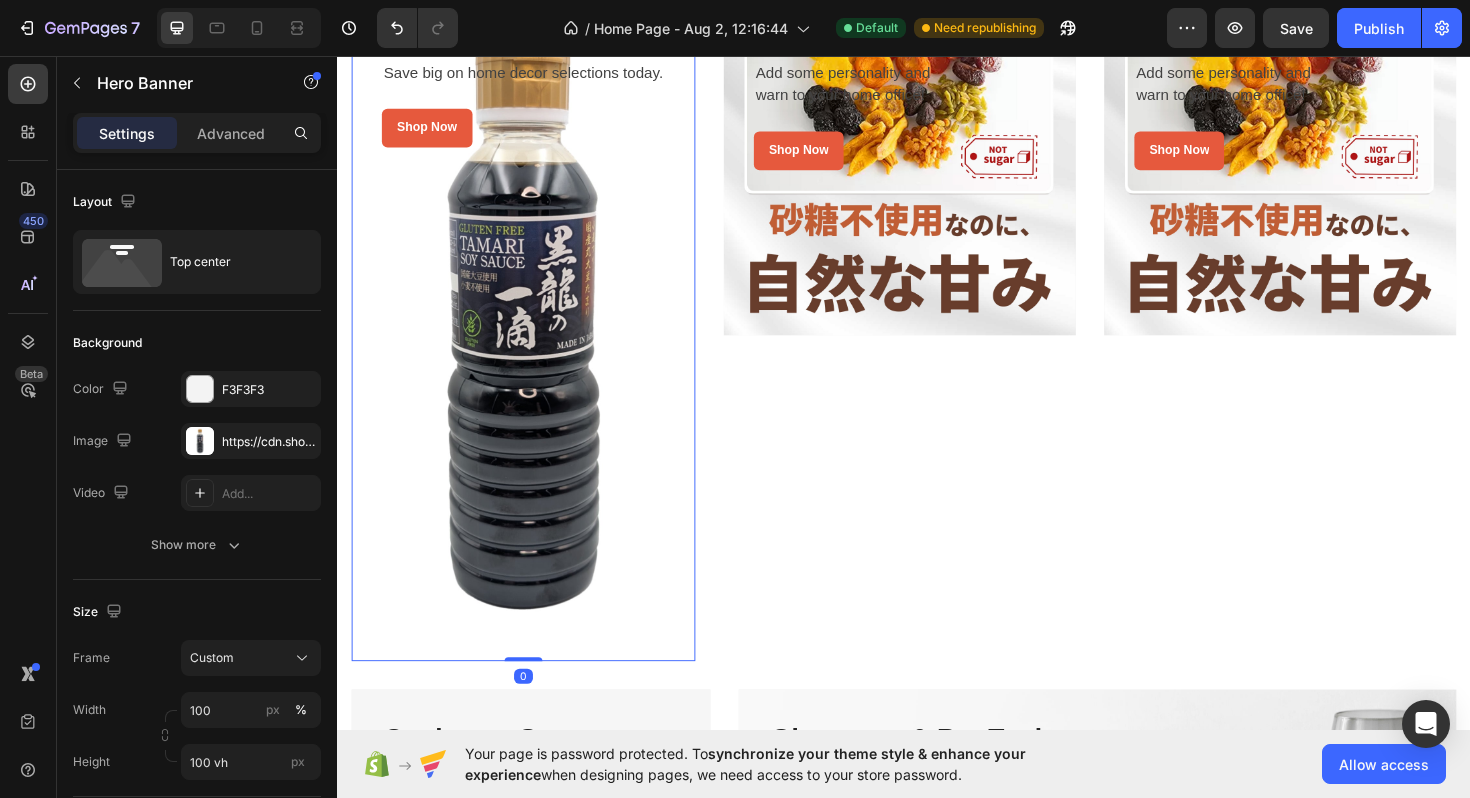 scroll, scrollTop: 3628, scrollLeft: 0, axis: vertical 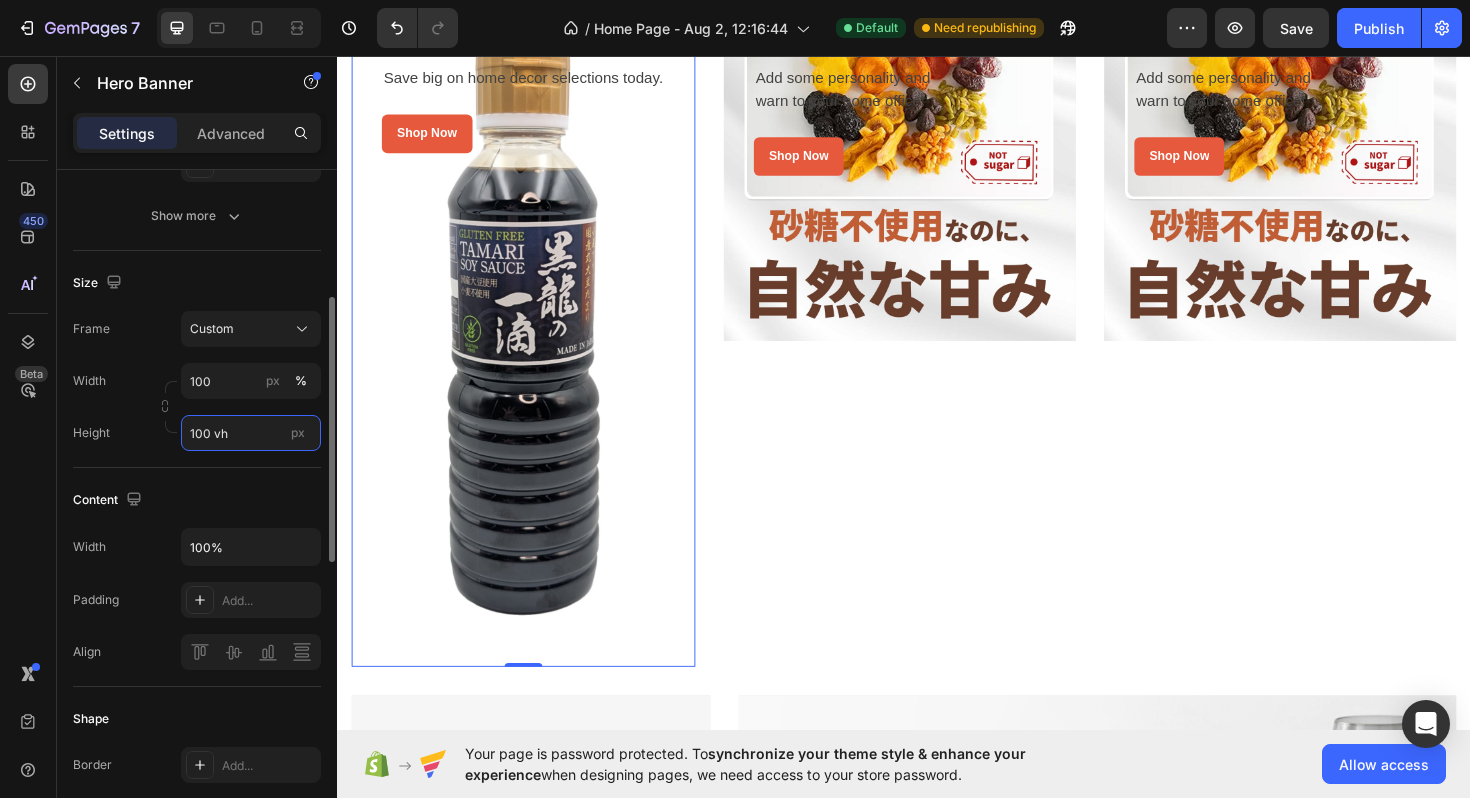 click on "100 vh" at bounding box center (251, 433) 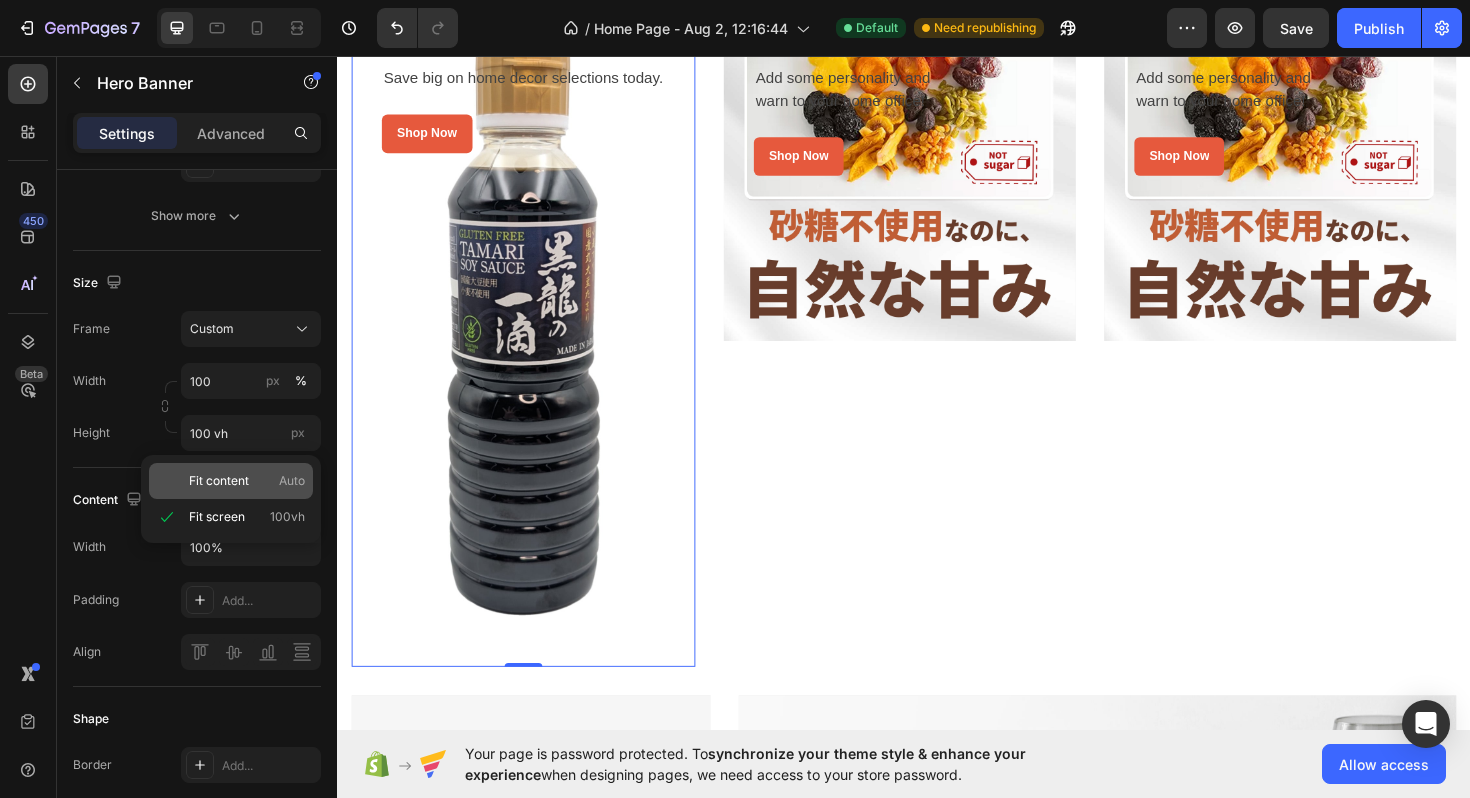 click on "Auto" at bounding box center [292, 481] 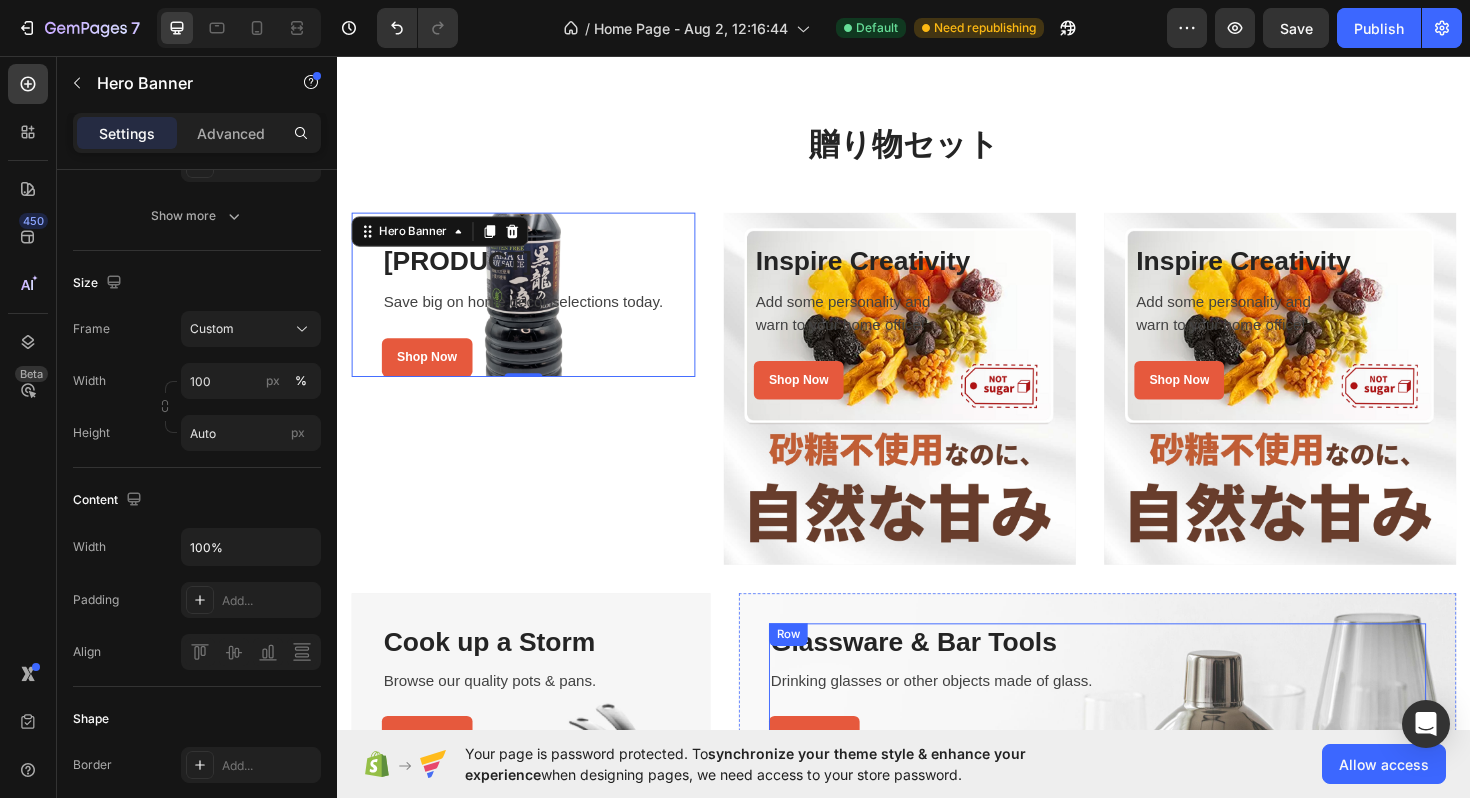 scroll, scrollTop: 3292, scrollLeft: 0, axis: vertical 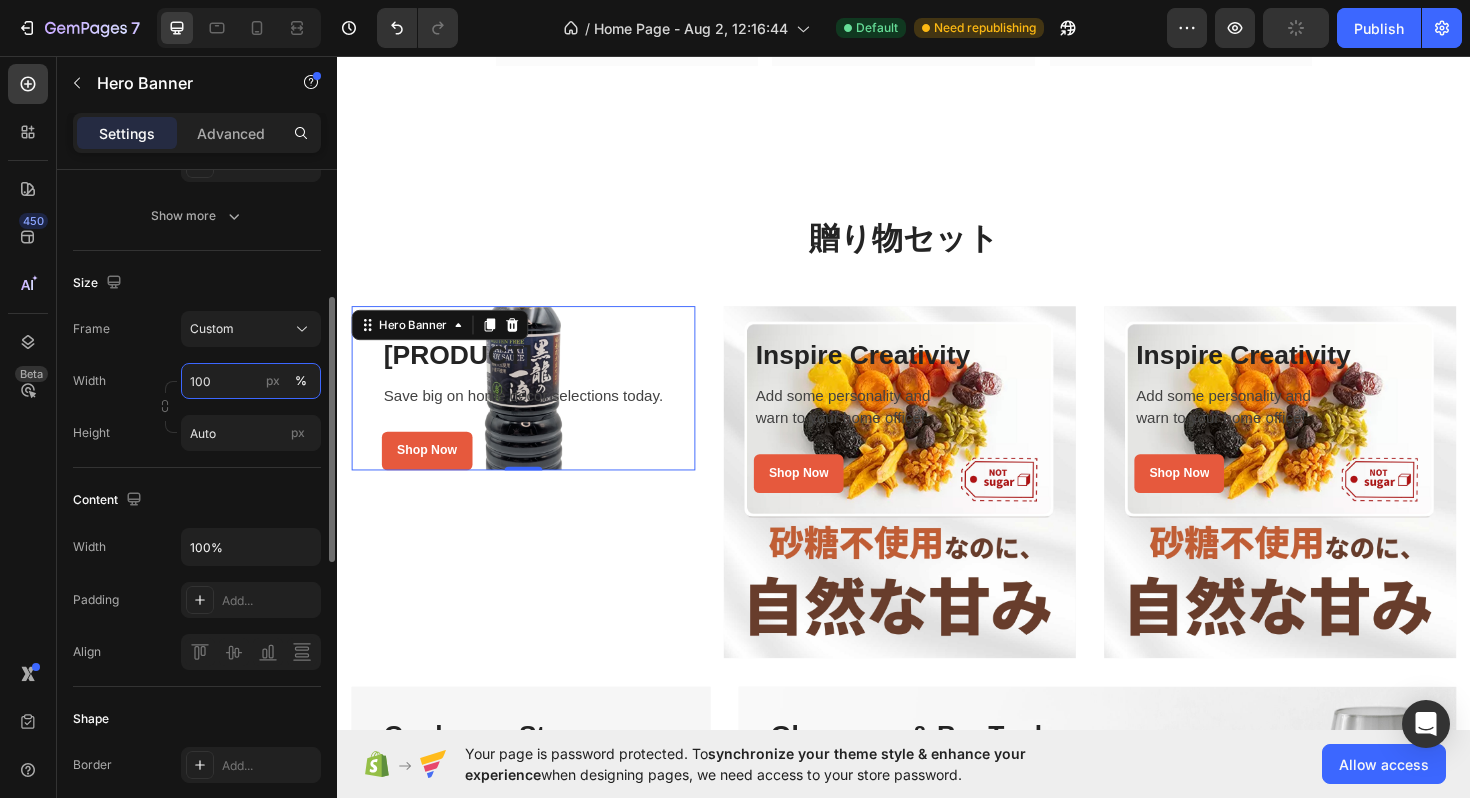 click on "100" at bounding box center (251, 381) 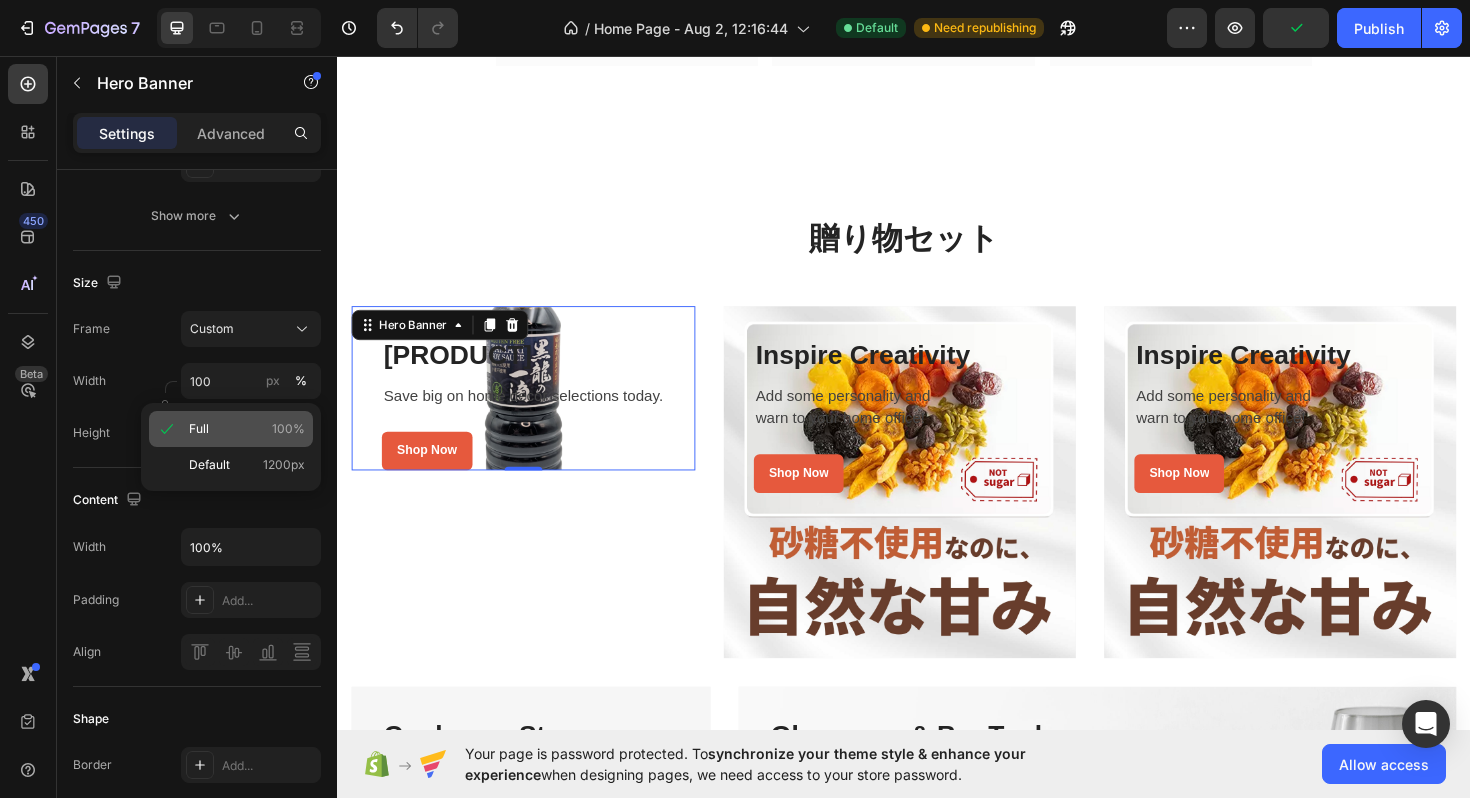 click on "100%" at bounding box center (288, 429) 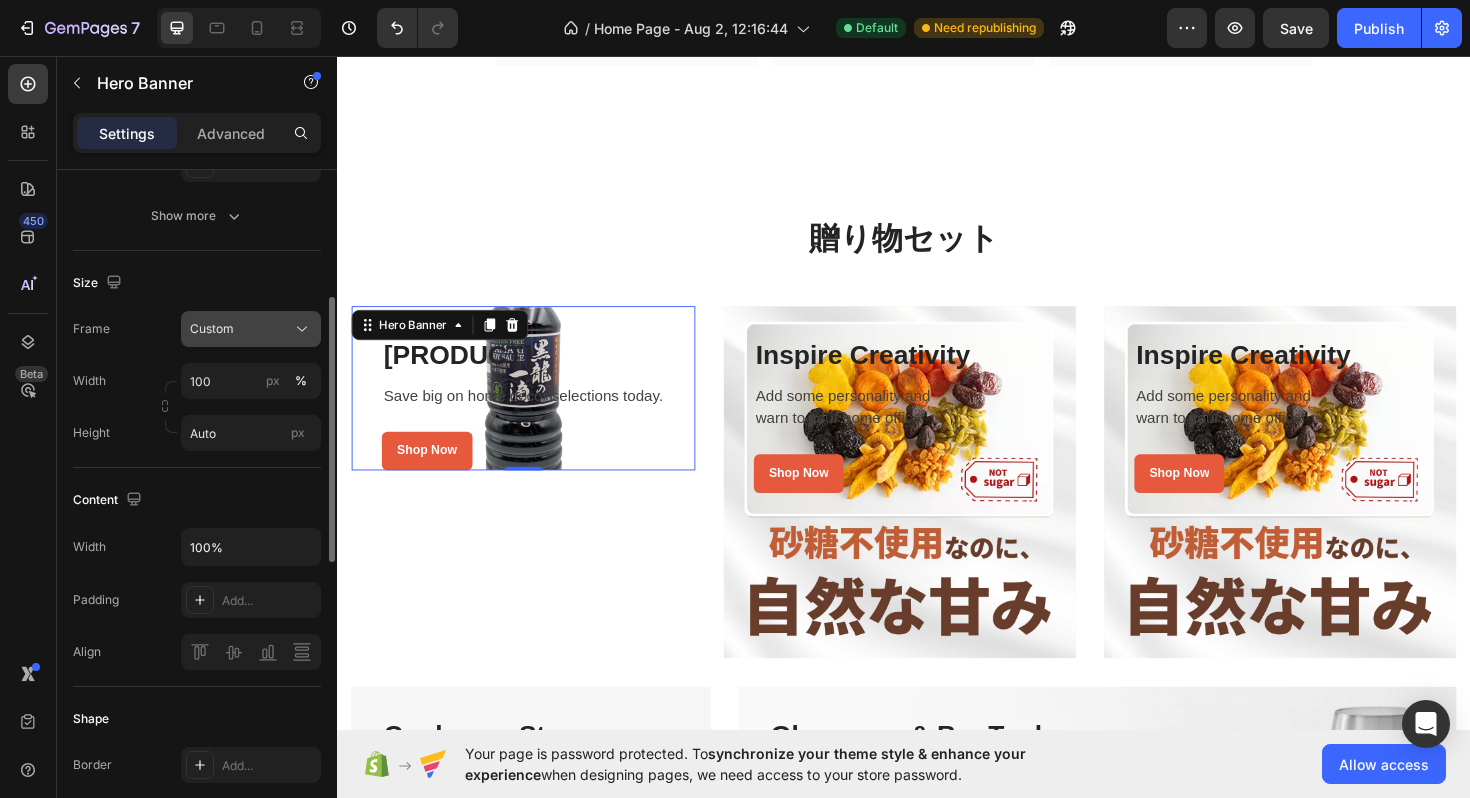 click on "Custom" 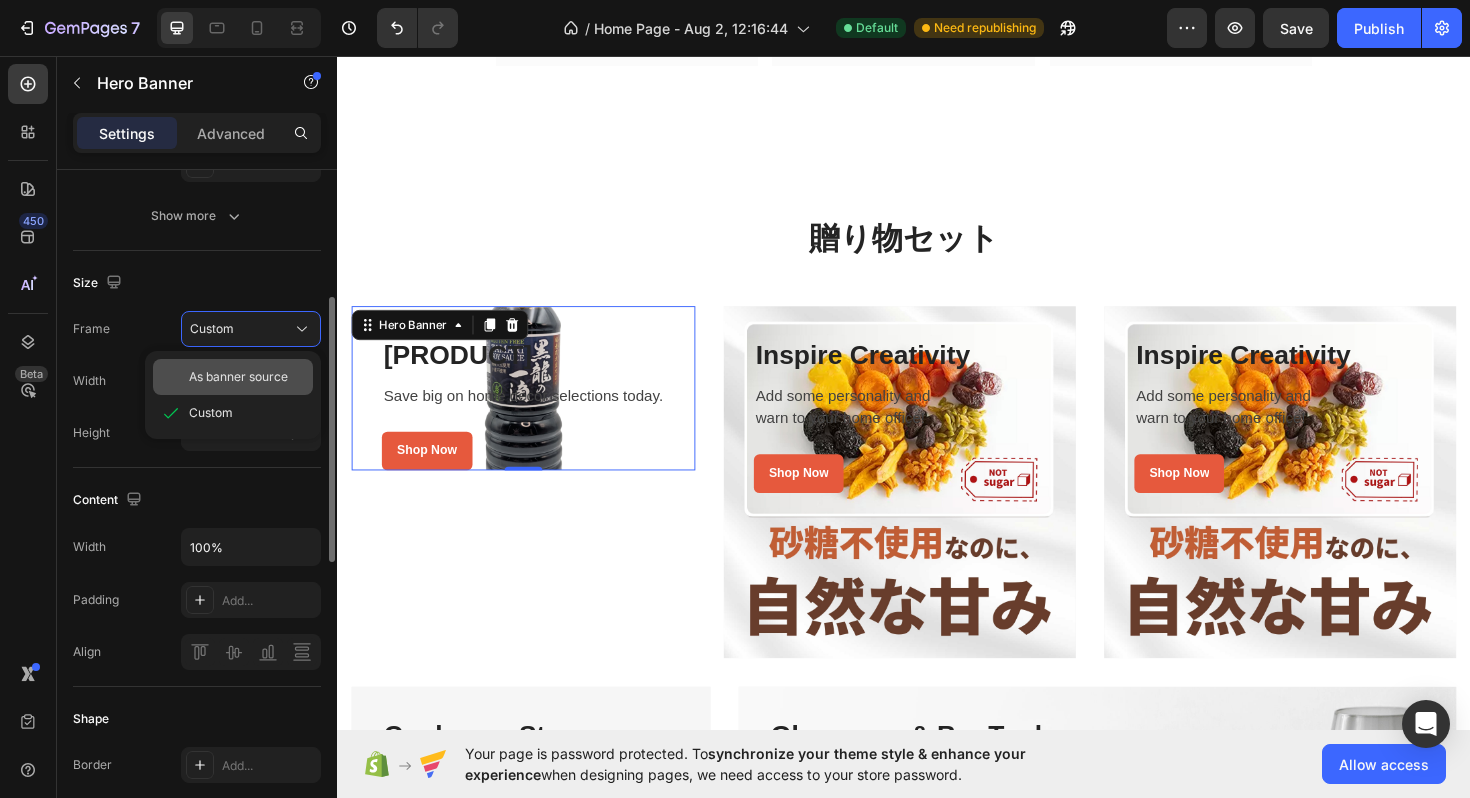 click on "As banner source" at bounding box center [238, 377] 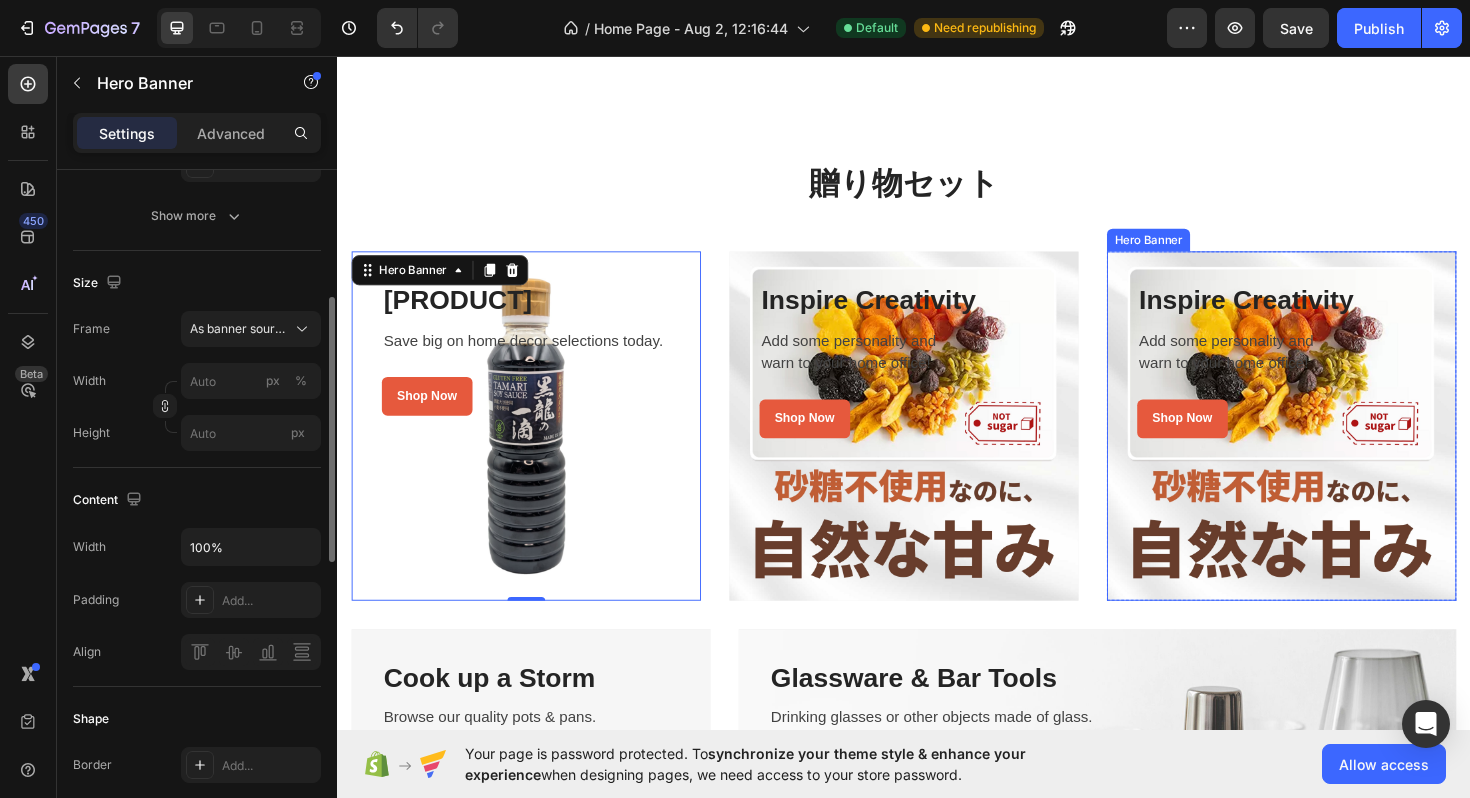 scroll, scrollTop: 3358, scrollLeft: 0, axis: vertical 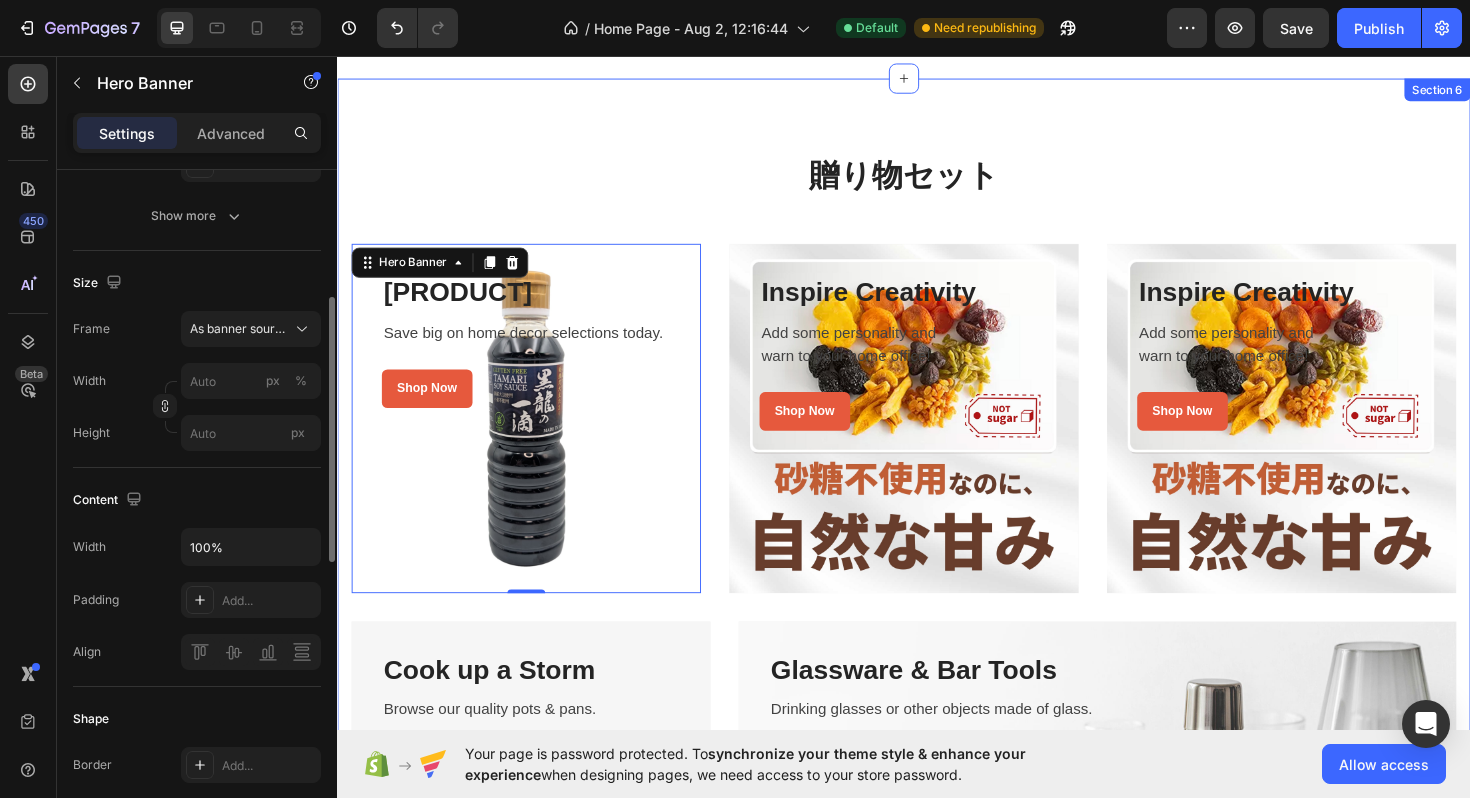 click on "贈り物セット" at bounding box center (937, 183) 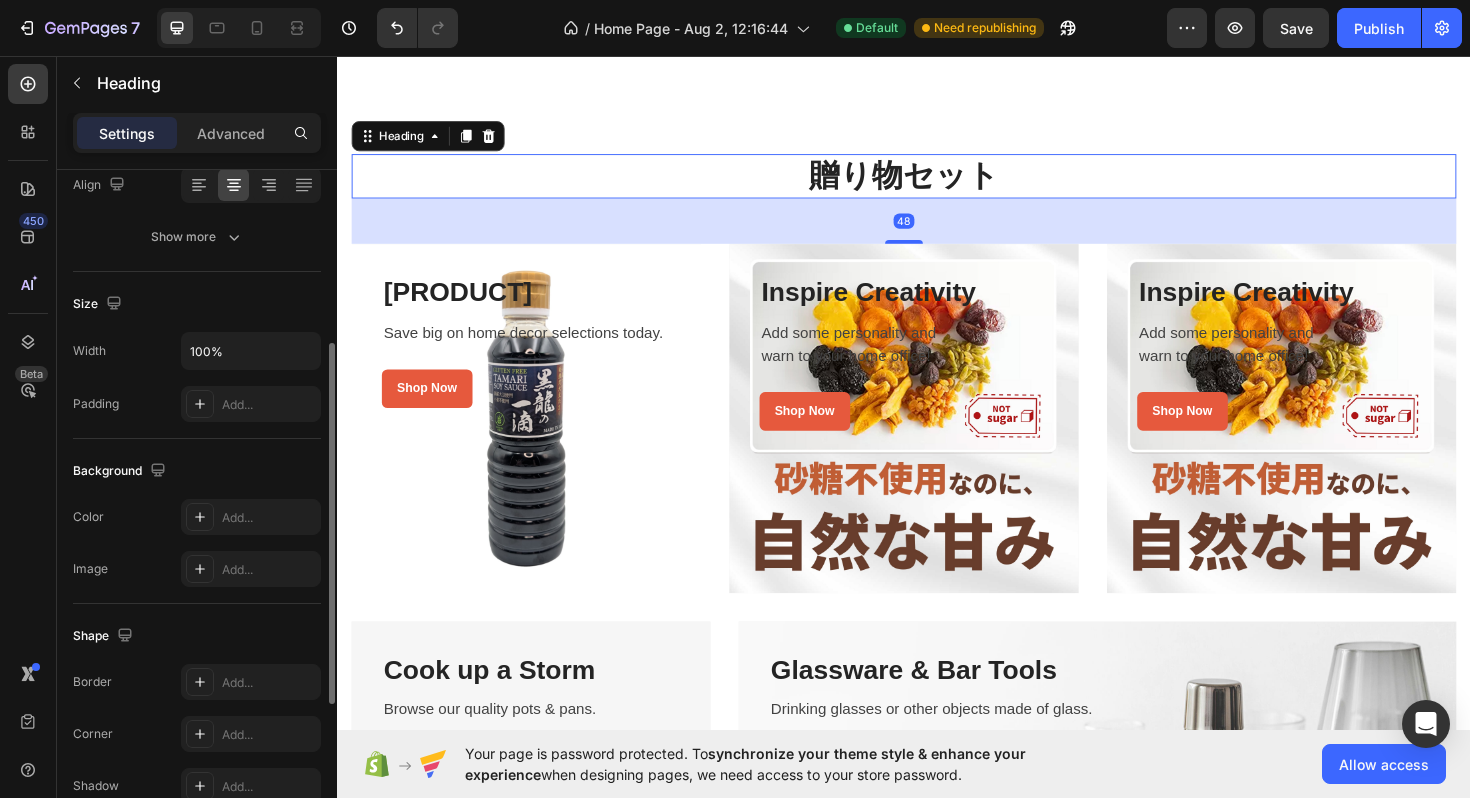 scroll, scrollTop: 0, scrollLeft: 0, axis: both 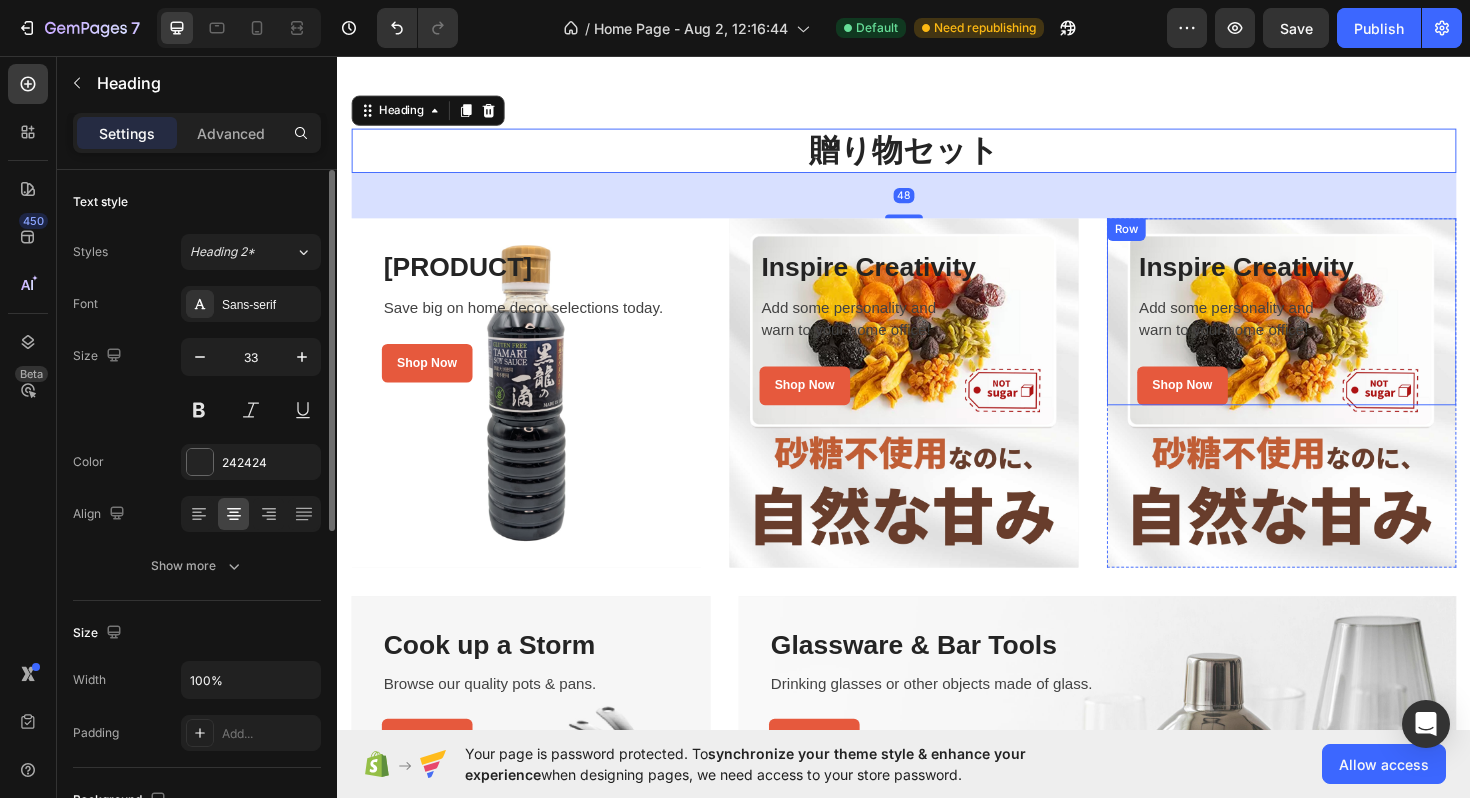 click on "Inspire Creativity Heading Add some personality and  warn to your home office! Text block Shop Now Button Row Row" at bounding box center (1337, 326) 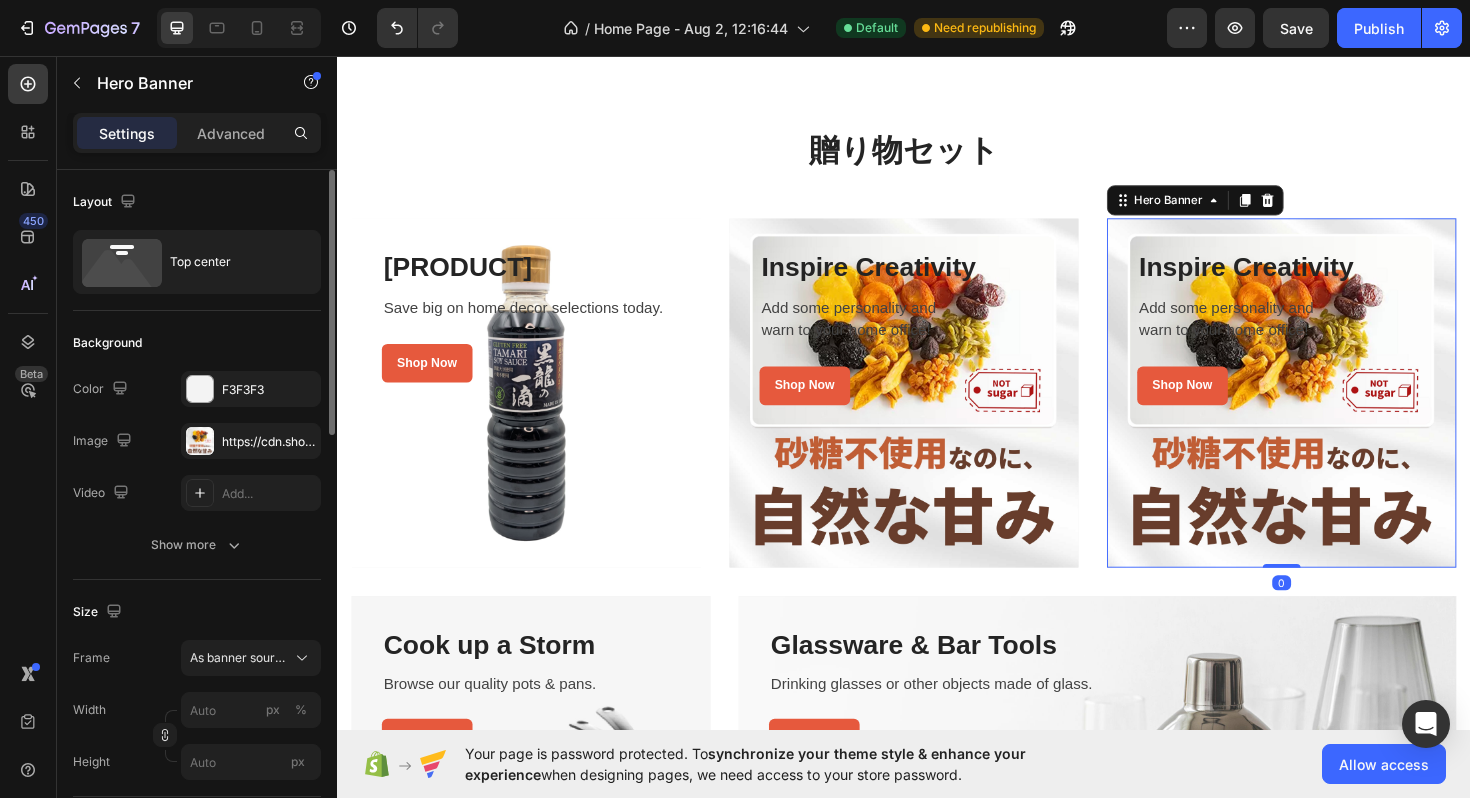 click at bounding box center [1337, 413] 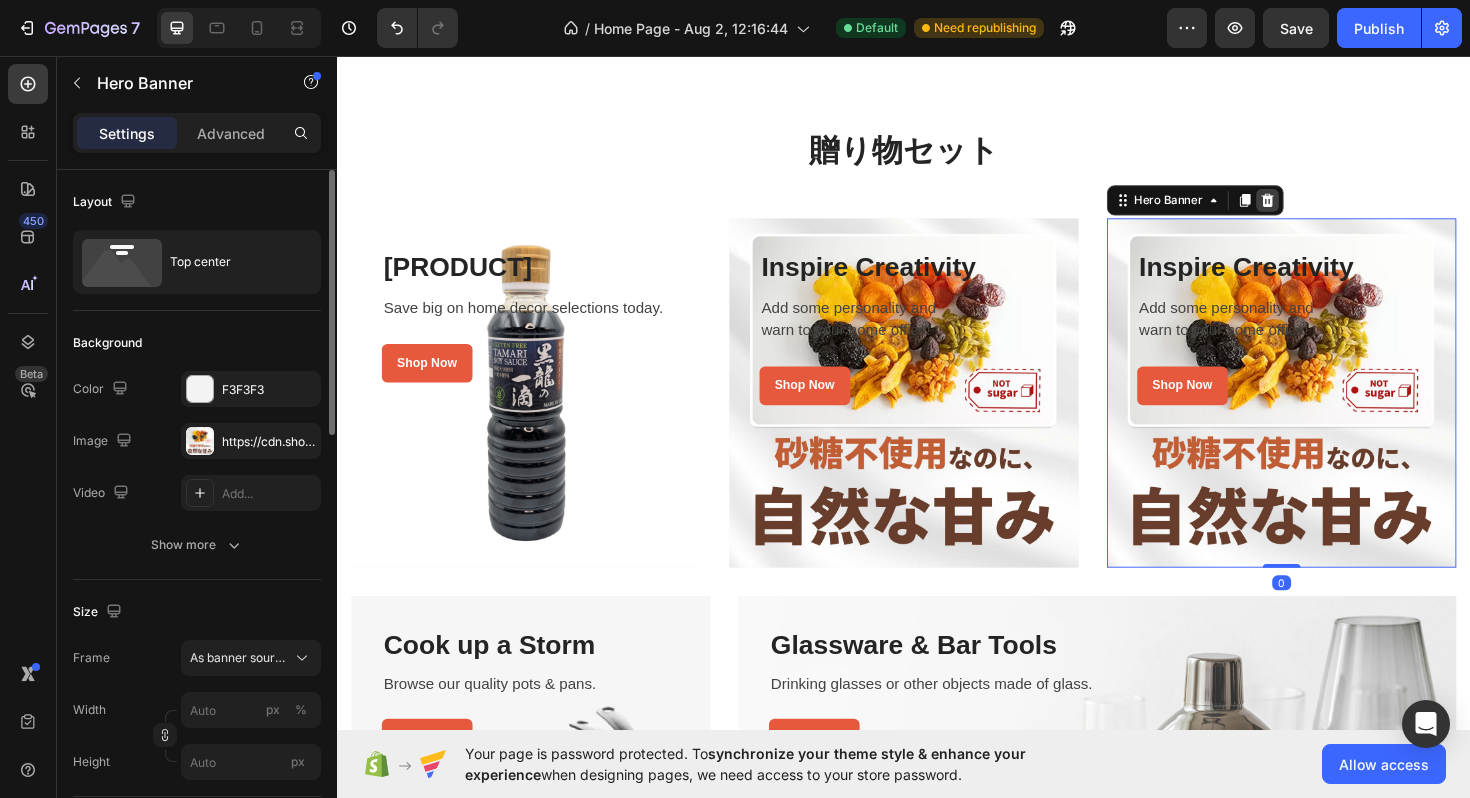 click 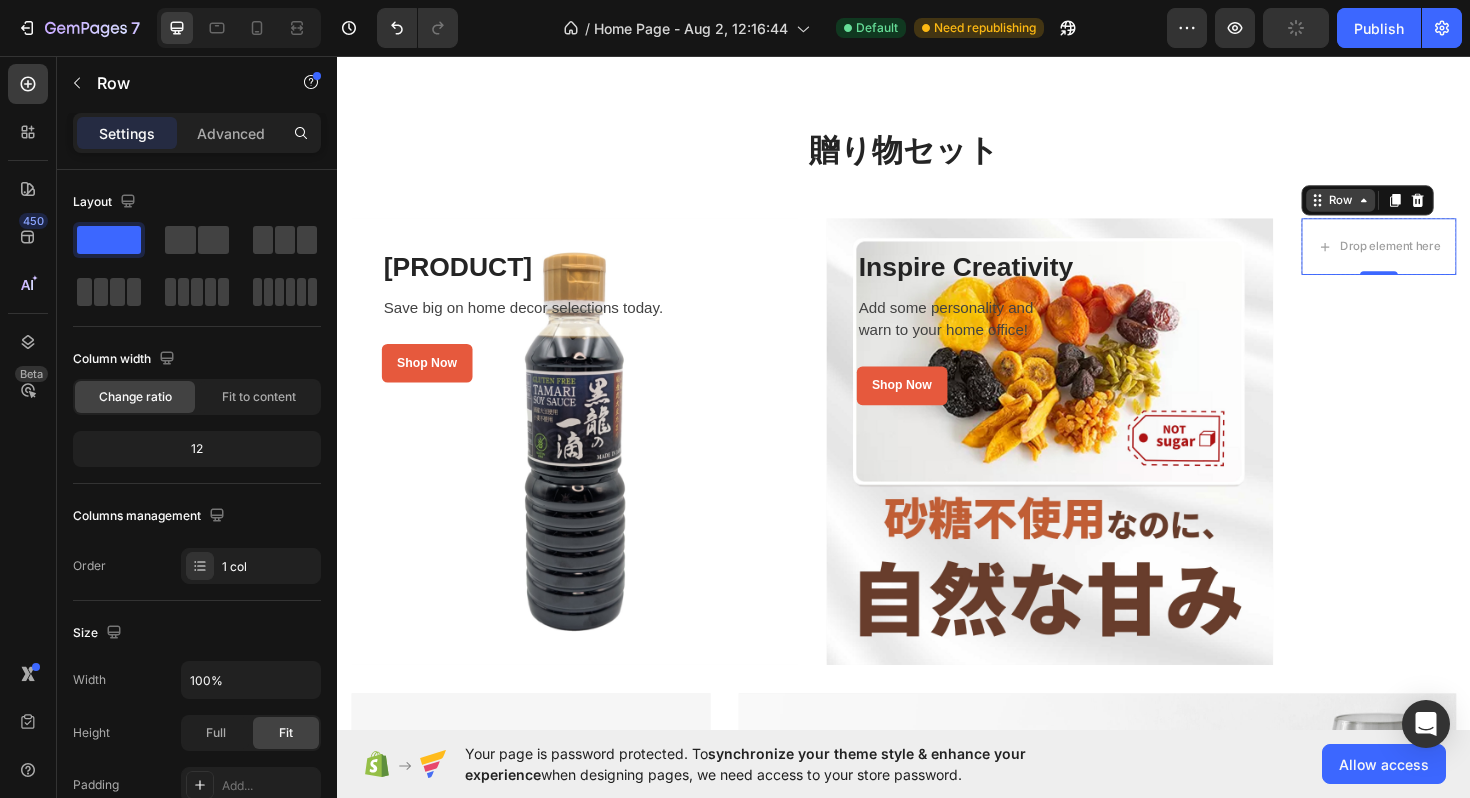 click on "Row" at bounding box center [1399, 209] 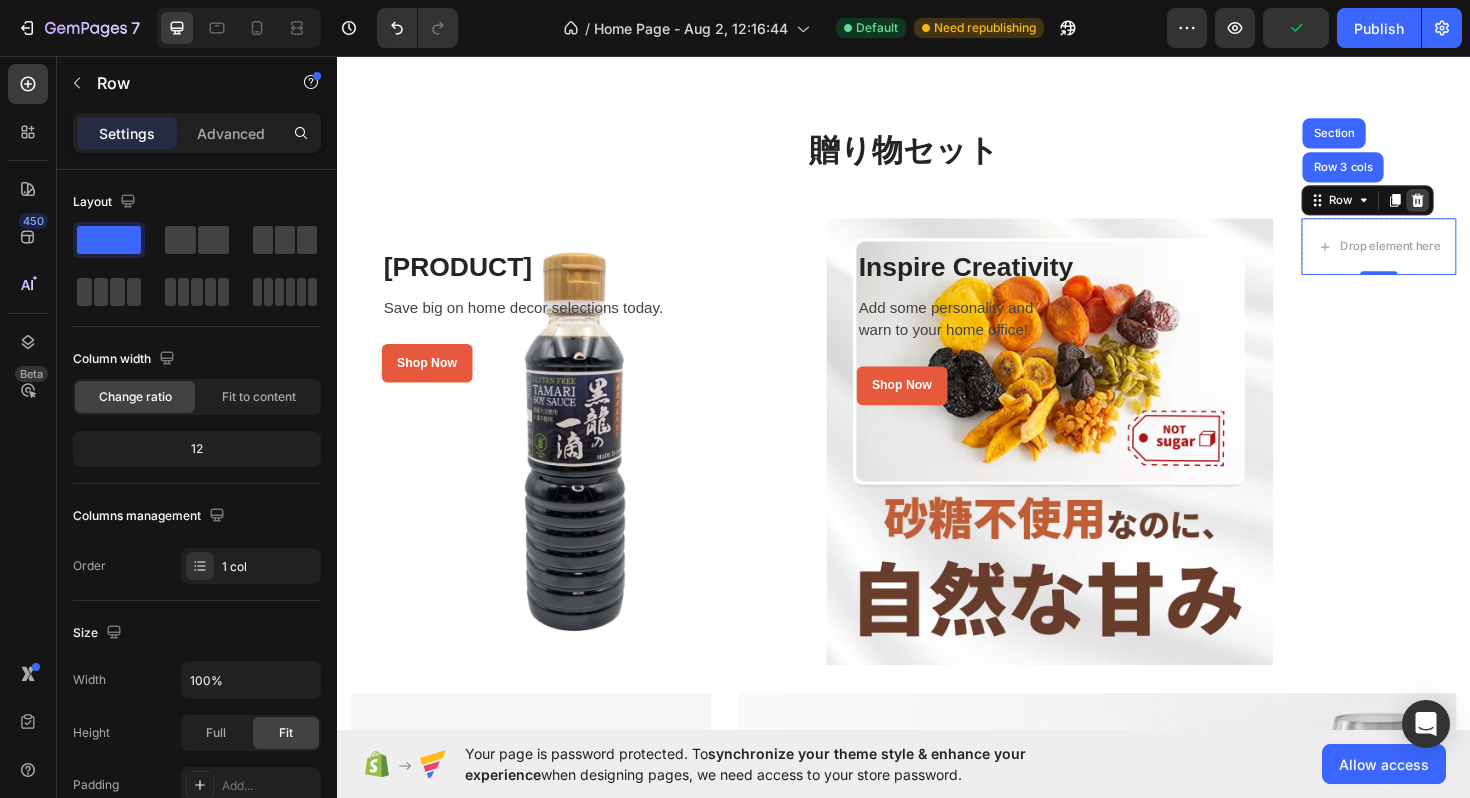 click 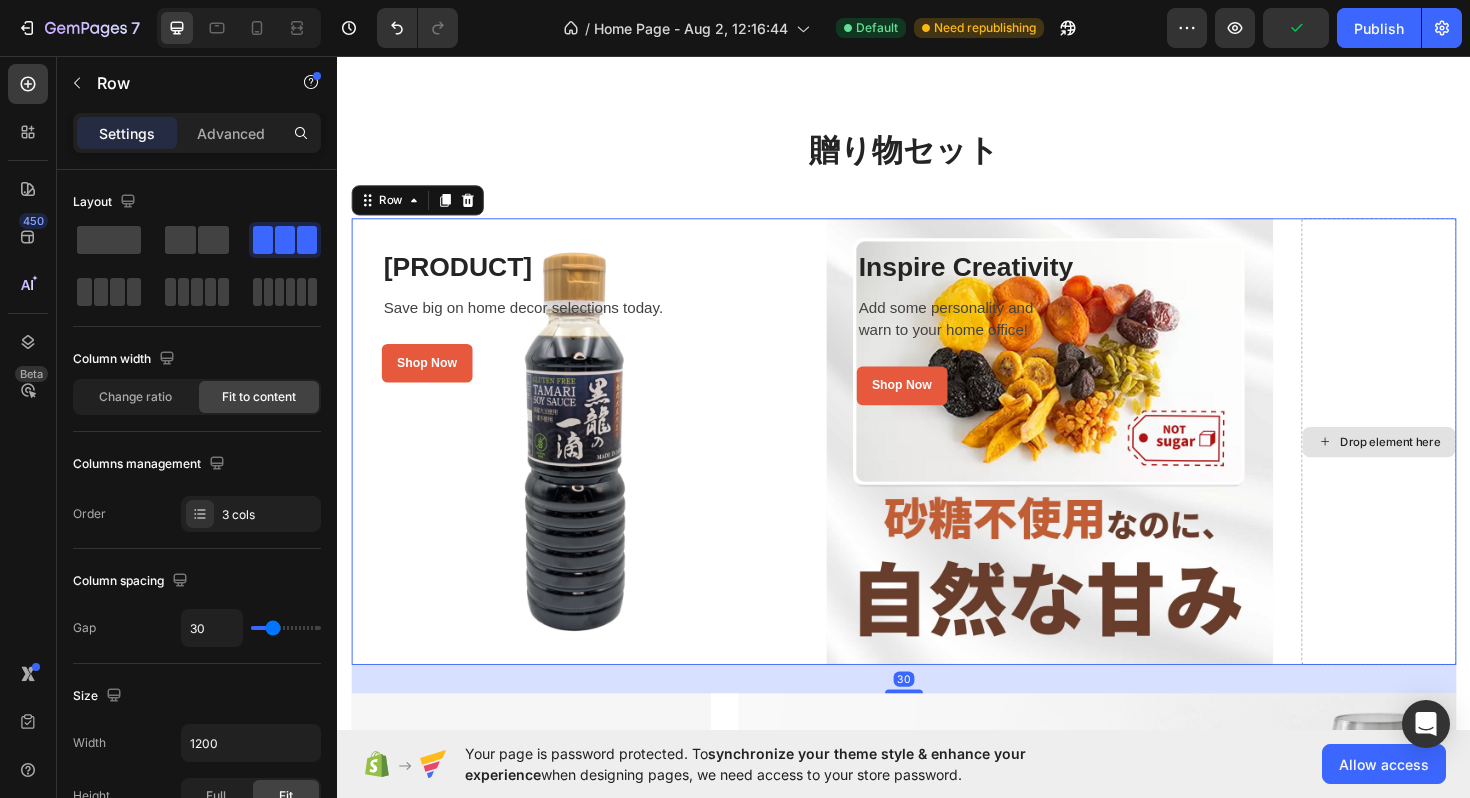 click on "Drop element here" at bounding box center (1440, 464) 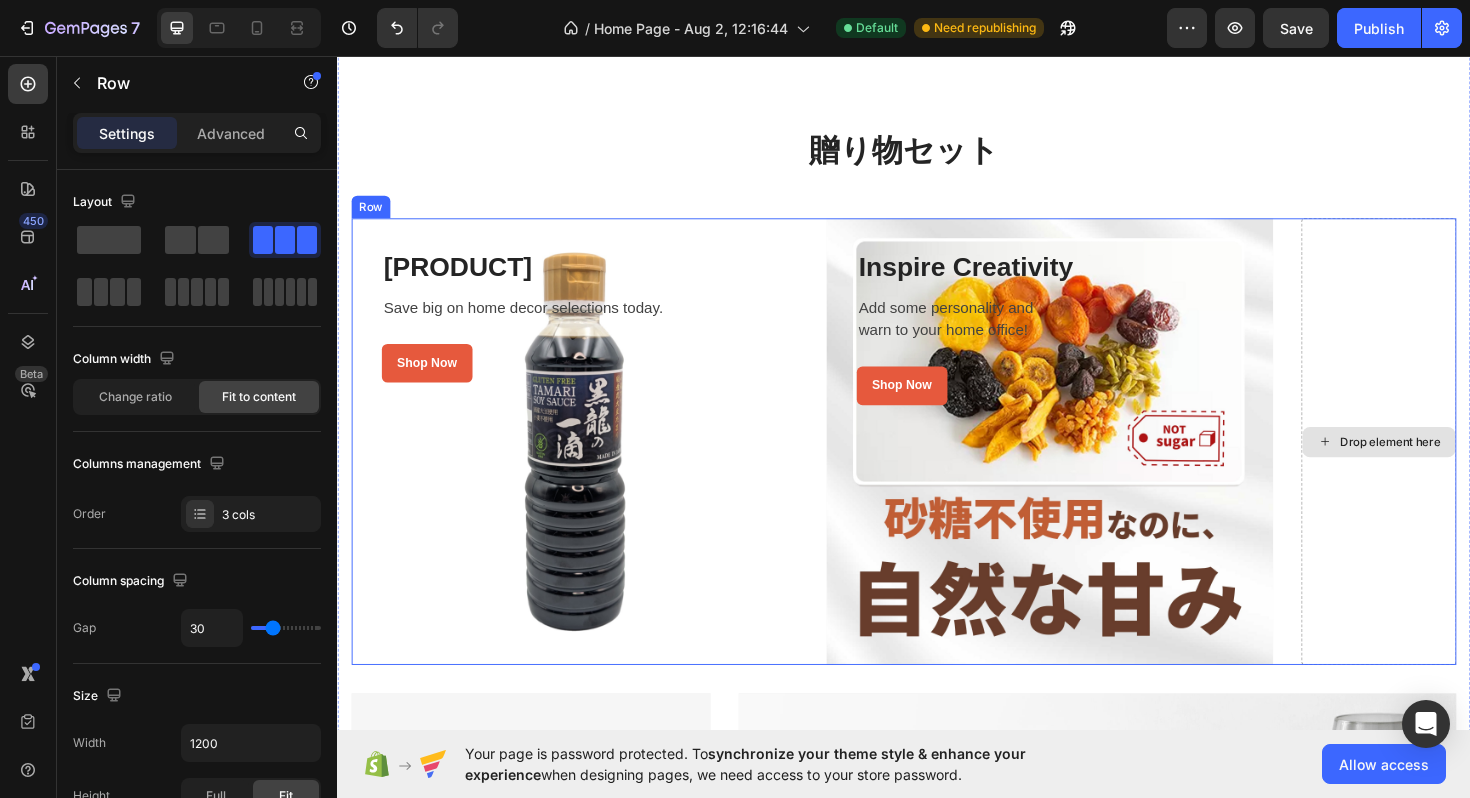 click on "Drop element here" at bounding box center [1440, 465] 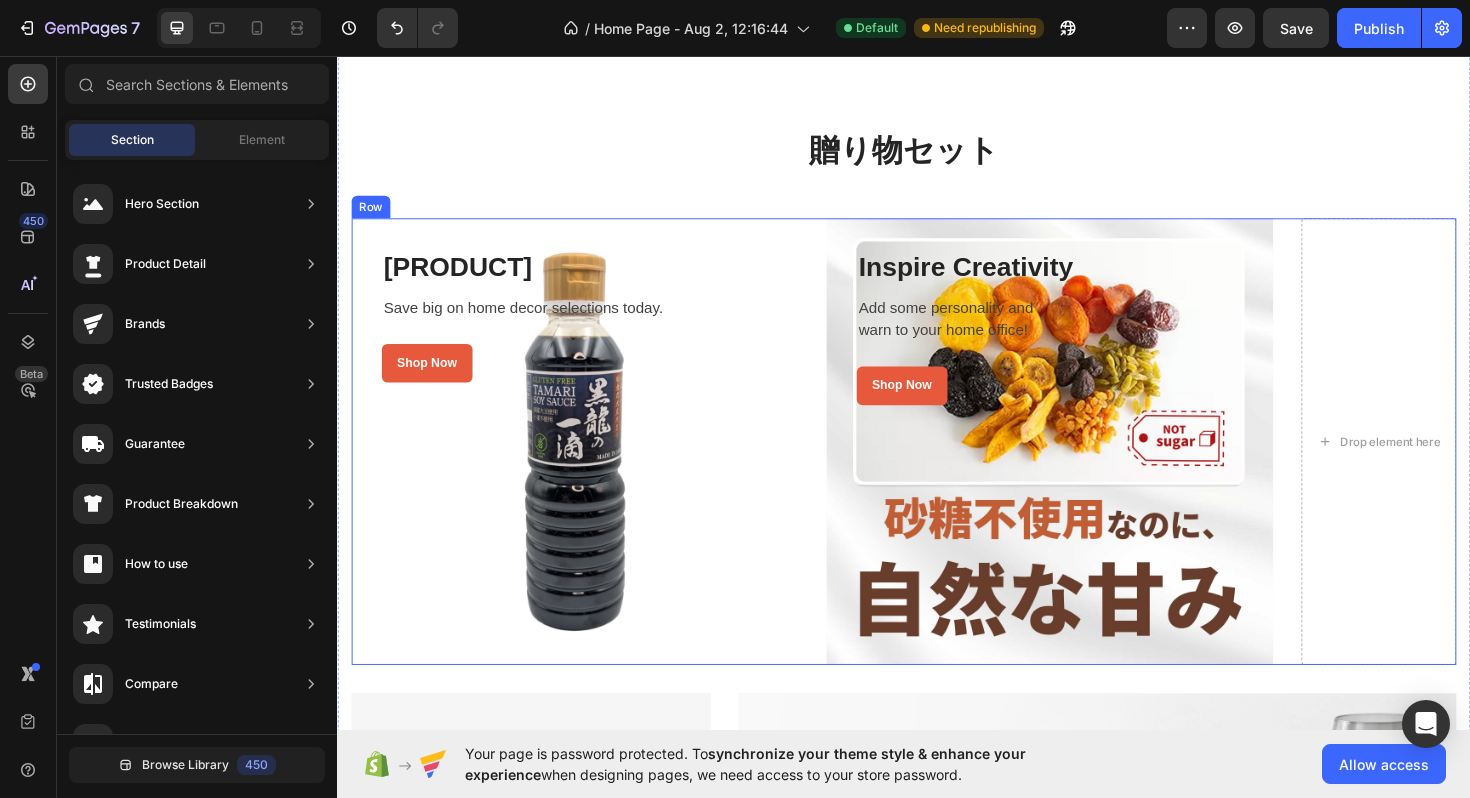 click on "黒龍の一滴セット Heading Save big on home decor selections today. Text block Shop Now Button Row Row Hero Banner Row Inspire Creativity Heading Add some personality and  warn to your home office! Text block Shop Now Button Row Row Hero Banner Row
Drop element here Row" at bounding box center [937, 464] 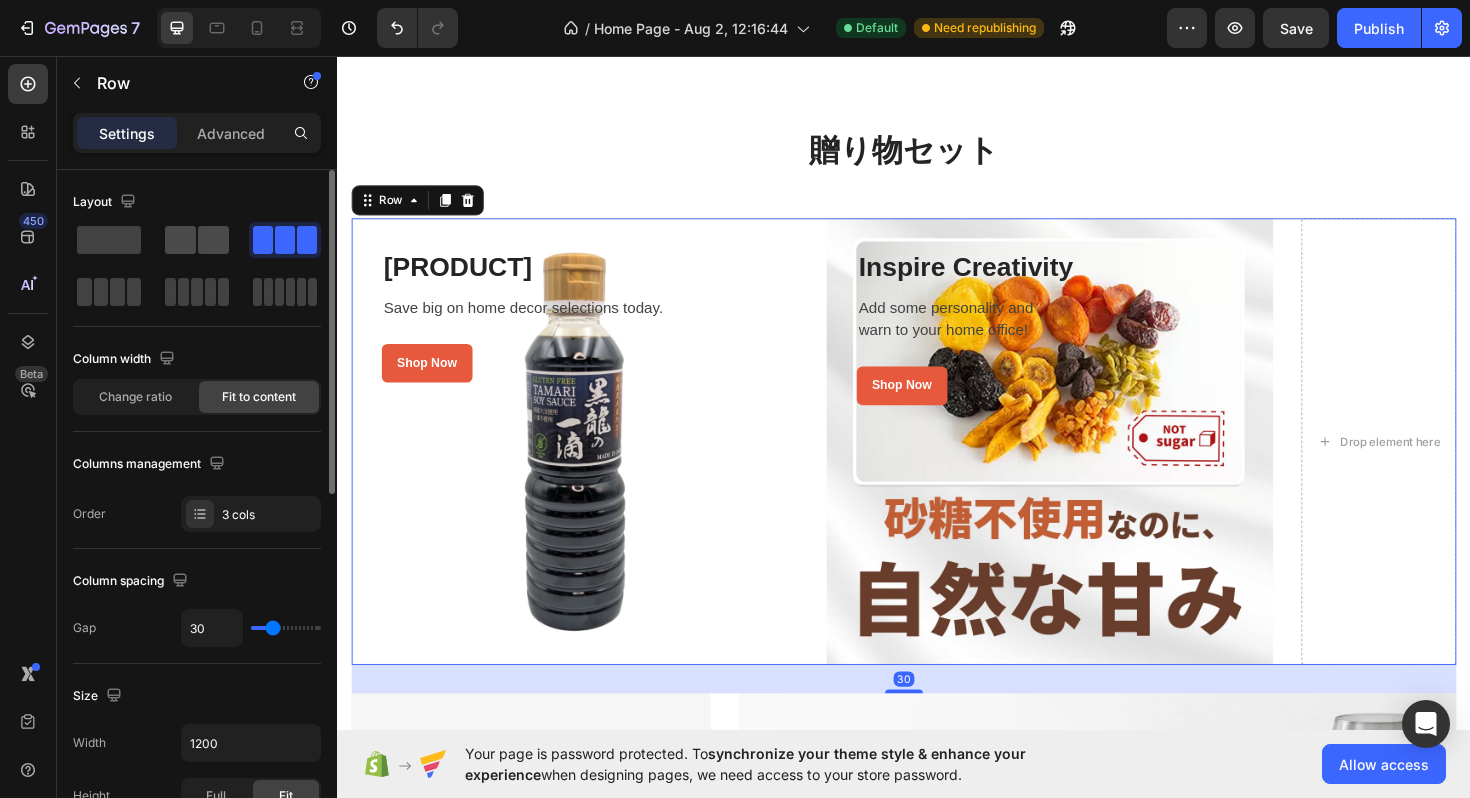 click 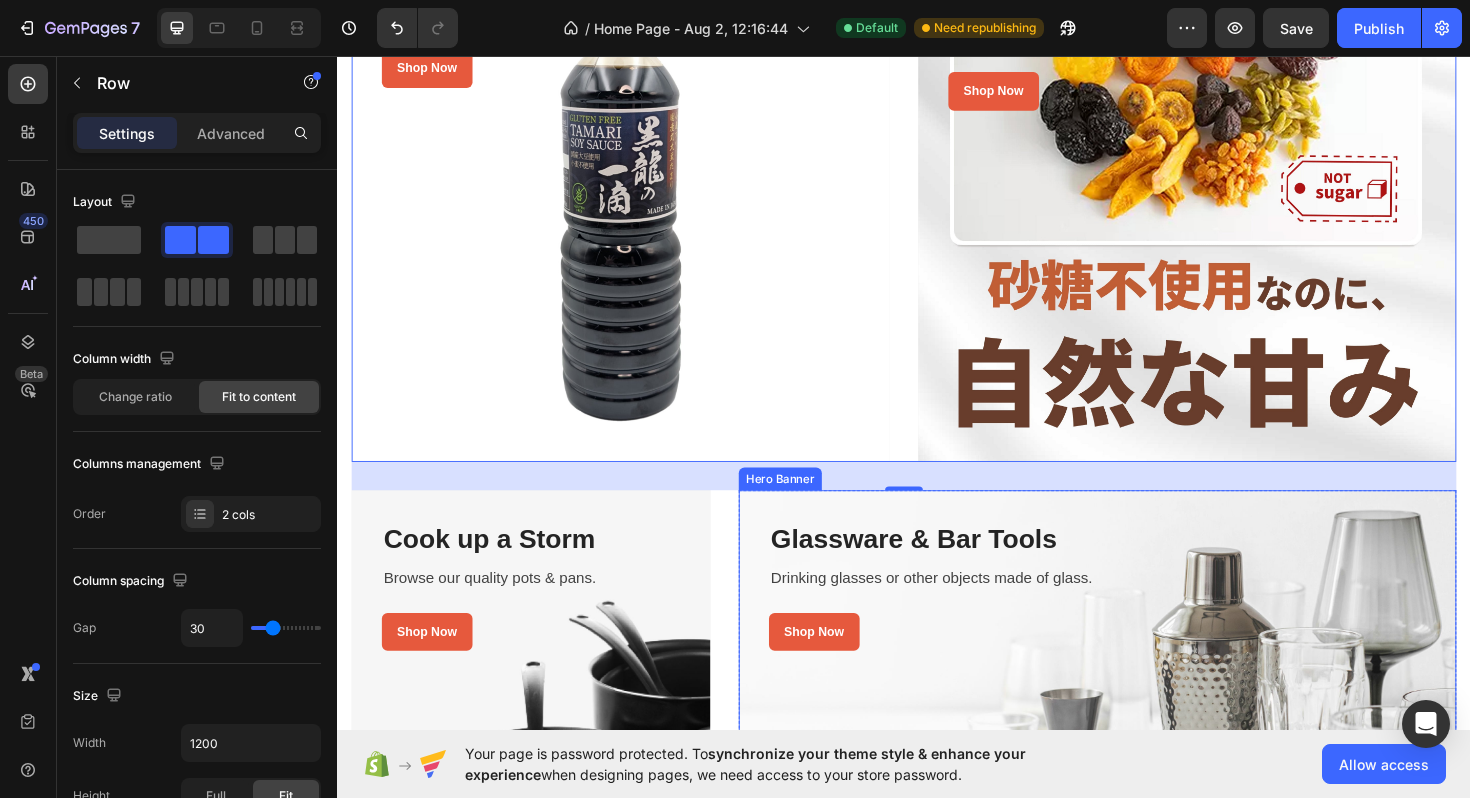 scroll, scrollTop: 3496, scrollLeft: 0, axis: vertical 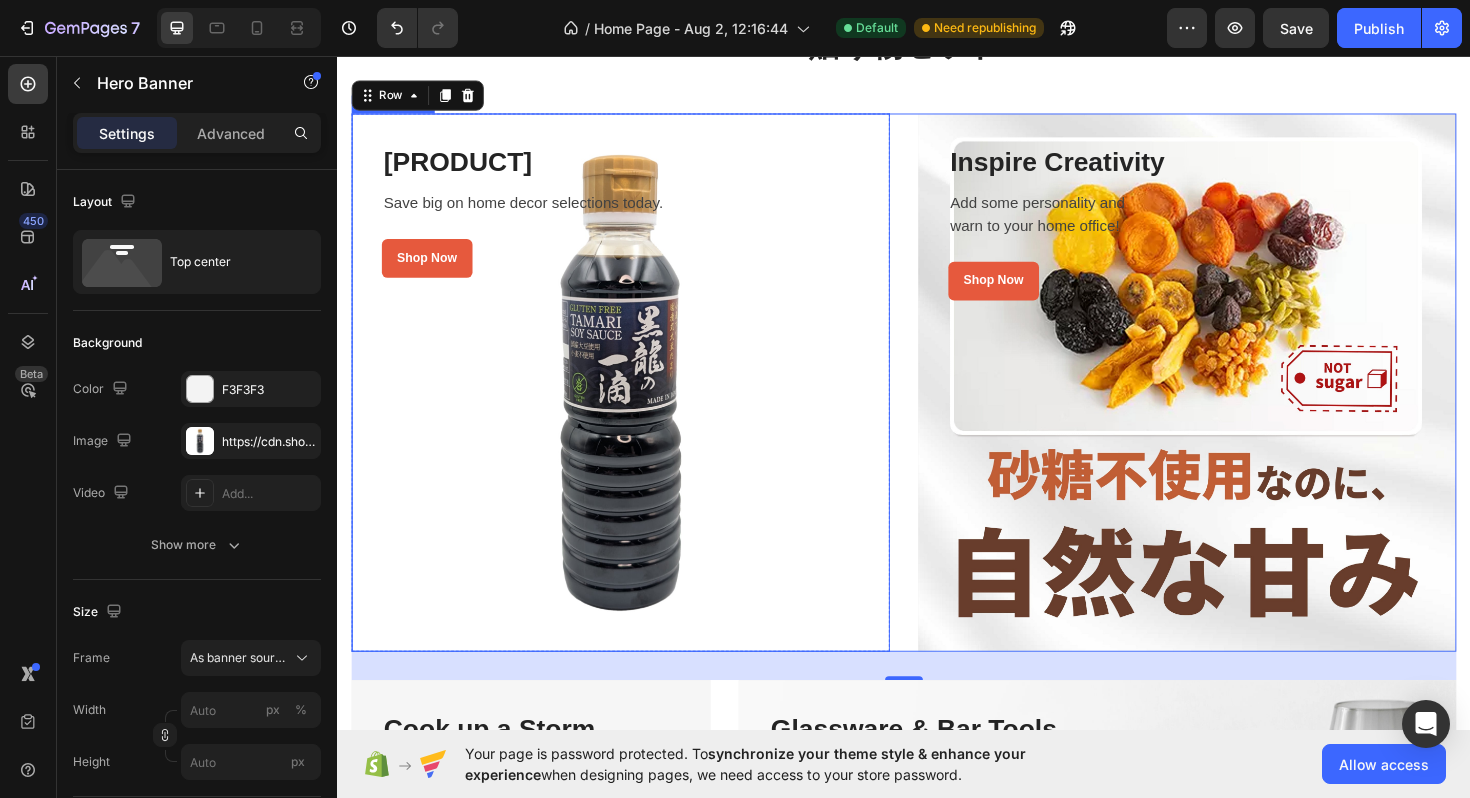 click at bounding box center (637, 402) 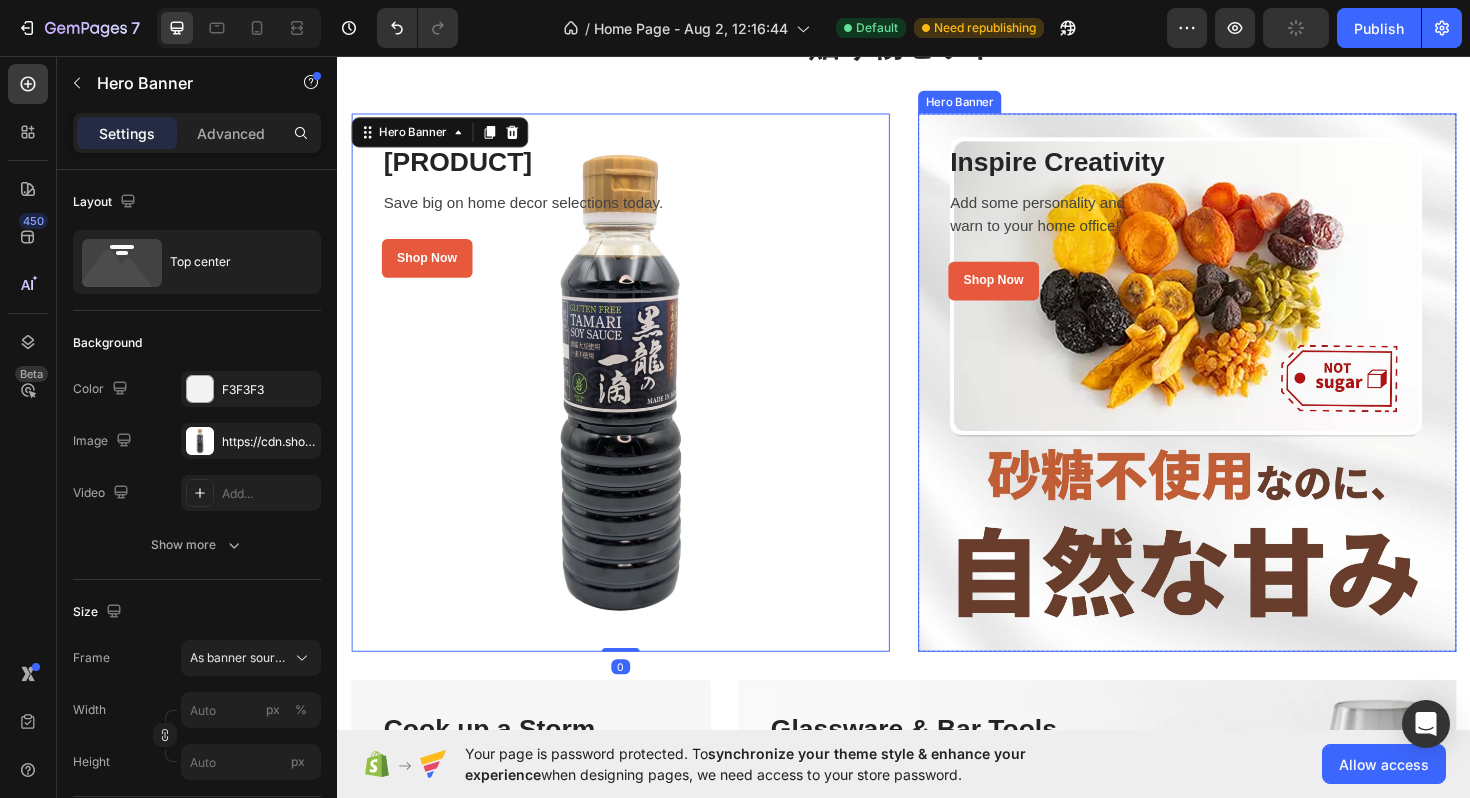 click at bounding box center [1237, 402] 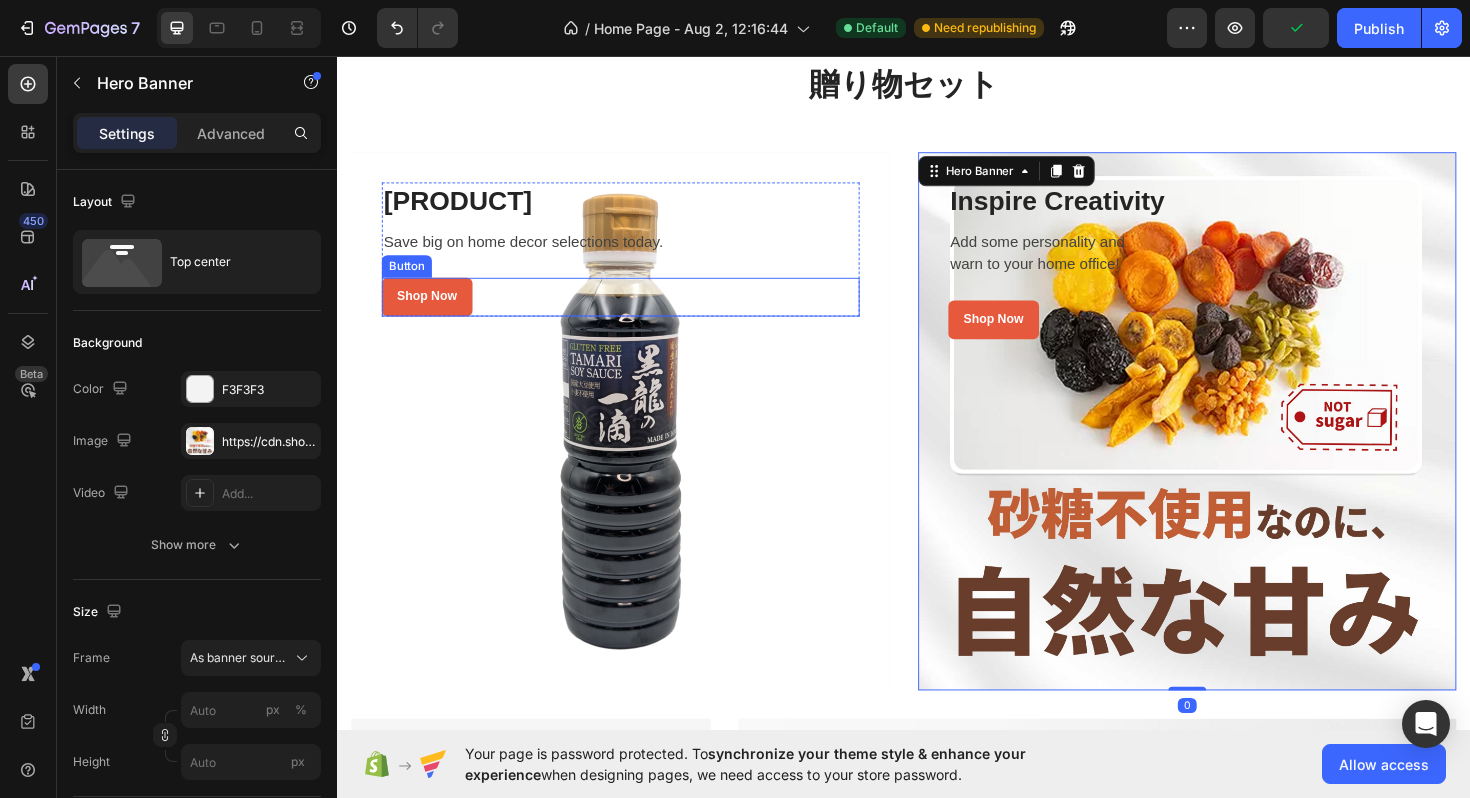 scroll, scrollTop: 3310, scrollLeft: 0, axis: vertical 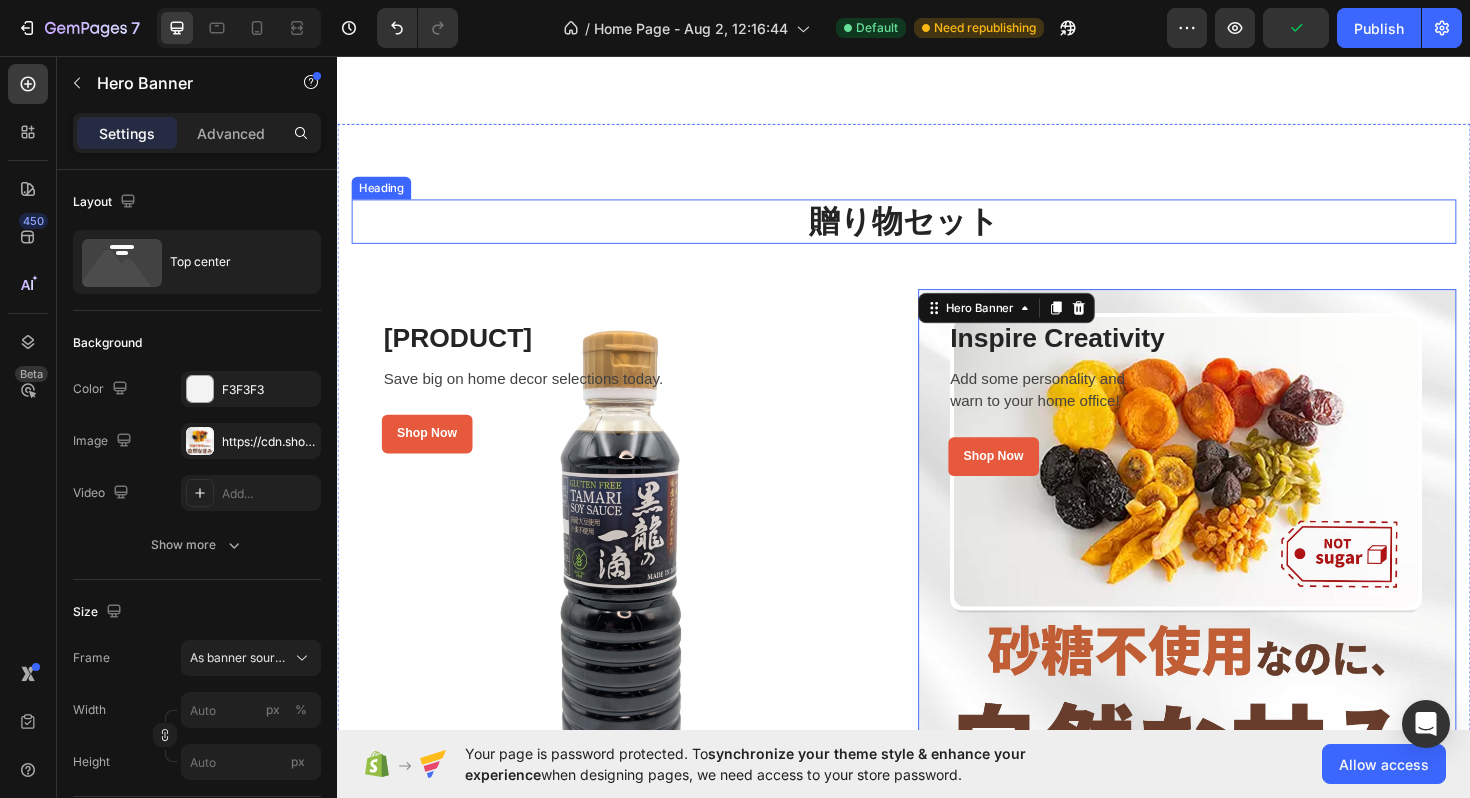 click on "贈り物セット" at bounding box center (937, 231) 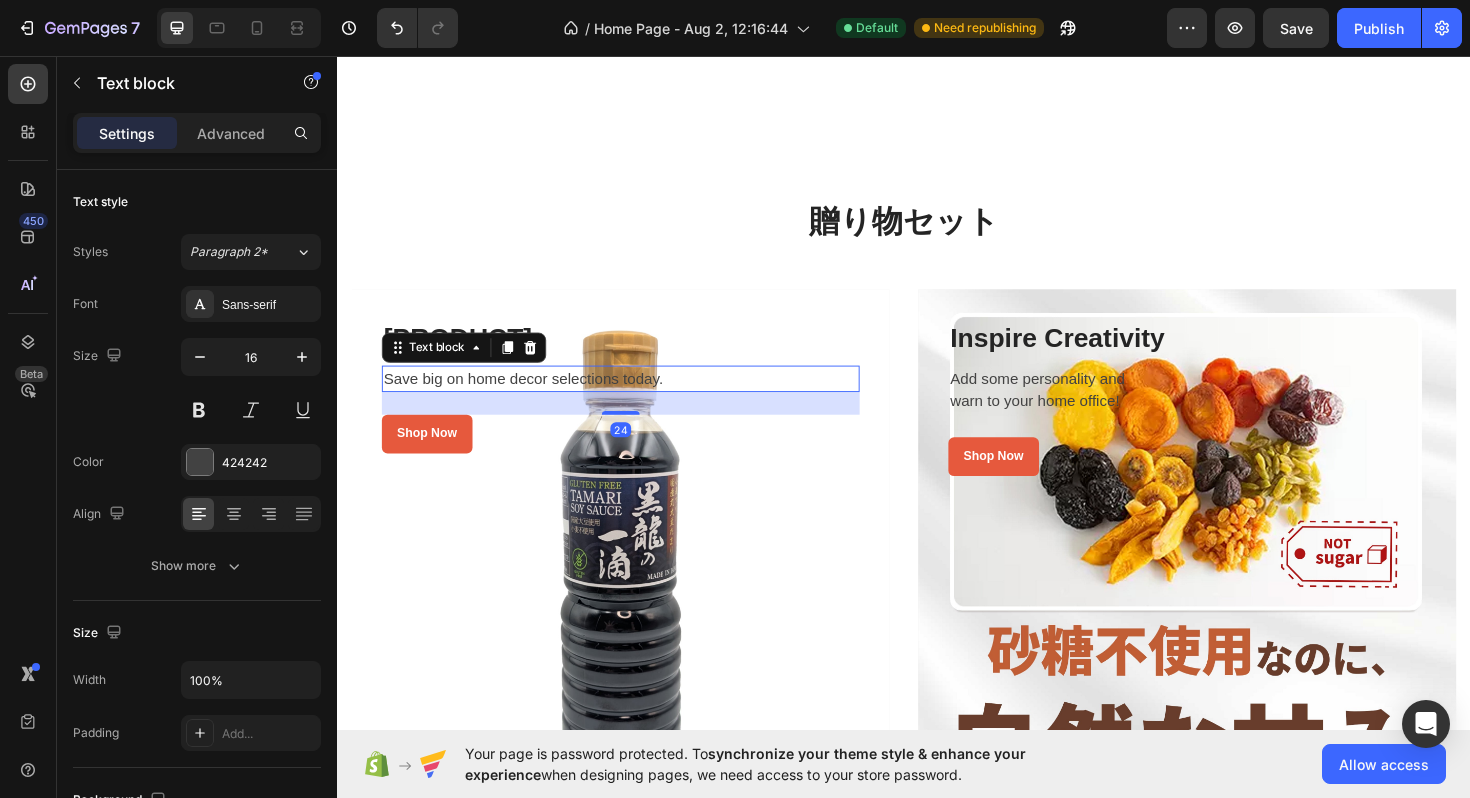 click on "Save big on home decor selections today." at bounding box center (637, 398) 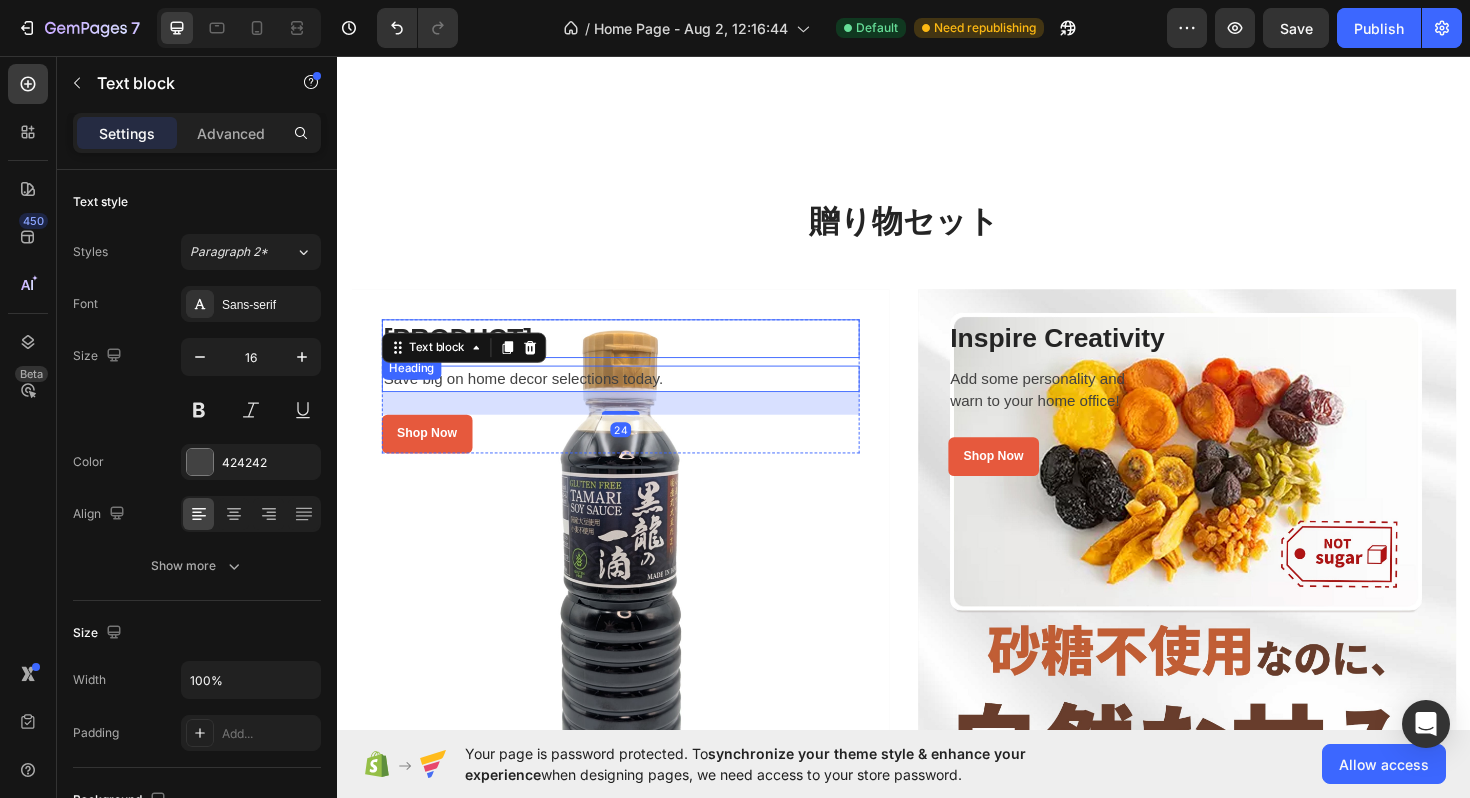 click on "黒龍の一滴セット" at bounding box center (637, 355) 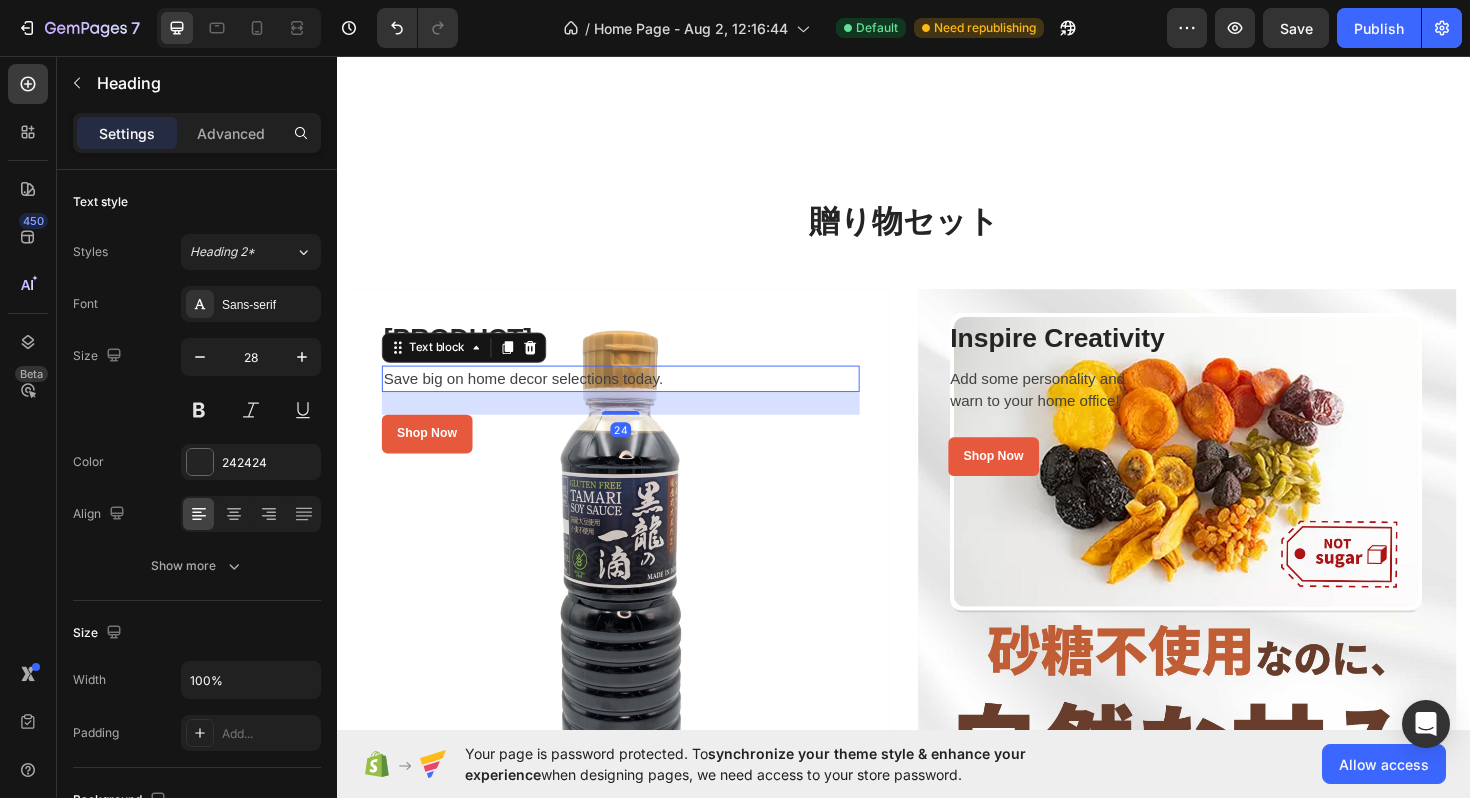 click on "Save big on home decor selections today." at bounding box center [637, 398] 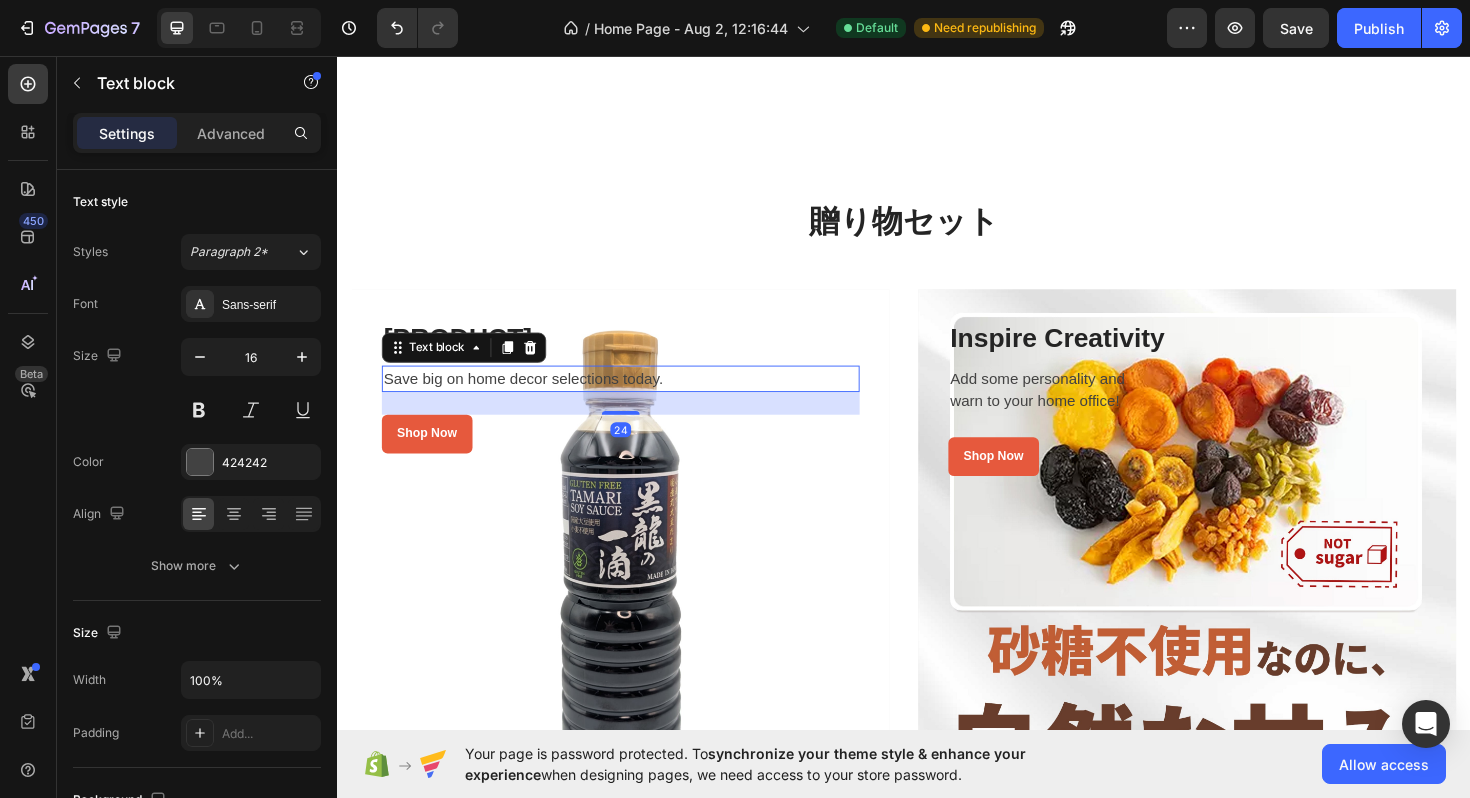 click on "Save big on home decor selections today." at bounding box center [637, 398] 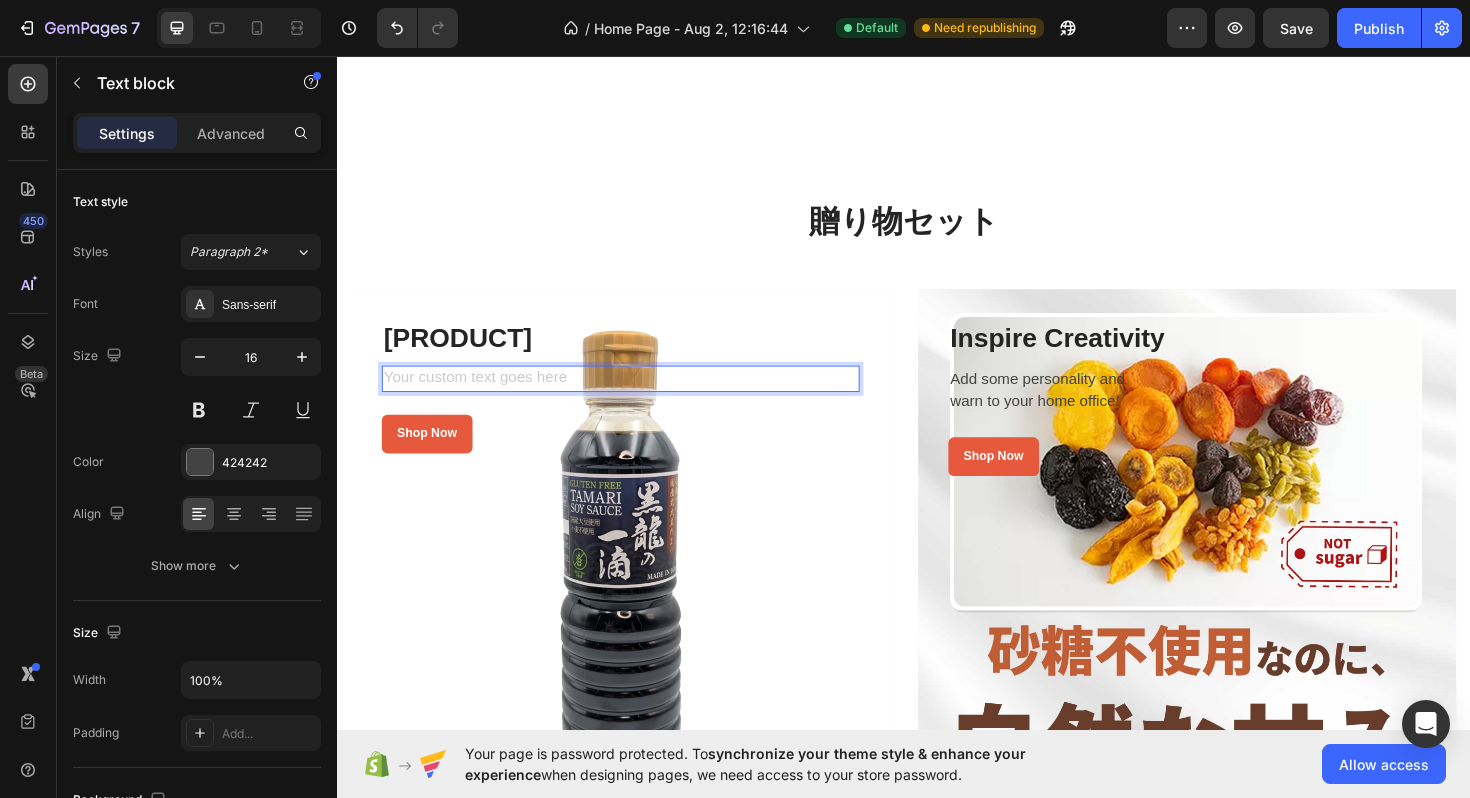 type 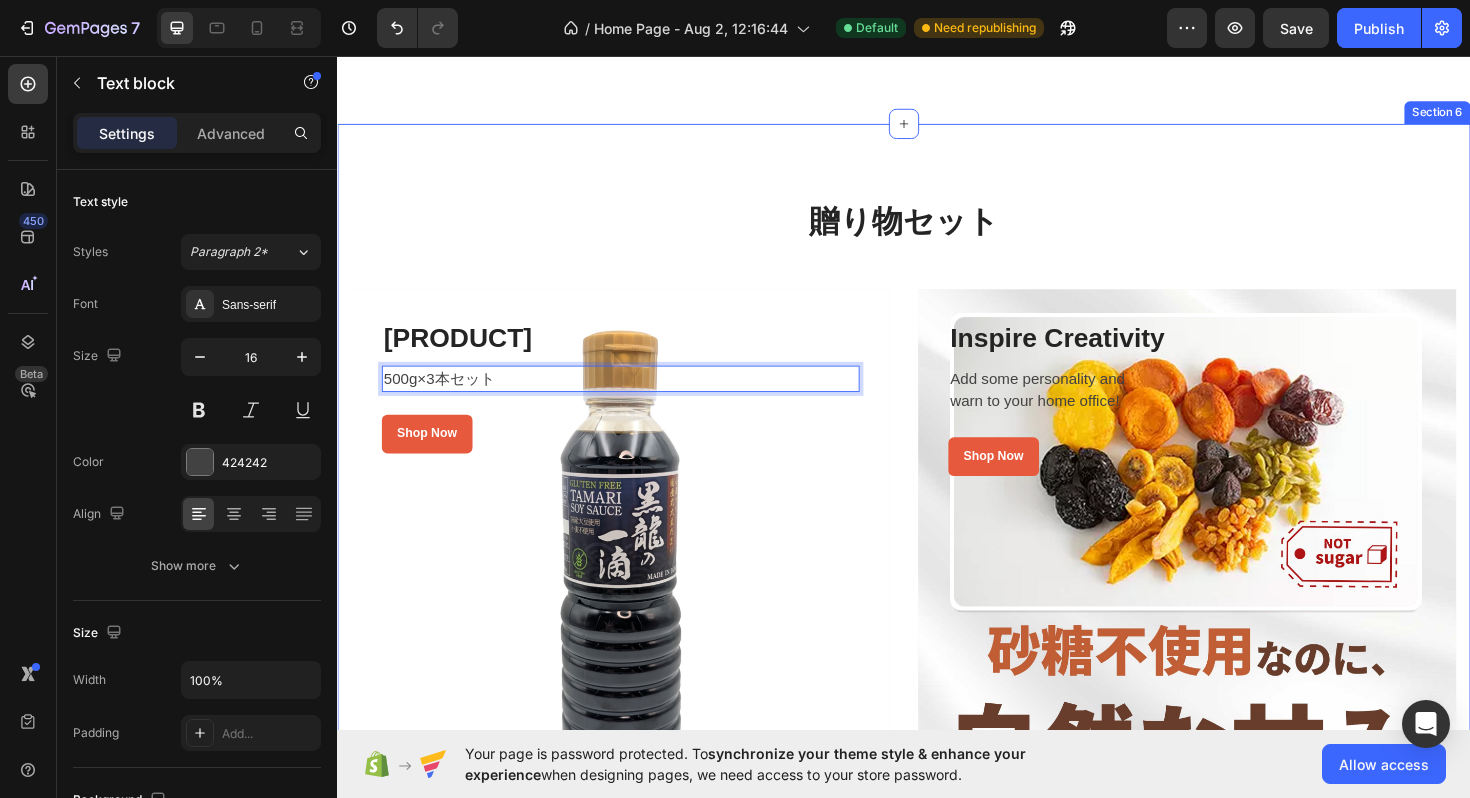 click on "贈り物セット" at bounding box center [937, 231] 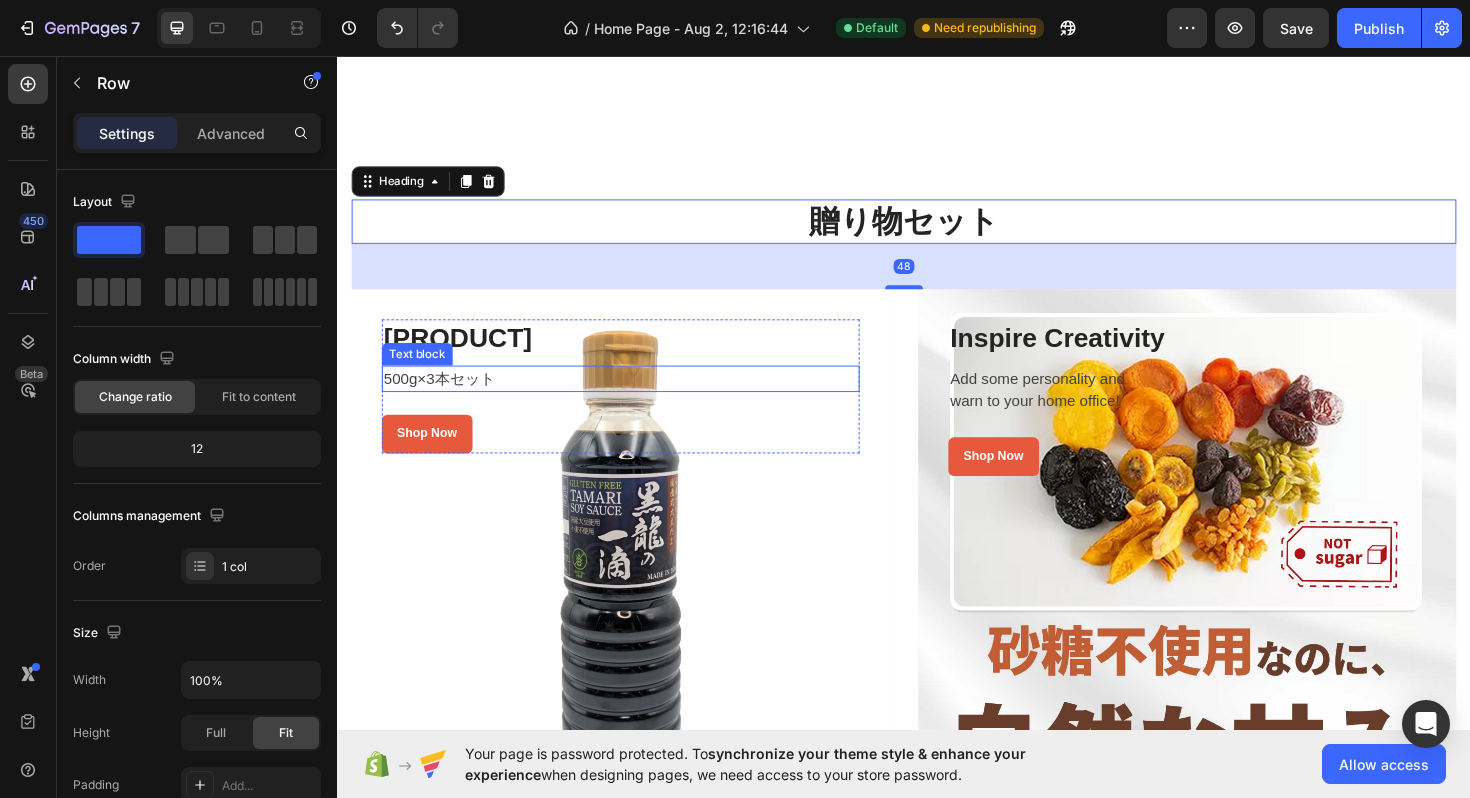 click on "黒龍の一滴セット Heading 500g×3本セット Text block Shop Now Button" at bounding box center [637, 405] 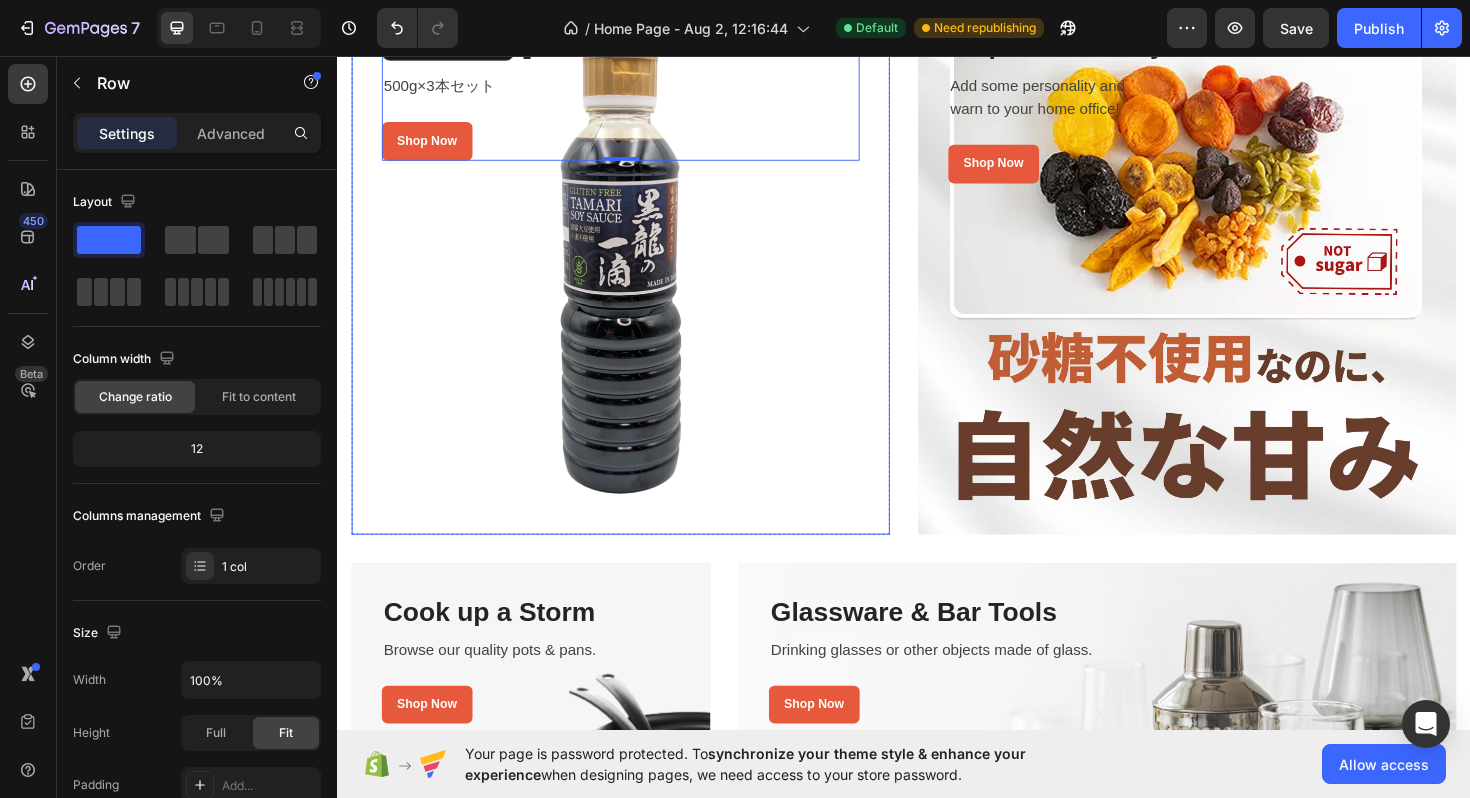 click at bounding box center (637, 278) 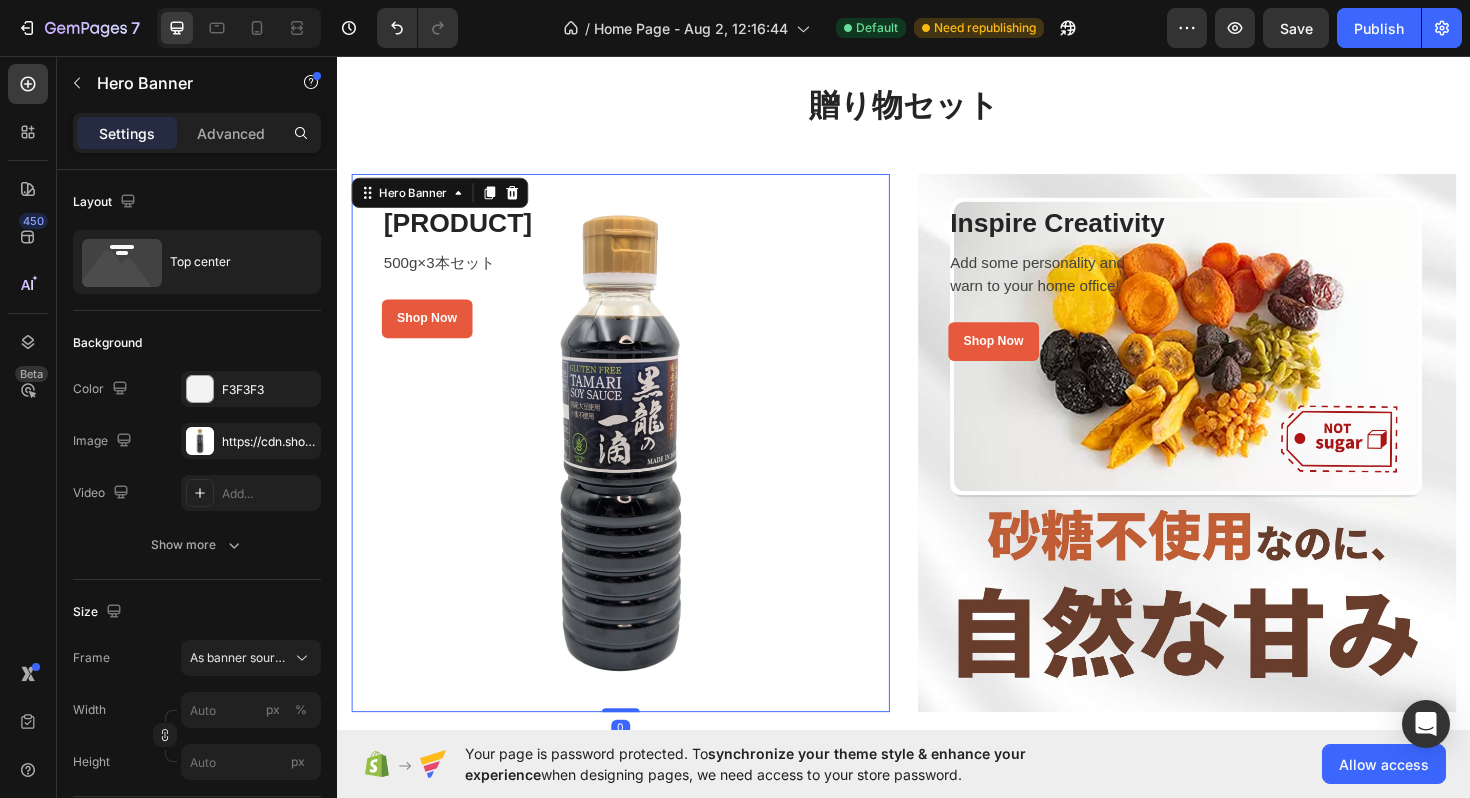 scroll, scrollTop: 3386, scrollLeft: 0, axis: vertical 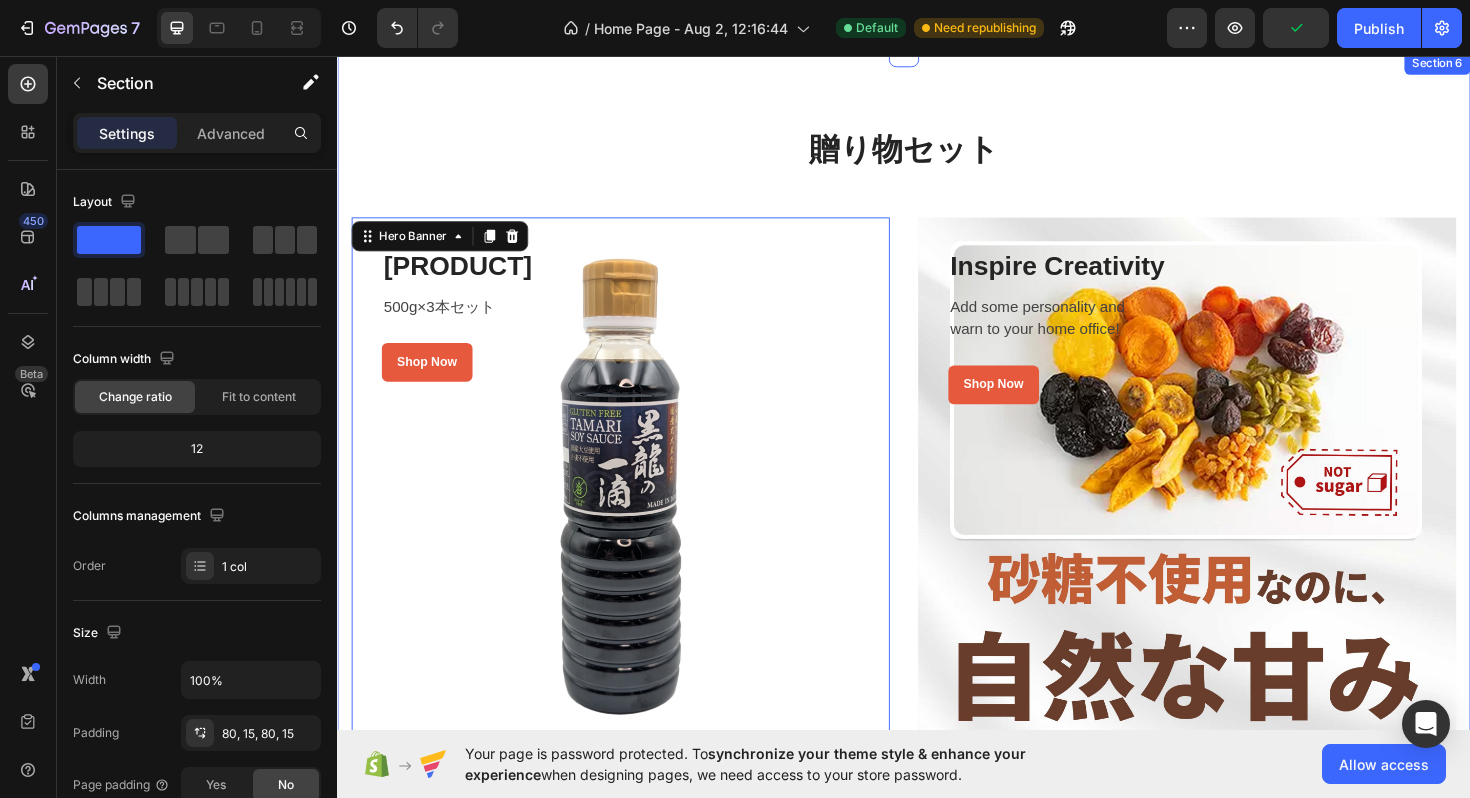 click on "贈り物セット Heading 黒龍の一滴セット Heading 500g×3本セット Text block Shop Now Button Row Row Hero Banner   0 Row Inspire Creativity Heading Add some personality and  warn to your home office! Text block Shop Now Button Row Row Hero Banner Row Row Cook up a Storm Heading Browse our quality pots & pans. Text block Shop Now Button Row Row Hero Banner Row Glassware & Bar Tools Heading Drinking glasses or other objects made of glass. Text block Shop Now Button Row Row Hero Banner Row Row" at bounding box center [937, 690] 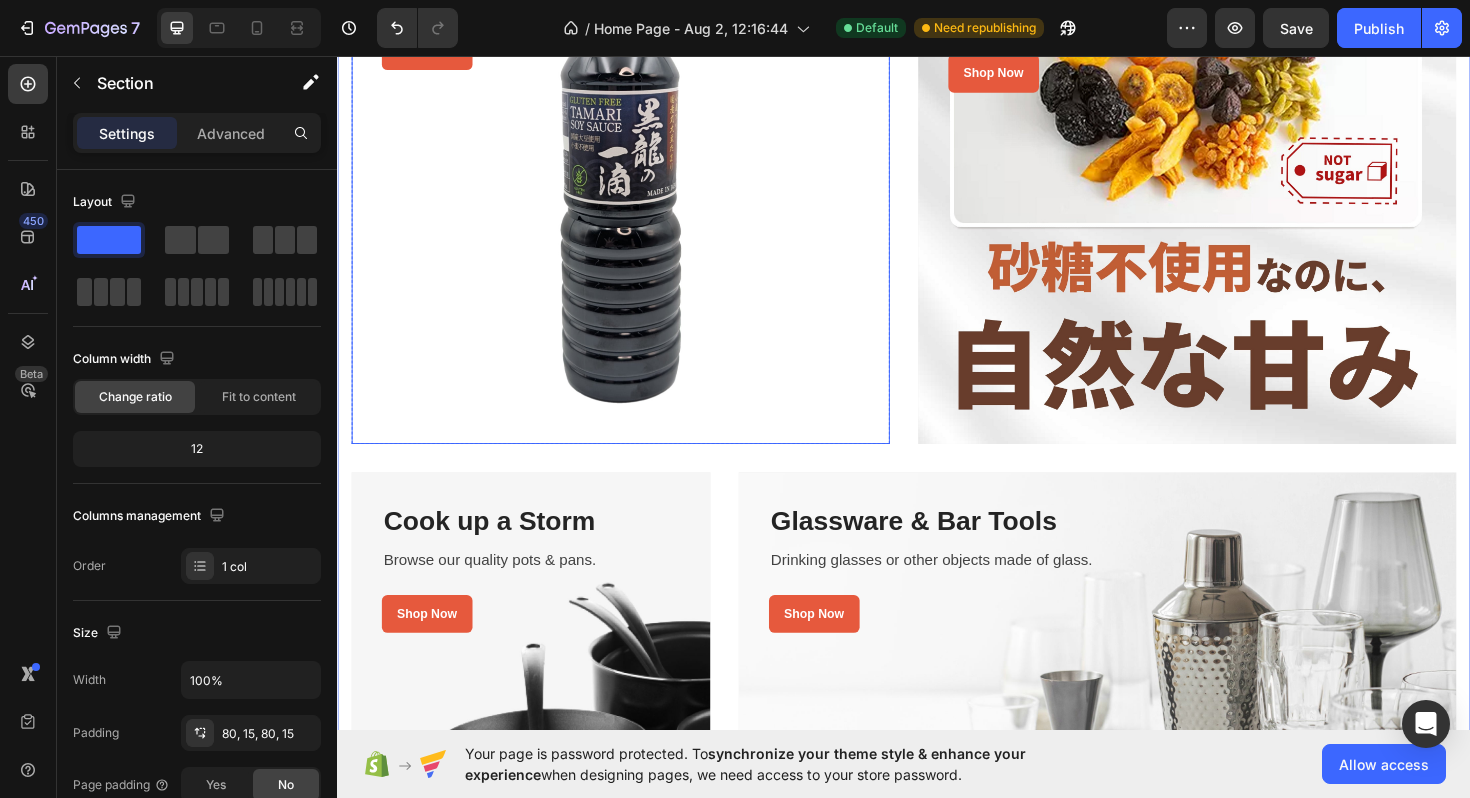scroll, scrollTop: 3961, scrollLeft: 0, axis: vertical 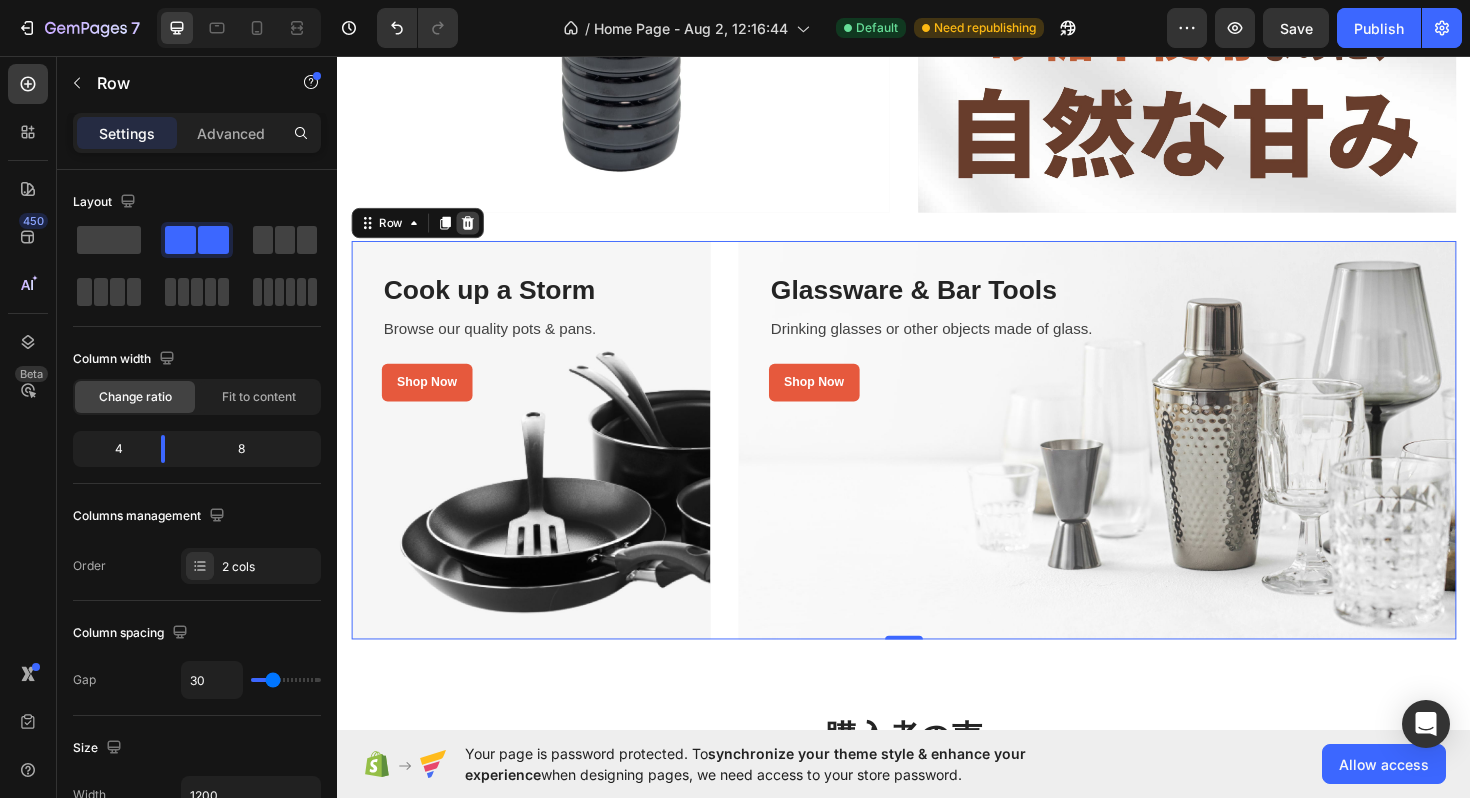 click 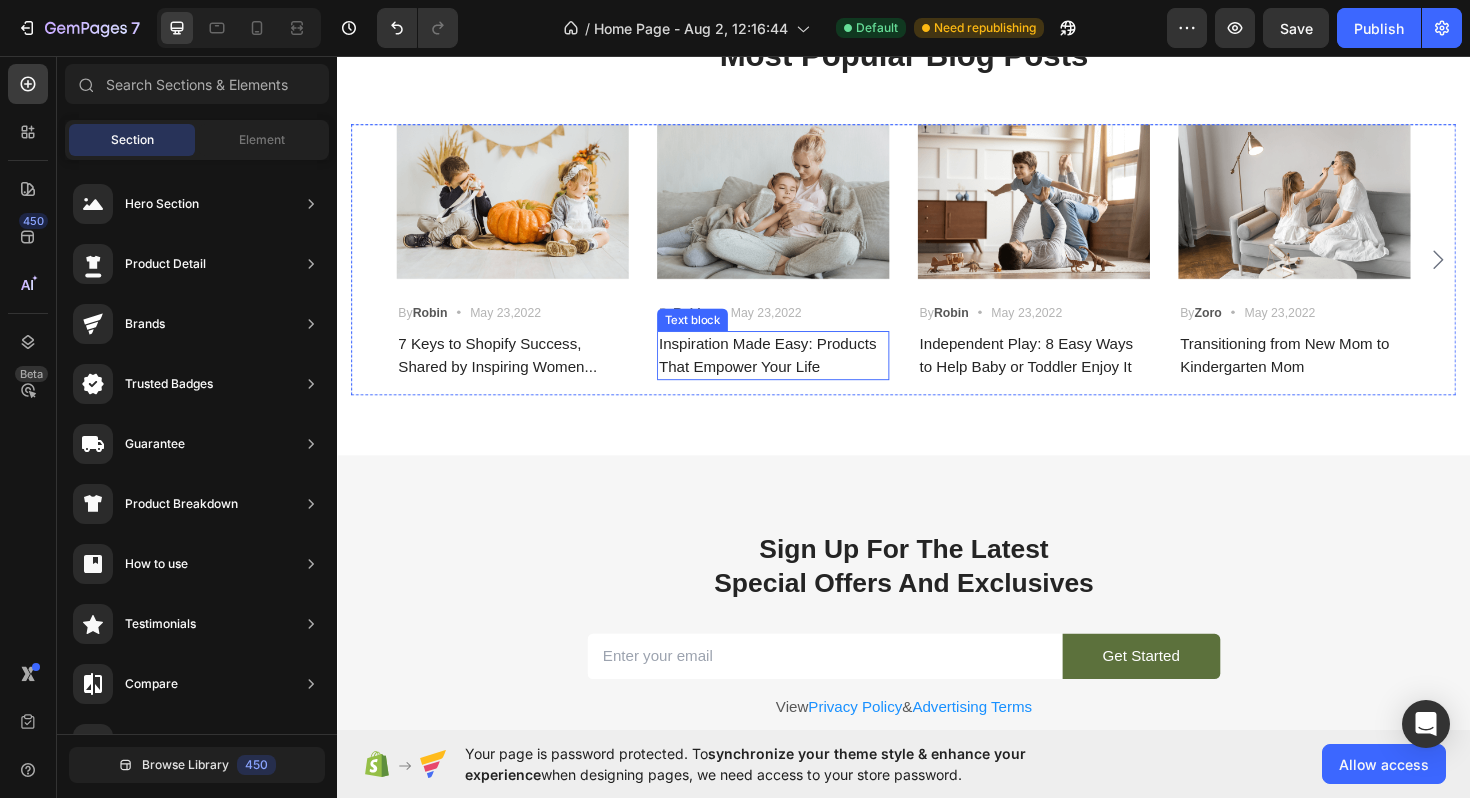 scroll, scrollTop: 4789, scrollLeft: 0, axis: vertical 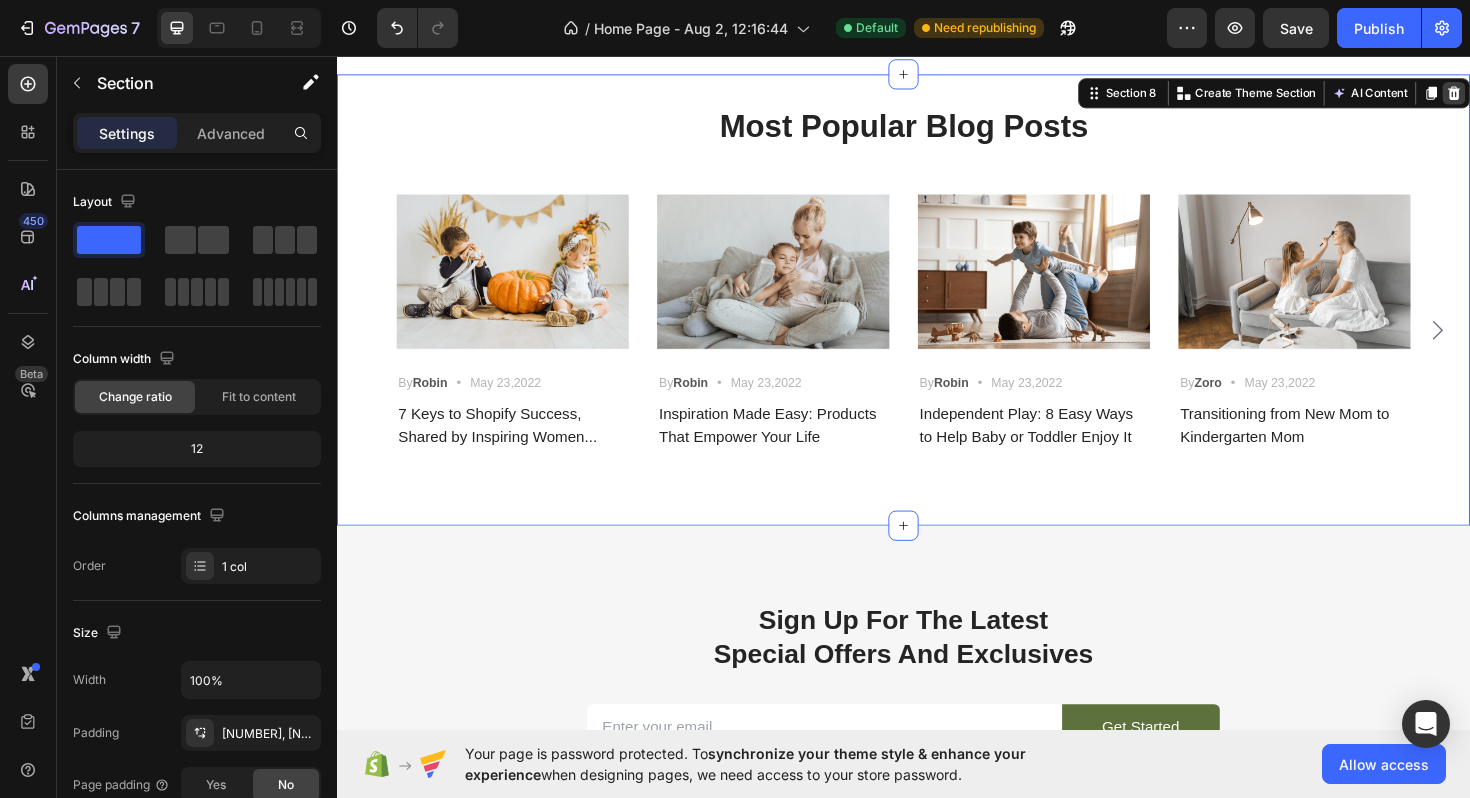 click 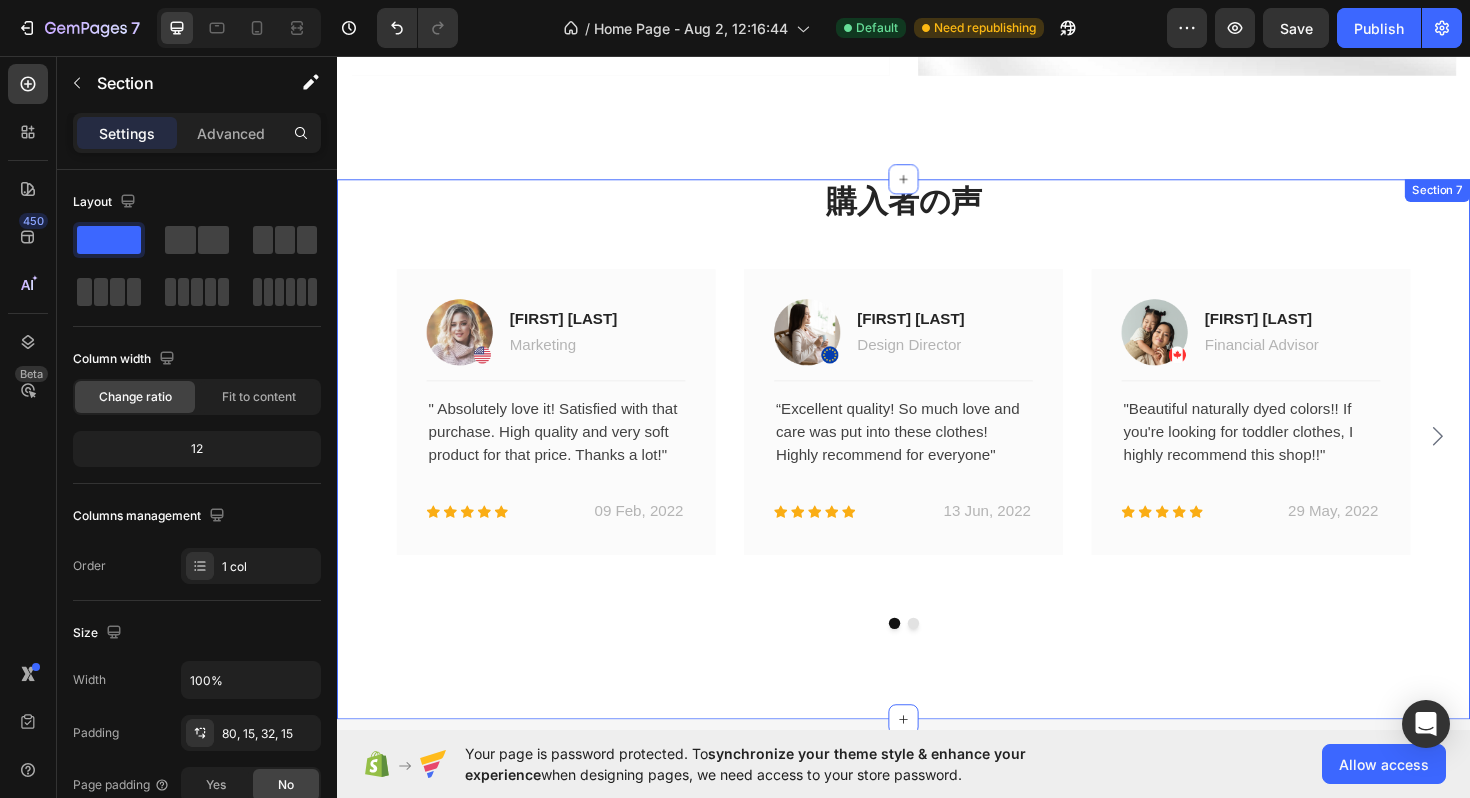 scroll, scrollTop: 4056, scrollLeft: 0, axis: vertical 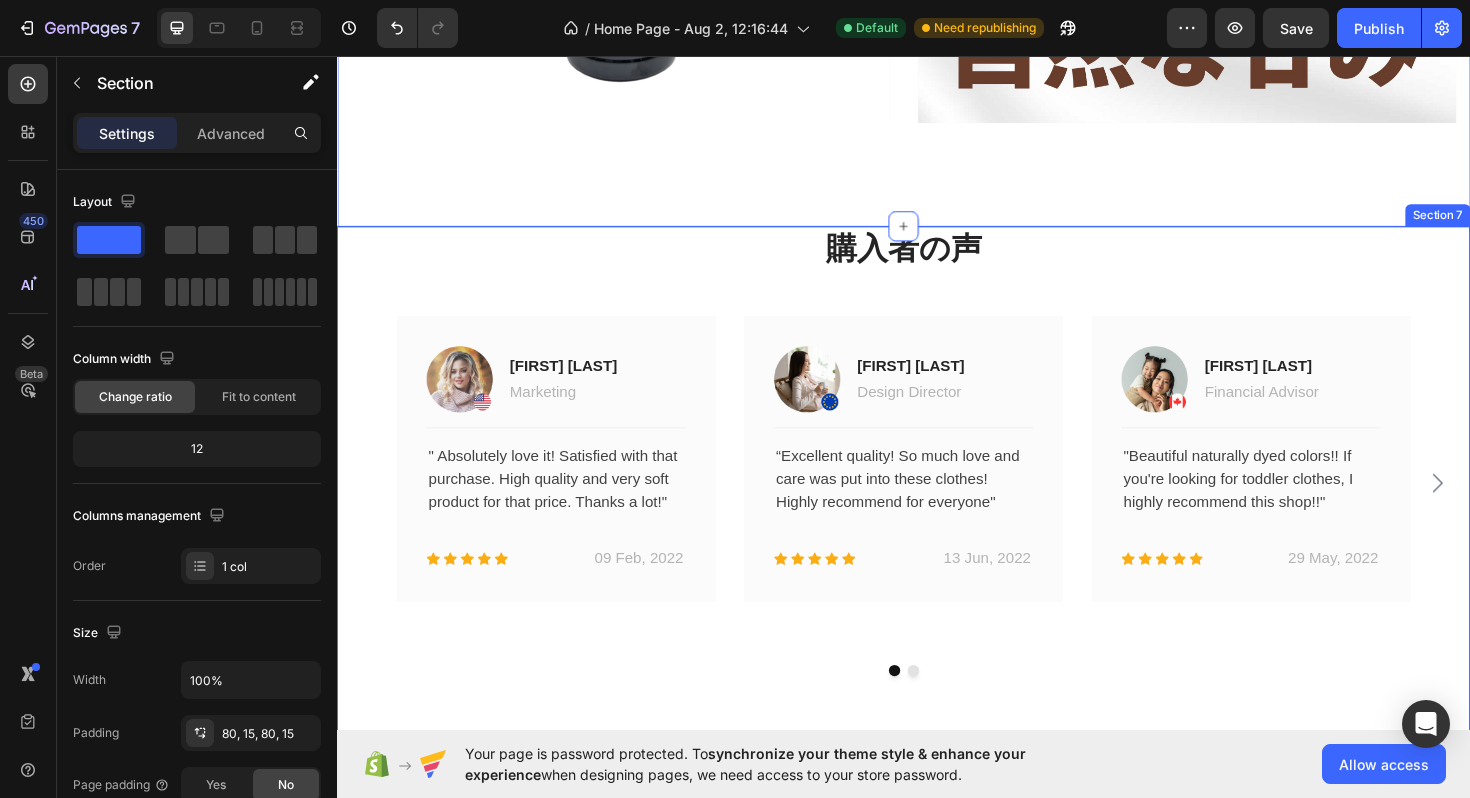 click on "購入者の声 Heading
Image Jacintha McKinsey Text block Marketing Text block Row                Title Line " Absolutely love it! Satisfied with that purchase. High quality and very soft product for that price. Thanks a lot!" Text block Icon Icon Icon Icon Icon Icon List Hoz 09 Feb, 2022 Text block Row Row Image Nicole Smith Text block Design Director Text block Row                Title Line “Excellent quality! So much love and care was put into these clothes! Highly recommend for everyone" Text block Icon Icon Icon Icon Icon Icon List Hoz 13 Jun, 2022 Text block Row Row Image Jane Wood Text block Financial Advisor Text block Row                Title Line "Beautiful naturally dyed colors!! If you're looking for toddler clothes, I highly recommend this shop!!" Text block Icon Icon Icon Icon Icon Icon List Hoz 29 May, 2022 Text block Row Row Image Christine L Text block Account Manager Text block Row                Title Line Text block Icon Icon Icon Icon Icon Icon List Hoz 09 Feb, 2022 Row" at bounding box center [937, 523] 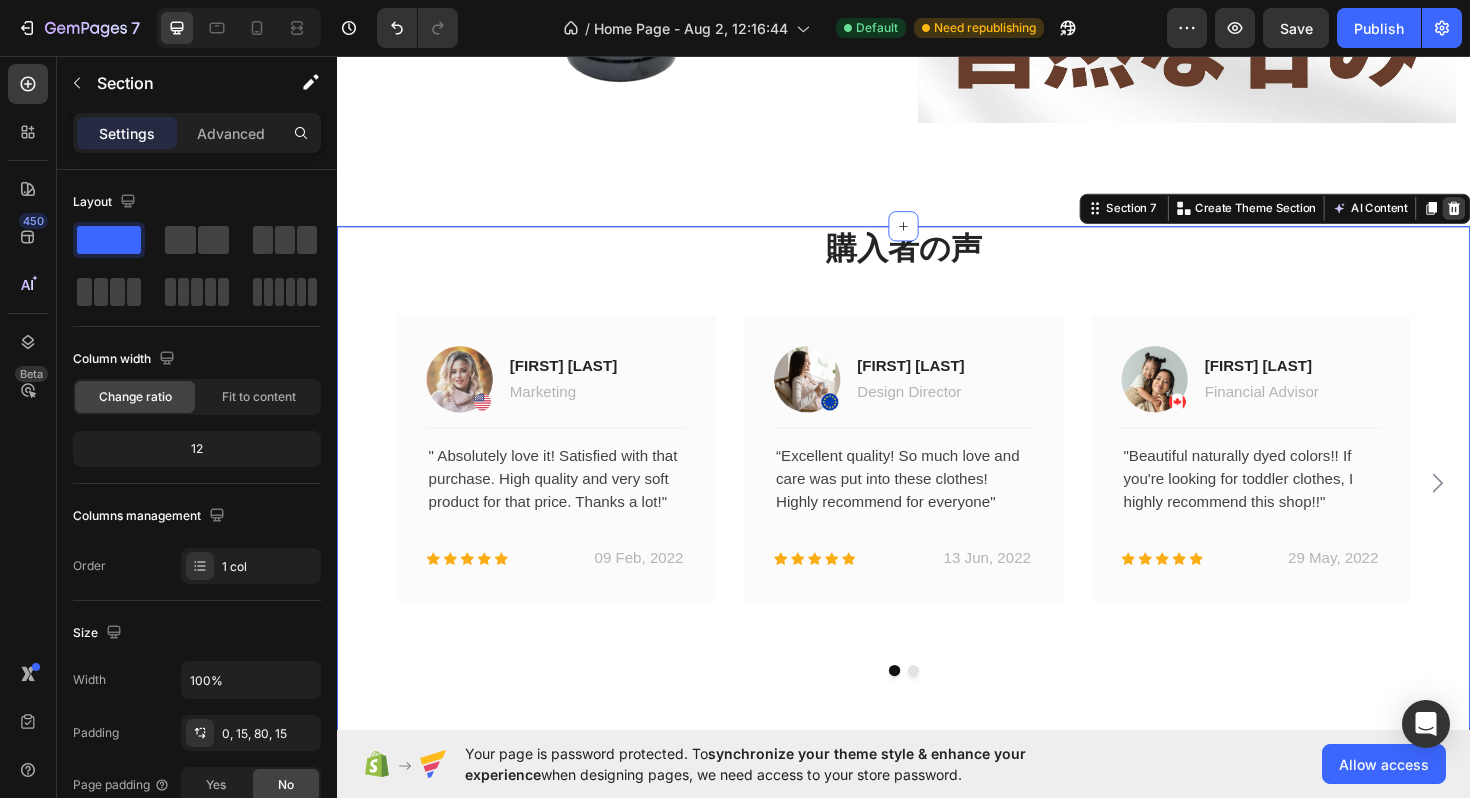 click 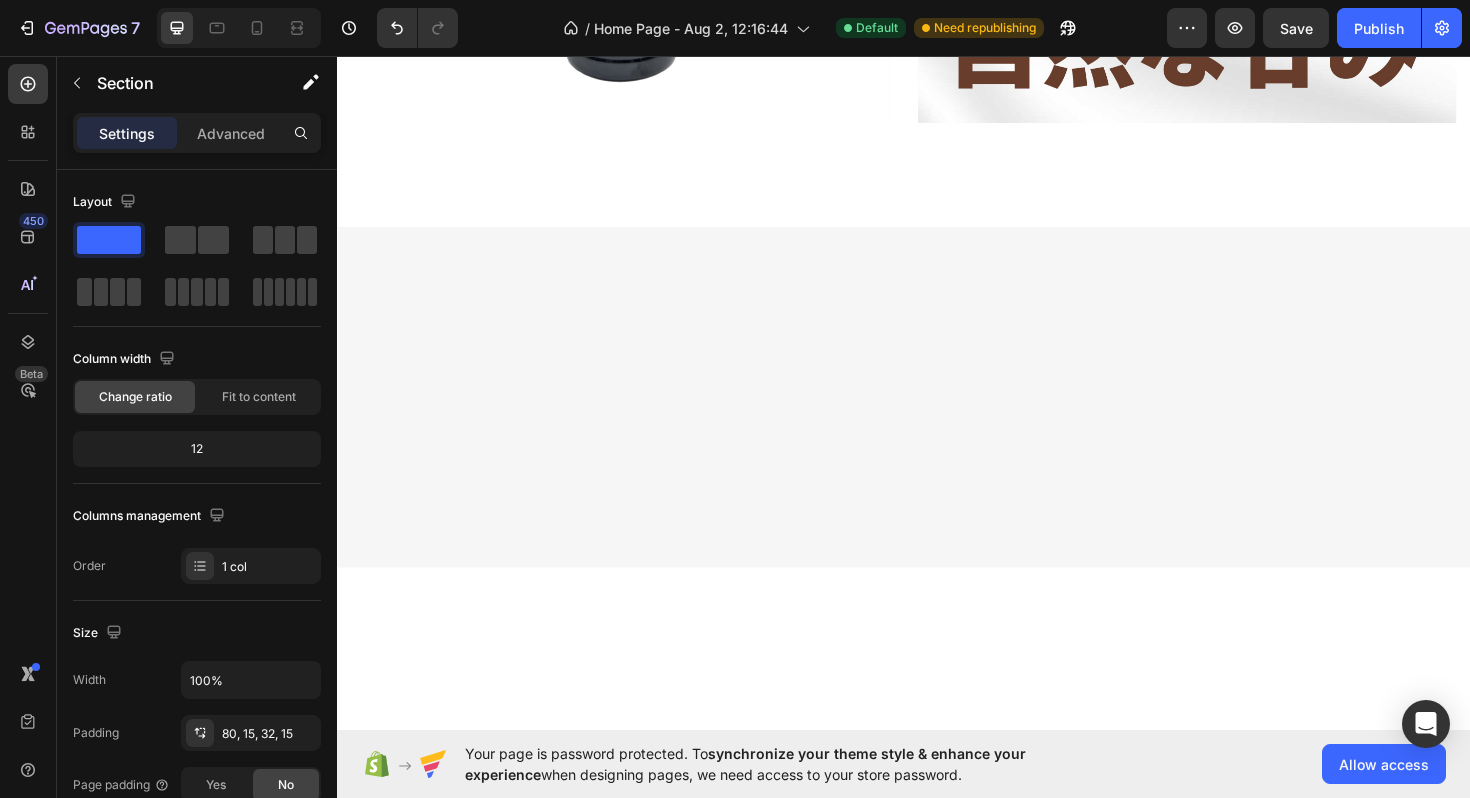 click at bounding box center (937, 417) 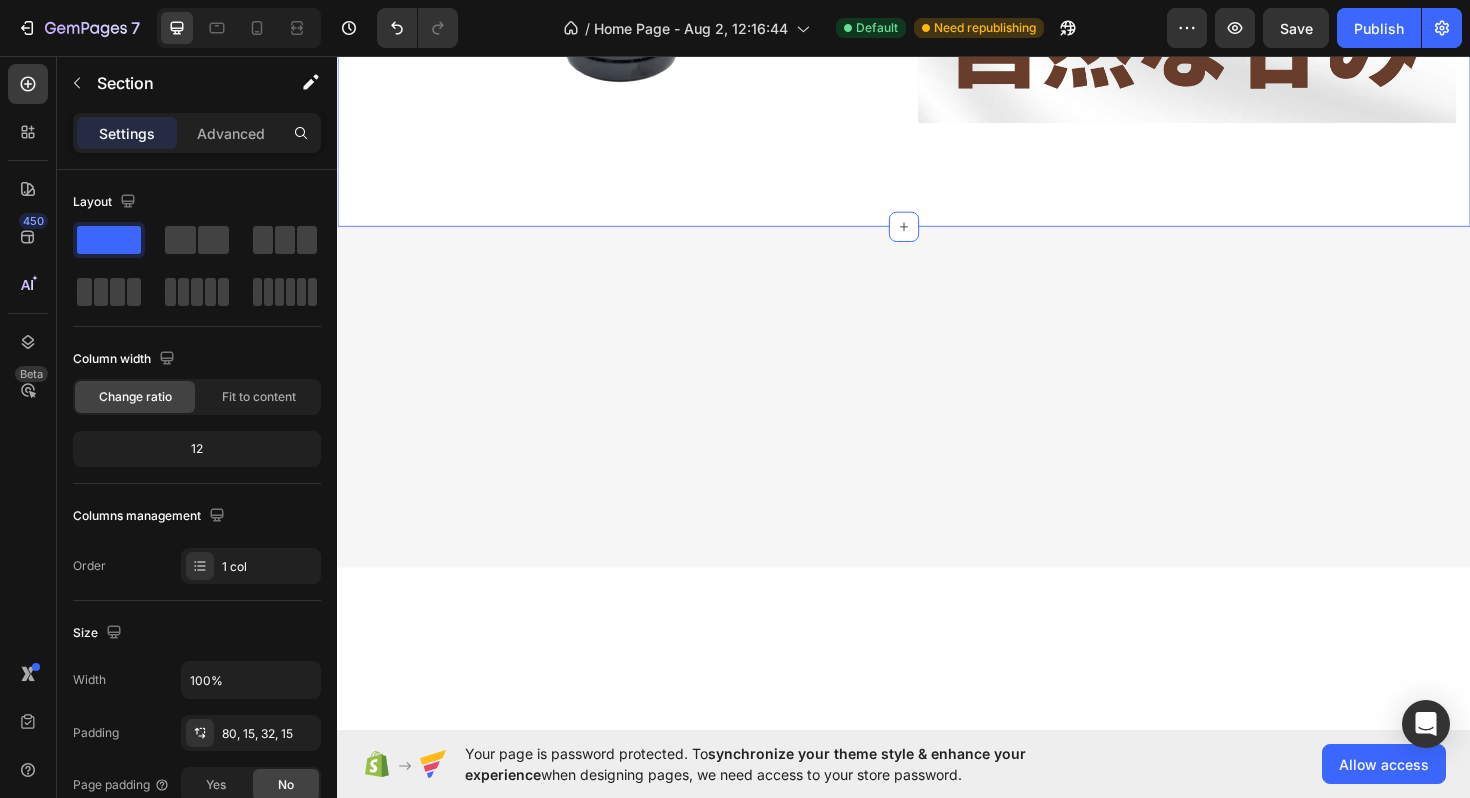 click at bounding box center [937, 417] 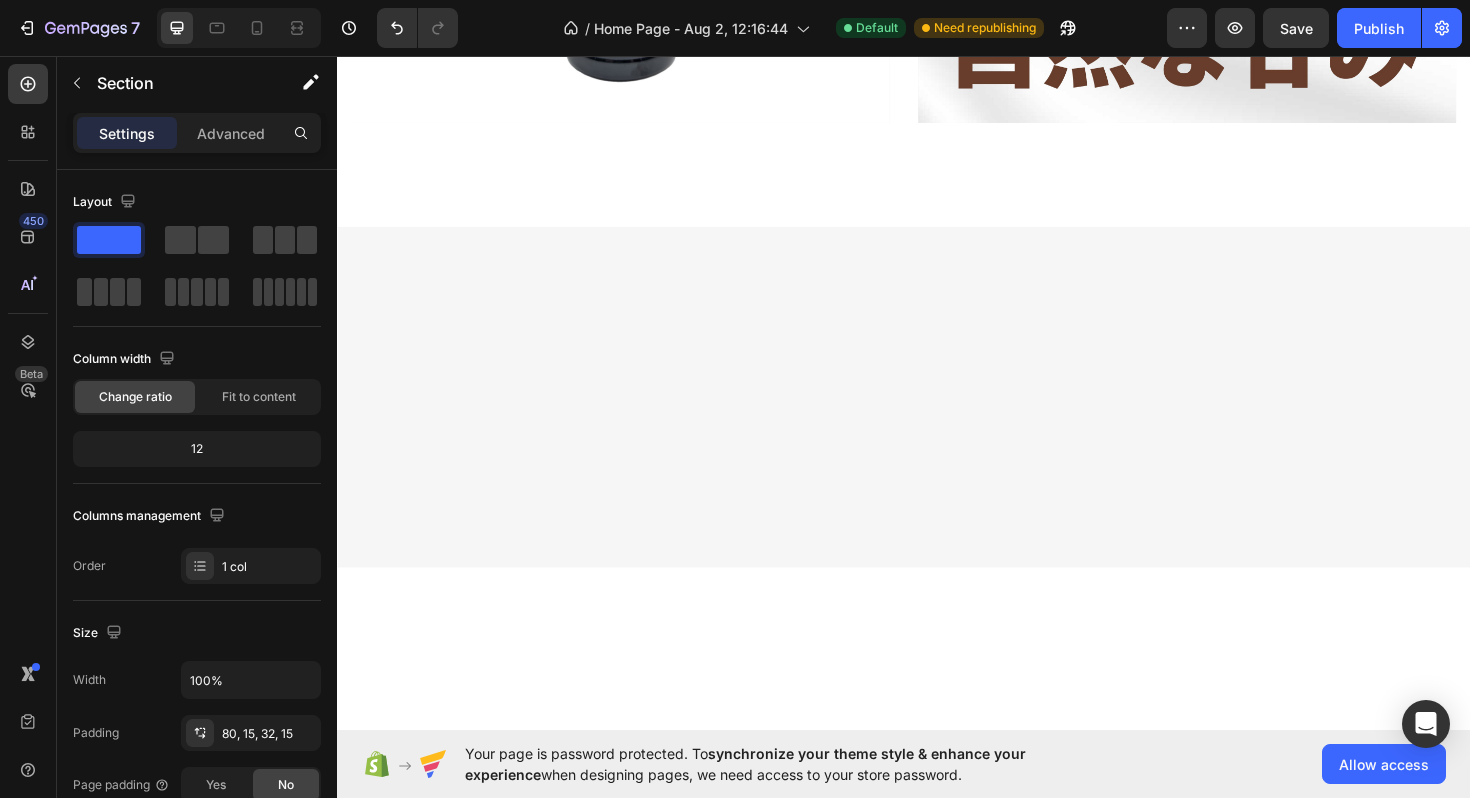click at bounding box center (937, 441) 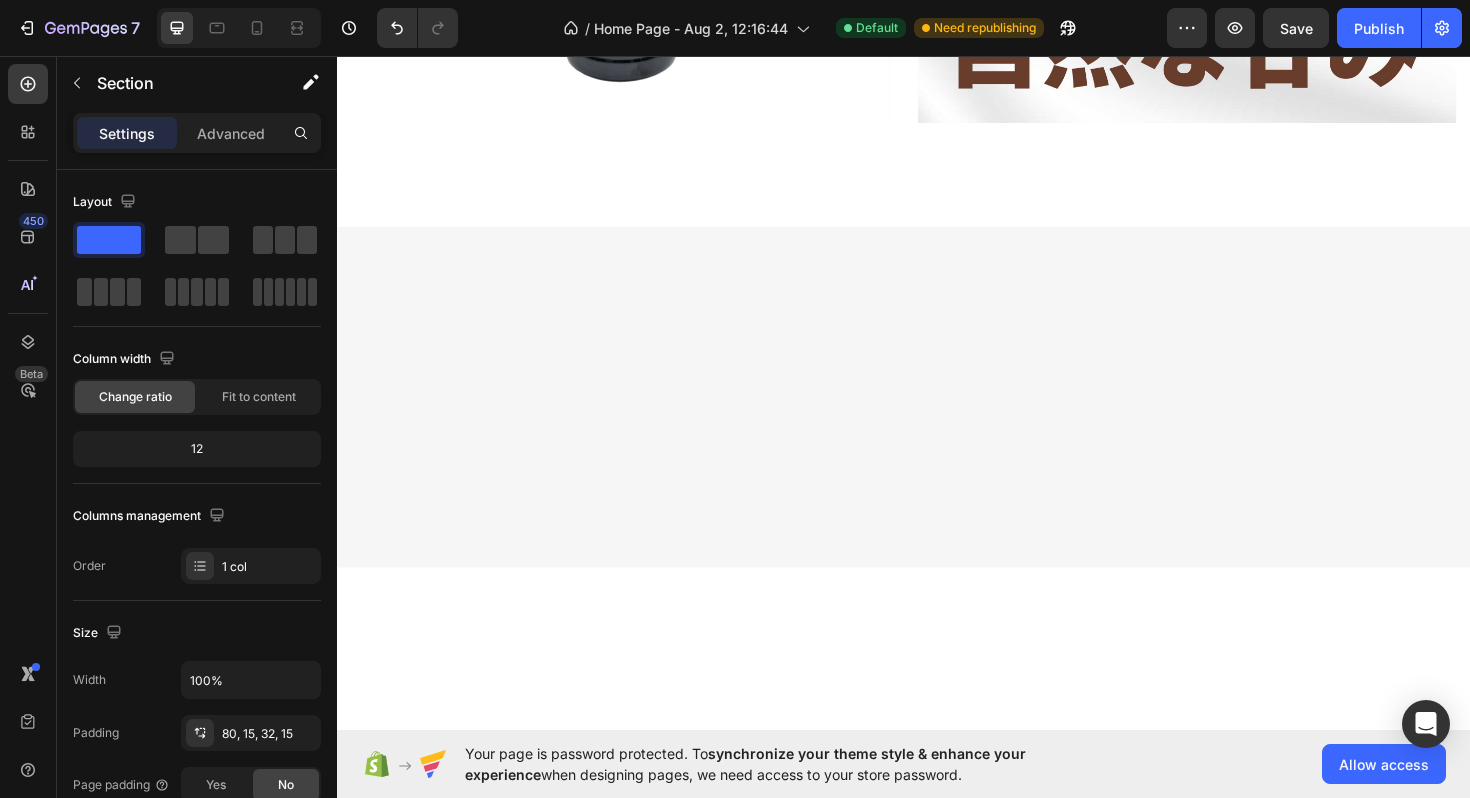 click at bounding box center [937, 864] 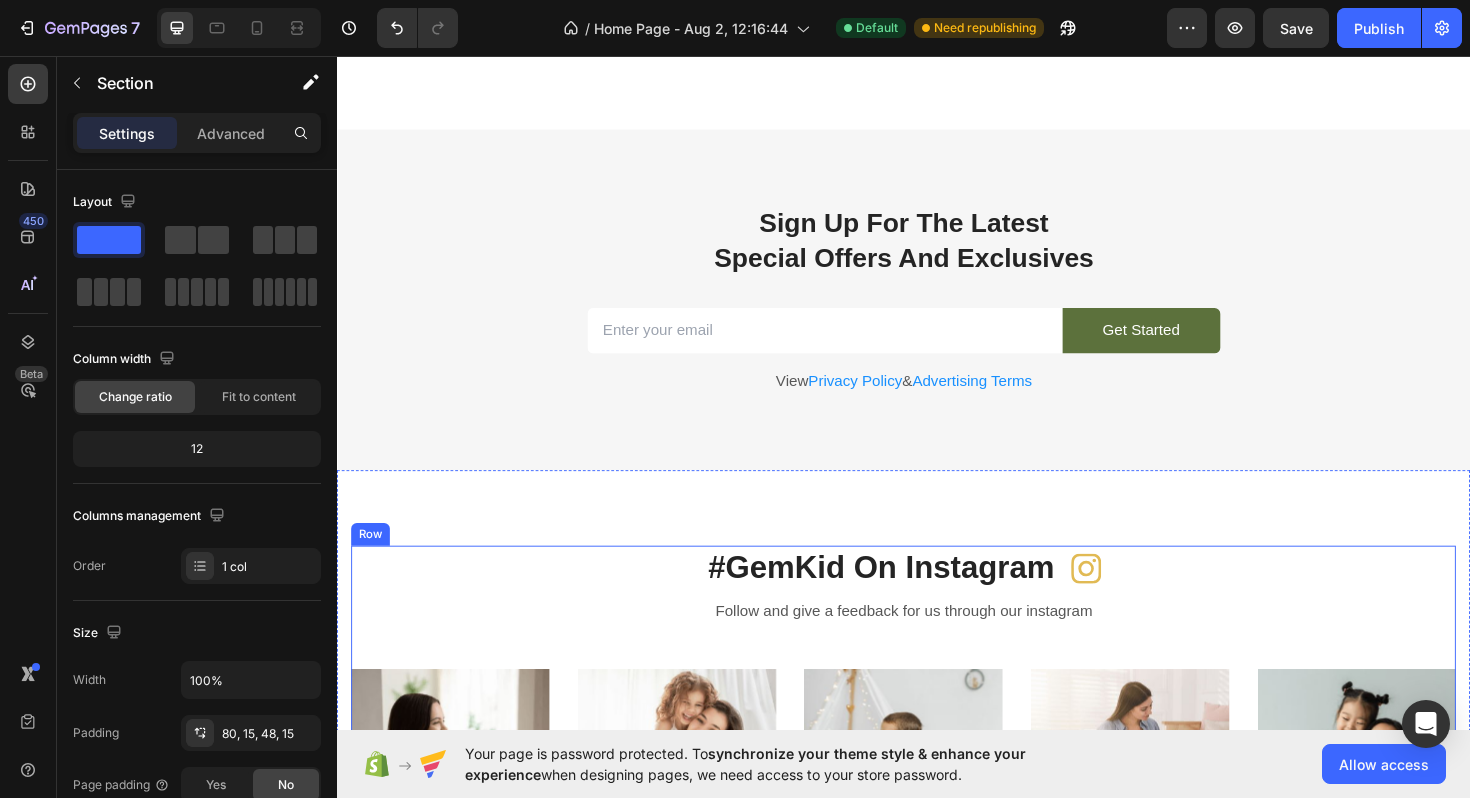 scroll, scrollTop: 4099, scrollLeft: 0, axis: vertical 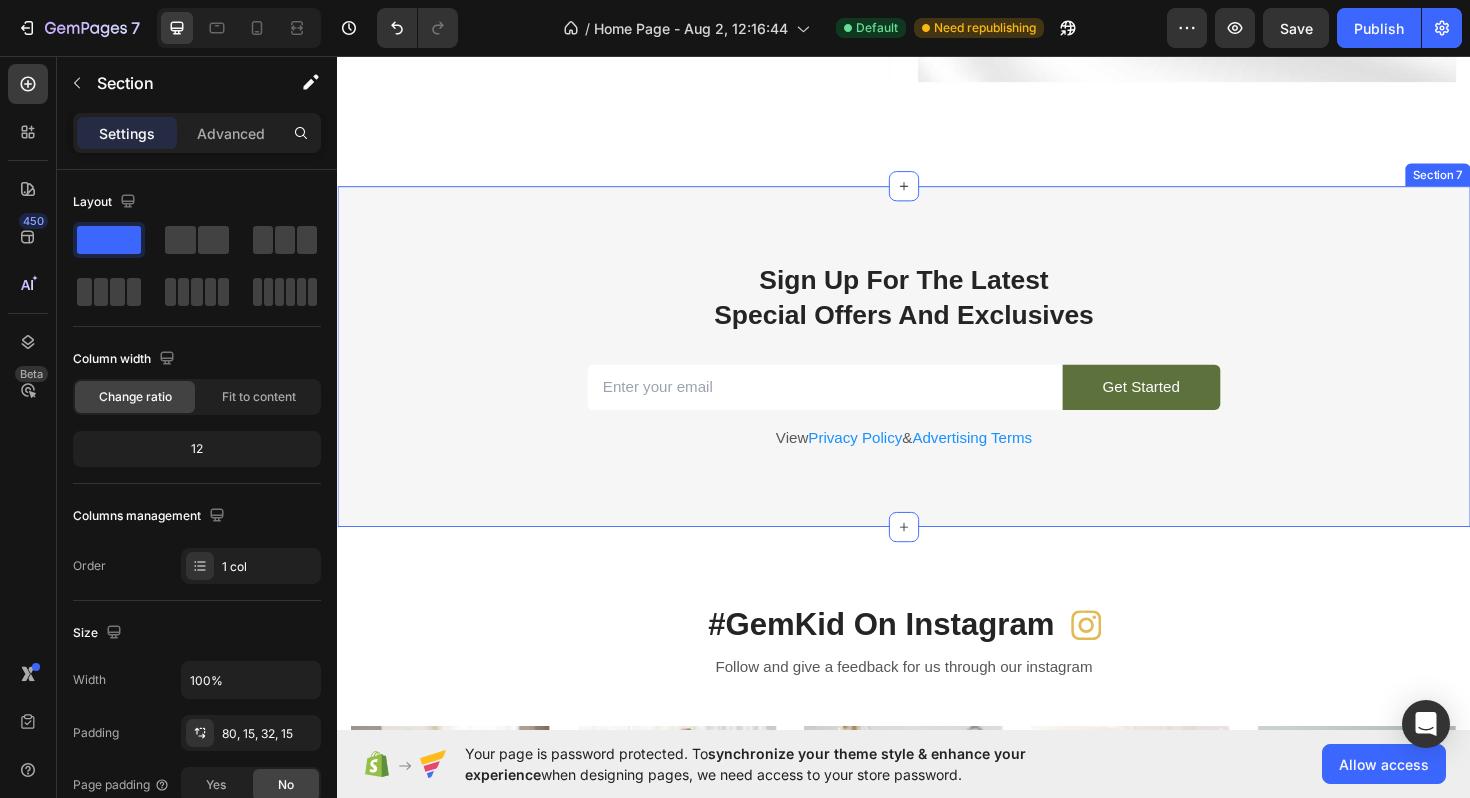click on "贈り物セット Heading 黒龍の一滴セット Heading 500g×3本セット Text block Shop Now Button Row Row Hero Banner Row Inspire Creativity Heading Add some personality and  warn to your home office! Text block Shop Now Button Row Row Hero Banner Row Row Section 6 Sign Up For The Latest  Special Offers And Exclusives Heading Email Field Get Started Submit Button Row View  Privacy Policy  &  Advertising Terms Text block Newsletter Row Section 7 #GemKid On Instagram Heading
Icon Row Follow and give a feedback for us through our instagram Text block Image Image Image Image Image Carousel Row Section 8 Root" at bounding box center (937, -1304) 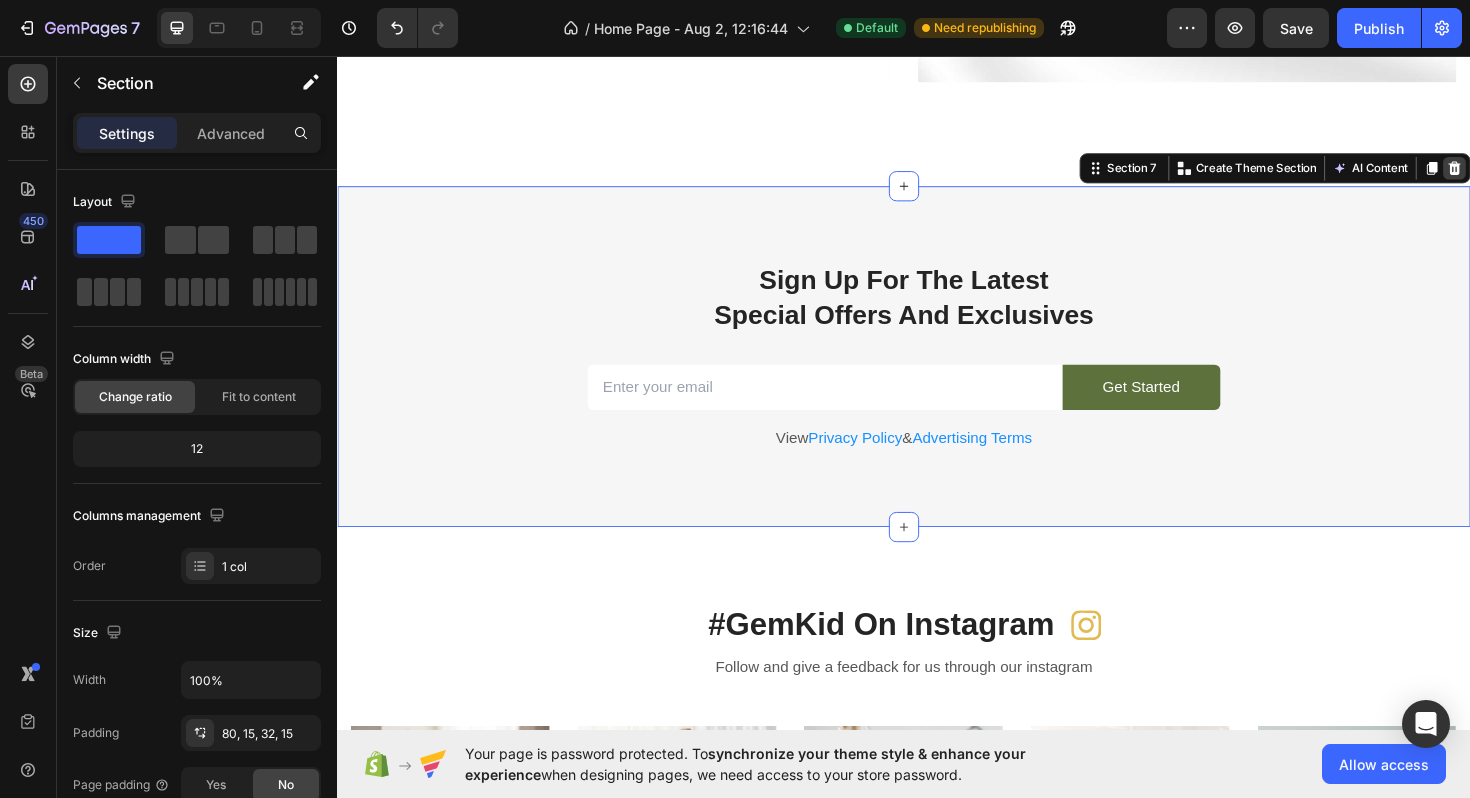 click at bounding box center (1520, 175) 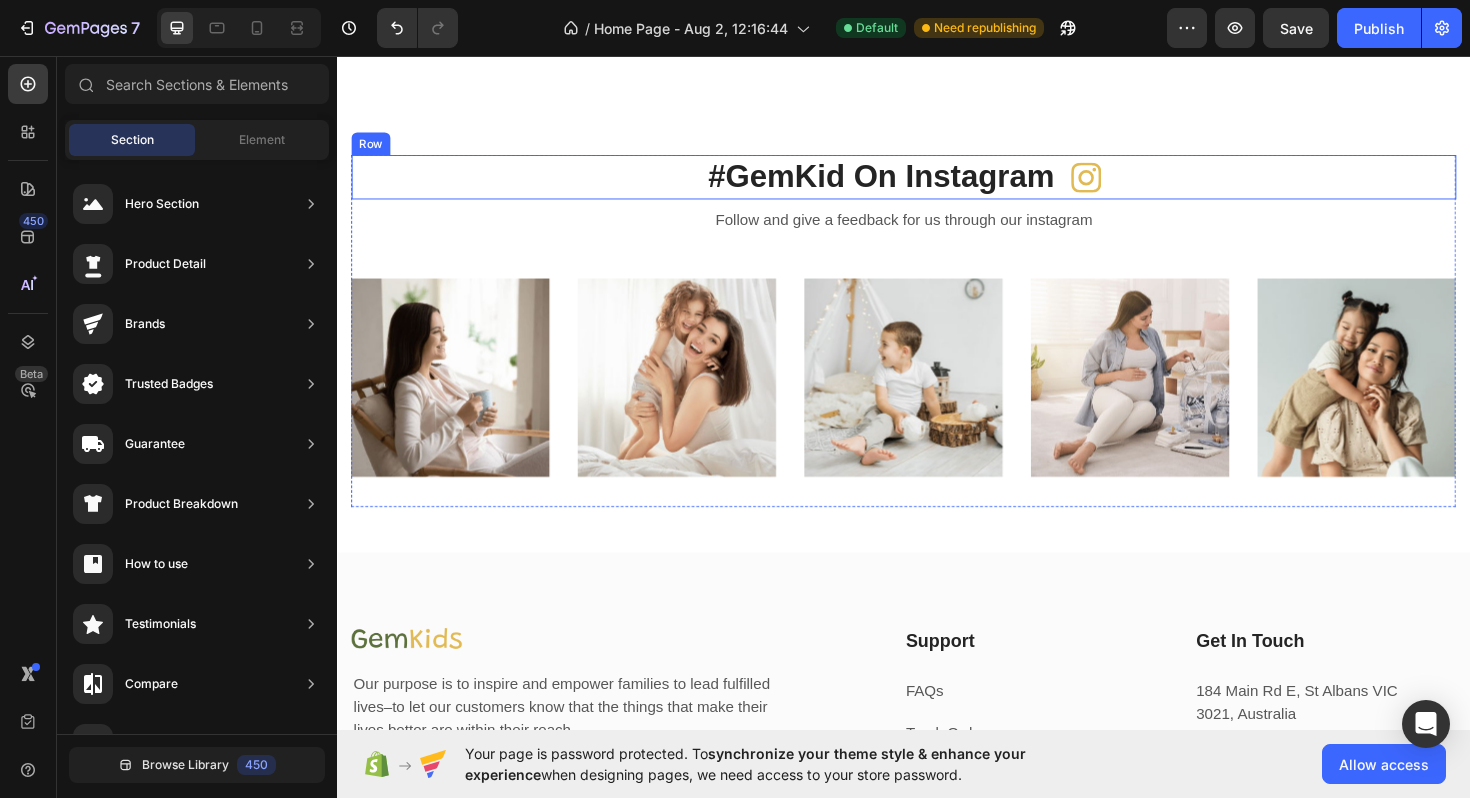 scroll, scrollTop: 4651, scrollLeft: 0, axis: vertical 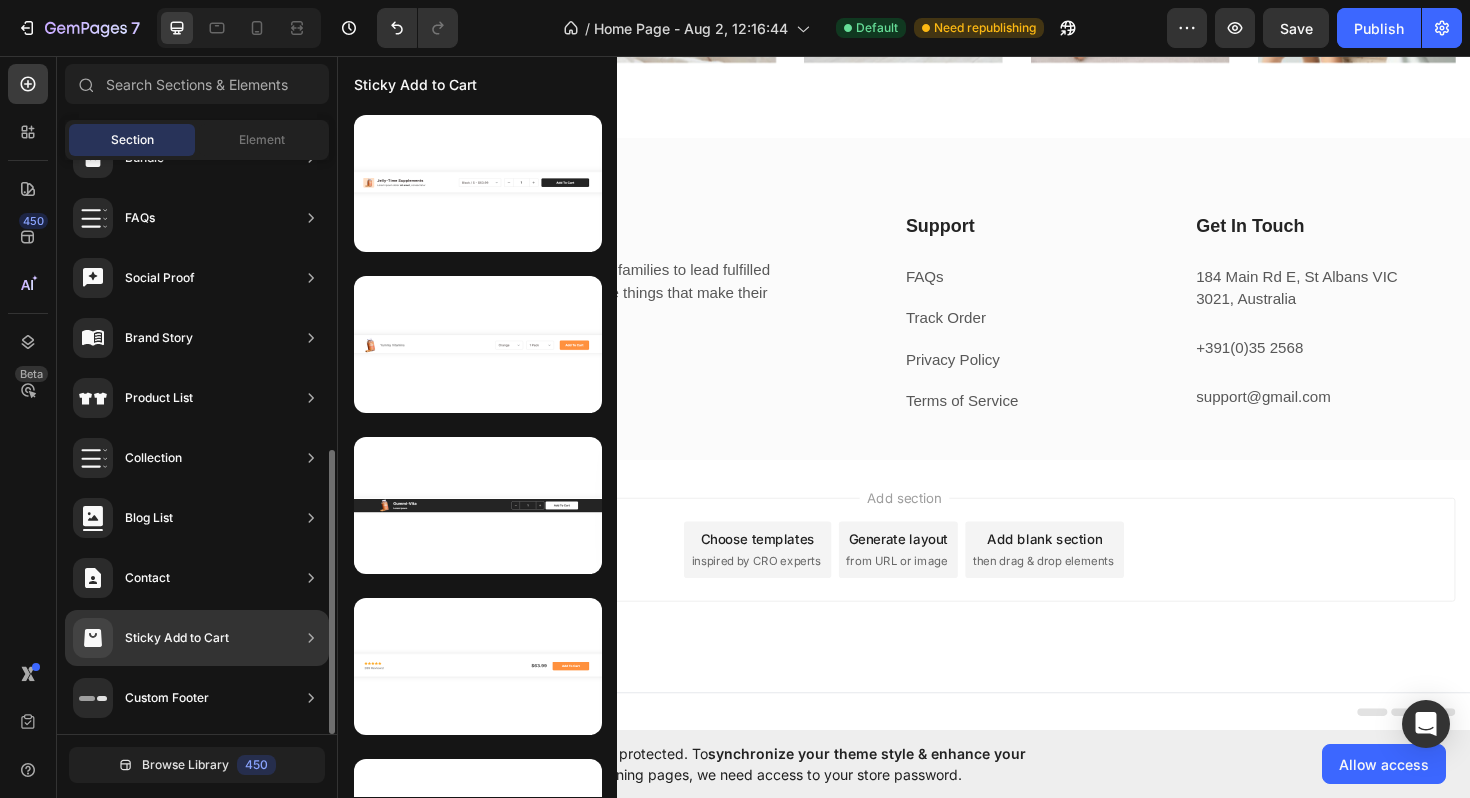 click on "Sticky Add to Cart" at bounding box center (177, 638) 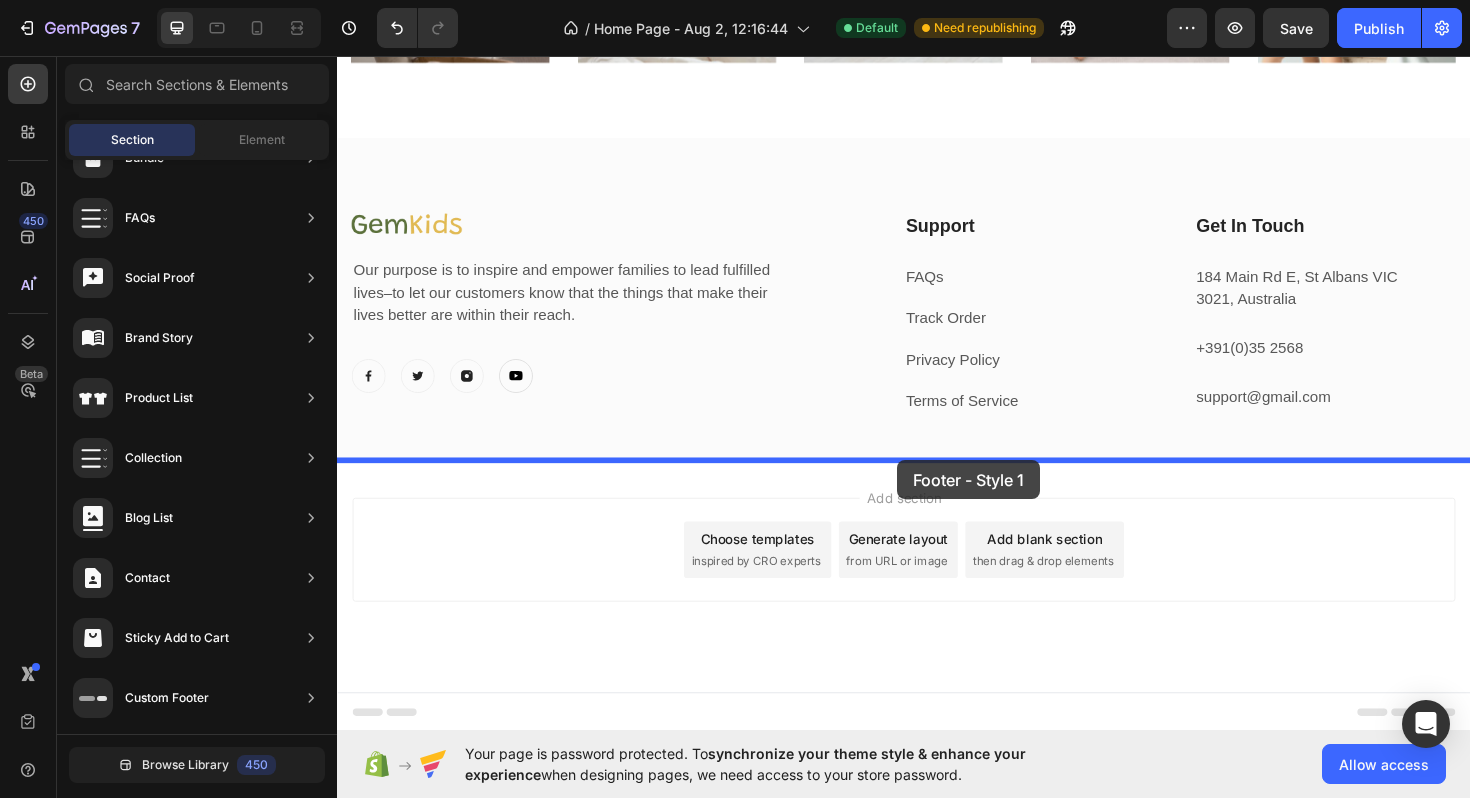 drag, startPoint x: 802, startPoint y: 252, endPoint x: 930, endPoint y: 484, distance: 264.96793 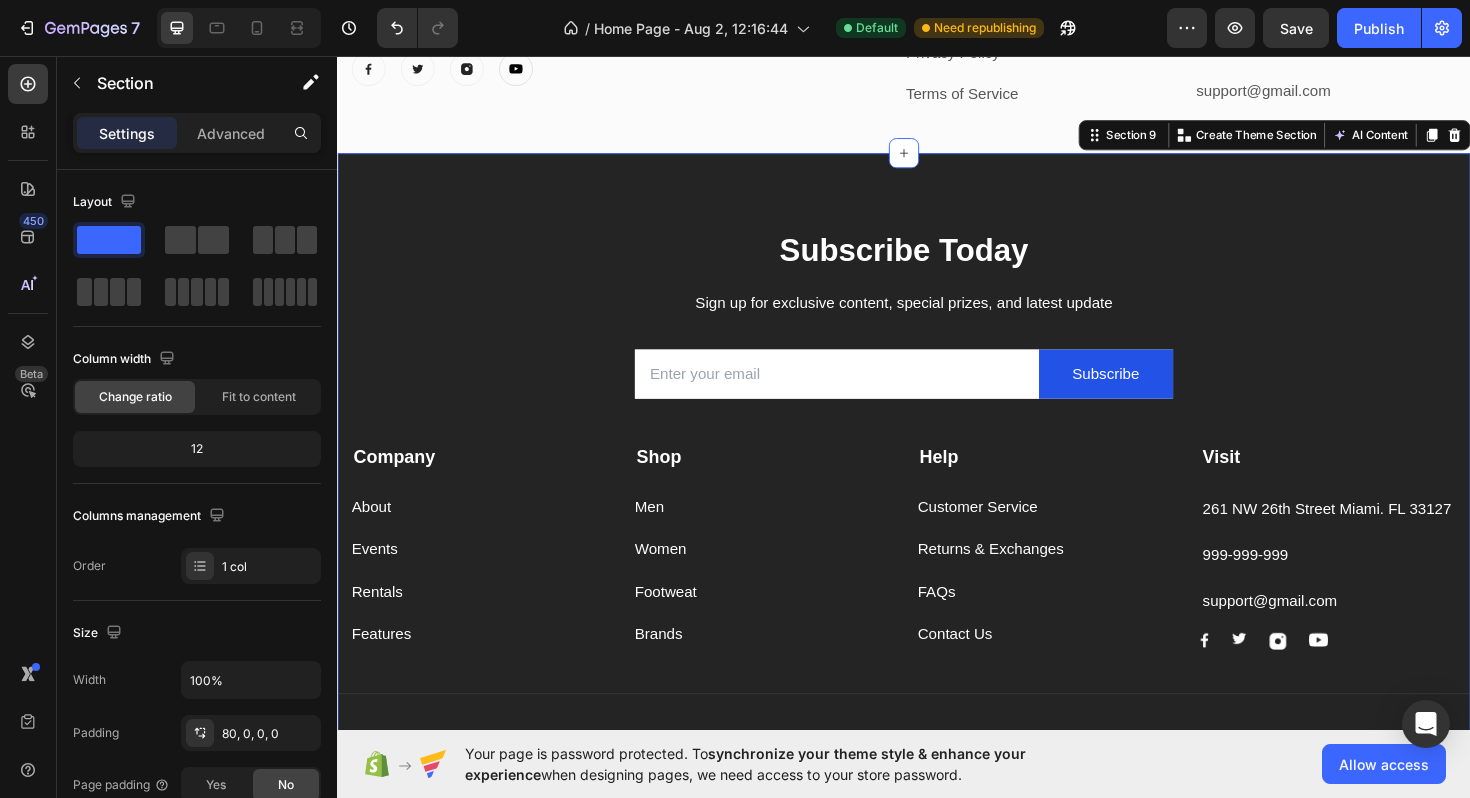 scroll, scrollTop: 5011, scrollLeft: 0, axis: vertical 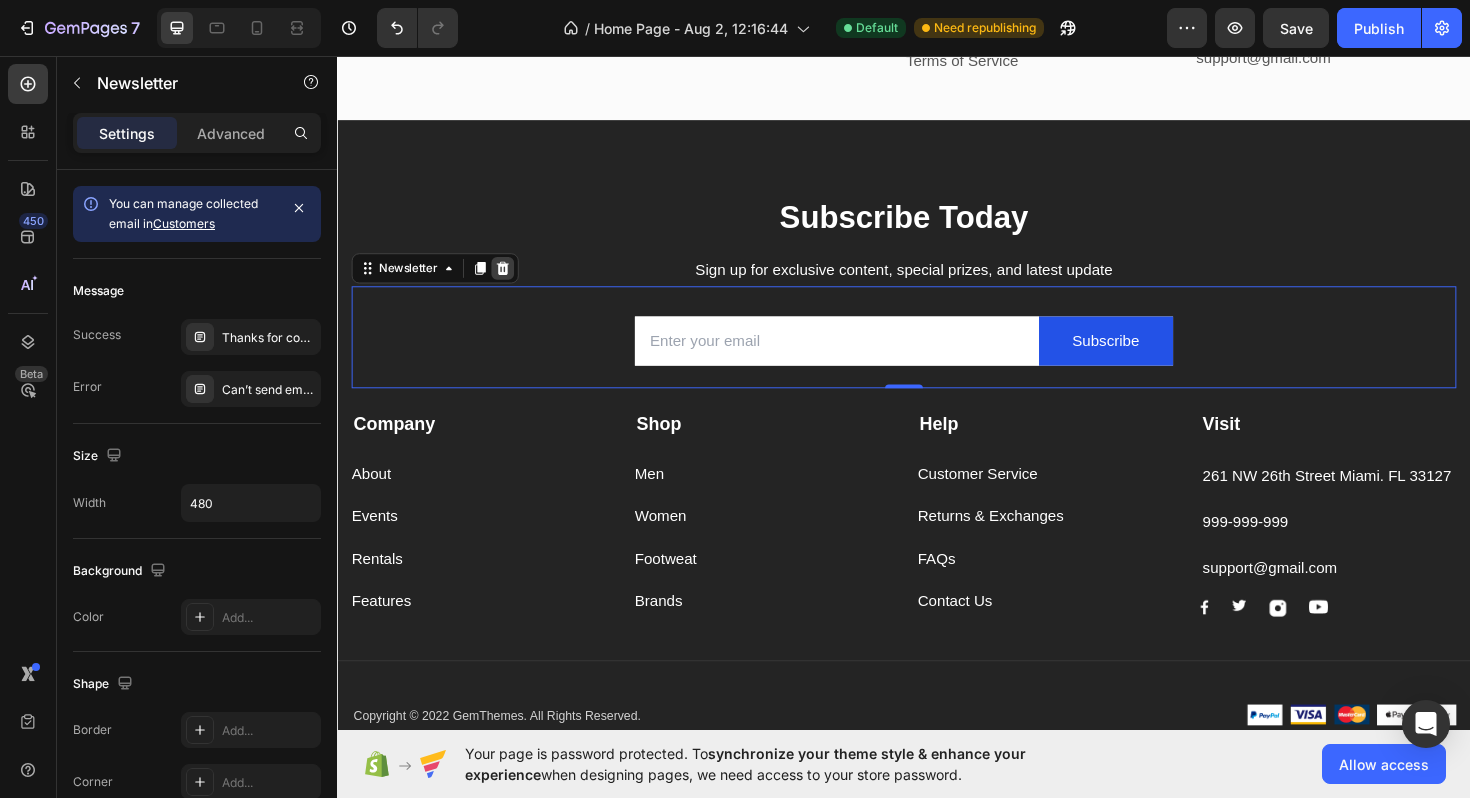 click 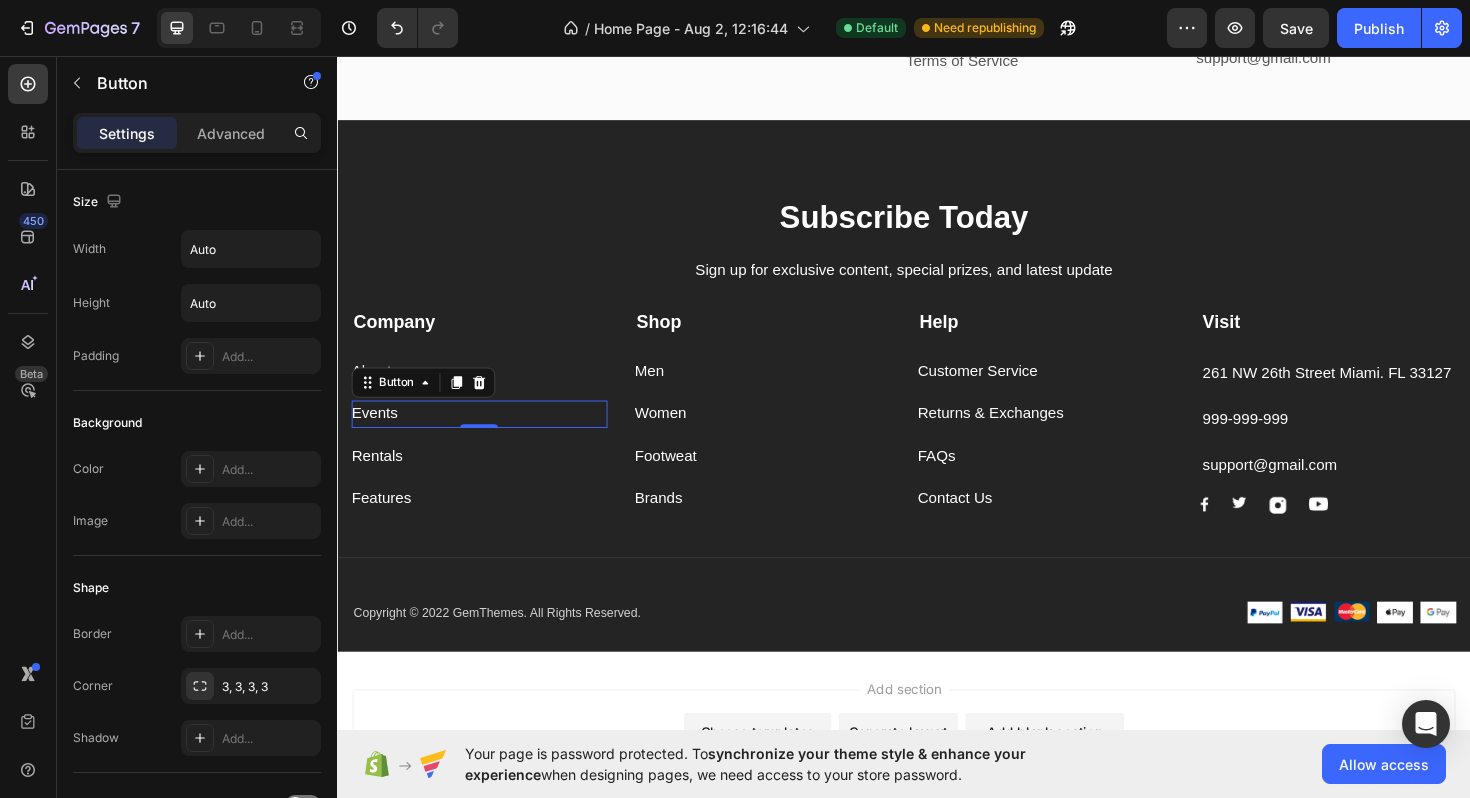 click on "Events Button   0" at bounding box center (487, 435) 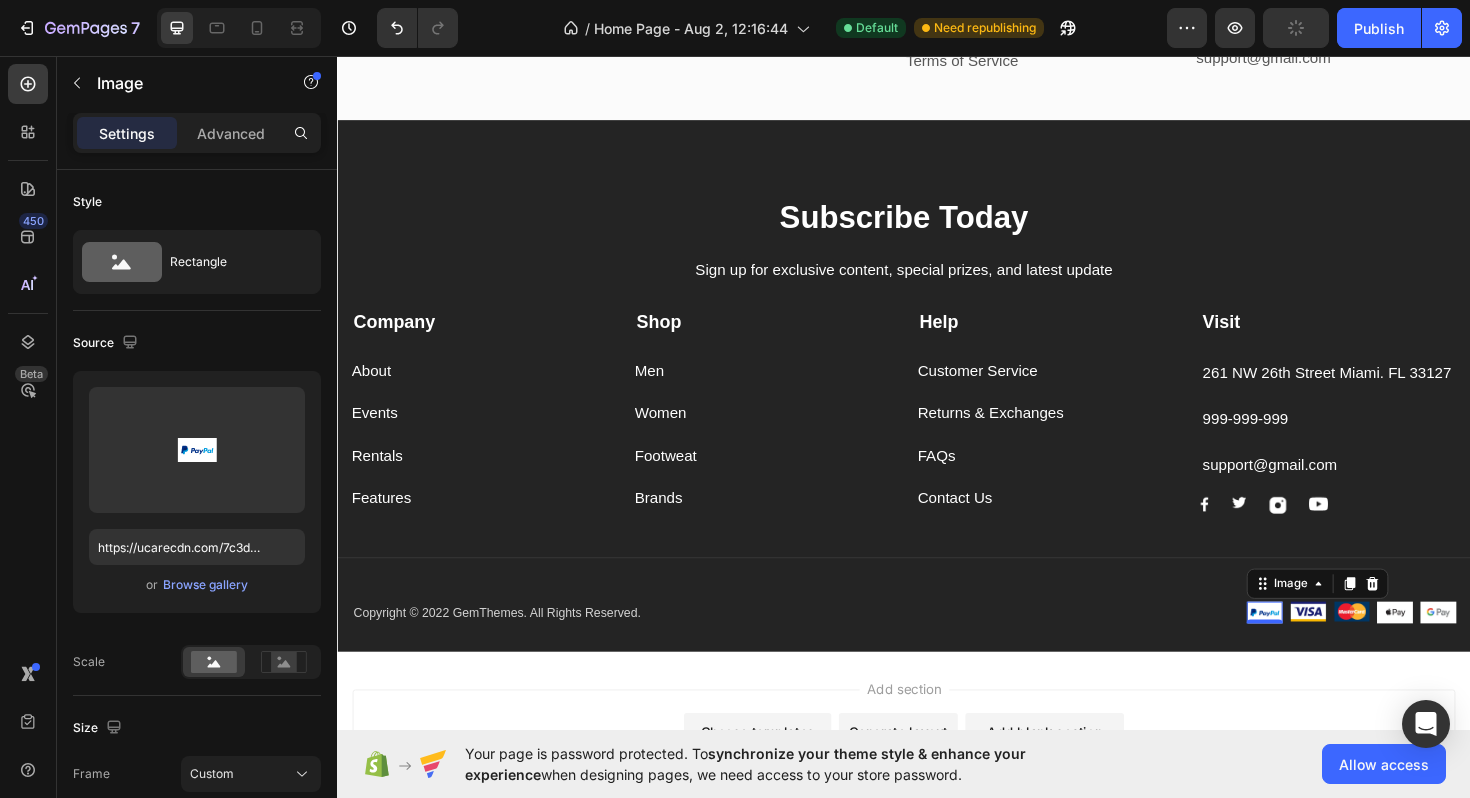 click at bounding box center (1319, 645) 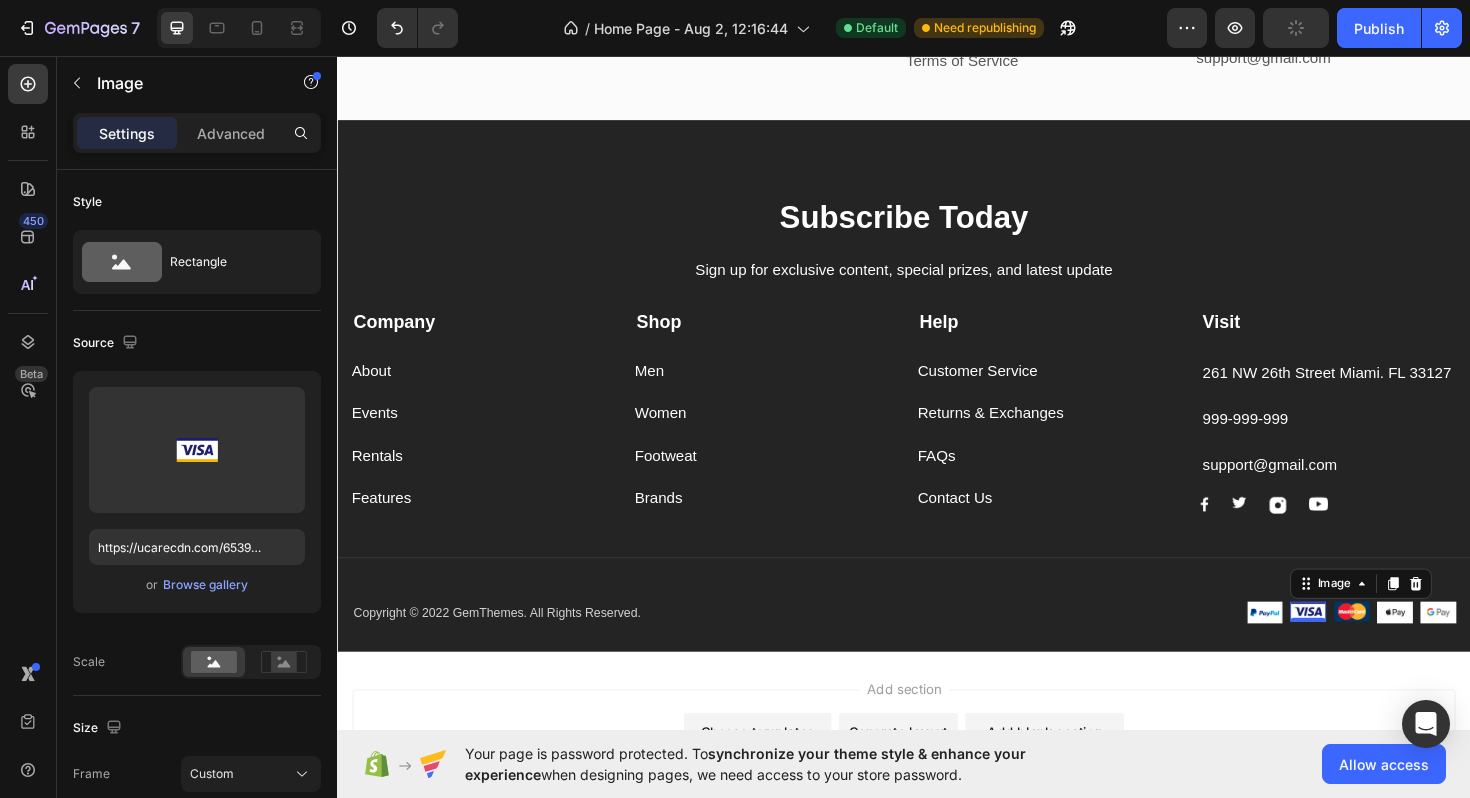 click on "Image   0" at bounding box center [1365, 645] 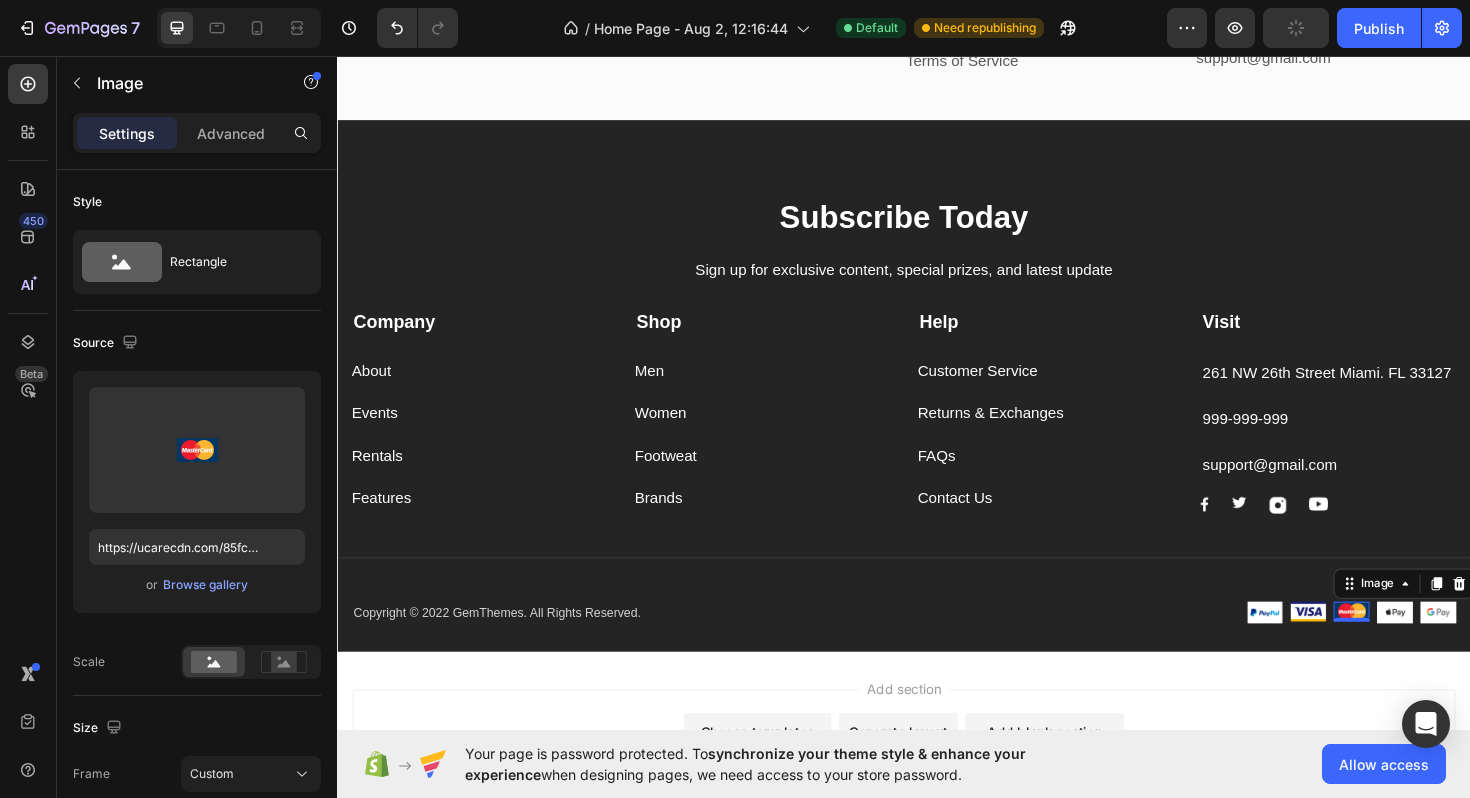 click at bounding box center [1411, 645] 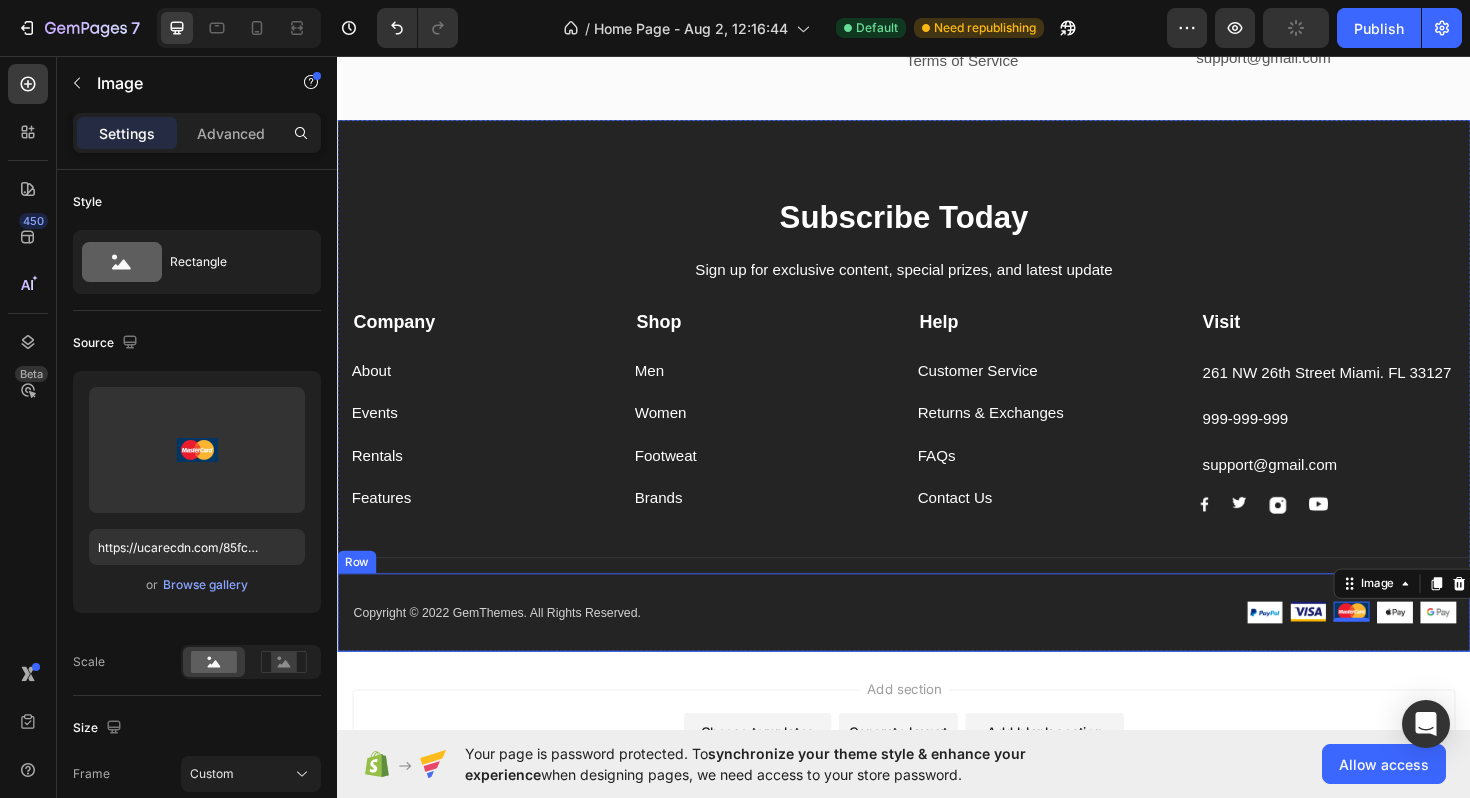 click on "Copyright © 2022 GemThemes. All Rights Reserved. Text block Image Image Image   0 Image Image Row Row" at bounding box center (937, 646) 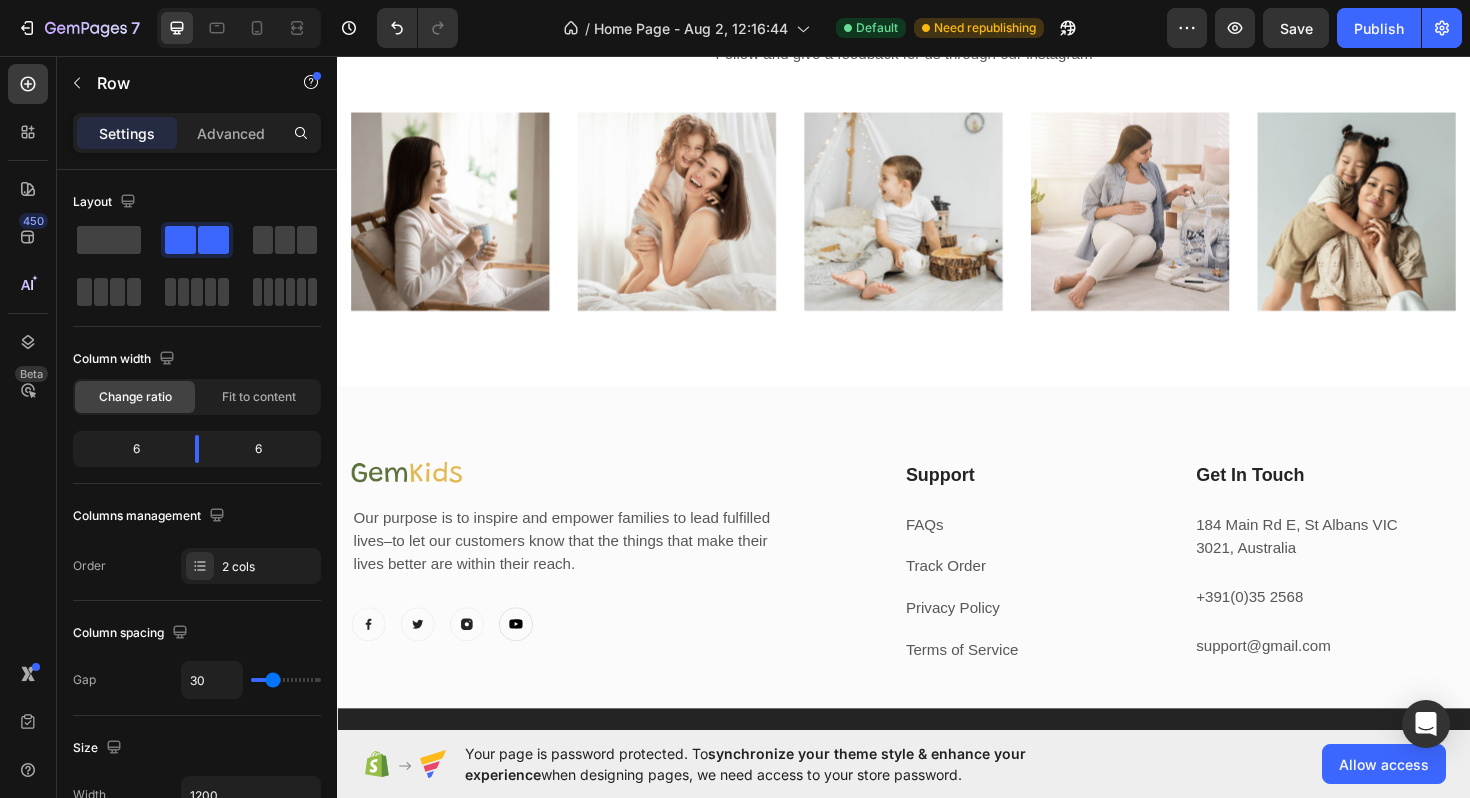 scroll, scrollTop: 4639, scrollLeft: 0, axis: vertical 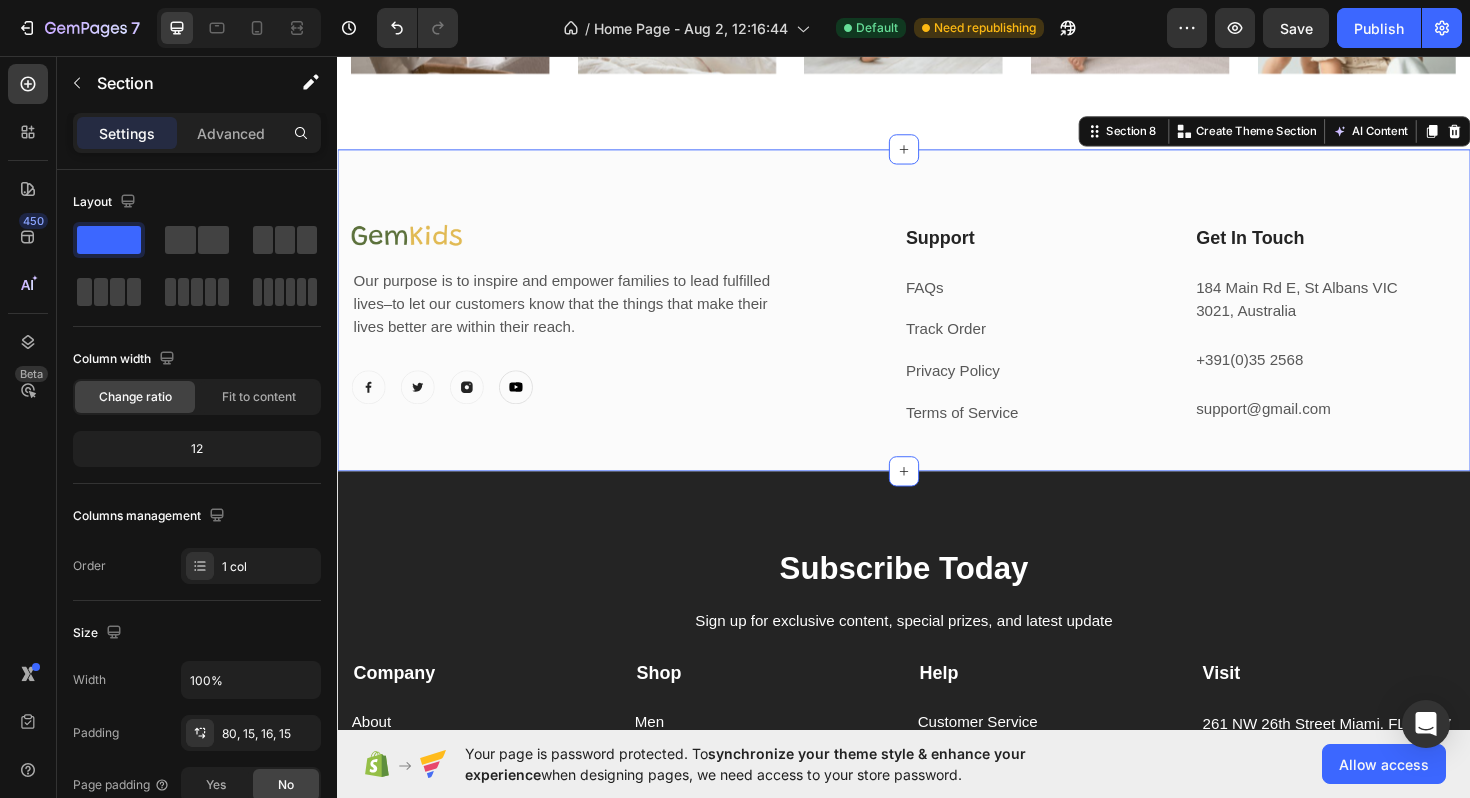 click on "Image Our purpose is to inspire and empower families to lead fulfilled lives–to let our customers know that the things that make their lives better are within their reach.  Text block Image Image Image Image Icon List Hoz Support Text block FAQs Text block Track Order Text block Privacy Policy Text block Terms of Service Text block Get In Touch Text block 184 Main Rd E, St Albans VIC 3021, Australia Text block +391(0)35 2568 Text block support@gmail.com Text block Row Section 8   You can create reusable sections Create Theme Section AI Content Write with GemAI What would you like to describe here? Tone and Voice Persuasive Product 米粉麺 Show more Generate" at bounding box center (937, 325) 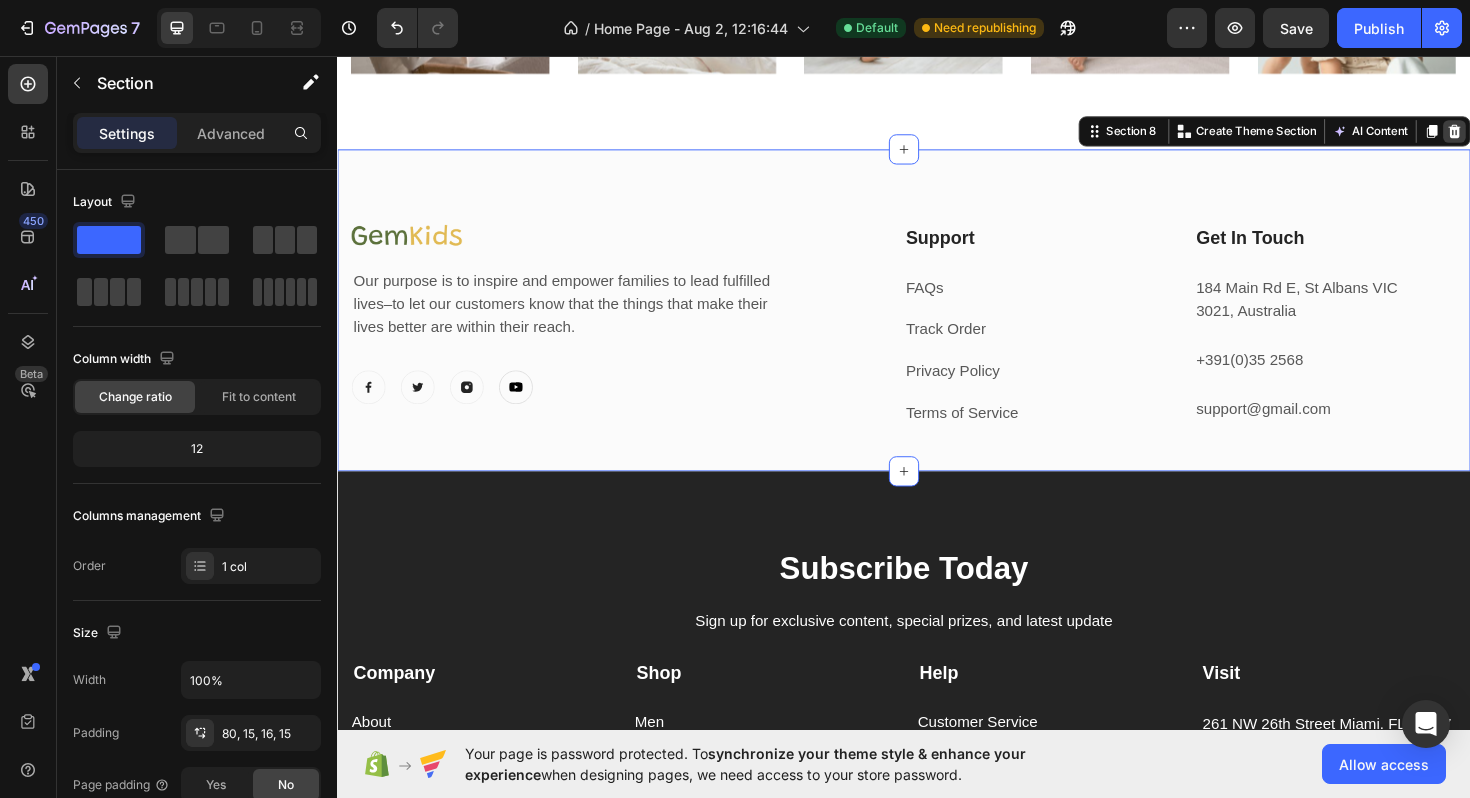 click at bounding box center (1520, 136) 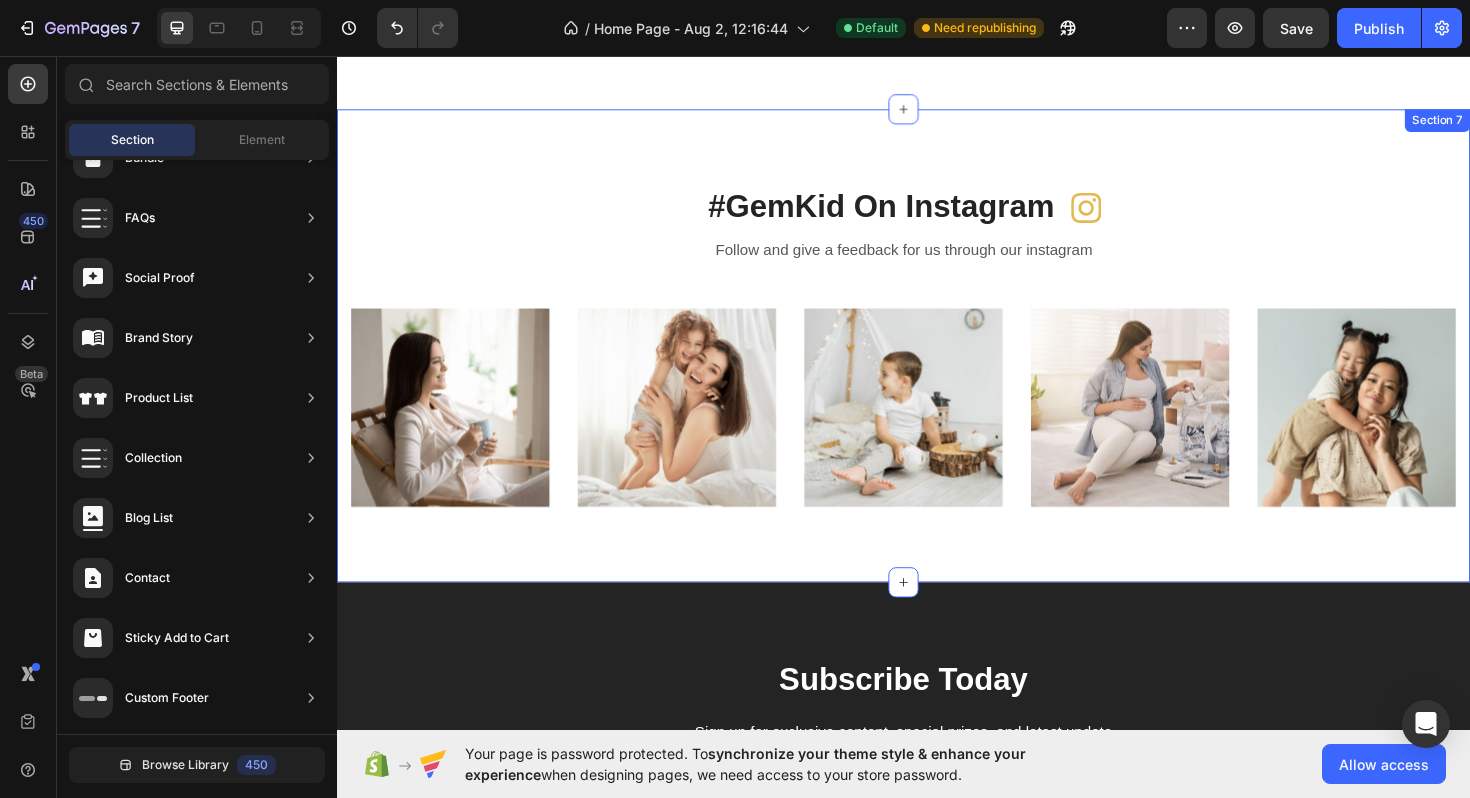 scroll, scrollTop: 4143, scrollLeft: 0, axis: vertical 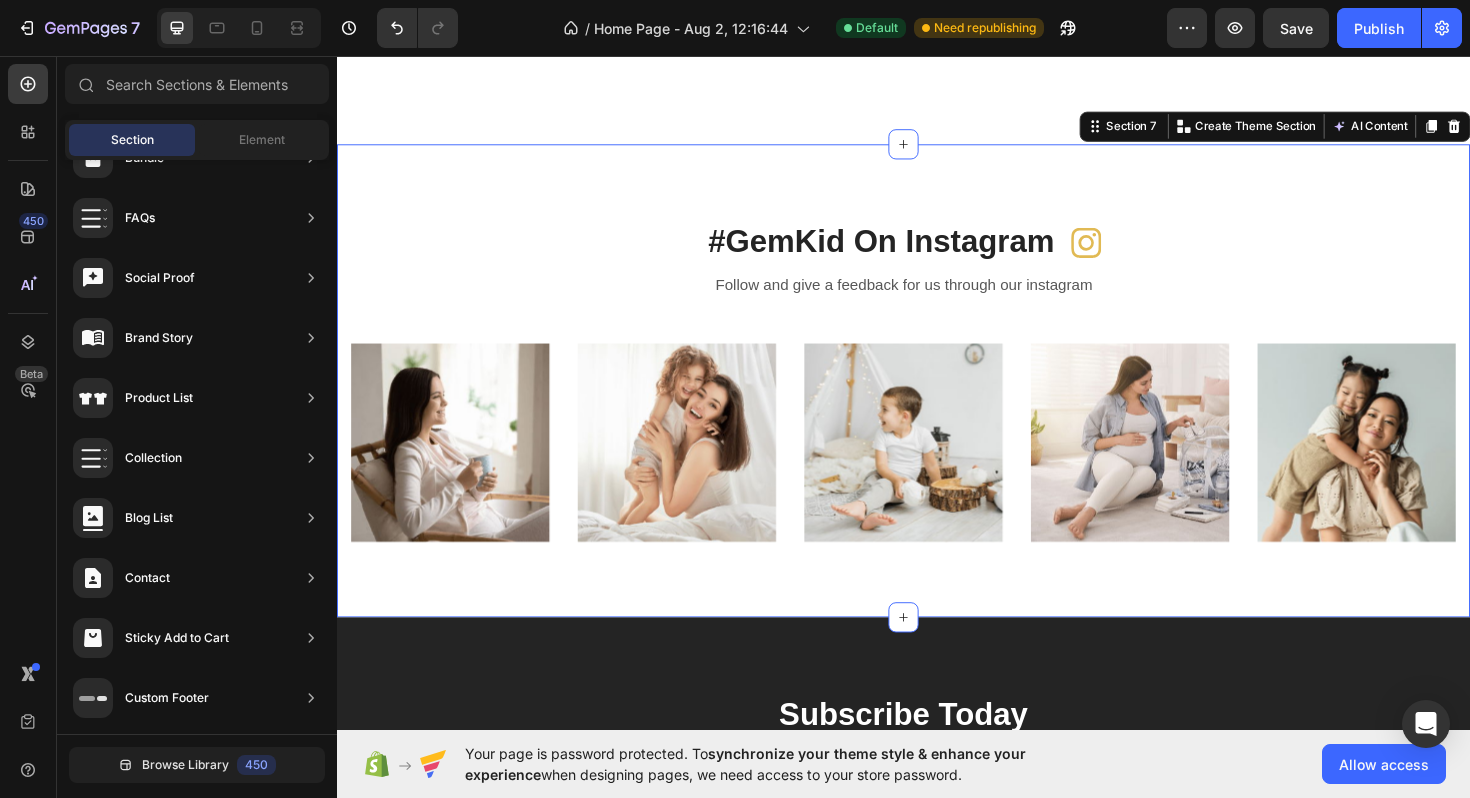 click on "#GemKid On Instagram Heading
Icon Row Follow and give a feedback for us through our instagram Text block Image Image Image Image Image Carousel Row Section 7   You can create reusable sections Create Theme Section AI Content Write with GemAI What would you like to describe here? Tone and Voice Persuasive Product 米粉麺 Show more Generate" at bounding box center [937, 400] 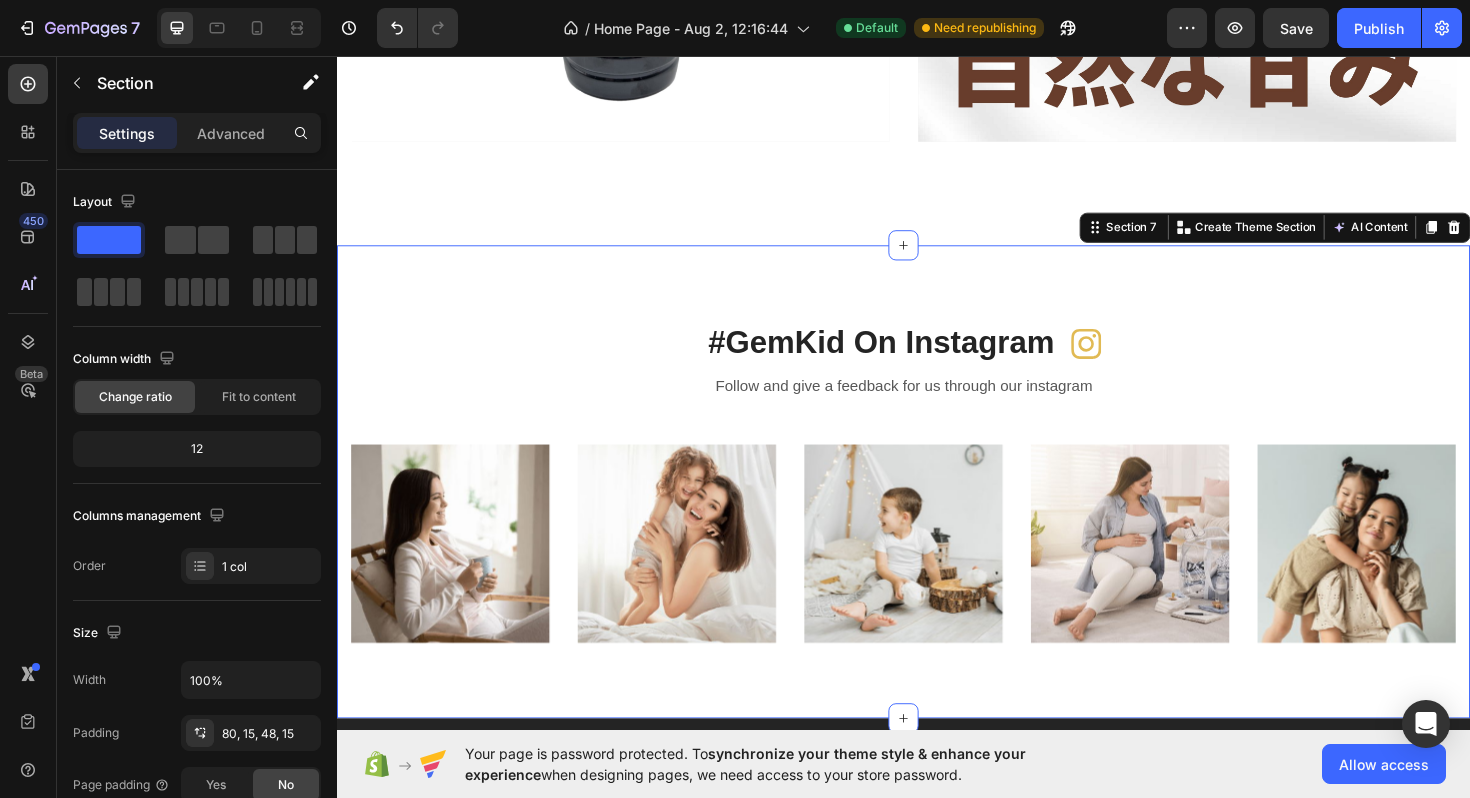 scroll, scrollTop: 4029, scrollLeft: 0, axis: vertical 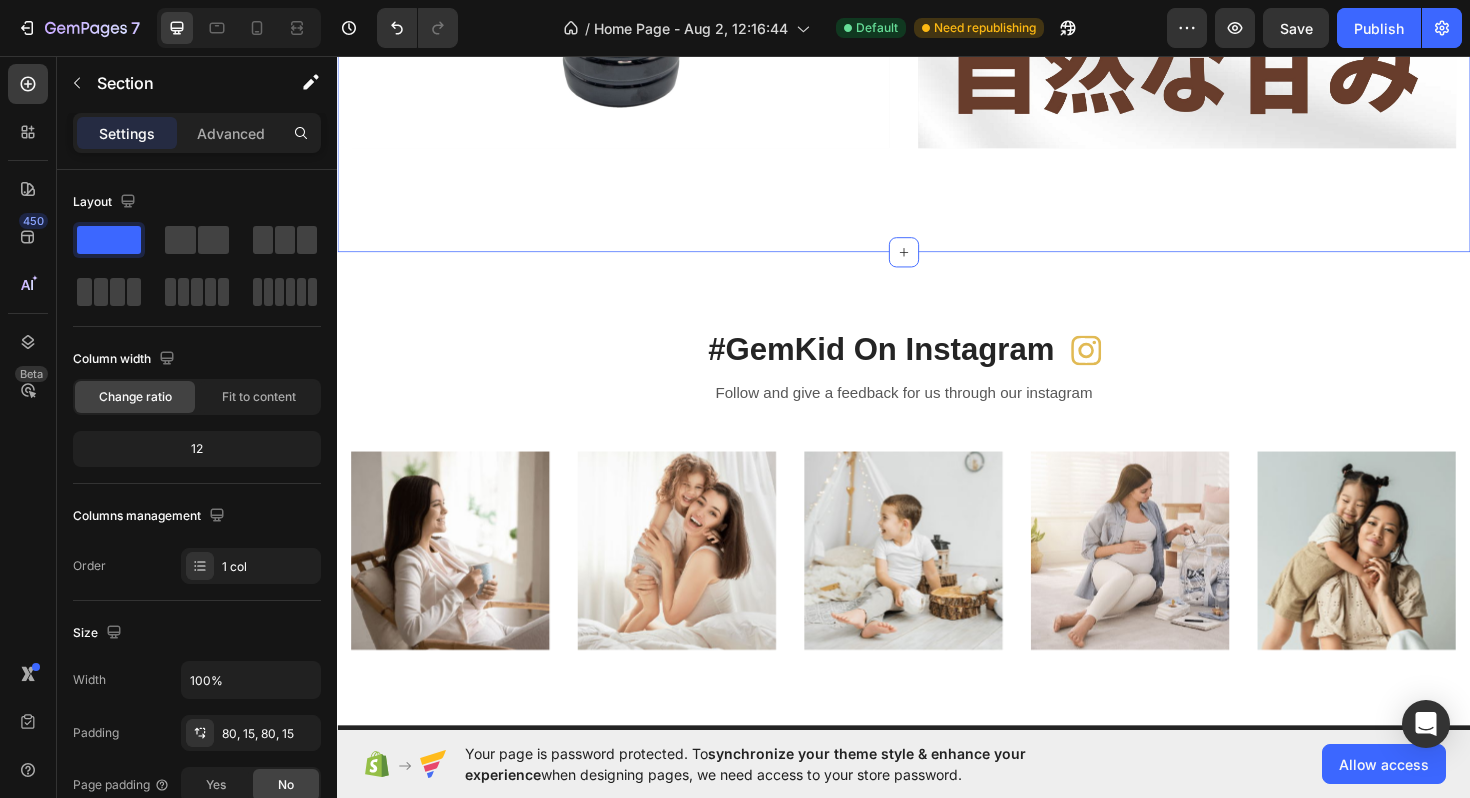 click on "贈り物セット Heading 黒龍の一滴セット Heading 500g×3本セット Text block Shop Now Button Row Row Hero Banner Row Inspire Creativity Heading Add some personality and  warn to your home office! Text block Shop Now Button Row Row Hero Banner Row Row Section 6   You can create reusable sections Create Theme Section AI Content Write with GemAI What would you like to describe here? Tone and Voice Persuasive Product 米粉麺 Show more Generate" at bounding box center [937, -164] 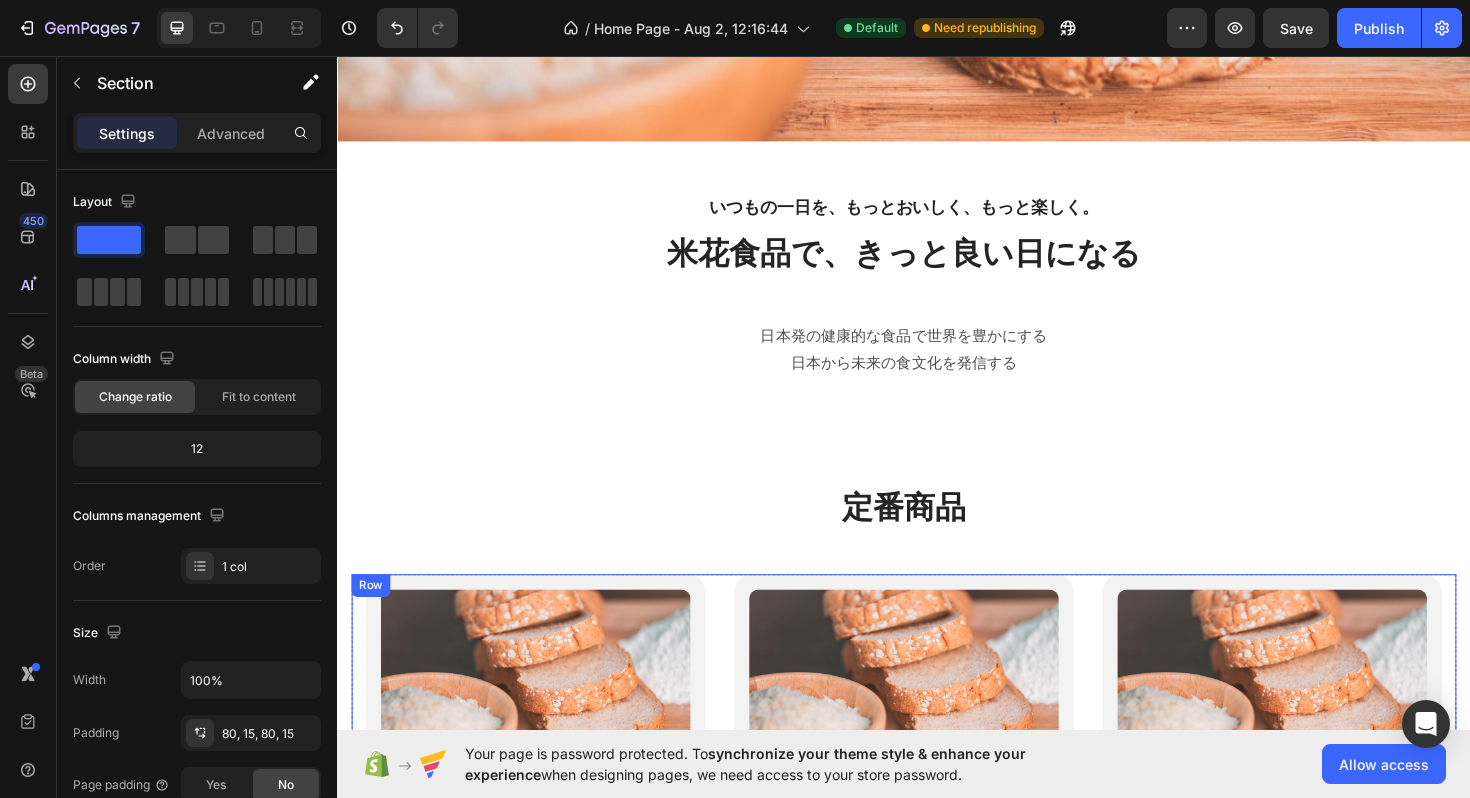 scroll, scrollTop: 0, scrollLeft: 0, axis: both 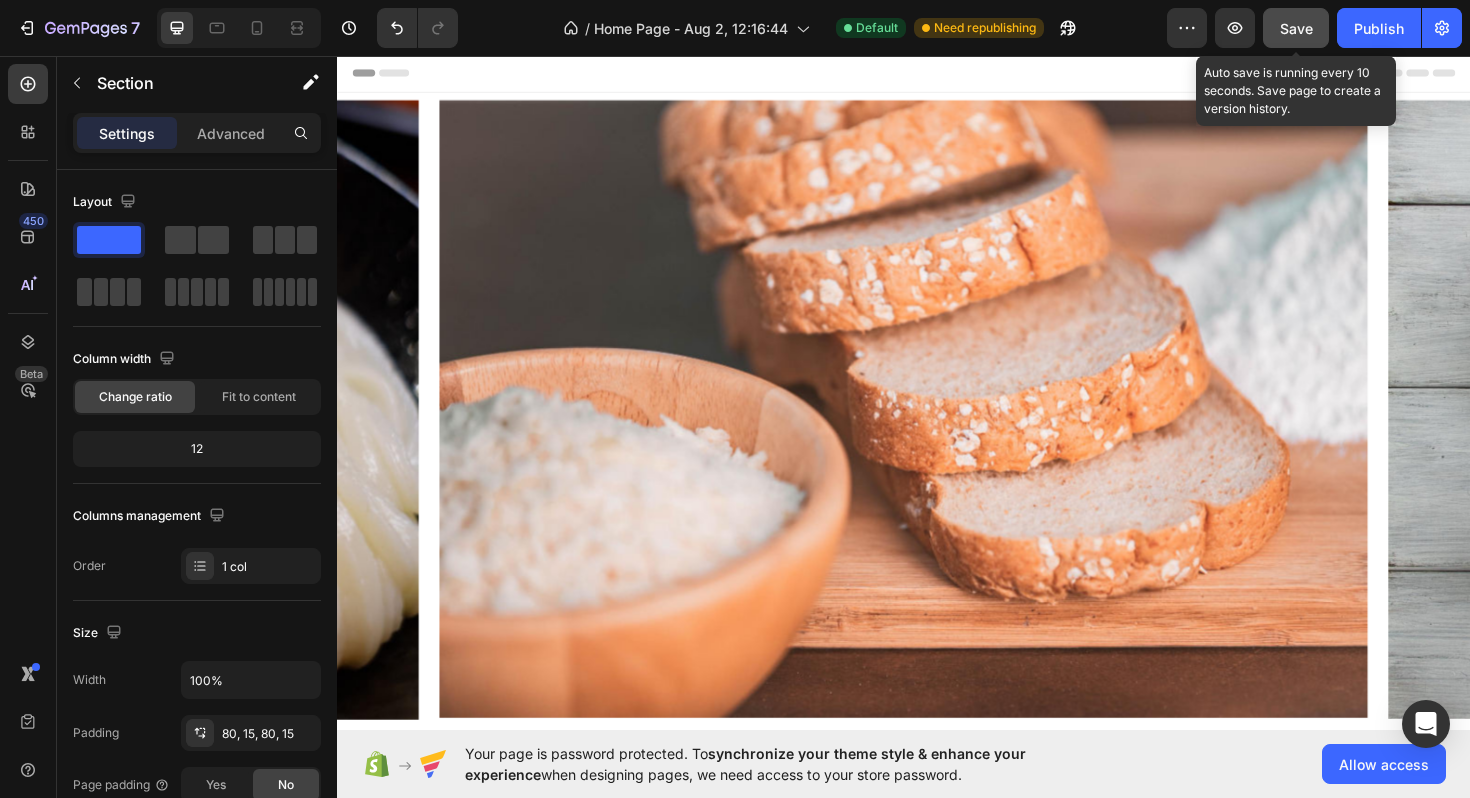 click on "Save" at bounding box center [1296, 28] 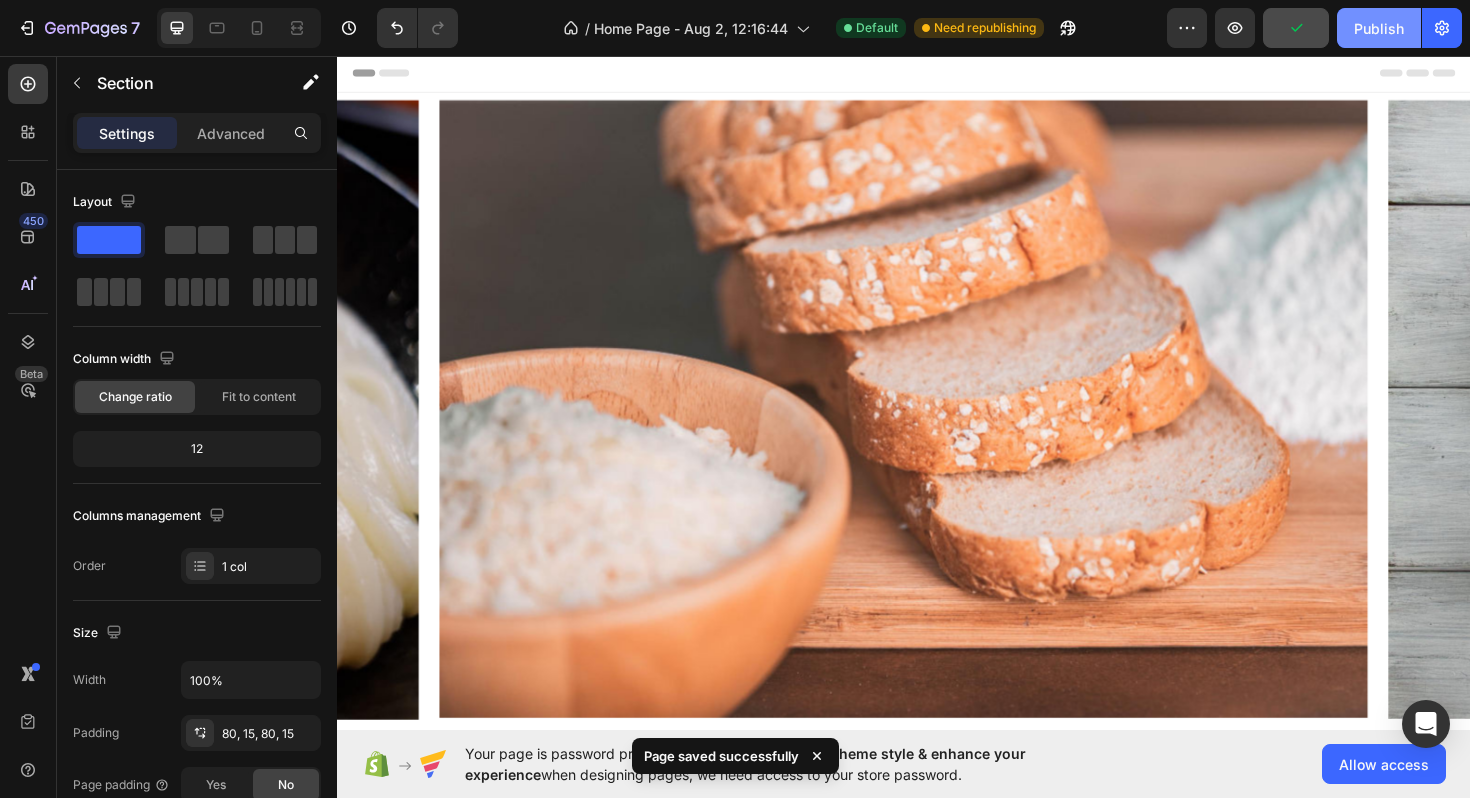 click on "Publish" at bounding box center (1379, 28) 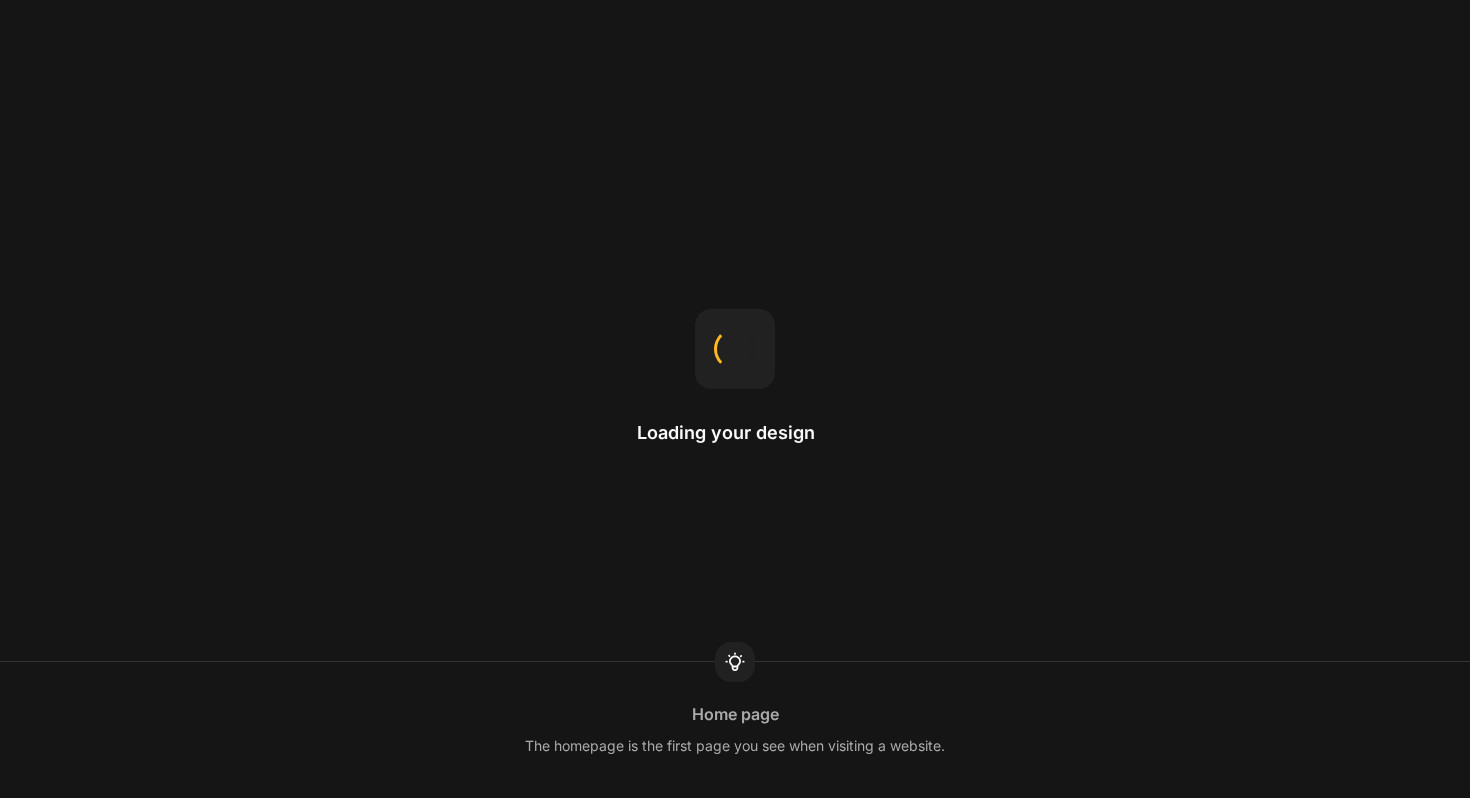 scroll, scrollTop: 0, scrollLeft: 0, axis: both 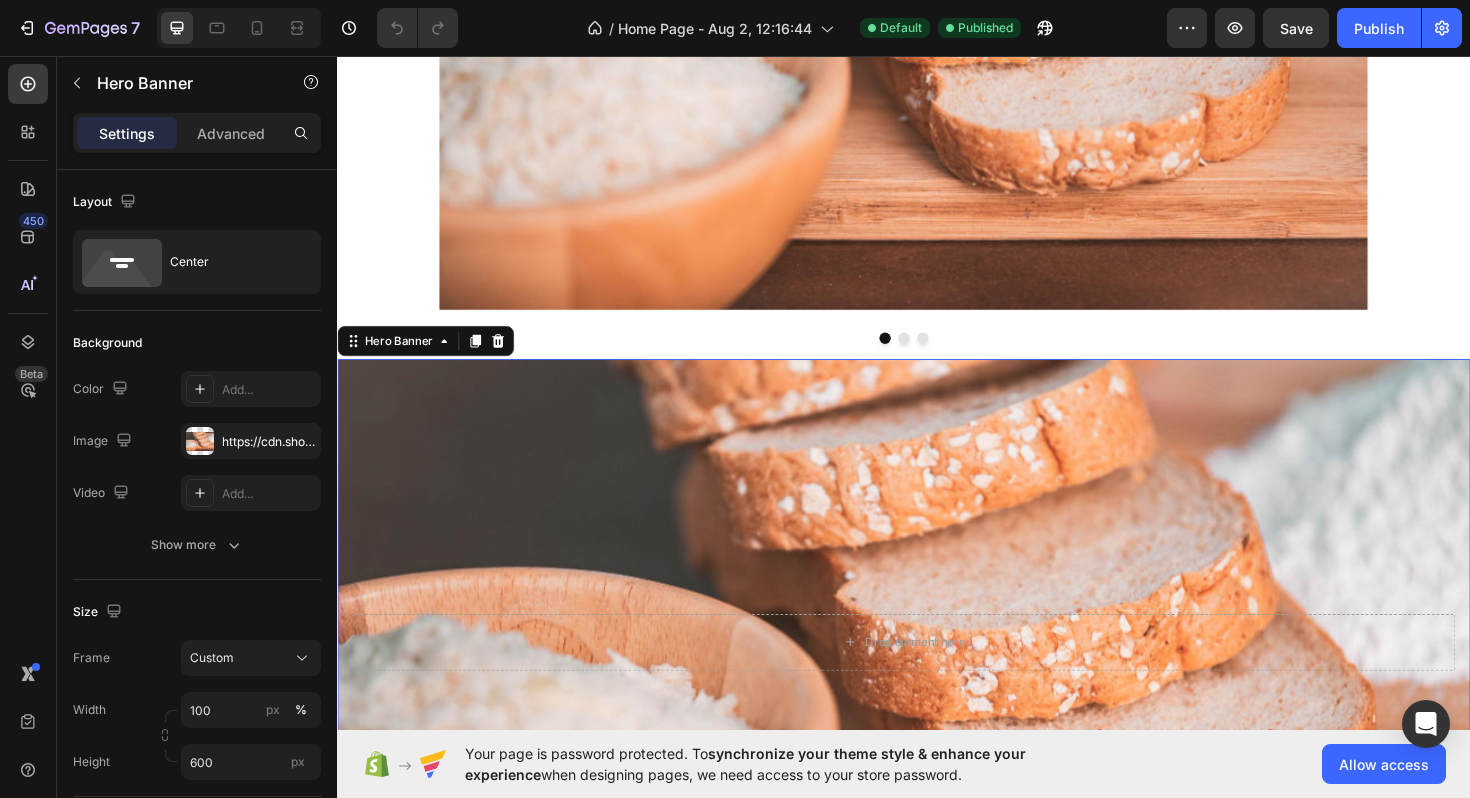 click at bounding box center (937, 677) 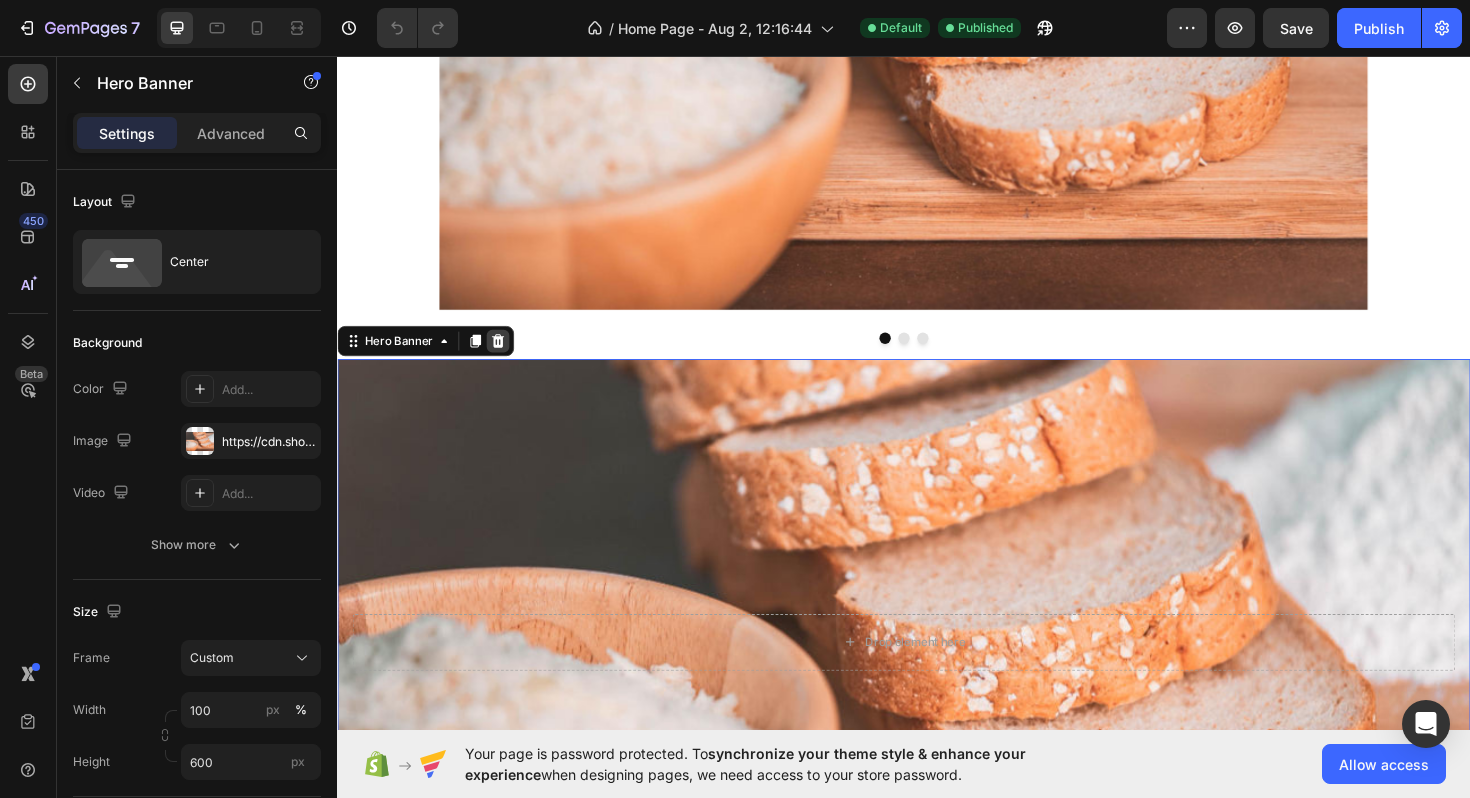 click 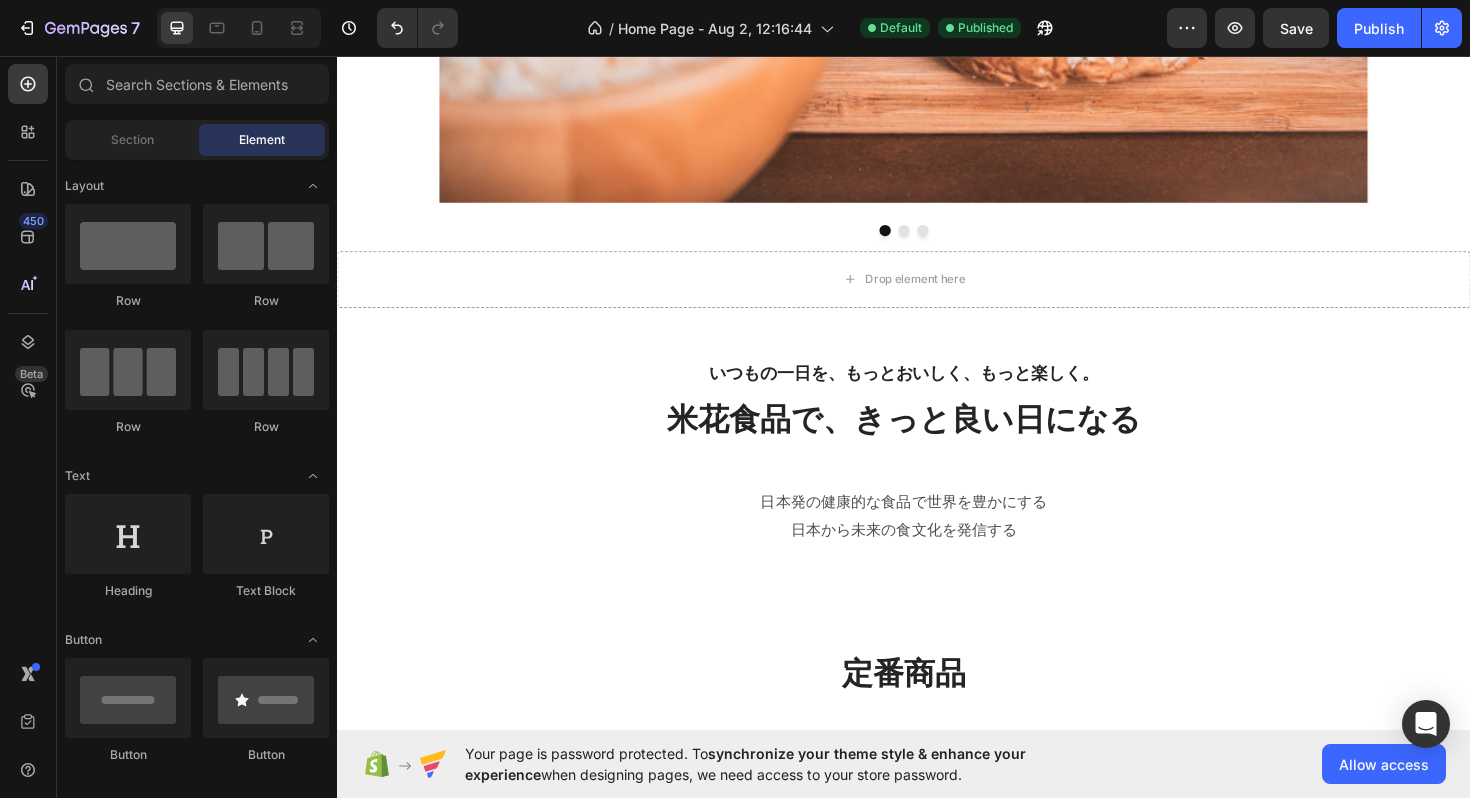 scroll, scrollTop: 425, scrollLeft: 0, axis: vertical 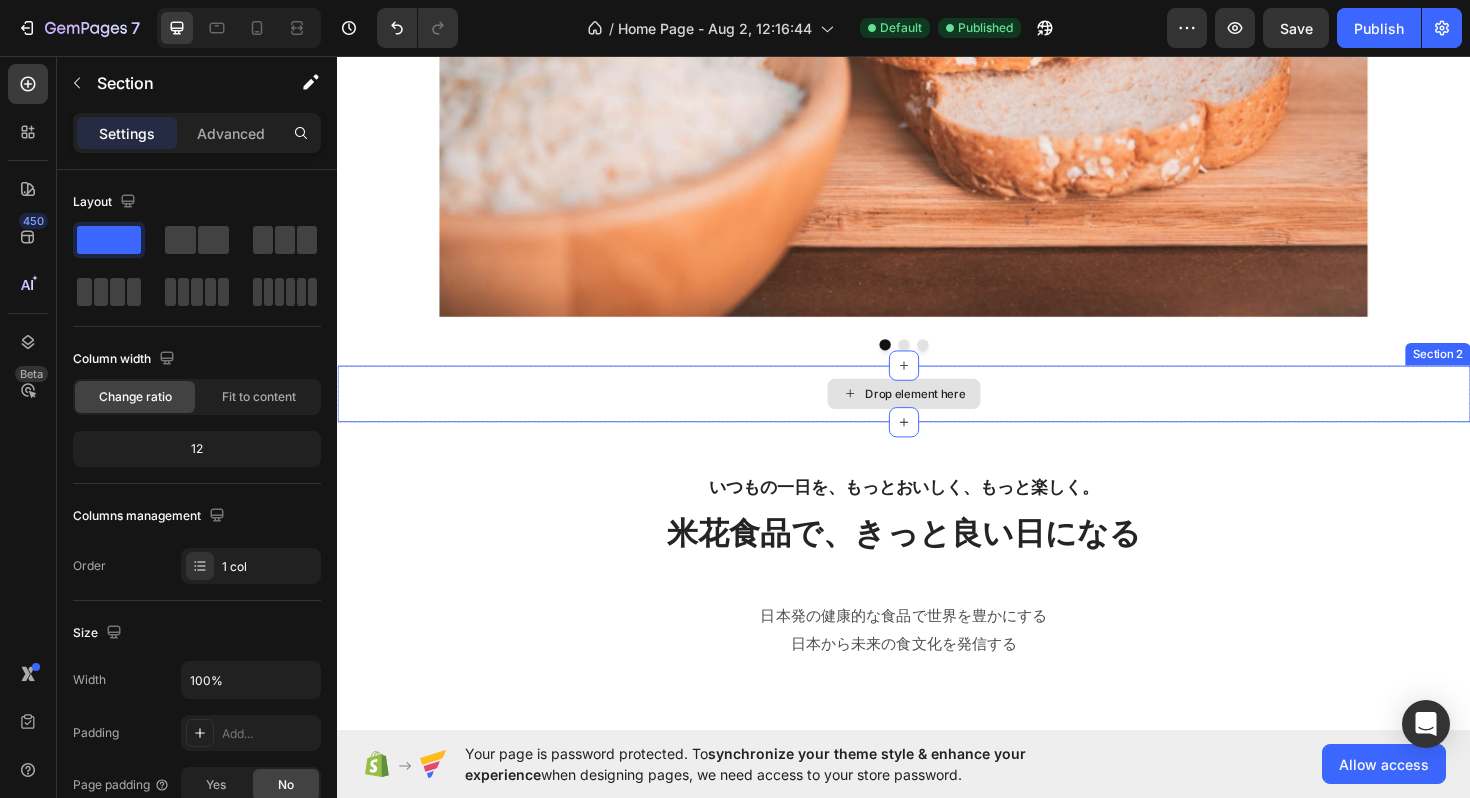 click on "Drop element here" at bounding box center [937, 414] 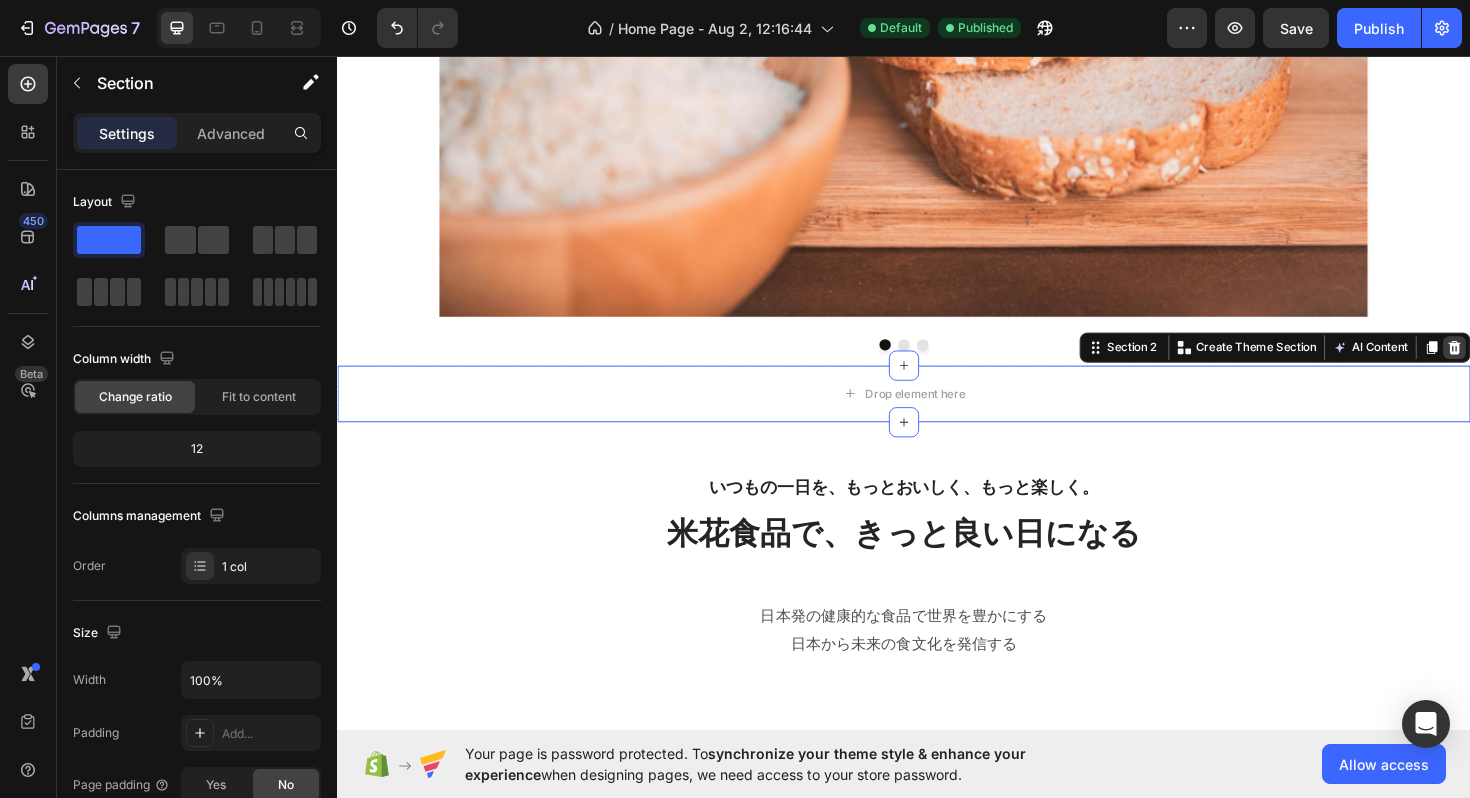 click 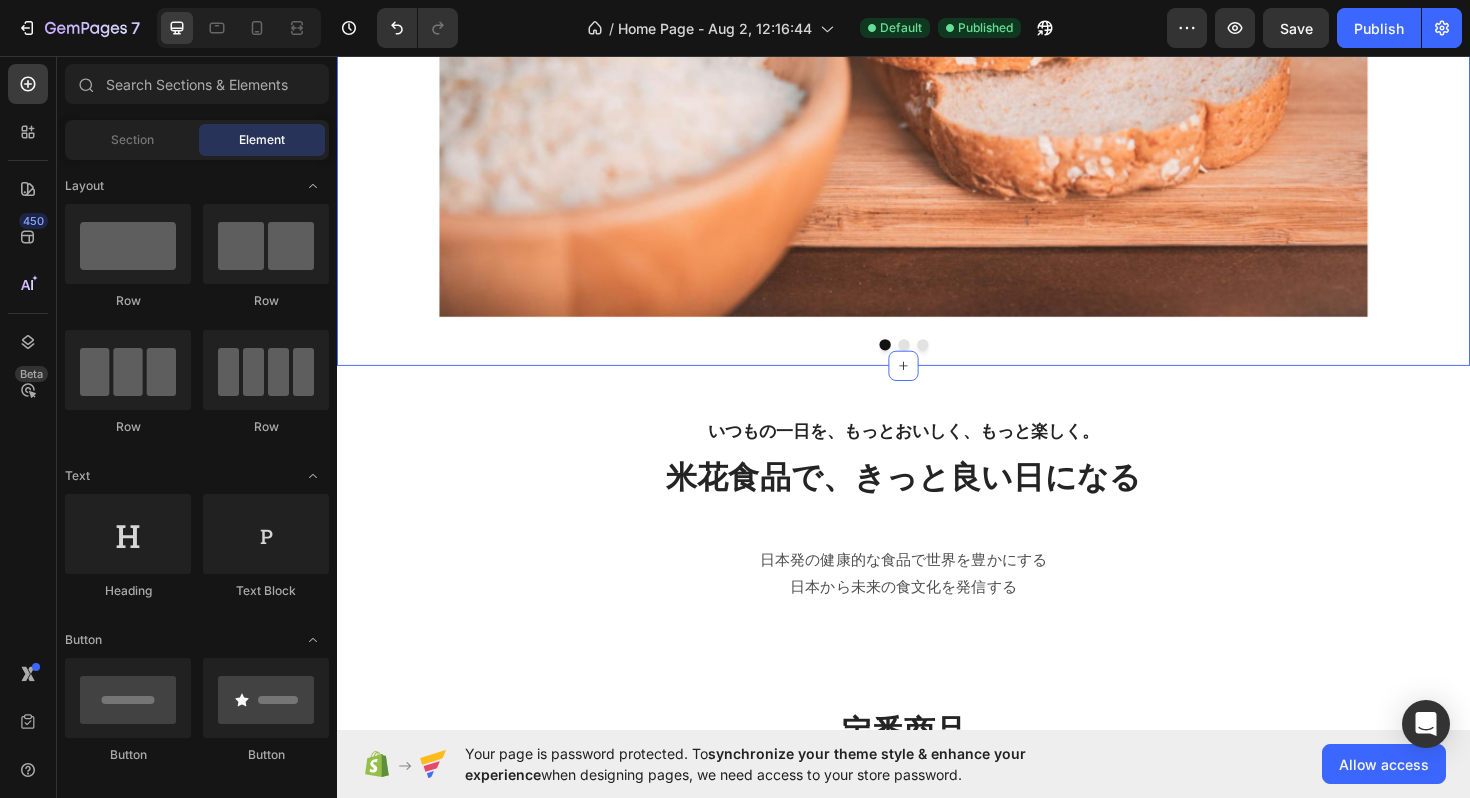 click on "Image Image Image Carousel" at bounding box center [937, 27] 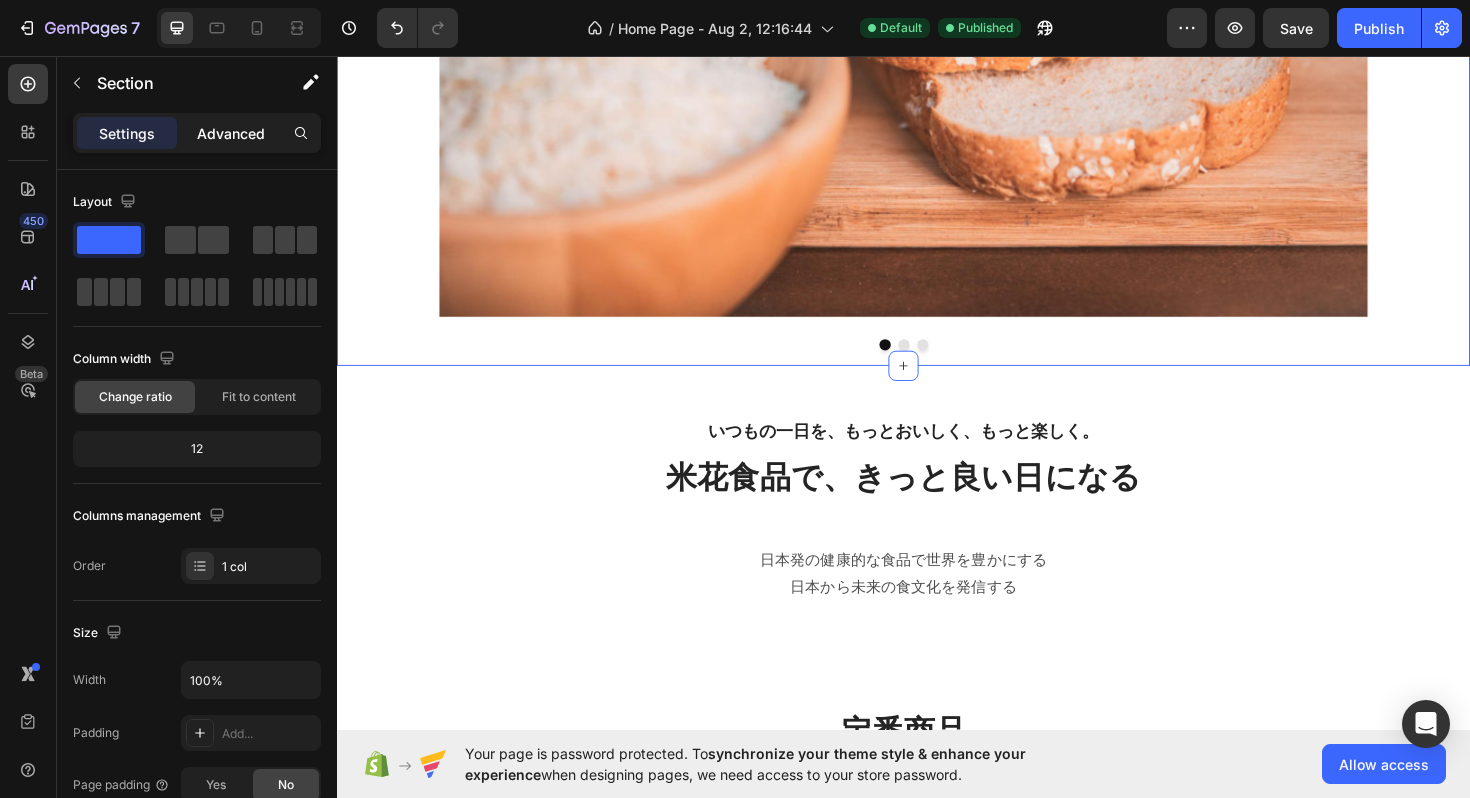 click on "Advanced" 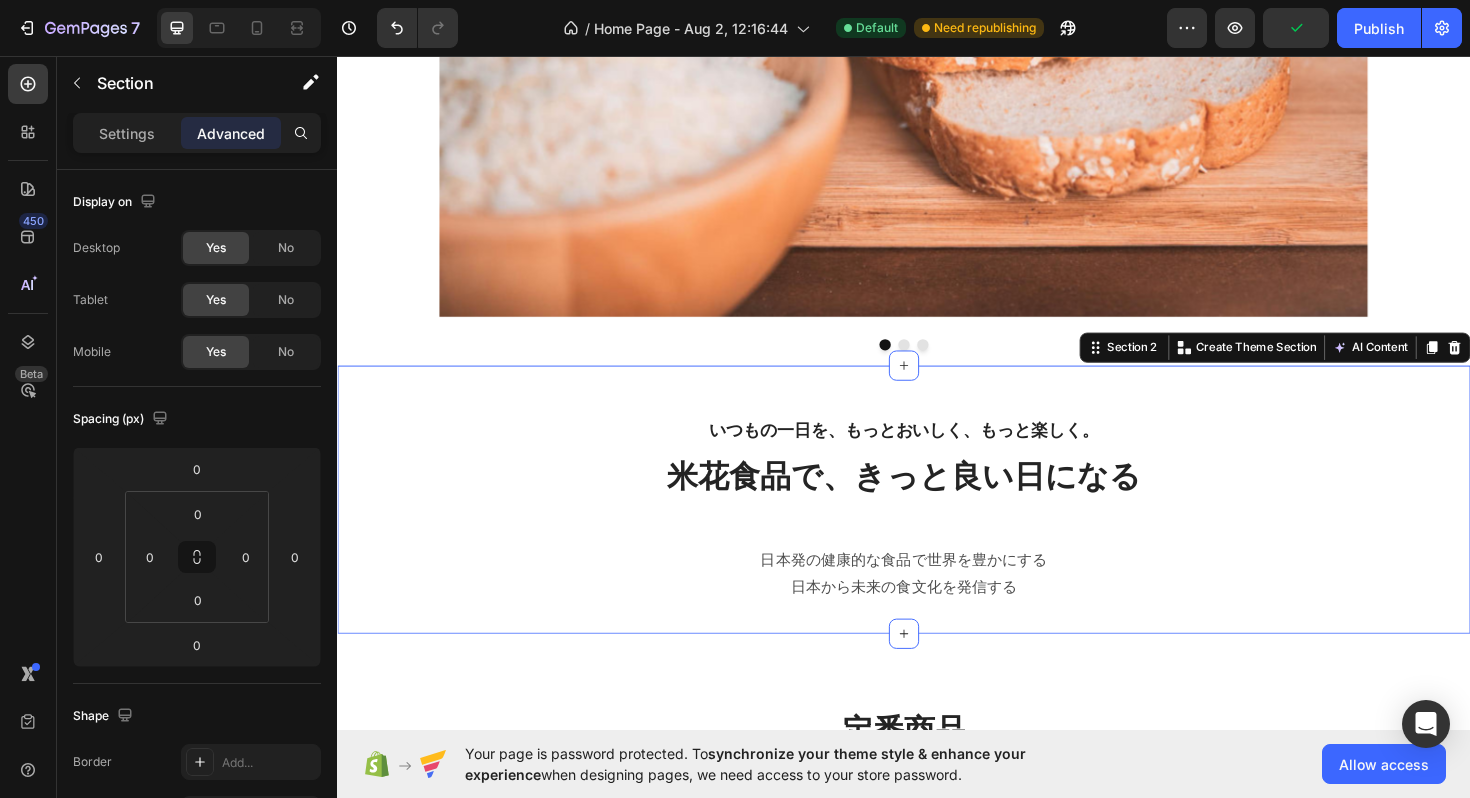click on "いつもの一日を、もっとおいしく、もっと楽しく。 Heading 米花食品で、きっと良い日になる Heading 日本発の健康的な食品で世界を豊かにする 日本から未来の食文化を発信する Text Block Section 2   You can create reusable sections Create Theme Section AI Content Write with GemAI What would you like to describe here? Tone and Voice Persuasive Product 米粉麺 Show more Generate" at bounding box center (937, 526) 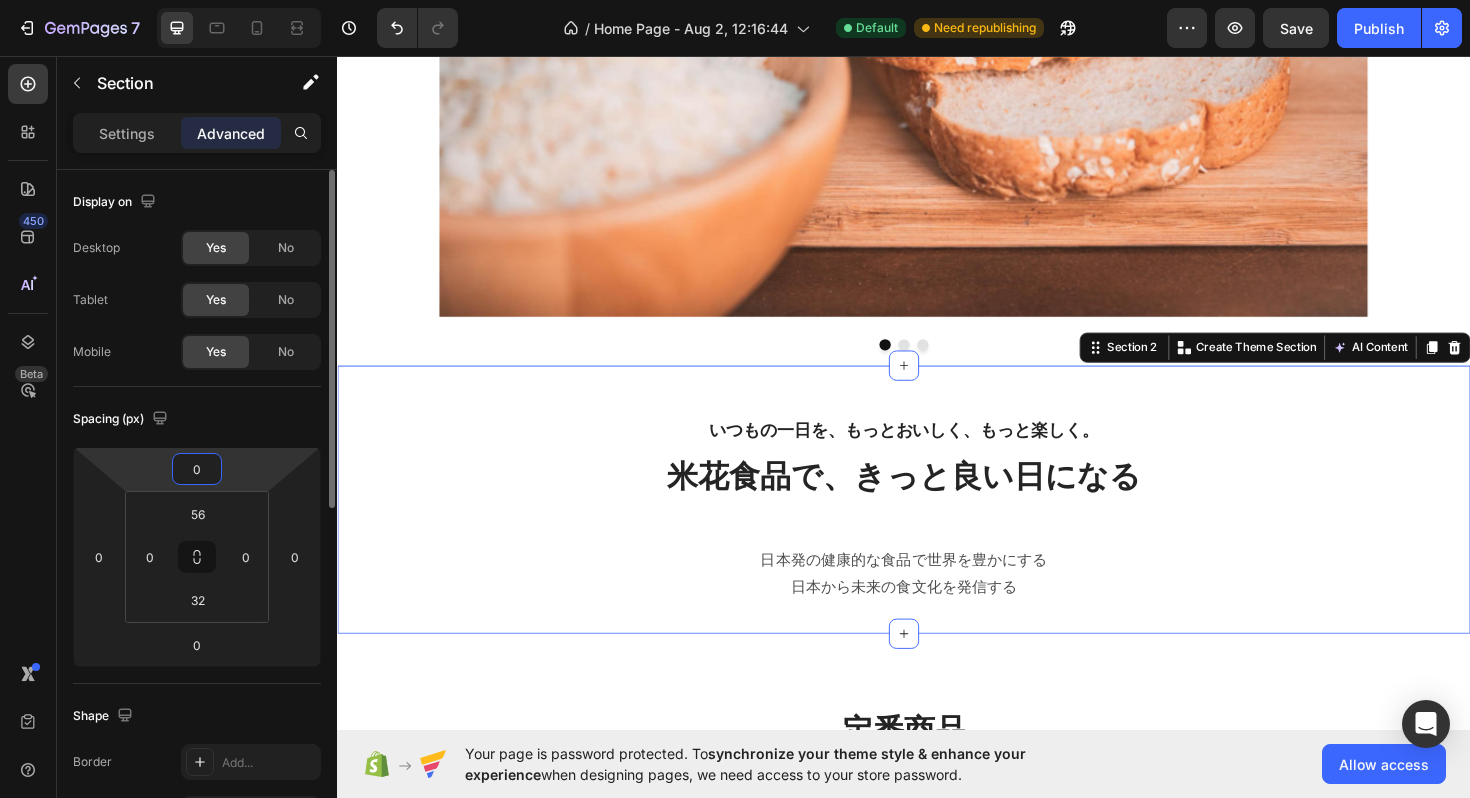click on "0" at bounding box center (197, 469) 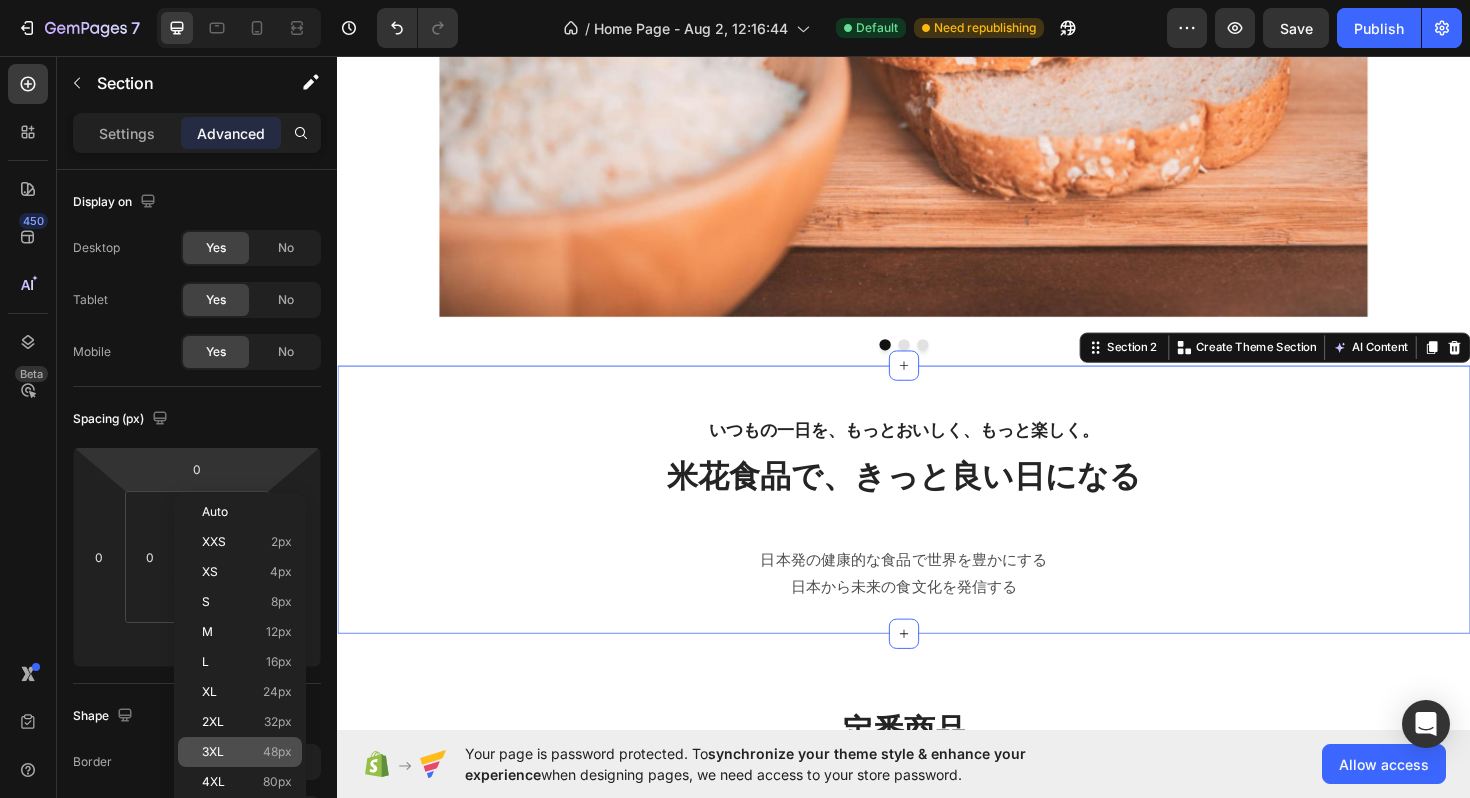 click on "48px" at bounding box center (277, 752) 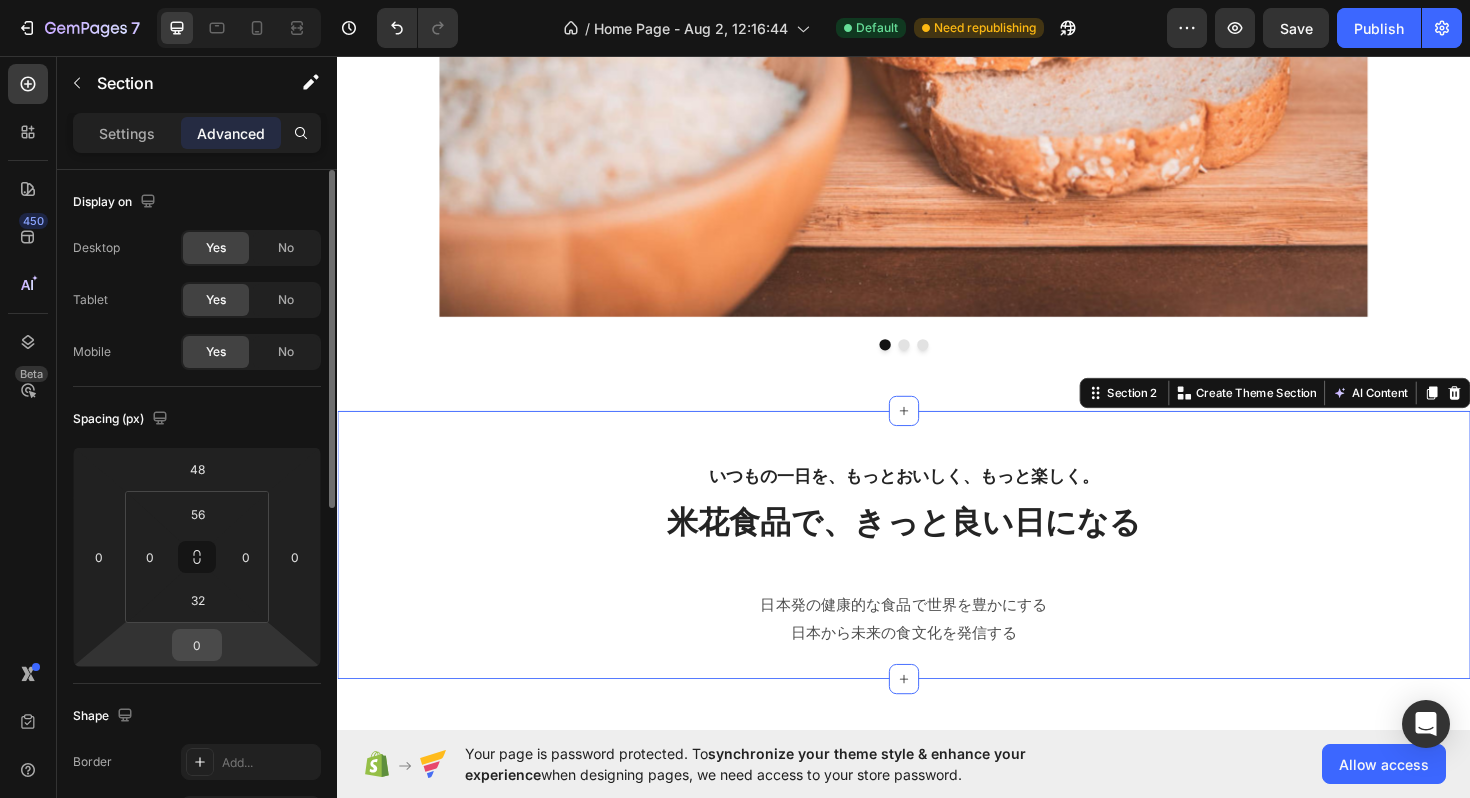 click on "0" at bounding box center [197, 645] 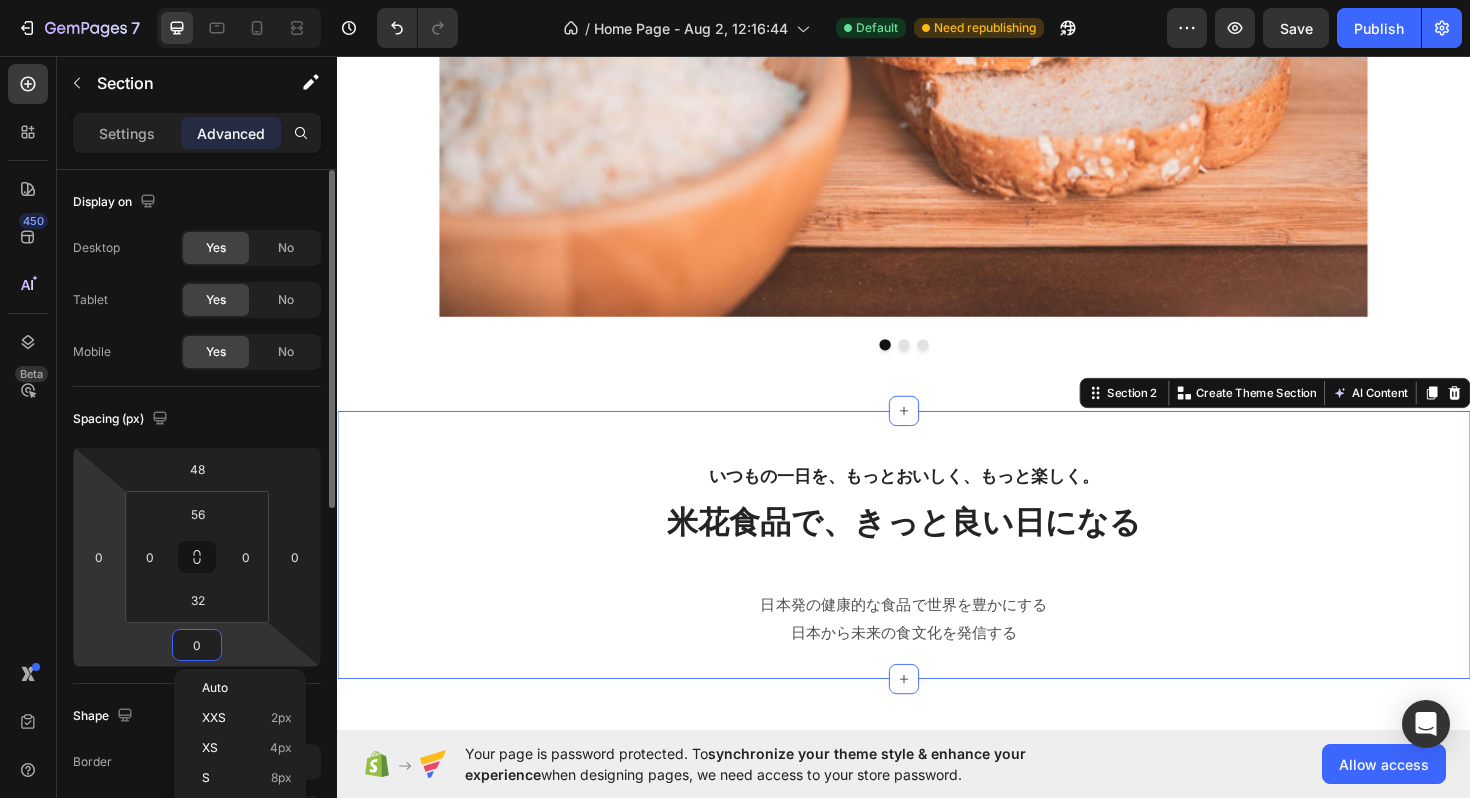 scroll, scrollTop: 339, scrollLeft: 0, axis: vertical 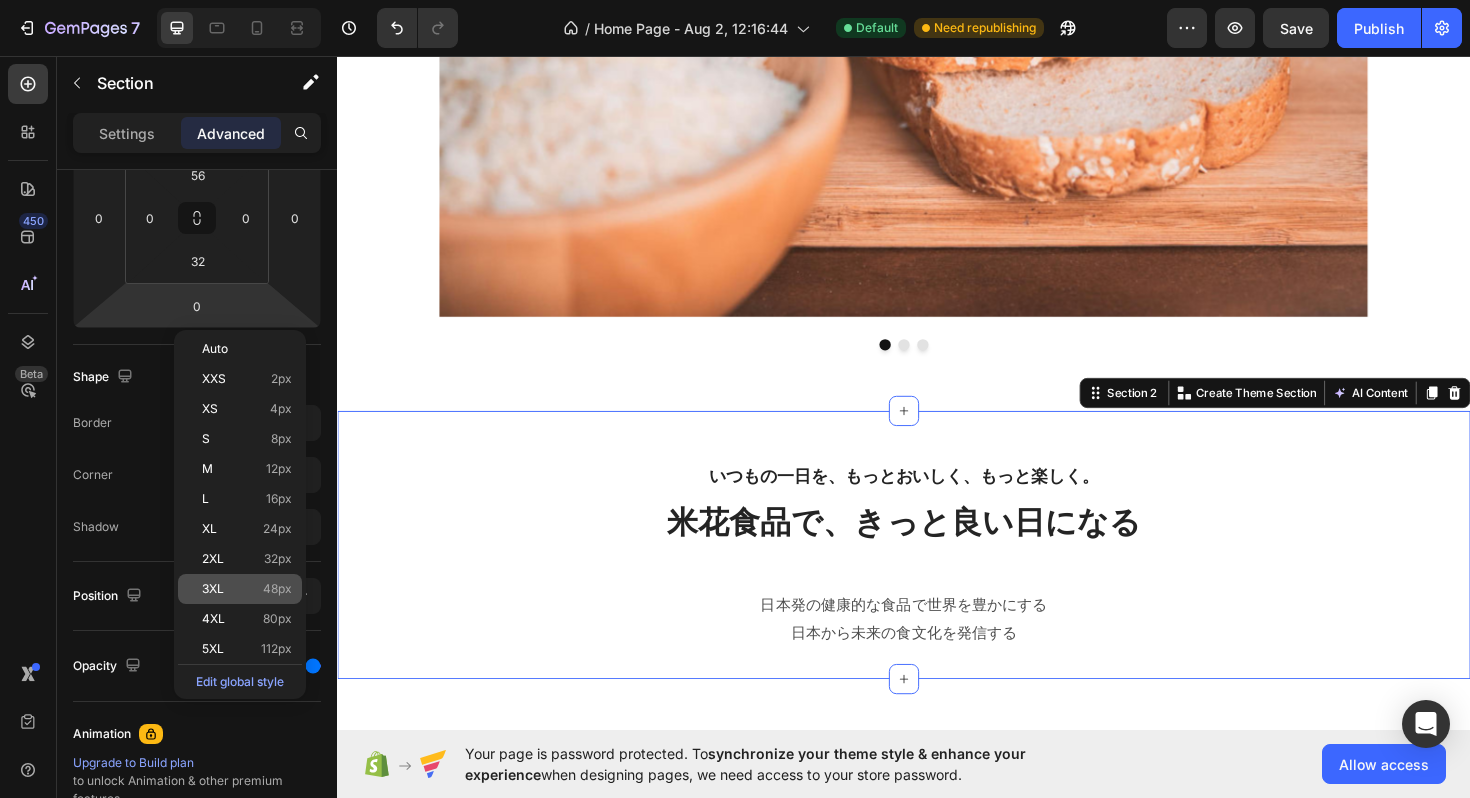 click on "3XL 48px" 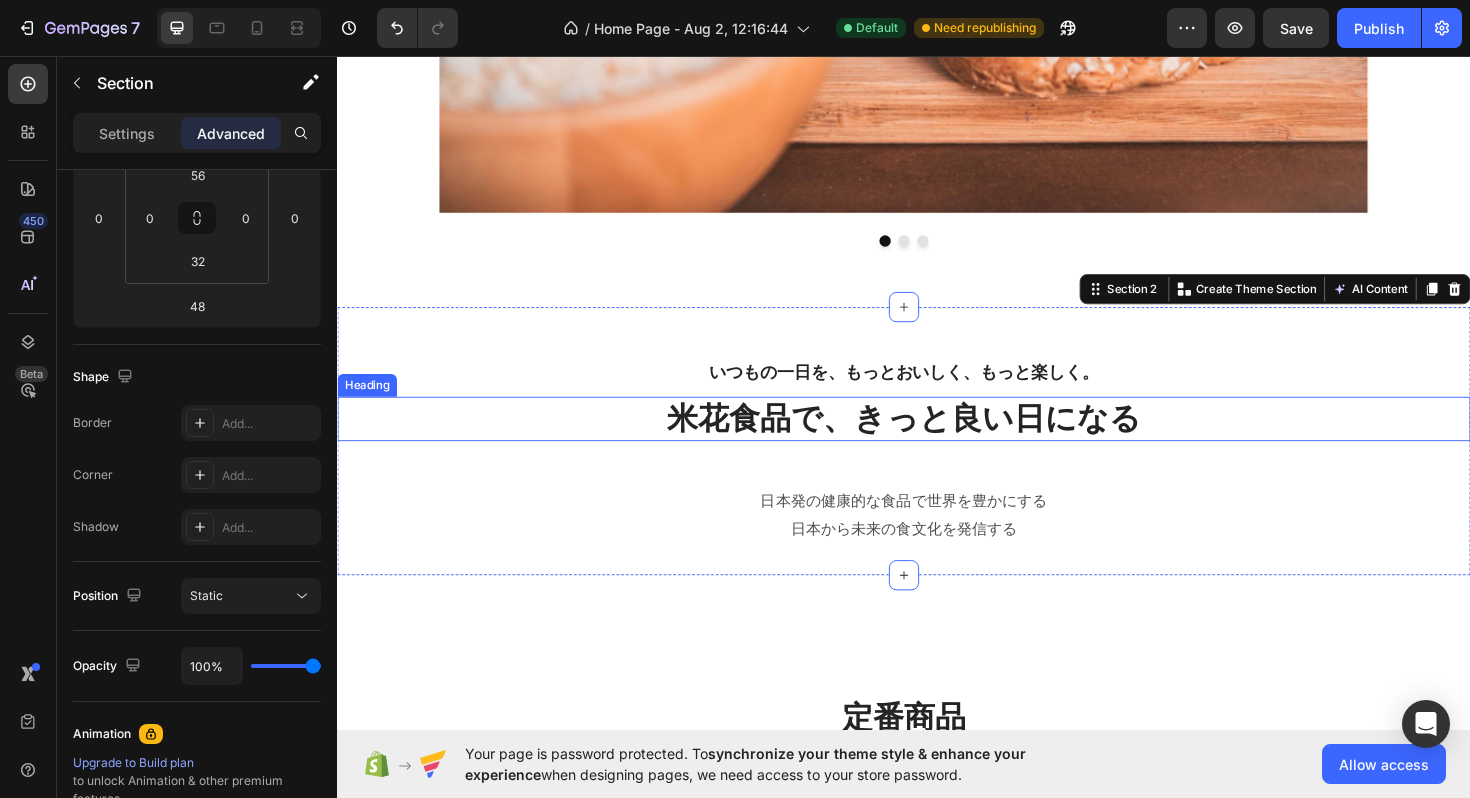 scroll, scrollTop: 726, scrollLeft: 0, axis: vertical 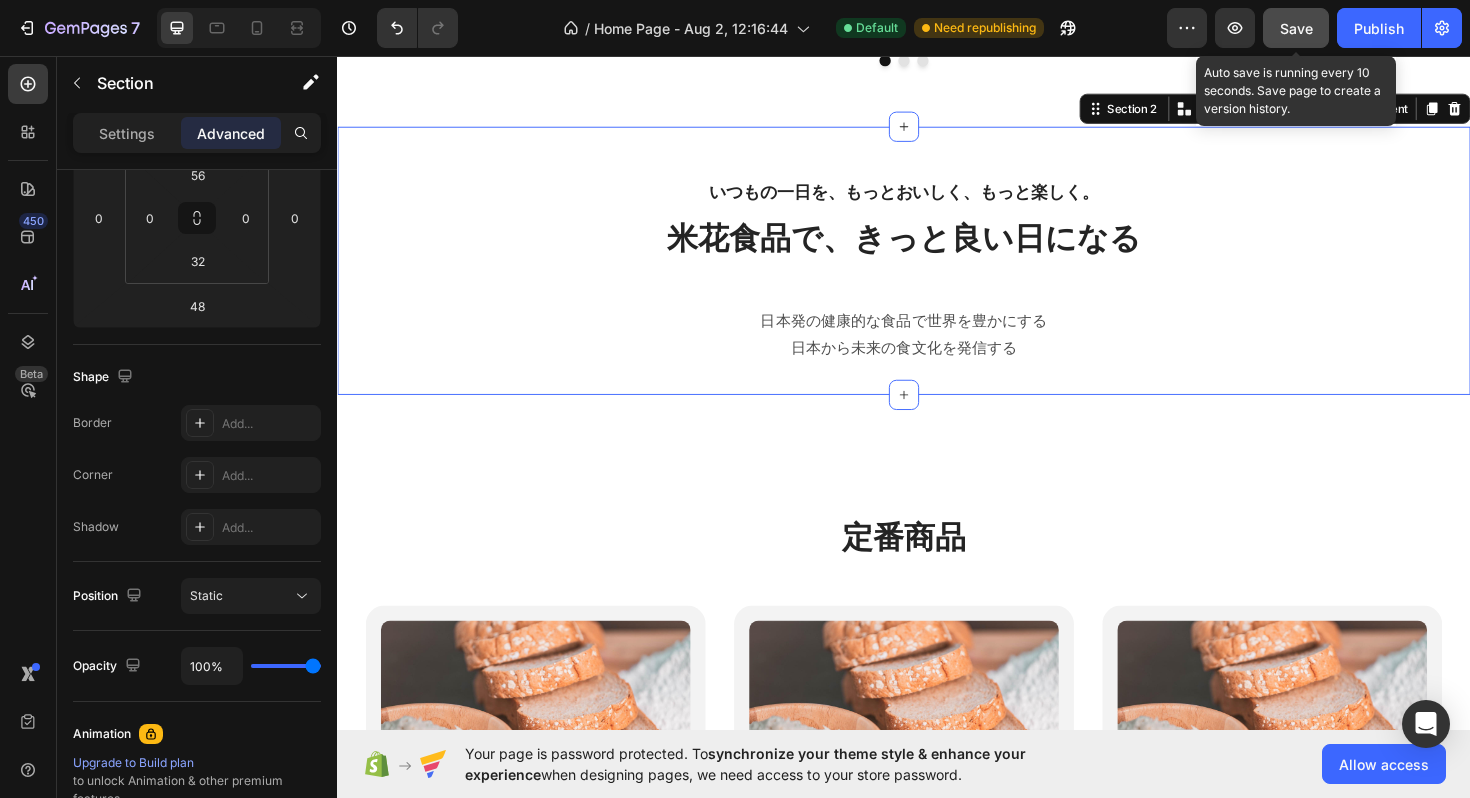 click on "Save" 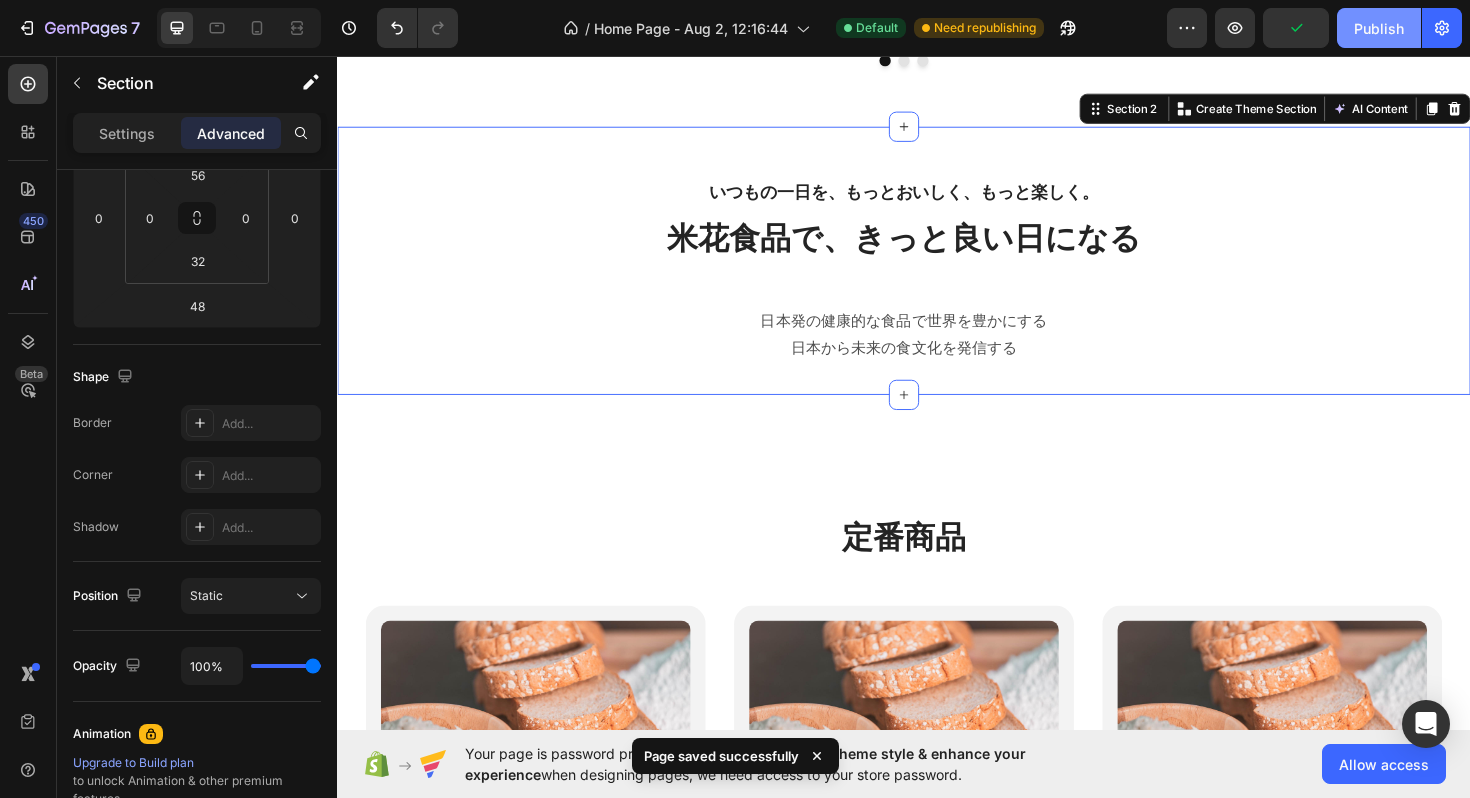 click on "Publish" at bounding box center [1379, 28] 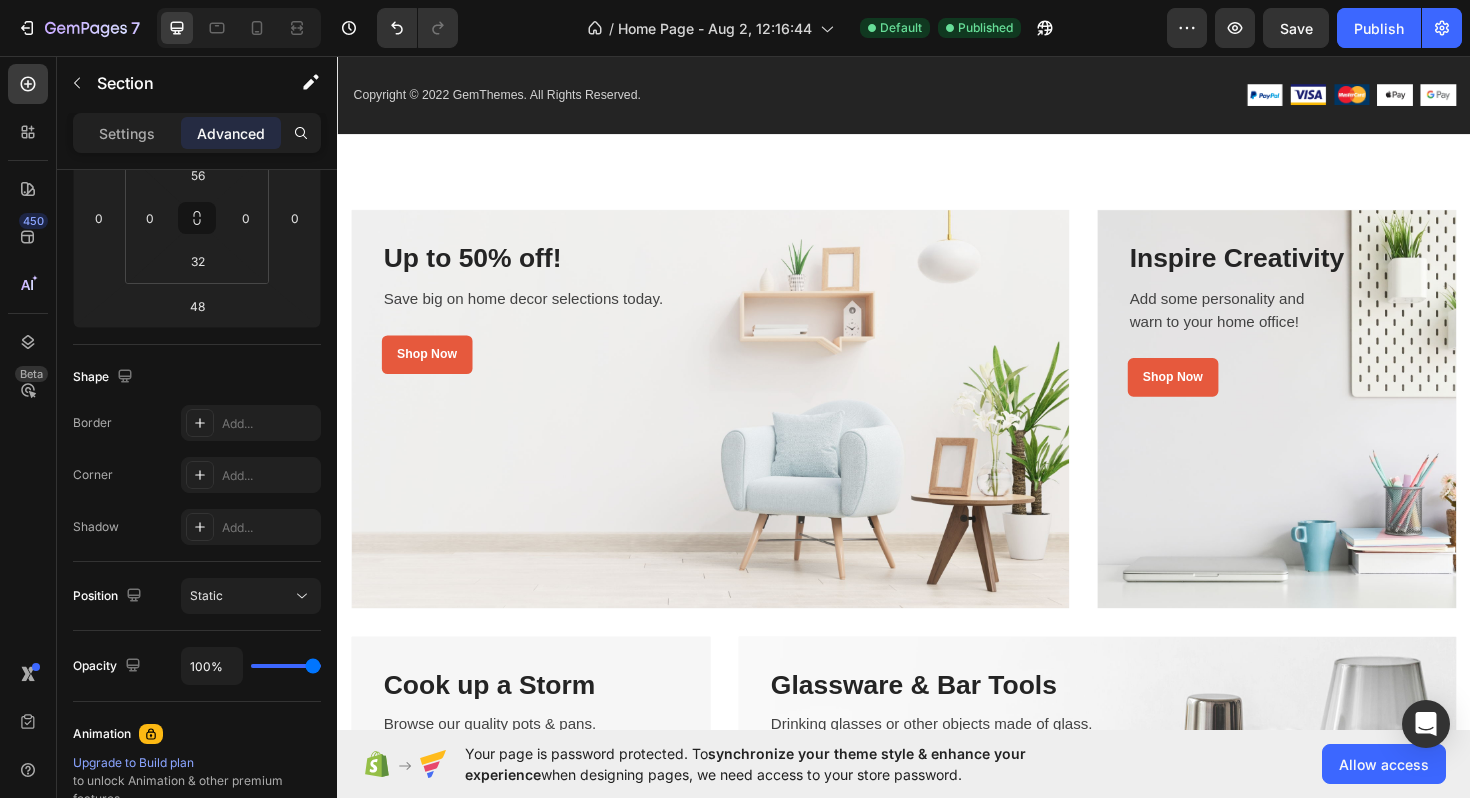 scroll, scrollTop: 4684, scrollLeft: 0, axis: vertical 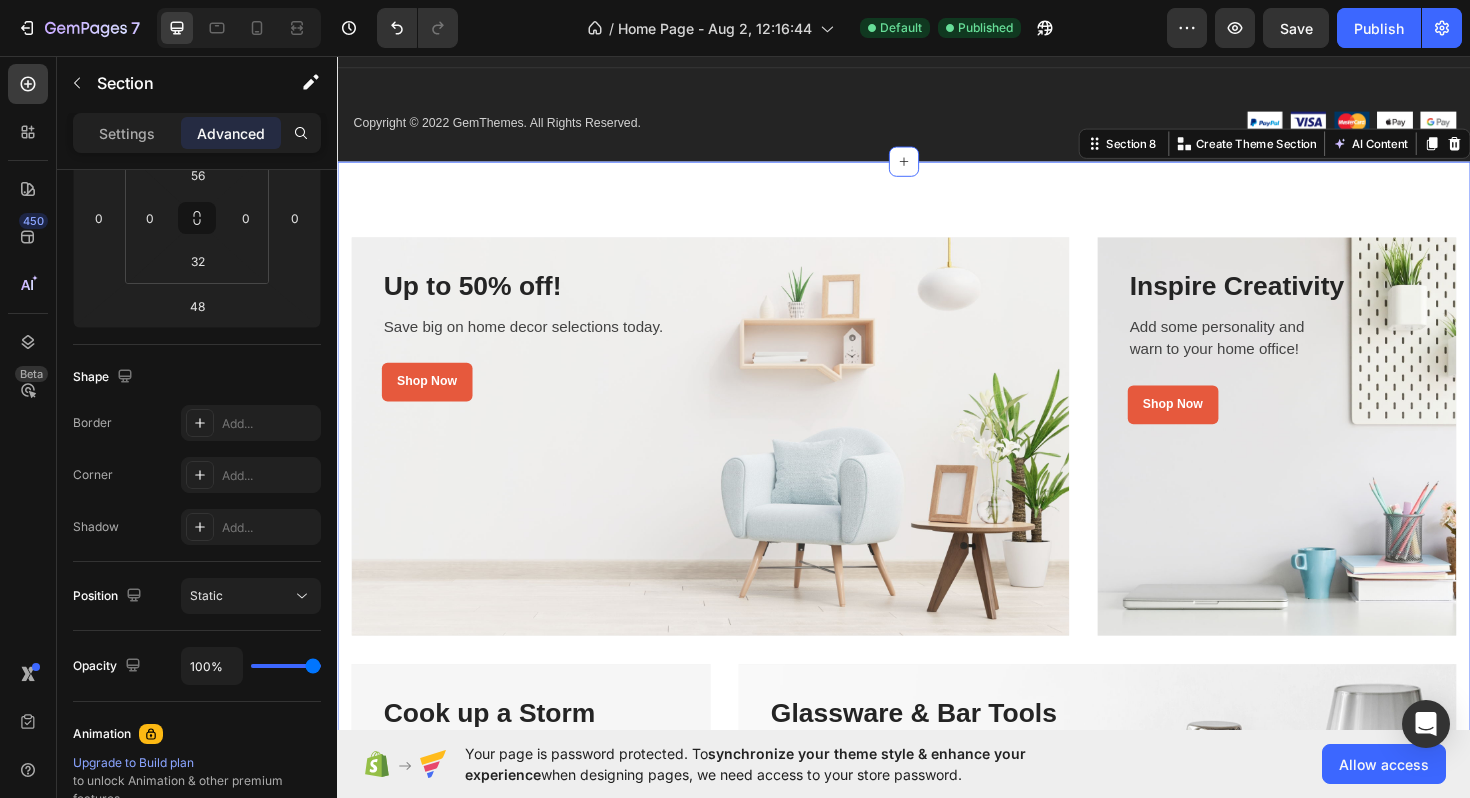 click on "Up to 50% off! Heading Save big on home decor selections today. Text block Shop Now Button Row Row Hero Banner Row Inspire Creativity Heading Add some personality and  warn to your home office! Text block Shop Now Button Row Row Hero Banner Row Row Cook up a Storm Heading Browse our quality pots & pans. Text block Shop Now Button Row Row Hero Banner Row Glassware & Bar Tools Heading Drinking glasses or other objects made of glass. Text block Shop Now Button Row Row Hero Banner Row Row Section 8   You can create reusable sections Create Theme Section AI Content Write with GemAI What would you like to describe here? Tone and Voice Persuasive Product 米粉麺 Show more Generate" at bounding box center (937, 685) 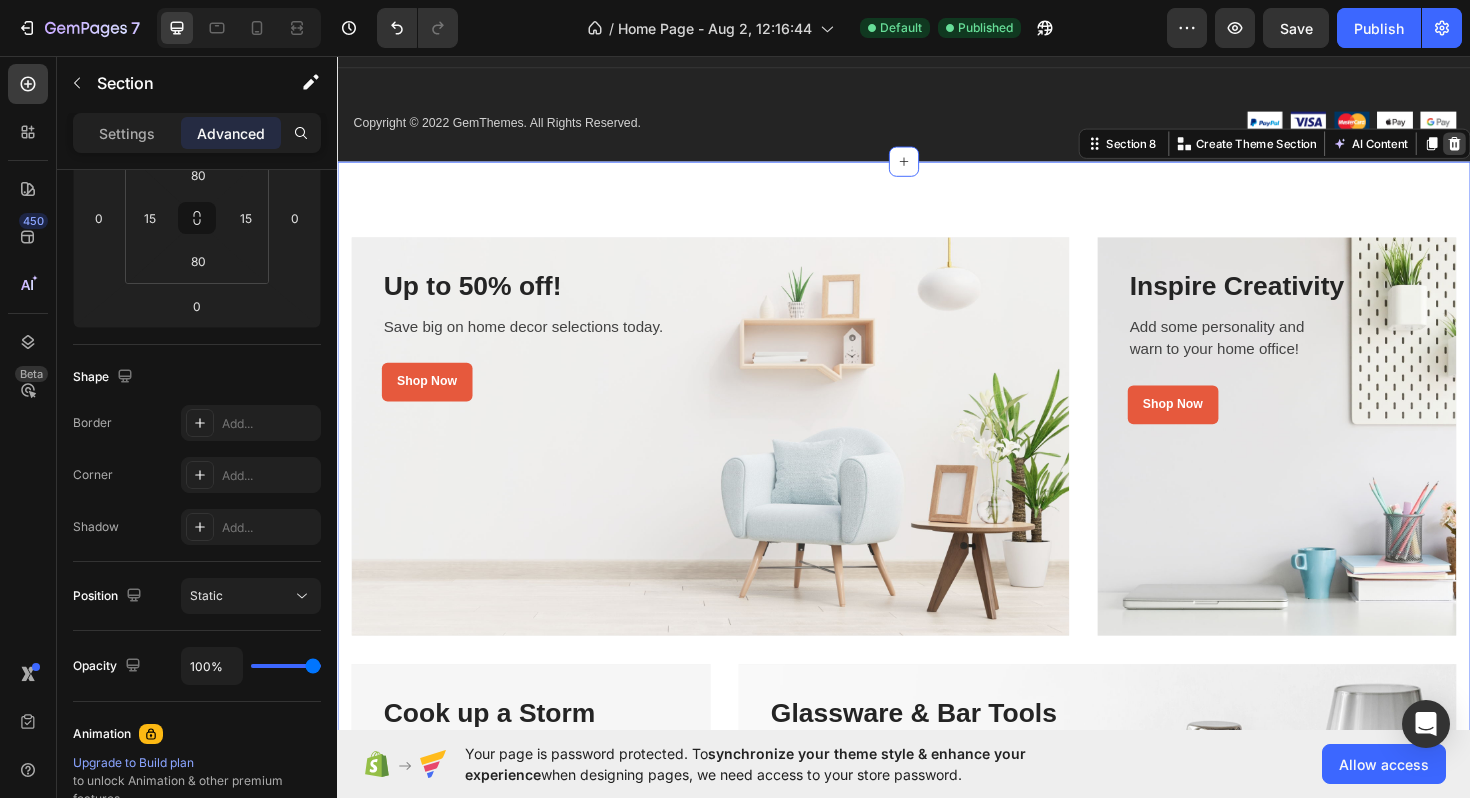click at bounding box center (1520, 149) 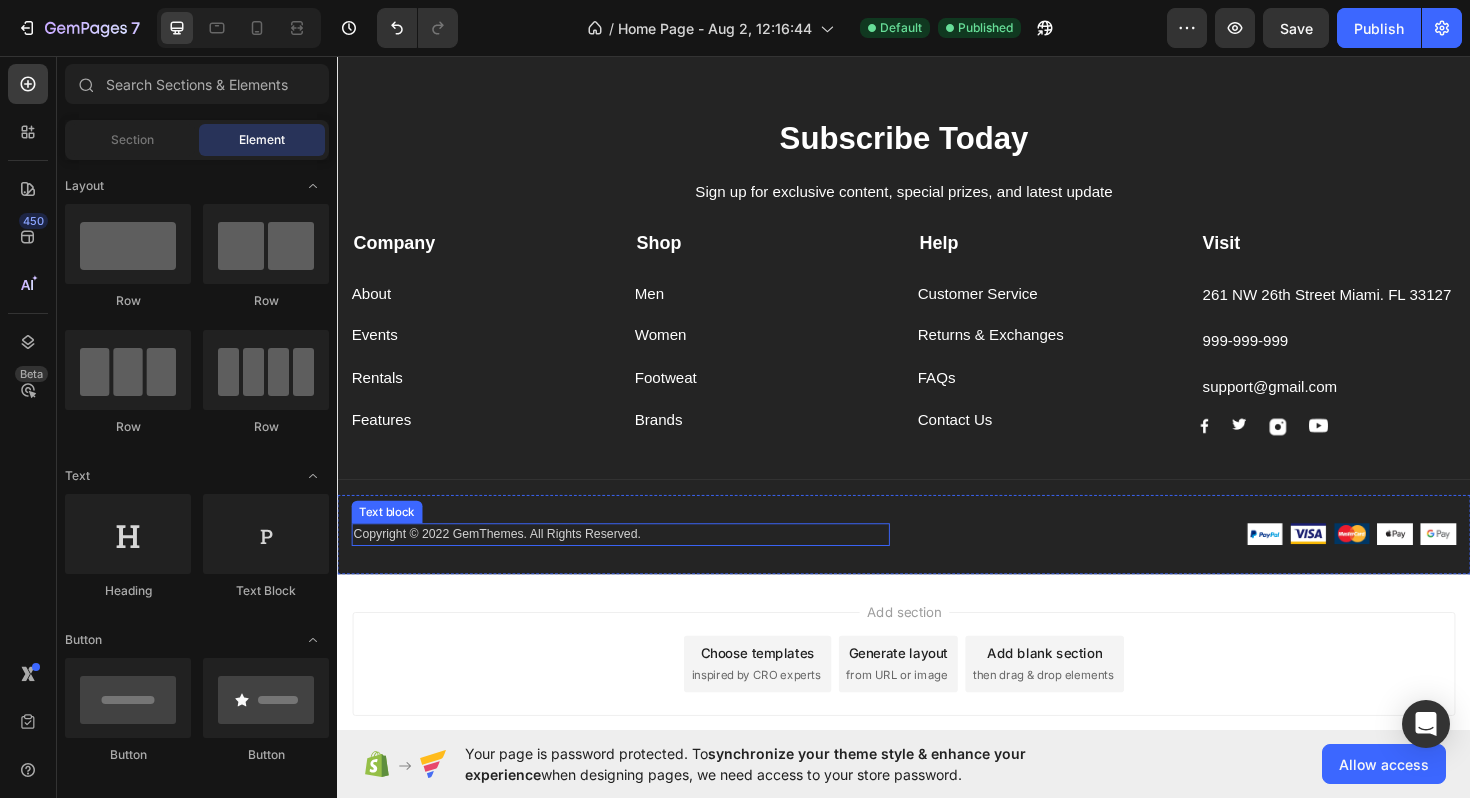 scroll, scrollTop: 3770, scrollLeft: 0, axis: vertical 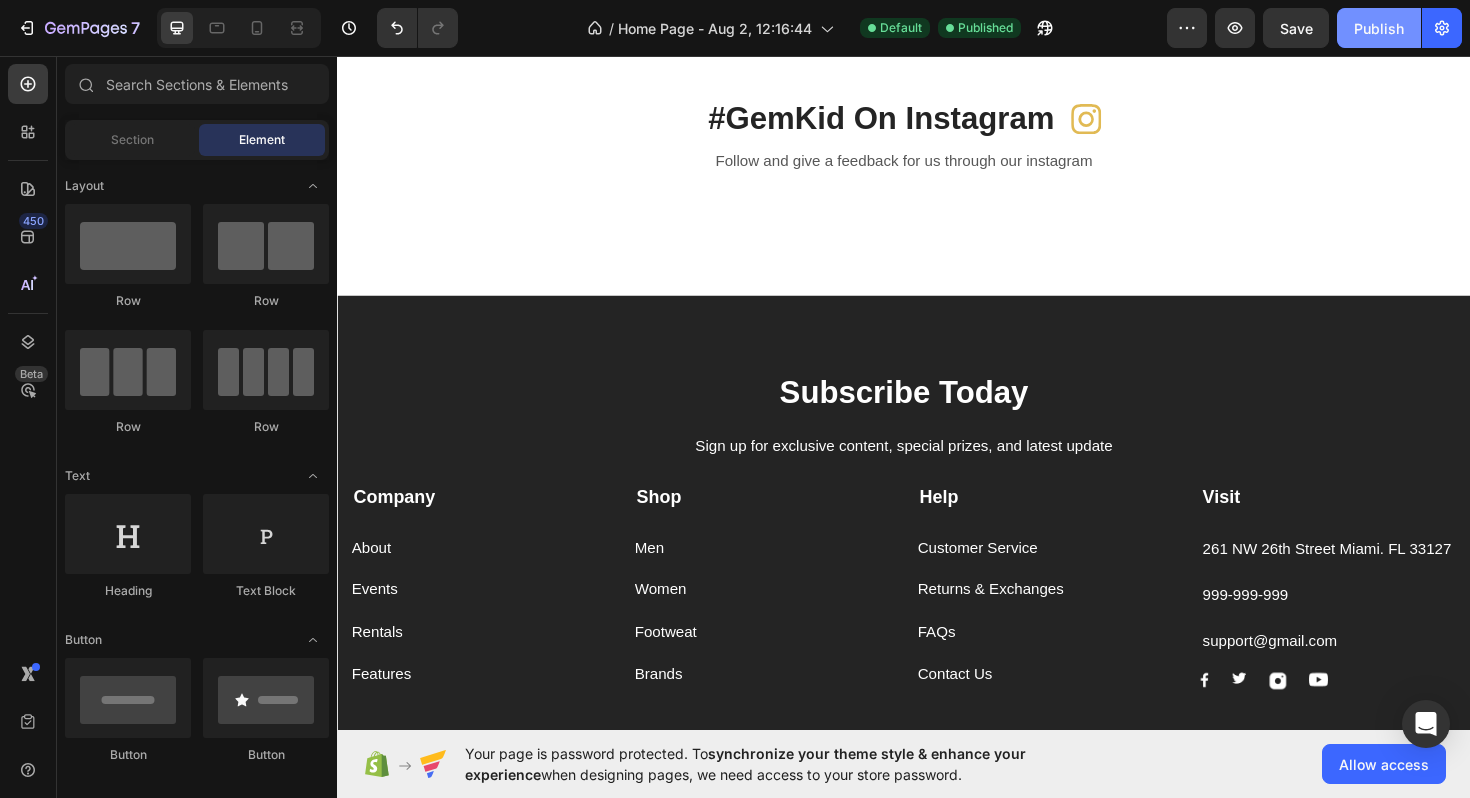 click on "Publish" at bounding box center (1379, 28) 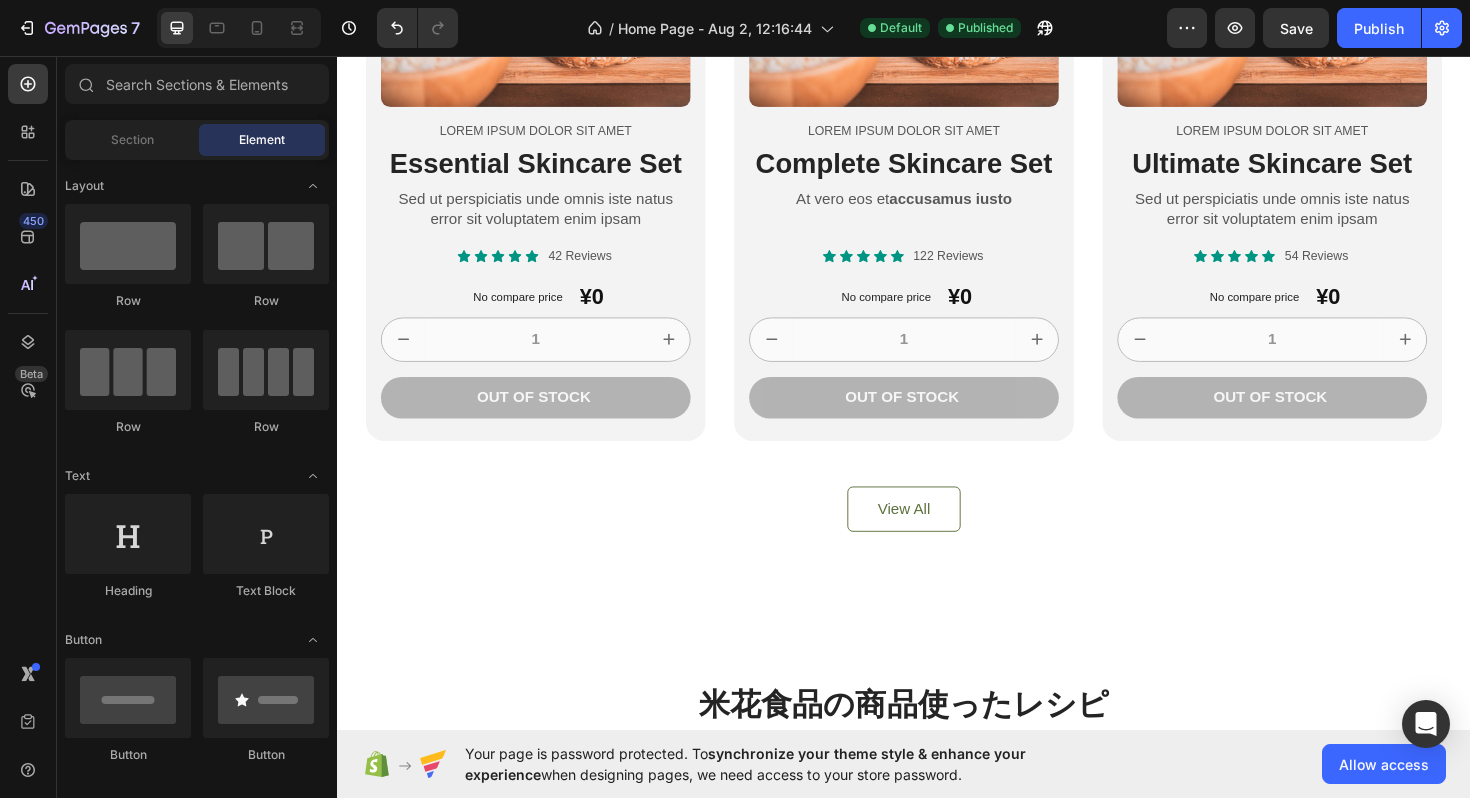 scroll, scrollTop: 1455, scrollLeft: 0, axis: vertical 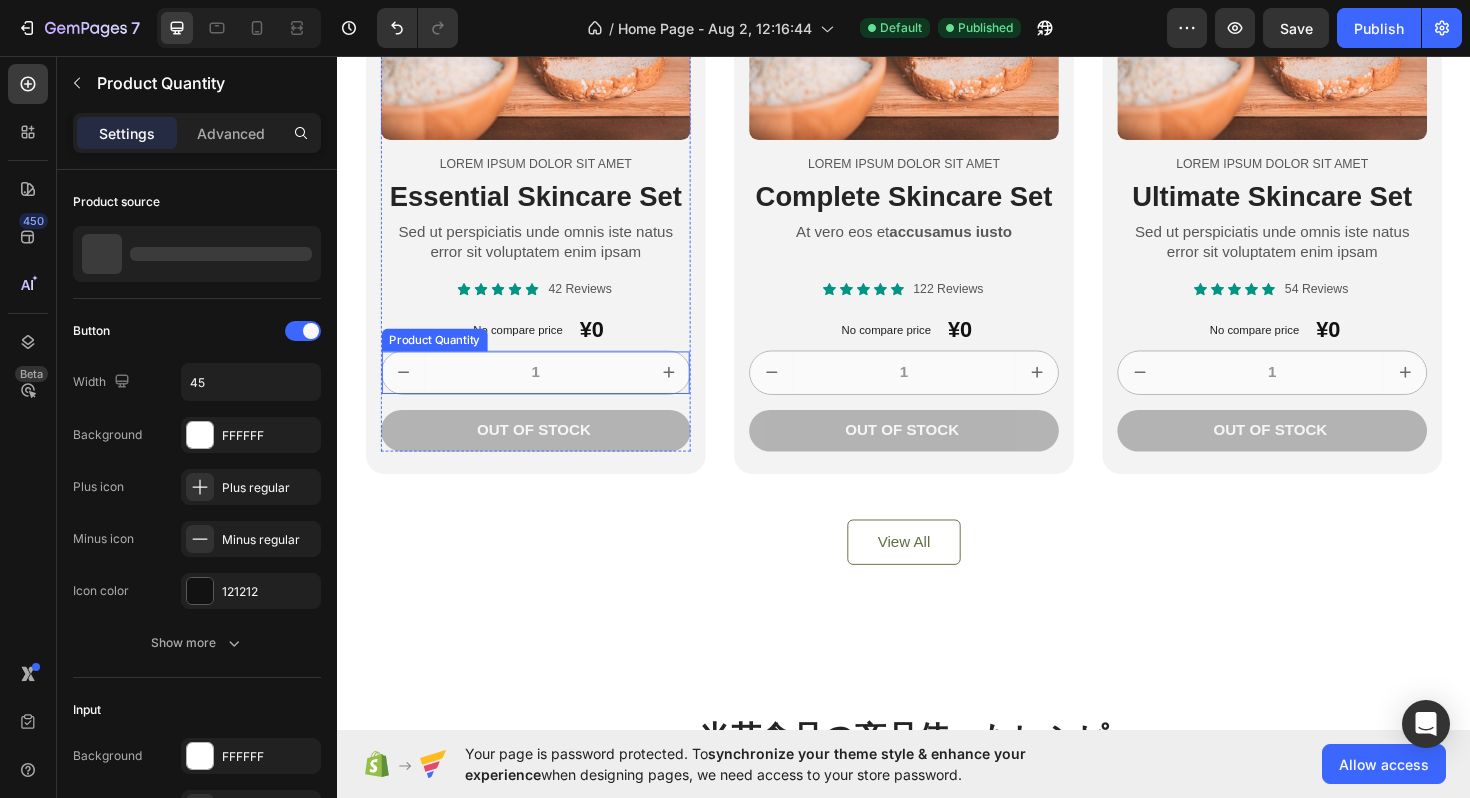 click on "1" at bounding box center (547, 391) 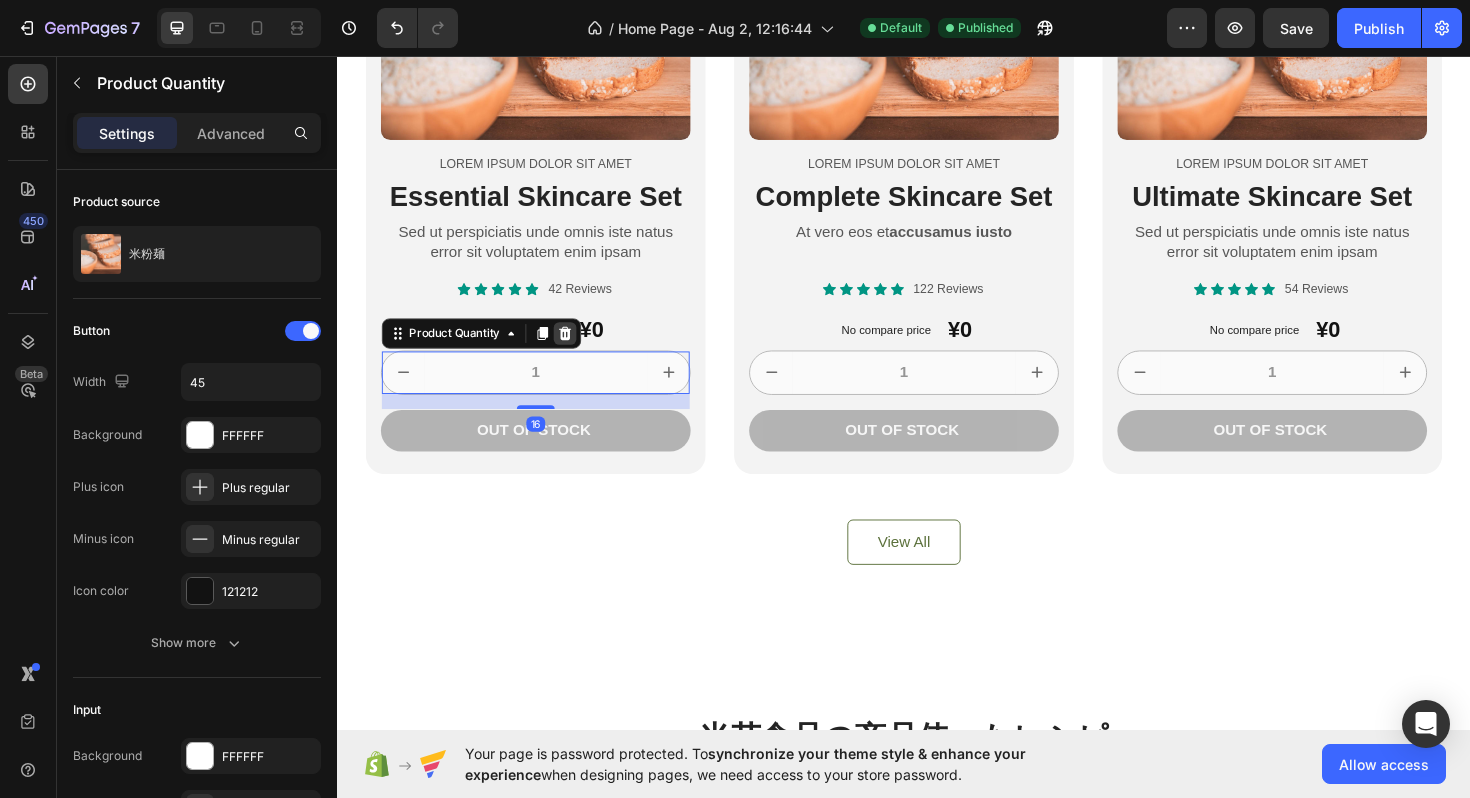 click 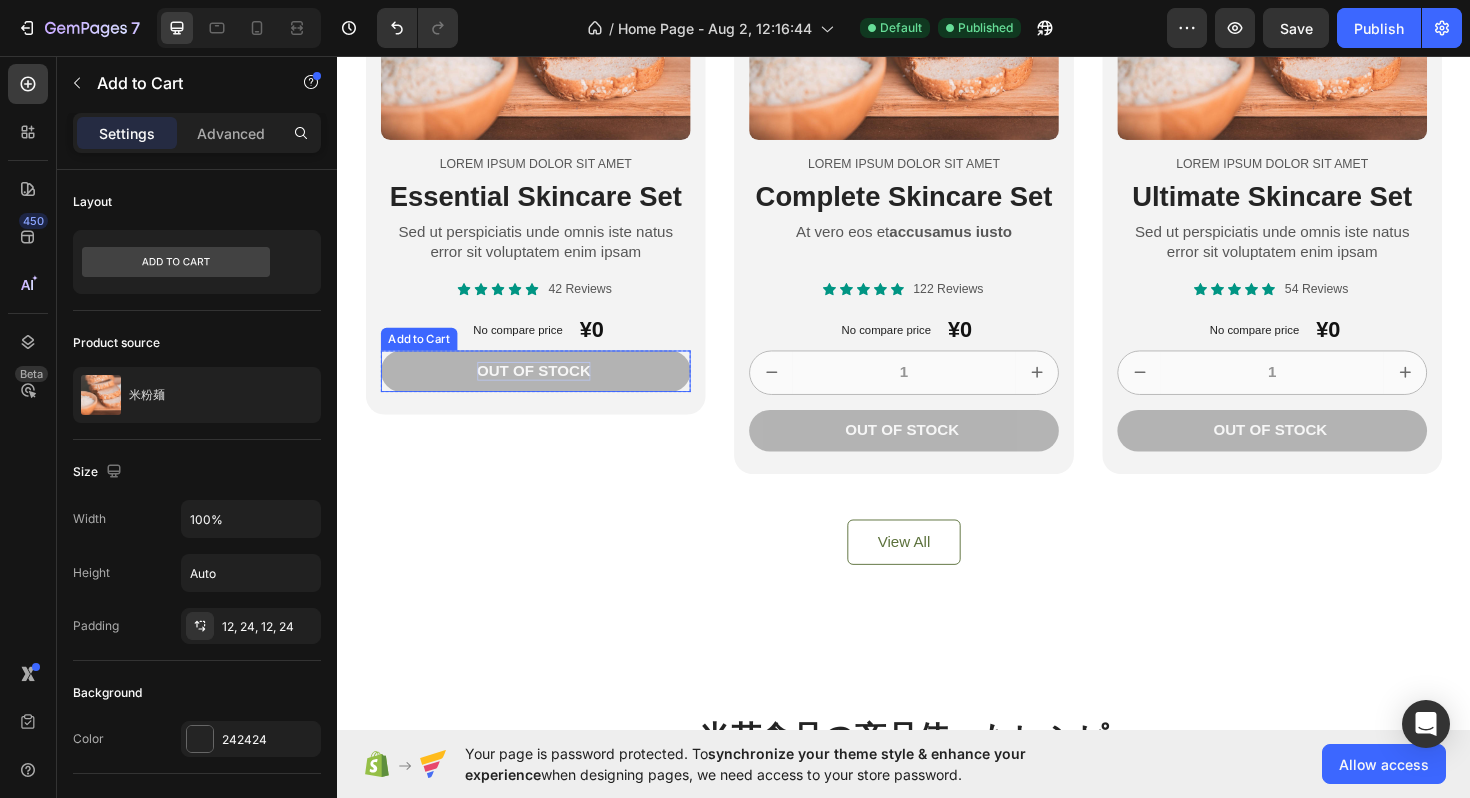 click on "Out of stock" at bounding box center (545, 390) 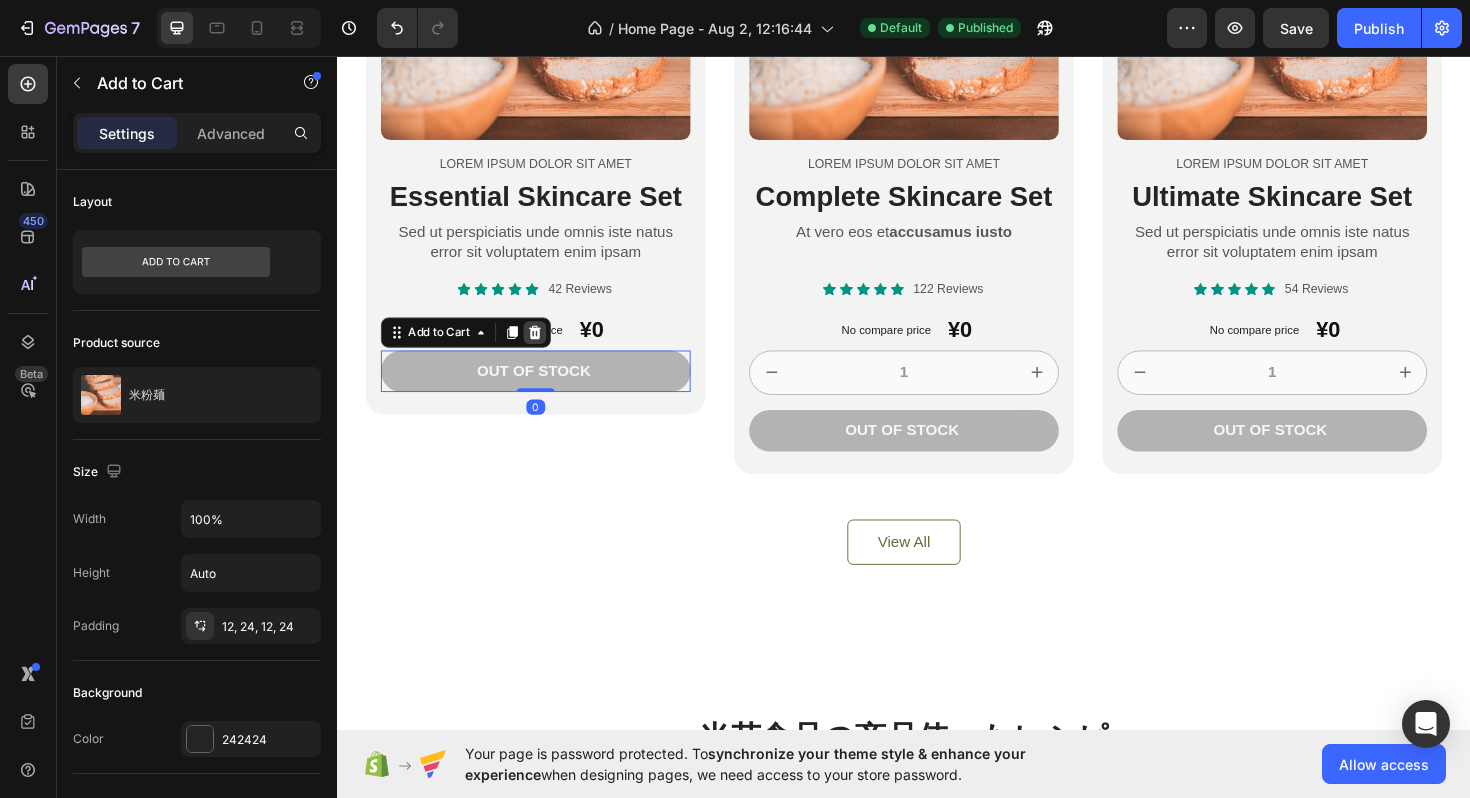 click 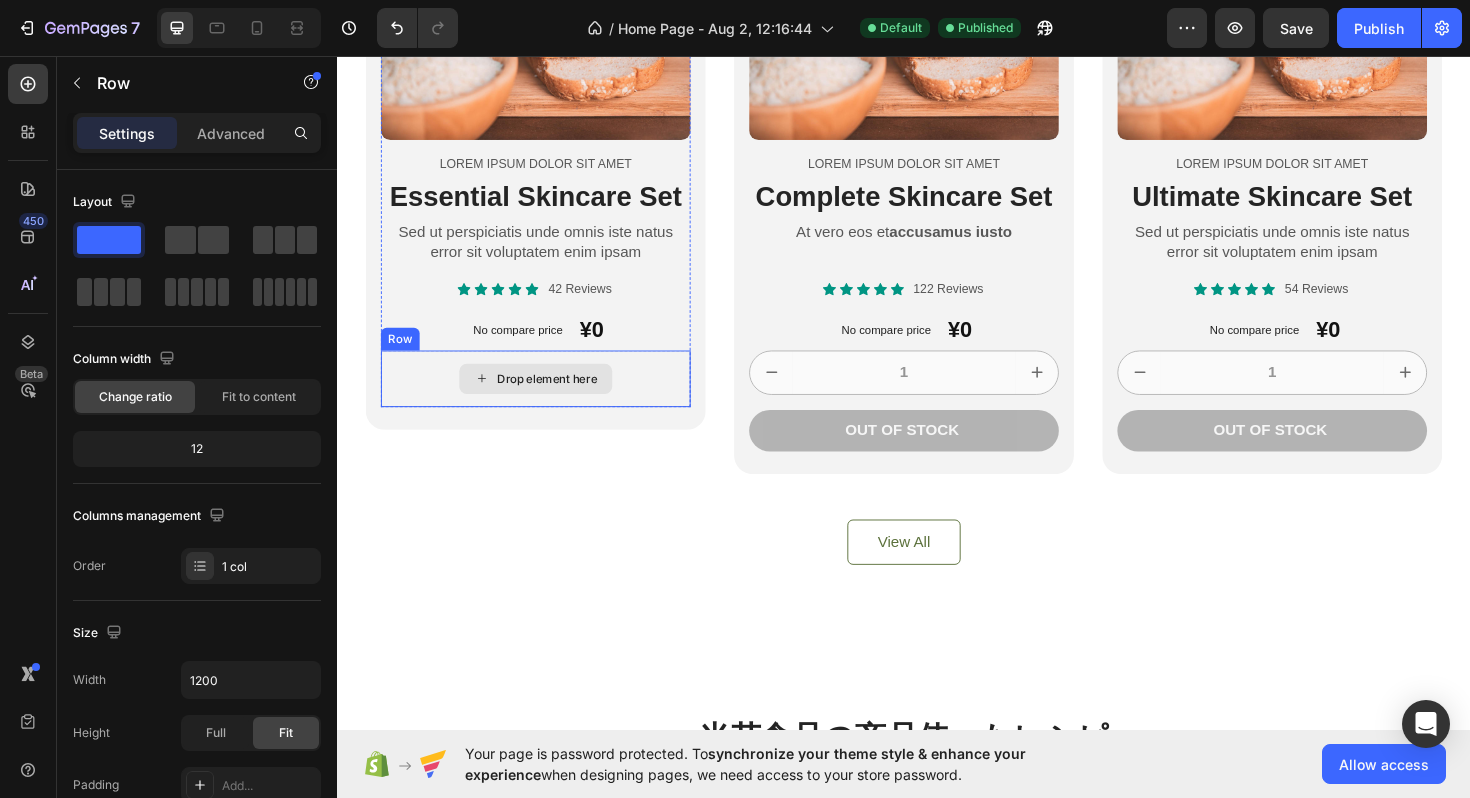 click on "Drop element here" at bounding box center [547, 398] 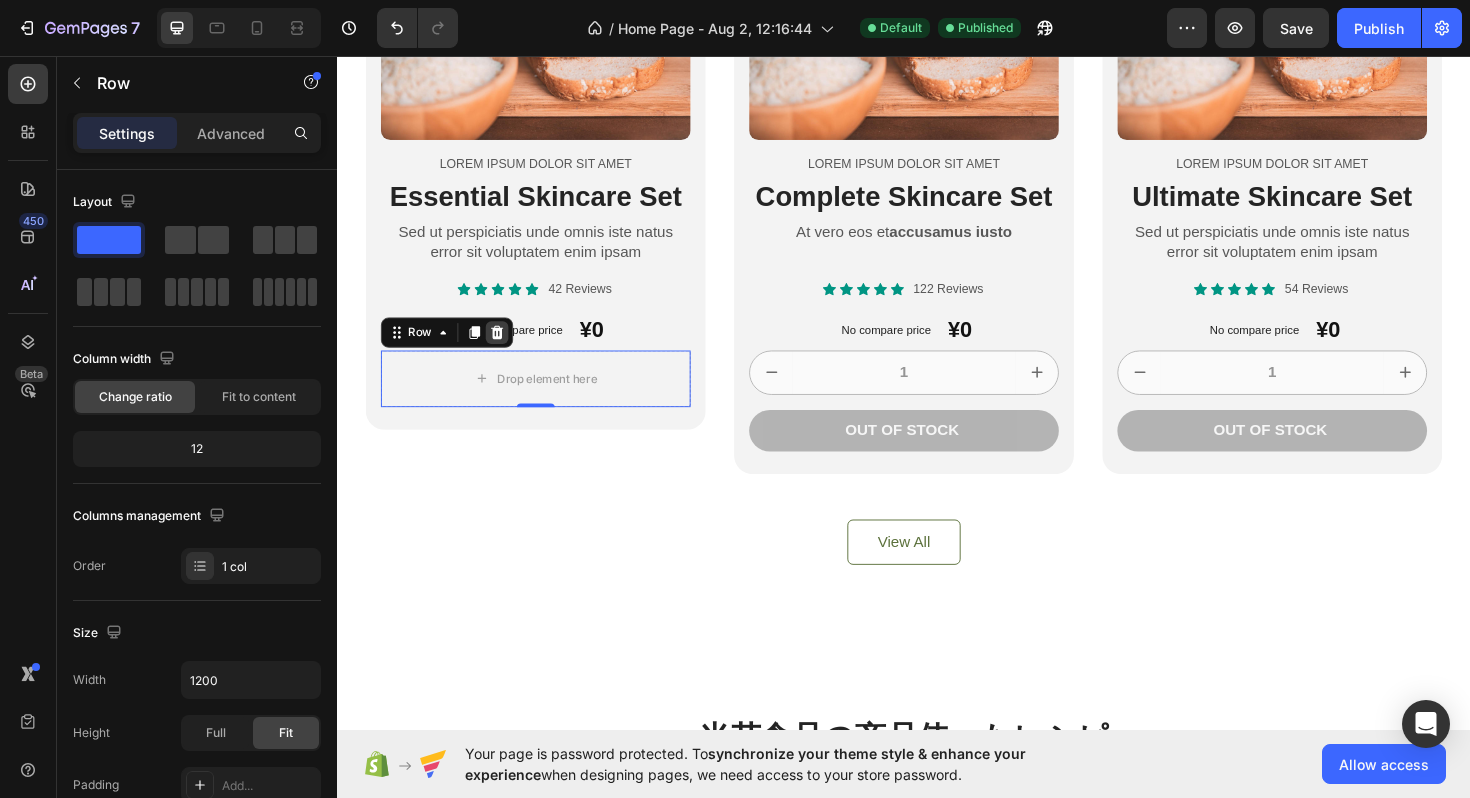 click 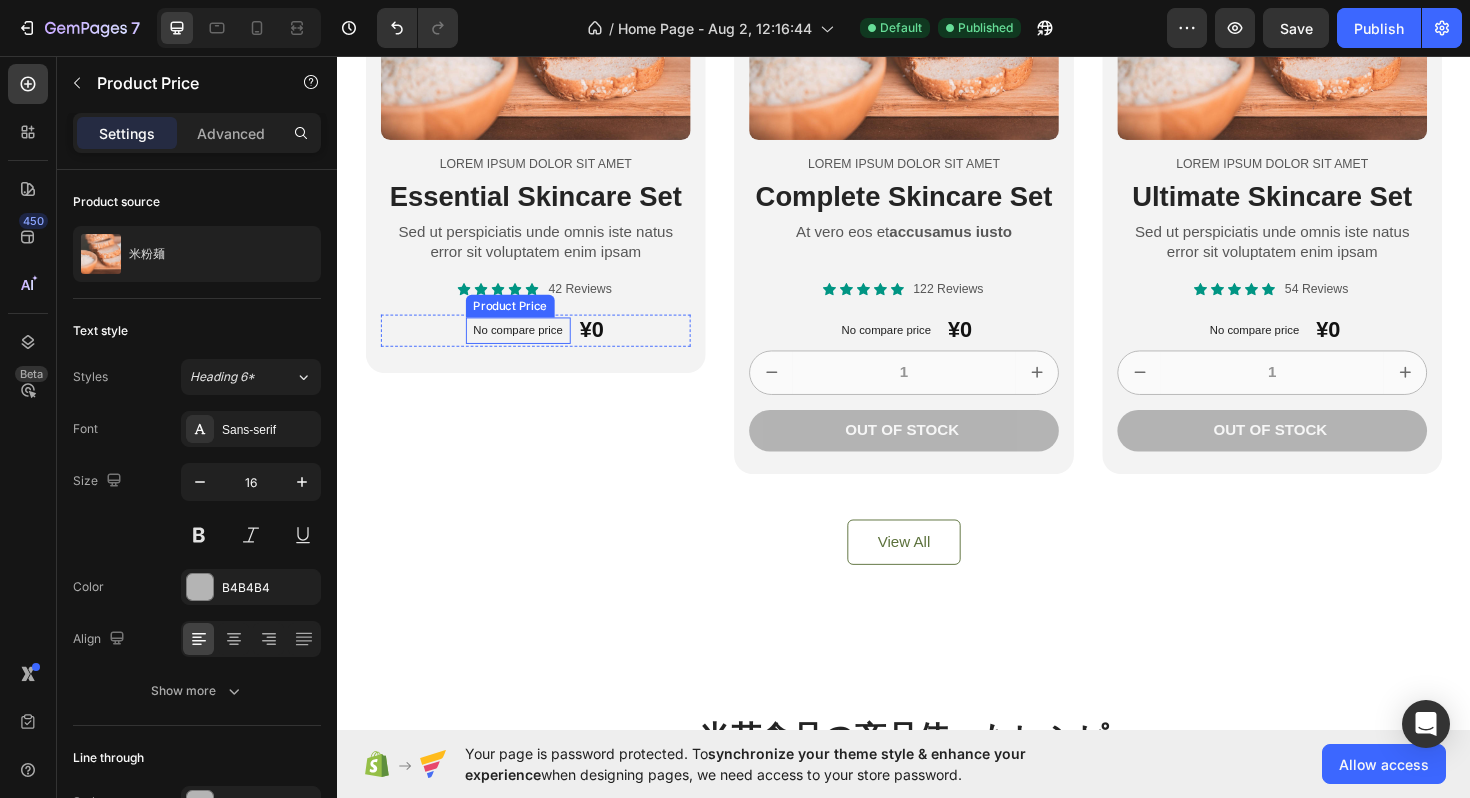 click on "No compare price" at bounding box center (528, 347) 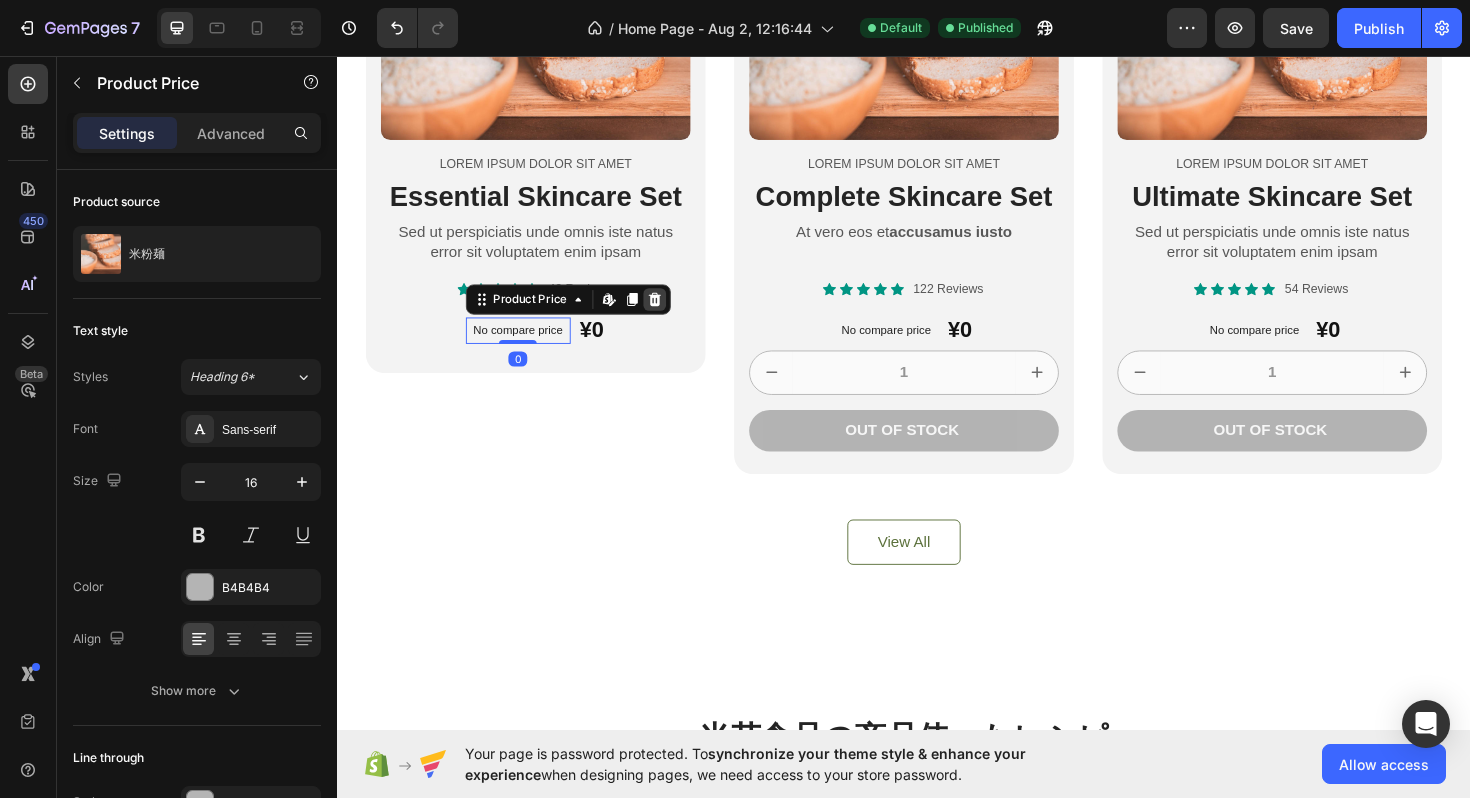 click 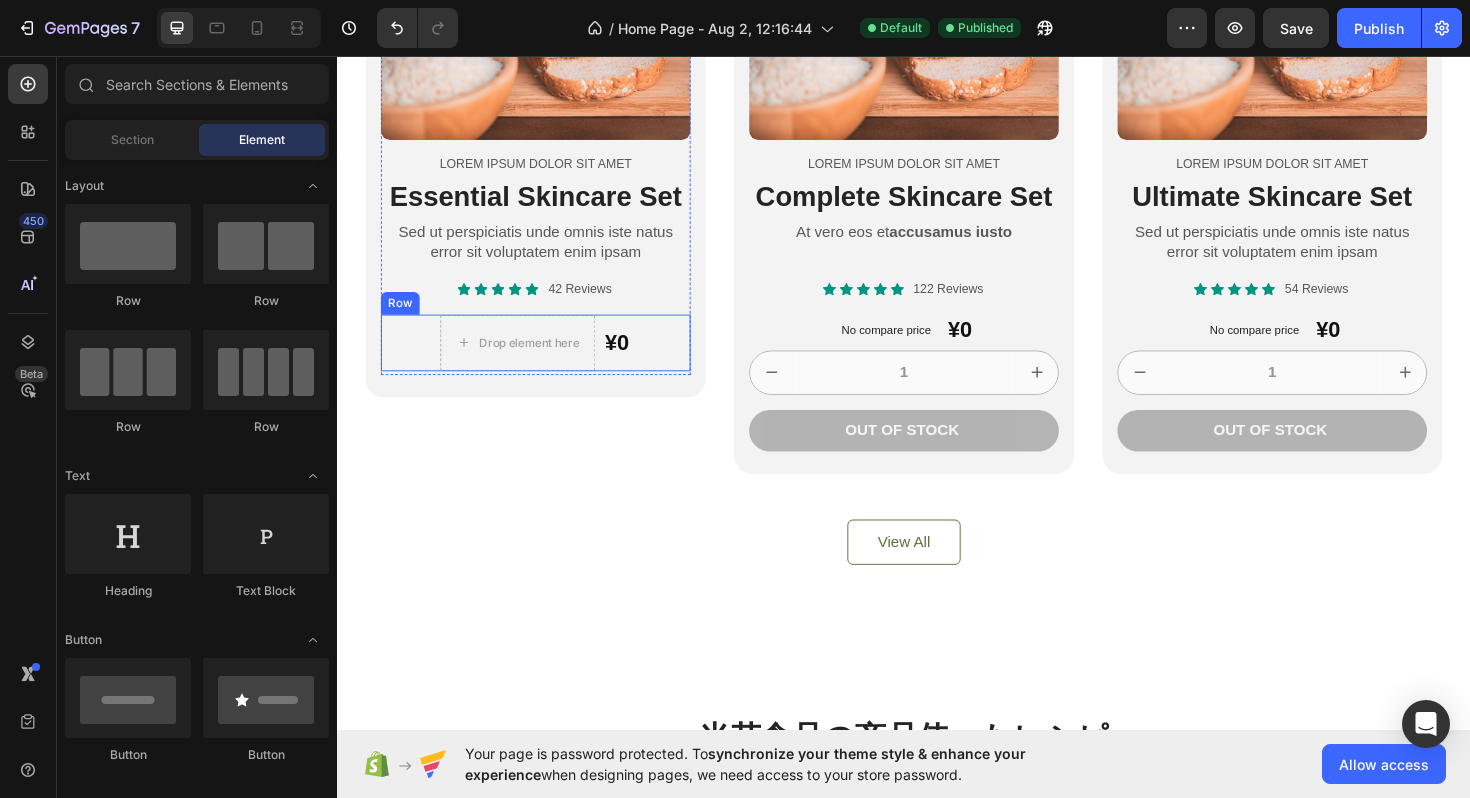 click on "Drop element here ¥0 Product Price Product Price Row" at bounding box center [547, 360] 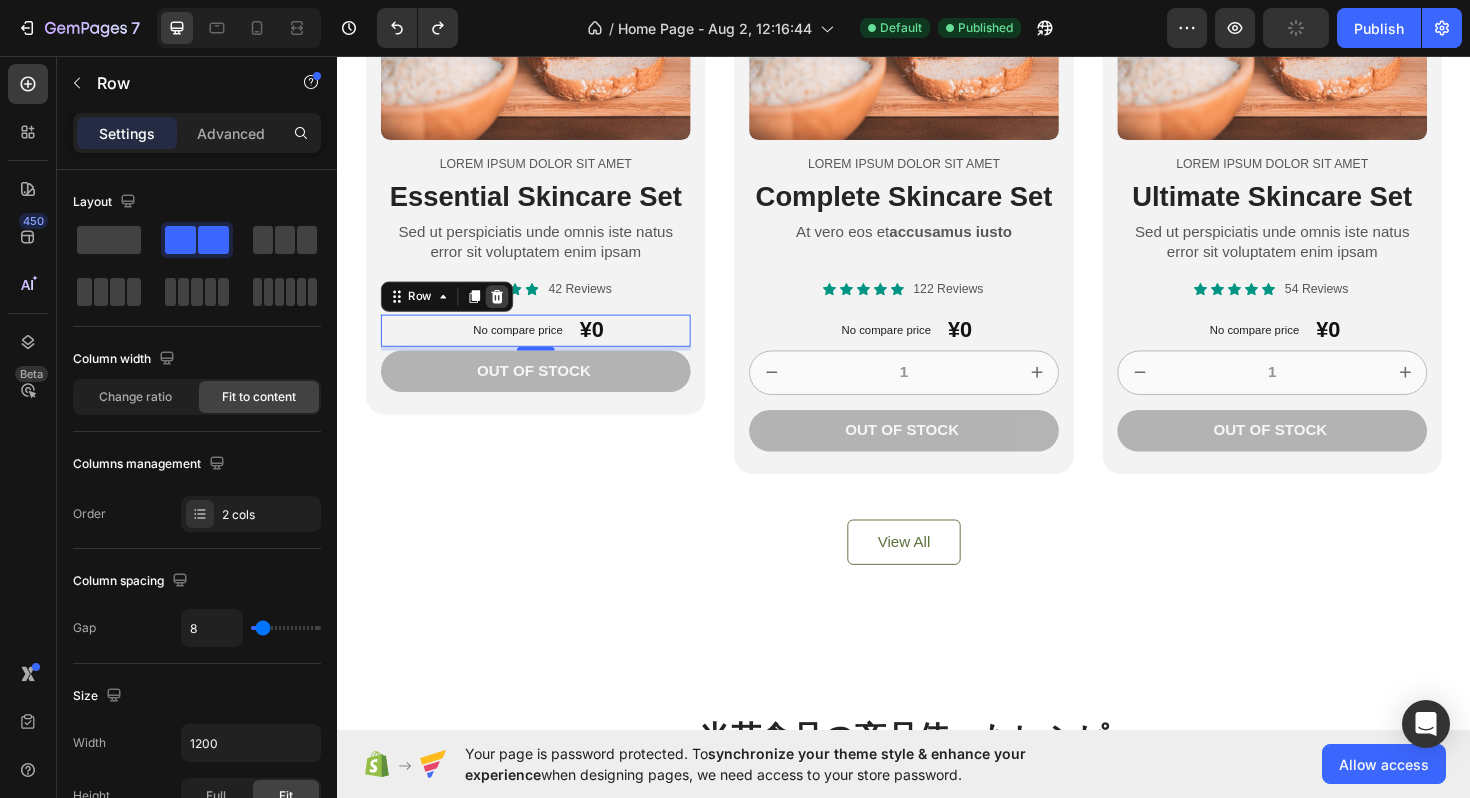 click 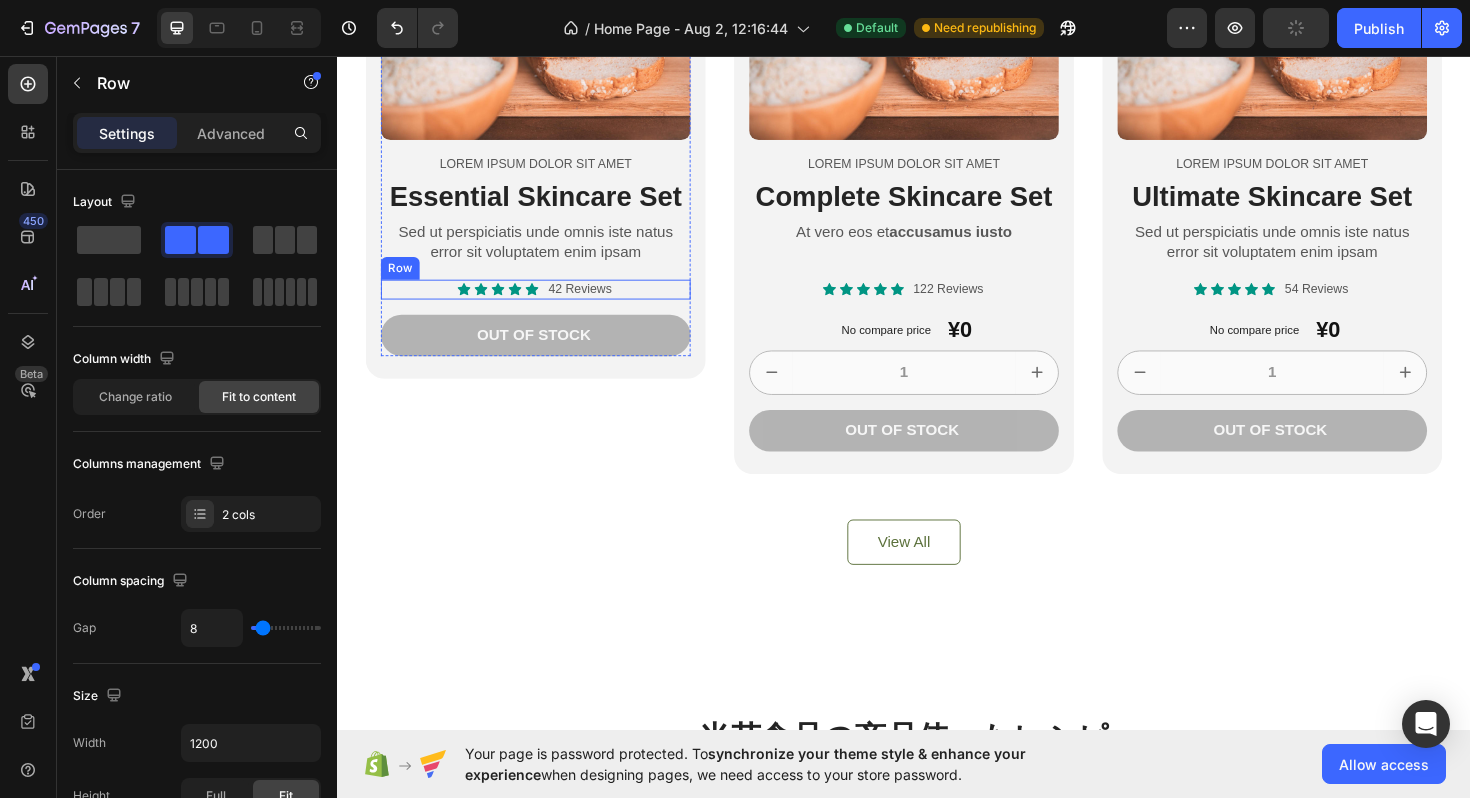 click on "Icon Icon Icon Icon Icon Icon List 42 Reviews Text Block Row" at bounding box center (547, 303) 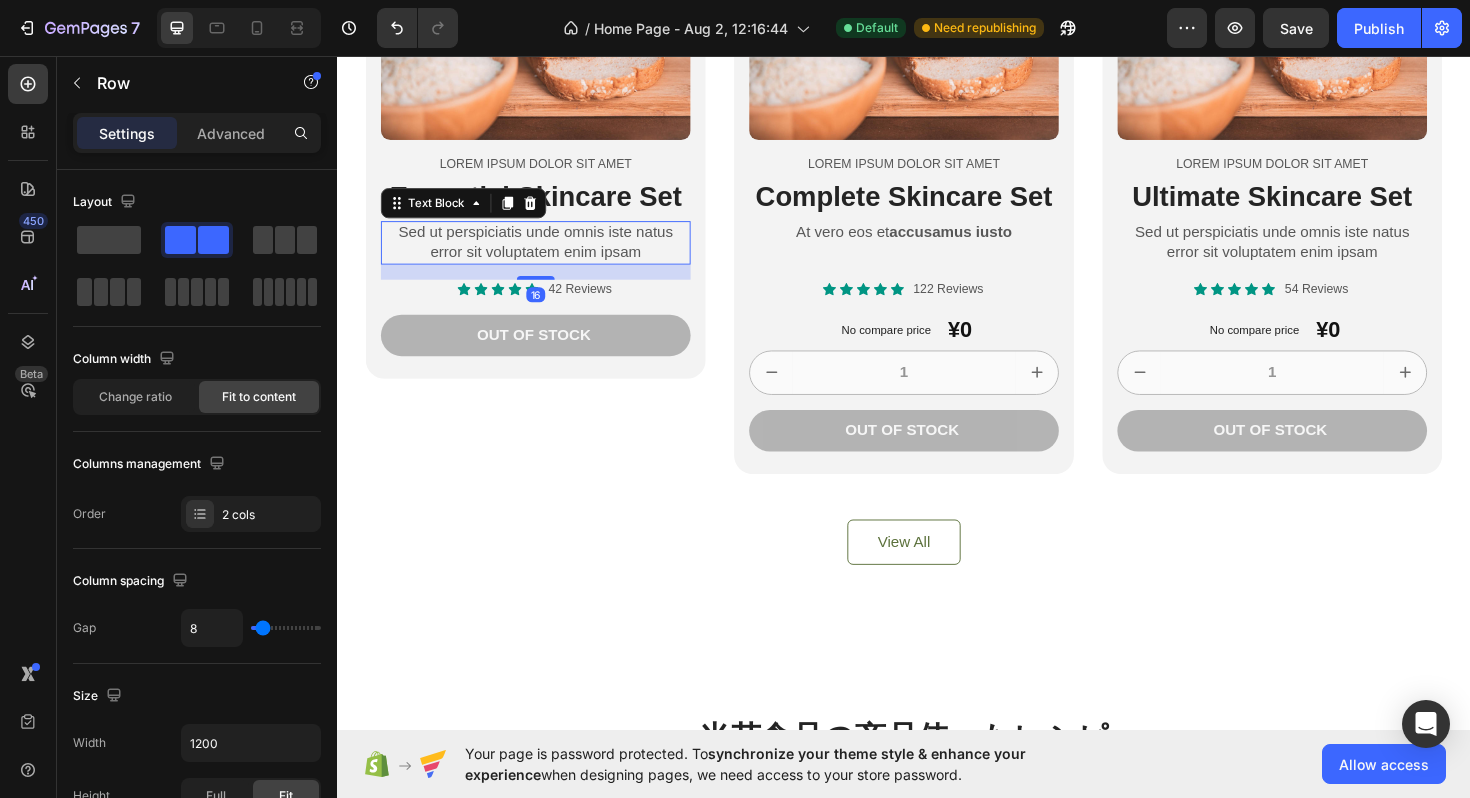 click on "Sed ut perspiciatis unde omnis iste natus error sit voluptatem enim ipsam" at bounding box center [547, 254] 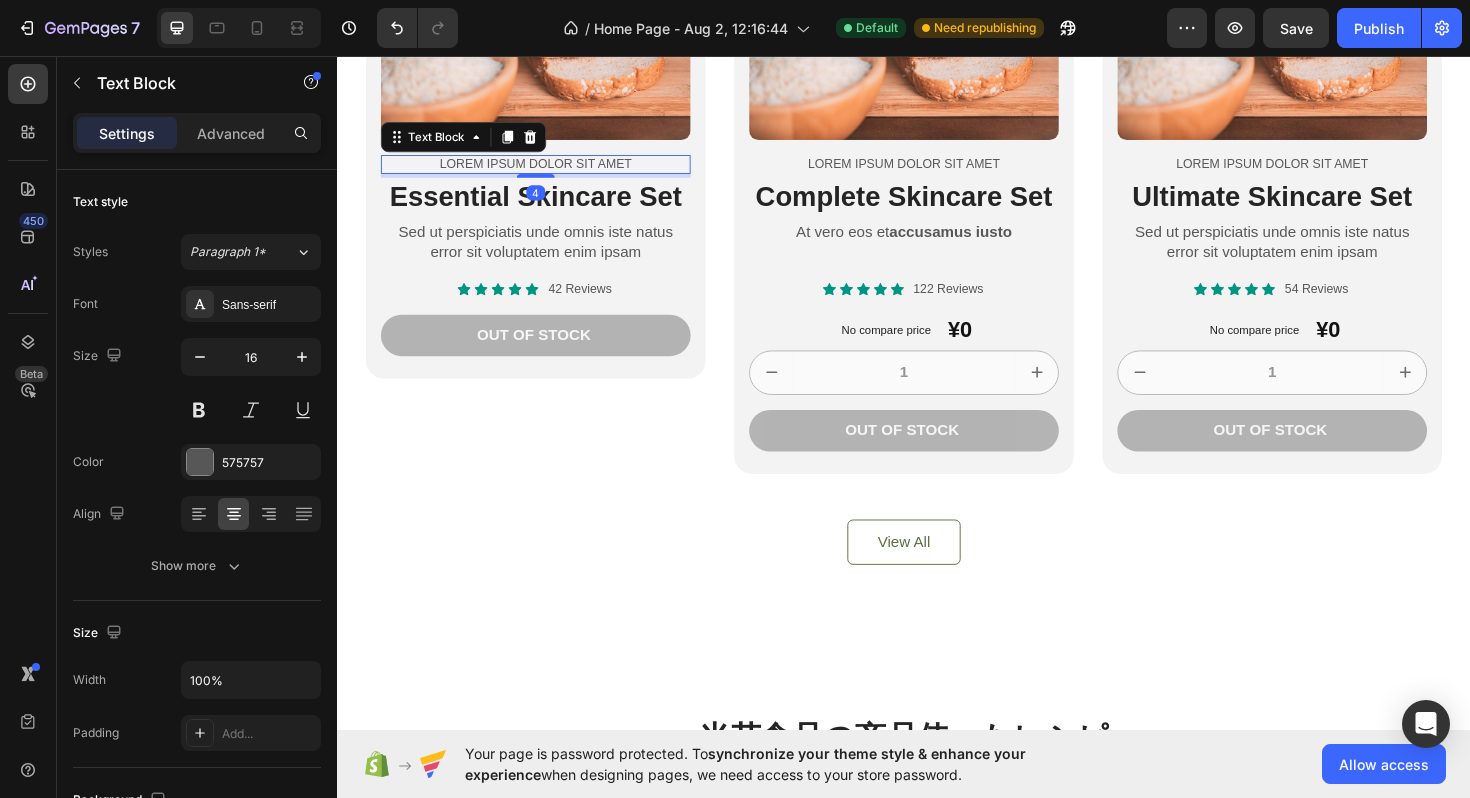 click on "Lorem ipsum dolor sit amet" at bounding box center [547, 171] 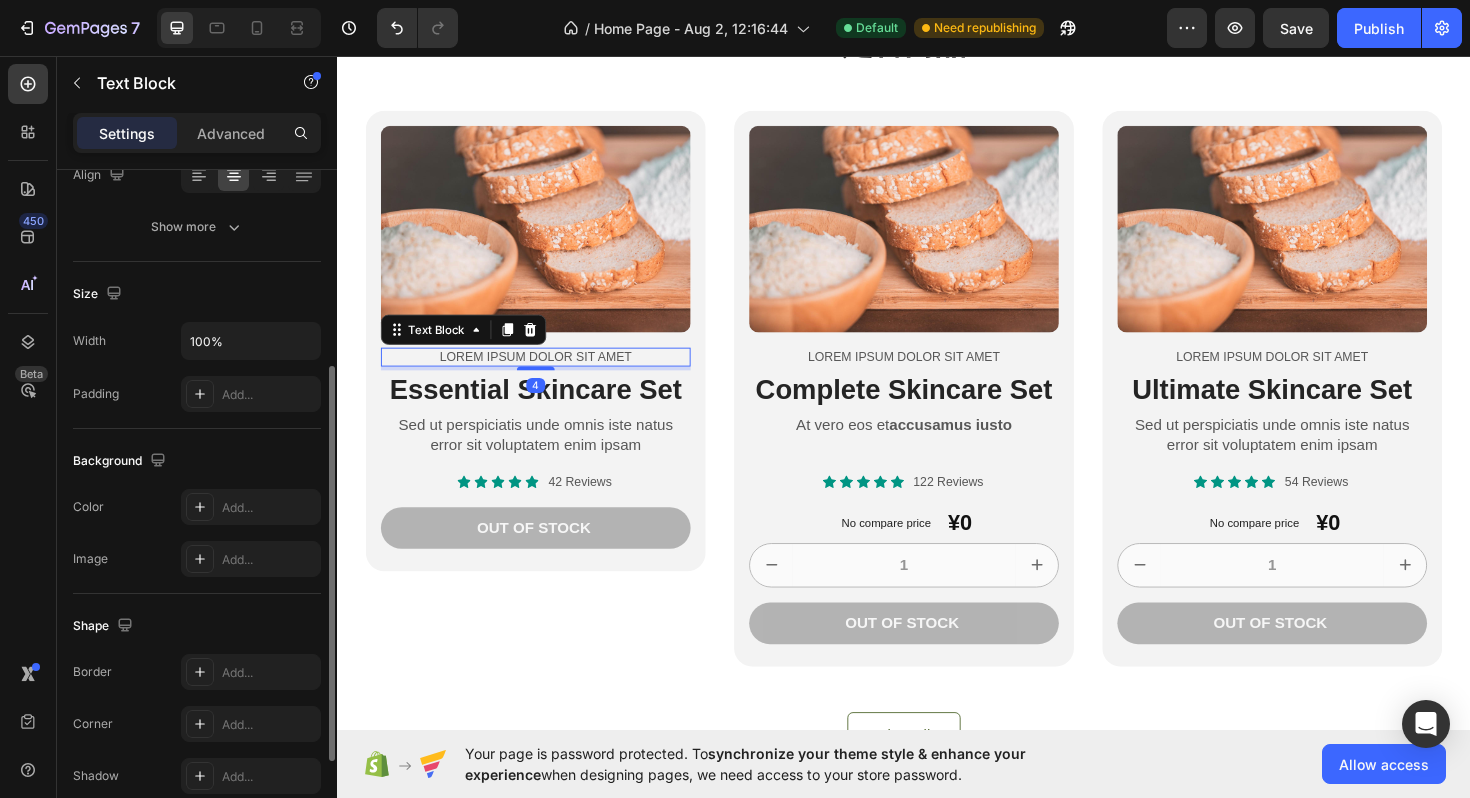 scroll, scrollTop: 1205, scrollLeft: 0, axis: vertical 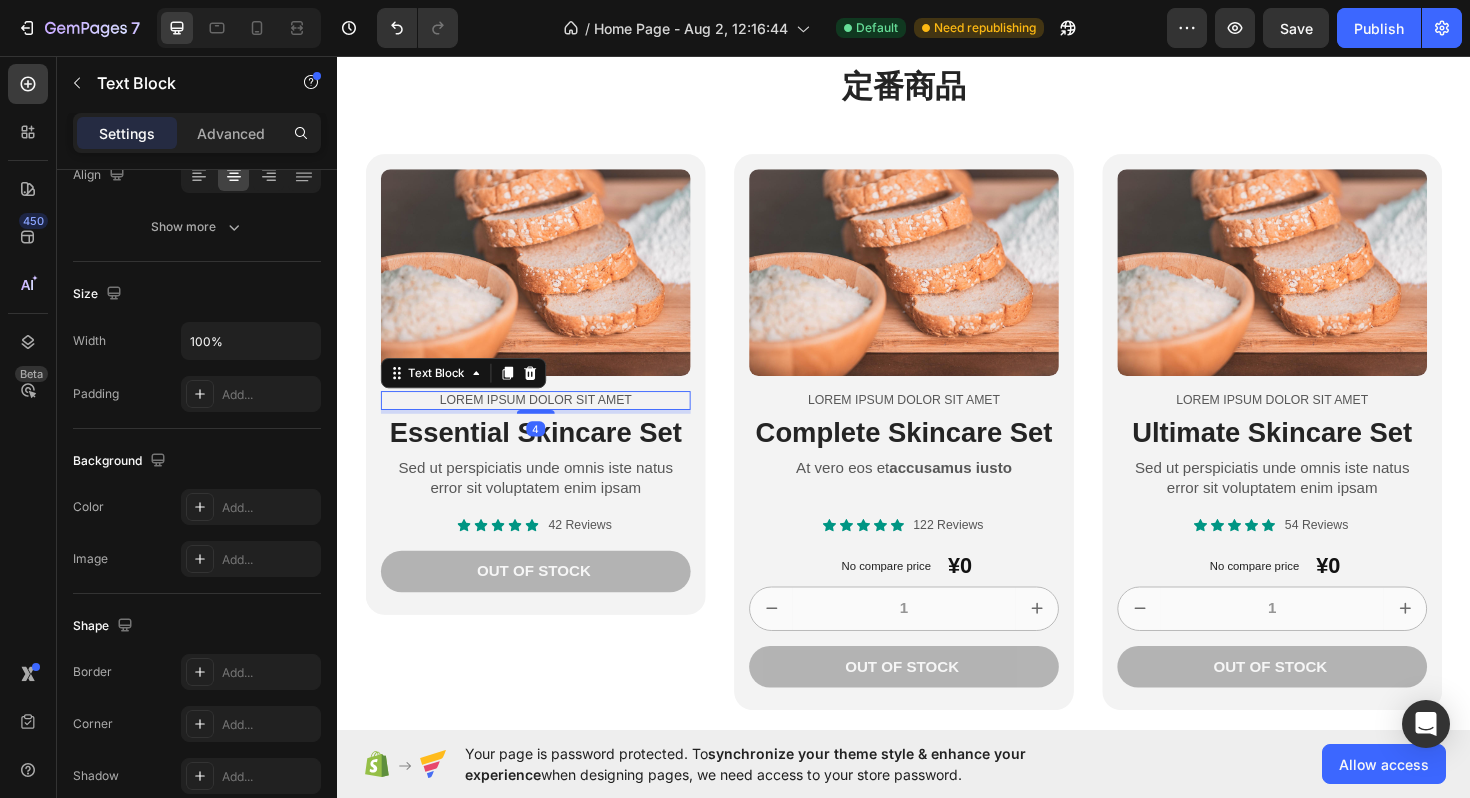 click on "Lorem ipsum dolor sit amet" at bounding box center (547, 421) 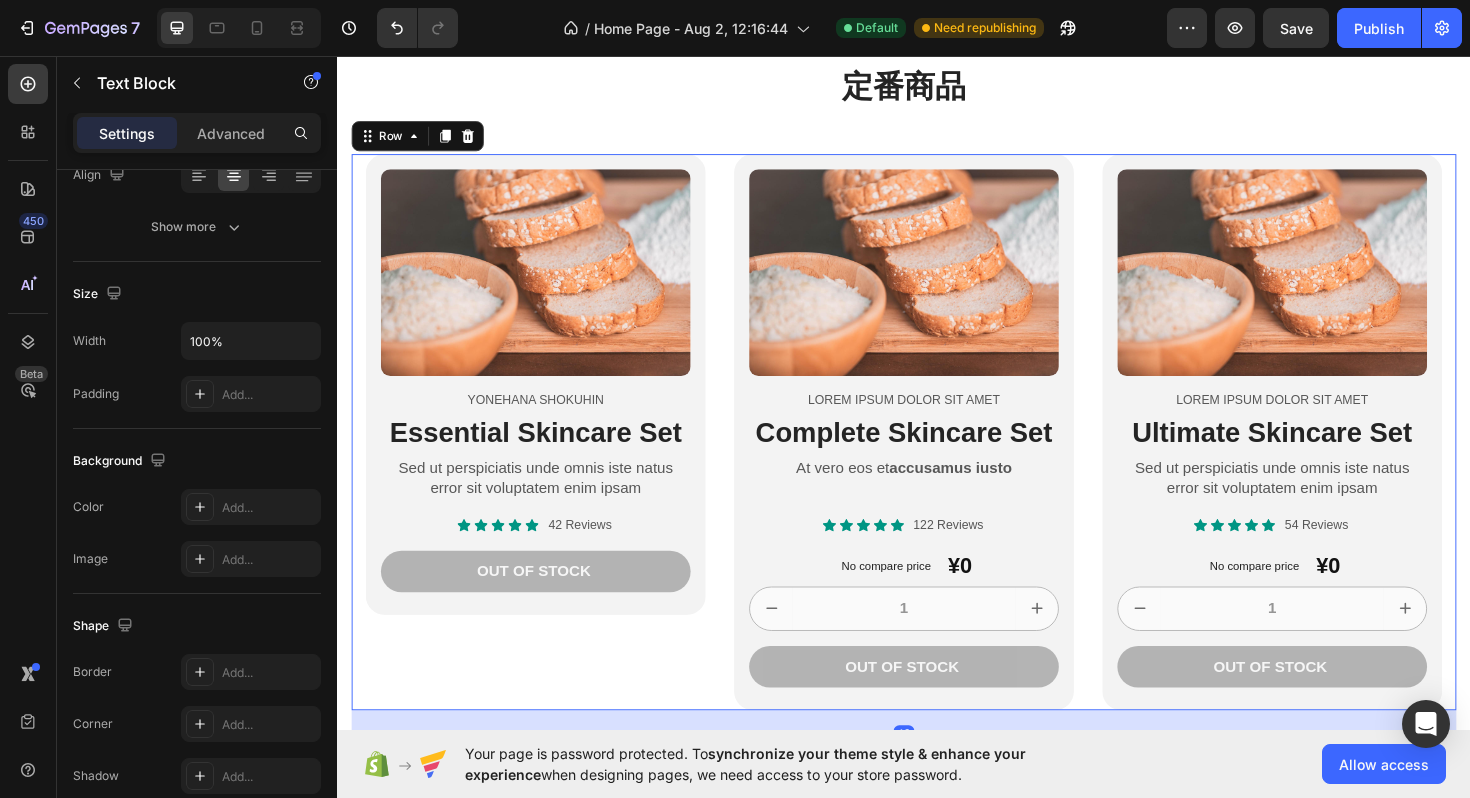 click on "Product Images YONEHANA SHOKUHIN Text Block Essential Skincare Set Heading Sed ut perspiciatis unde omnis iste natus error sit voluptatem enim ipsam Text Block Icon Icon Icon Icon Icon Icon List 42 Reviews Text Block Row Out of stock Add to Cart Row Product Row Product Images Lorem ipsum dolor sit amet Text Block Complete Skincare Set Heading At vero eos et  accusamus iusto   Text Block Icon Icon Icon Icon Icon Icon List 122 Reviews Text Block Row No compare price Product Price ¥0 Product Price Product Price Row
1
Product Quantity Out of stock Add to Cart Row Product Row Product Images Lorem ipsum dolor sit amet Text Block Ultimate Skincare Set Heading Sed ut perspiciatis unde omnis iste natus error sit voluptatem enim ipsam Text Block Icon Icon Icon Icon Icon Icon List 54 Reviews Text Block Row No compare price Product Price ¥0 Product Price Product Price Row
1
Product Quantity Out of stock Add to Cart Row Product Row Row   48" at bounding box center [937, 454] 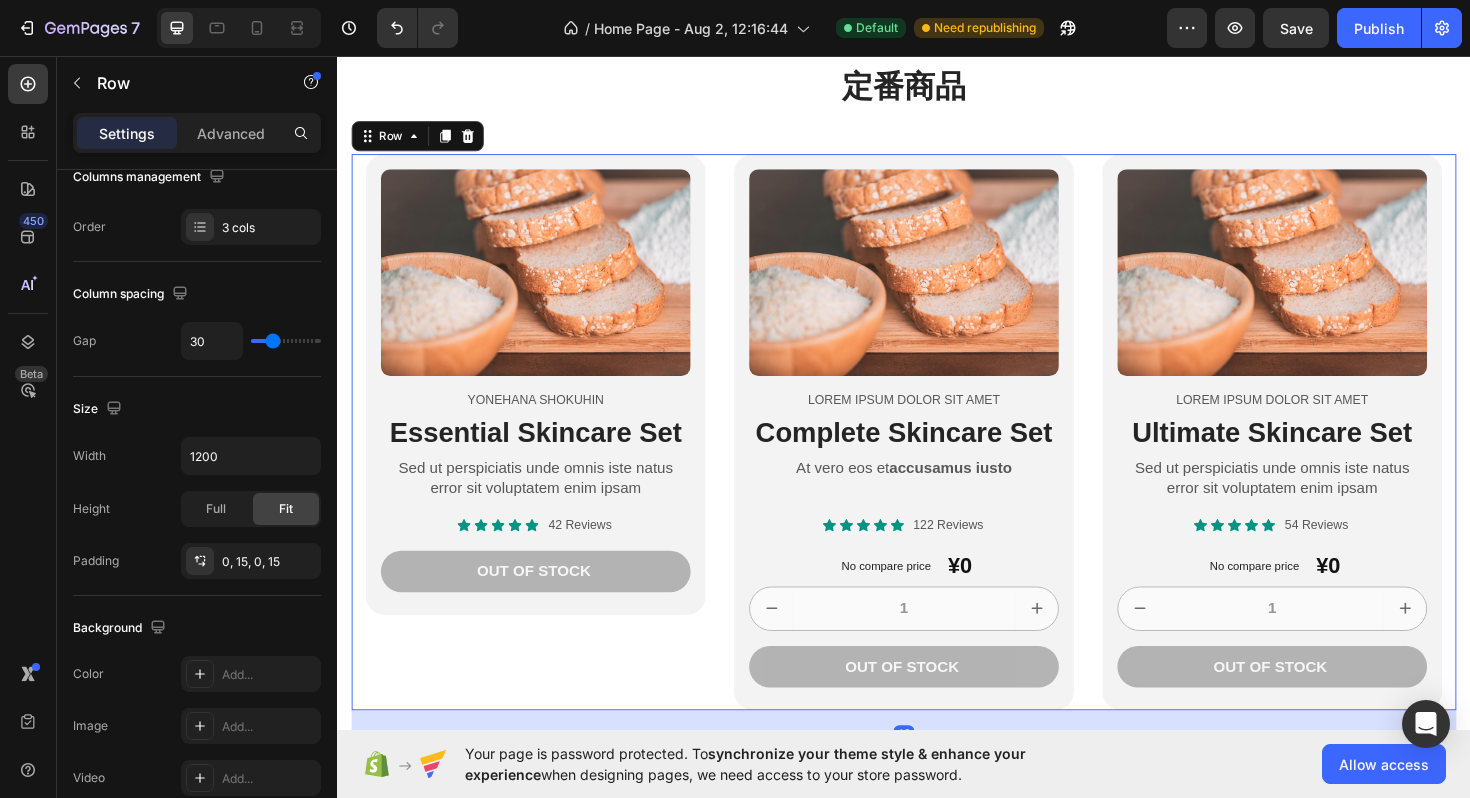 scroll, scrollTop: 0, scrollLeft: 0, axis: both 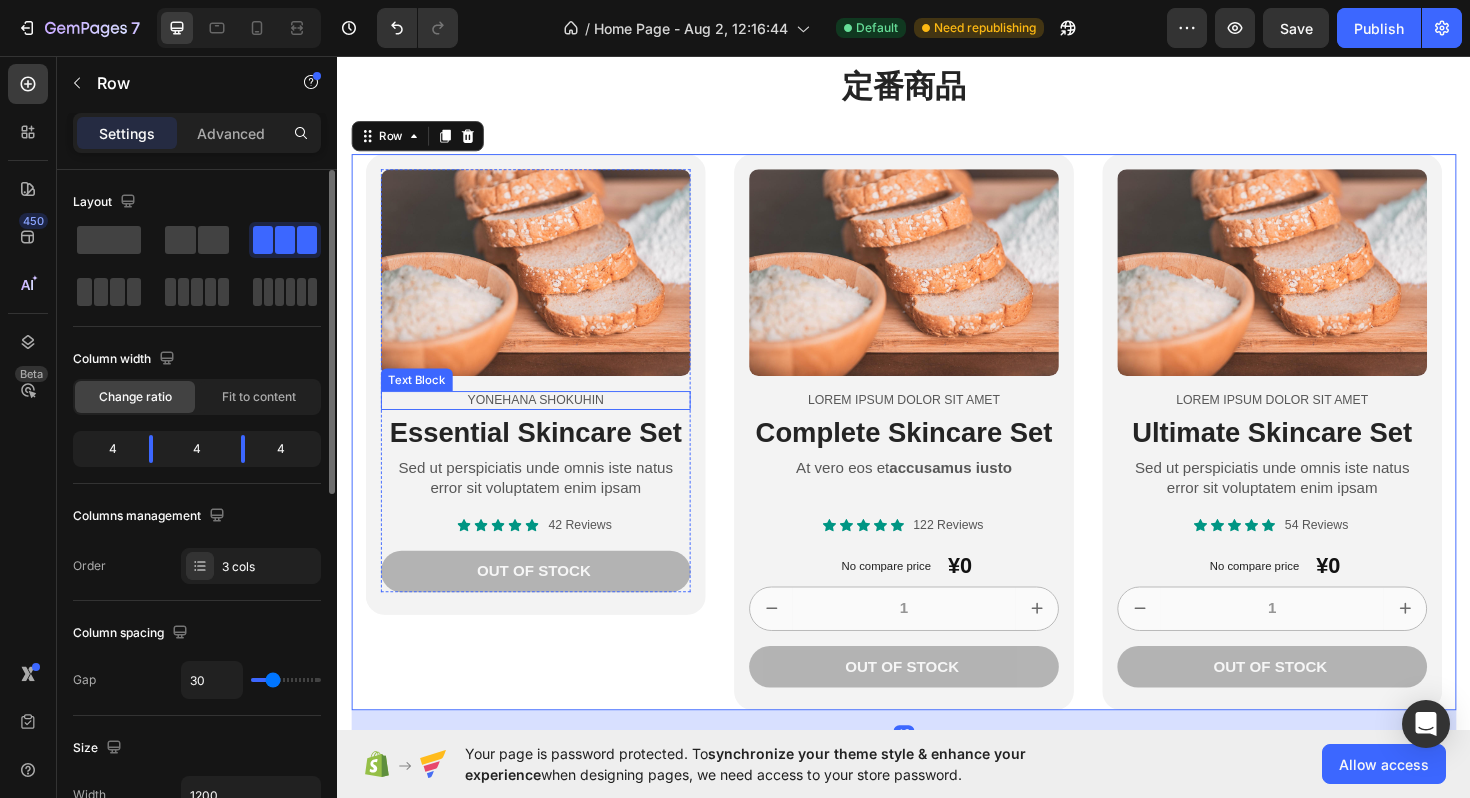 click on "YONEHANA SHOKUHIN" at bounding box center [547, 421] 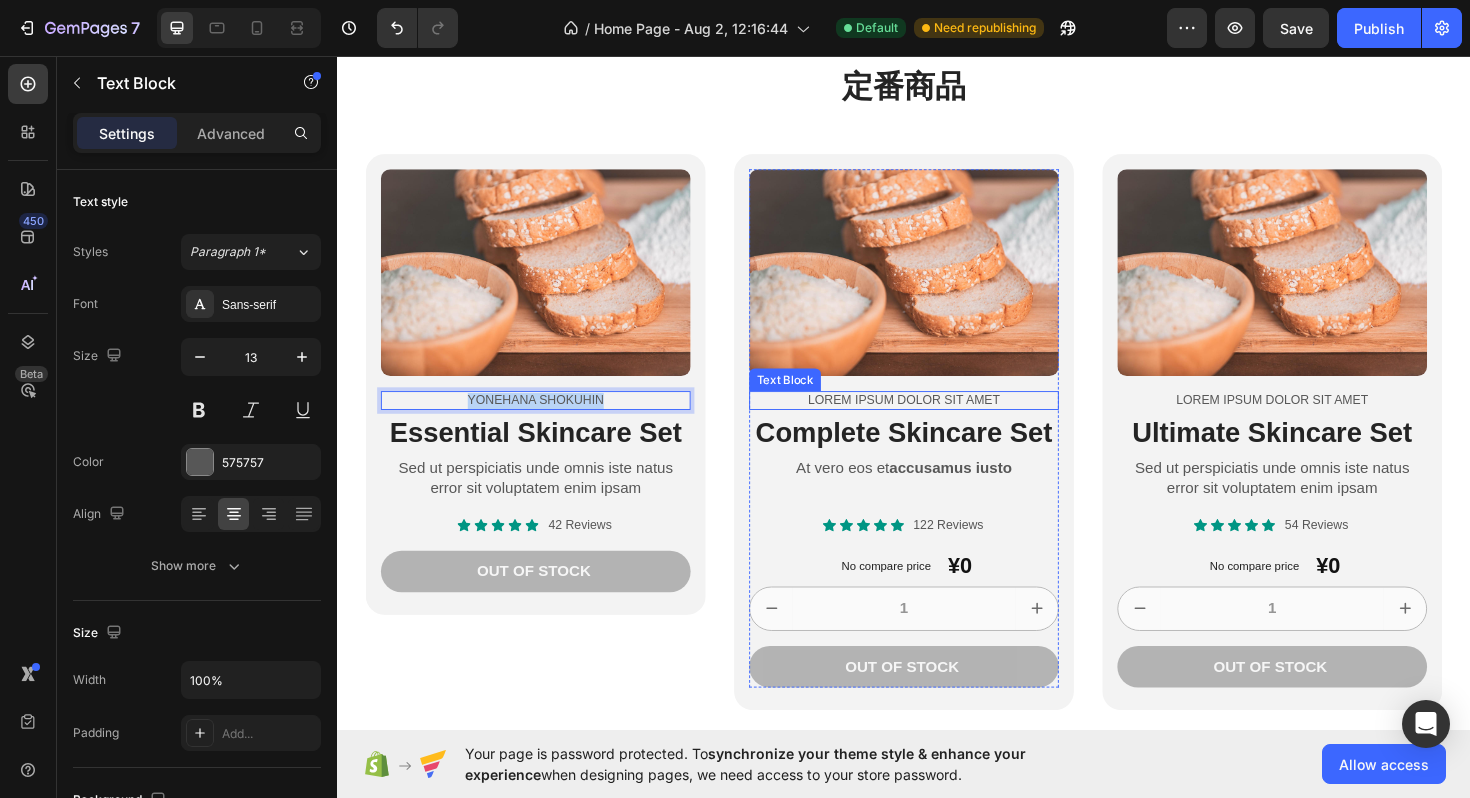 click on "Lorem ipsum dolor sit amet" at bounding box center (937, 421) 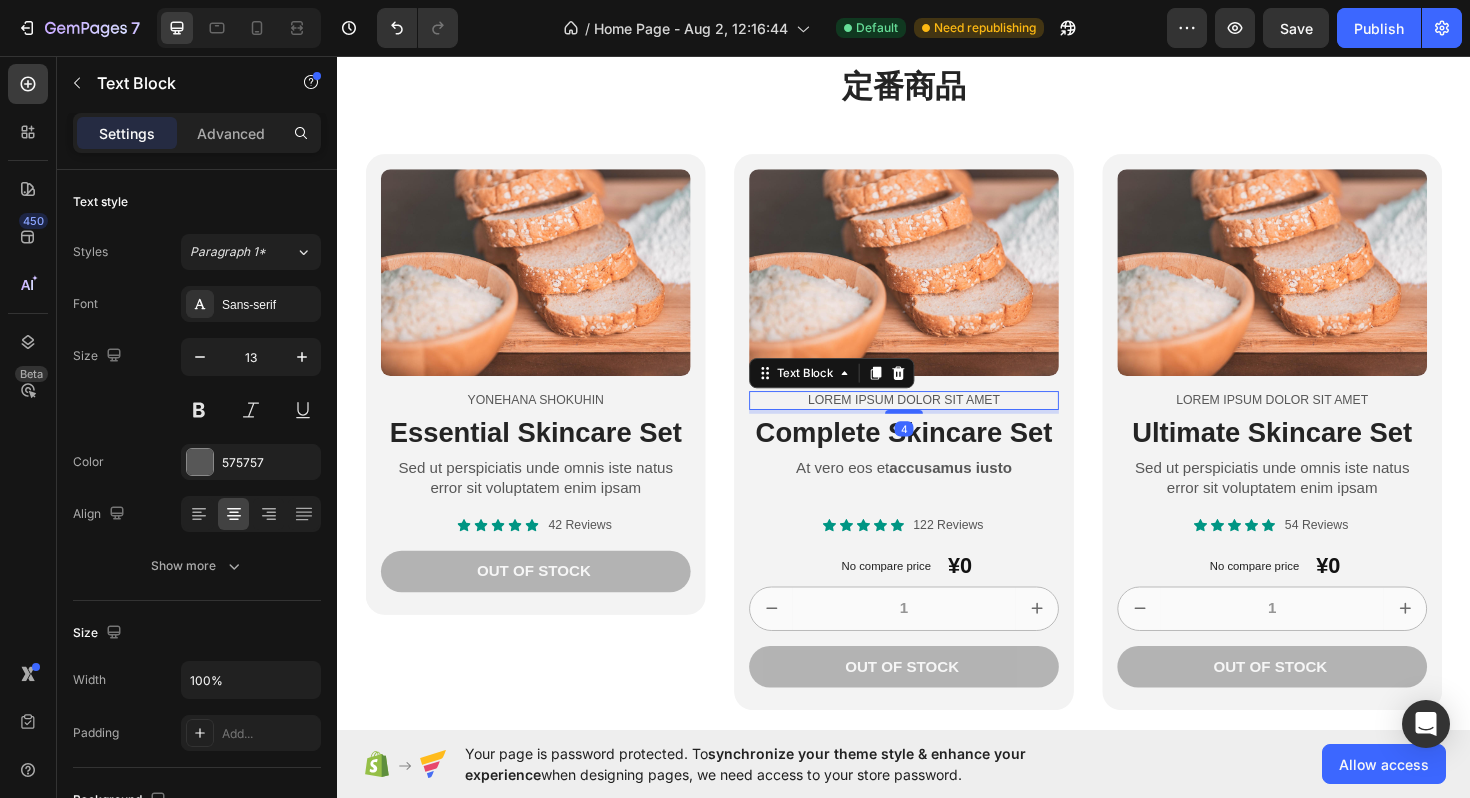 click on "Lorem ipsum dolor sit amet" at bounding box center [937, 421] 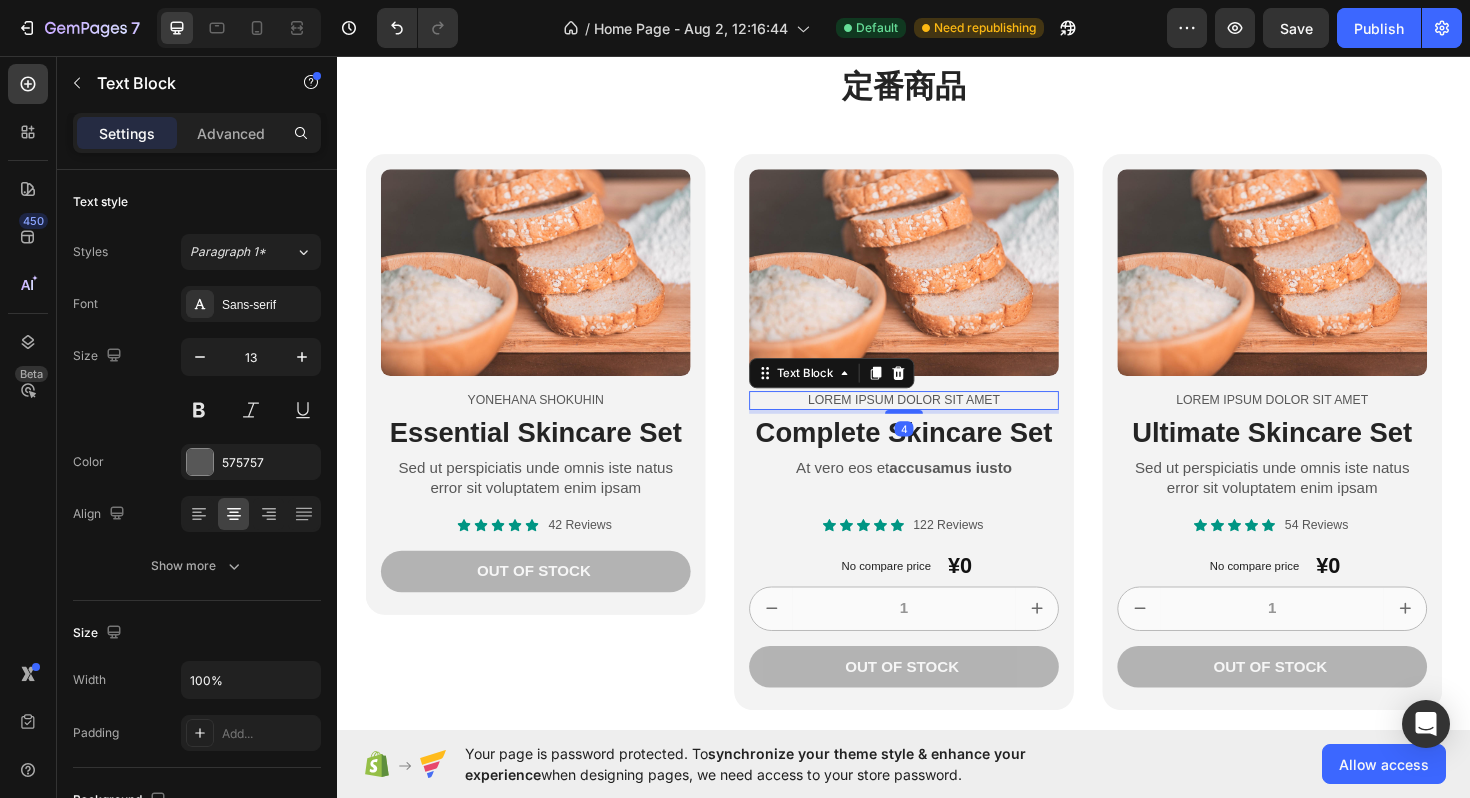 click on "Lorem ipsum dolor sit amet" at bounding box center (937, 421) 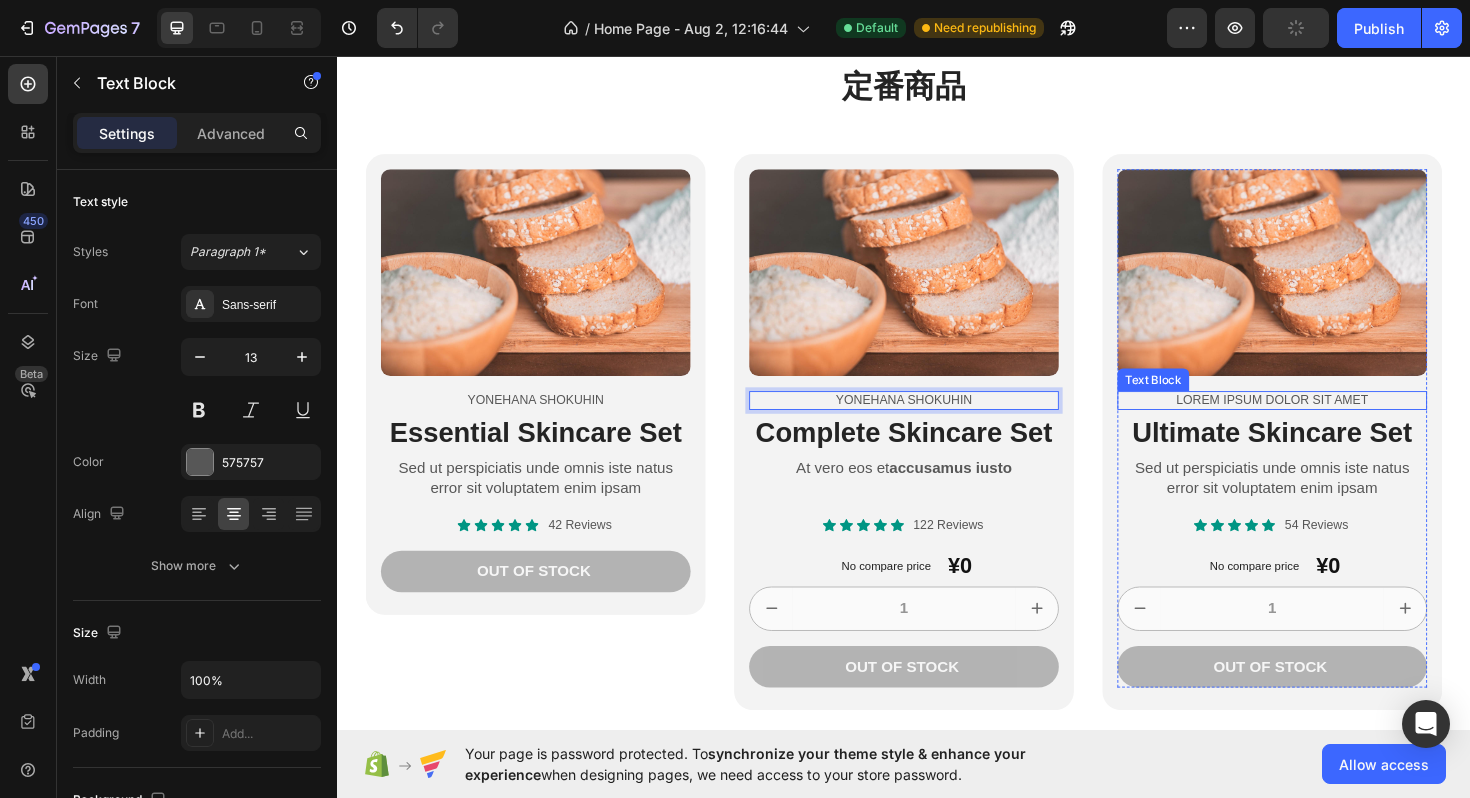 click on "Lorem ipsum dolor sit amet" at bounding box center [1327, 421] 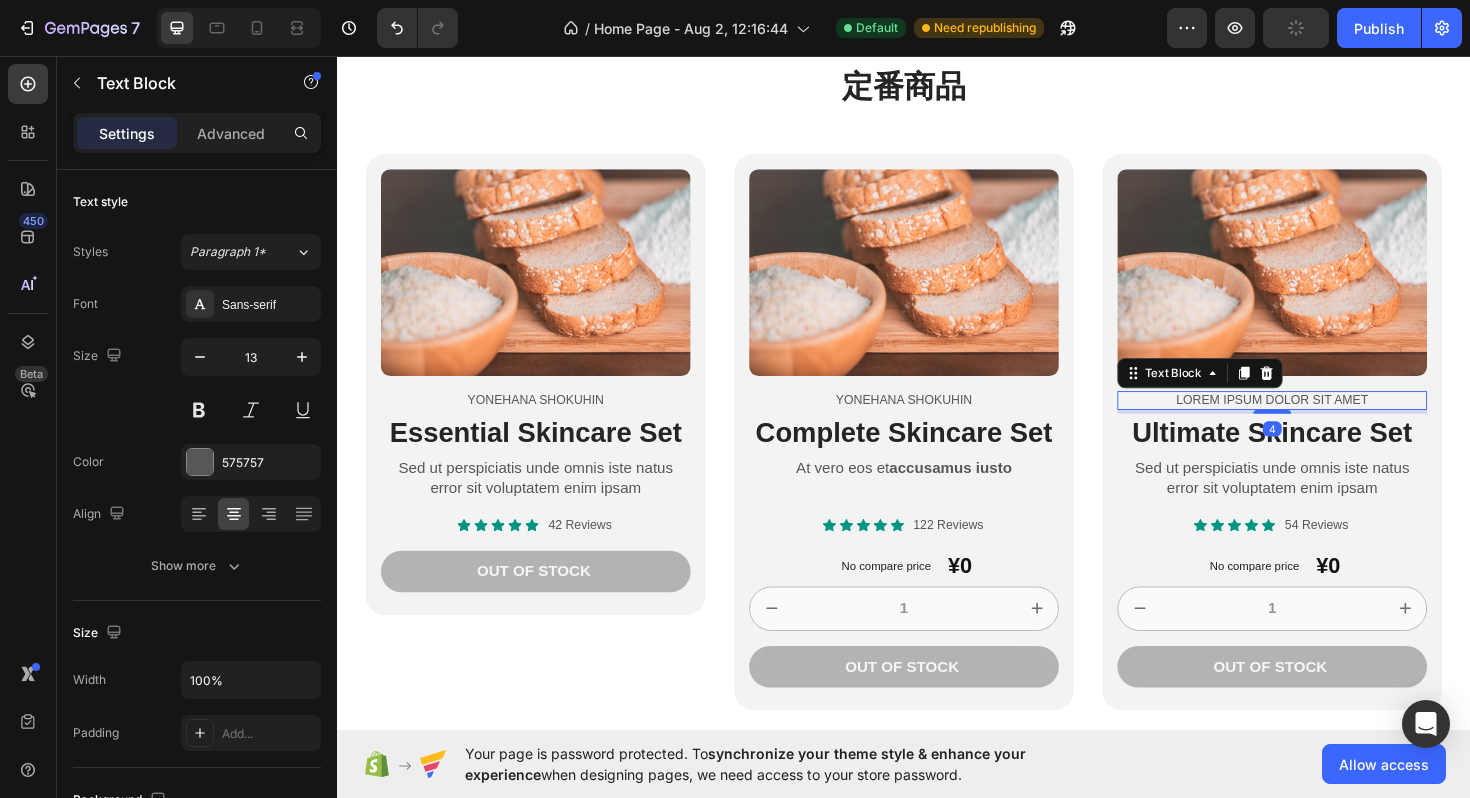 click on "Lorem ipsum dolor sit amet" at bounding box center [1327, 421] 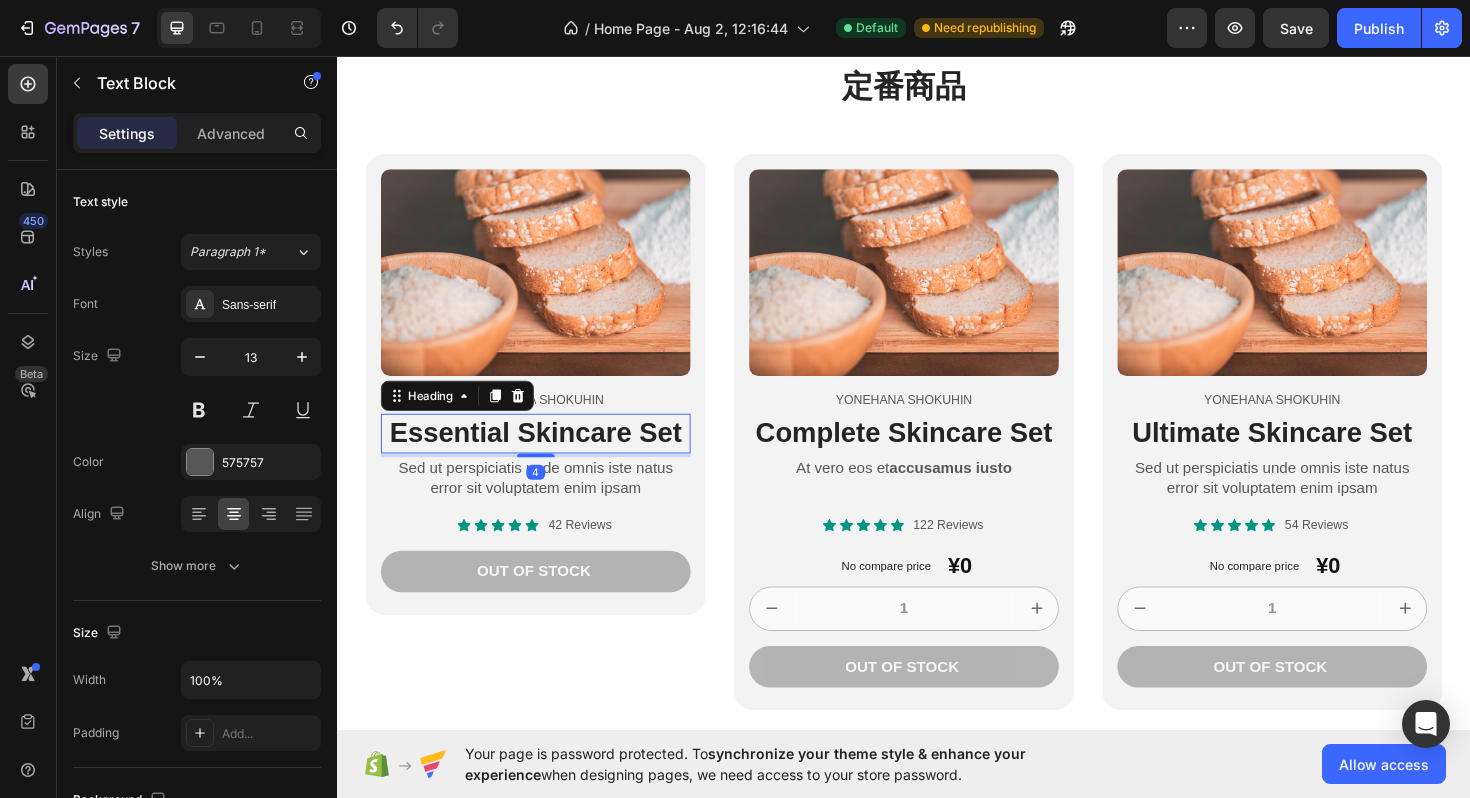 click on "Essential Skincare Set" at bounding box center [547, 456] 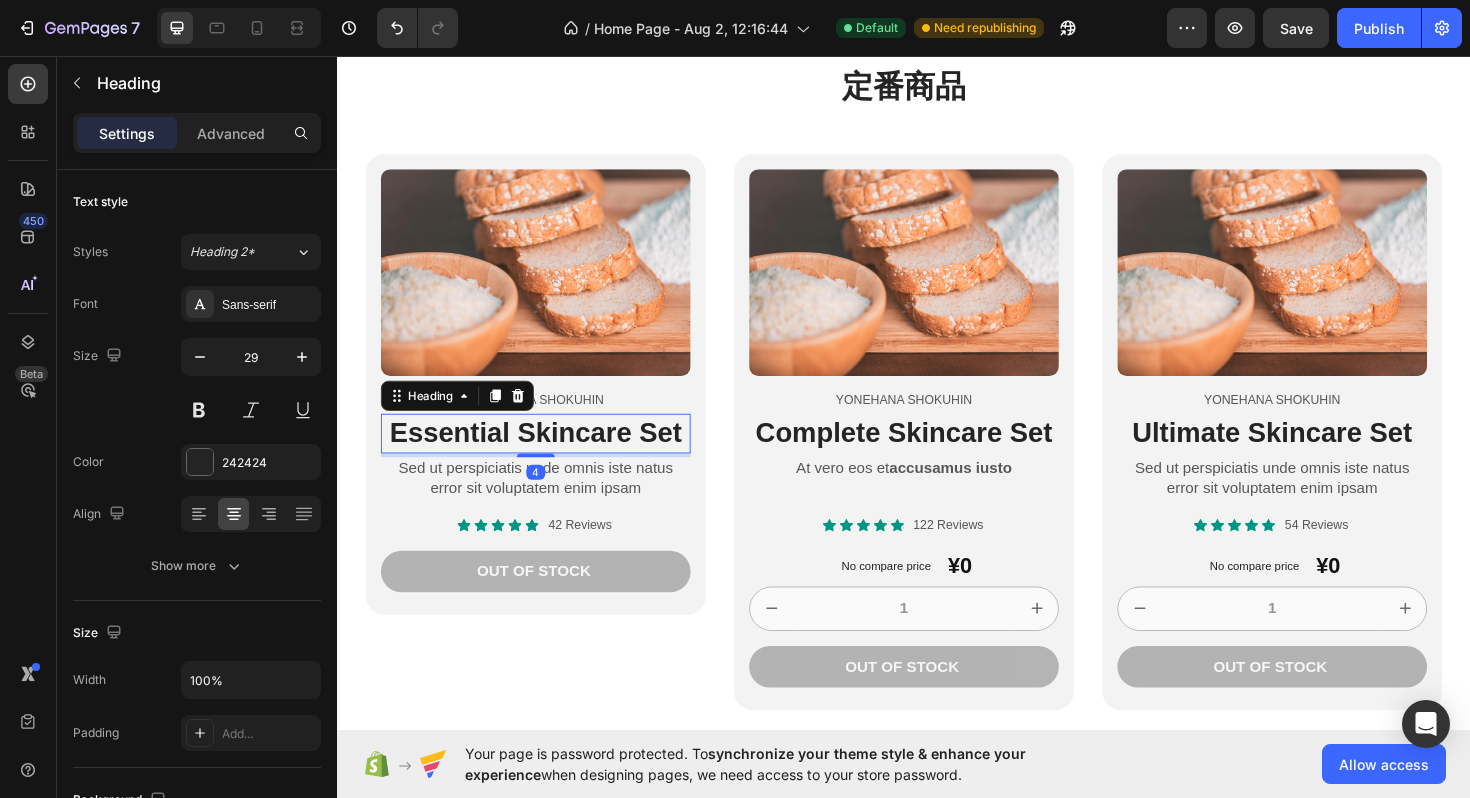 click on "Essential Skincare Set" at bounding box center (547, 456) 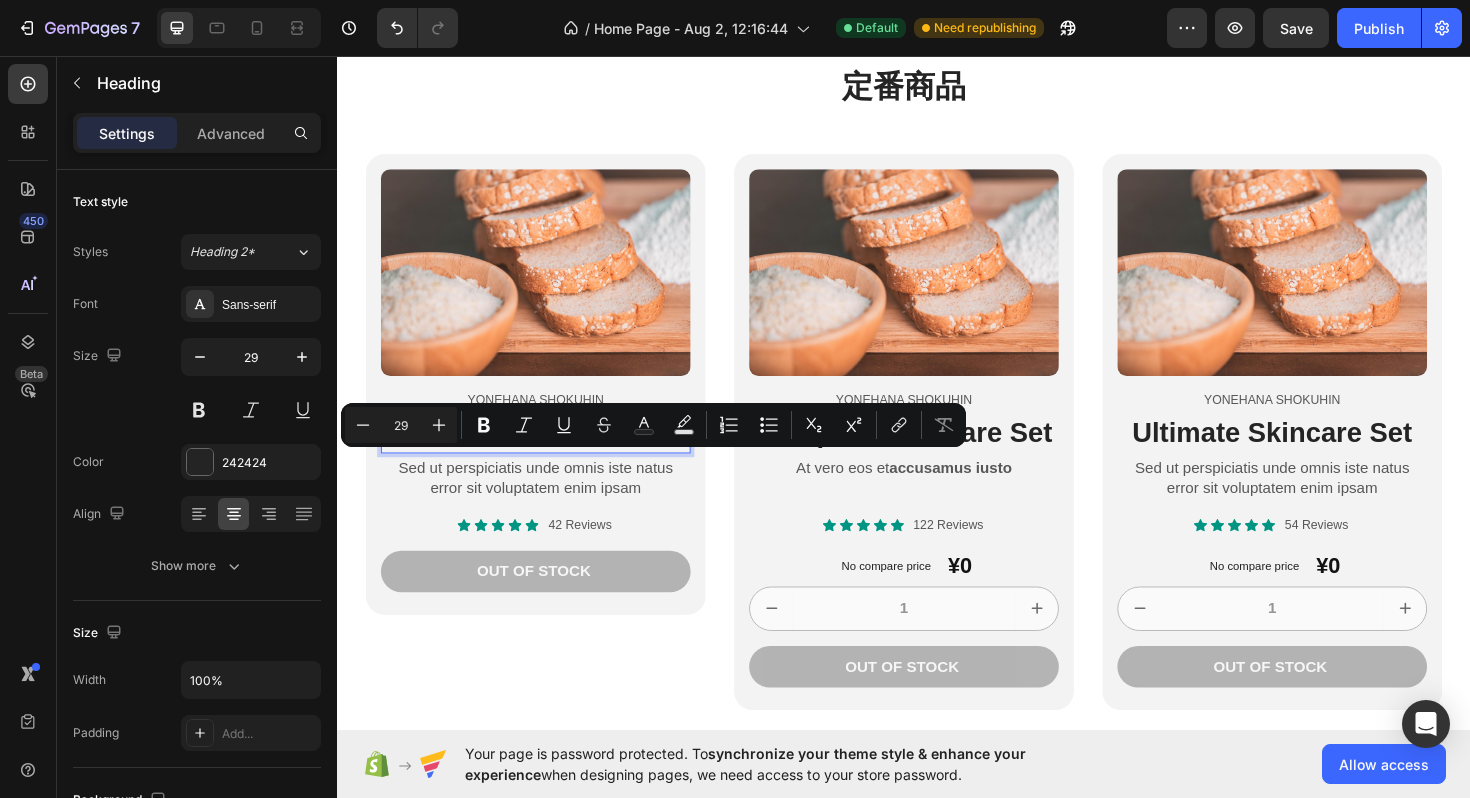 click on "Essential Skincare Set" at bounding box center (547, 456) 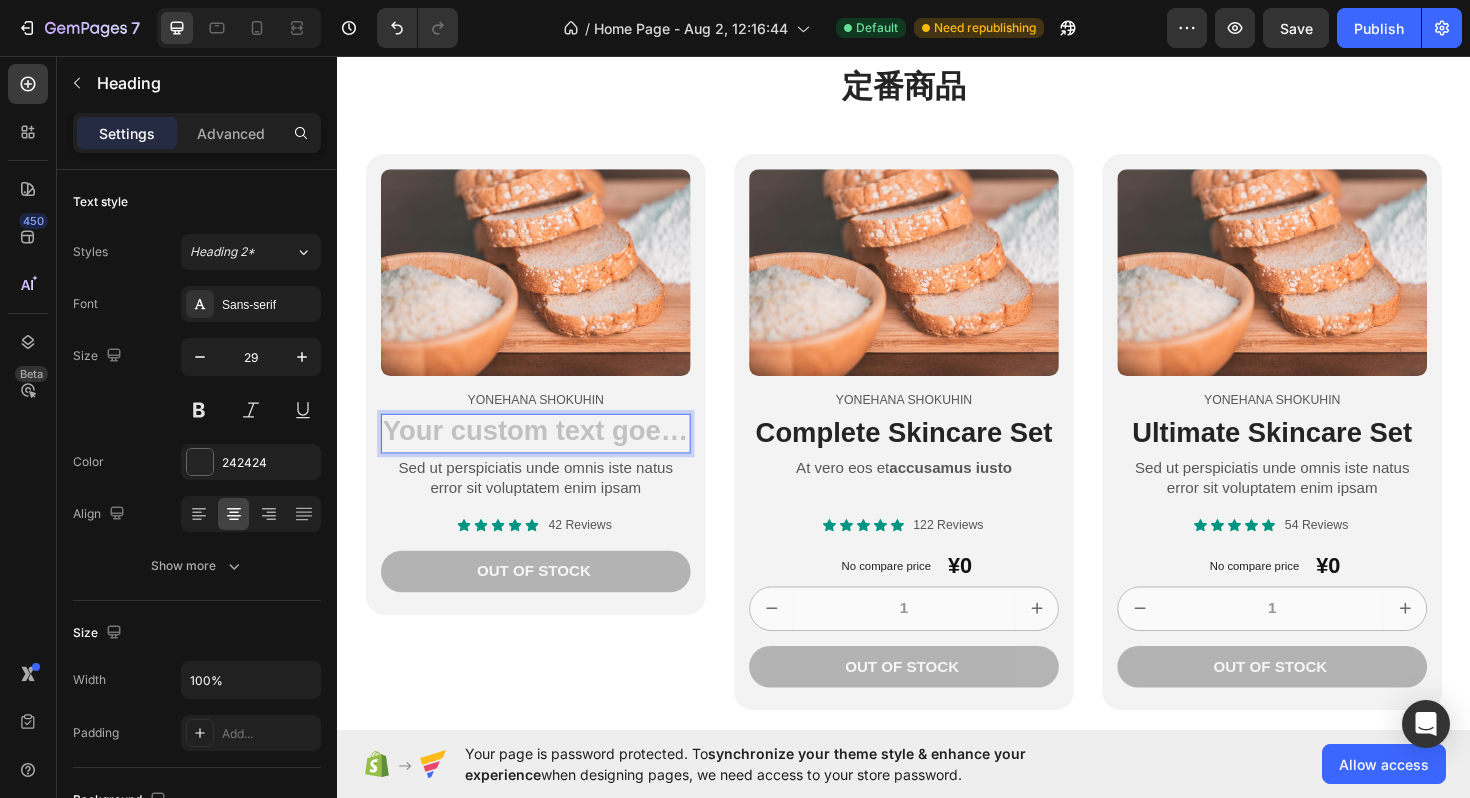 type 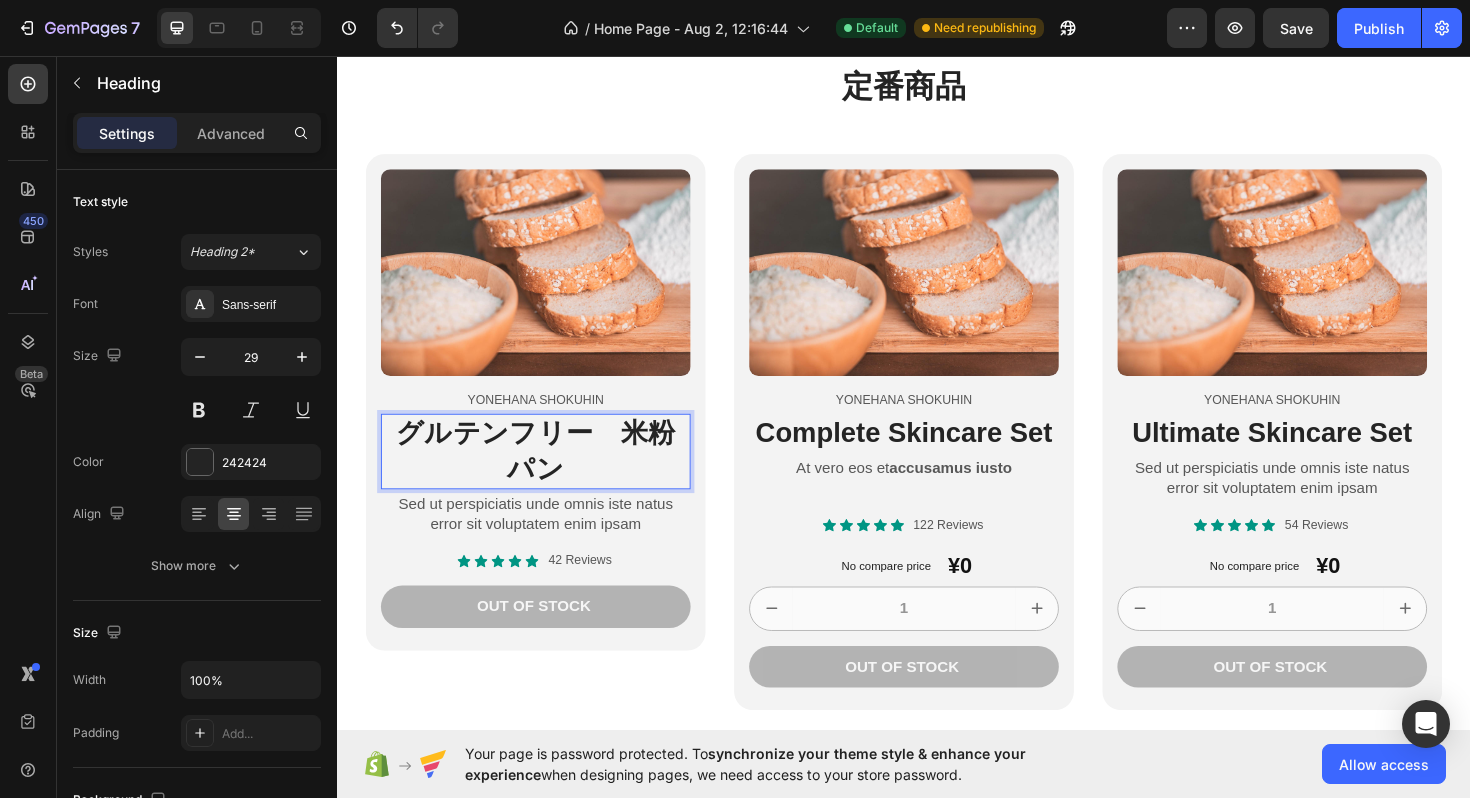click on "グルテンフリー　米粉パン" at bounding box center [547, 474] 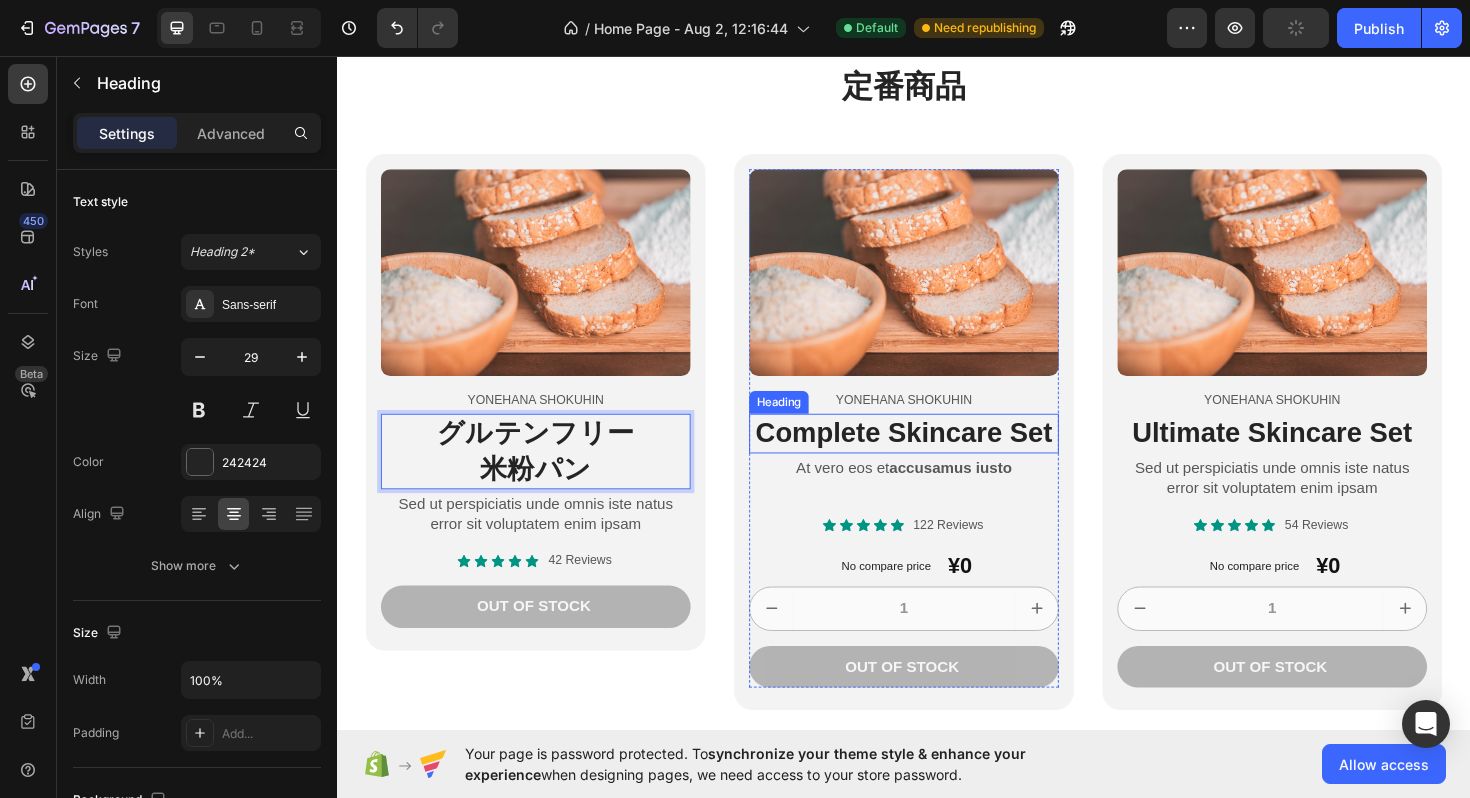 click on "Complete Skincare Set" at bounding box center (937, 456) 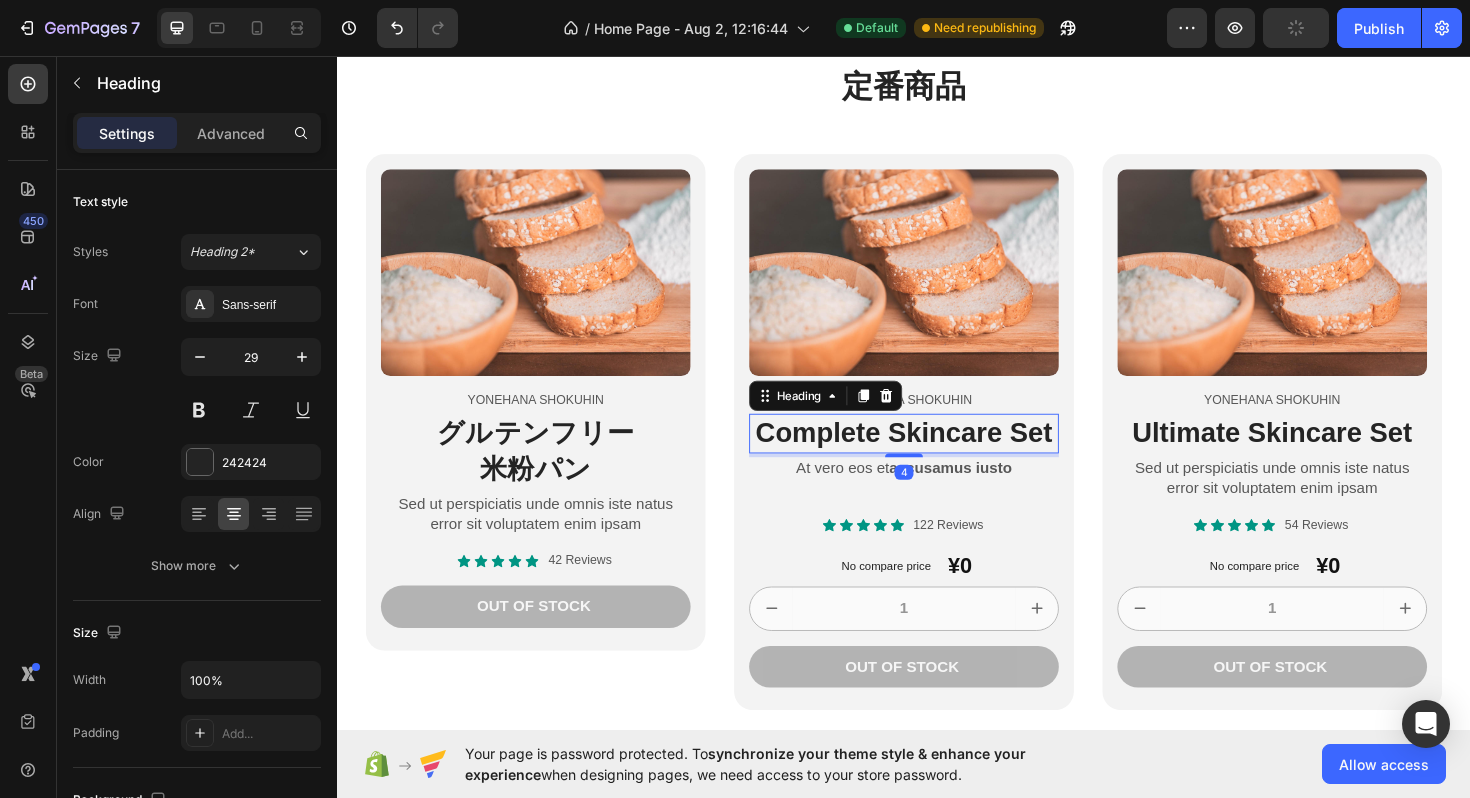 click on "Complete Skincare Set" at bounding box center [937, 456] 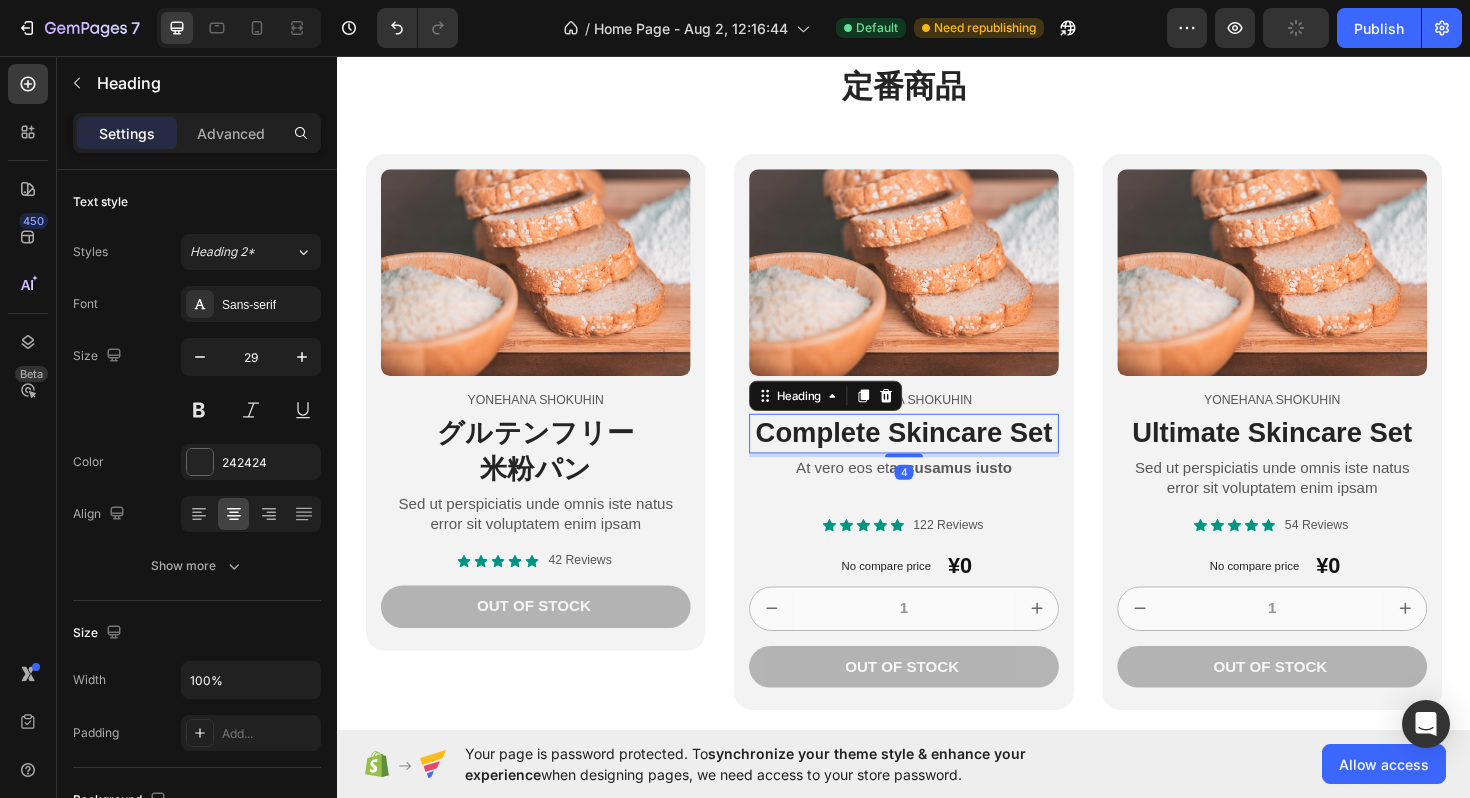 click on "Complete Skincare Set" at bounding box center (937, 456) 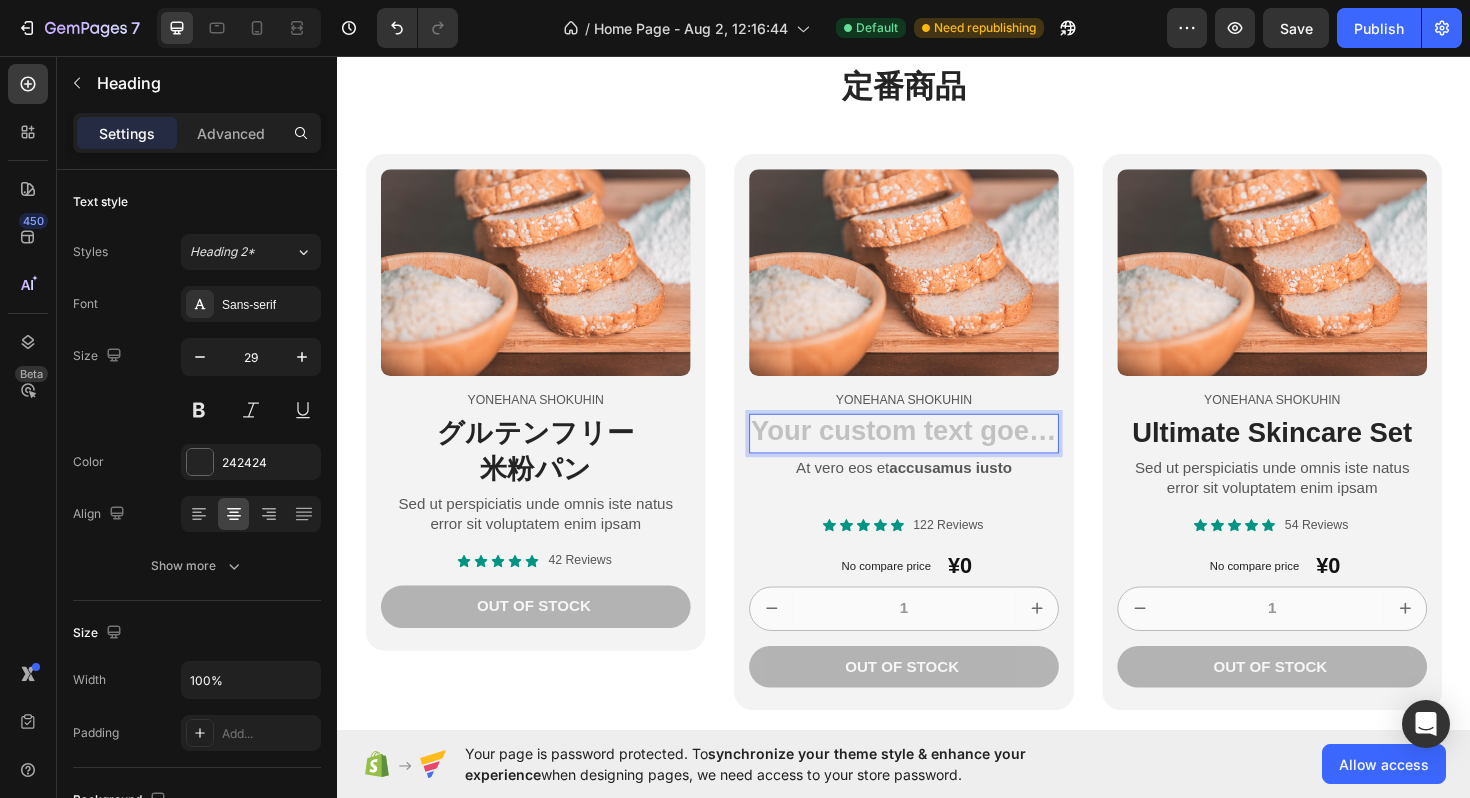 type 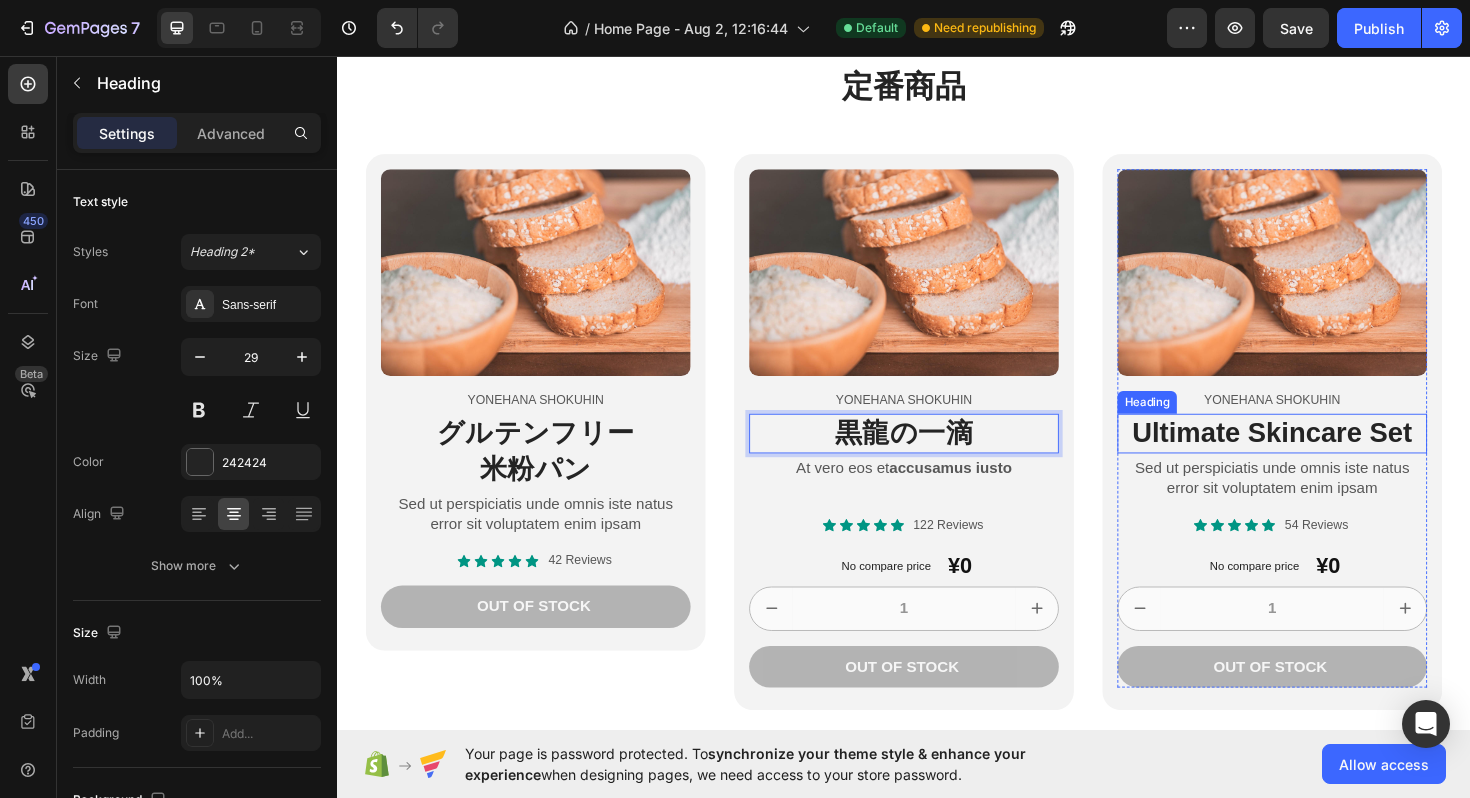 click on "Ultimate Skincare Set" at bounding box center (1327, 456) 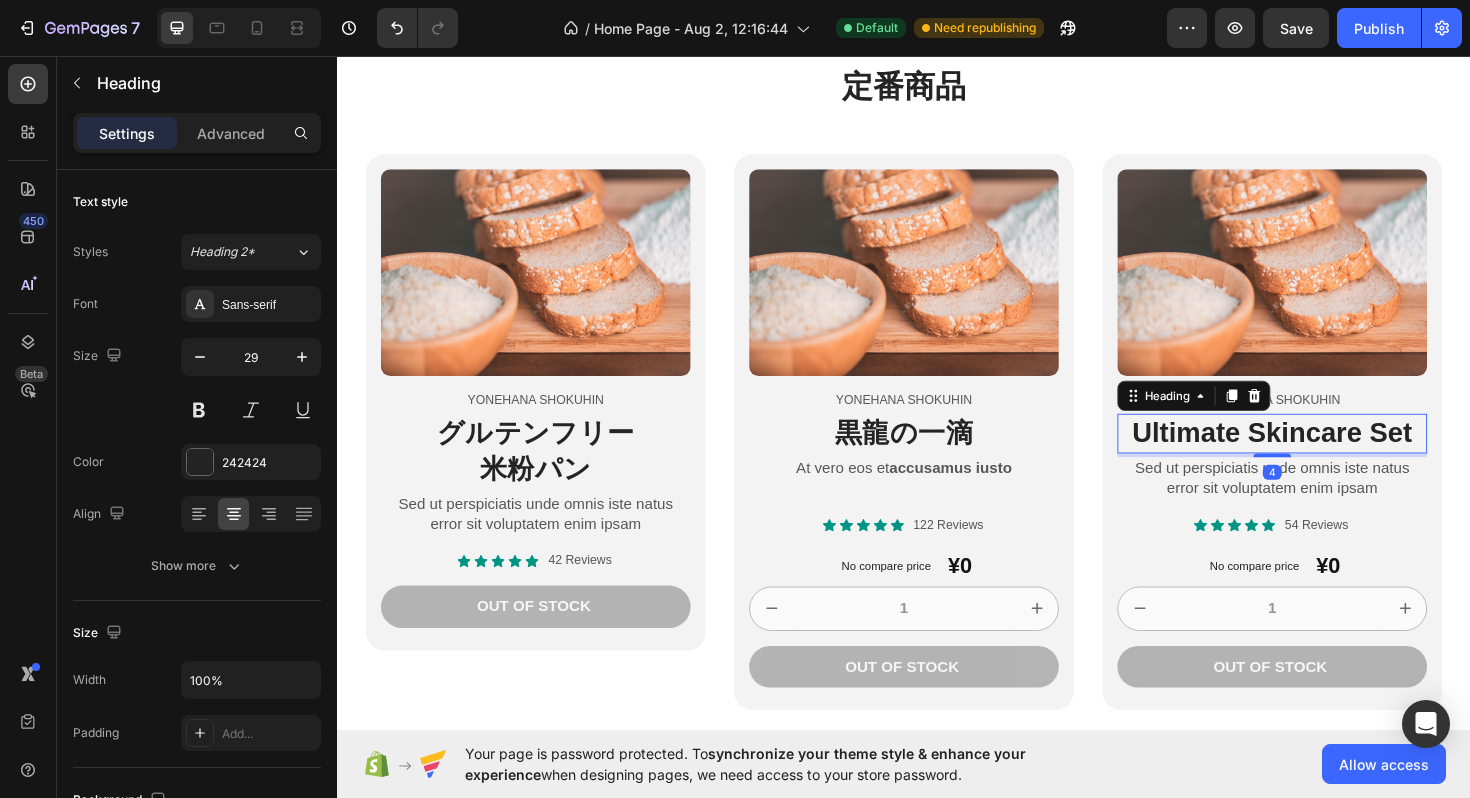 click on "Ultimate Skincare Set" at bounding box center [1327, 456] 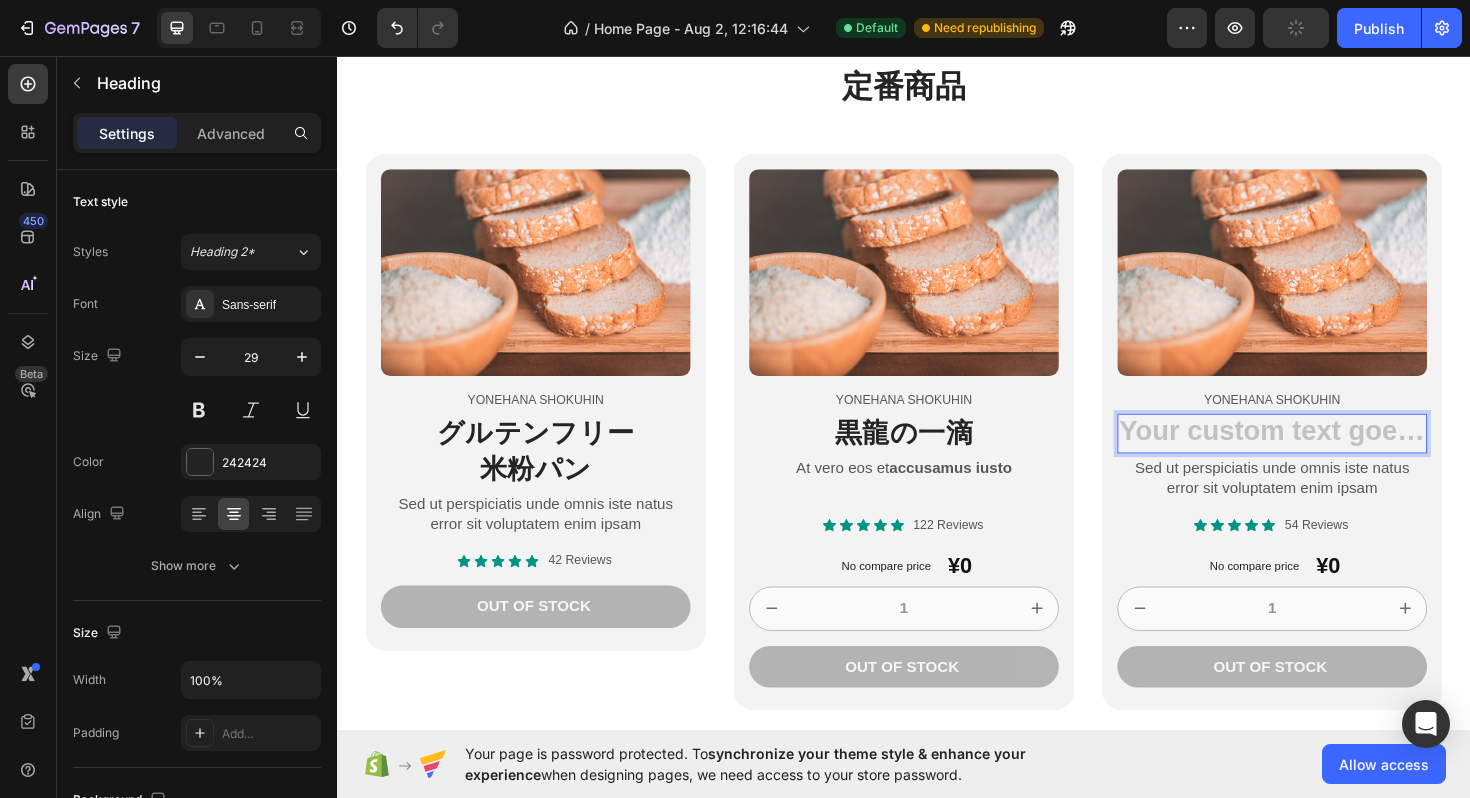 type 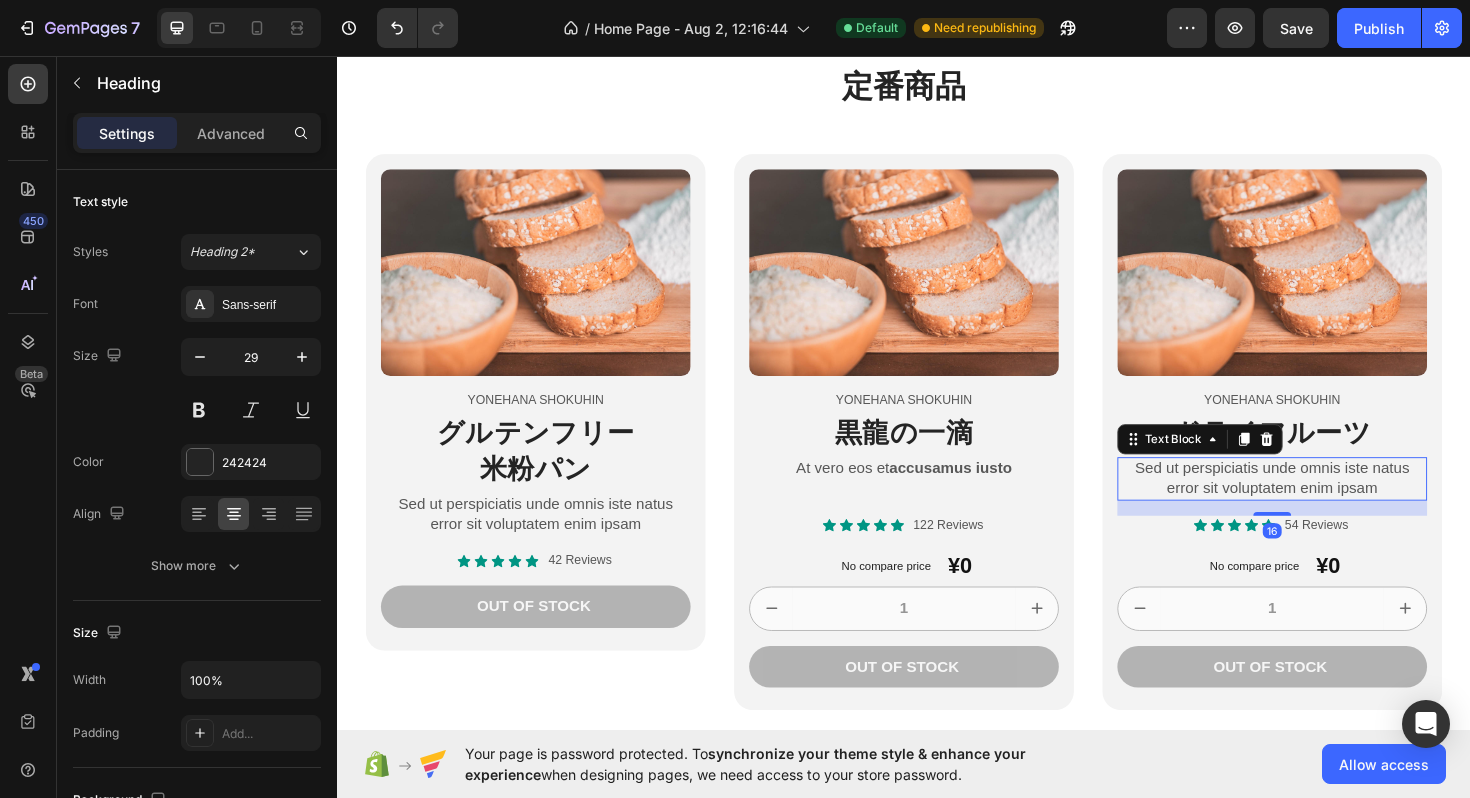 click on "Sed ut perspiciatis unde omnis iste natus error sit voluptatem enim ipsam" at bounding box center (1327, 504) 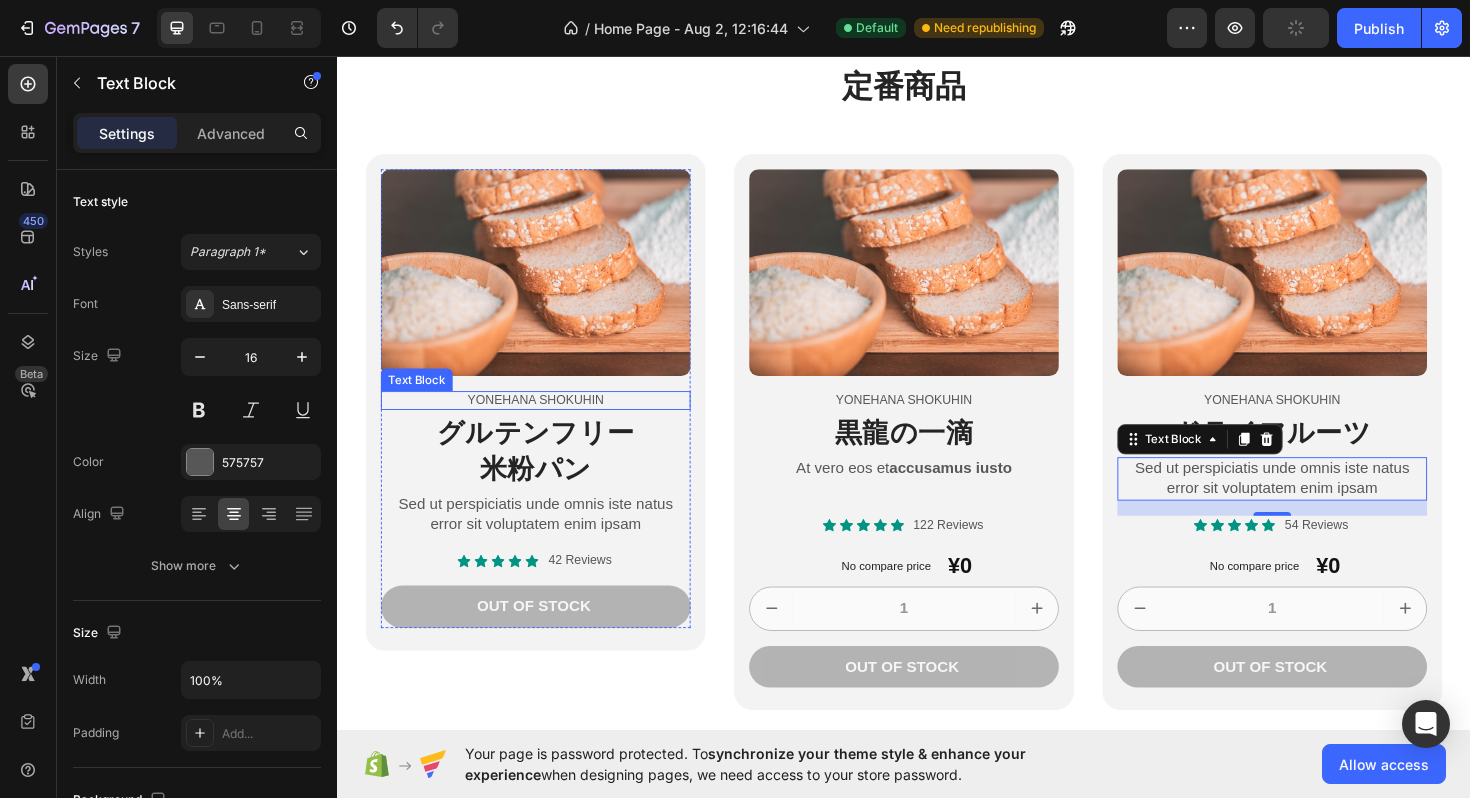 click on "YONEHANA SHOKUHIN" at bounding box center [547, 421] 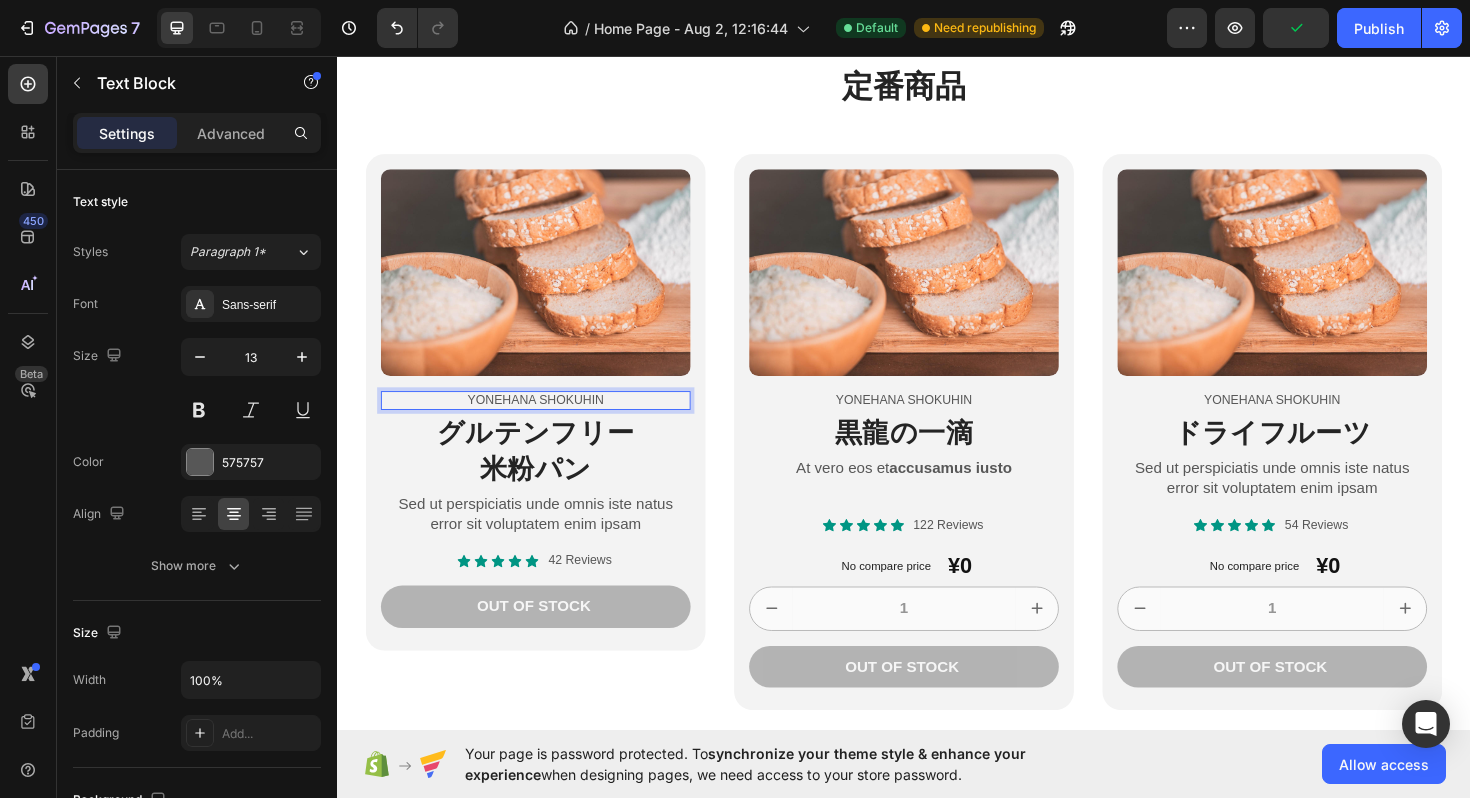 click on "YONEHANA SHOKUHIN" at bounding box center (547, 421) 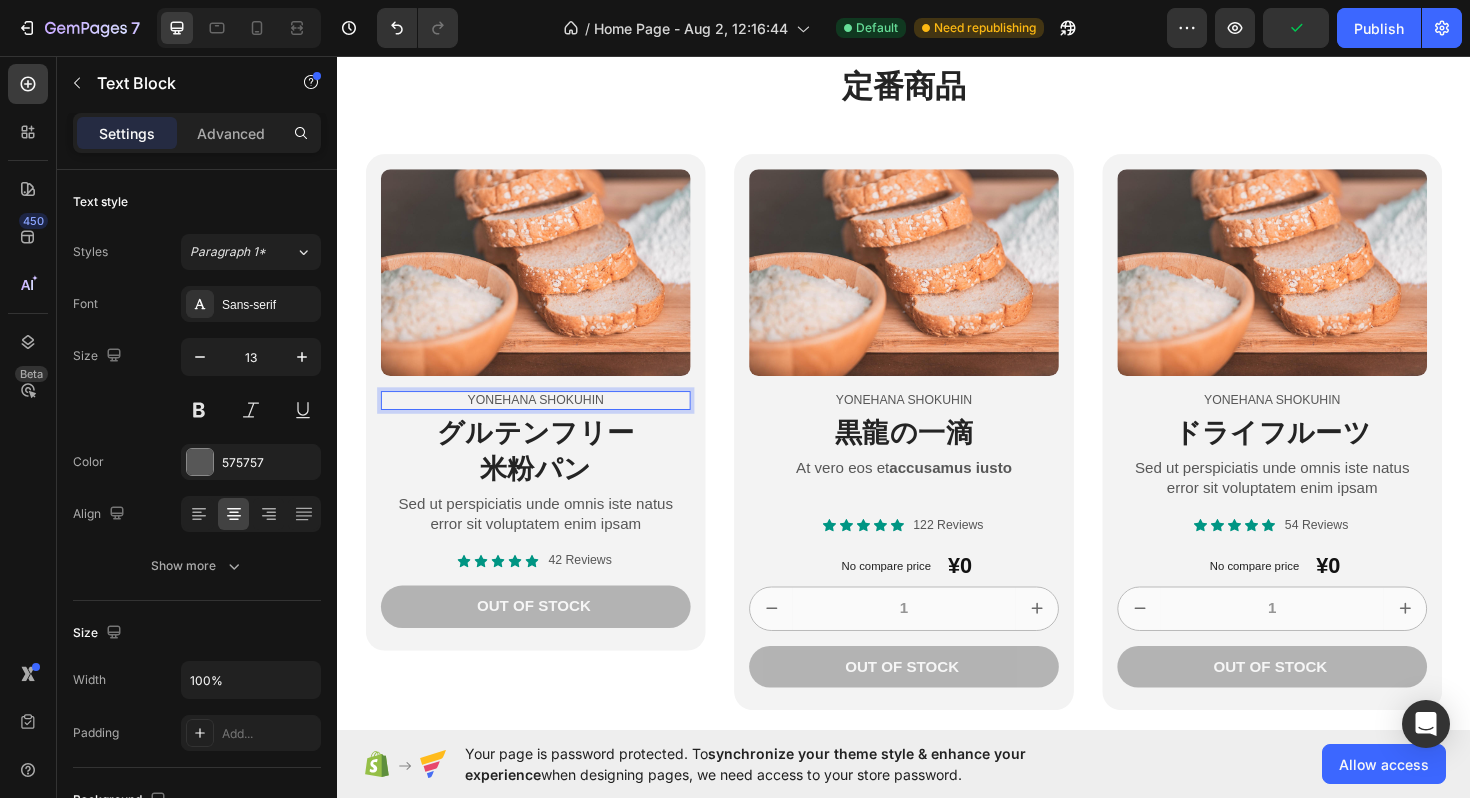 click on "YONEHANA SHOKUHIN" at bounding box center [547, 421] 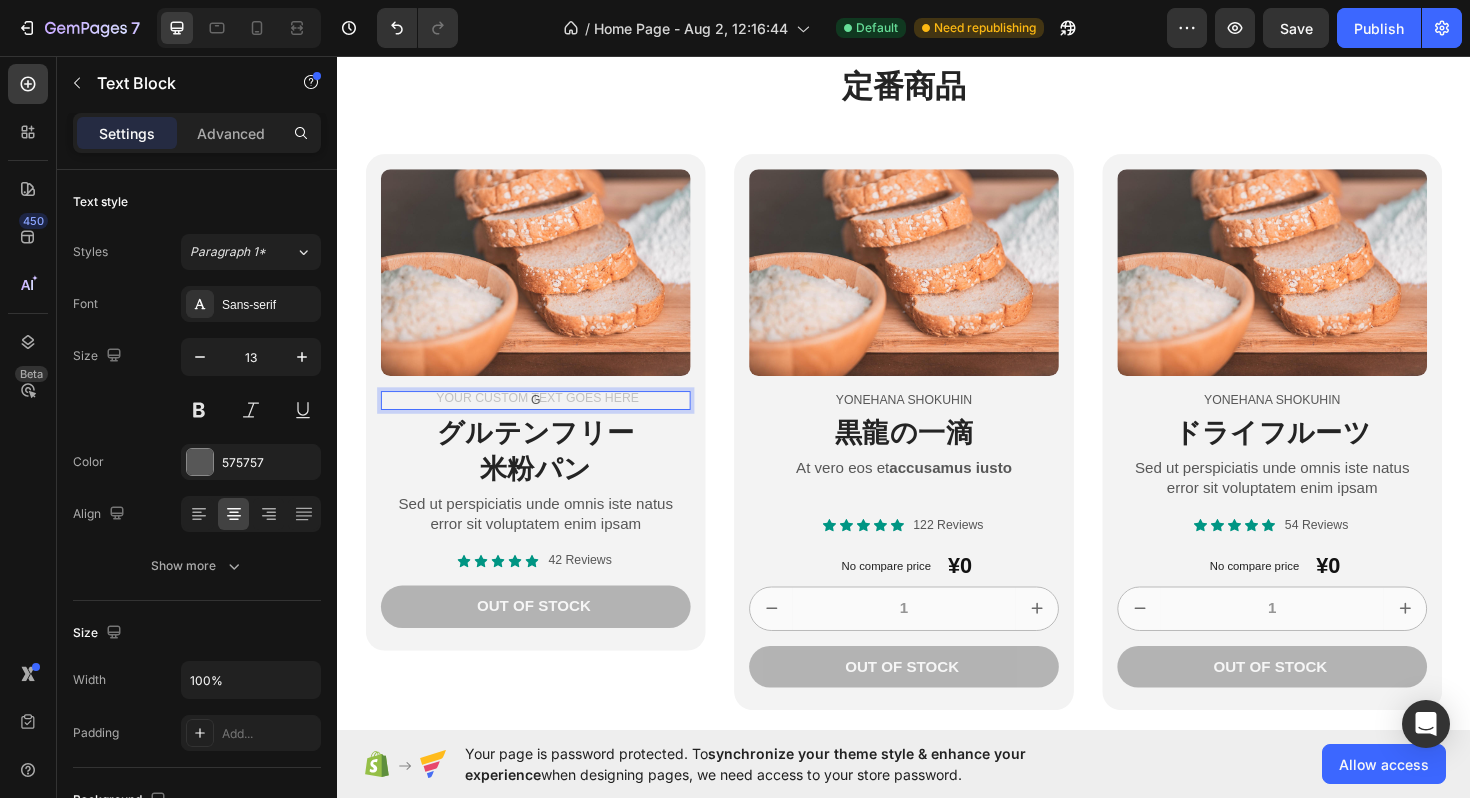 type 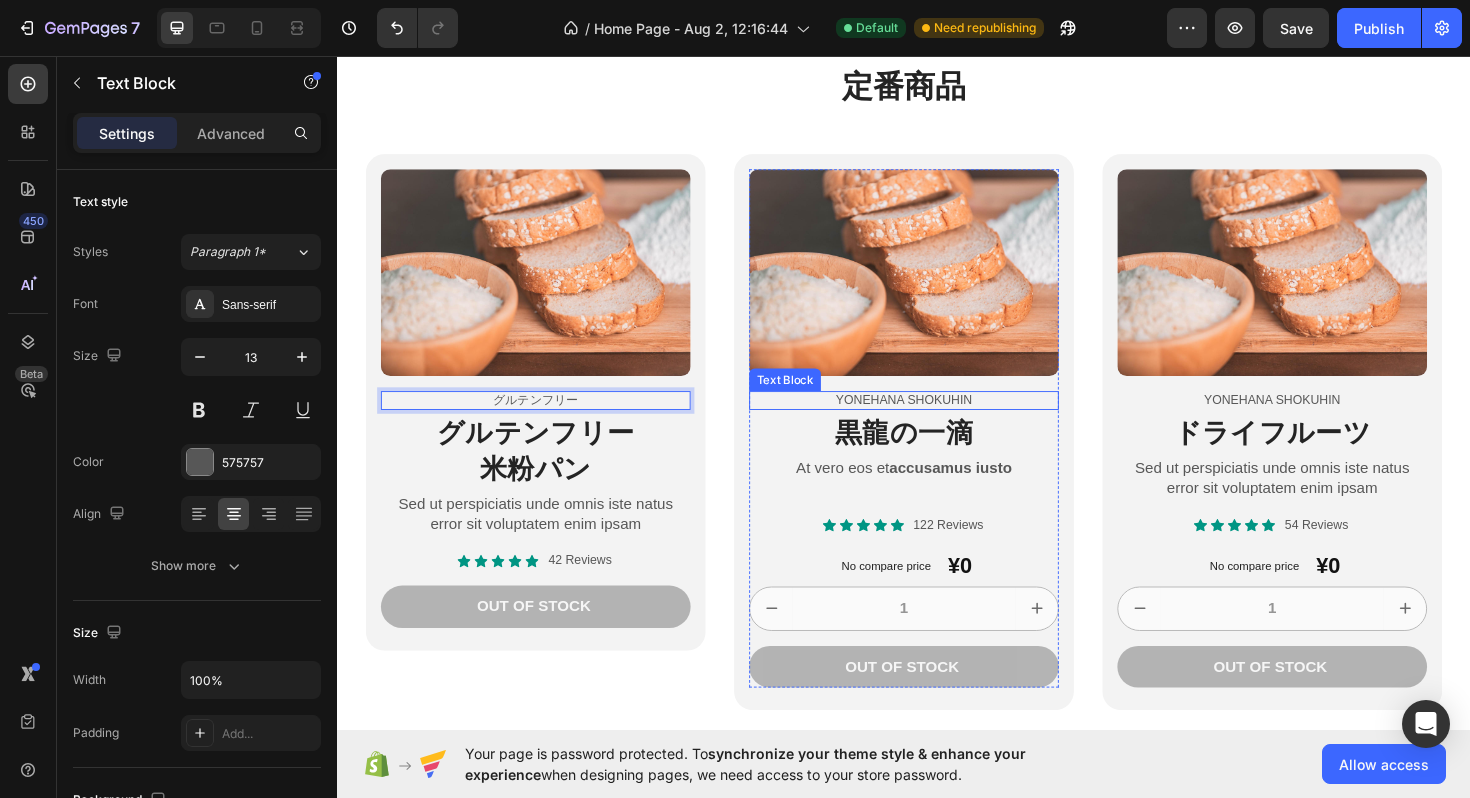 click on "YONEHANA SHOKUHIN" at bounding box center [937, 421] 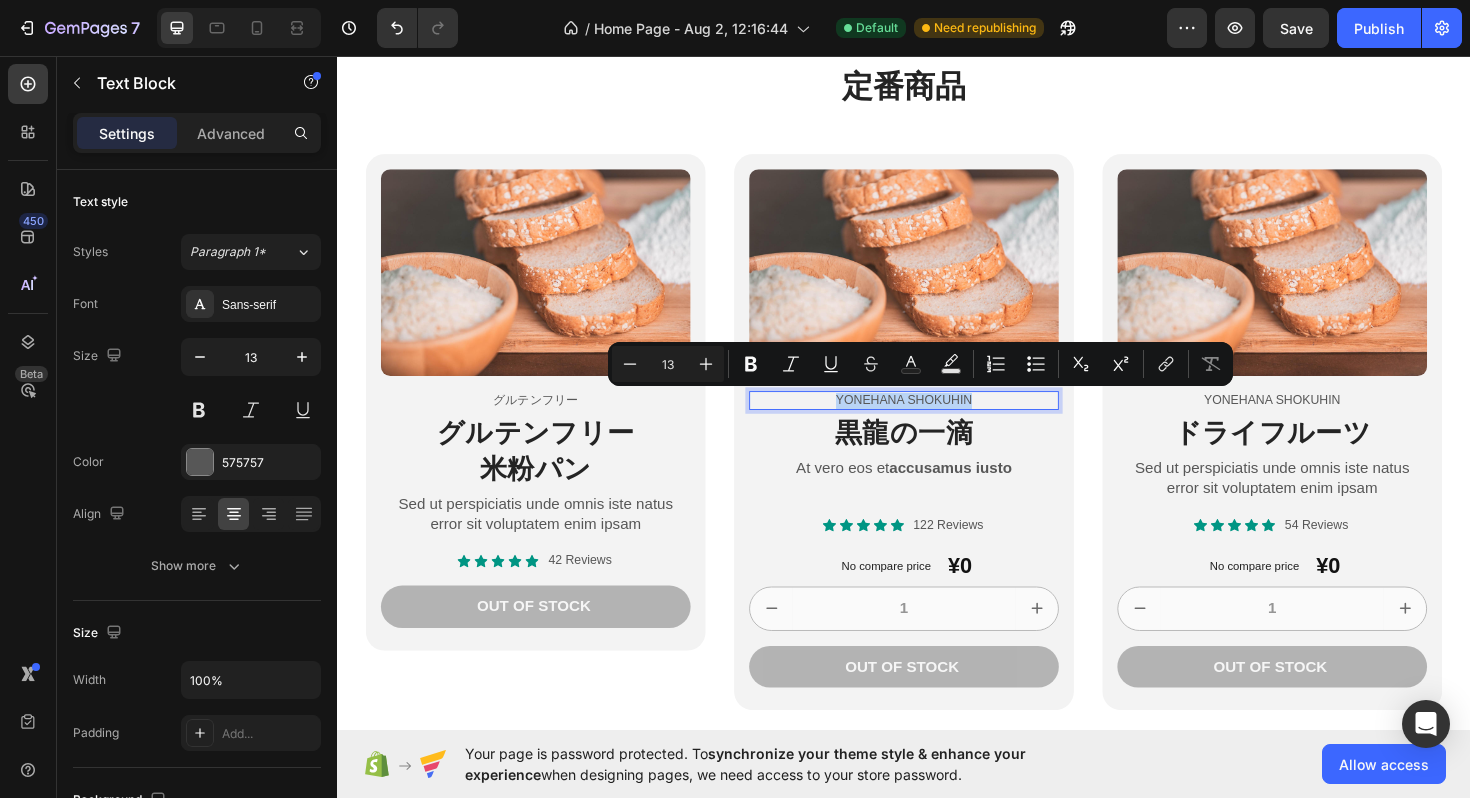 type 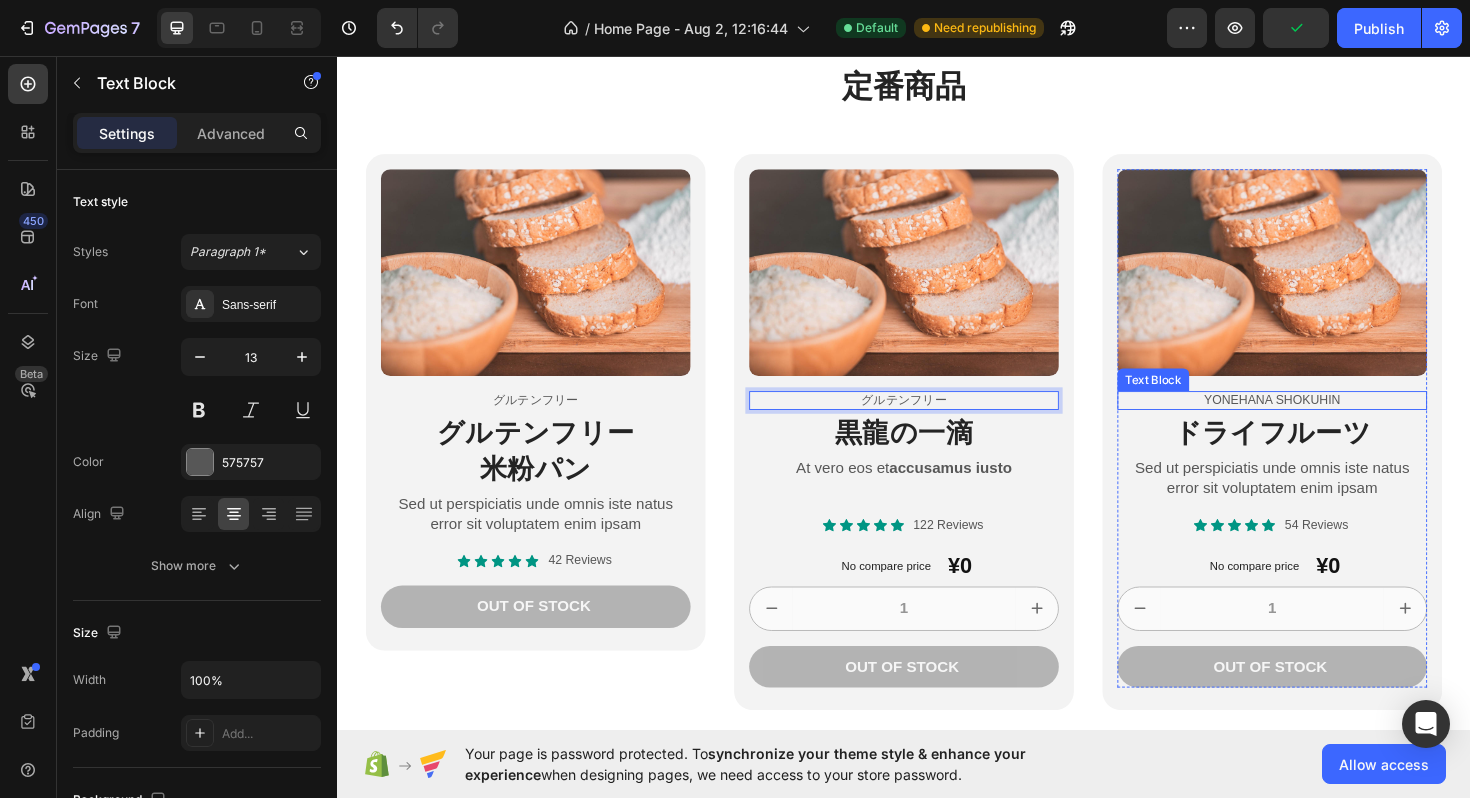 click on "YONEHANA SHOKUHIN" at bounding box center [1327, 421] 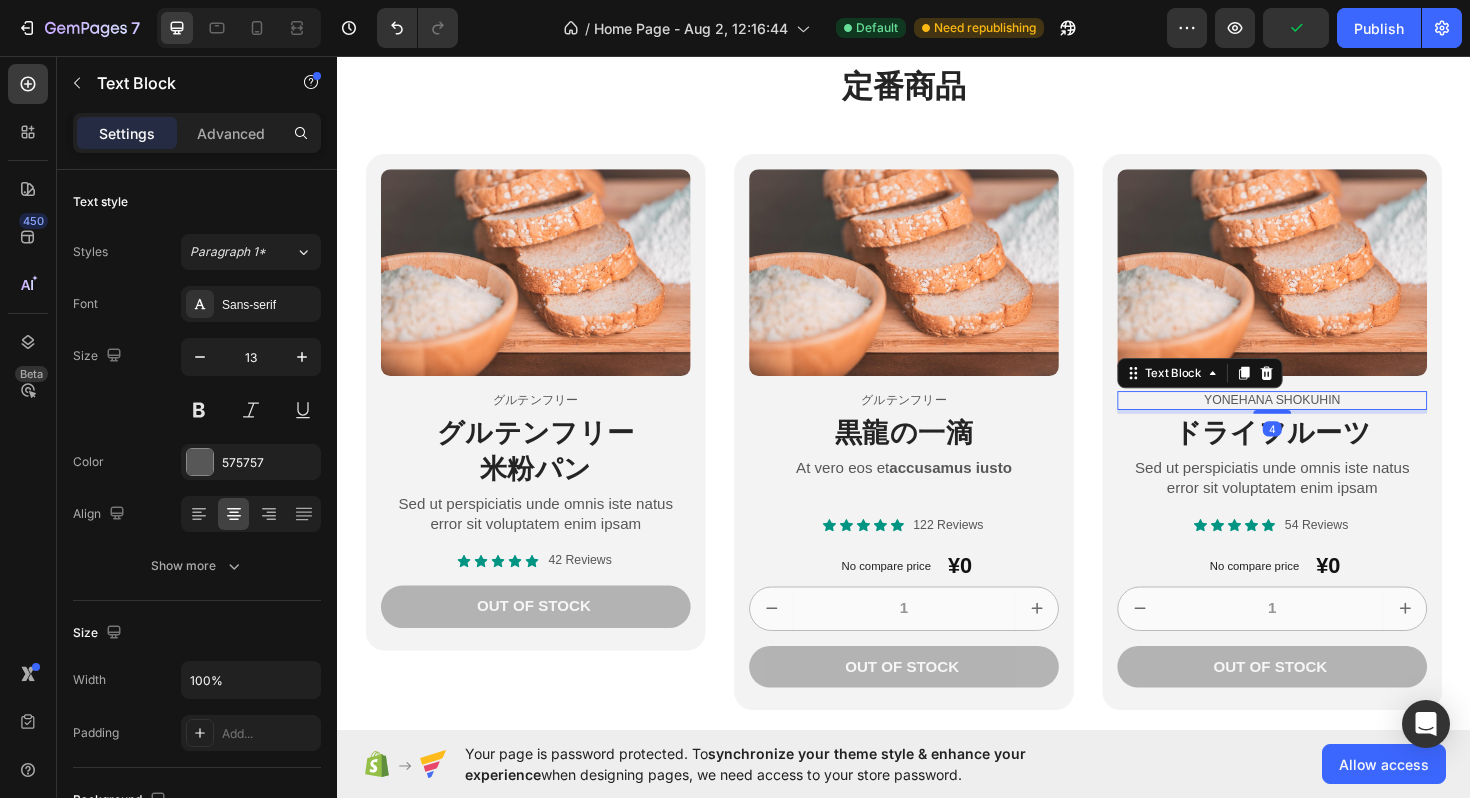 click on "YONEHANA SHOKUHIN" at bounding box center (1327, 421) 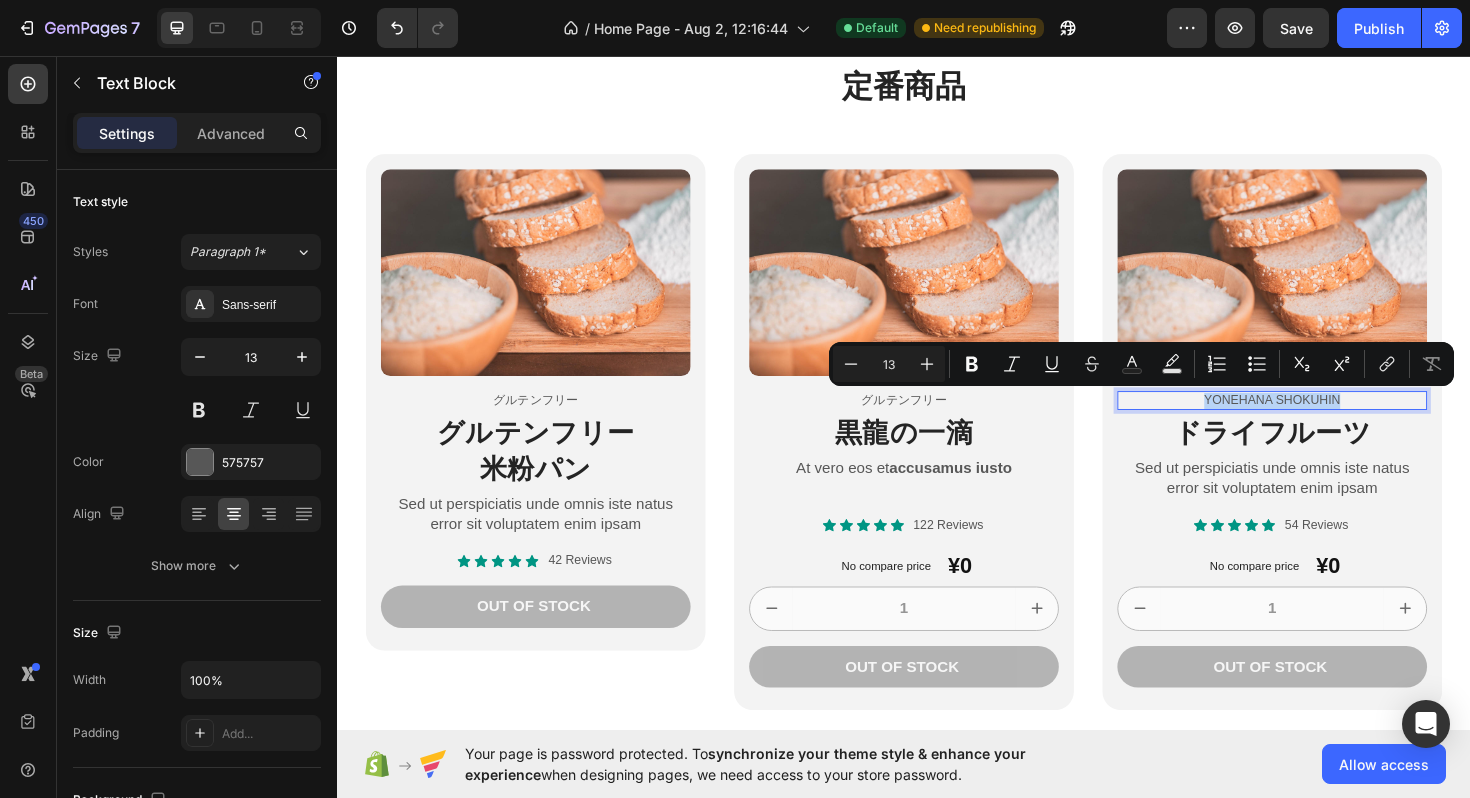 type 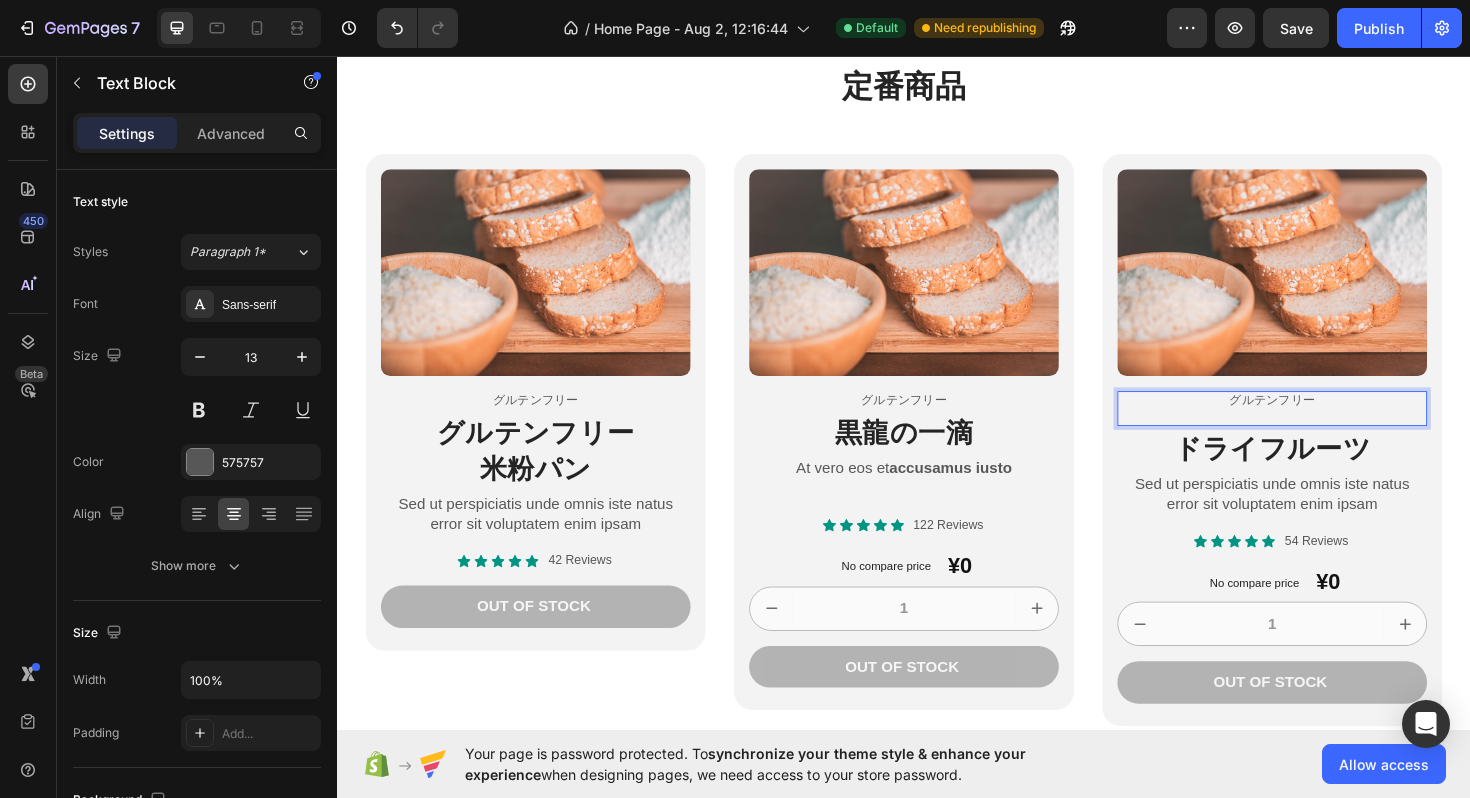 click at bounding box center [1327, 437] 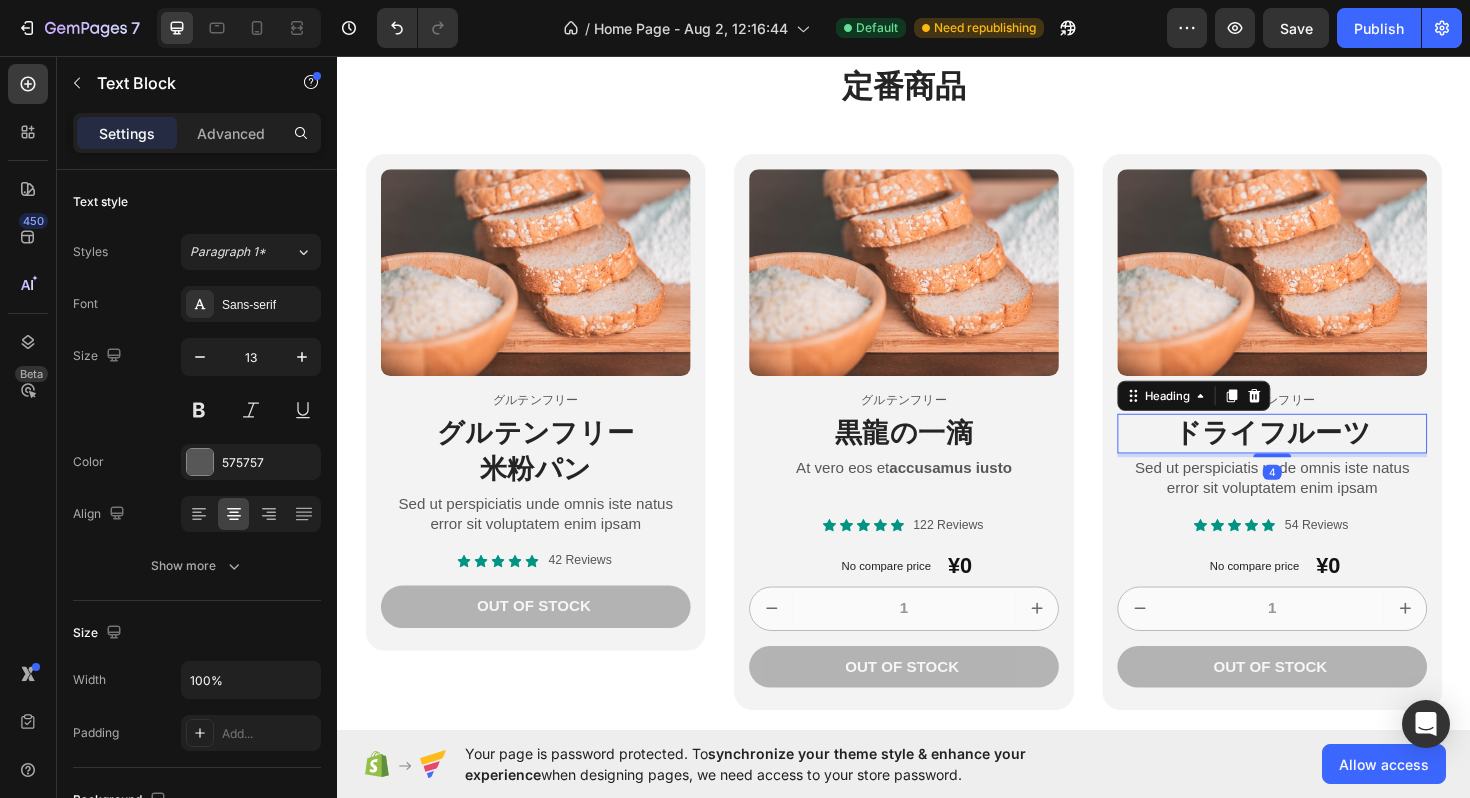 click on "ドライフルーツ" at bounding box center [1327, 456] 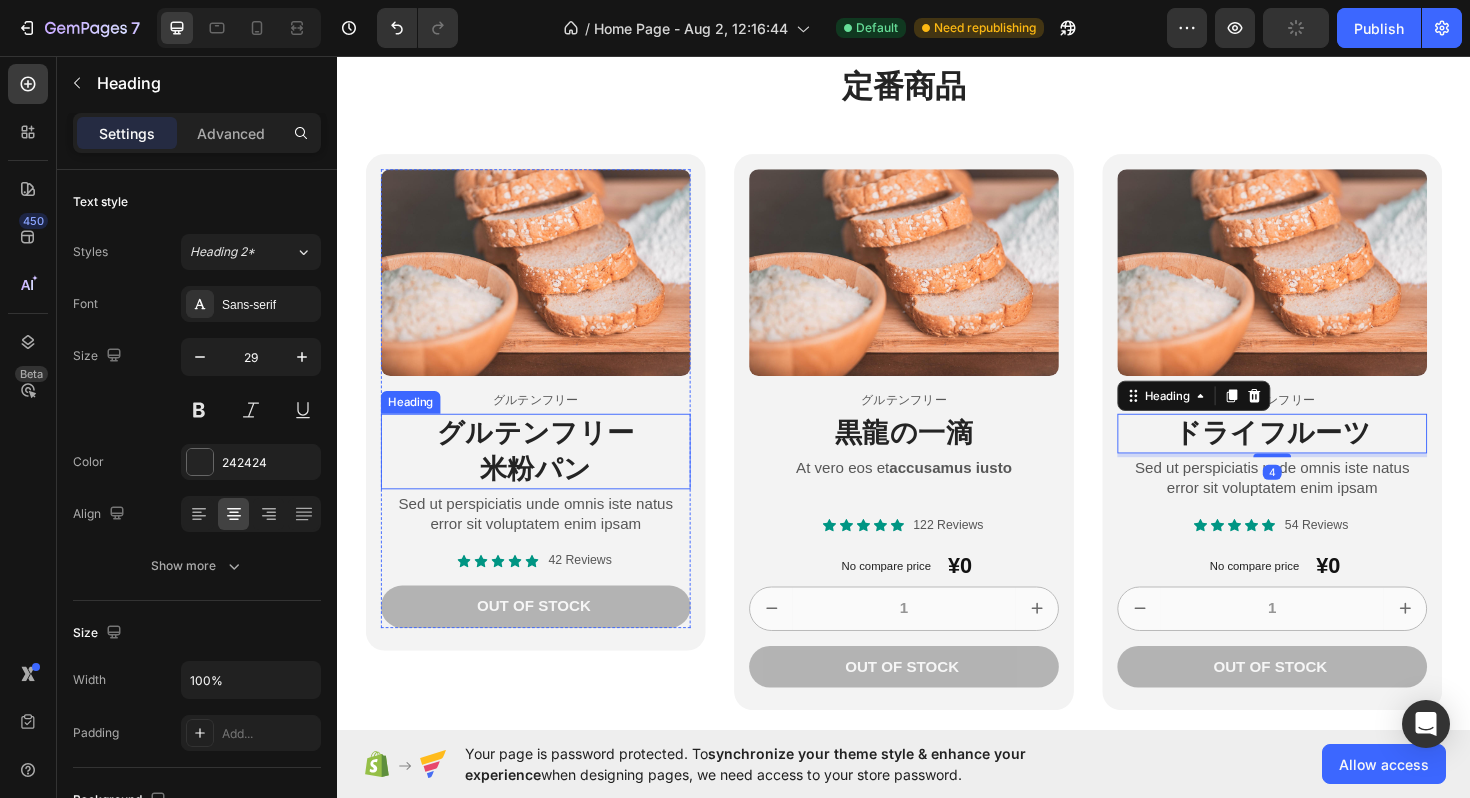 click on "グルテンフリー 米粉パン" at bounding box center (547, 474) 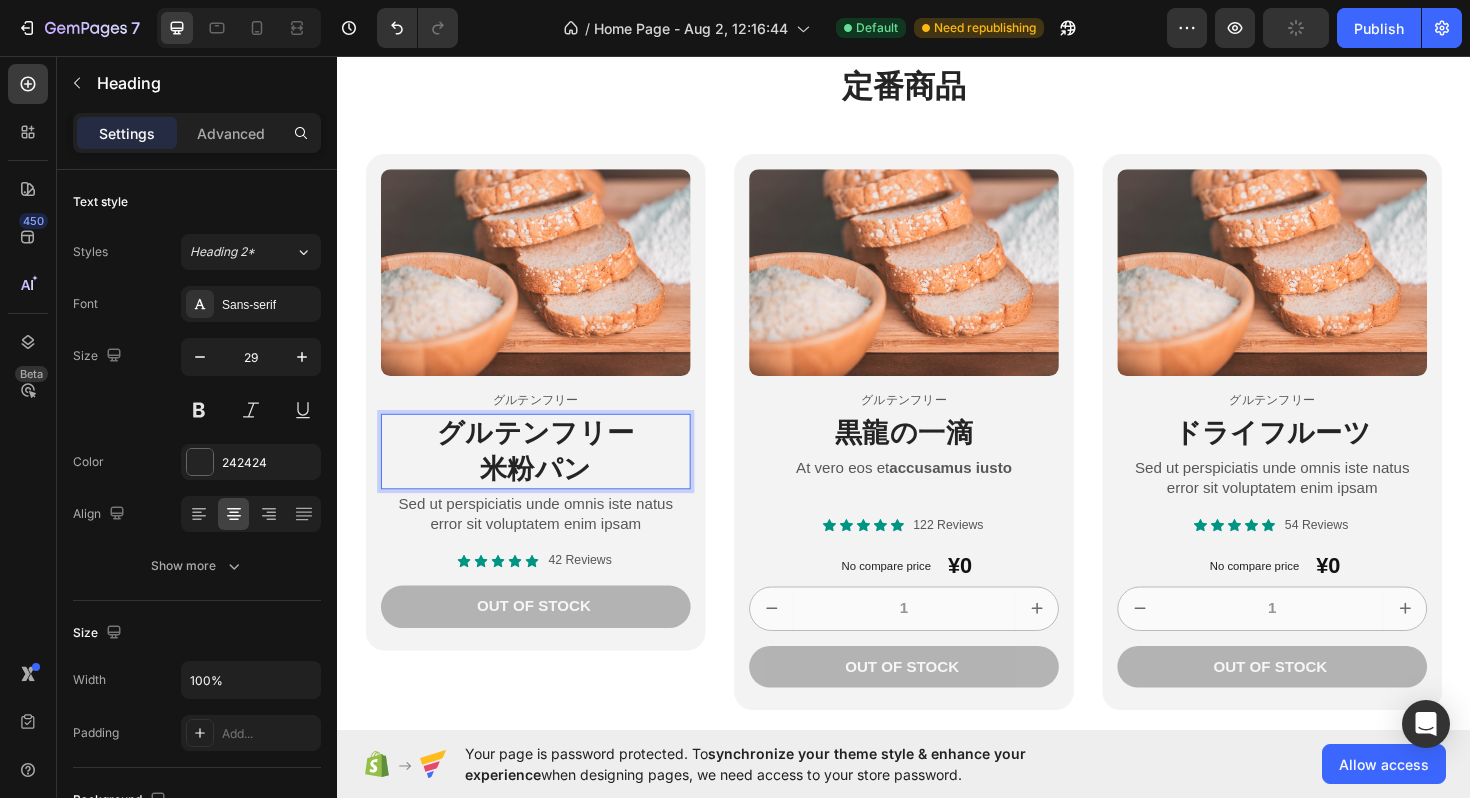 click on "グルテンフリー 米粉パン" at bounding box center [547, 474] 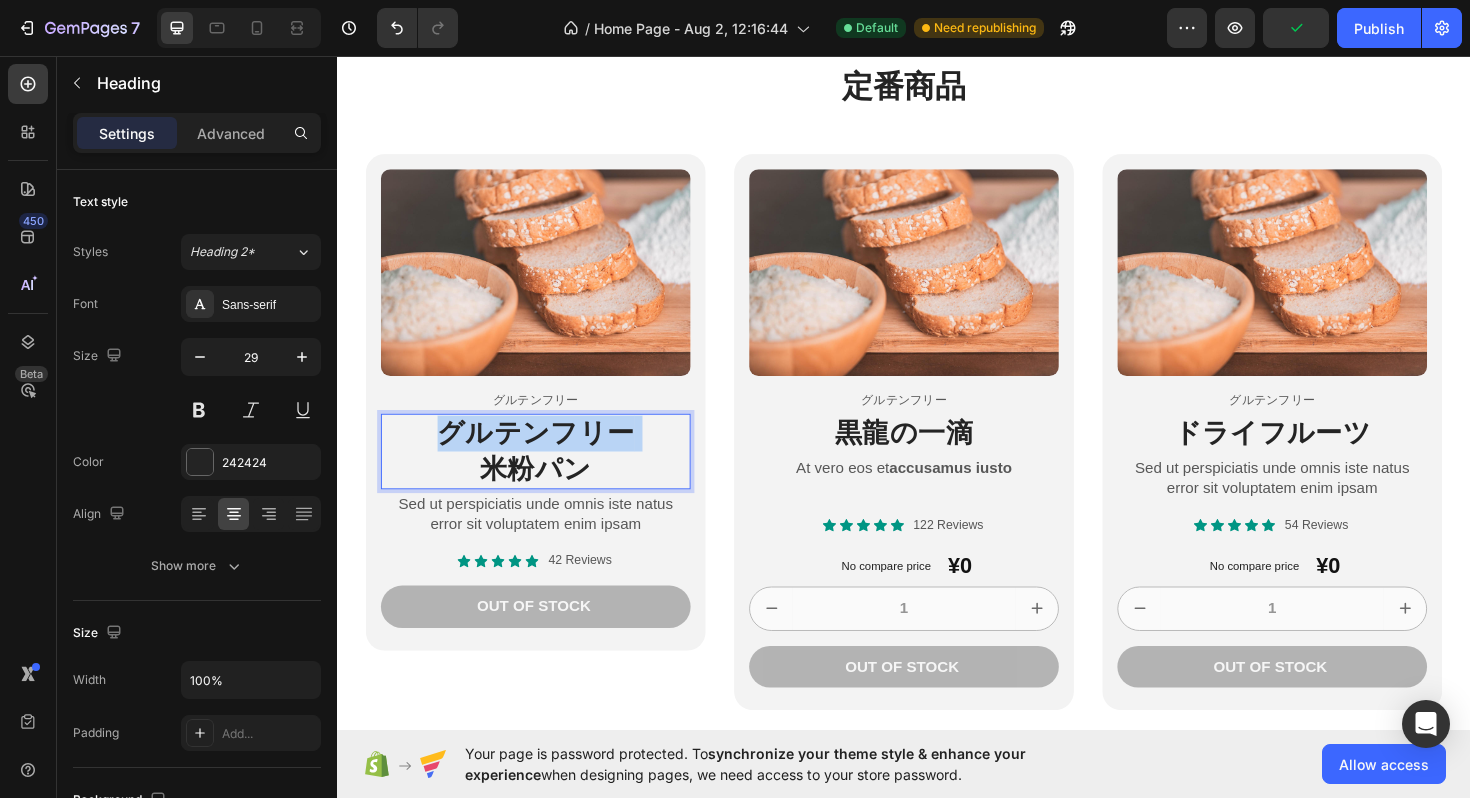 drag, startPoint x: 486, startPoint y: 496, endPoint x: 457, endPoint y: 455, distance: 50.219517 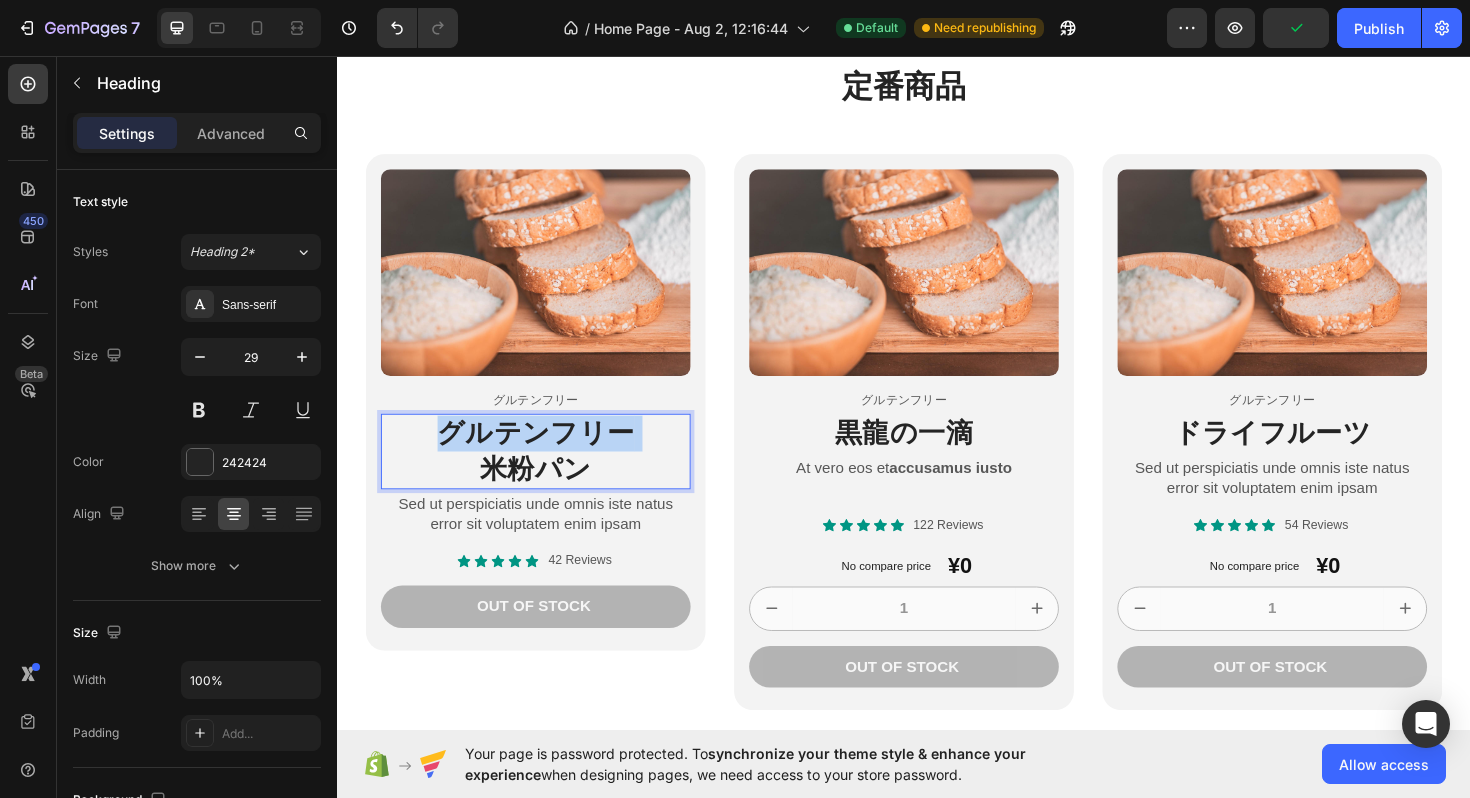 click on "グルテンフリー 米粉パン" at bounding box center [547, 474] 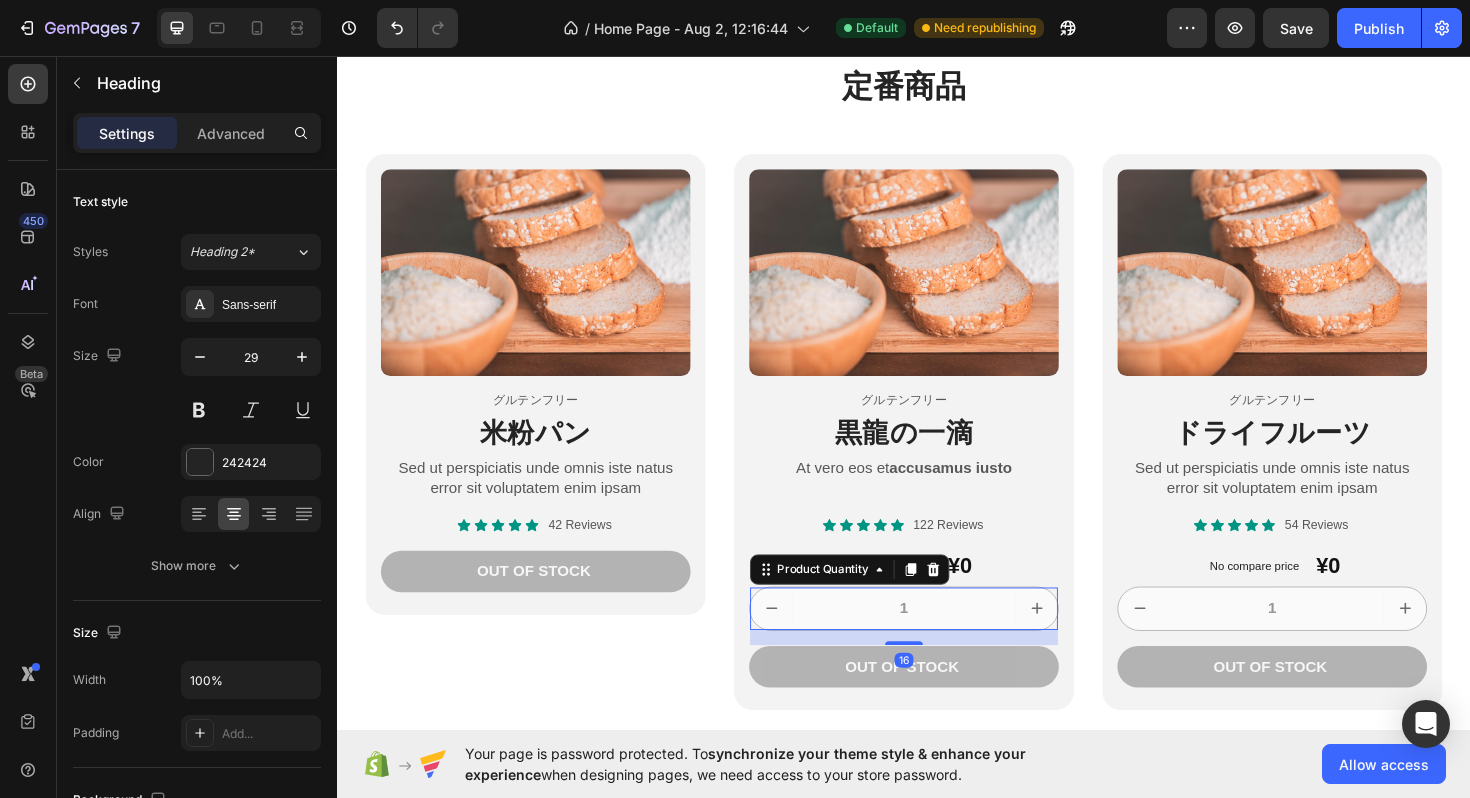 click on "1" at bounding box center (937, 641) 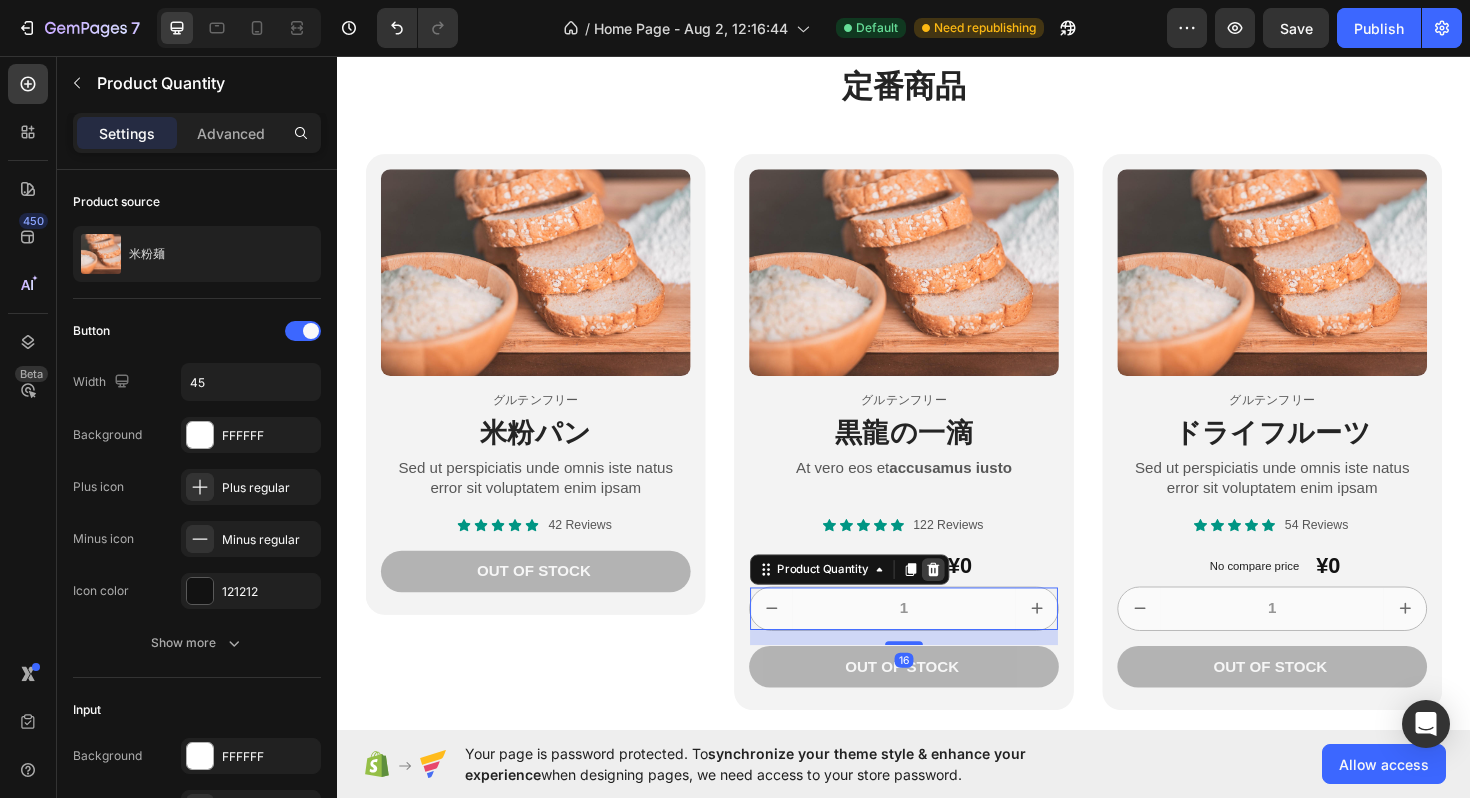 click 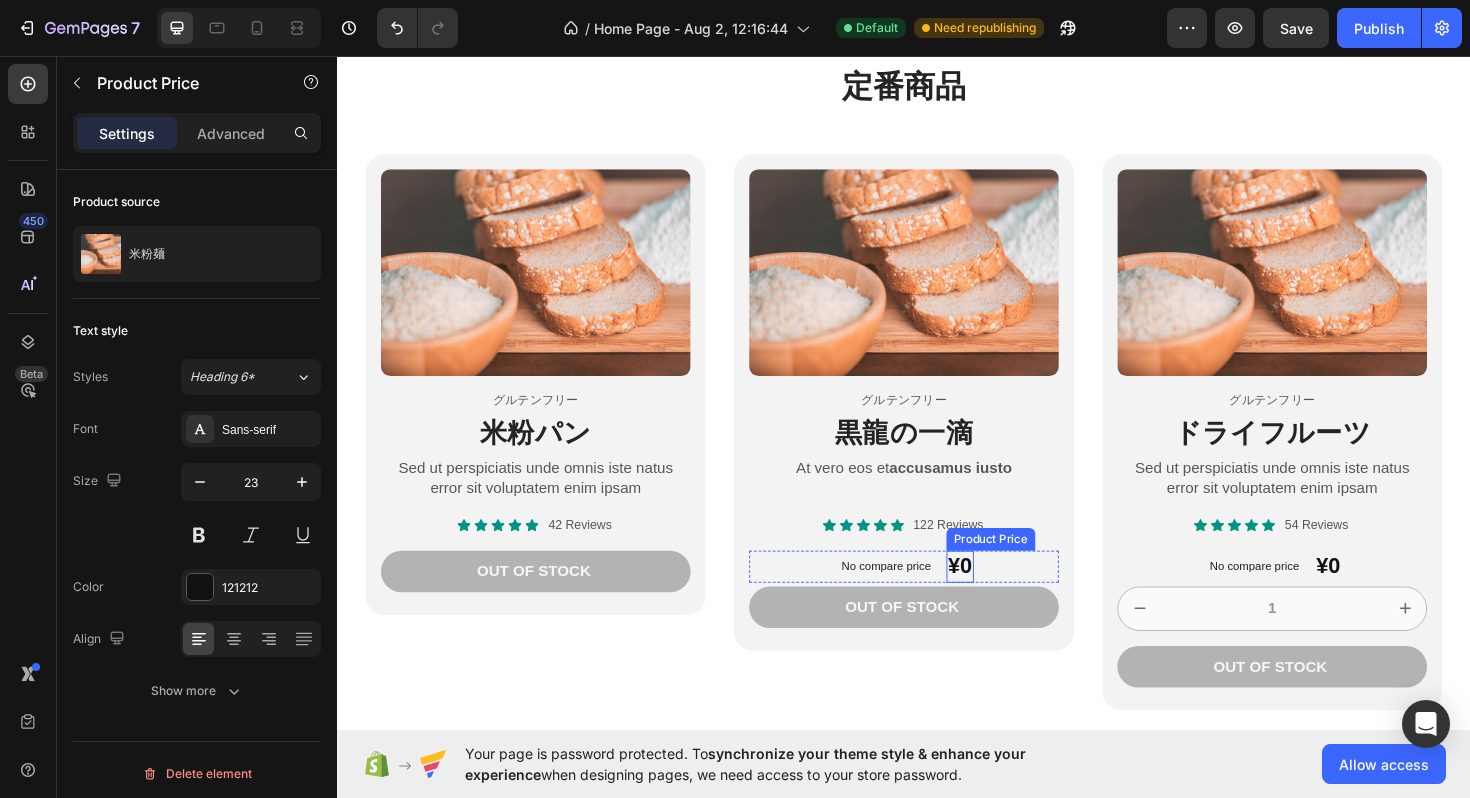 click on "¥0" at bounding box center [997, 597] 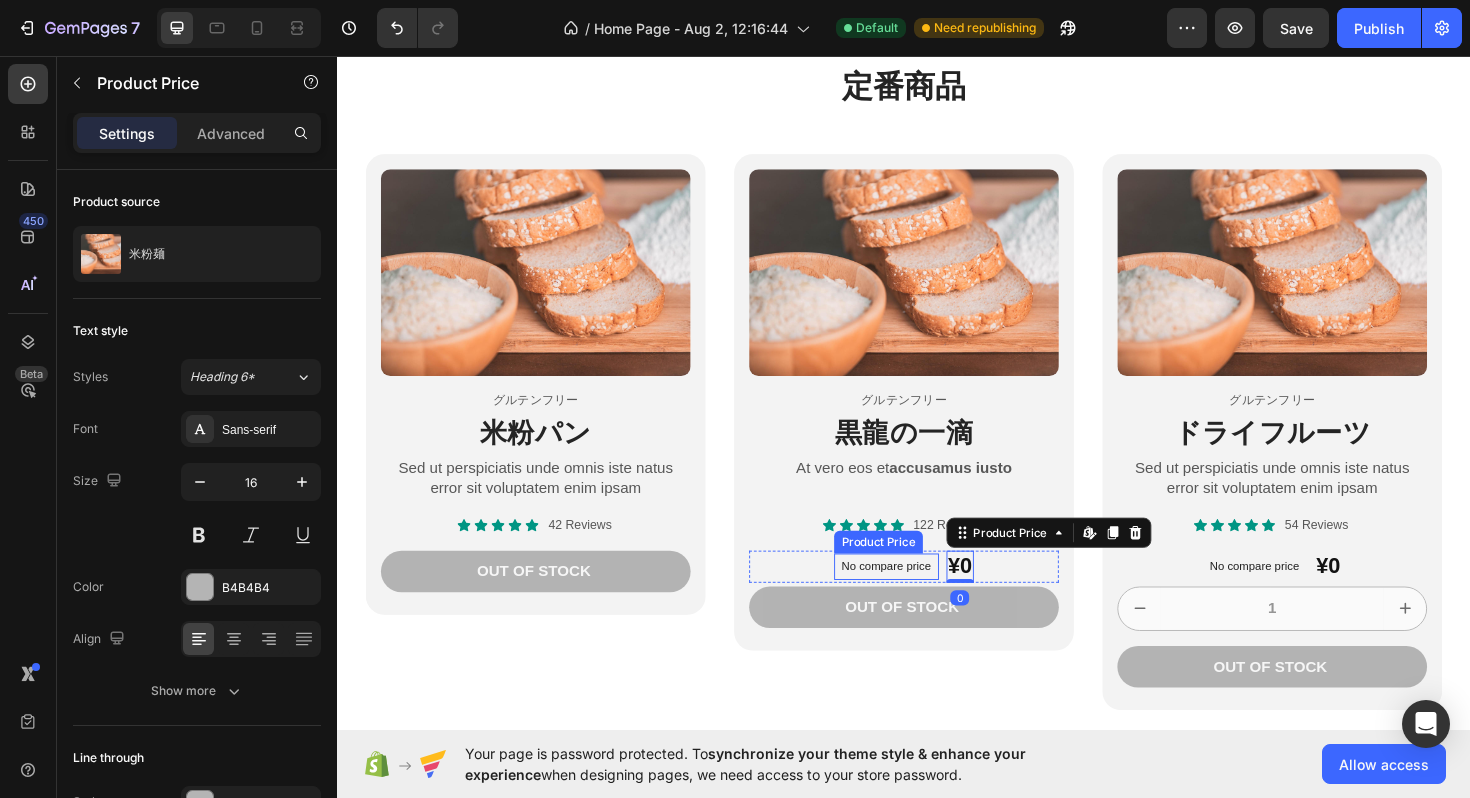 click on "No compare price" at bounding box center (918, 597) 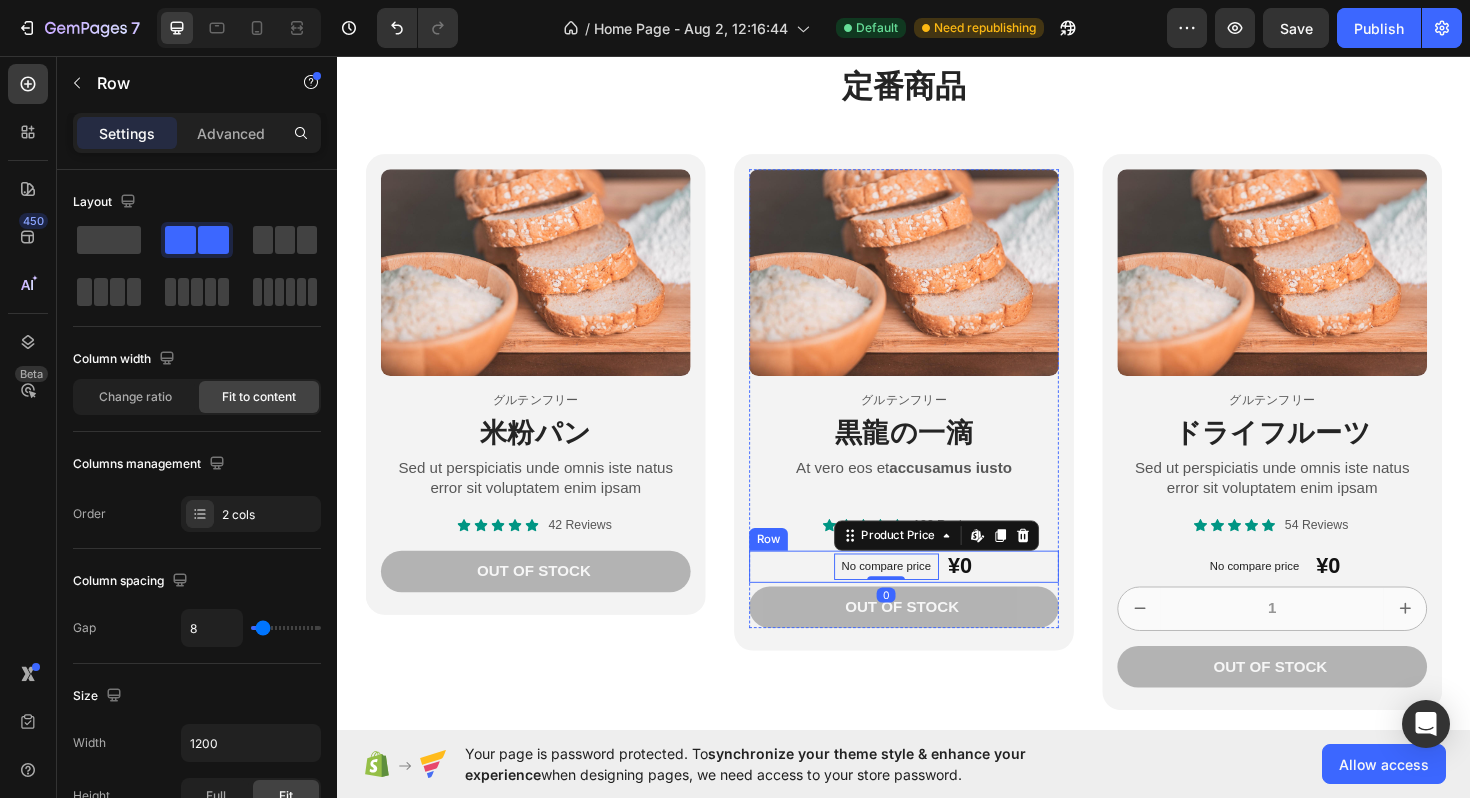 click on "No compare price Product Price   Edit content in Shopify 0 ¥0 Product Price Product Price Row" at bounding box center (937, 597) 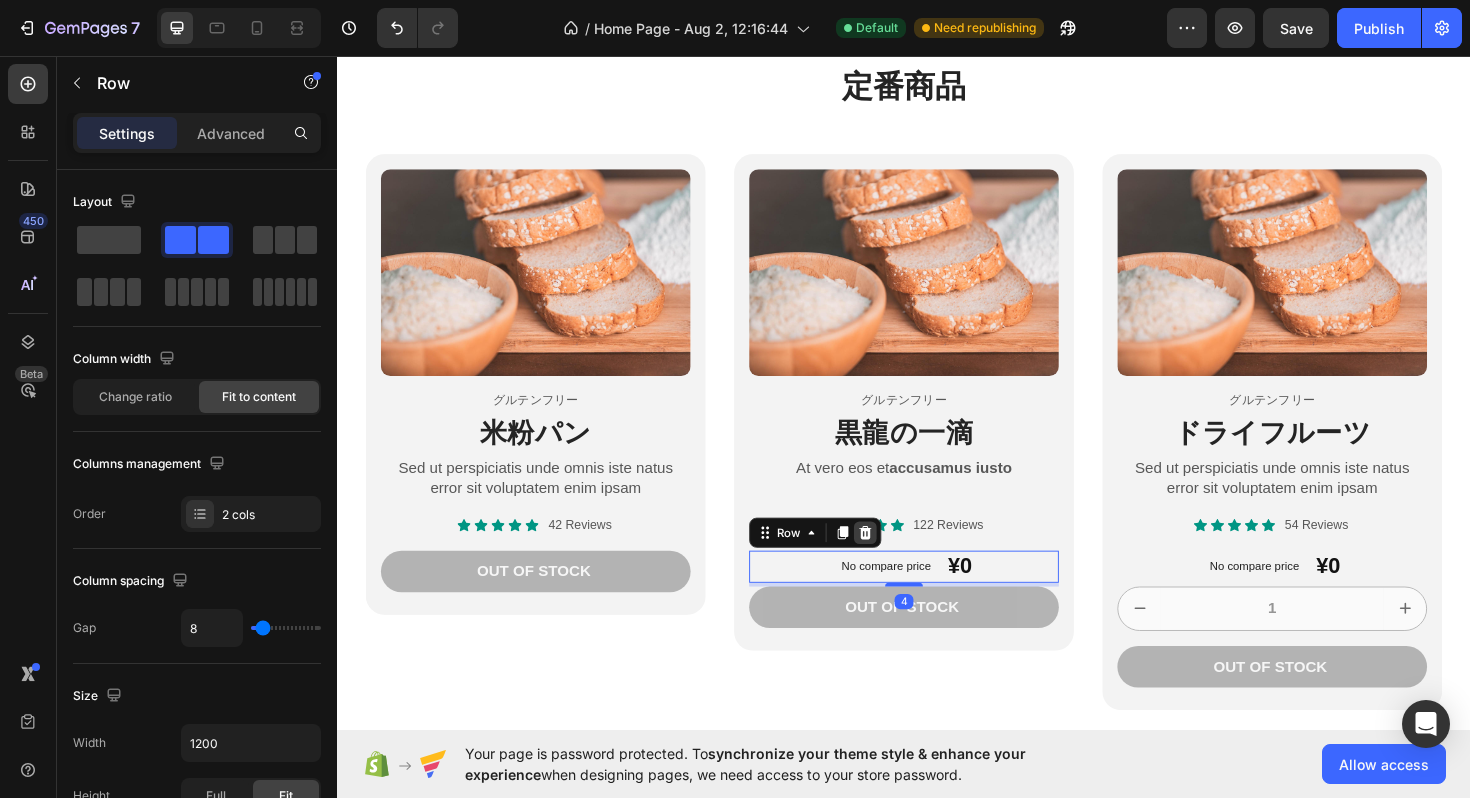 click 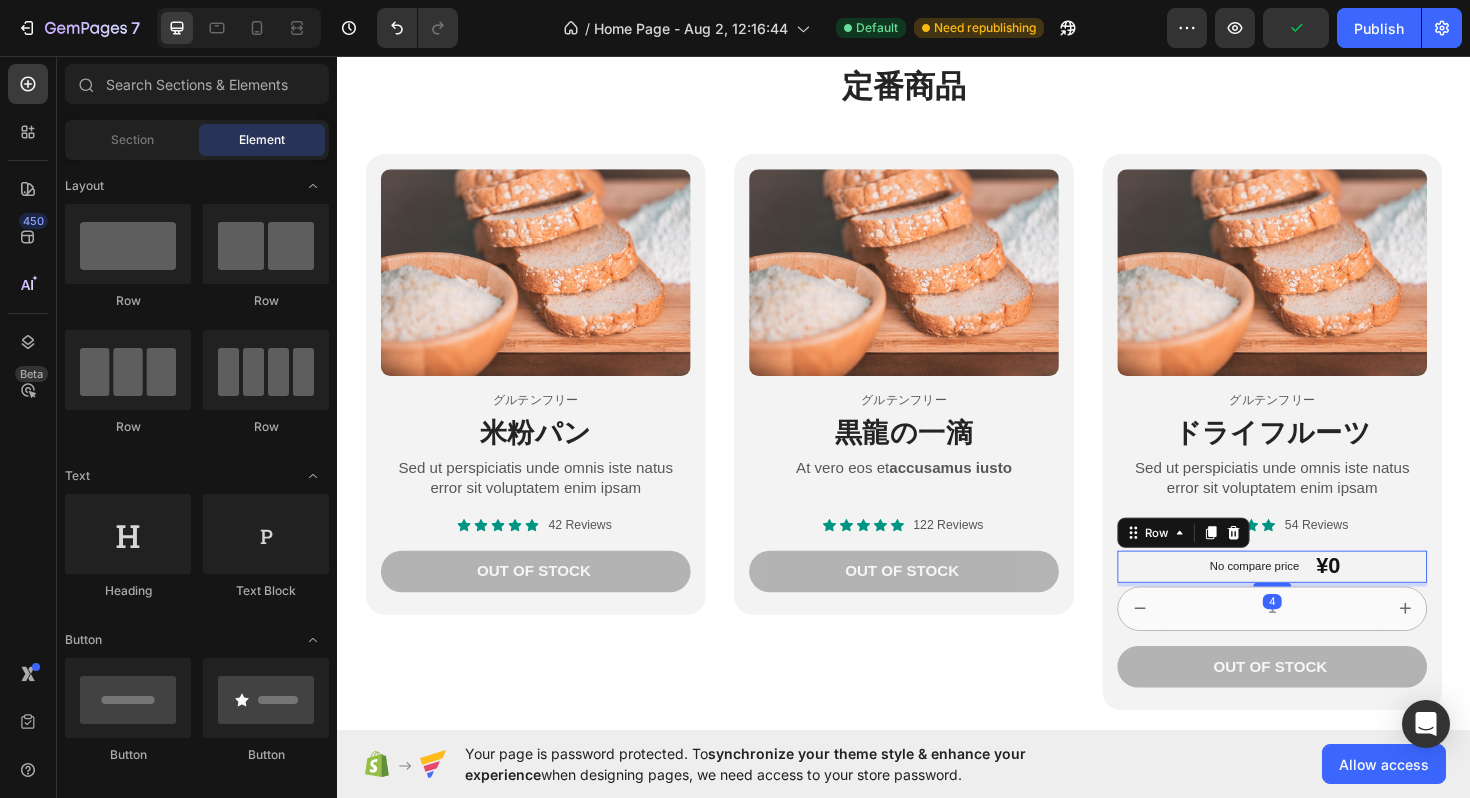 click on "No compare price Product Price" at bounding box center [1308, 597] 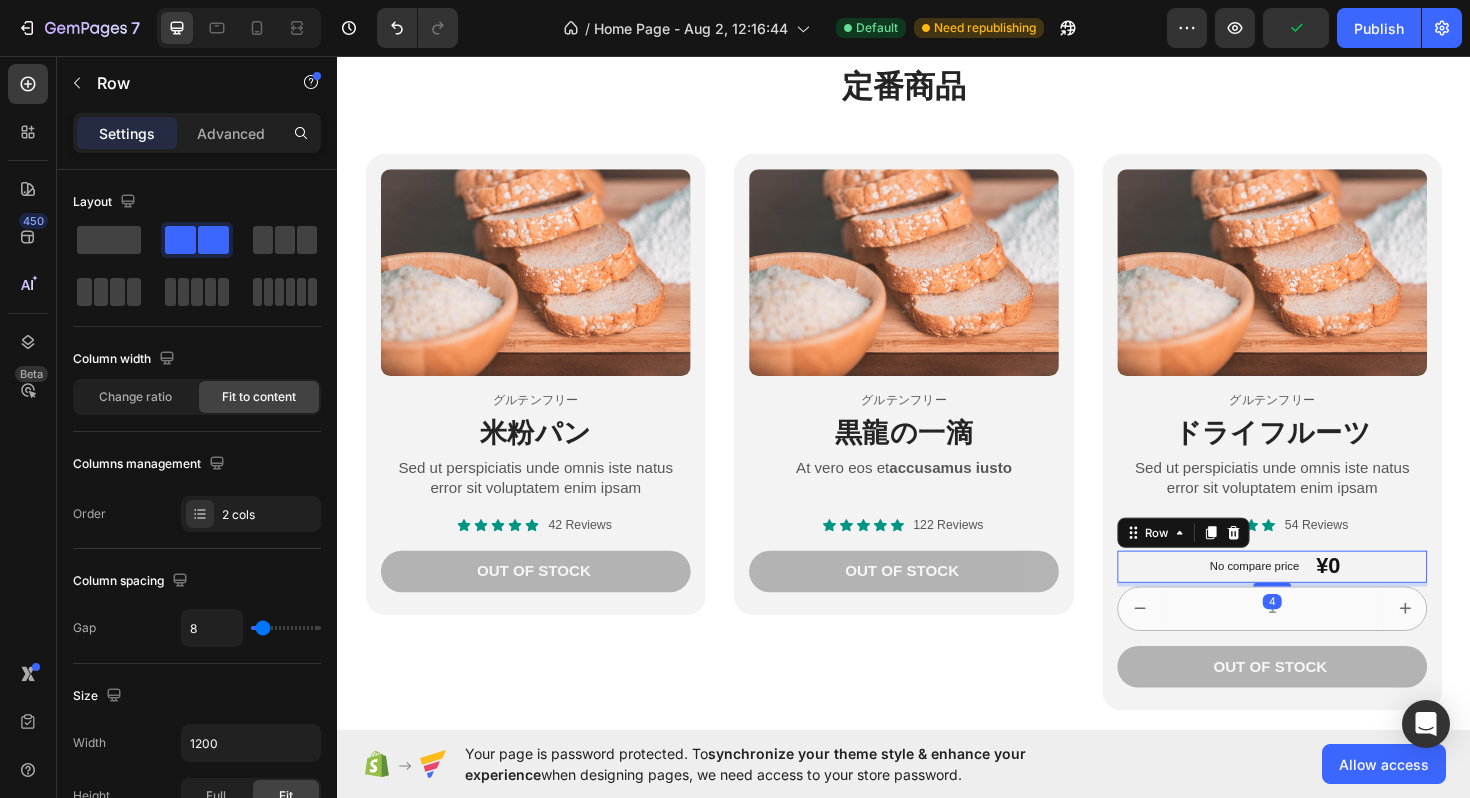 click on "Row" at bounding box center [1233, 561] 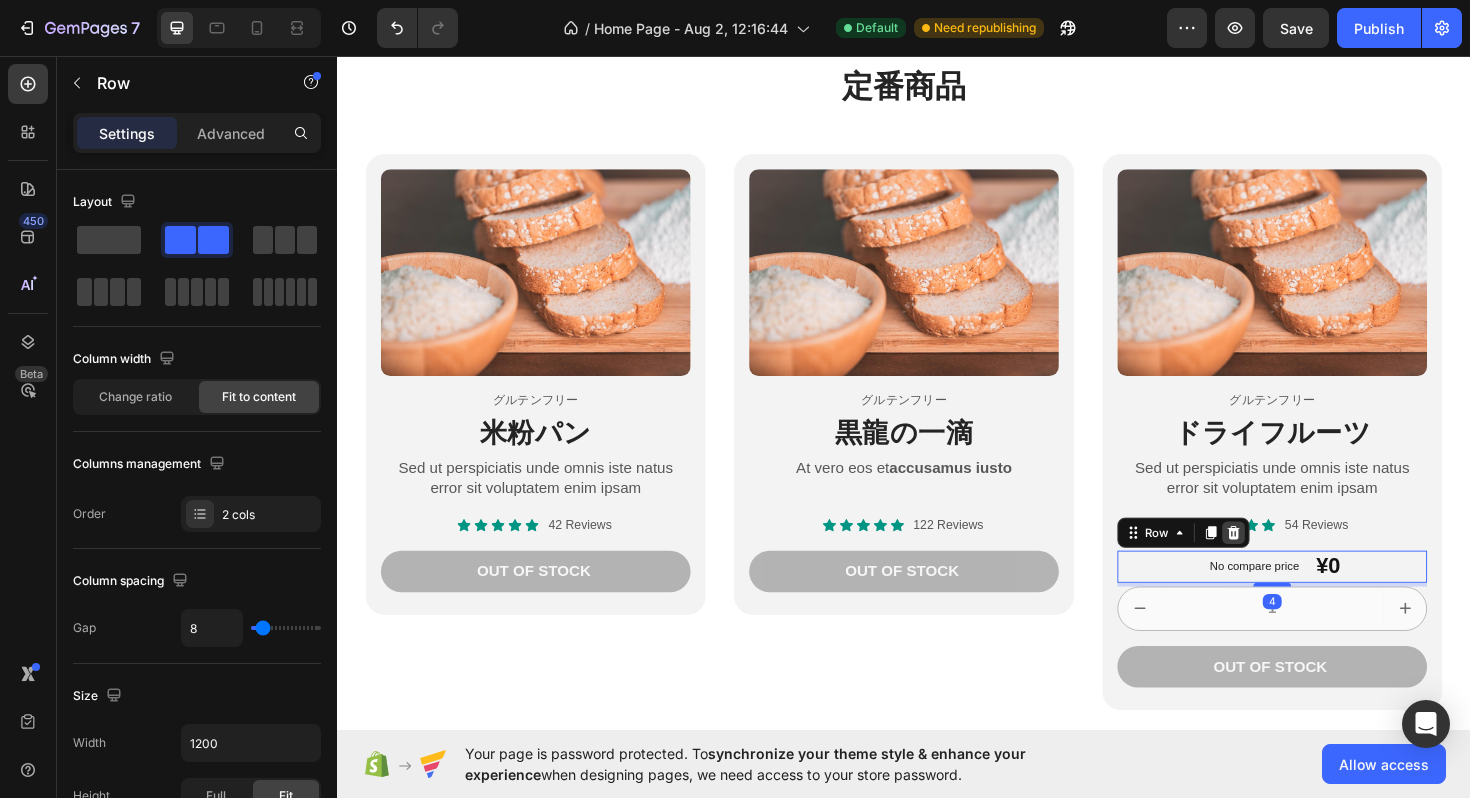 click 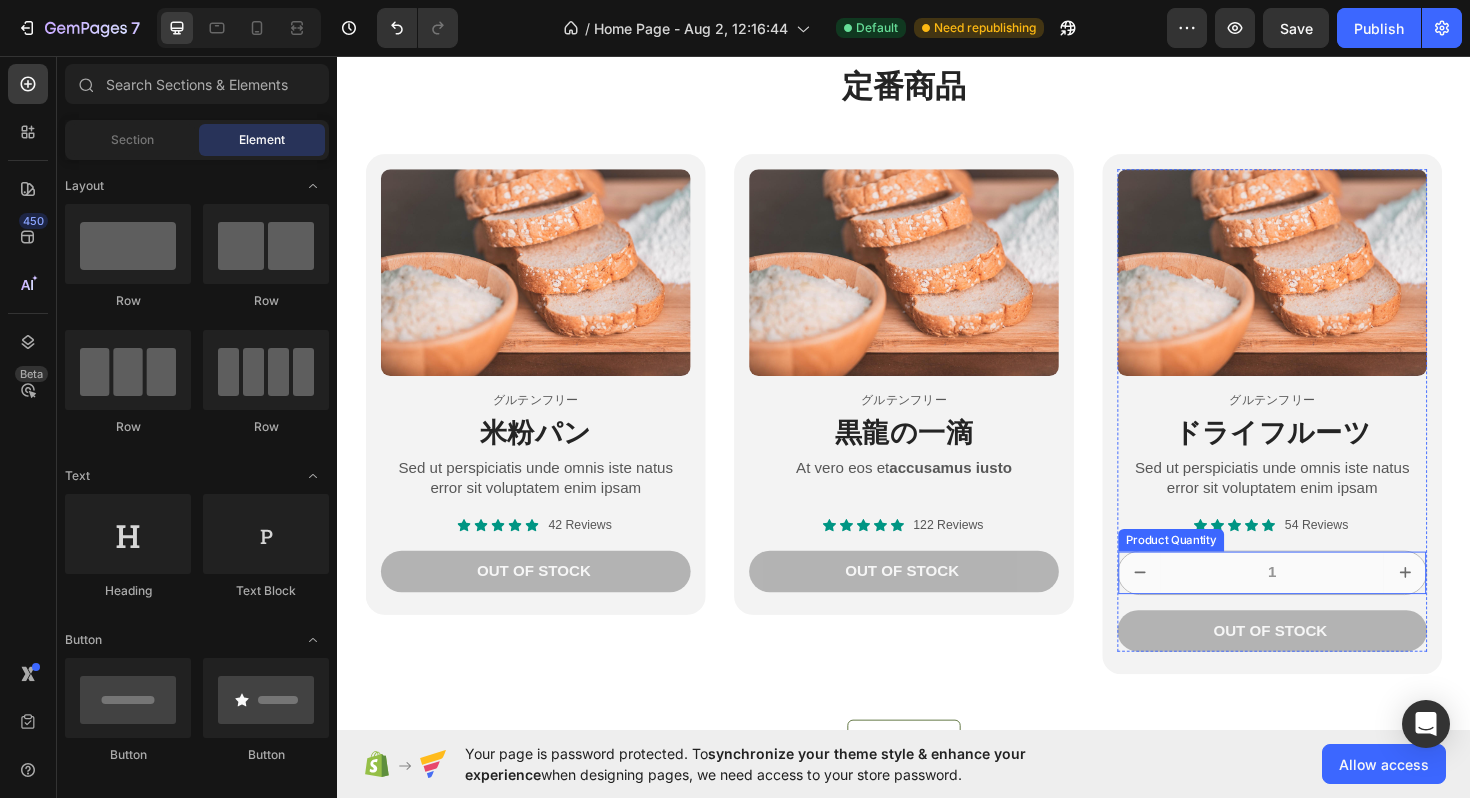 click on "1
Product Quantity" at bounding box center (1327, 603) 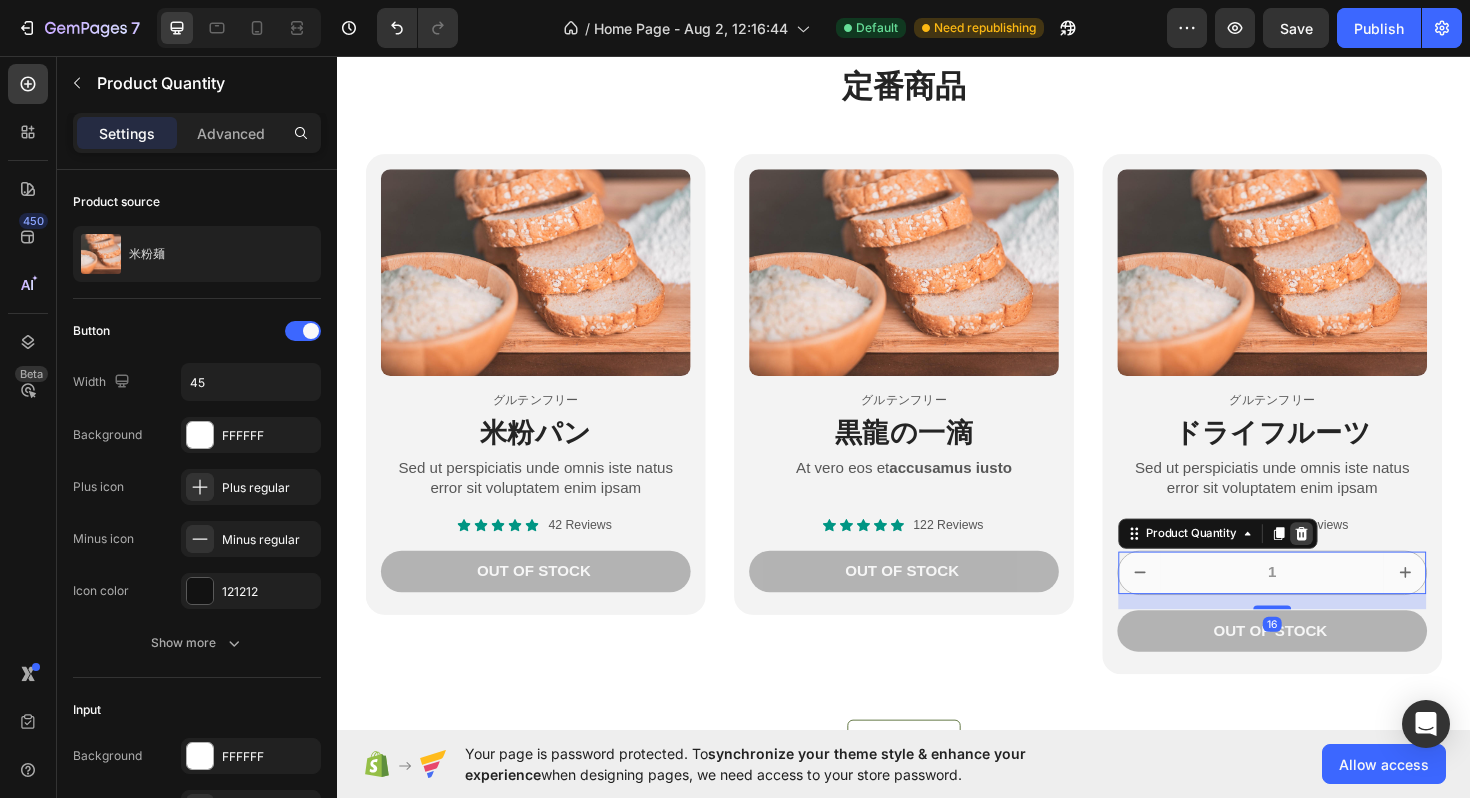 click 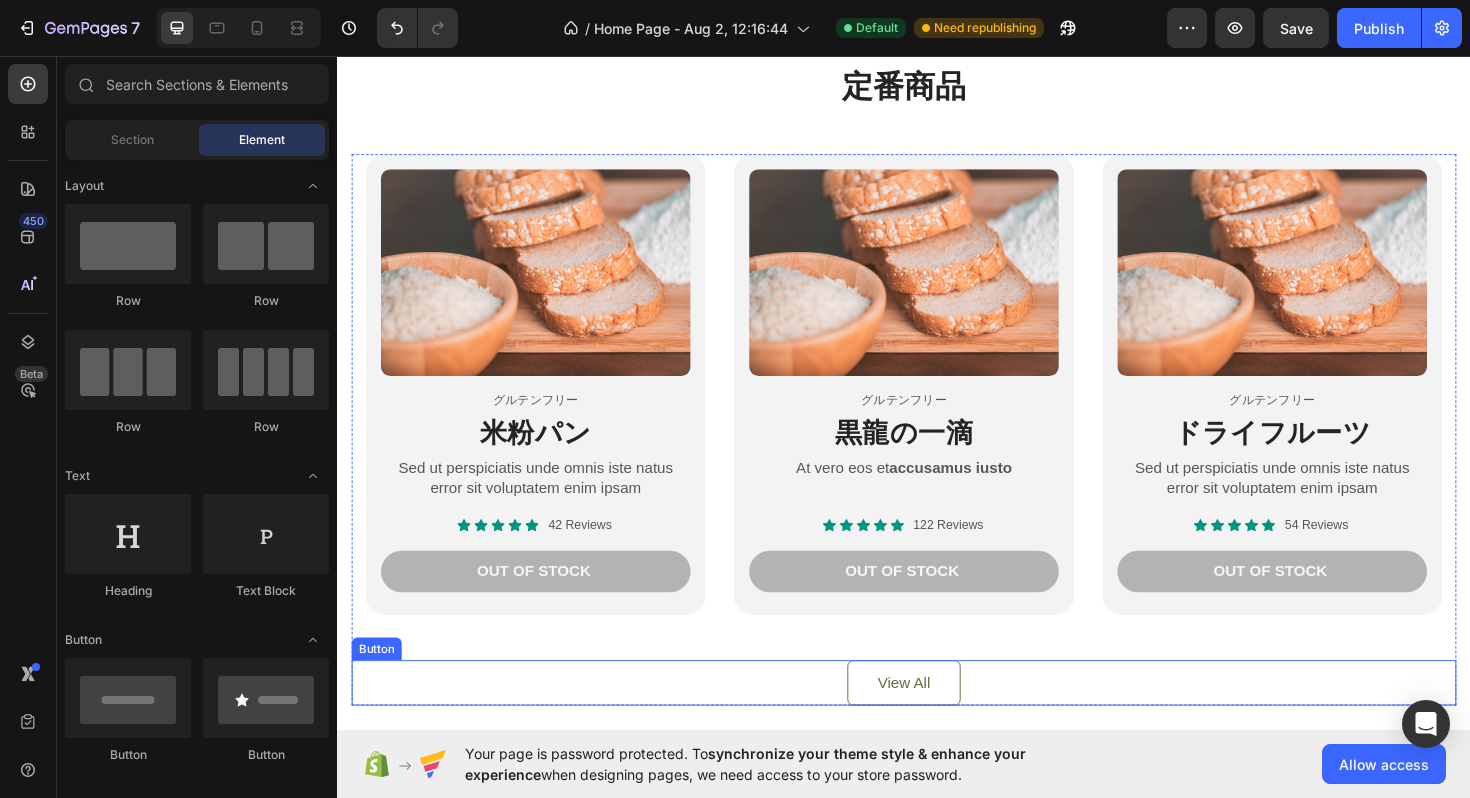click on "View All Button" at bounding box center (937, 720) 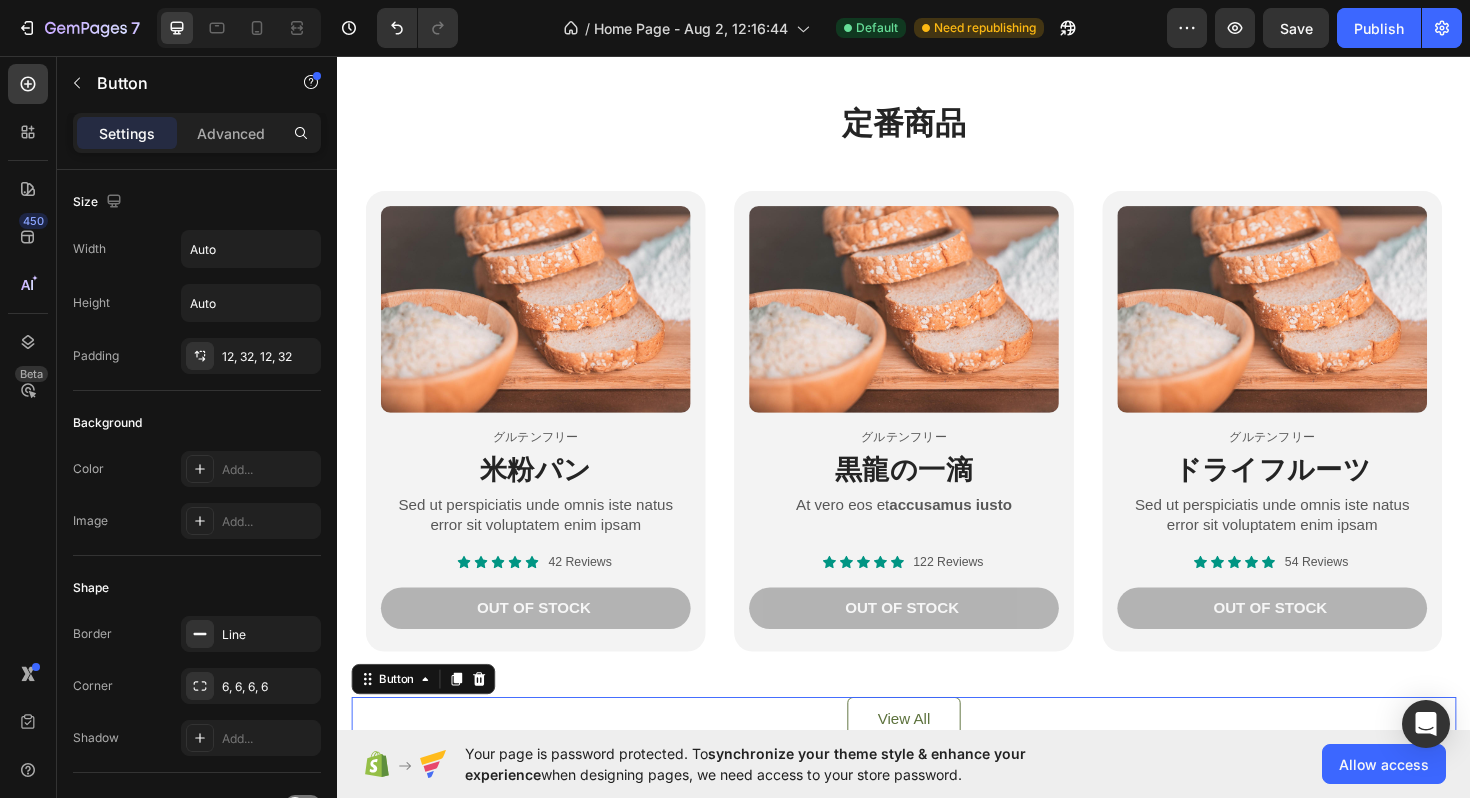 scroll, scrollTop: 1141, scrollLeft: 0, axis: vertical 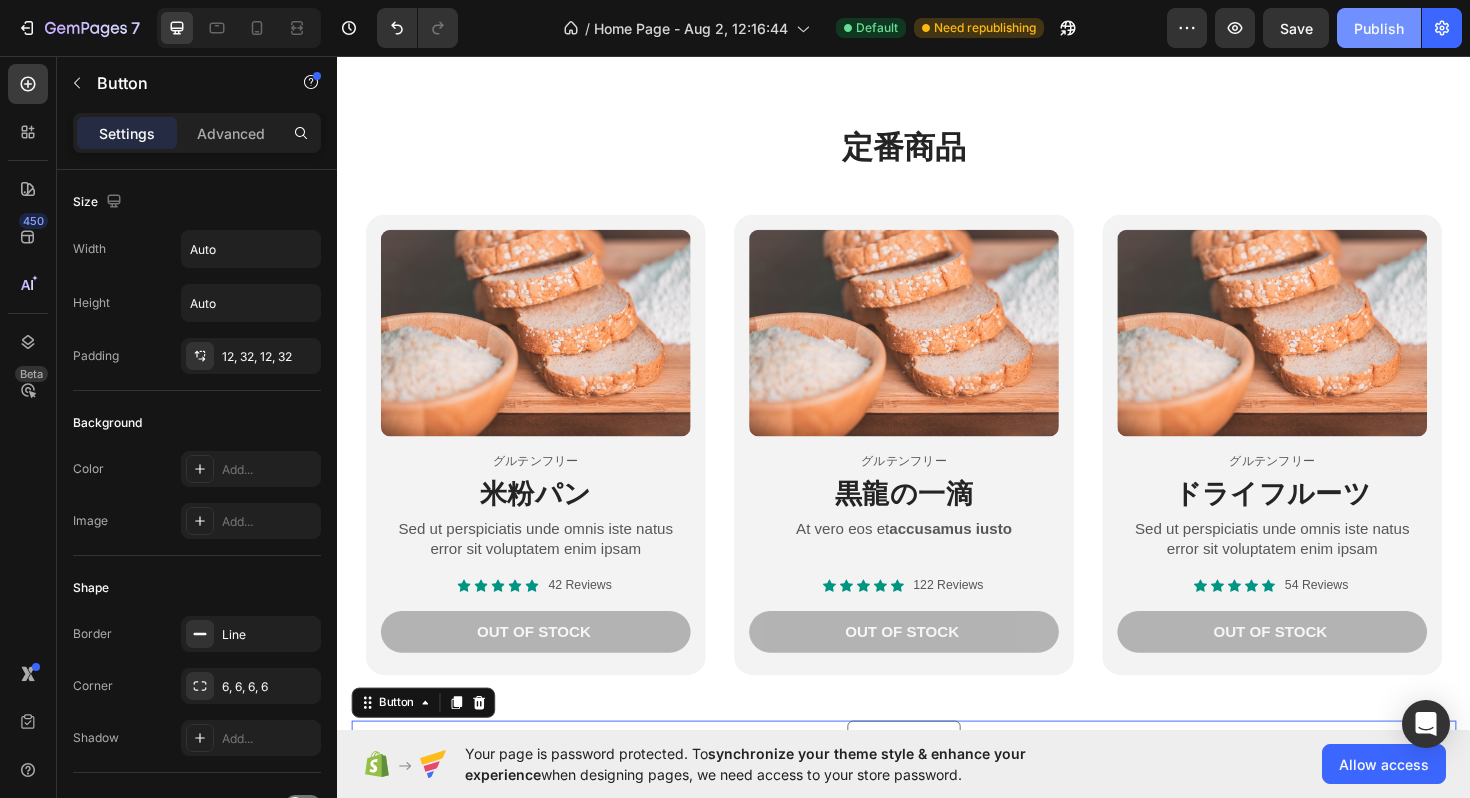 click on "Publish" at bounding box center [1379, 28] 